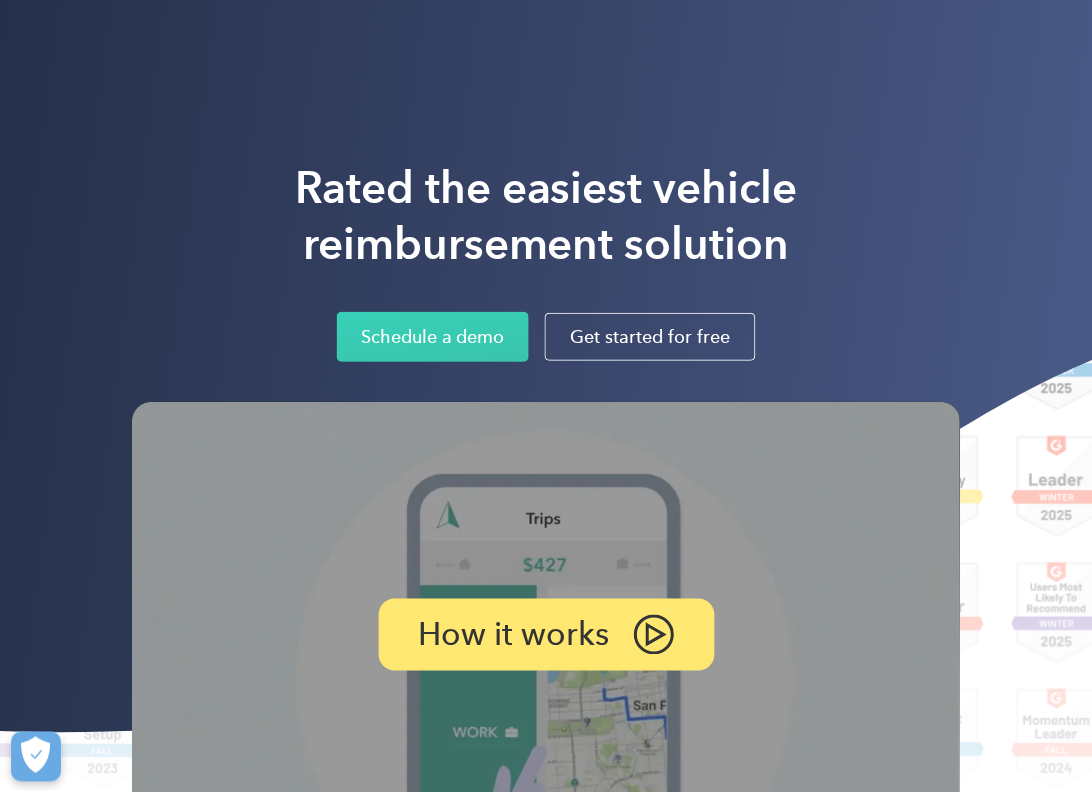 scroll, scrollTop: 0, scrollLeft: 0, axis: both 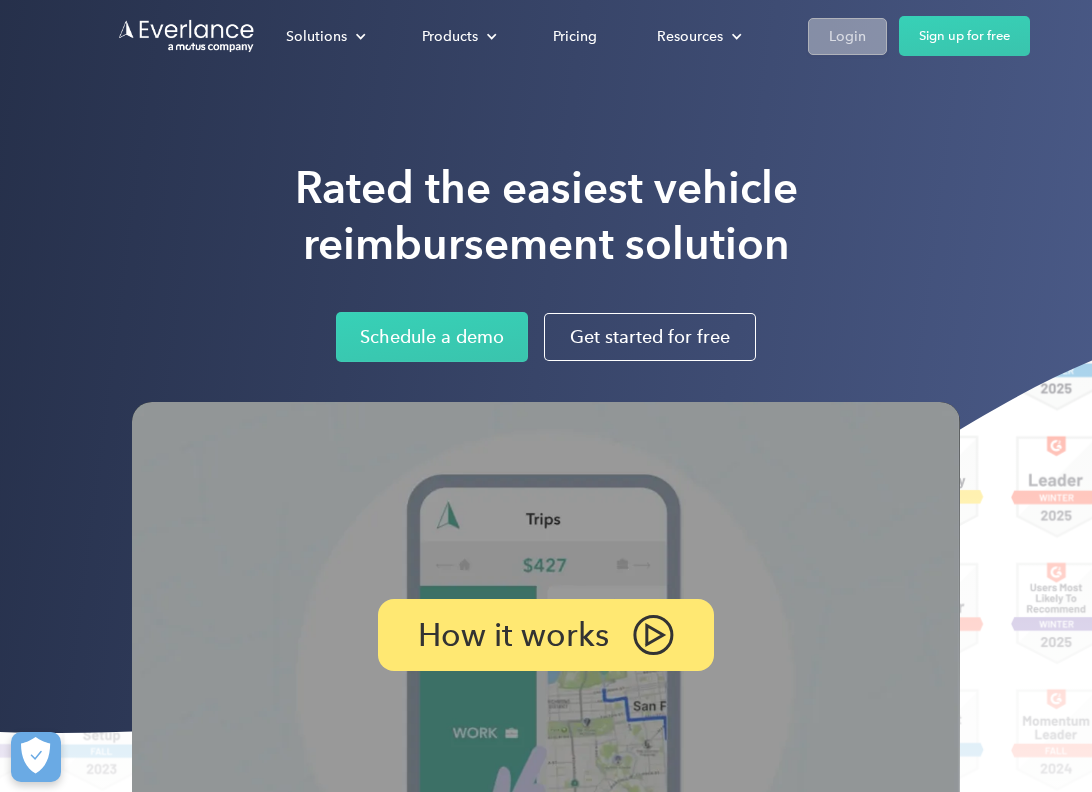 click on "Login" at bounding box center [847, 36] 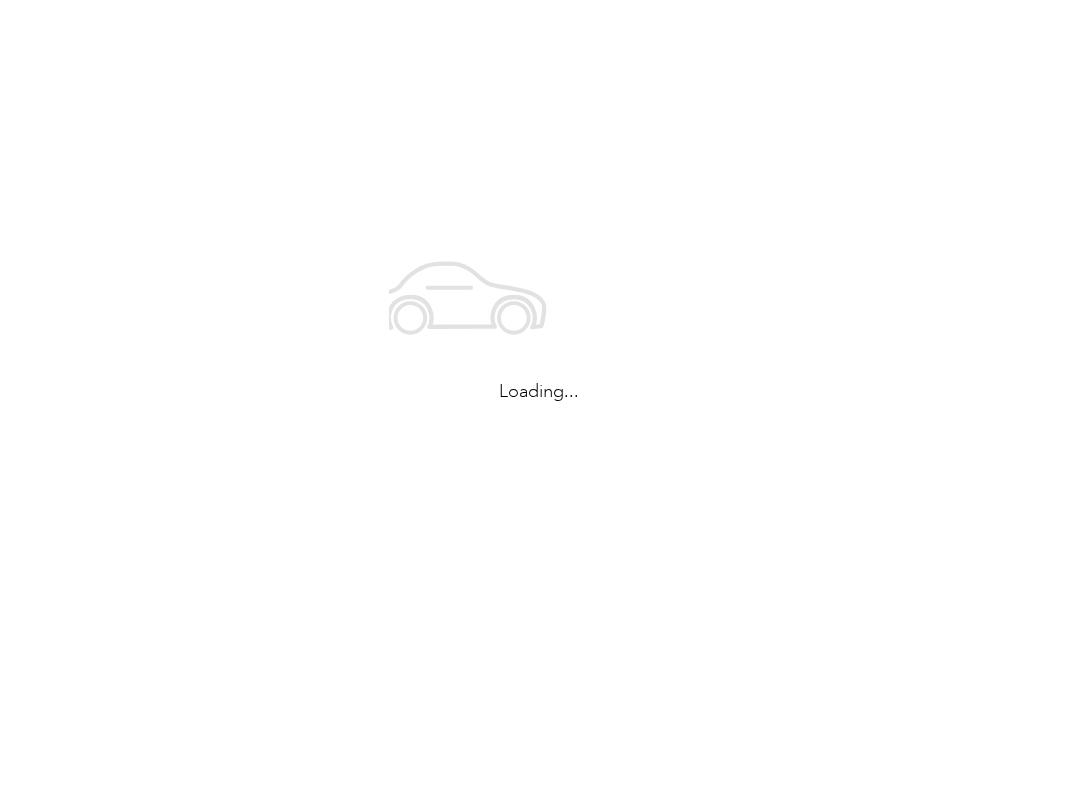 scroll, scrollTop: 0, scrollLeft: 0, axis: both 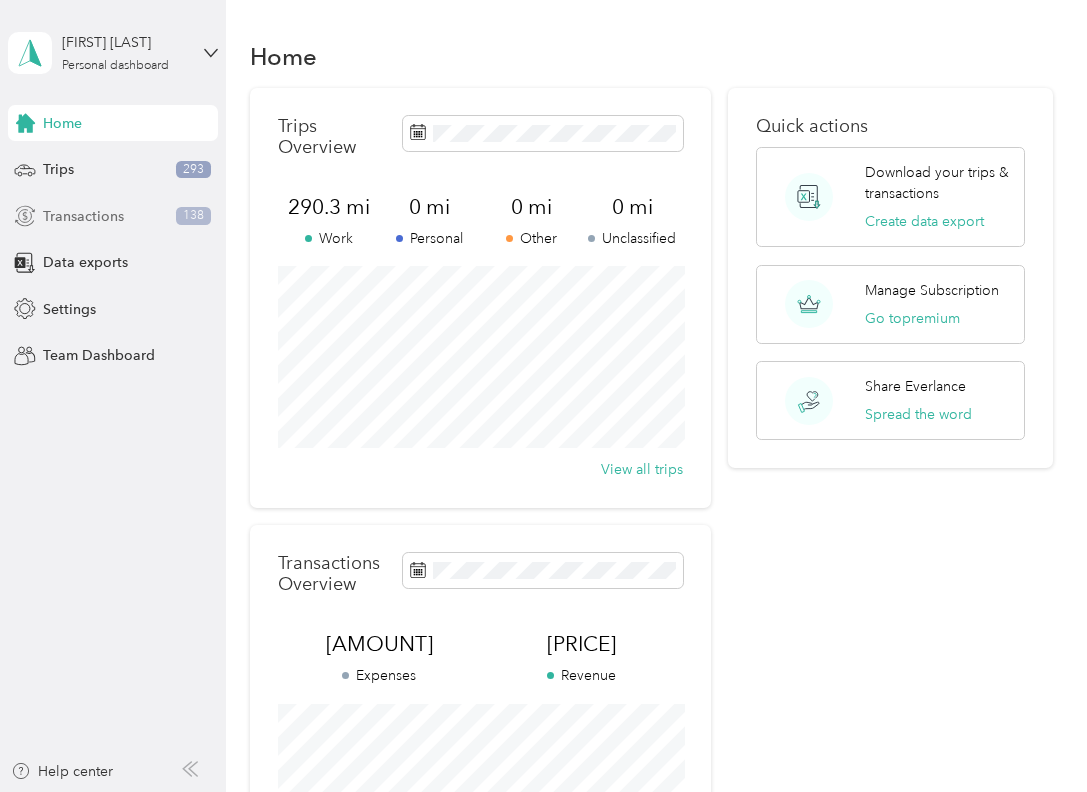 click on "Transactions" at bounding box center (83, 216) 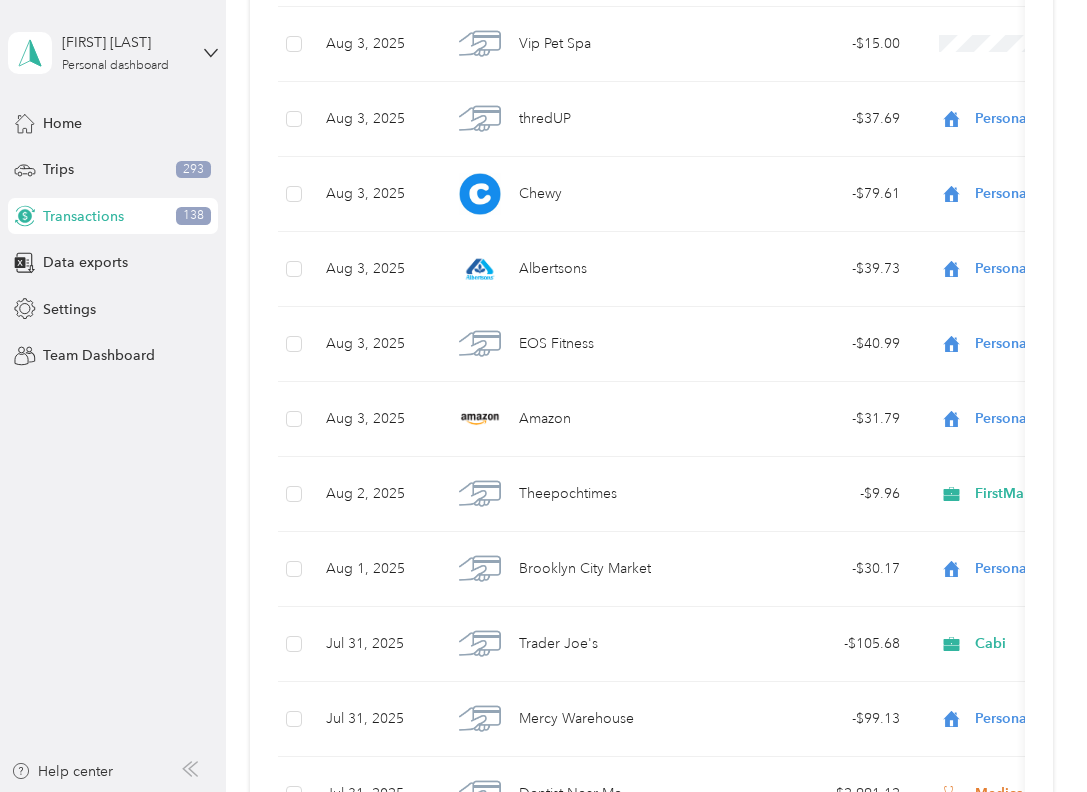 scroll, scrollTop: 799, scrollLeft: 0, axis: vertical 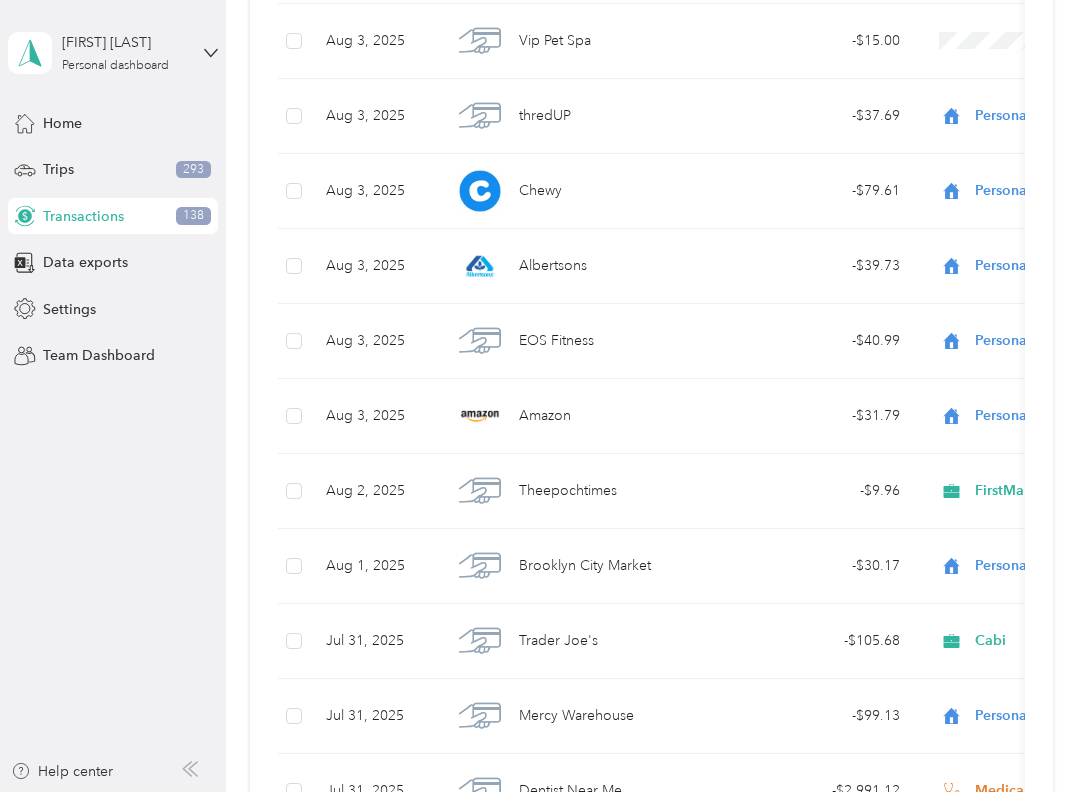 click on "Personal" at bounding box center [1014, 387] 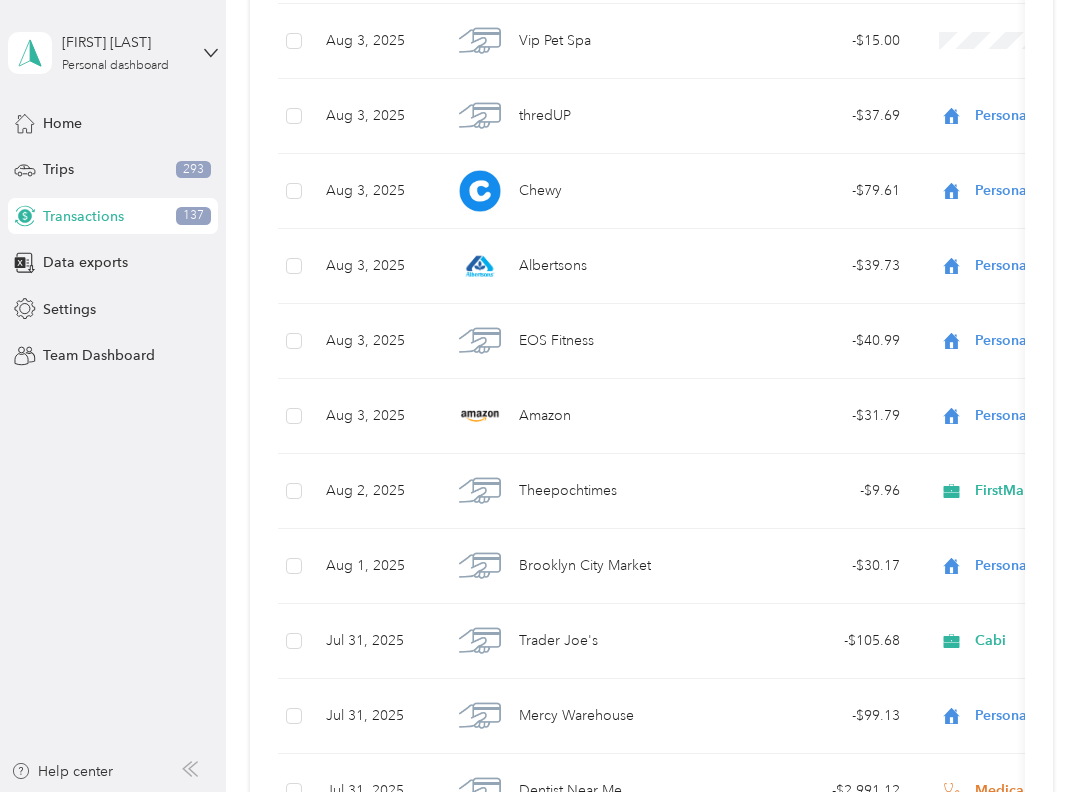 click on "FirstMark" at bounding box center [996, 171] 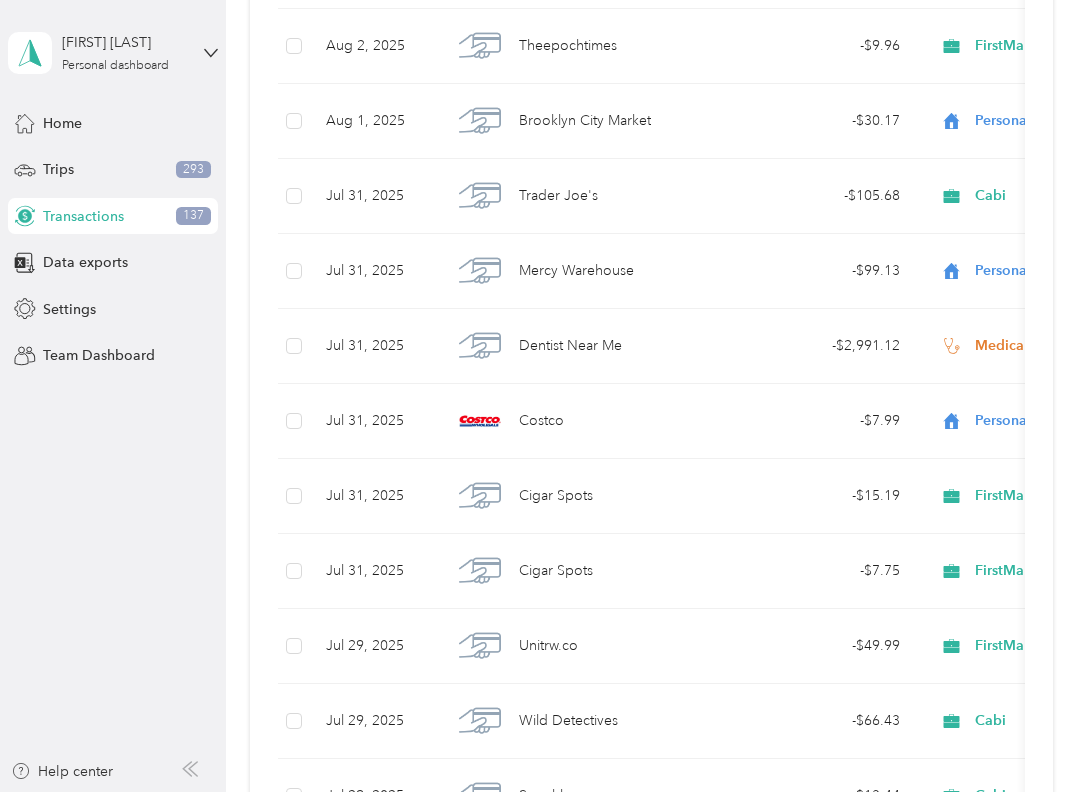 scroll, scrollTop: 1246, scrollLeft: 0, axis: vertical 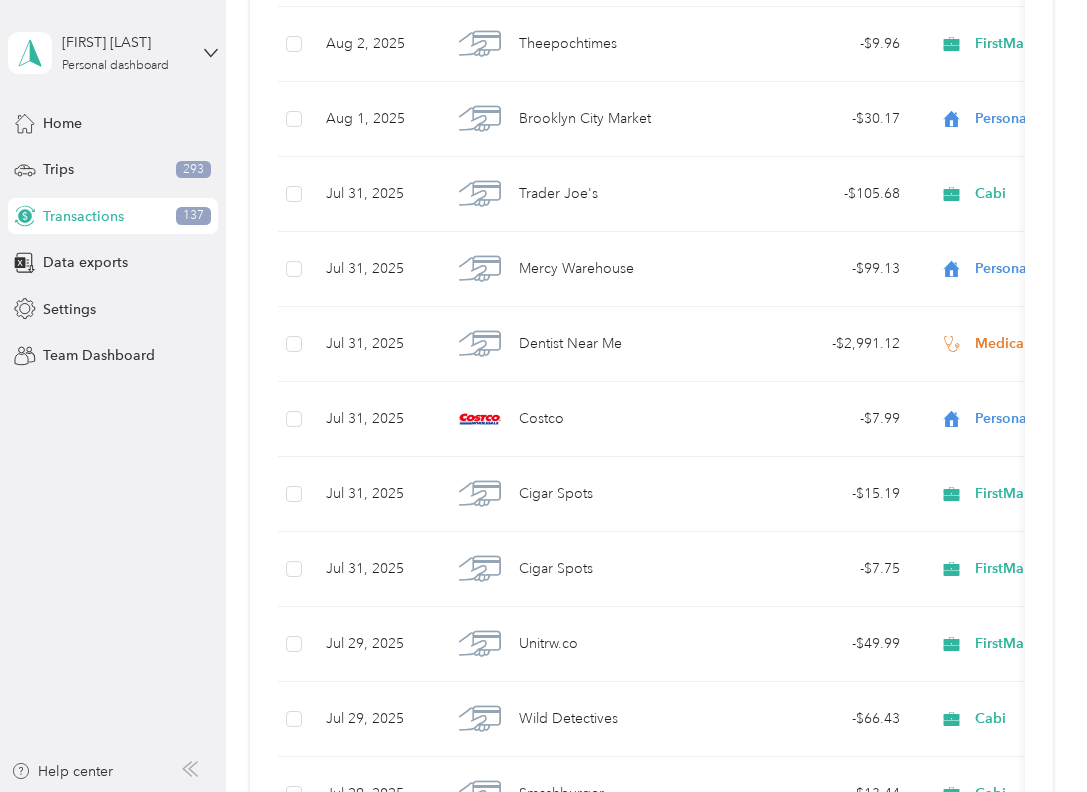 click on "Personal" at bounding box center [1014, 527] 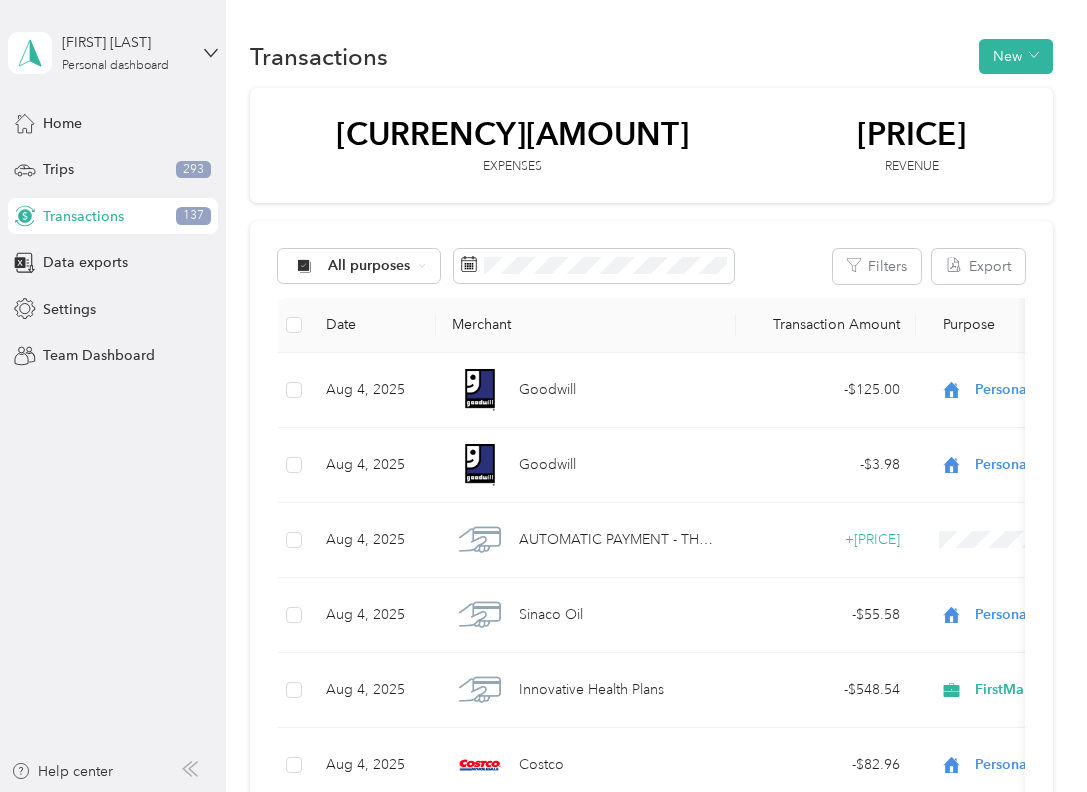scroll, scrollTop: 0, scrollLeft: 0, axis: both 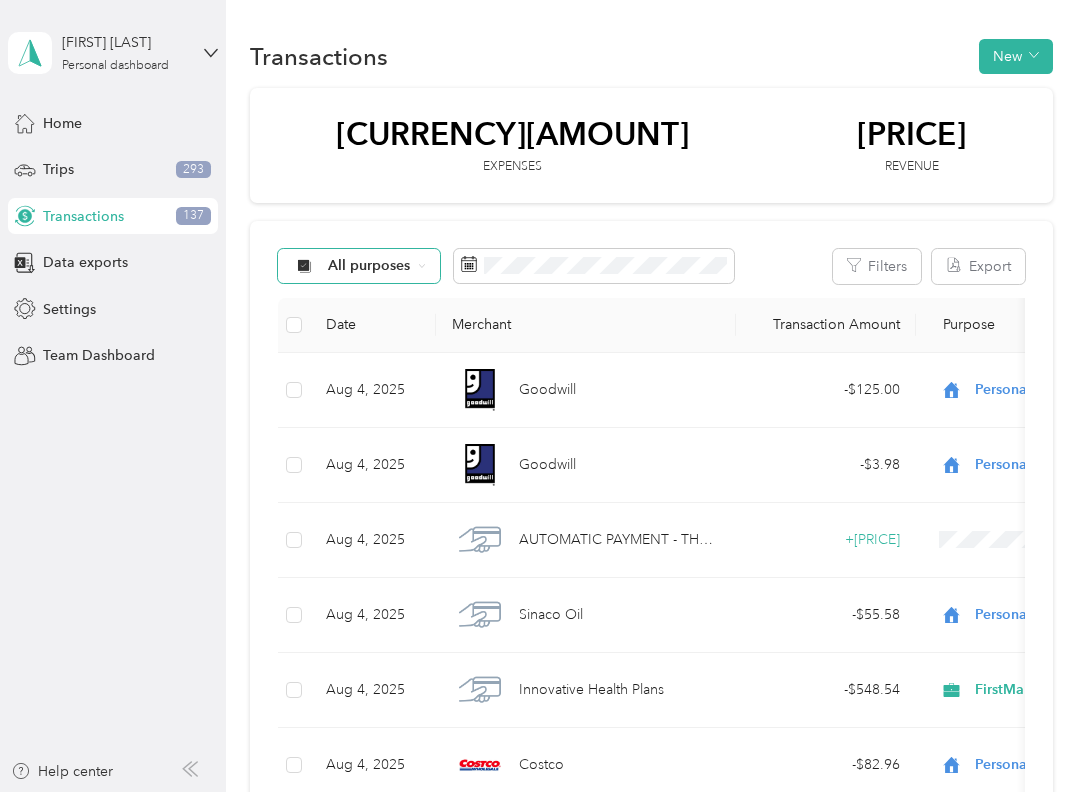click on "All purposes" at bounding box center (369, 266) 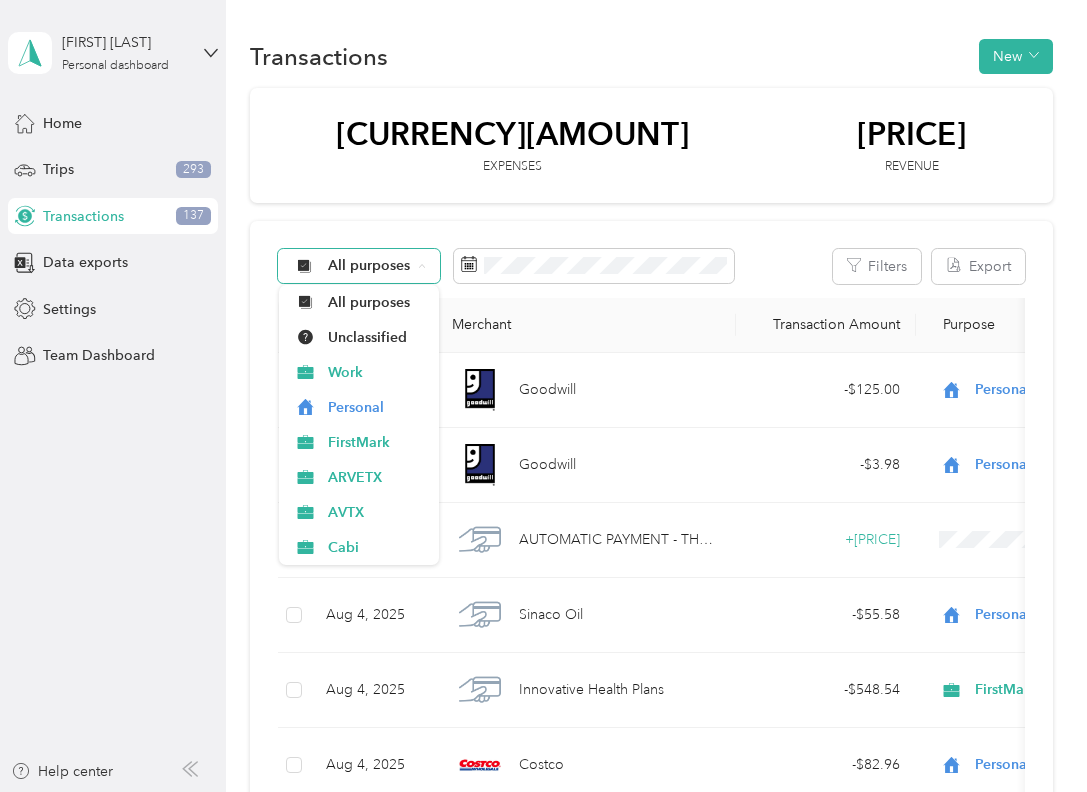 click on "All purposes" at bounding box center (369, 266) 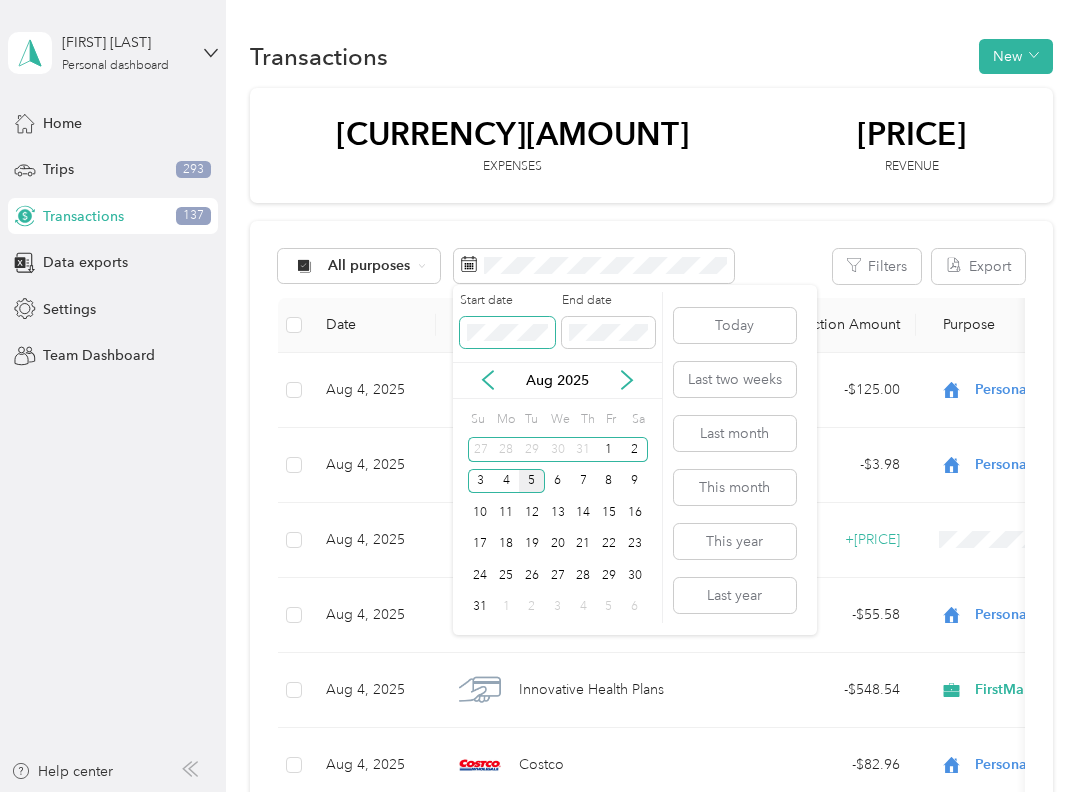 click at bounding box center (507, 332) 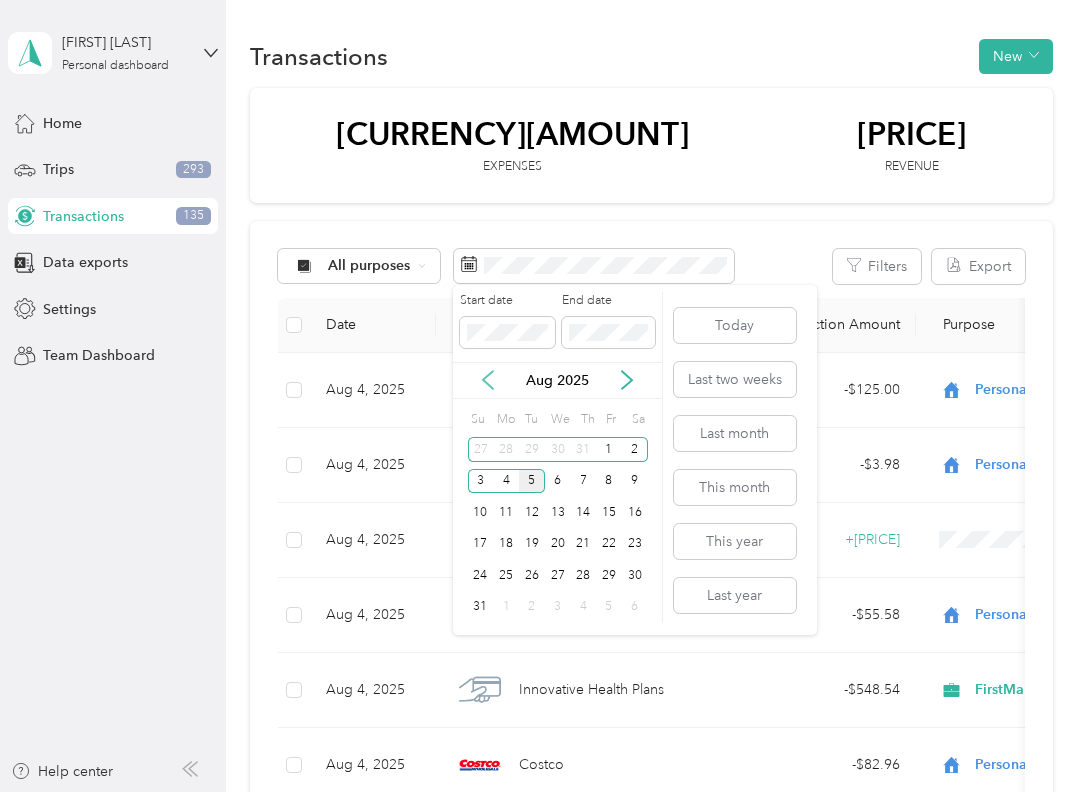 click 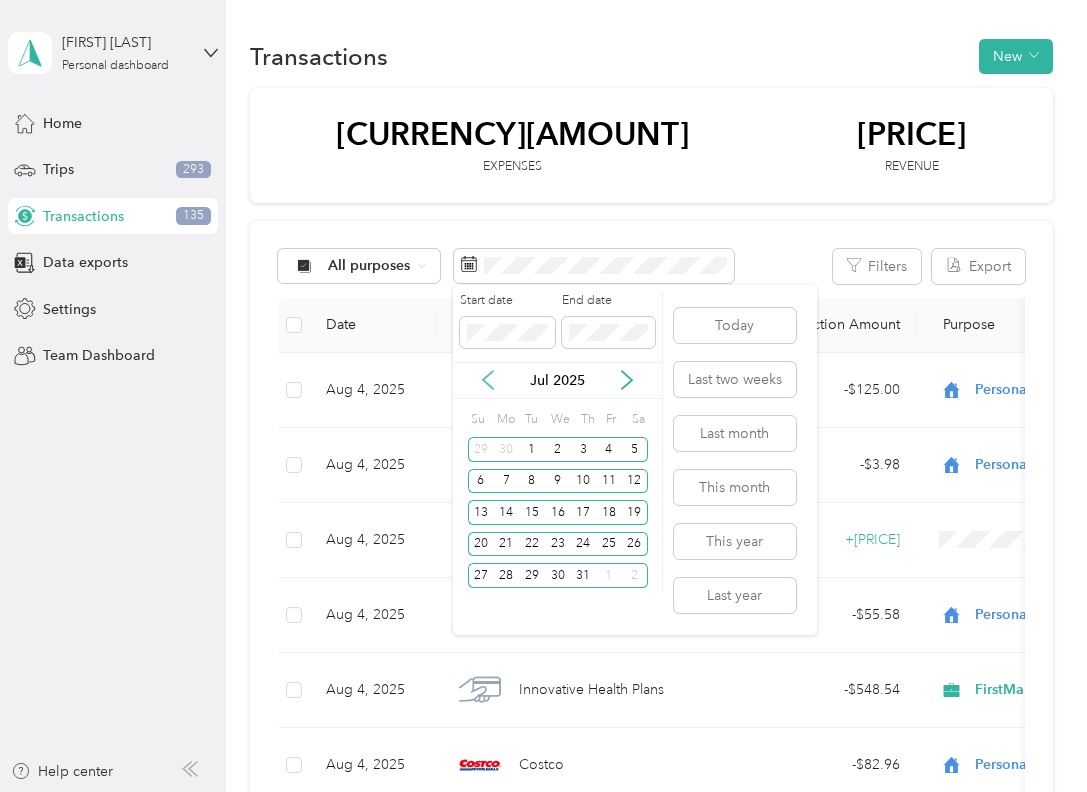 click 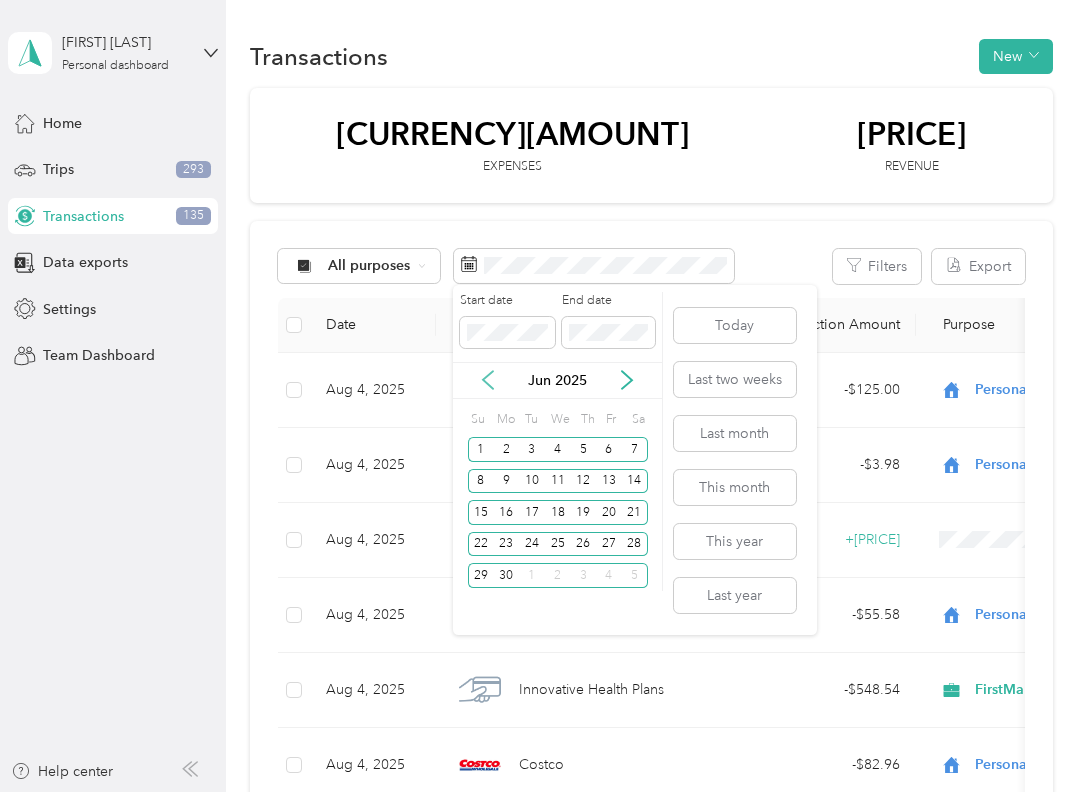 click 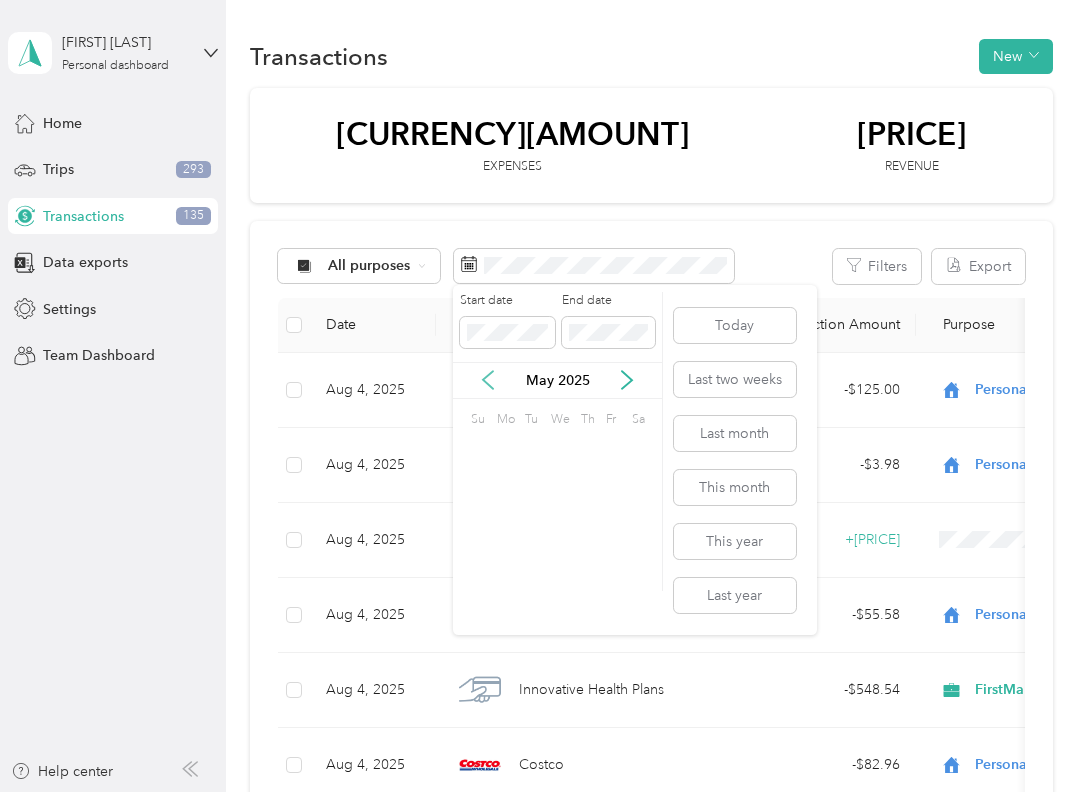 click 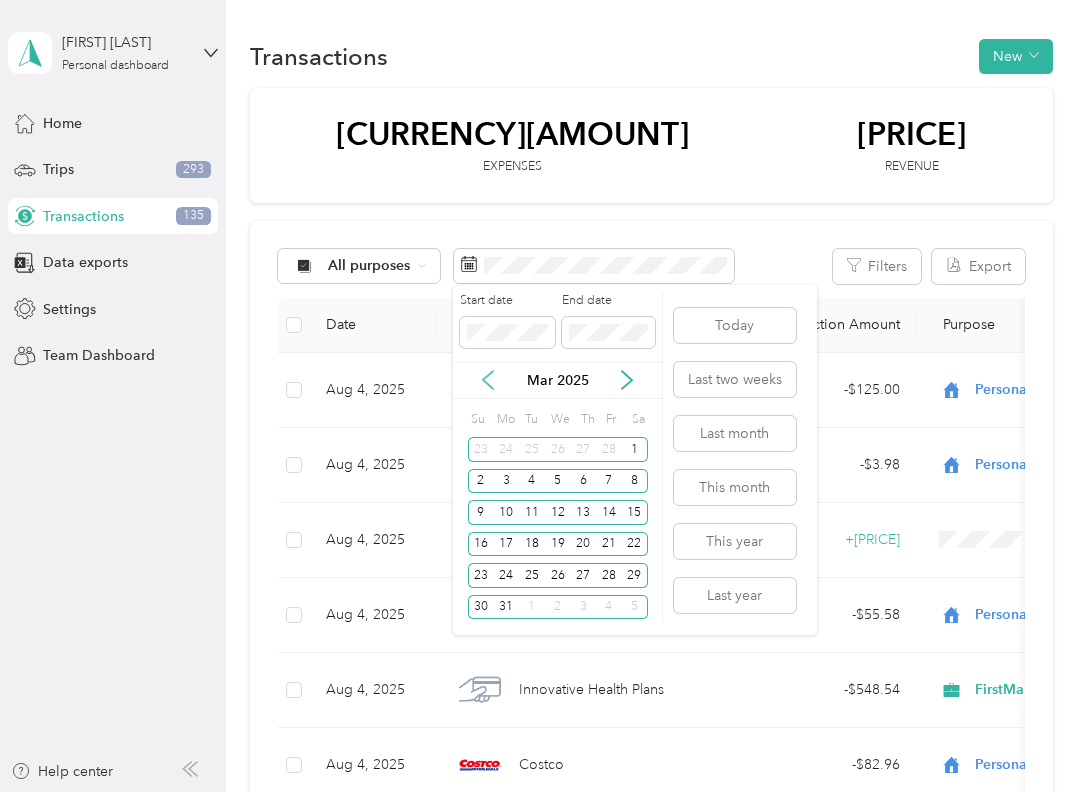 click 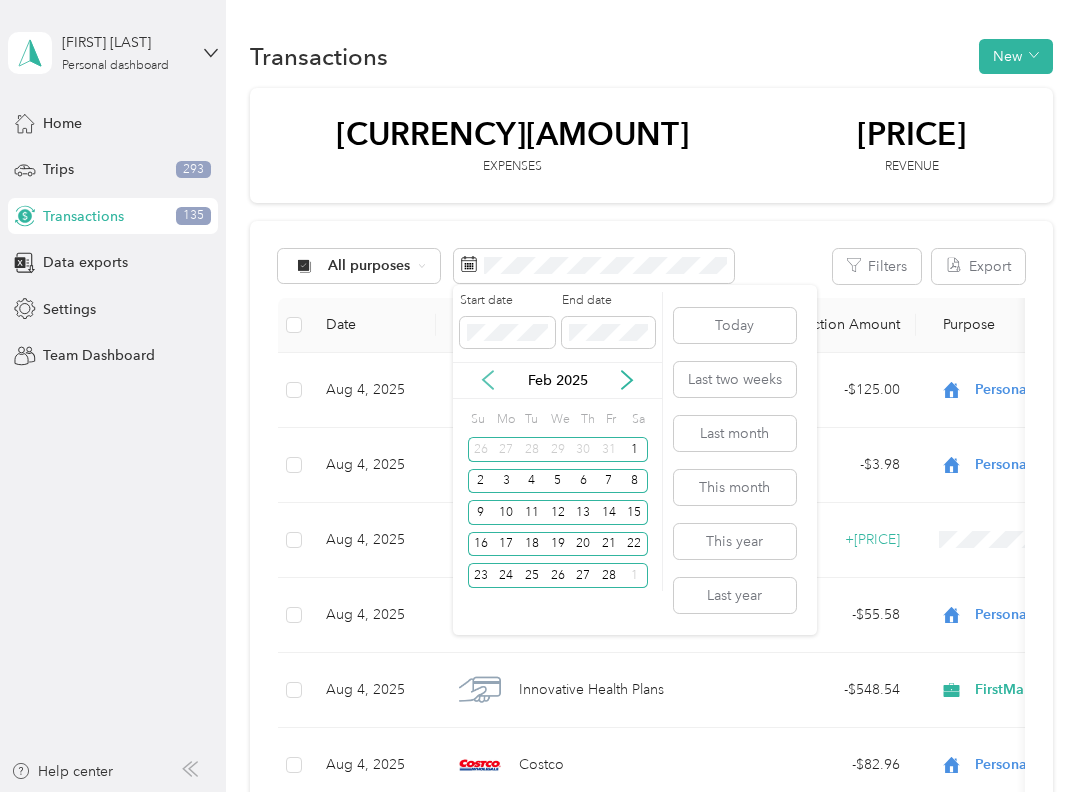 click 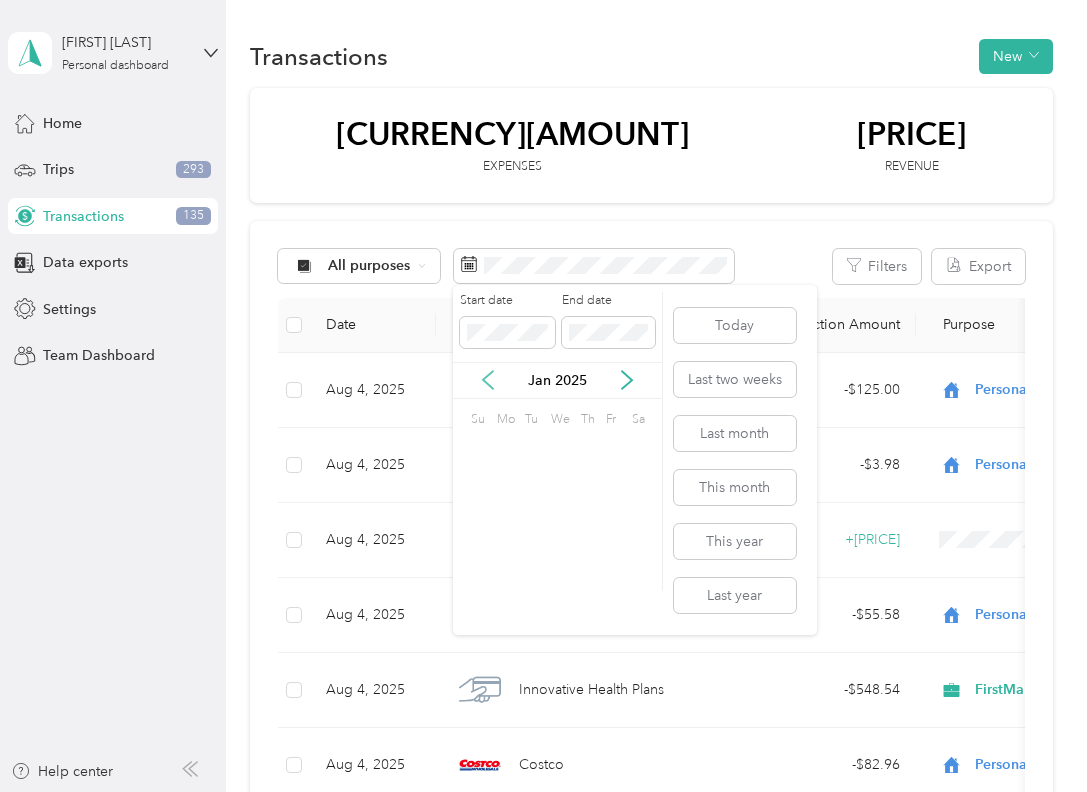 click 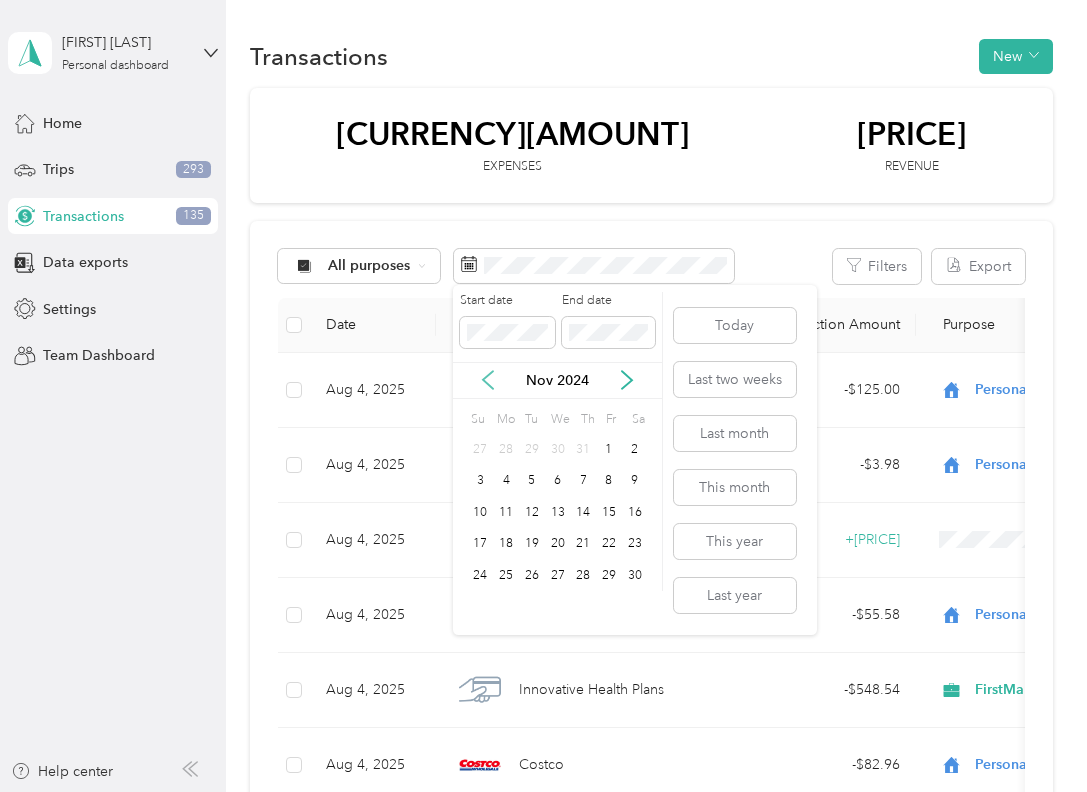click 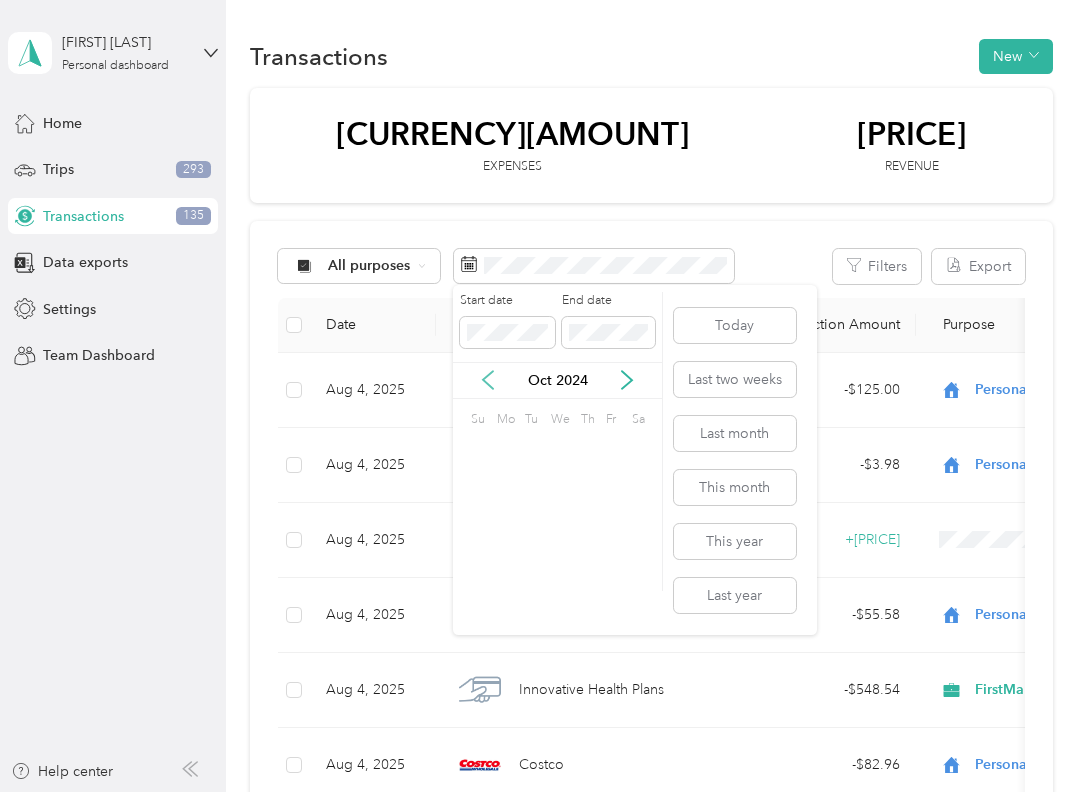 click 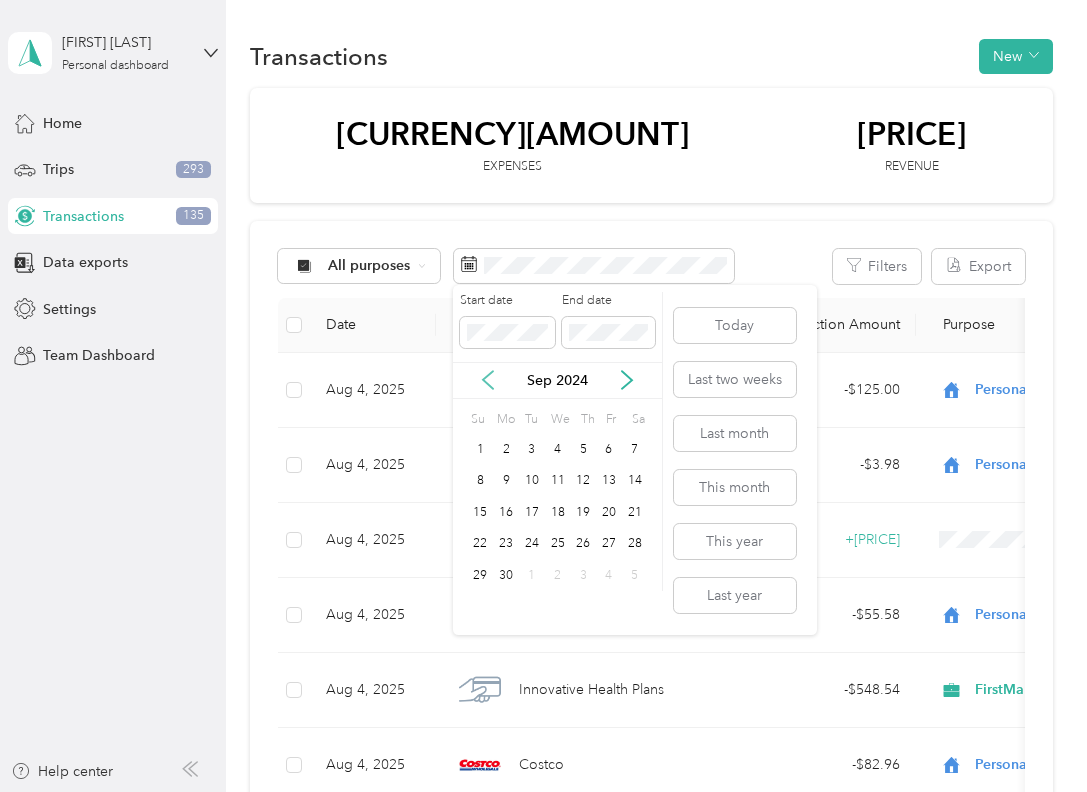 click 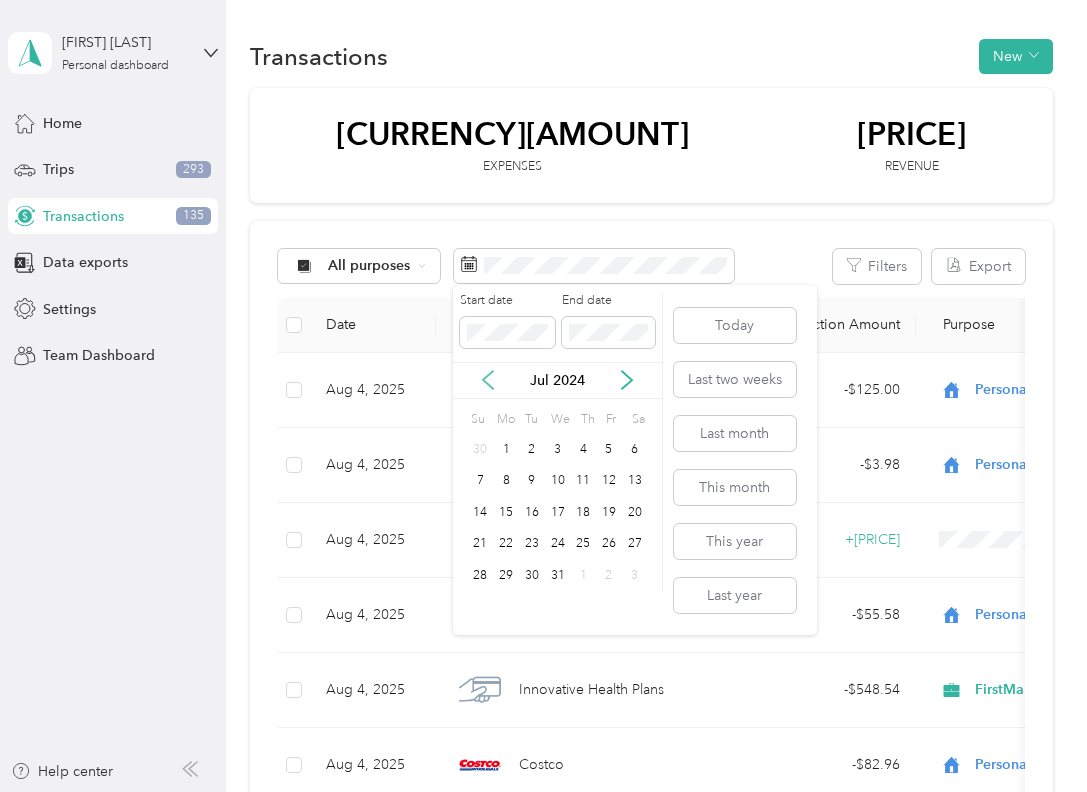 click 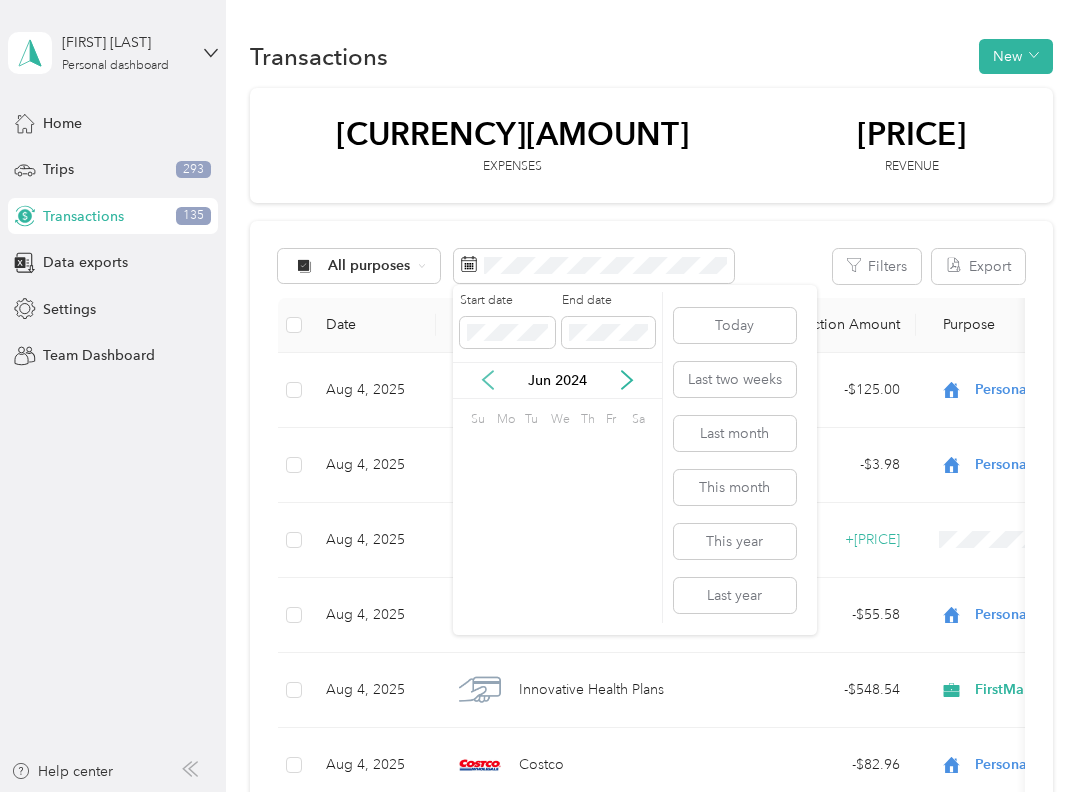 click 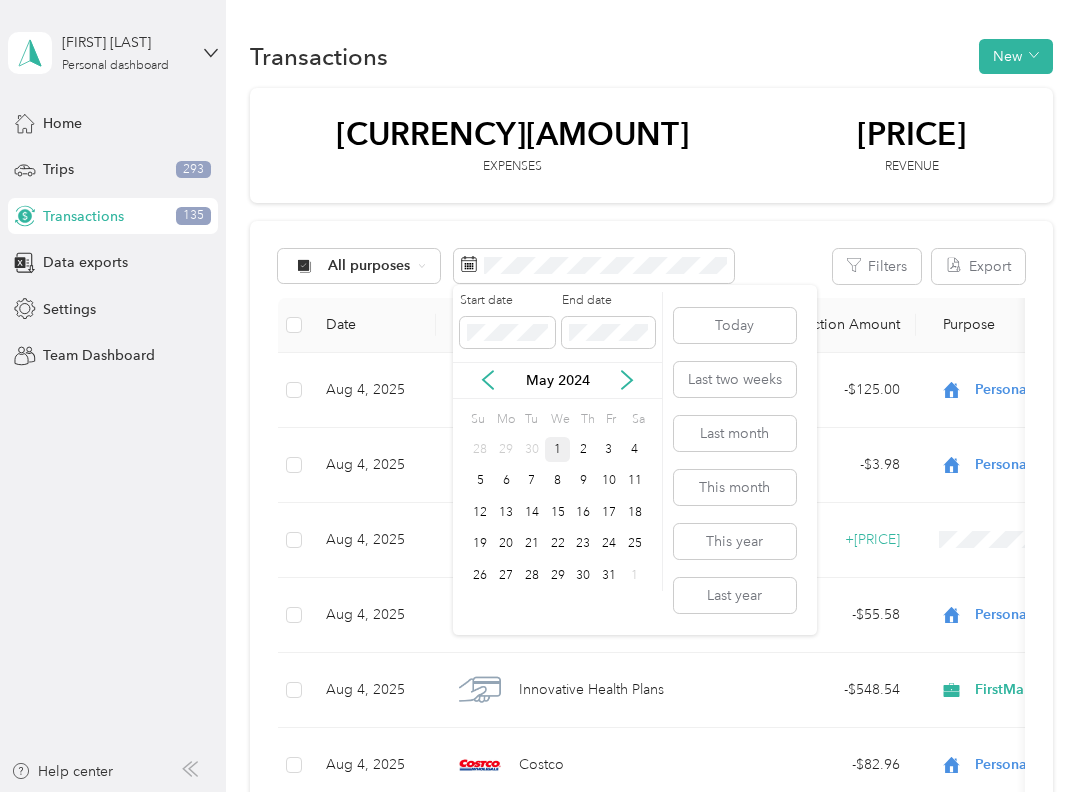 click on "1" at bounding box center (558, 449) 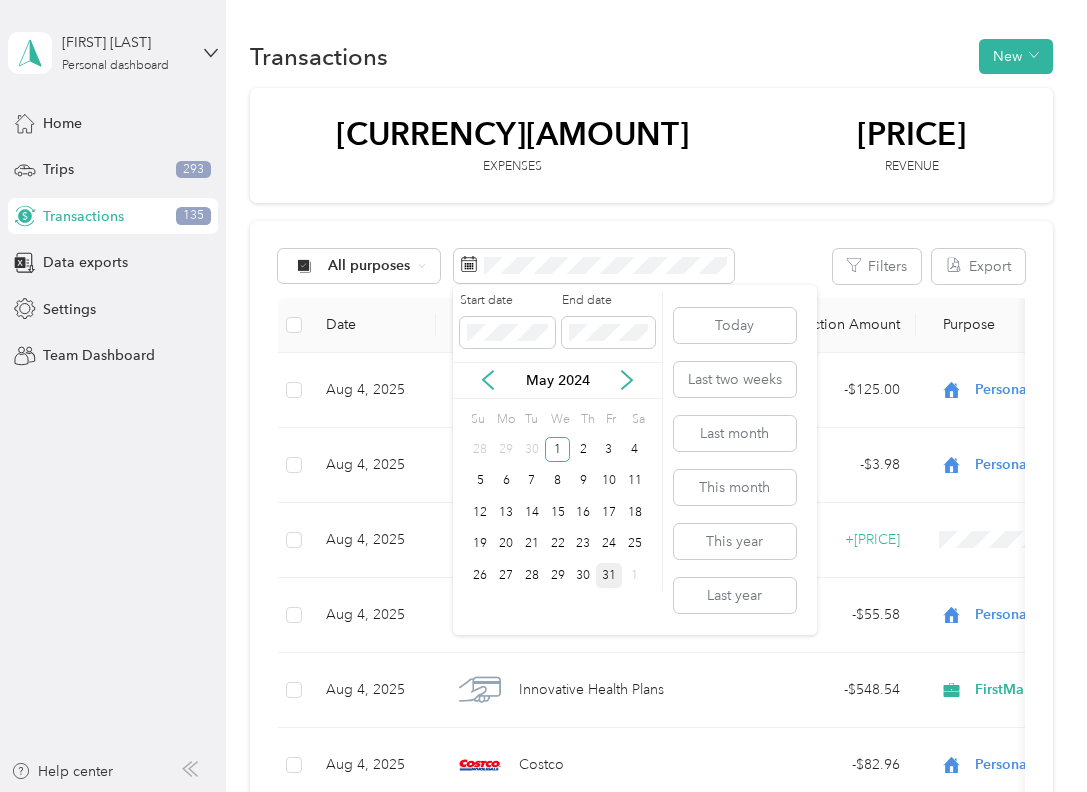 click on "31" at bounding box center (609, 575) 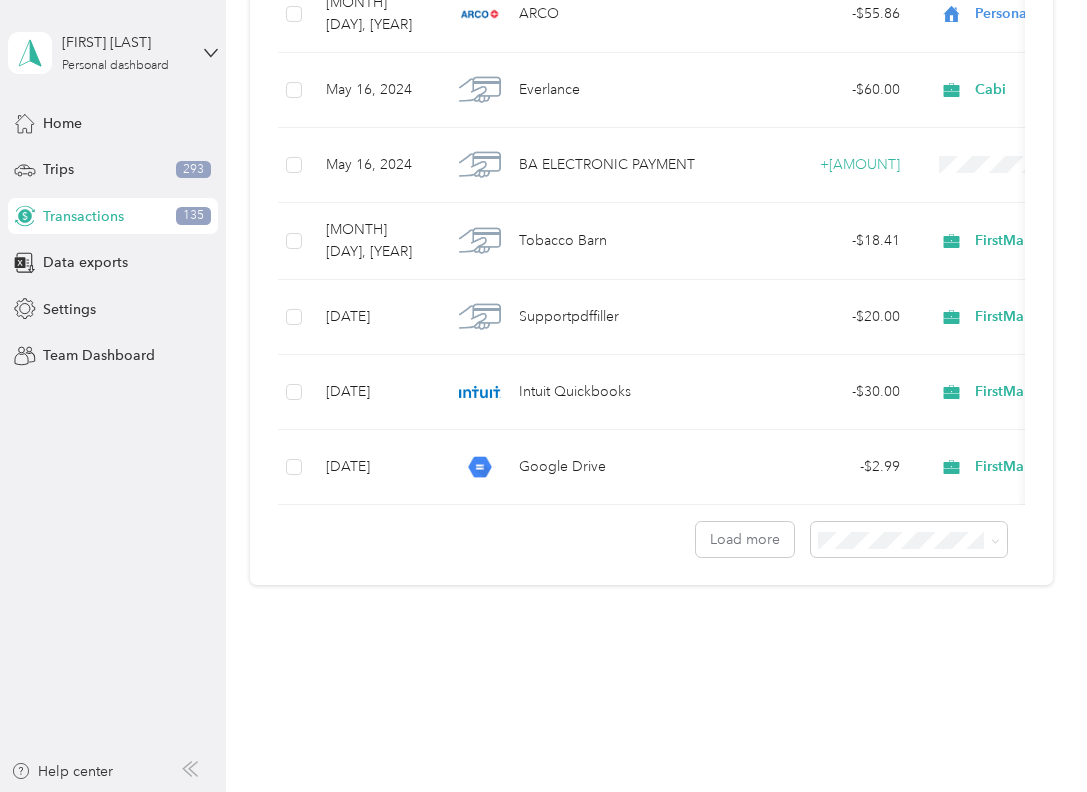 scroll, scrollTop: 4895, scrollLeft: 0, axis: vertical 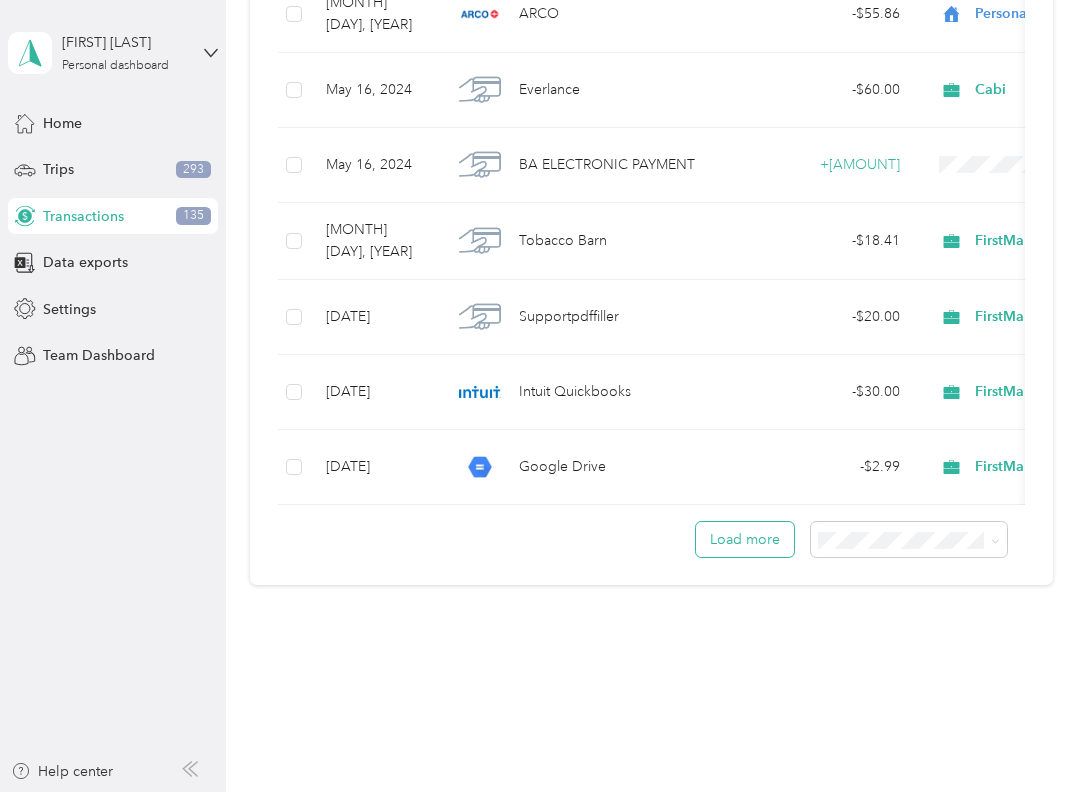 click on "Load more" at bounding box center (745, 539) 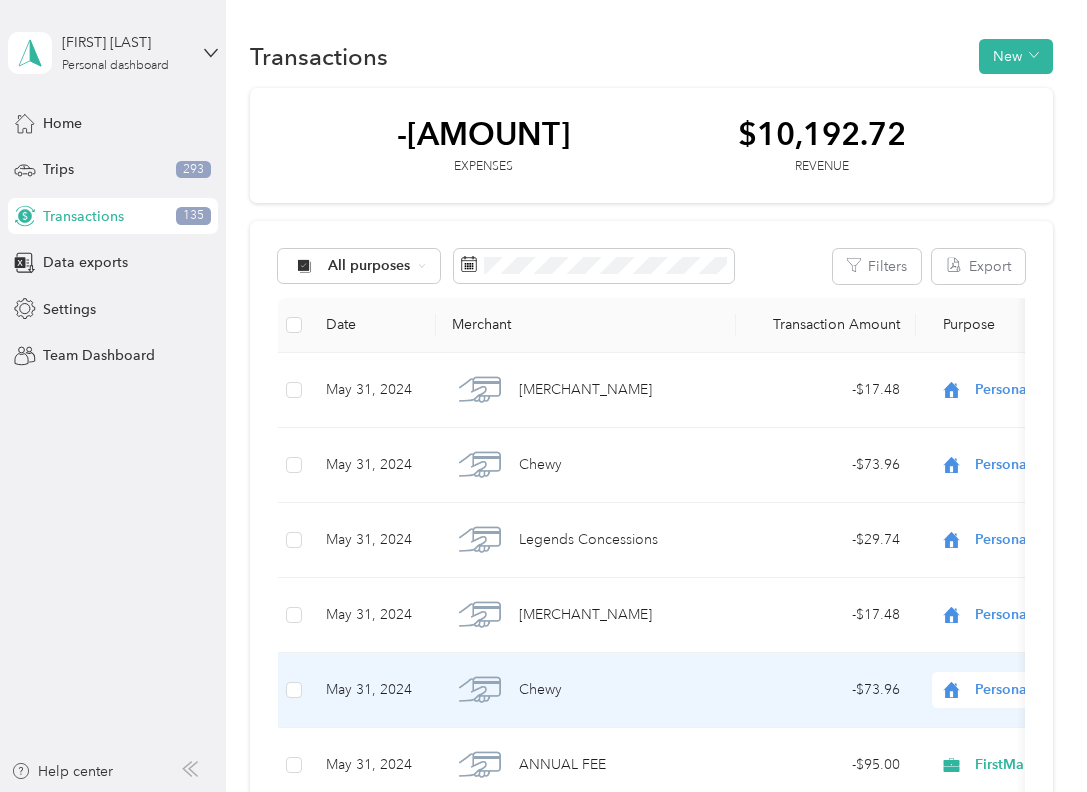 scroll, scrollTop: 0, scrollLeft: 0, axis: both 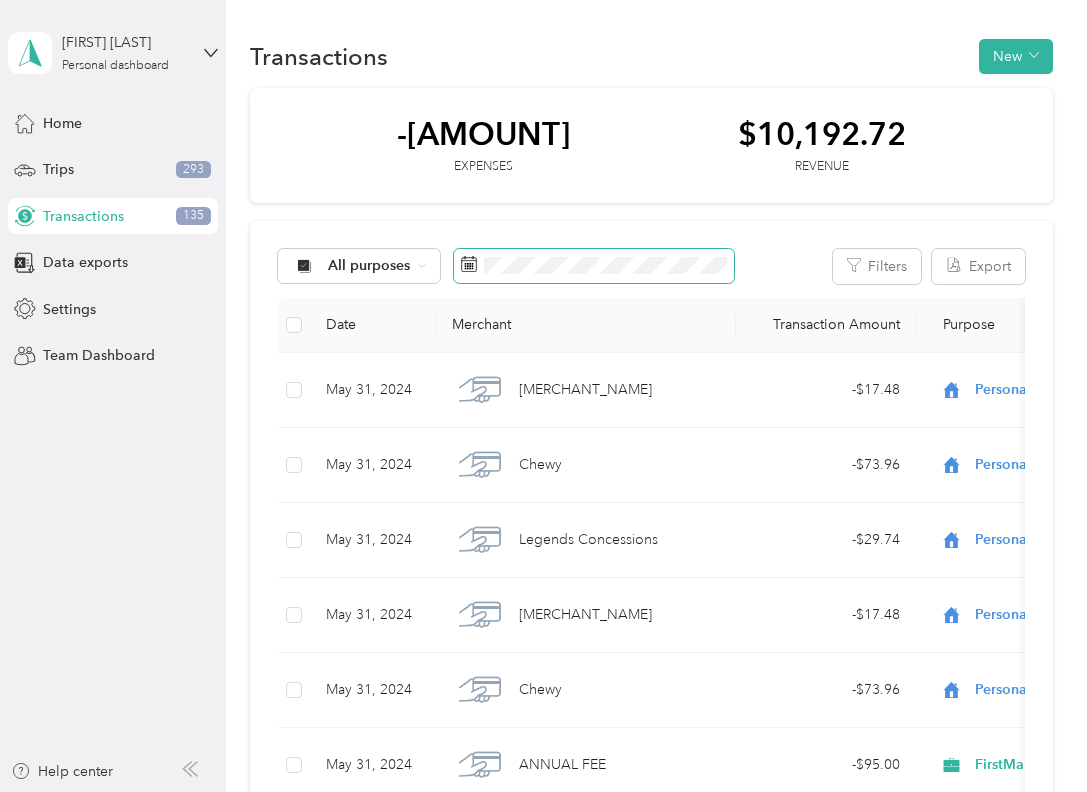 click 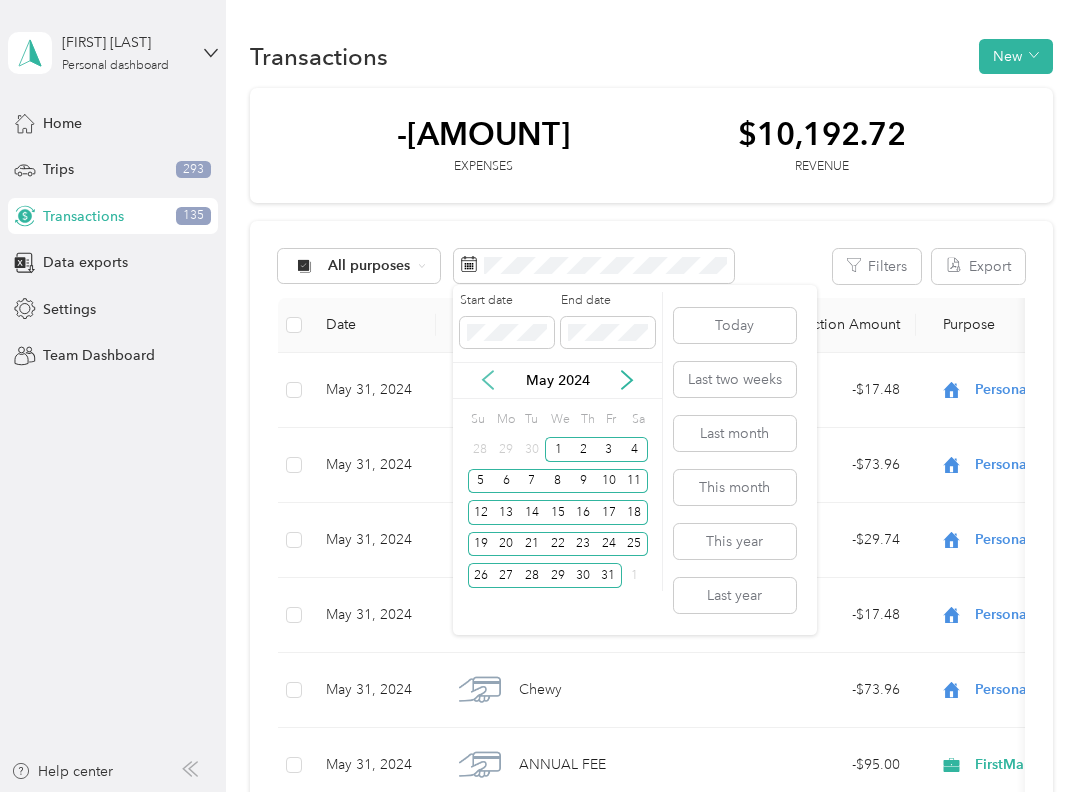 click 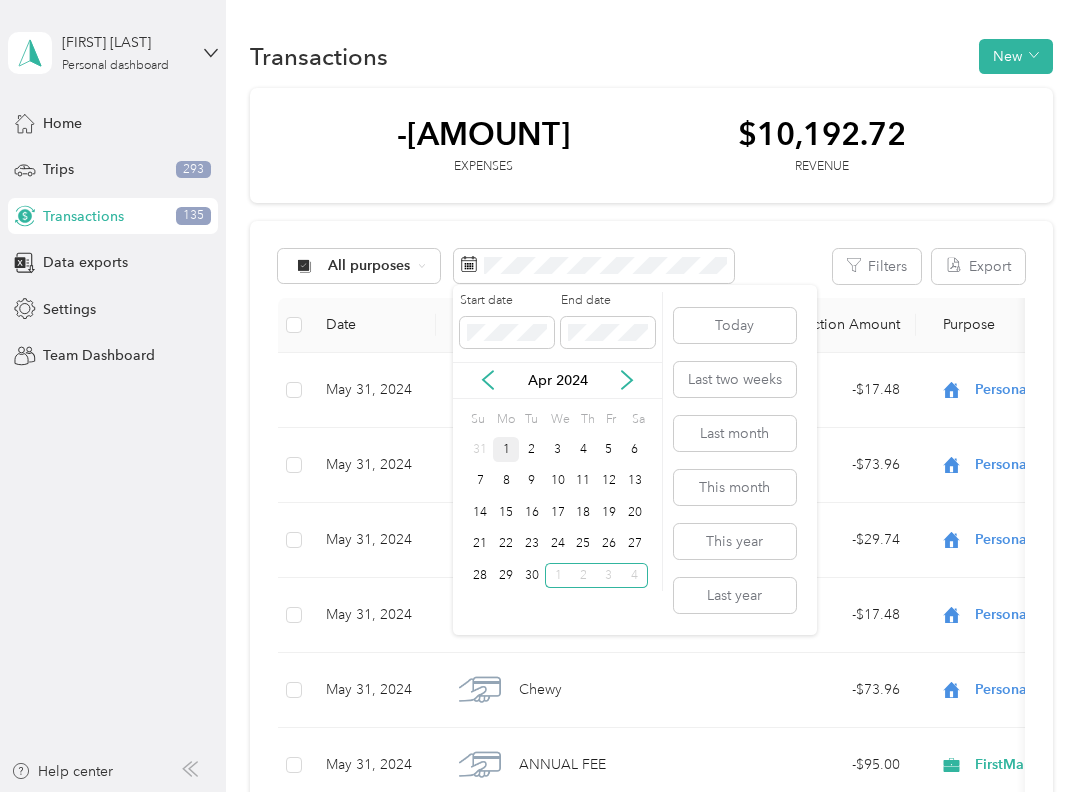 click on "1" at bounding box center (506, 449) 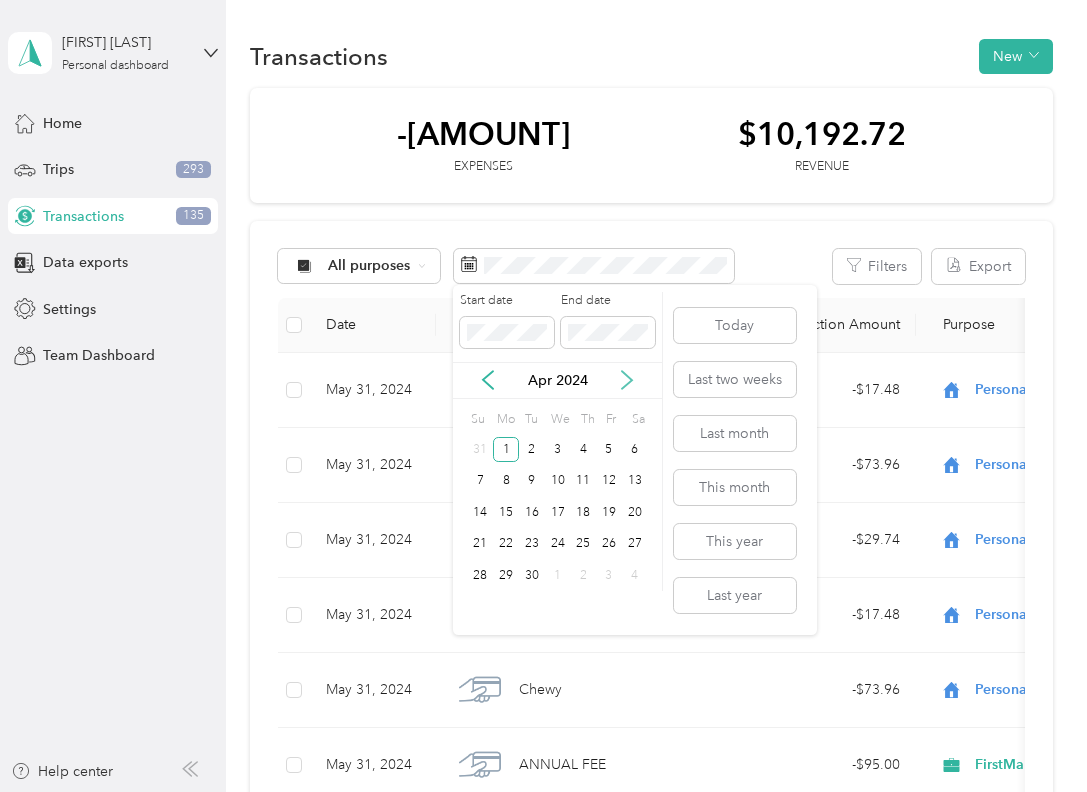 click 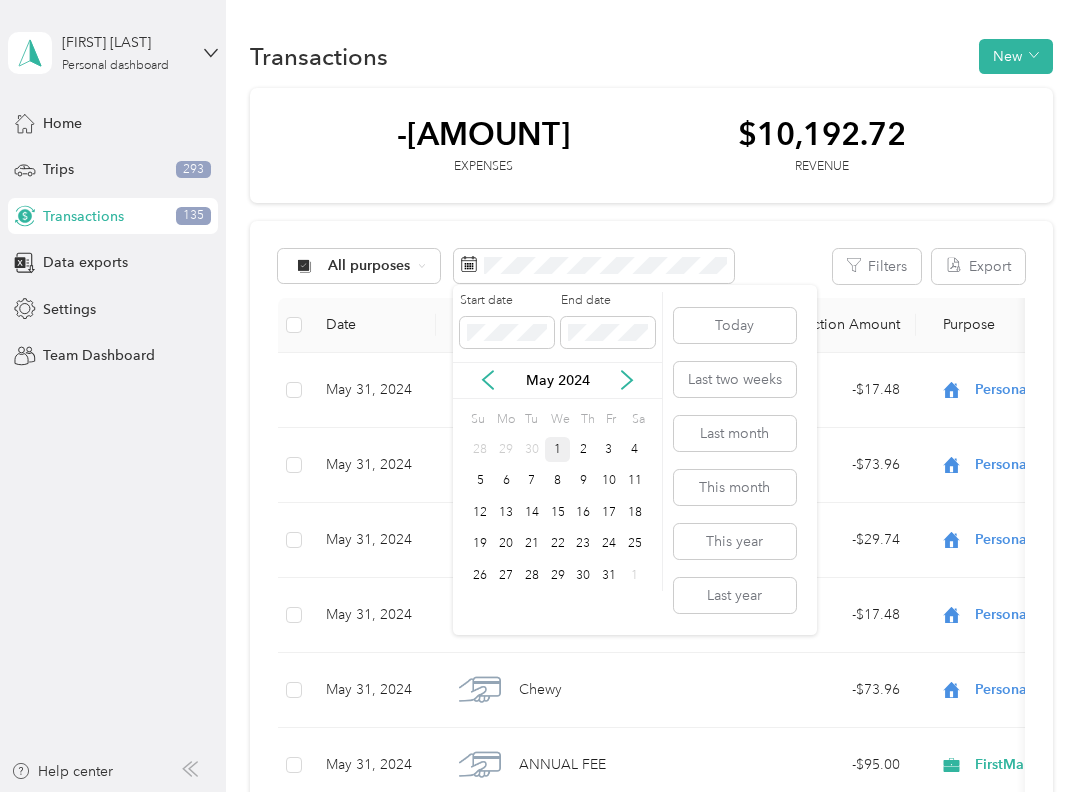 click on "1" at bounding box center (558, 449) 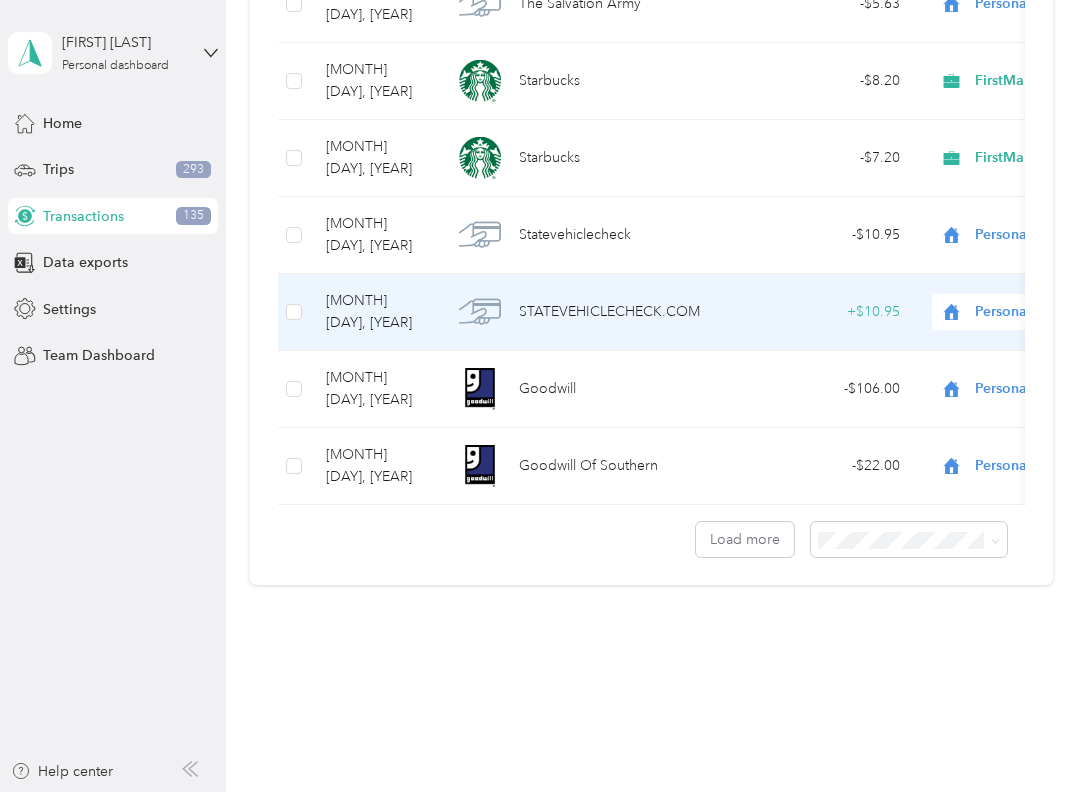 scroll, scrollTop: 4959, scrollLeft: 0, axis: vertical 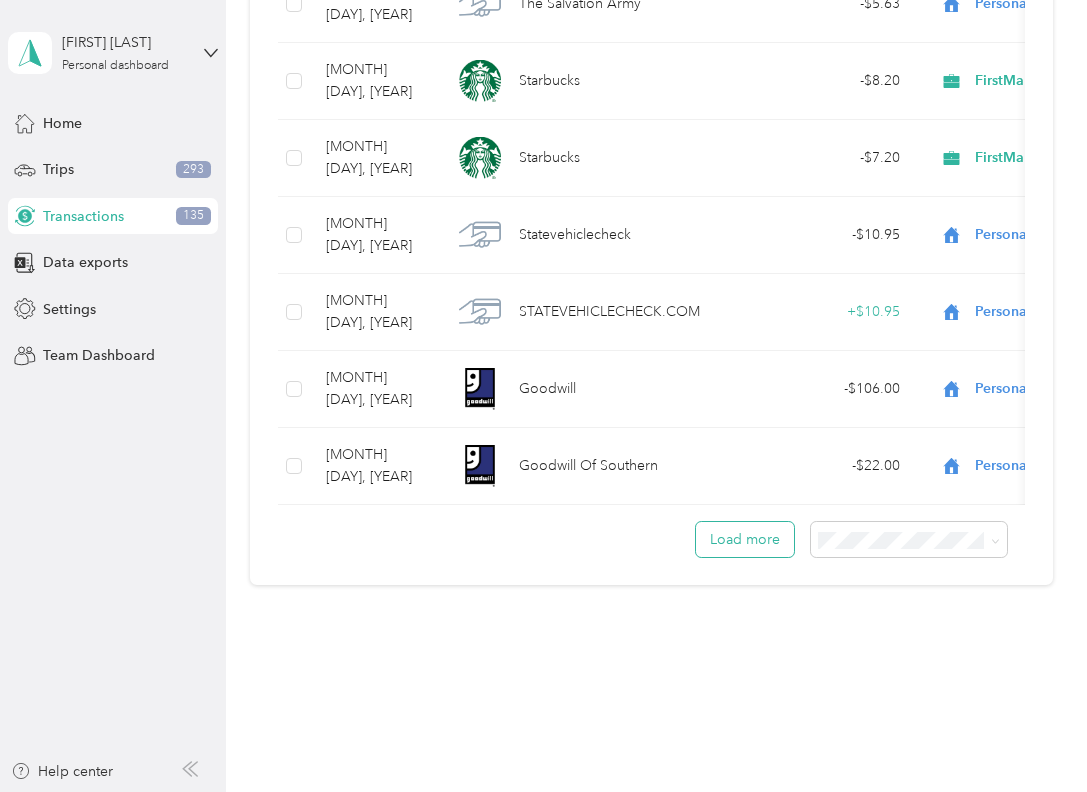 click on "Load more" at bounding box center (745, 539) 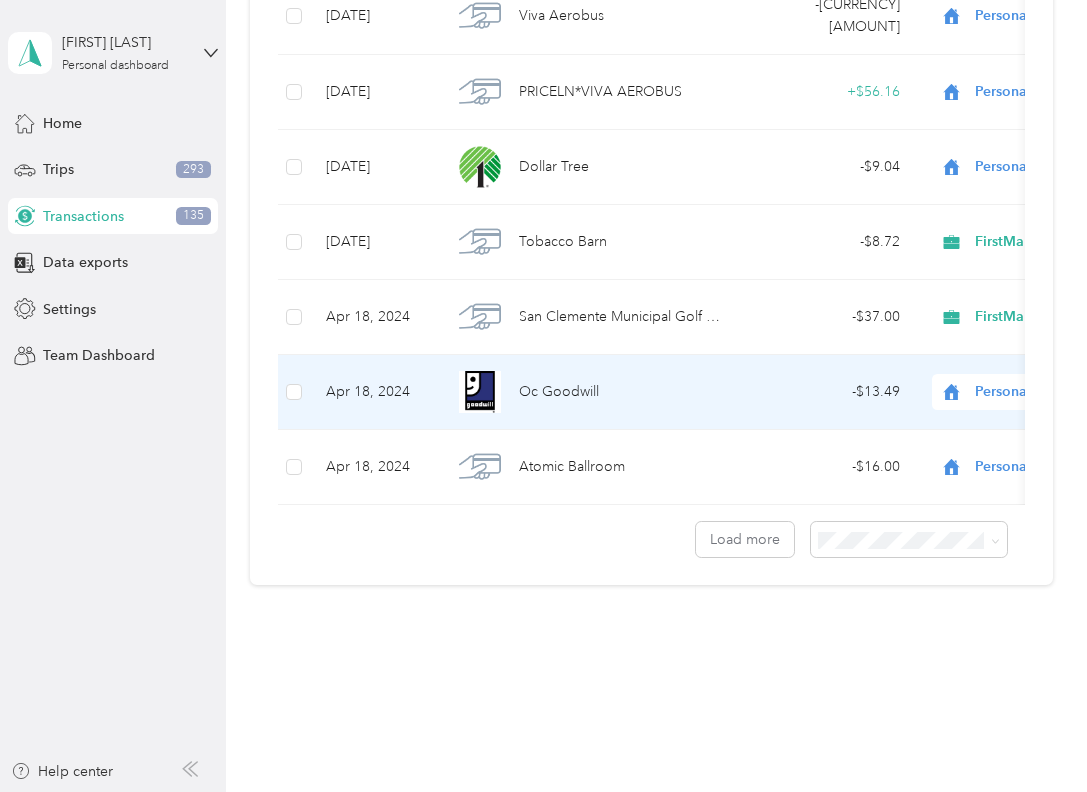 scroll, scrollTop: 9934, scrollLeft: 0, axis: vertical 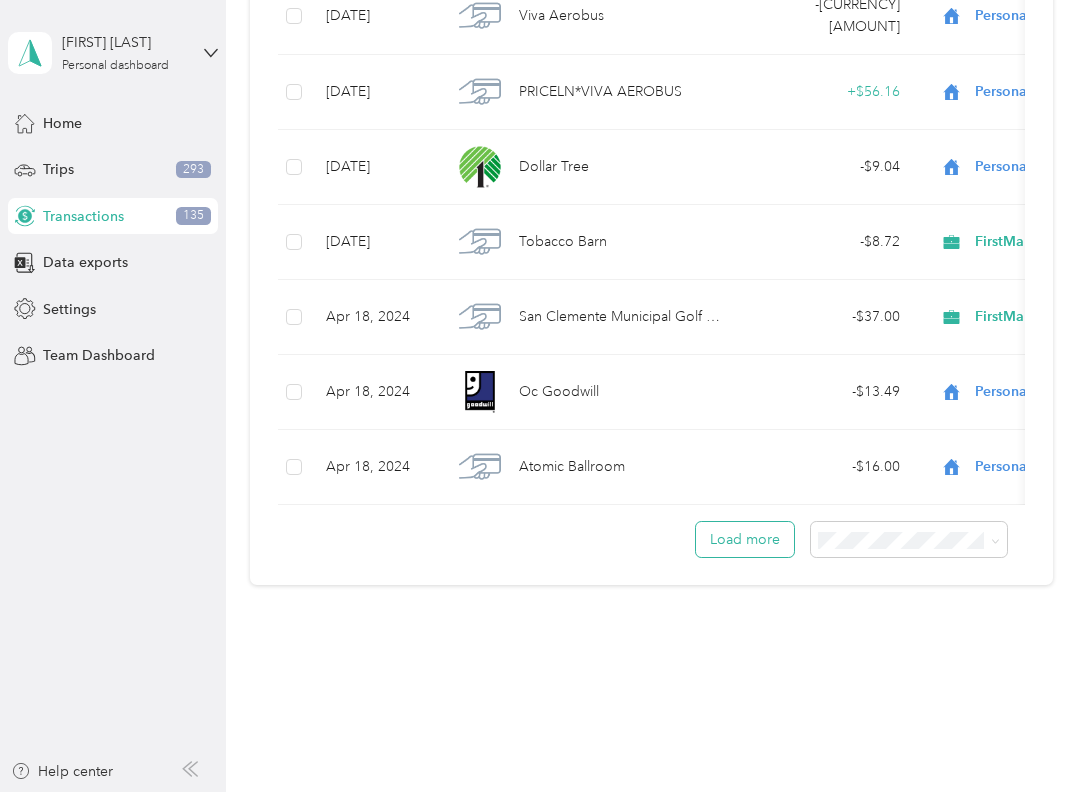 click on "Load more" at bounding box center (745, 539) 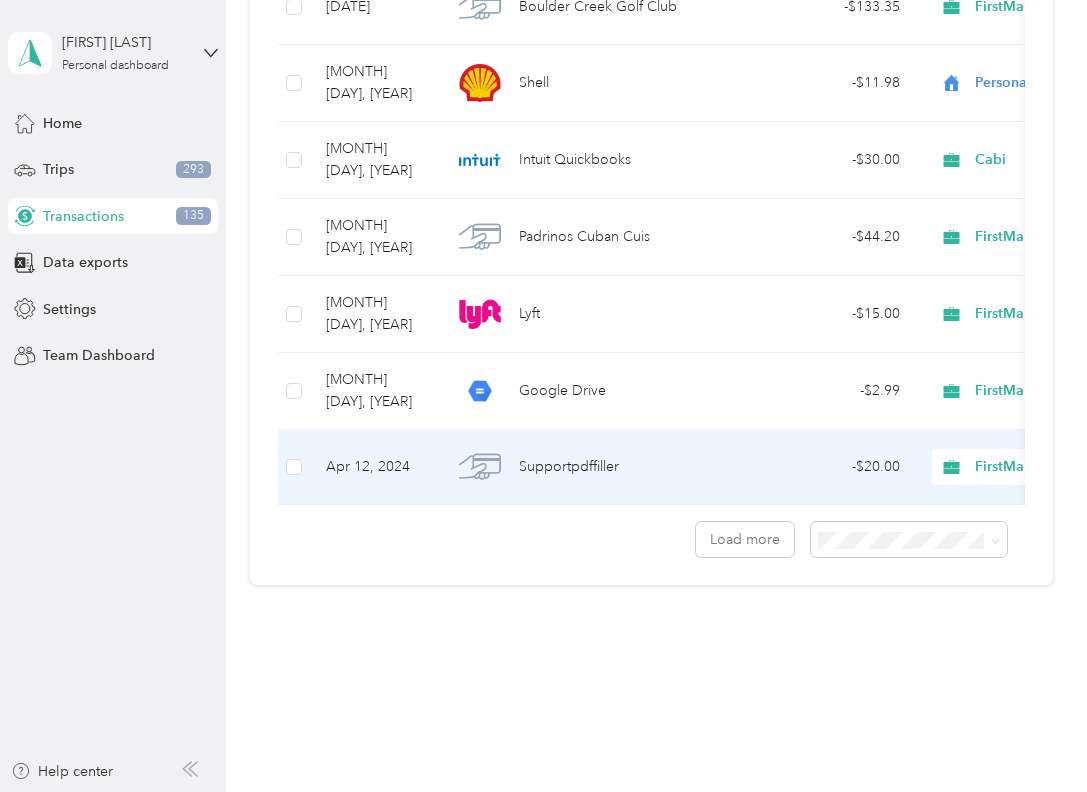 scroll, scrollTop: 14909, scrollLeft: 0, axis: vertical 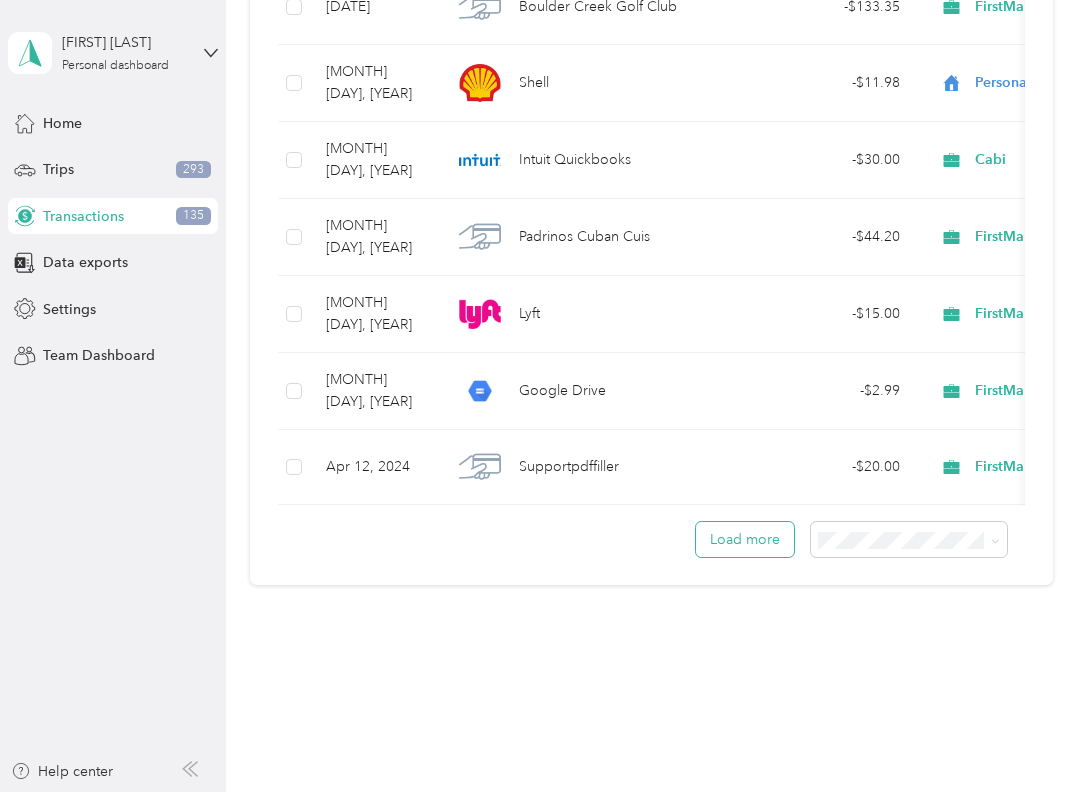 click on "Load more" at bounding box center [745, 539] 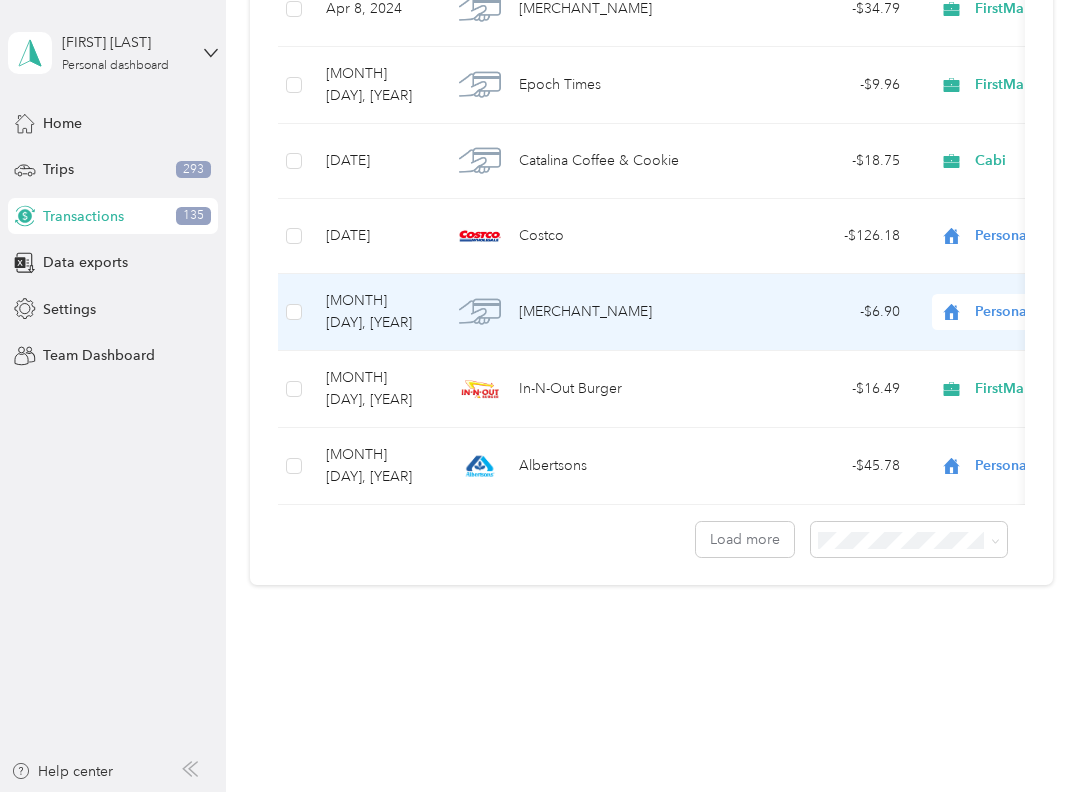 scroll, scrollTop: 19846, scrollLeft: 0, axis: vertical 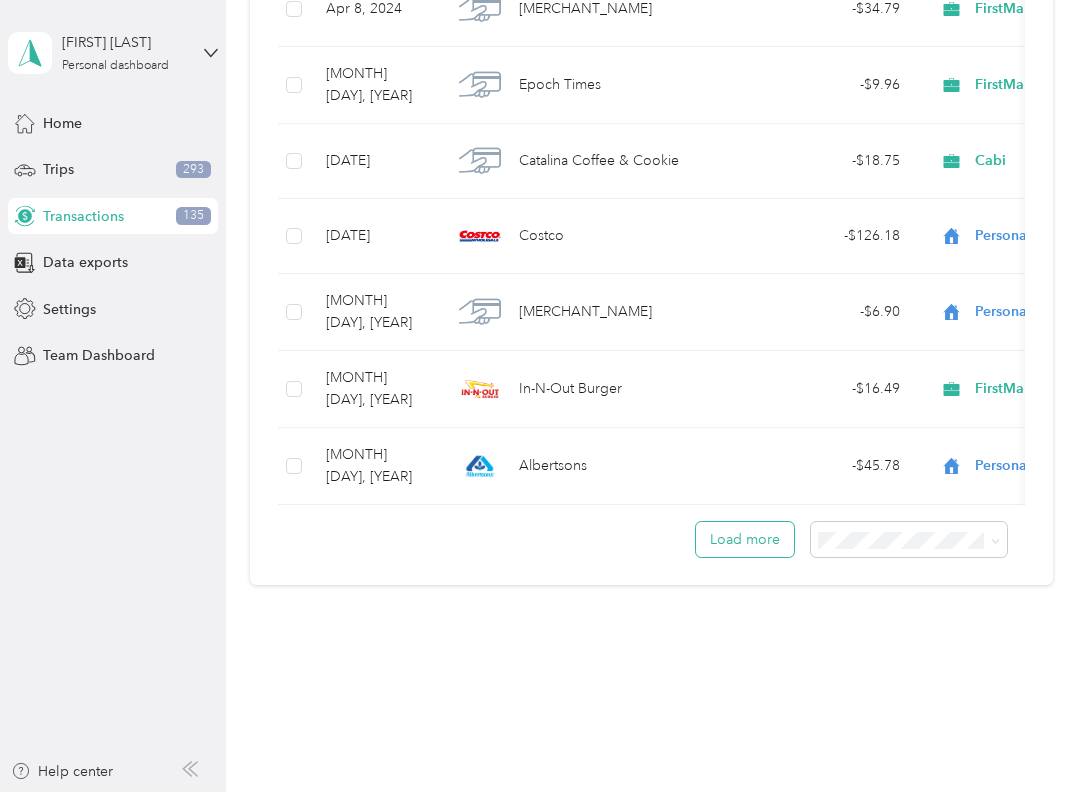 click on "Load more" at bounding box center [745, 539] 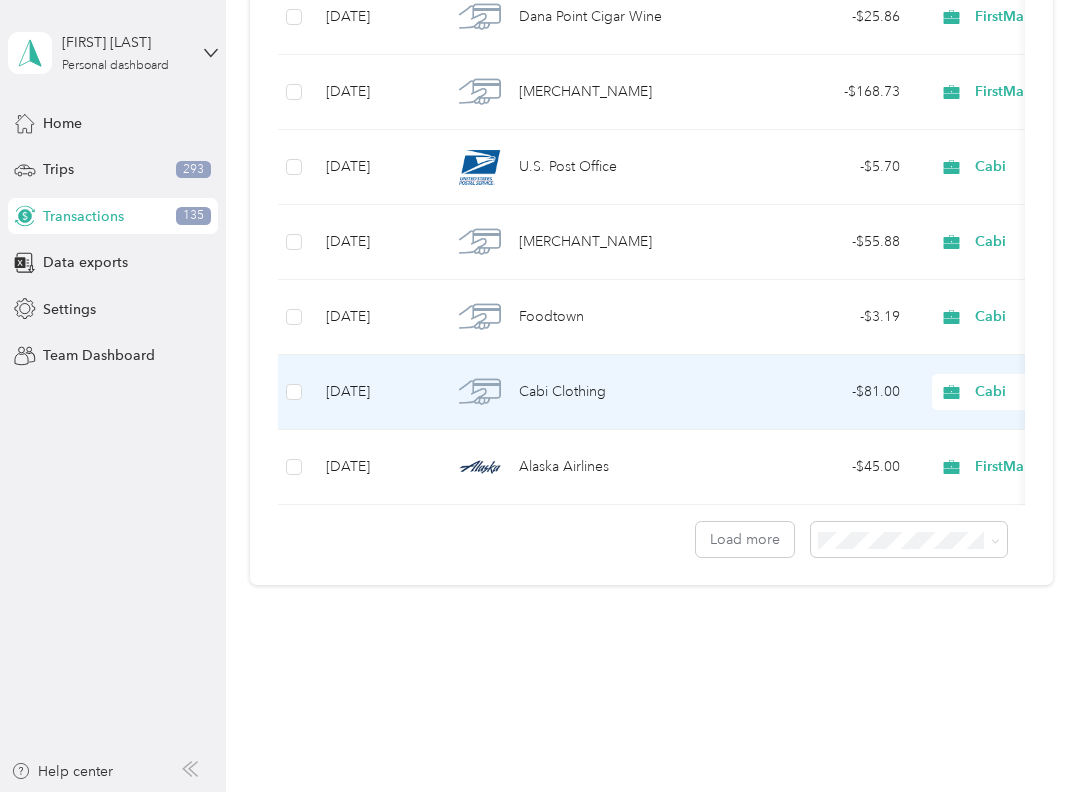 scroll, scrollTop: 24859, scrollLeft: 0, axis: vertical 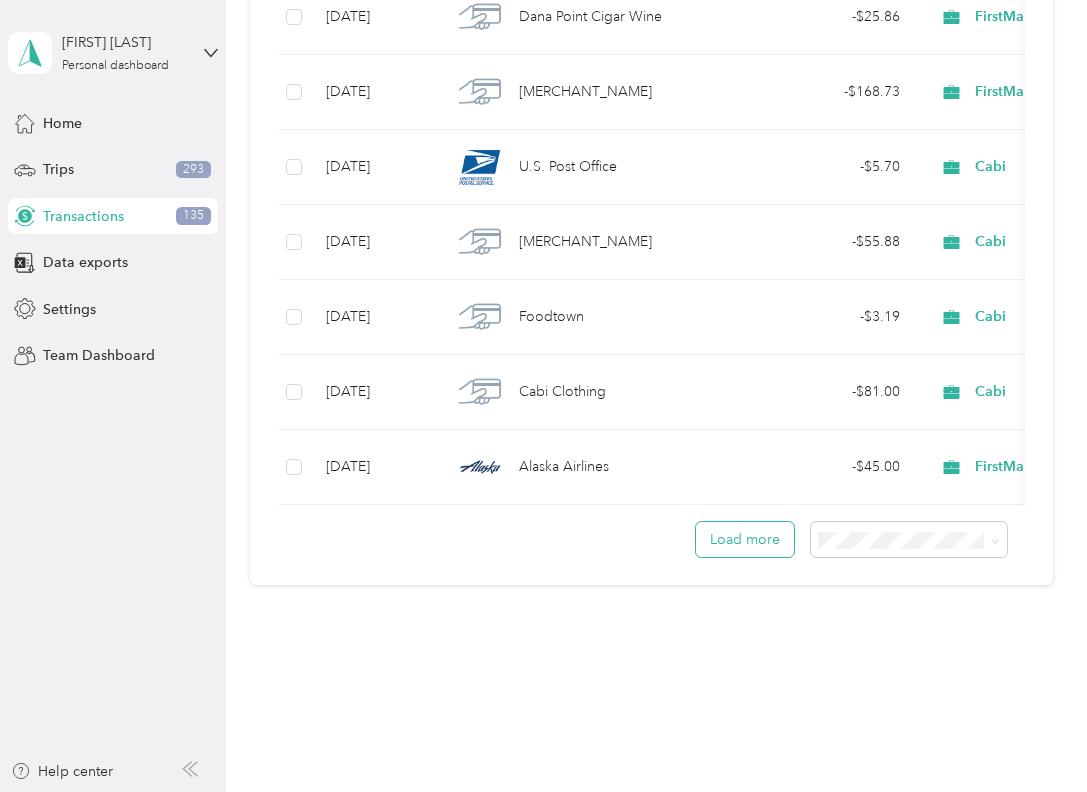 click on "Load more" at bounding box center (745, 539) 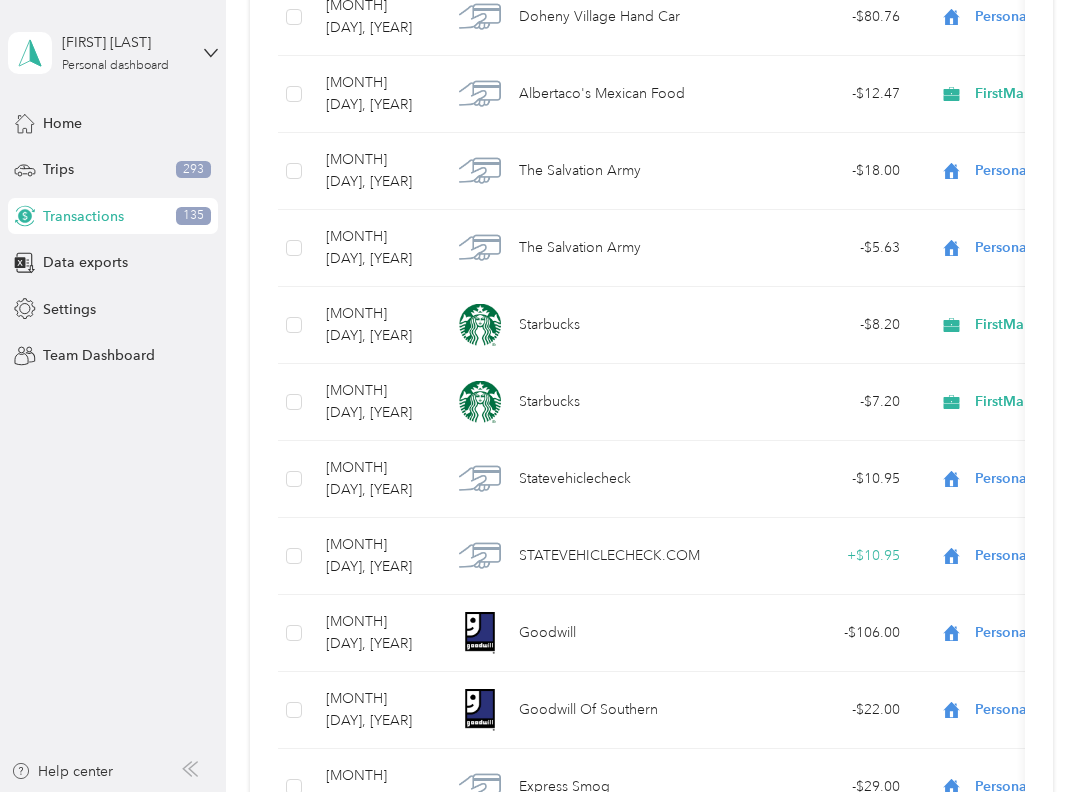 scroll, scrollTop: -77, scrollLeft: 0, axis: vertical 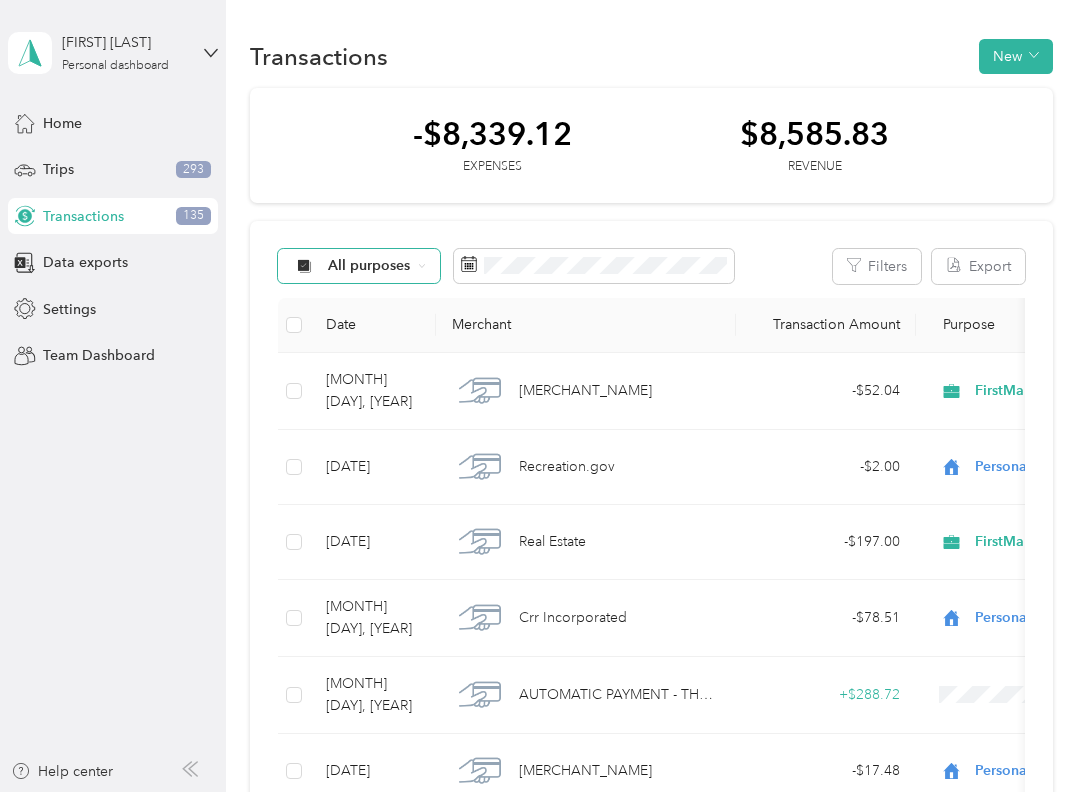 click on "All purposes" at bounding box center (369, 266) 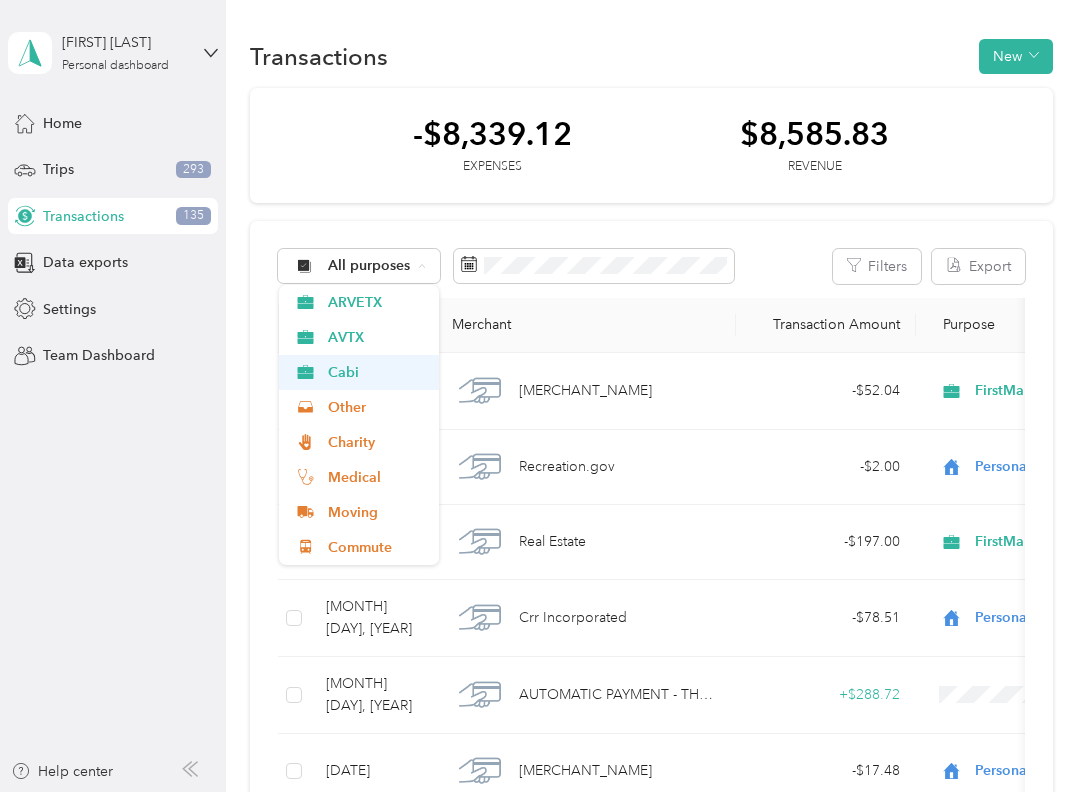 scroll, scrollTop: 175, scrollLeft: 0, axis: vertical 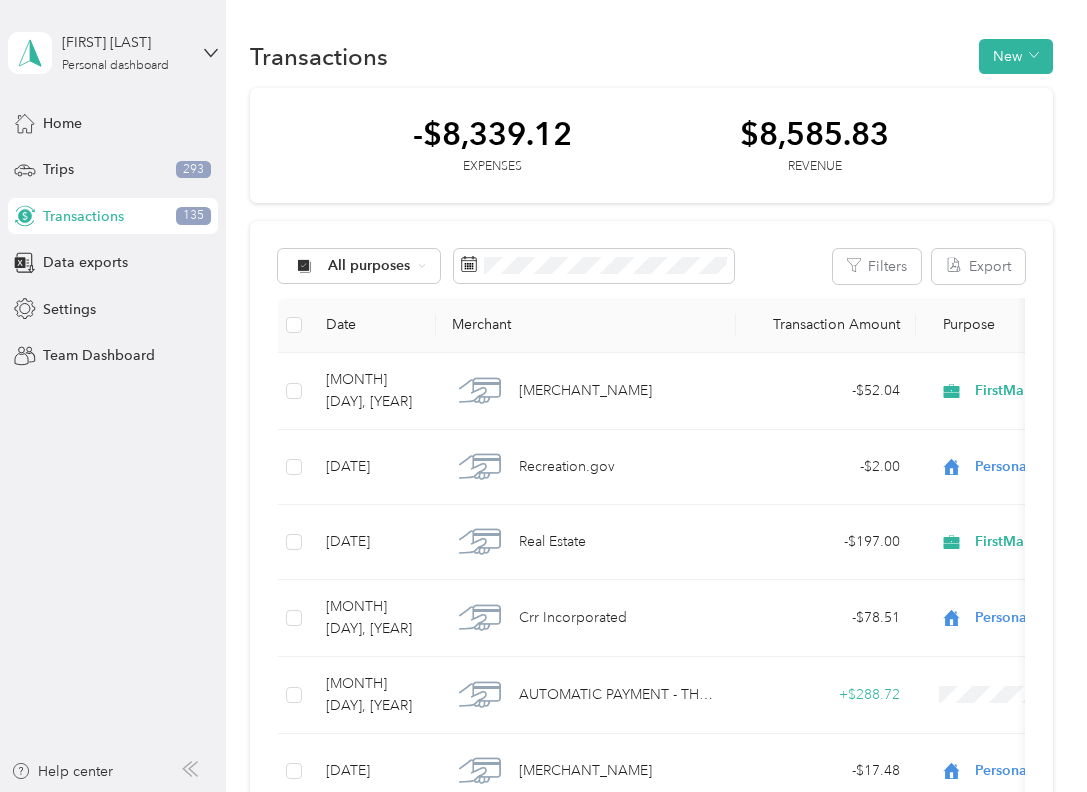 click on "Medical" at bounding box center [376, 476] 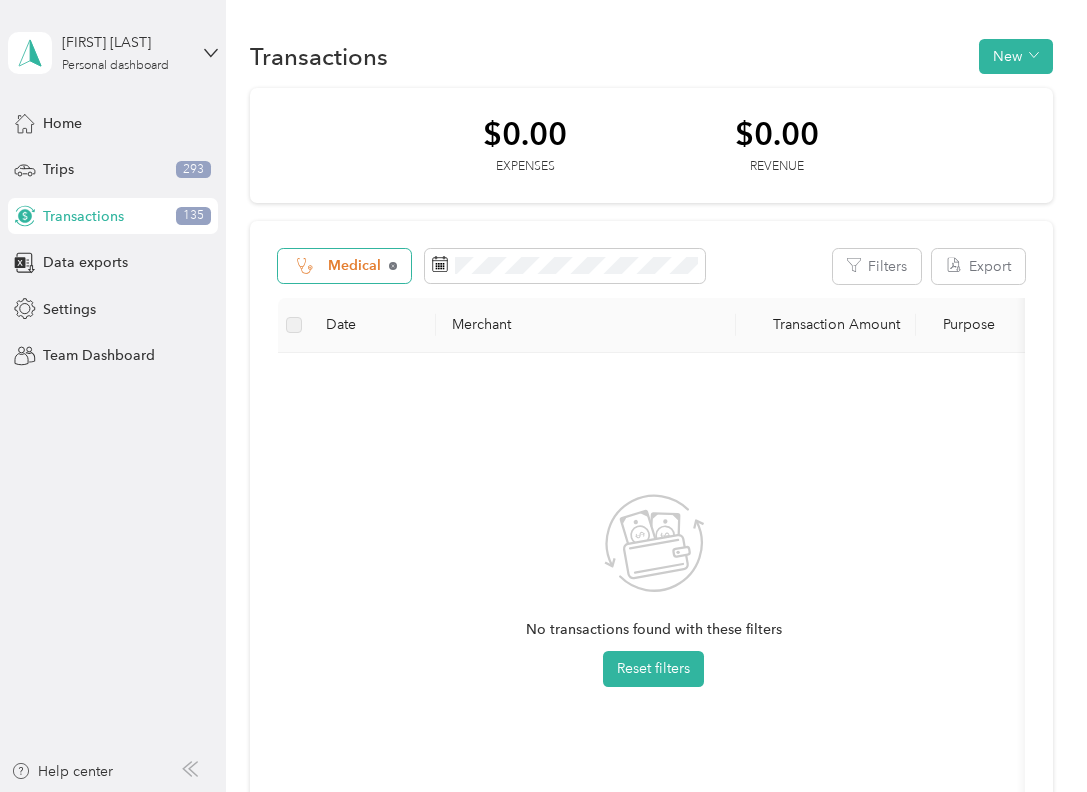 click 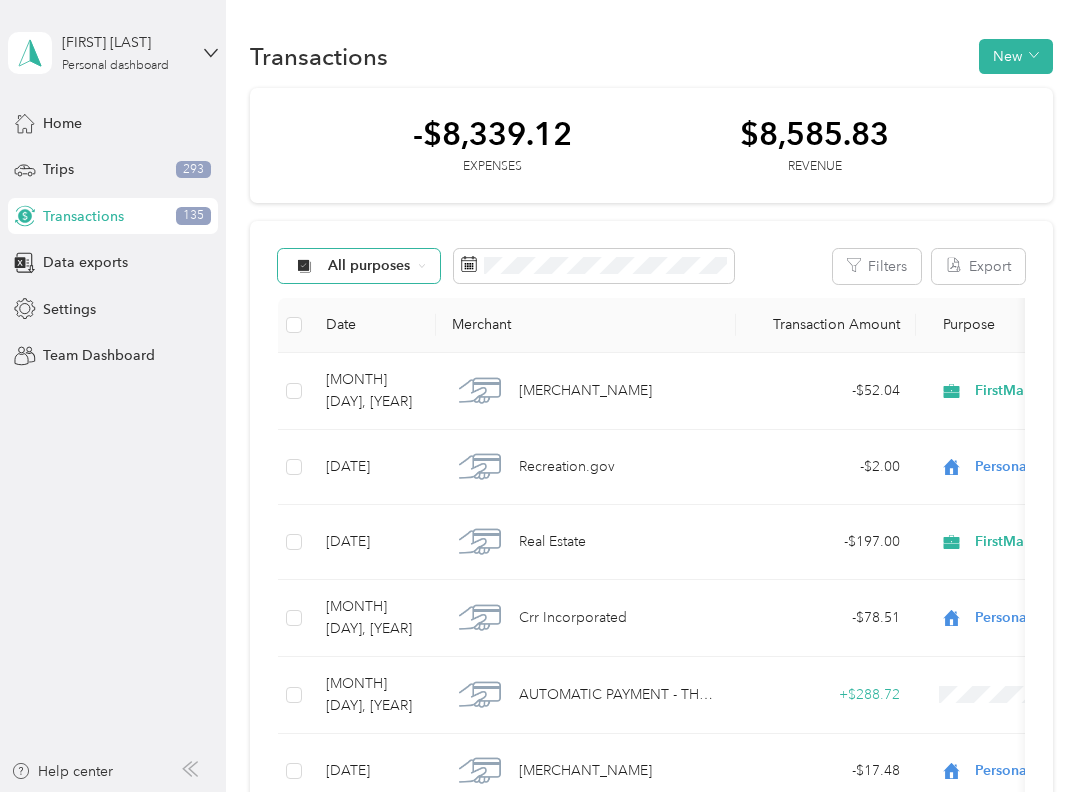 click on "All purposes" at bounding box center [369, 266] 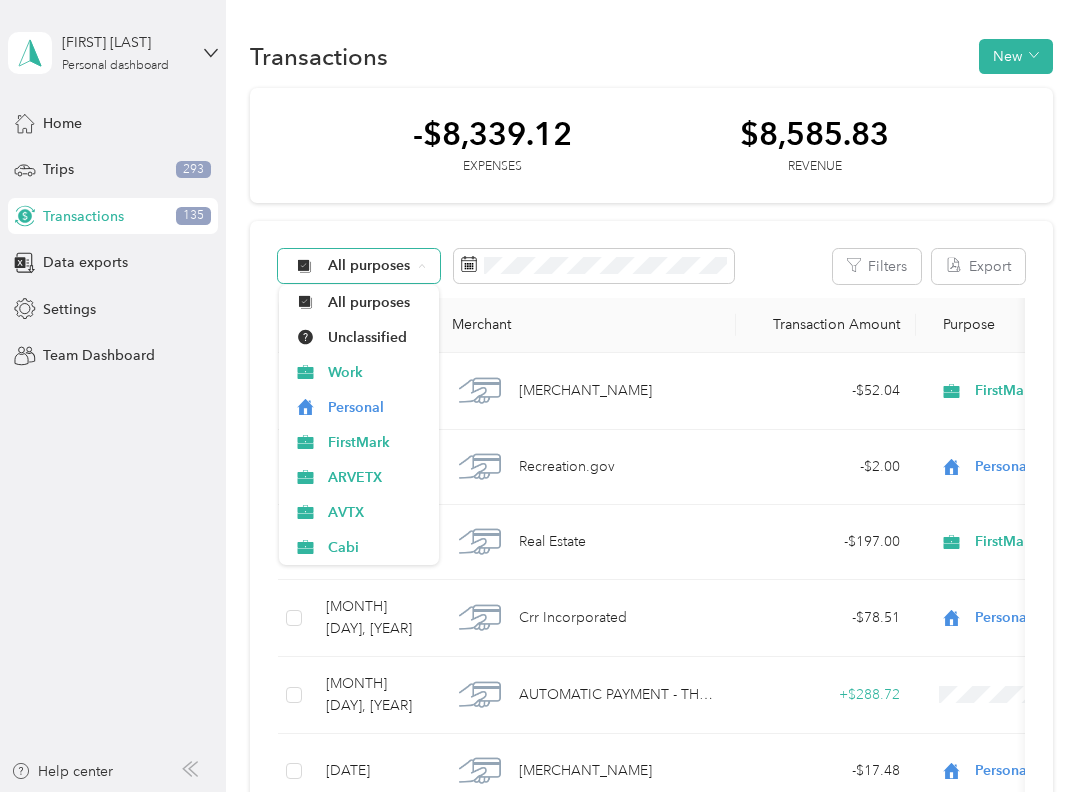 click on "All purposes" at bounding box center (359, 266) 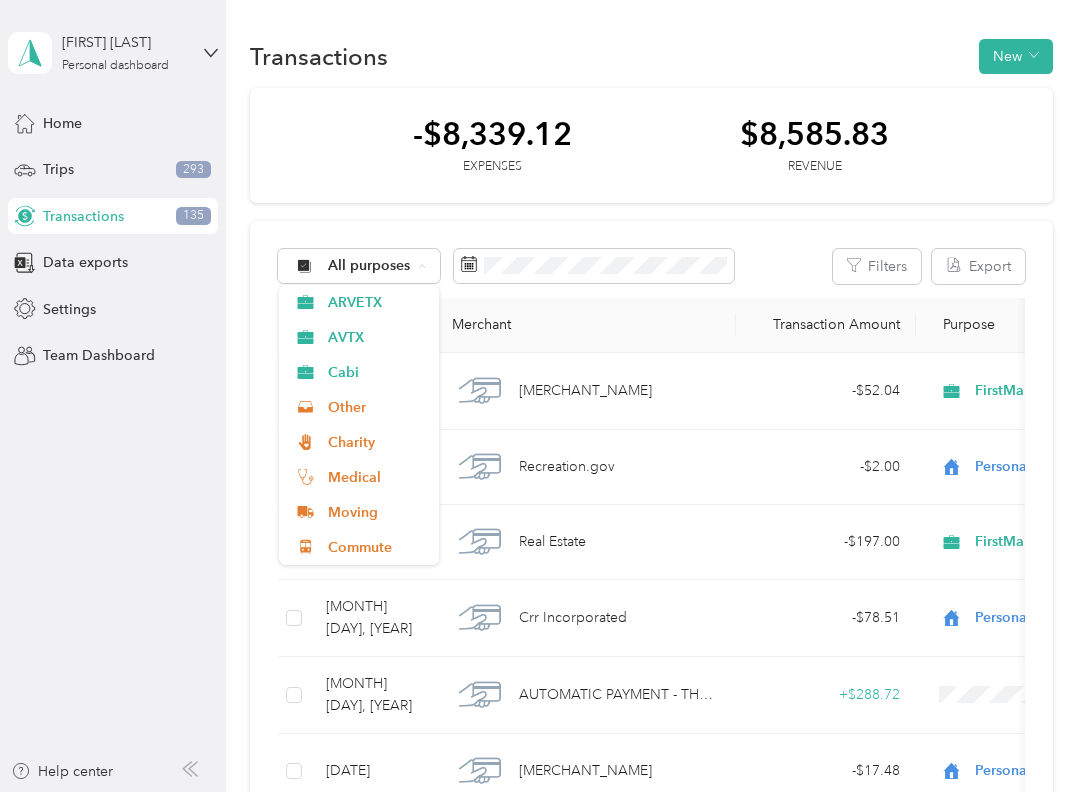 scroll, scrollTop: 175, scrollLeft: 0, axis: vertical 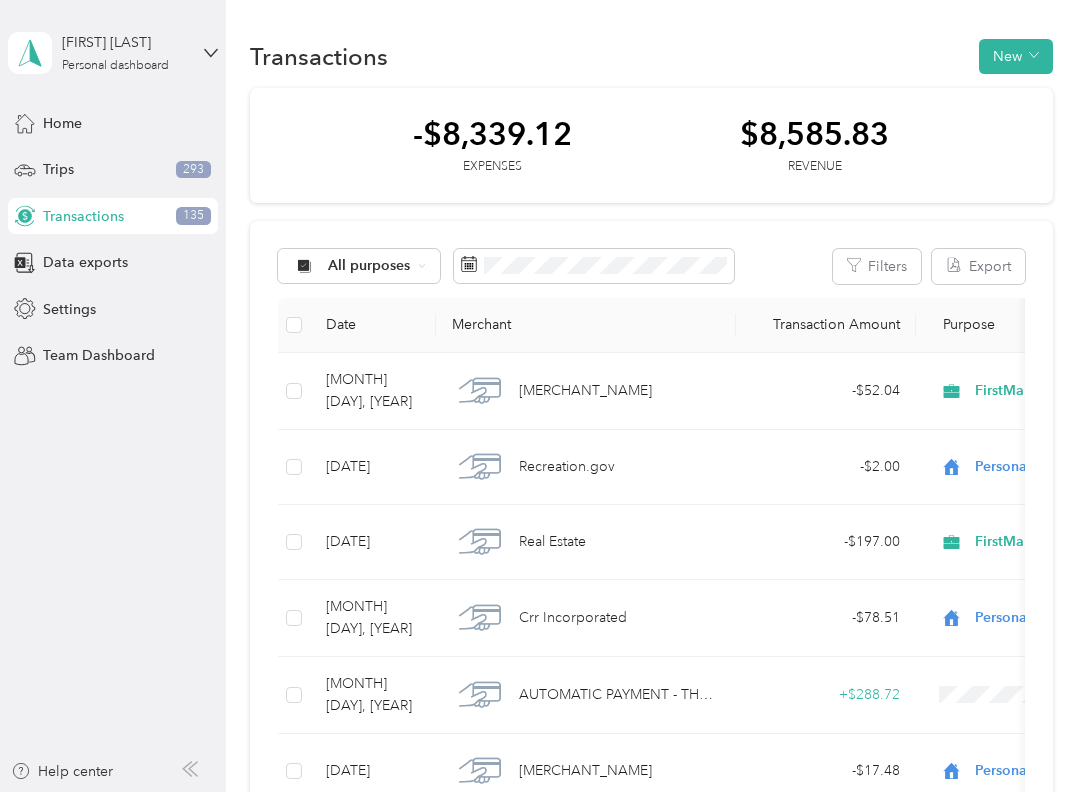 click on "Other" at bounding box center [359, 398] 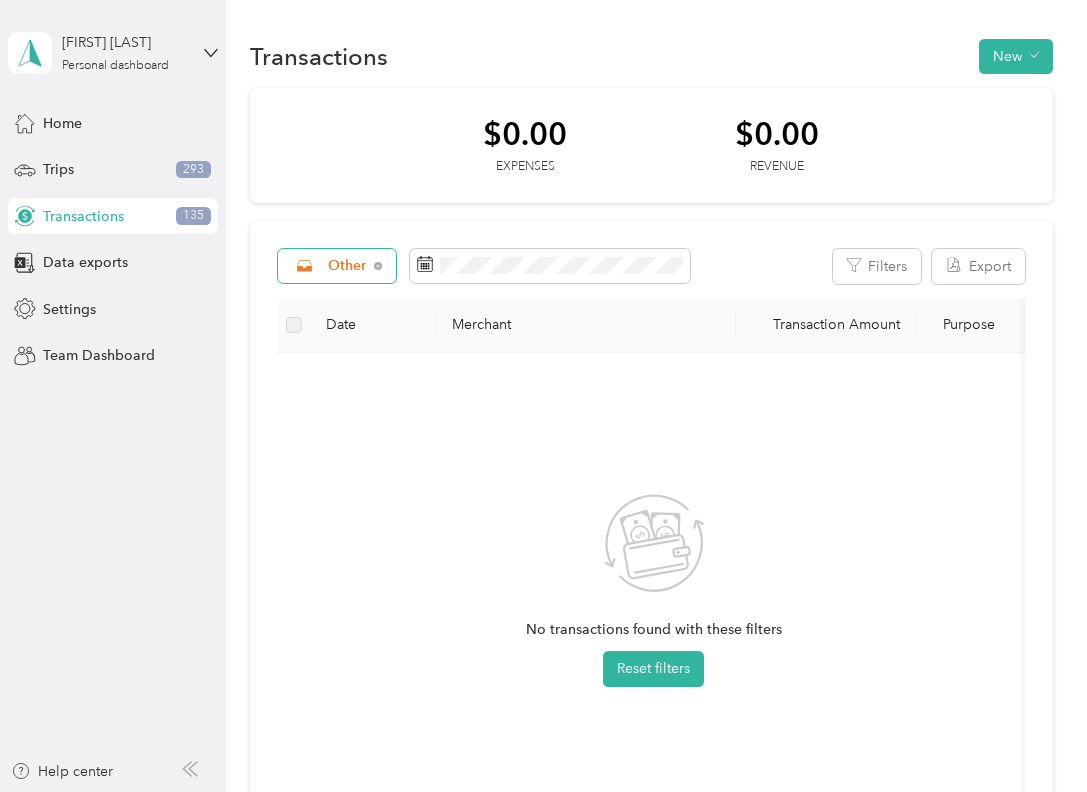 click on "Other" at bounding box center [337, 266] 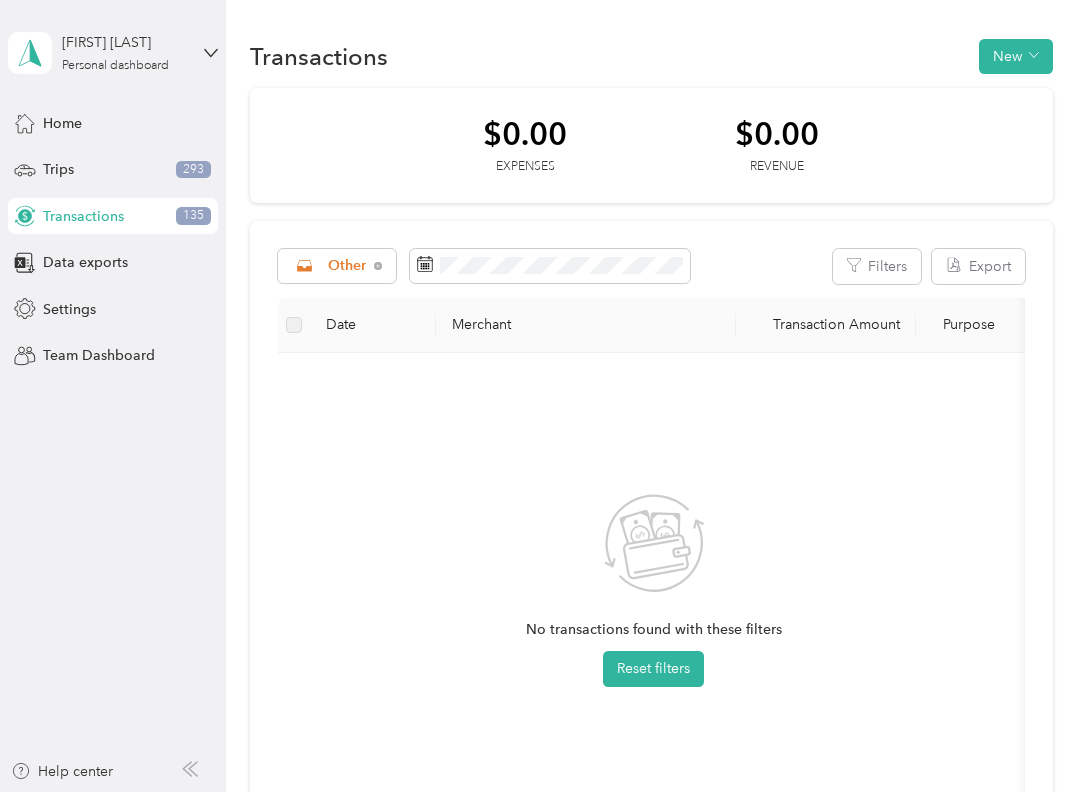 click on "AVTX" at bounding box center [352, 511] 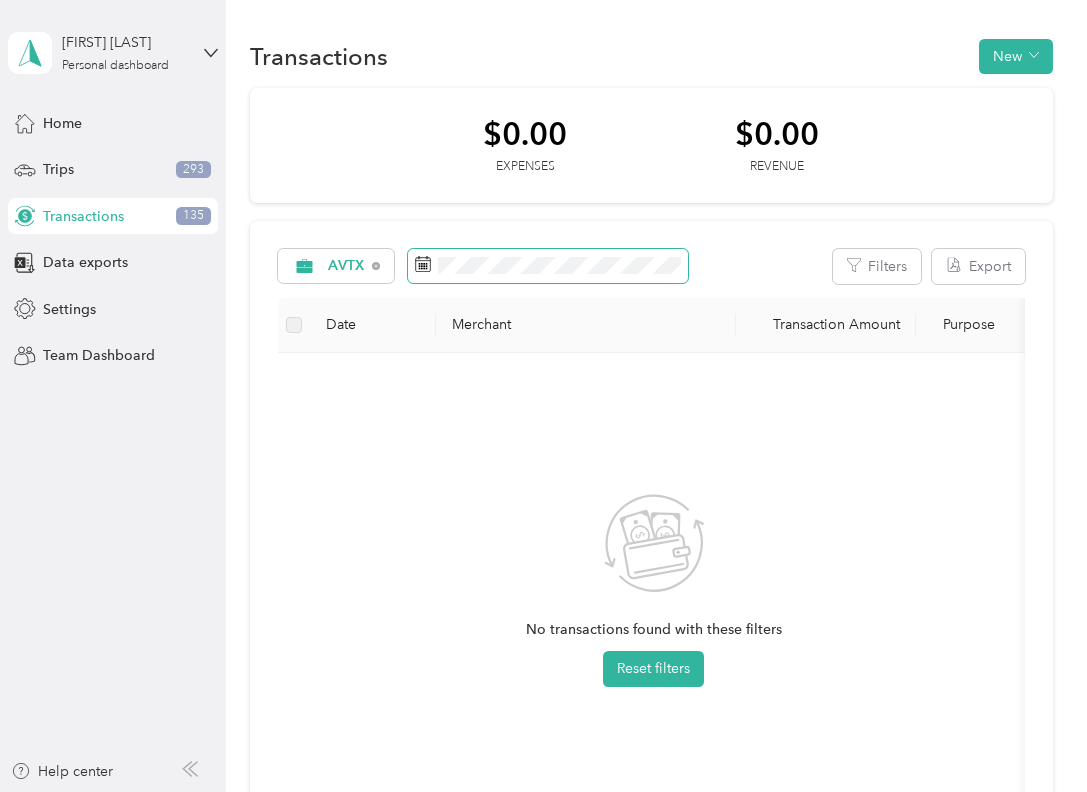 click 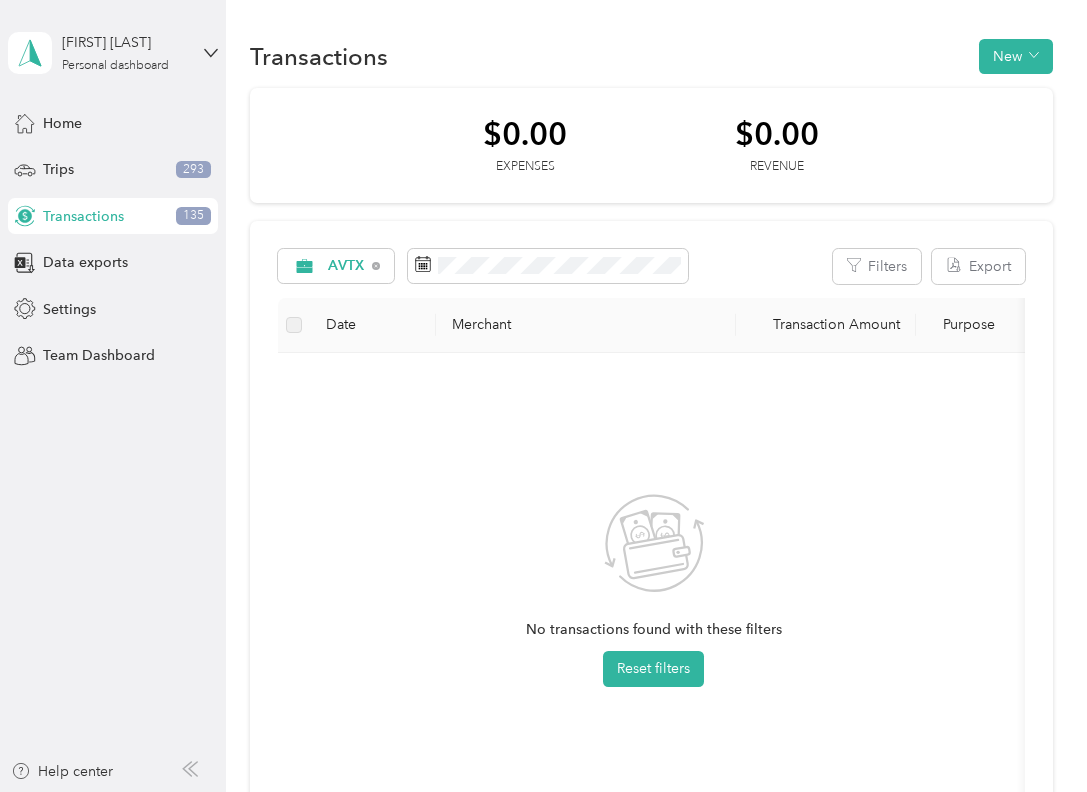 click on "No transactions found with these filters Reset filters" at bounding box center [653, 607] 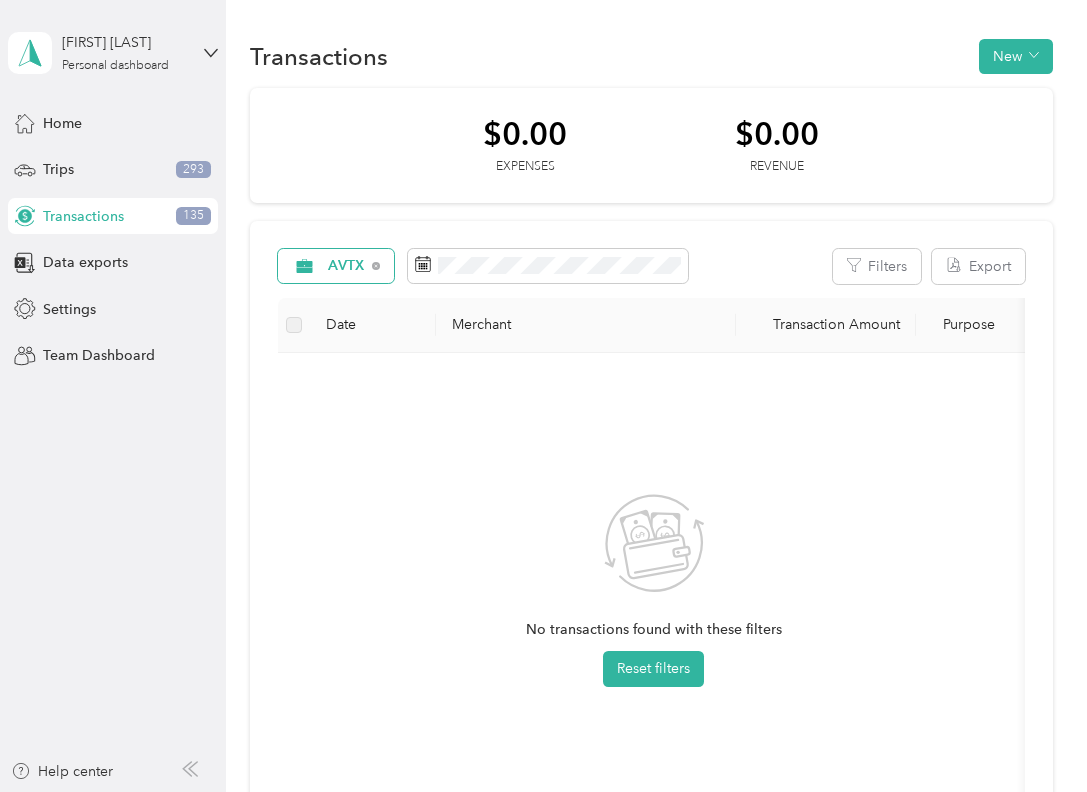 click on "AVTX" at bounding box center [336, 266] 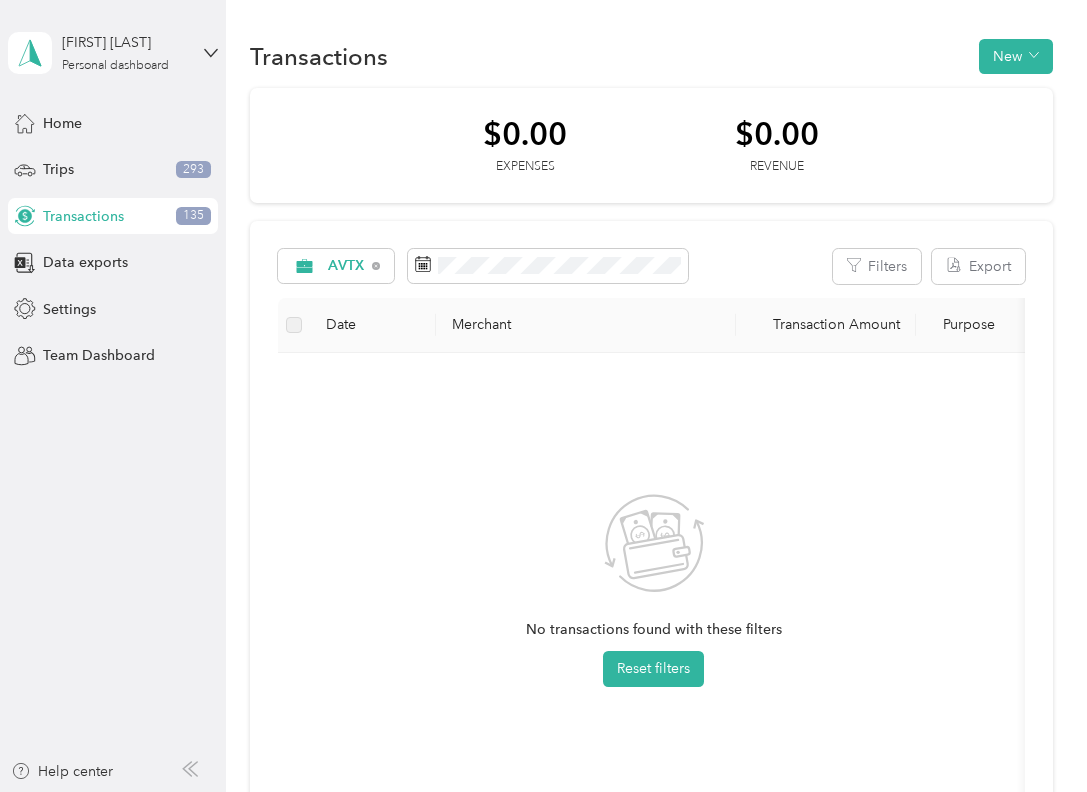 click on "All purposes" at bounding box center (352, 302) 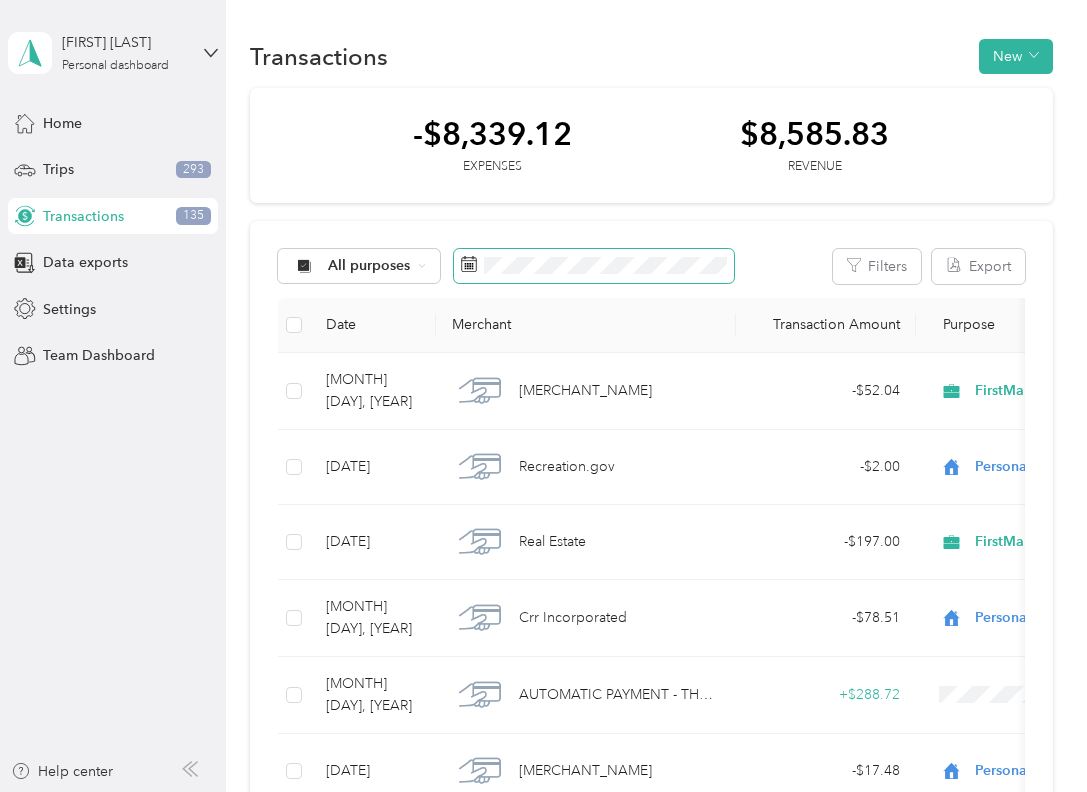 click at bounding box center [594, 266] 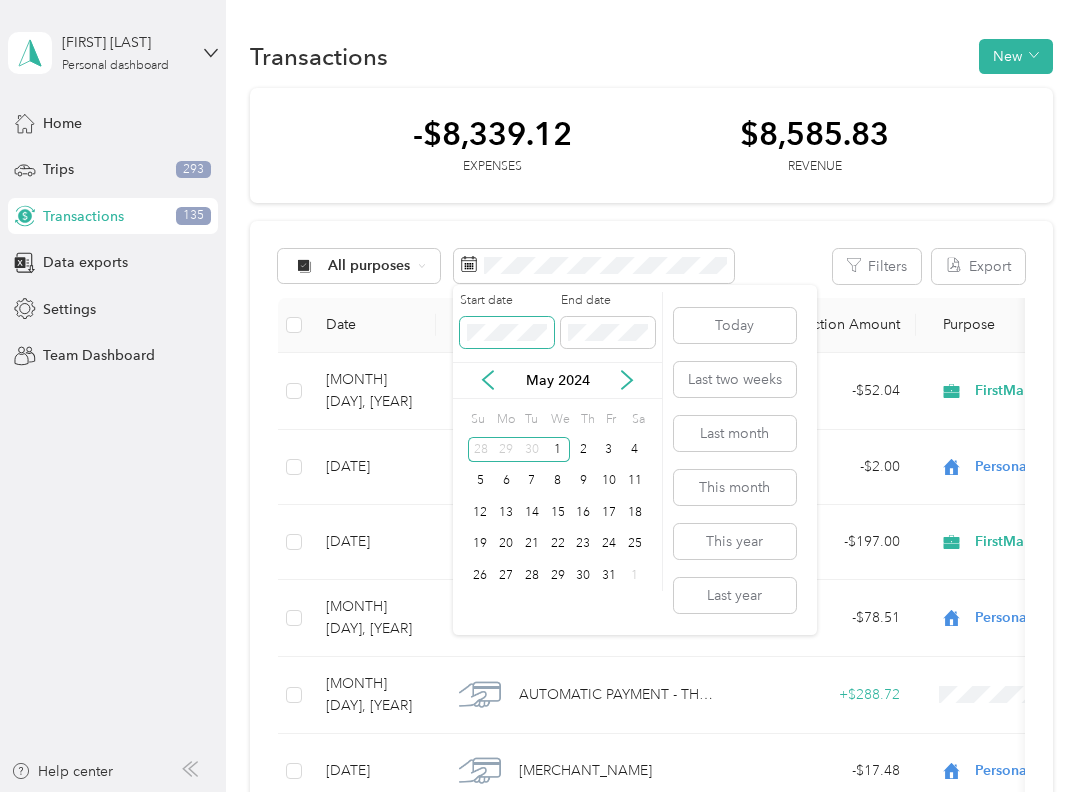 drag, startPoint x: 519, startPoint y: 255, endPoint x: 465, endPoint y: 331, distance: 93.230896 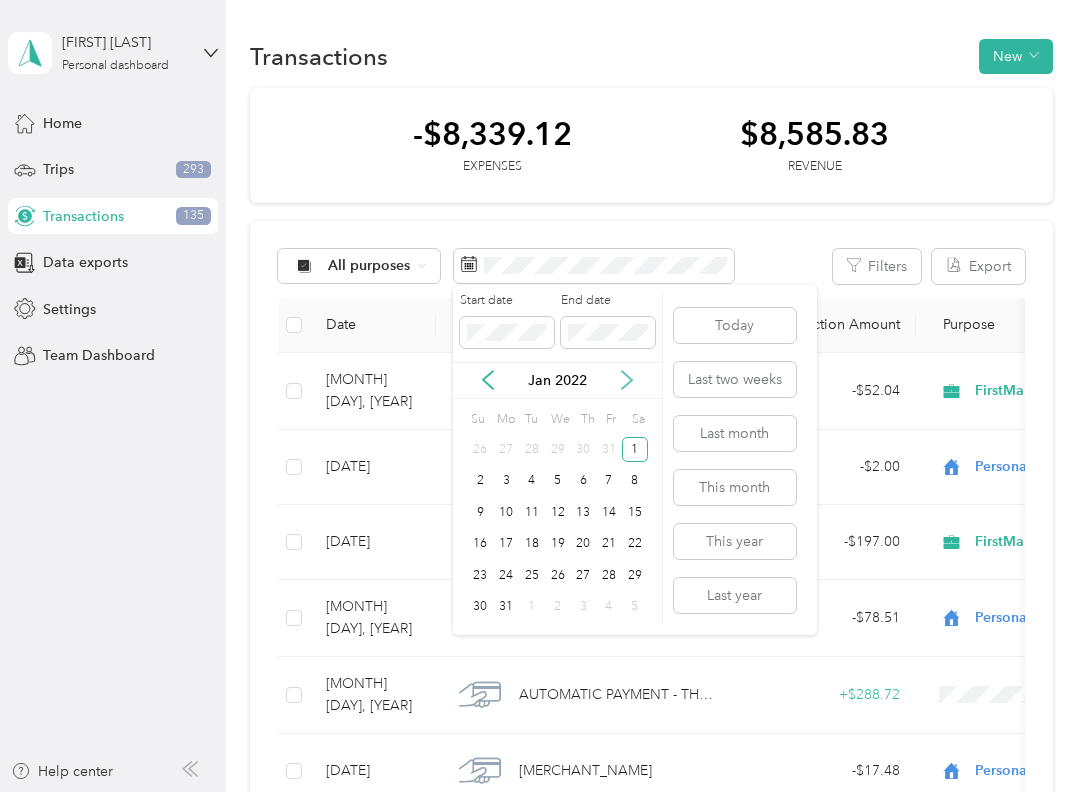 click 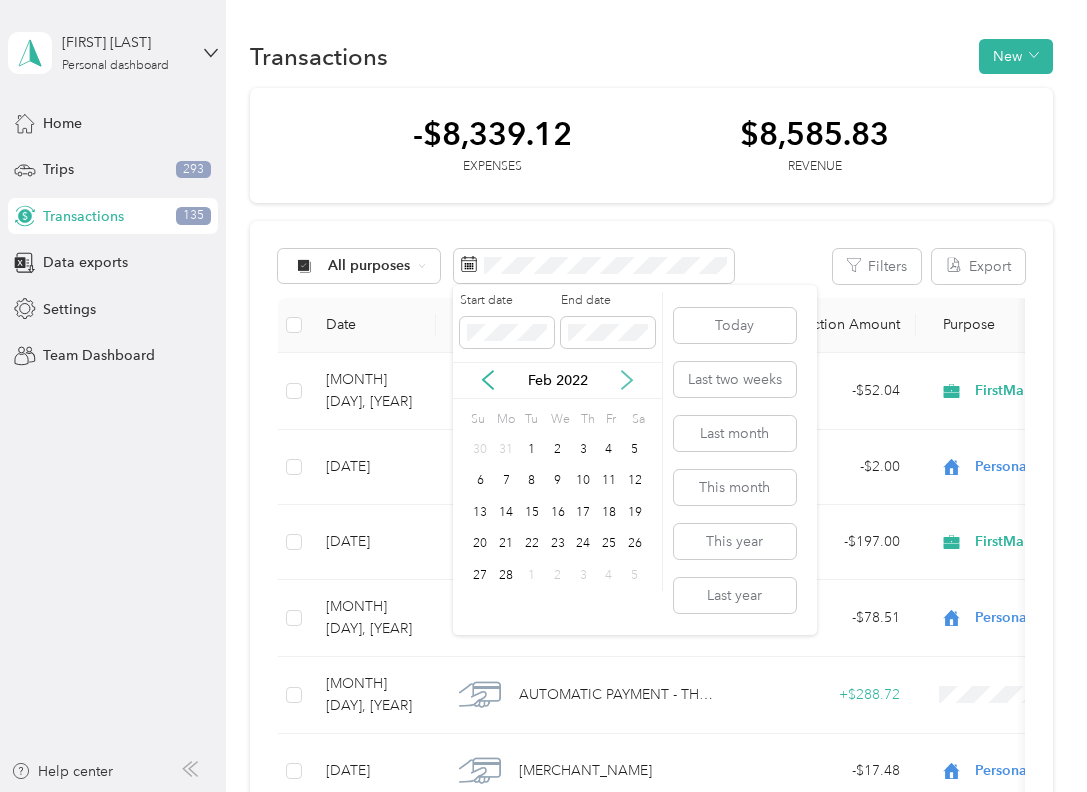 click 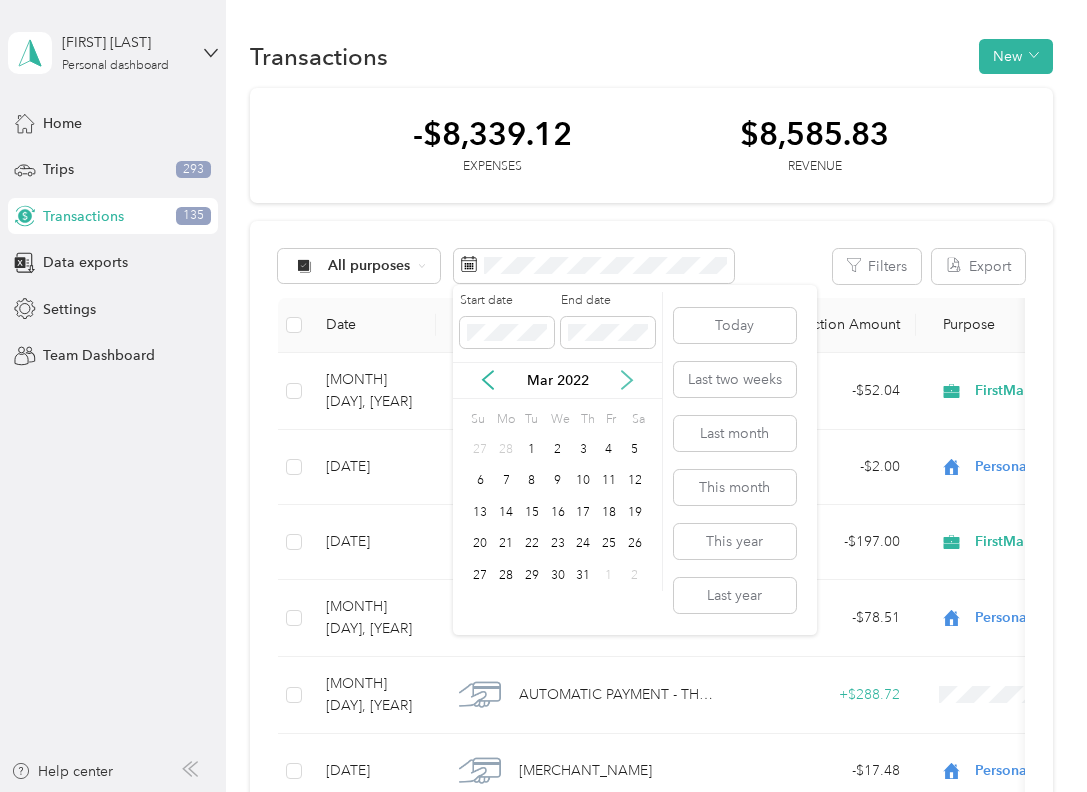 click 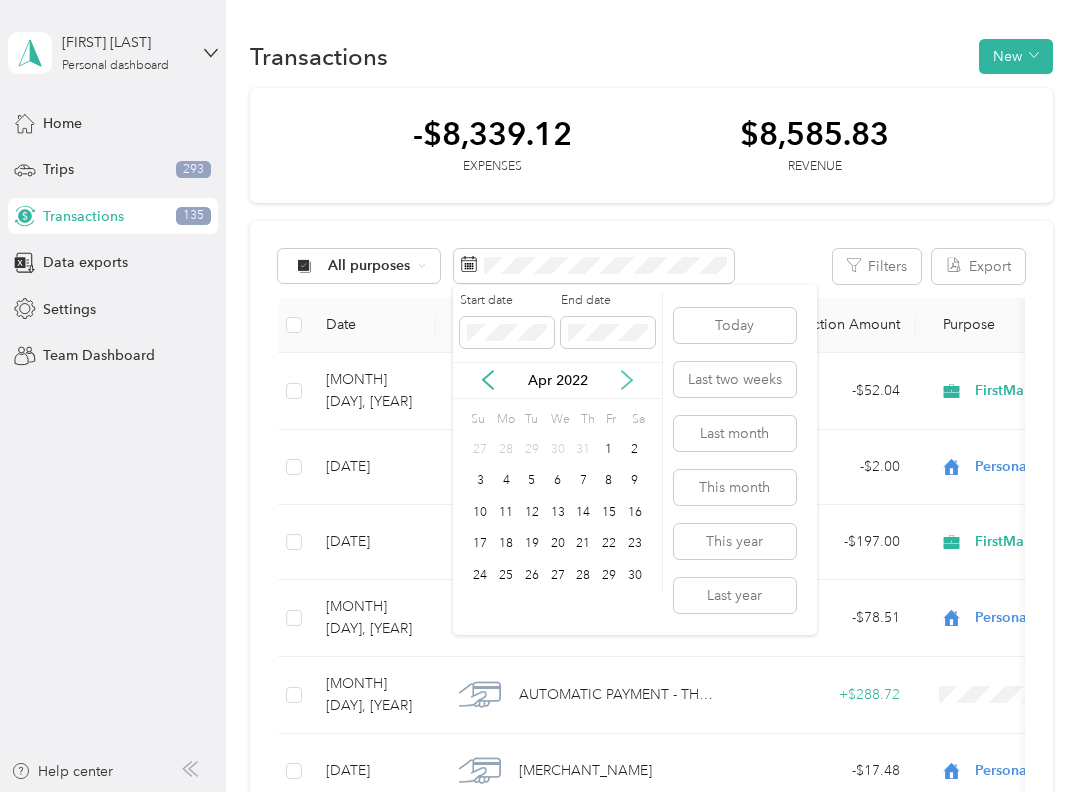 click 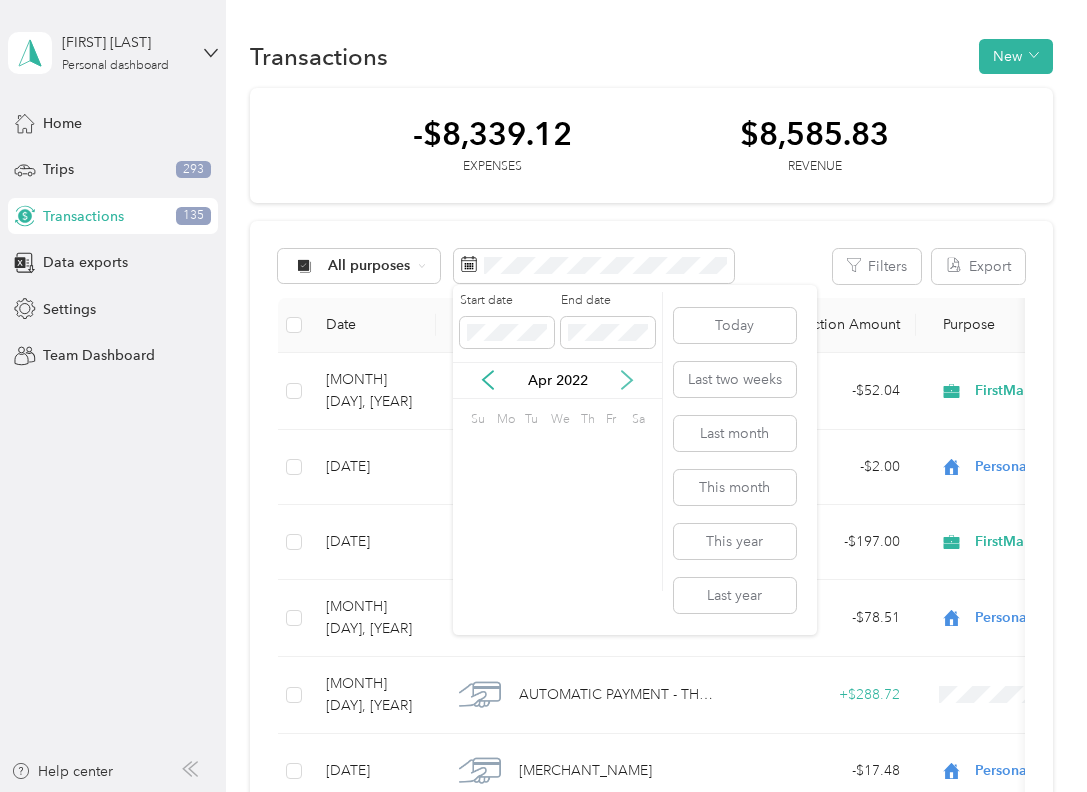 click 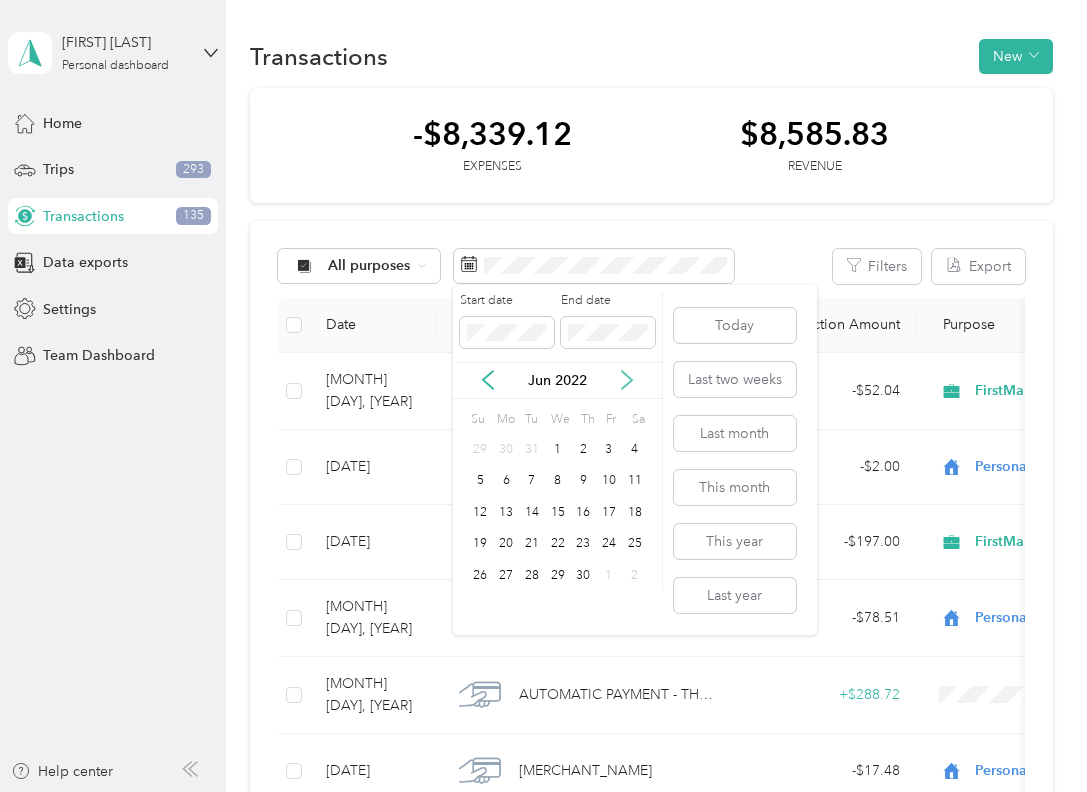 click 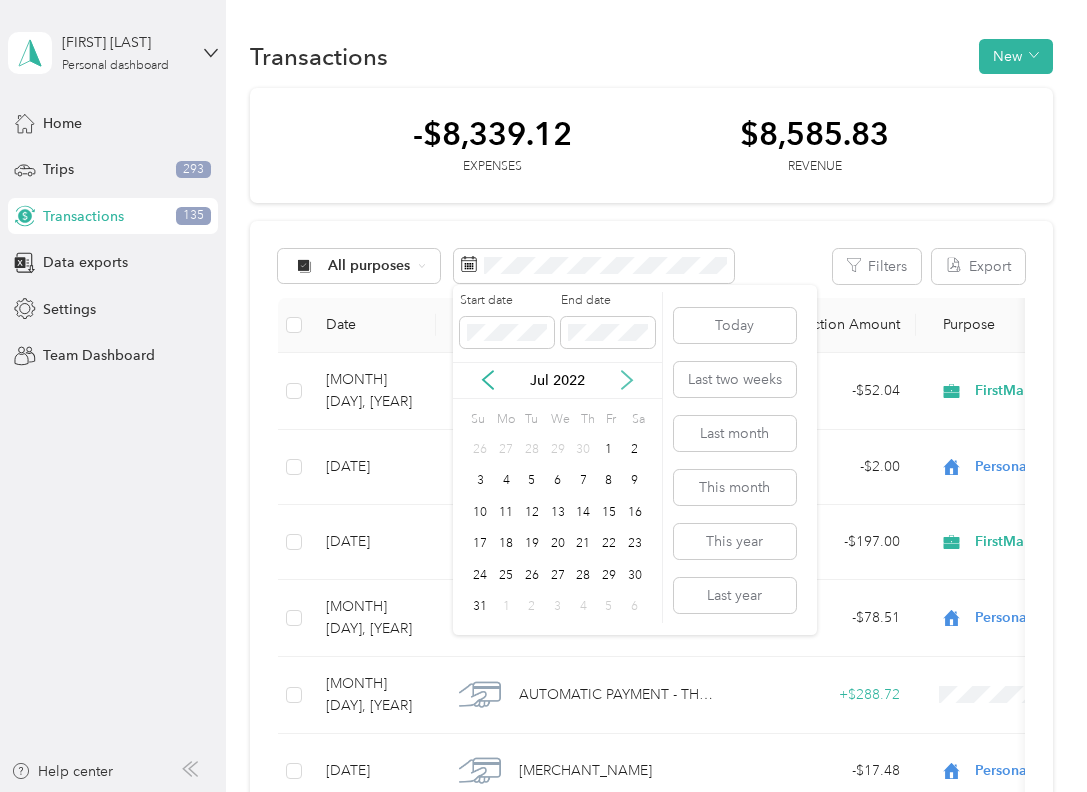 click 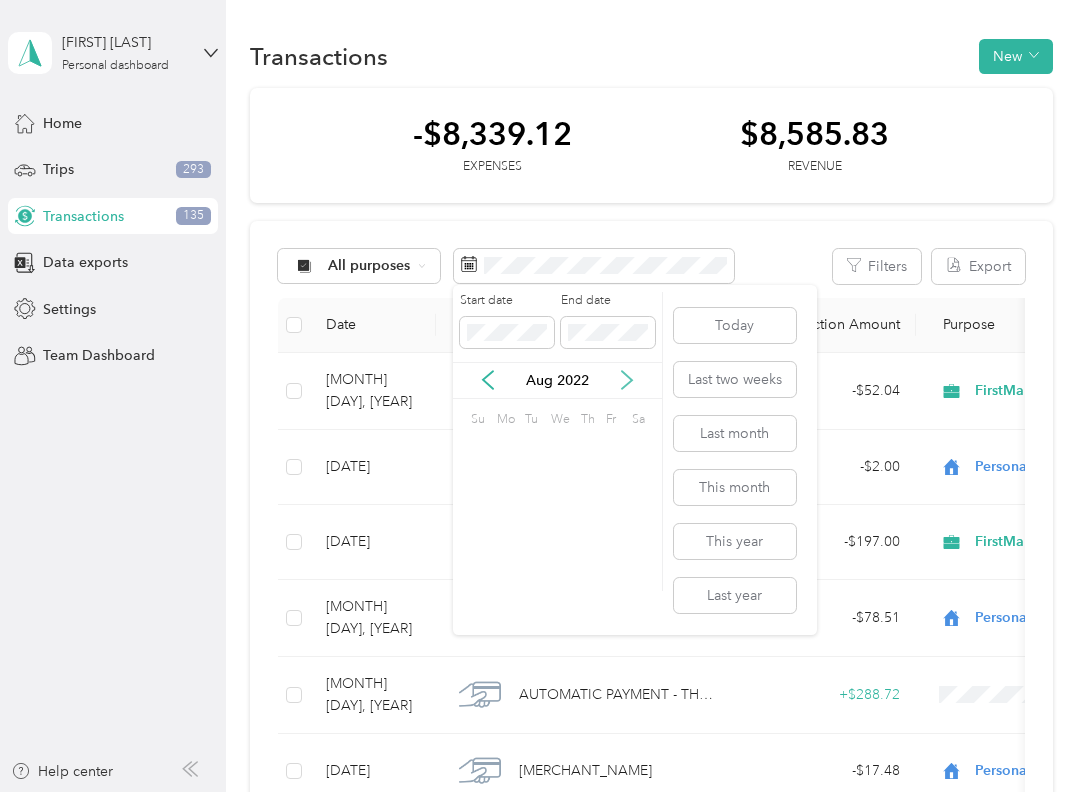 click 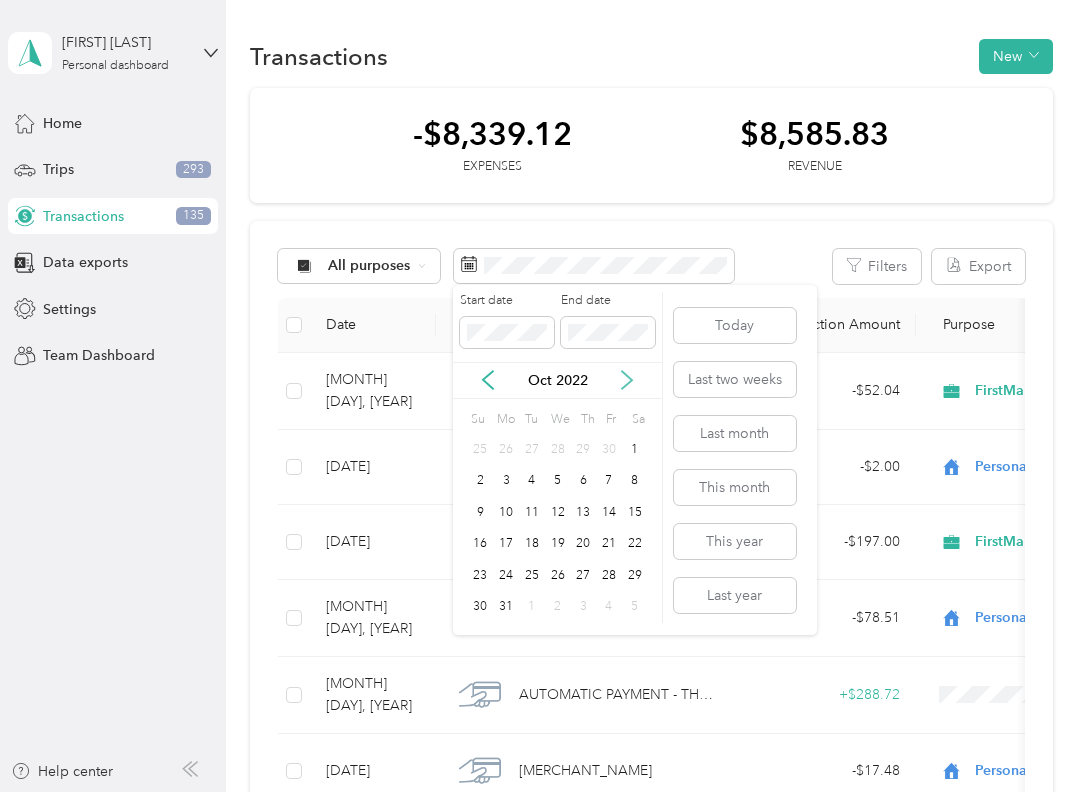 click 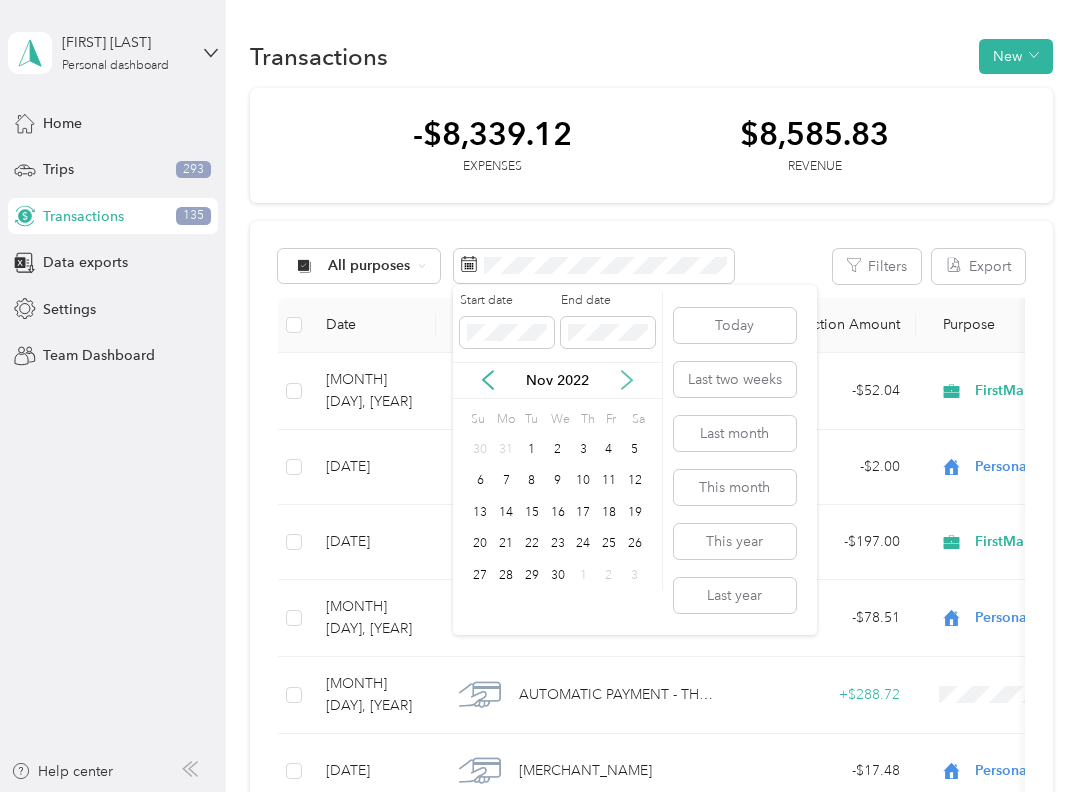 click 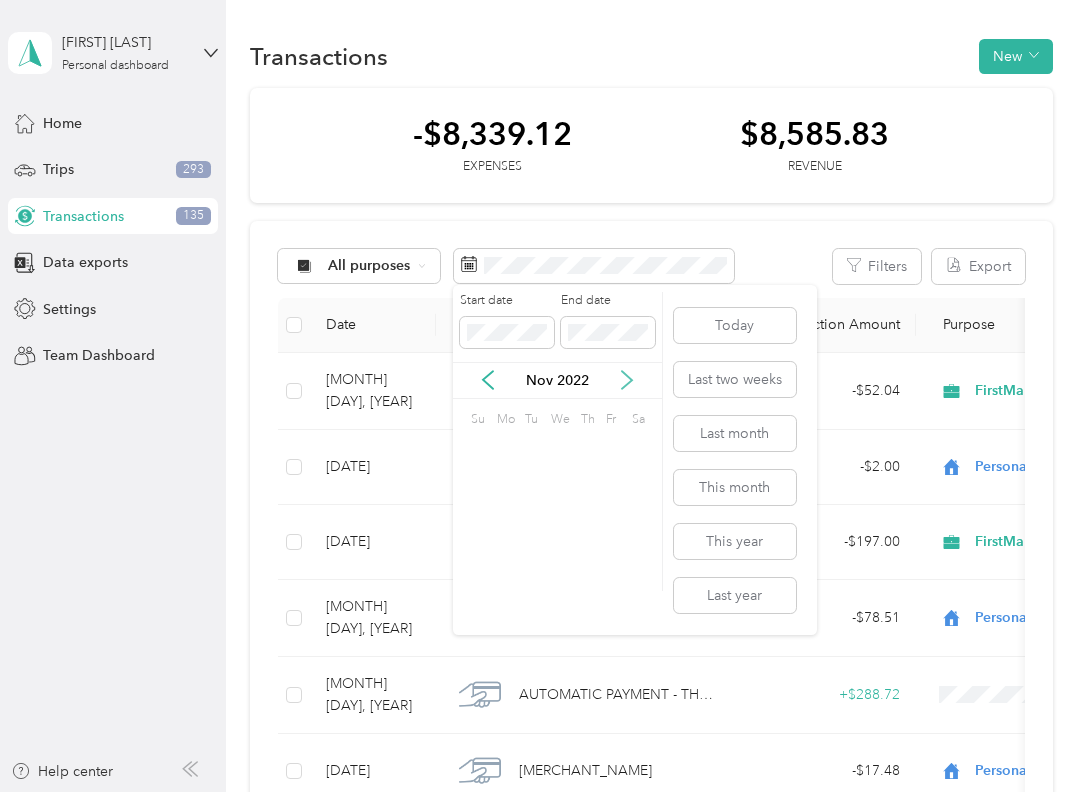 click 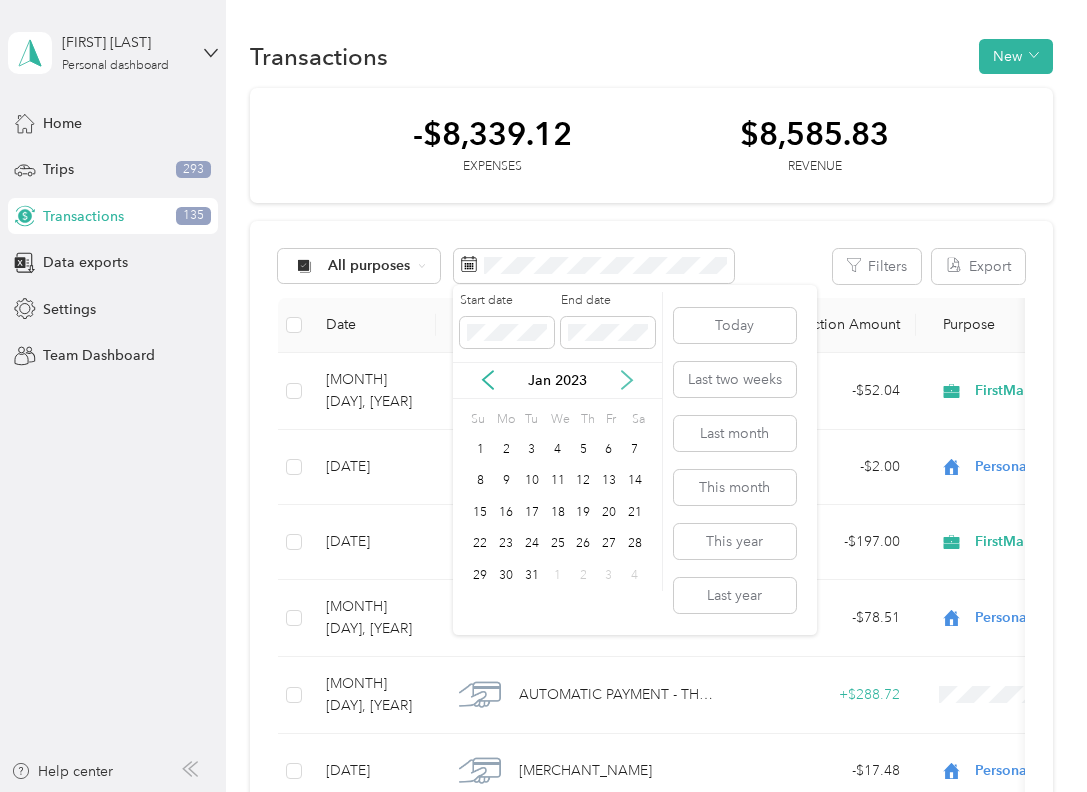 click 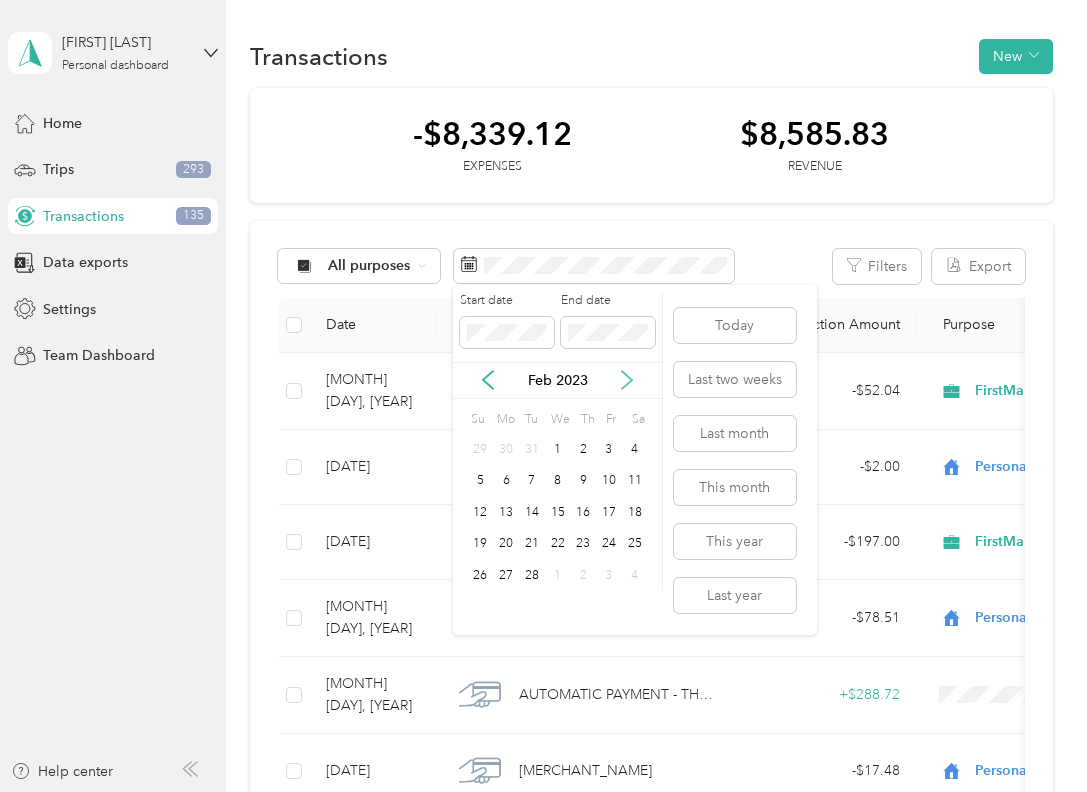 click 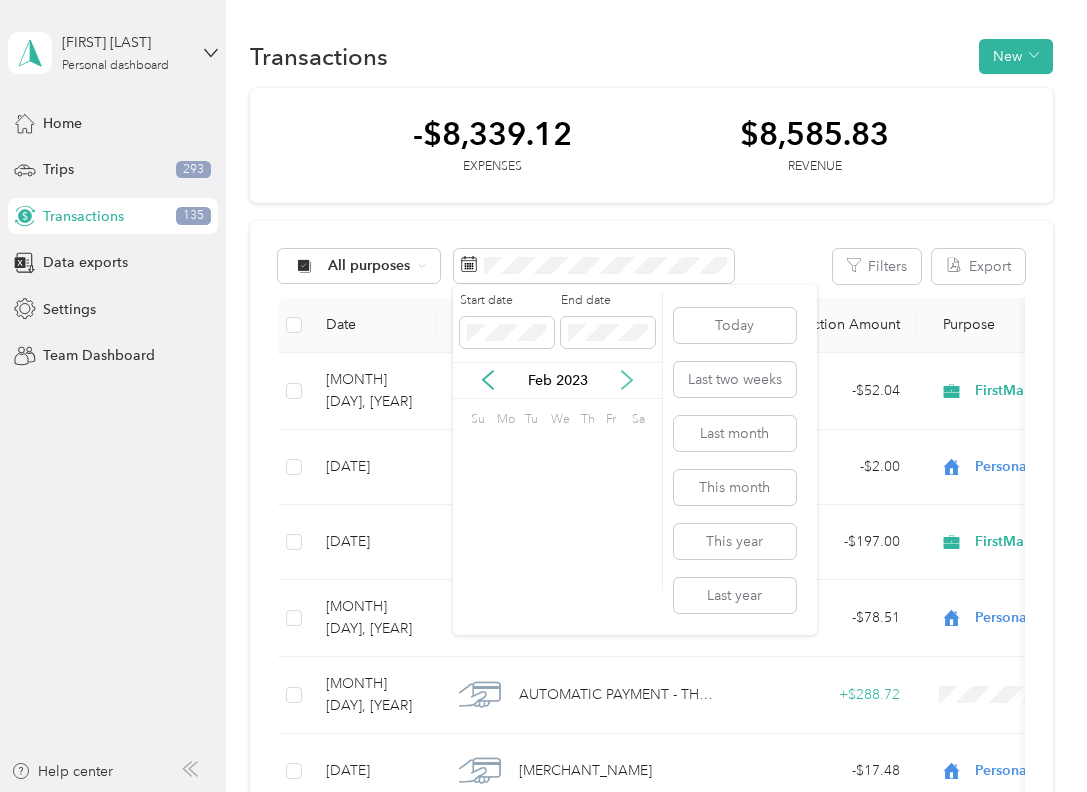 click 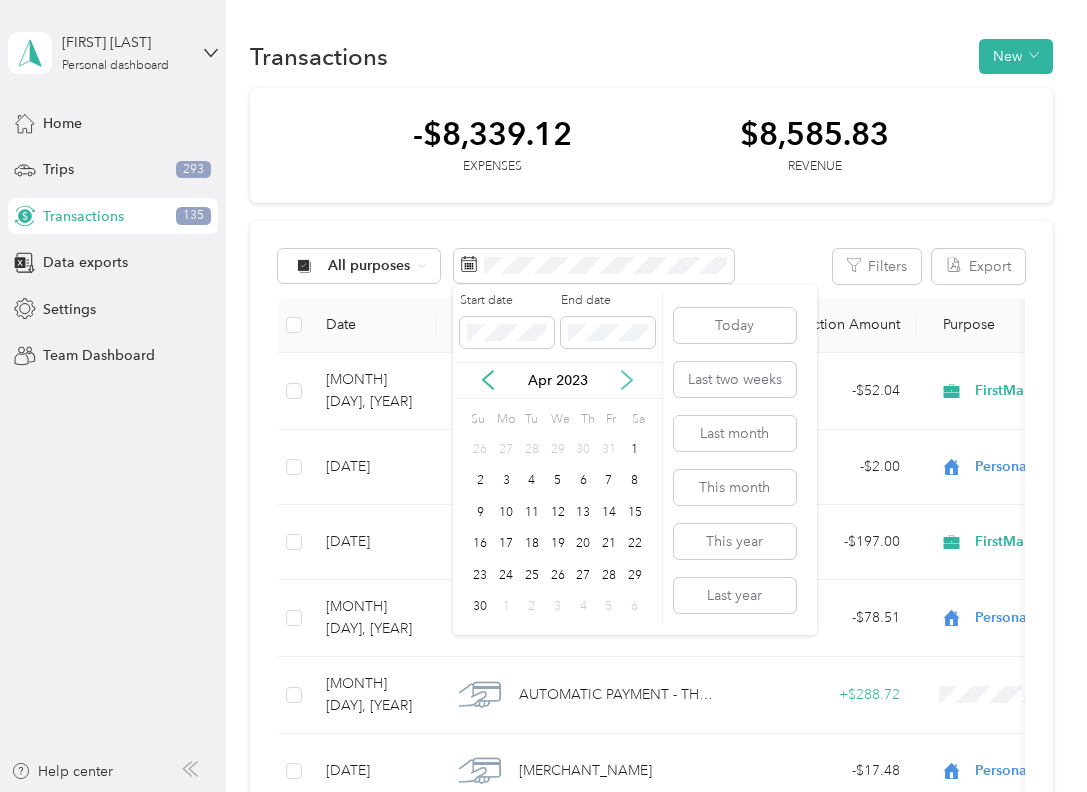 click 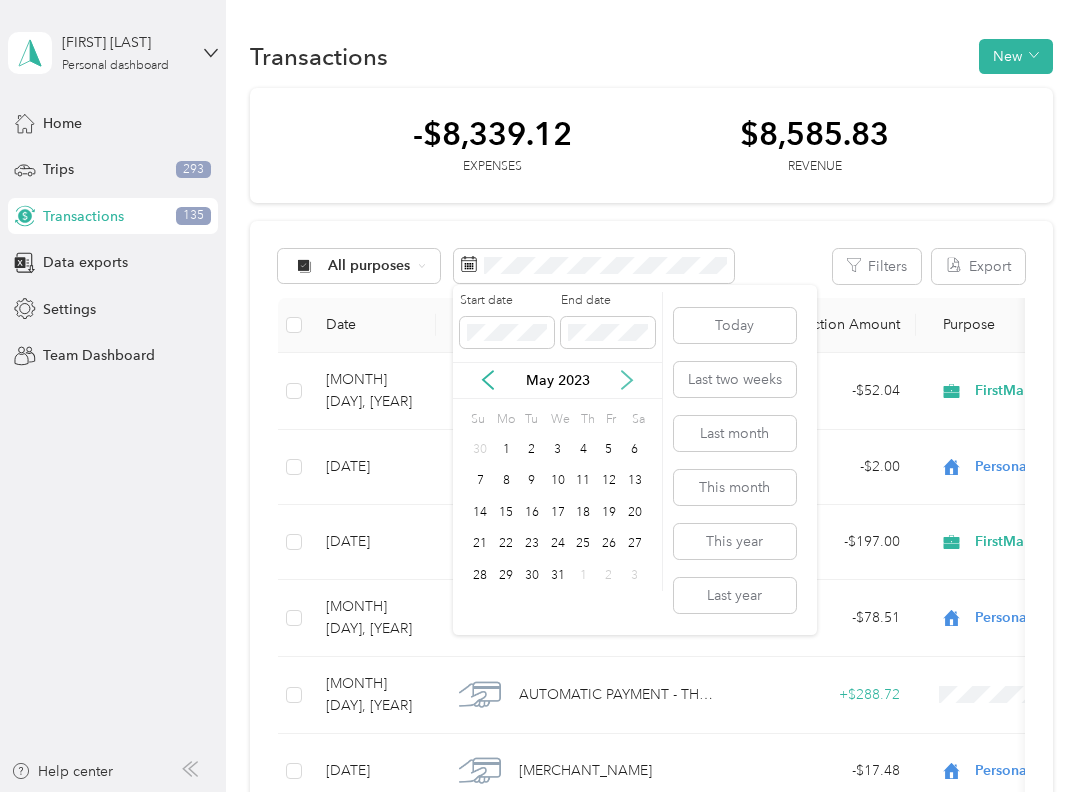click 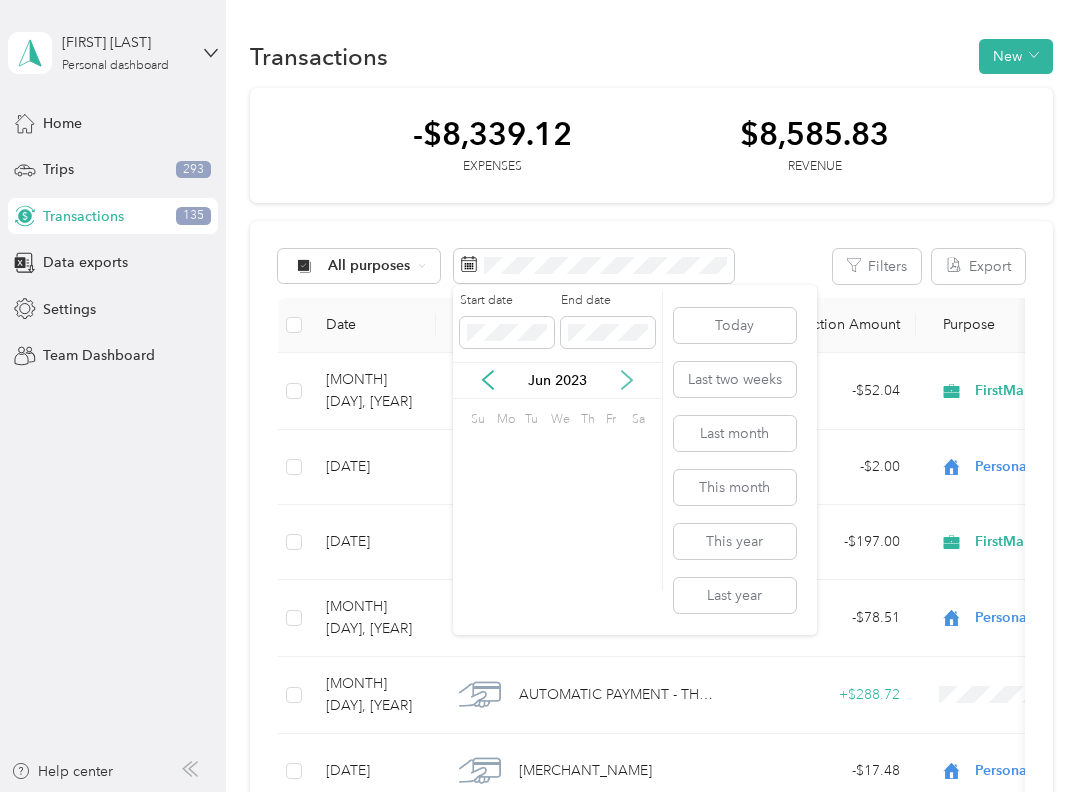 click 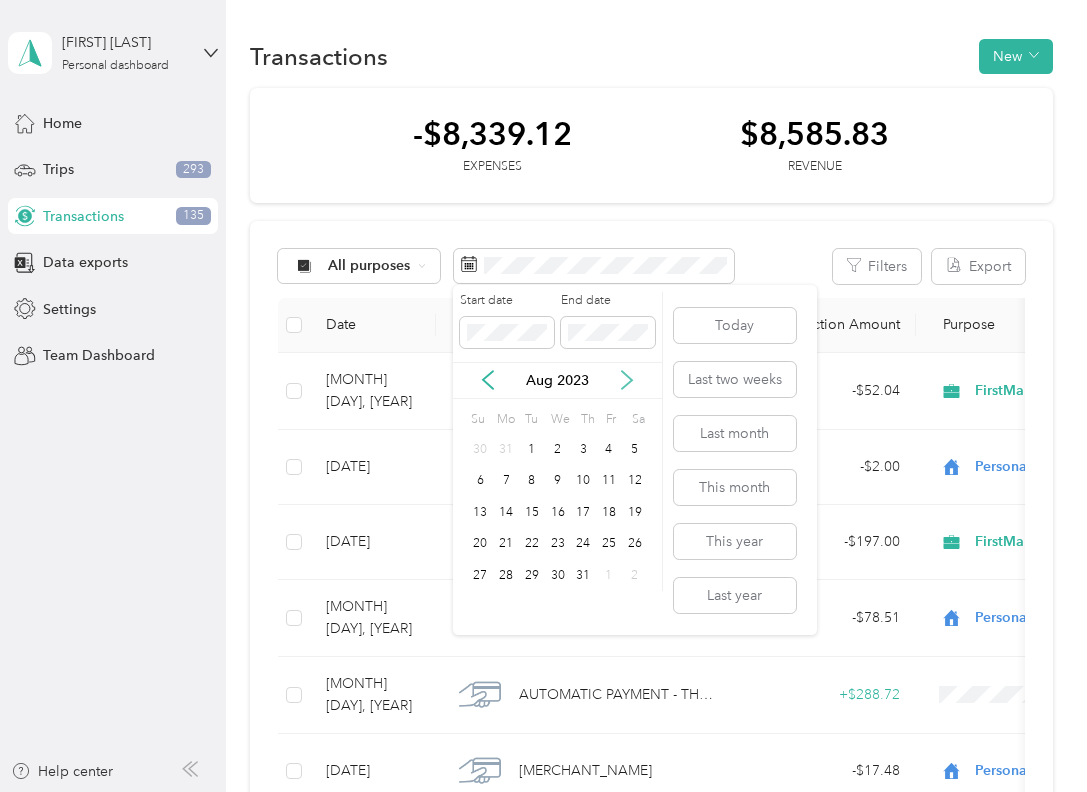 click 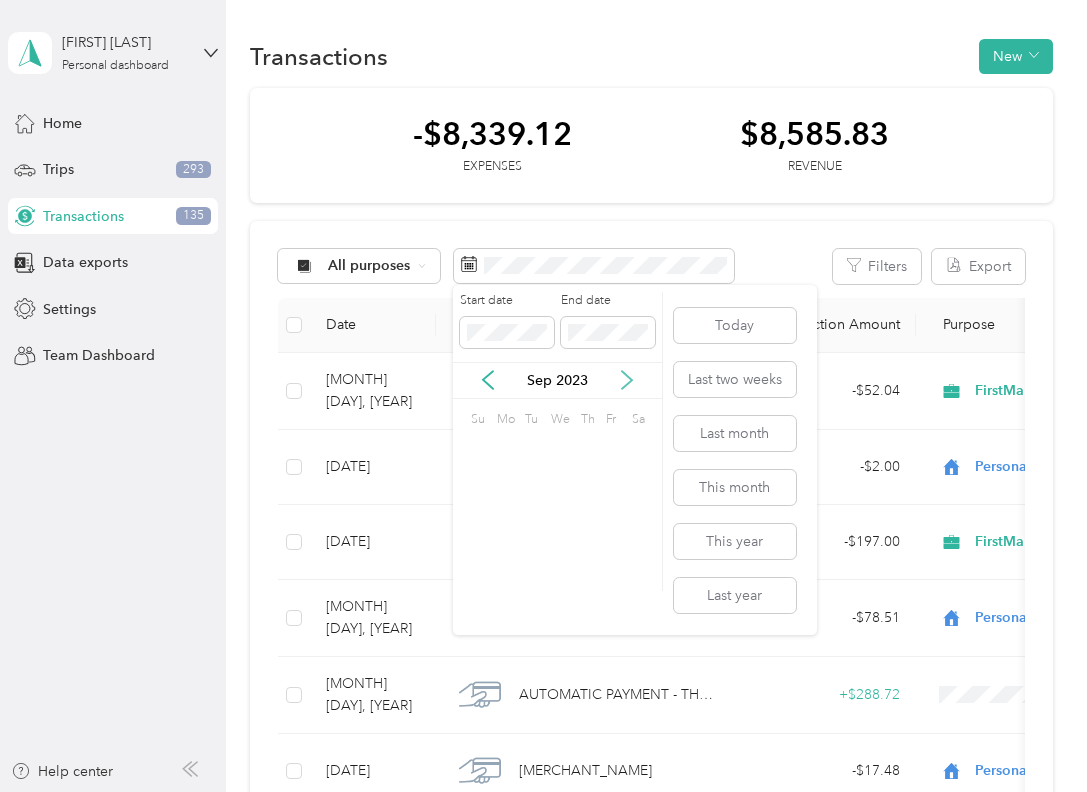 click 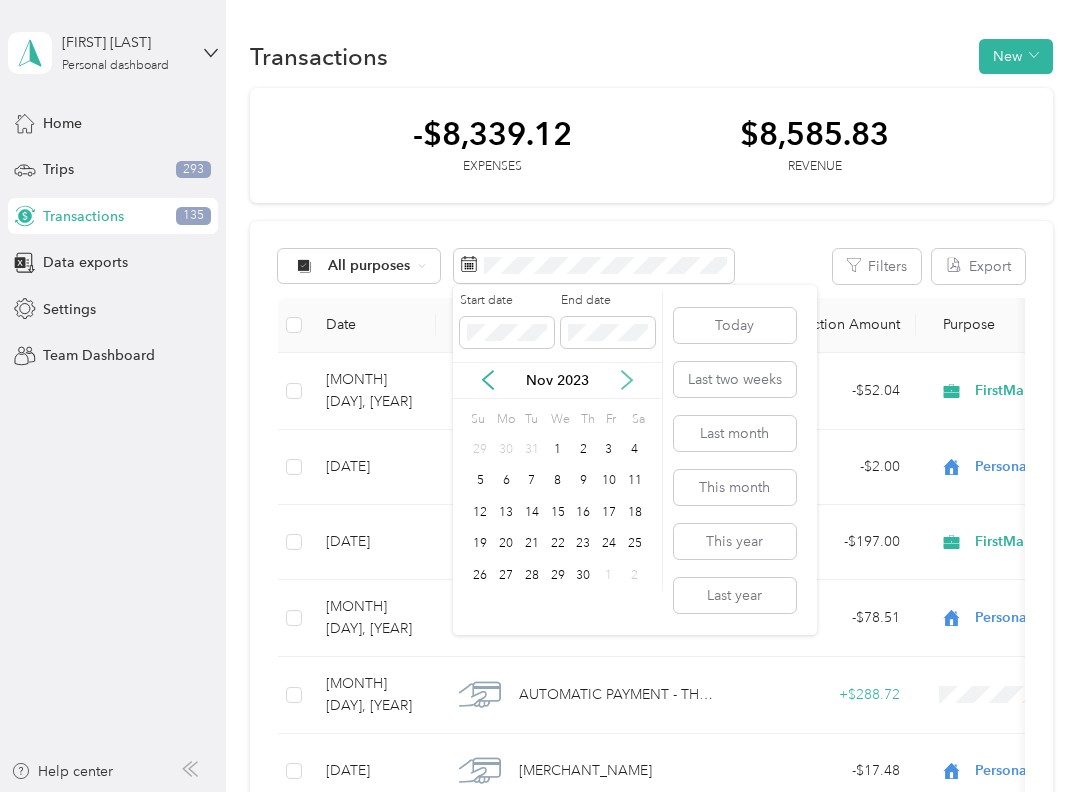 click 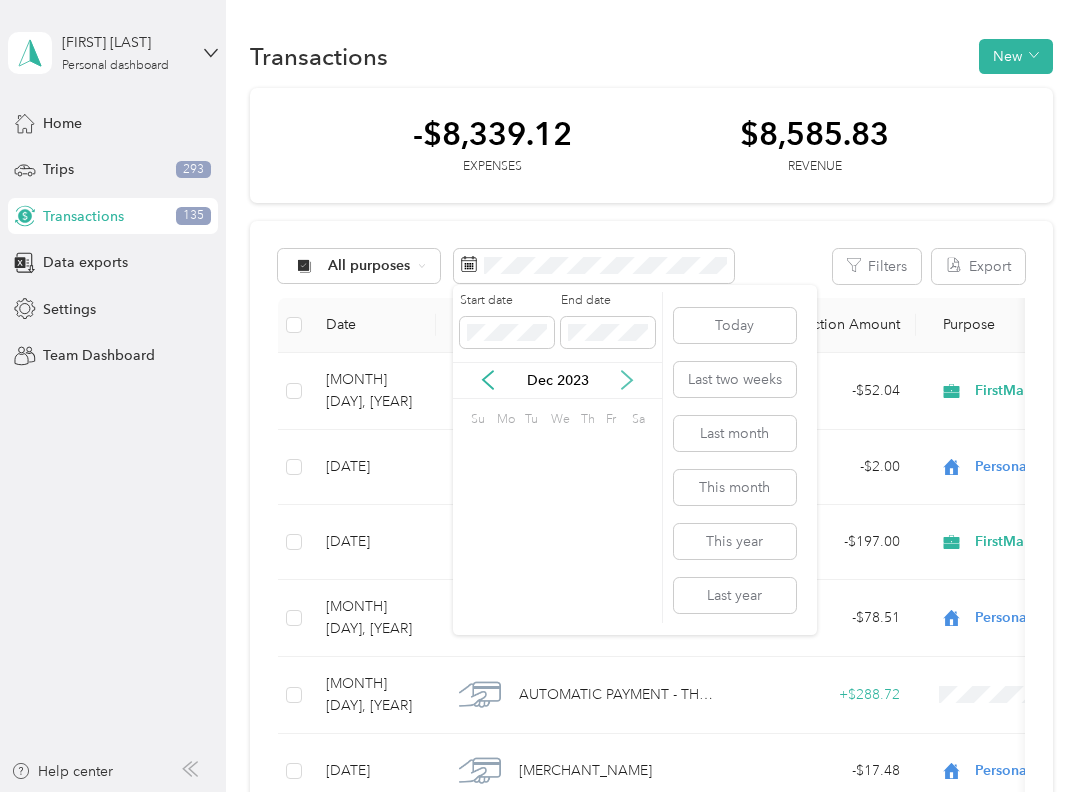 click 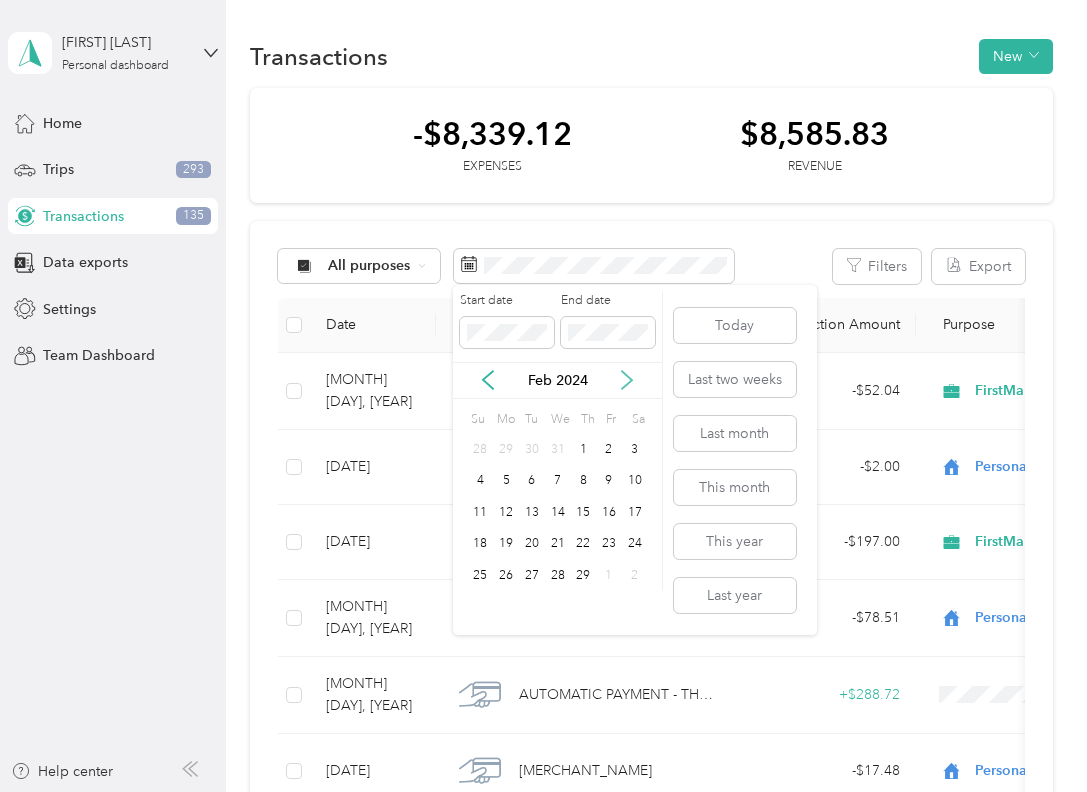 click 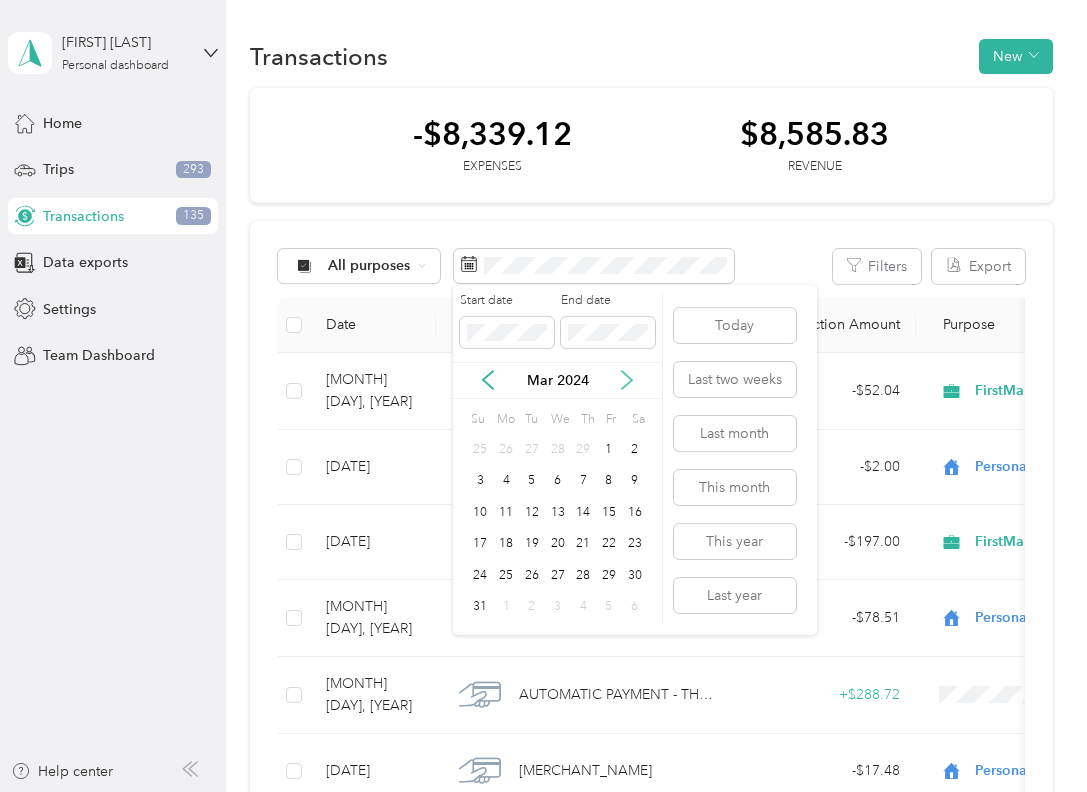click 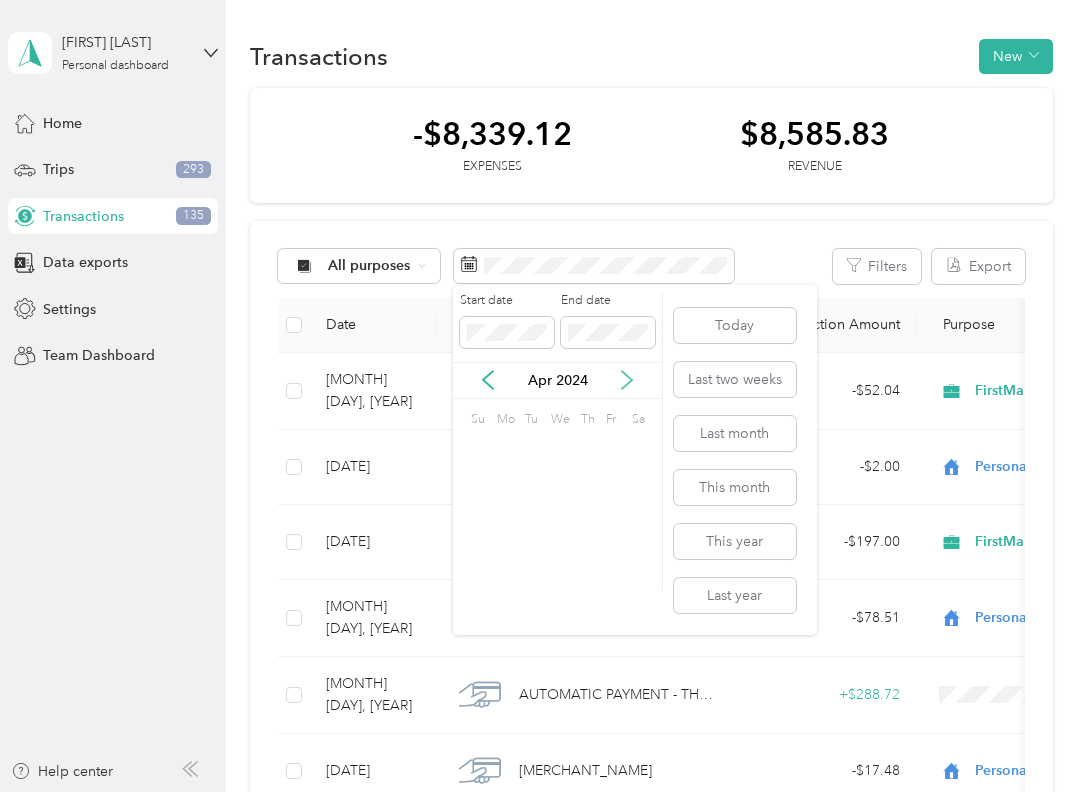 click 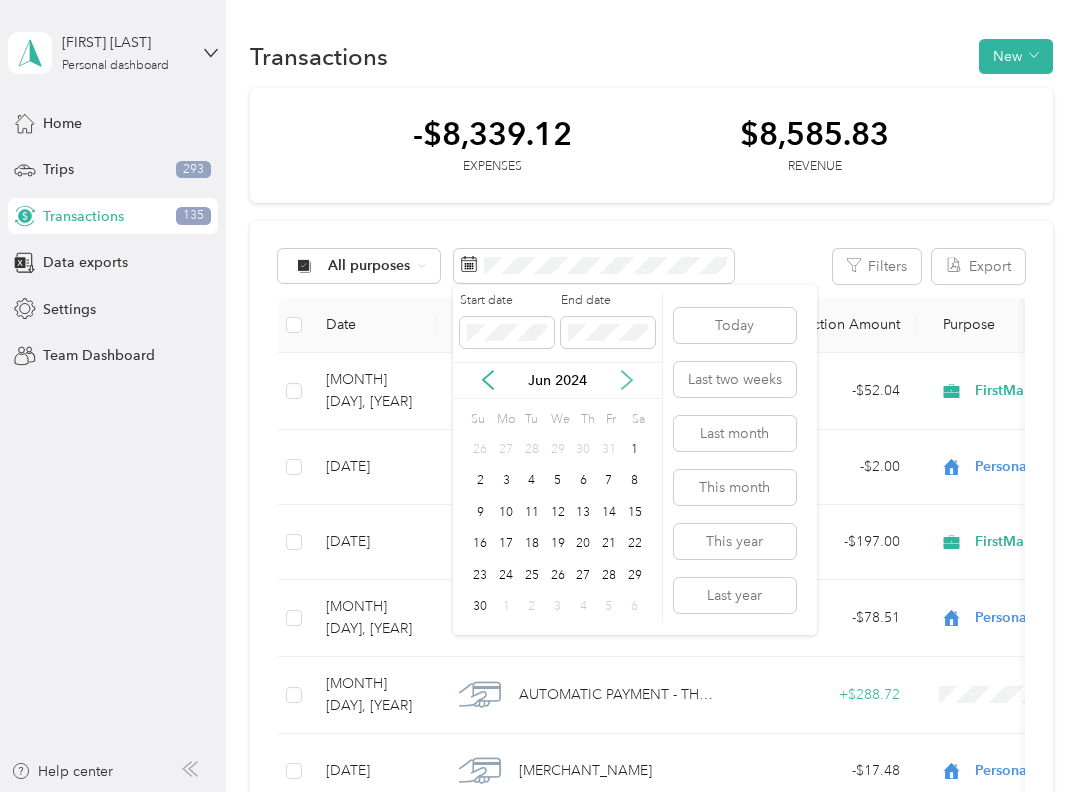 click 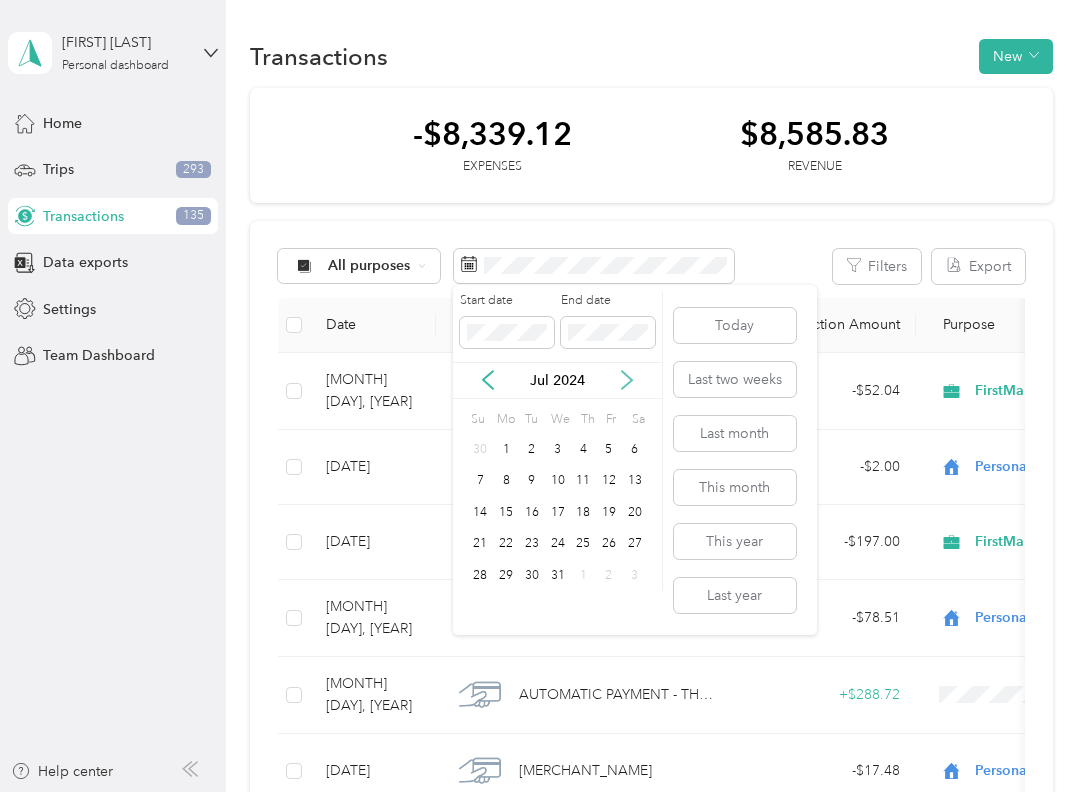 click 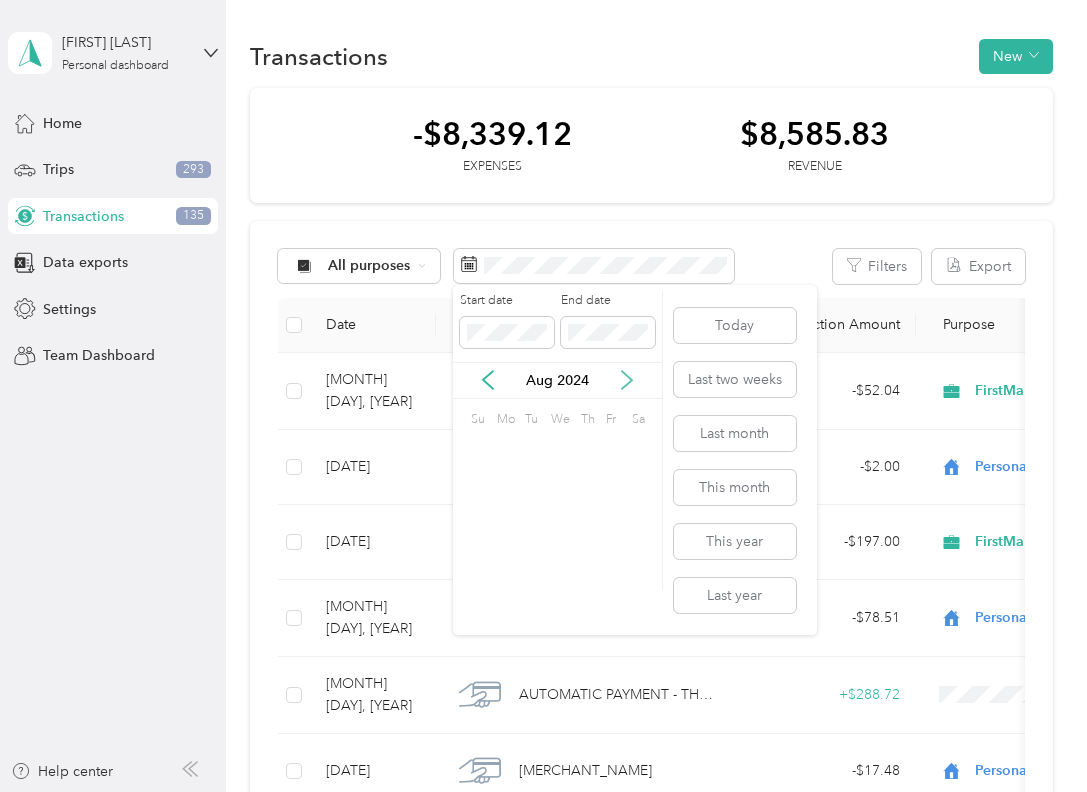 click 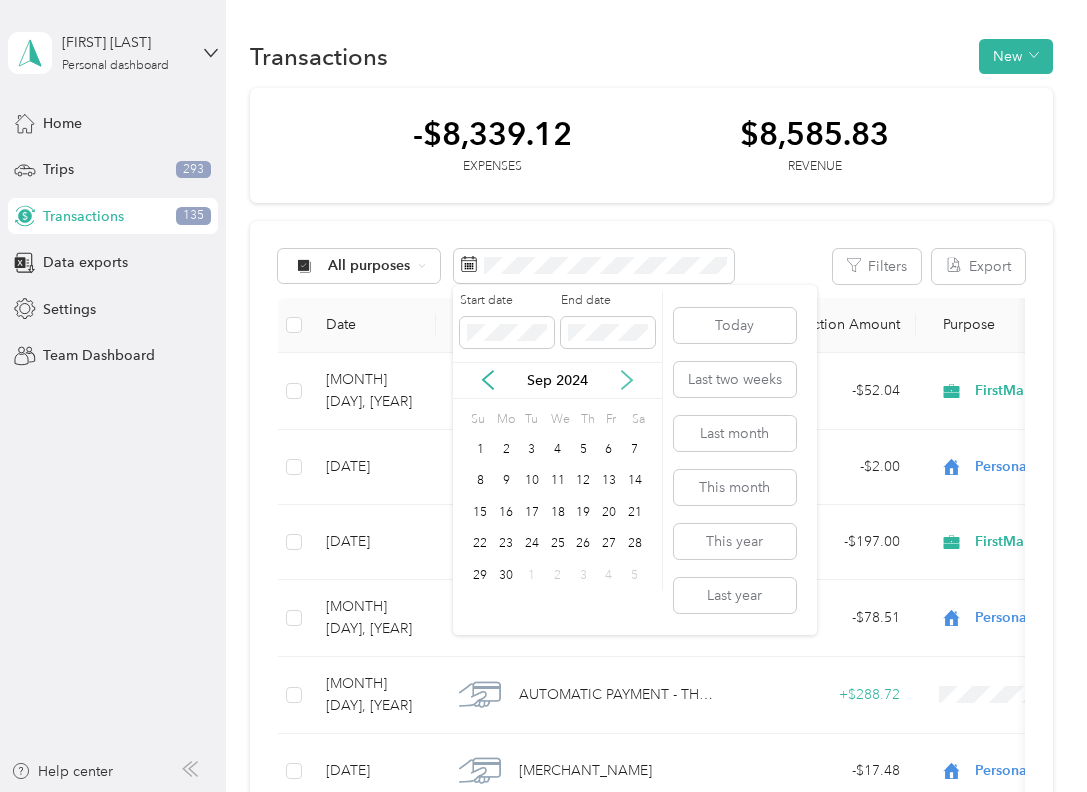 click 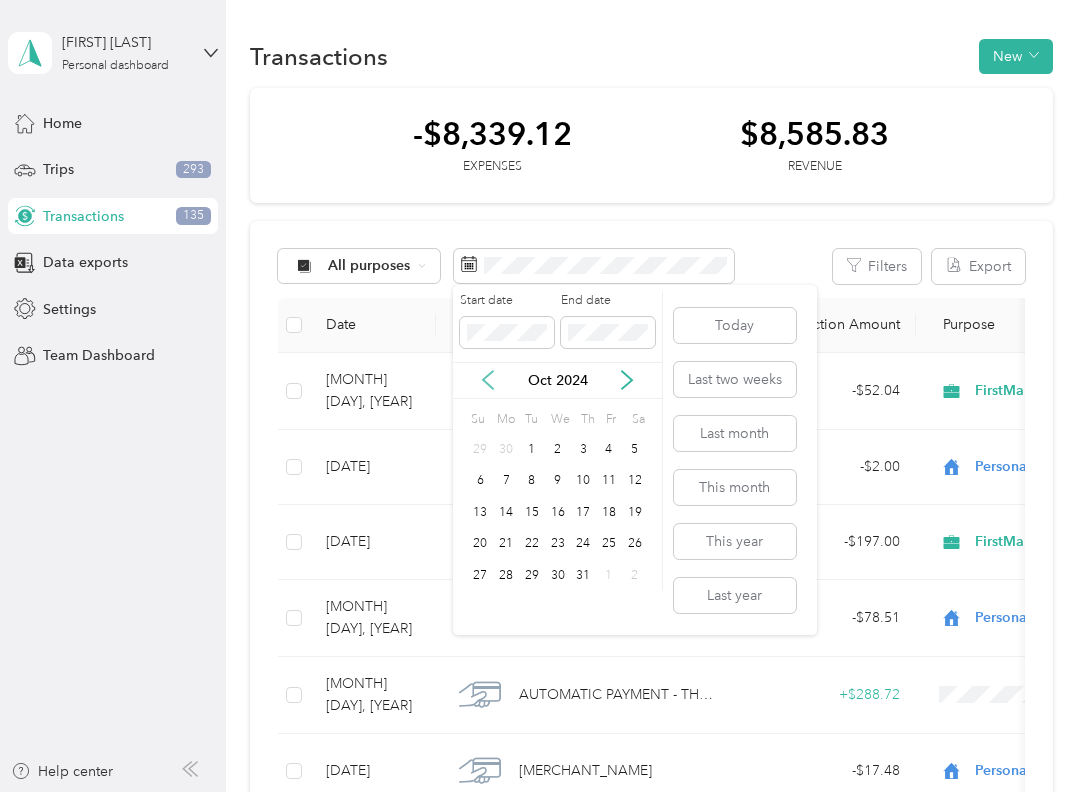 click 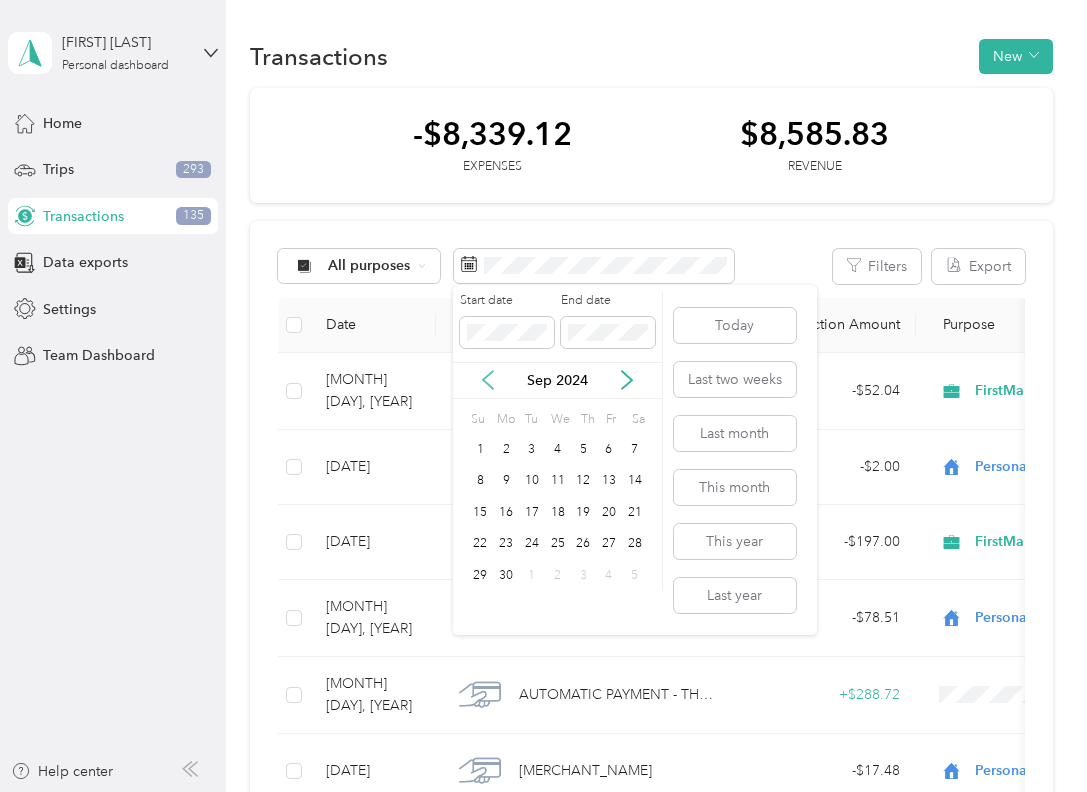 click 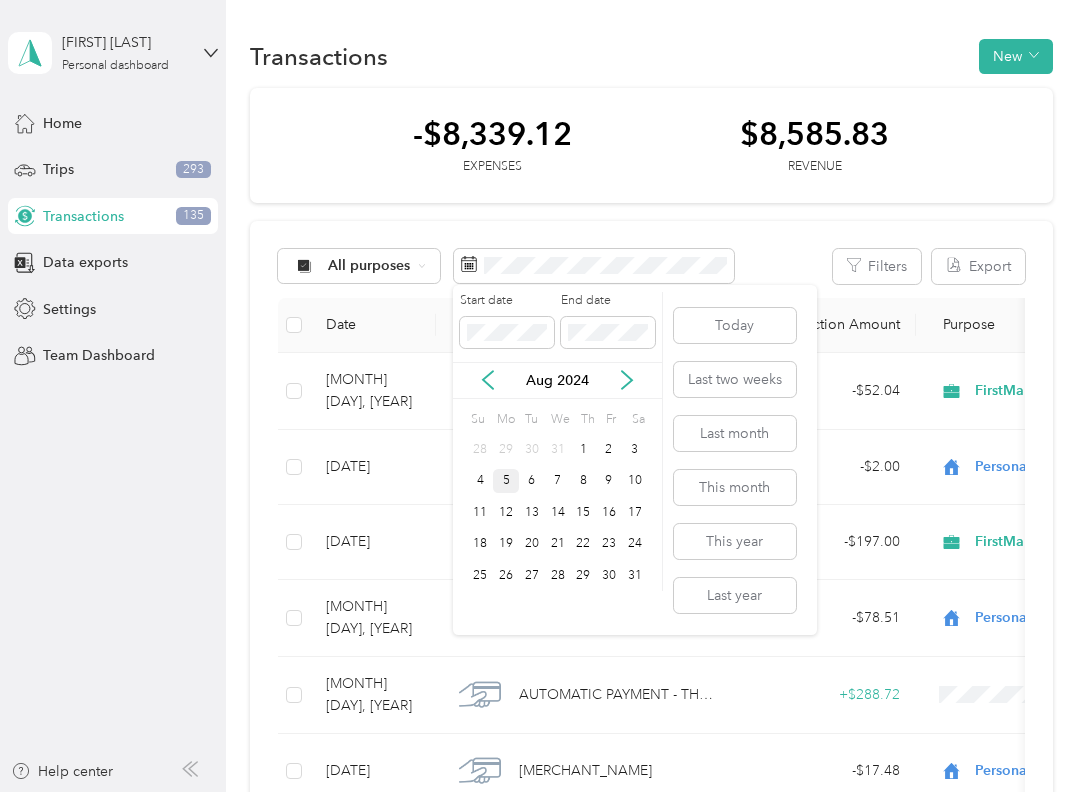 click on "5" at bounding box center [506, 481] 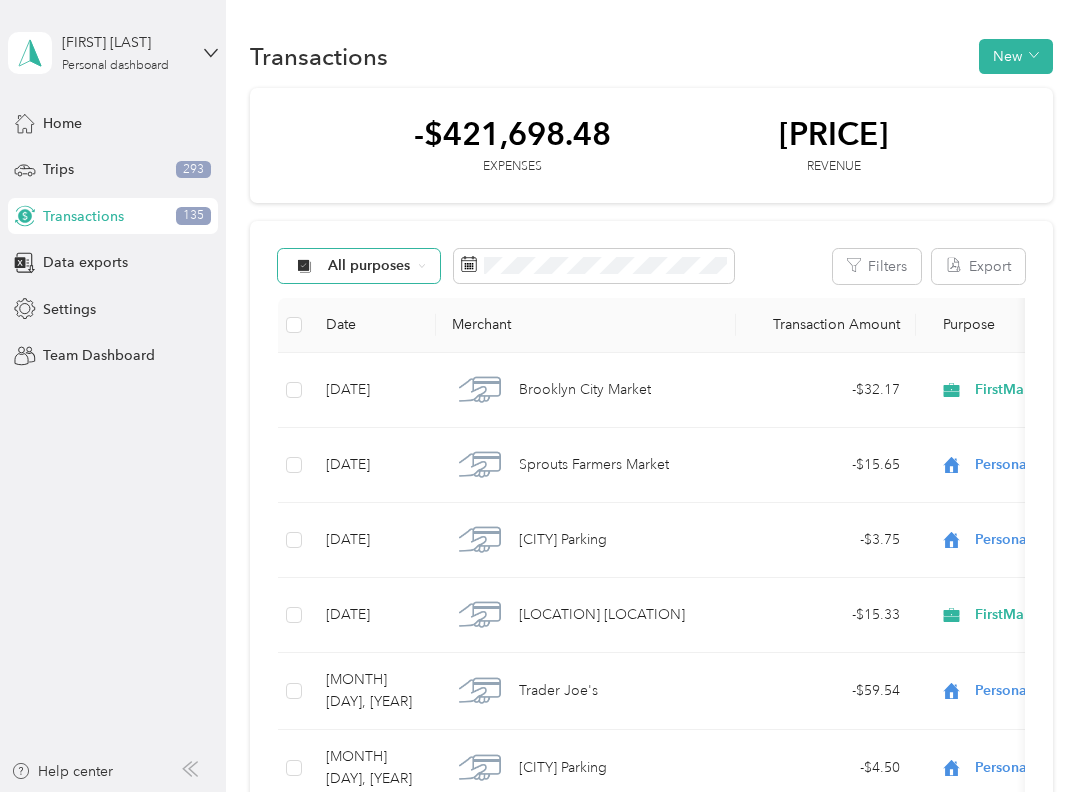 click on "All purposes" at bounding box center (359, 266) 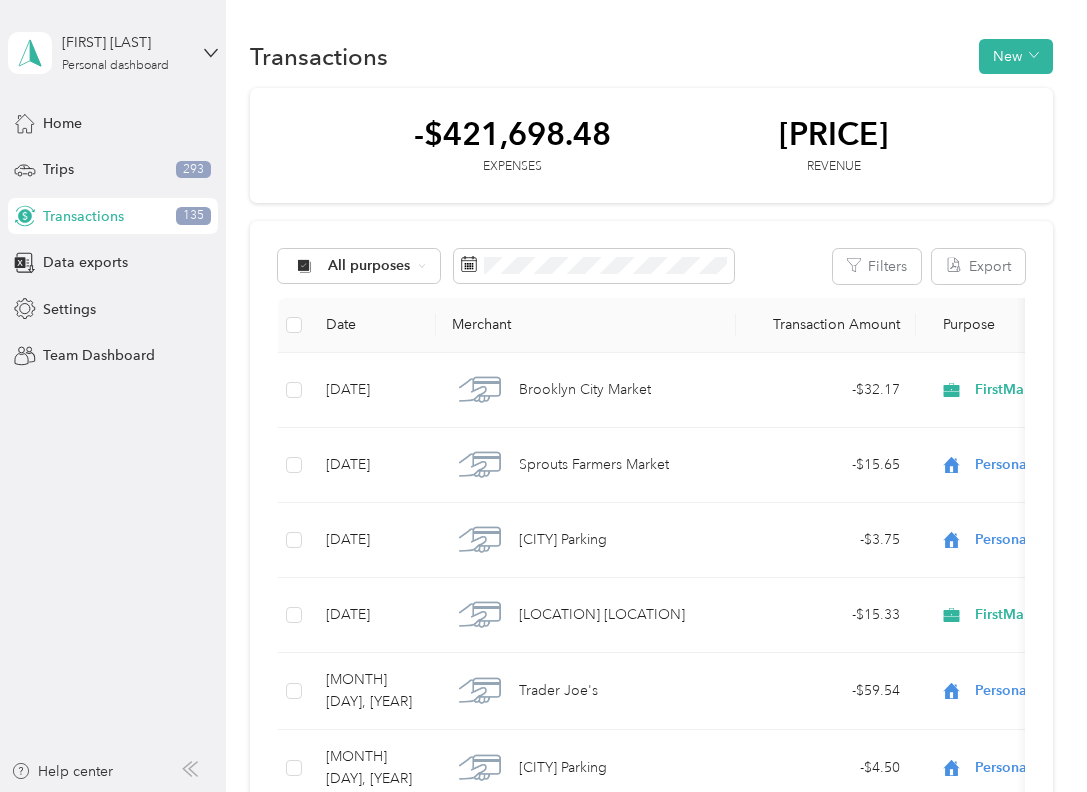 click on "Unclassified" at bounding box center (376, 337) 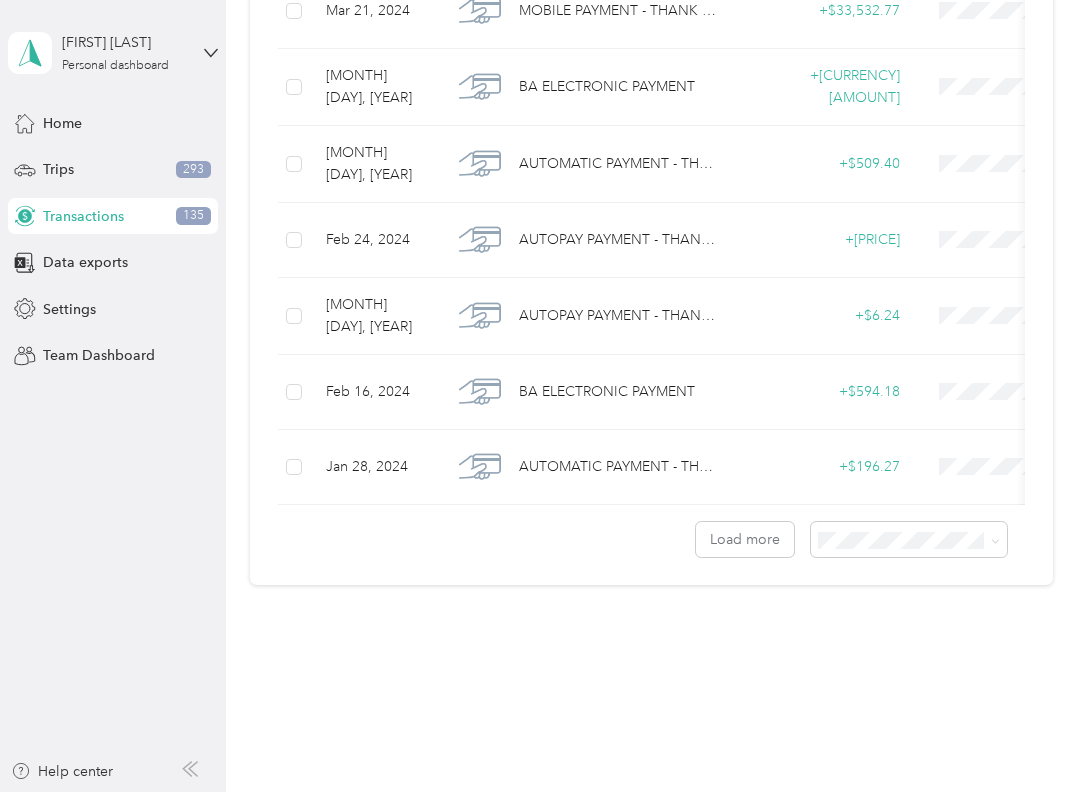 scroll, scrollTop: 4937, scrollLeft: 0, axis: vertical 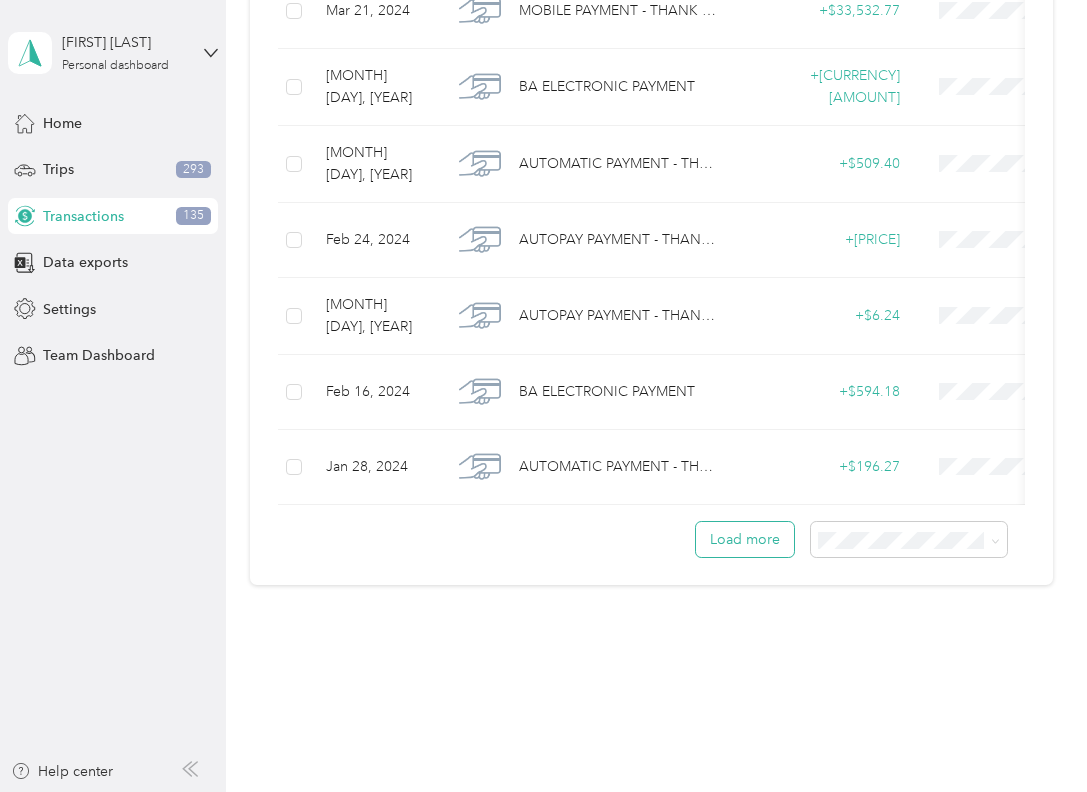 click on "Load more" at bounding box center (745, 539) 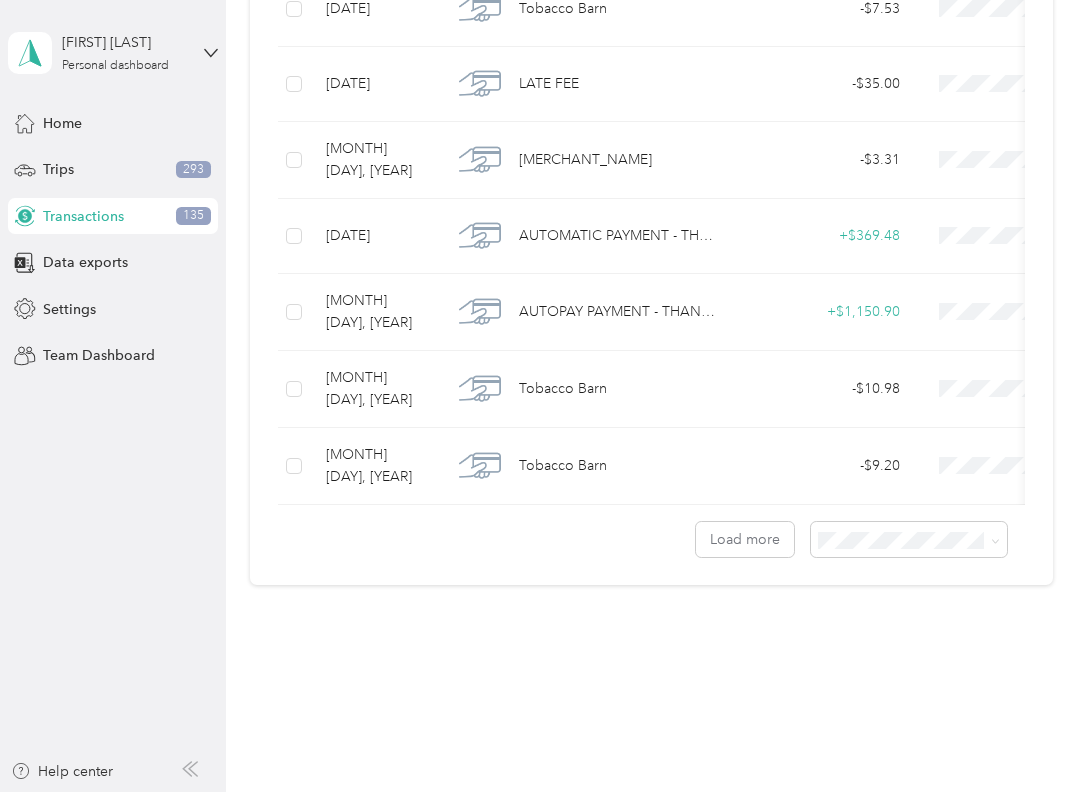 scroll, scrollTop: 7681, scrollLeft: 0, axis: vertical 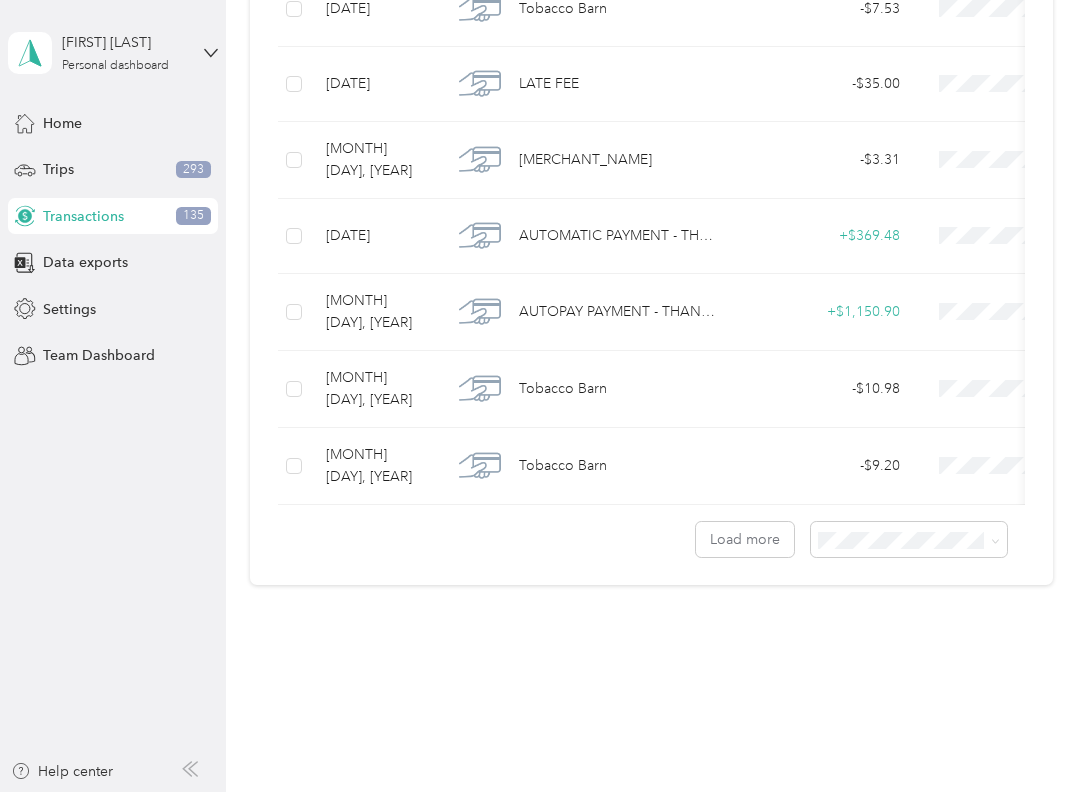click on "Personal" at bounding box center [1014, 462] 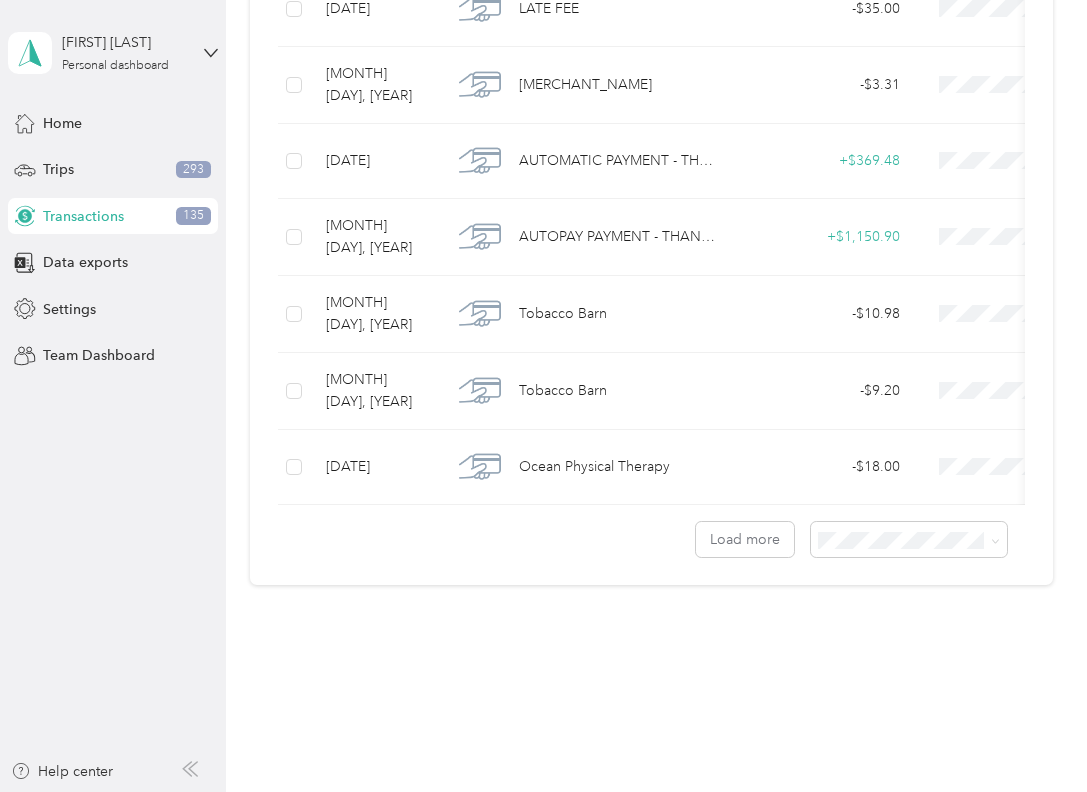 scroll, scrollTop: 8286, scrollLeft: 0, axis: vertical 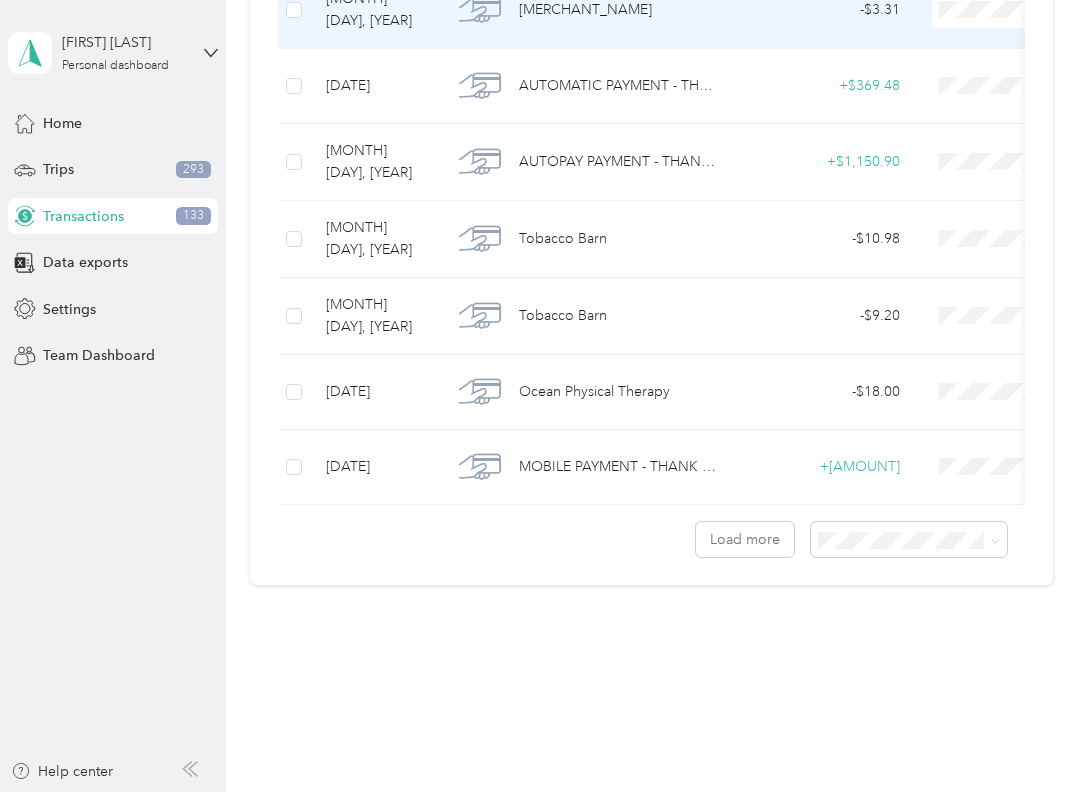 click on "Personal" at bounding box center [1014, 388] 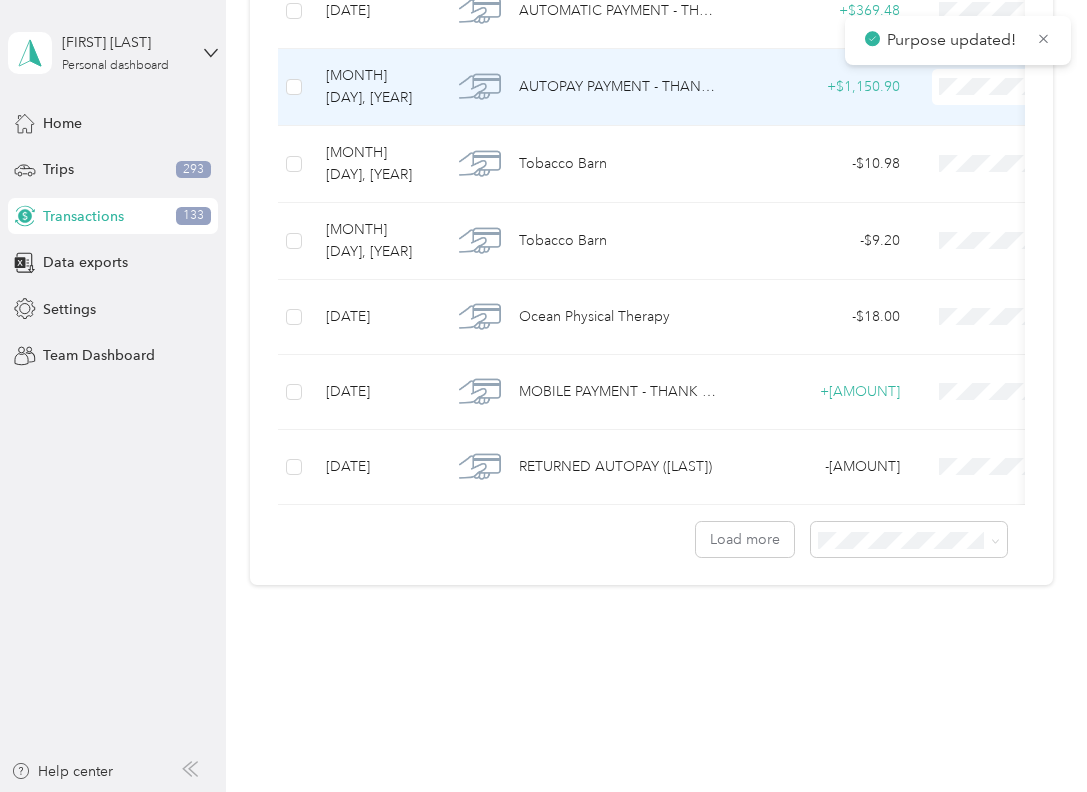 scroll, scrollTop: 9376, scrollLeft: 0, axis: vertical 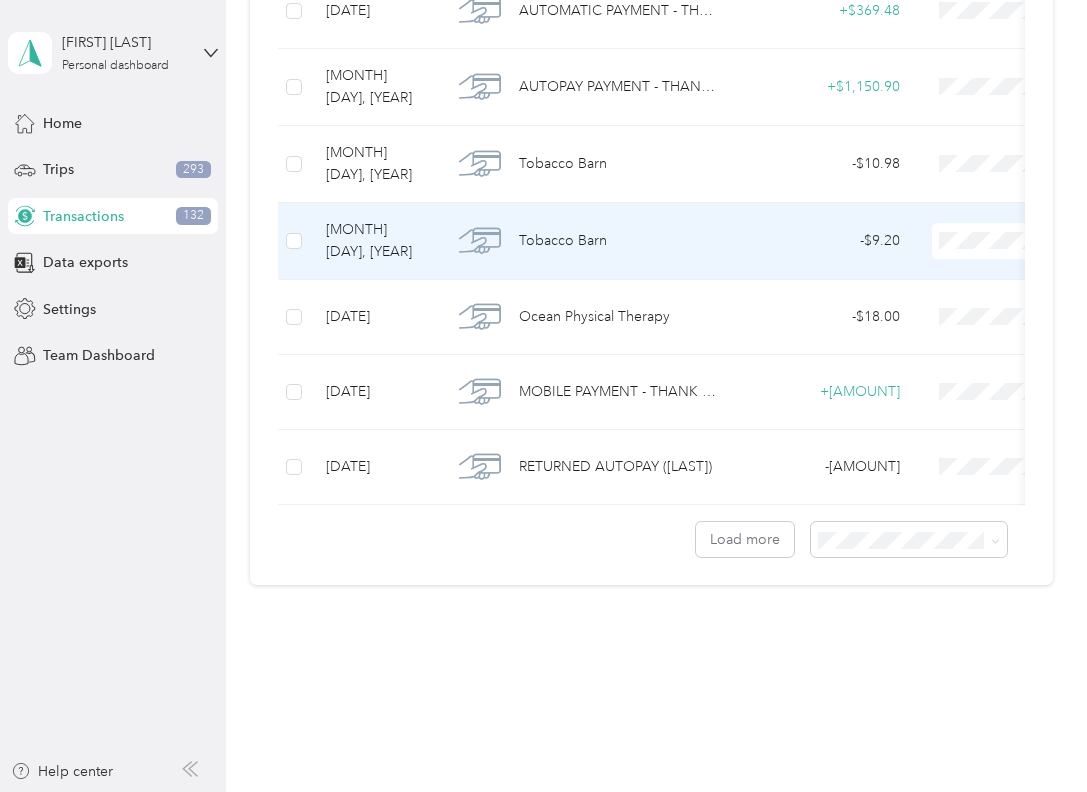 click on "FirstMark" at bounding box center (996, 402) 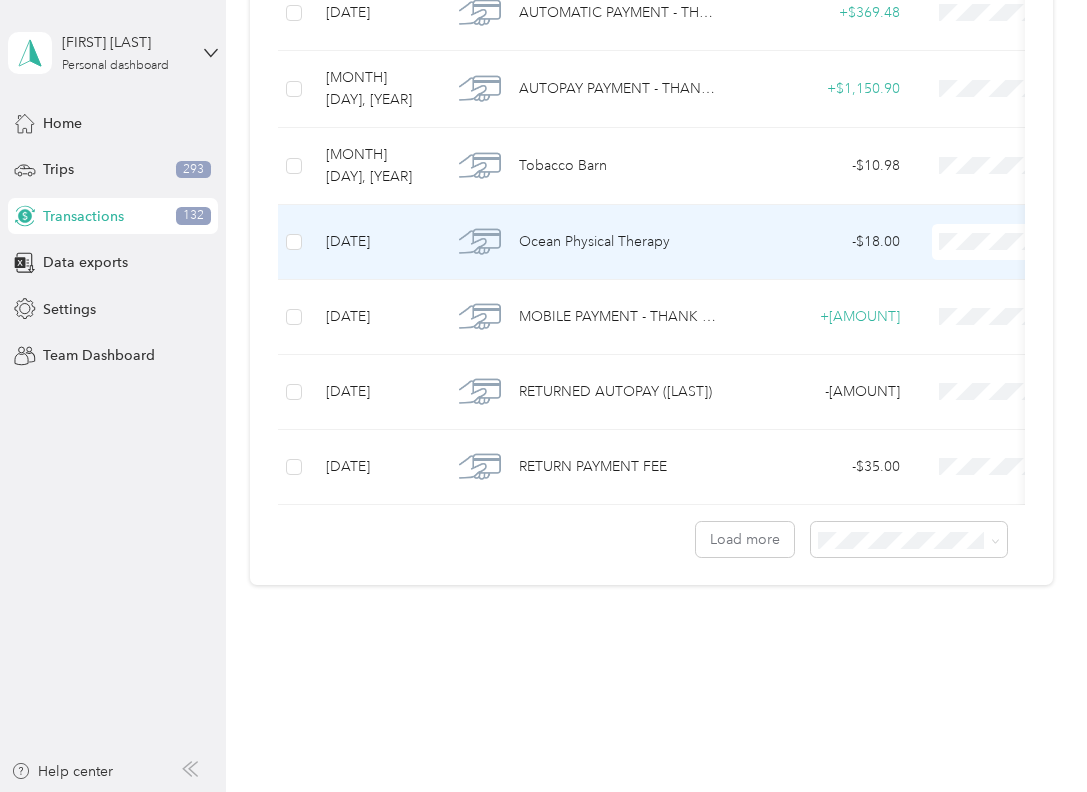click on "Personal" at bounding box center (996, 367) 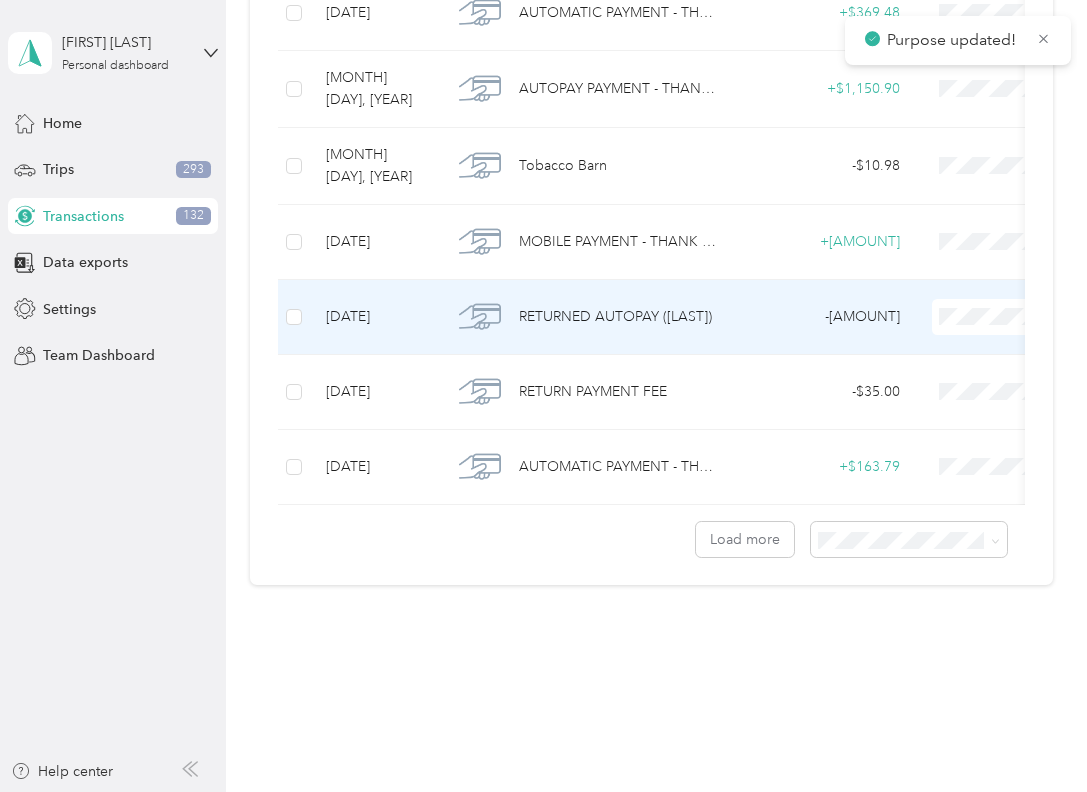 scroll, scrollTop: 9909, scrollLeft: 0, axis: vertical 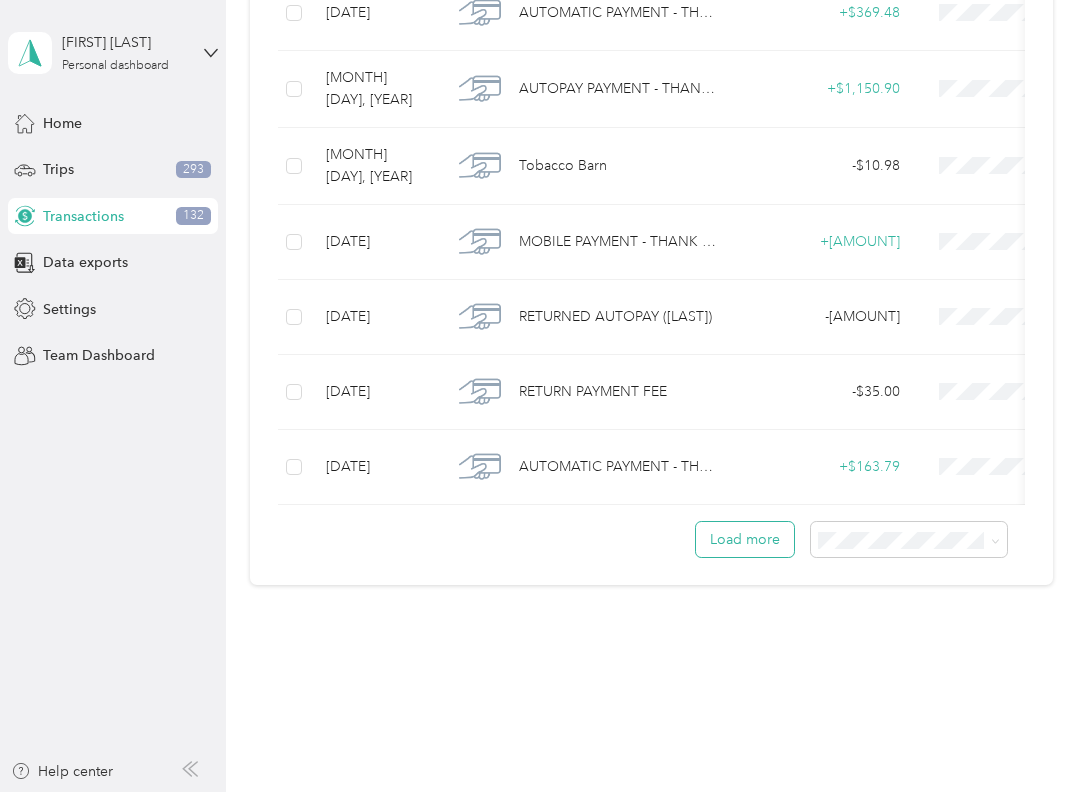 click on "Load more" at bounding box center [745, 539] 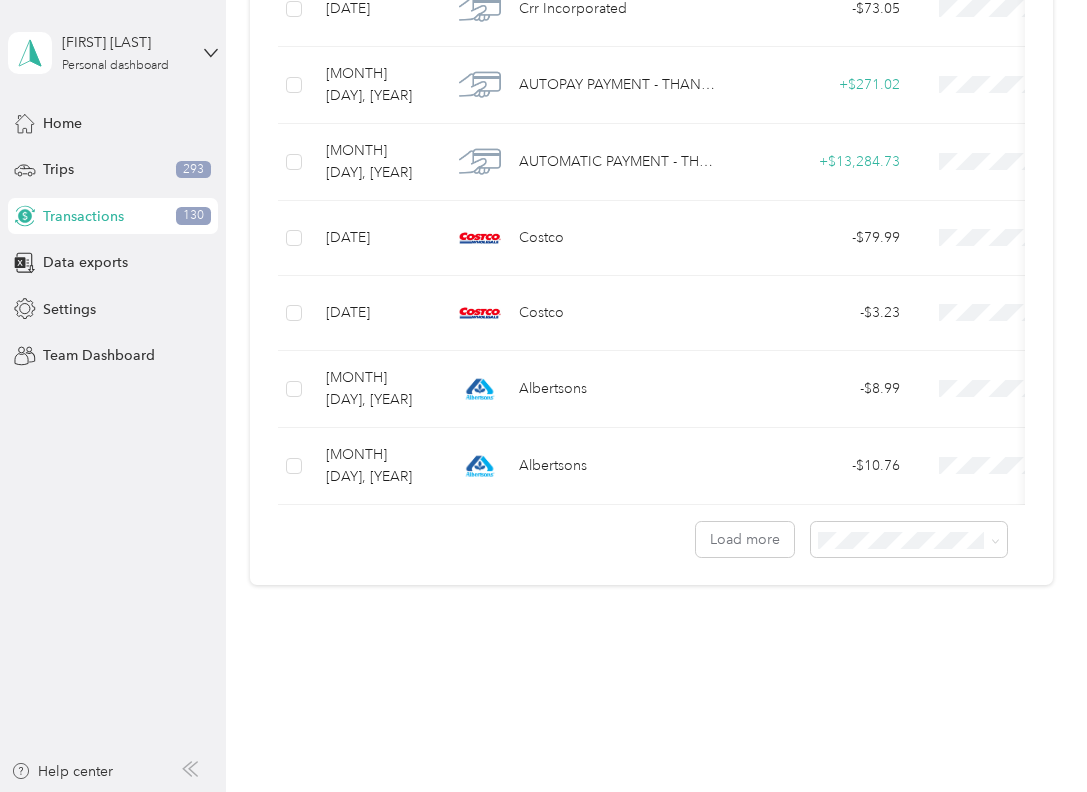 scroll, scrollTop: 10309, scrollLeft: 0, axis: vertical 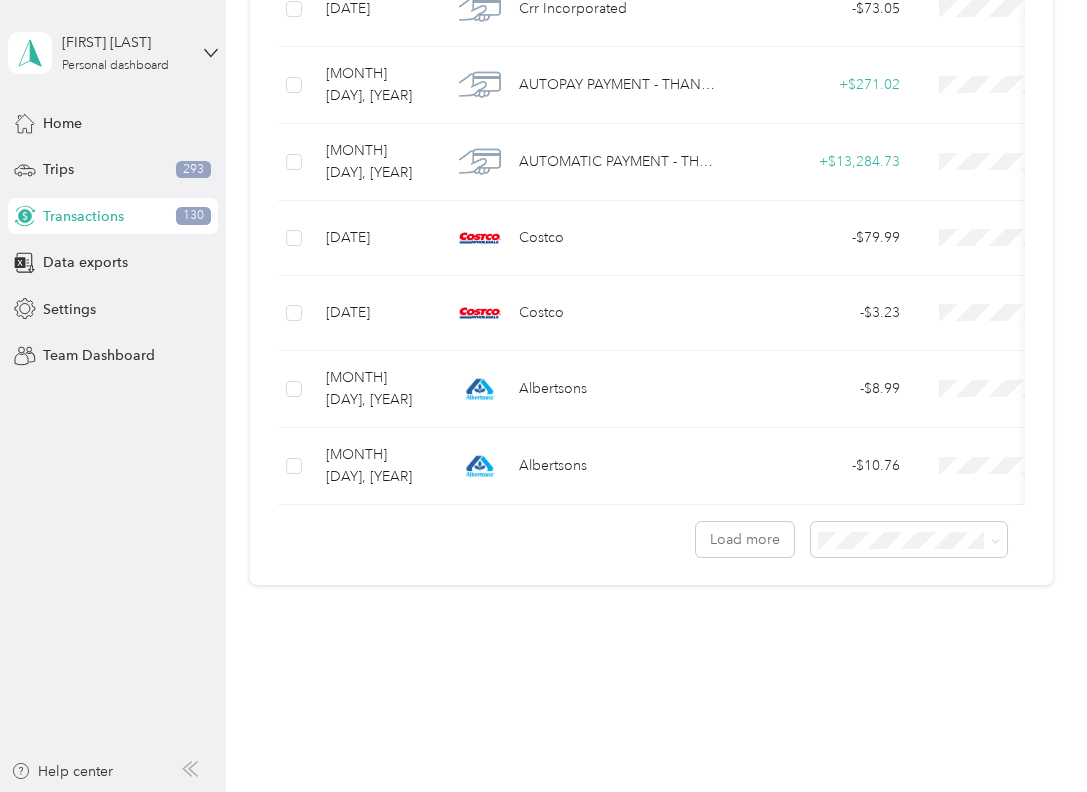 click on "Personal" at bounding box center [996, 429] 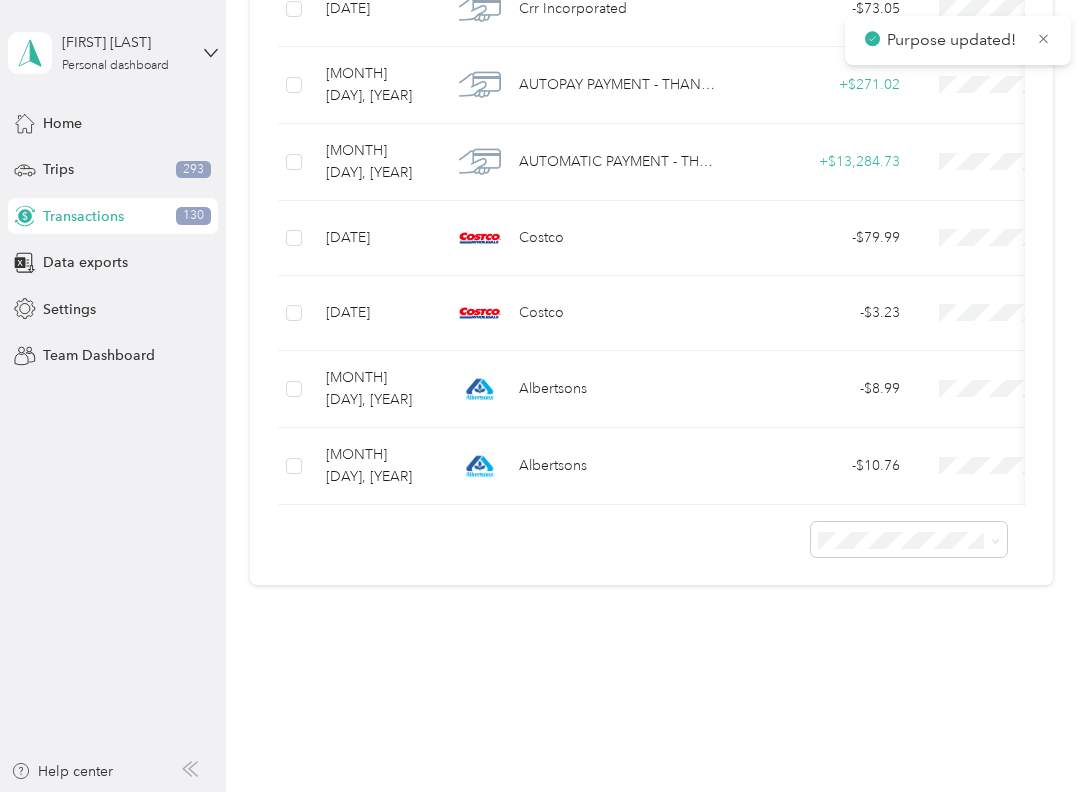 scroll, scrollTop: 10642, scrollLeft: 0, axis: vertical 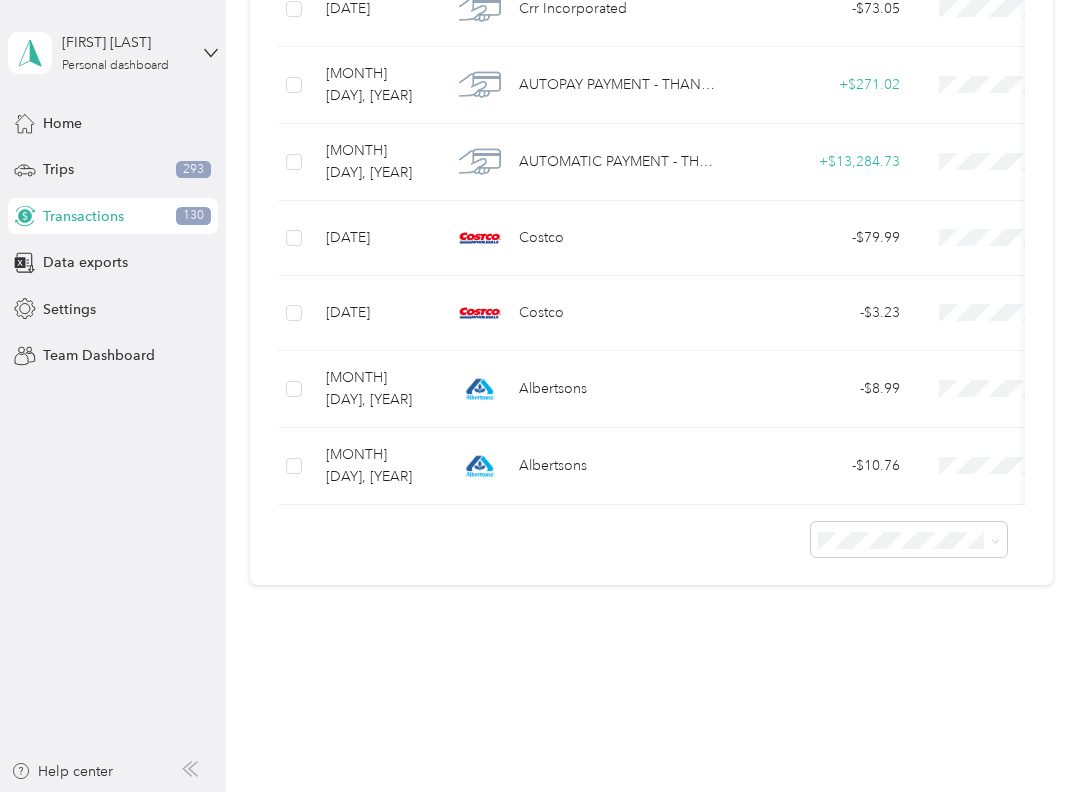 click on "FirstMark" at bounding box center (1014, 527) 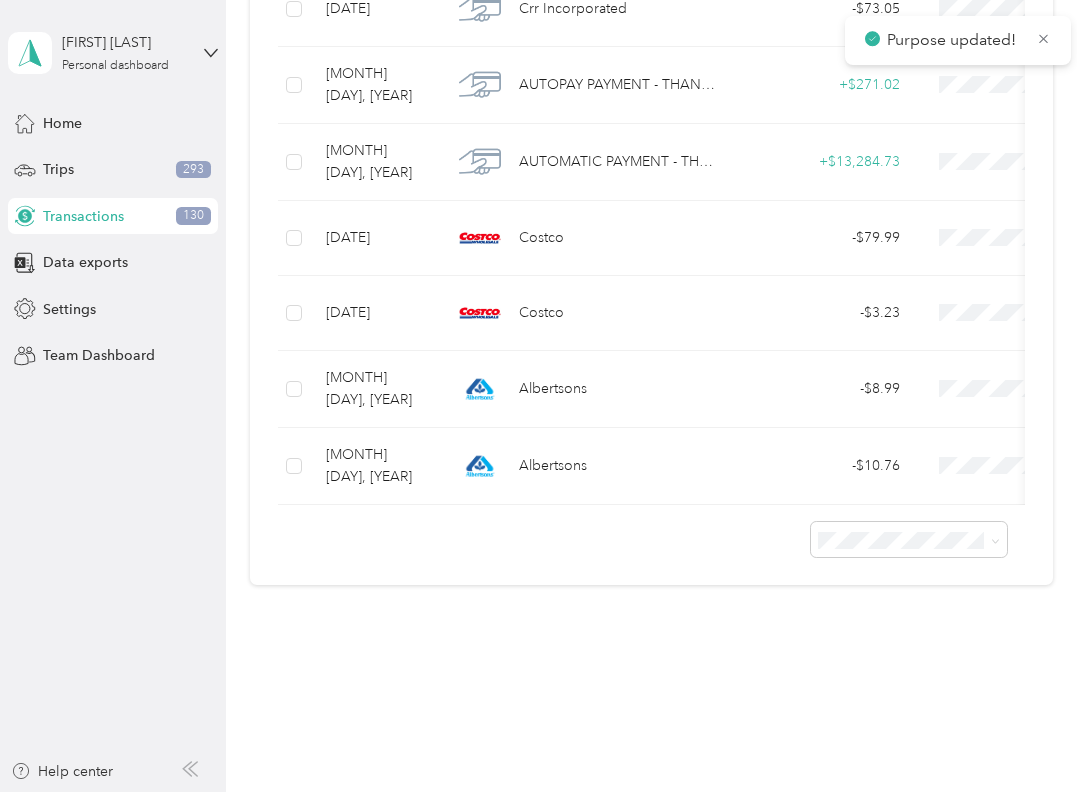 scroll, scrollTop: 10939, scrollLeft: 0, axis: vertical 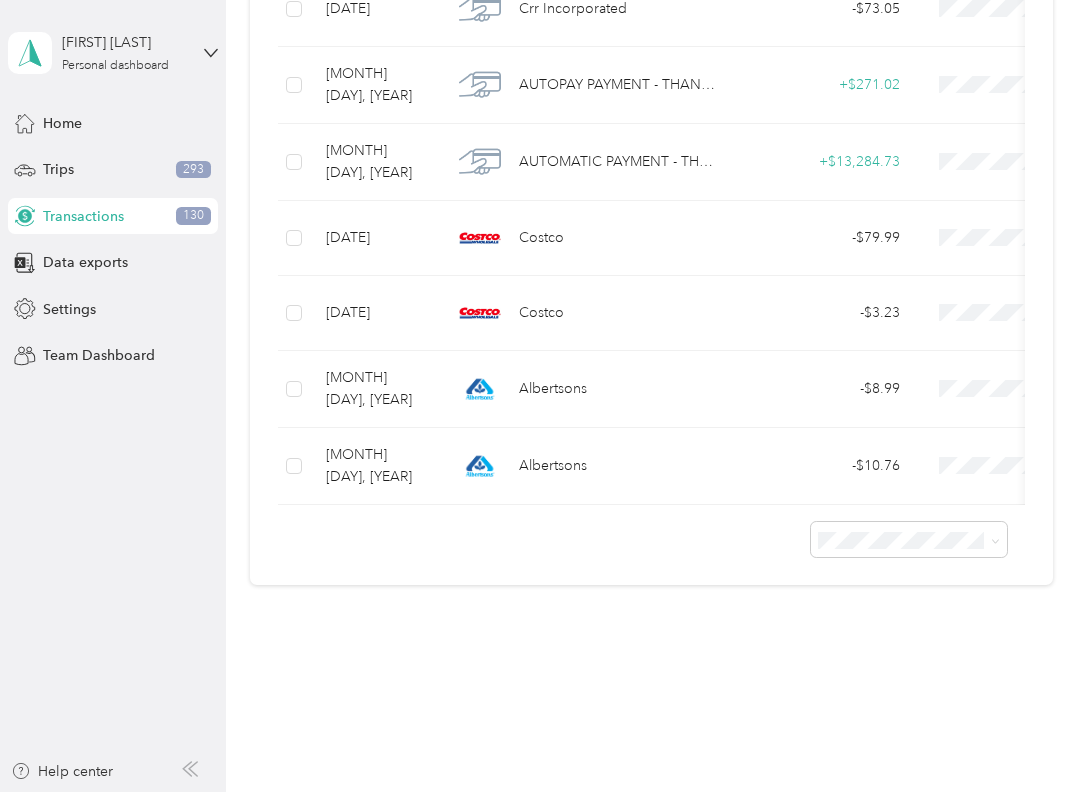 click on "Personal" at bounding box center (1014, 391) 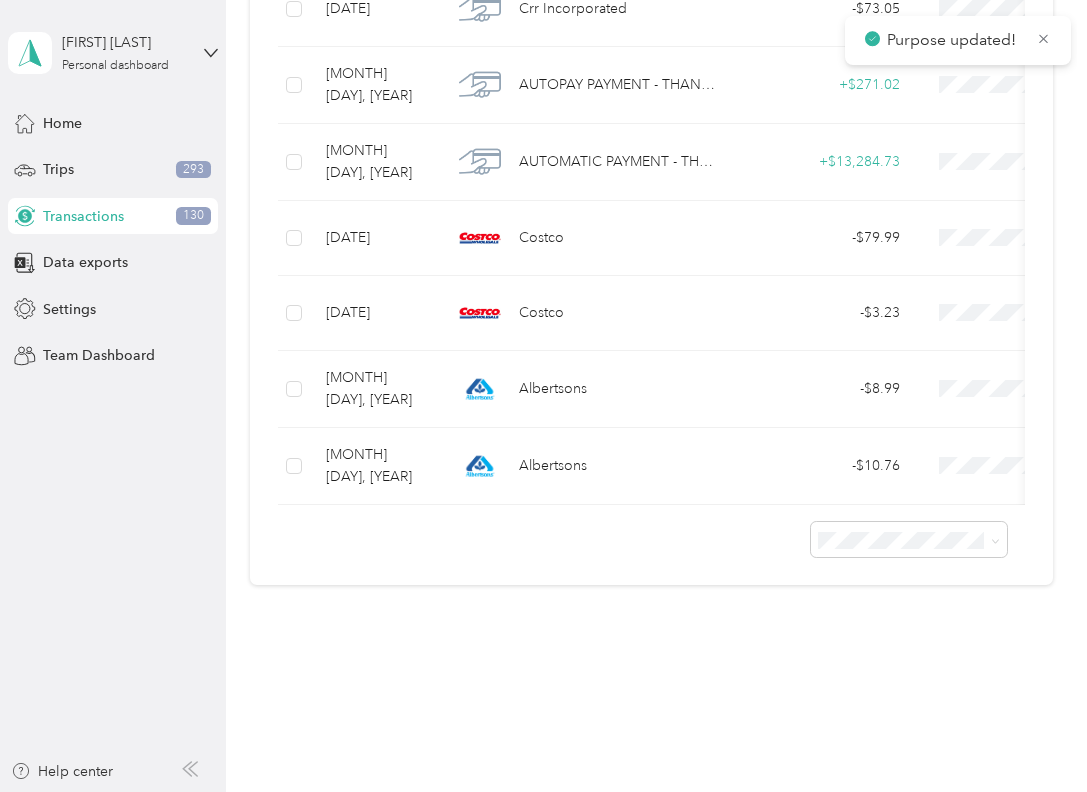 scroll, scrollTop: 11122, scrollLeft: 0, axis: vertical 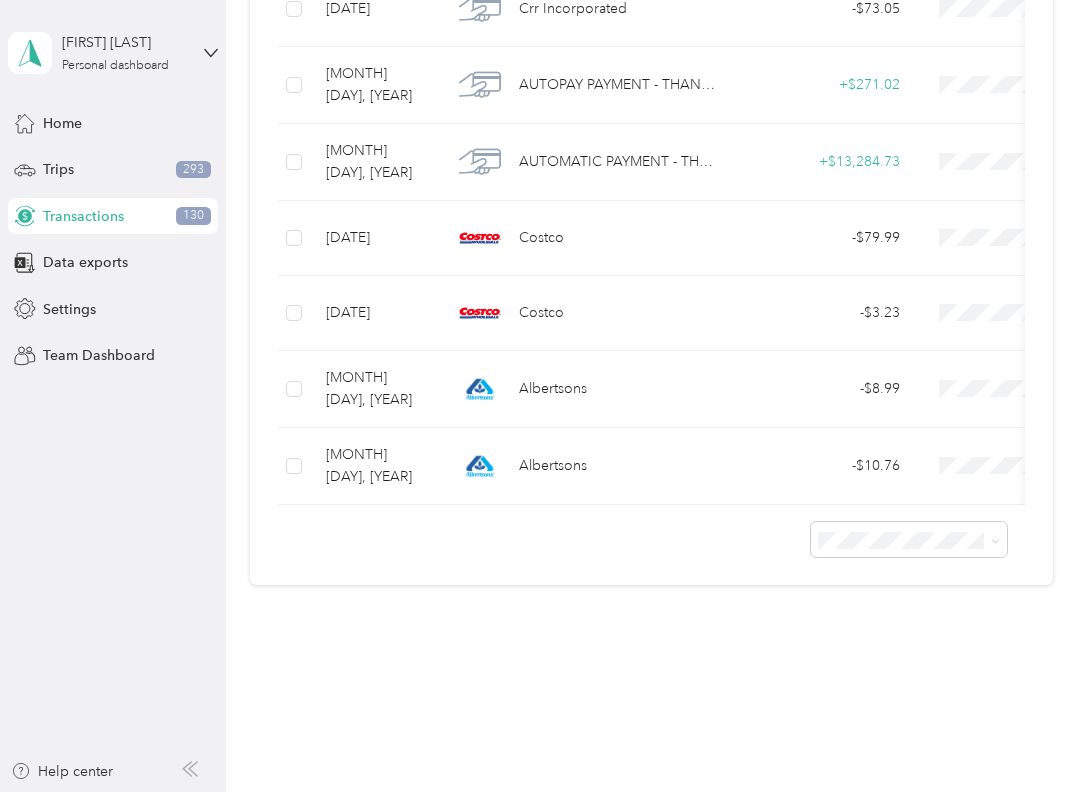 click on "FirstMark" at bounding box center [1014, 447] 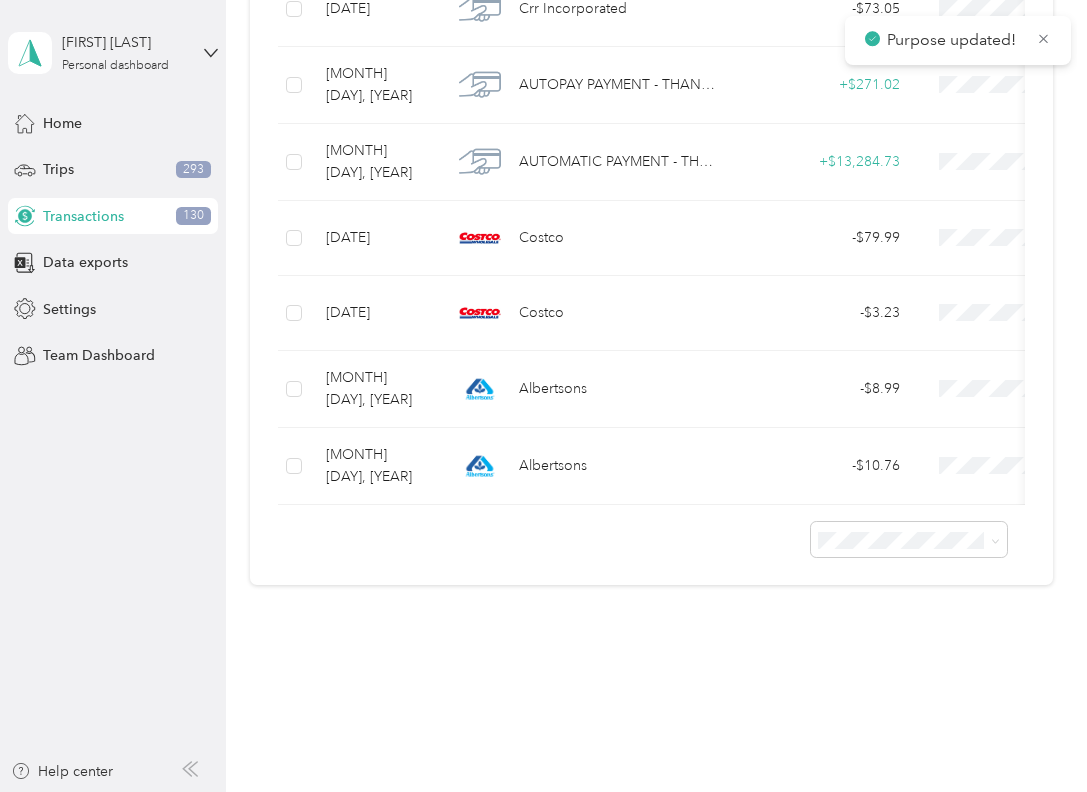 scroll, scrollTop: 11336, scrollLeft: 0, axis: vertical 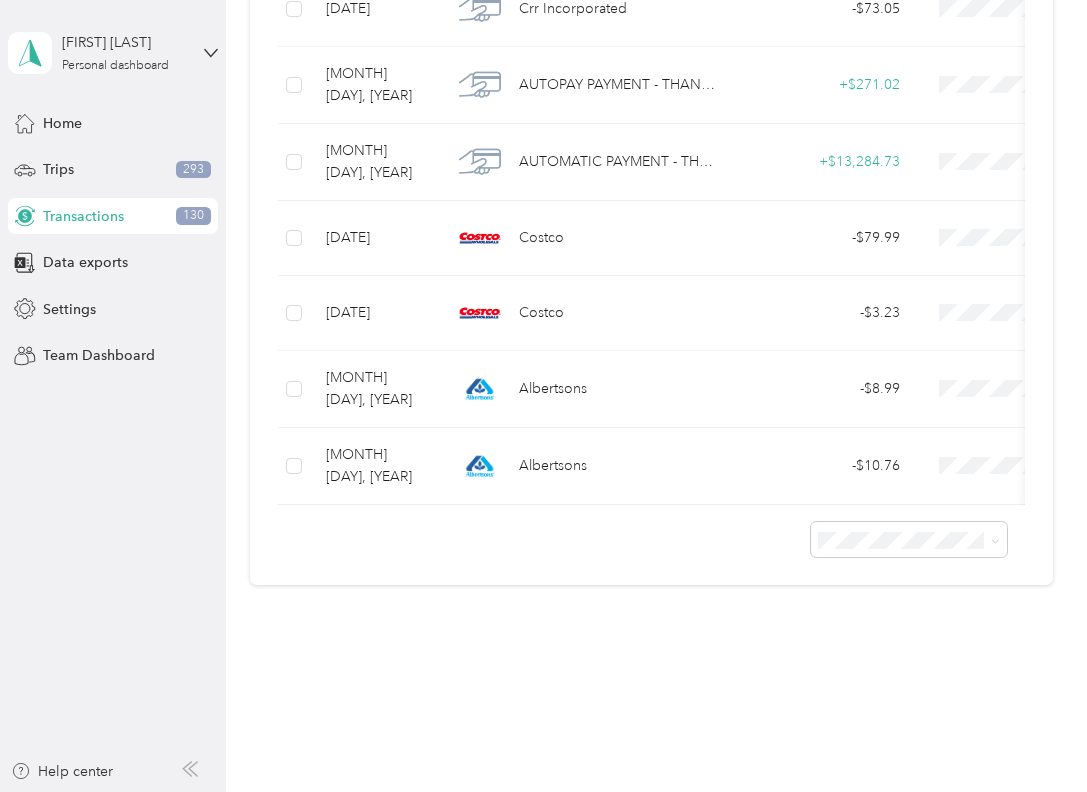 click on "Personal" at bounding box center [996, 397] 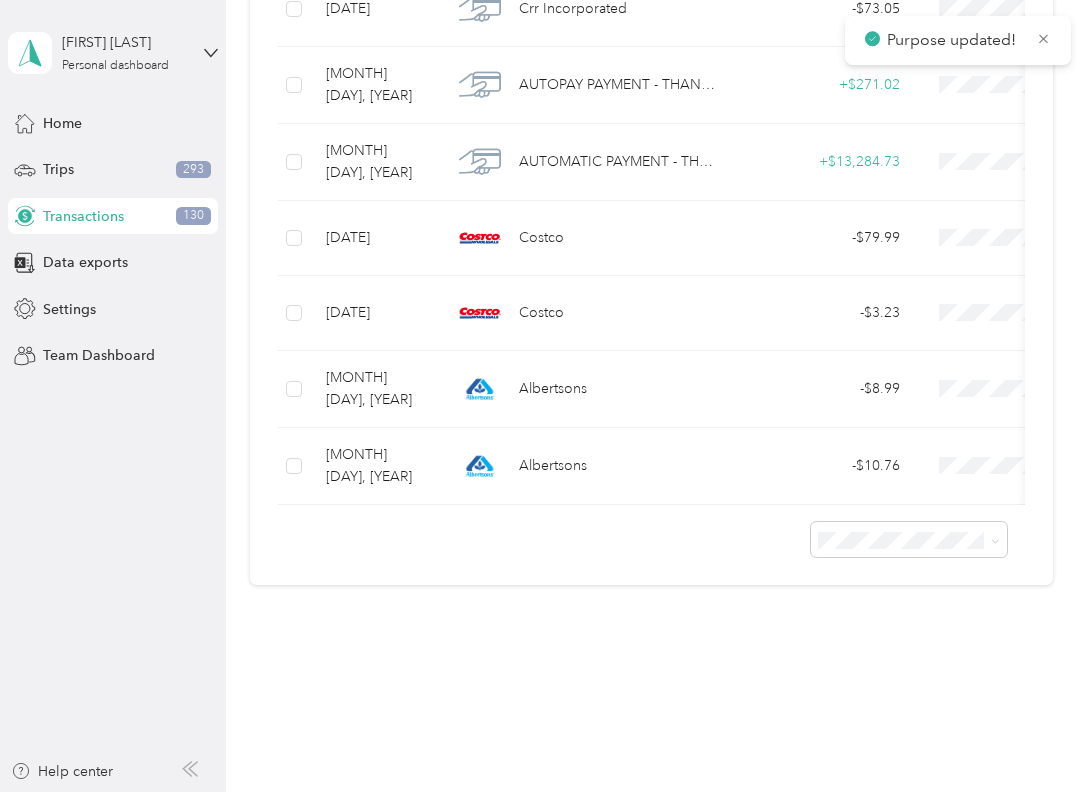scroll, scrollTop: 11510, scrollLeft: 0, axis: vertical 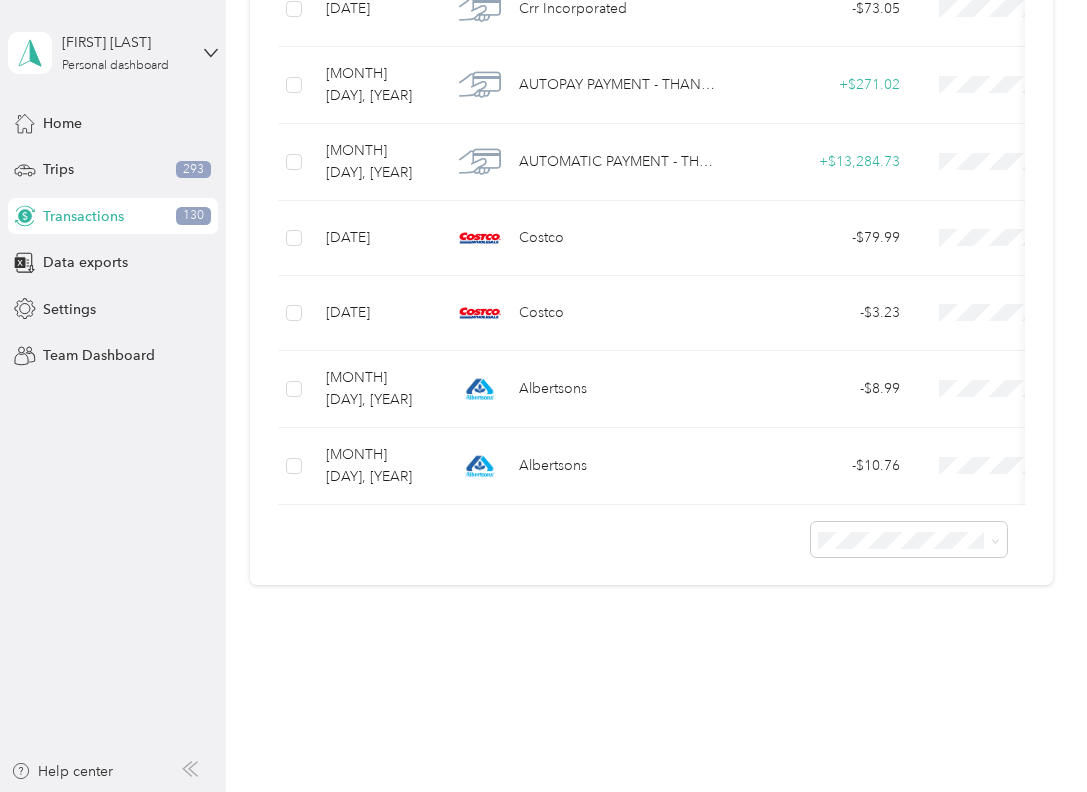 click on "Personal" at bounding box center [1014, 422] 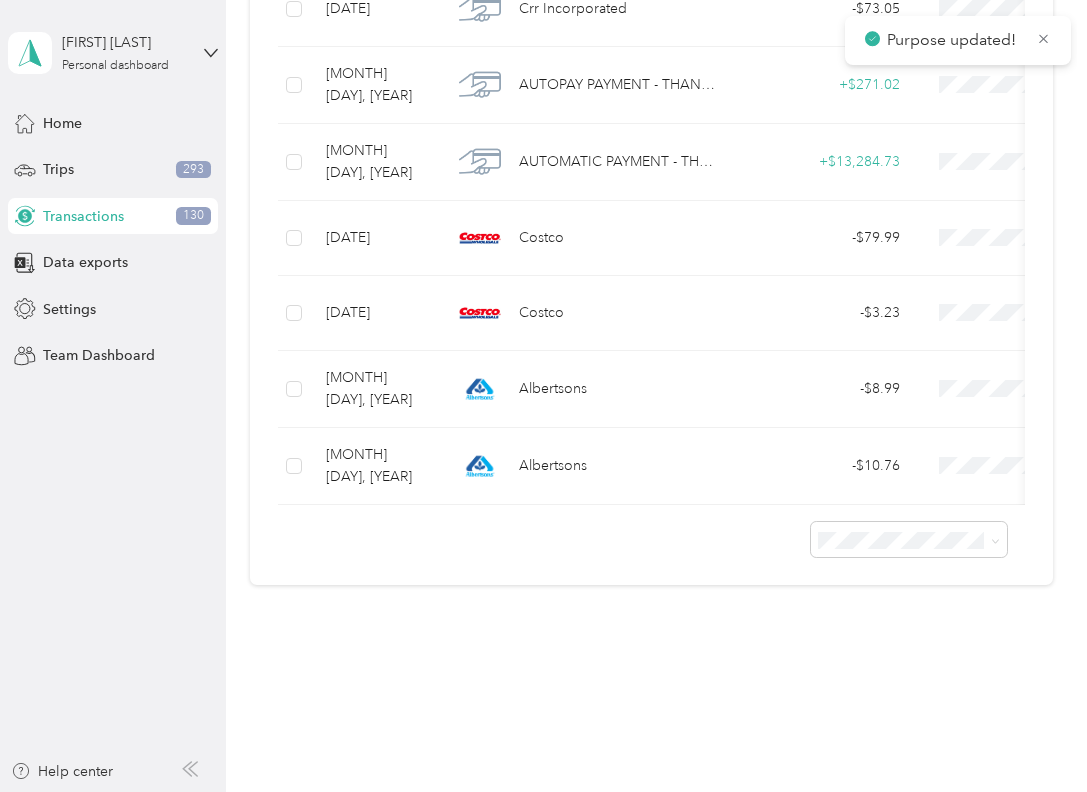 scroll, scrollTop: 11889, scrollLeft: 0, axis: vertical 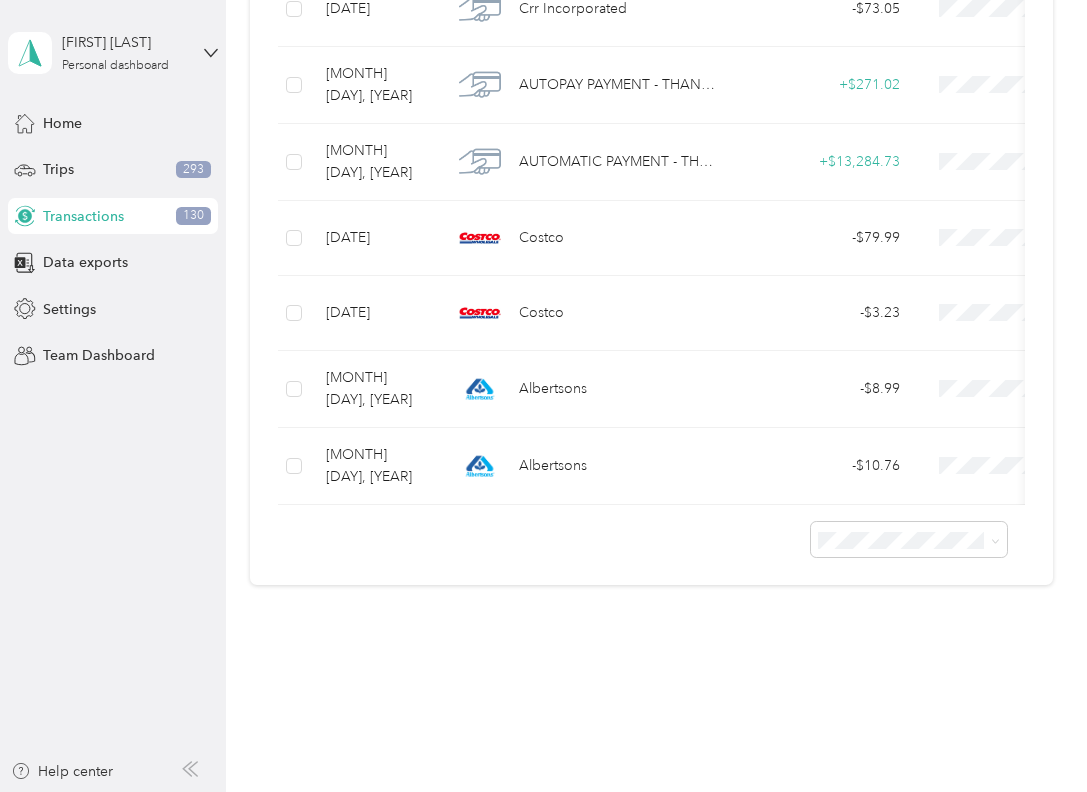click on "Personal" at bounding box center (1014, 242) 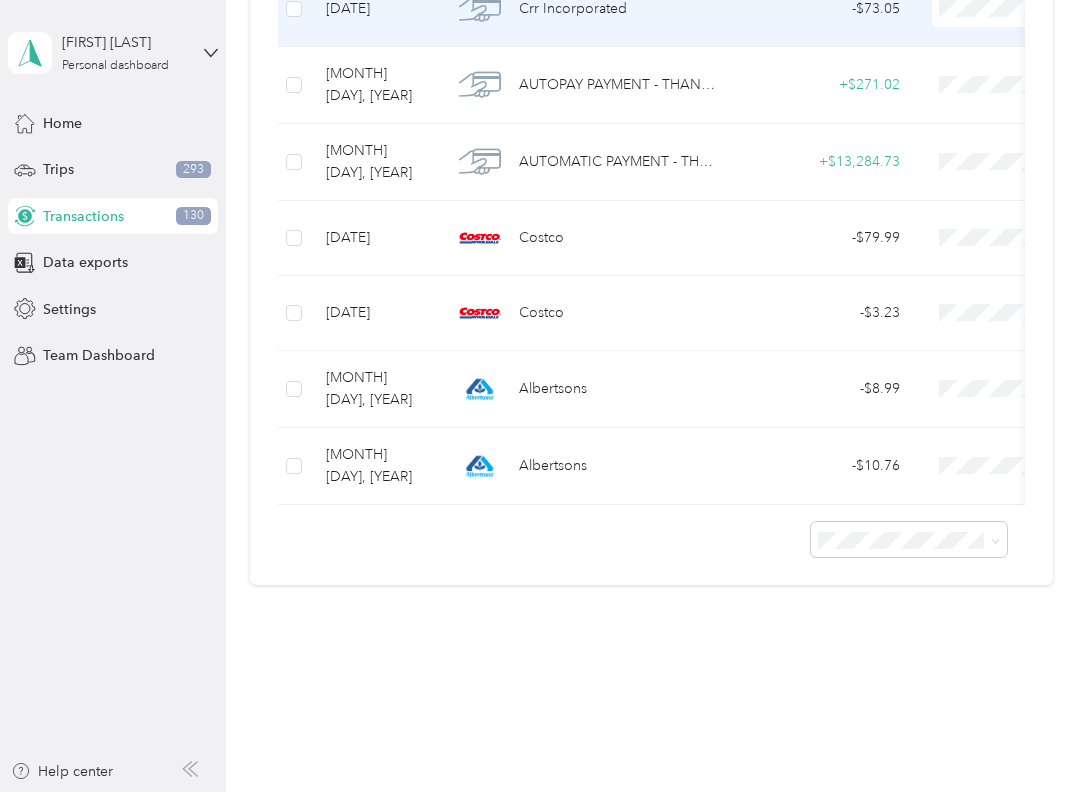 click on "Personal" at bounding box center [1014, 242] 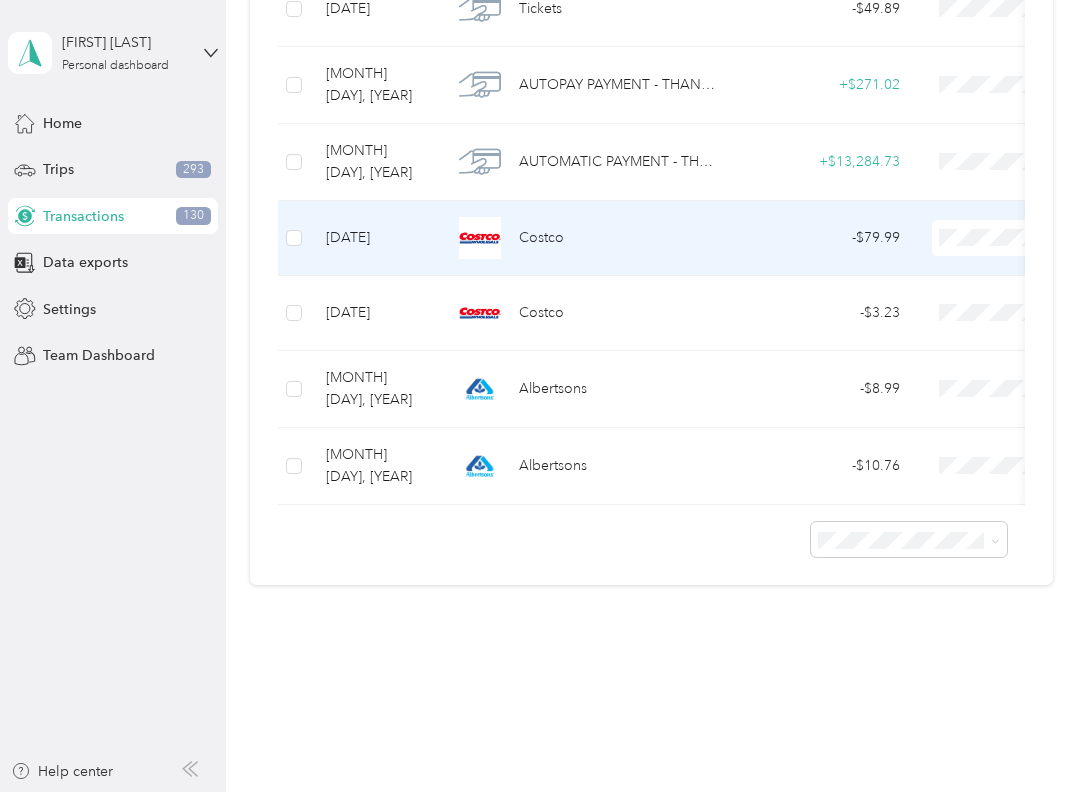 click on "Personal" at bounding box center [1014, 190] 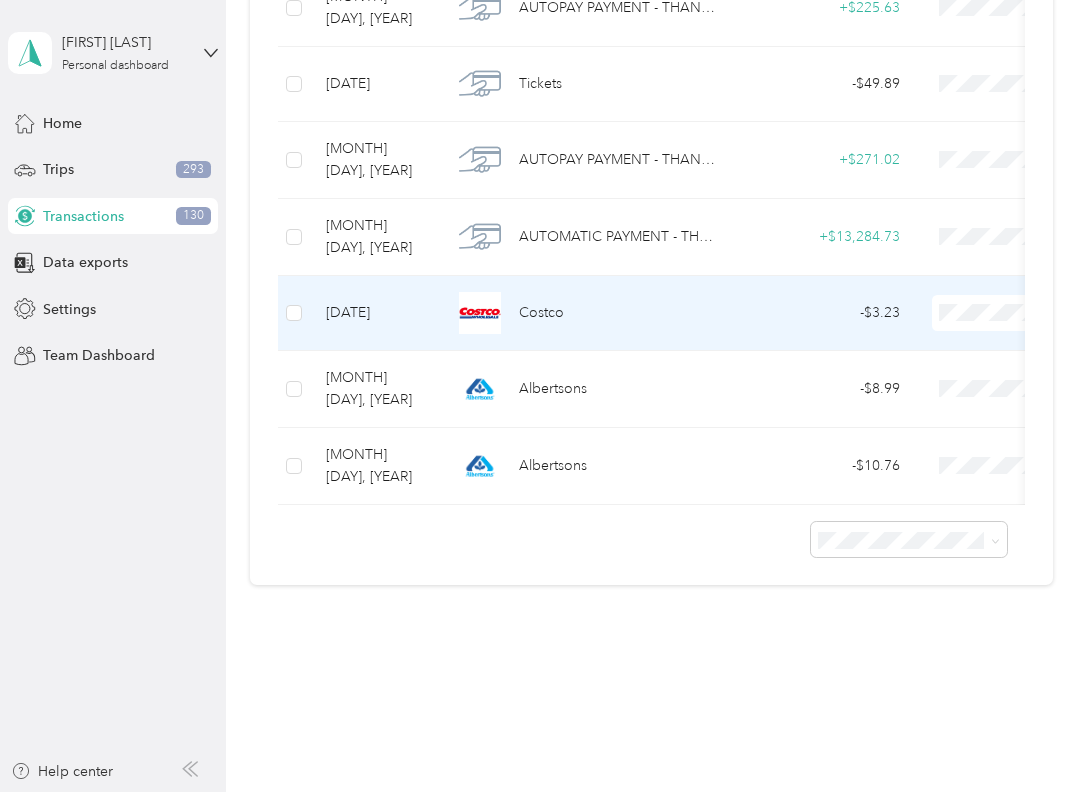 click on "[CATEGORY] [CATEGORY] [CATEGORY] [CATEGORY] [CATEGORY] [CATEGORY] [CATEGORY] [CATEGORY] [CATEGORY] [CATEGORY]" at bounding box center [996, 278] 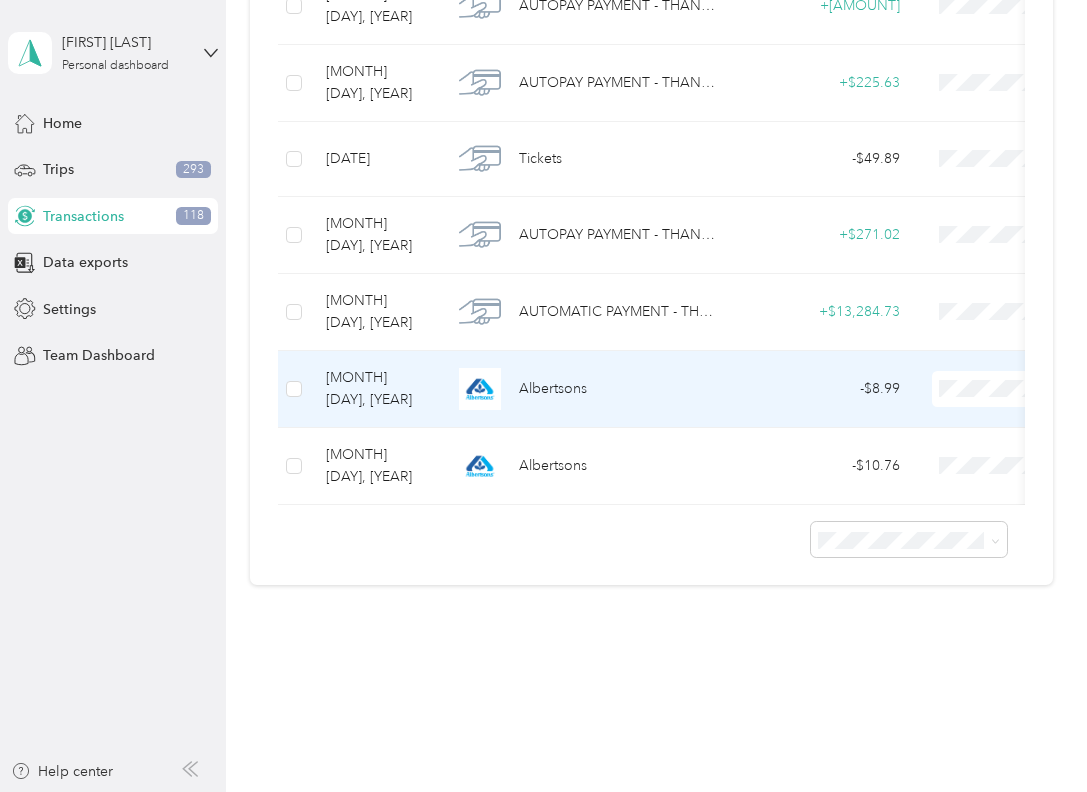 click on "Personal" at bounding box center (996, 190) 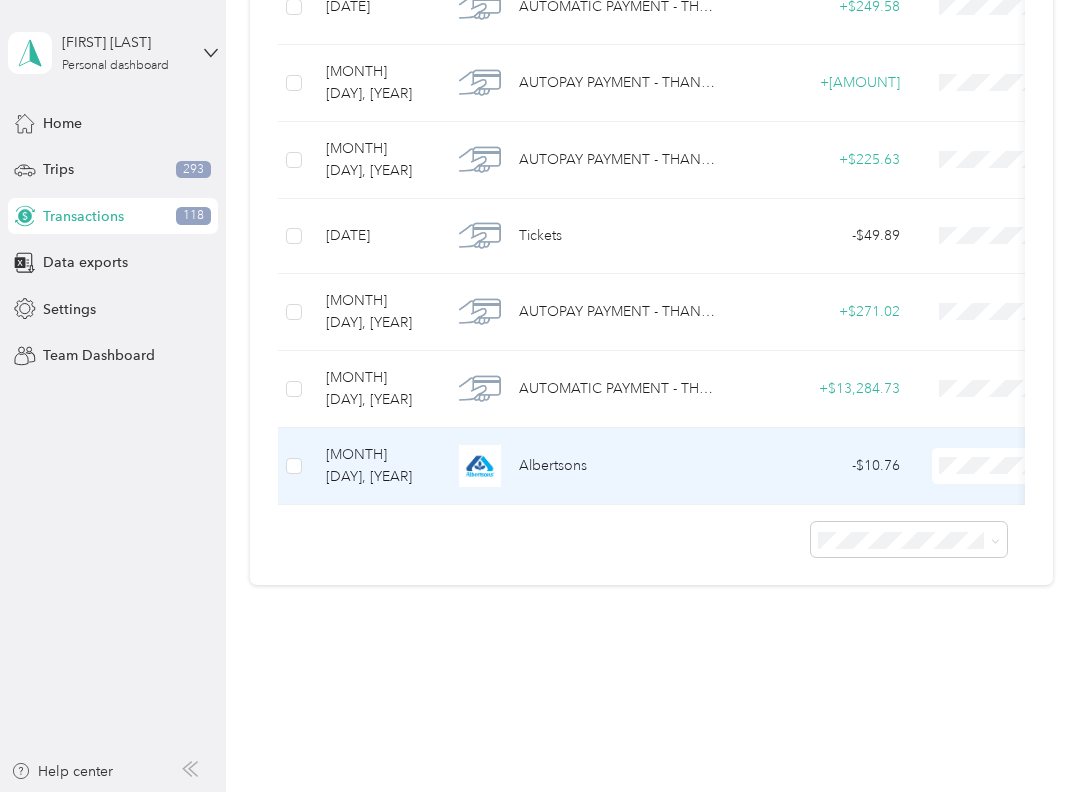 click on "Personal" at bounding box center [996, 190] 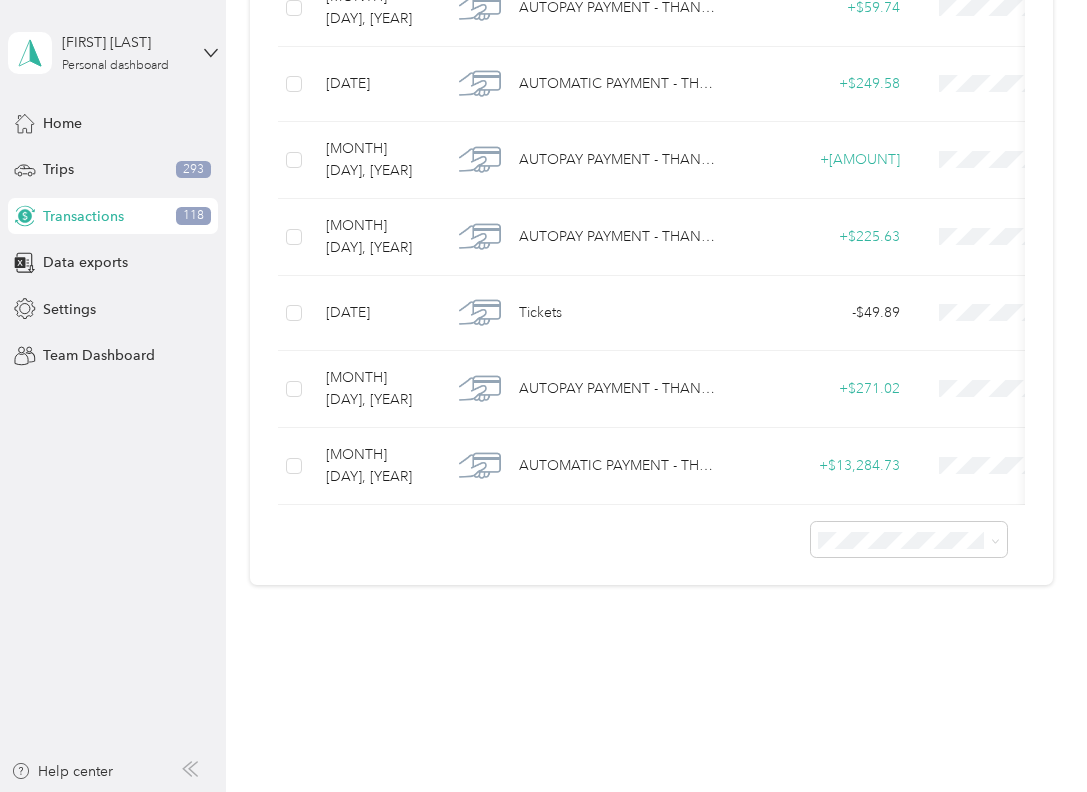 scroll, scrollTop: 11467, scrollLeft: 0, axis: vertical 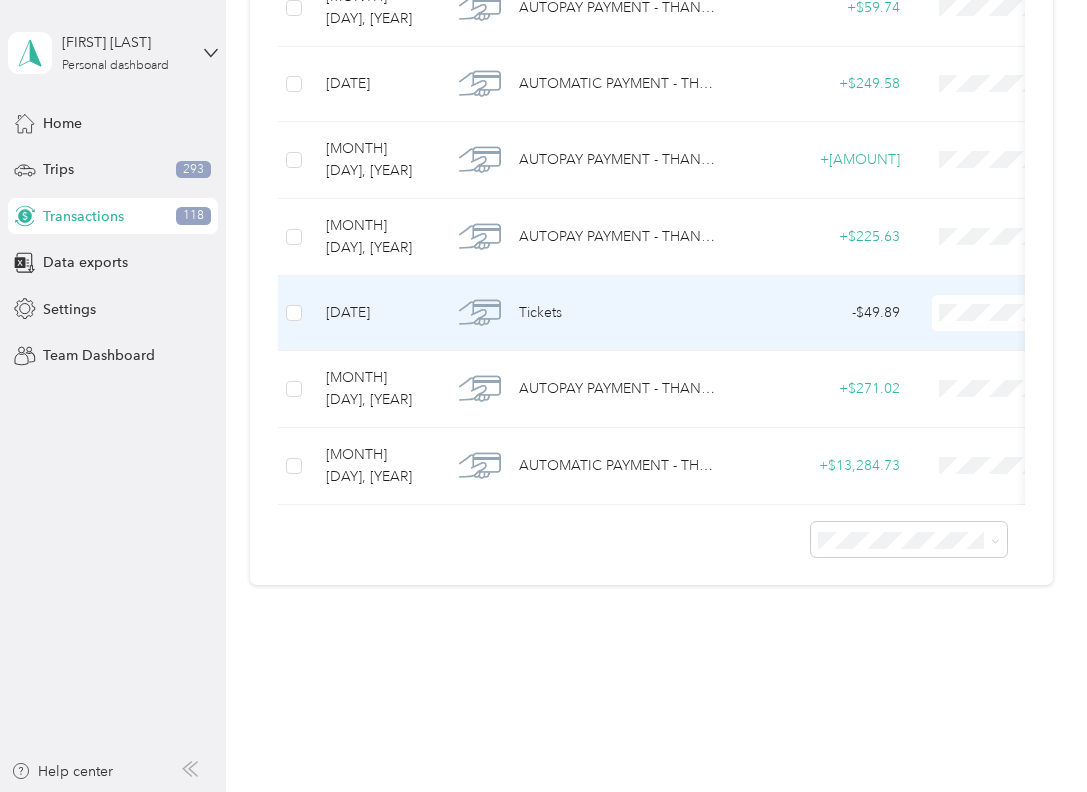 click on "Personal" at bounding box center (1014, 460) 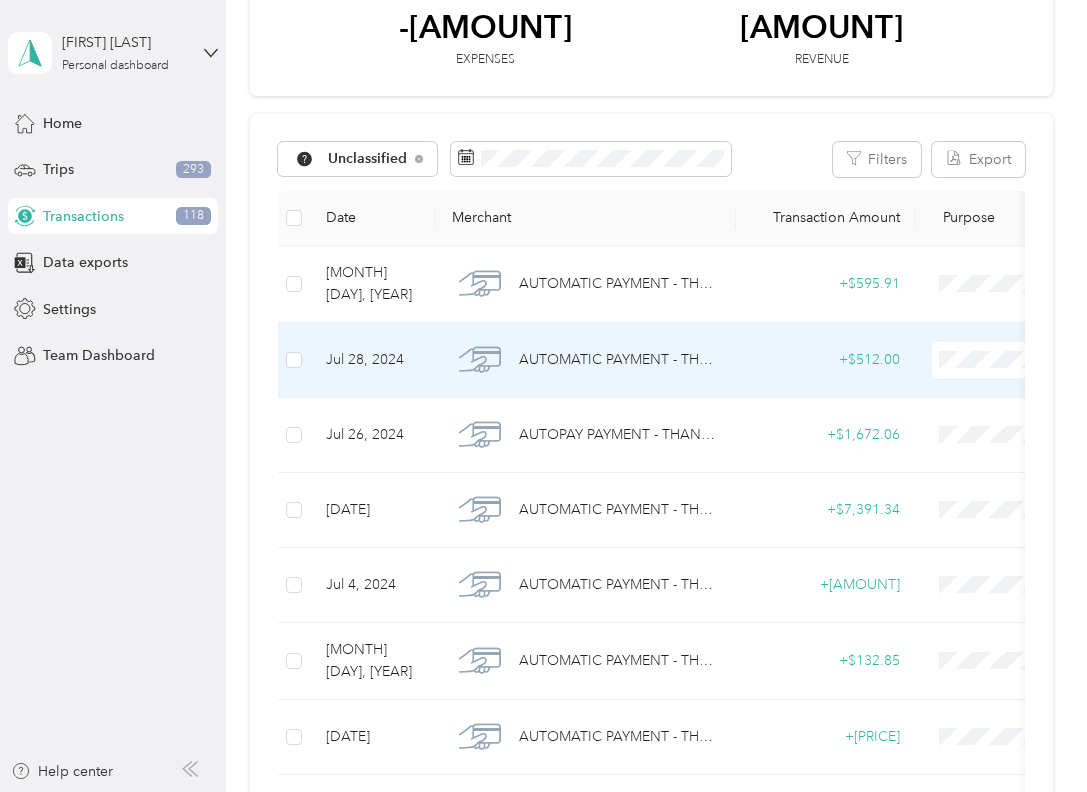 scroll, scrollTop: 73, scrollLeft: 0, axis: vertical 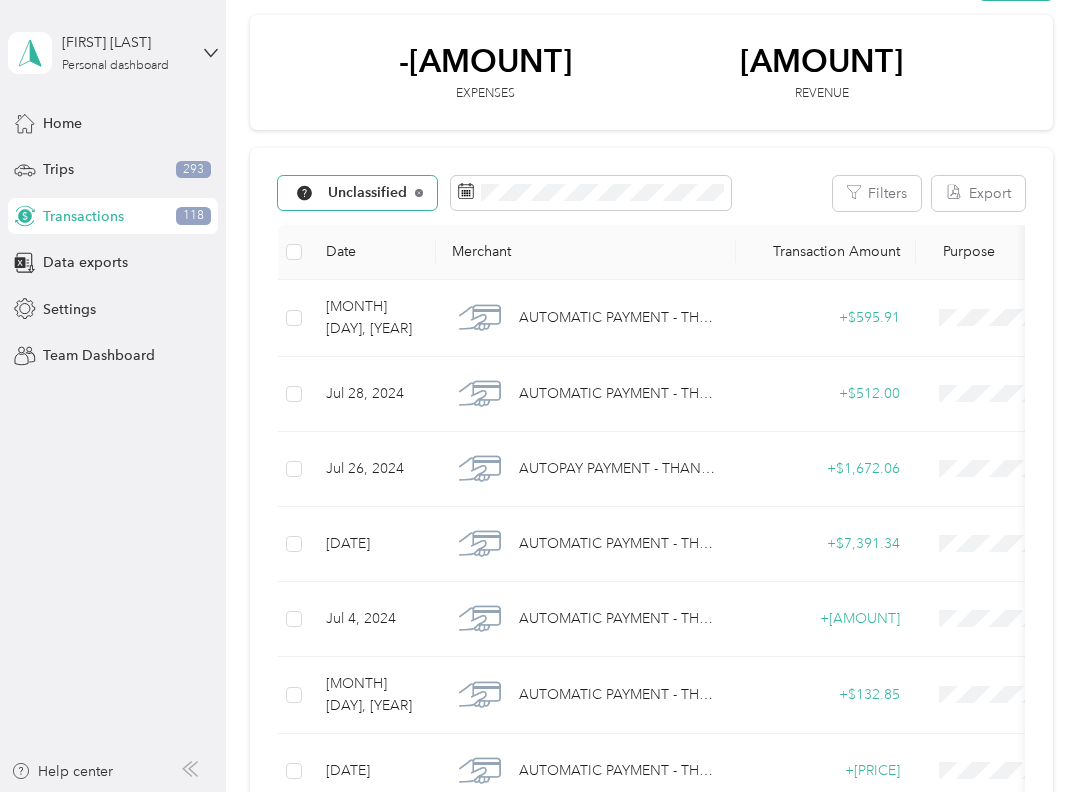 click 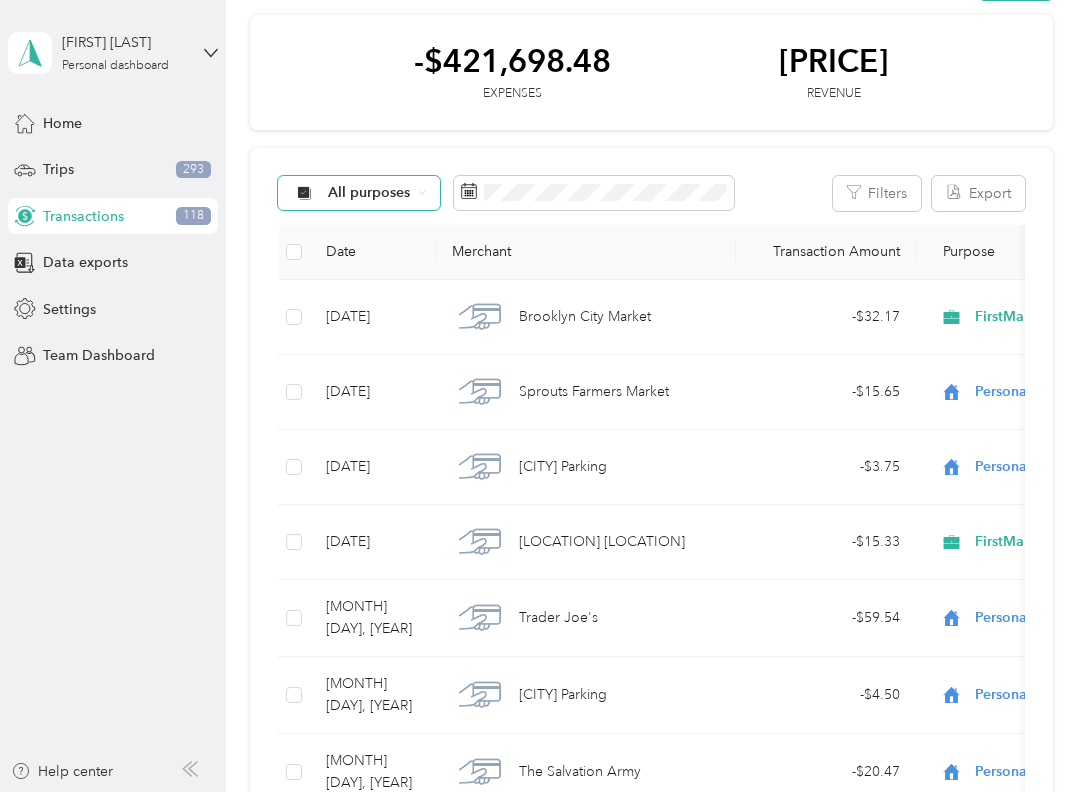 click 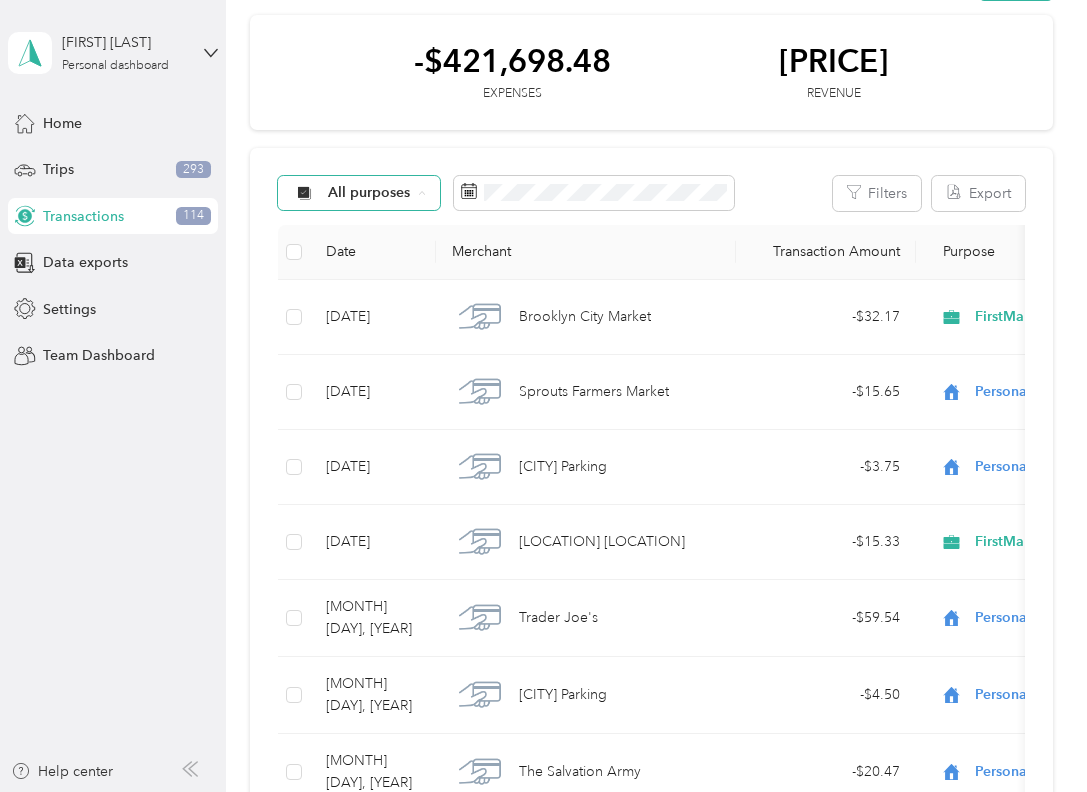 click on "AVTX" at bounding box center [359, 439] 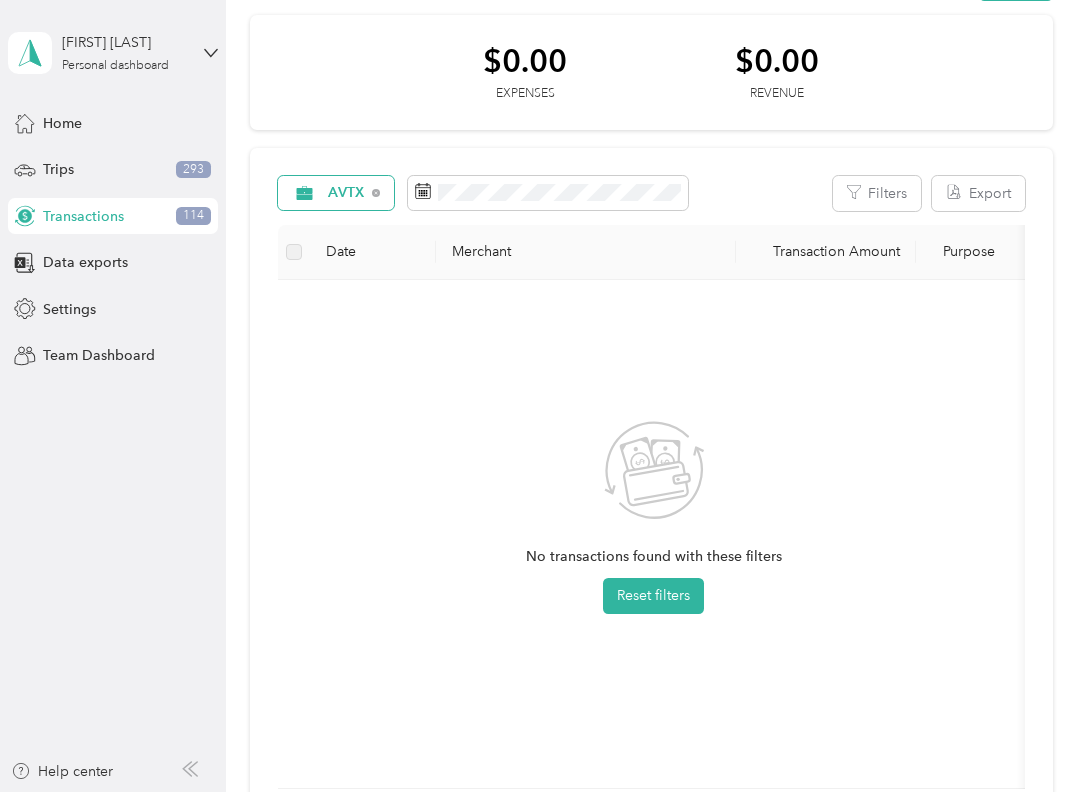 click on "AVTX" at bounding box center [336, 193] 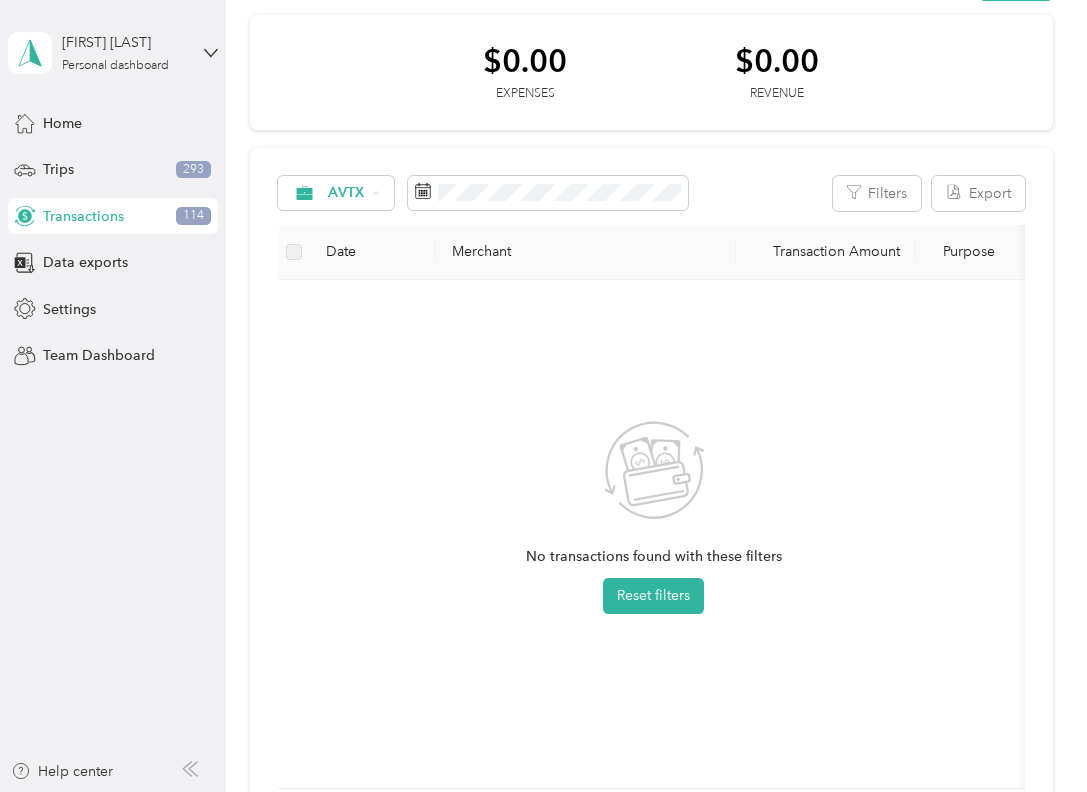 click on "ARVETX" at bounding box center [369, 404] 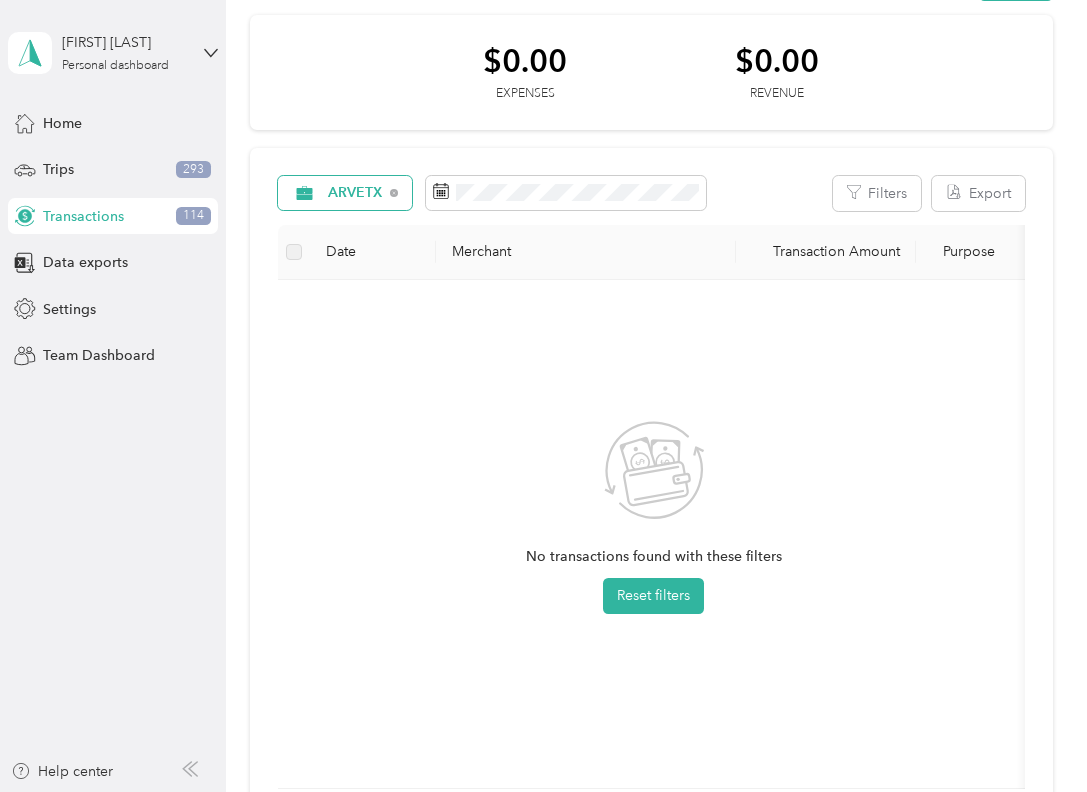 click on "ARVETX" at bounding box center (345, 193) 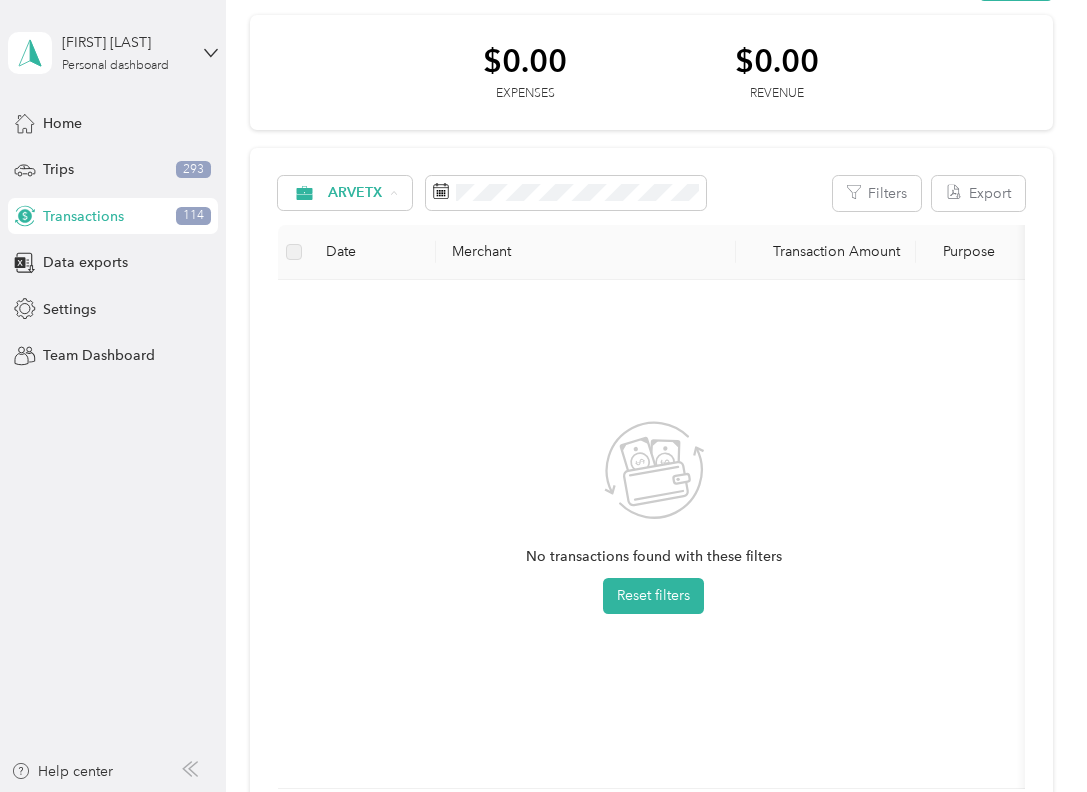 click on "Cabi" at bounding box center [352, 474] 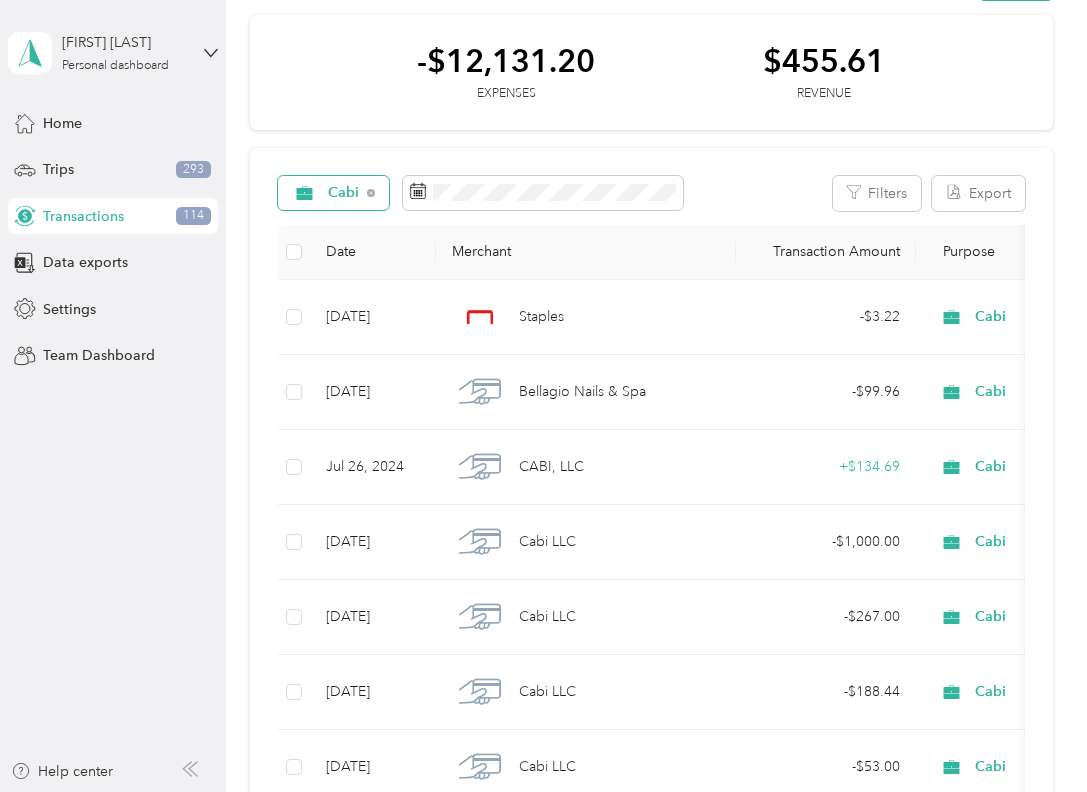 click on "Cabi" at bounding box center (333, 193) 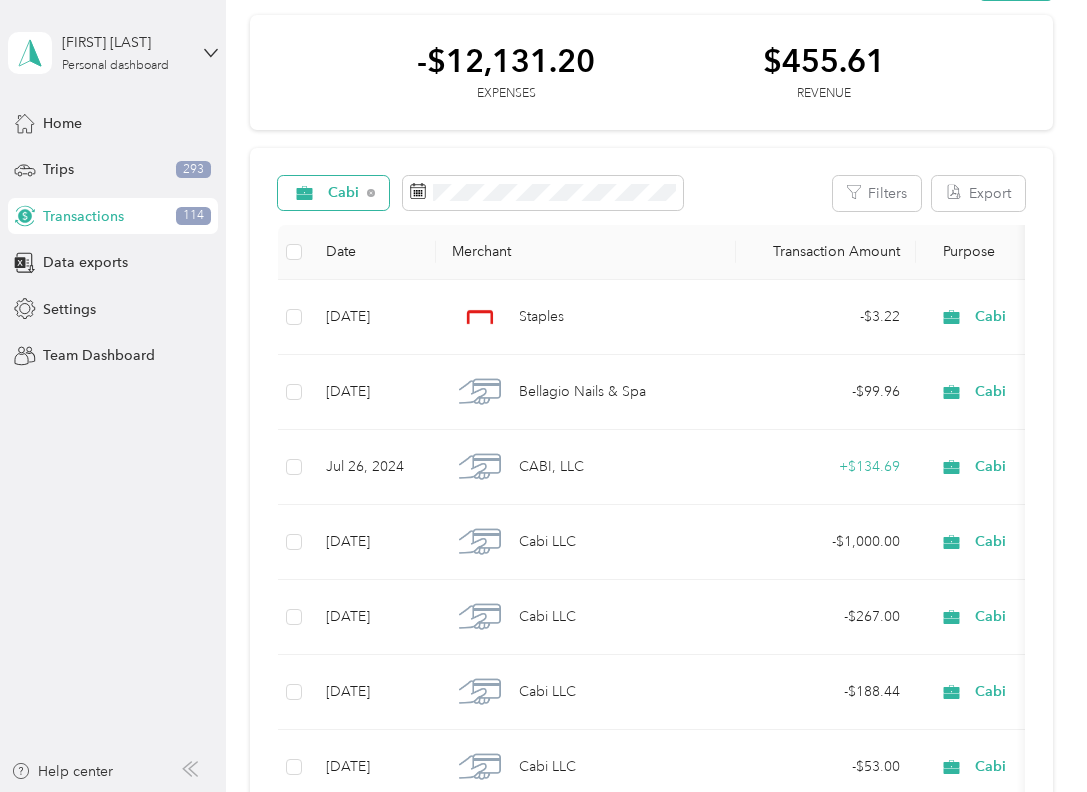 click on "Cabi" at bounding box center (333, 193) 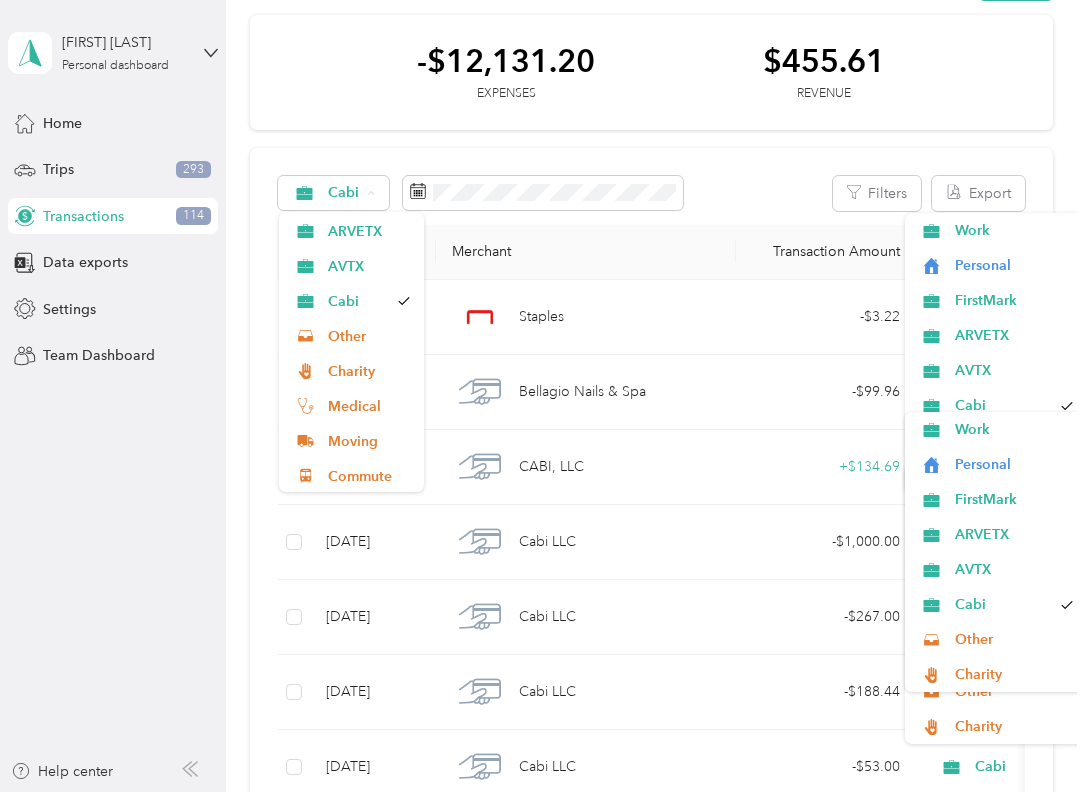 scroll, scrollTop: 175, scrollLeft: 0, axis: vertical 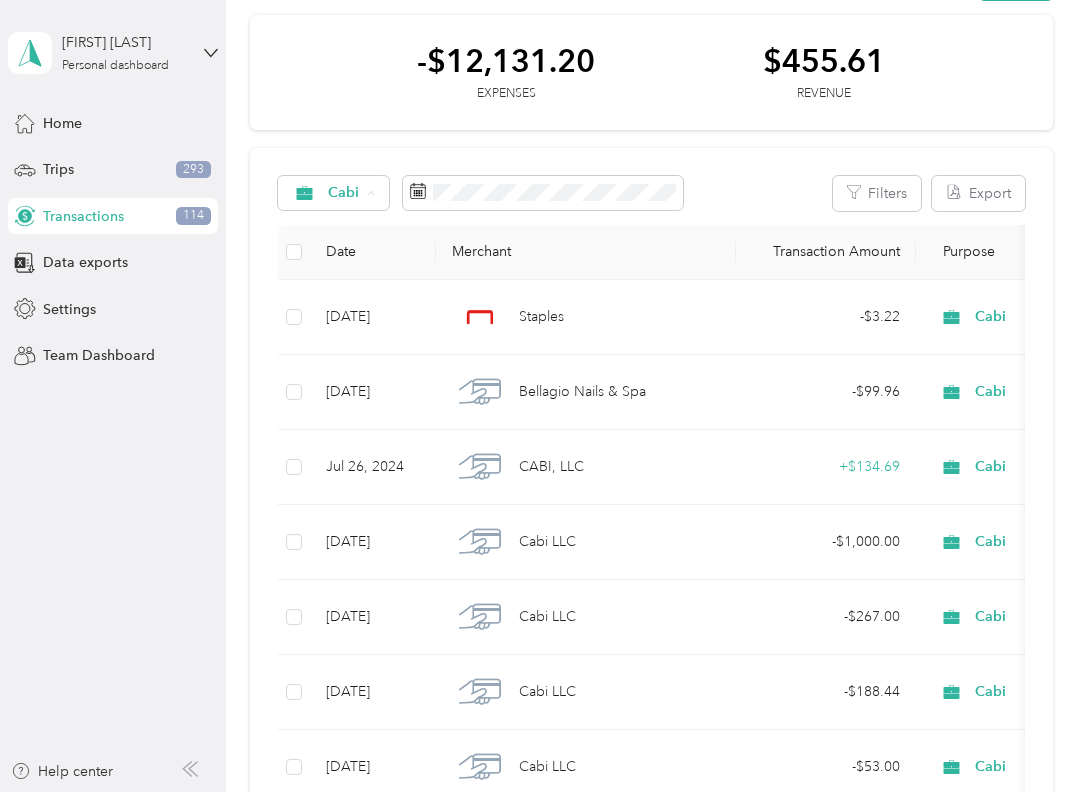 click on "Other" at bounding box center [369, 334] 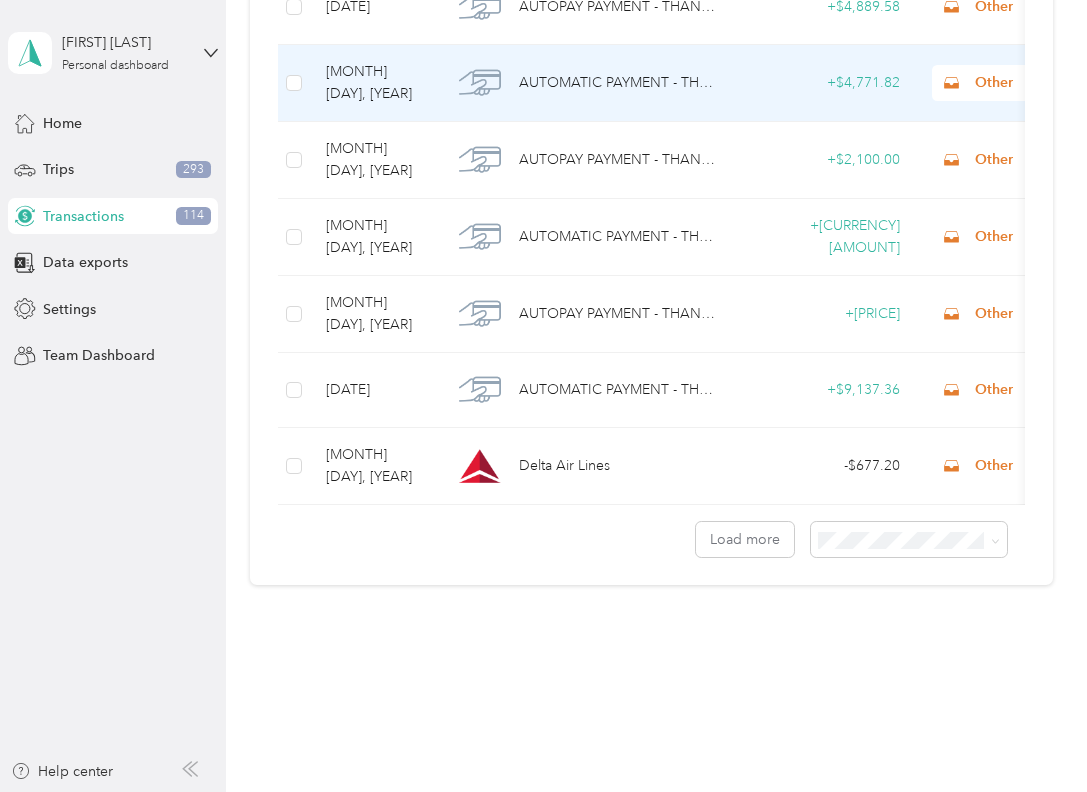 scroll, scrollTop: 4959, scrollLeft: 0, axis: vertical 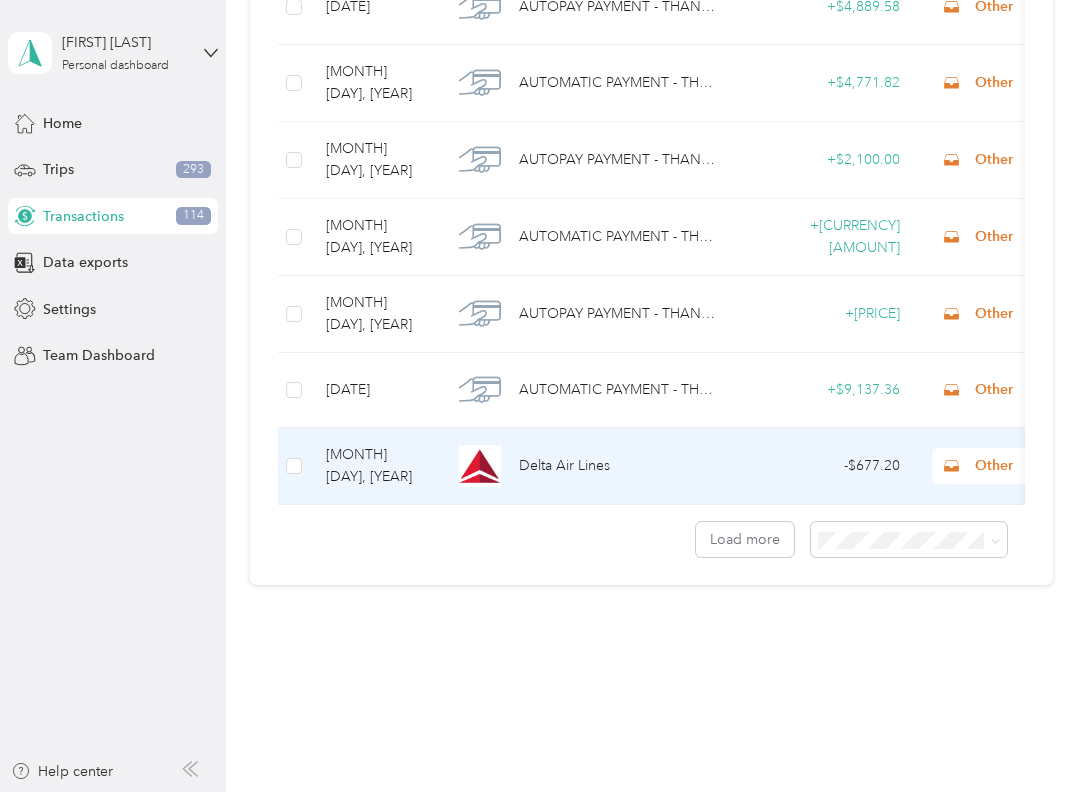 click on "Other" at bounding box center (1033, 466) 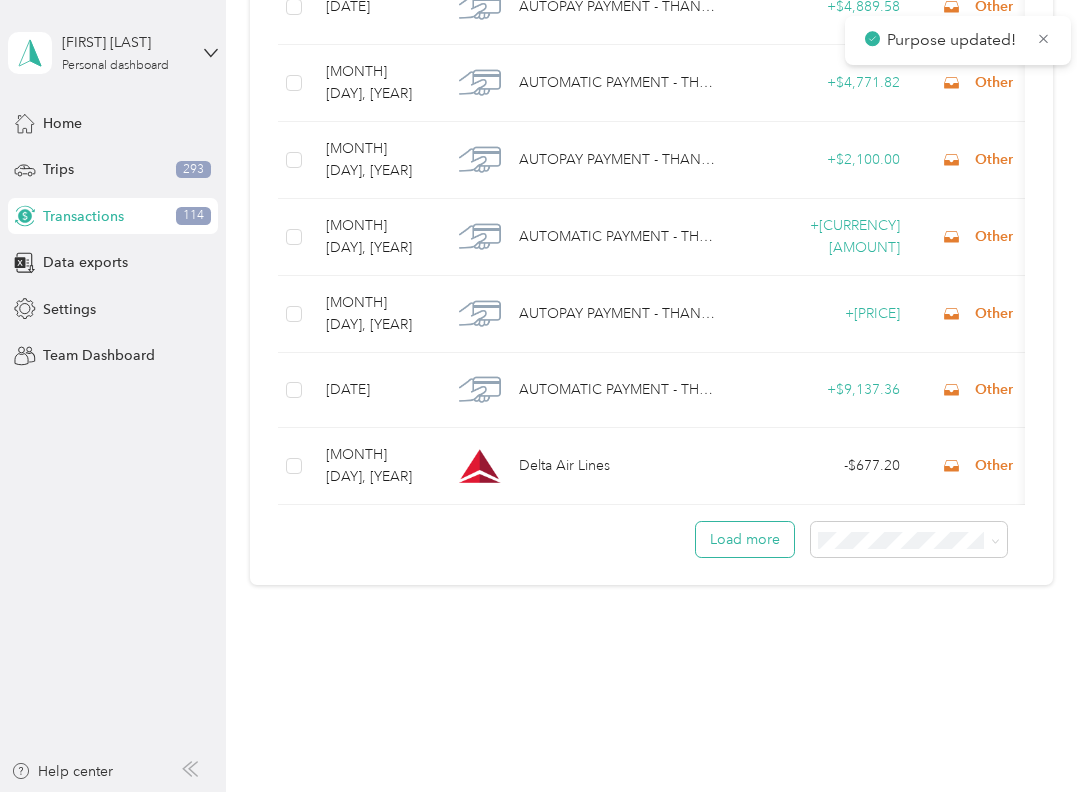 click on "Load more" at bounding box center [745, 539] 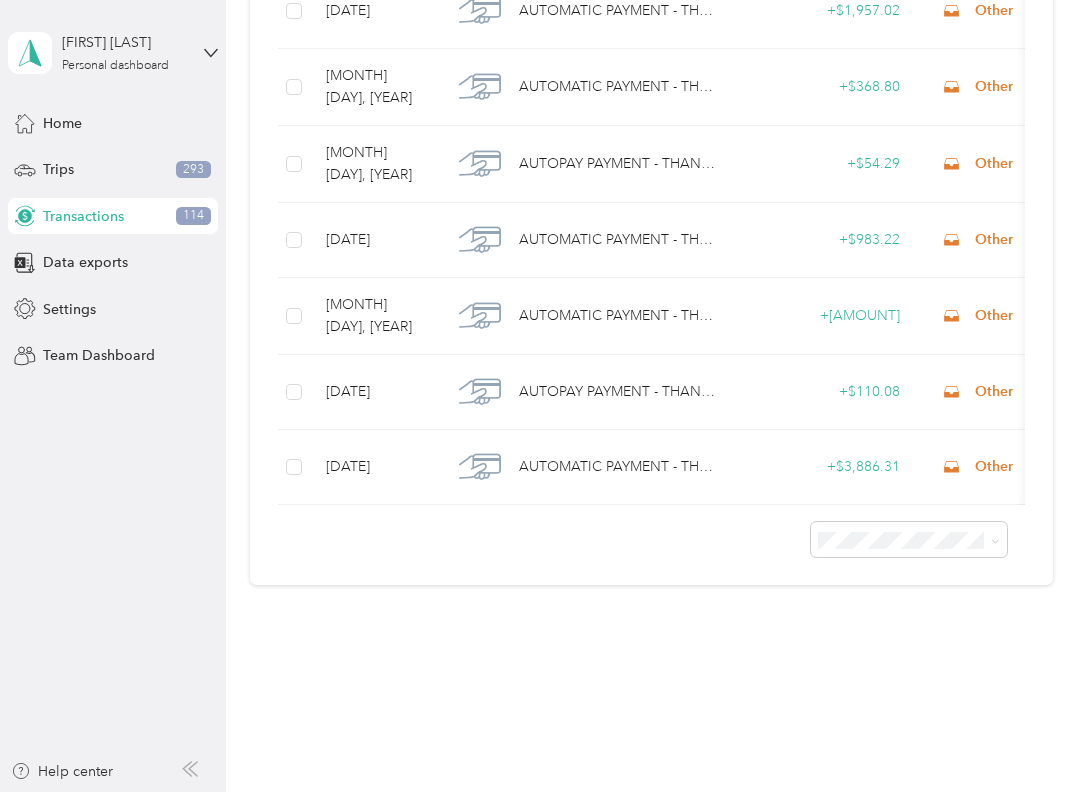 scroll, scrollTop: 0, scrollLeft: 1, axis: horizontal 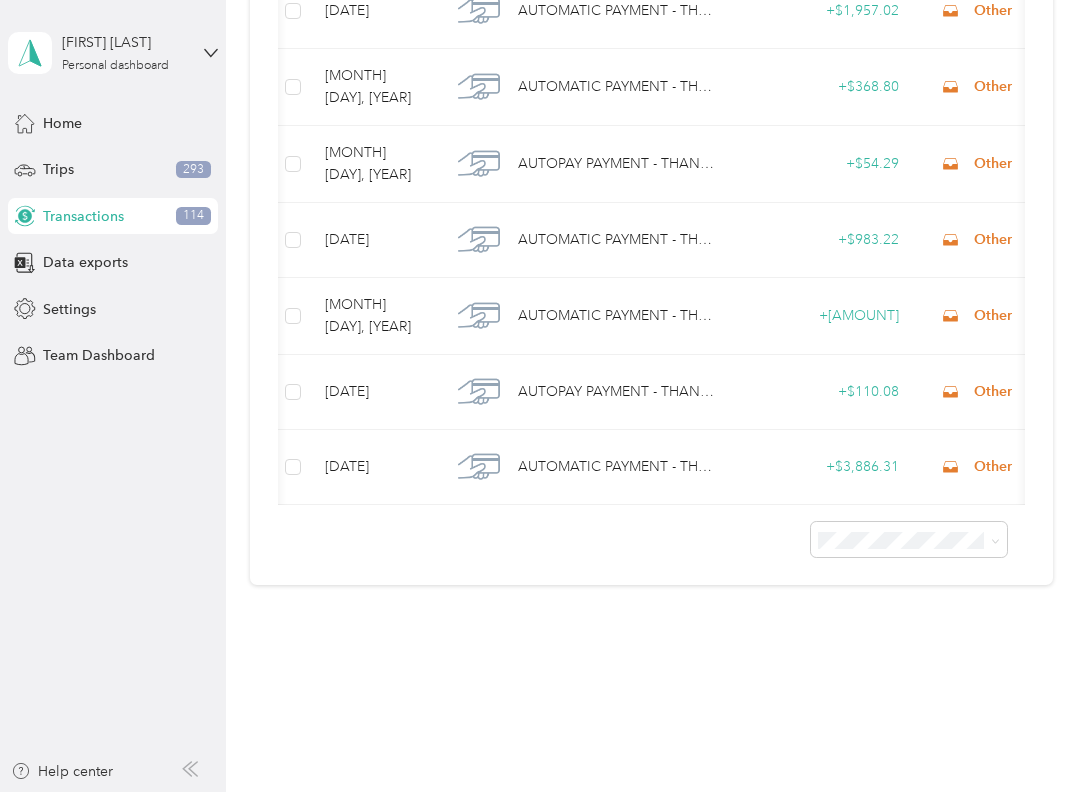 click on "Other" at bounding box center [1032, -827] 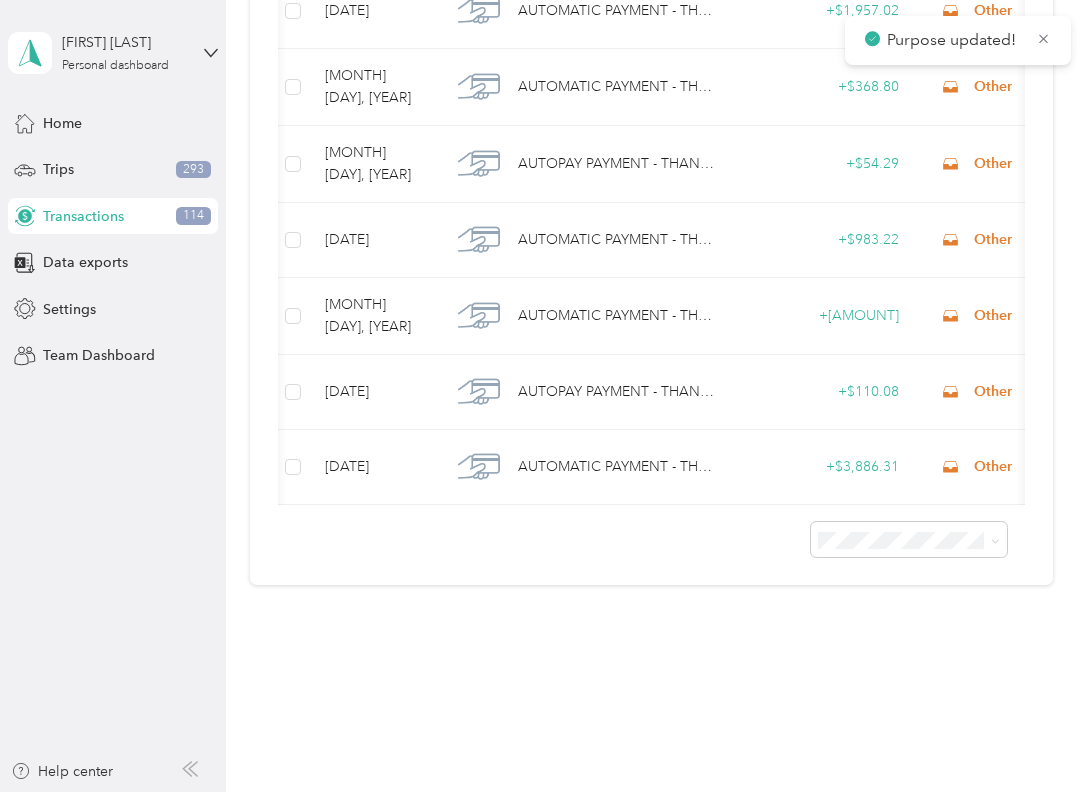 click on "Other" at bounding box center (1032, -673) 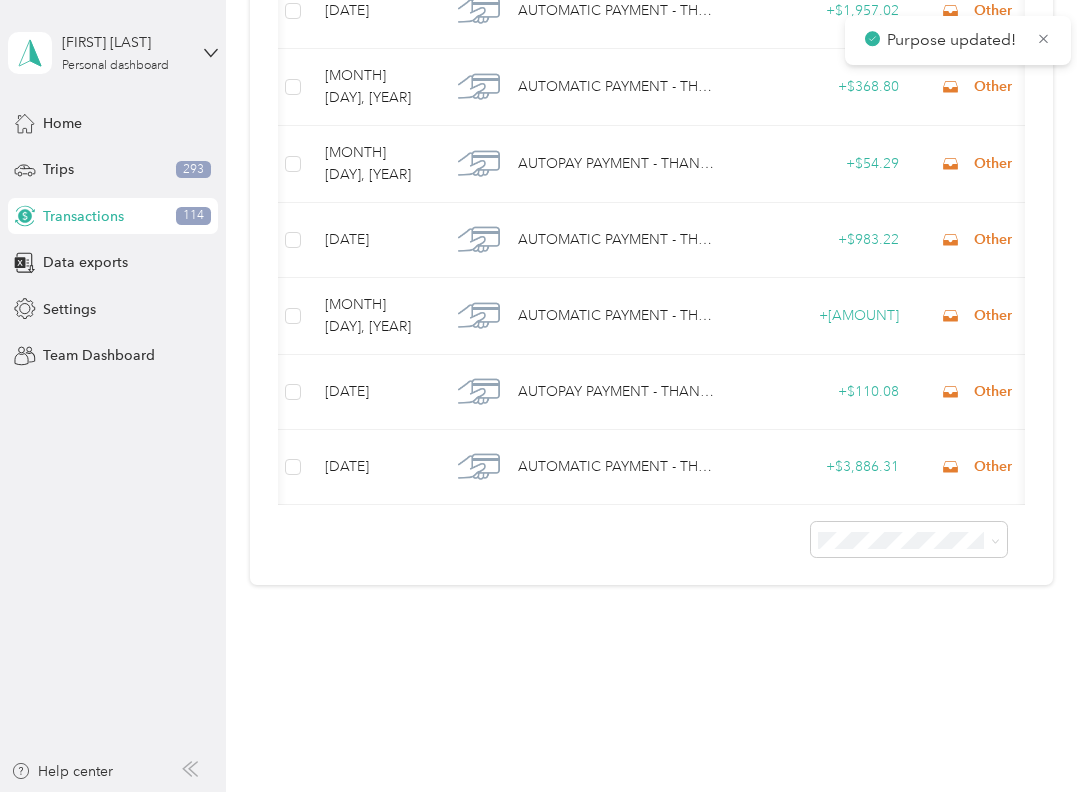 click on "FirstMark" at bounding box center (1014, 441) 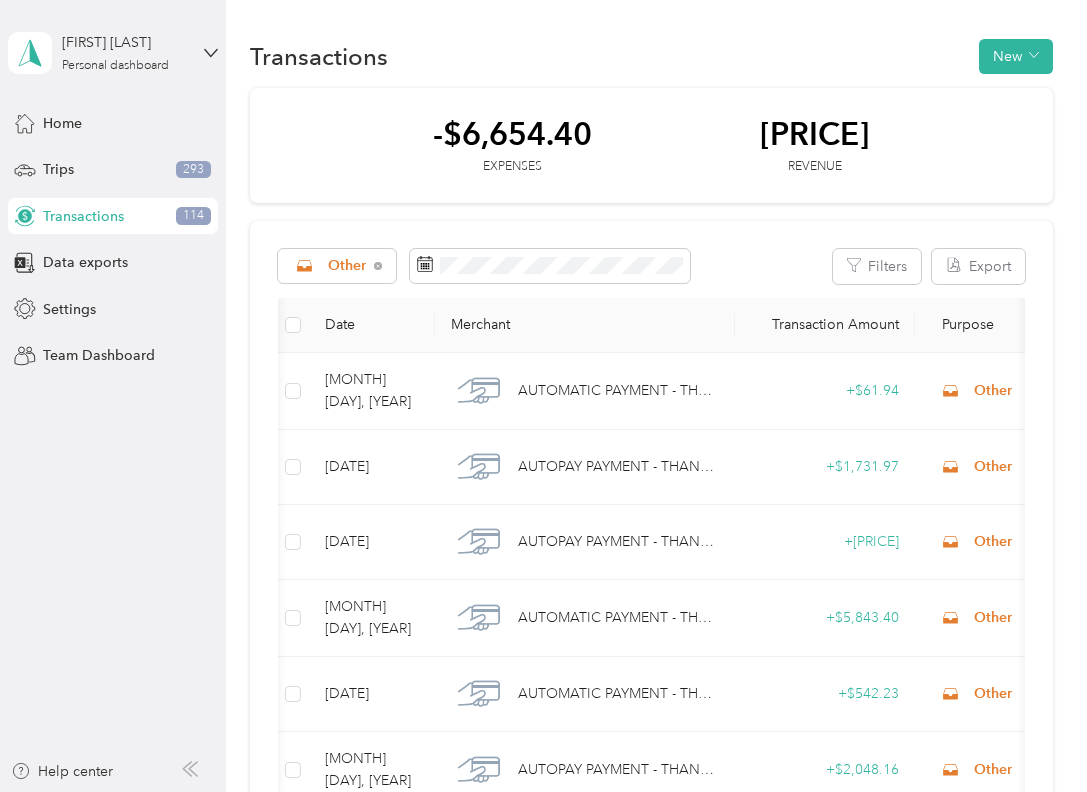 scroll, scrollTop: 0, scrollLeft: 0, axis: both 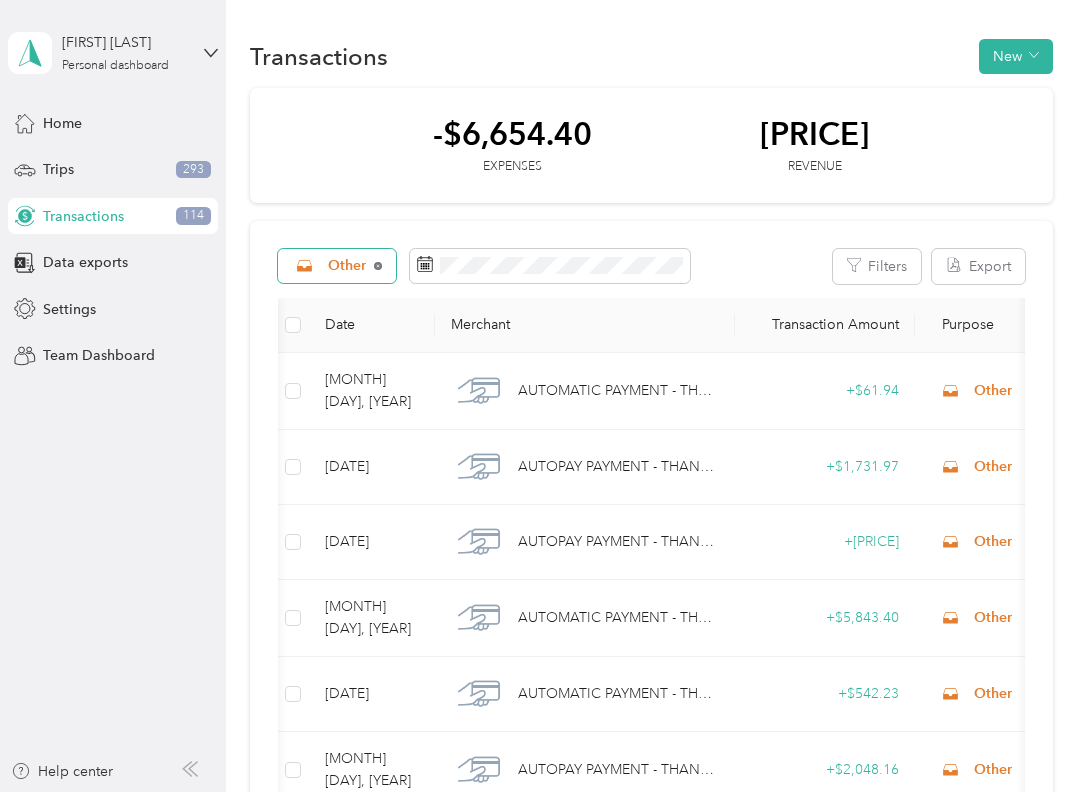click 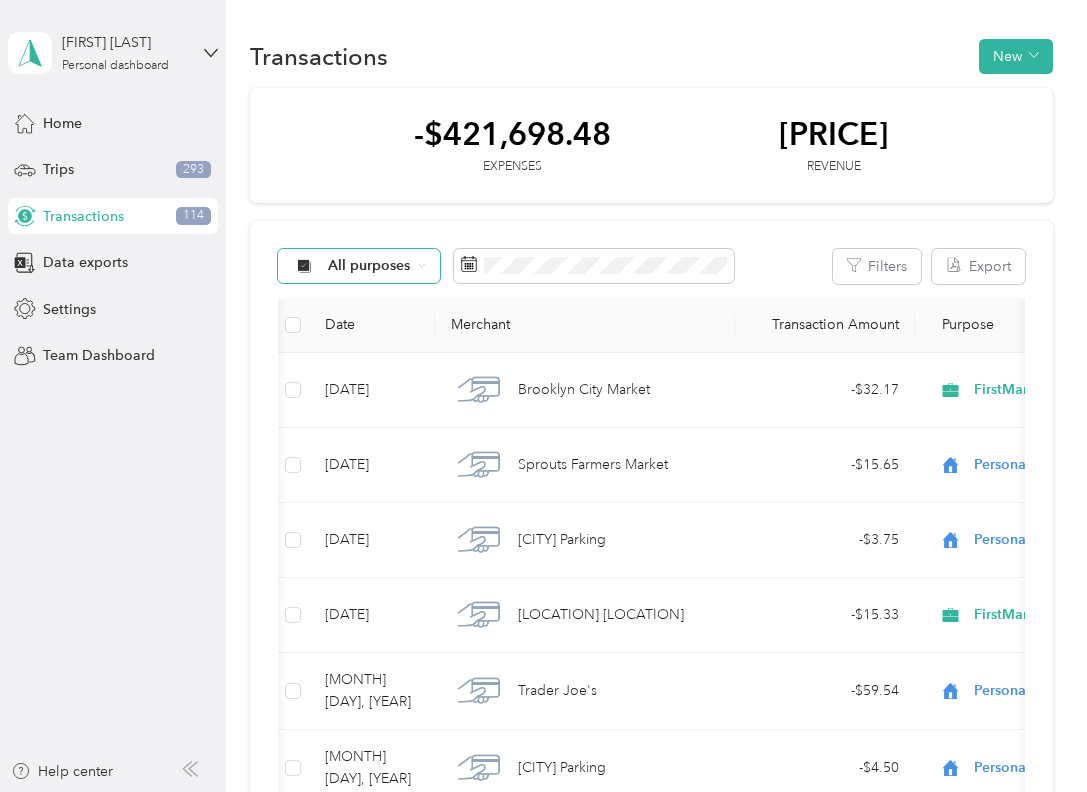 click on "All purposes" at bounding box center (359, 266) 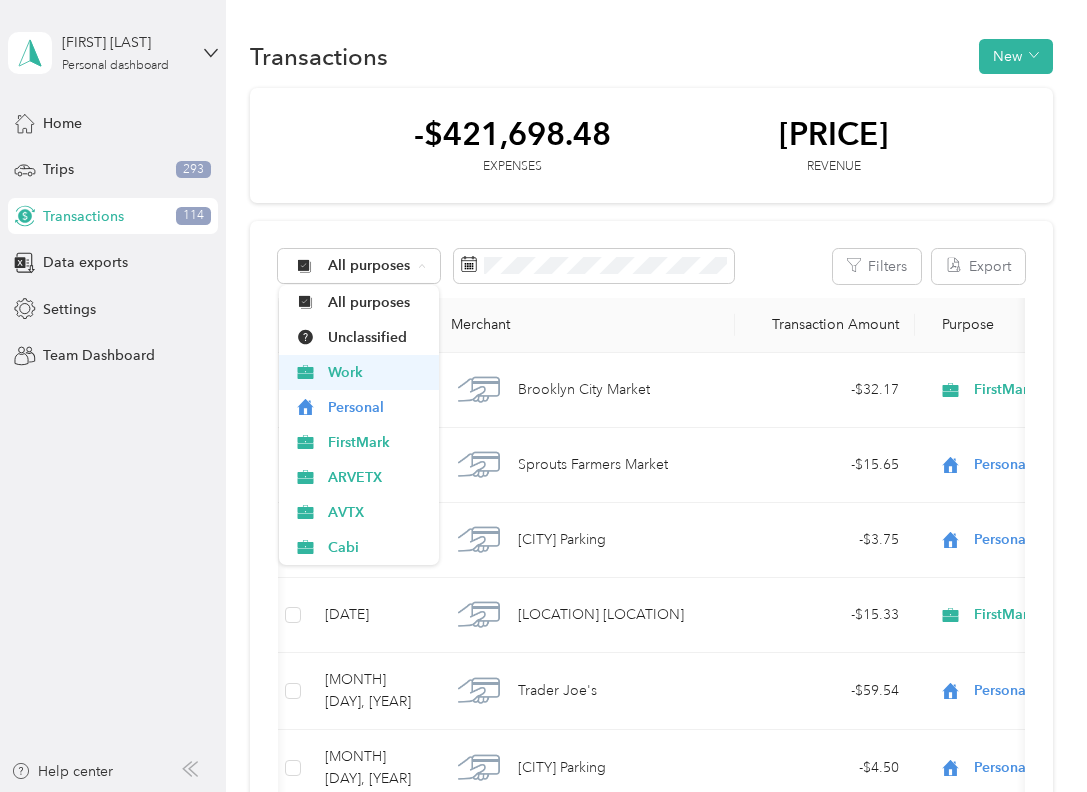scroll, scrollTop: 0, scrollLeft: 0, axis: both 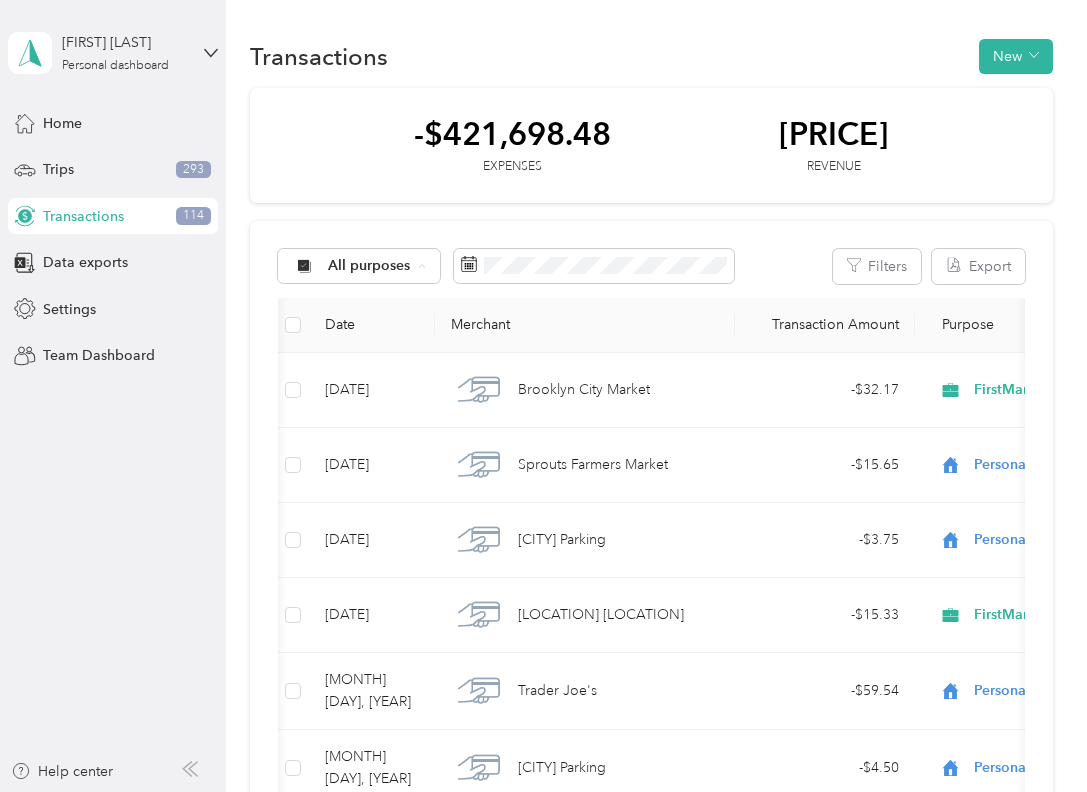 click on "Medical" at bounding box center [376, 477] 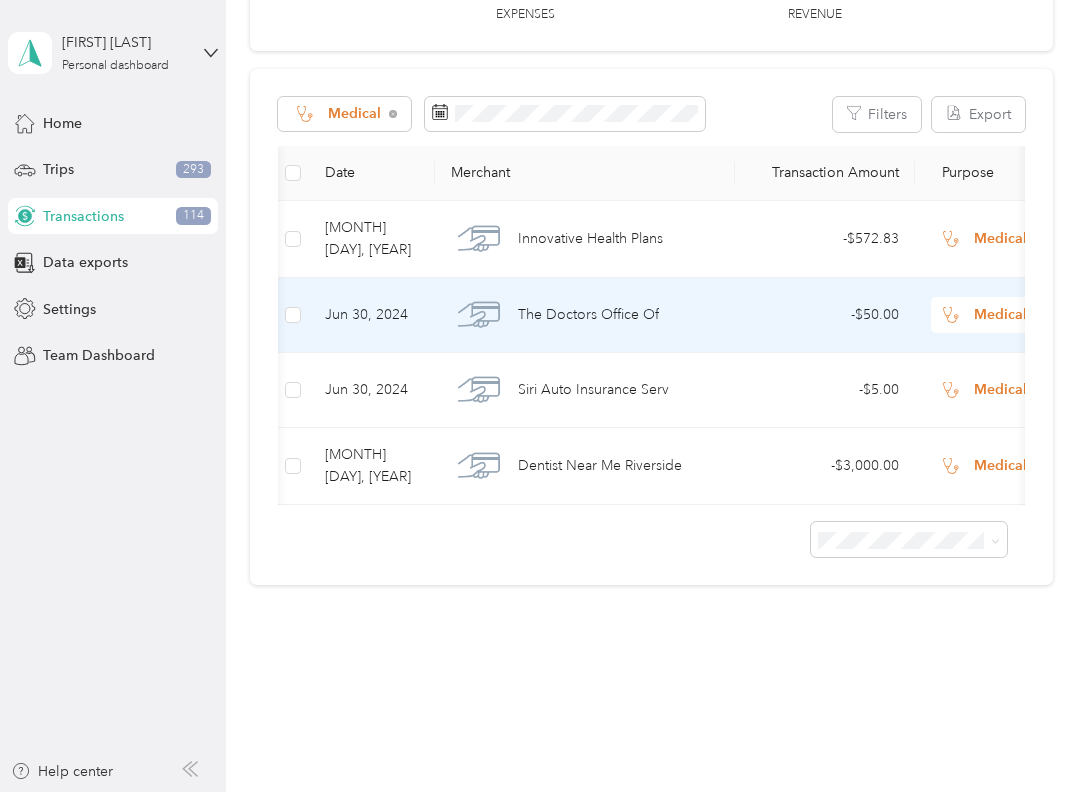 scroll, scrollTop: 525, scrollLeft: 0, axis: vertical 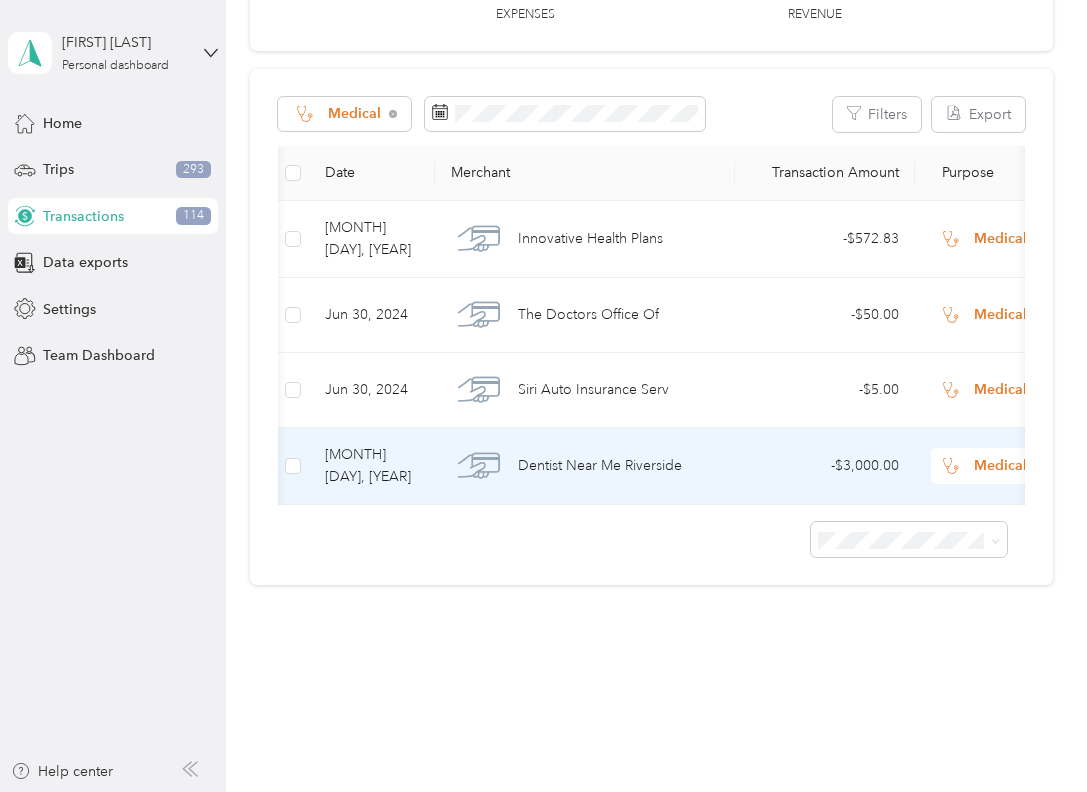 click on "Medical" at bounding box center [1032, 466] 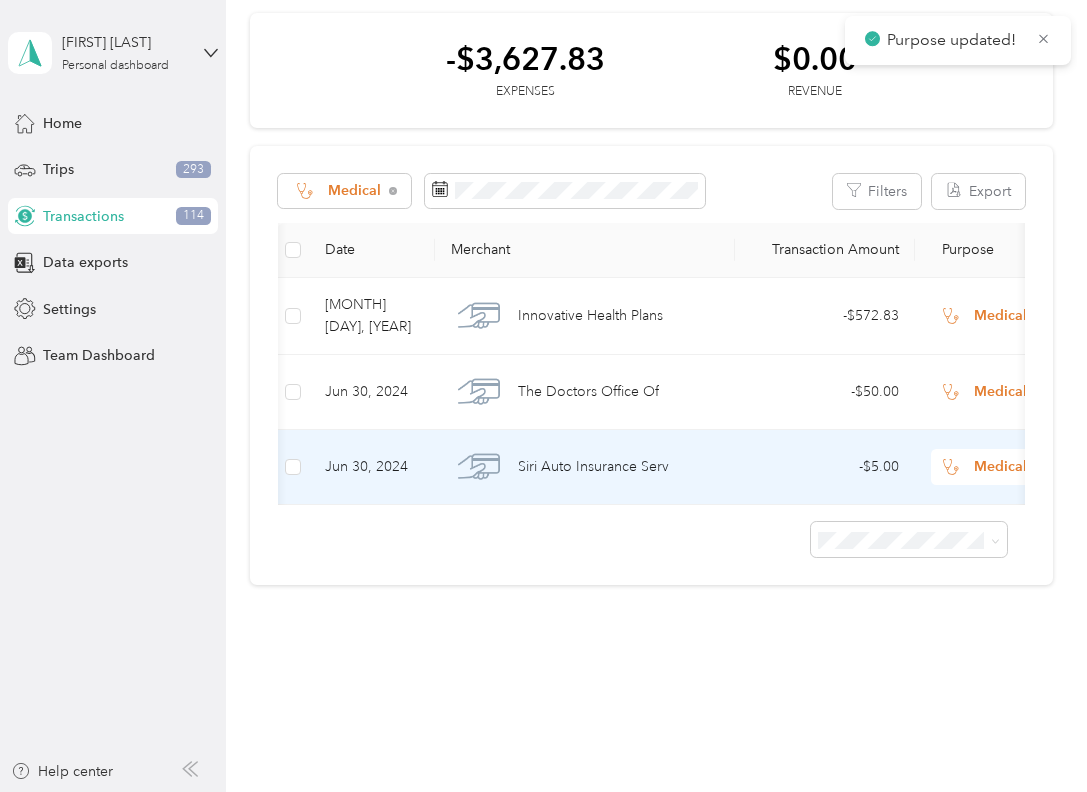 click on "Medical" at bounding box center [1032, 467] 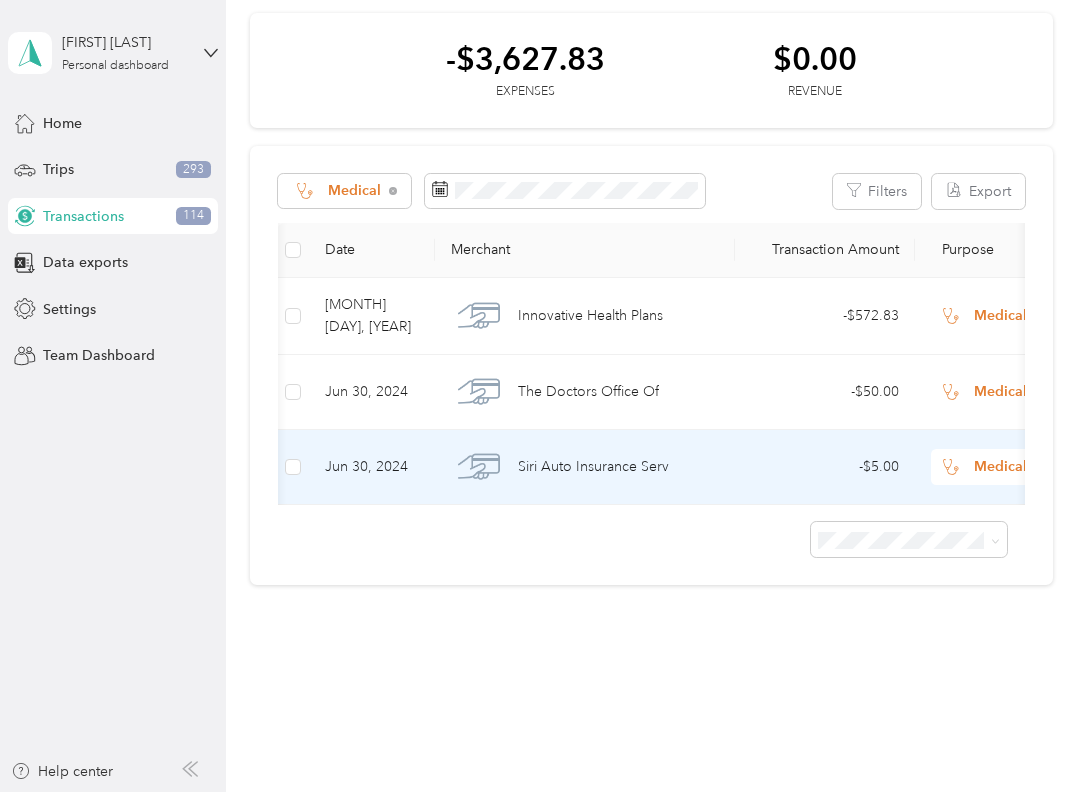 click on "FirstMark" at bounding box center [1014, 497] 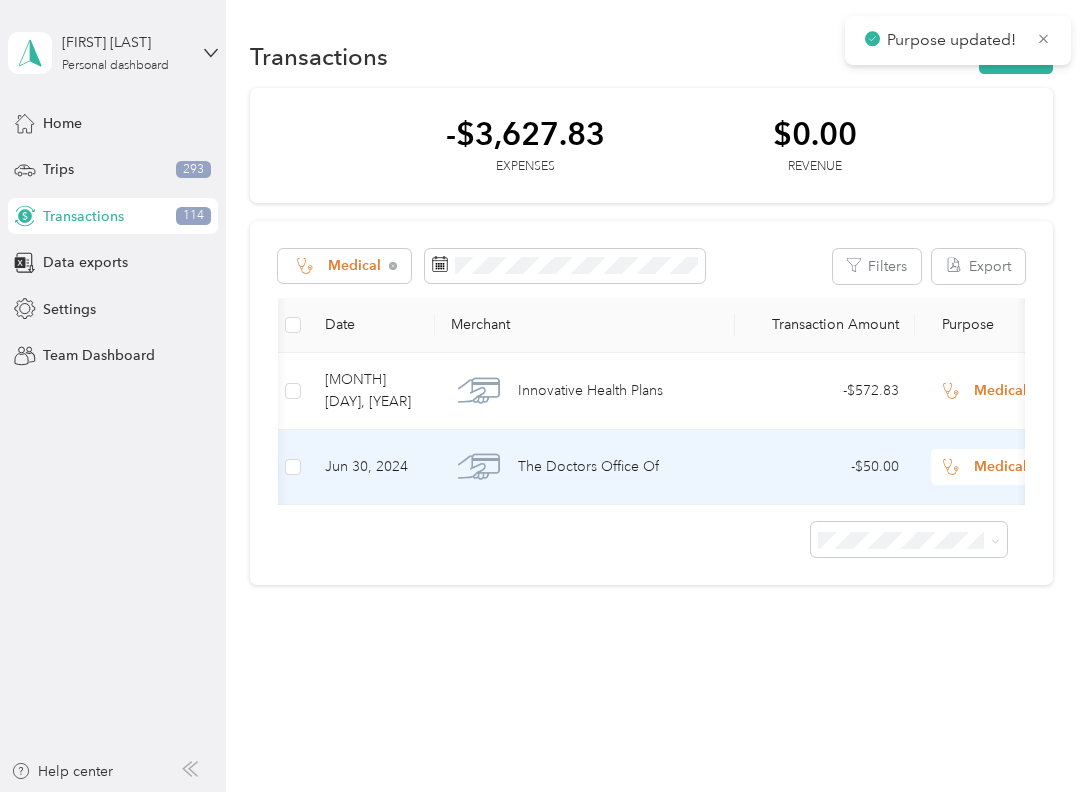 scroll, scrollTop: 279, scrollLeft: 0, axis: vertical 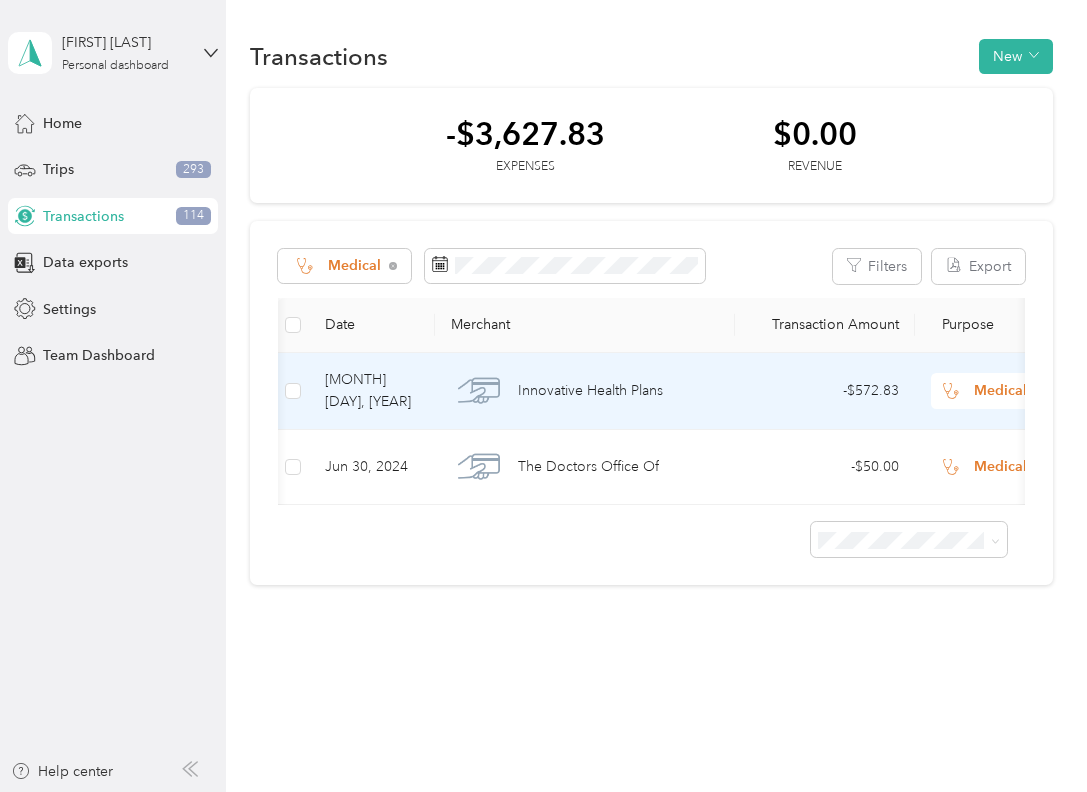 click on "Medical" at bounding box center [1032, 391] 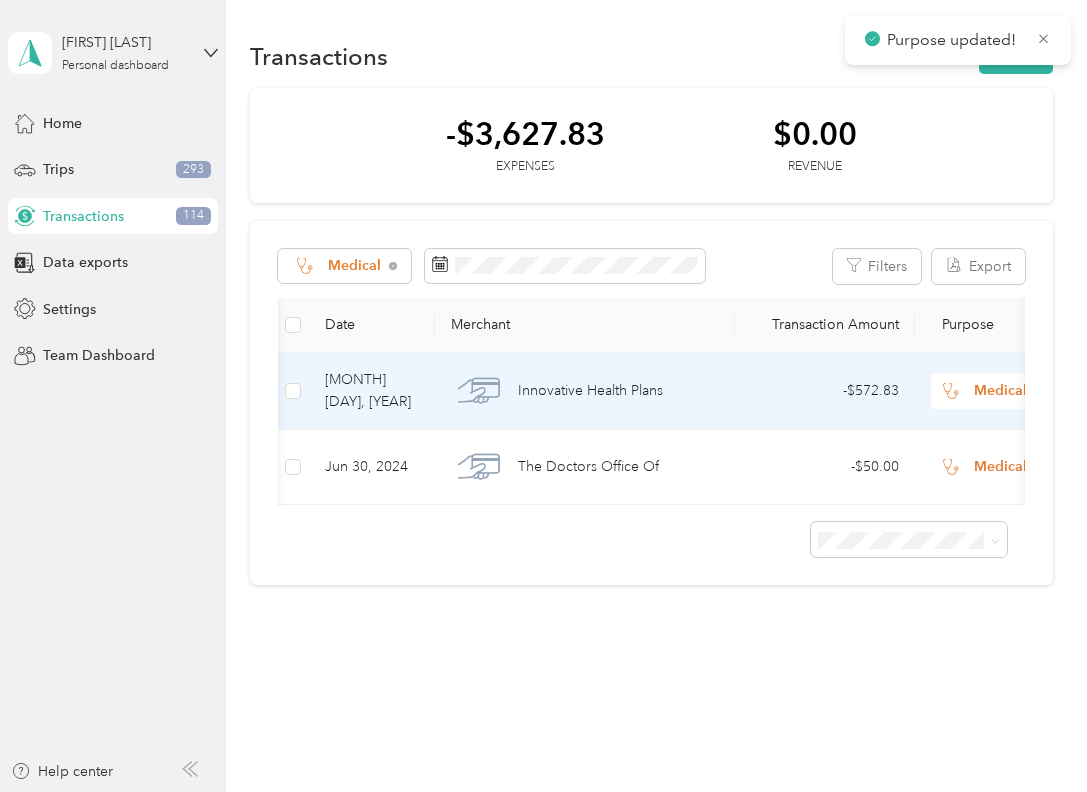 scroll, scrollTop: 183, scrollLeft: 0, axis: vertical 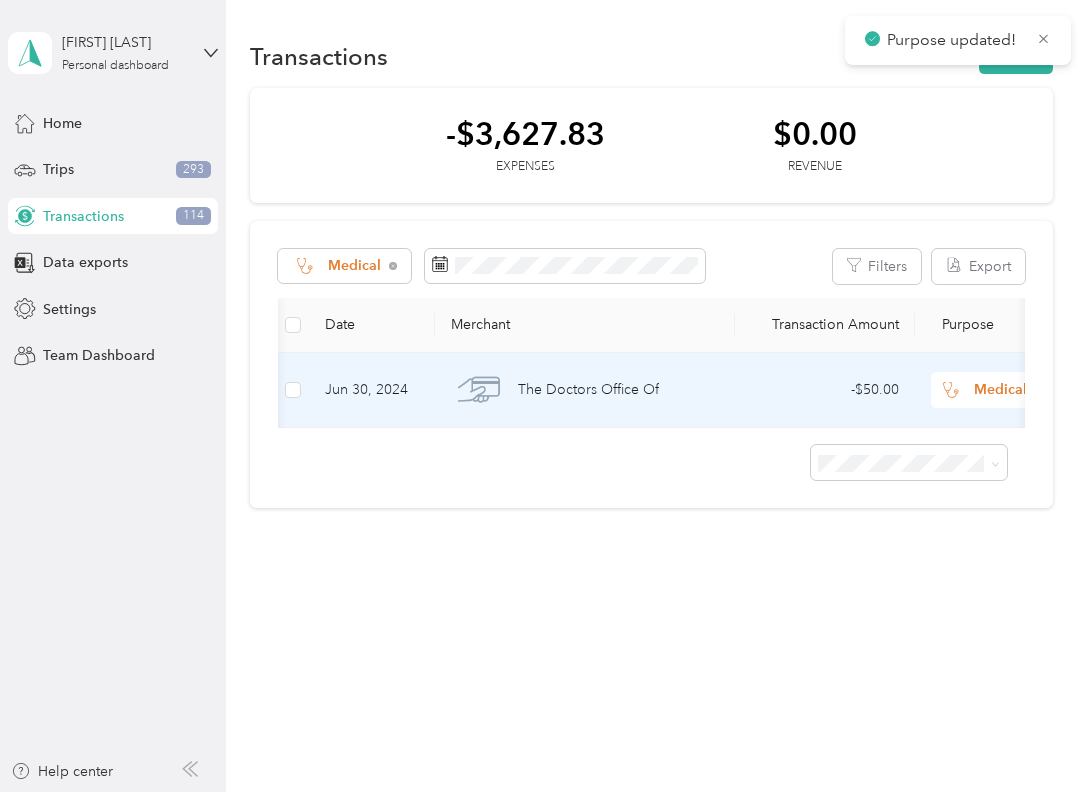 click on "Medical" at bounding box center [1032, 390] 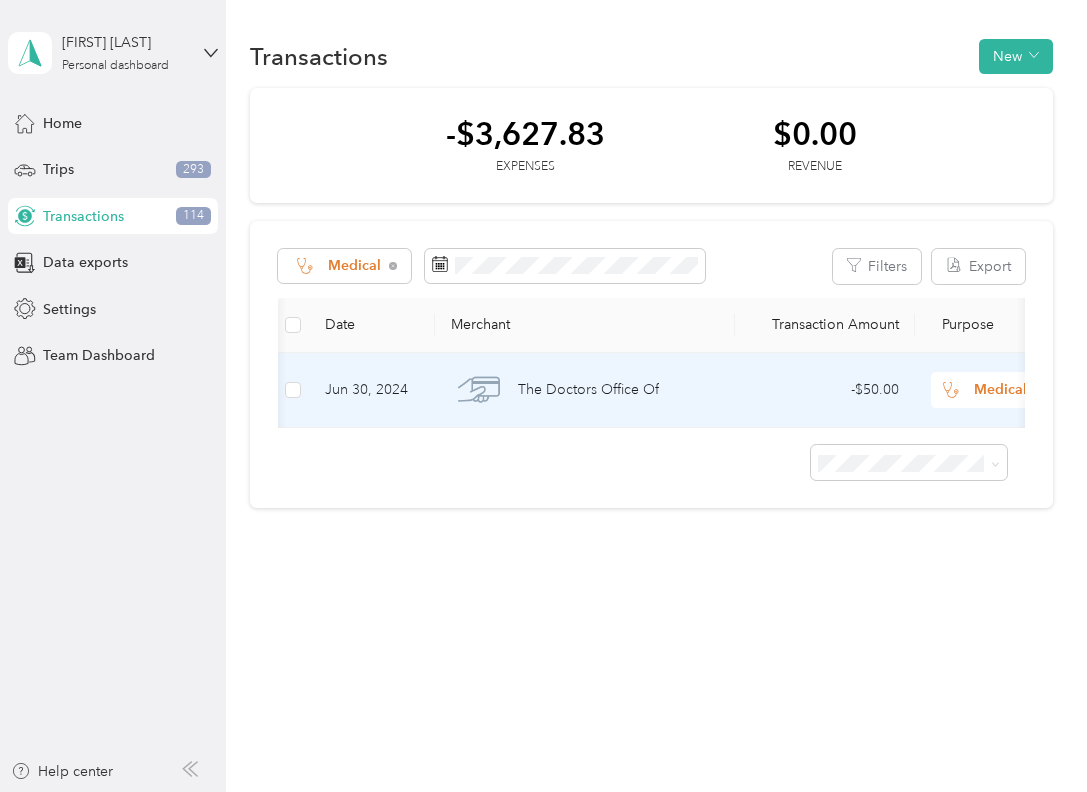 click on "Personal" at bounding box center [1014, 406] 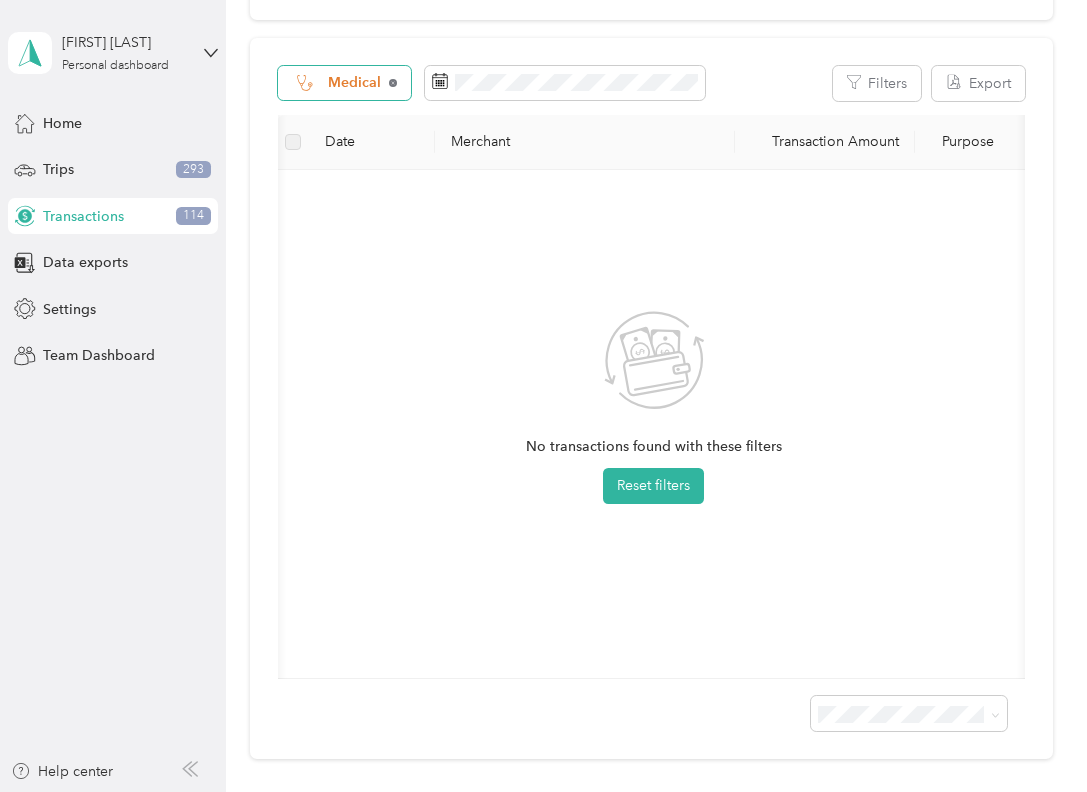 click 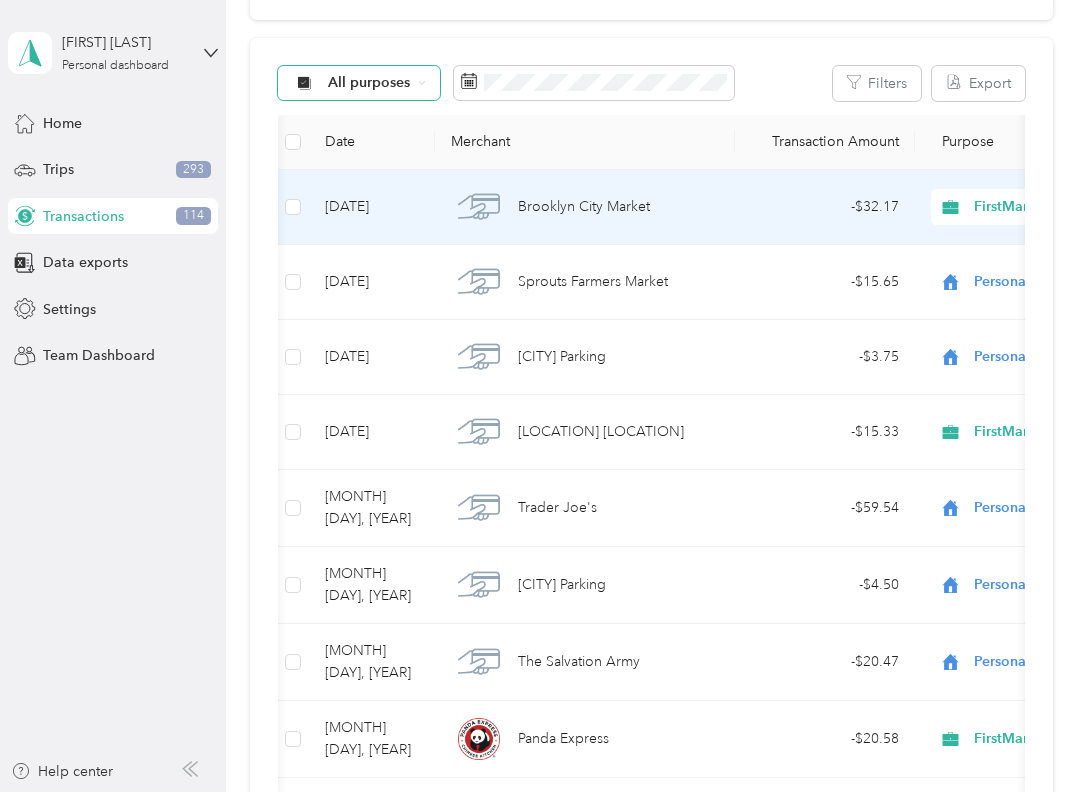 click on "All purposes" at bounding box center (359, 83) 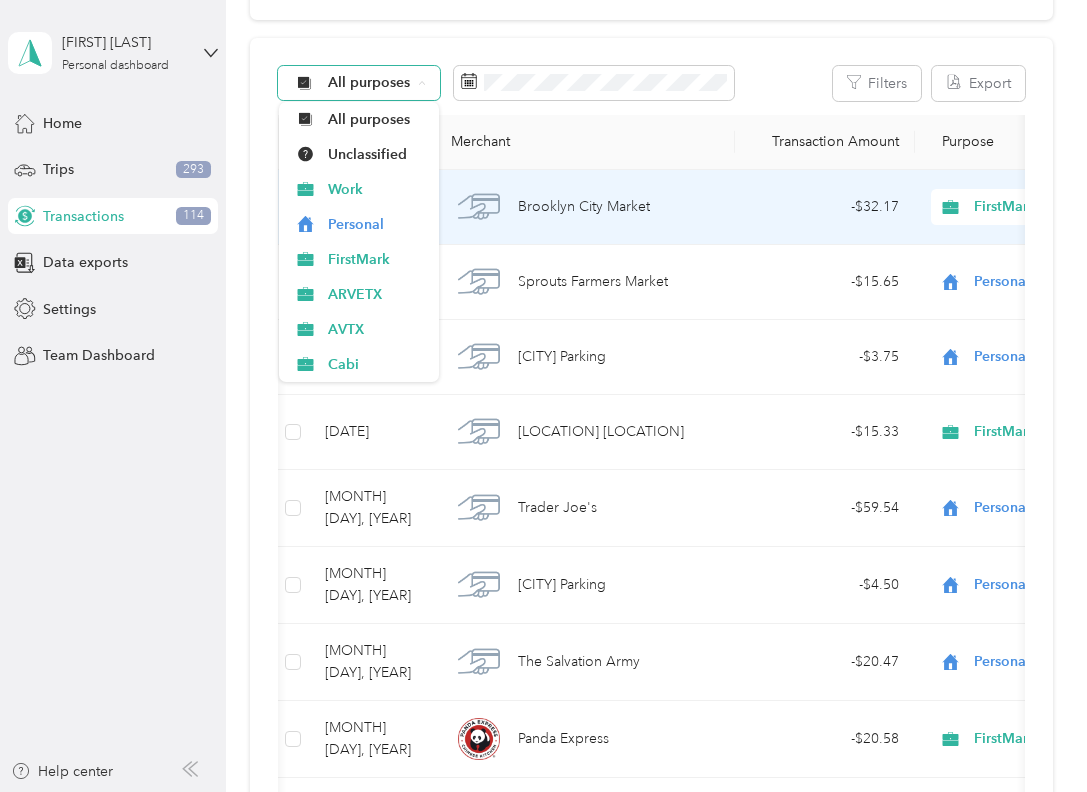 click on "All purposes" at bounding box center (359, 83) 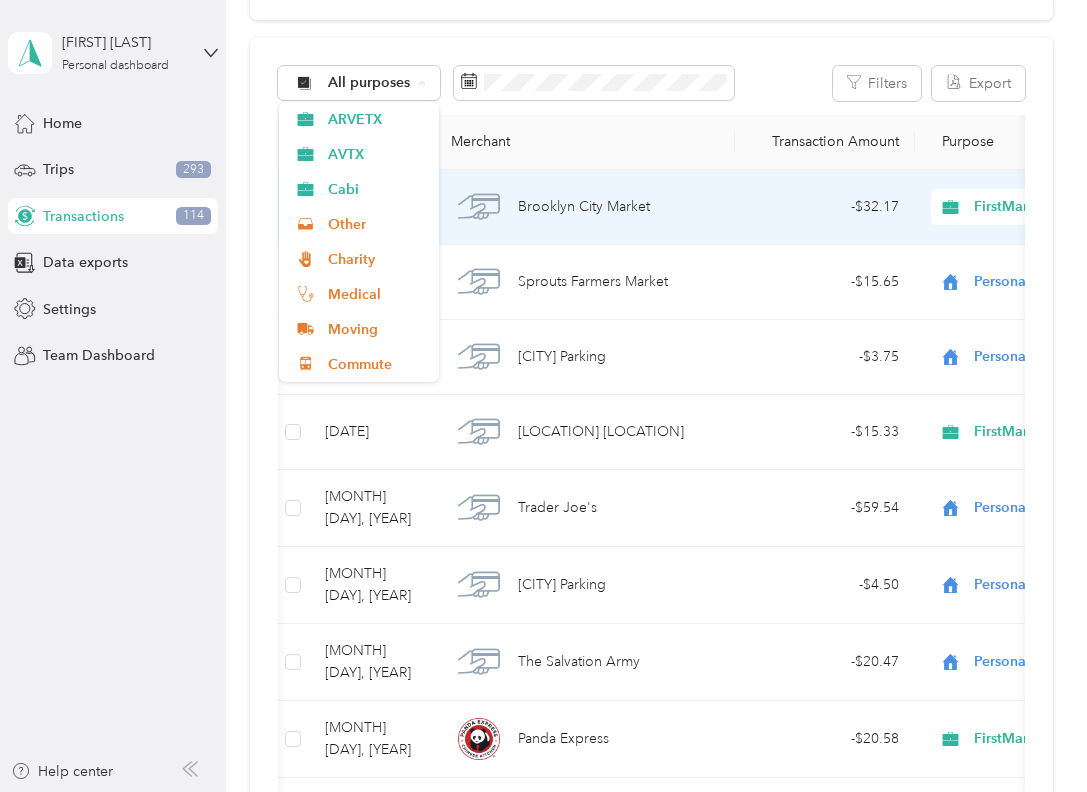 scroll, scrollTop: 175, scrollLeft: 0, axis: vertical 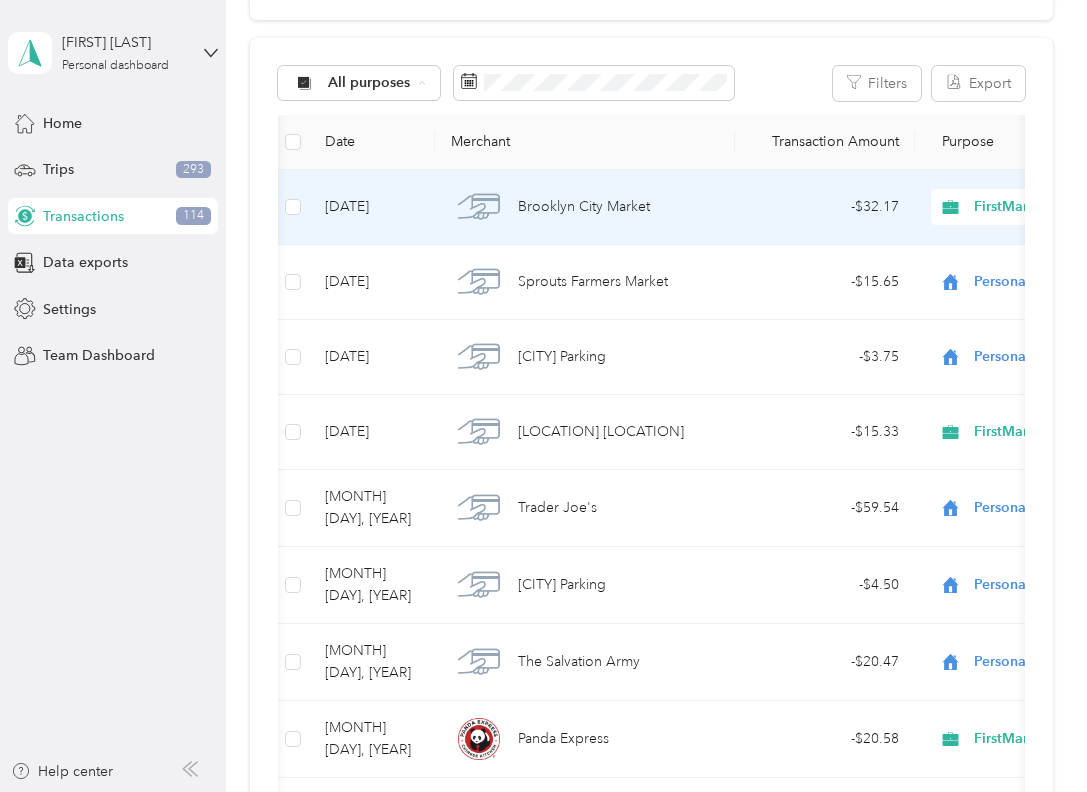 click on "Charity" at bounding box center (376, 259) 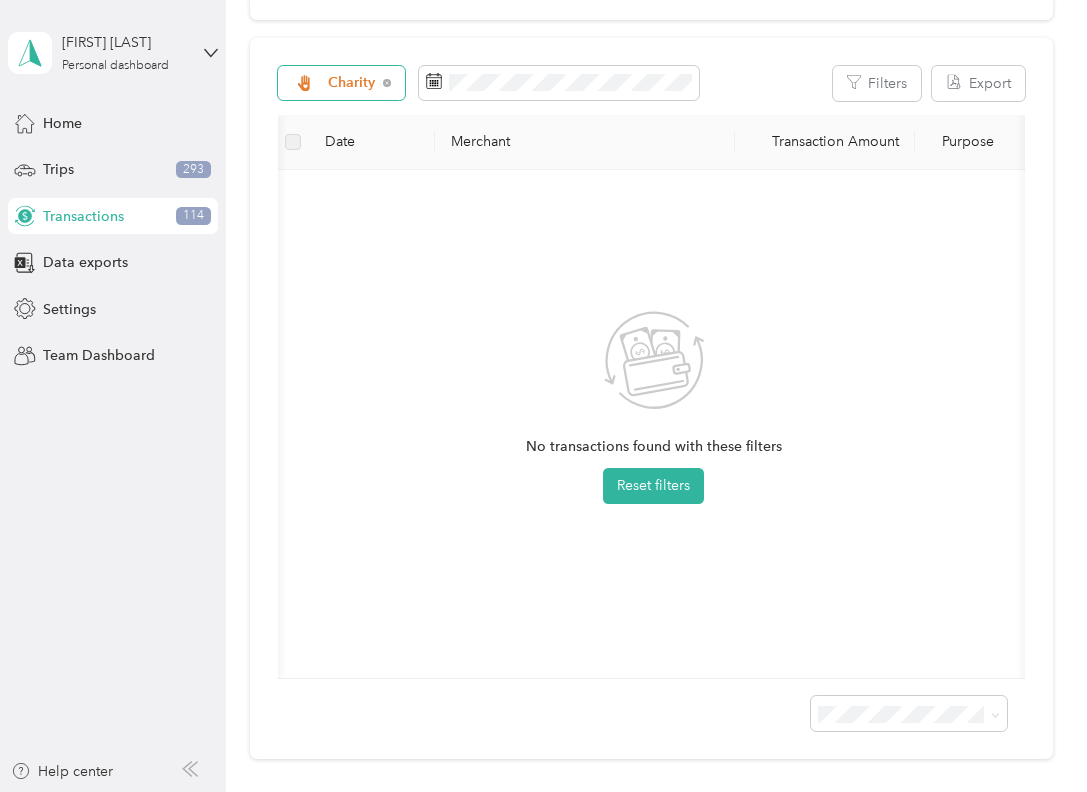 click on "Charity" at bounding box center (341, 83) 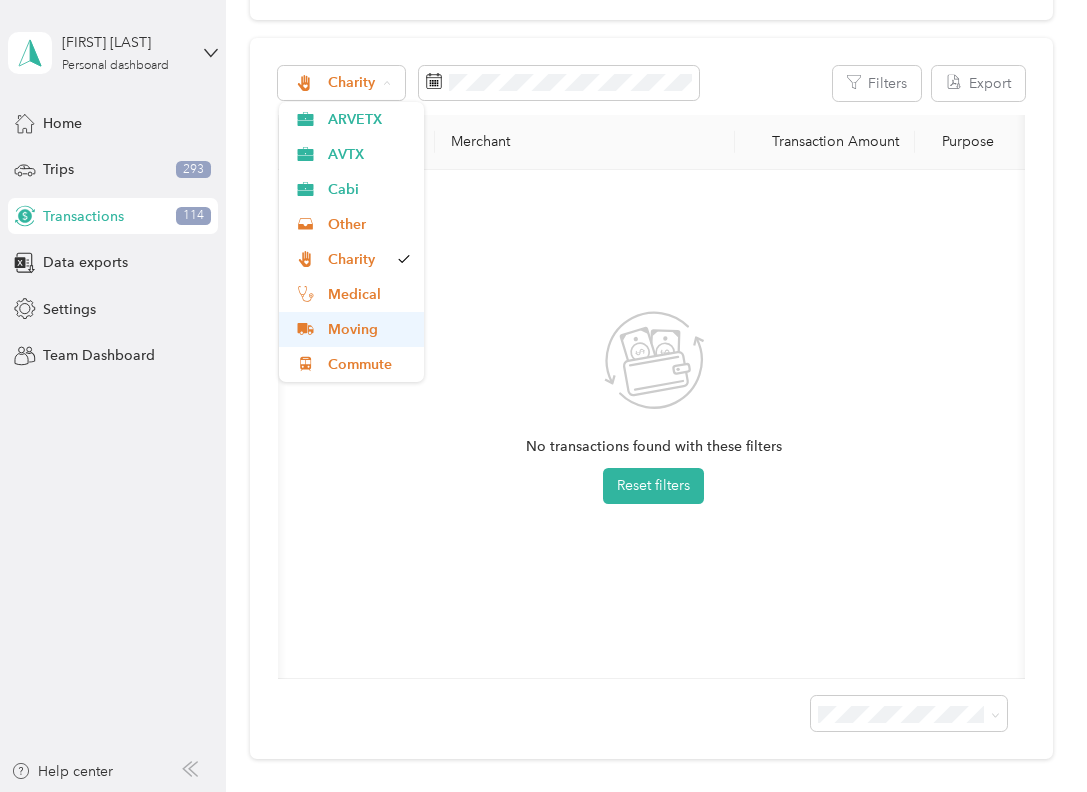 scroll, scrollTop: 175, scrollLeft: 0, axis: vertical 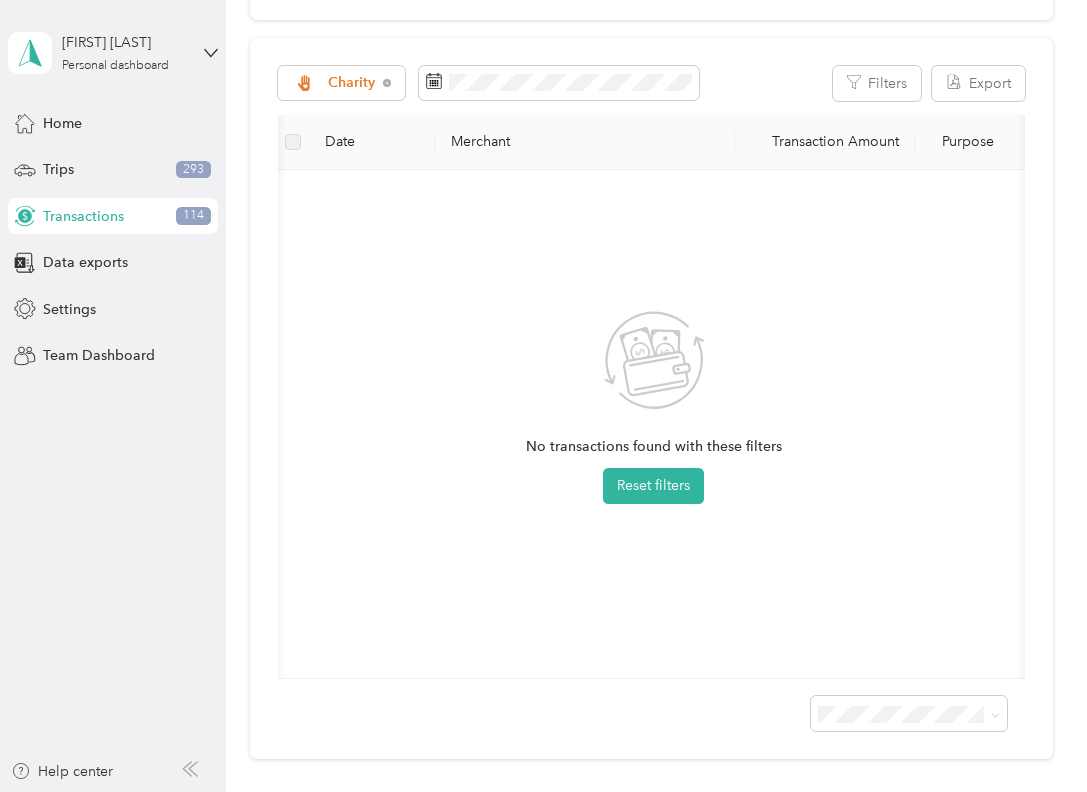 click on "Cabi" at bounding box center [369, 185] 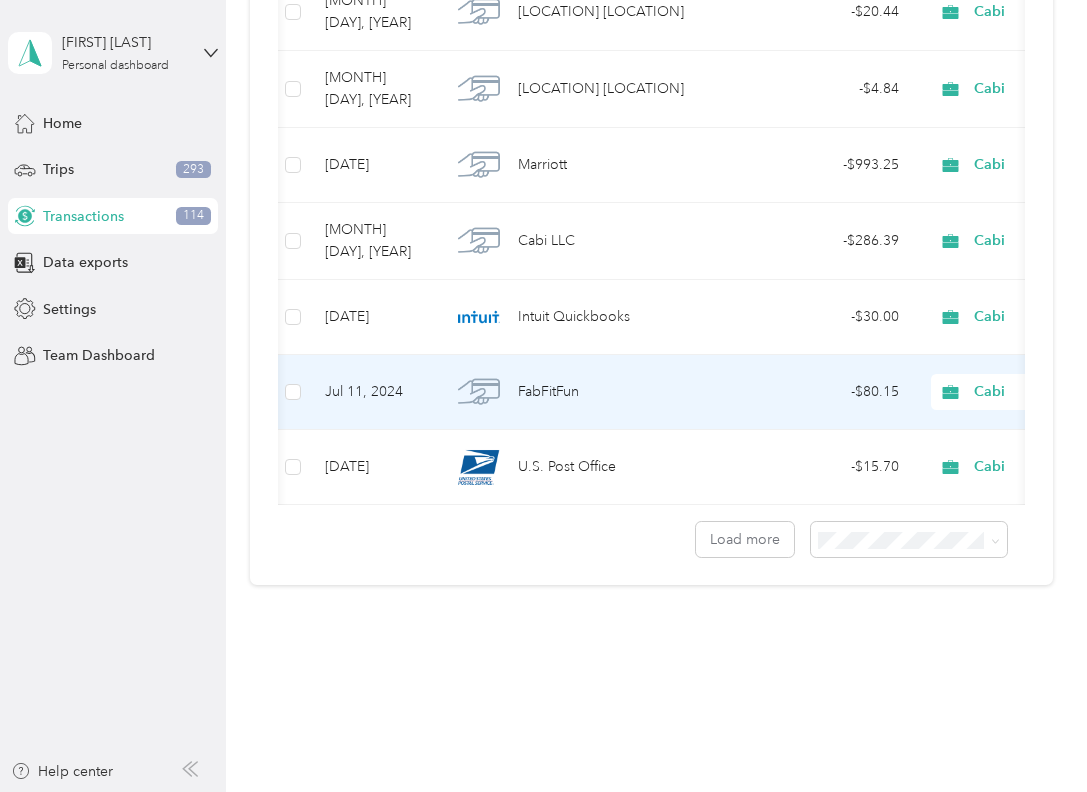 scroll, scrollTop: 4855, scrollLeft: 0, axis: vertical 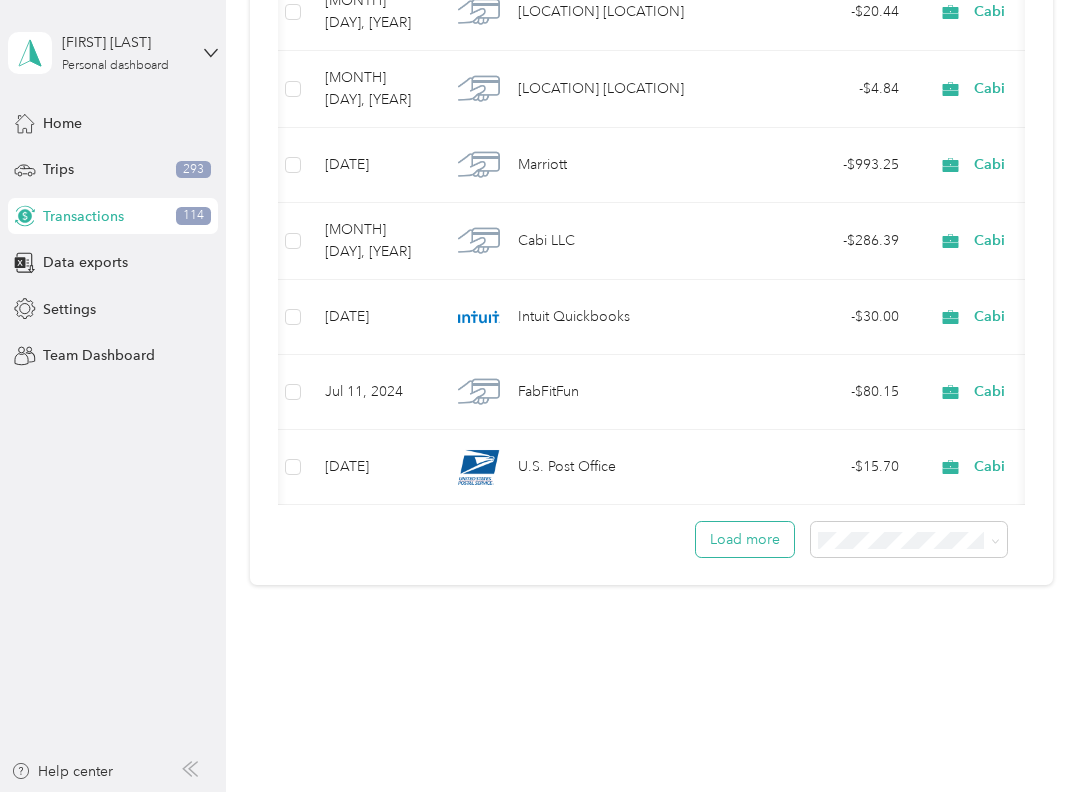 click on "Load more" at bounding box center (745, 539) 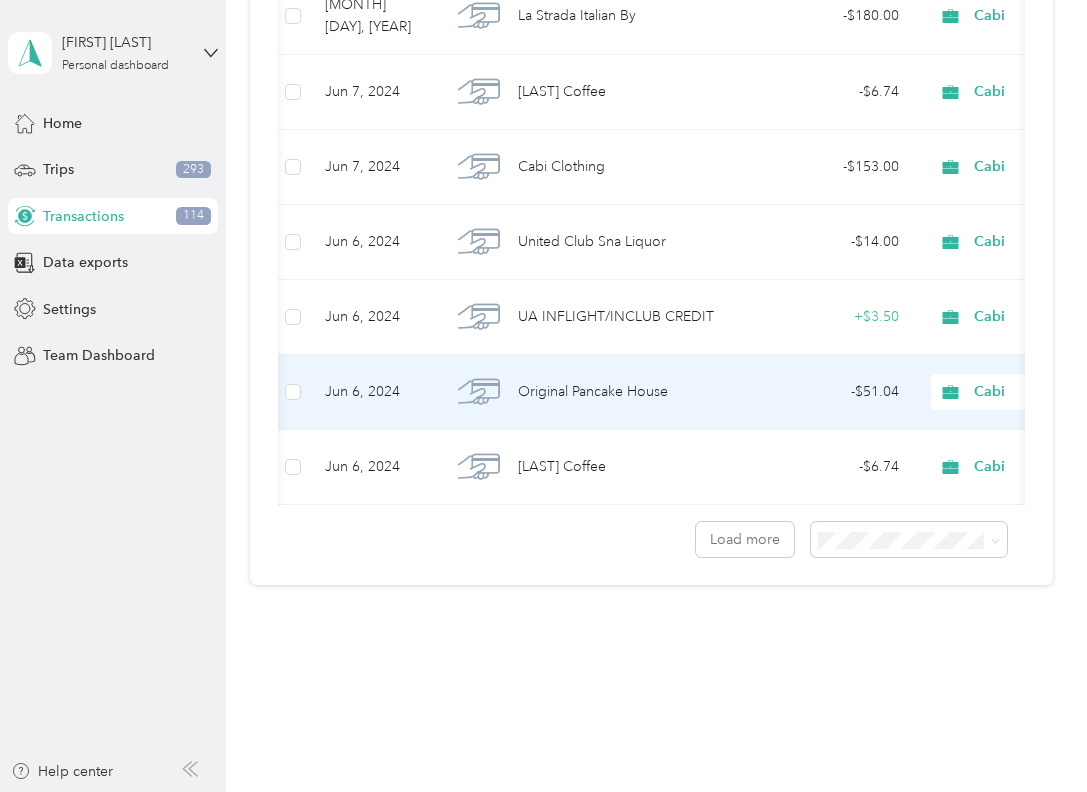 scroll, scrollTop: 9797, scrollLeft: 0, axis: vertical 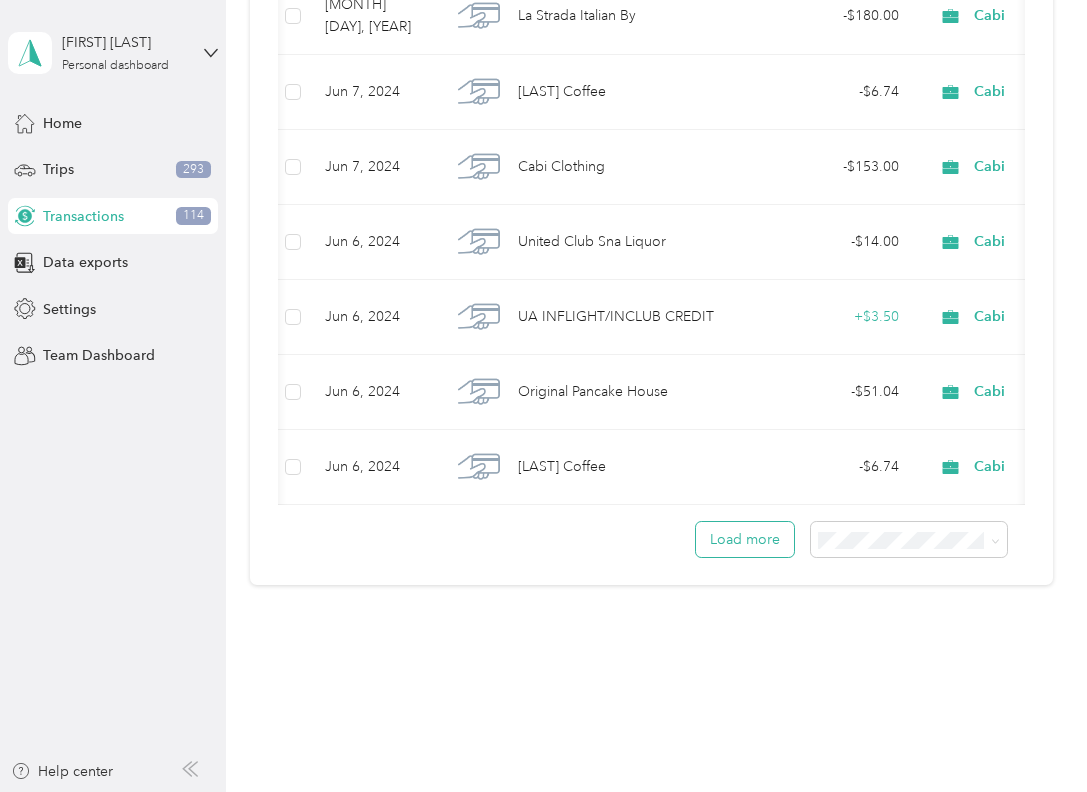 click on "Load more" at bounding box center [745, 539] 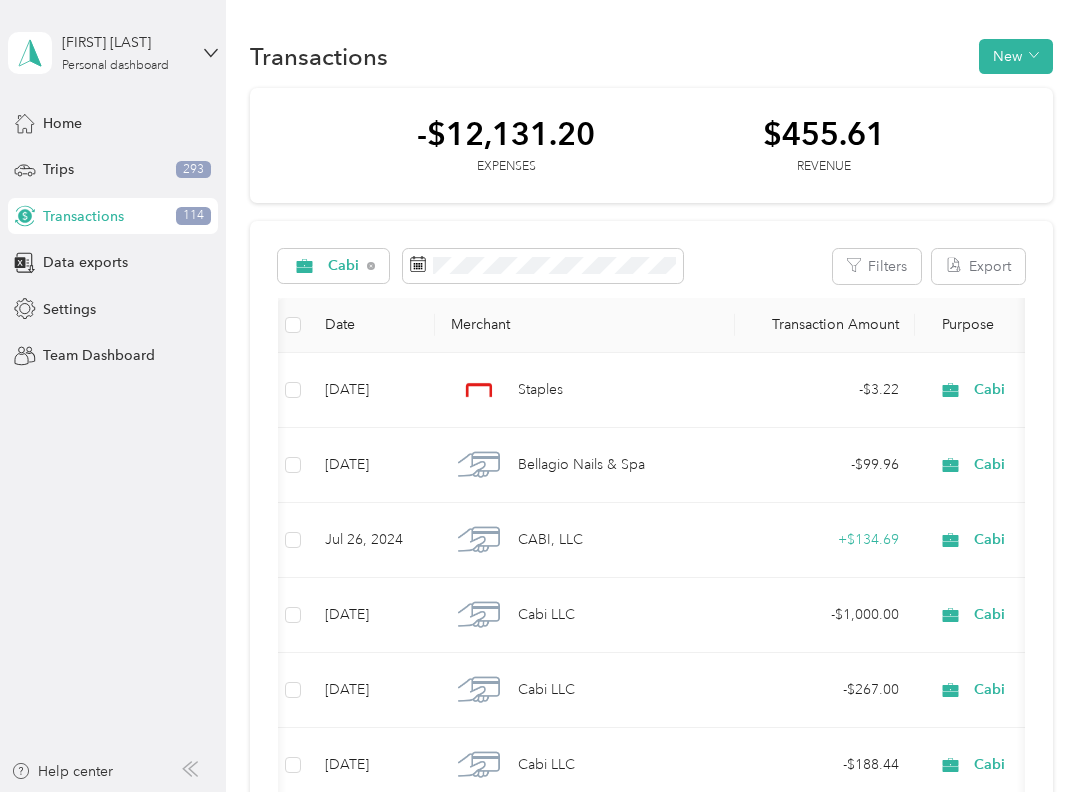 scroll, scrollTop: 0, scrollLeft: 0, axis: both 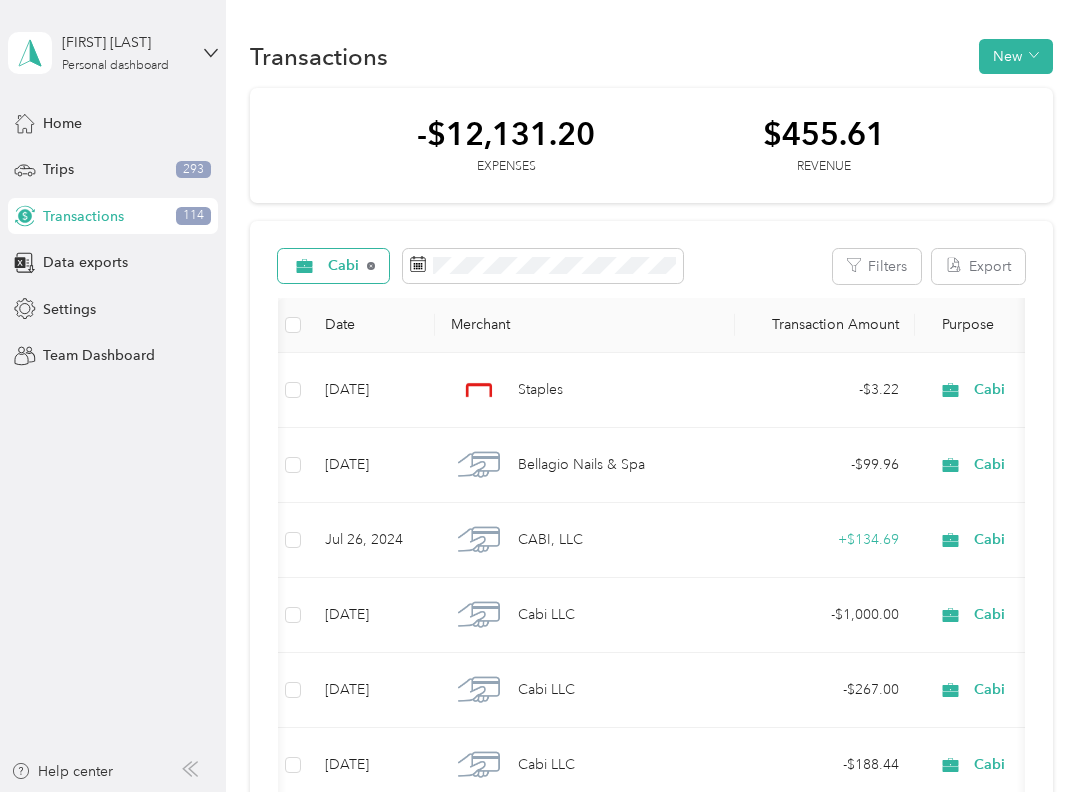 click 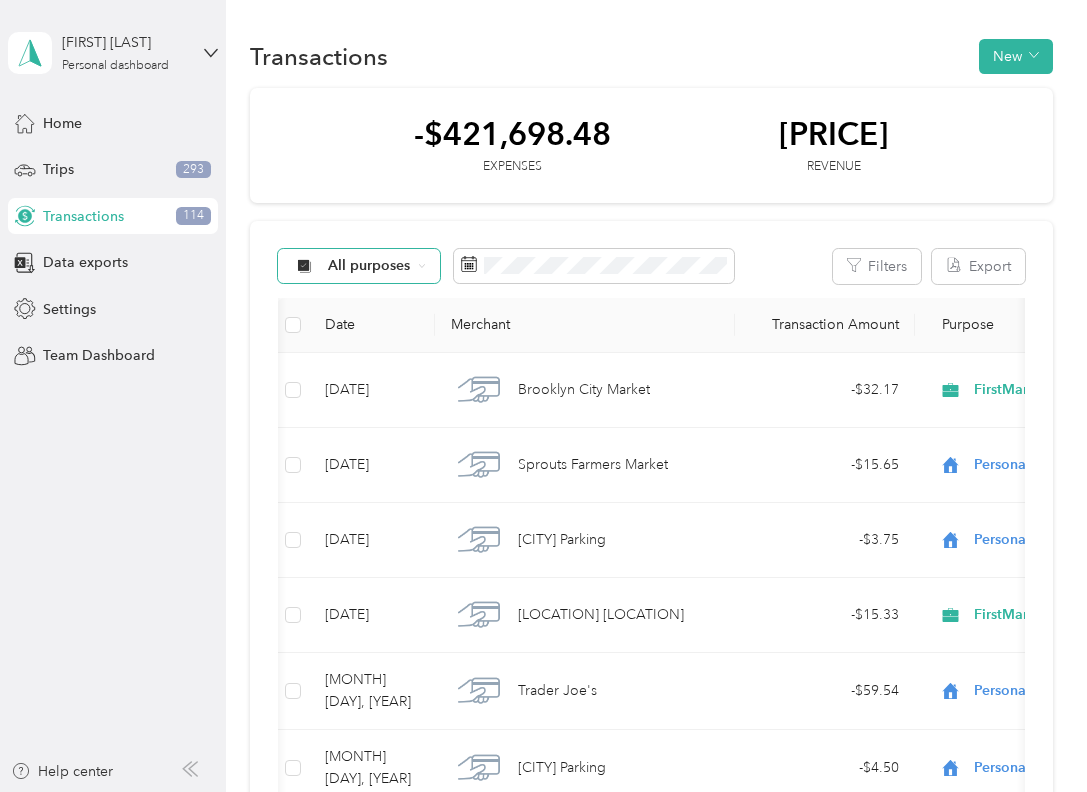click on "All purposes" at bounding box center [369, 266] 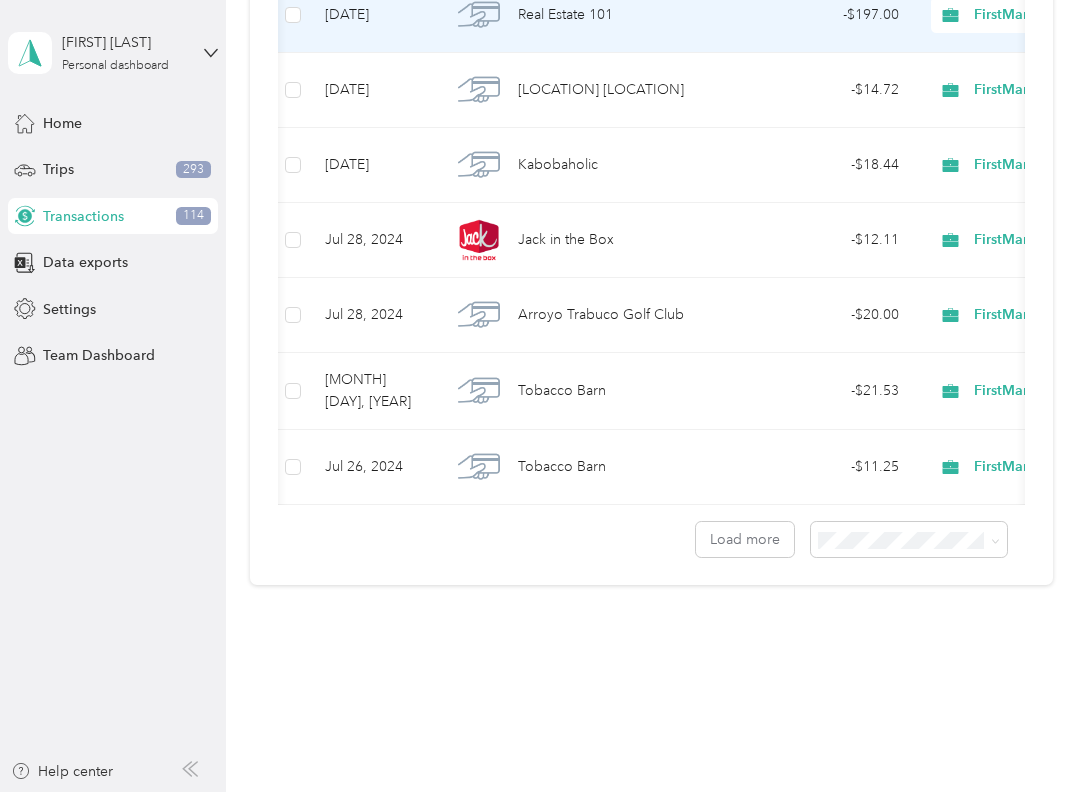 scroll, scrollTop: 3273, scrollLeft: 0, axis: vertical 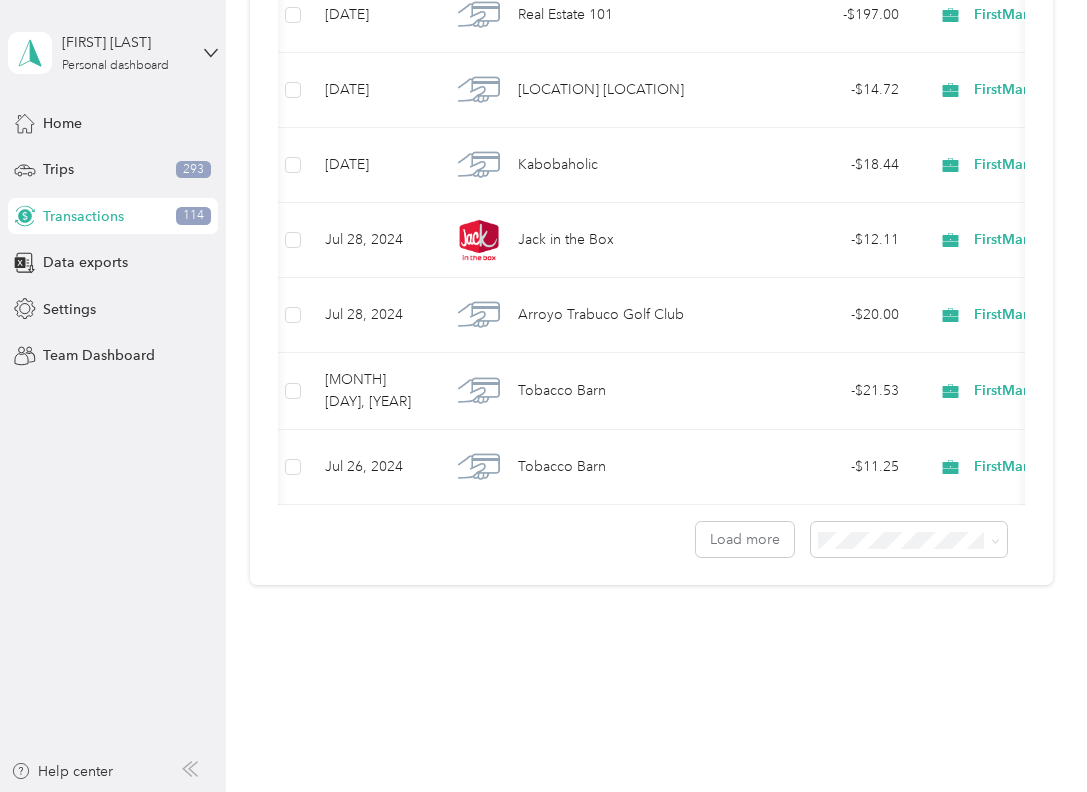click on "FirstMark" at bounding box center [1032, -210] 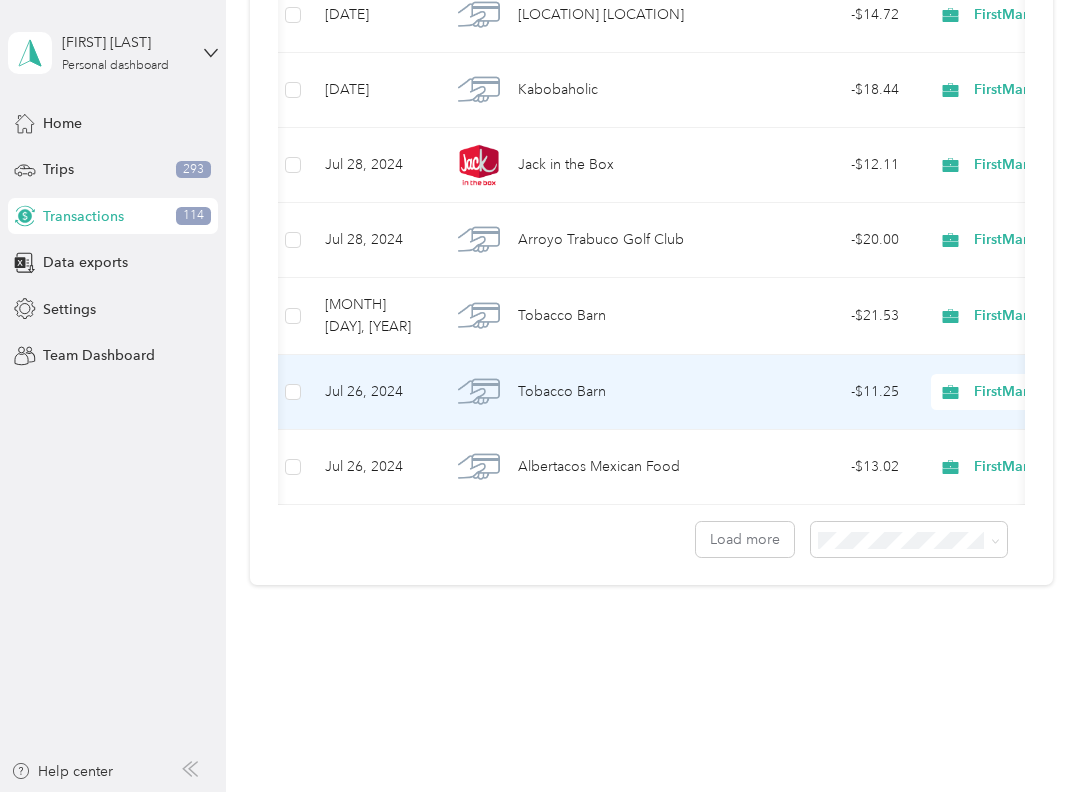 scroll, scrollTop: 4959, scrollLeft: 0, axis: vertical 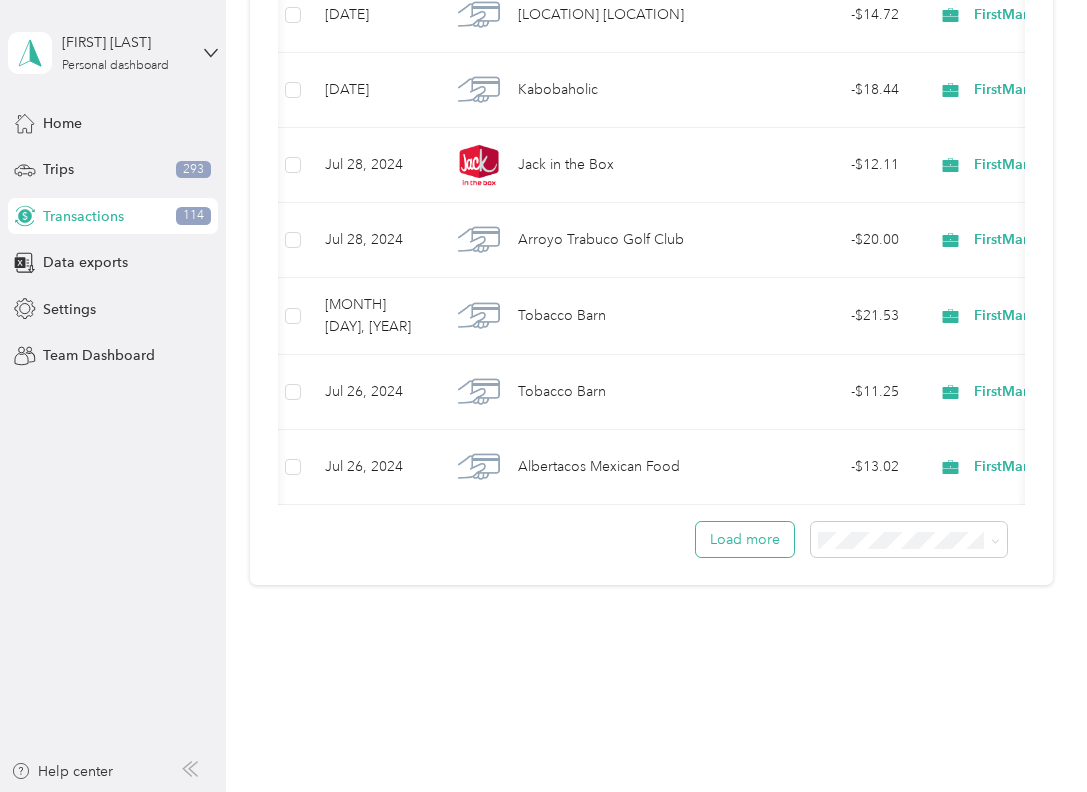 click on "Load more" at bounding box center (745, 539) 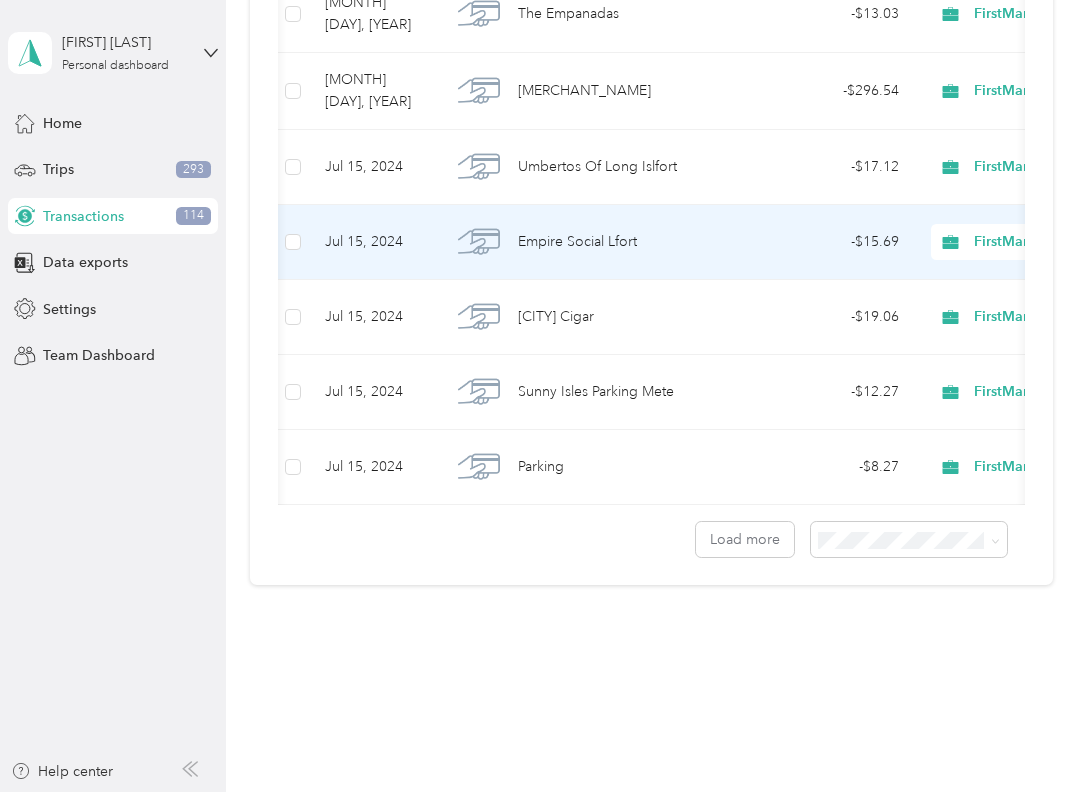 scroll, scrollTop: 9651, scrollLeft: 0, axis: vertical 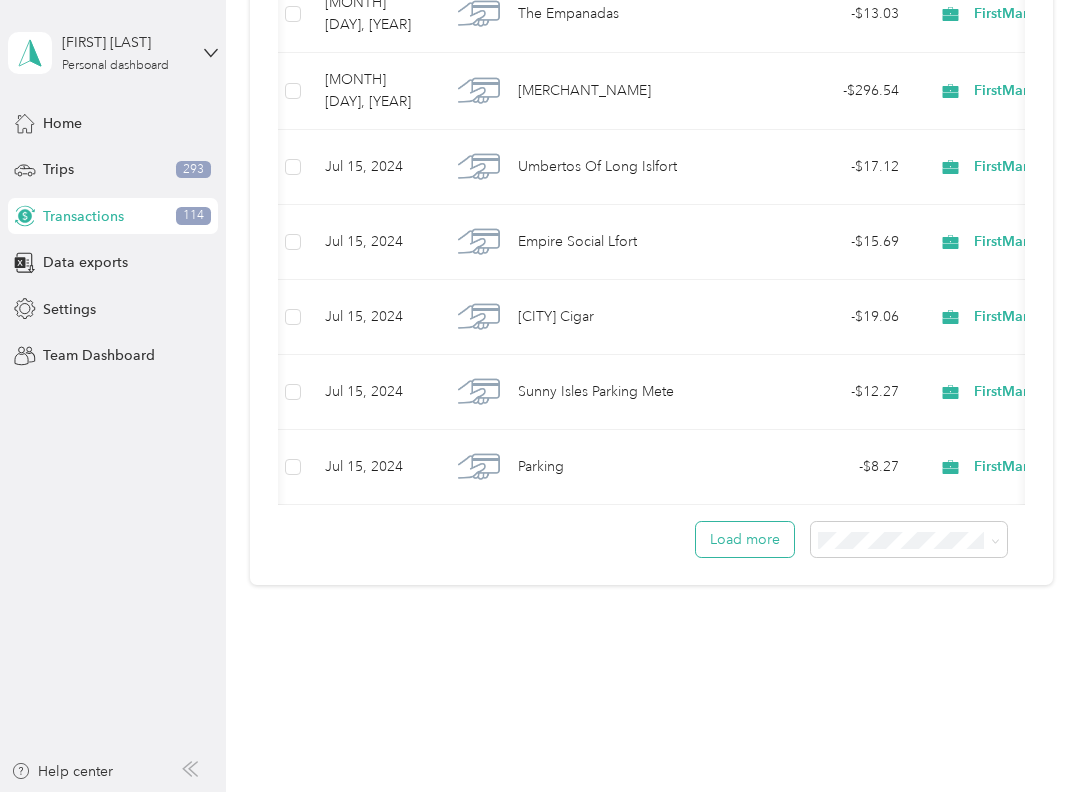 click on "Load more" at bounding box center [745, 539] 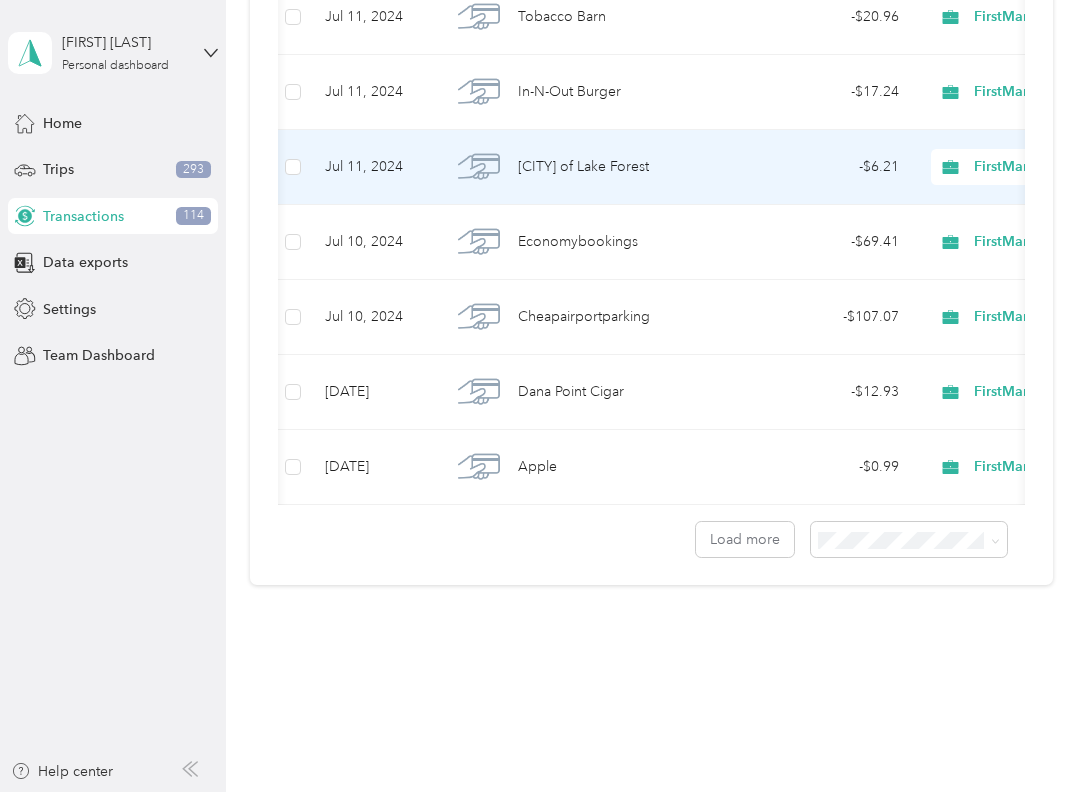 scroll, scrollTop: 14868, scrollLeft: 0, axis: vertical 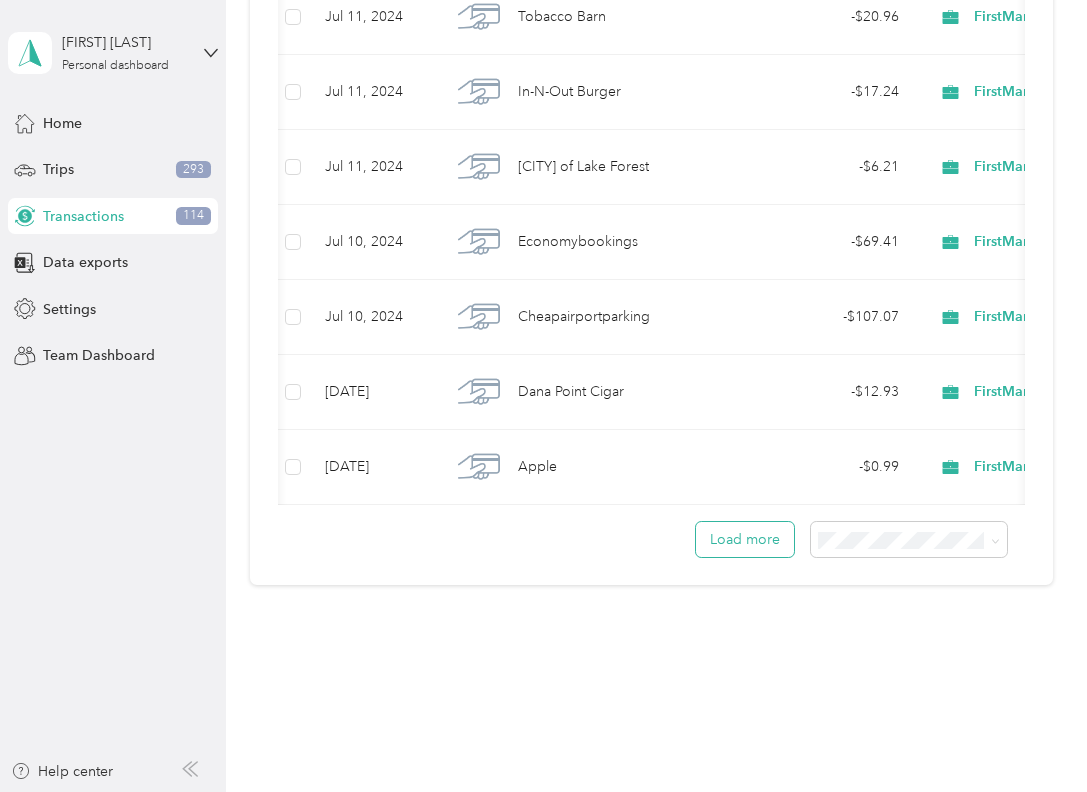 click on "Load more" at bounding box center [745, 539] 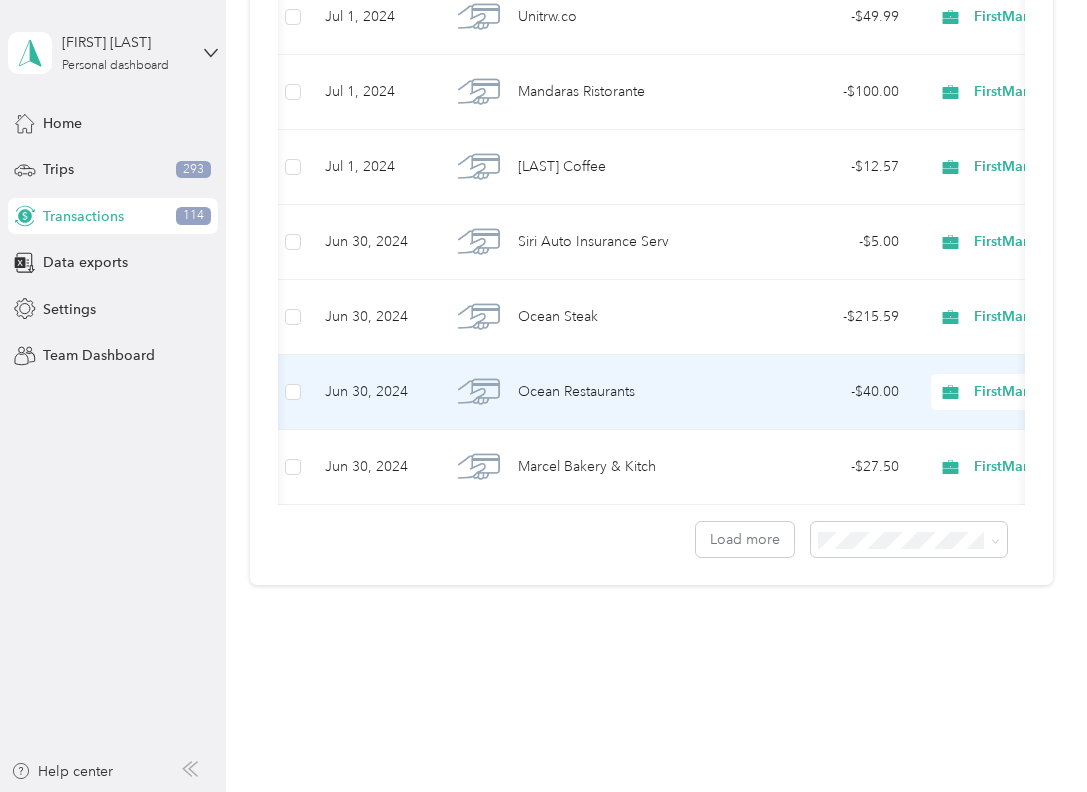 scroll, scrollTop: 19162, scrollLeft: 0, axis: vertical 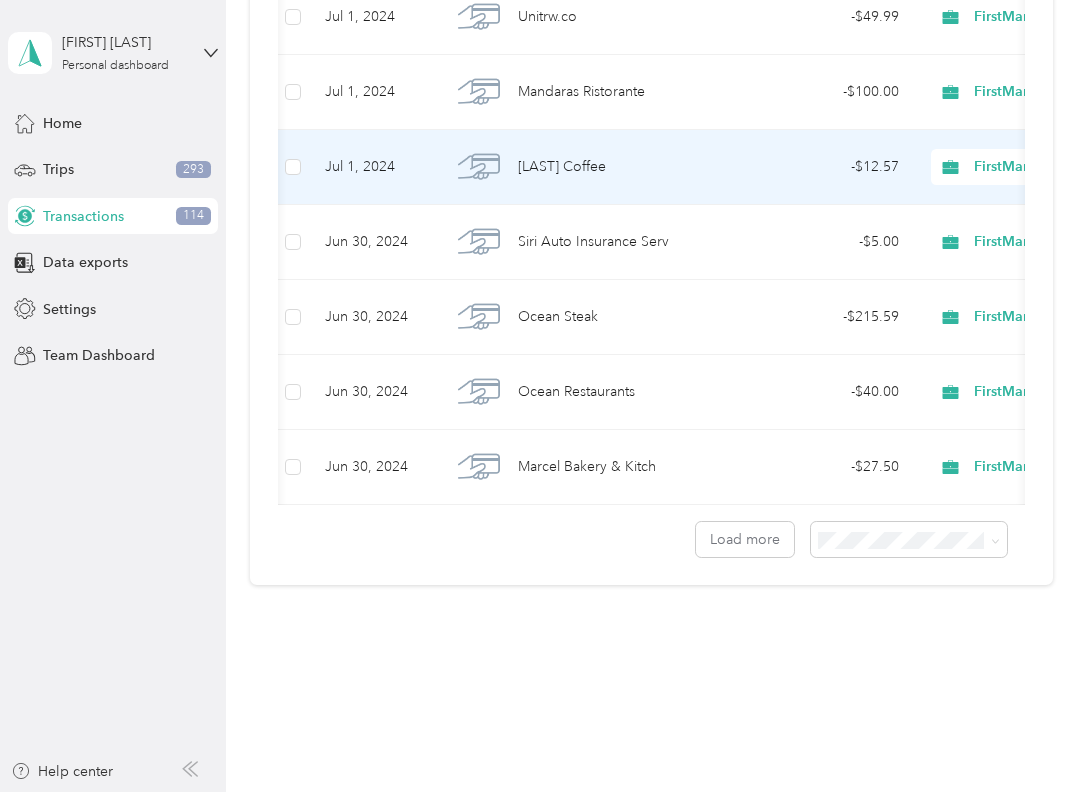 click on "FirstMark" at bounding box center (1032, 167) 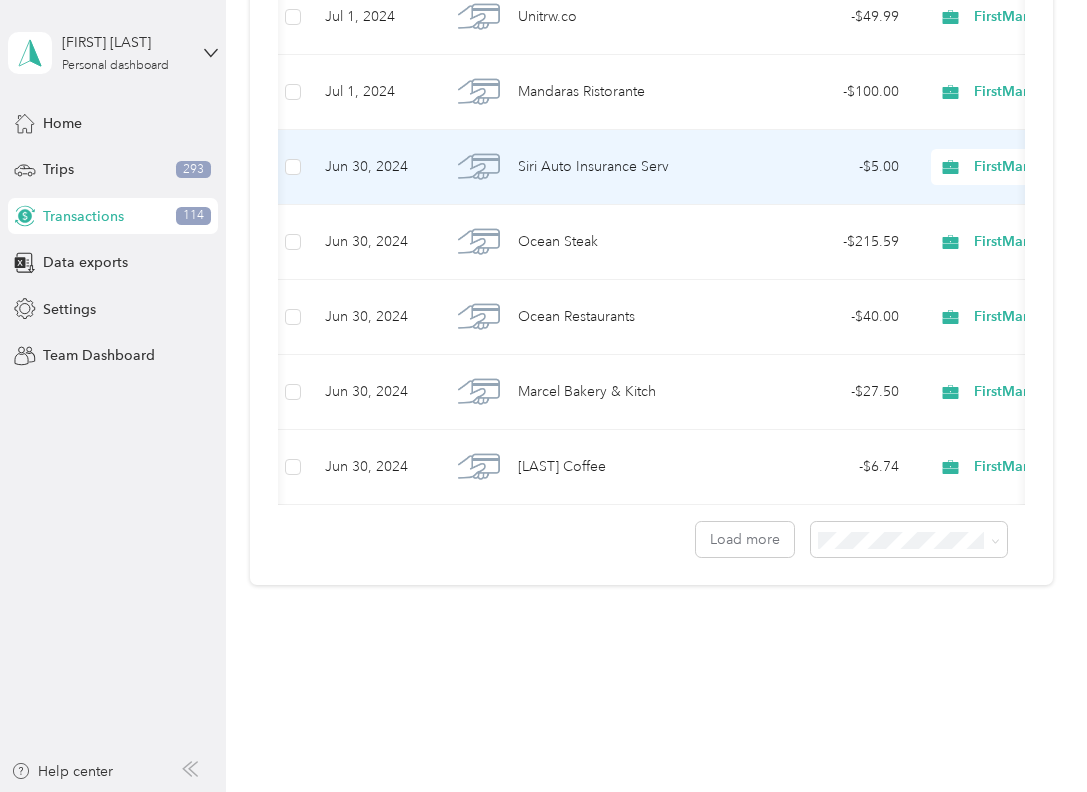 scroll, scrollTop: 19696, scrollLeft: 0, axis: vertical 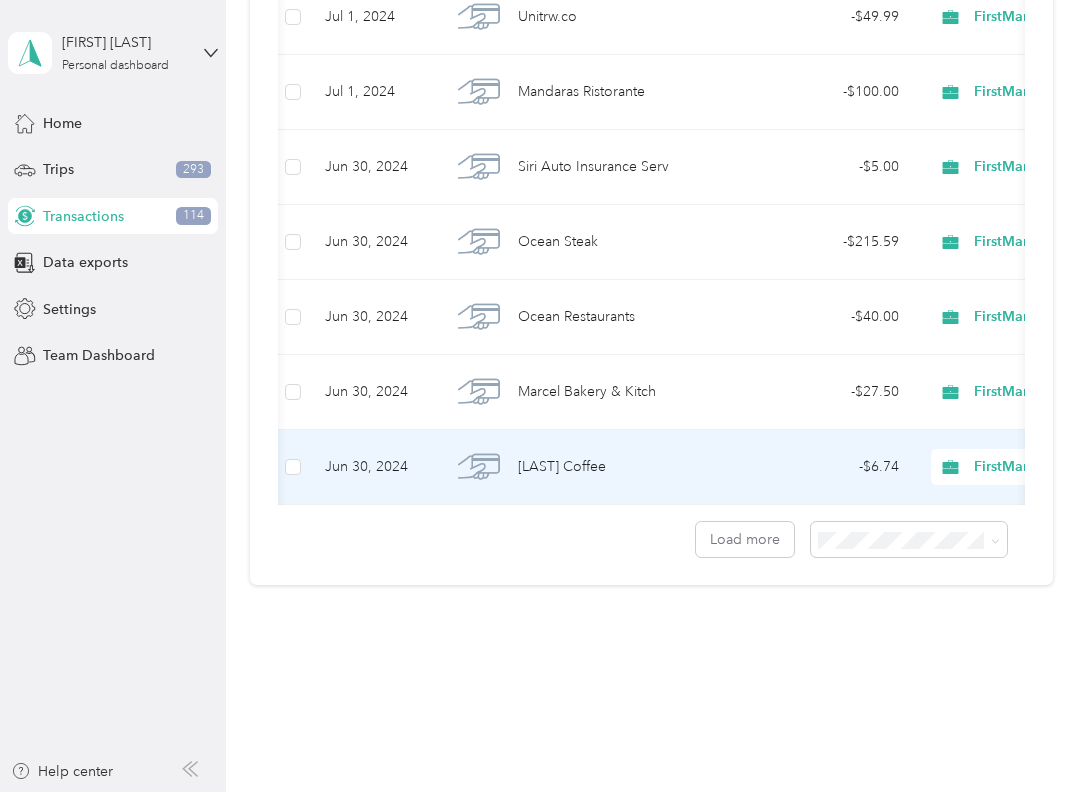 click on "FirstMark" at bounding box center [1032, 467] 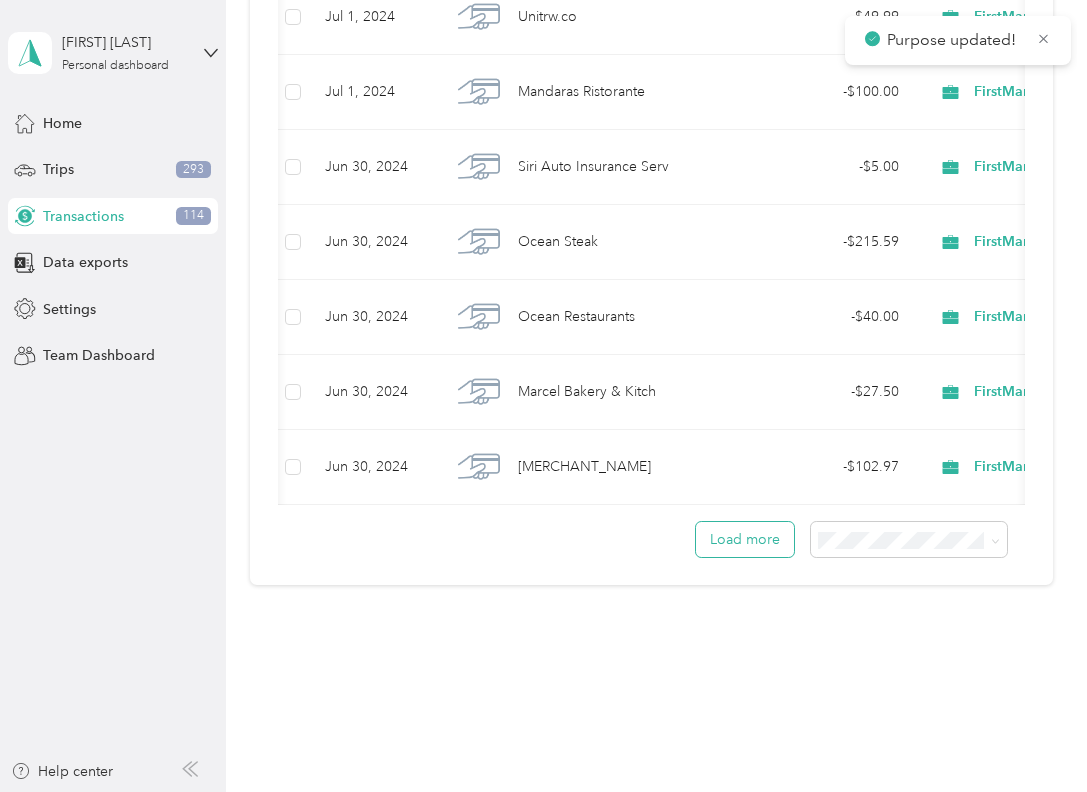 click on "Load more" at bounding box center [745, 539] 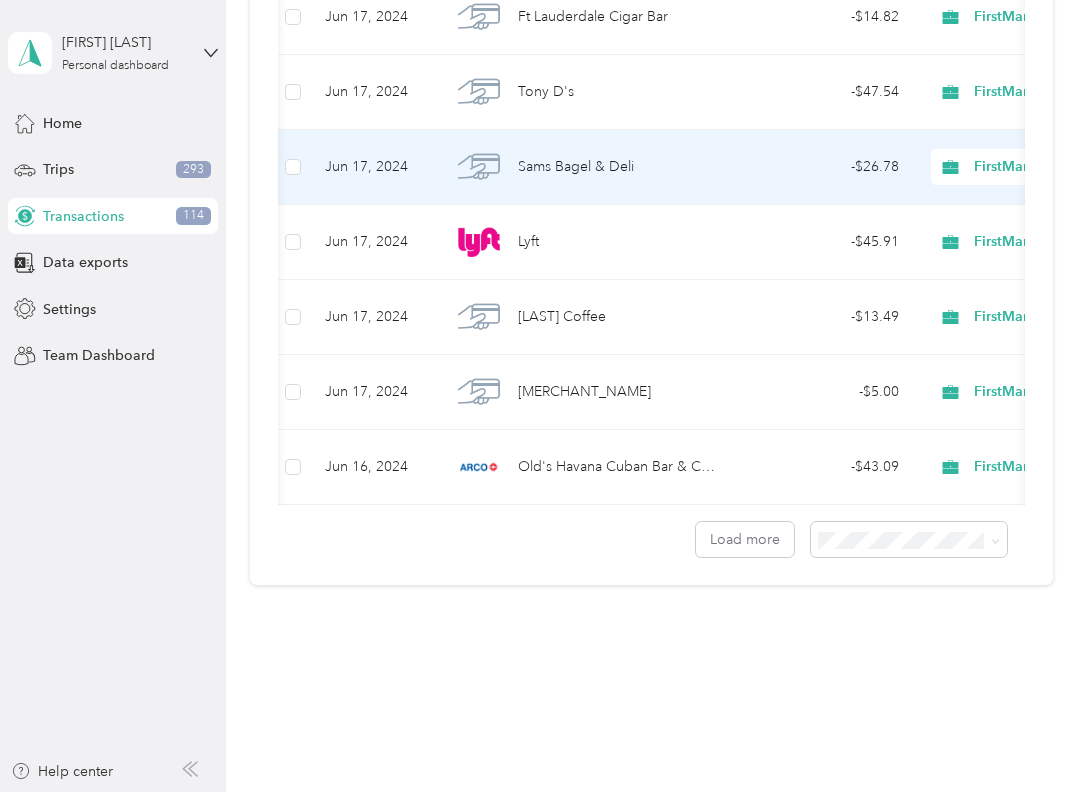 scroll, scrollTop: 24616, scrollLeft: 0, axis: vertical 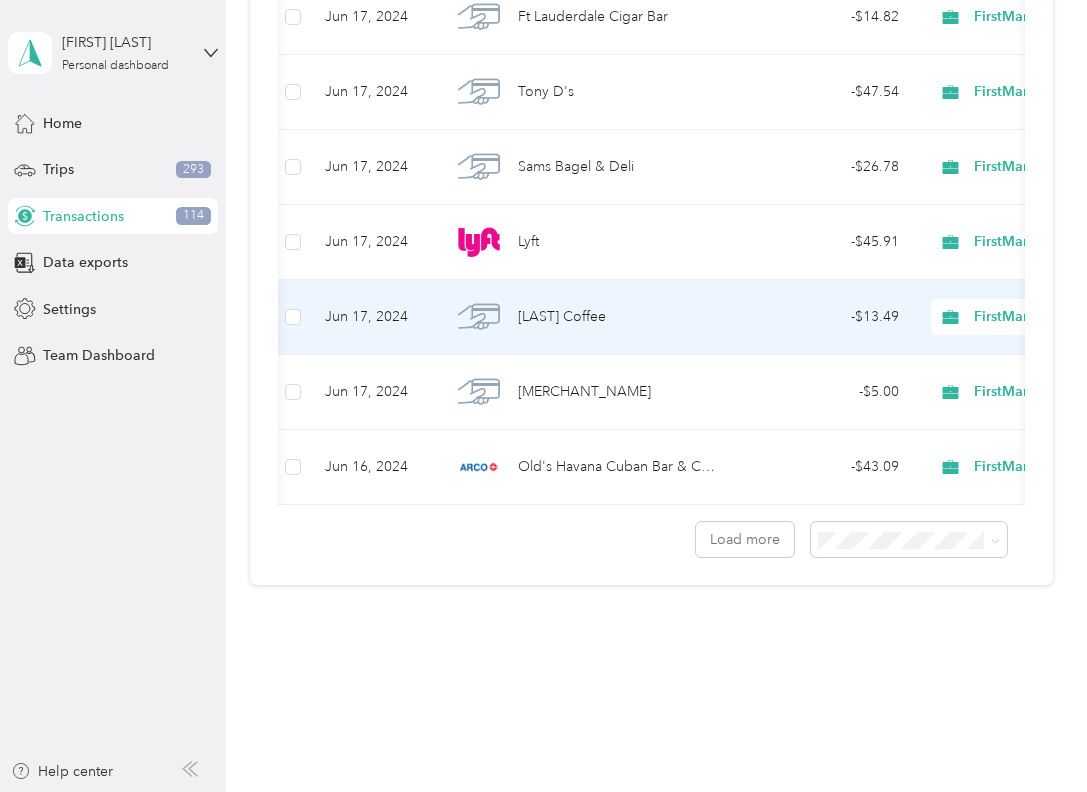 click on "FirstMark" at bounding box center [1032, 317] 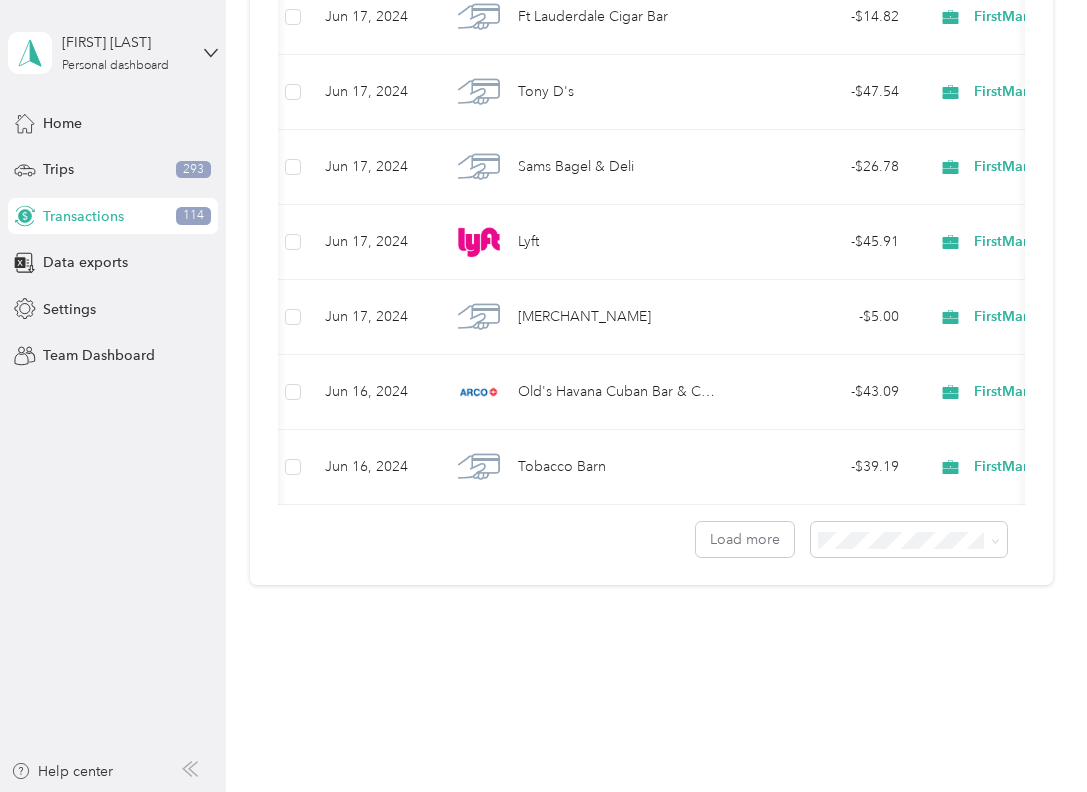 scroll, scrollTop: 24859, scrollLeft: 0, axis: vertical 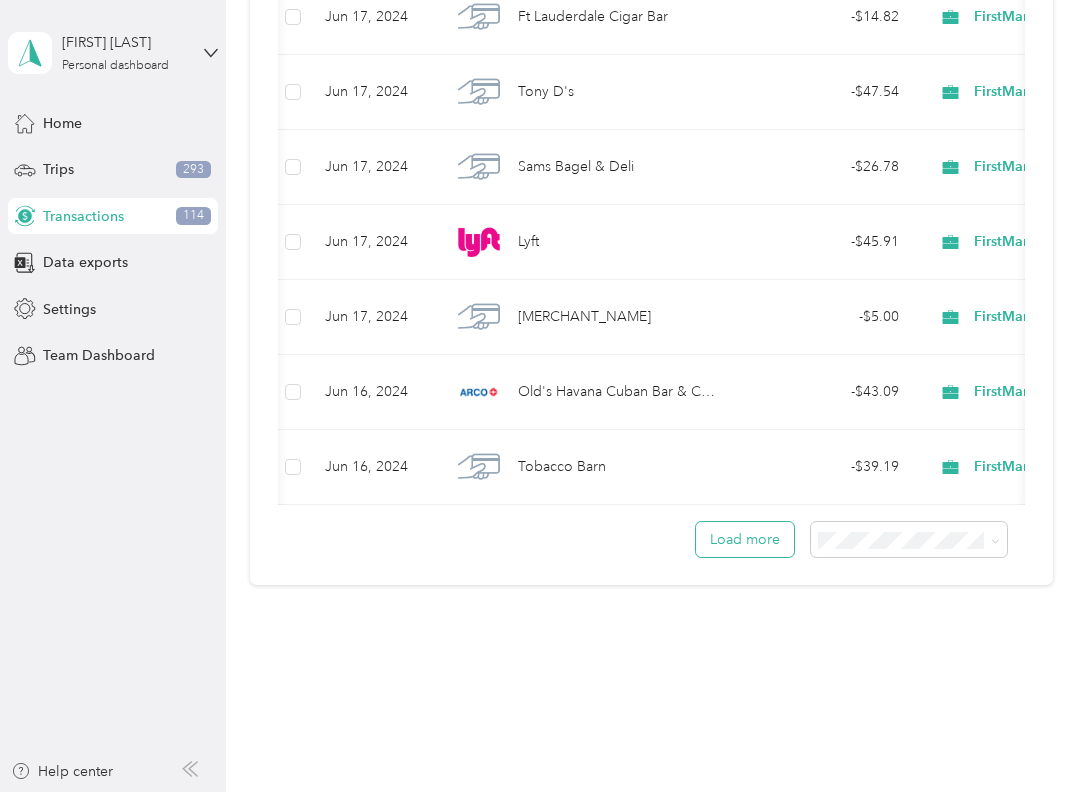 click on "Load more" at bounding box center (745, 539) 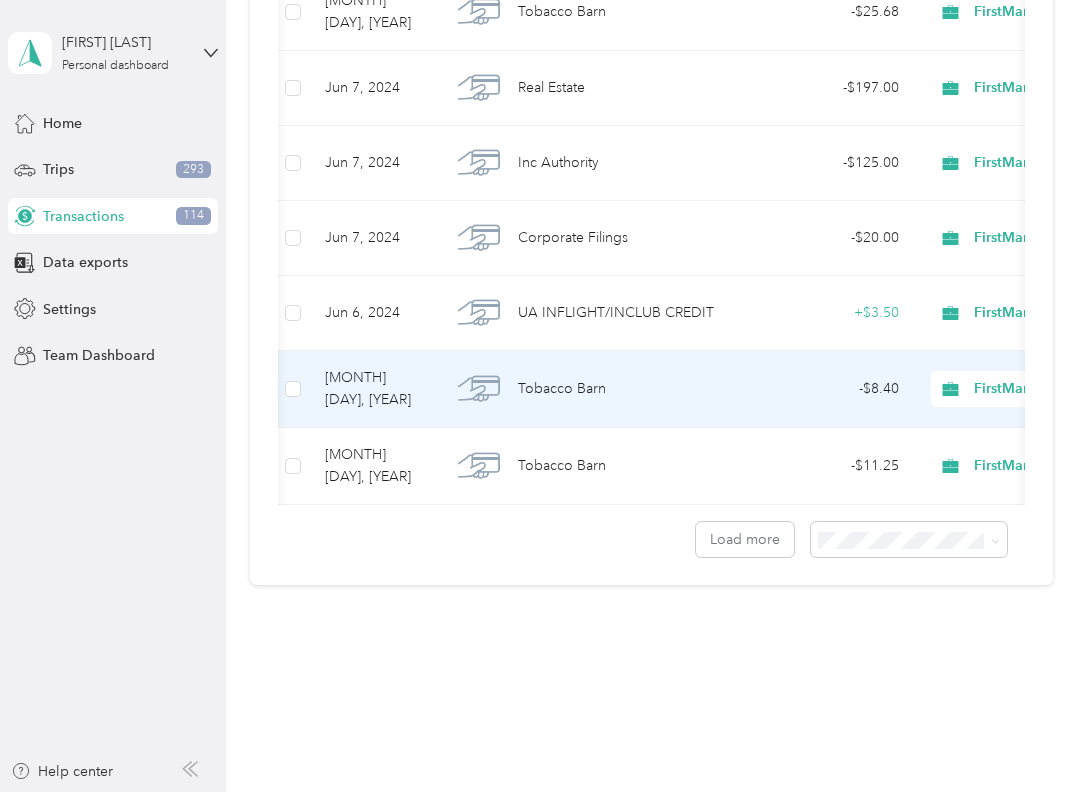 scroll, scrollTop: 29834, scrollLeft: 0, axis: vertical 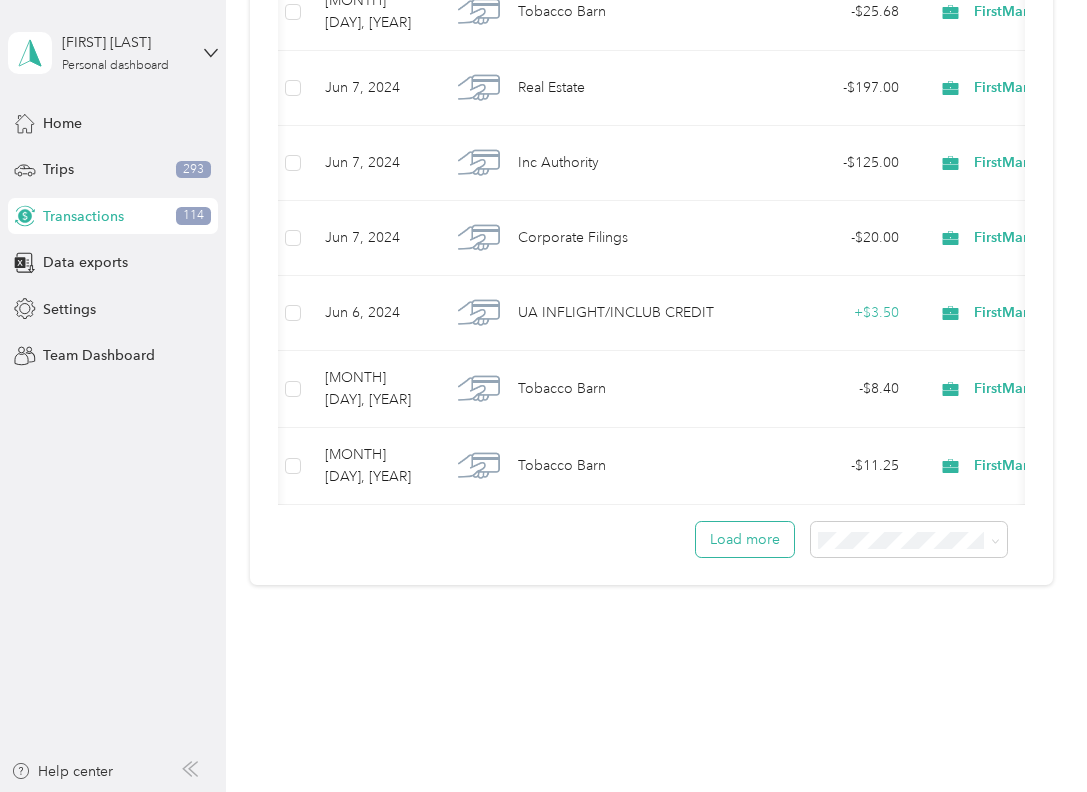 click on "Load more" at bounding box center [745, 539] 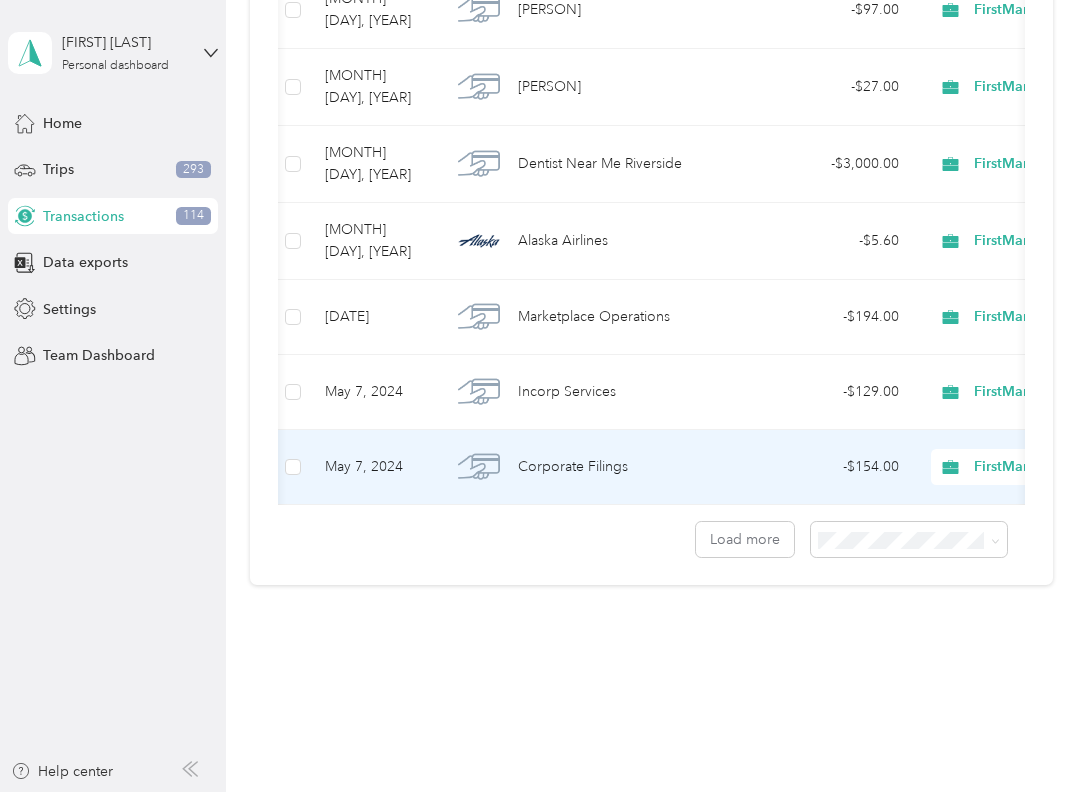 scroll, scrollTop: 34809, scrollLeft: 0, axis: vertical 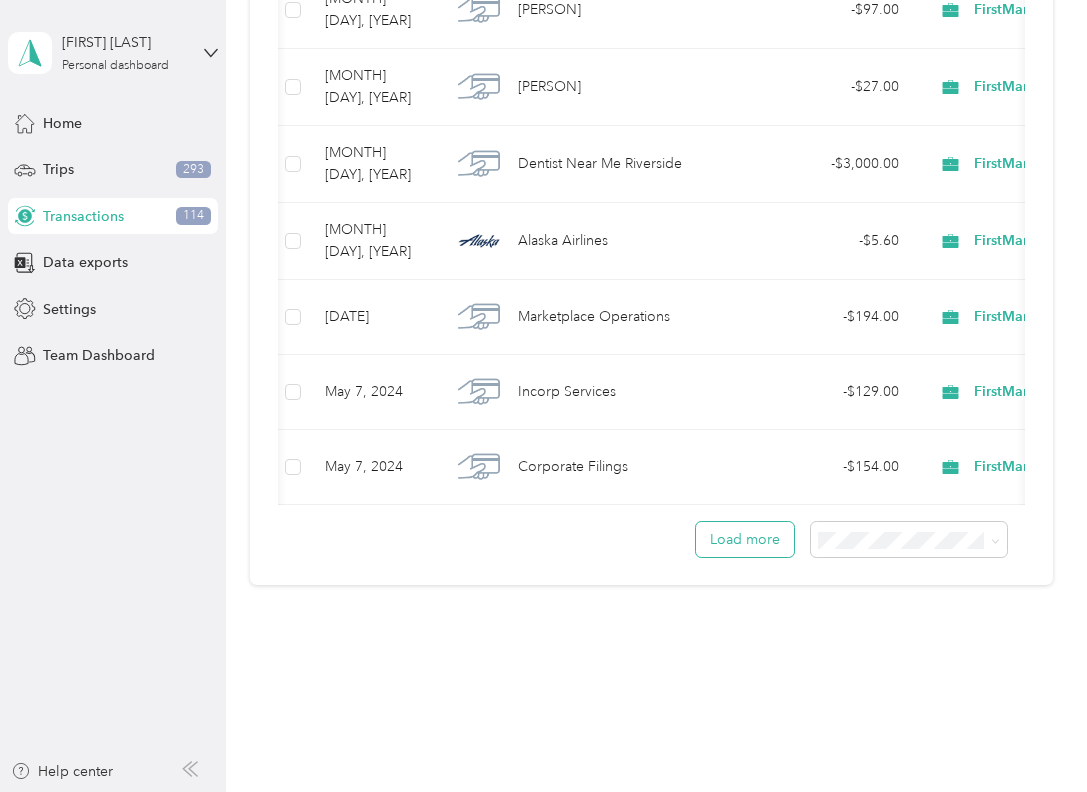click on "Load more" at bounding box center (745, 539) 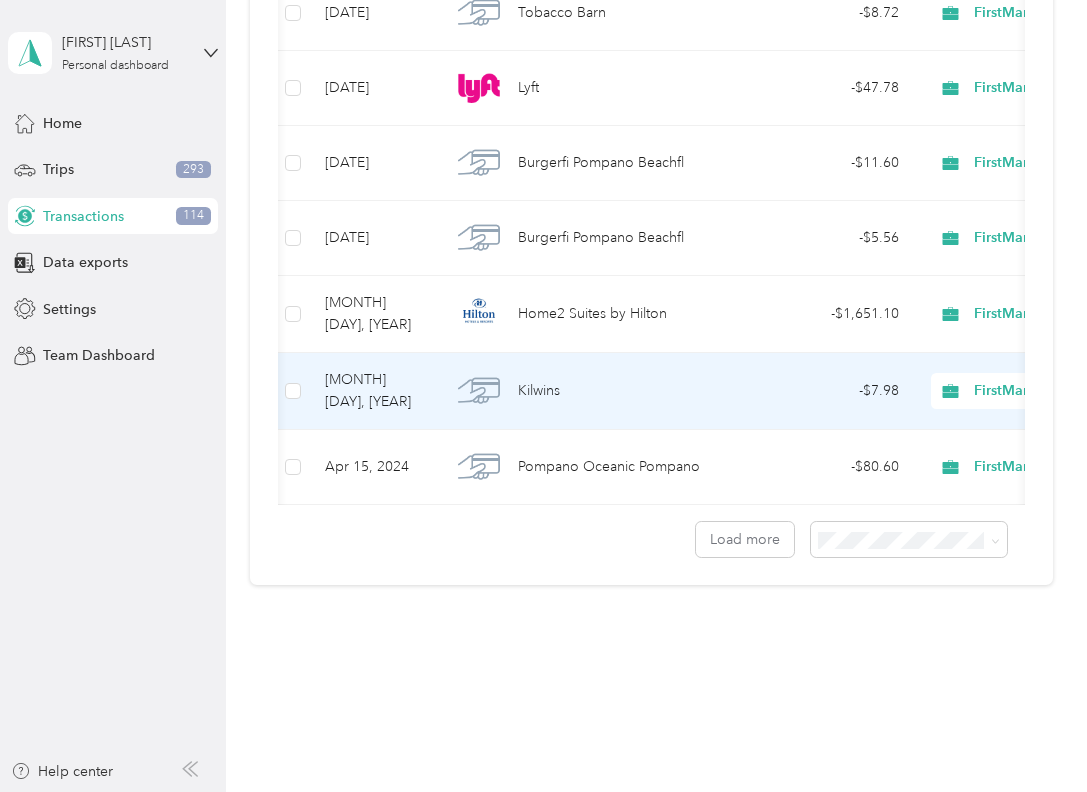scroll, scrollTop: 39784, scrollLeft: 0, axis: vertical 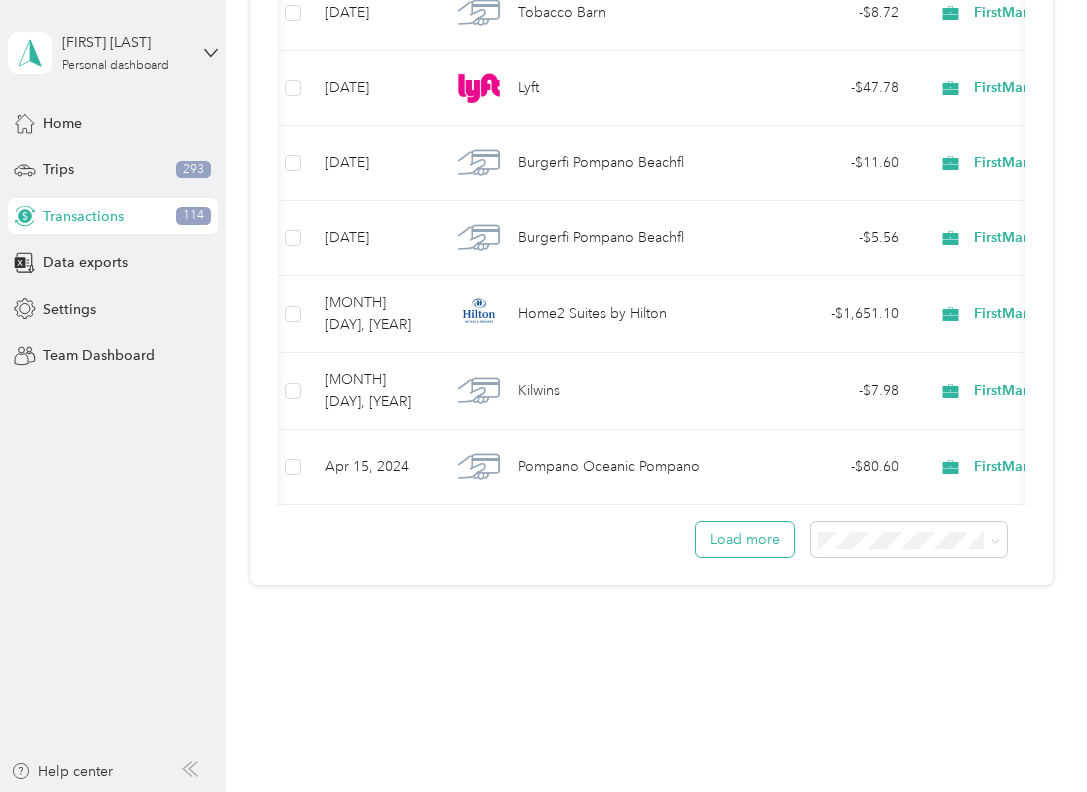 click on "Load more" at bounding box center [745, 539] 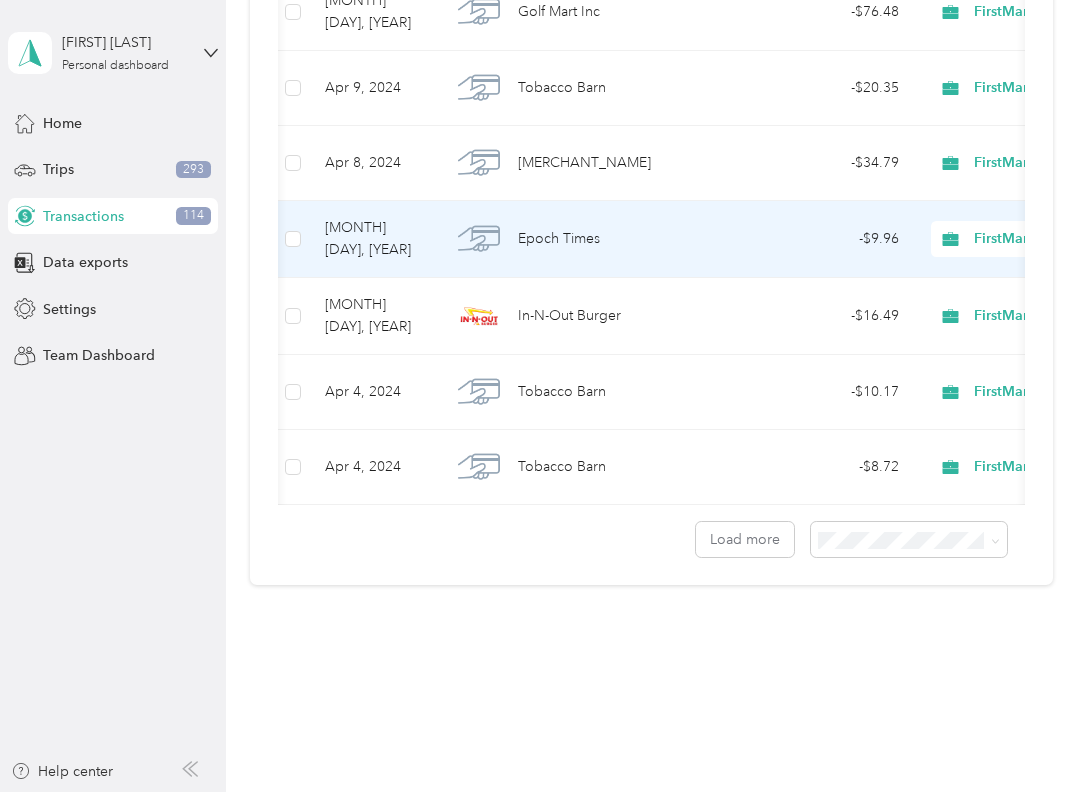 scroll, scrollTop: 44529, scrollLeft: 0, axis: vertical 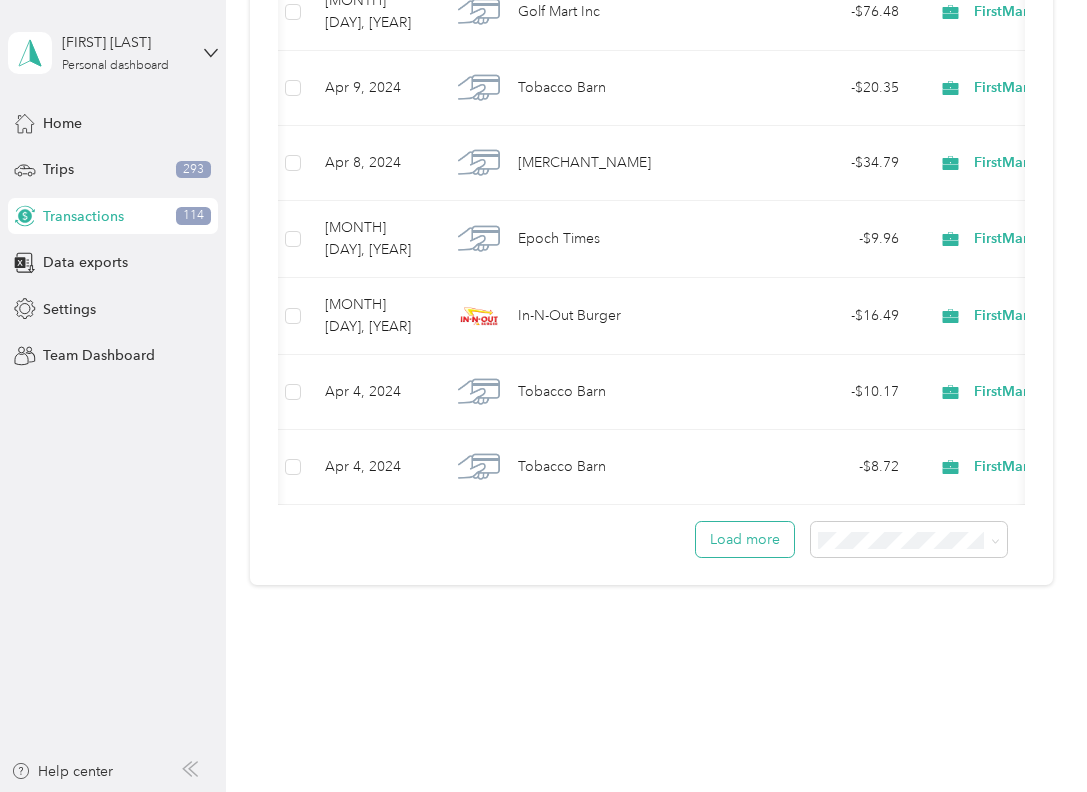 click on "Load more" at bounding box center (745, 539) 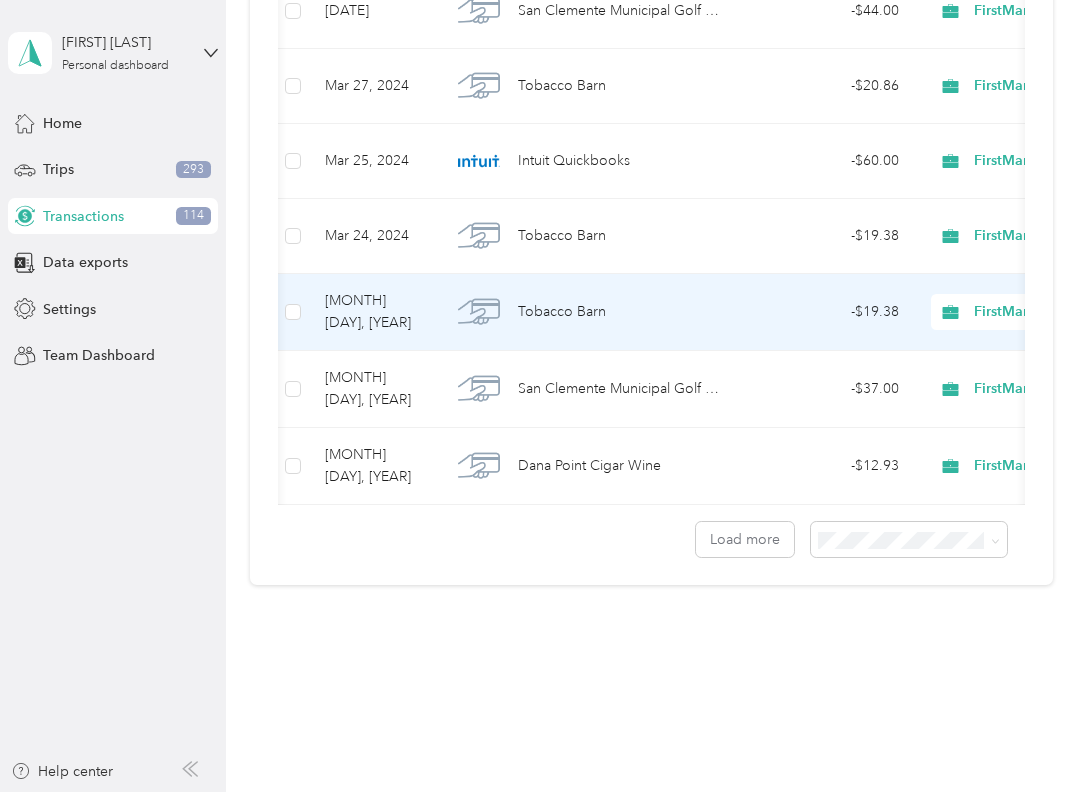 scroll, scrollTop: 49734, scrollLeft: 0, axis: vertical 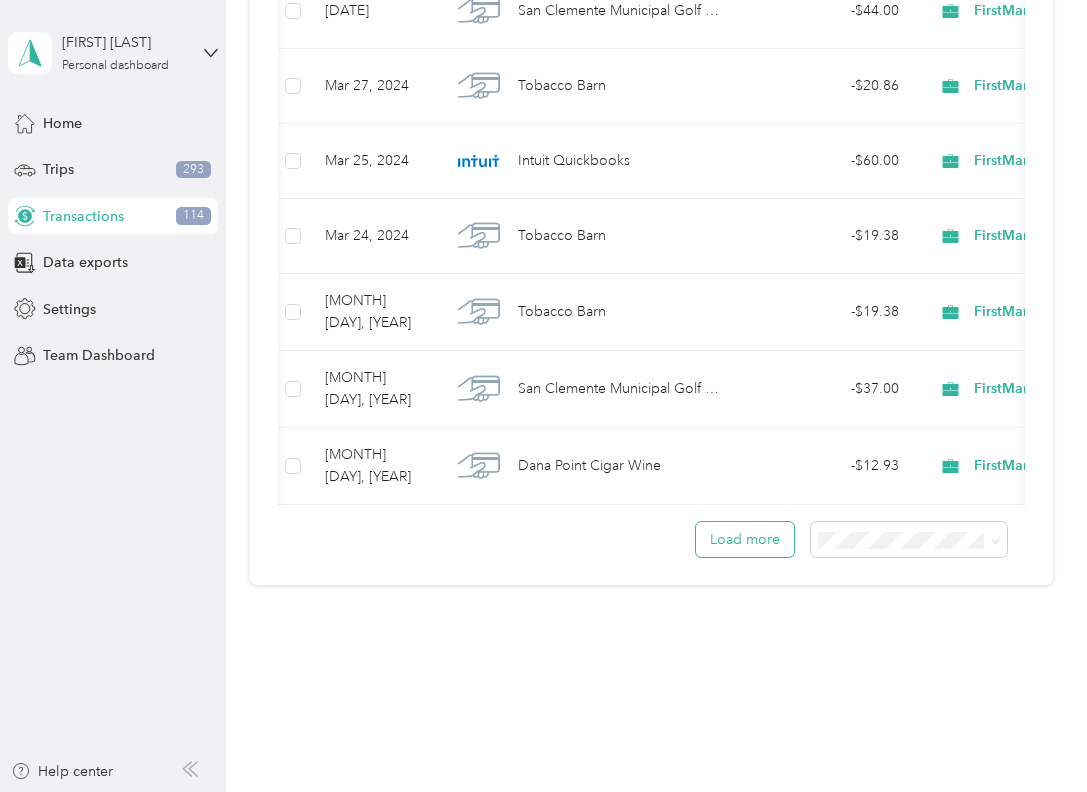 click on "Load more" at bounding box center (745, 539) 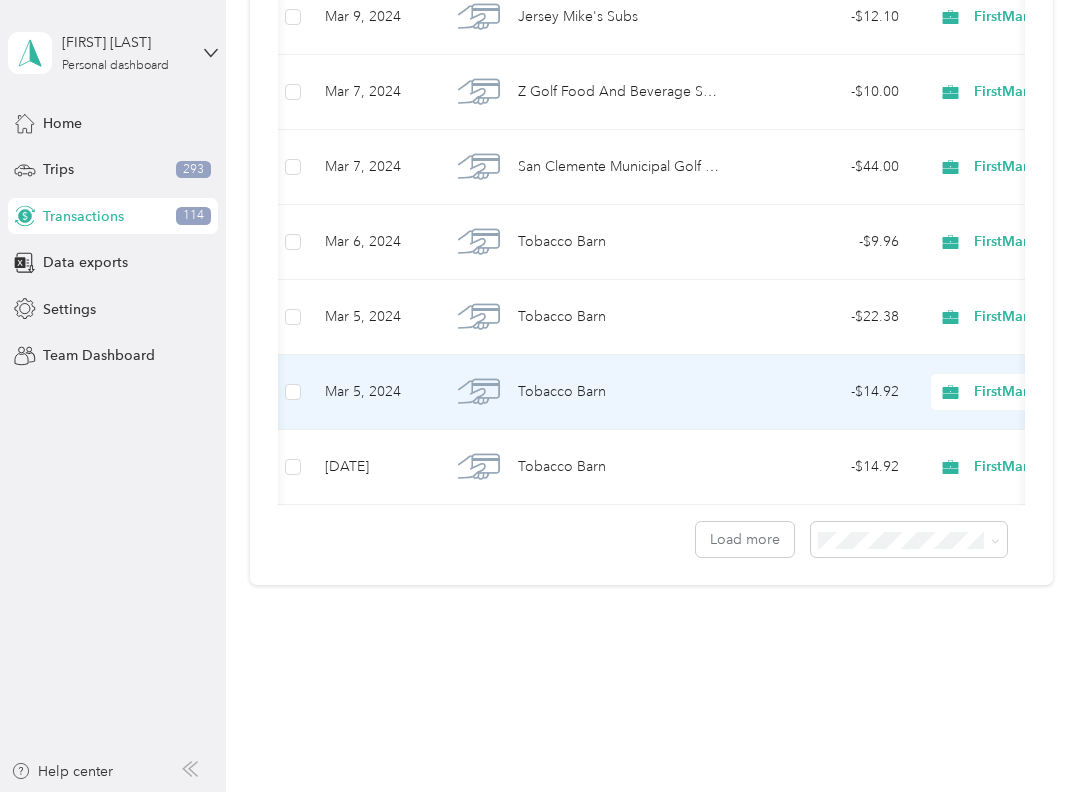 scroll, scrollTop: 54709, scrollLeft: 0, axis: vertical 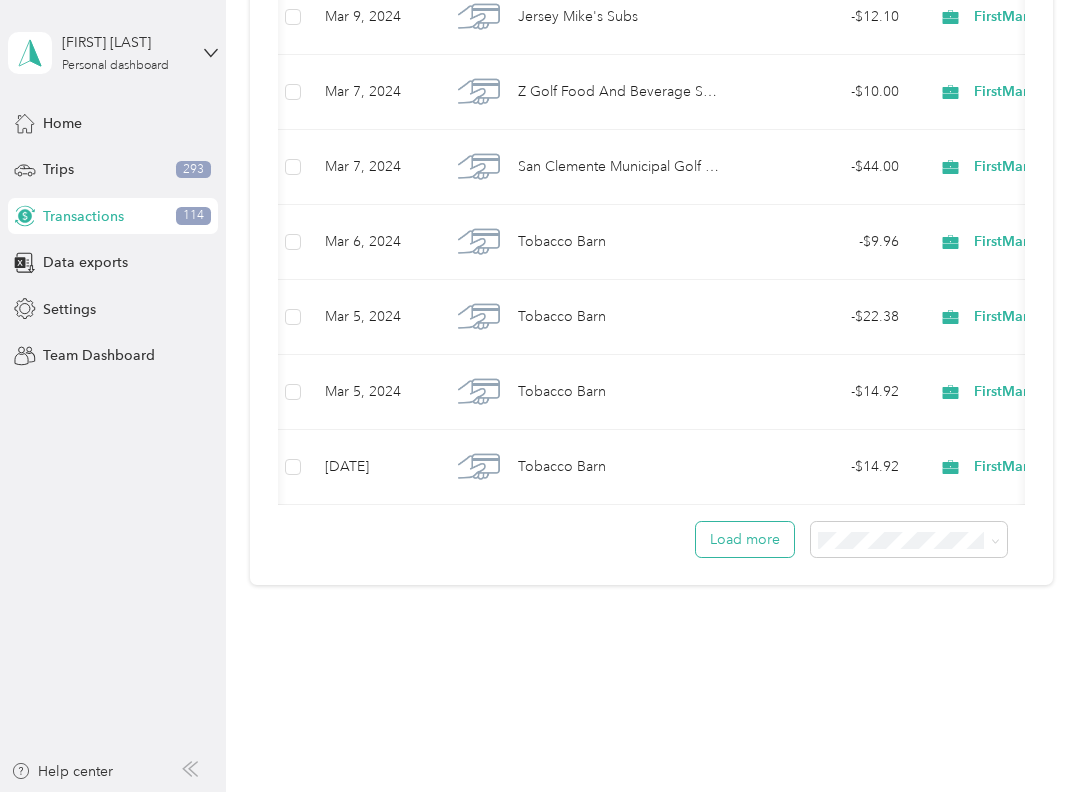 click on "Load more" at bounding box center [745, 539] 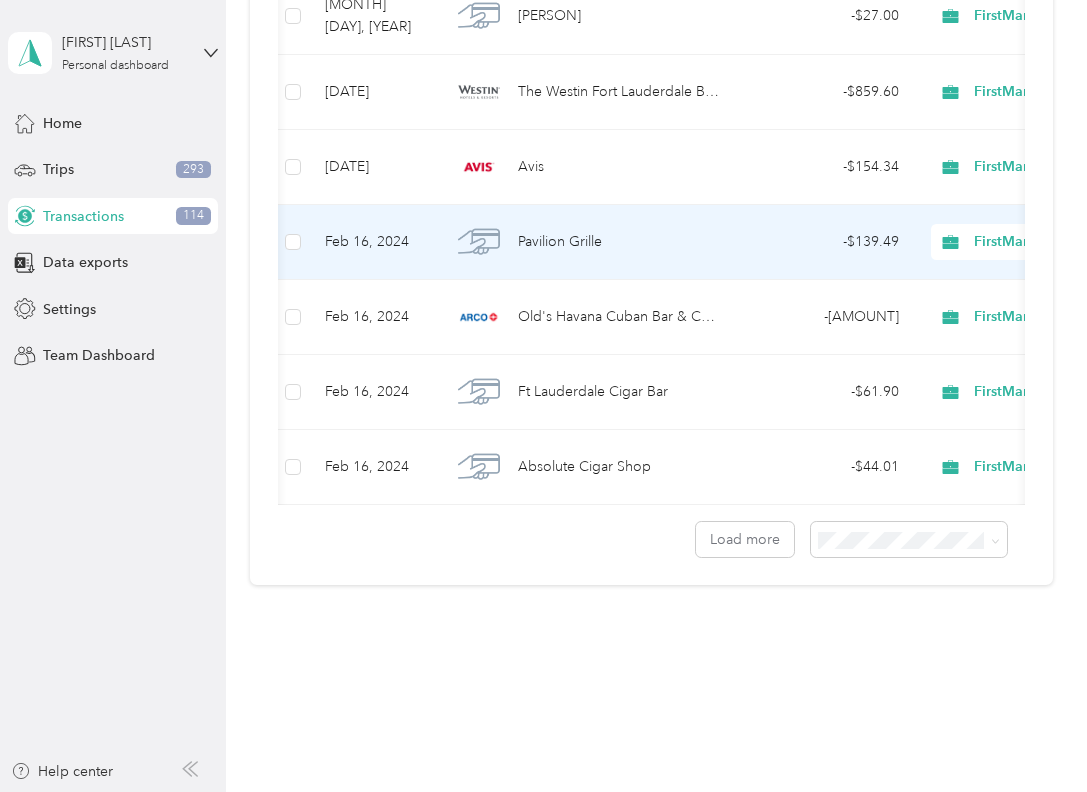 scroll, scrollTop: 59552, scrollLeft: 0, axis: vertical 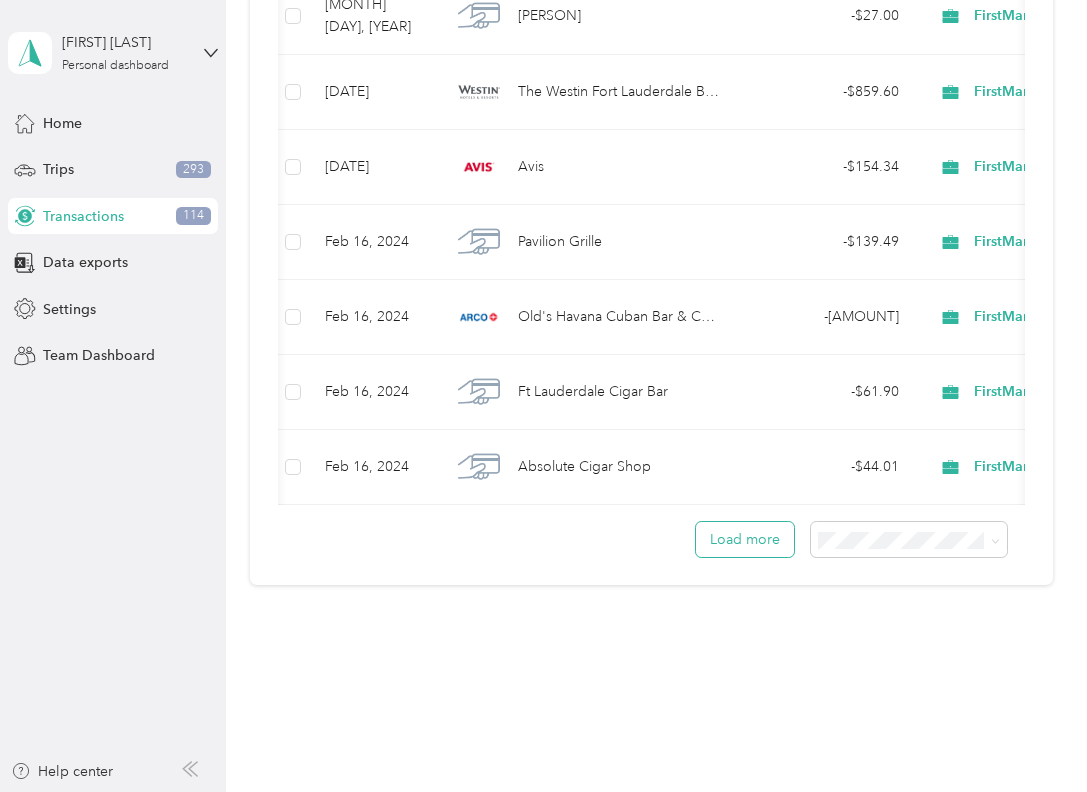 click on "Load more" at bounding box center [745, 539] 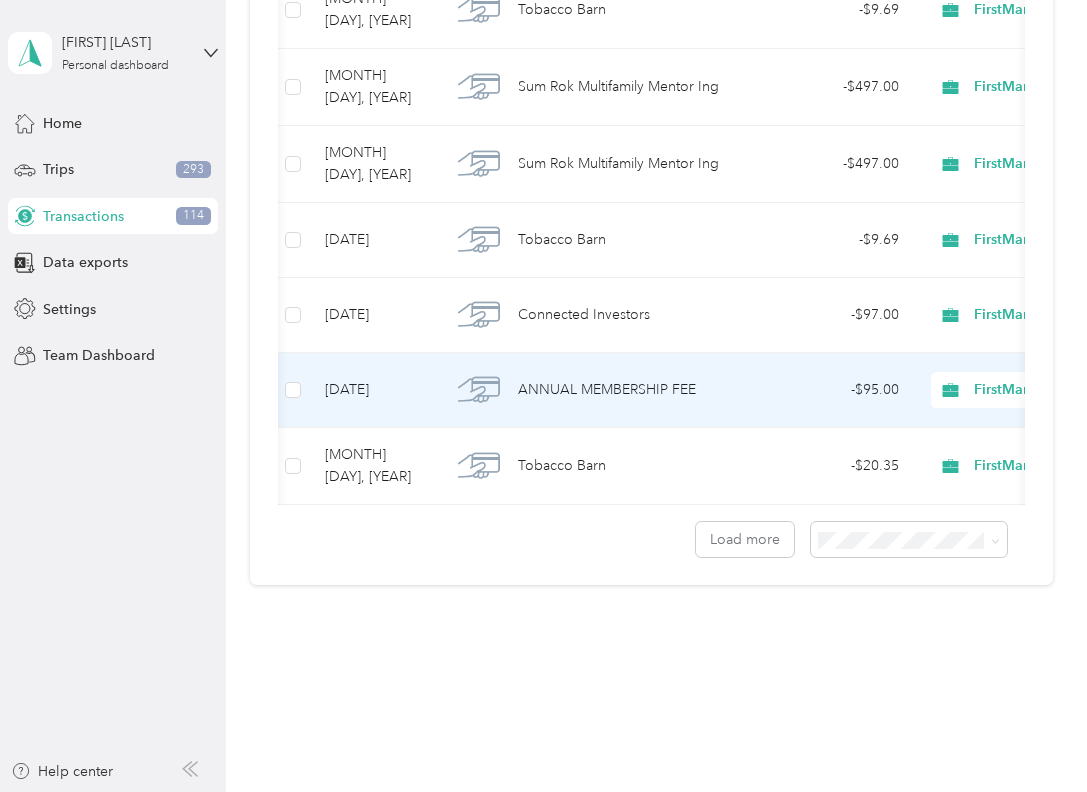 scroll, scrollTop: 64659, scrollLeft: 0, axis: vertical 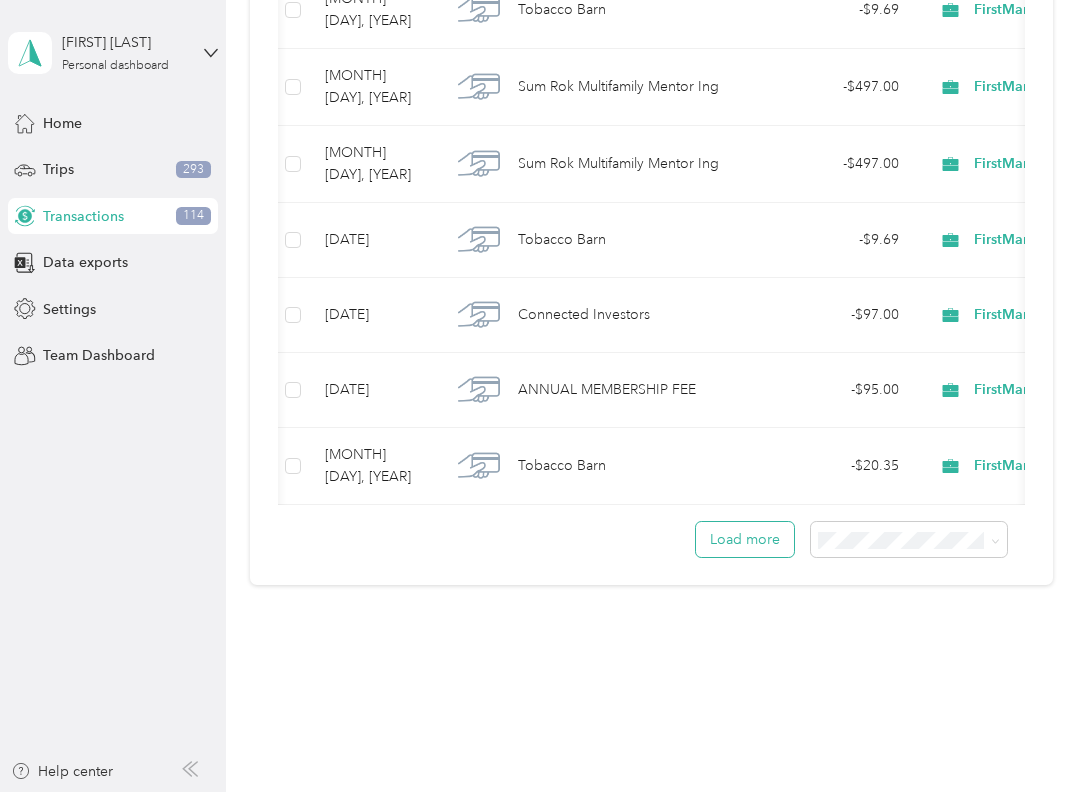 click on "Load more" at bounding box center (745, 539) 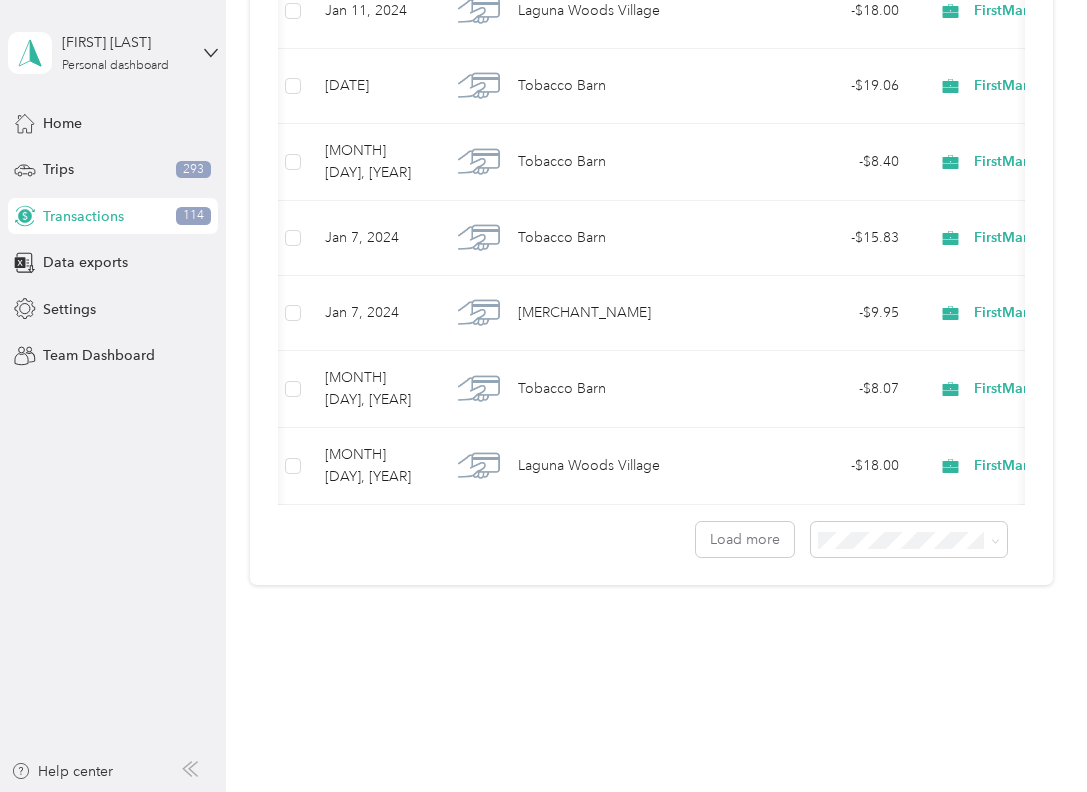 scroll, scrollTop: 64788, scrollLeft: 0, axis: vertical 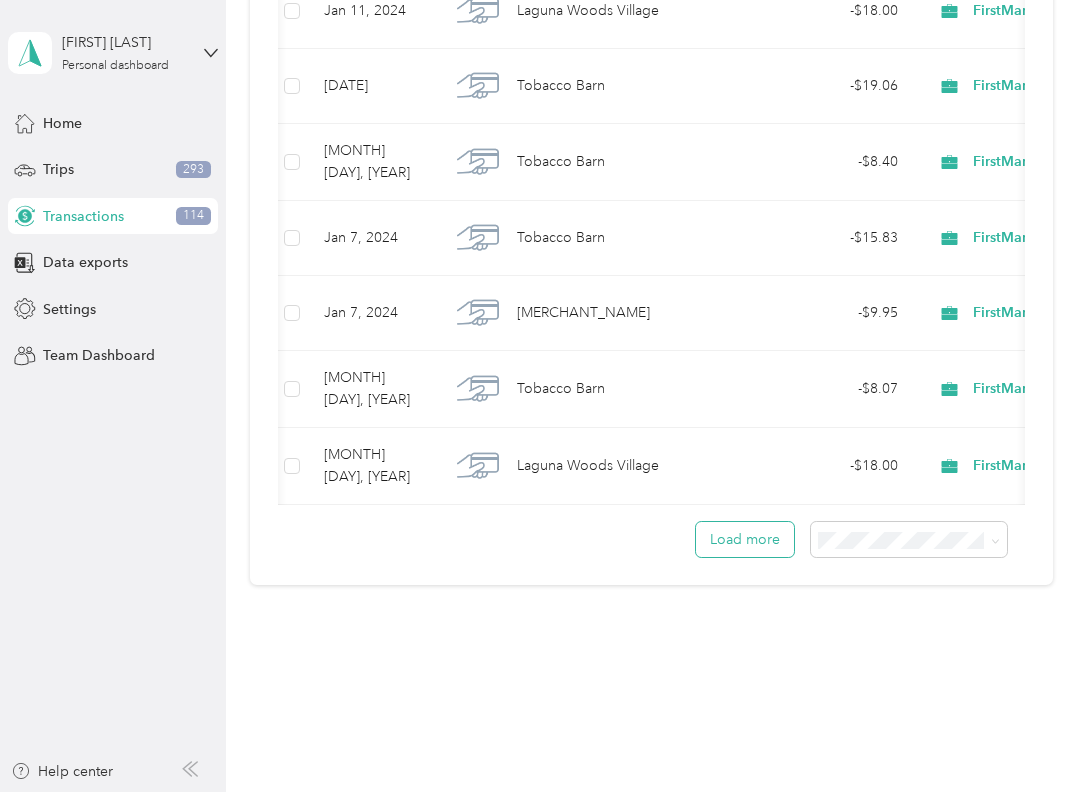 click on "Load more" at bounding box center [745, 539] 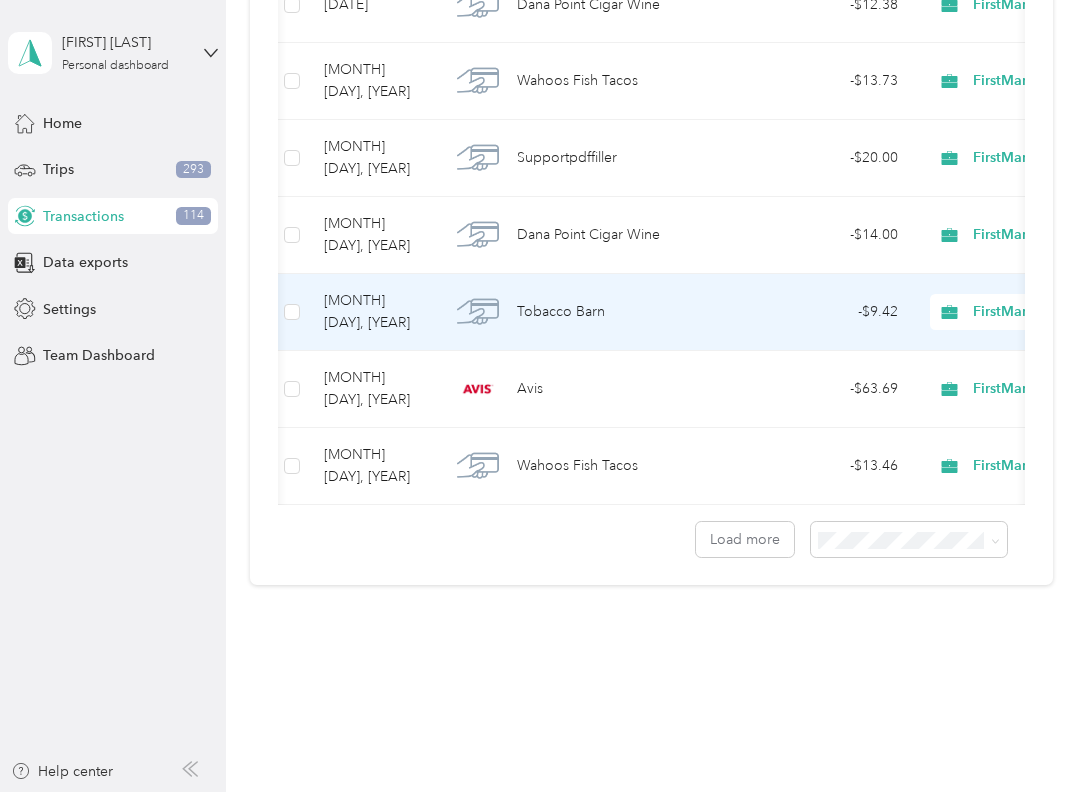 scroll, scrollTop: 74609, scrollLeft: 0, axis: vertical 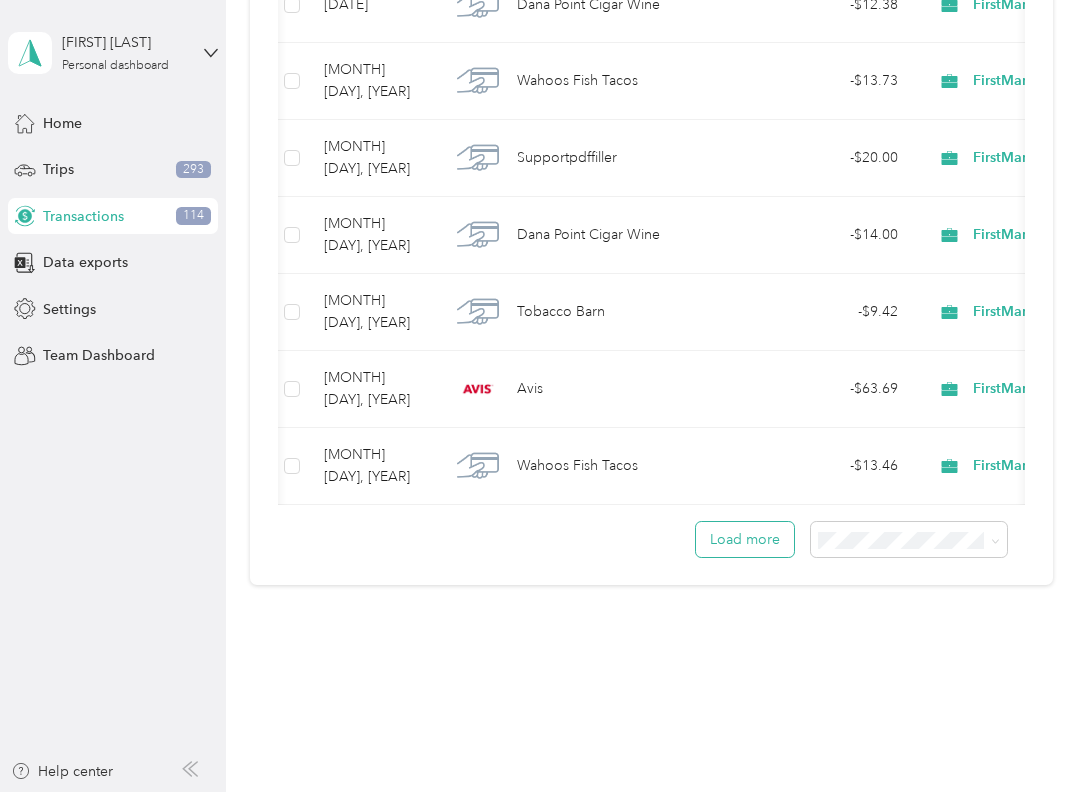 click on "Load more" at bounding box center (745, 539) 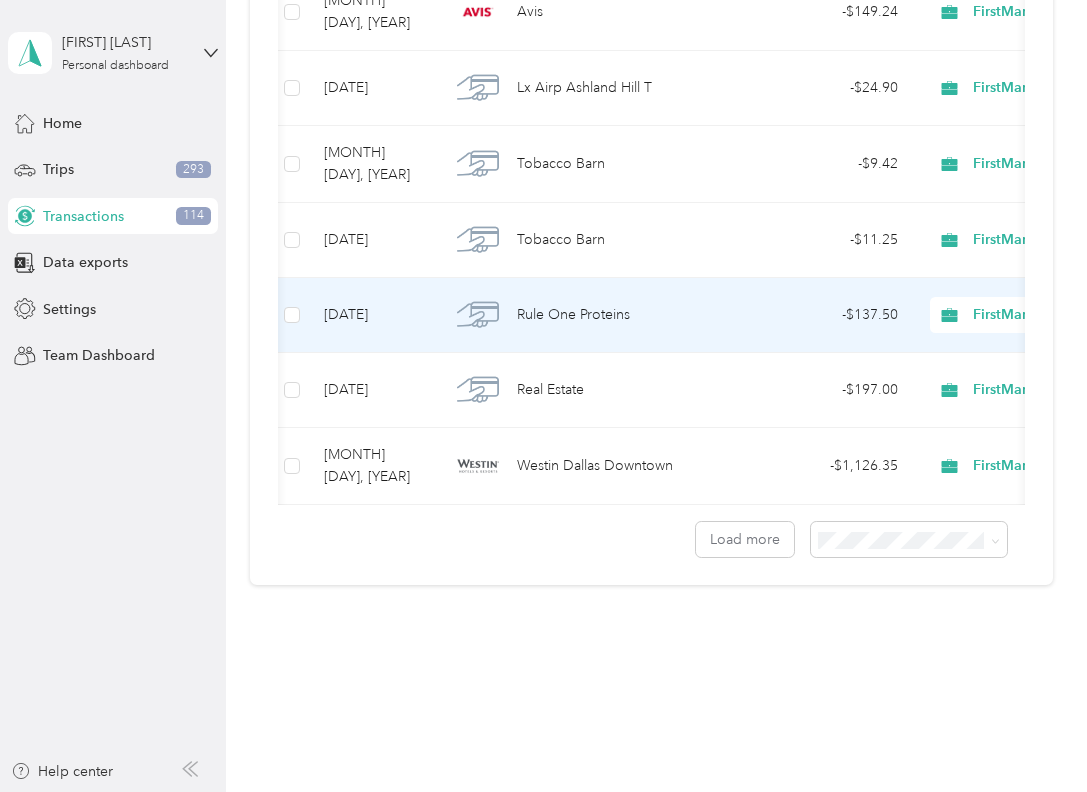 scroll, scrollTop: 79537, scrollLeft: 0, axis: vertical 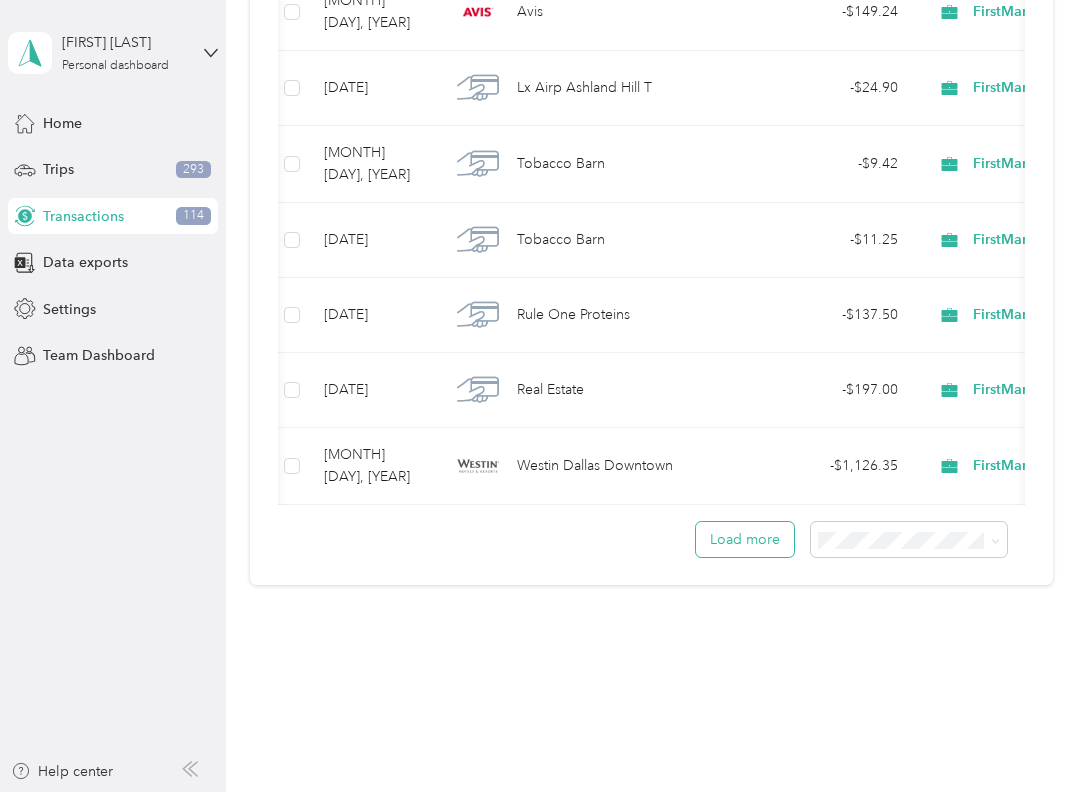 click on "Load more" at bounding box center (745, 539) 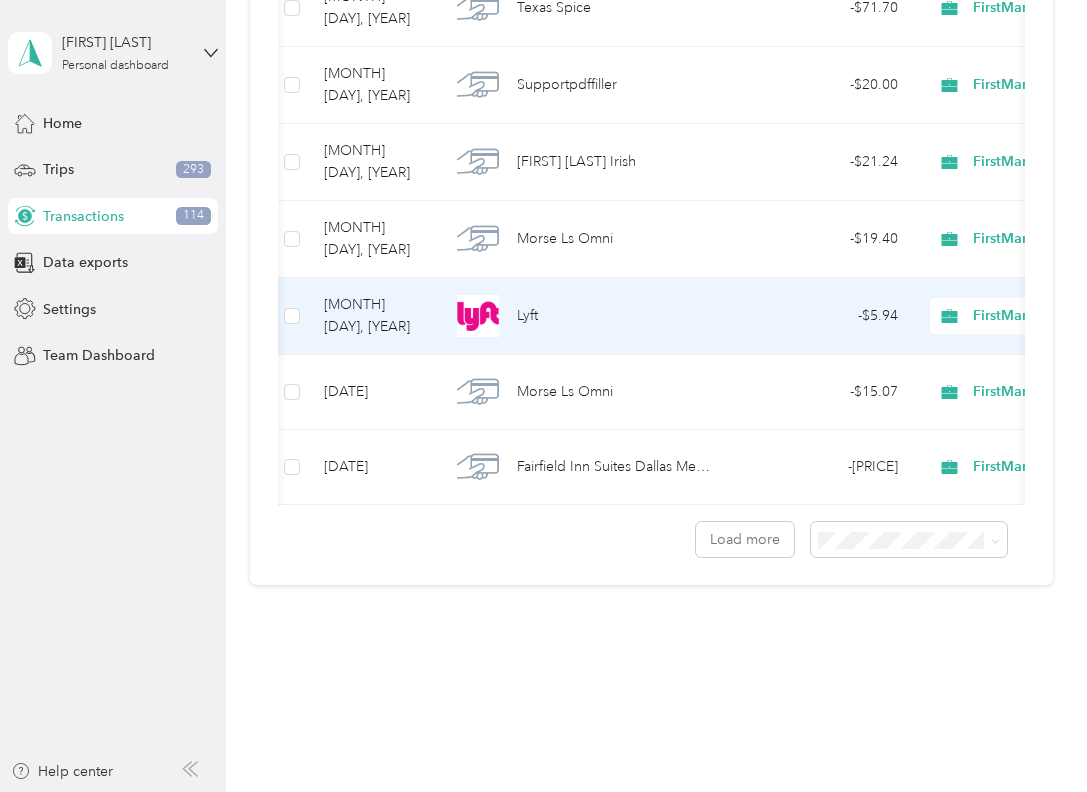 scroll, scrollTop: 84398, scrollLeft: 0, axis: vertical 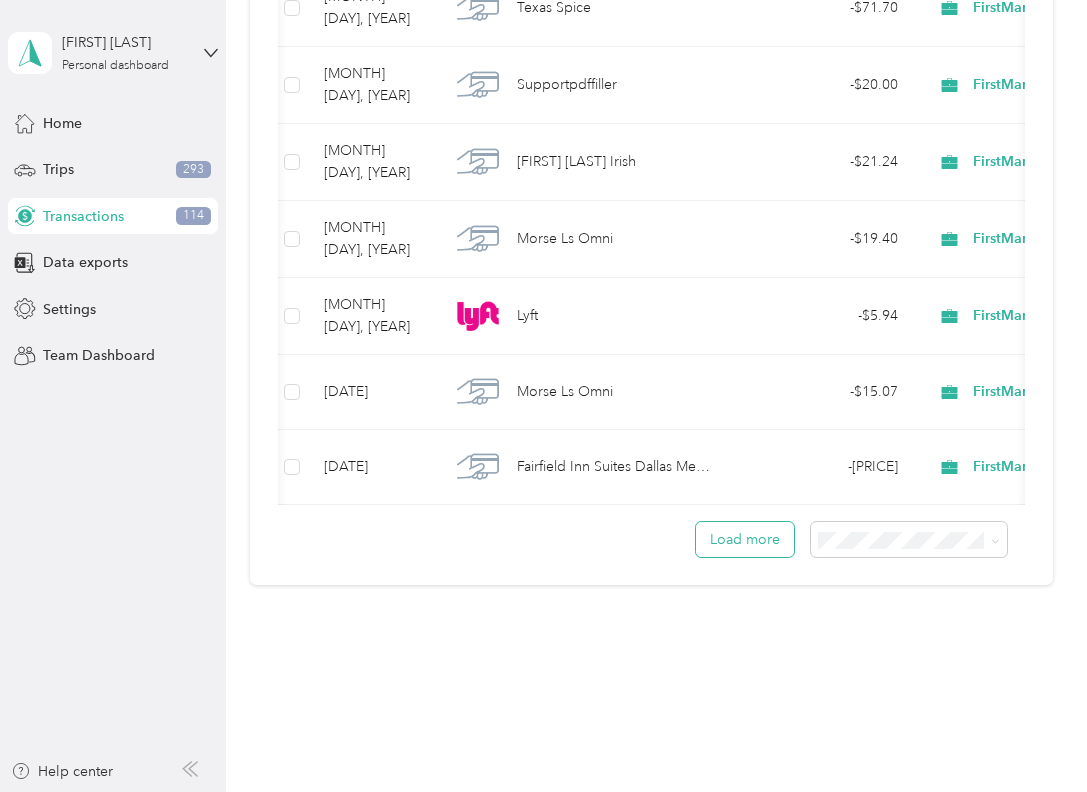 click on "Load more" at bounding box center [745, 539] 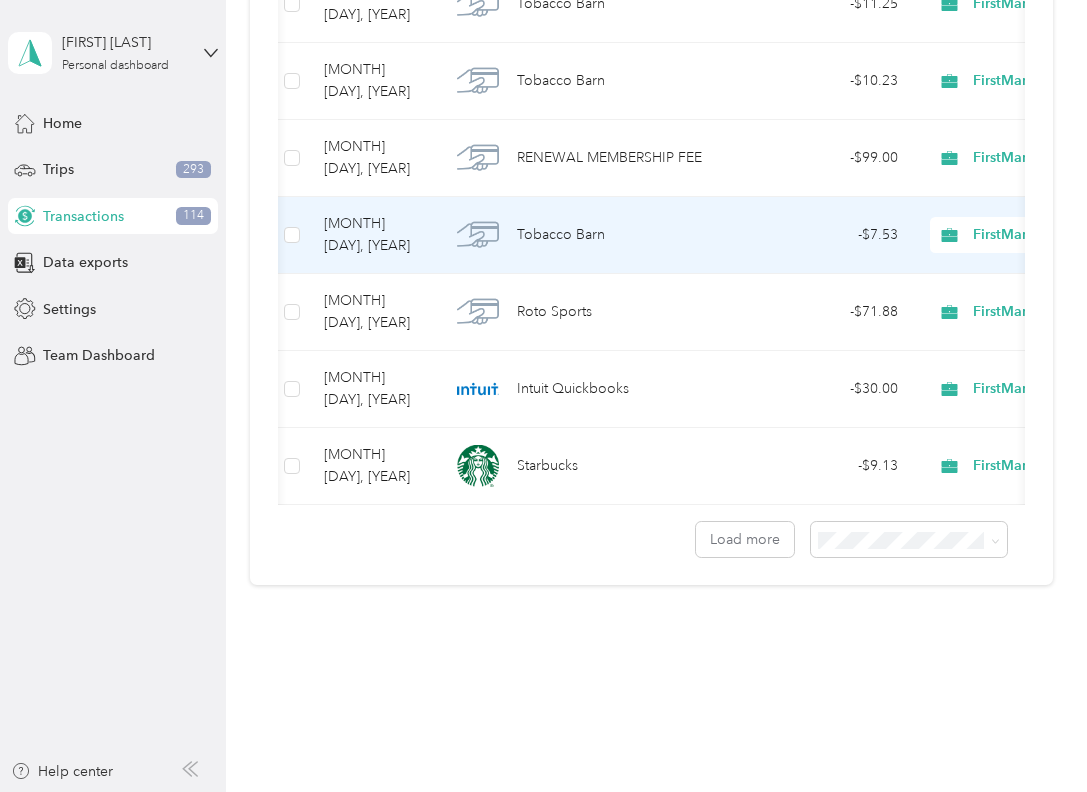 scroll, scrollTop: 89449, scrollLeft: 0, axis: vertical 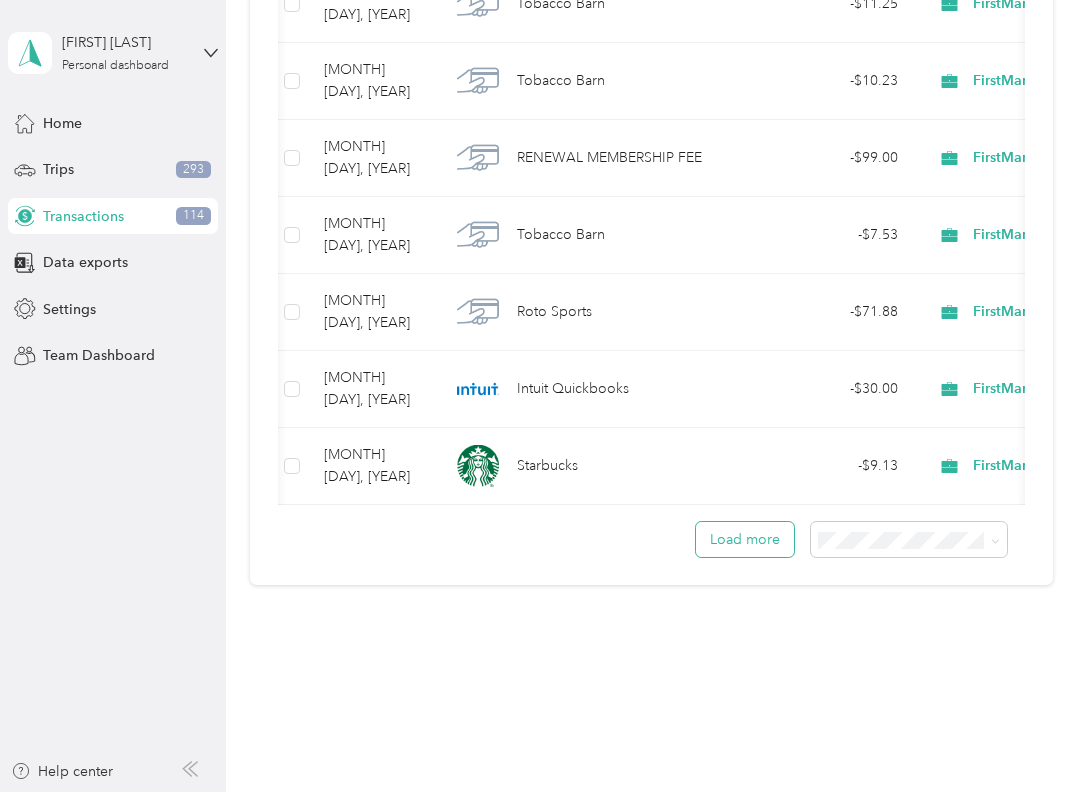 click on "Load more" at bounding box center [745, 539] 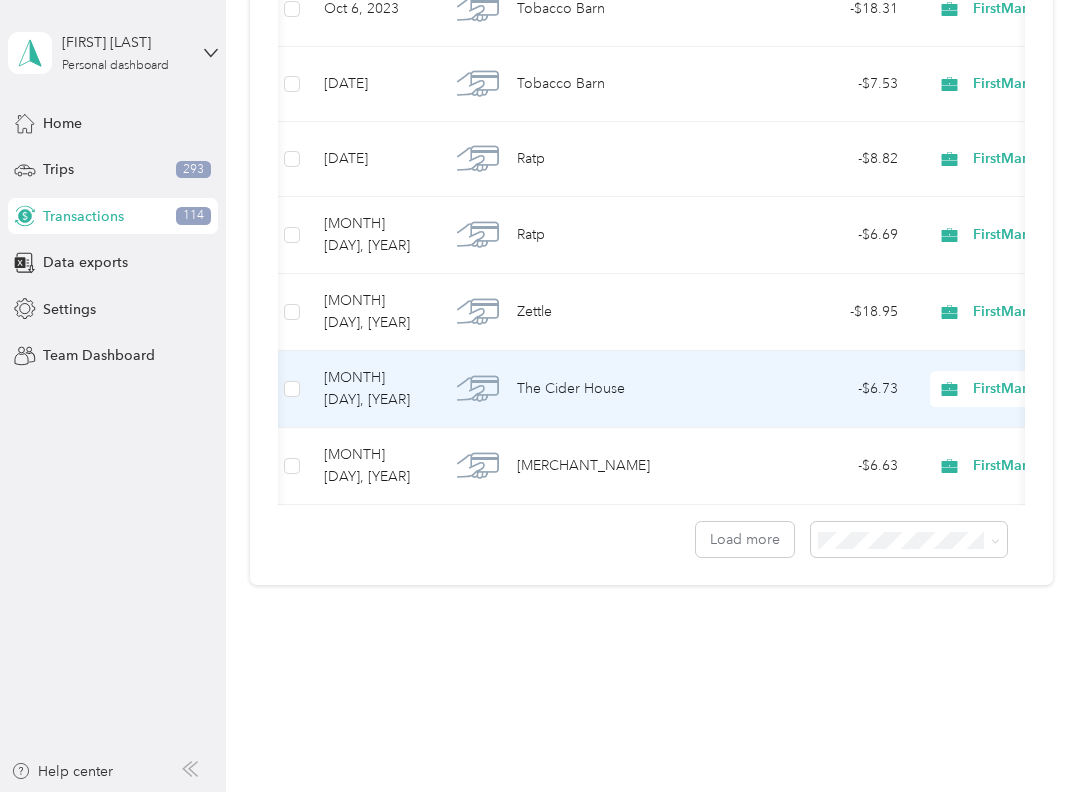 scroll, scrollTop: 94509, scrollLeft: 0, axis: vertical 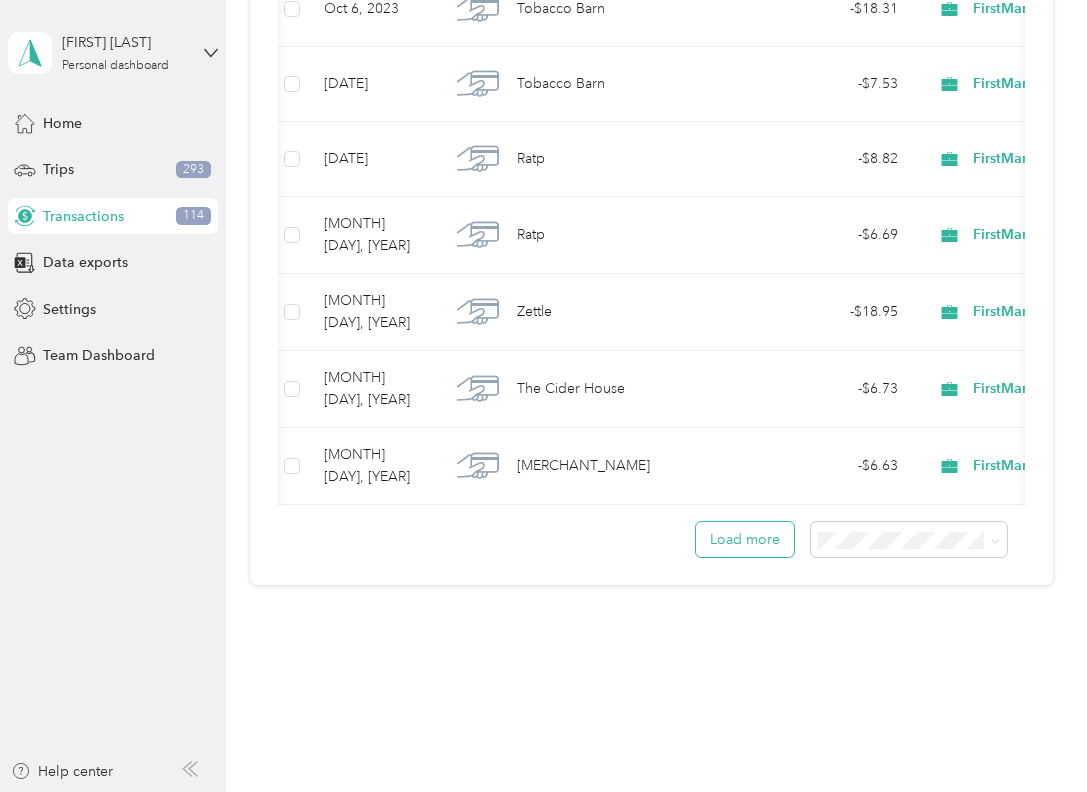 click on "Load more" at bounding box center [745, 539] 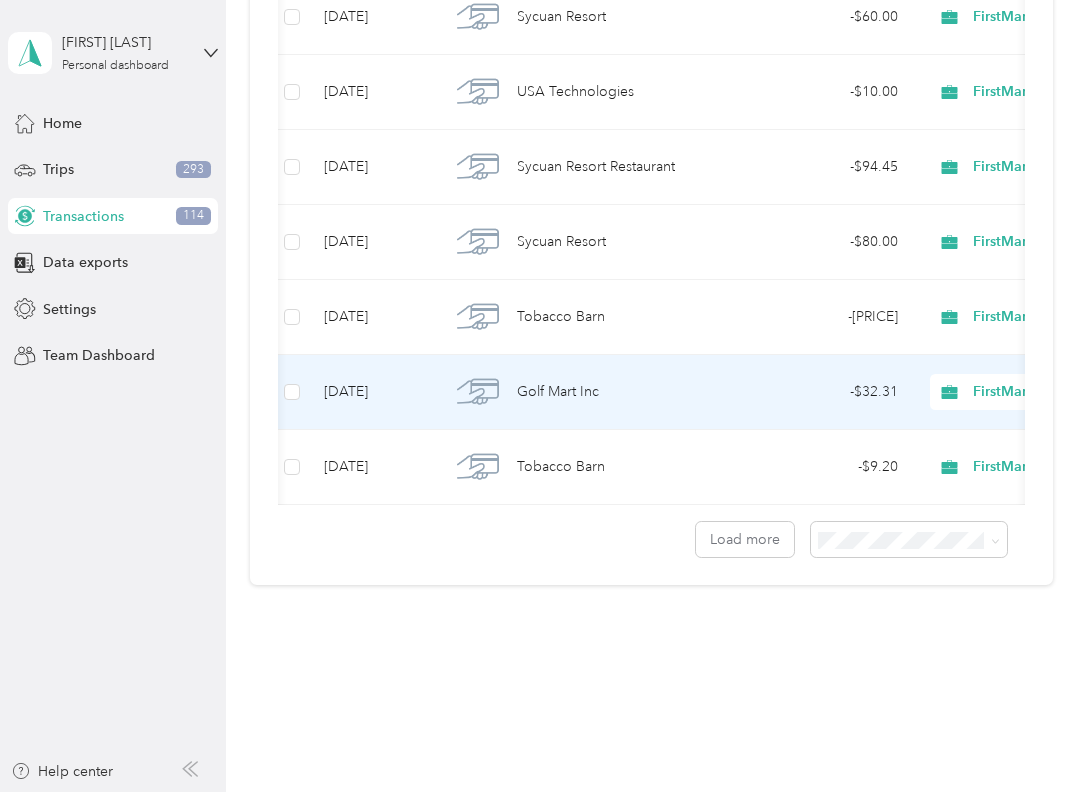 scroll, scrollTop: 99484, scrollLeft: 0, axis: vertical 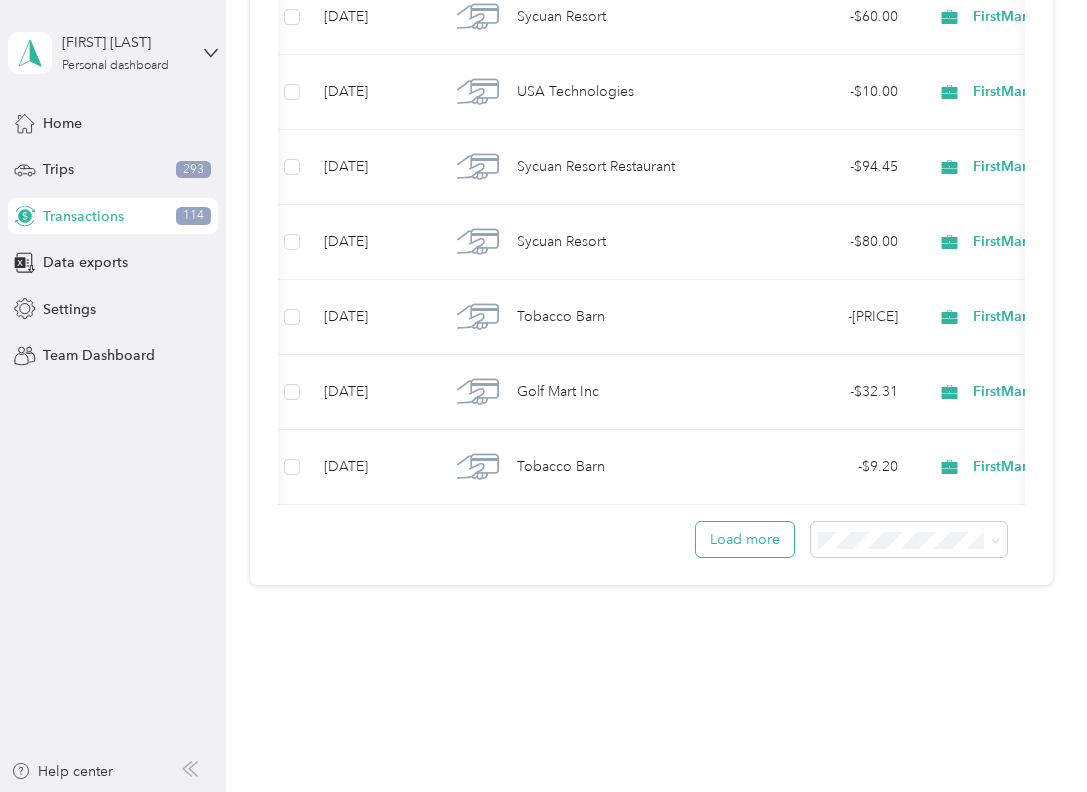 click on "Load more" at bounding box center (745, 539) 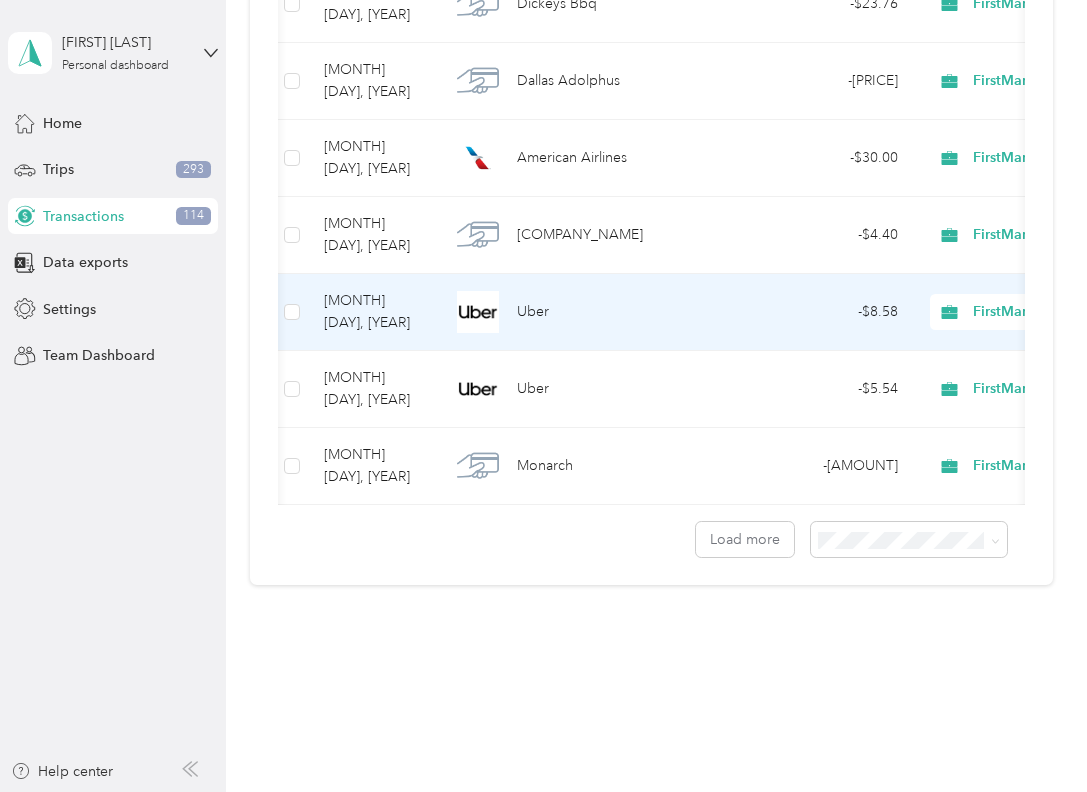 scroll, scrollTop: 104459, scrollLeft: 0, axis: vertical 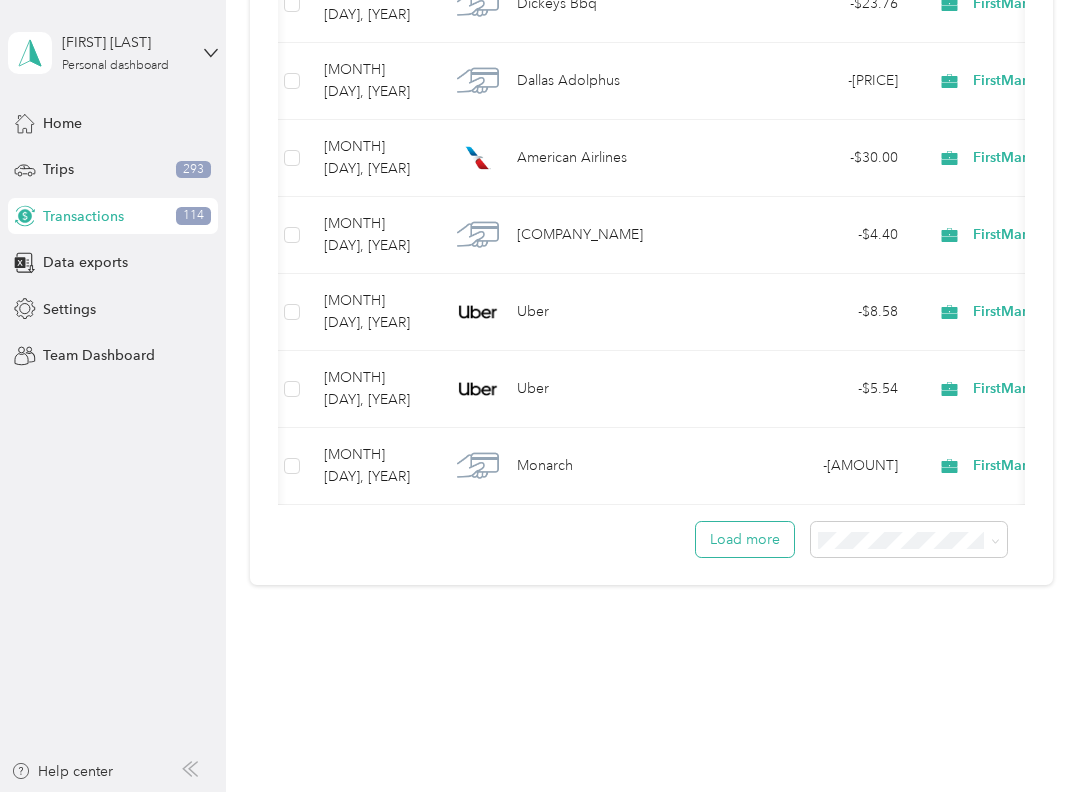 click on "Load more" at bounding box center (745, 539) 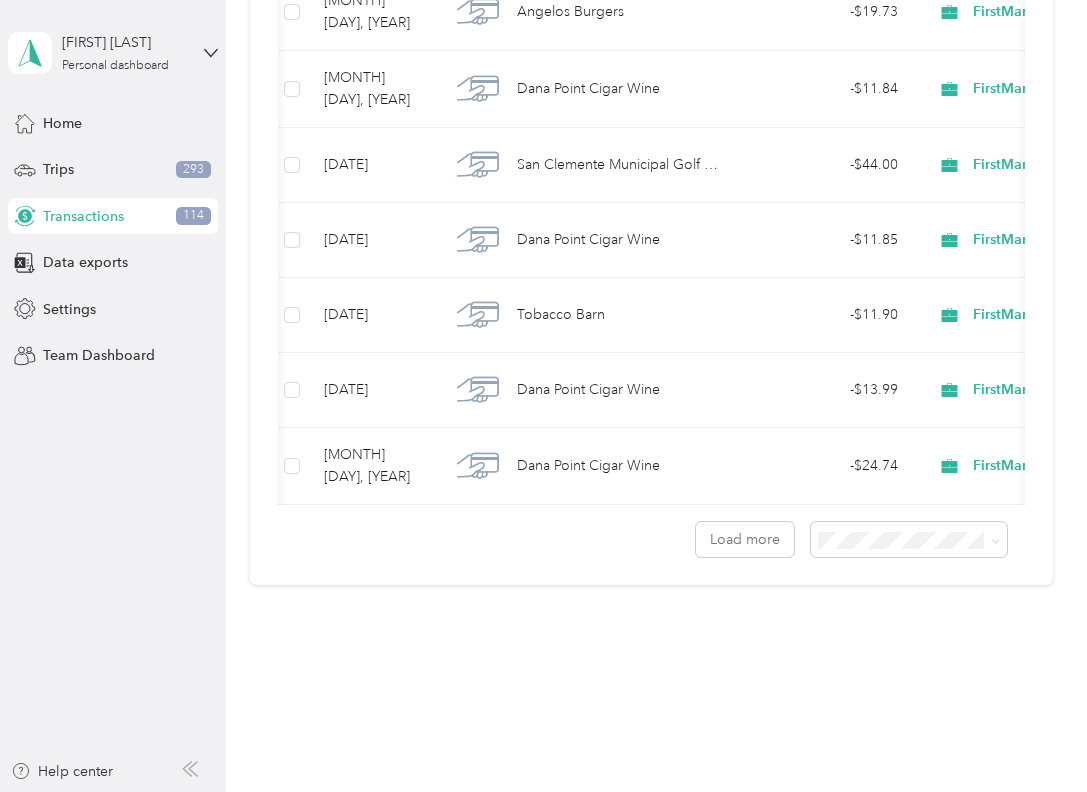 scroll, scrollTop: 104547, scrollLeft: 0, axis: vertical 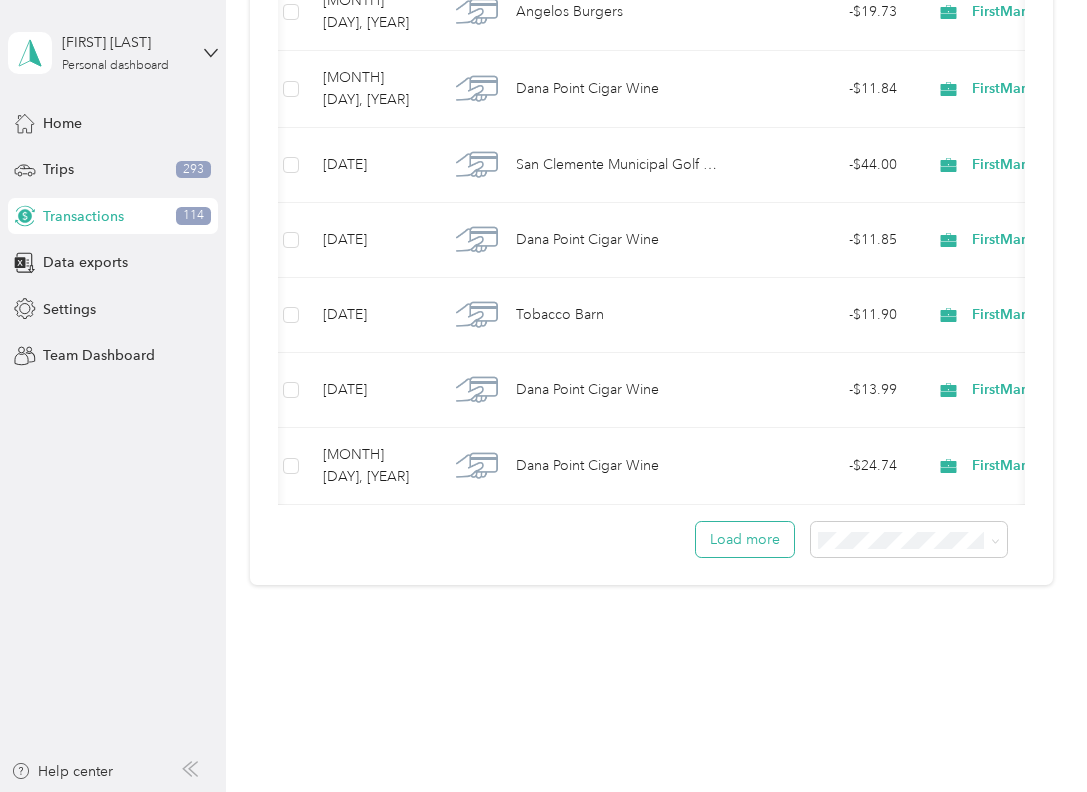 click on "Load more" at bounding box center (745, 539) 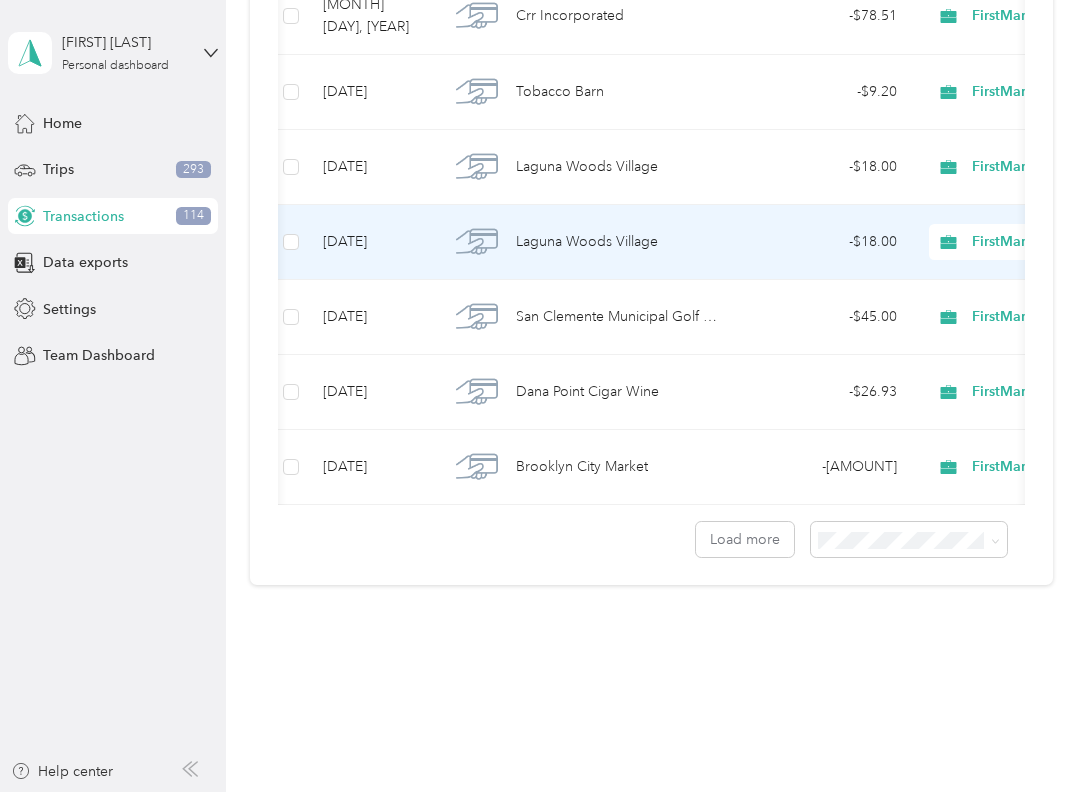 scroll, scrollTop: 114221, scrollLeft: 0, axis: vertical 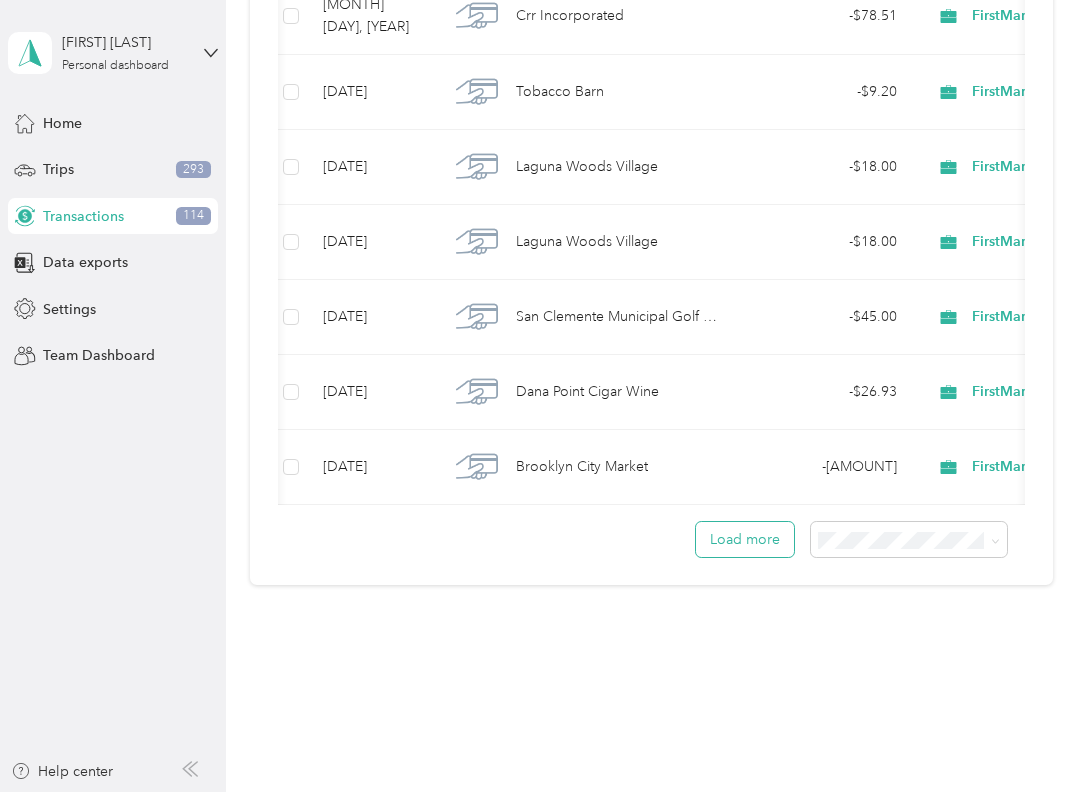 click on "Load more" at bounding box center (745, 539) 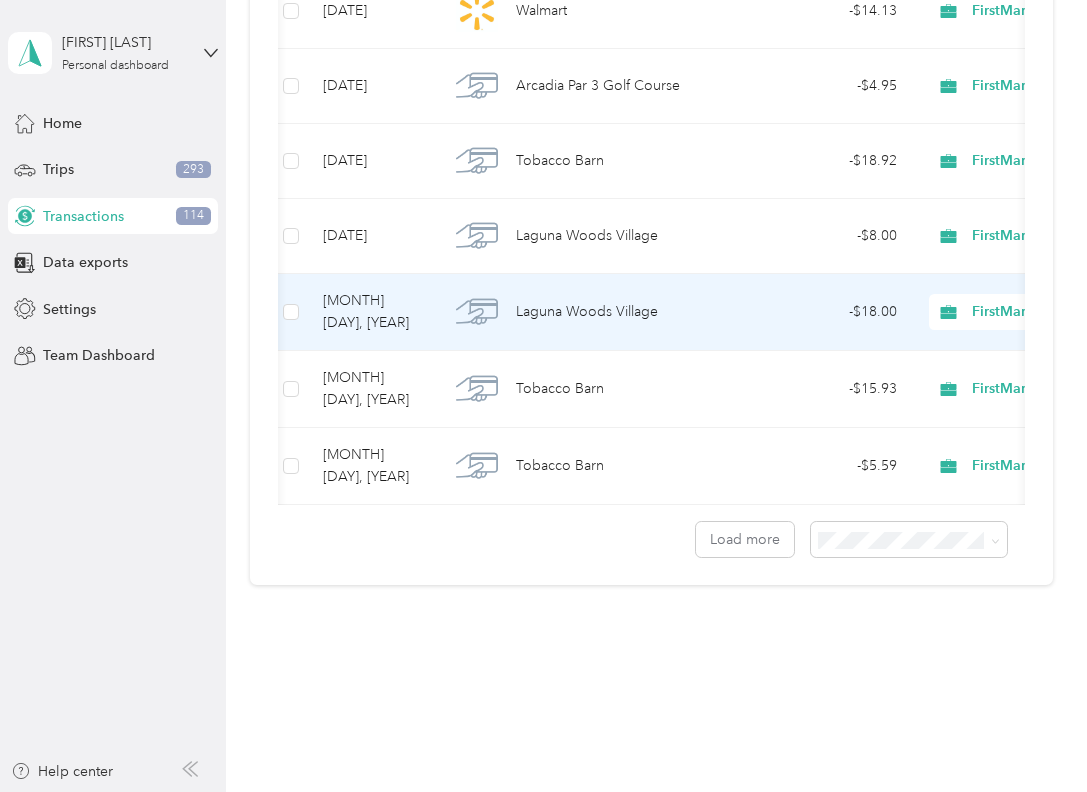 scroll, scrollTop: 119168, scrollLeft: 0, axis: vertical 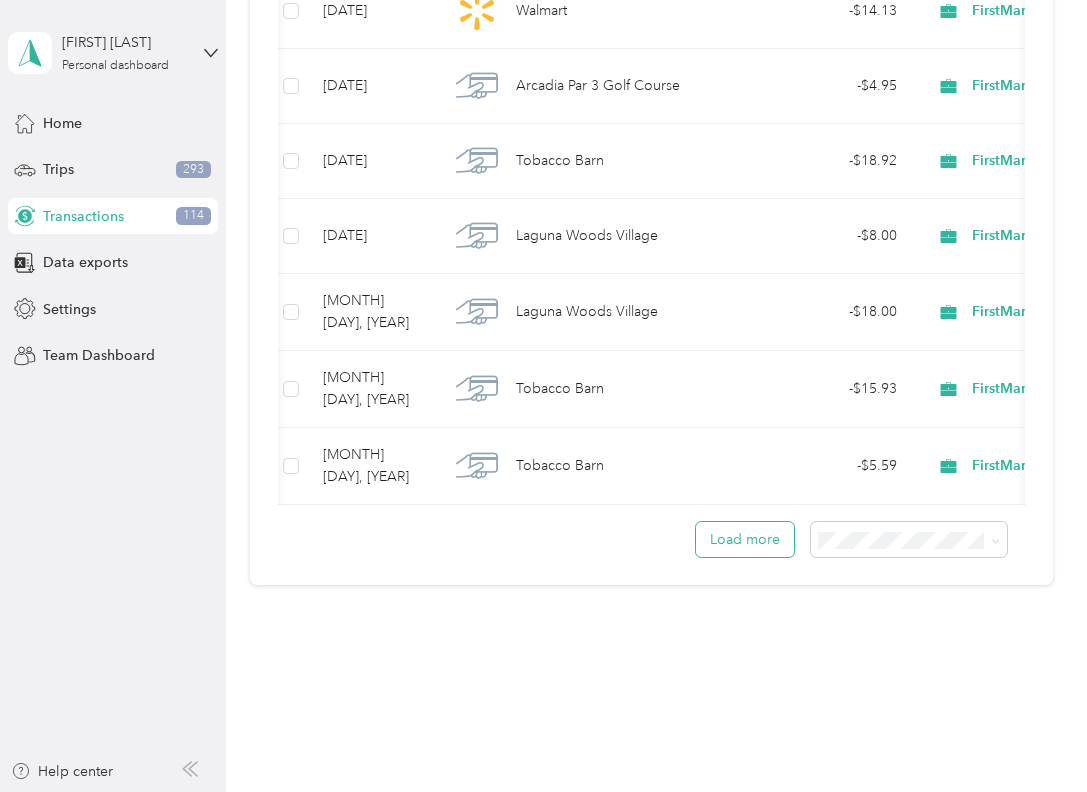 click on "Load more" at bounding box center [745, 539] 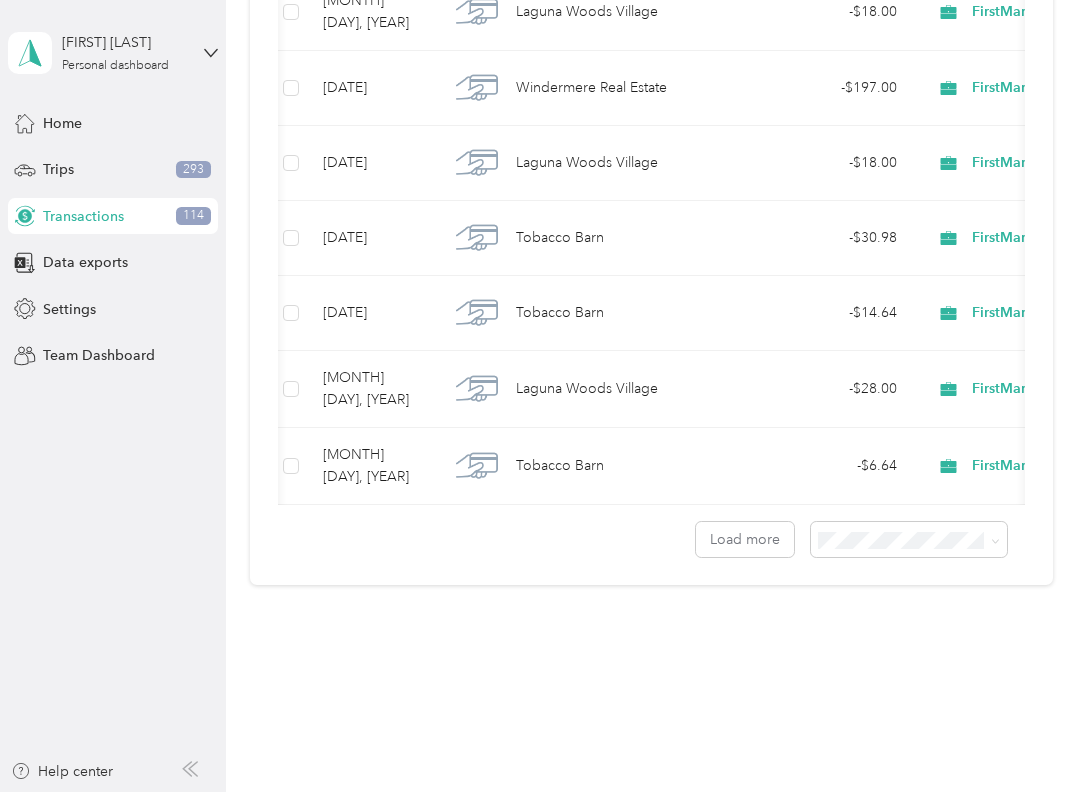 scroll, scrollTop: 124282, scrollLeft: 0, axis: vertical 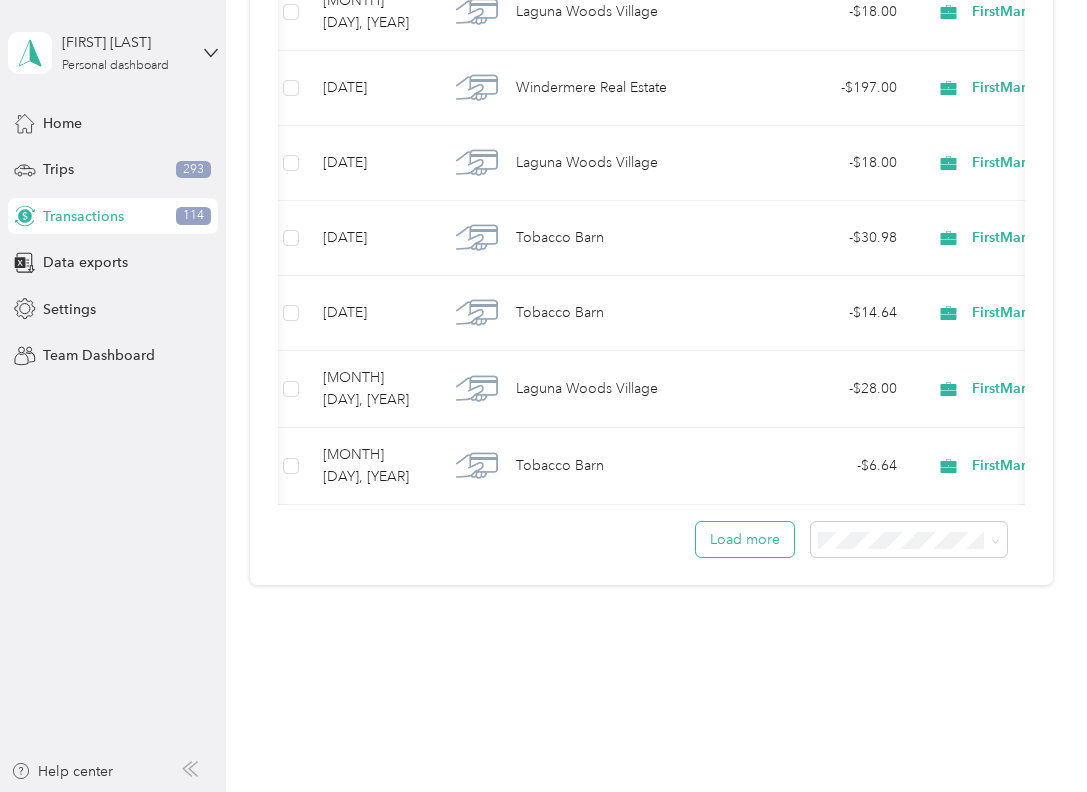 click on "Load more" at bounding box center (745, 539) 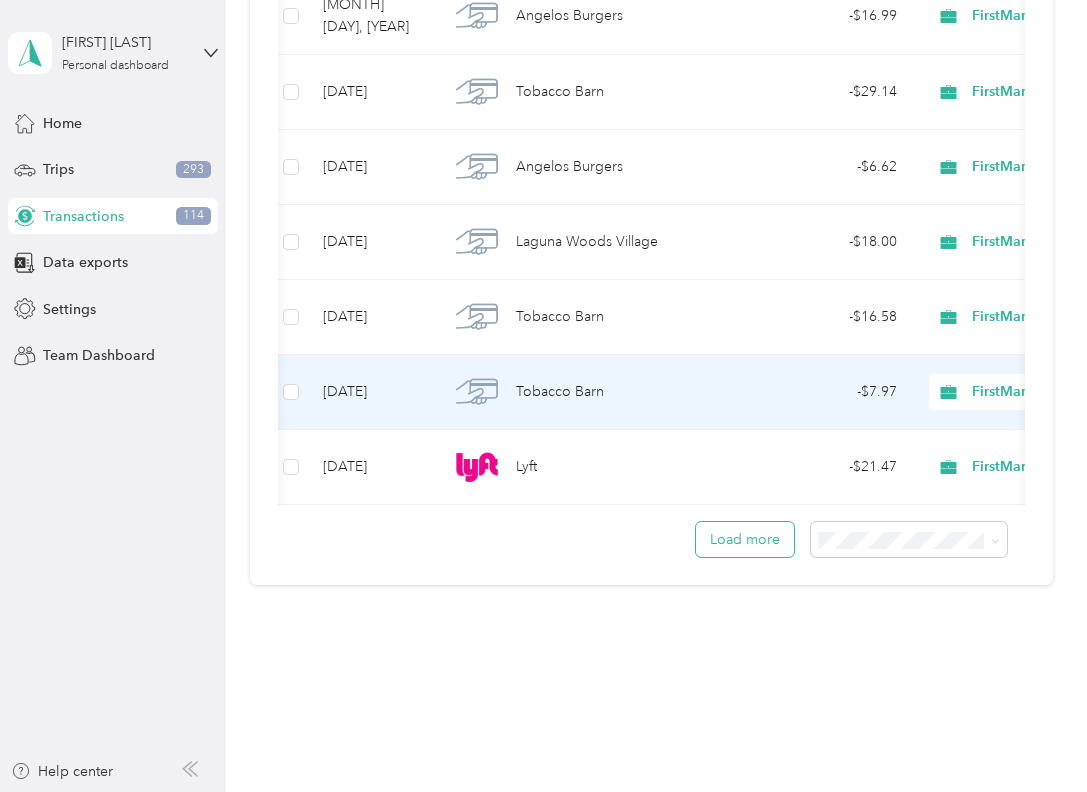 scroll, scrollTop: 129334, scrollLeft: 0, axis: vertical 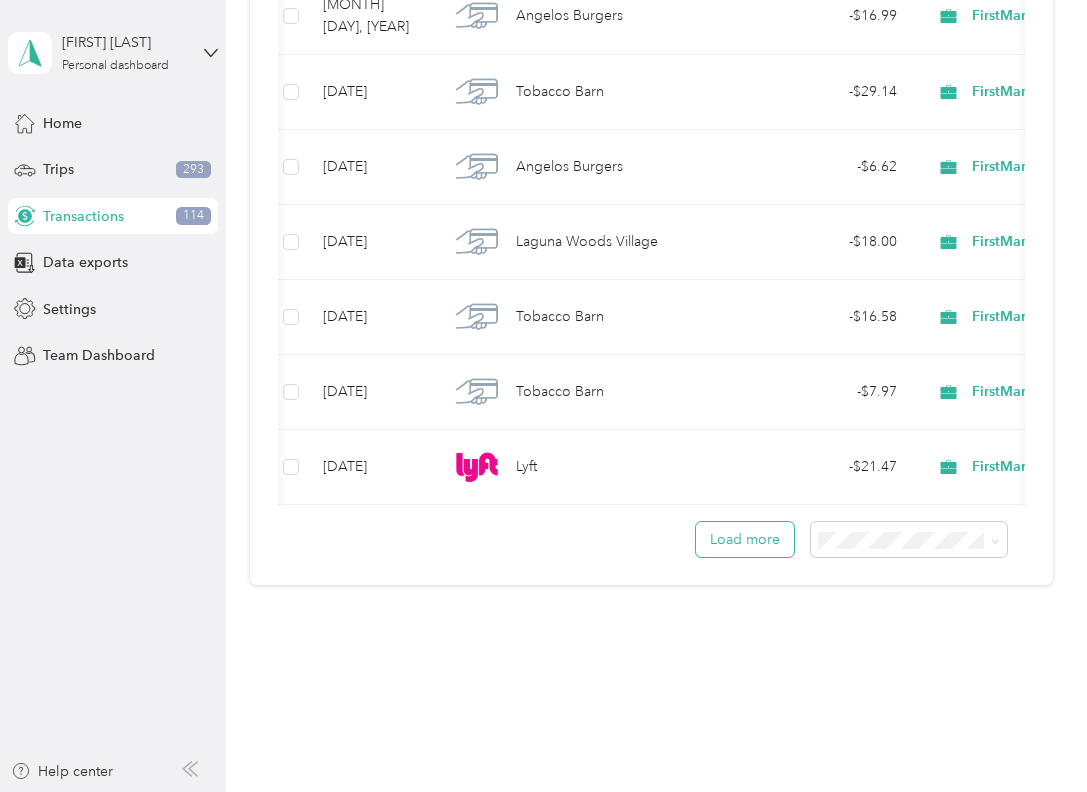 click on "Load more" at bounding box center (745, 539) 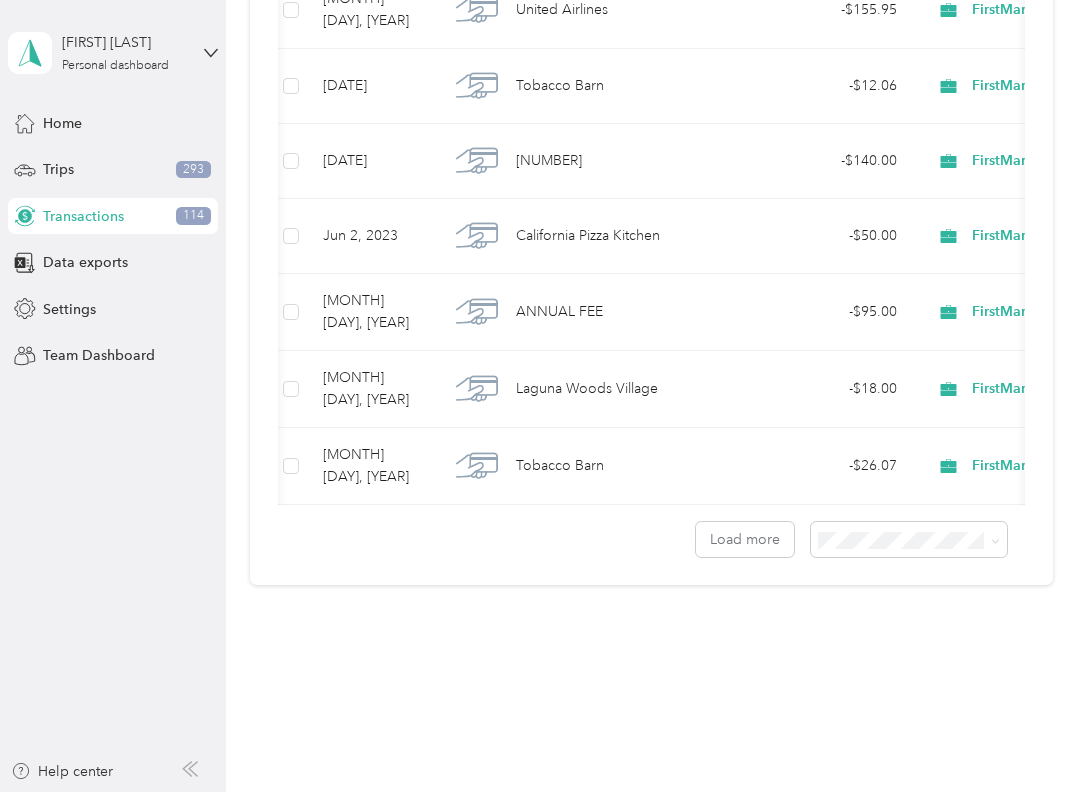 scroll, scrollTop: 127365, scrollLeft: 0, axis: vertical 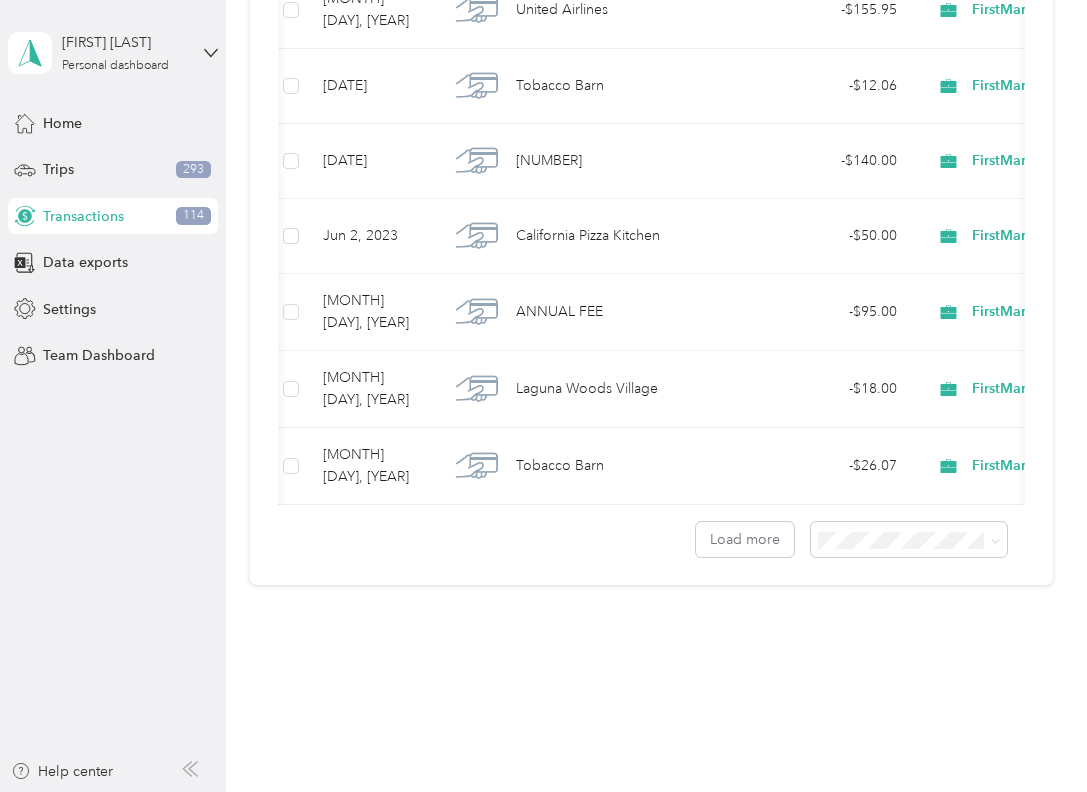 click on "Personal" at bounding box center (996, 134) 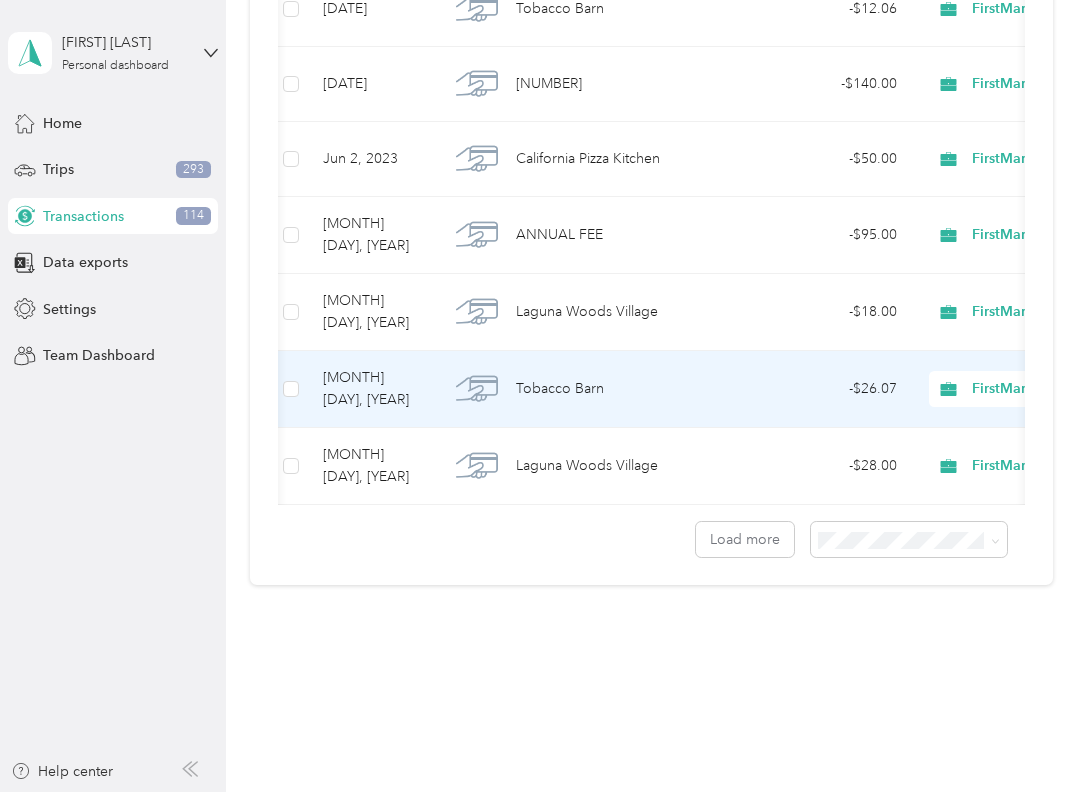 scroll, scrollTop: 134272, scrollLeft: 0, axis: vertical 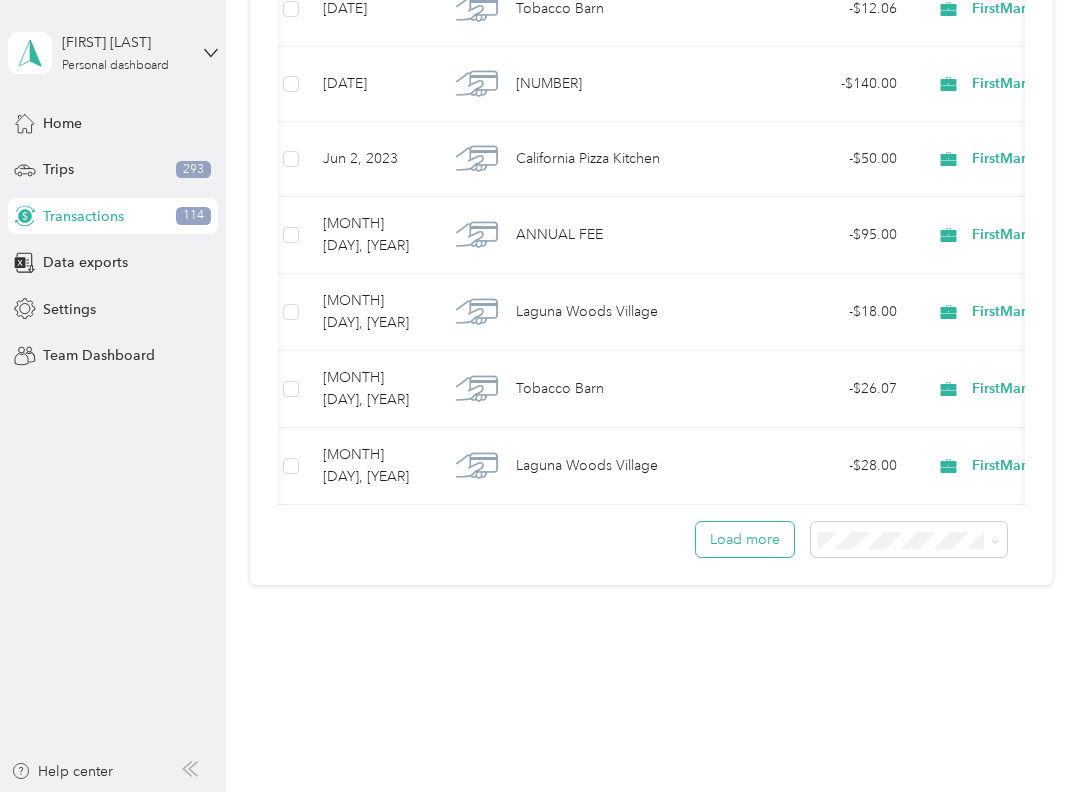 click on "Load more" at bounding box center (745, 539) 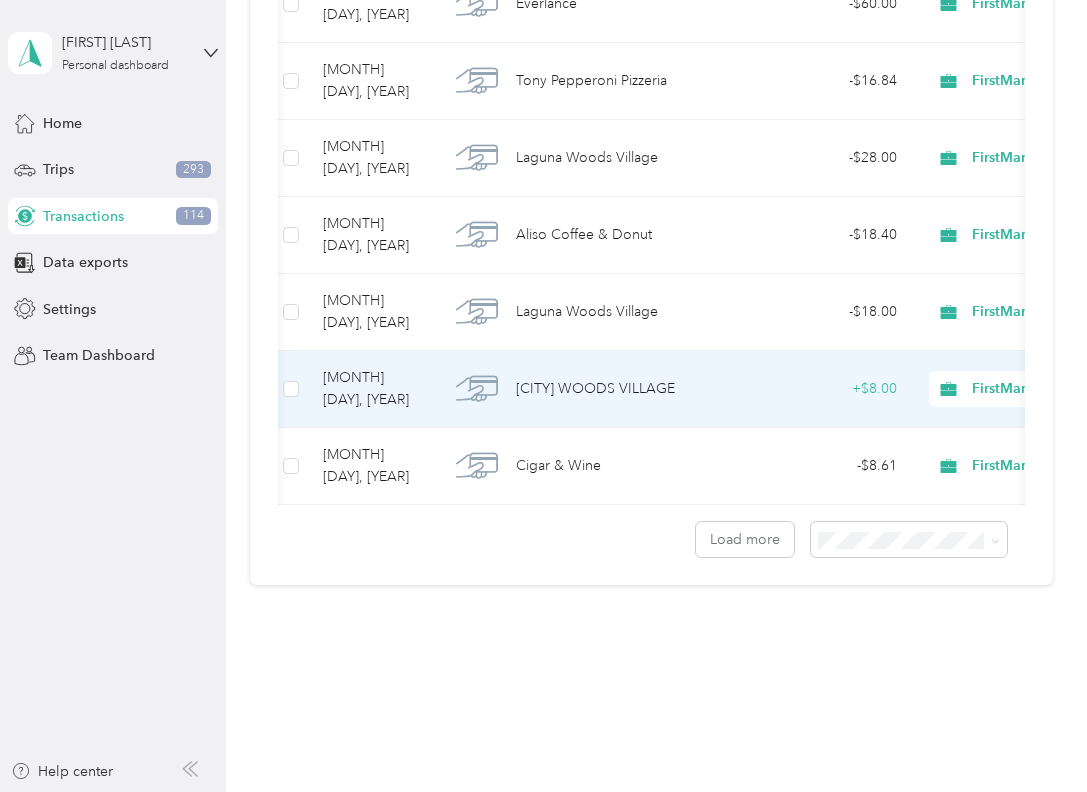 scroll, scrollTop: 139284, scrollLeft: 0, axis: vertical 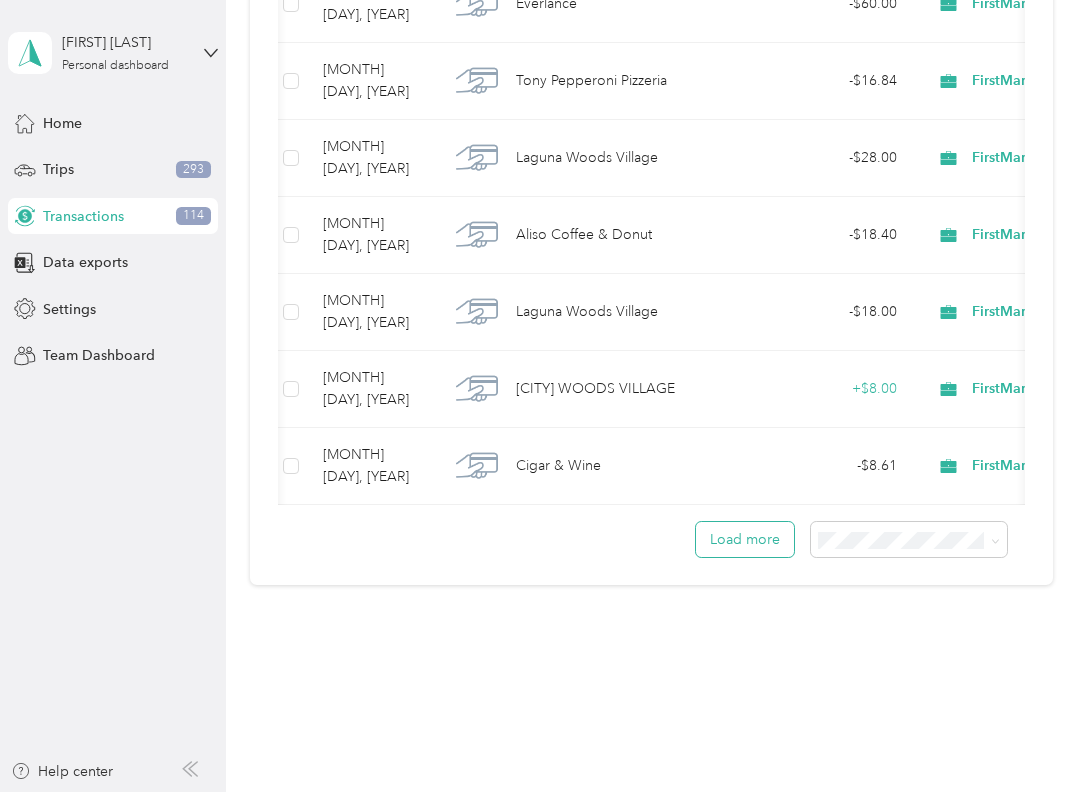 click on "Load more" at bounding box center (745, 539) 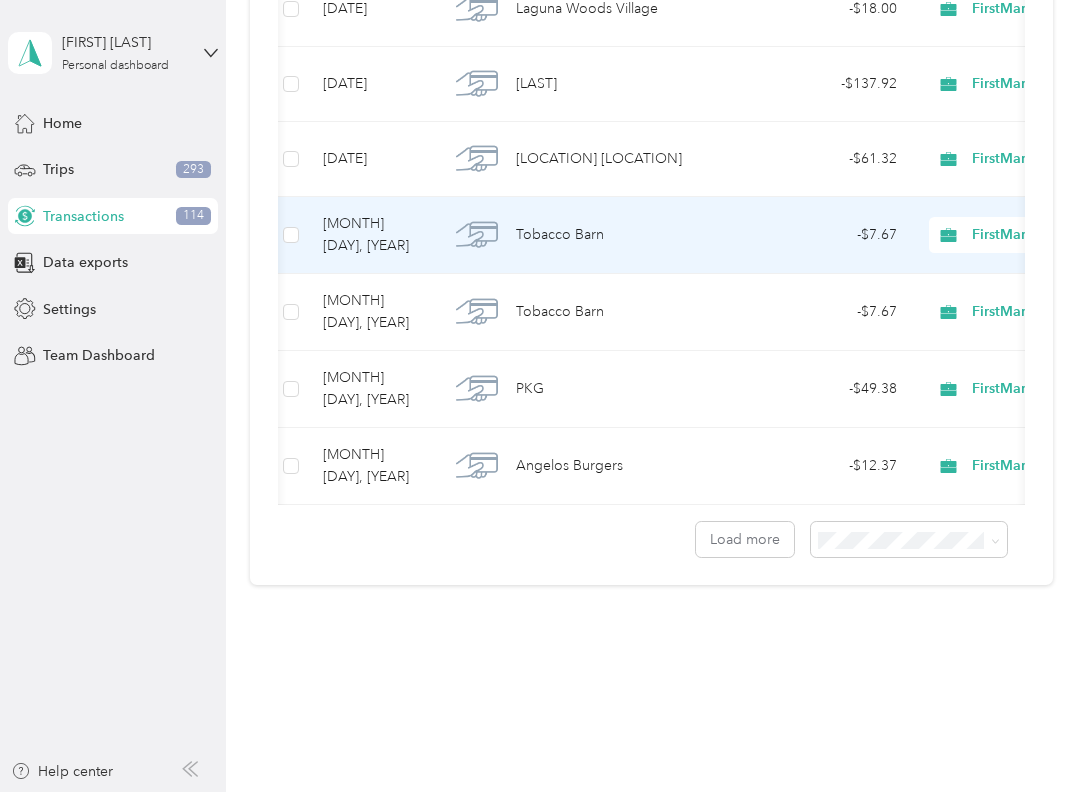 scroll, scrollTop: 144112, scrollLeft: 0, axis: vertical 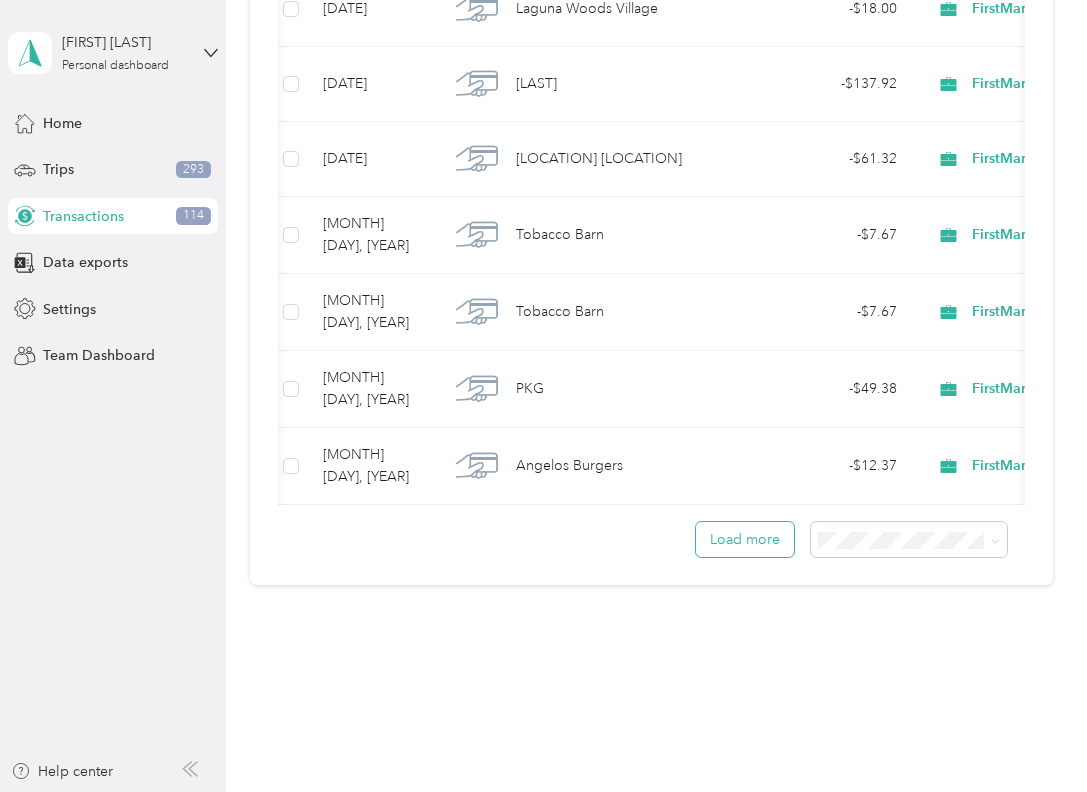 click on "Load more" at bounding box center (745, 539) 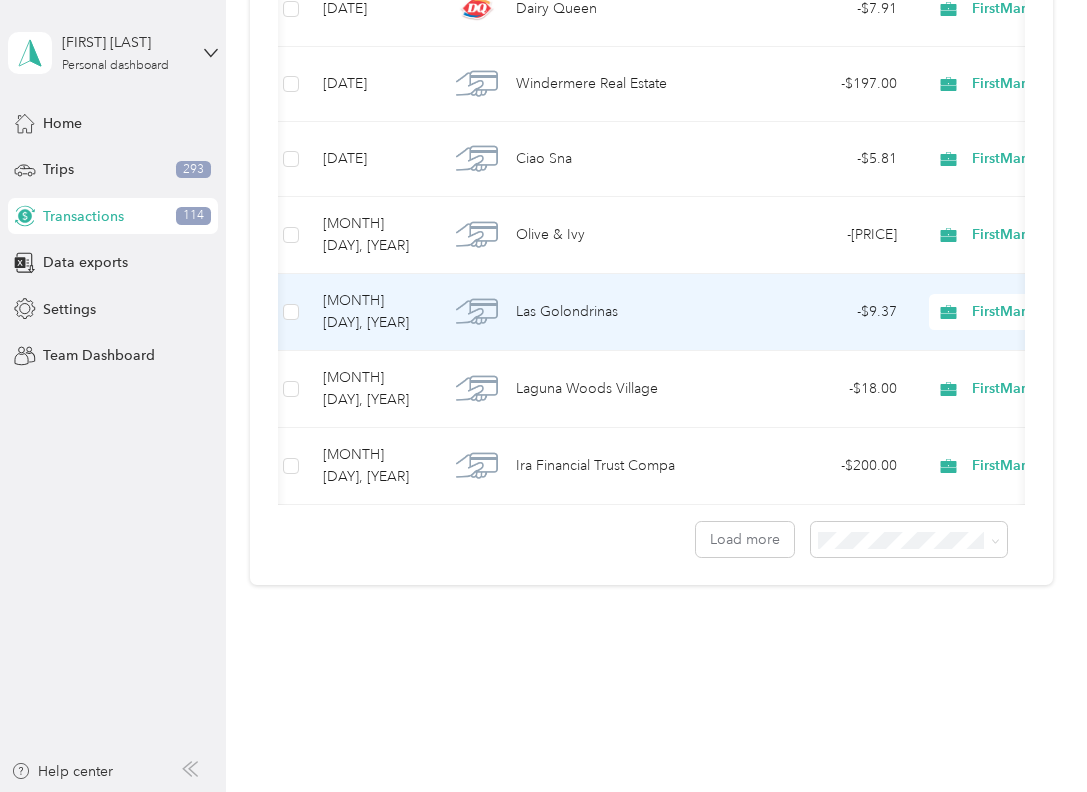 scroll, scrollTop: 149234, scrollLeft: 0, axis: vertical 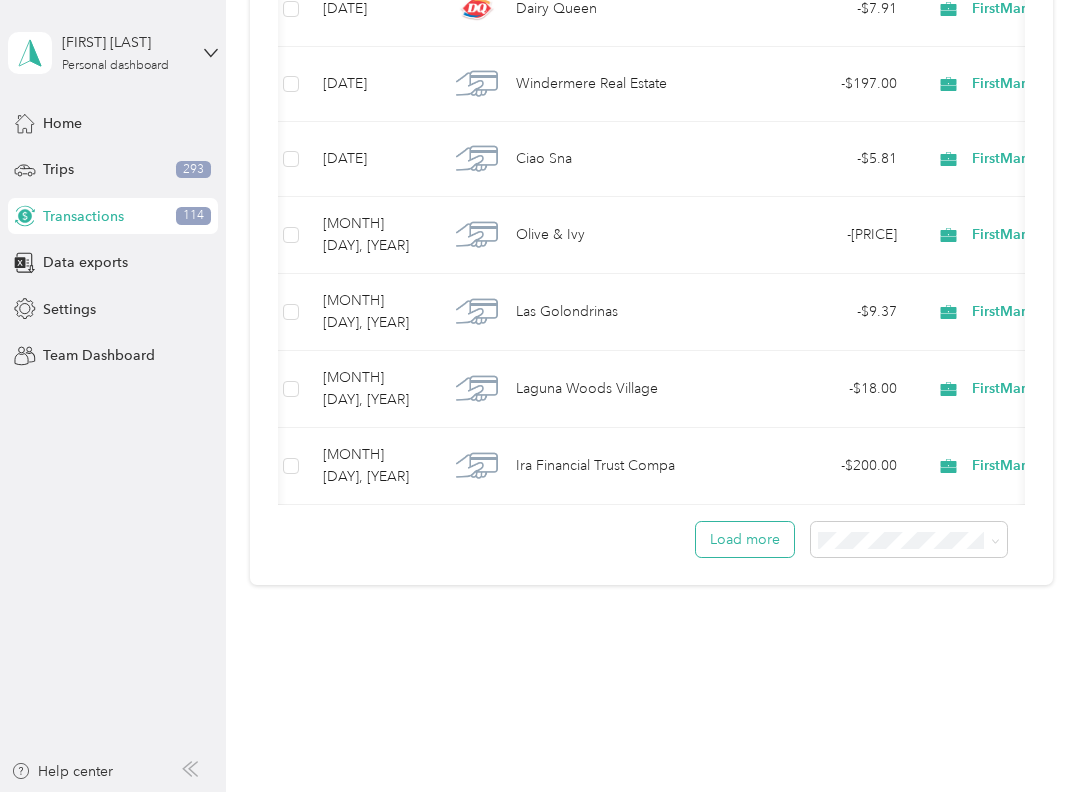 click on "Load more" at bounding box center (745, 539) 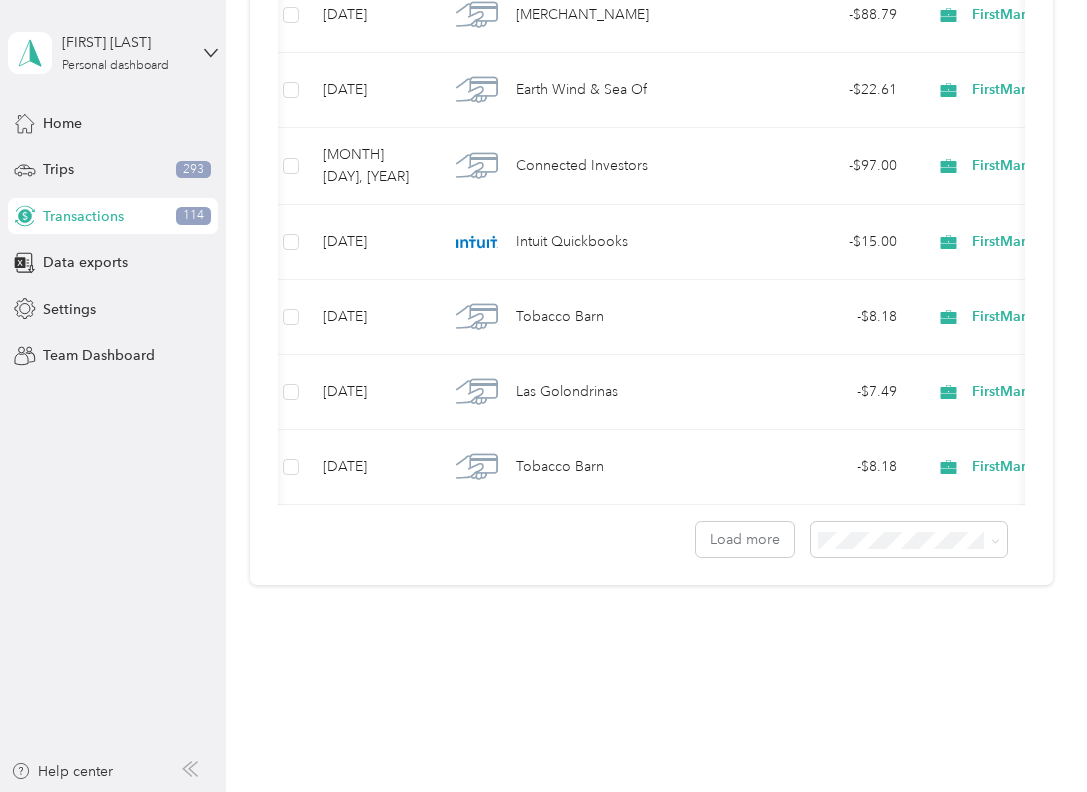 scroll, scrollTop: 154209, scrollLeft: 0, axis: vertical 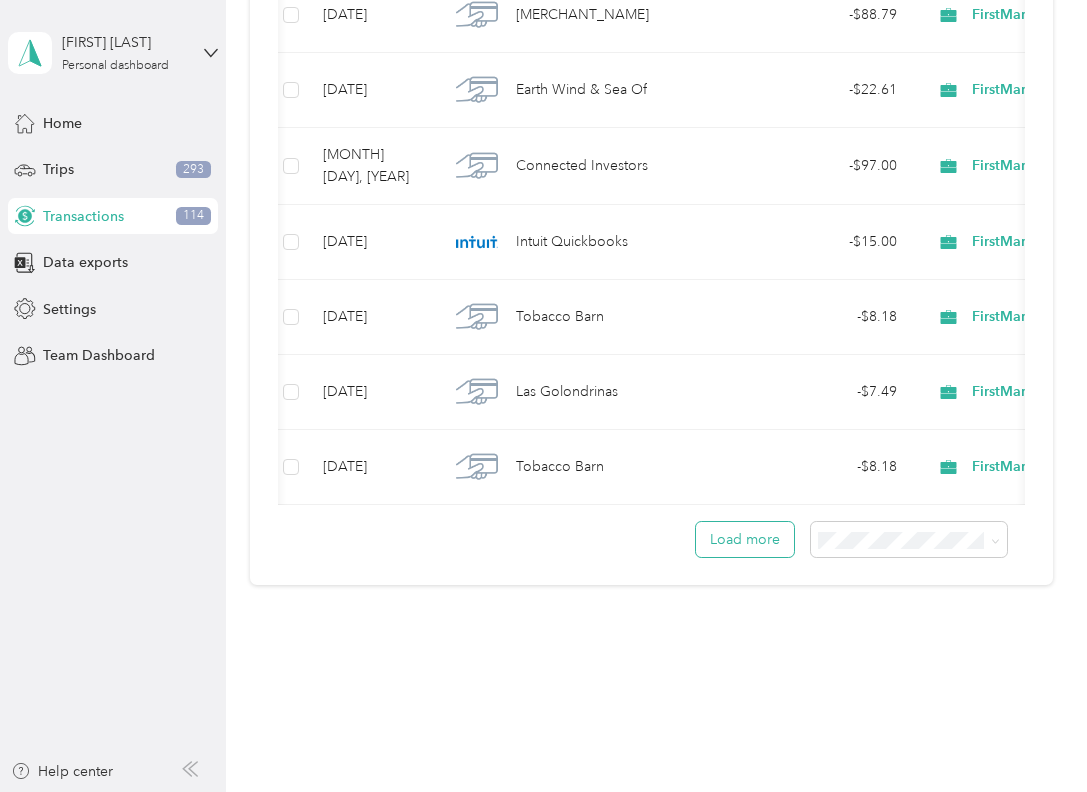 click on "Load more" at bounding box center [745, 539] 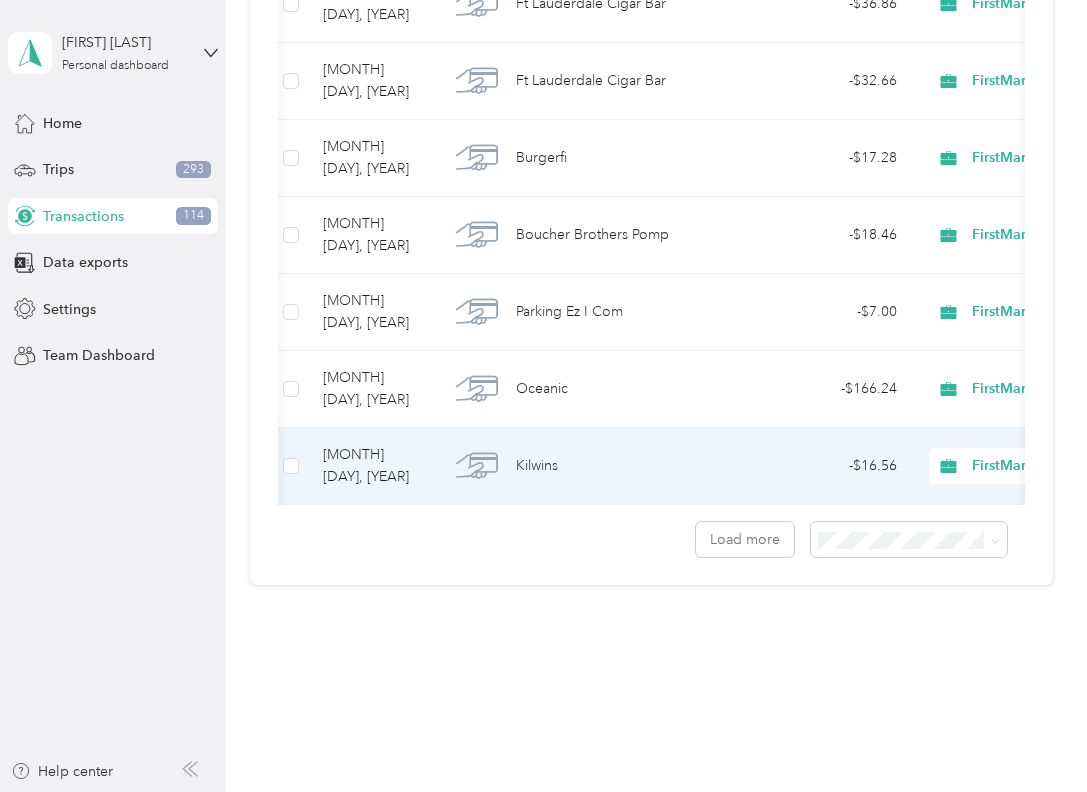 scroll, scrollTop: 159184, scrollLeft: 0, axis: vertical 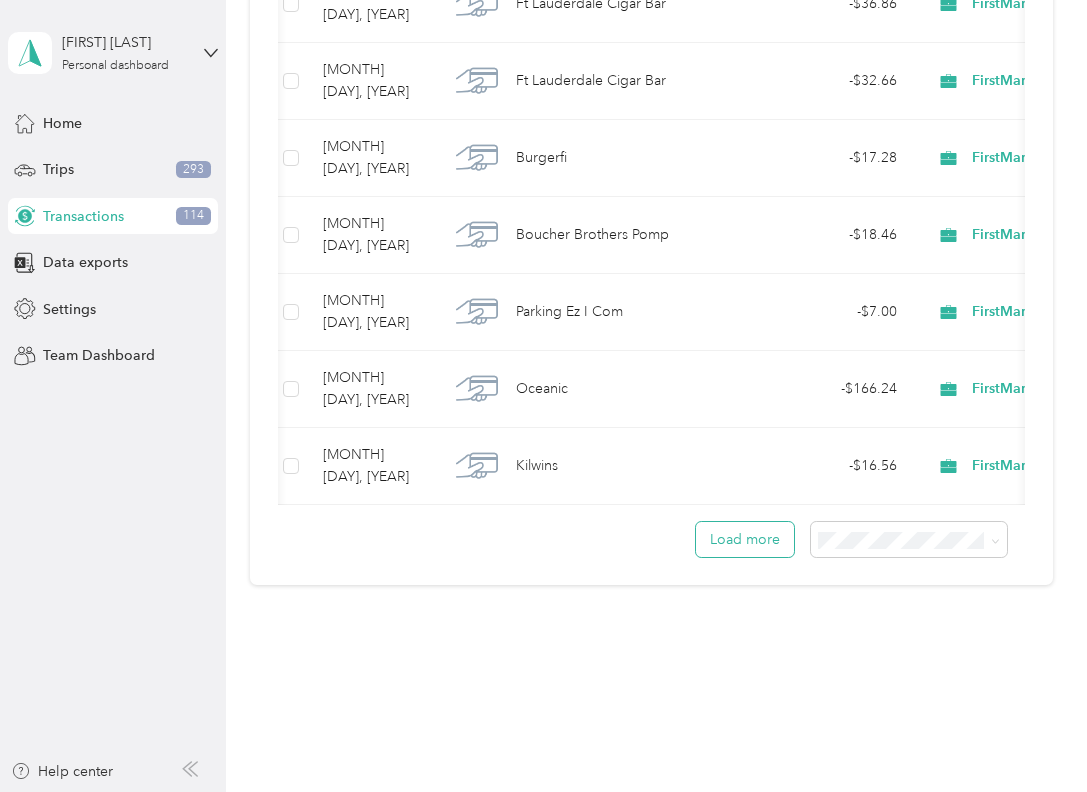 click on "Load more" at bounding box center (745, 539) 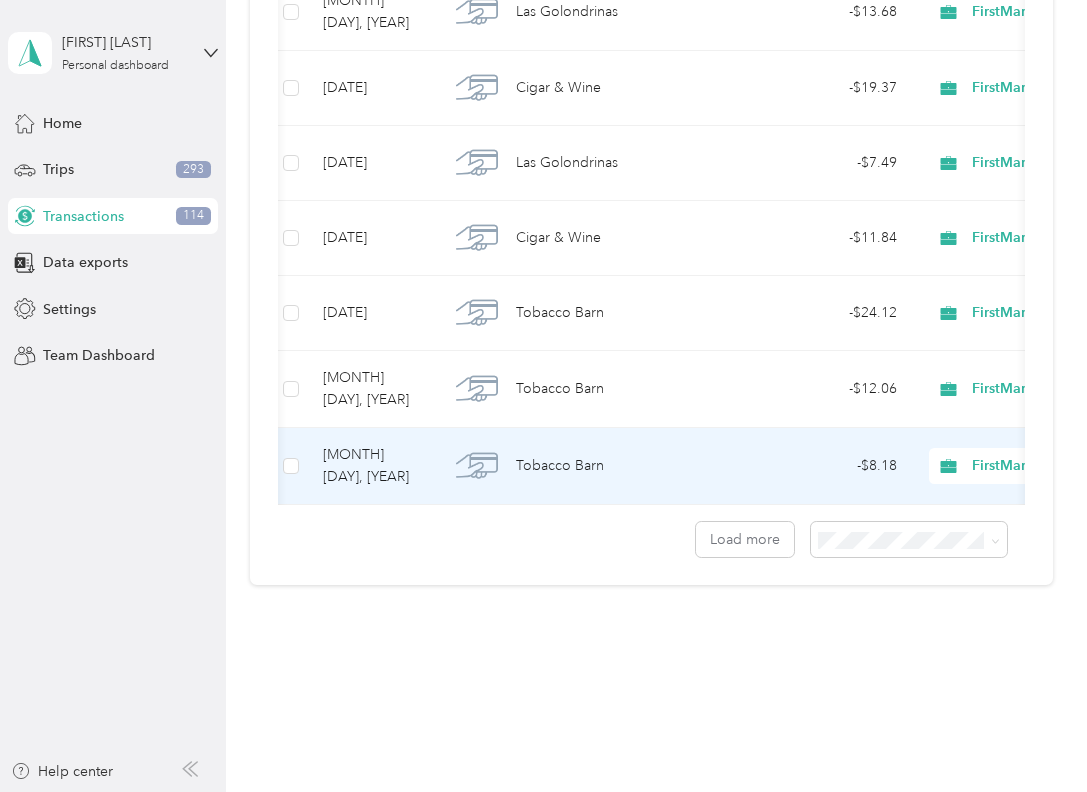 scroll, scrollTop: 164159, scrollLeft: 0, axis: vertical 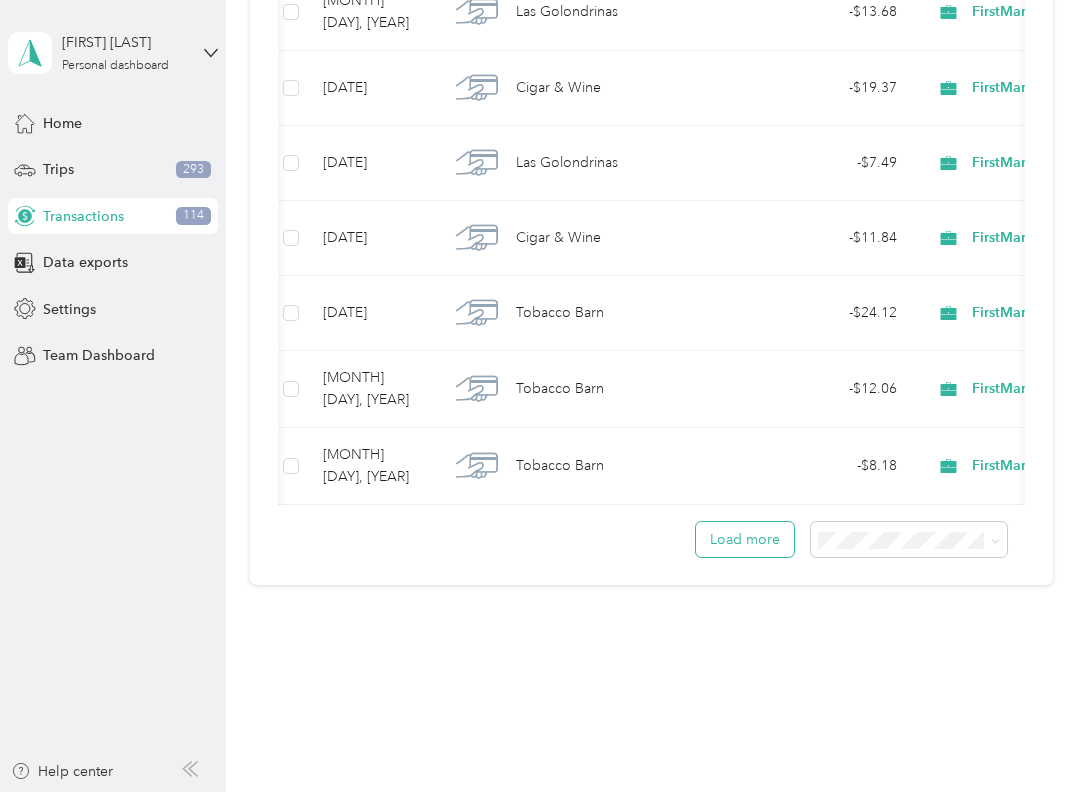 click on "Load more" at bounding box center (745, 539) 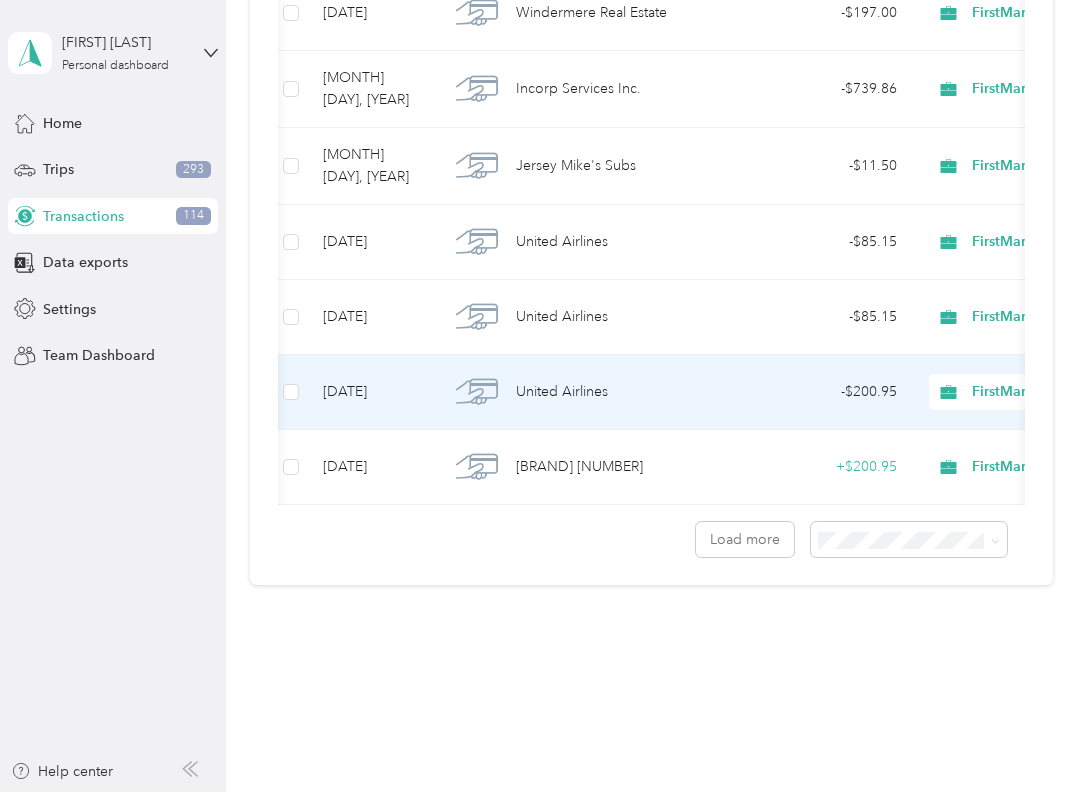 scroll, scrollTop: 169134, scrollLeft: 0, axis: vertical 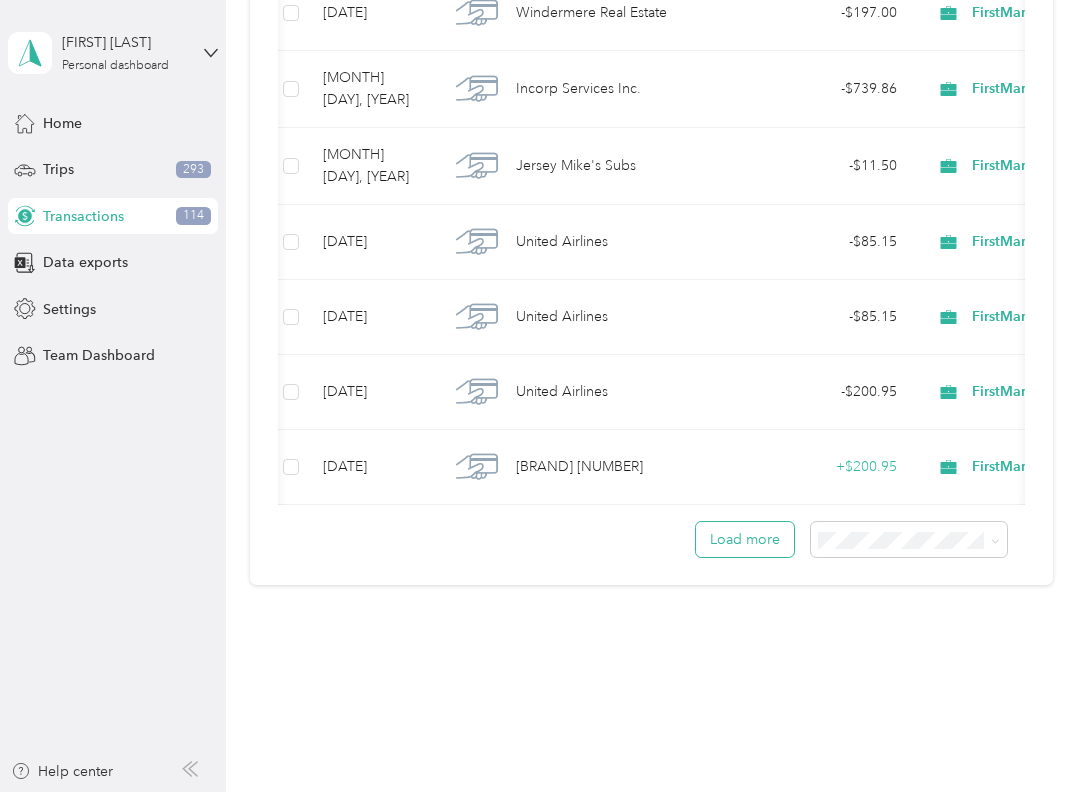 click on "Load more" at bounding box center [745, 539] 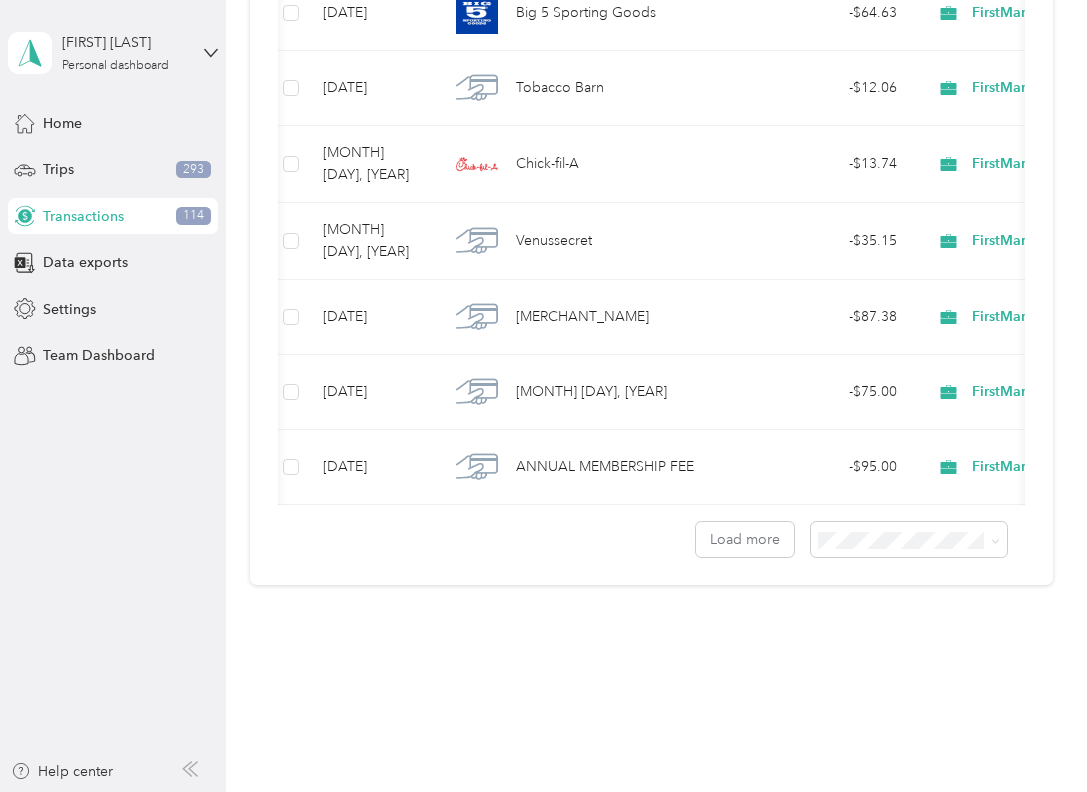 scroll, scrollTop: 171501, scrollLeft: 0, axis: vertical 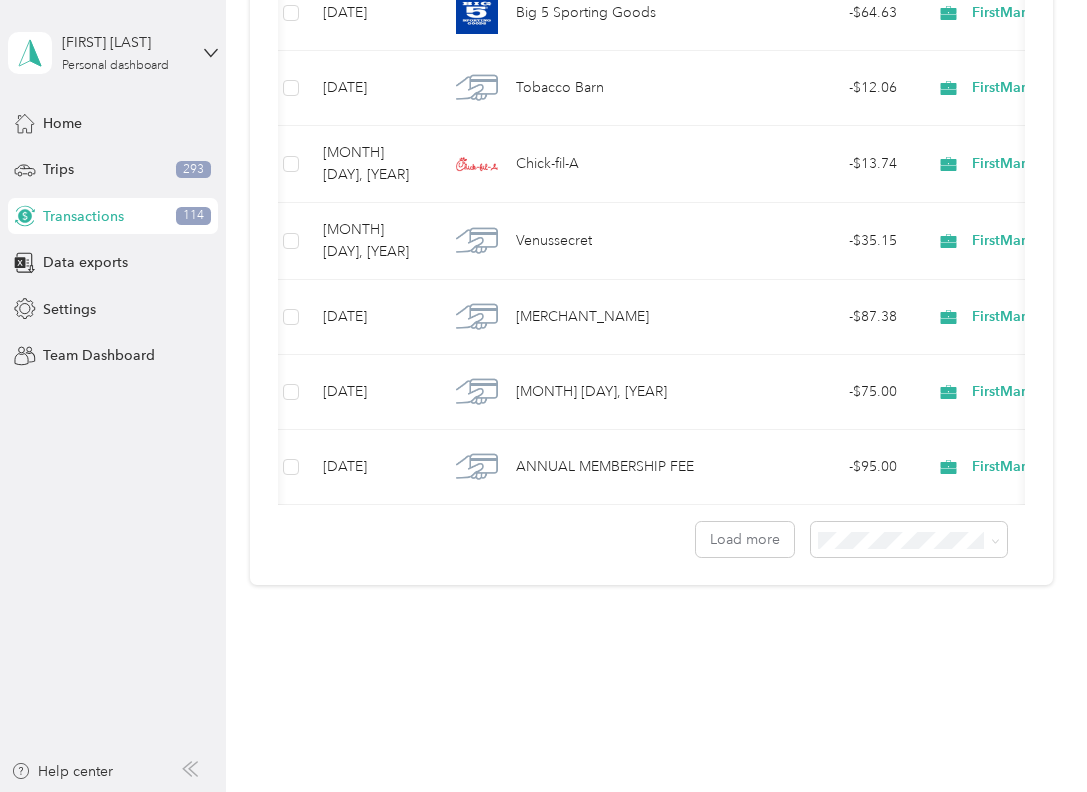 click on "FirstMark" at bounding box center (1030, -521) 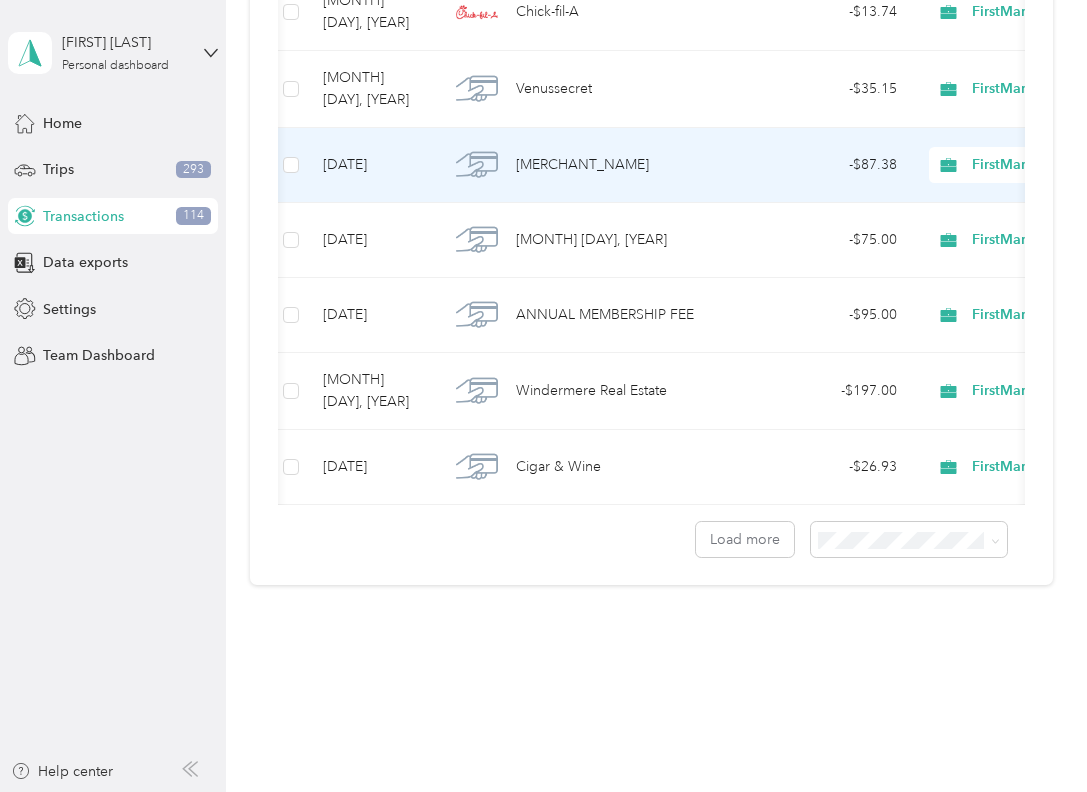 scroll, scrollTop: 173880, scrollLeft: 0, axis: vertical 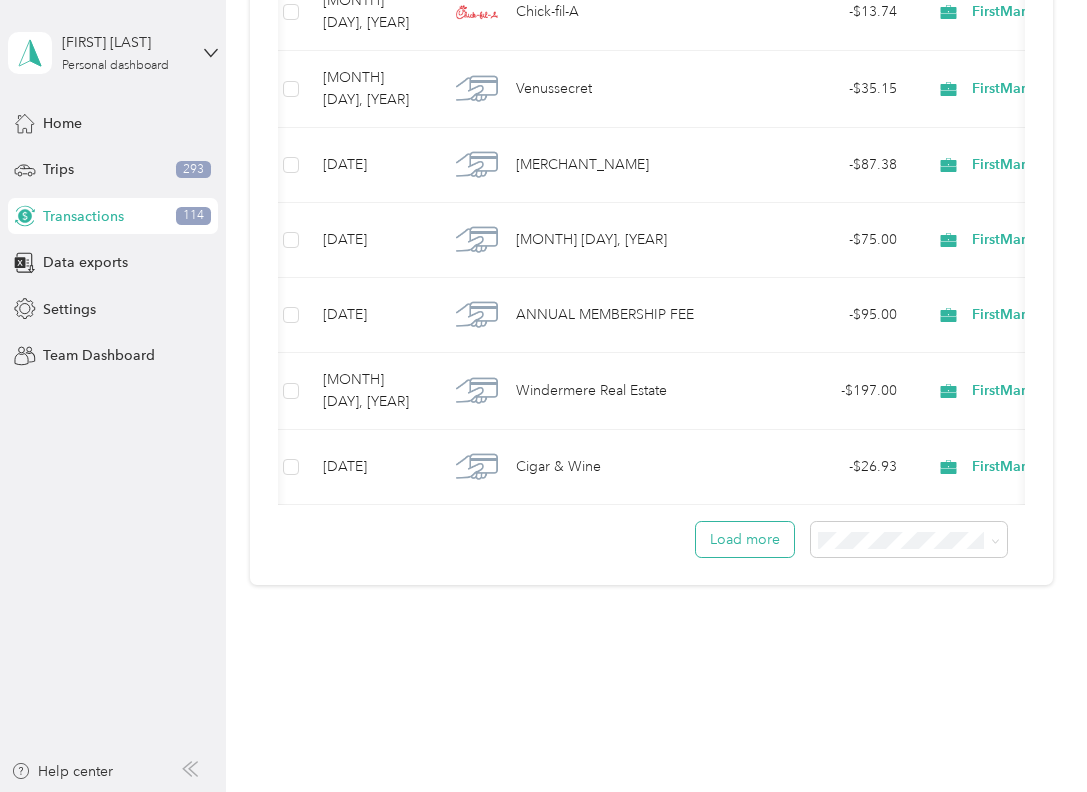 click on "Load more" at bounding box center [745, 539] 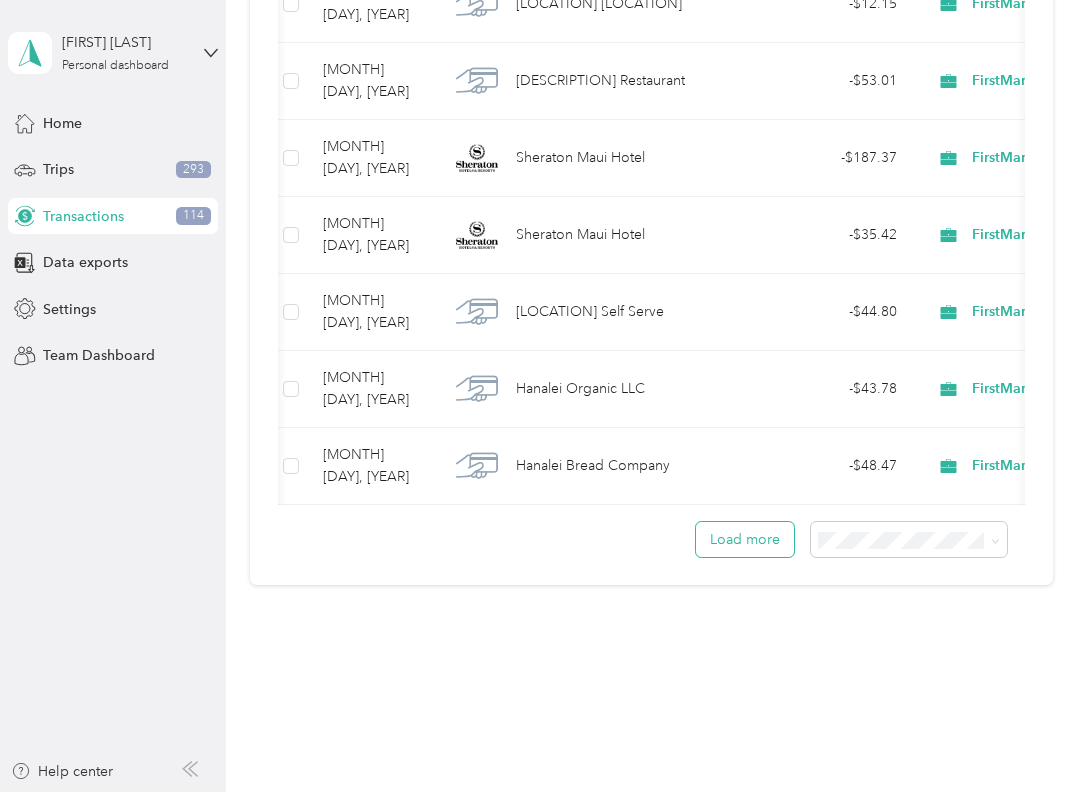 scroll, scrollTop: 179084, scrollLeft: 0, axis: vertical 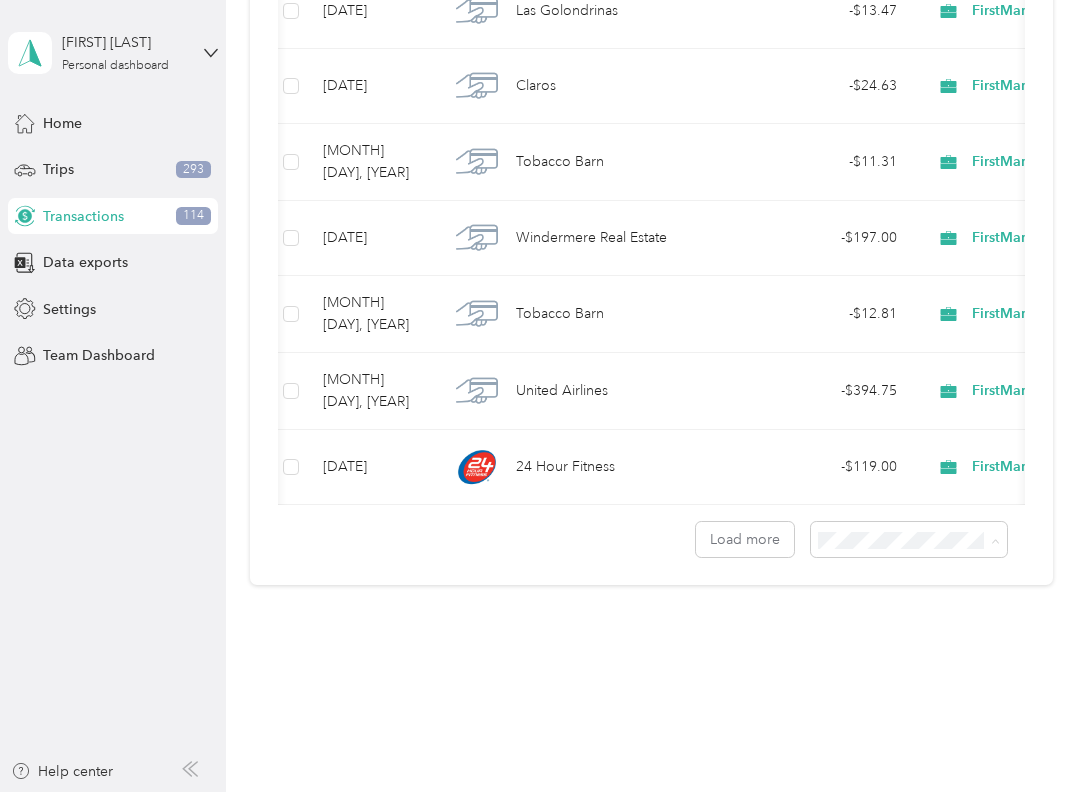 click on "100 per load" at bounding box center (871, 602) 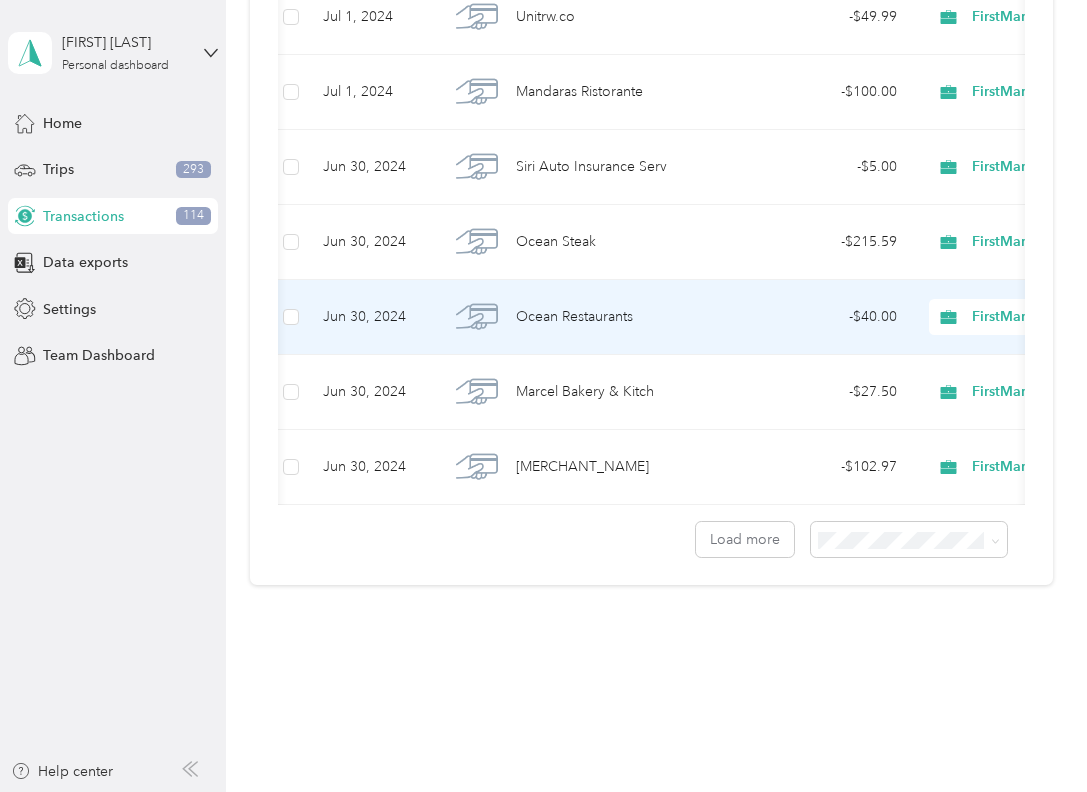 scroll, scrollTop: 19843, scrollLeft: 0, axis: vertical 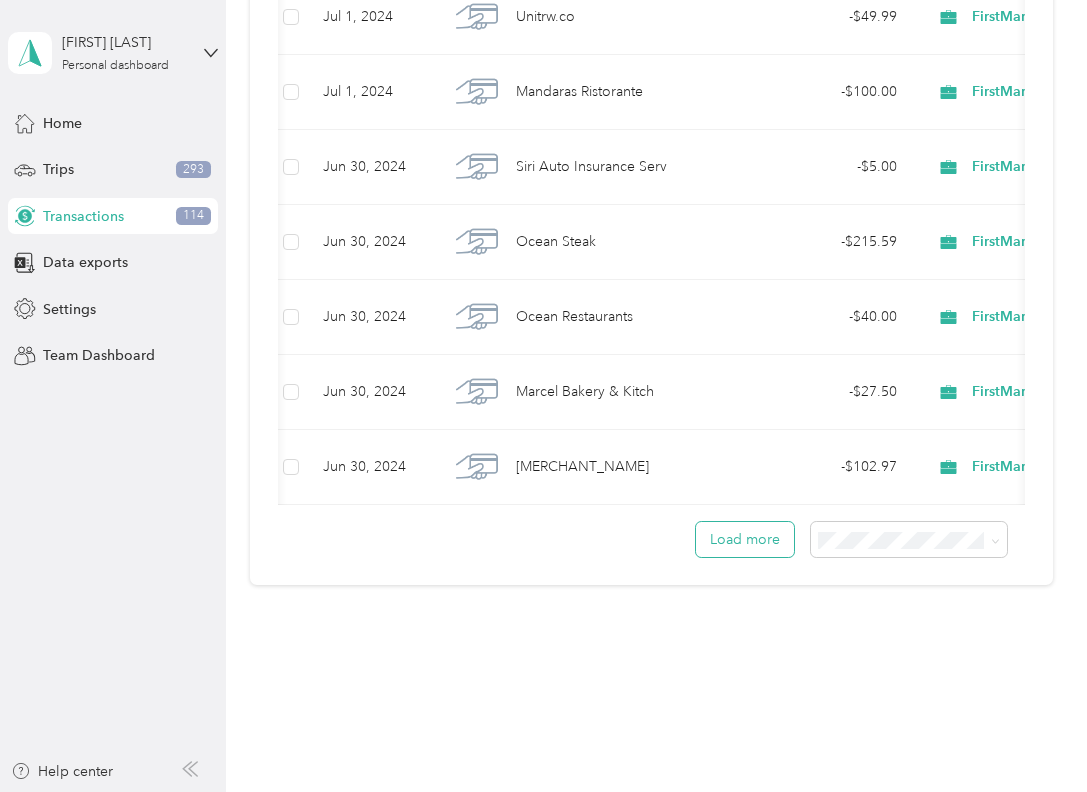 click on "Load more" at bounding box center [745, 539] 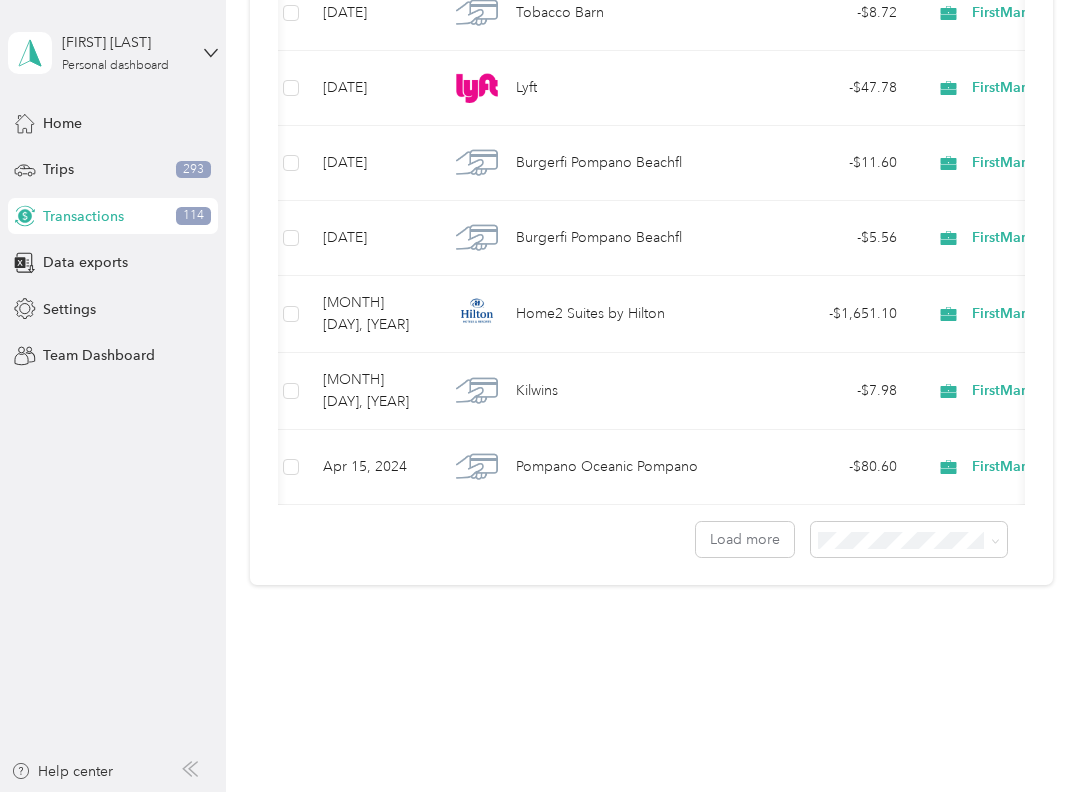 scroll, scrollTop: 23806, scrollLeft: 0, axis: vertical 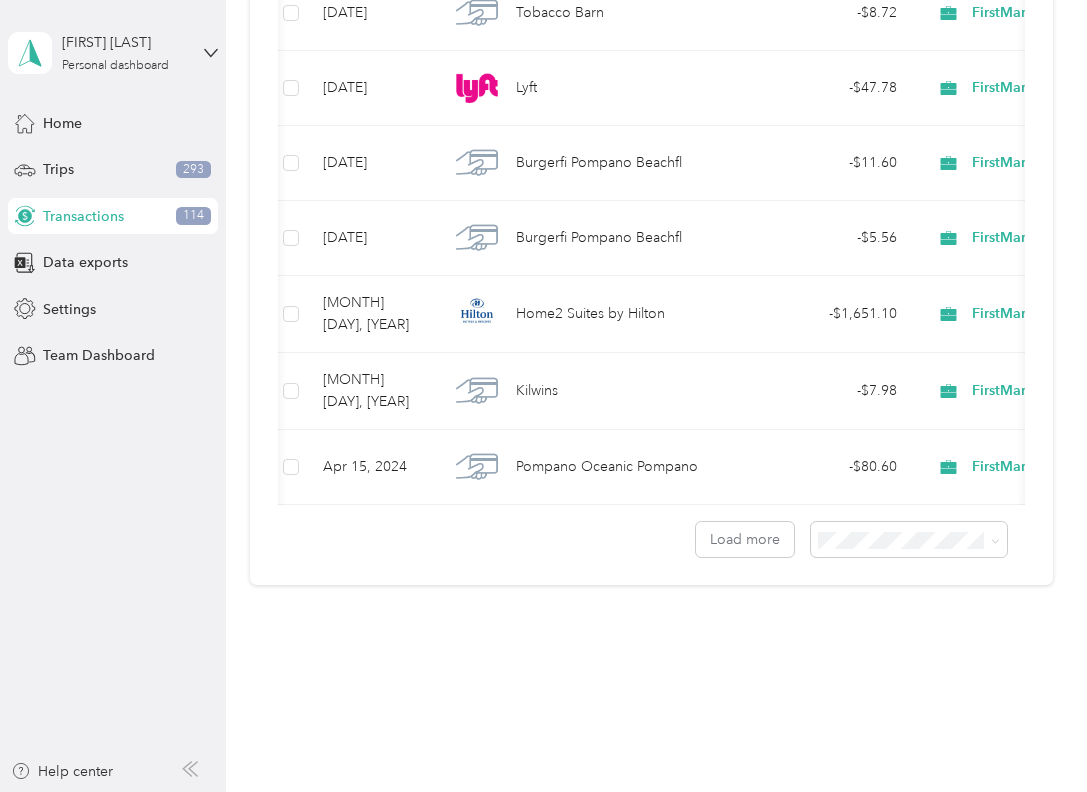 click on "FirstMark" at bounding box center (1030, -5591) 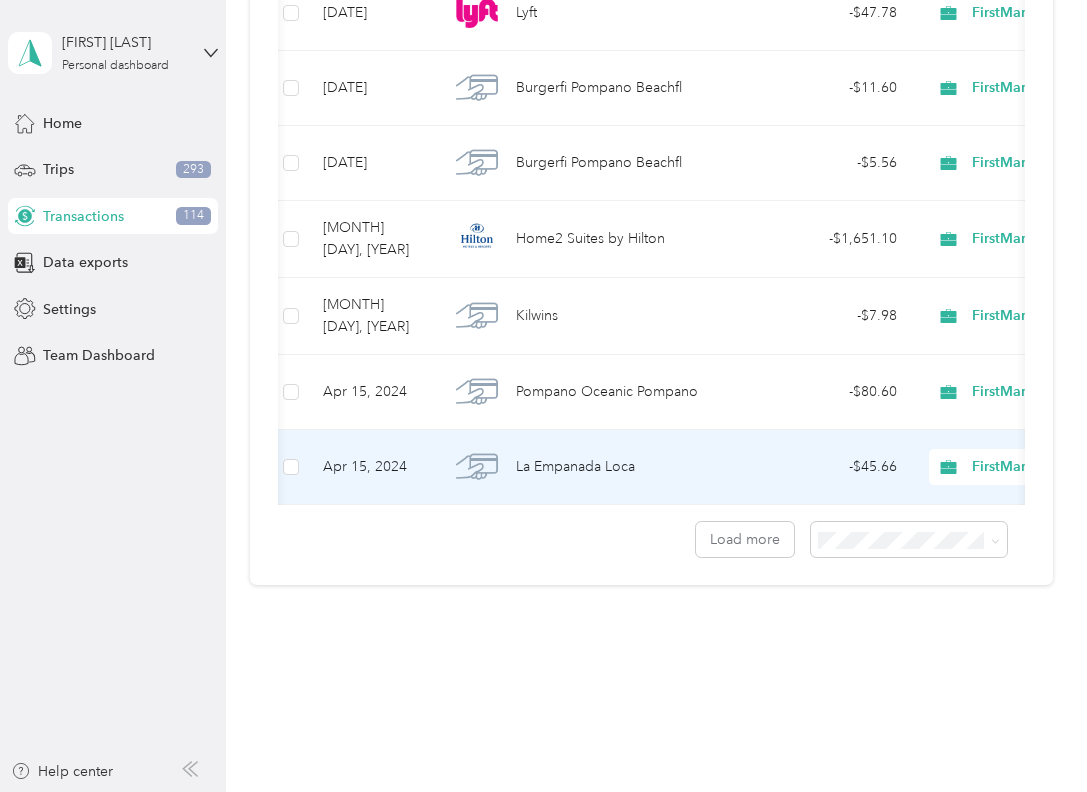 scroll, scrollTop: 39784, scrollLeft: 0, axis: vertical 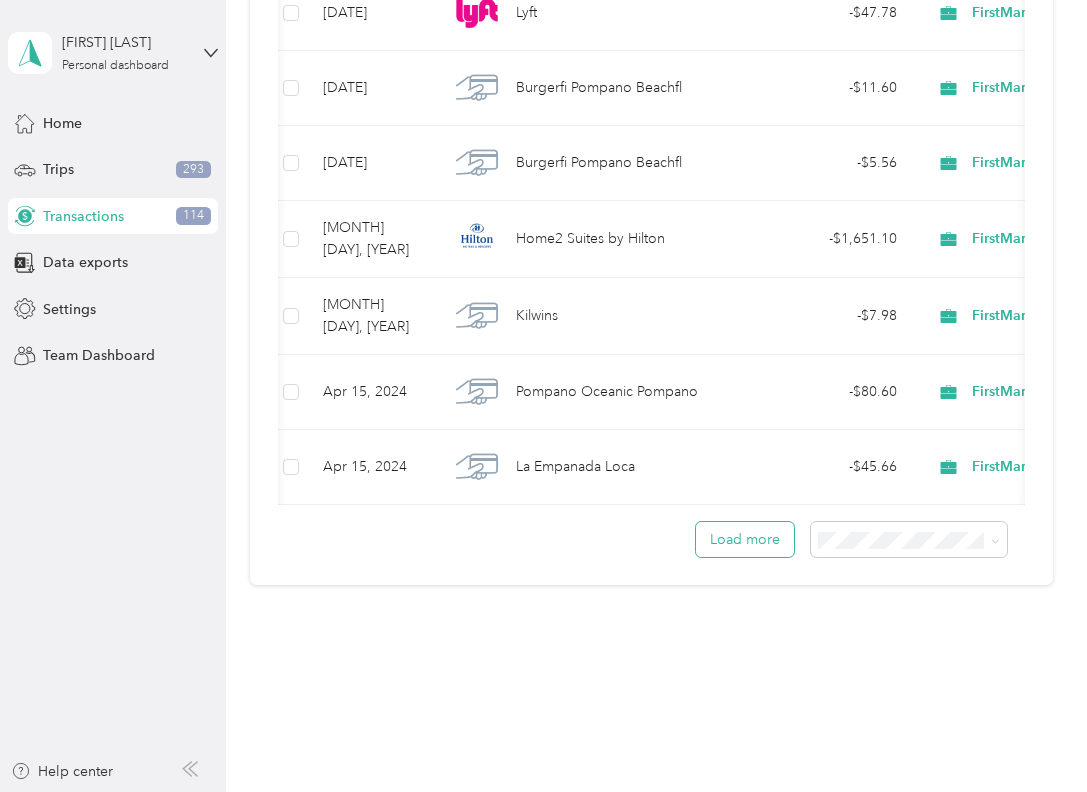 click on "Load more" at bounding box center (745, 539) 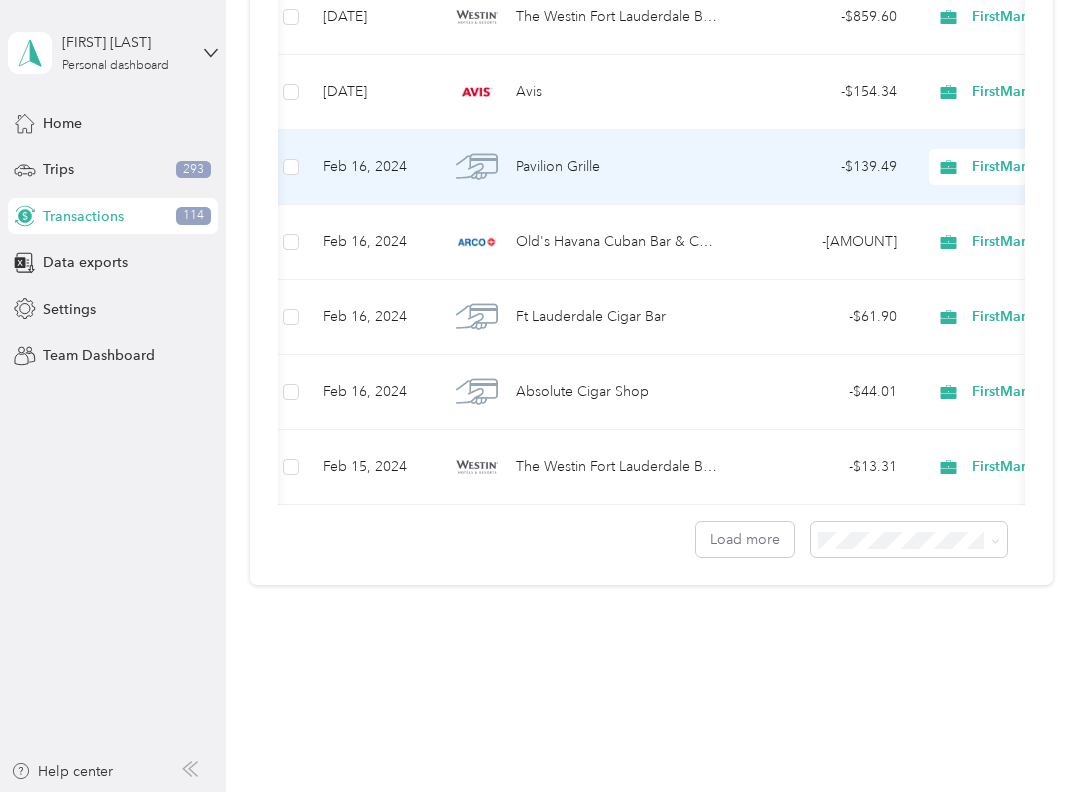 scroll, scrollTop: 59684, scrollLeft: 0, axis: vertical 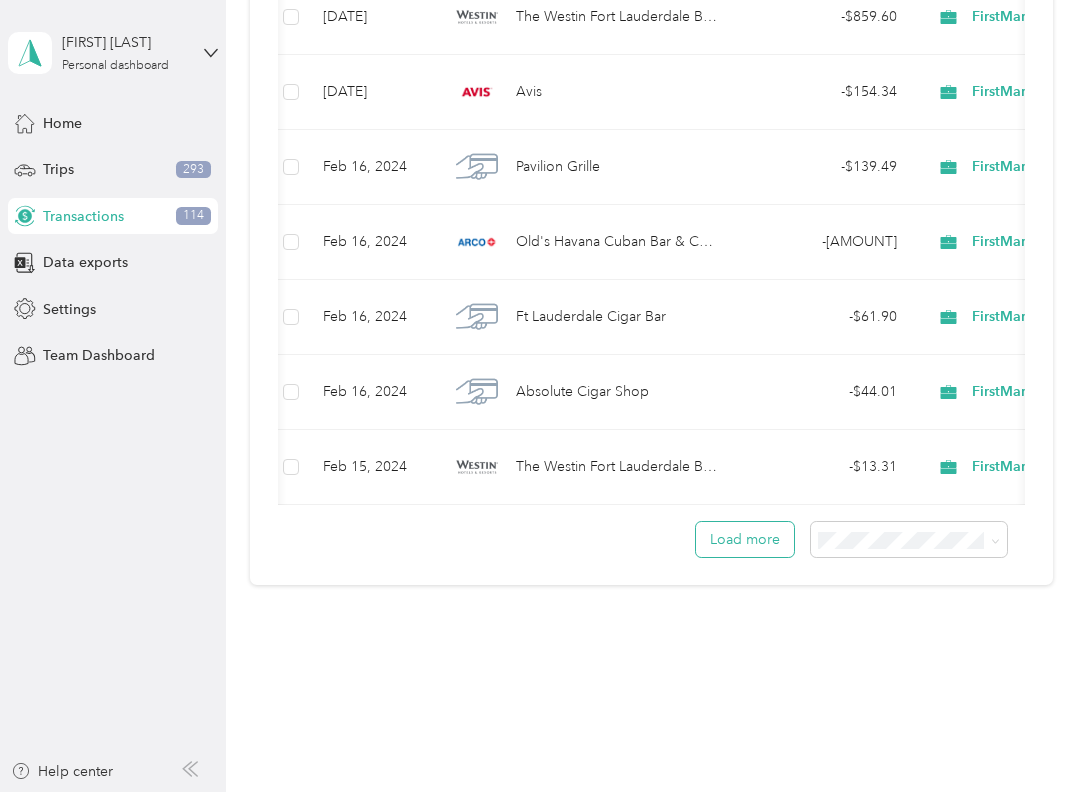click on "Load more" at bounding box center (745, 539) 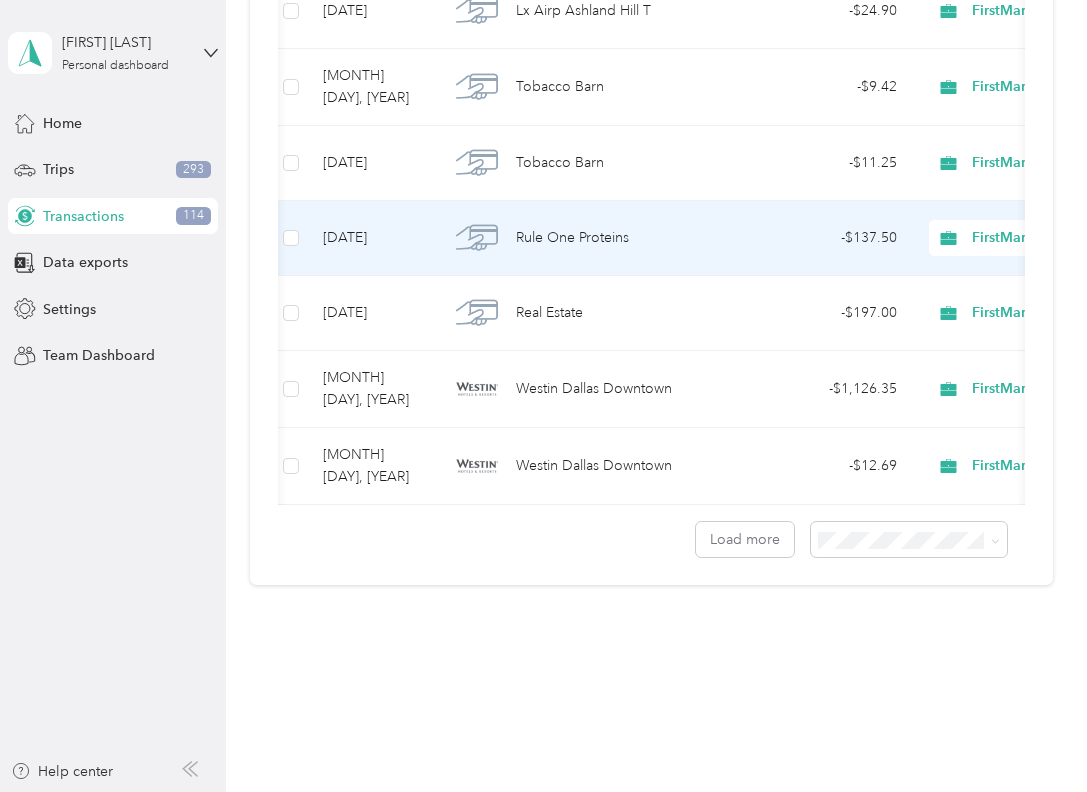 scroll, scrollTop: 79416, scrollLeft: 0, axis: vertical 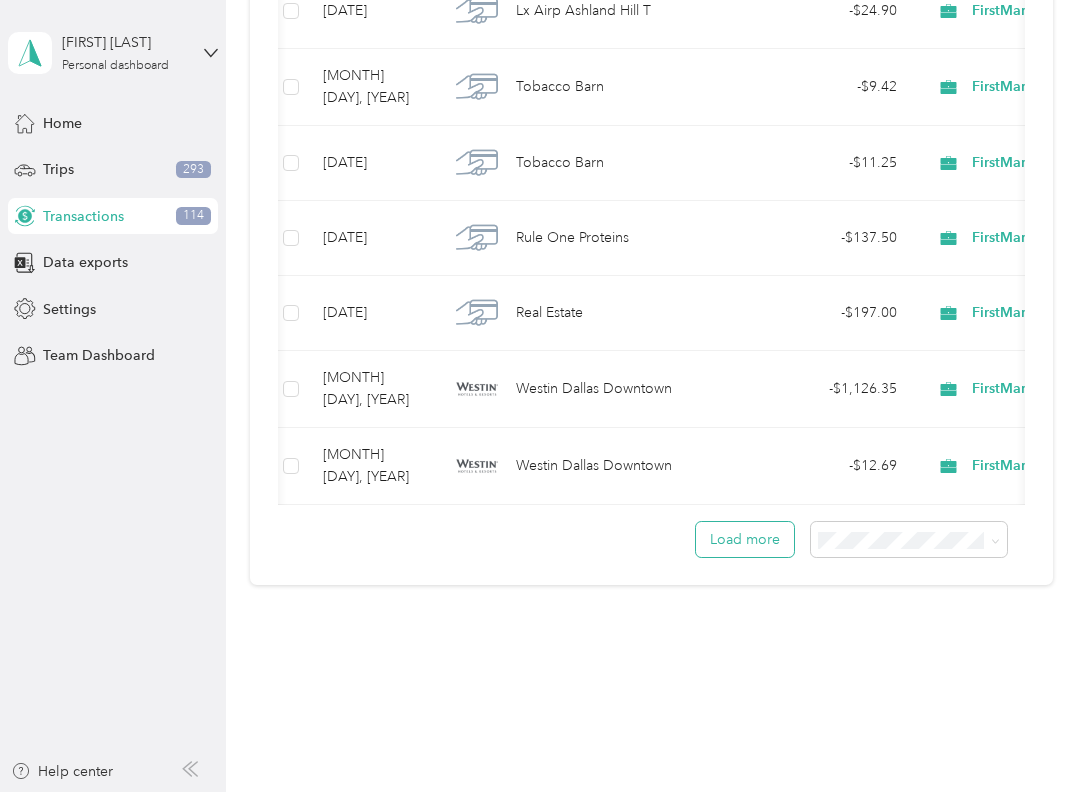 click on "Load more" at bounding box center (745, 539) 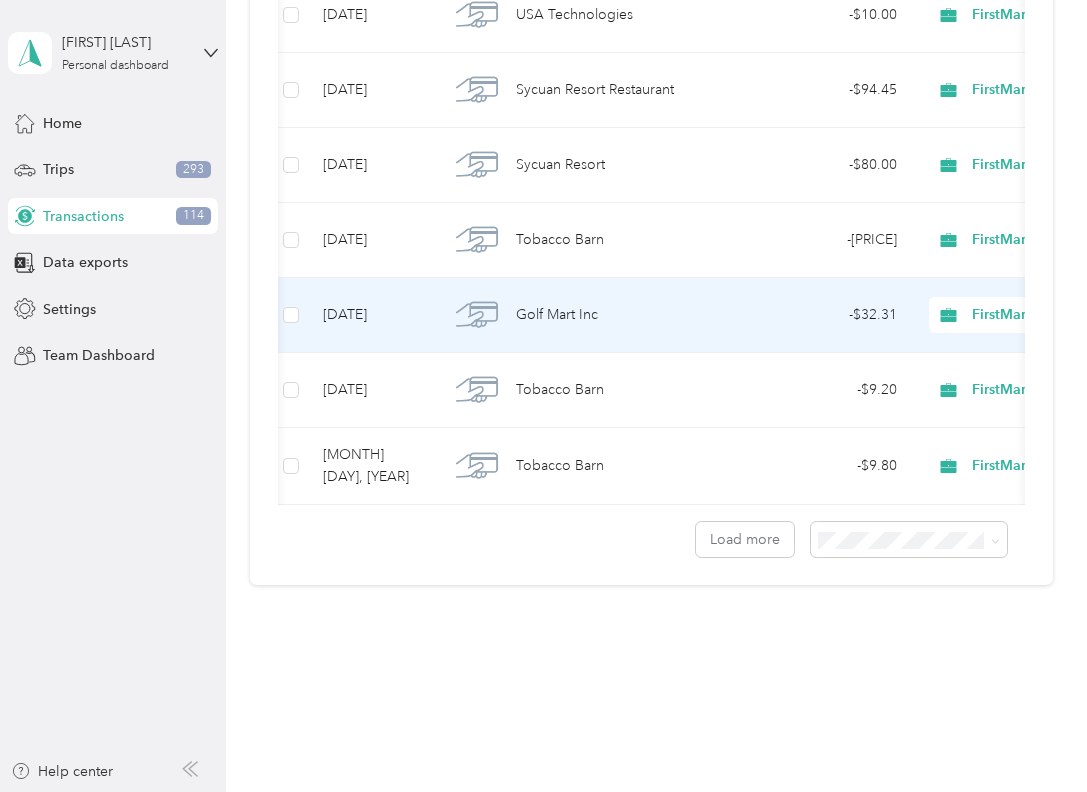 scroll, scrollTop: 99484, scrollLeft: 0, axis: vertical 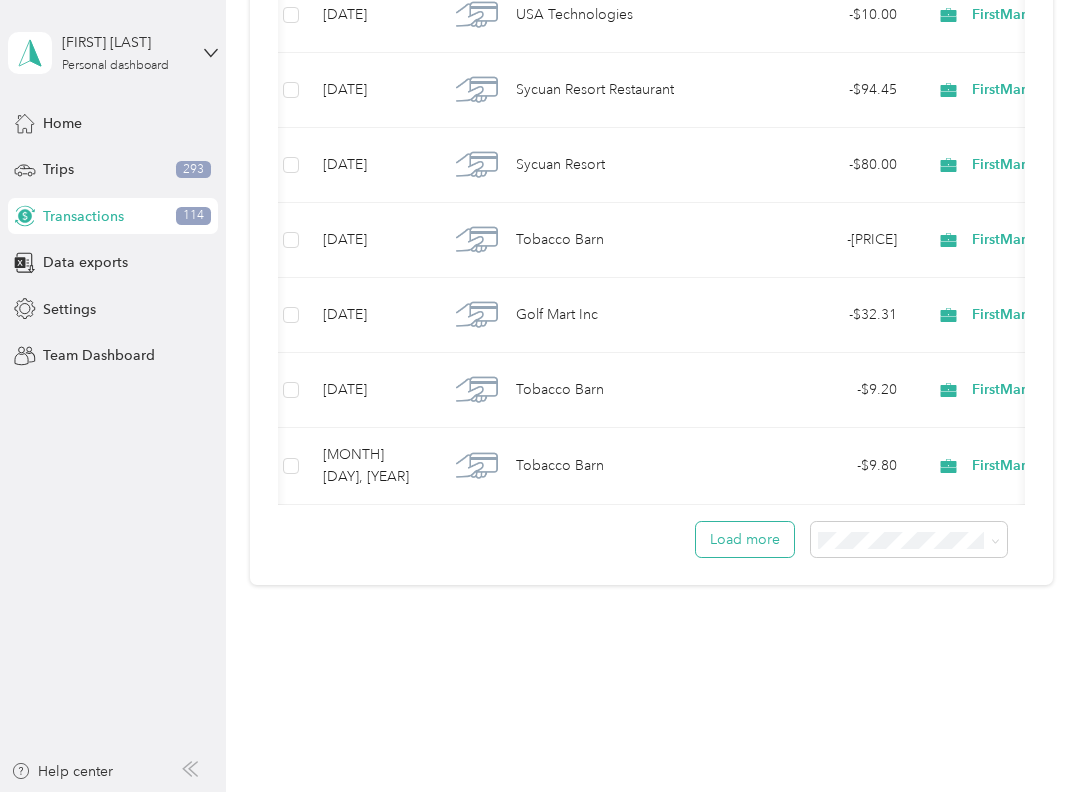click on "Load more" at bounding box center [745, 539] 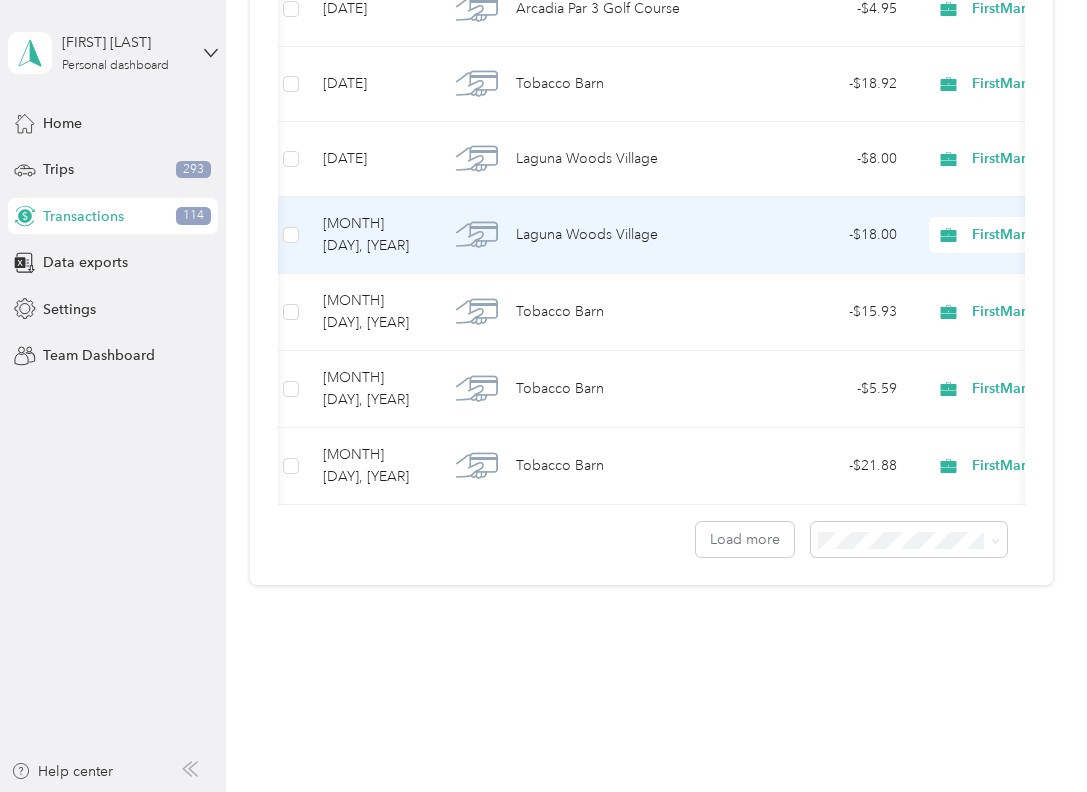 scroll, scrollTop: 119285, scrollLeft: 0, axis: vertical 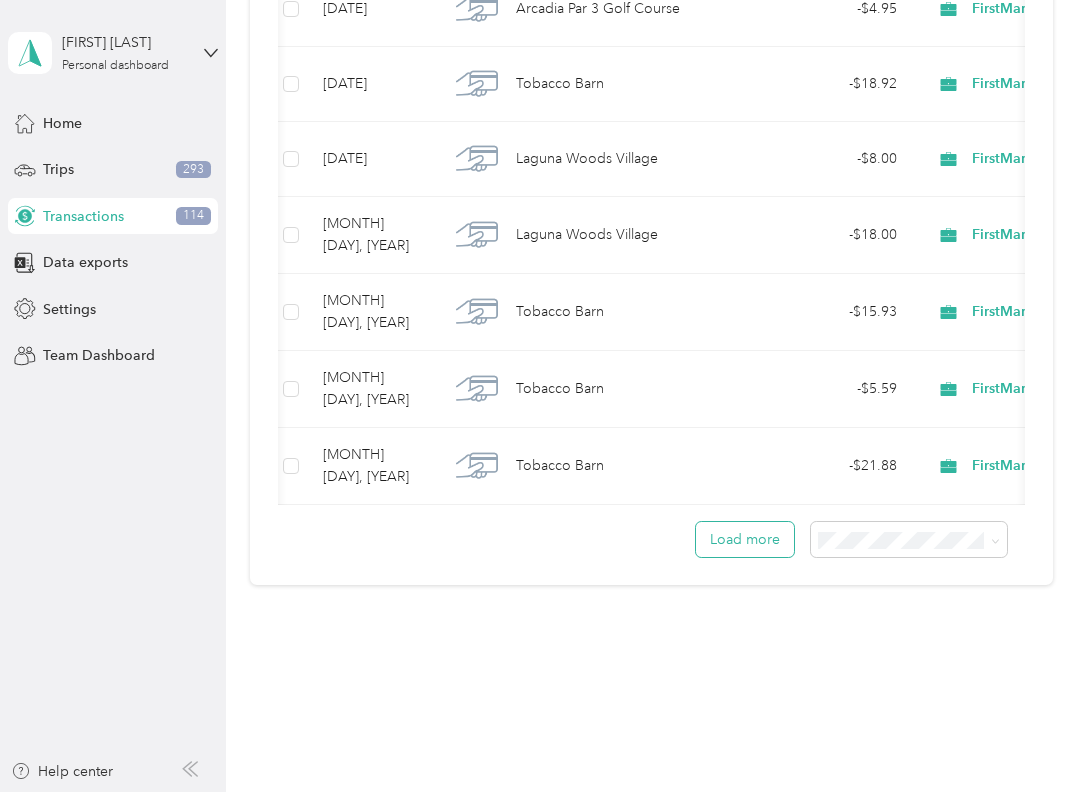 click on "Load more" at bounding box center (745, 539) 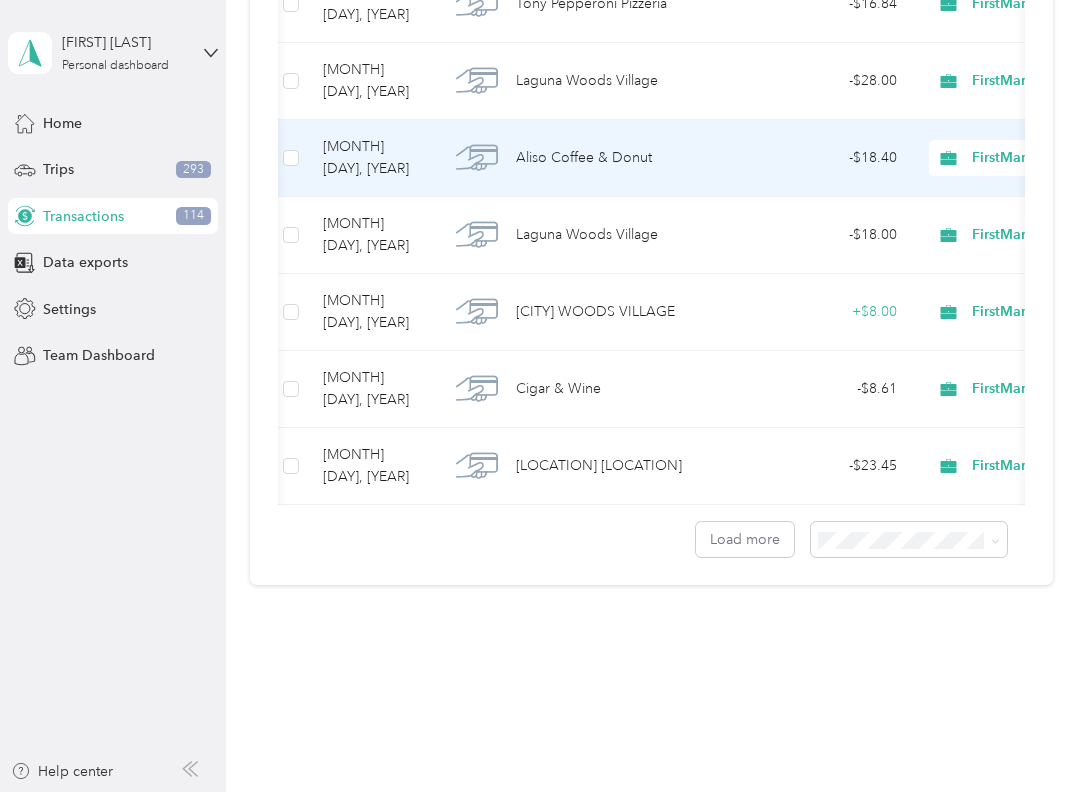scroll, scrollTop: 138036, scrollLeft: 0, axis: vertical 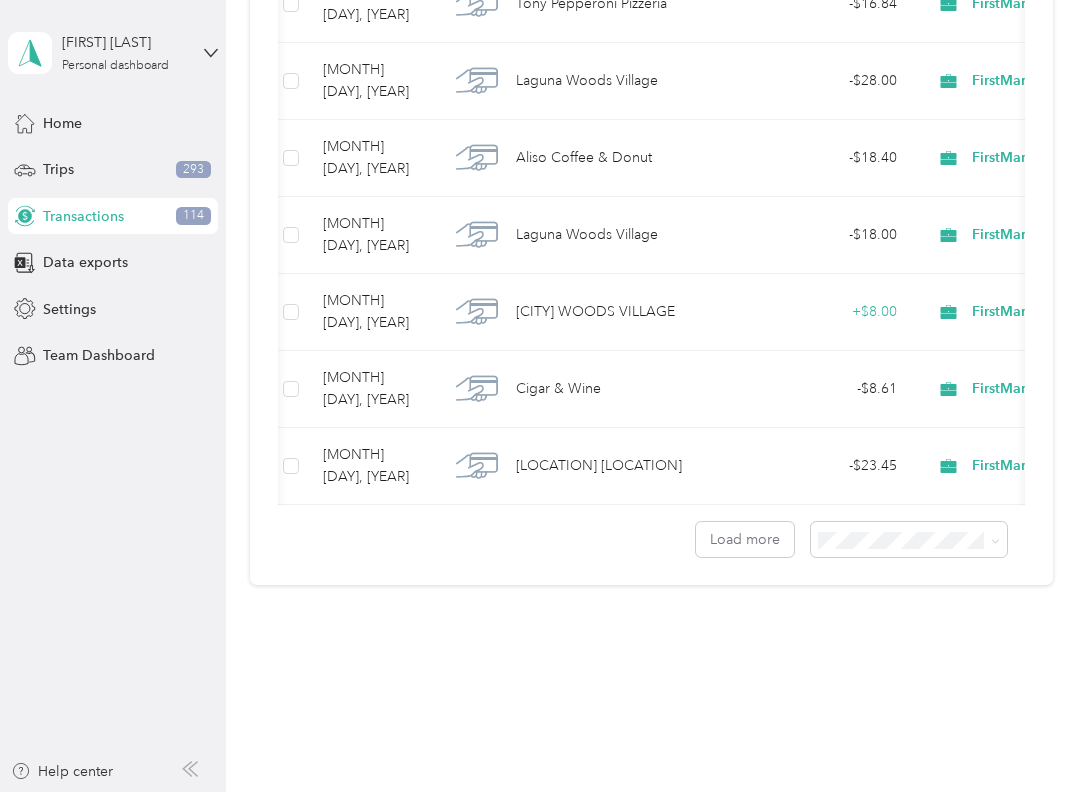 click on "FirstMark" at bounding box center [1030, -73] 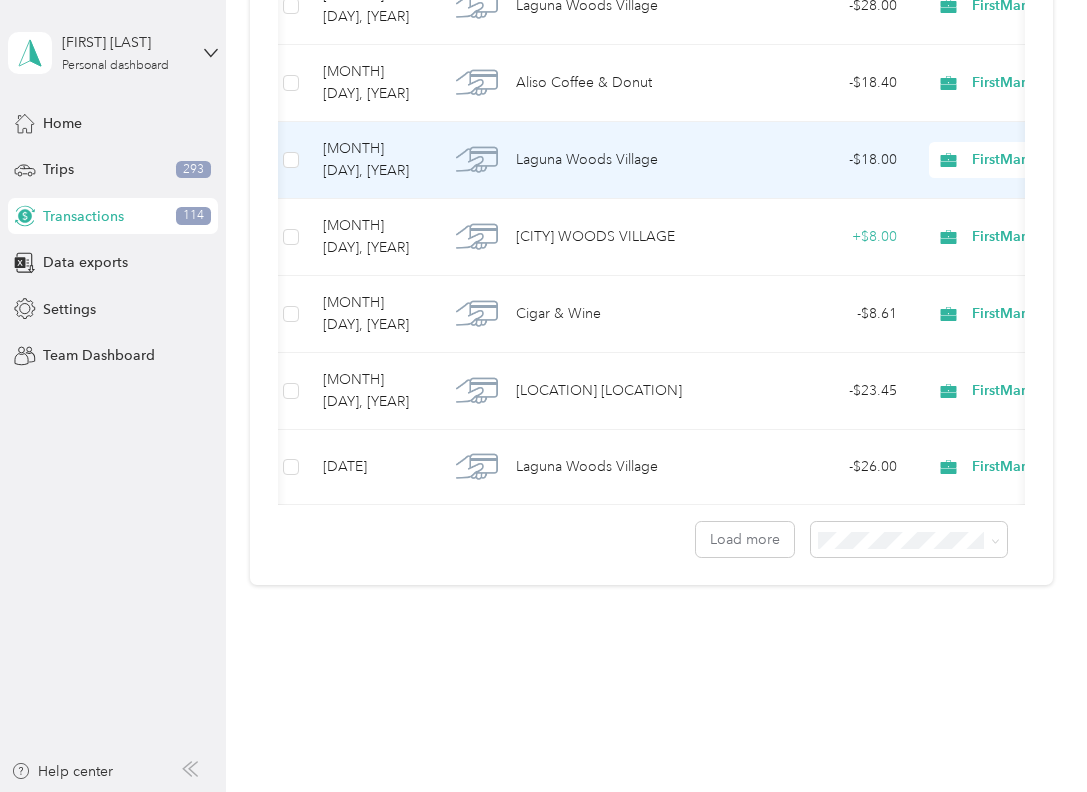 scroll, scrollTop: 139256, scrollLeft: 0, axis: vertical 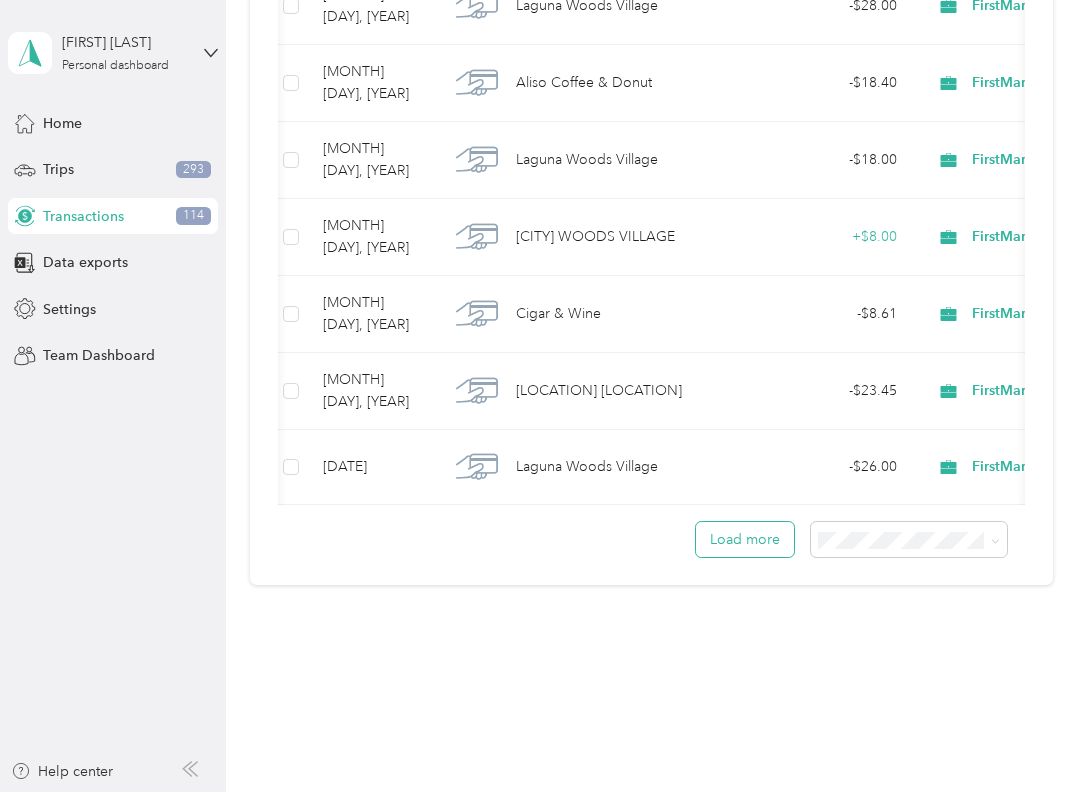 click on "Load more" at bounding box center [745, 539] 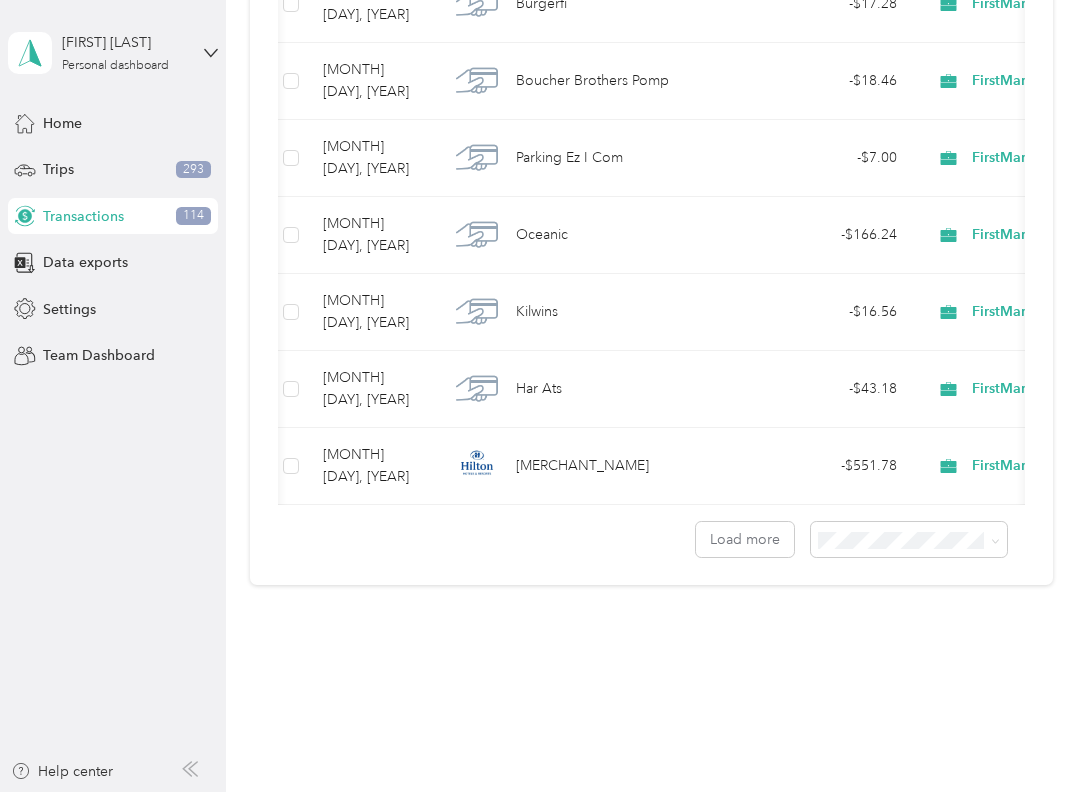 scroll, scrollTop: 153748, scrollLeft: 0, axis: vertical 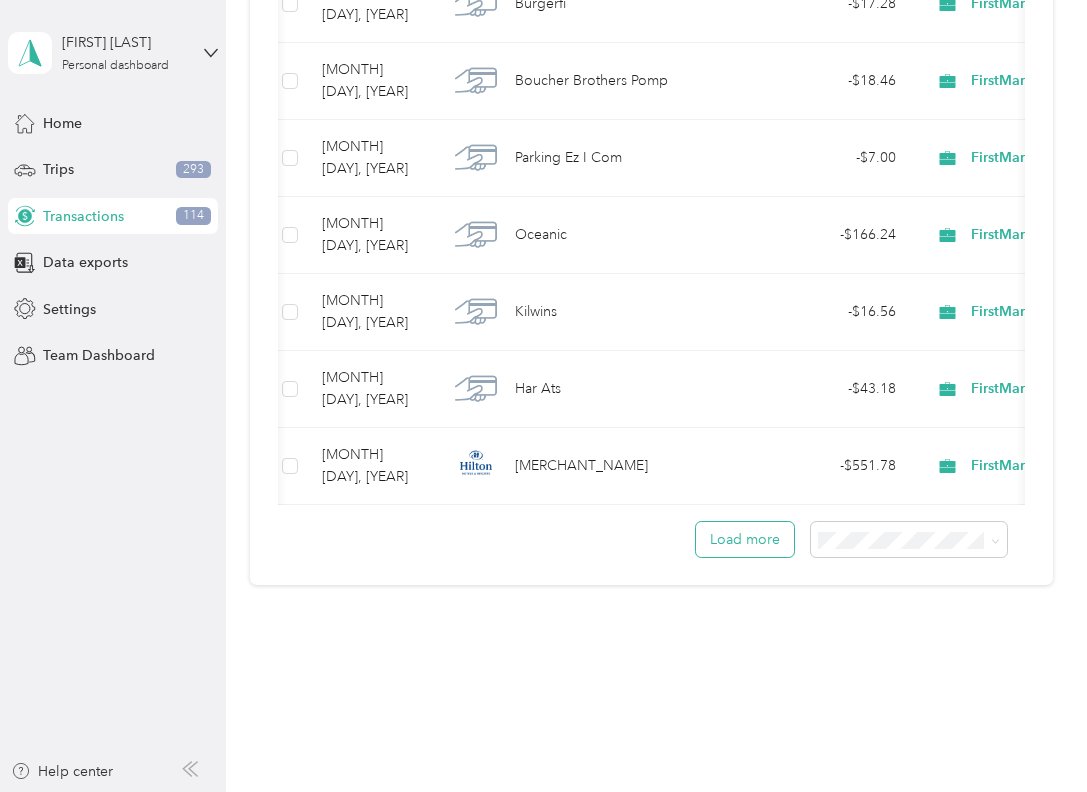 click on "Load more" at bounding box center [745, 539] 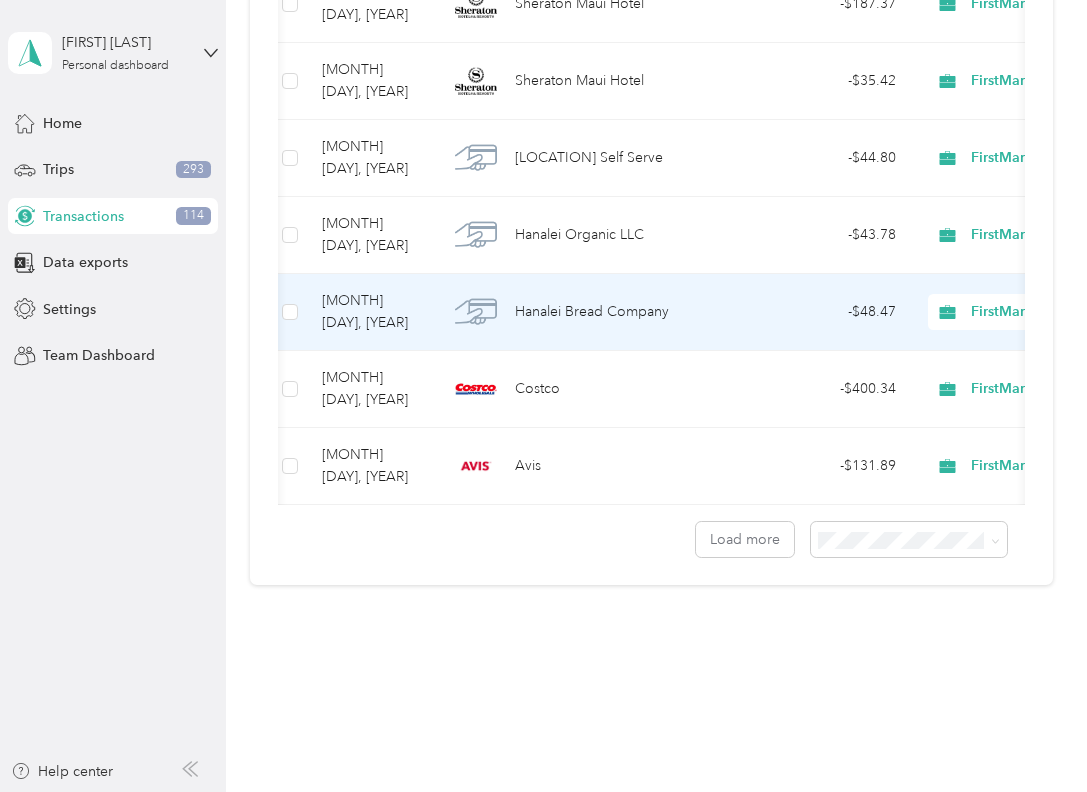 scroll, scrollTop: 178873, scrollLeft: 0, axis: vertical 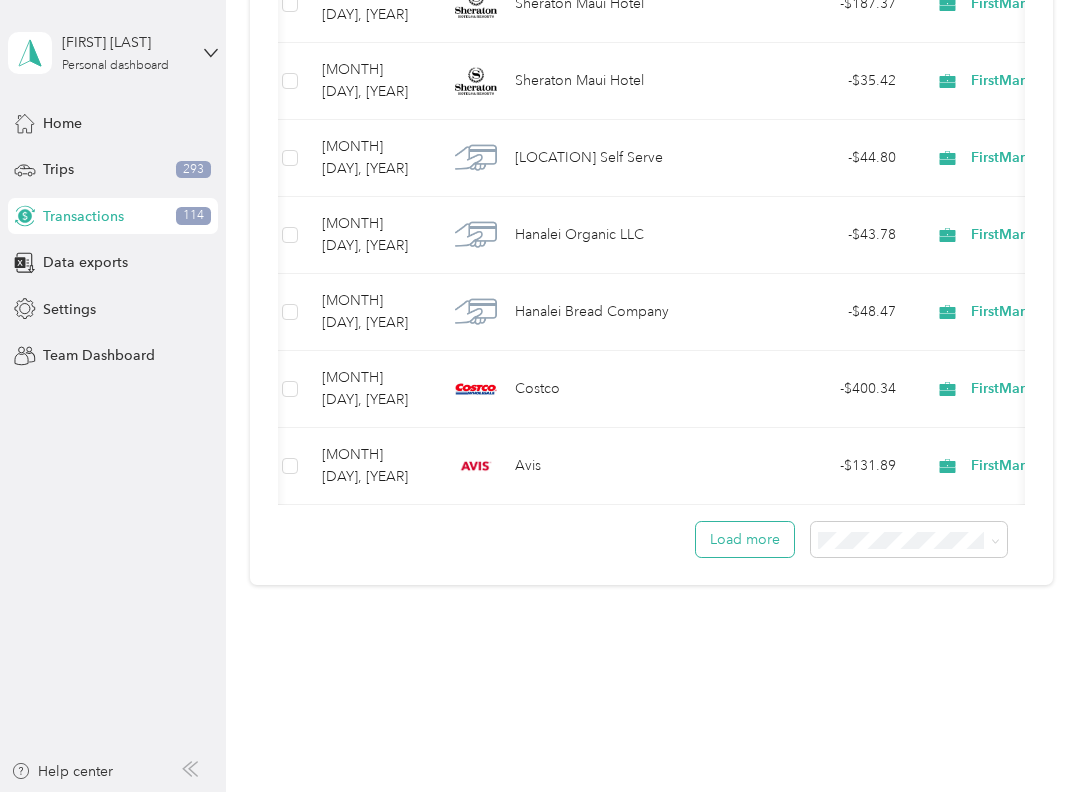 click on "Load more" at bounding box center [745, 539] 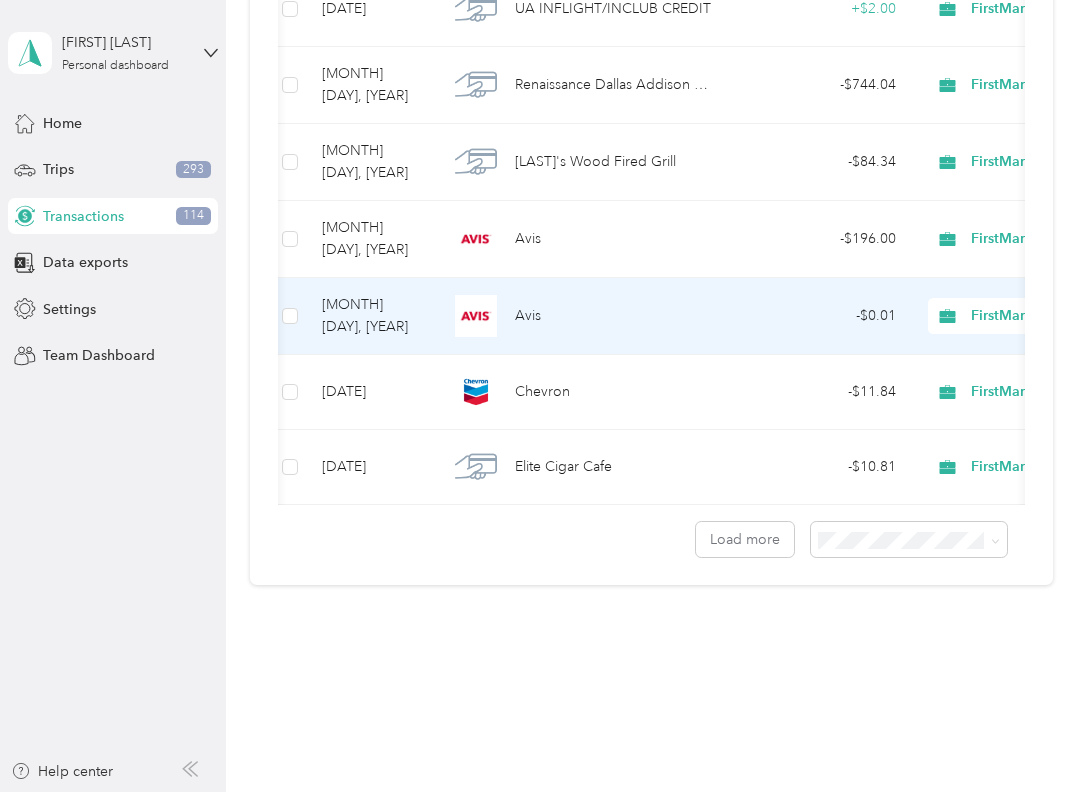 scroll, scrollTop: 198984, scrollLeft: 0, axis: vertical 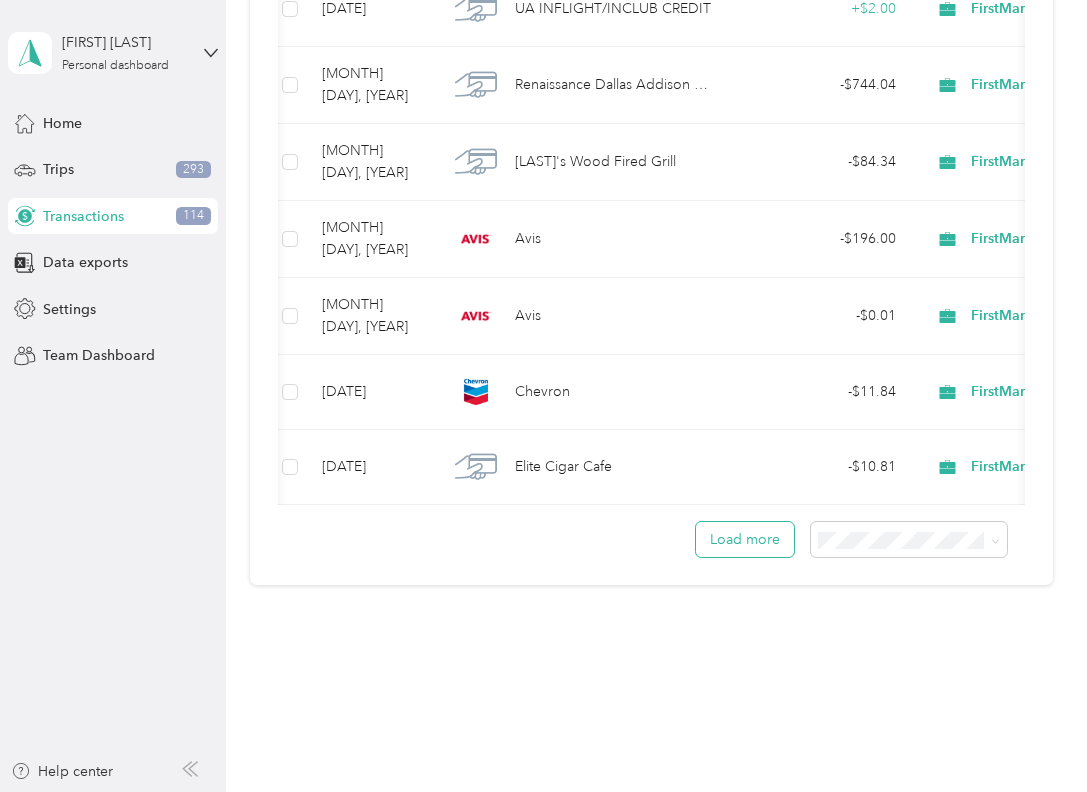 click on "Load more" at bounding box center (745, 539) 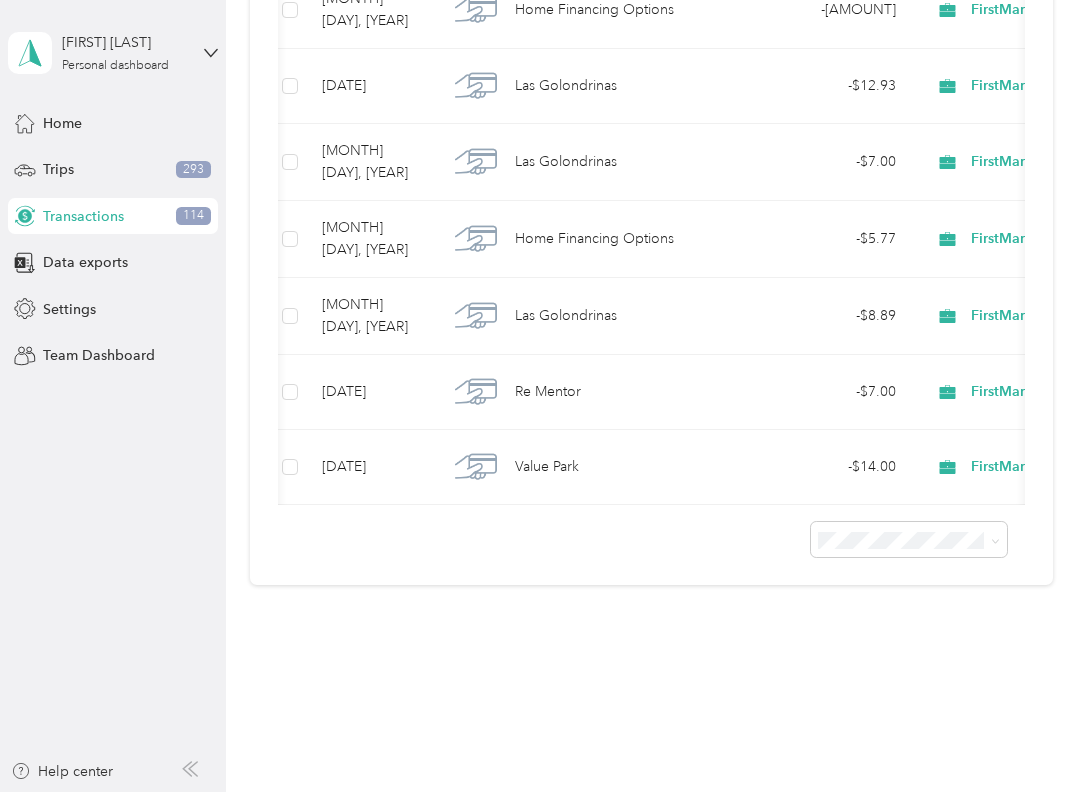 scroll, scrollTop: 210128, scrollLeft: 0, axis: vertical 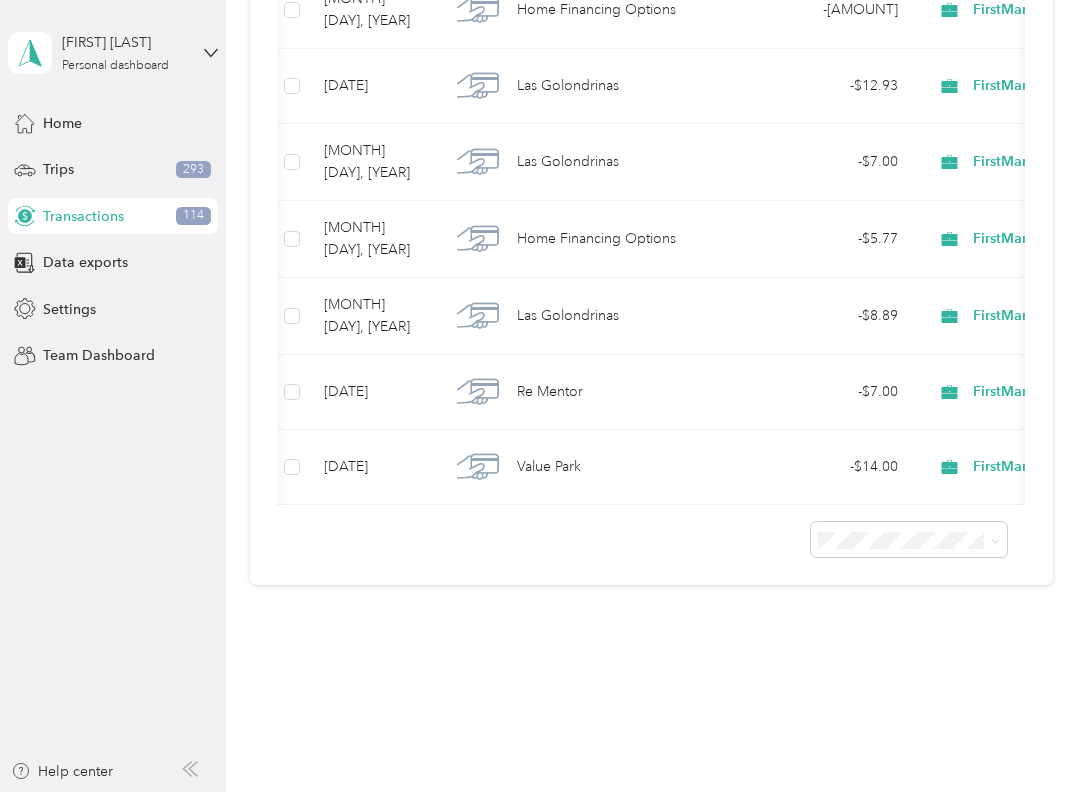 click on "Avis" at bounding box center (584, -11368) 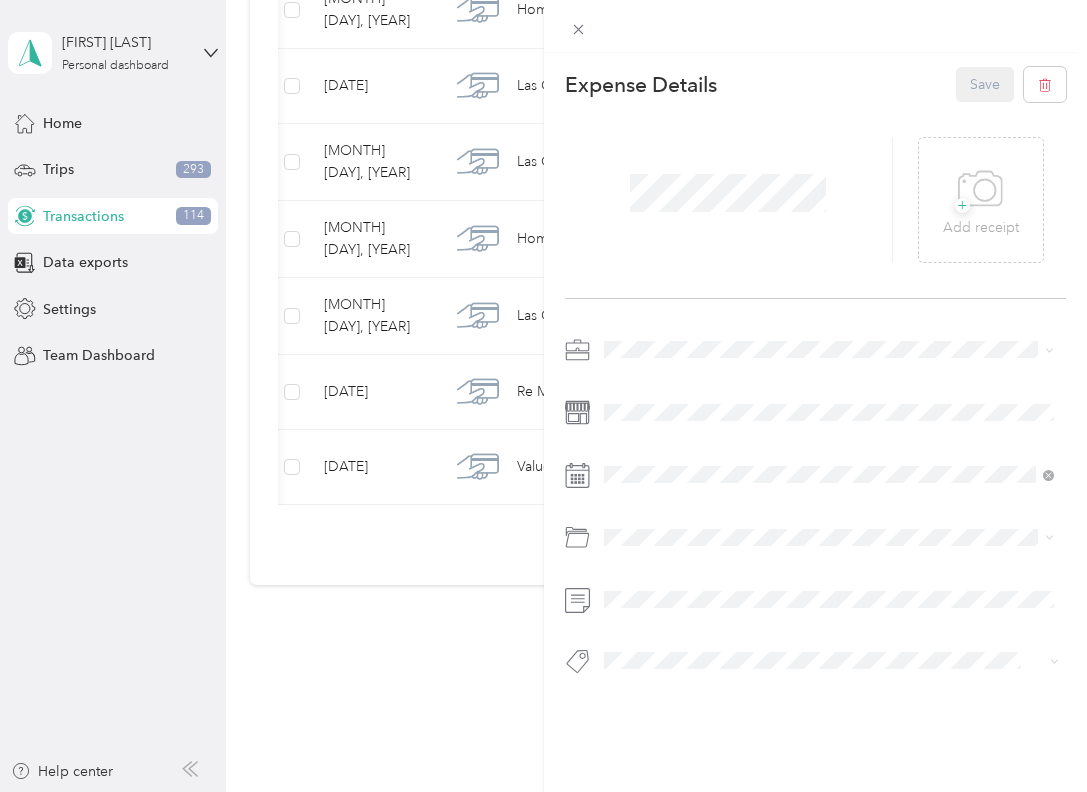 scroll, scrollTop: 0, scrollLeft: 0, axis: both 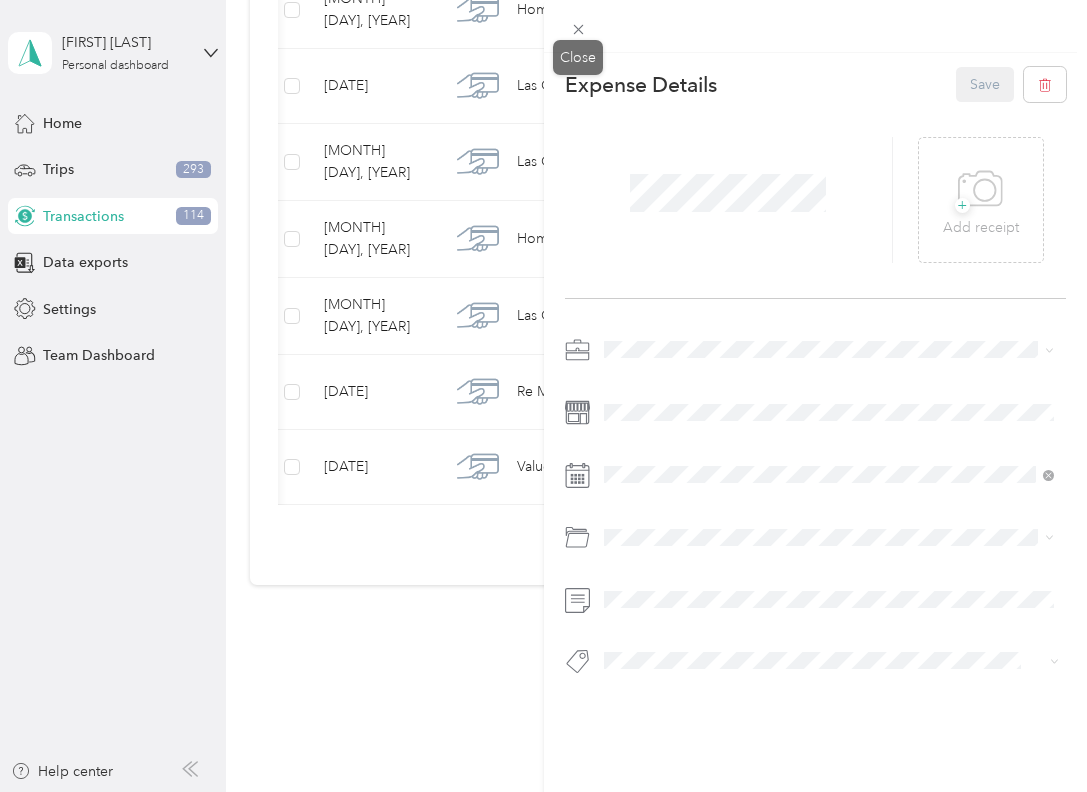 click on "Close" at bounding box center [578, 57] 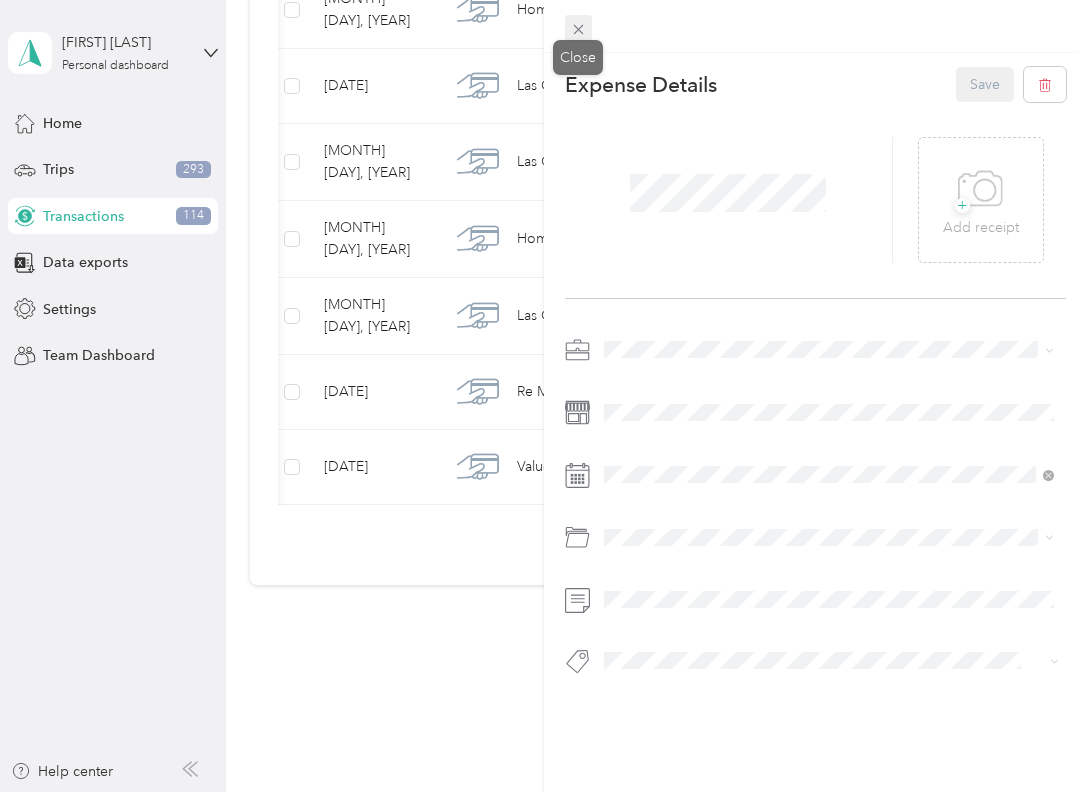click 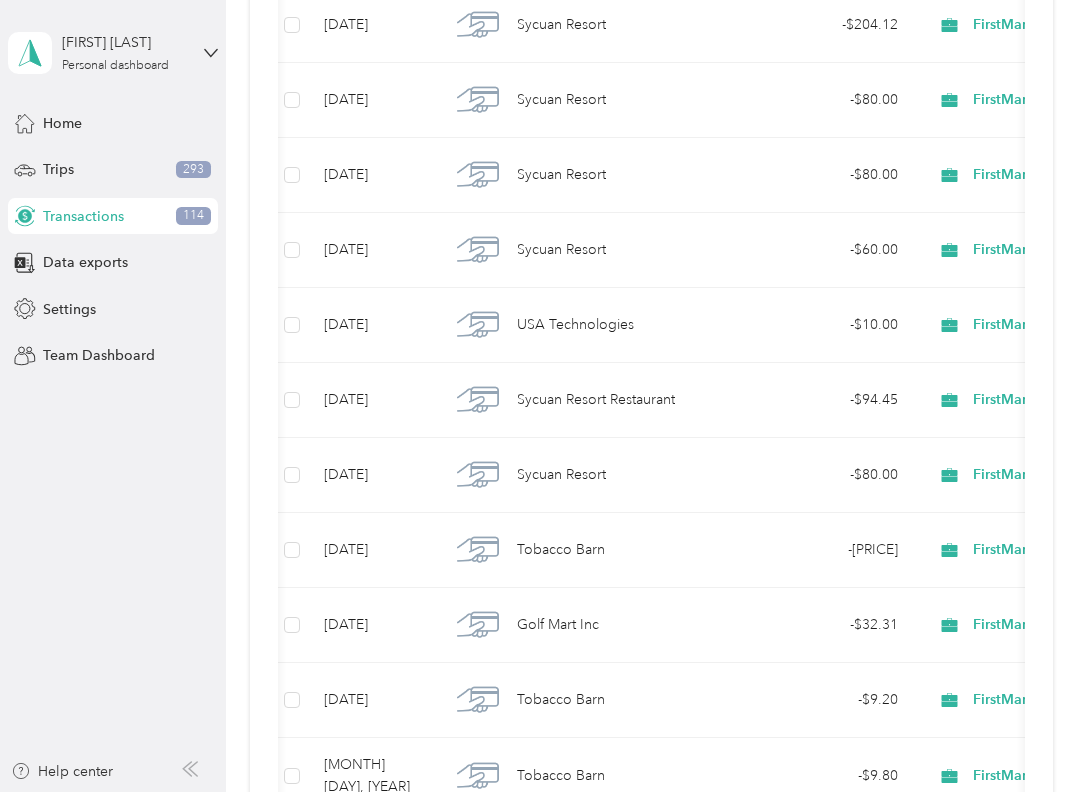 scroll, scrollTop: 21143, scrollLeft: 0, axis: vertical 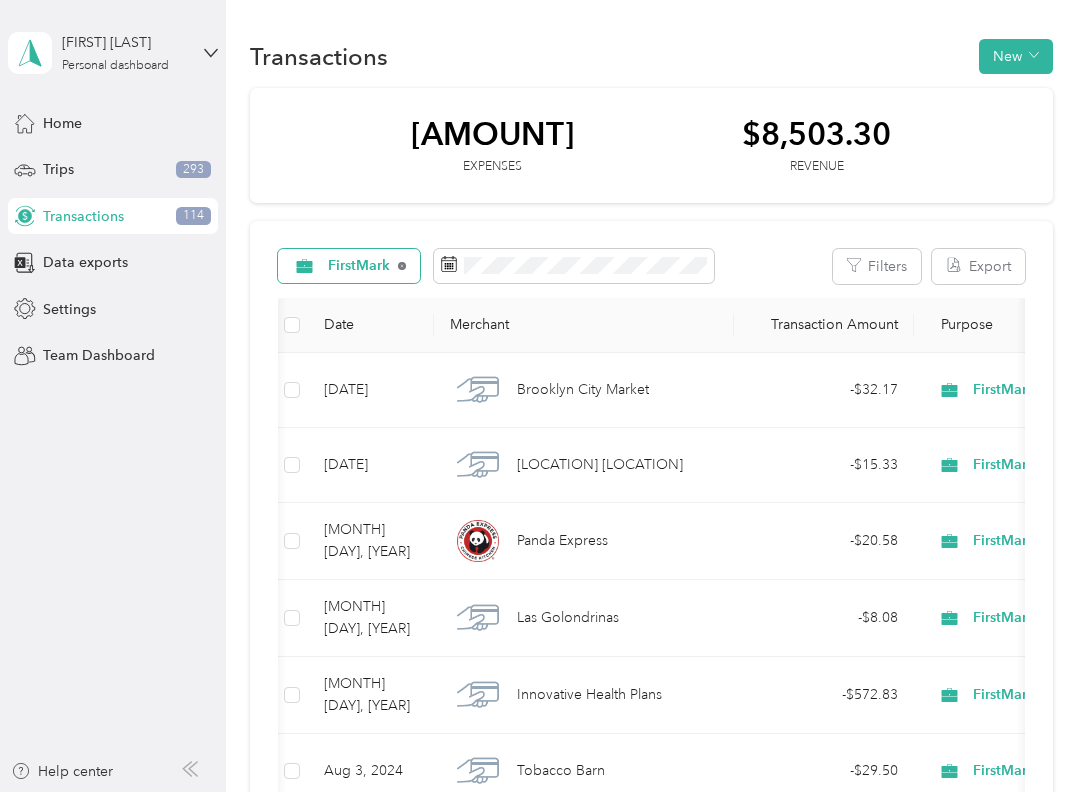 click 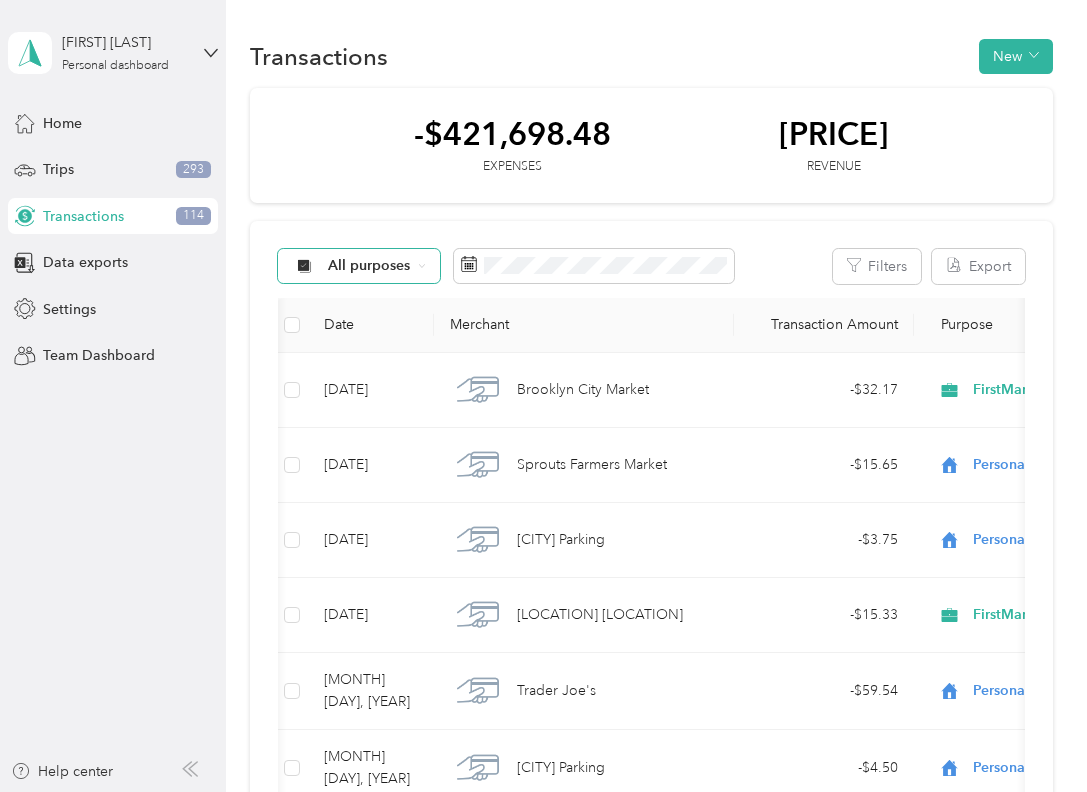 click on "All purposes" at bounding box center [359, 266] 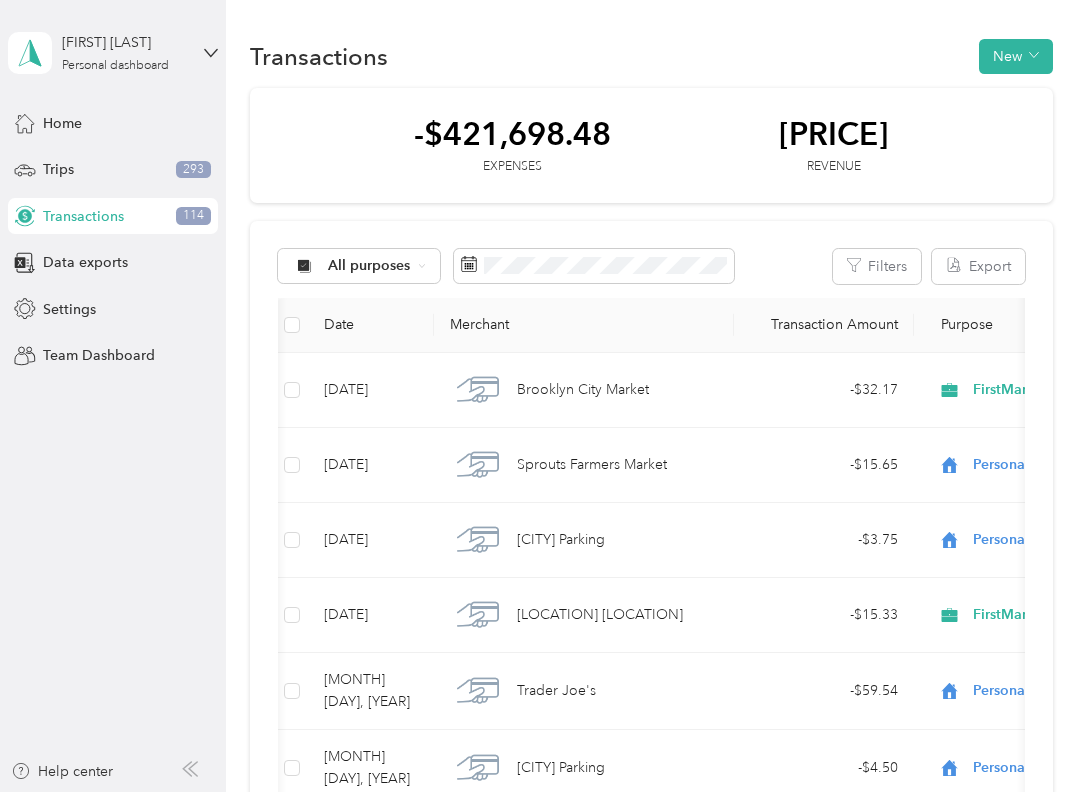 click on "Cabi" at bounding box center [359, 543] 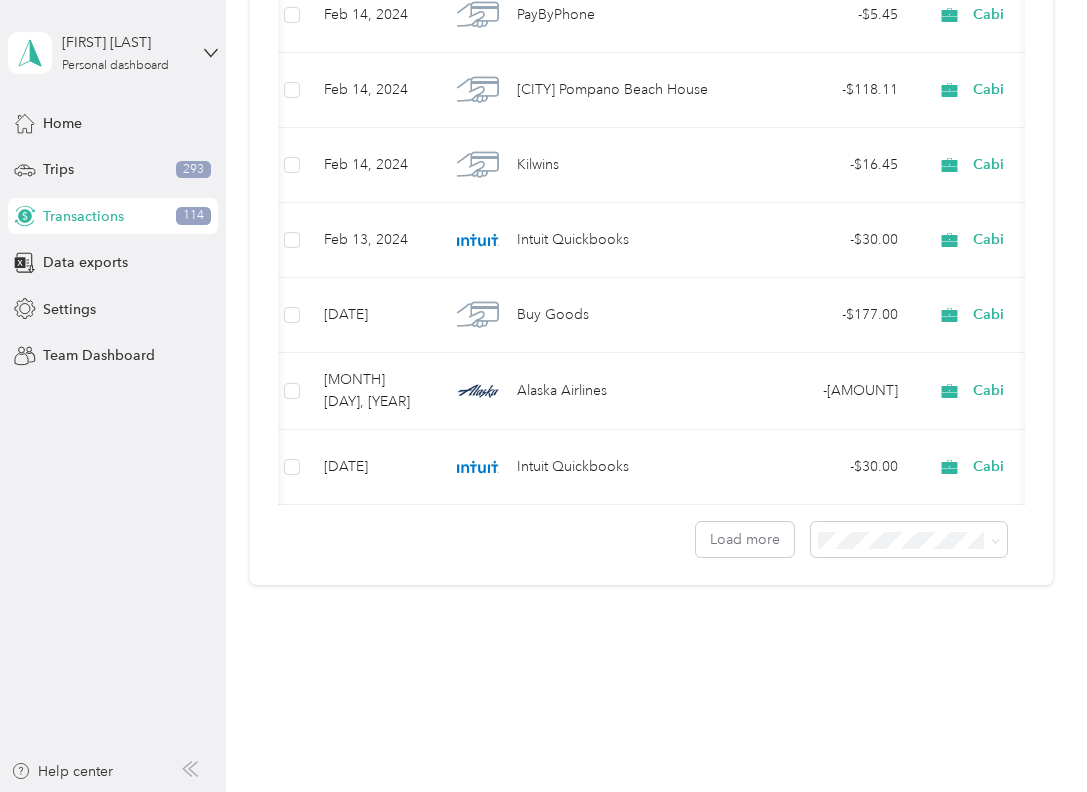 scroll, scrollTop: 19741, scrollLeft: 0, axis: vertical 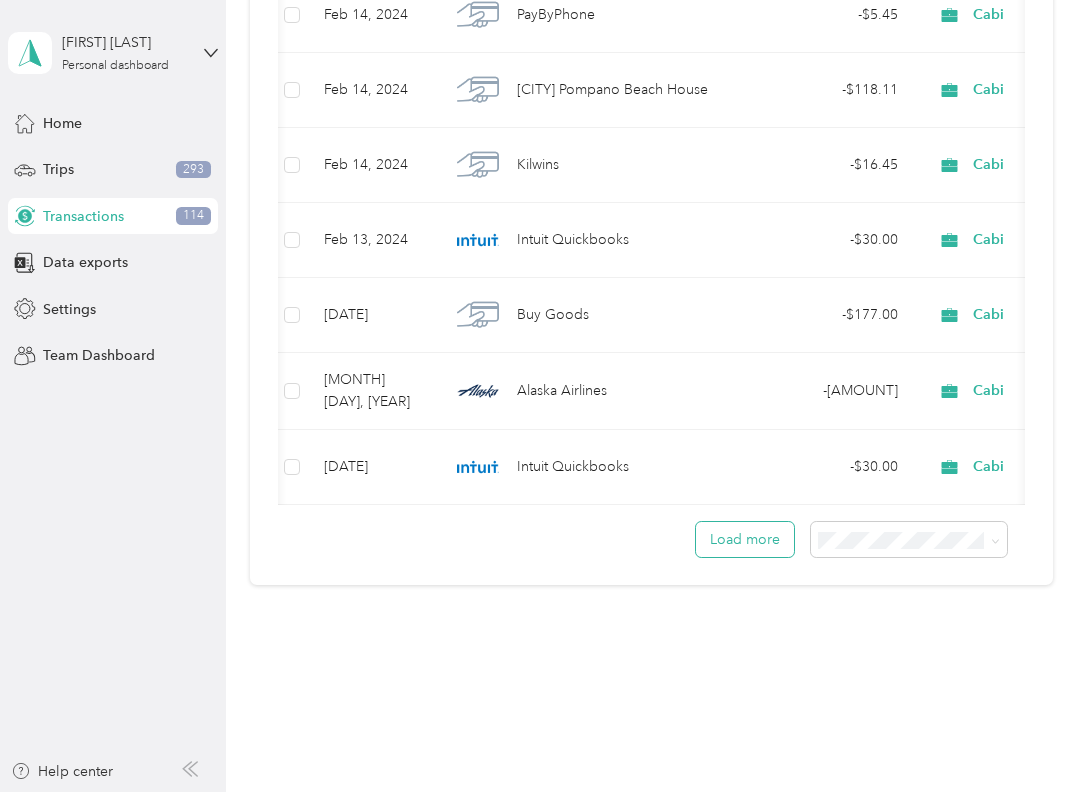 click on "Load more" at bounding box center [745, 539] 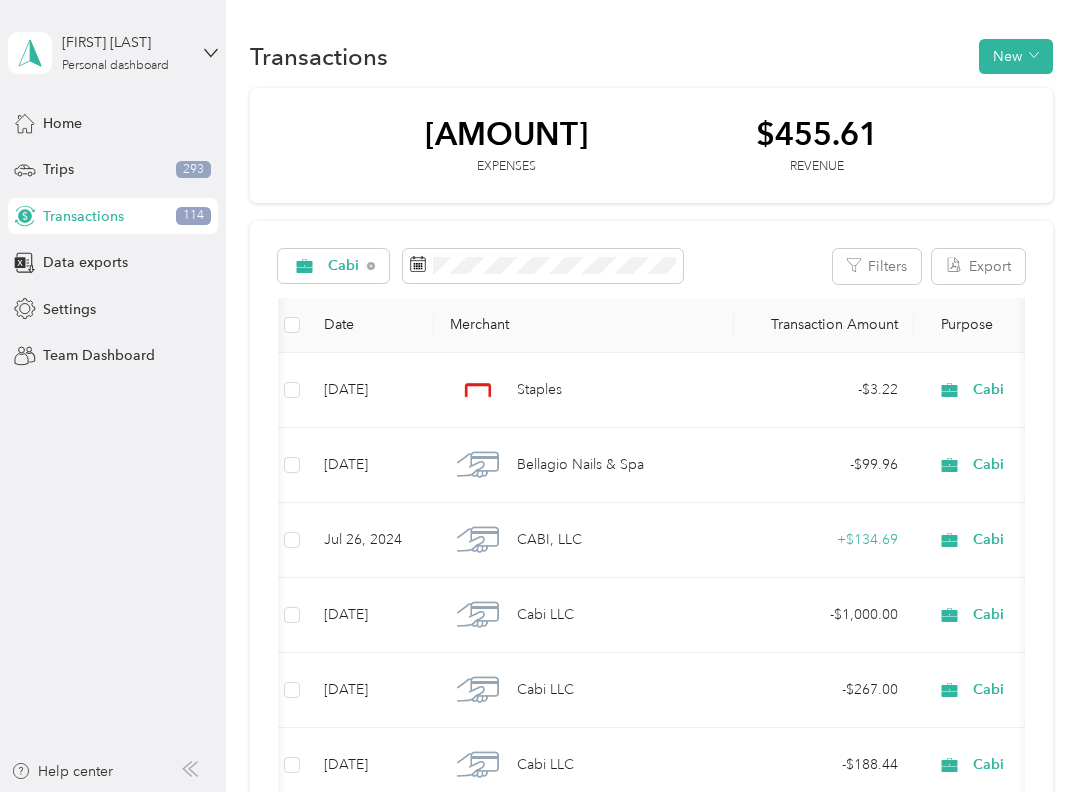 scroll, scrollTop: 0, scrollLeft: 0, axis: both 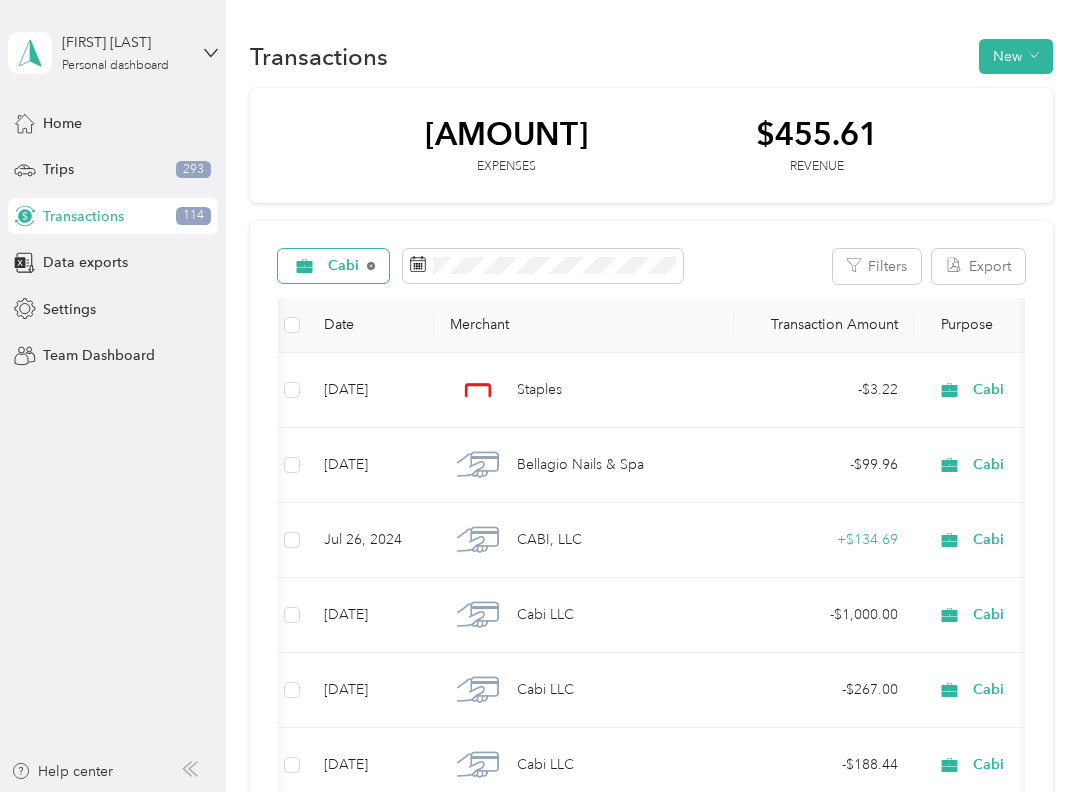 click 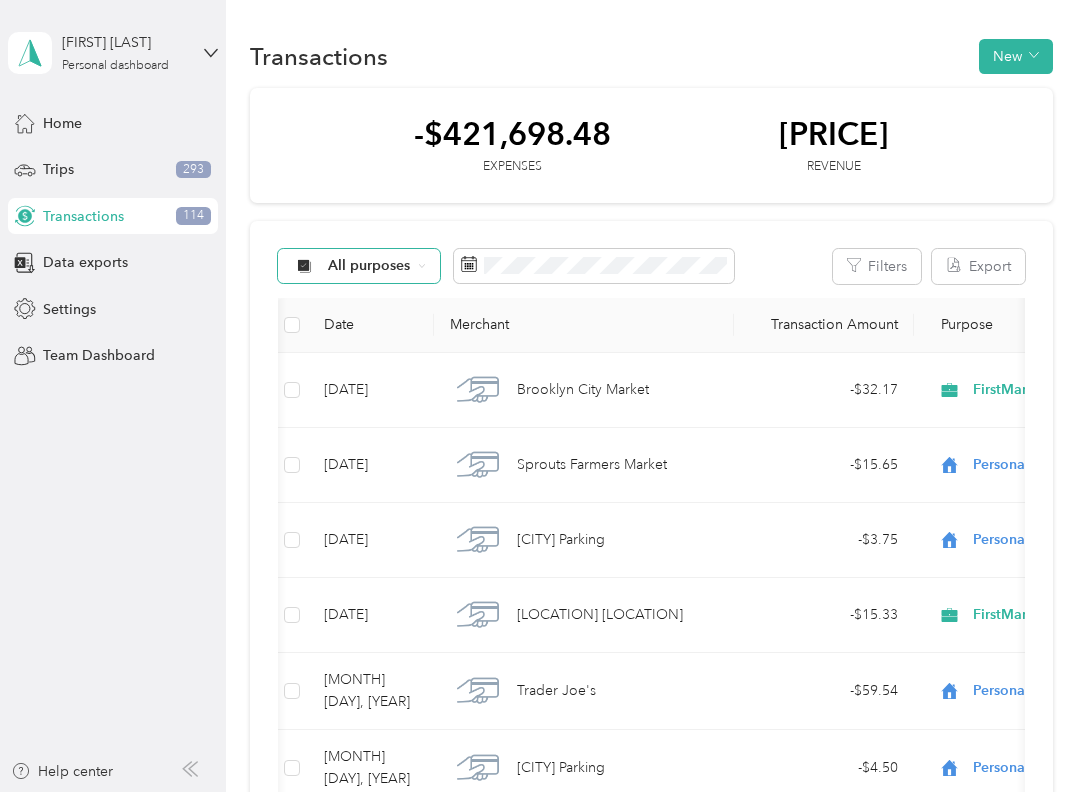click on "All purposes" at bounding box center [369, 266] 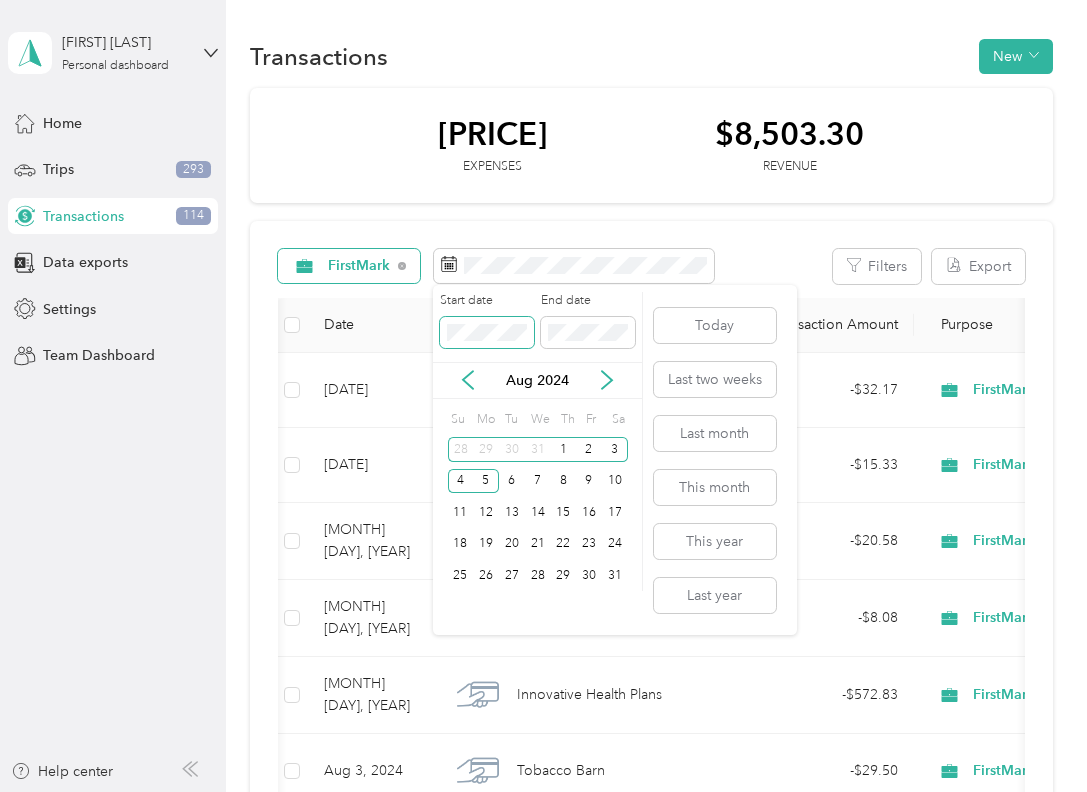 click on "Alisa Pasciuto Personal dashboard Home Trips 293 Transactions 114 Data exports Settings Team Dashboard   Help center Transactions New -$238,206.97 Expenses $8,503.30 Revenue FirstMark Filters Export Date Merchant Transaction Amount Purpose Report             Aug 5, 2024 Brooklyn City Market -  $32.17 FirstMark -- Aug 5, 2024 Cigar Sanctuary -  $15.33 FirstMark -- Aug 4, 2024 Panda Express -  $20.58 FirstMark -- Aug 4, 2024 Las Golondrinas -  $8.08 FirstMark -- Aug 4, 2024 Innovative Health Plans -  $572.83 FirstMark -- Aug 3, 2024 Tobacco Barn -  $29.50 FirstMark -- Aug 3, 2024 Connected Investors -  $97.00 FirstMark -- Aug 2, 2024 Hdc International Se -  $1.00 FirstMark -- Aug 1, 2024 Theepochtimes -  $9.96 FirstMark -- Aug 1, 2024 Tobacco Barn -  $11.25 FirstMark -- Aug 1, 2024 Tobacco Barn -  $10.74 FirstMark -- Aug 1, 2024 Massage Squared Spa -  $62.00 FirstMark -- Aug 1, 2024 Albertacos Mexican Food -  $14.16 FirstMark -- Jul 31, 2024 Unitrw.co -  $49.99 FirstMark -- Jul 31, 2024 Tobacco Barn -  --" at bounding box center [538, 396] 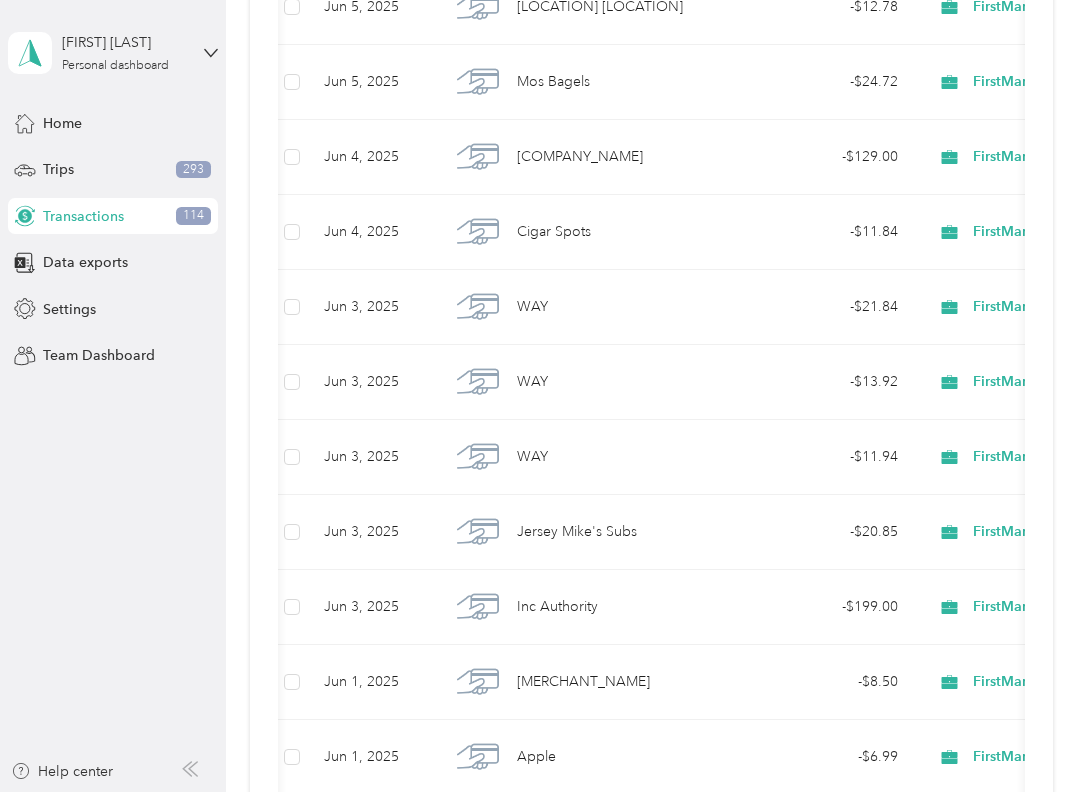 scroll, scrollTop: 6512, scrollLeft: 0, axis: vertical 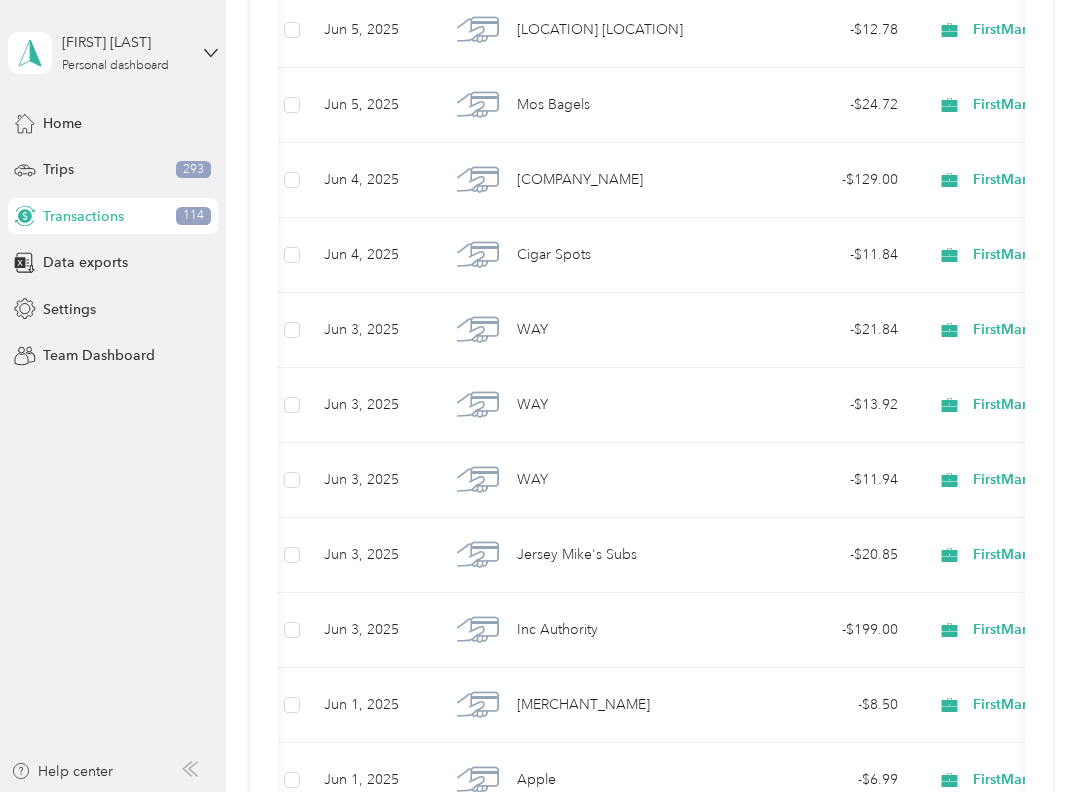 click on "FirstMark" at bounding box center [1031, -3645] 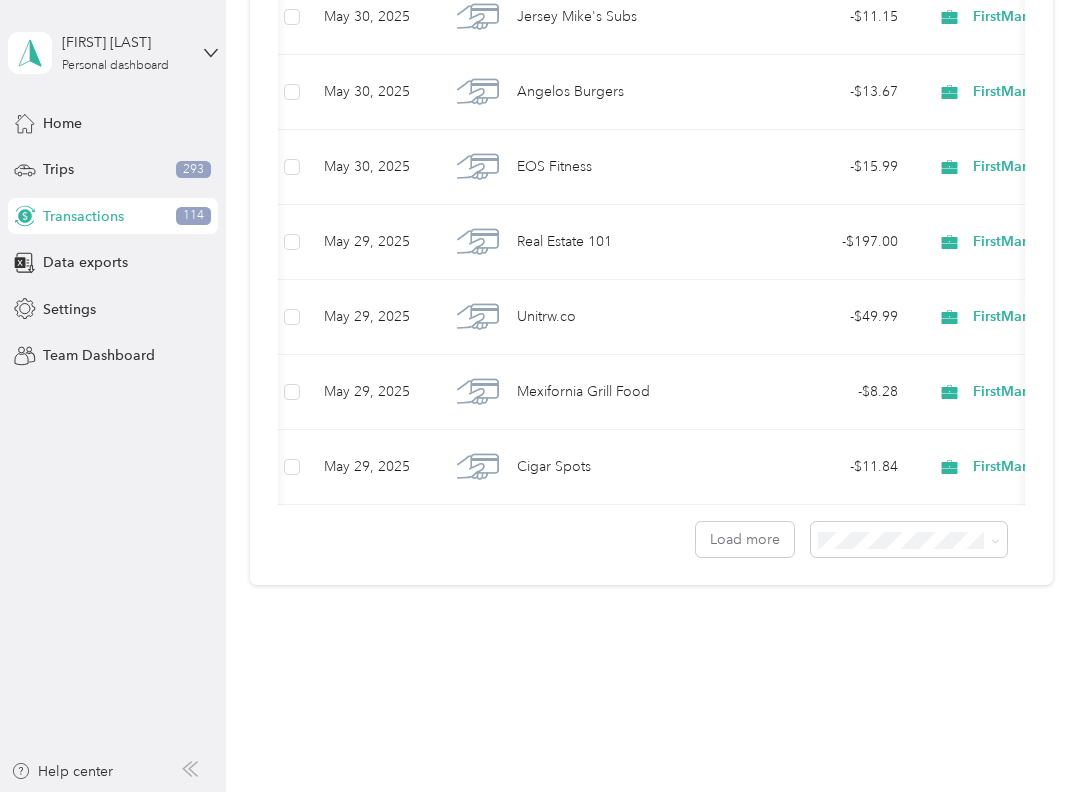 scroll, scrollTop: 12478, scrollLeft: 0, axis: vertical 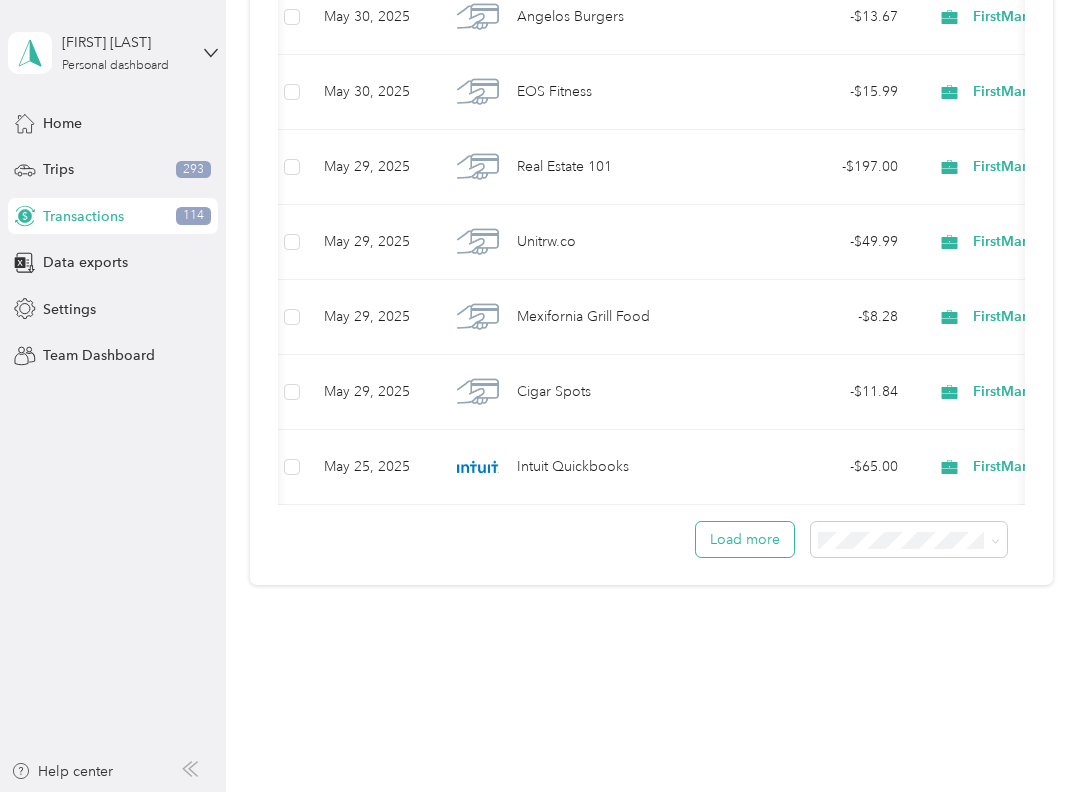 click on "Load more" at bounding box center (745, 539) 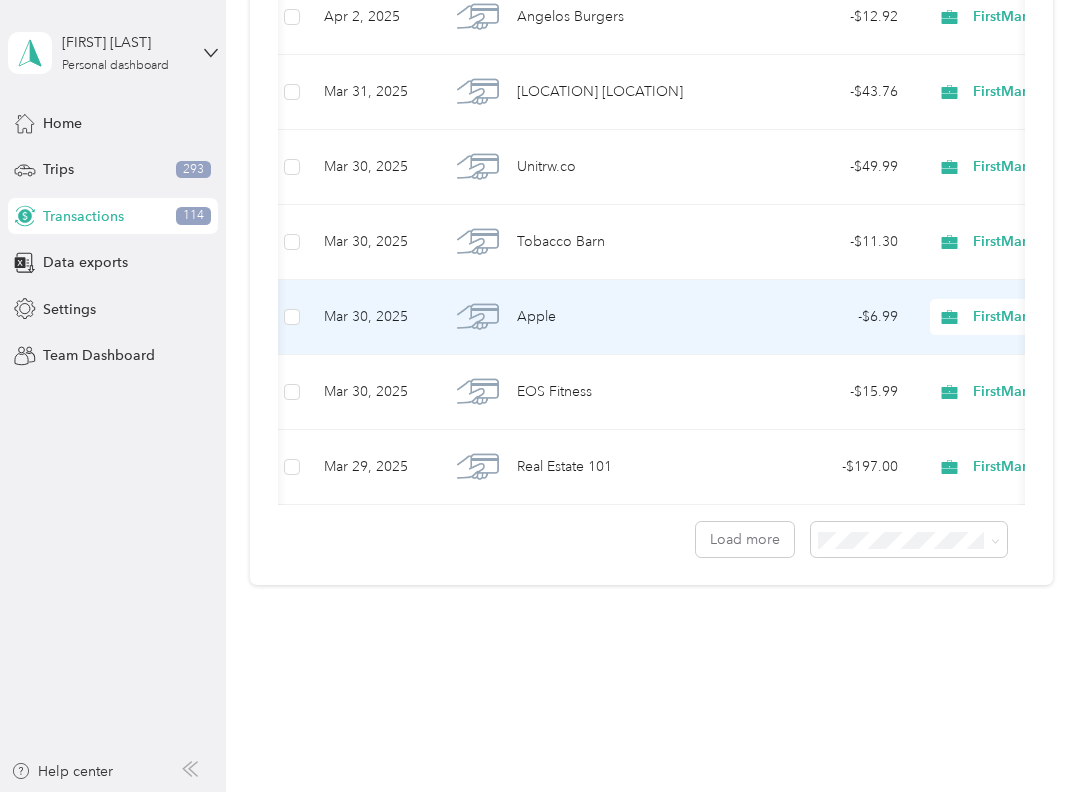 scroll, scrollTop: 39779, scrollLeft: 0, axis: vertical 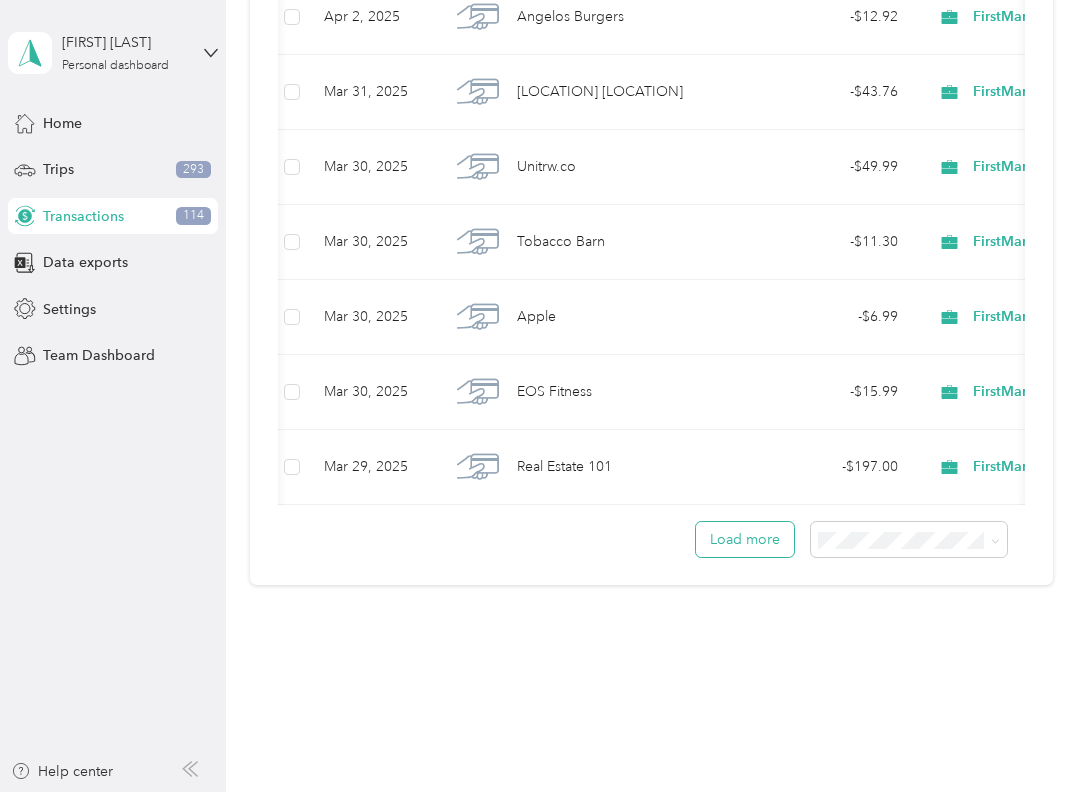 click on "Load more" at bounding box center [745, 539] 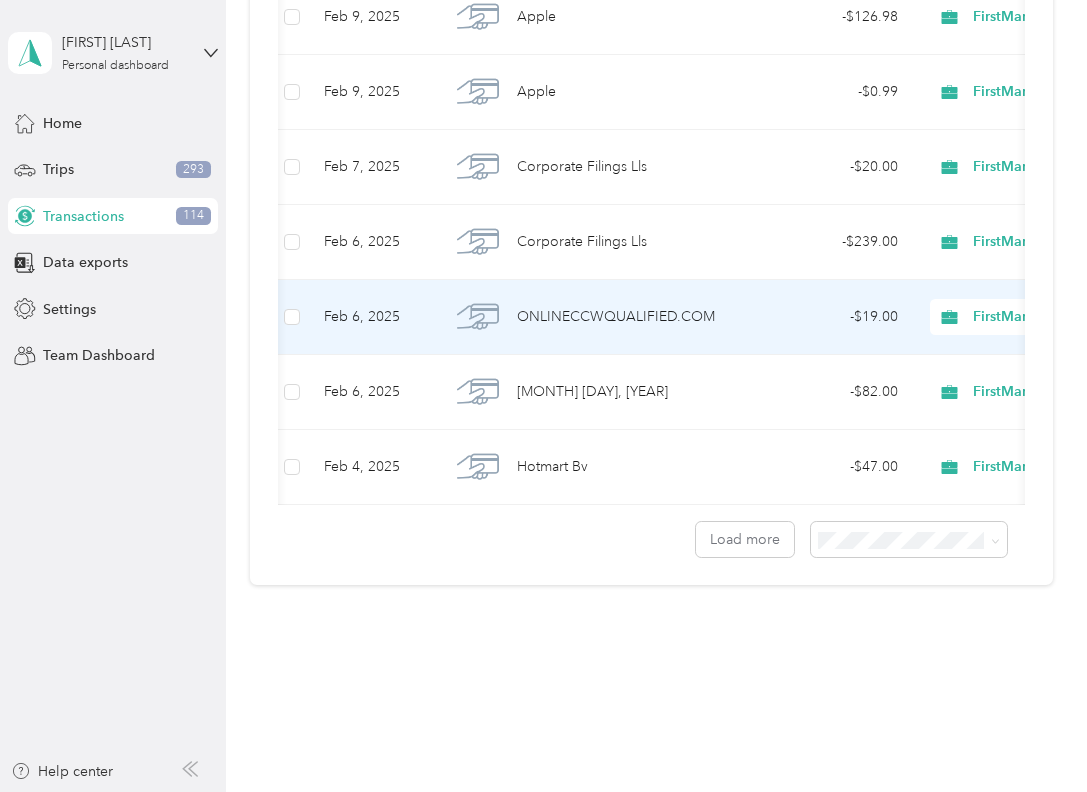 scroll, scrollTop: 59434, scrollLeft: 0, axis: vertical 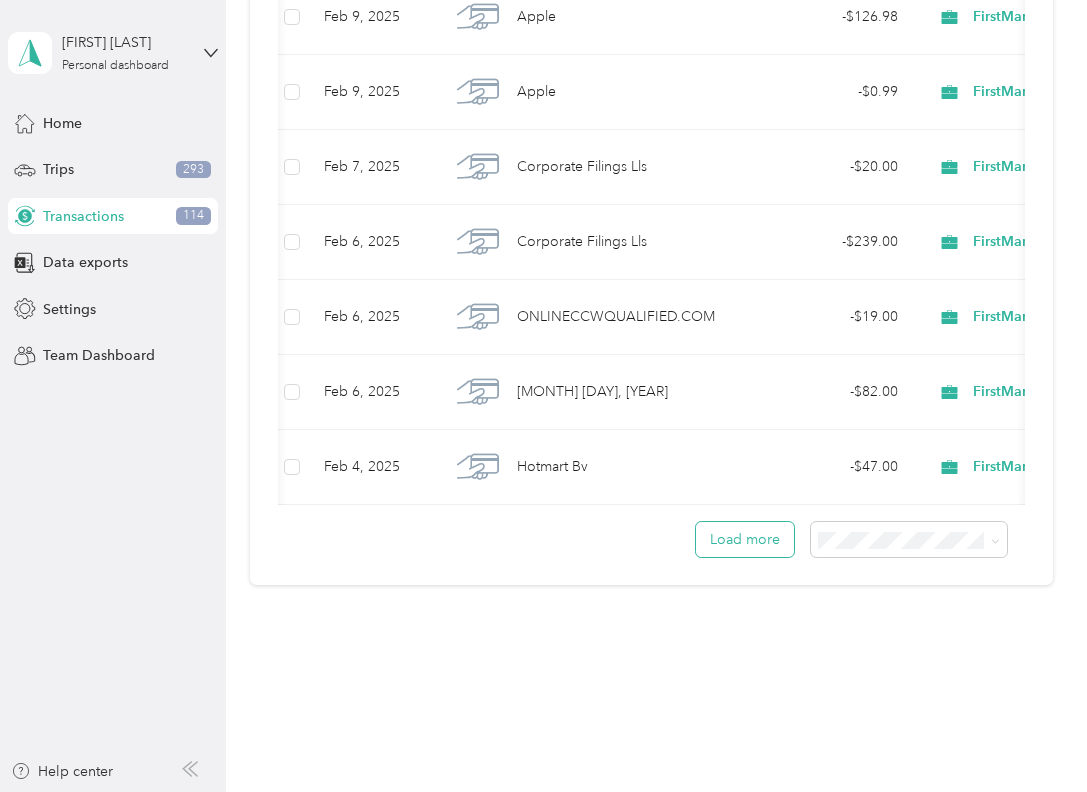 click on "Load more" at bounding box center (745, 539) 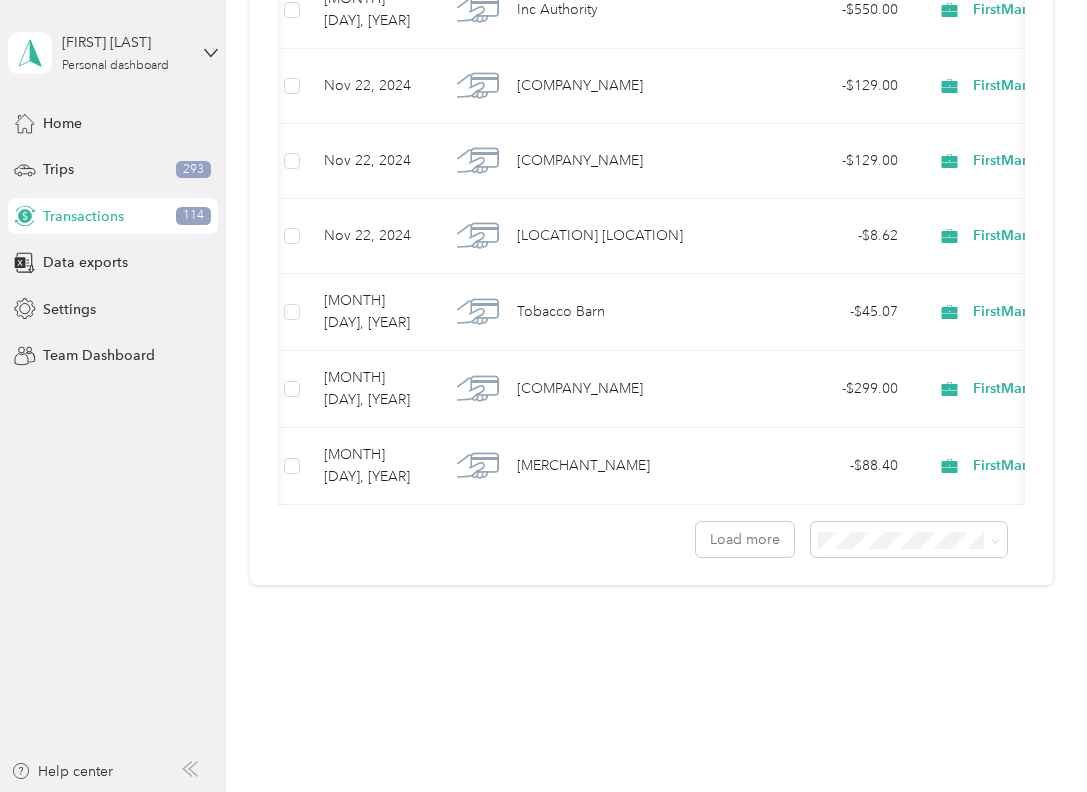 scroll, scrollTop: 69283, scrollLeft: 0, axis: vertical 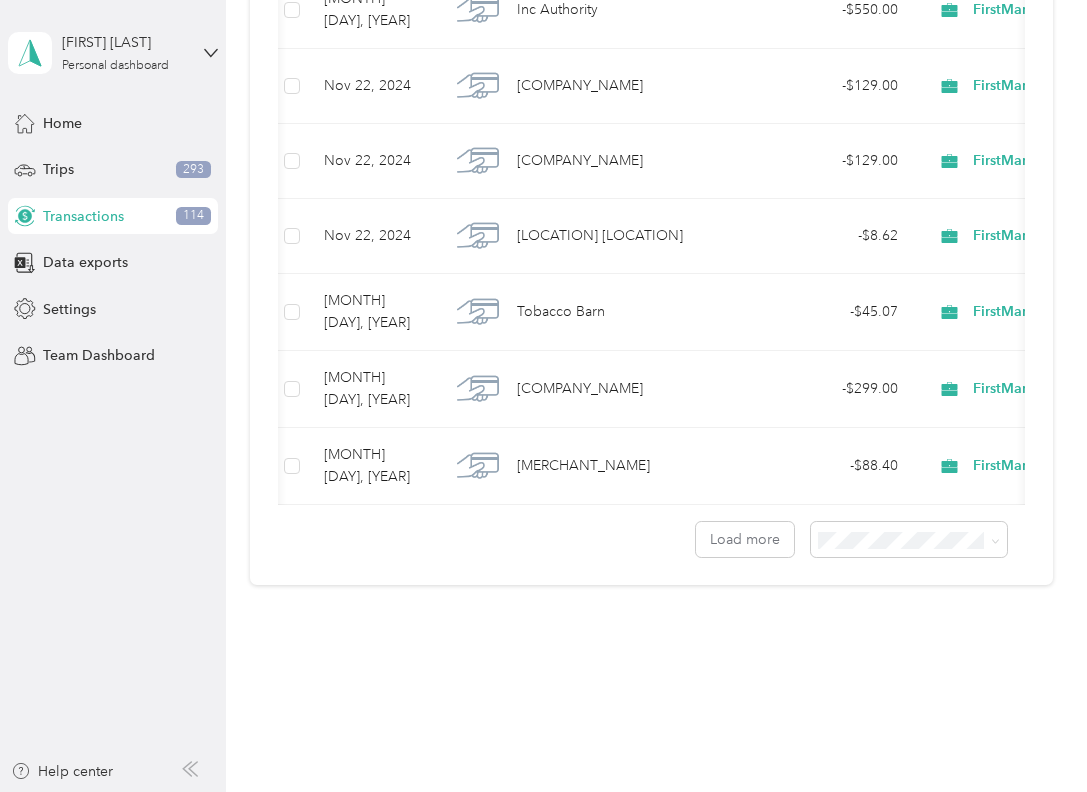click on "FirstMark" at bounding box center [1031, -3460] 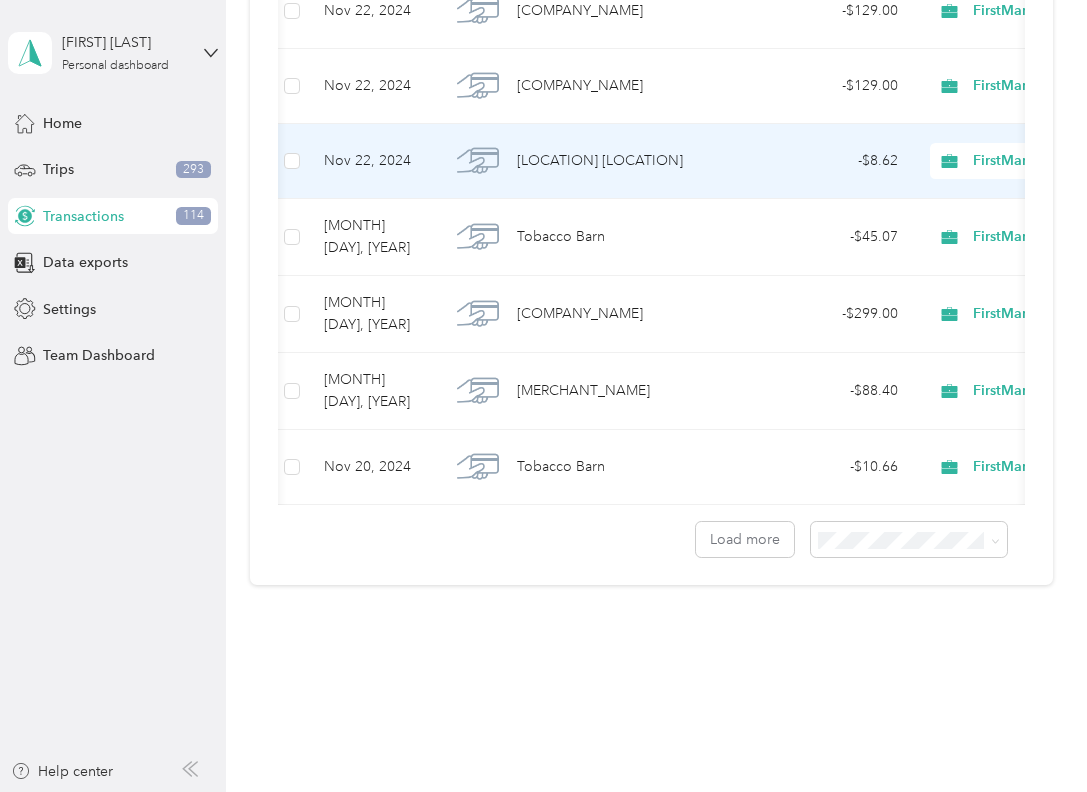 scroll, scrollTop: 79350, scrollLeft: 0, axis: vertical 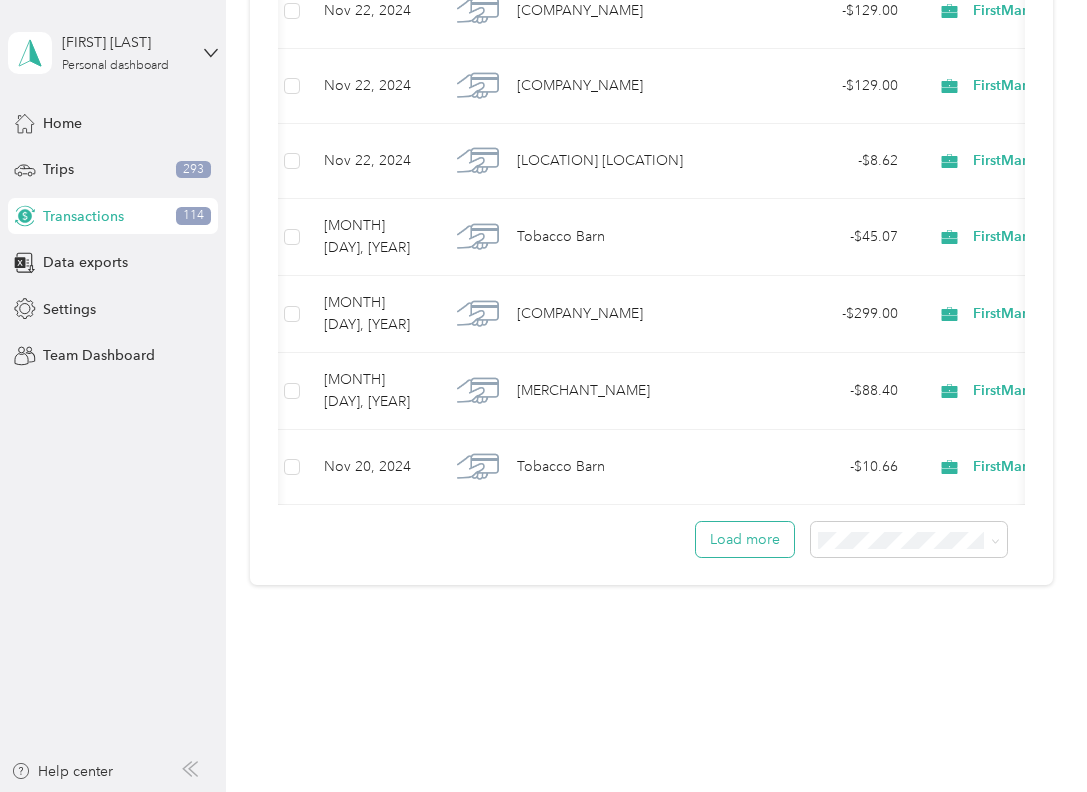 click on "Load more" at bounding box center [745, 539] 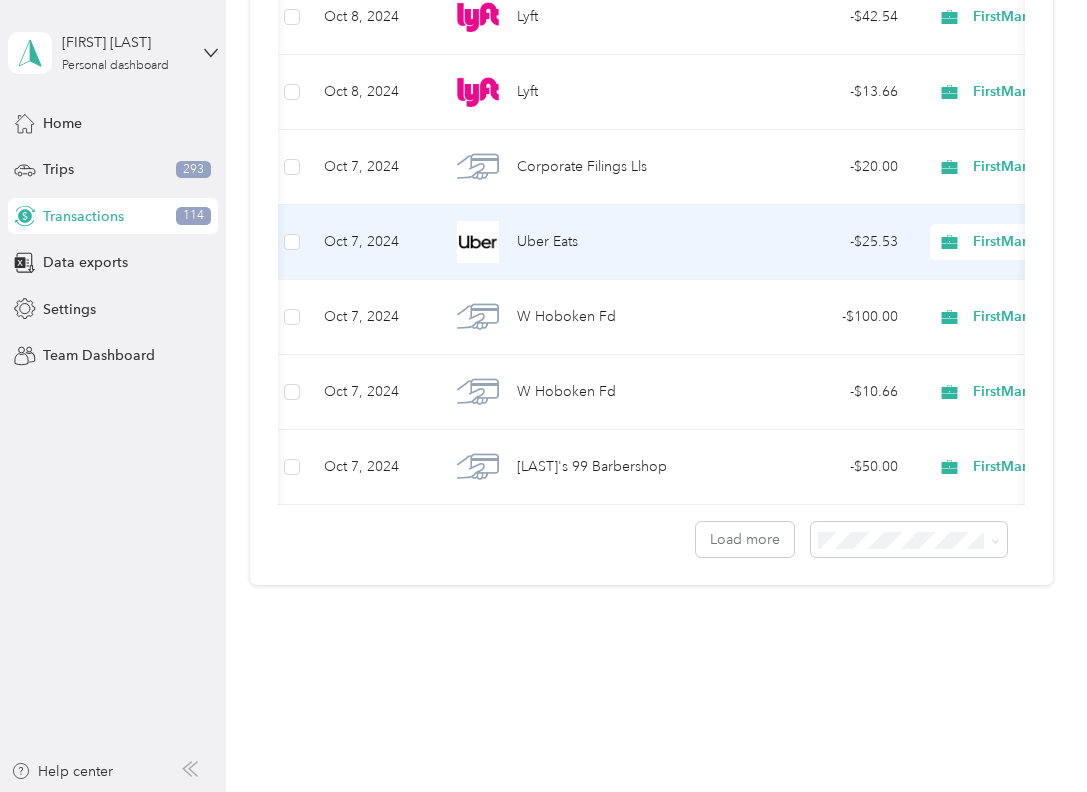 scroll, scrollTop: 99407, scrollLeft: 0, axis: vertical 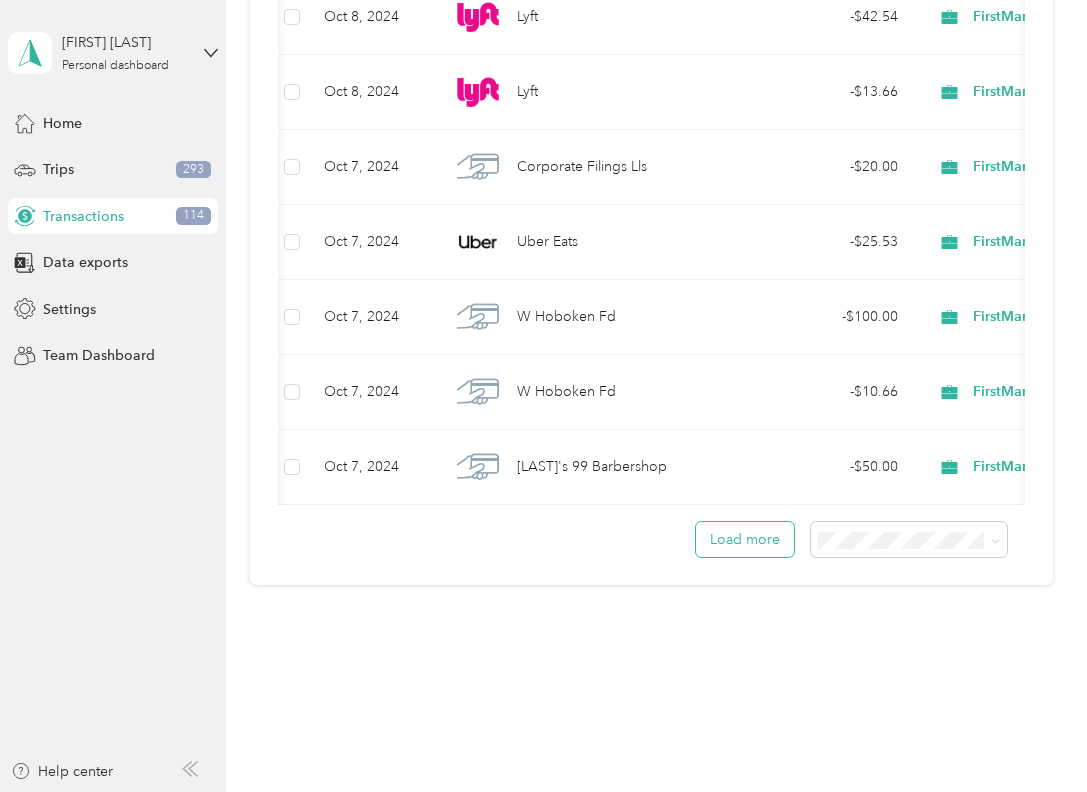 click on "Load more" at bounding box center [745, 539] 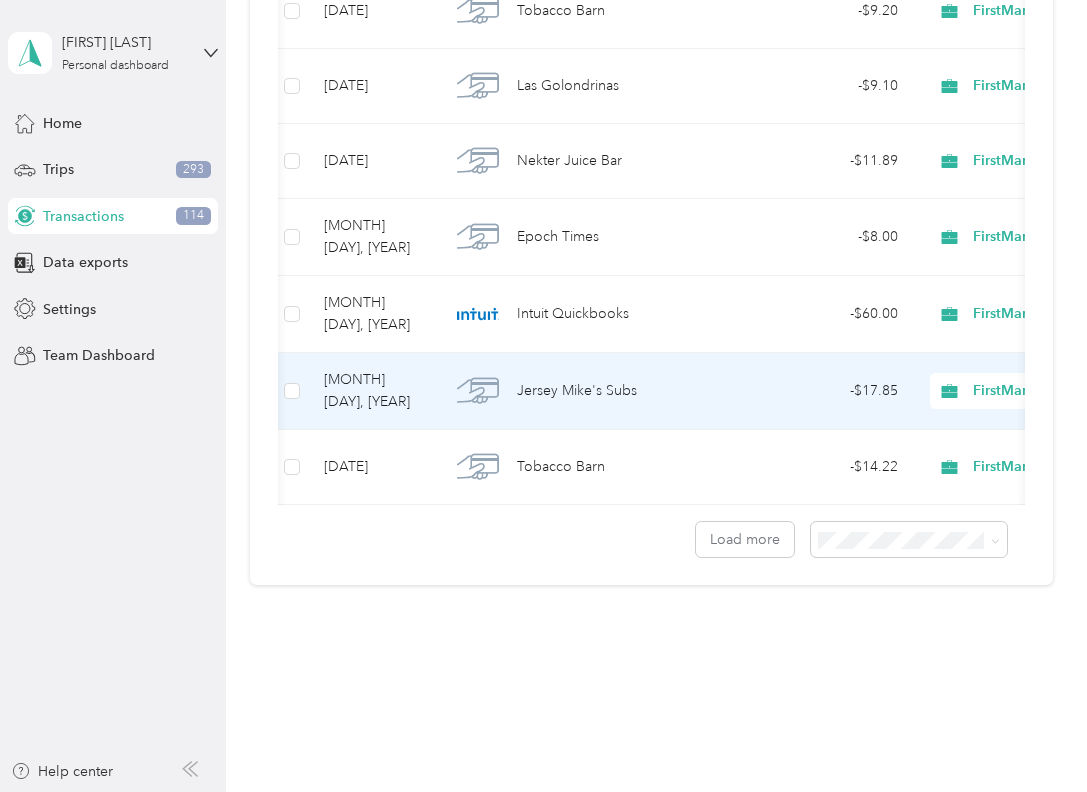 scroll, scrollTop: 119384, scrollLeft: 0, axis: vertical 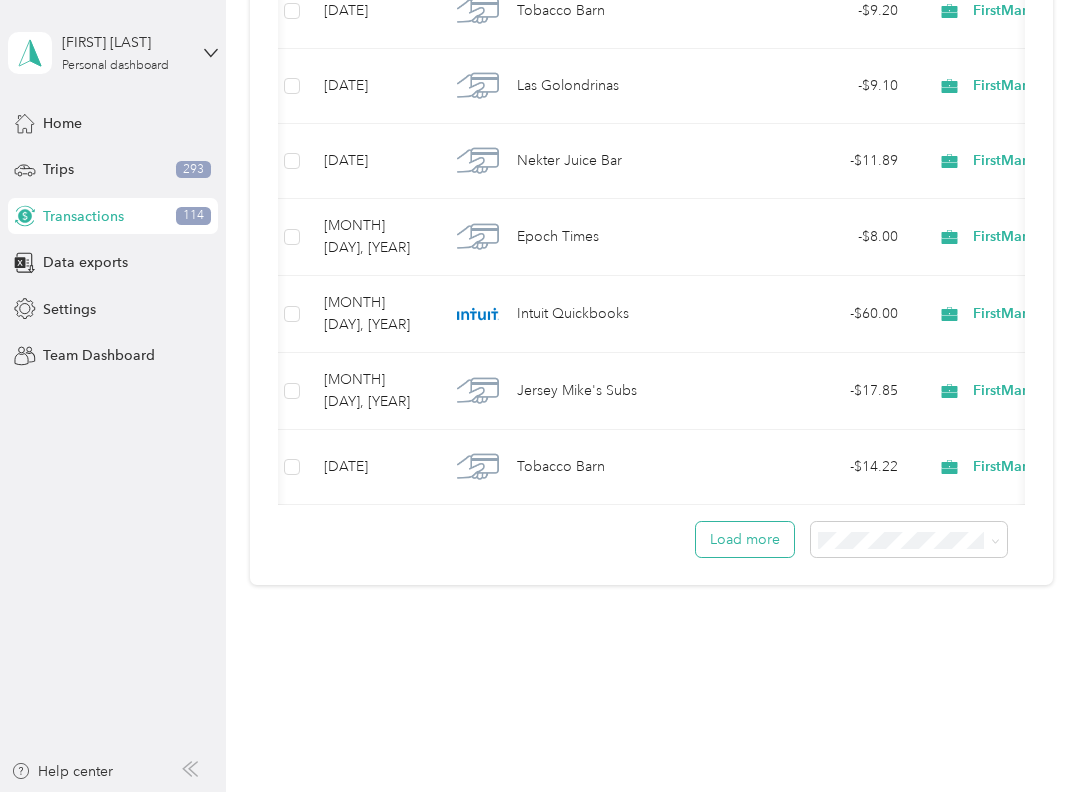 click on "Load more" at bounding box center (745, 539) 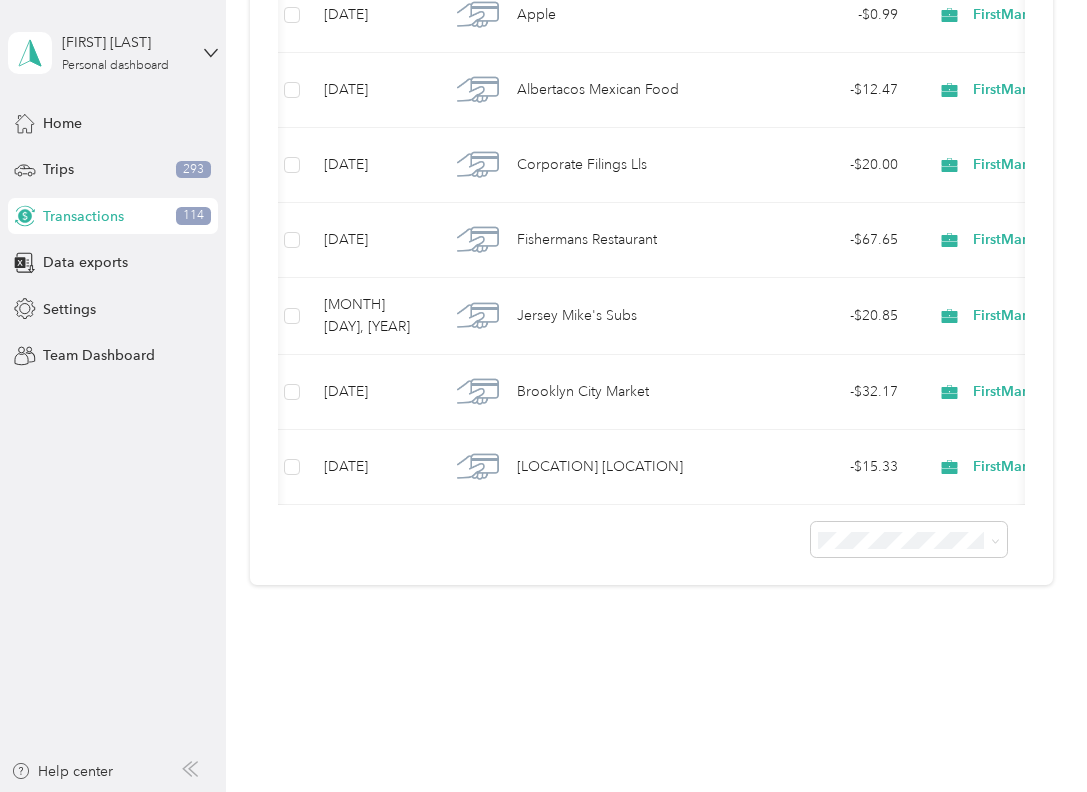 scroll, scrollTop: 124296, scrollLeft: 0, axis: vertical 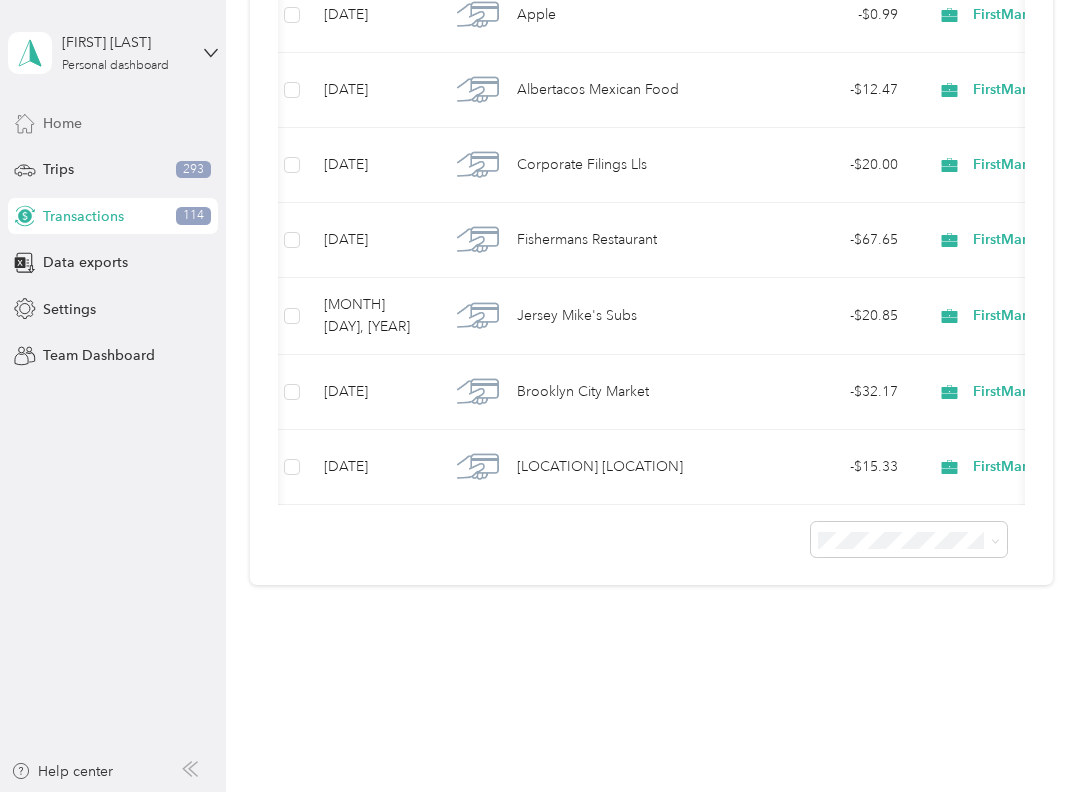 click on "Home" at bounding box center (62, 123) 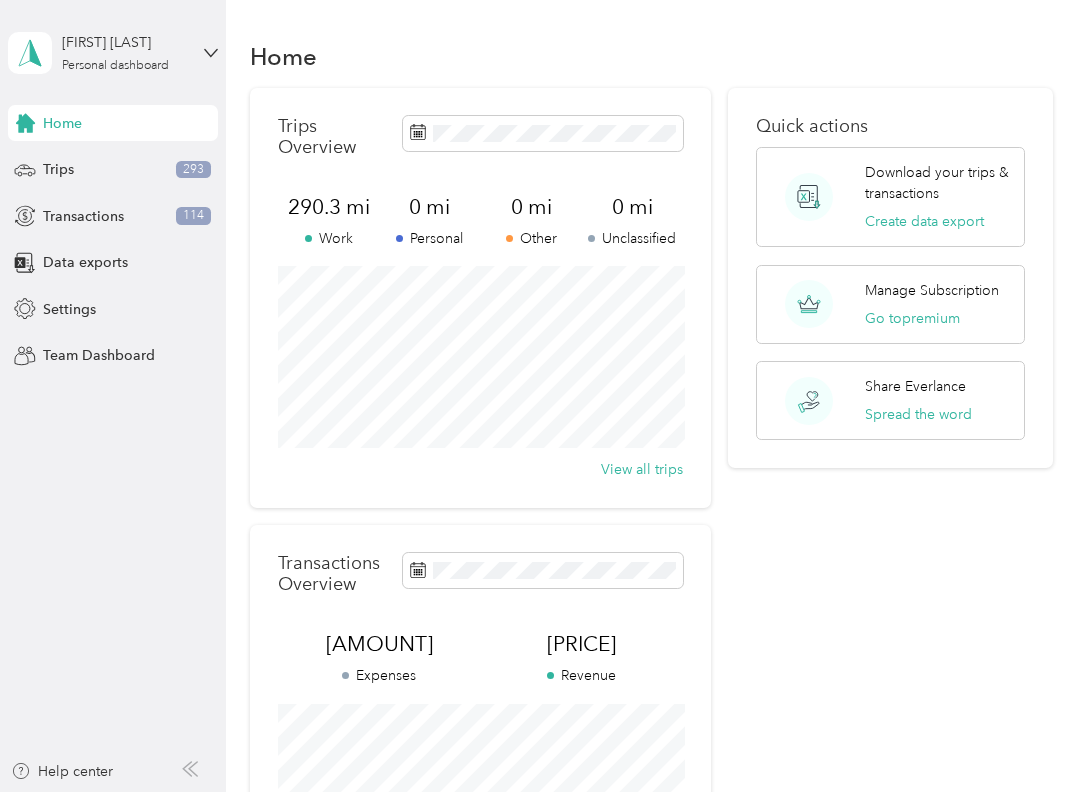 scroll, scrollTop: 0, scrollLeft: 0, axis: both 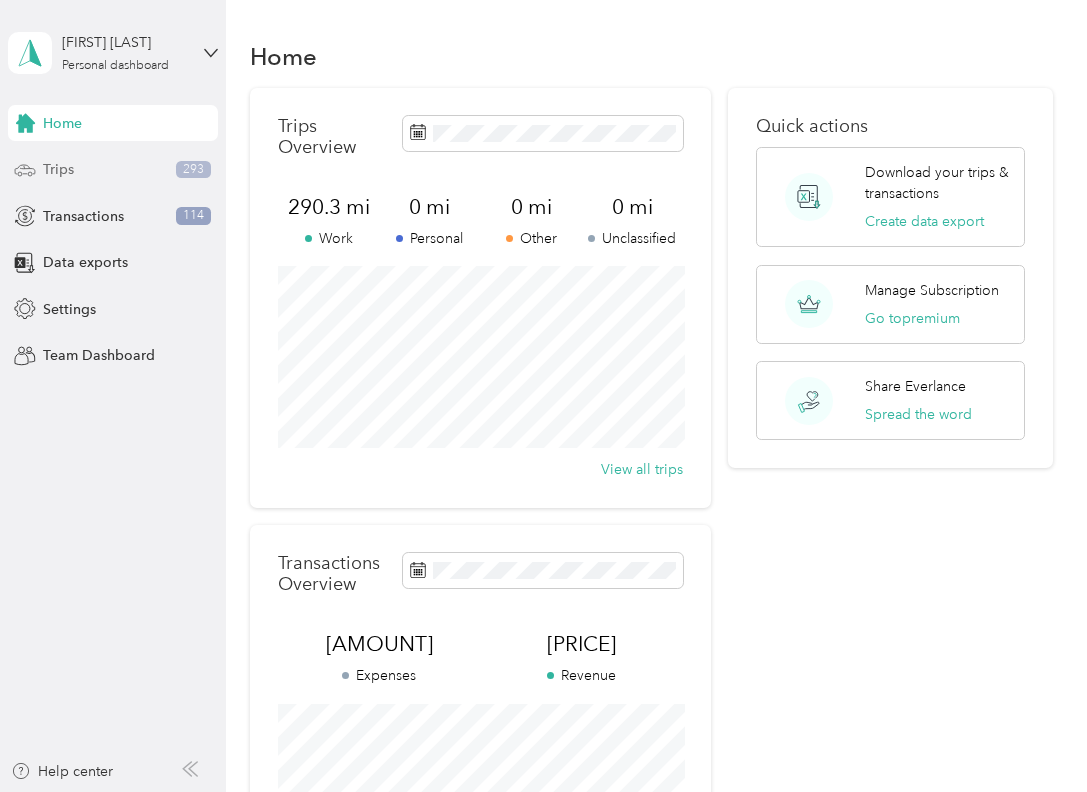 click on "Trips" at bounding box center [58, 169] 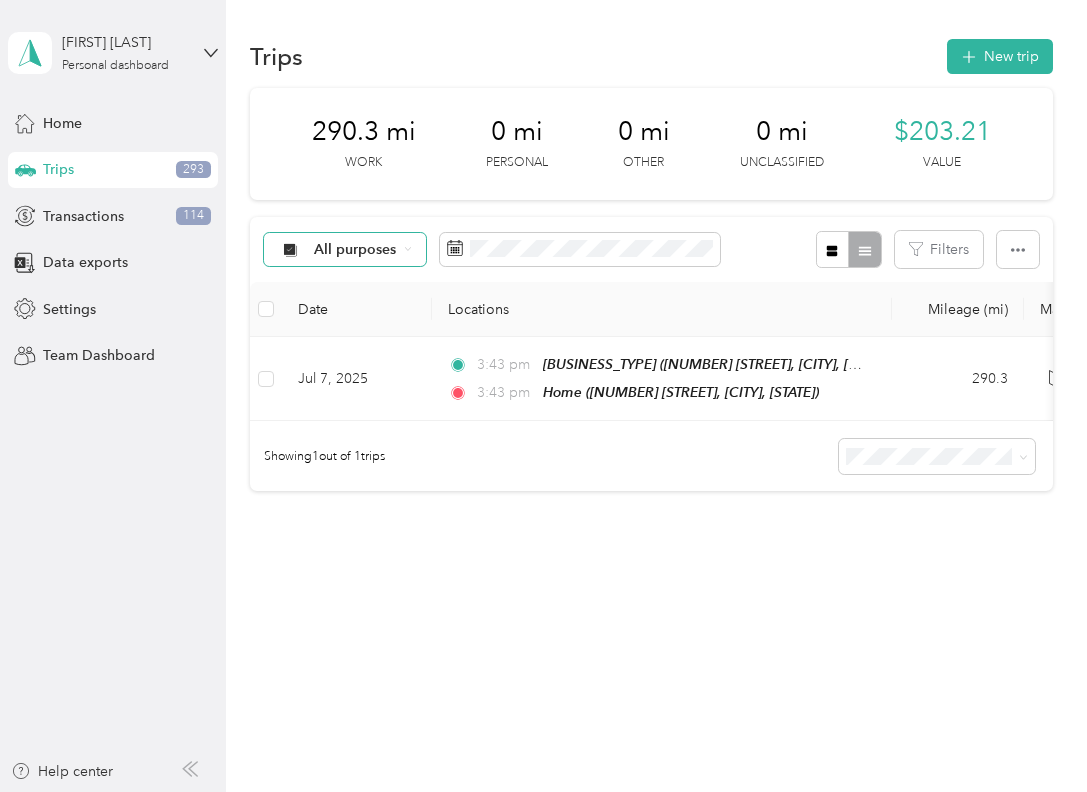 click on "All purposes" at bounding box center [355, 250] 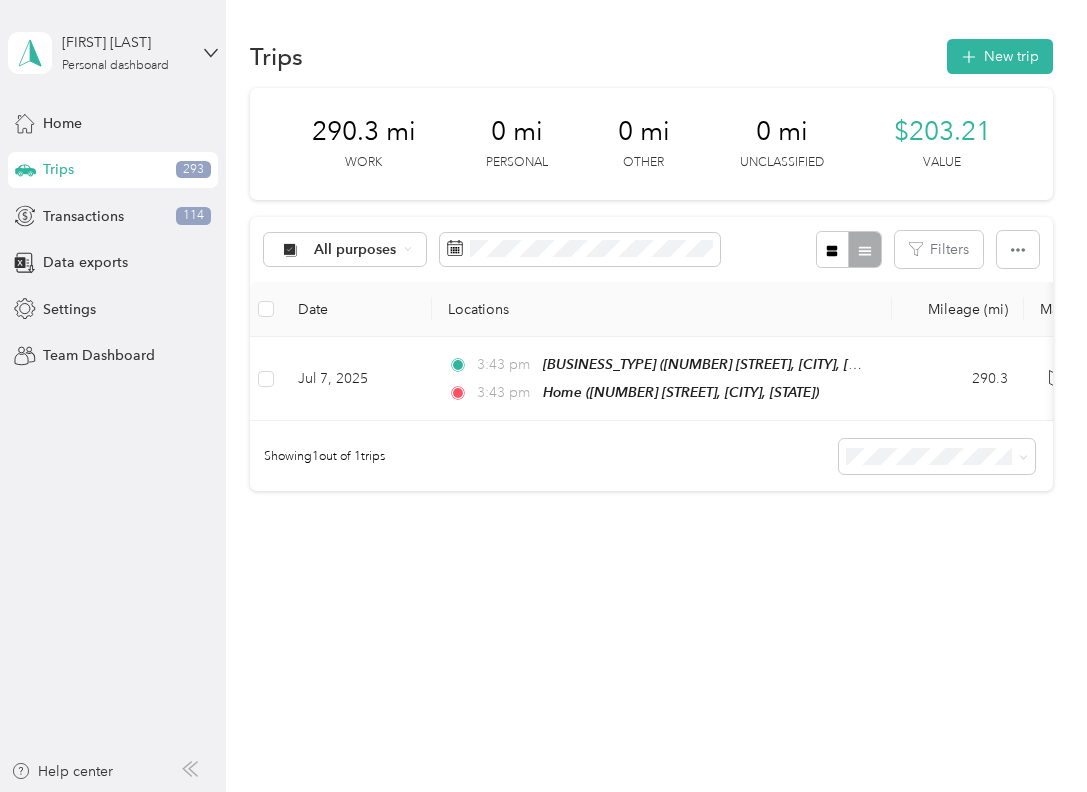 click on "Cabi" at bounding box center (362, 529) 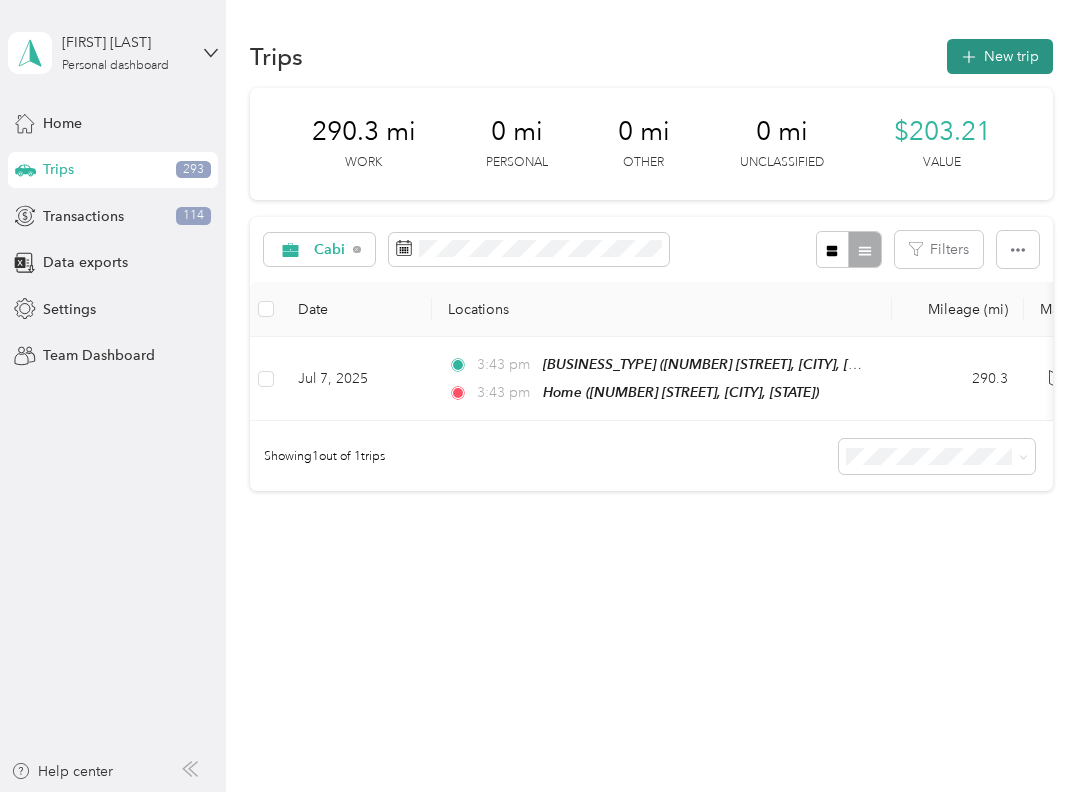 click on "New trip" at bounding box center (1000, 56) 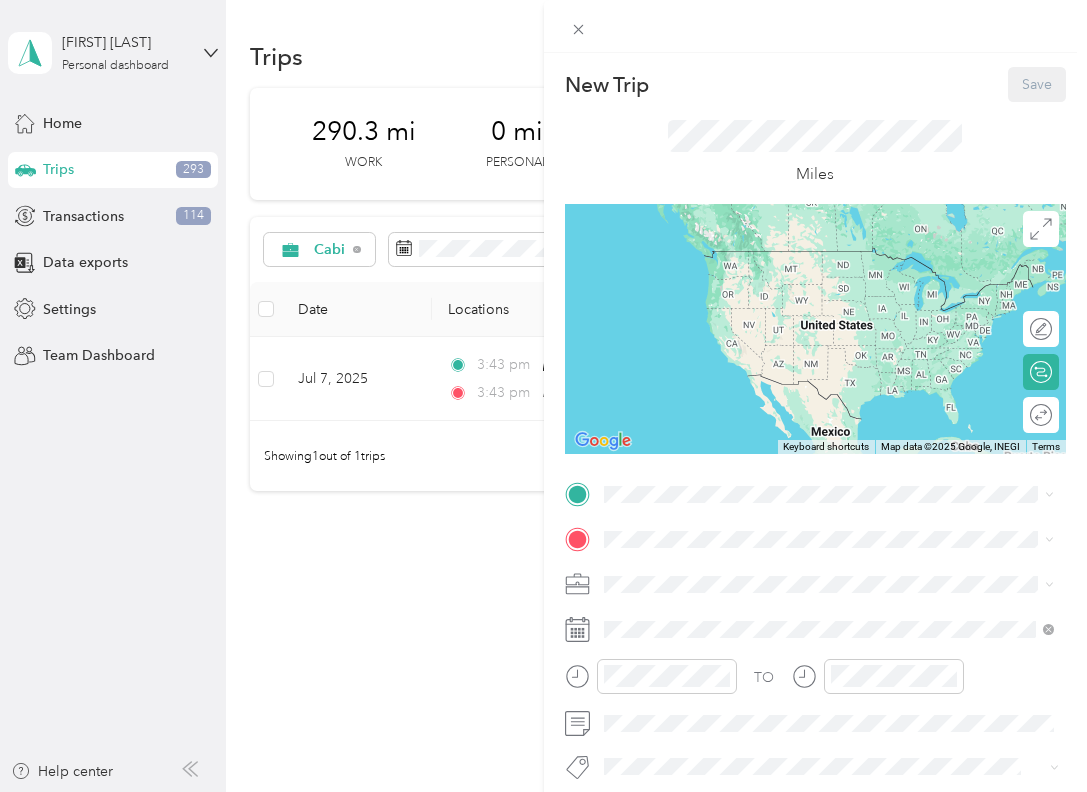 click on "New Trip Save This trip cannot be edited because it is either under review, approved, or paid. Contact your Team Manager to edit it. Miles ← Move left → Move right ↑ Move up ↓ Move down + Zoom in - Zoom out Home Jump left by 75% End Jump right by 75% Page Up Jump up by 75% Page Down Jump down by 75% Keyboard shortcuts Map Data Map data ©2025 Google, INEGI Map data ©2025 Google, INEGI 1000 km  Click to toggle between metric and imperial units Terms Report a map error Edit route Calculate route Round trip TO Add photo" at bounding box center [543, 396] 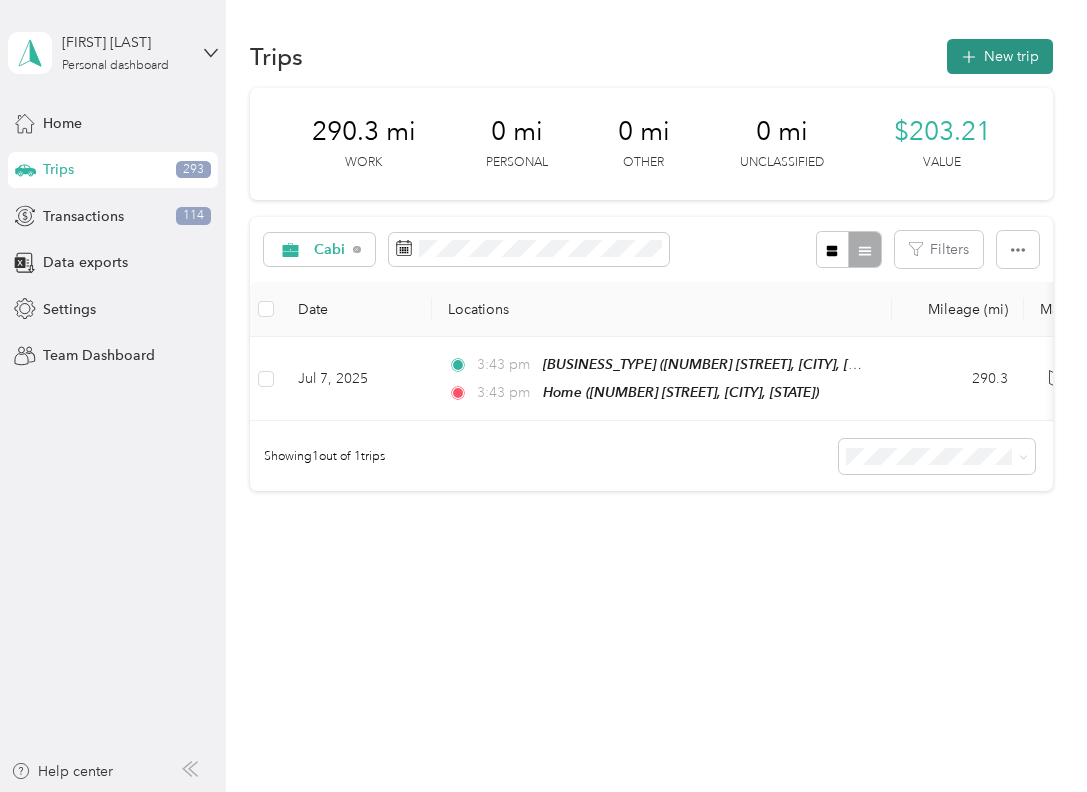 click on "New trip" at bounding box center [1000, 56] 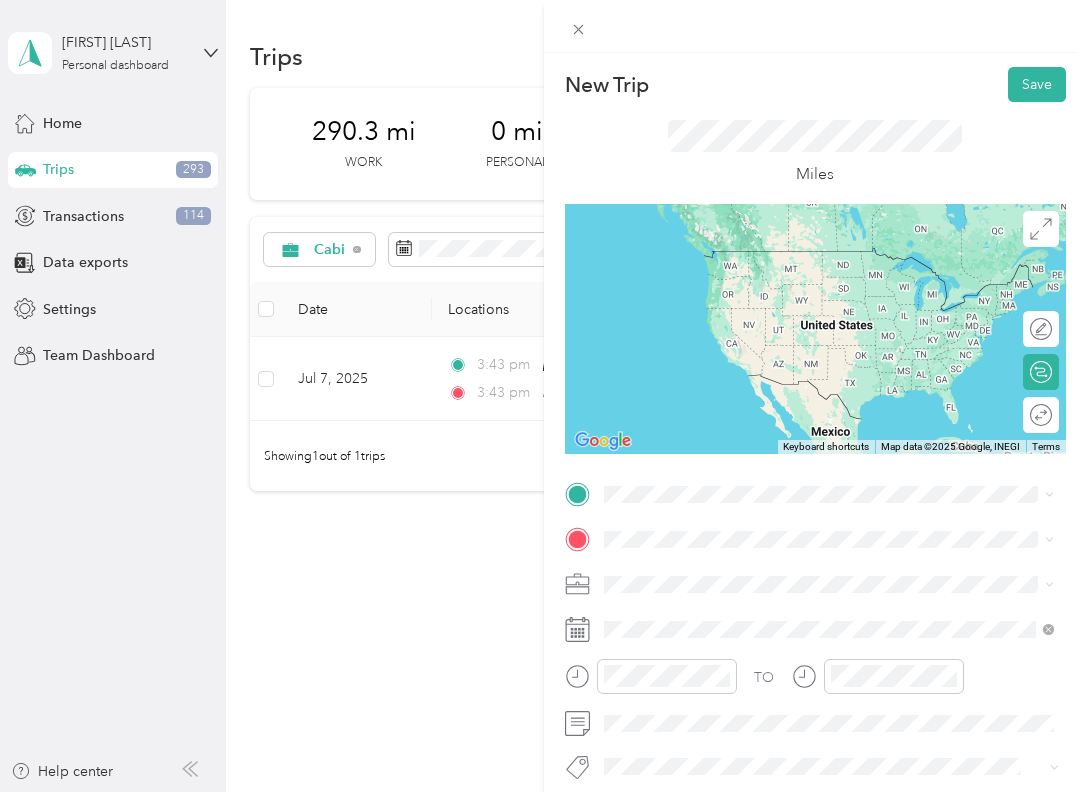 drag, startPoint x: 619, startPoint y: 502, endPoint x: 679, endPoint y: 596, distance: 111.516815 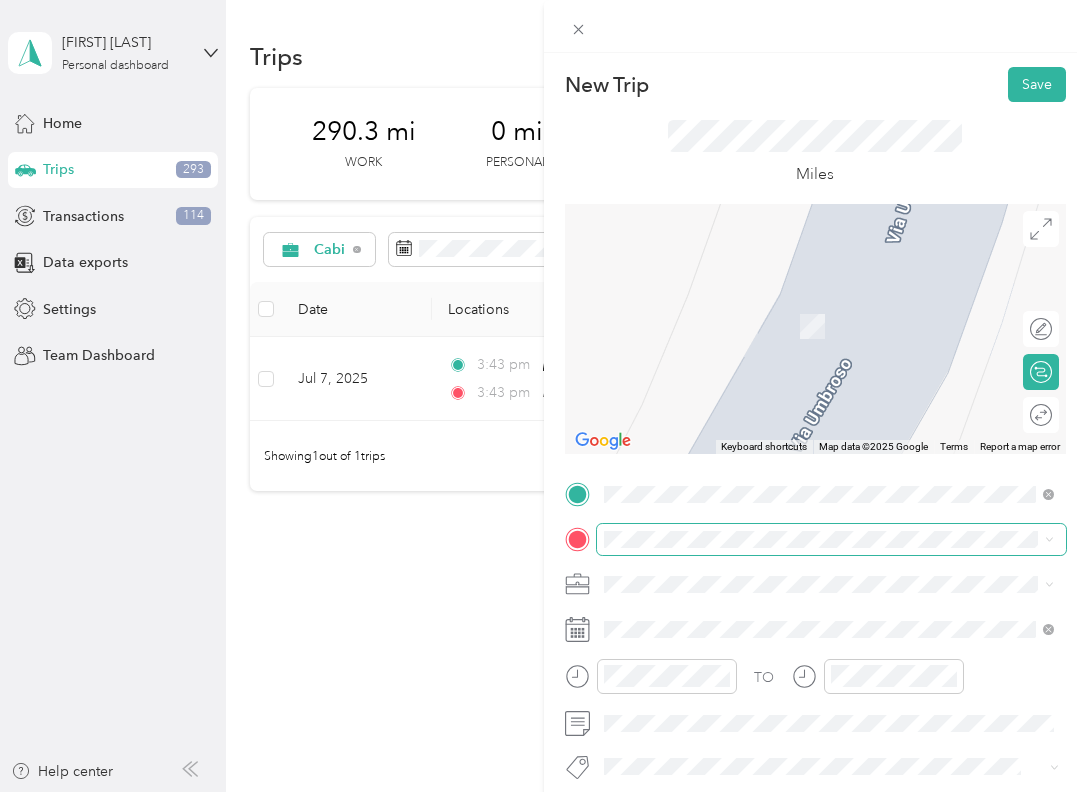 click at bounding box center (832, 539) 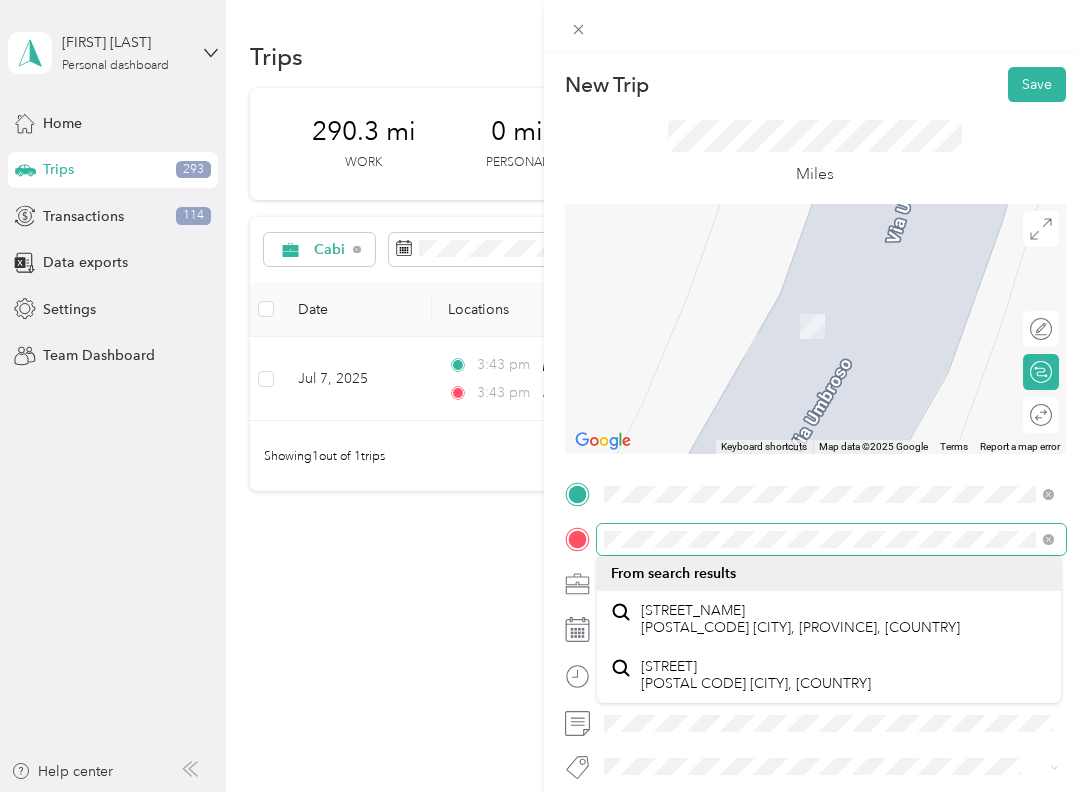 click at bounding box center (816, 539) 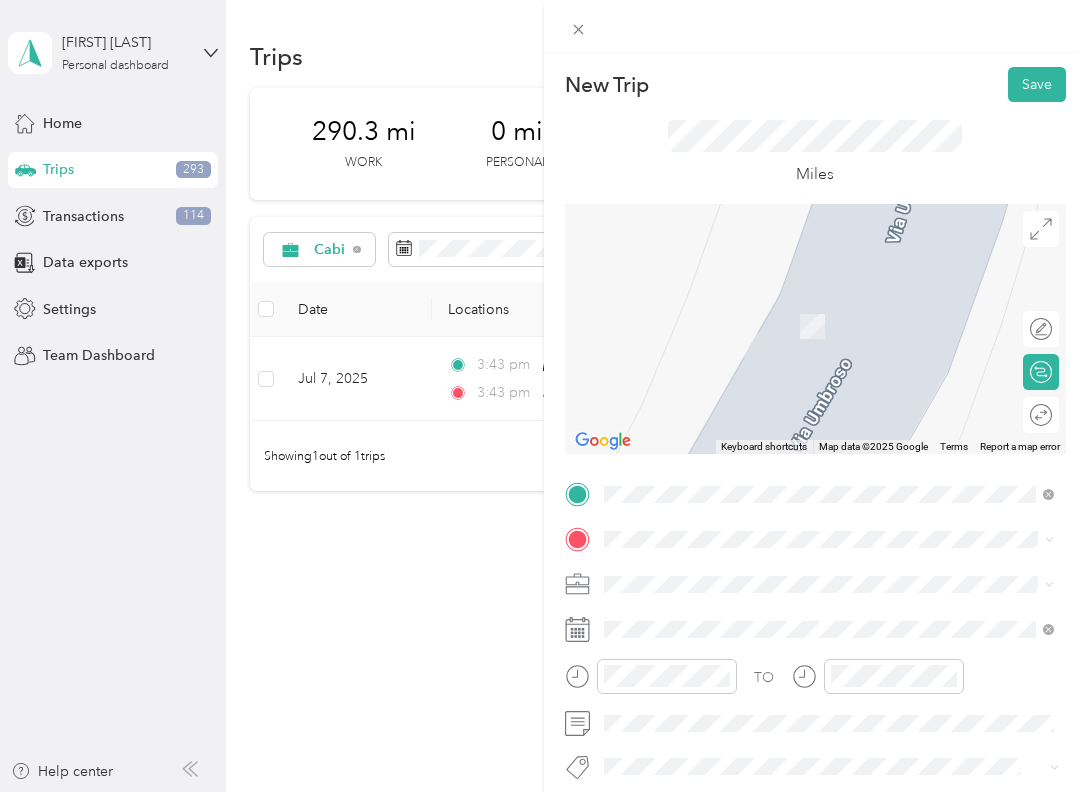 click on "[CITY]
[STATE], [COUNTRY]" at bounding box center (829, 303) 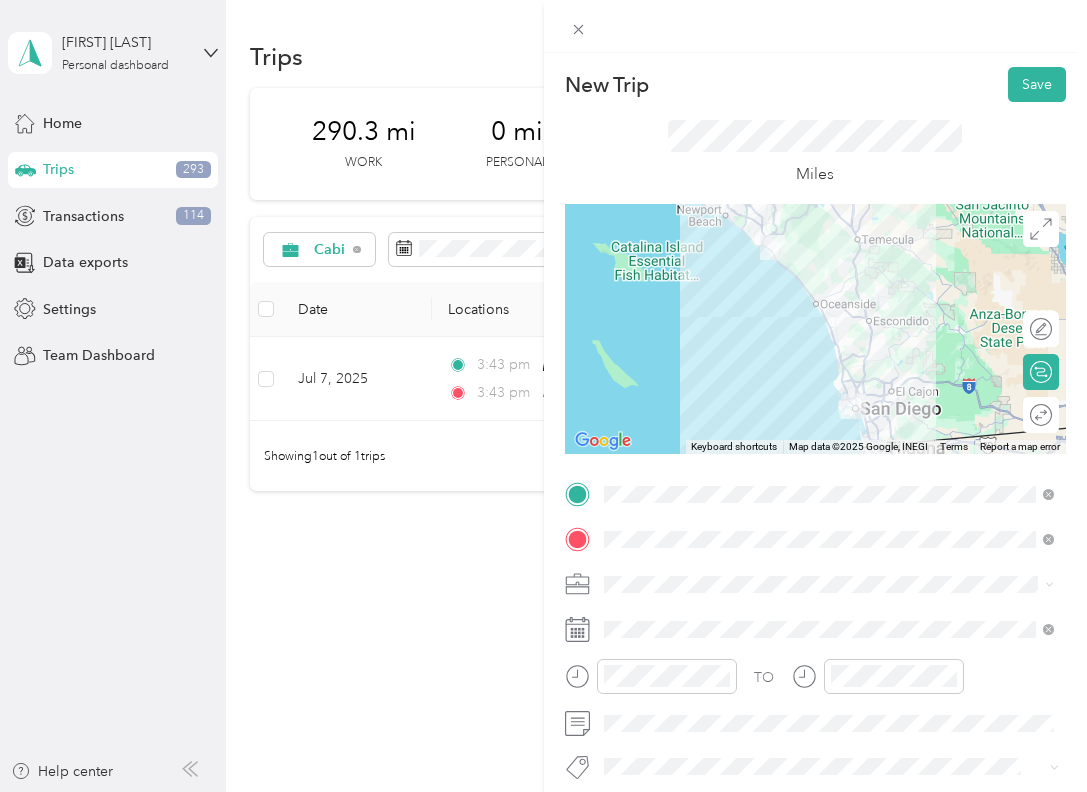 click on "Cabi" at bounding box center (829, 471) 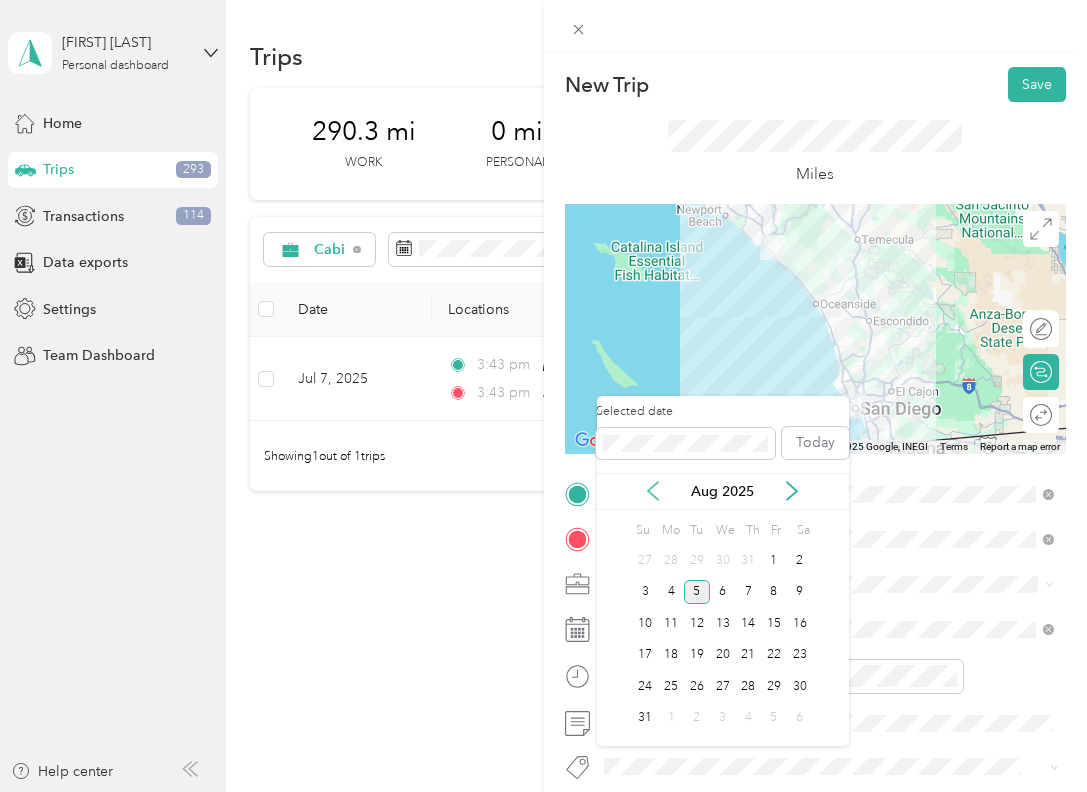 click 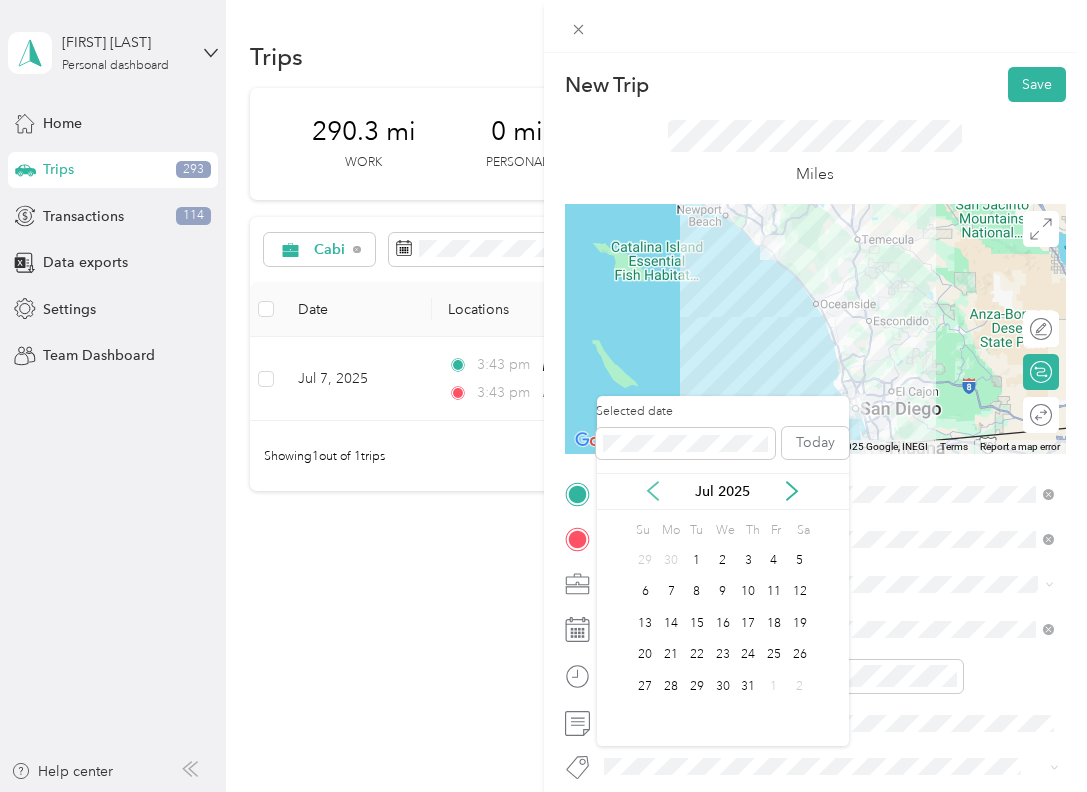click 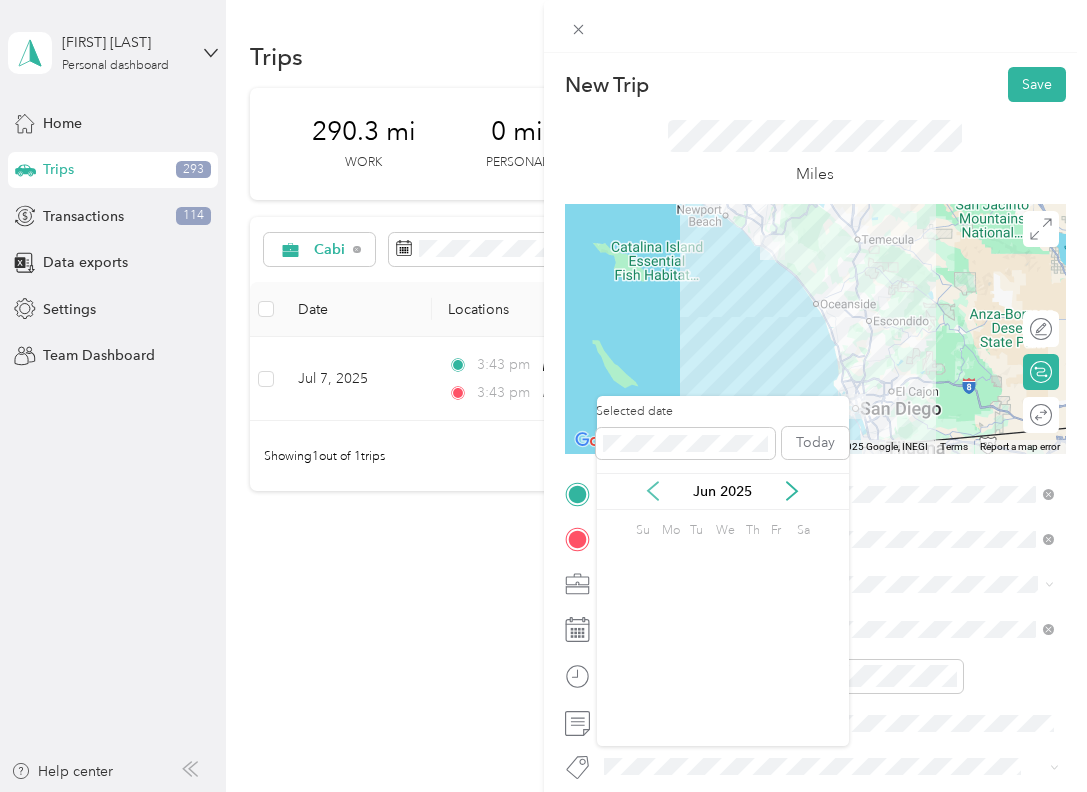 click 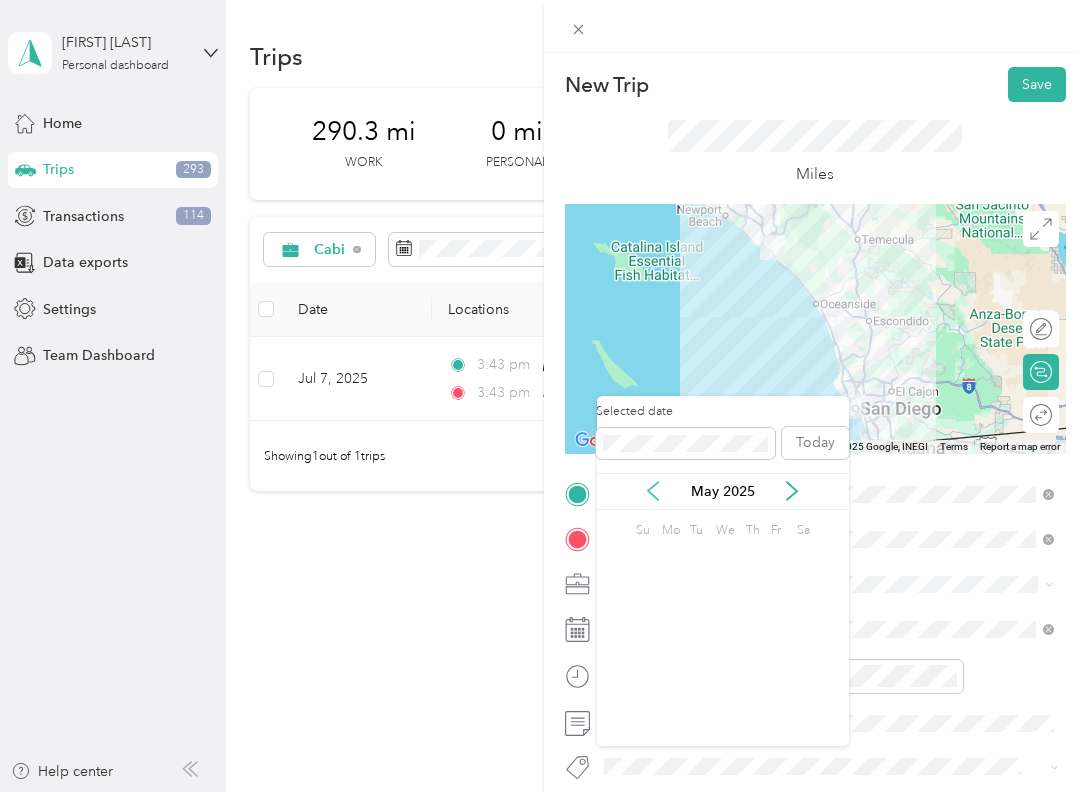 click 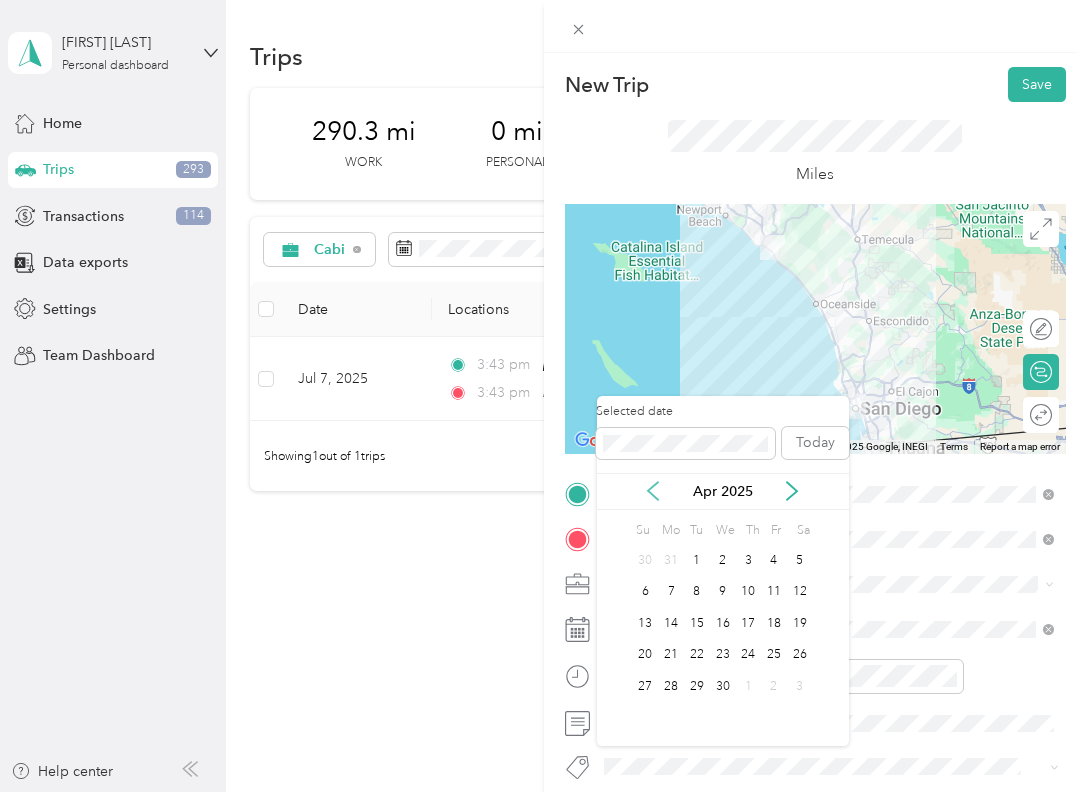 click 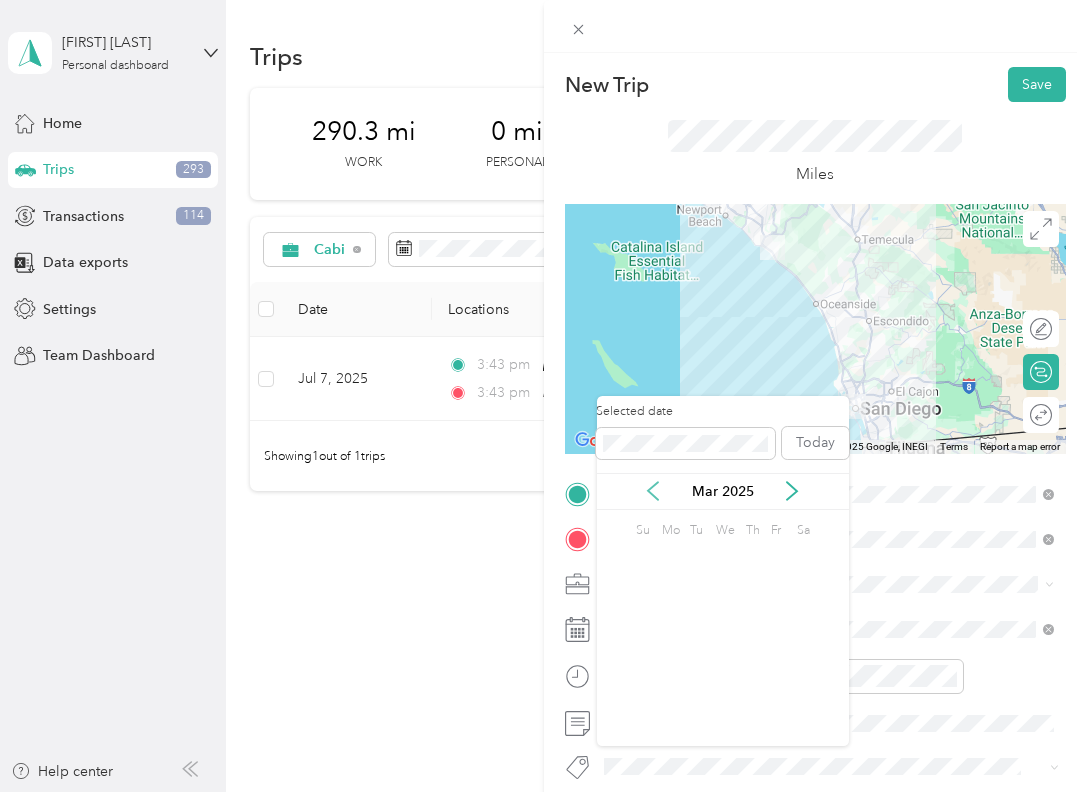 click 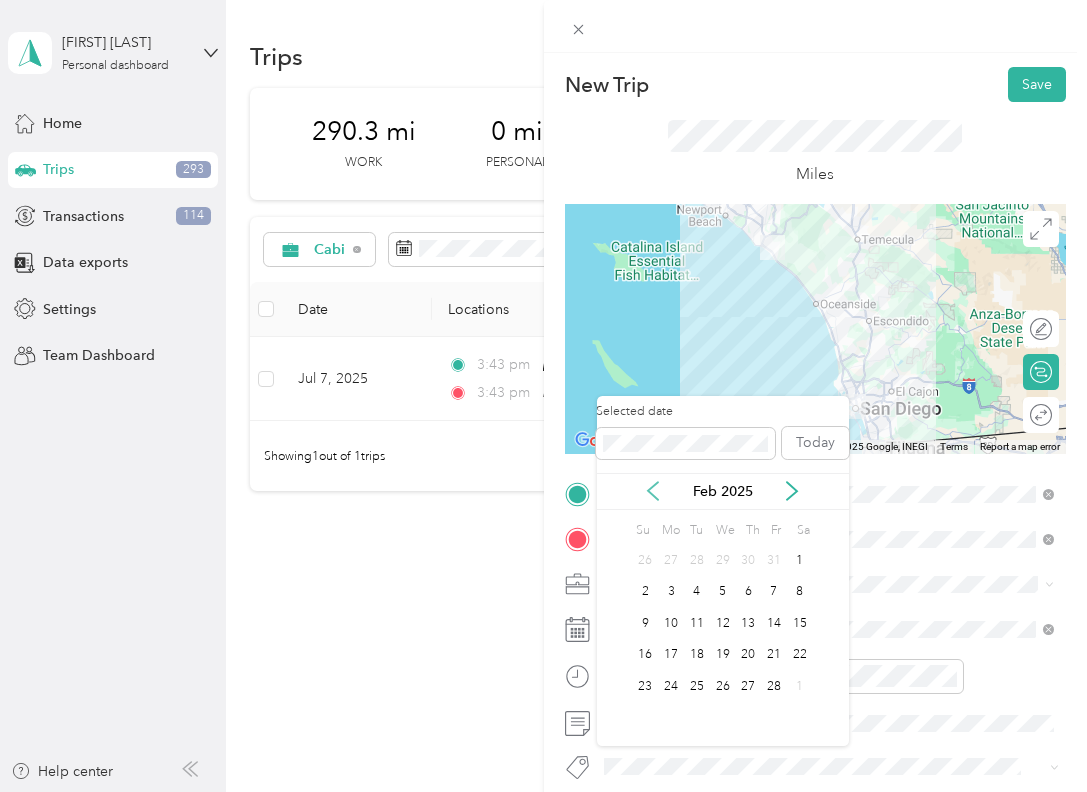 click 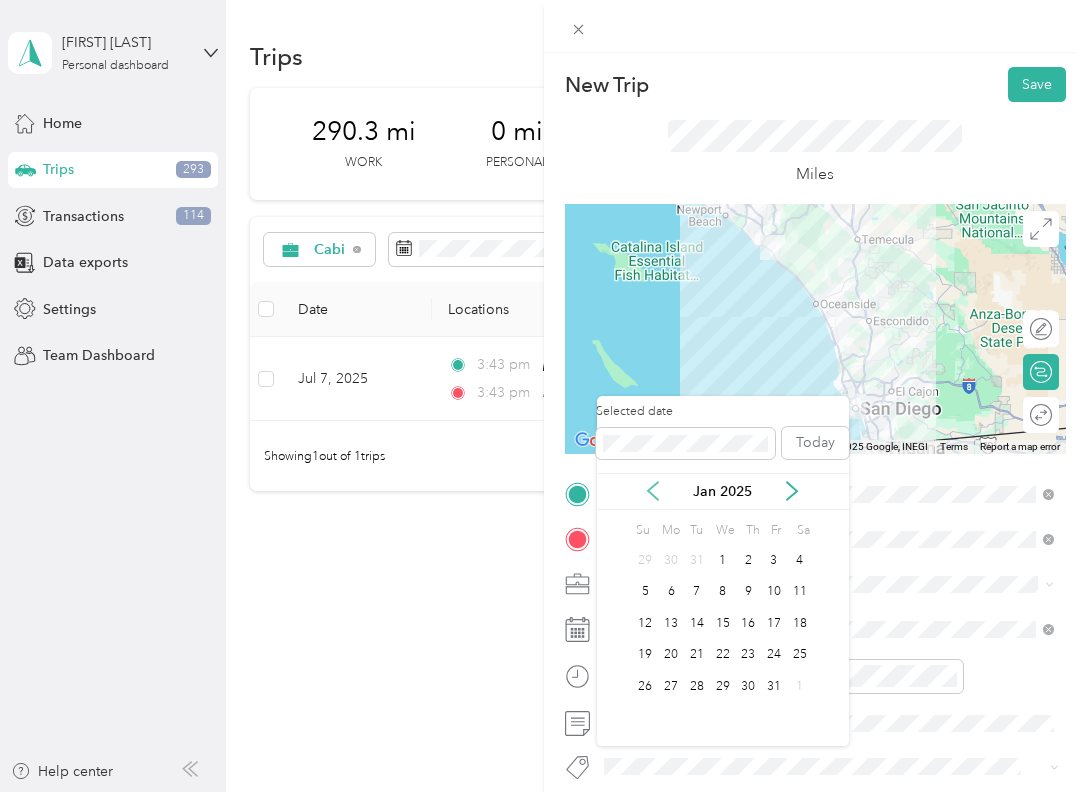 click 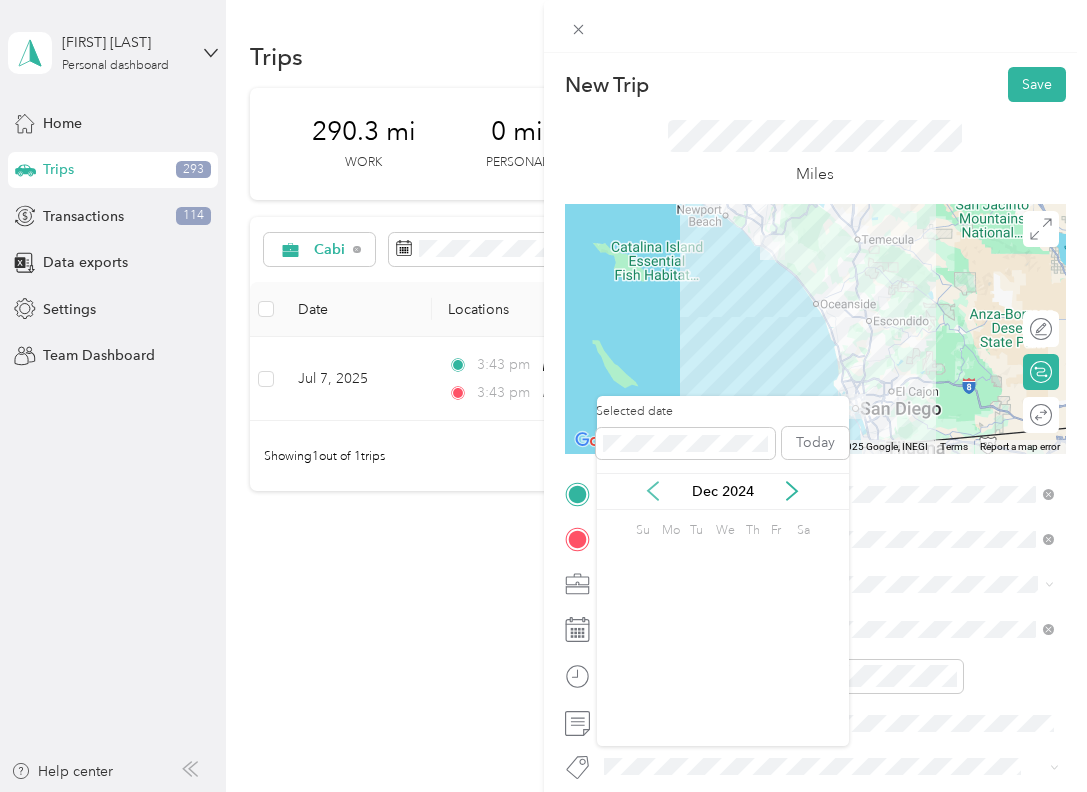 click 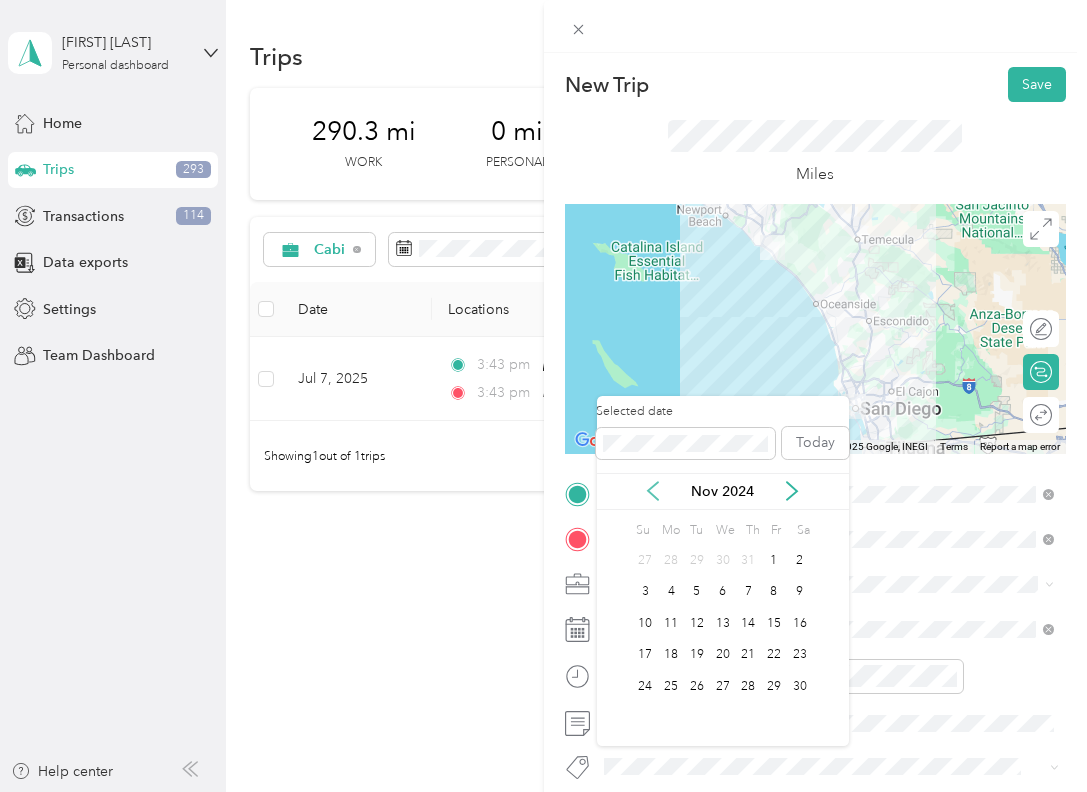 click 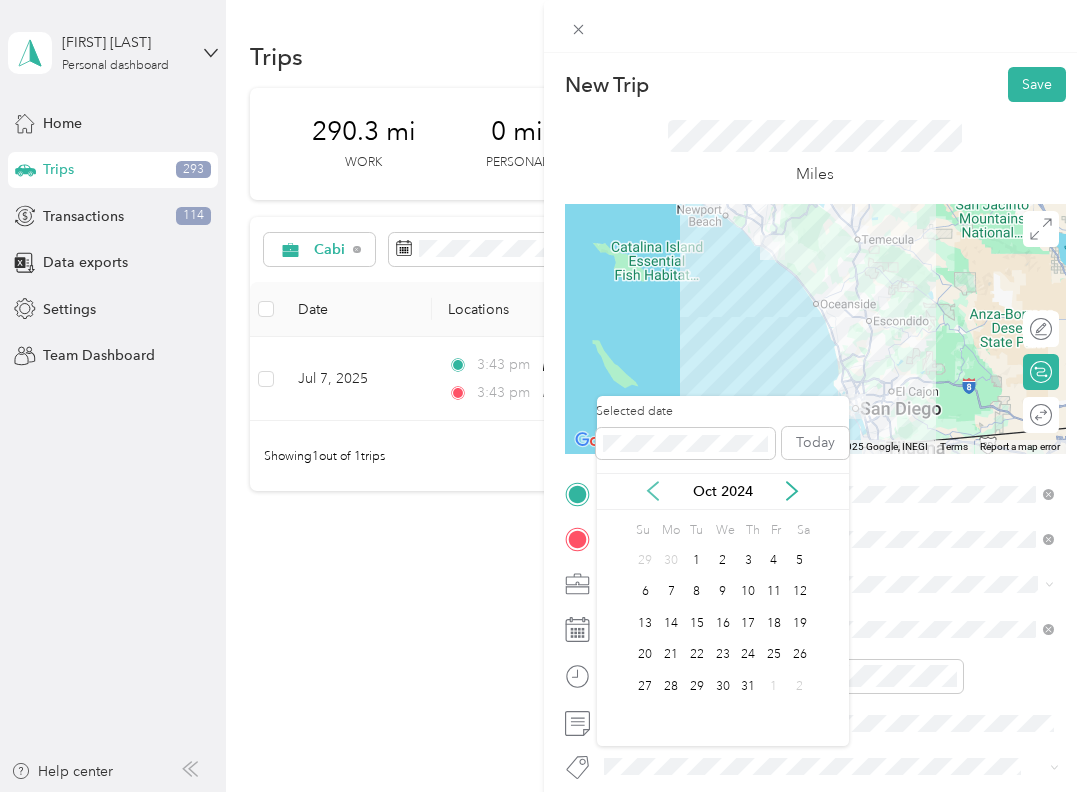 click 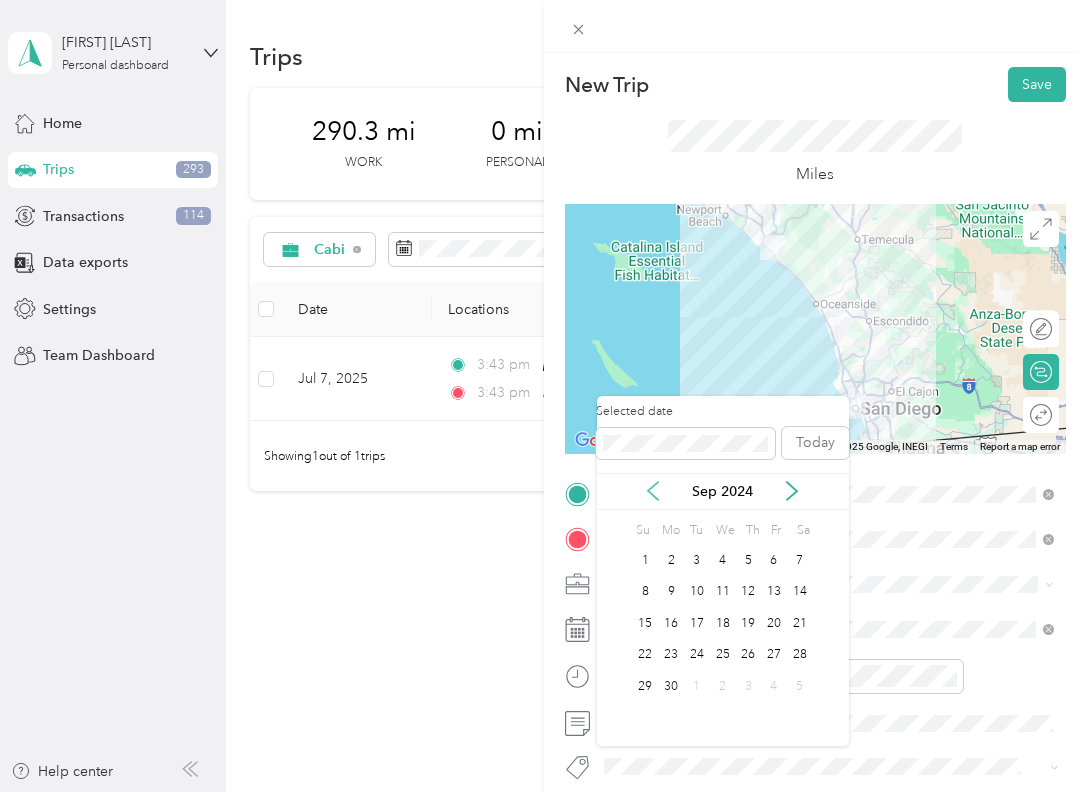 click 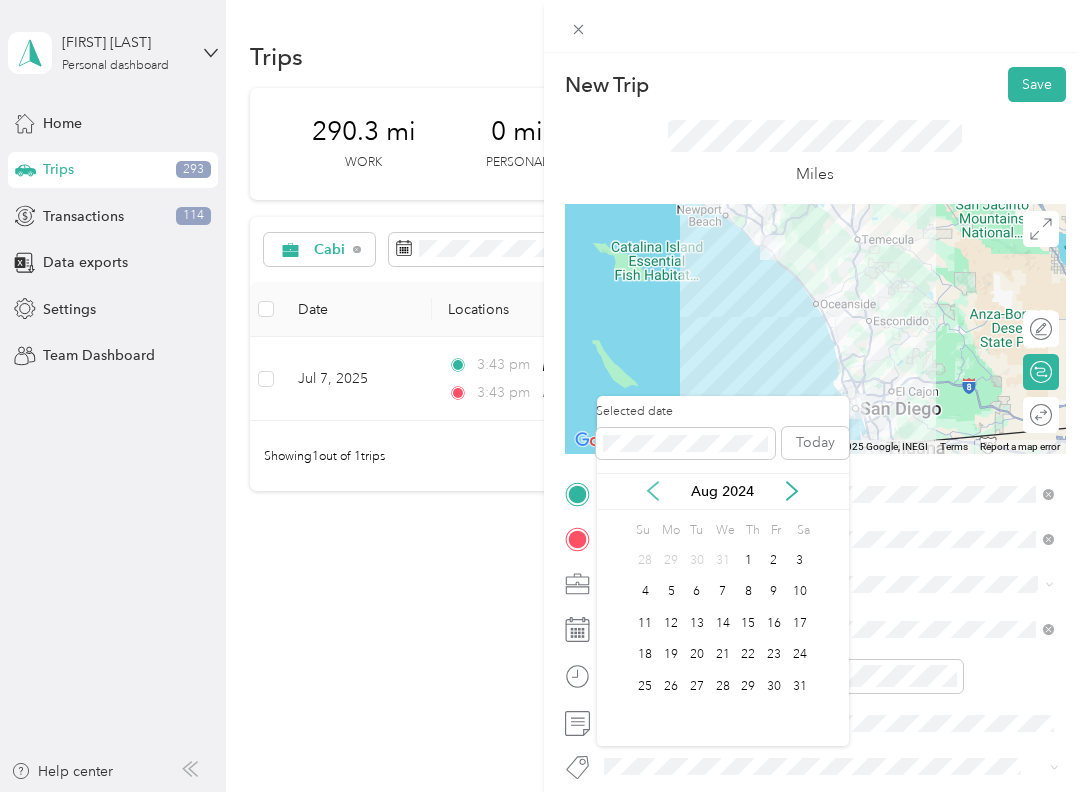 click 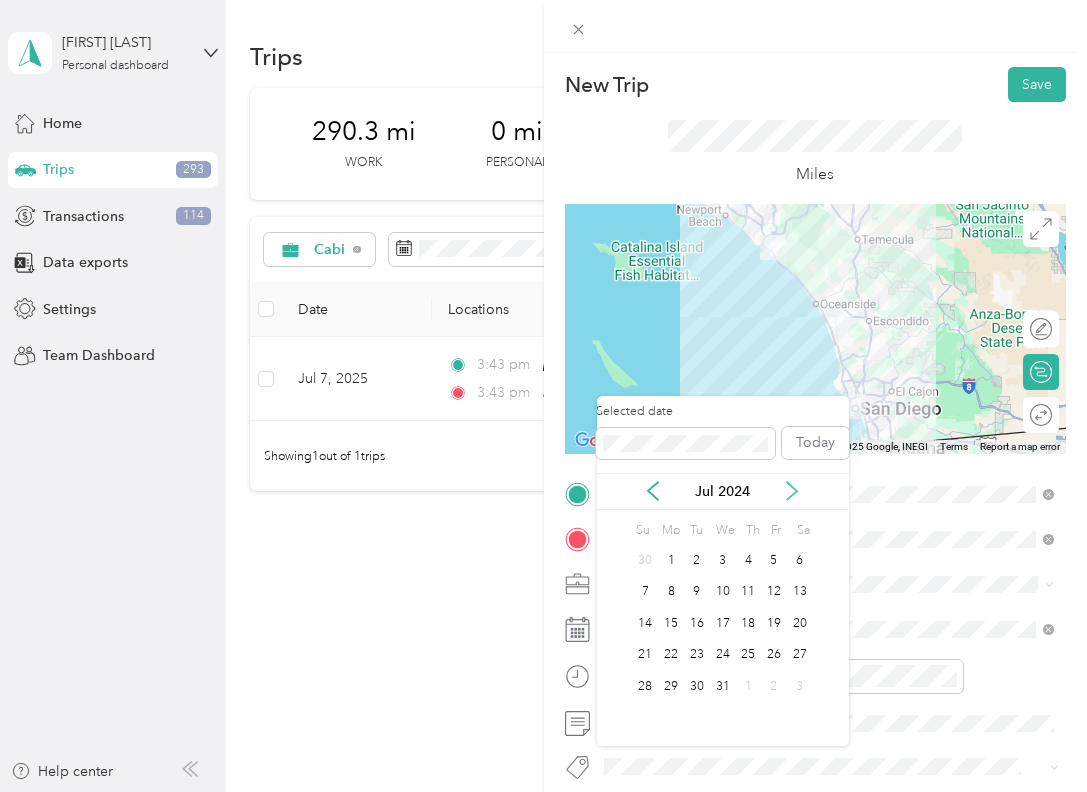 click 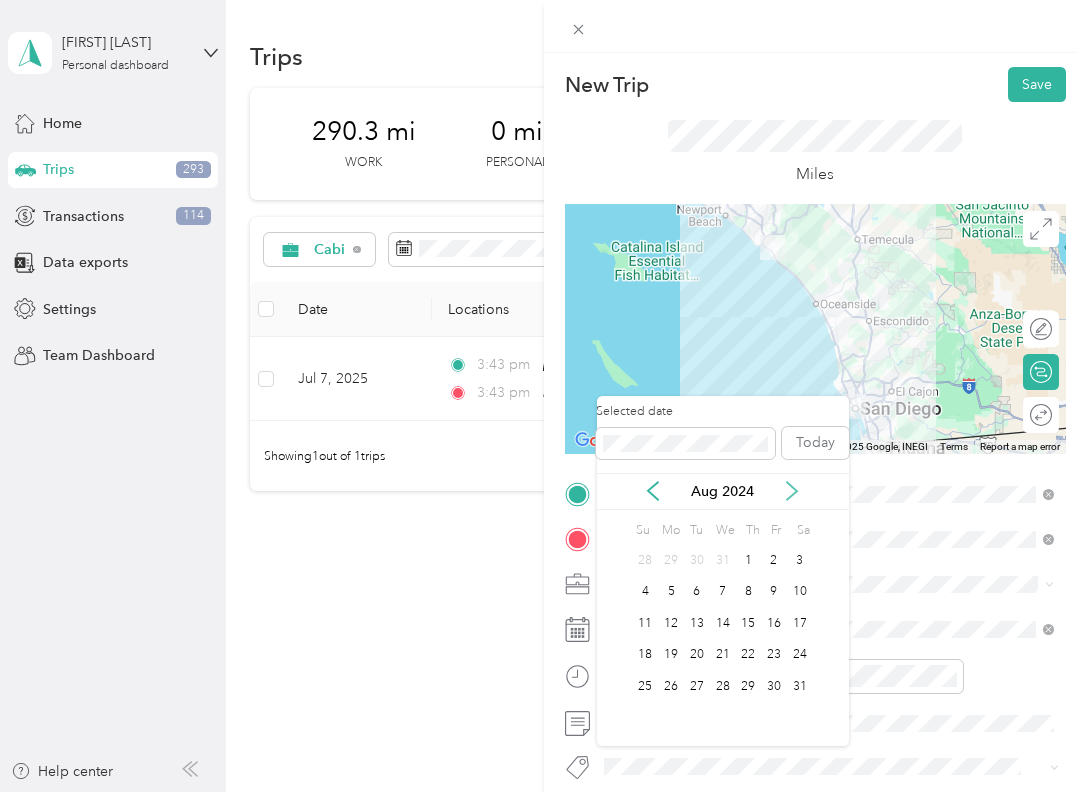 click 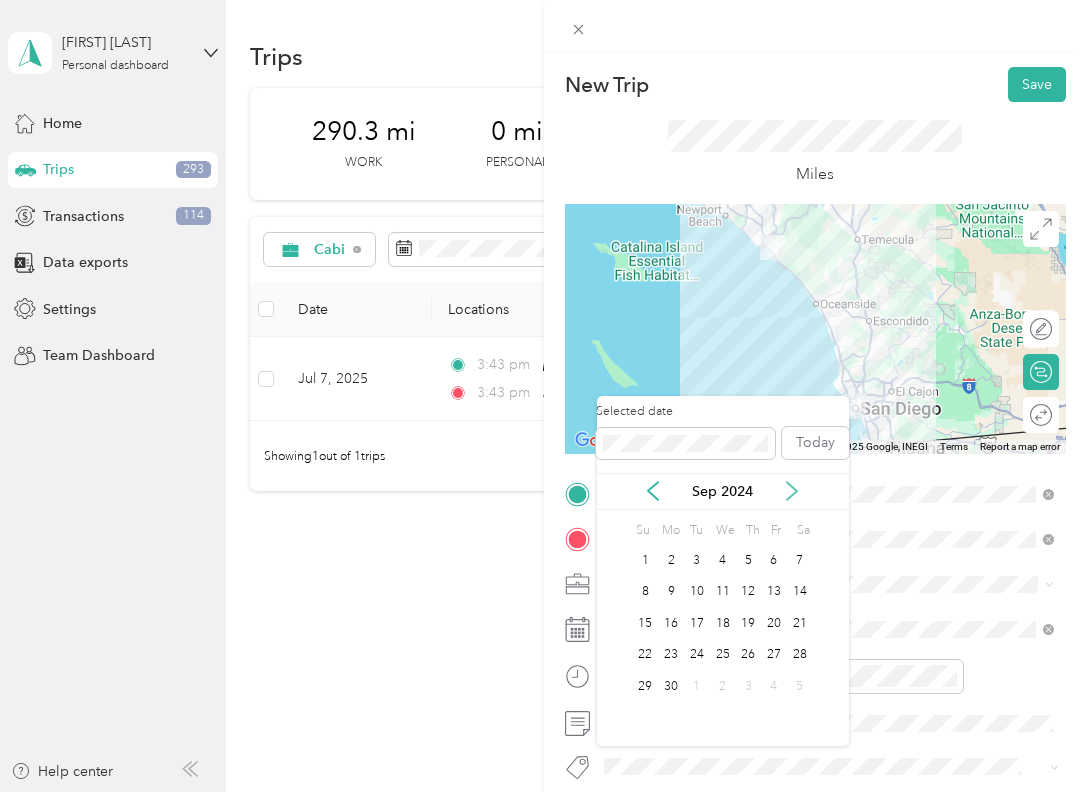 click 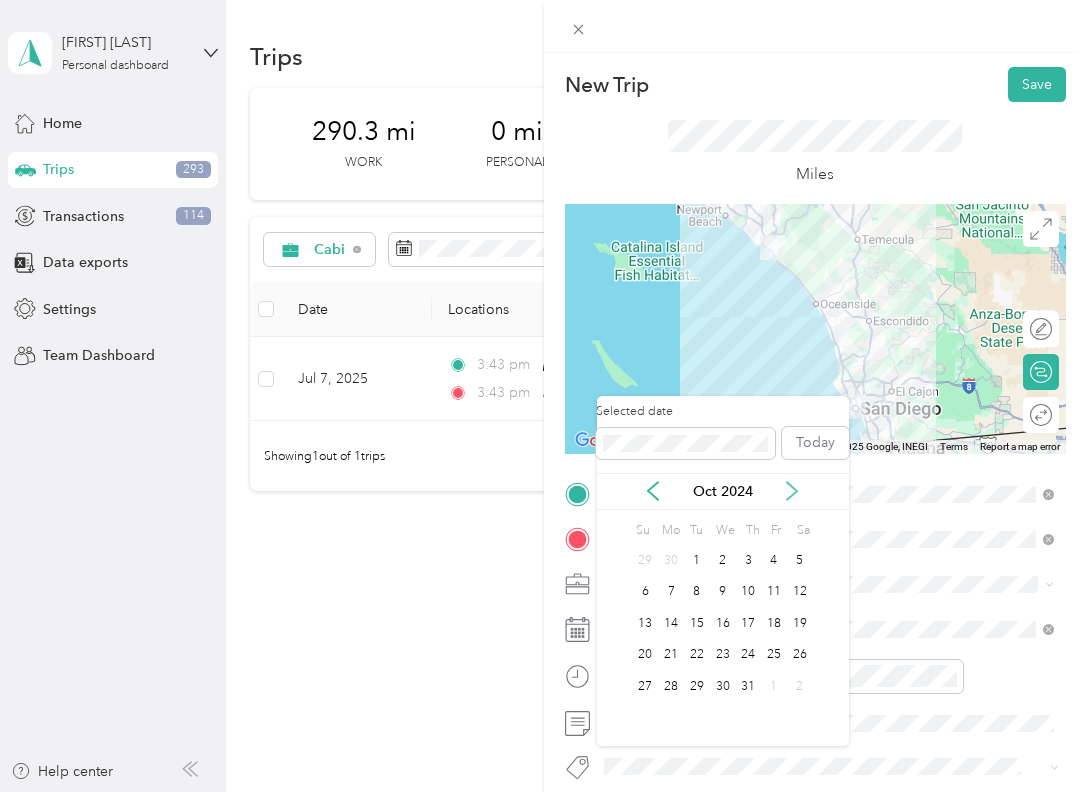 click 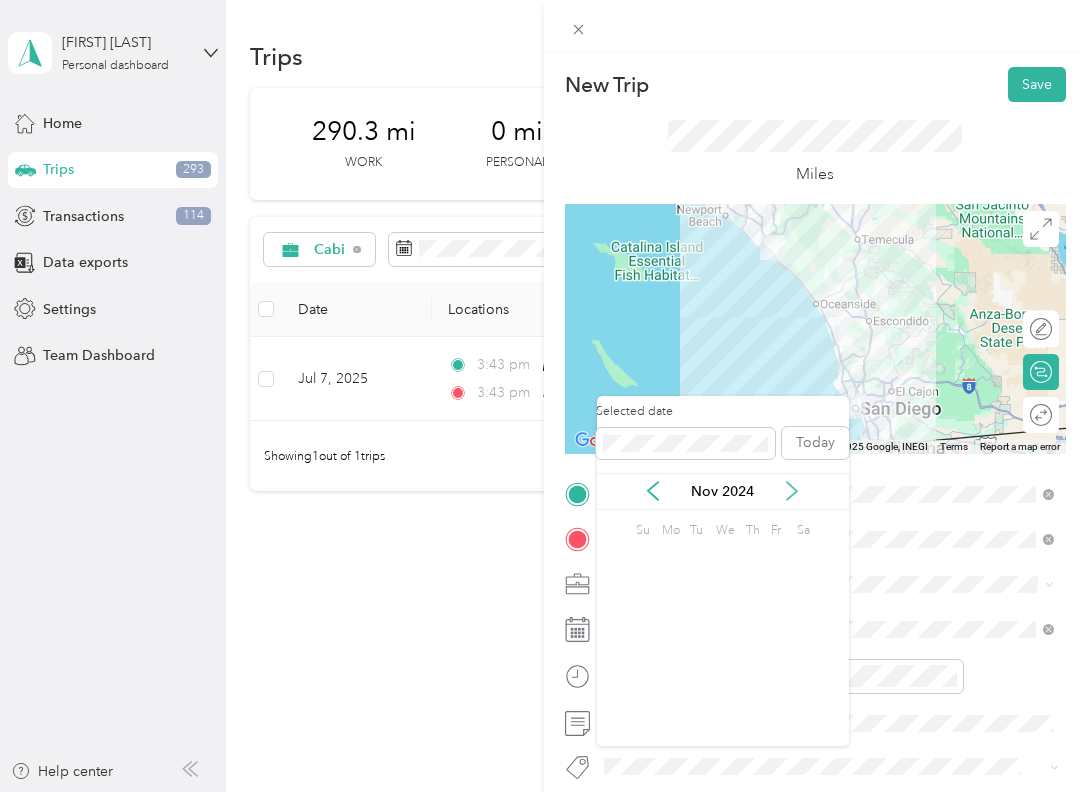 click 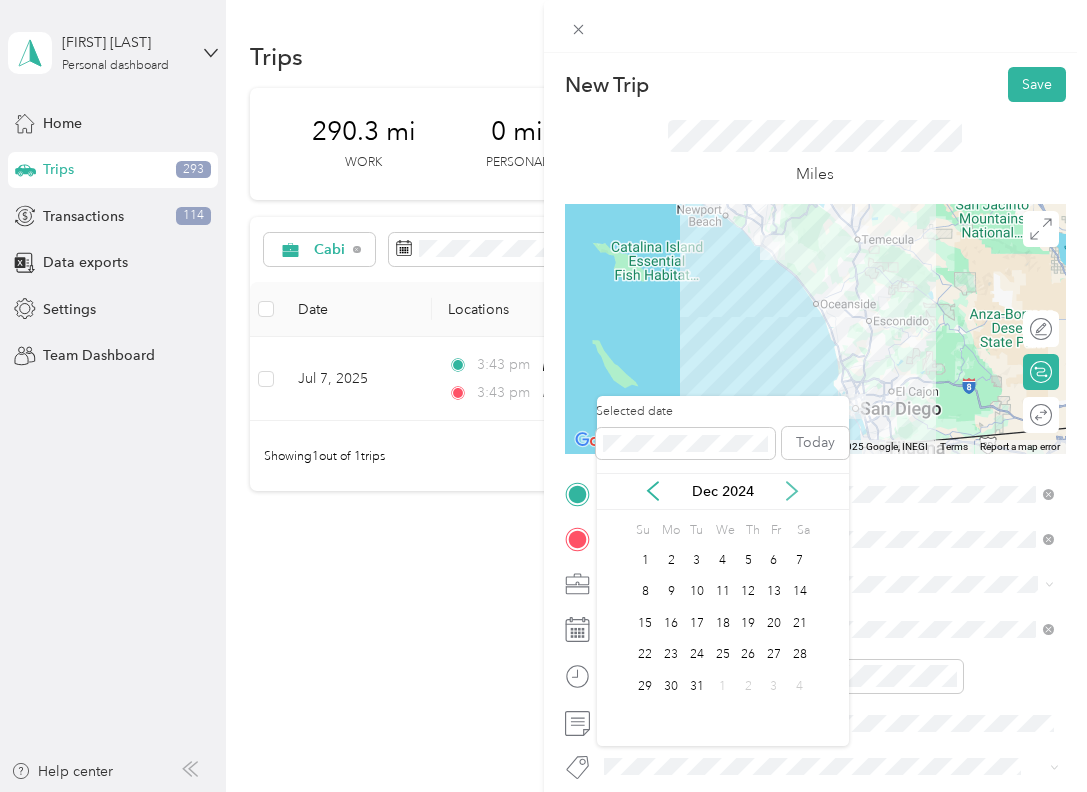 click 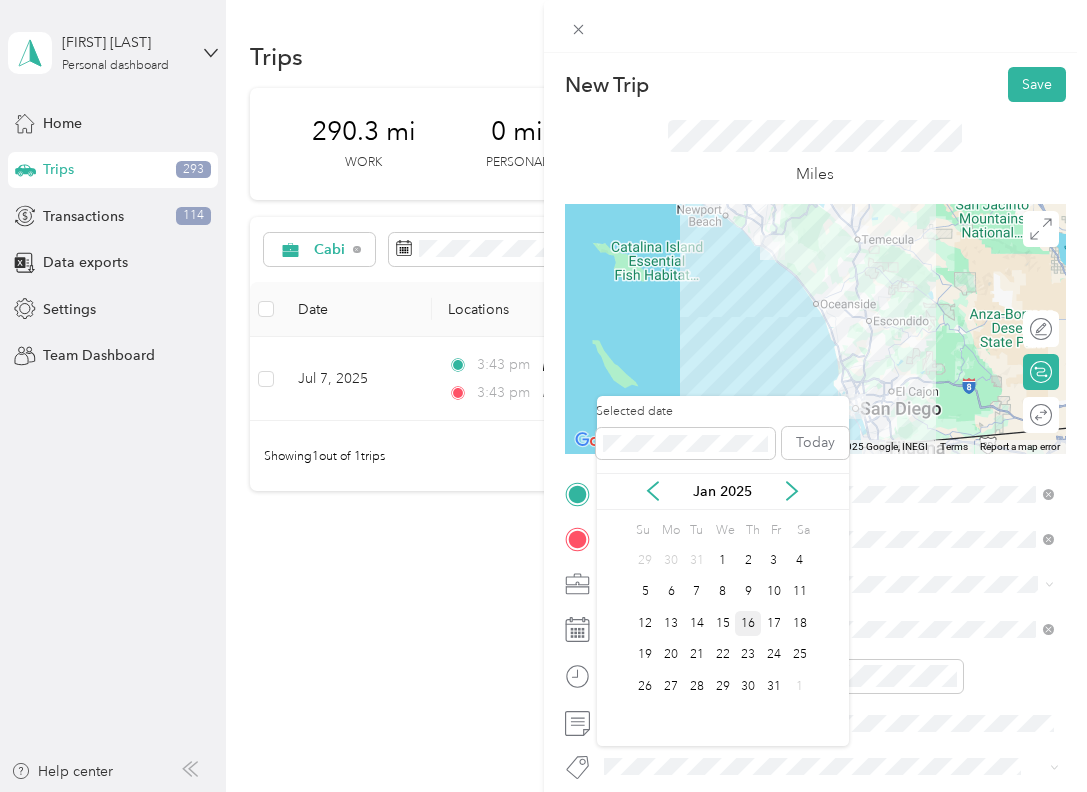 click on "16" at bounding box center (748, 623) 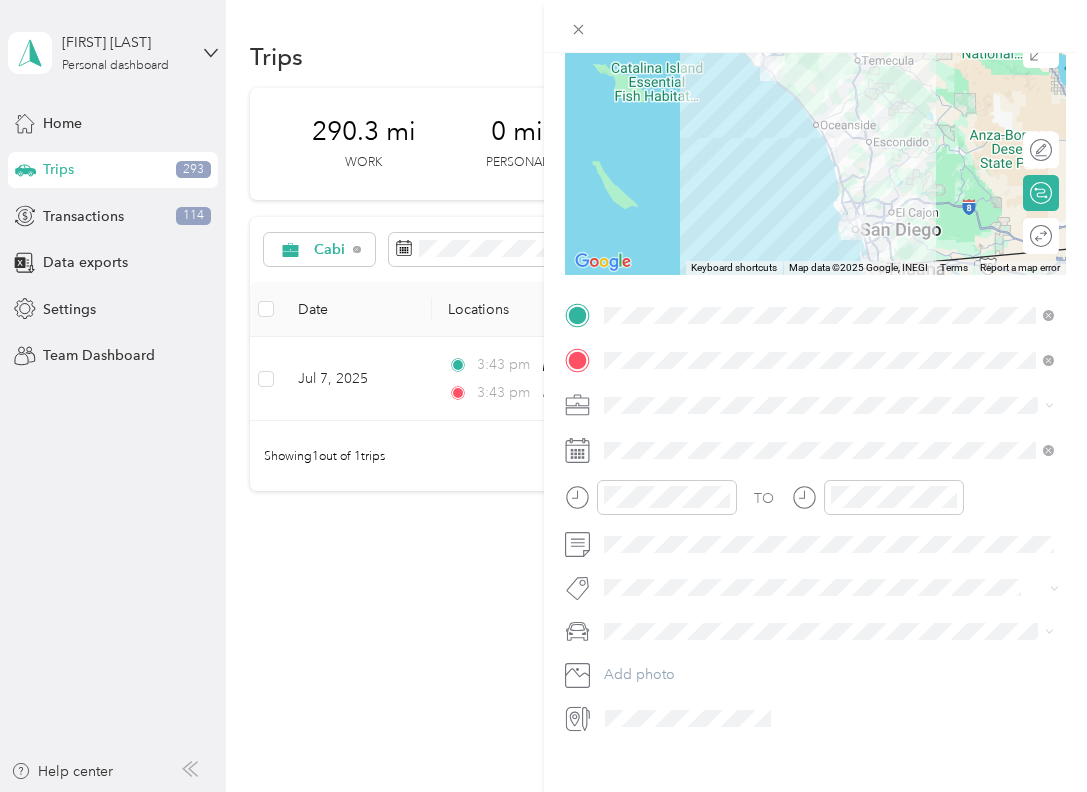 scroll, scrollTop: 186, scrollLeft: 0, axis: vertical 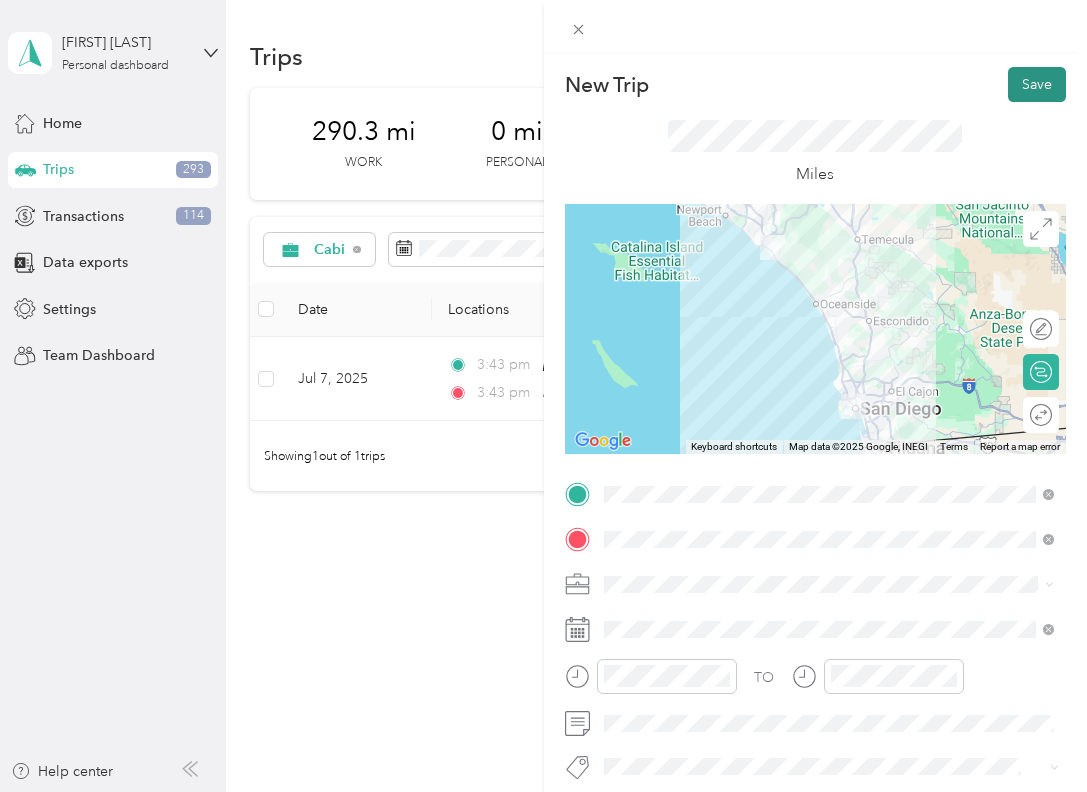 click on "Save" at bounding box center (1037, 84) 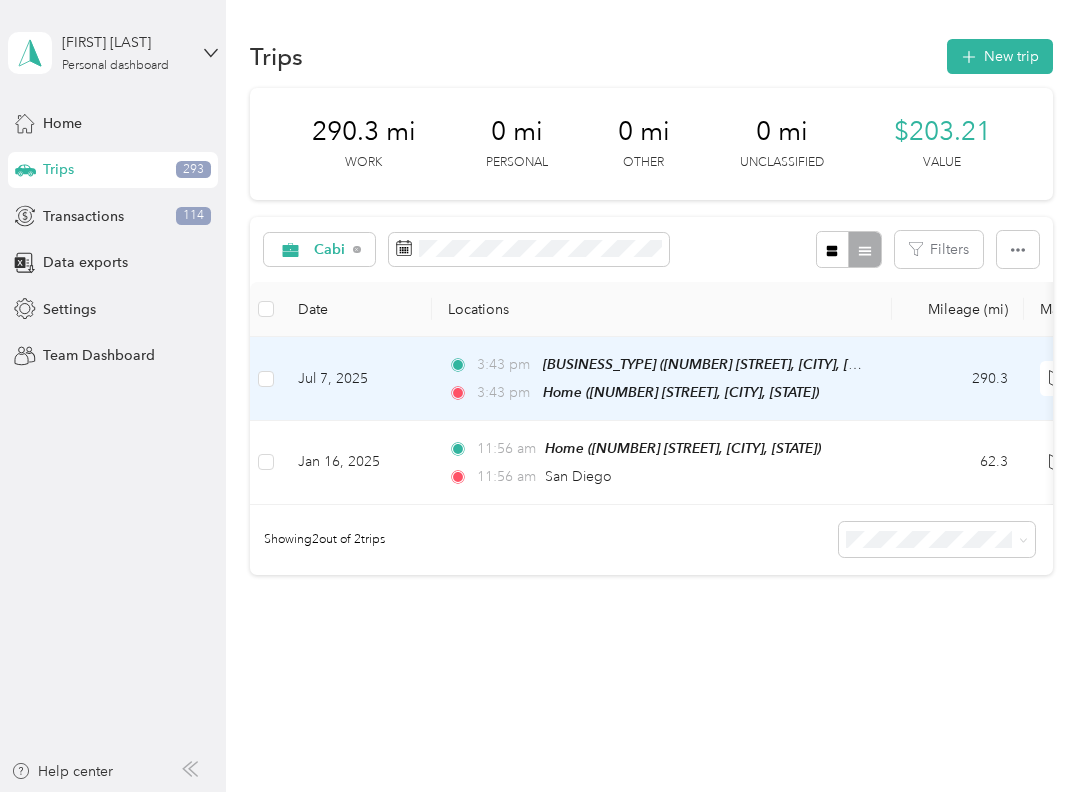 scroll, scrollTop: 0, scrollLeft: 0, axis: both 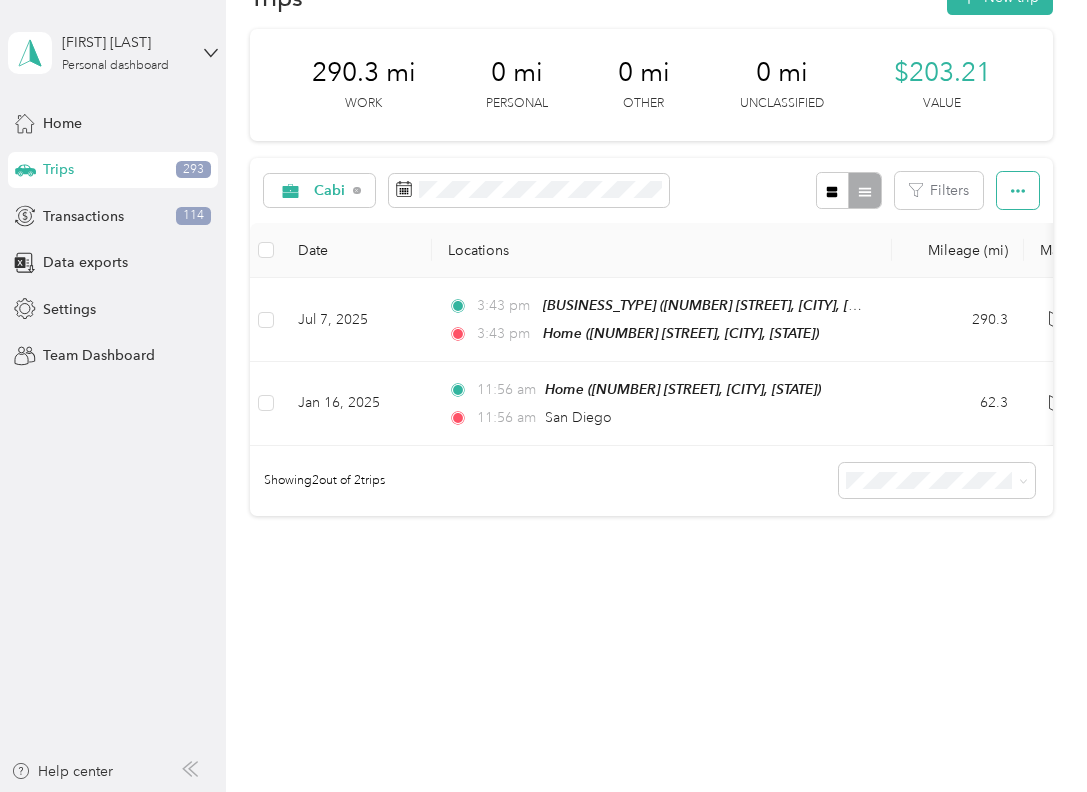 click 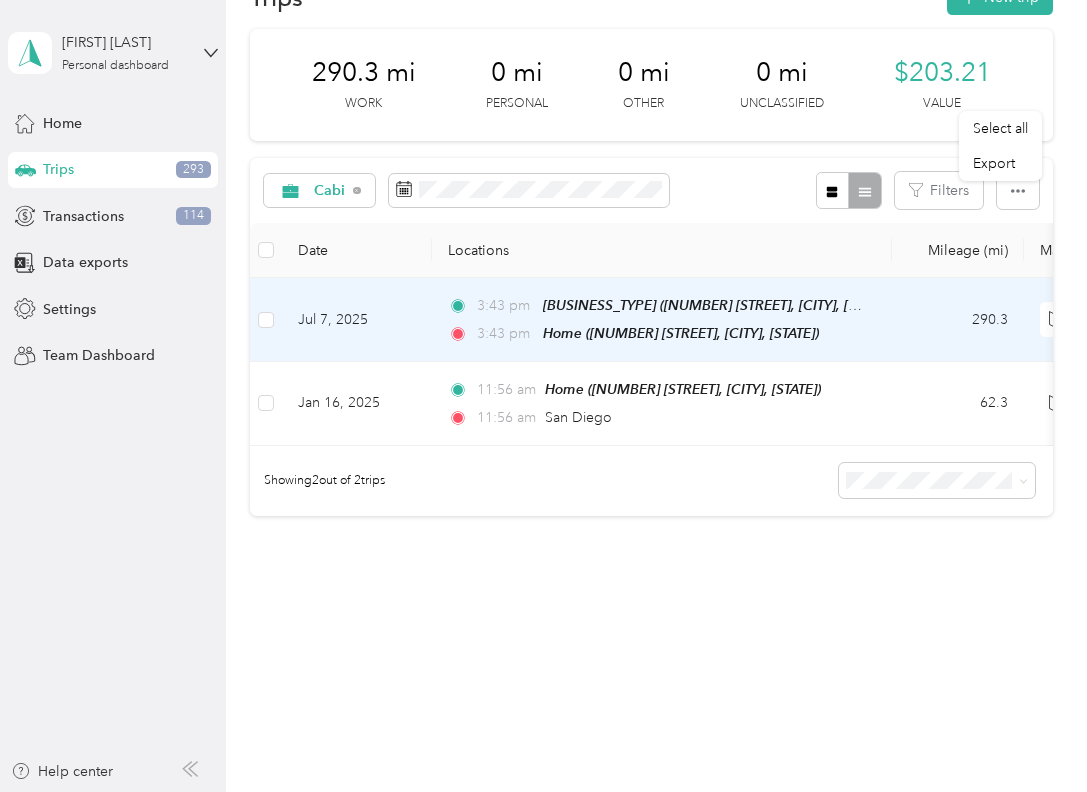 click on "3:43 pm Business (231 White Knoll Court, Henderson, Nevada) 3:43 pm Home  (631 Via Umbroso, San Clemente, California)" at bounding box center (662, 320) 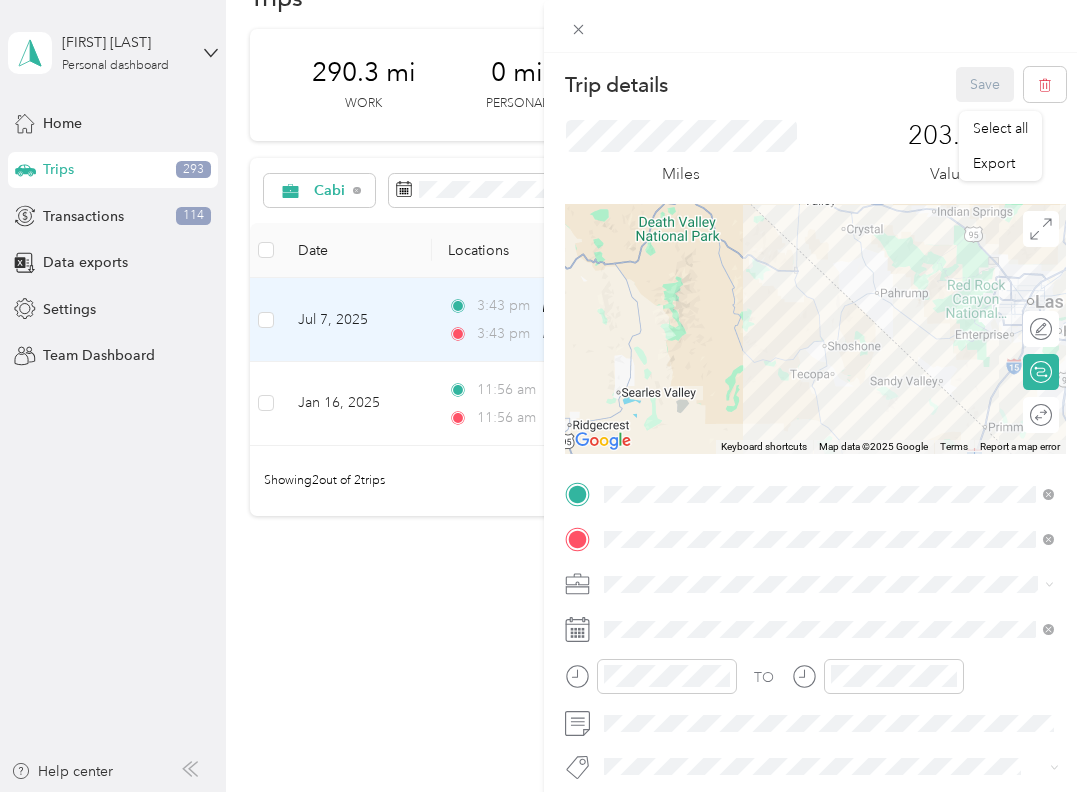 click on "Trip details Save This trip cannot be edited because it is either under review, approved, or paid. Contact your Team Manager to edit it. Miles 203.21 Value  ← Move left → Move right ↑ Move up ↓ Move down + Zoom in - Zoom out Home Jump left by 75% End Jump right by 75% Page Up Jump up by 75% Page Down Jump down by 75% Keyboard shortcuts Map Data Map data ©2025 Google Map data ©2025 Google 20 km  Click to toggle between metric and imperial units Terms Report a map error Edit route Calculate route Round trip TO Add photo" at bounding box center [543, 396] 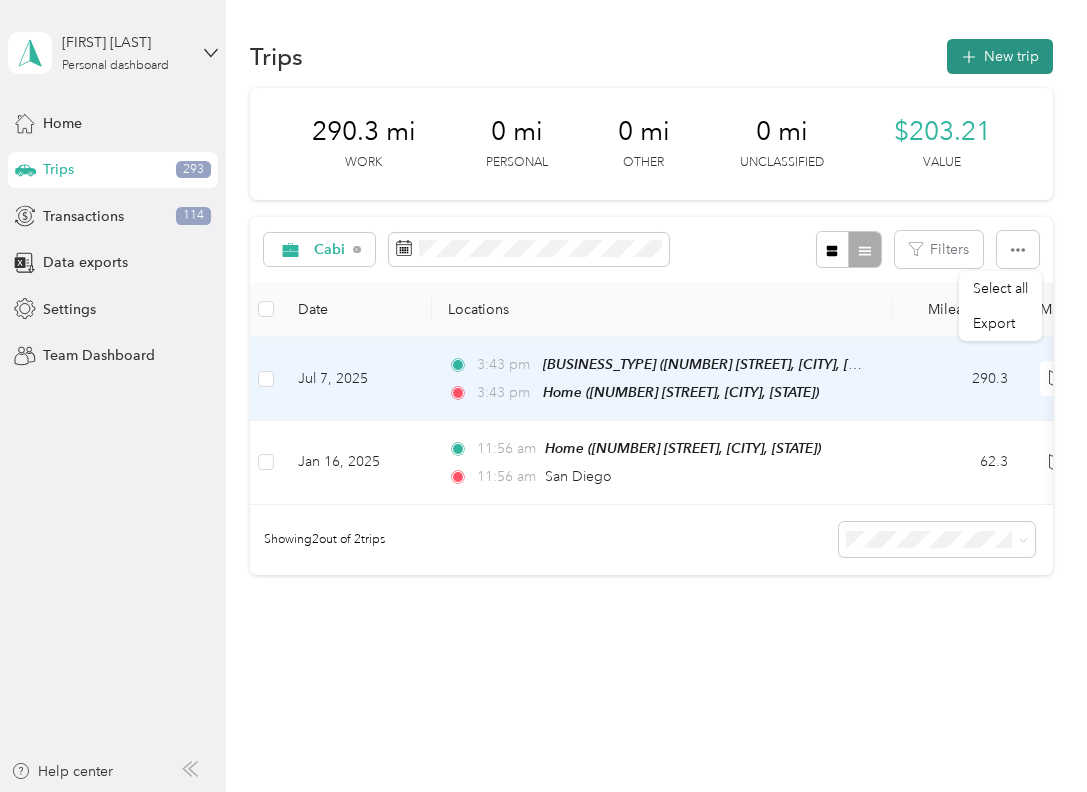 scroll, scrollTop: 0, scrollLeft: 0, axis: both 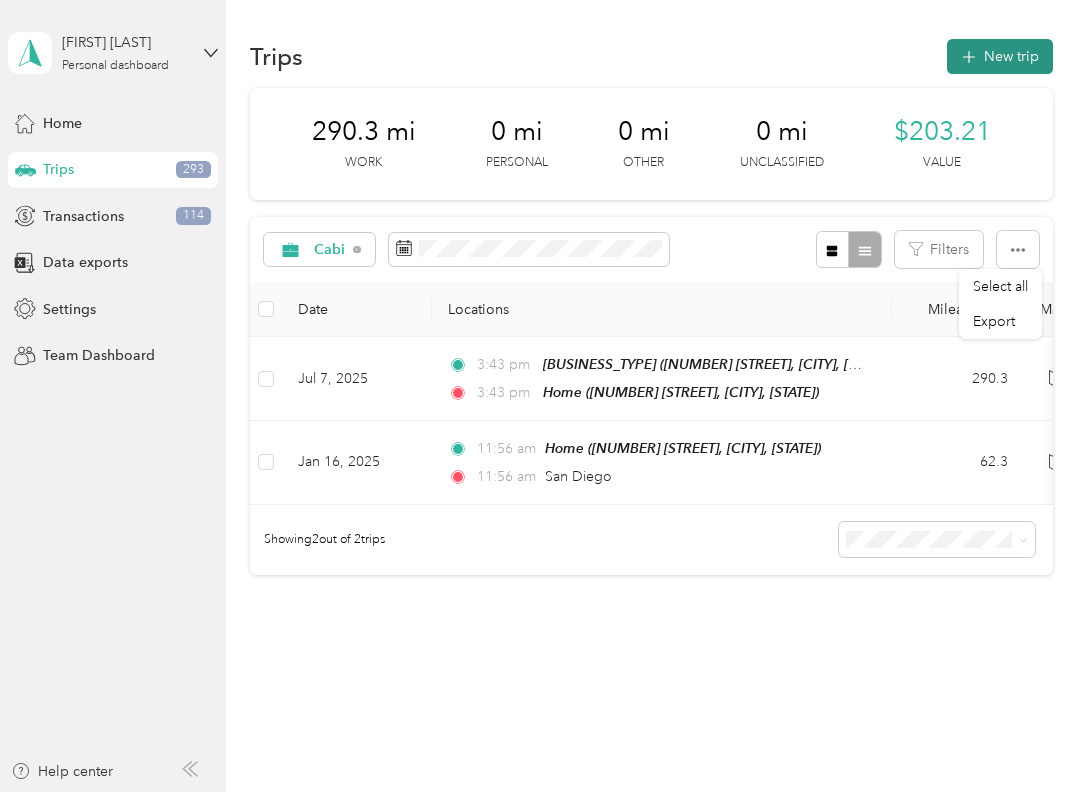 click on "New trip" at bounding box center (1000, 56) 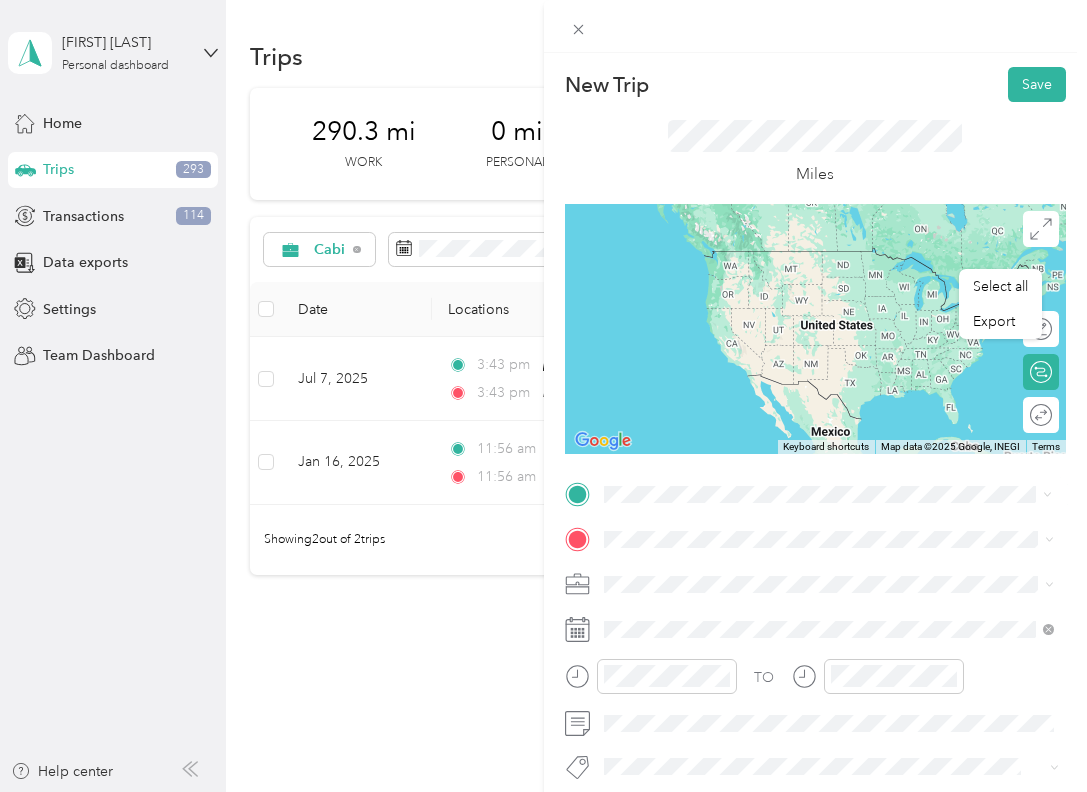 click on "[CITY]
[STATE], [COUNTRY]" at bounding box center (829, 574) 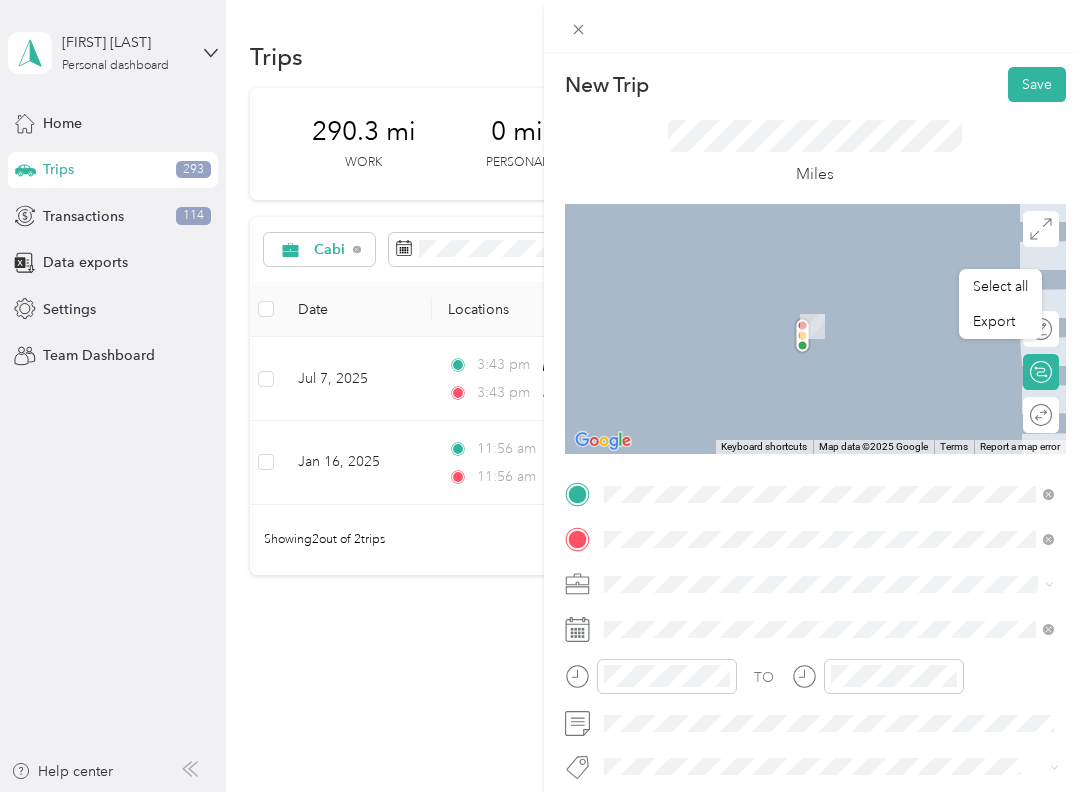 click on "[CATEGORY] [NUMBER] [STREET], [CITY], [STATE], [COUNTRY]" at bounding box center [829, 314] 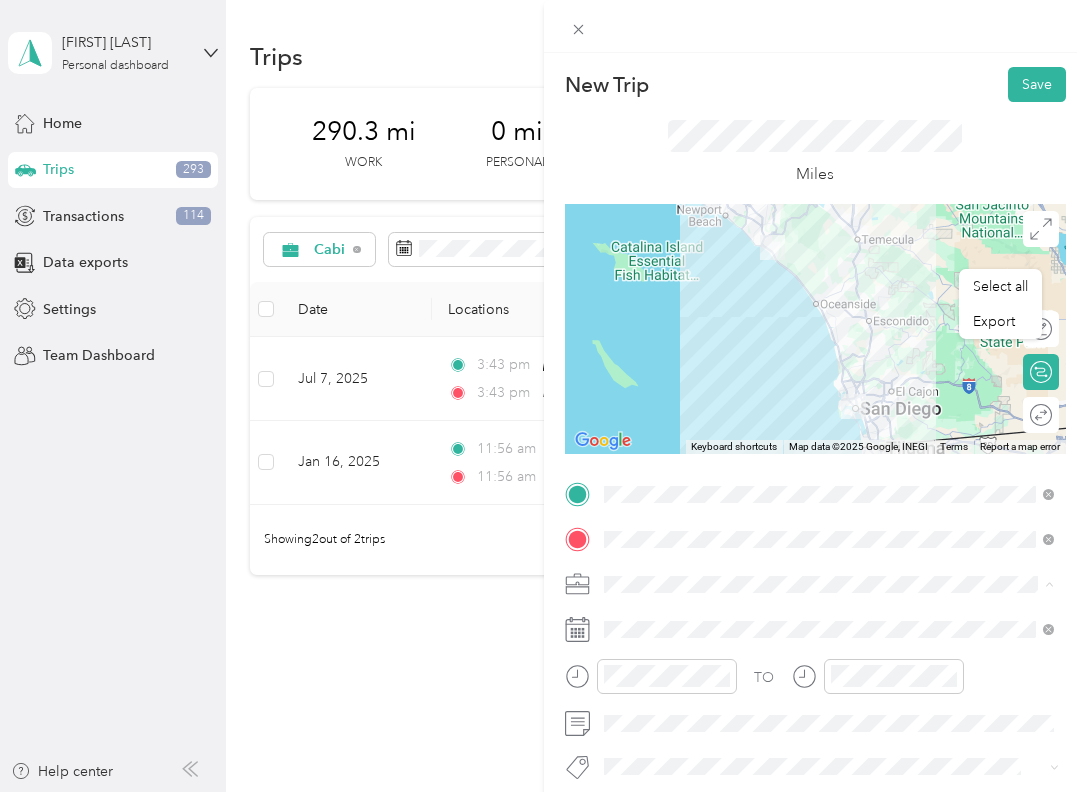 click on "Cabi" at bounding box center [625, 478] 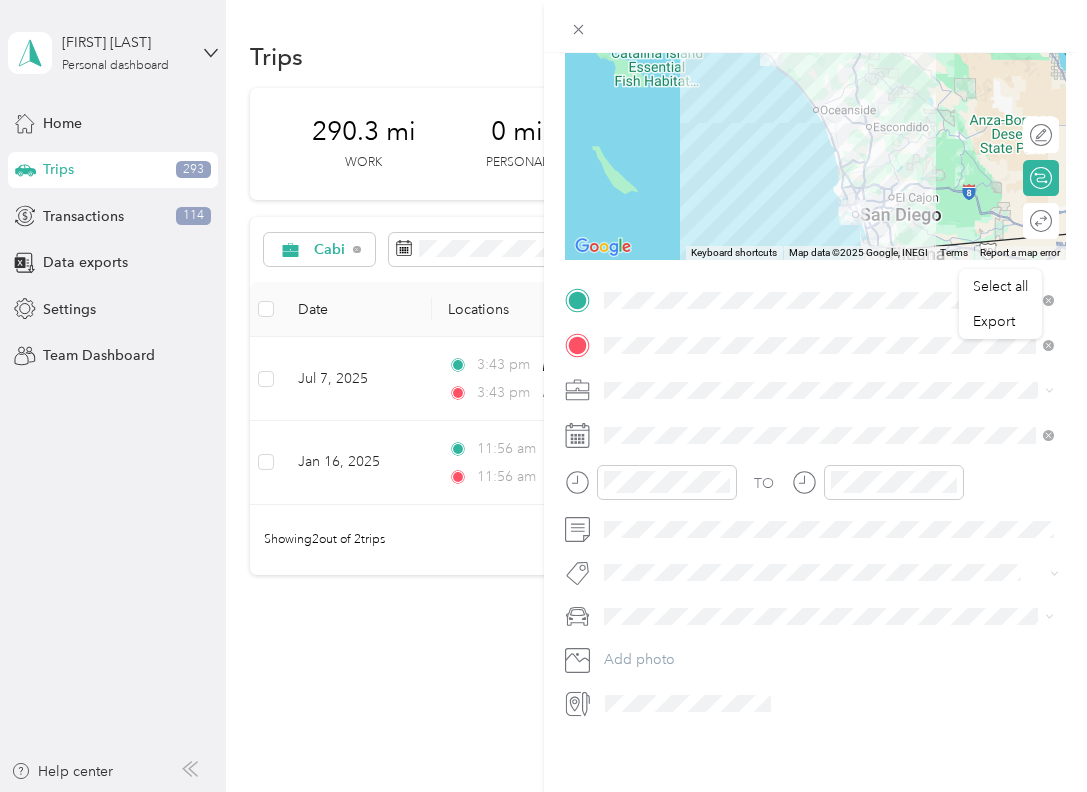 scroll, scrollTop: 329, scrollLeft: 0, axis: vertical 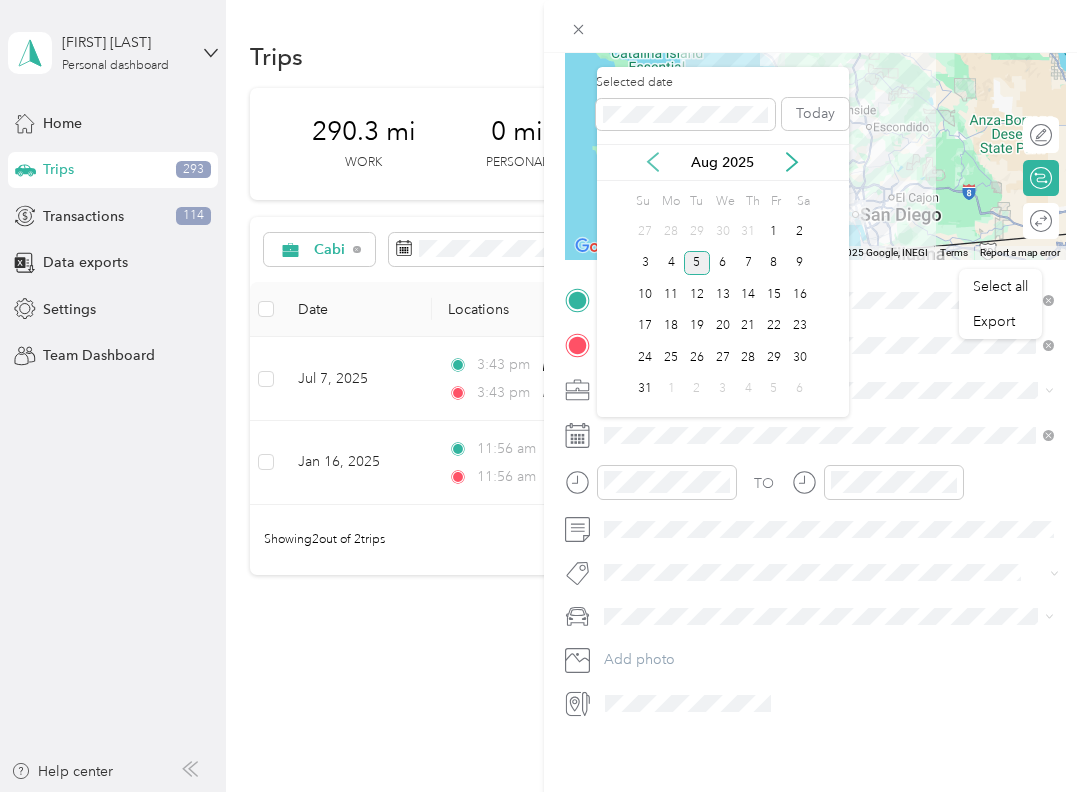 click 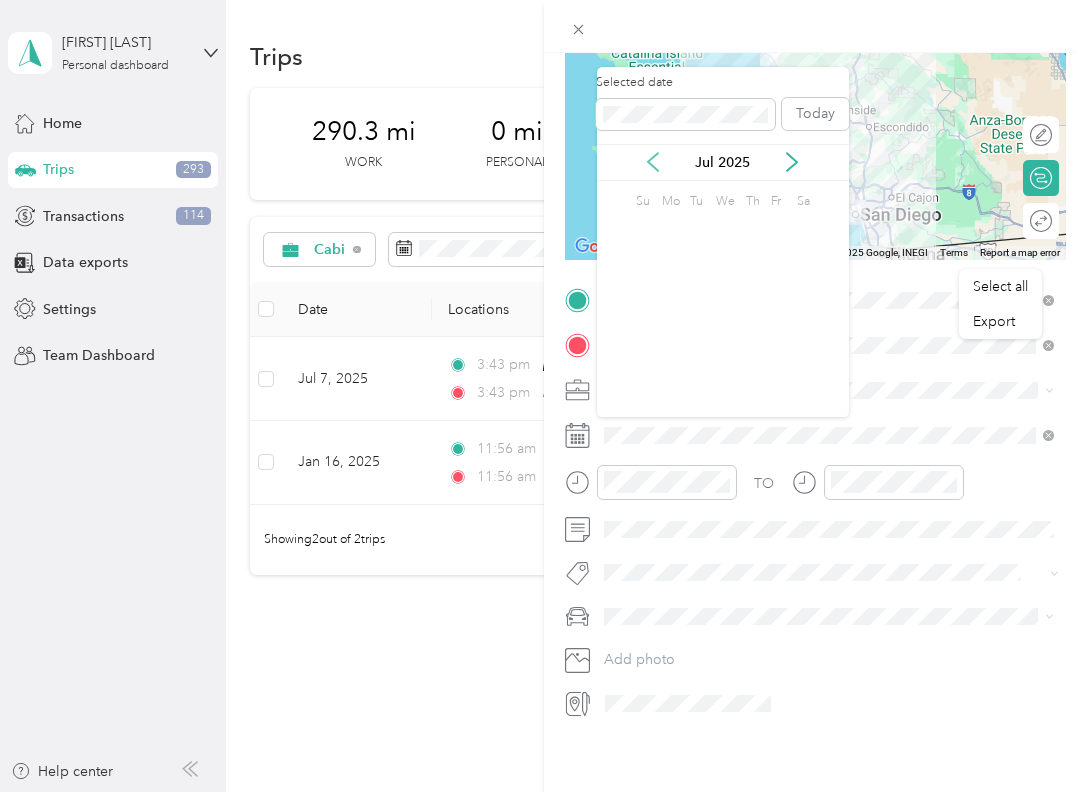 click 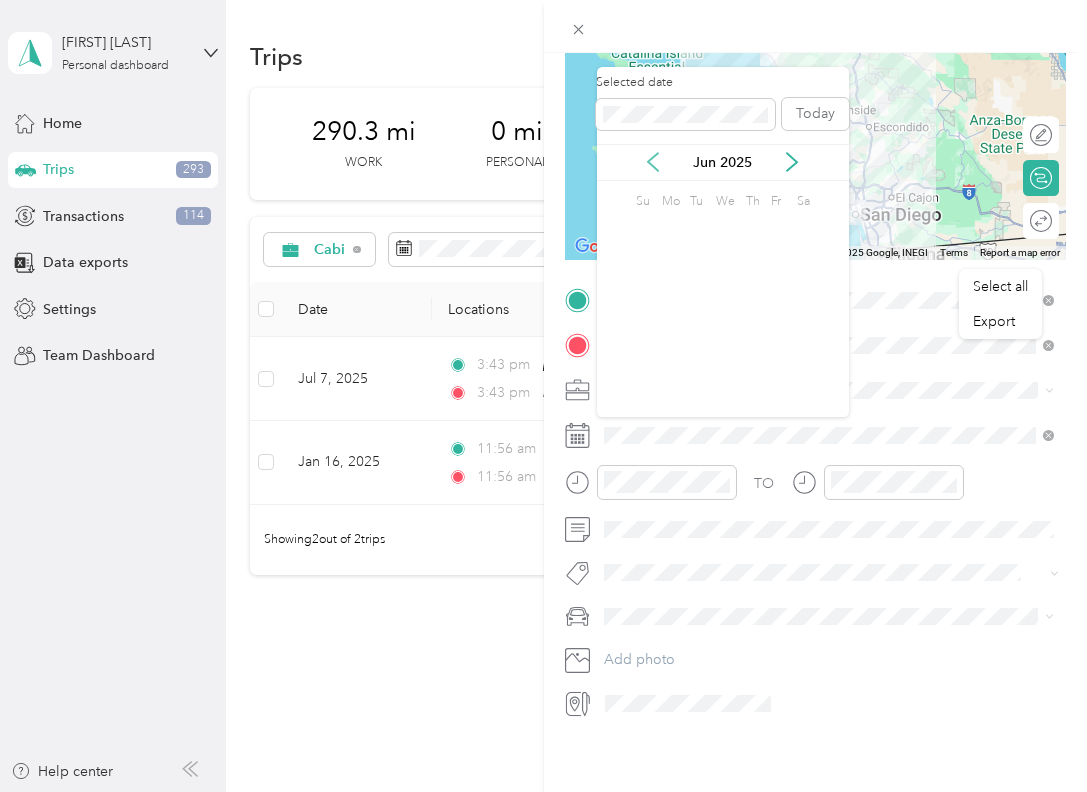 click 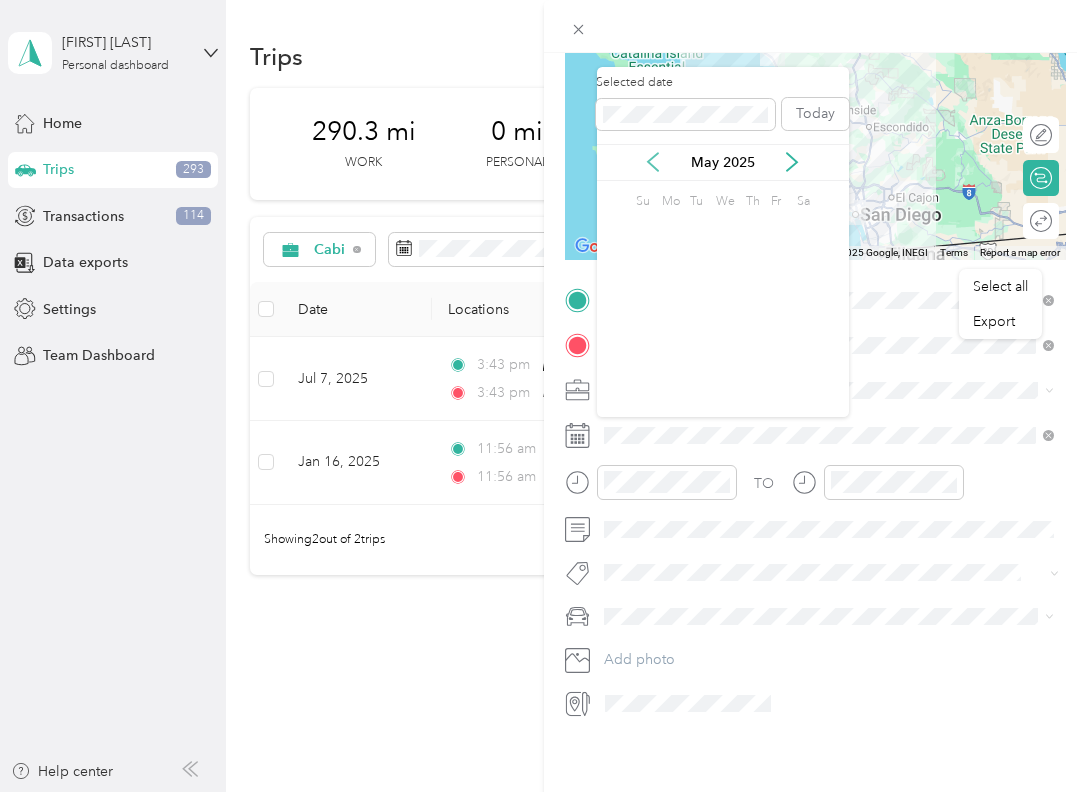 click 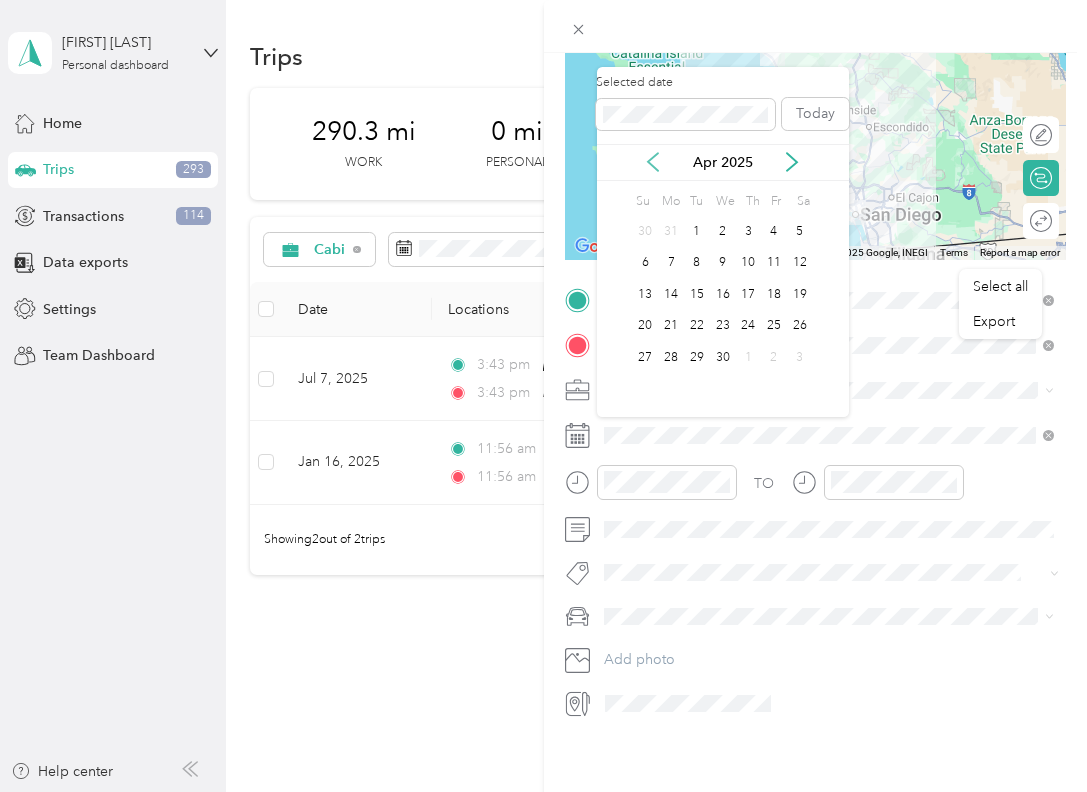 click 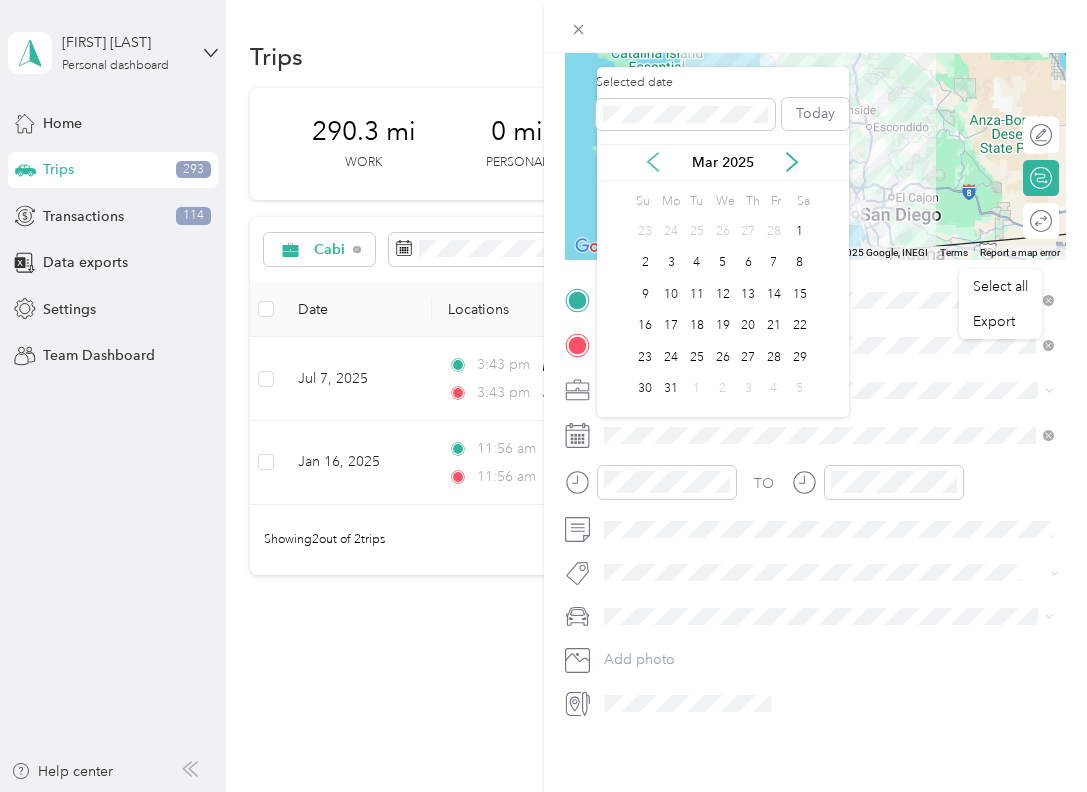 click 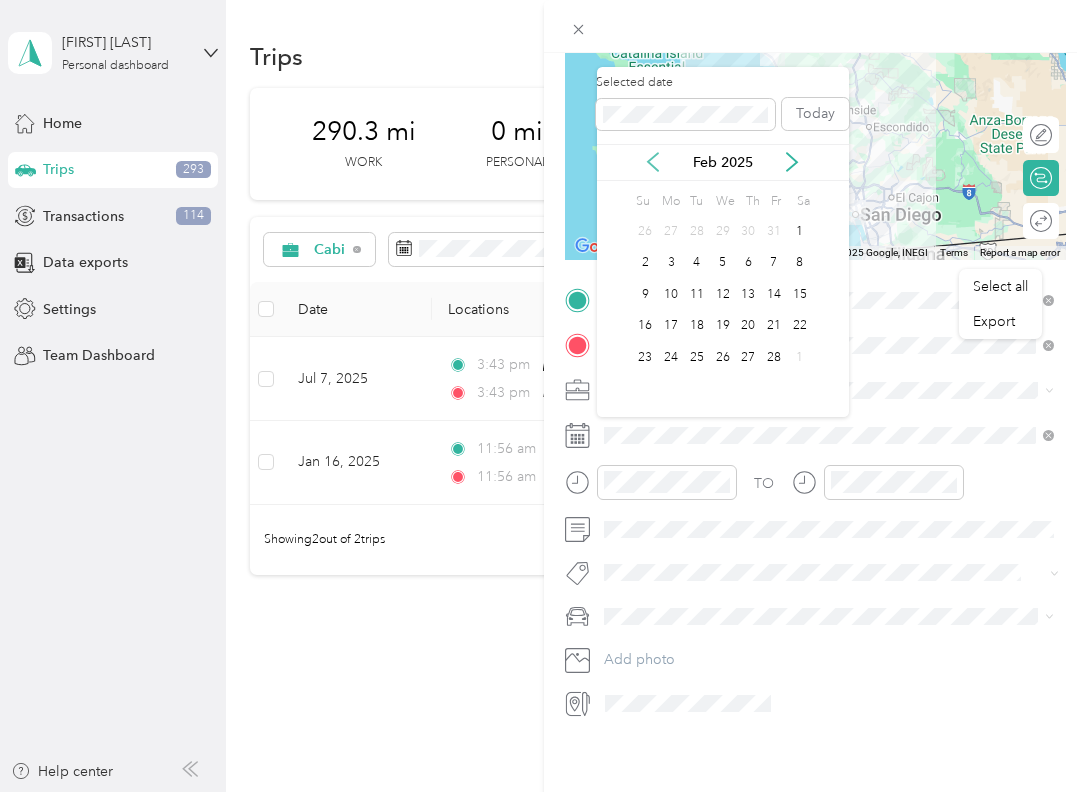 click 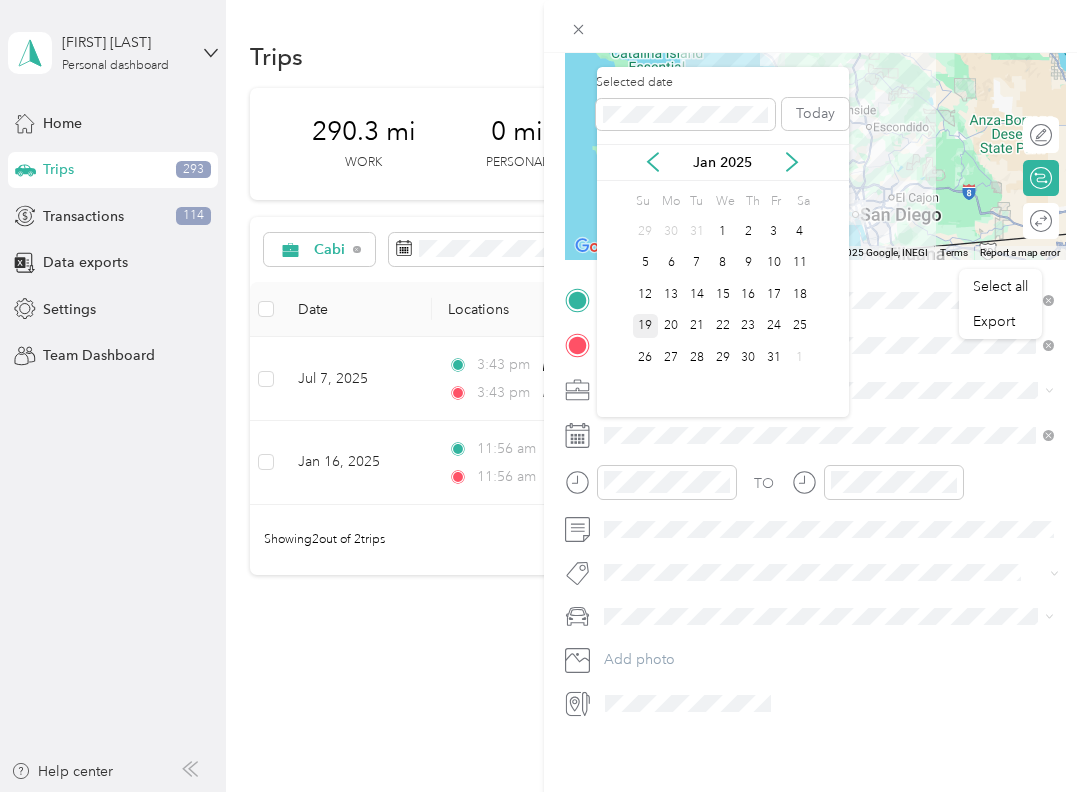 click on "19" at bounding box center [646, 326] 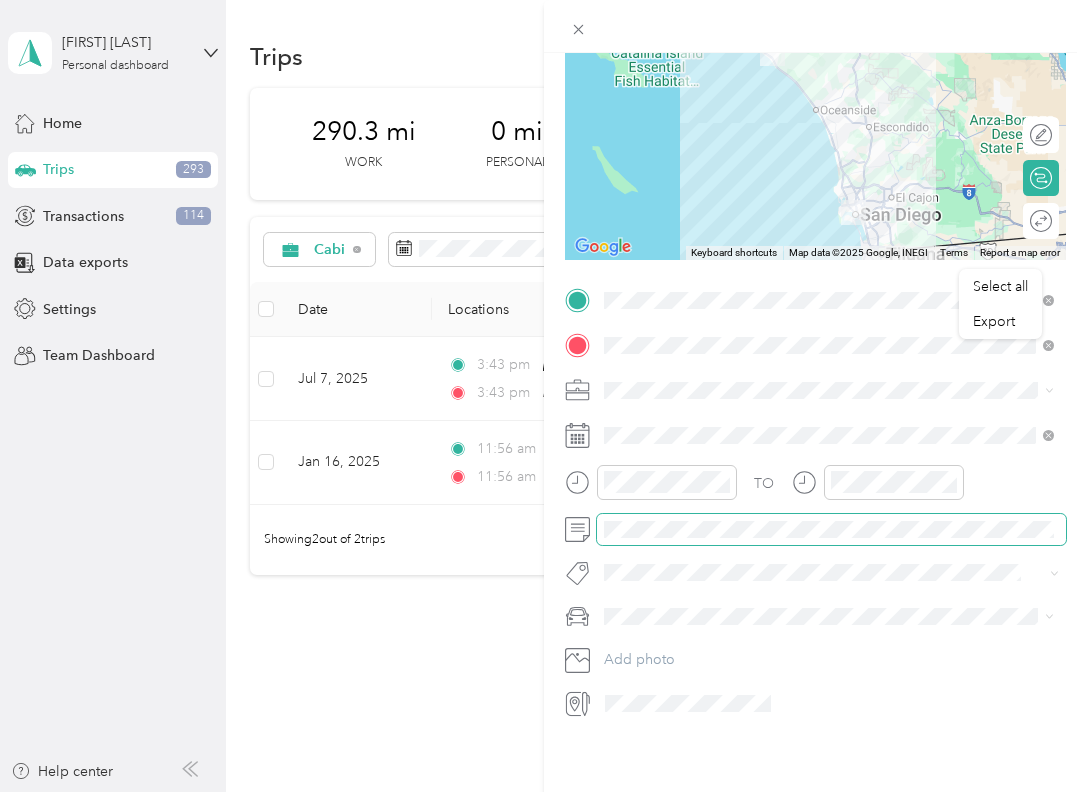 scroll, scrollTop: 468, scrollLeft: 0, axis: vertical 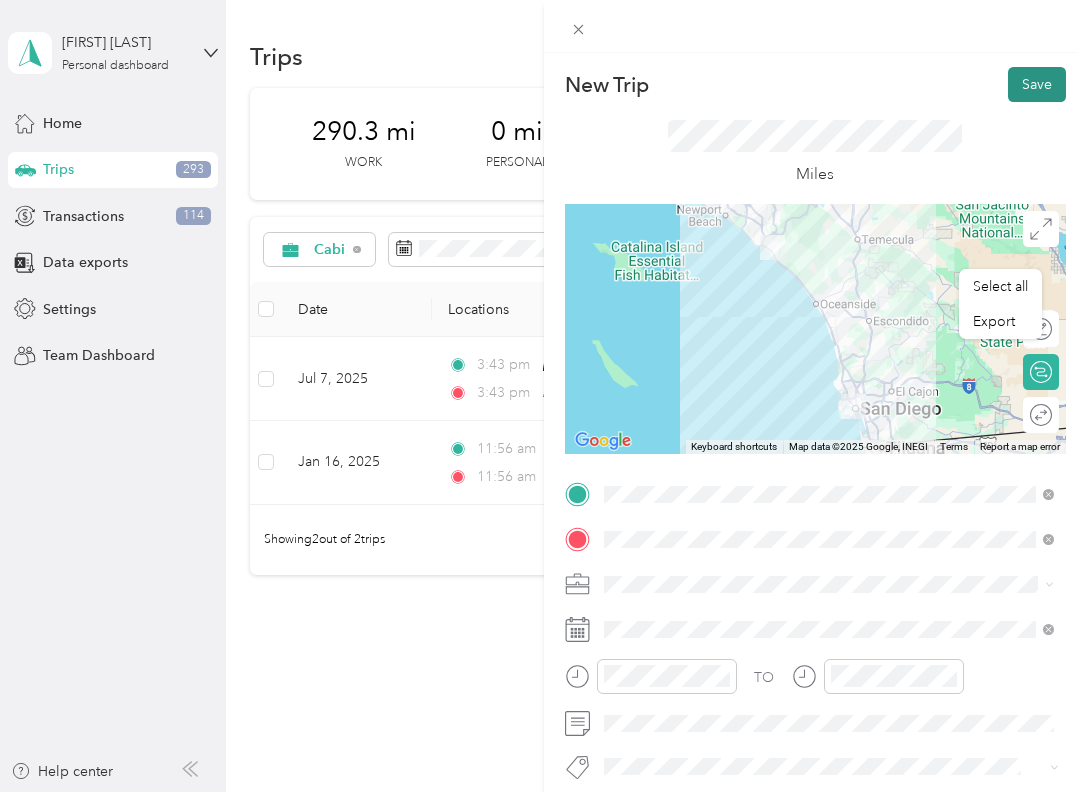 click on "Save" at bounding box center (1037, 84) 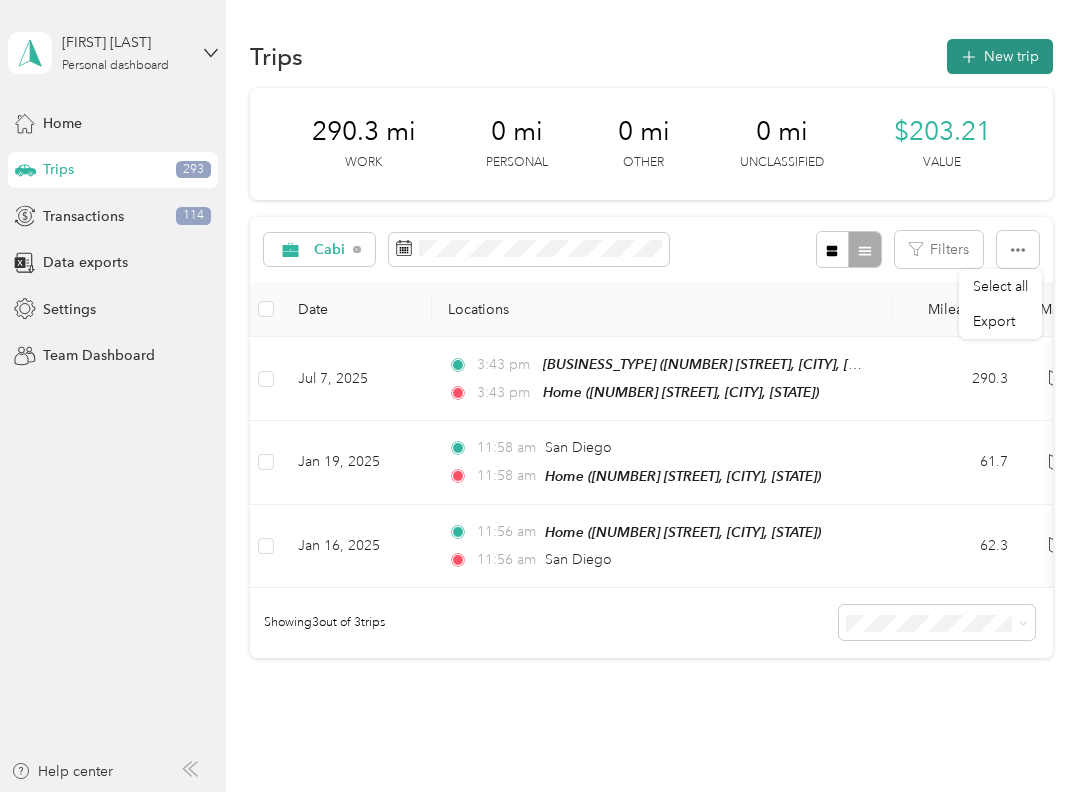 click on "New trip" at bounding box center [1000, 56] 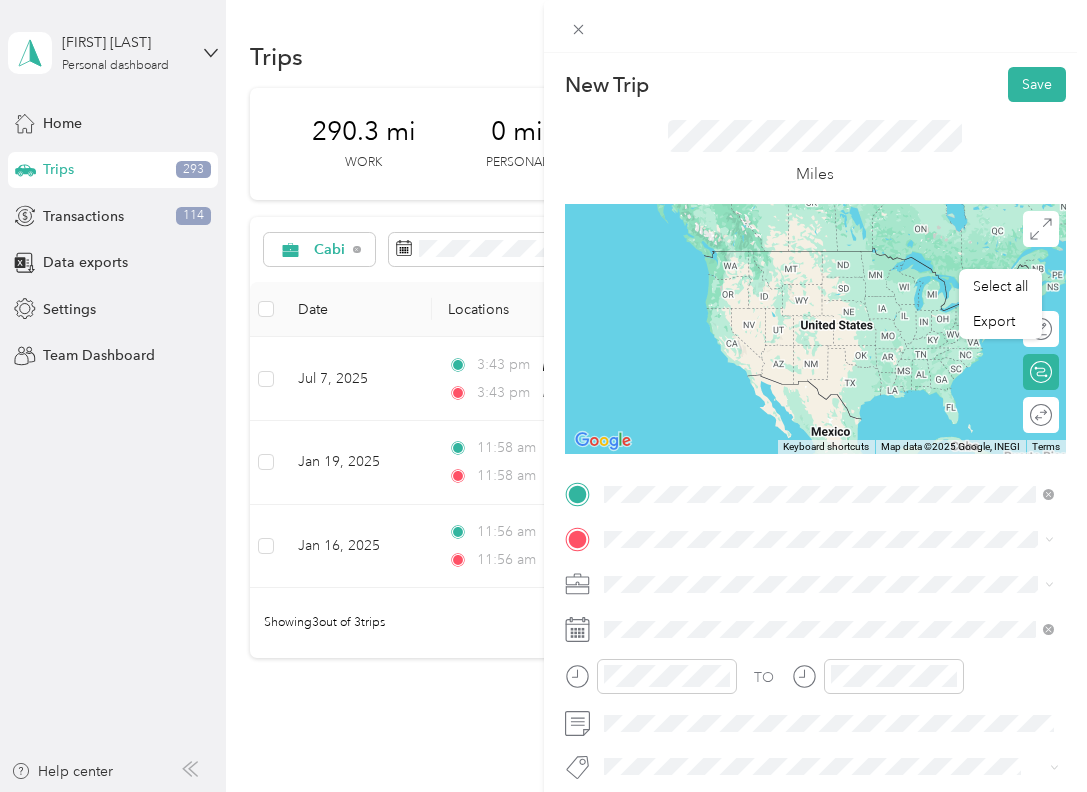 click on "[CATEGORY] [NUMBER] [STREET], [CITY], [STATE], [COUNTRY]" at bounding box center (796, 585) 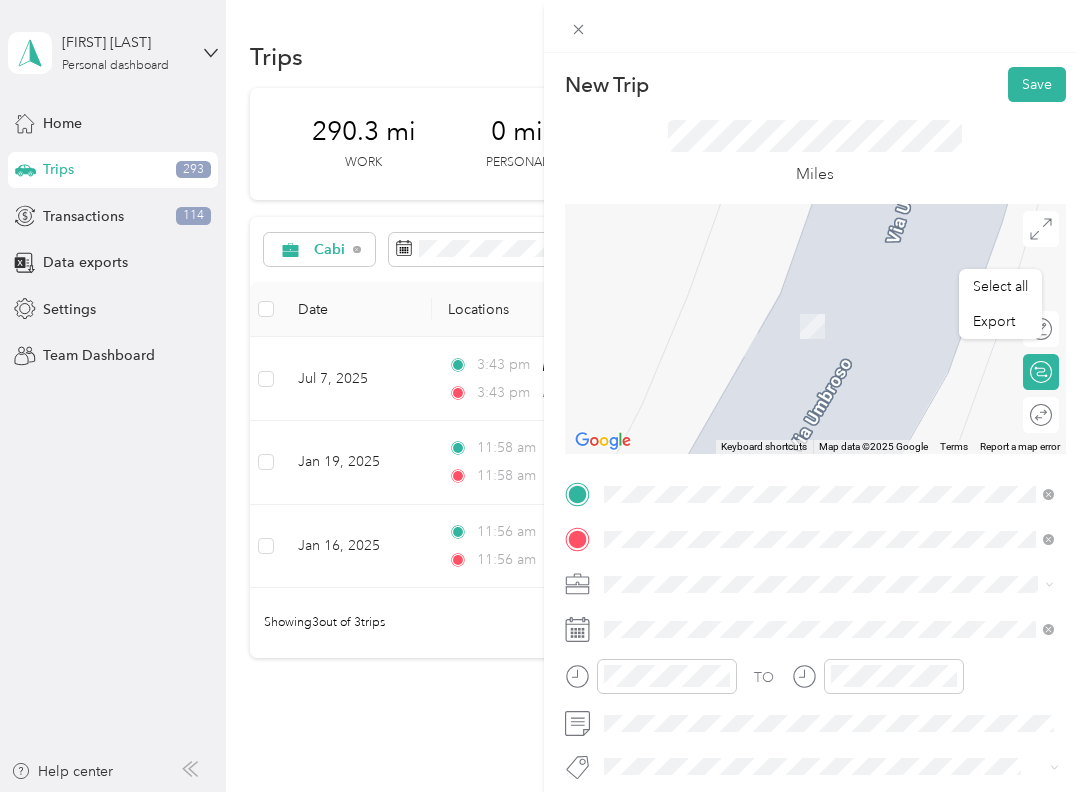click on "[STREET]
[CITY], [STATE] [POSTAL_CODE], [COUNTRY]" at bounding box center (784, 304) 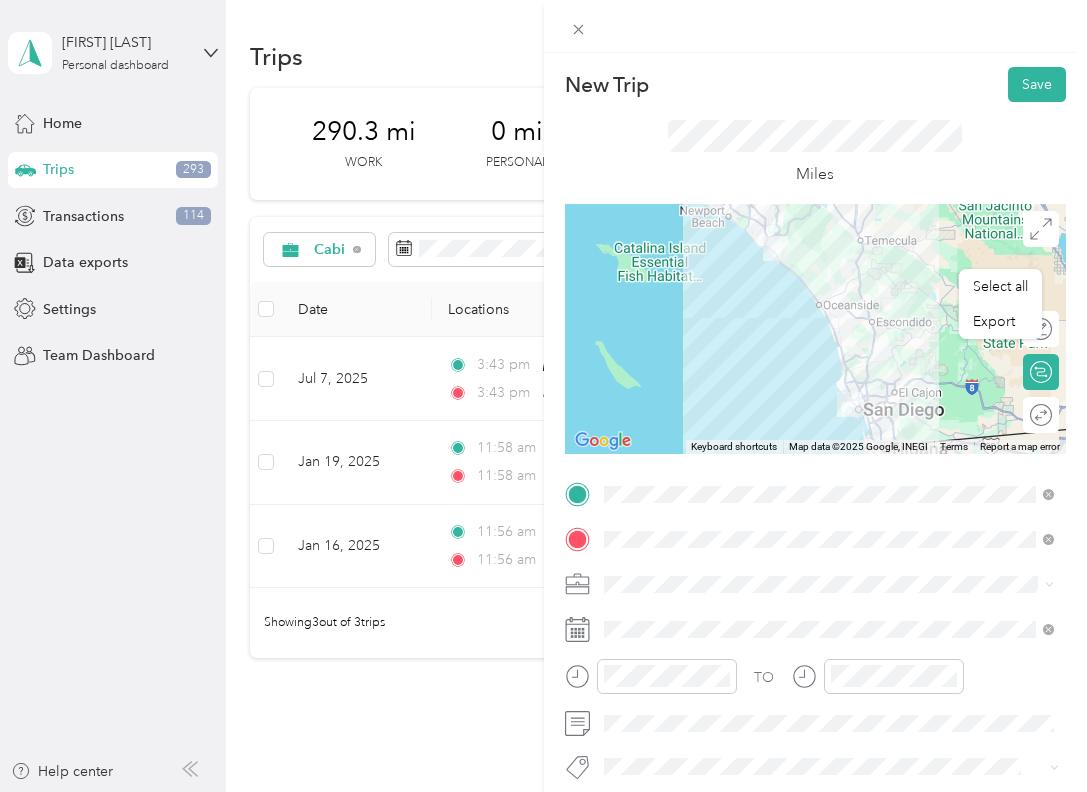 click on "Cabi" at bounding box center [829, 478] 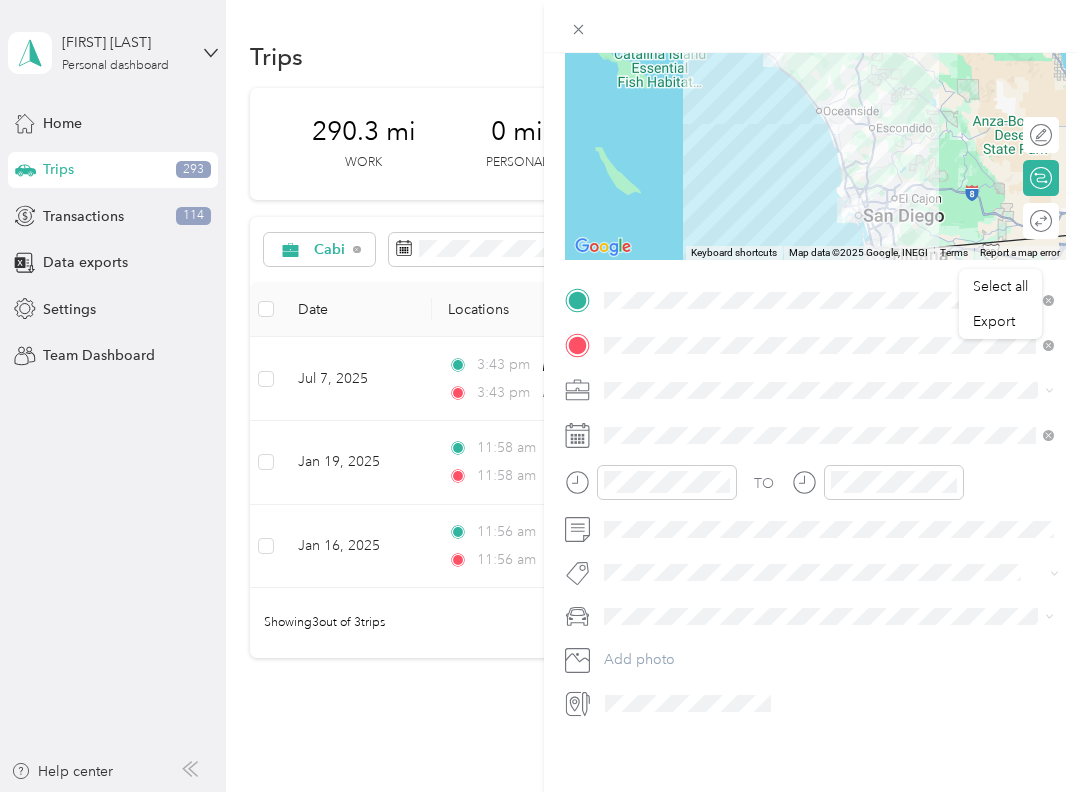 scroll, scrollTop: 208, scrollLeft: 0, axis: vertical 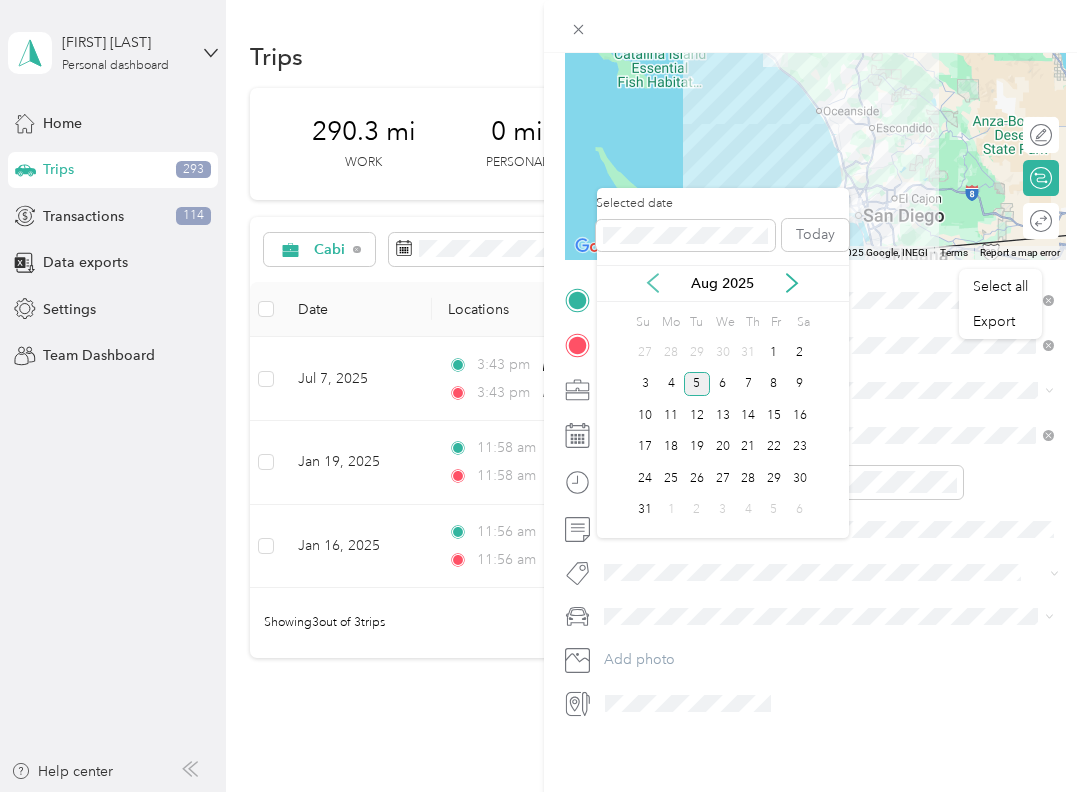 click 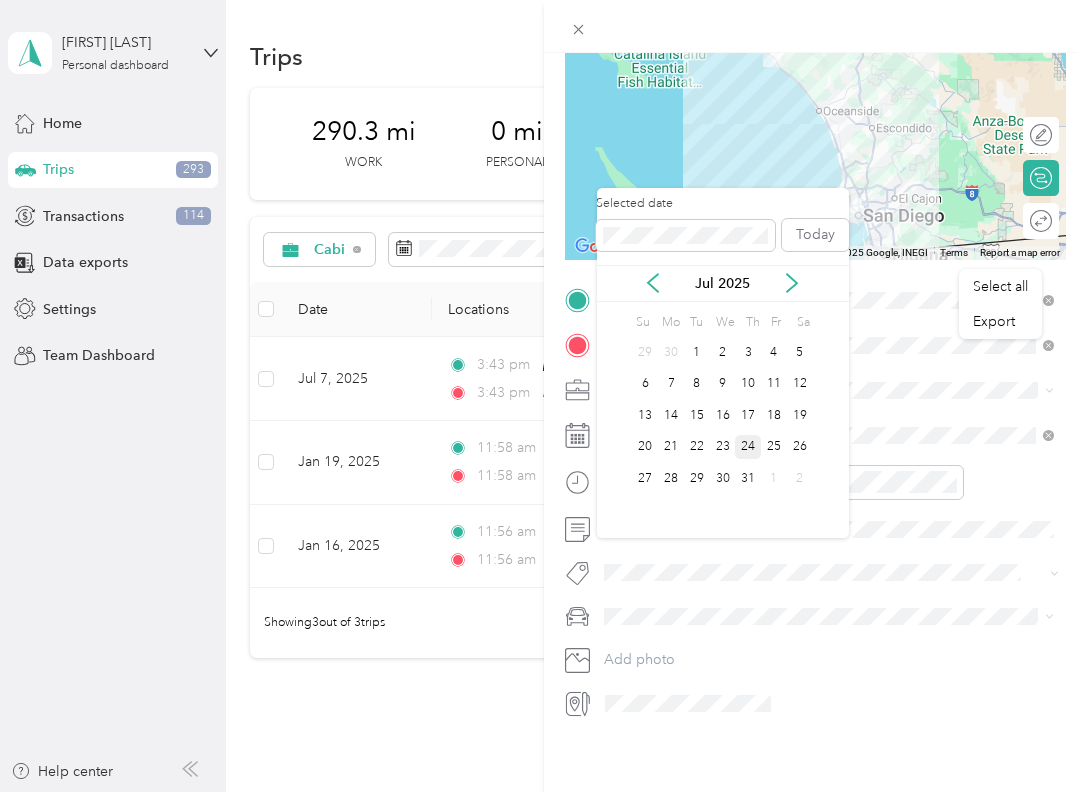 click on "24" at bounding box center [748, 447] 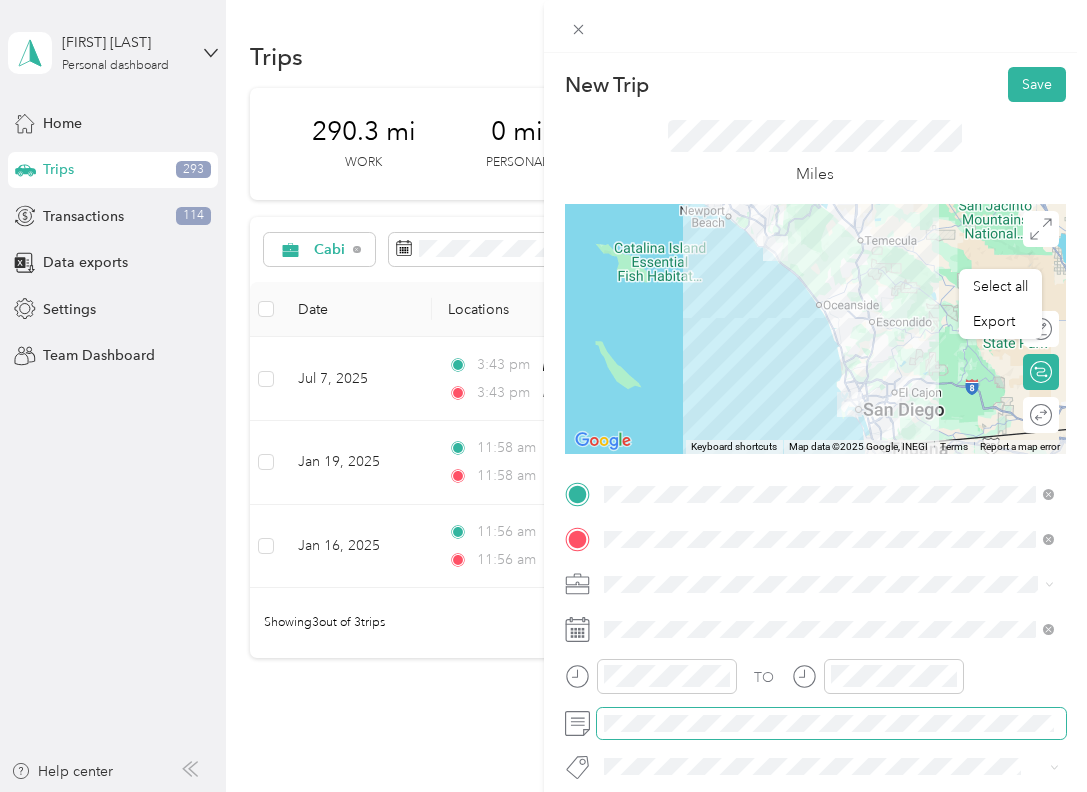 scroll, scrollTop: 0, scrollLeft: 0, axis: both 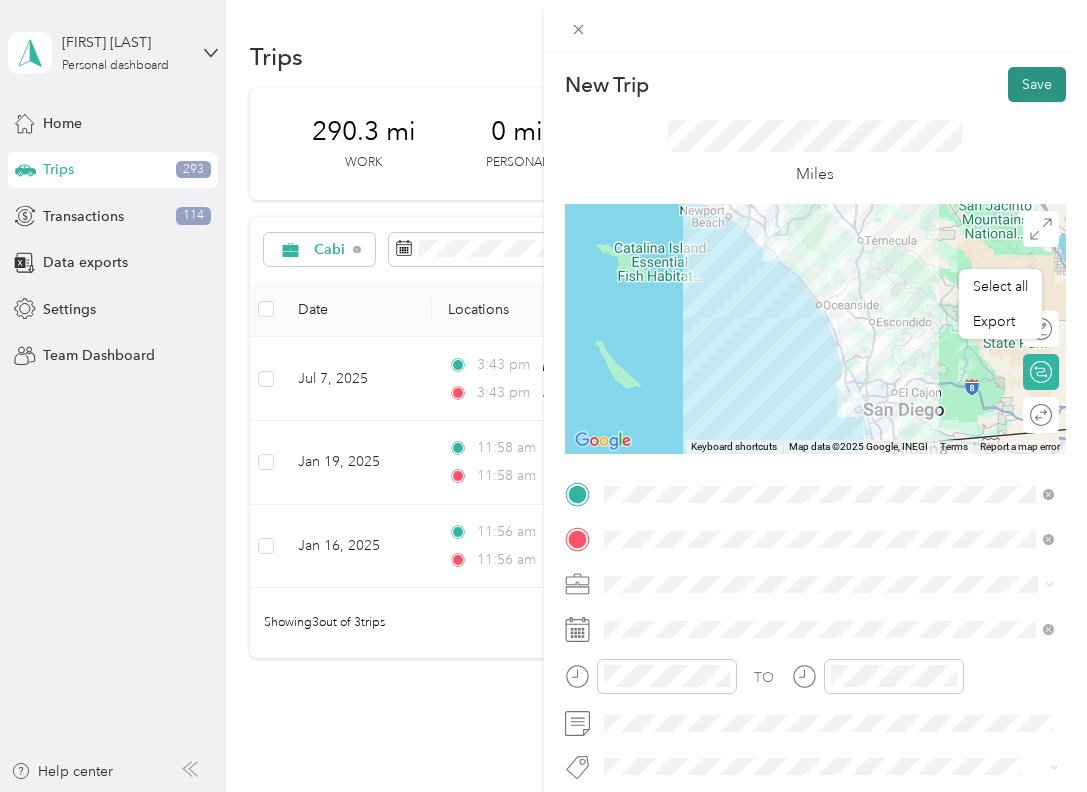 click on "Save" at bounding box center [1037, 84] 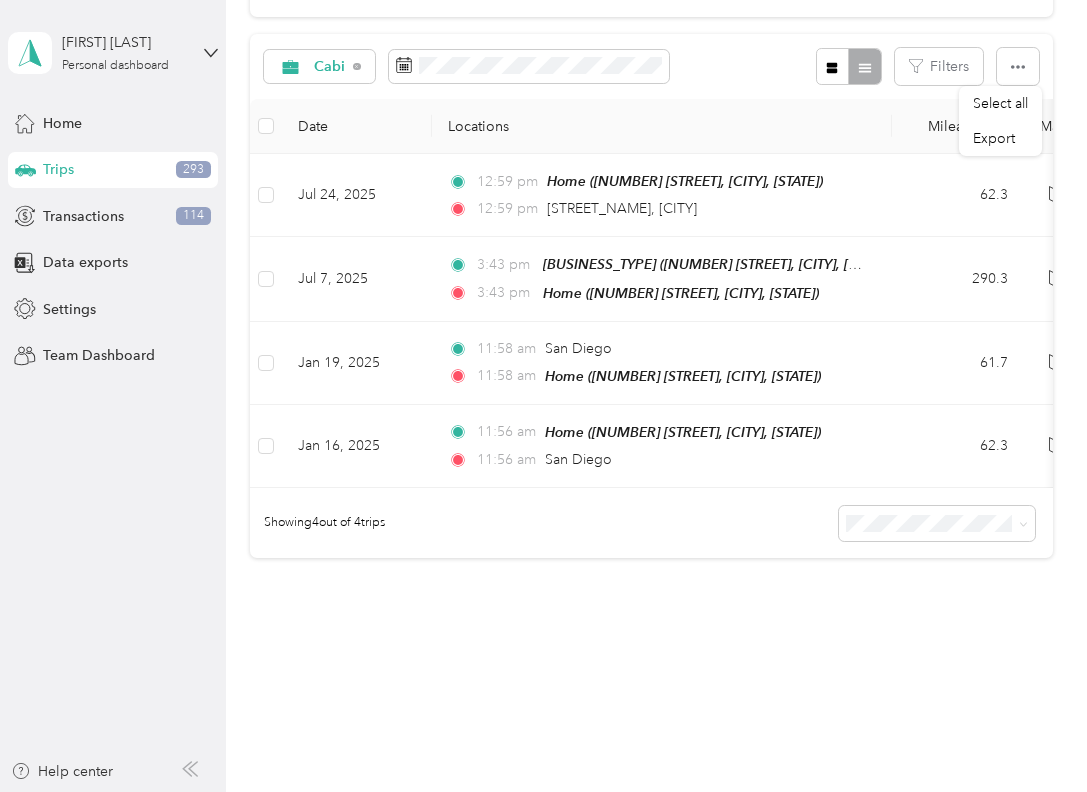 scroll, scrollTop: 190, scrollLeft: 0, axis: vertical 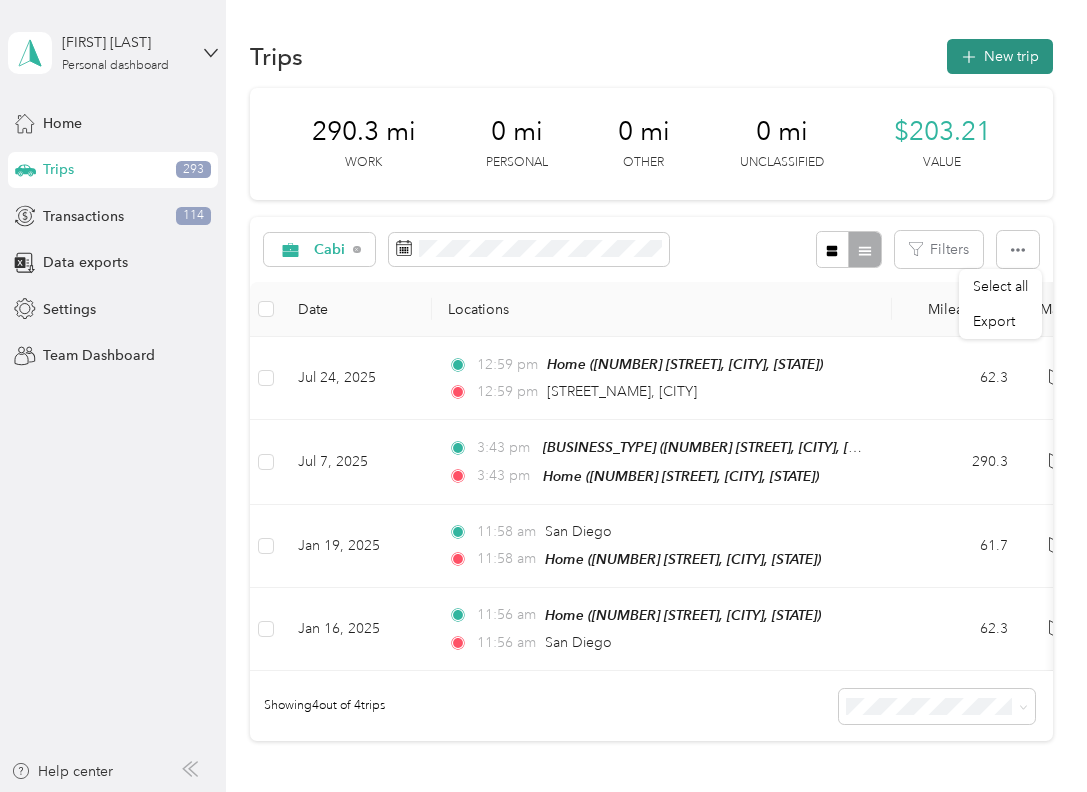click on "New trip" at bounding box center [1000, 56] 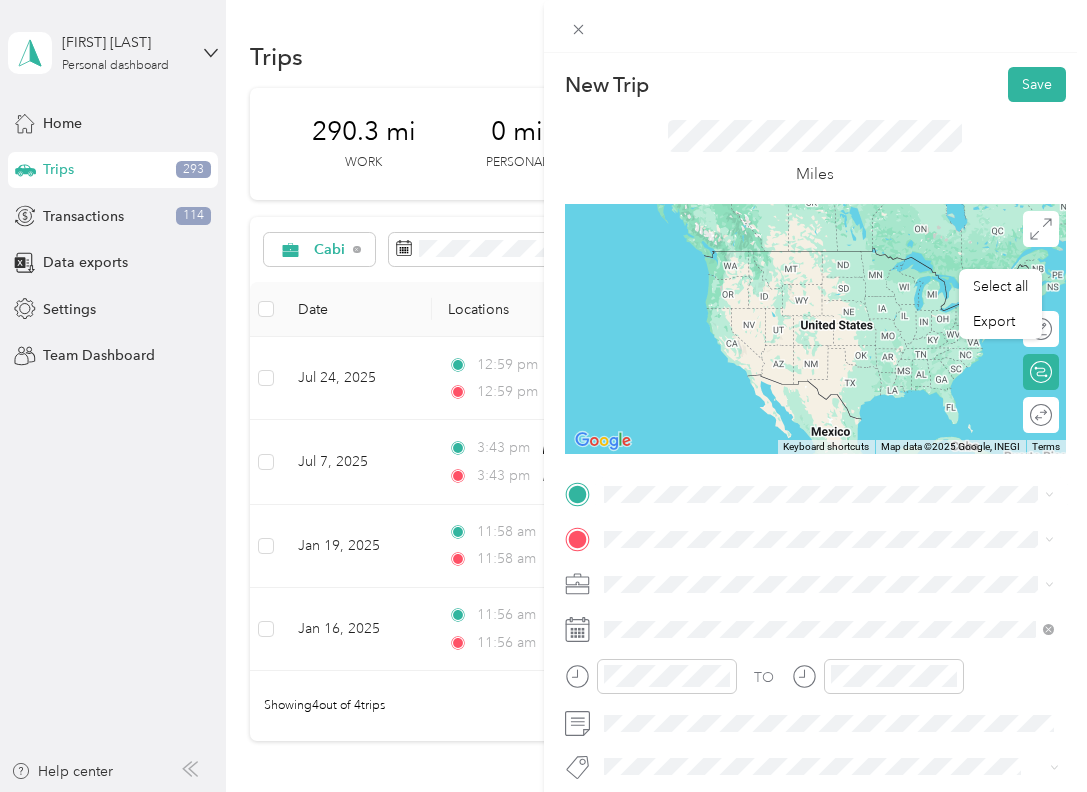 click on "[STREET]
[CITY], [STATE] [POSTAL_CODE], [COUNTRY]" at bounding box center [829, 569] 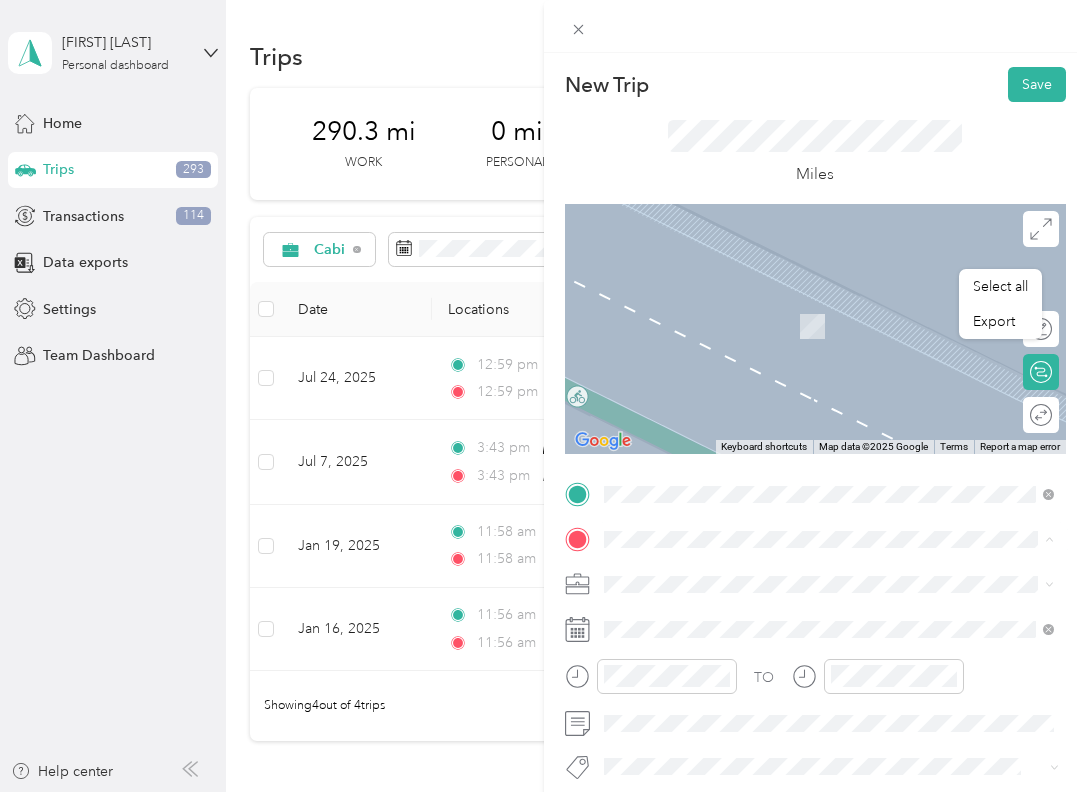 click on "[NUMBER] [STREET], [CITY], [STATE], [COUNTRY]" at bounding box center [796, 640] 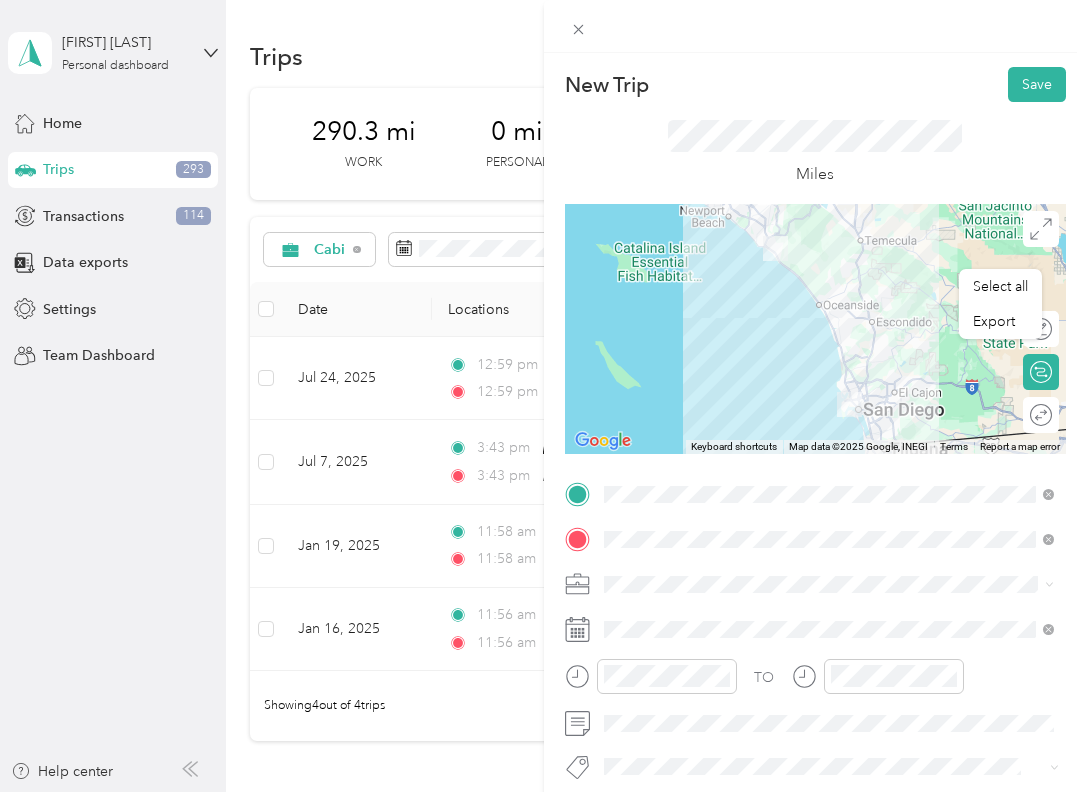 click on "Cabi" at bounding box center [829, 468] 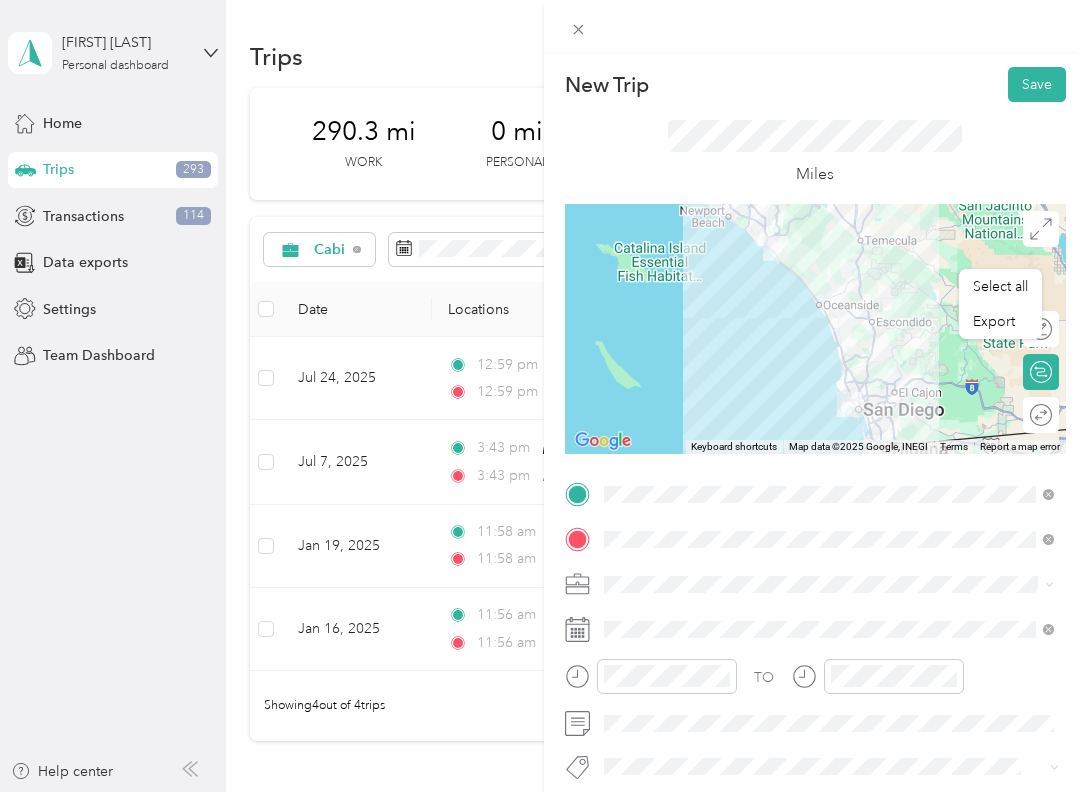 click 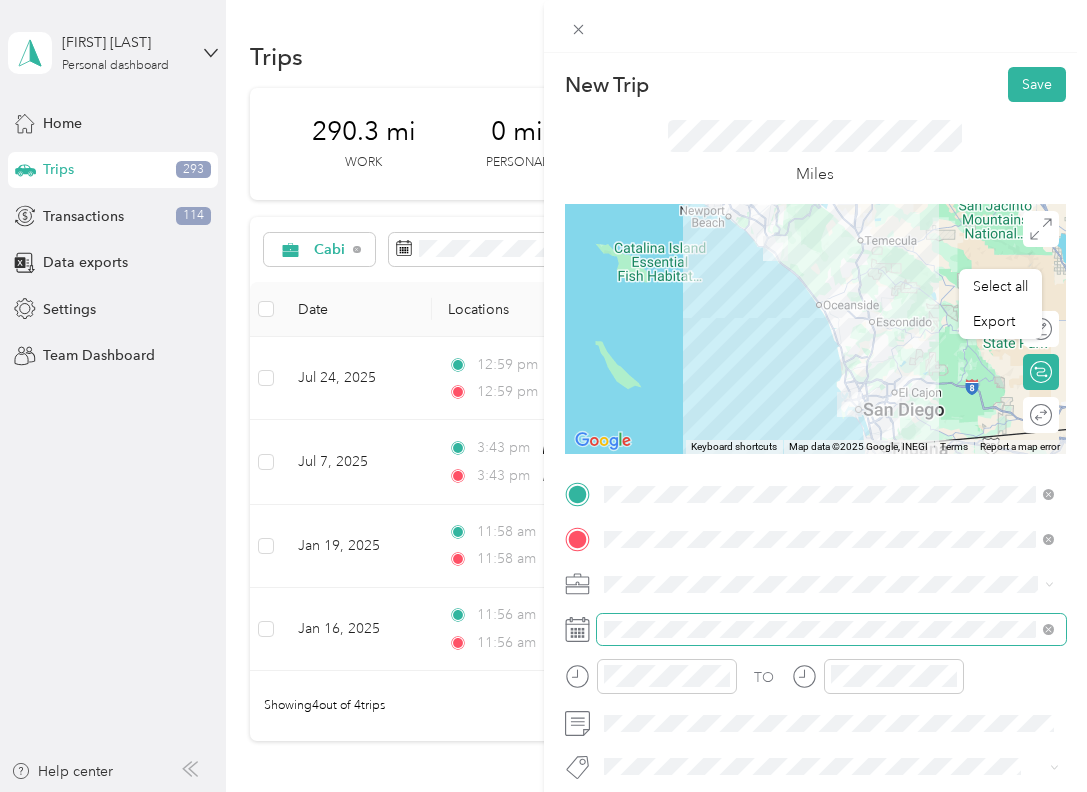 click at bounding box center [832, 629] 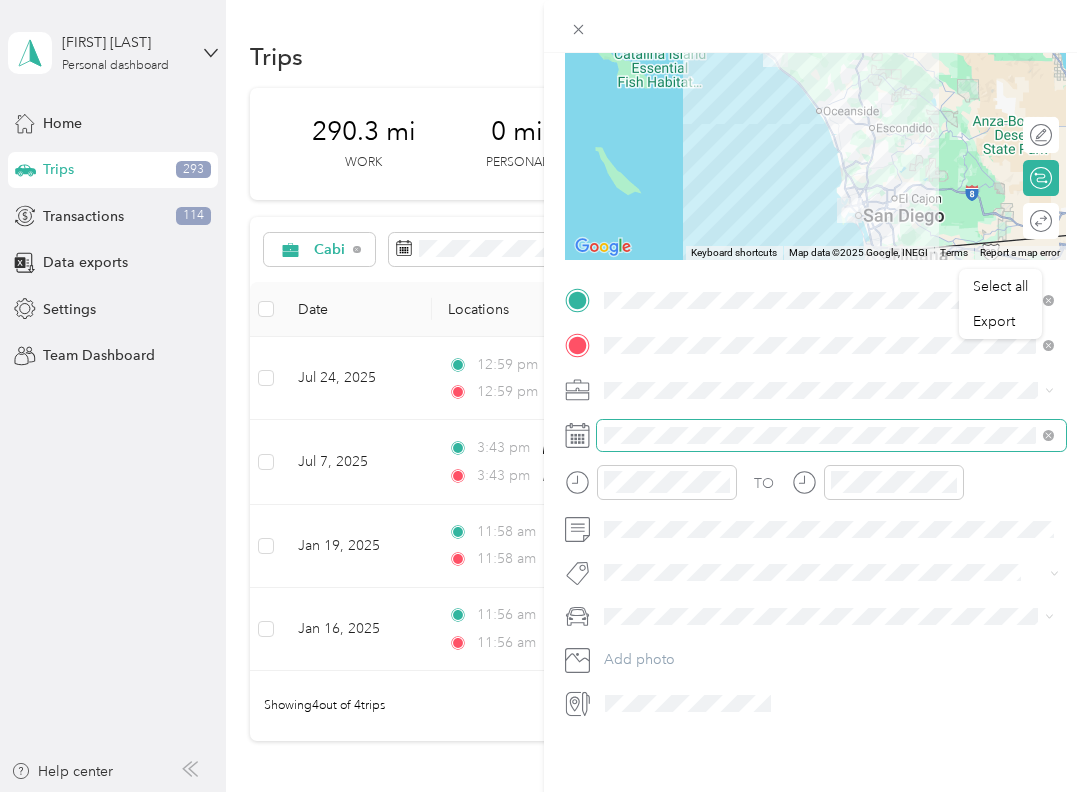 scroll, scrollTop: 292, scrollLeft: 0, axis: vertical 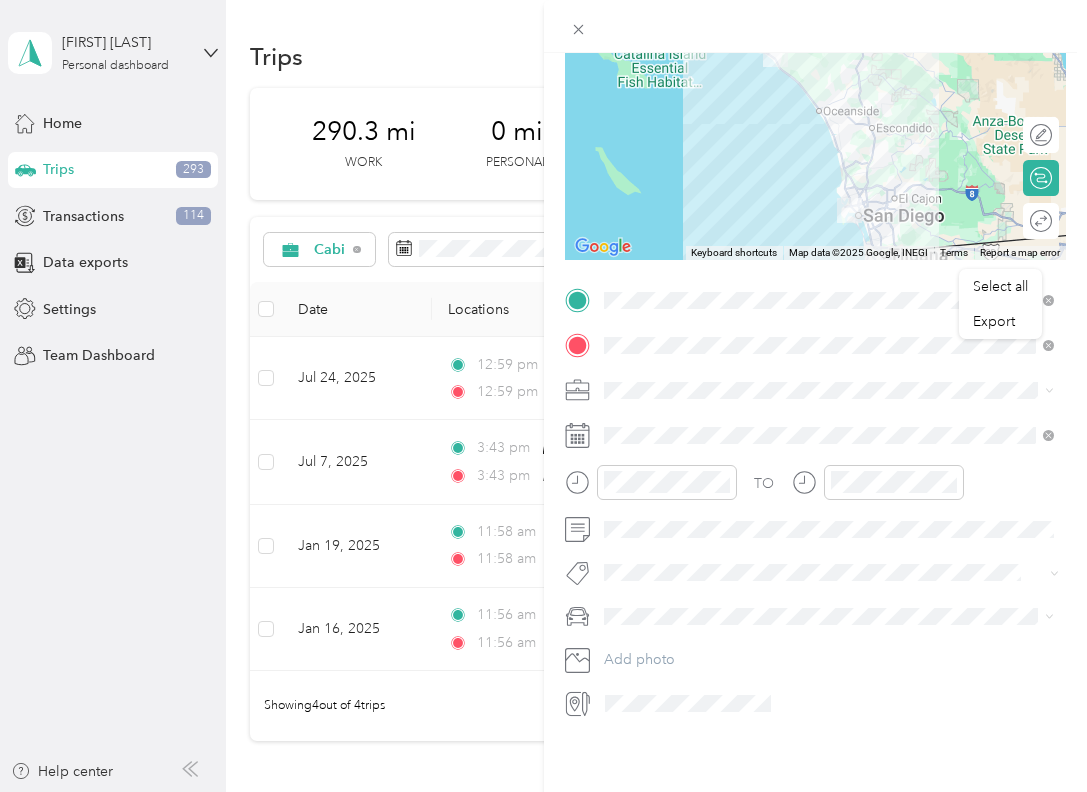 click 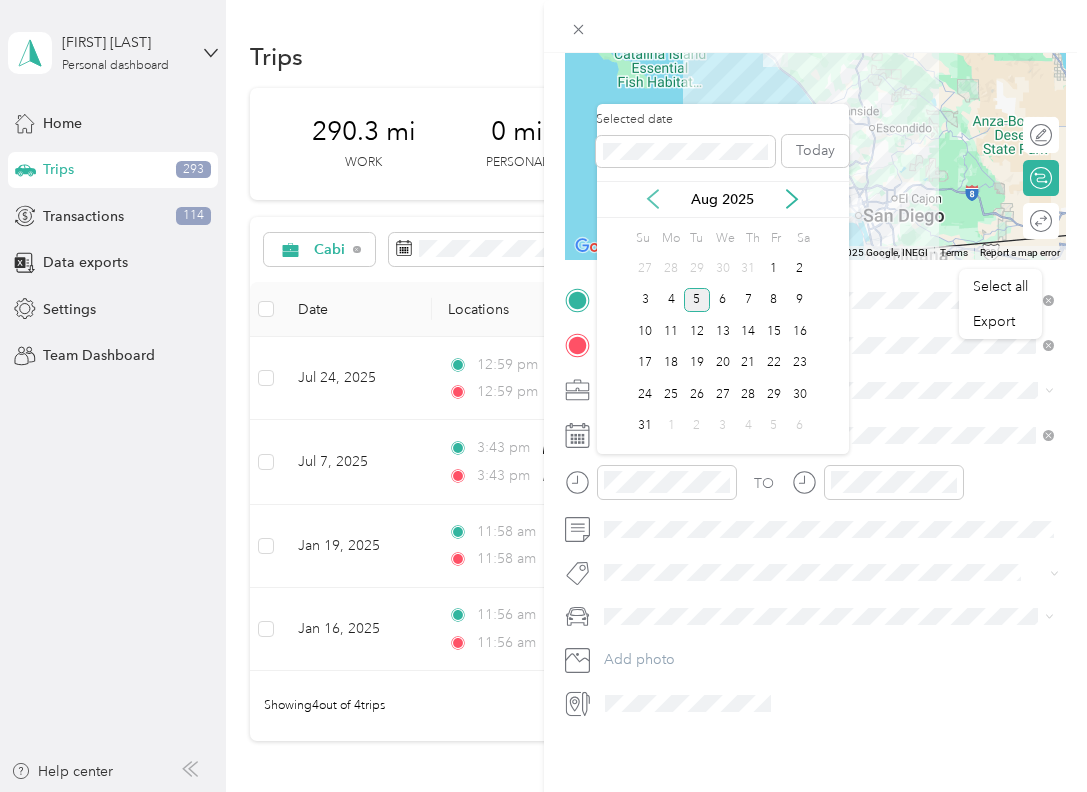 click 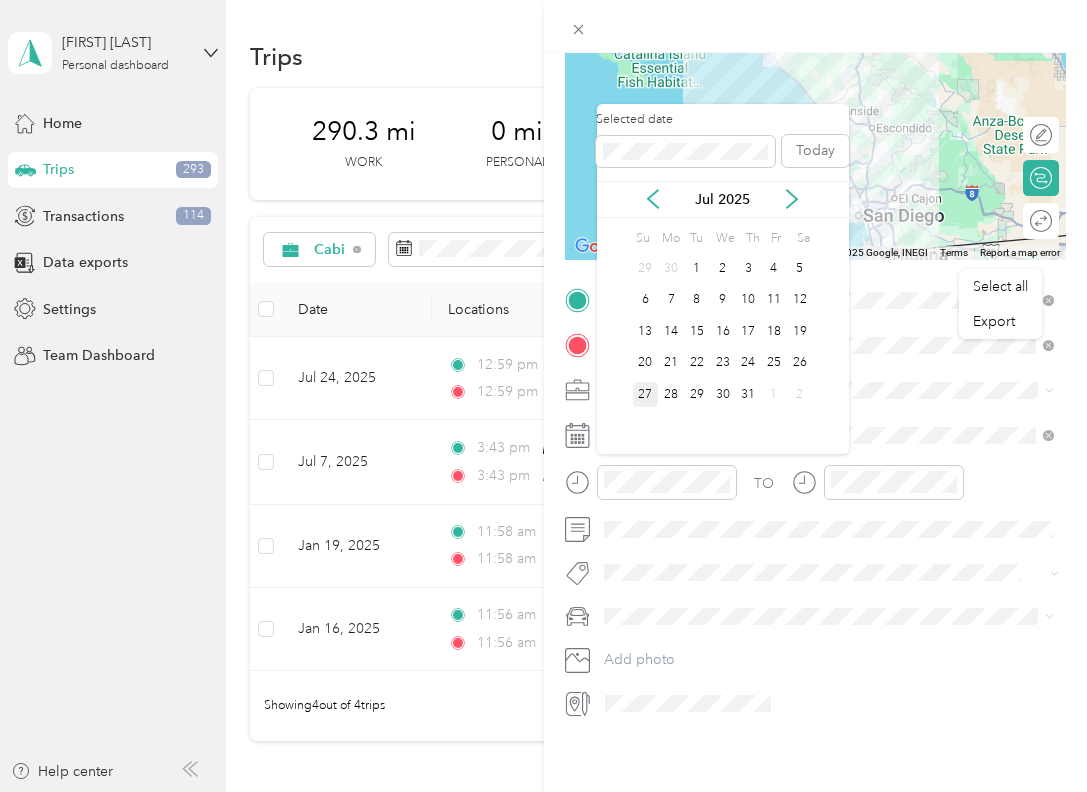 click on "27" at bounding box center (646, 394) 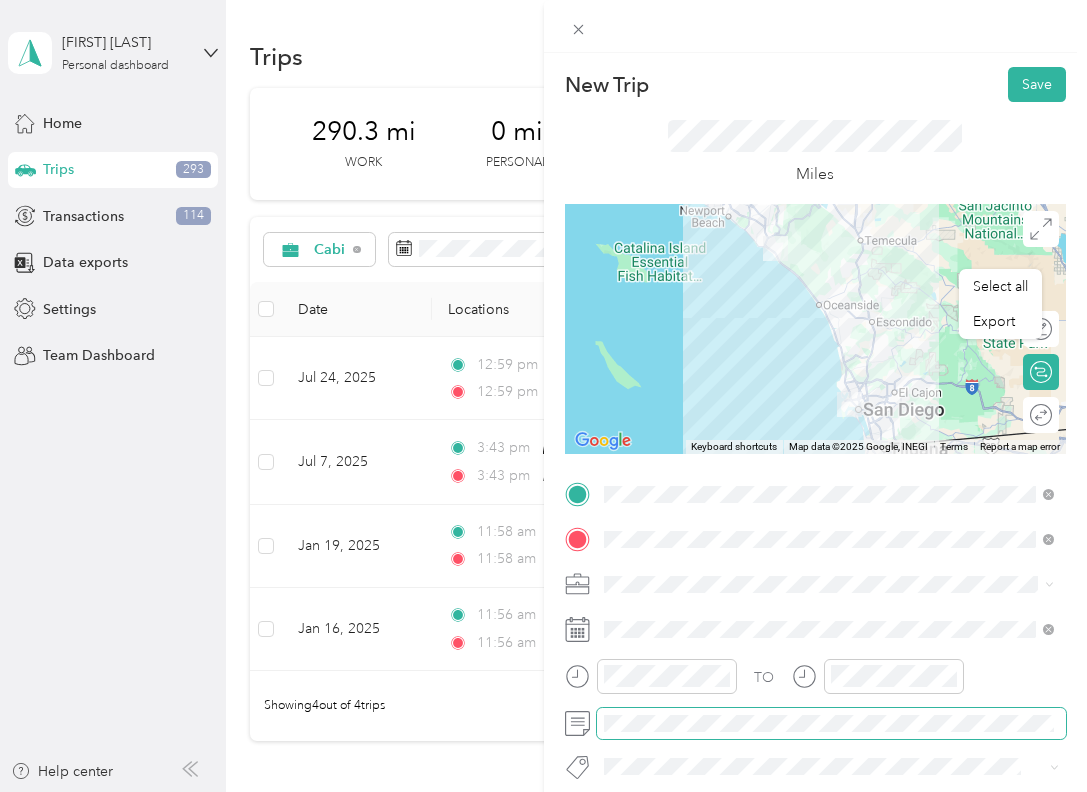 scroll, scrollTop: 0, scrollLeft: 0, axis: both 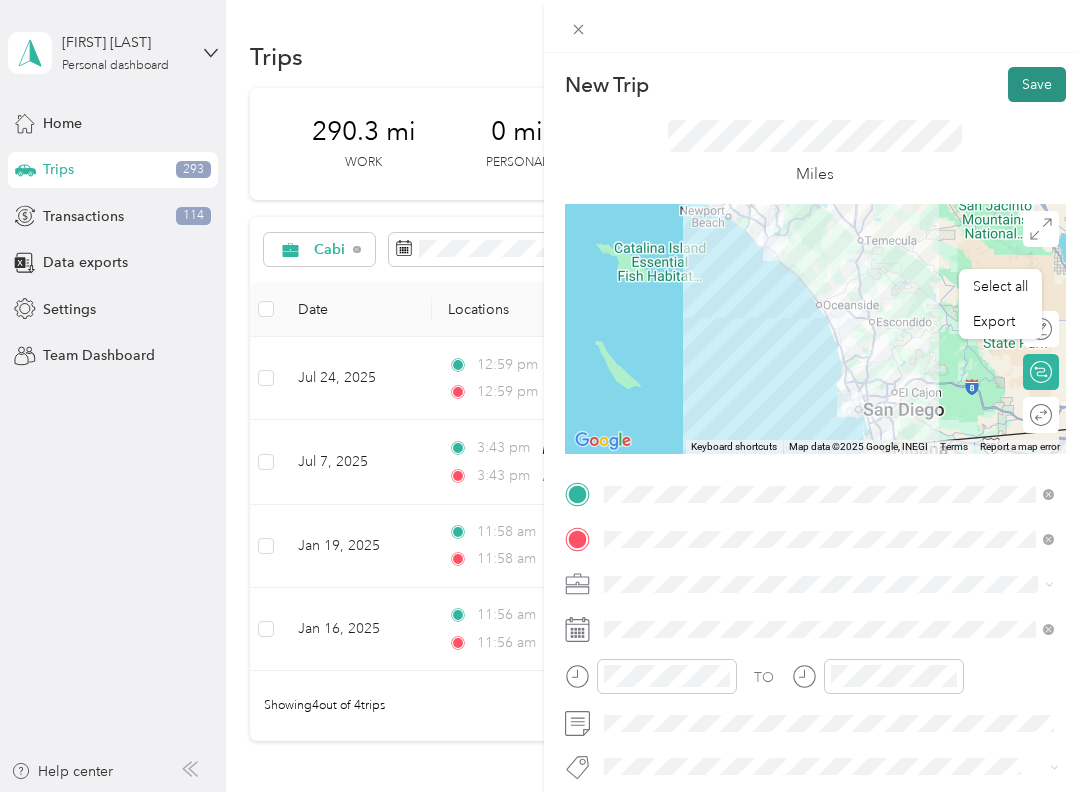 click on "Save" at bounding box center [1037, 84] 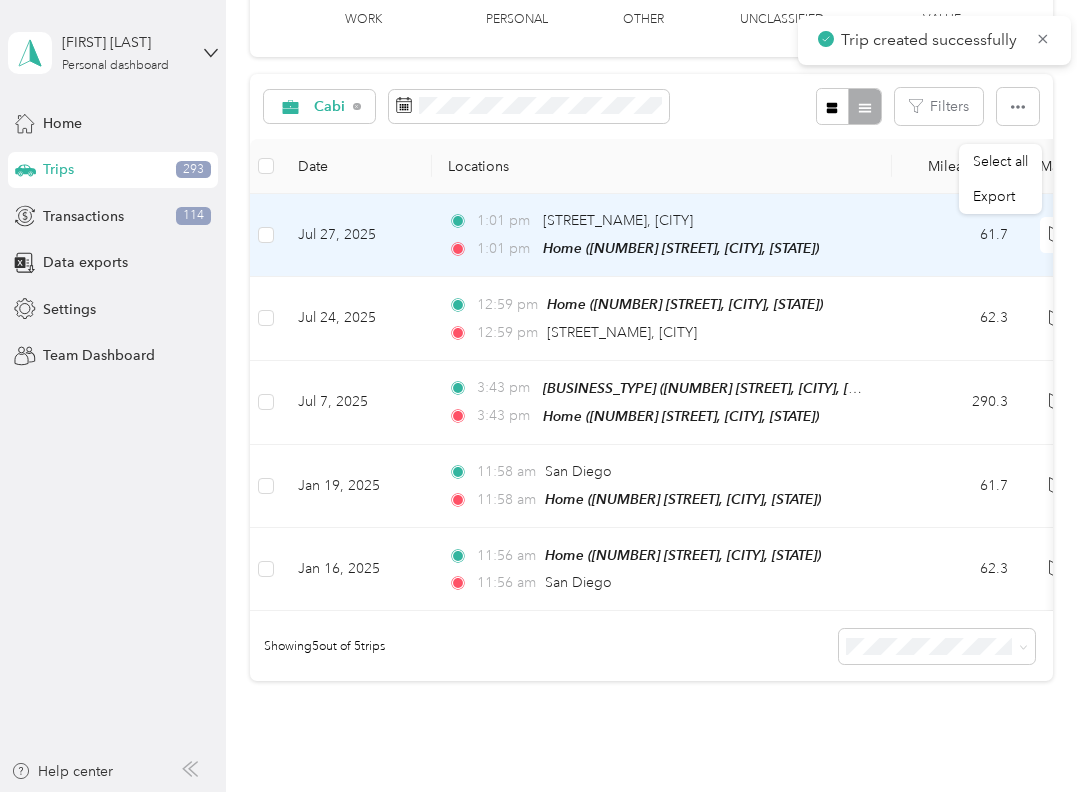 scroll, scrollTop: 144, scrollLeft: 0, axis: vertical 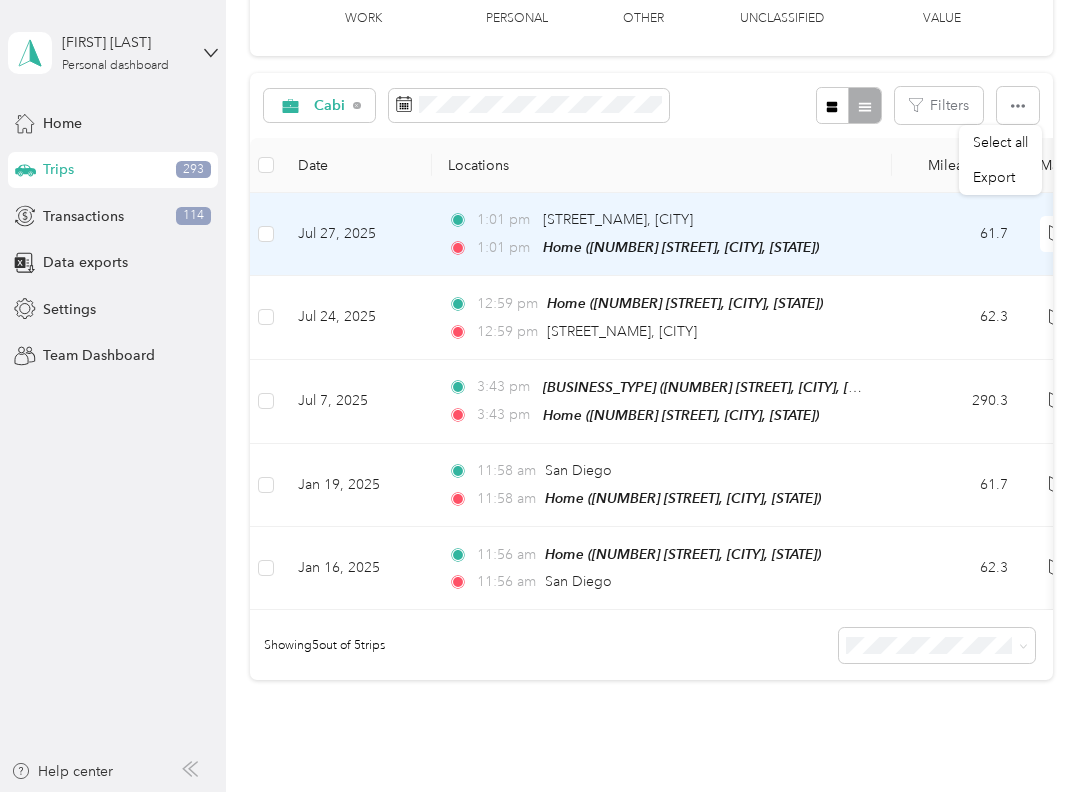 click on "1:01 pm Airport Terminal Road, San Diego 1:01 pm Home  (631 Via Umbroso, San Clemente, California)" at bounding box center (662, 234) 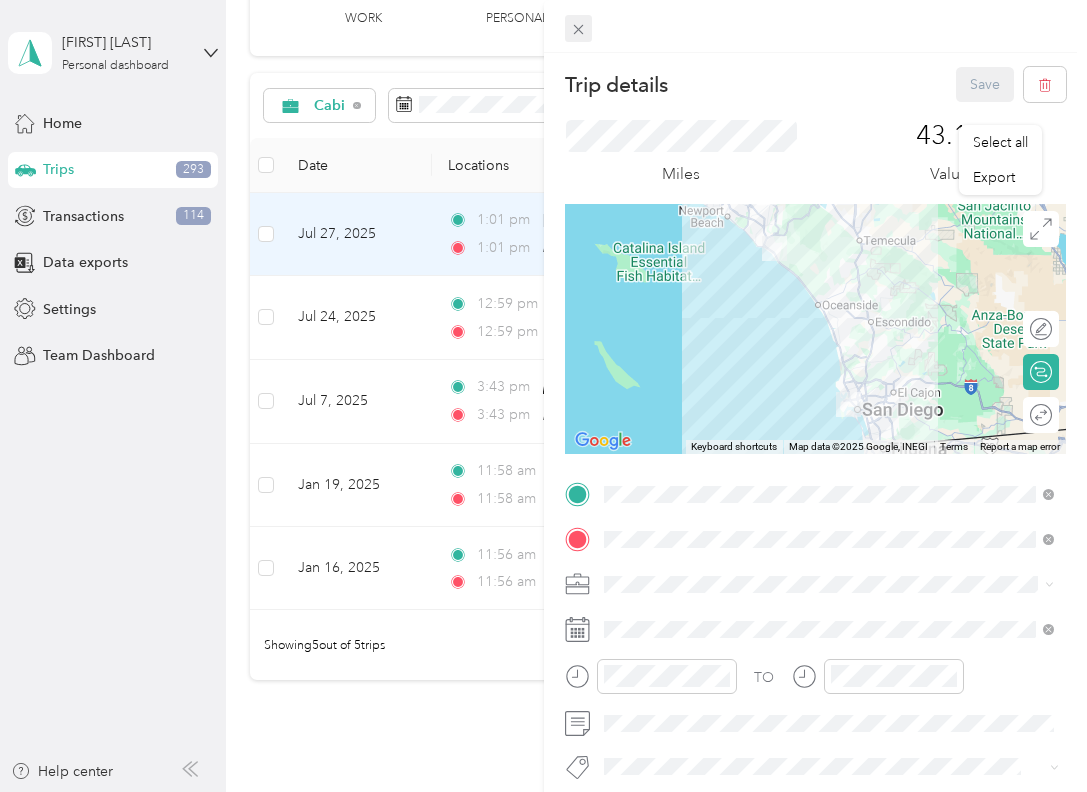 click 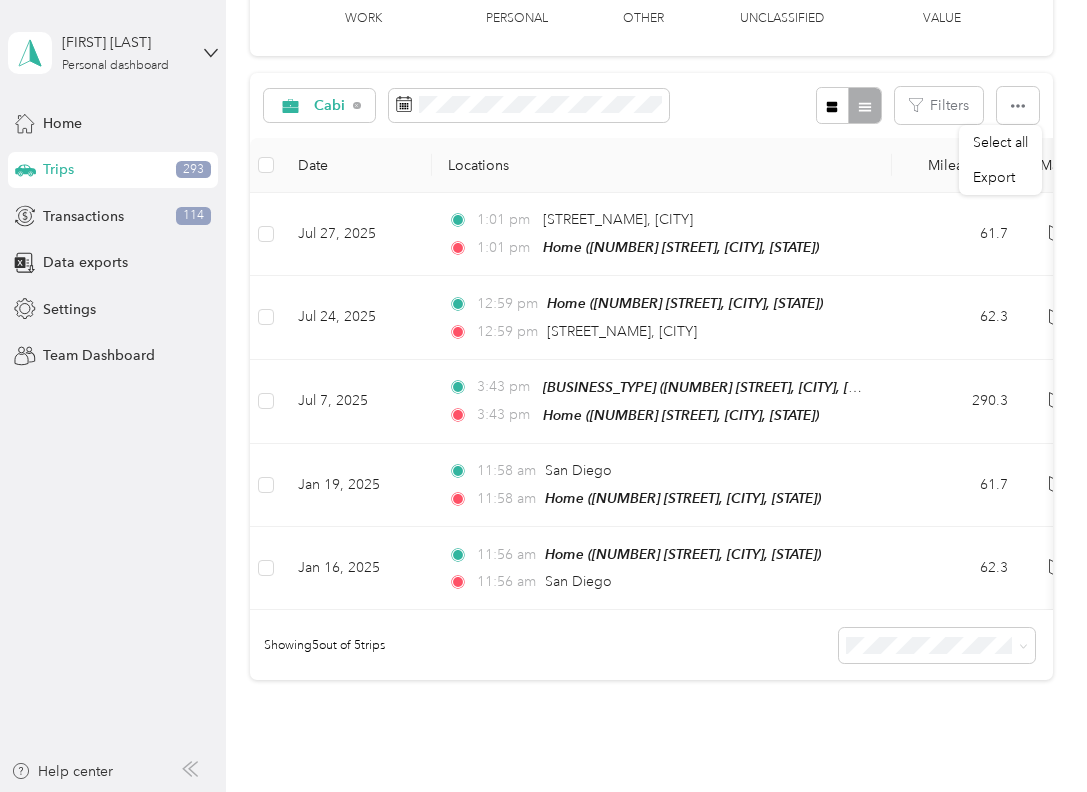 click on "Locations" at bounding box center [662, 165] 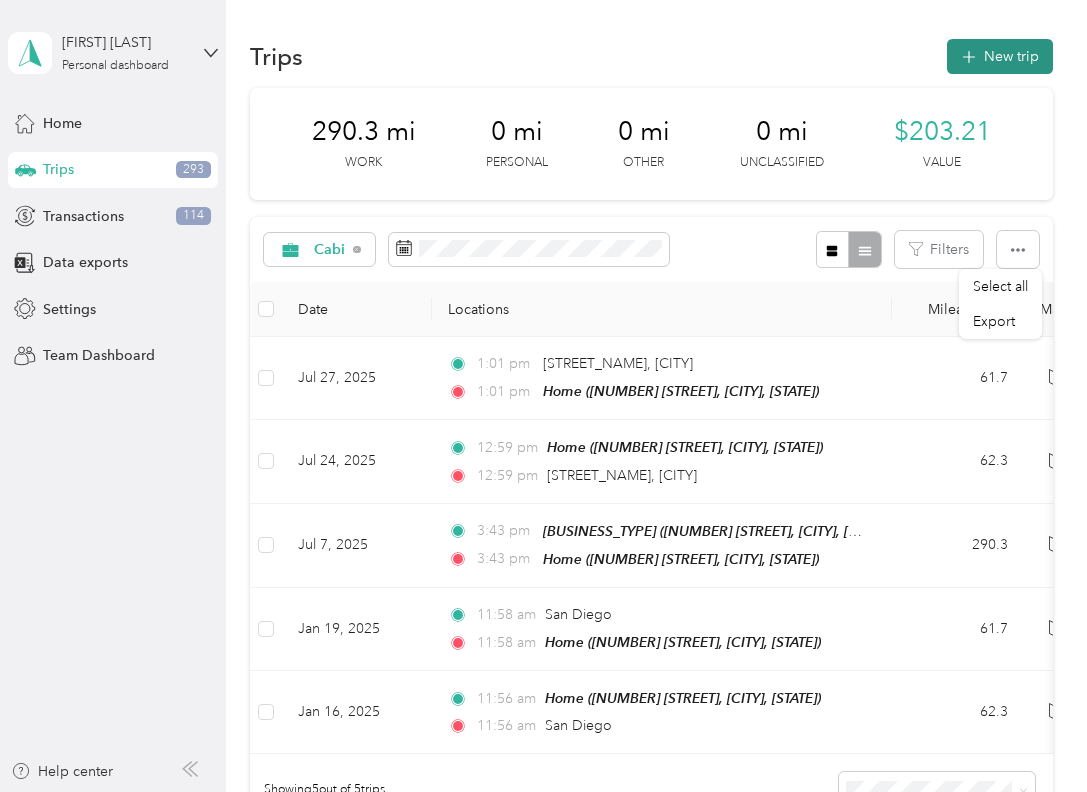 scroll, scrollTop: 0, scrollLeft: 0, axis: both 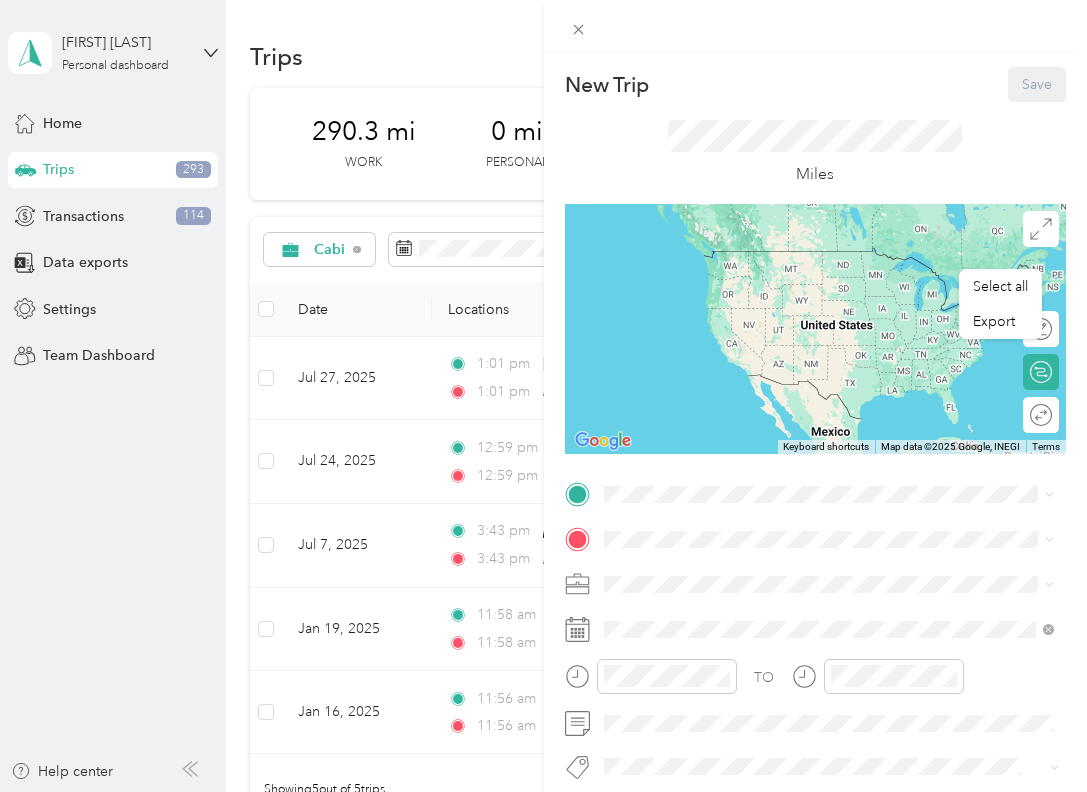 click on "[CATEGORY] [NUMBER] [STREET], [CITY], [STATE], [COUNTRY]" at bounding box center (796, 574) 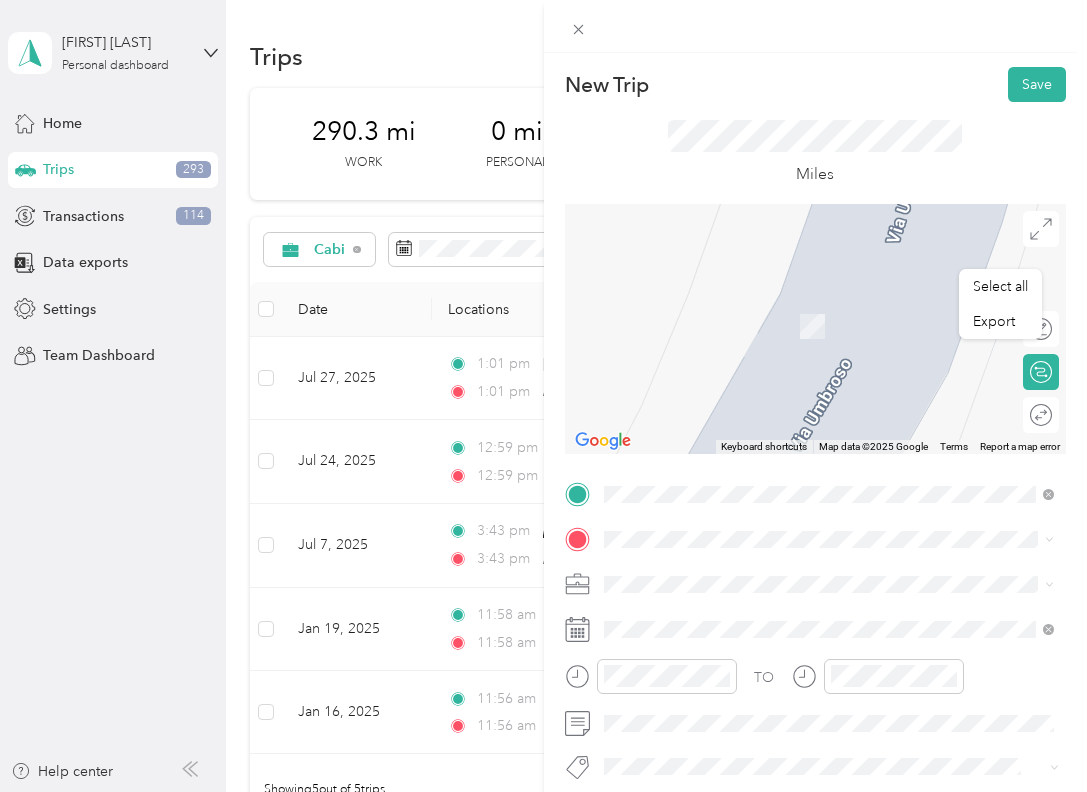 click on "[STREET]
[CITY], [STATE] [POSTAL_CODE], [COUNTRY]" at bounding box center (829, 302) 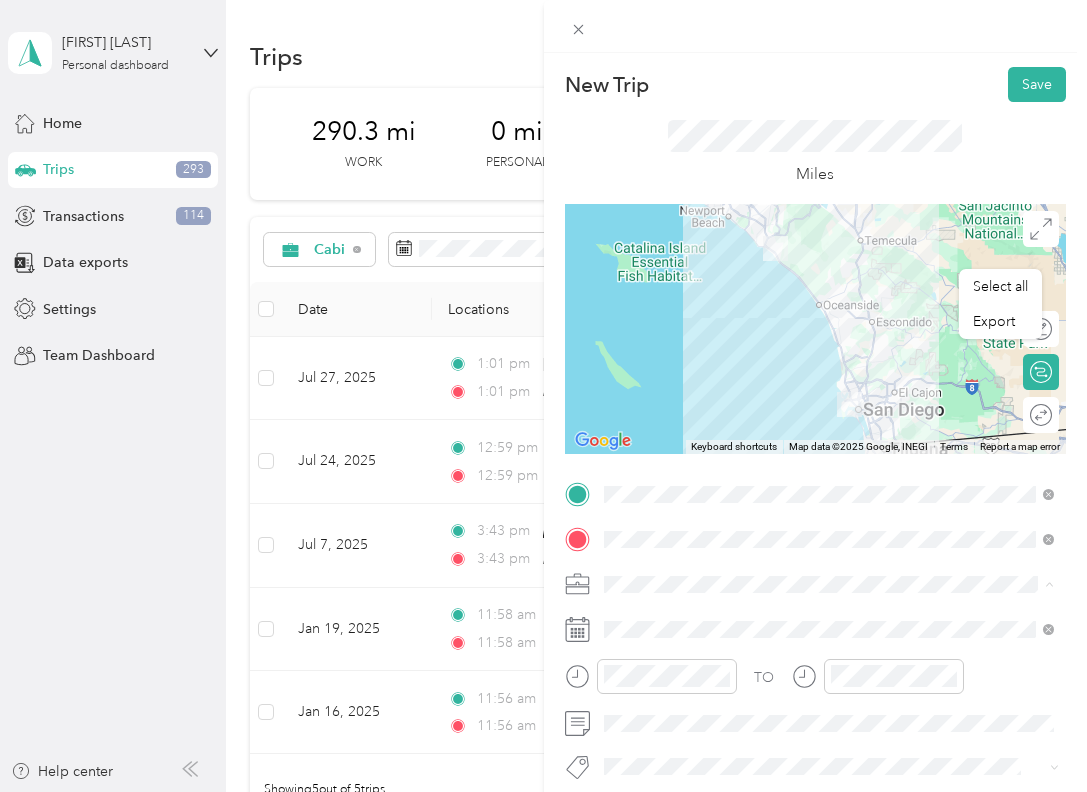 click on "Cabi" at bounding box center (829, 478) 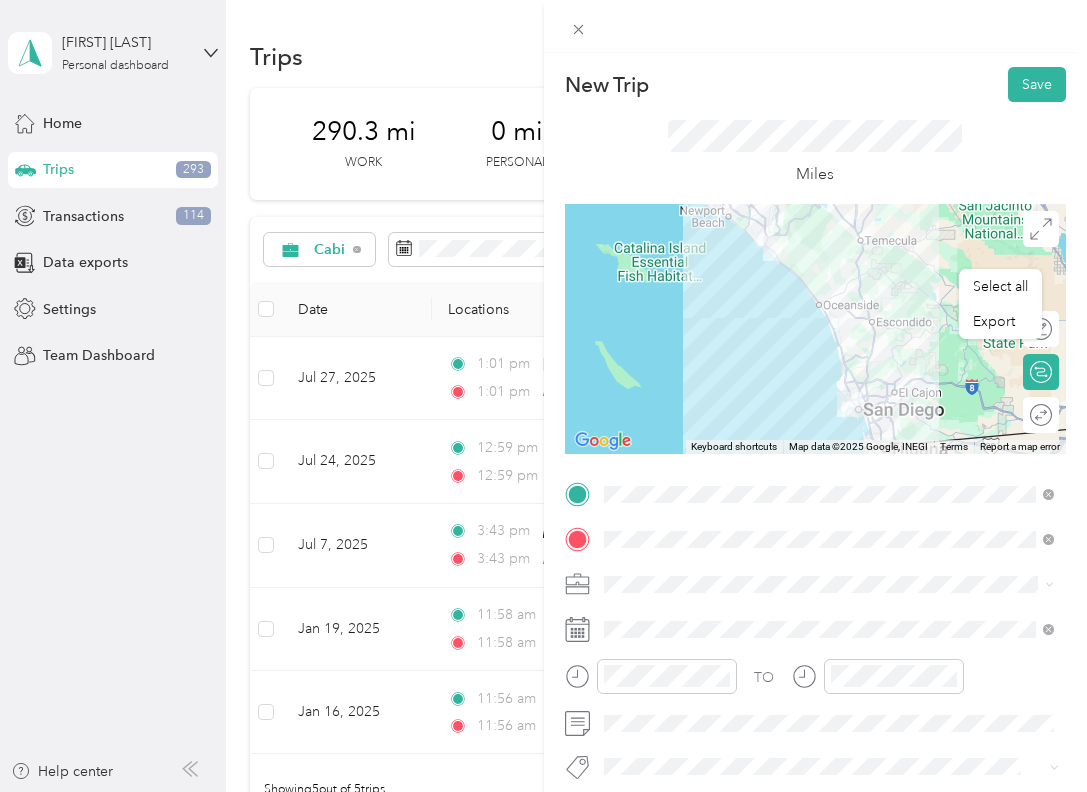 click 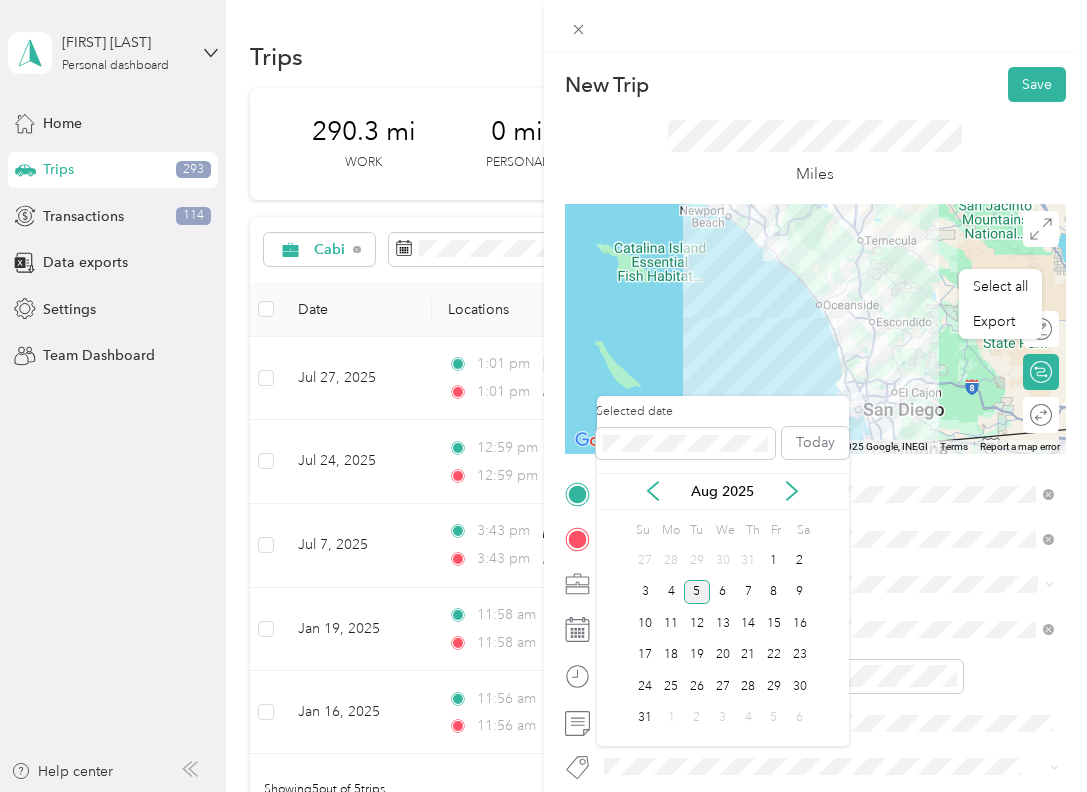 click on "Aug 2025" at bounding box center [723, 491] 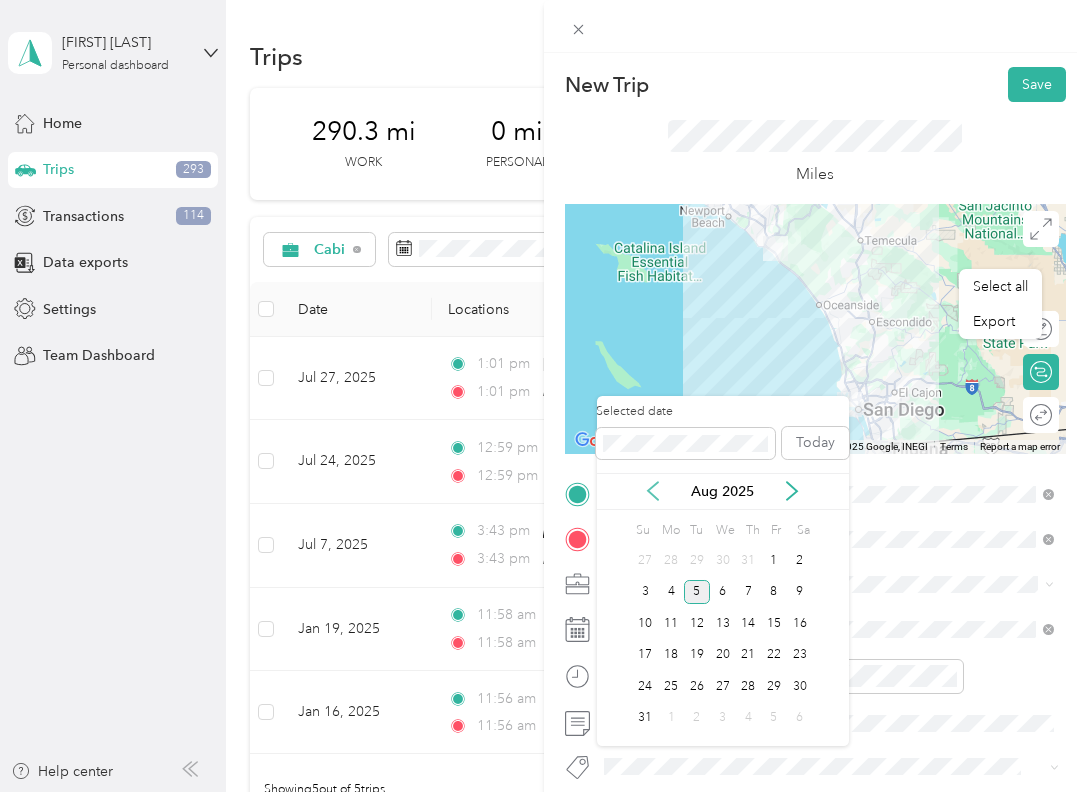 click 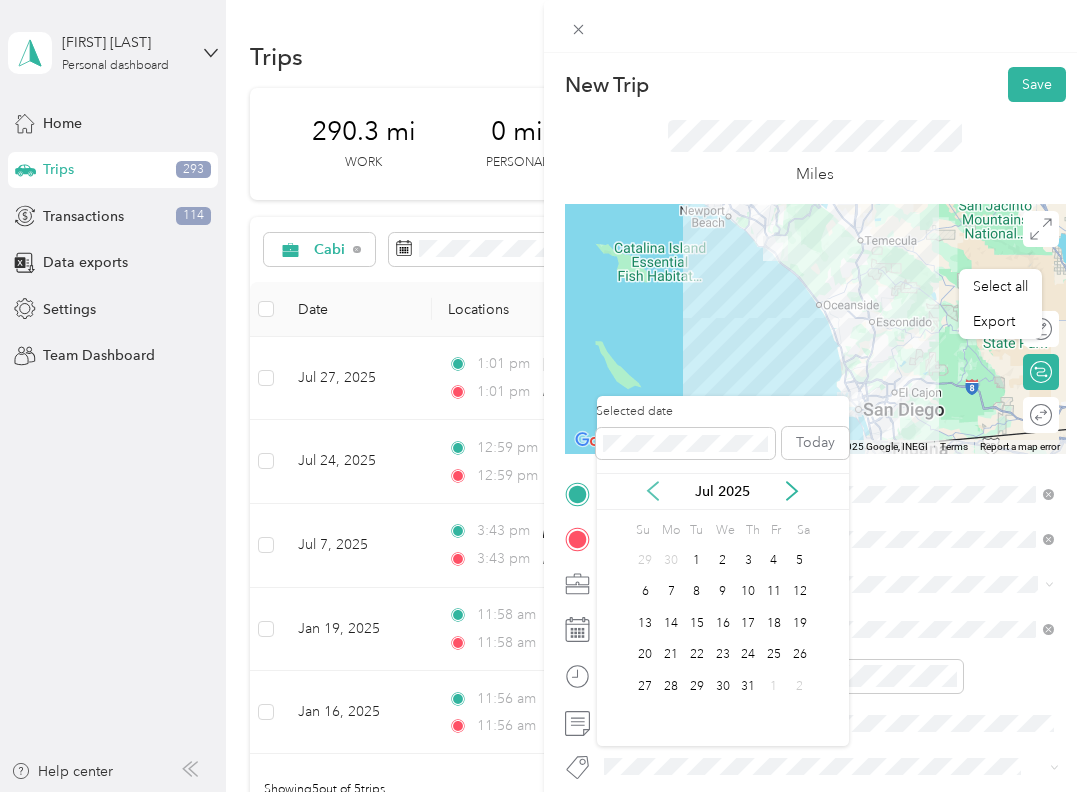 click 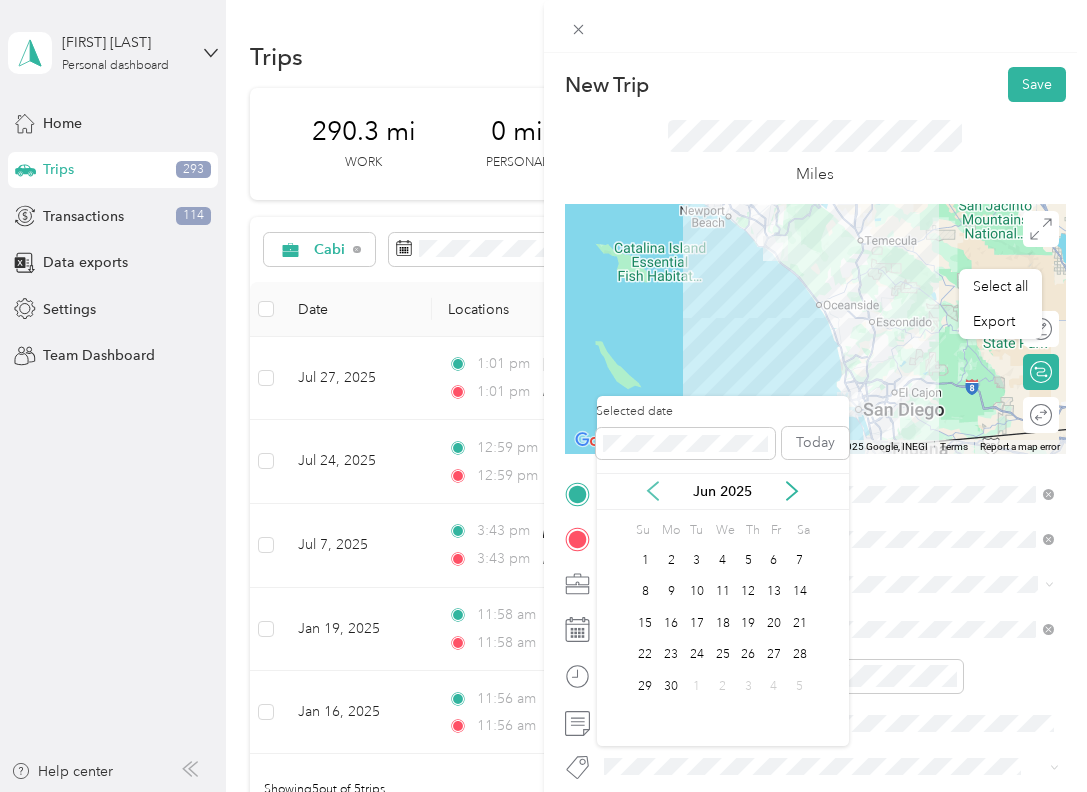 click 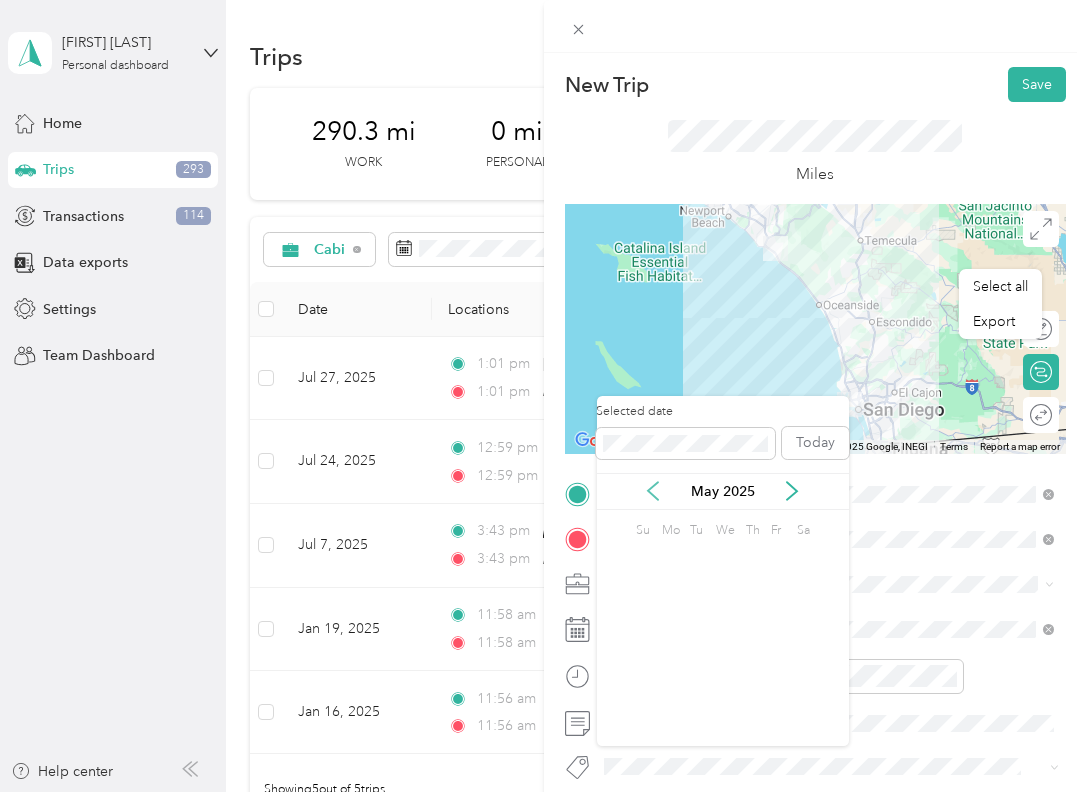 click 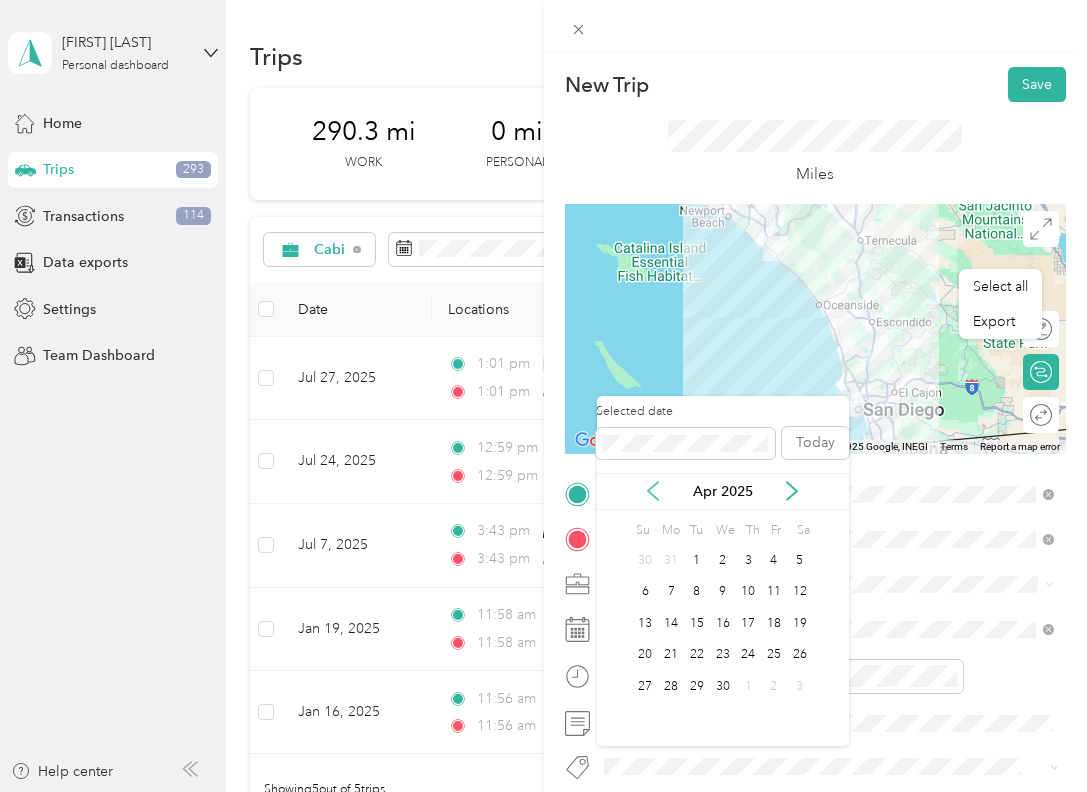 click 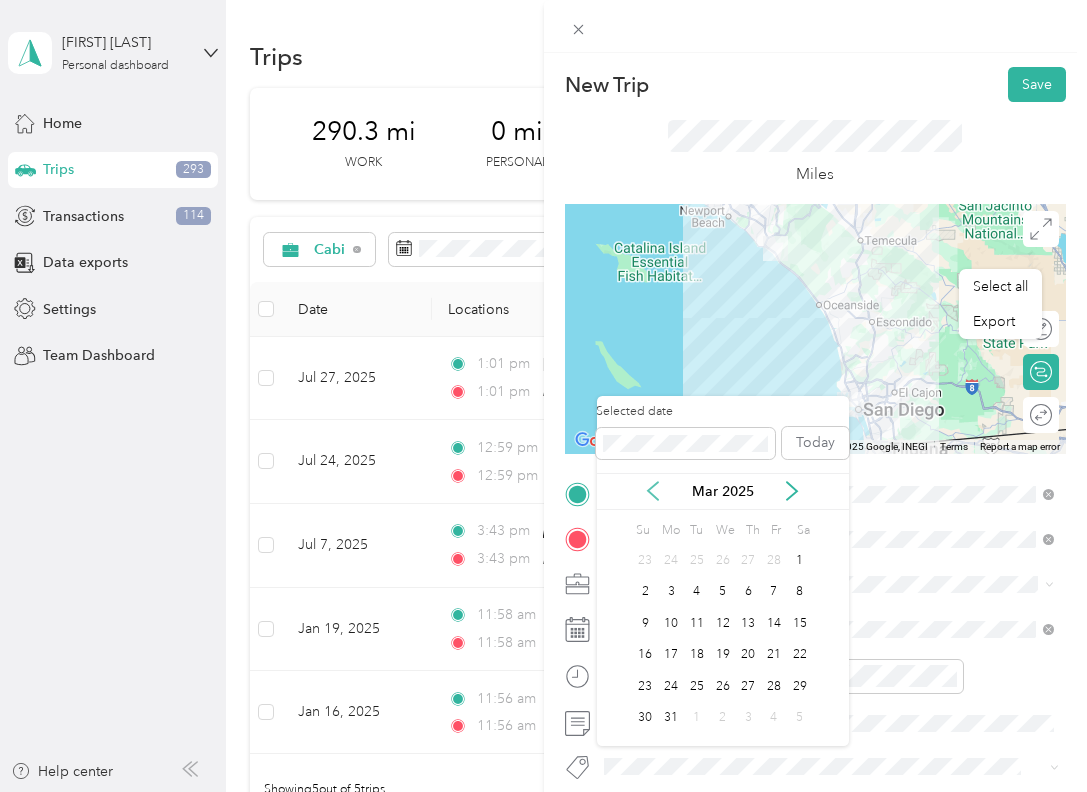 click 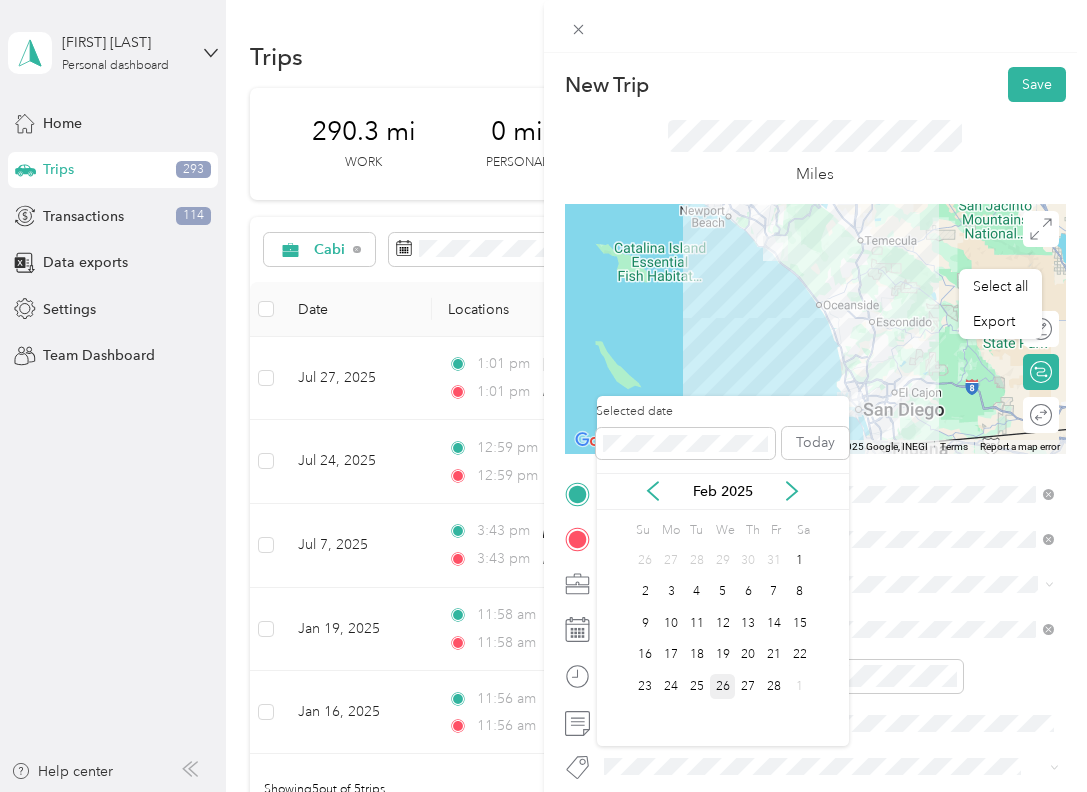 click on "26" at bounding box center (723, 686) 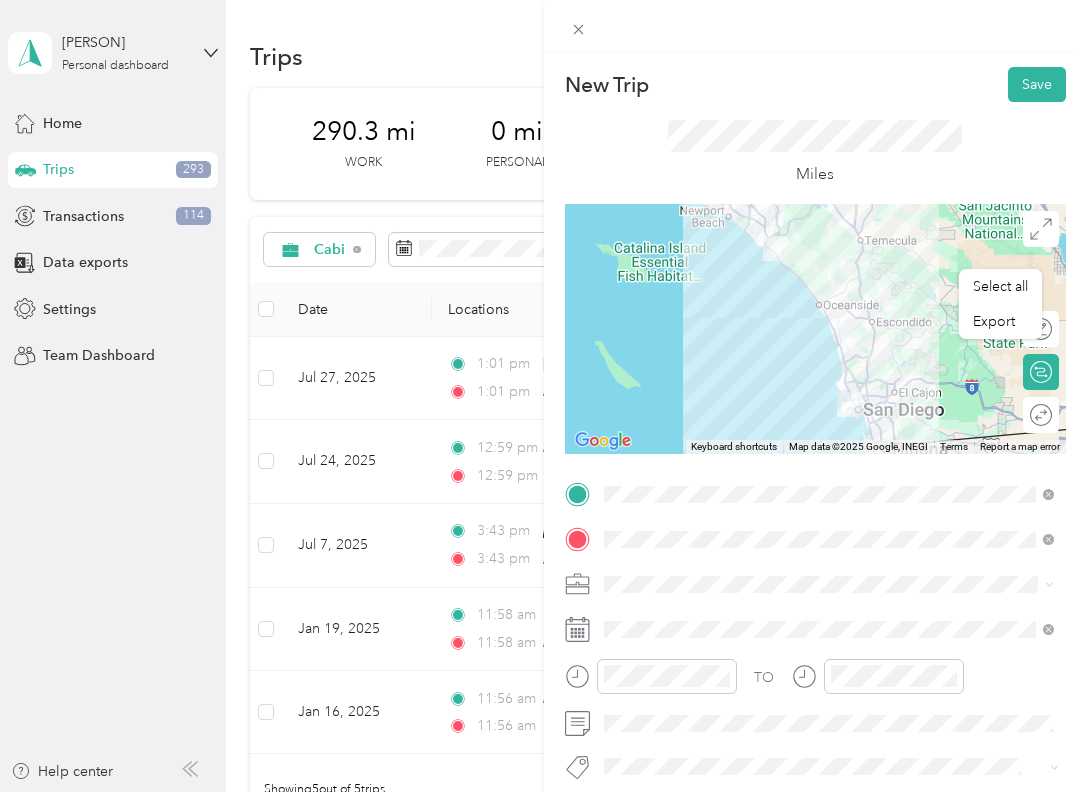scroll, scrollTop: 0, scrollLeft: 0, axis: both 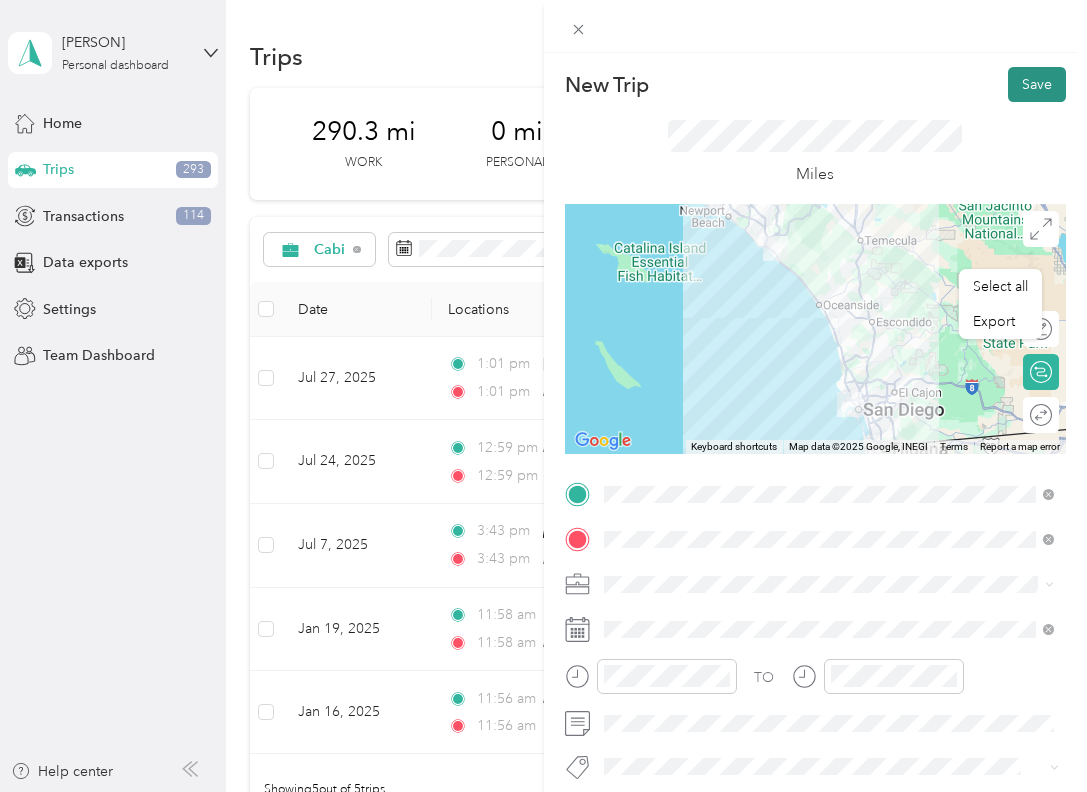 click on "Save" at bounding box center (1037, 84) 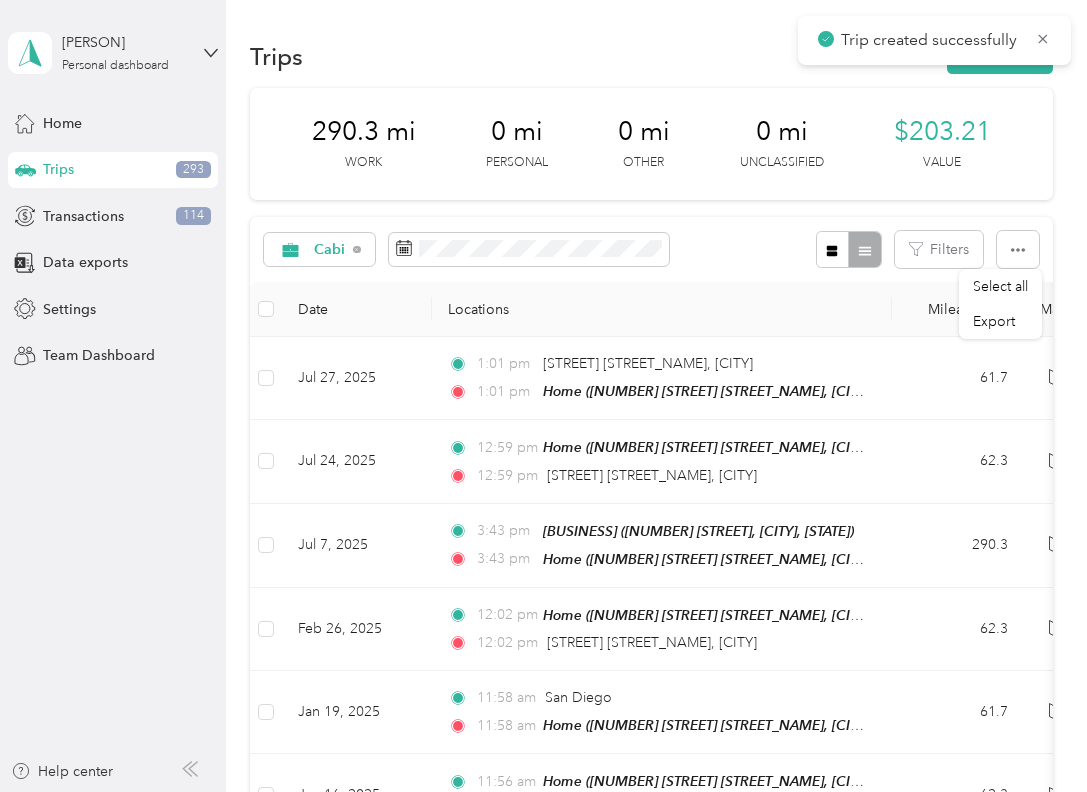 scroll, scrollTop: 0, scrollLeft: 0, axis: both 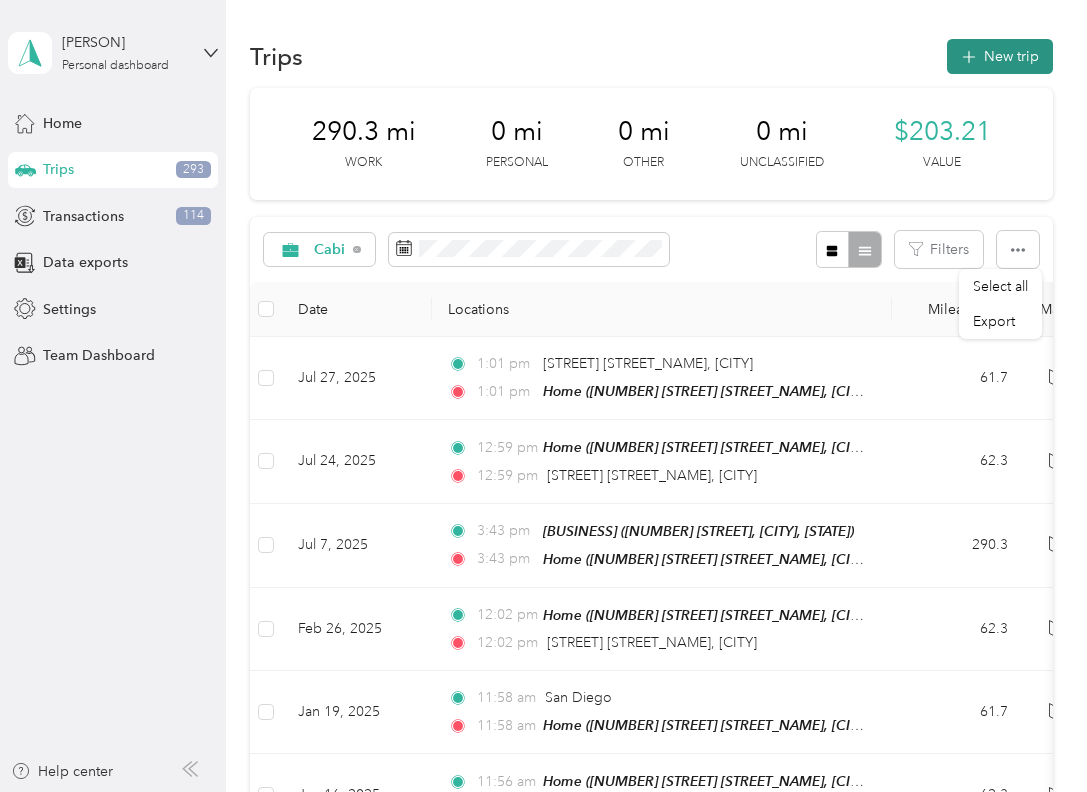 click on "New trip" at bounding box center (1000, 56) 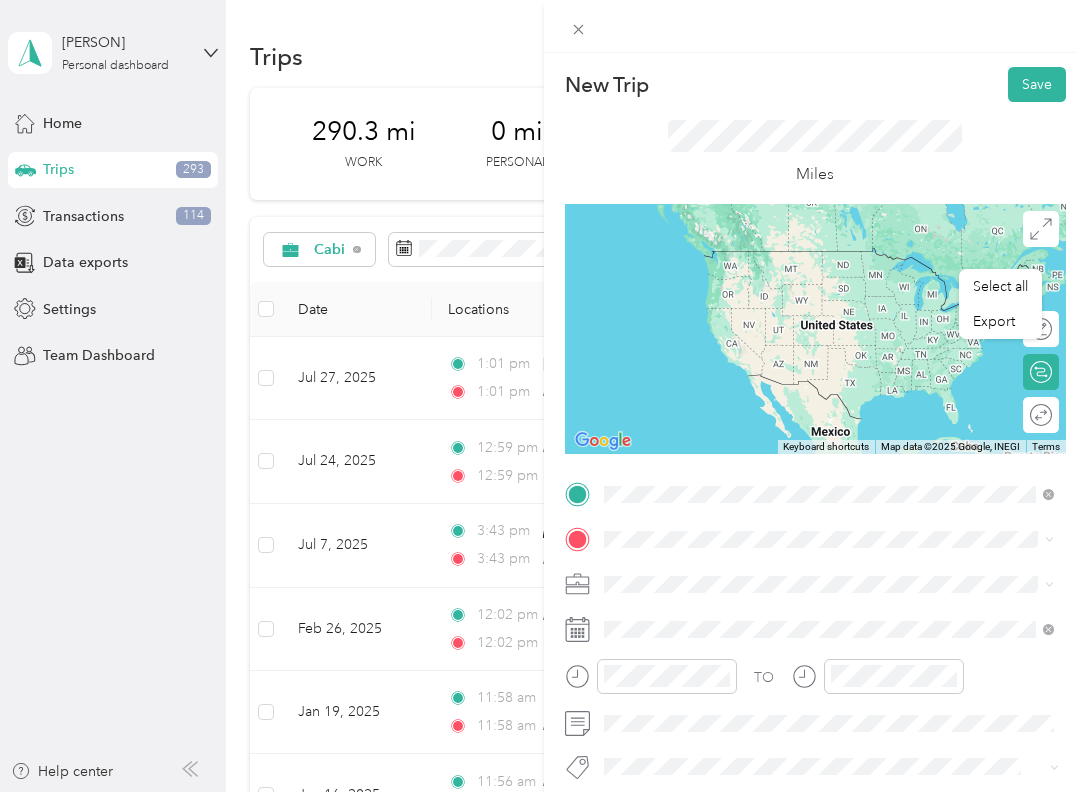 click on "[STREET]
[CITY], [STATE] [POSTAL_CODE], [COUNTRY]" at bounding box center [785, 574] 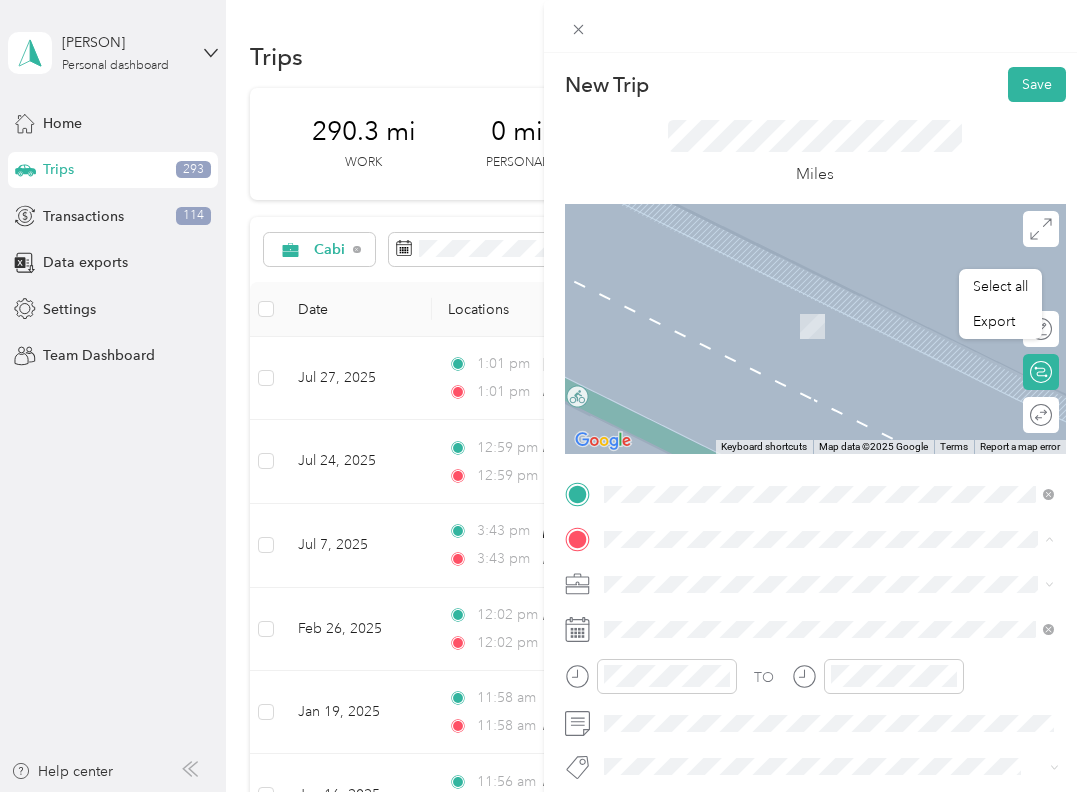 click on "[NUMBER] [STREET], [CITY], [STATE], [COUNTRY]" at bounding box center (796, 640) 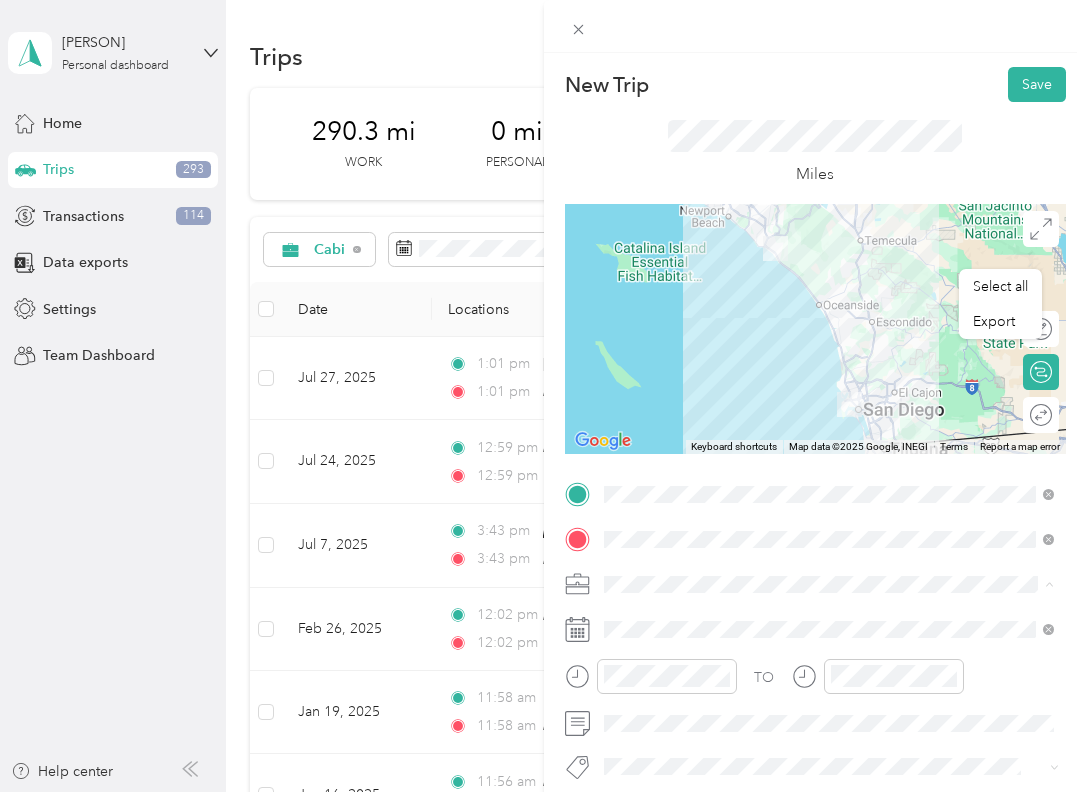click on "Cabi" at bounding box center (829, 478) 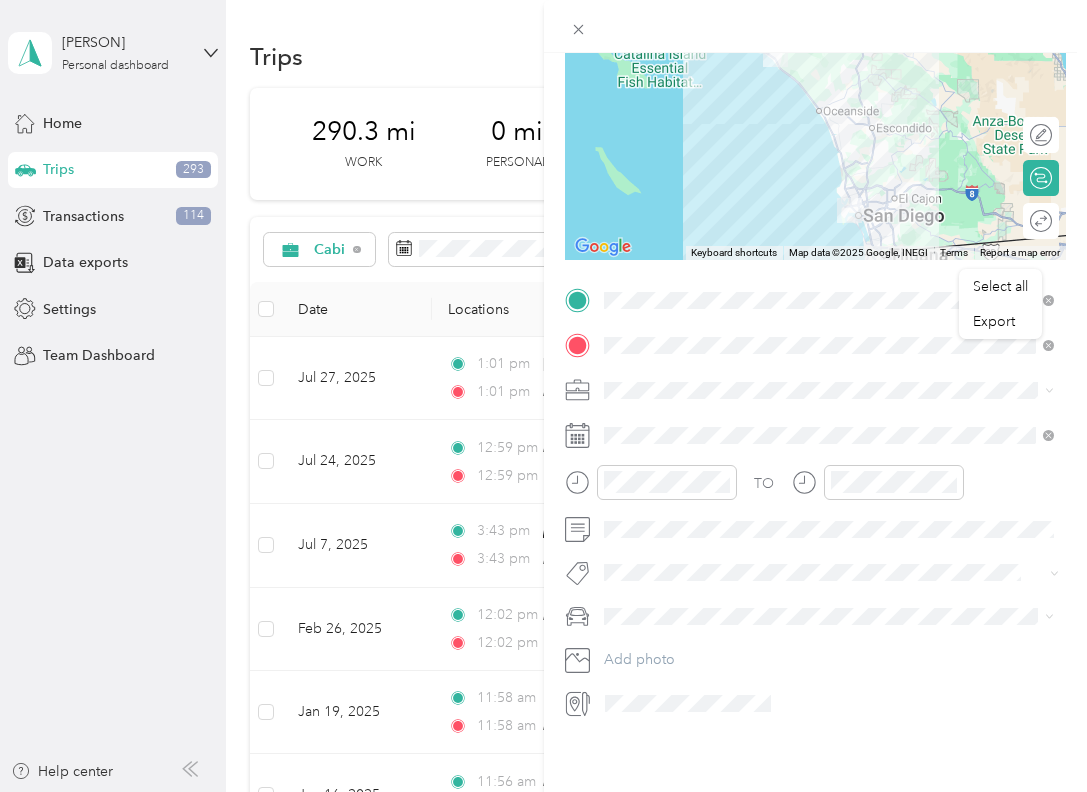 scroll, scrollTop: 240, scrollLeft: 0, axis: vertical 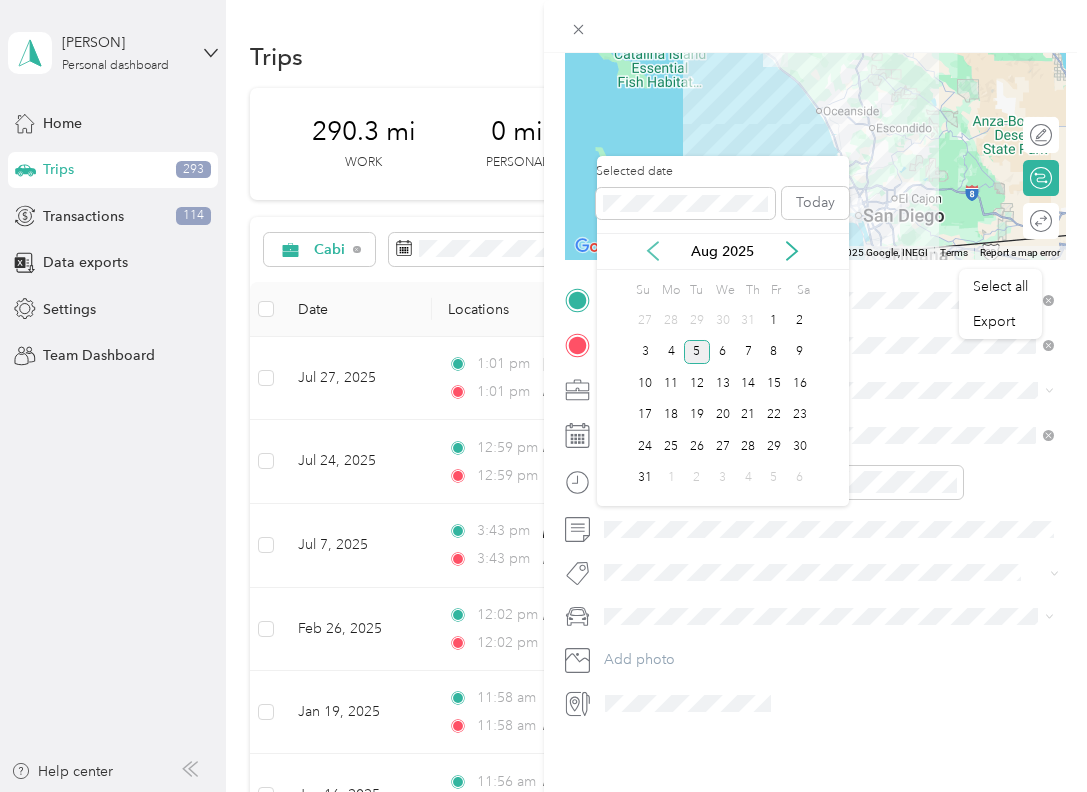 click 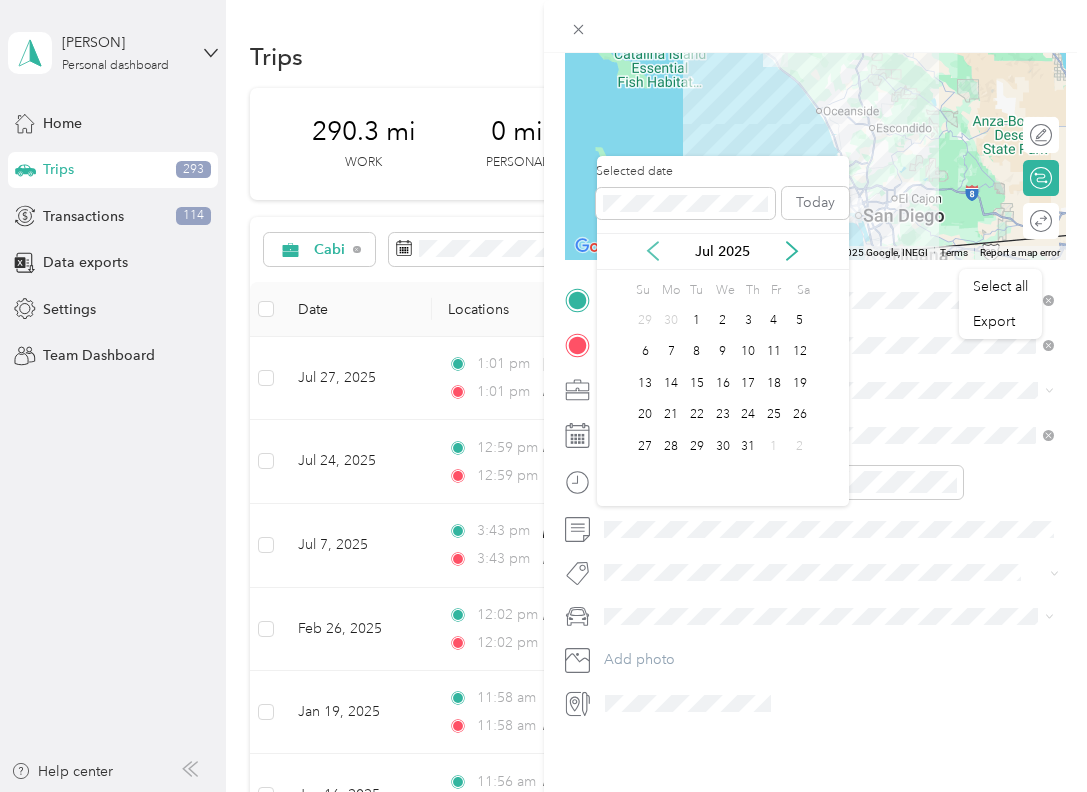 click 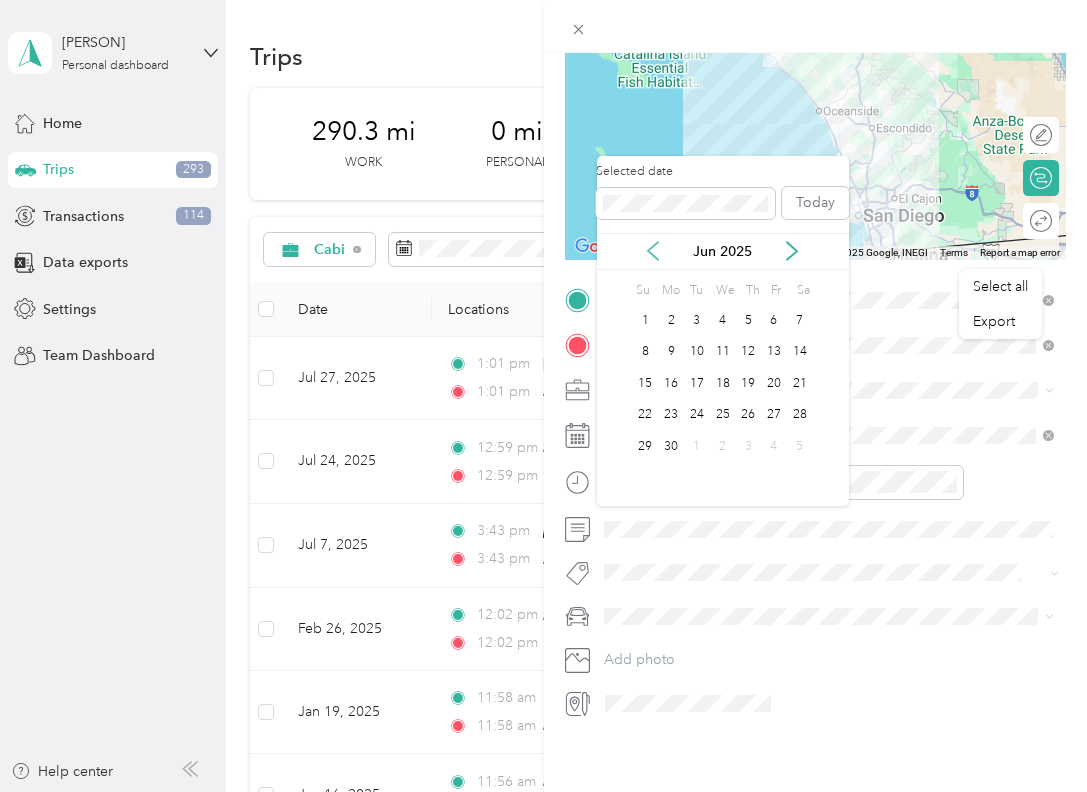 click 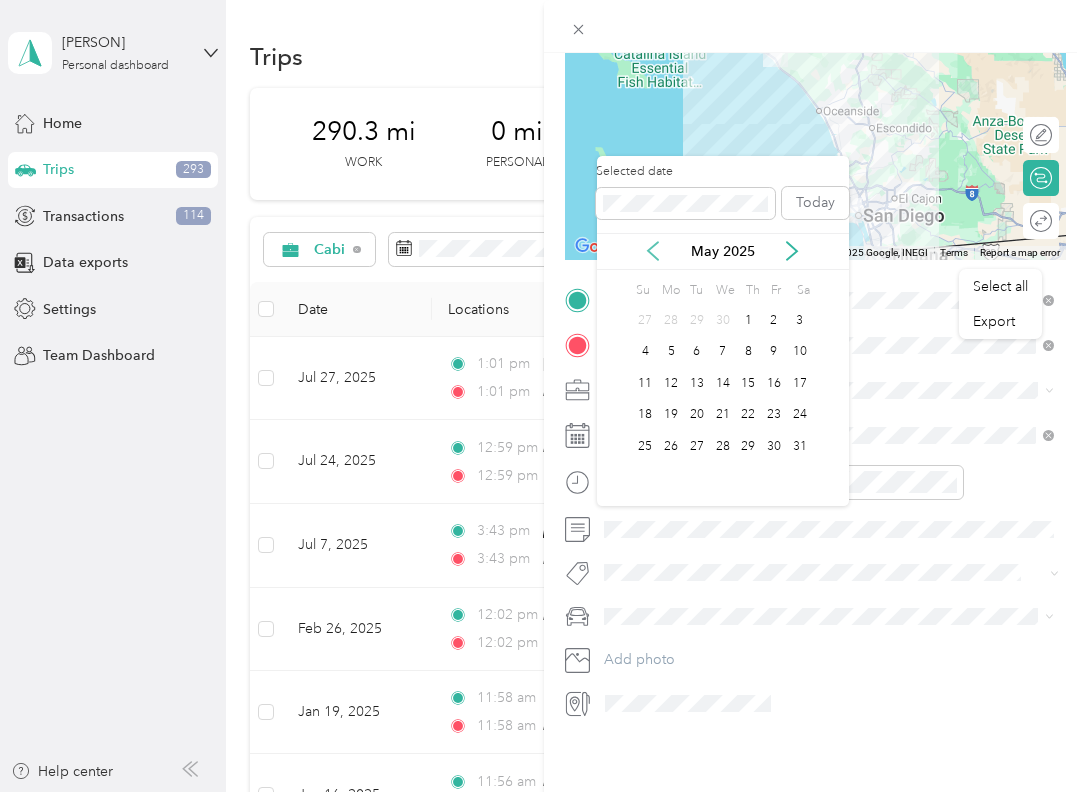 click 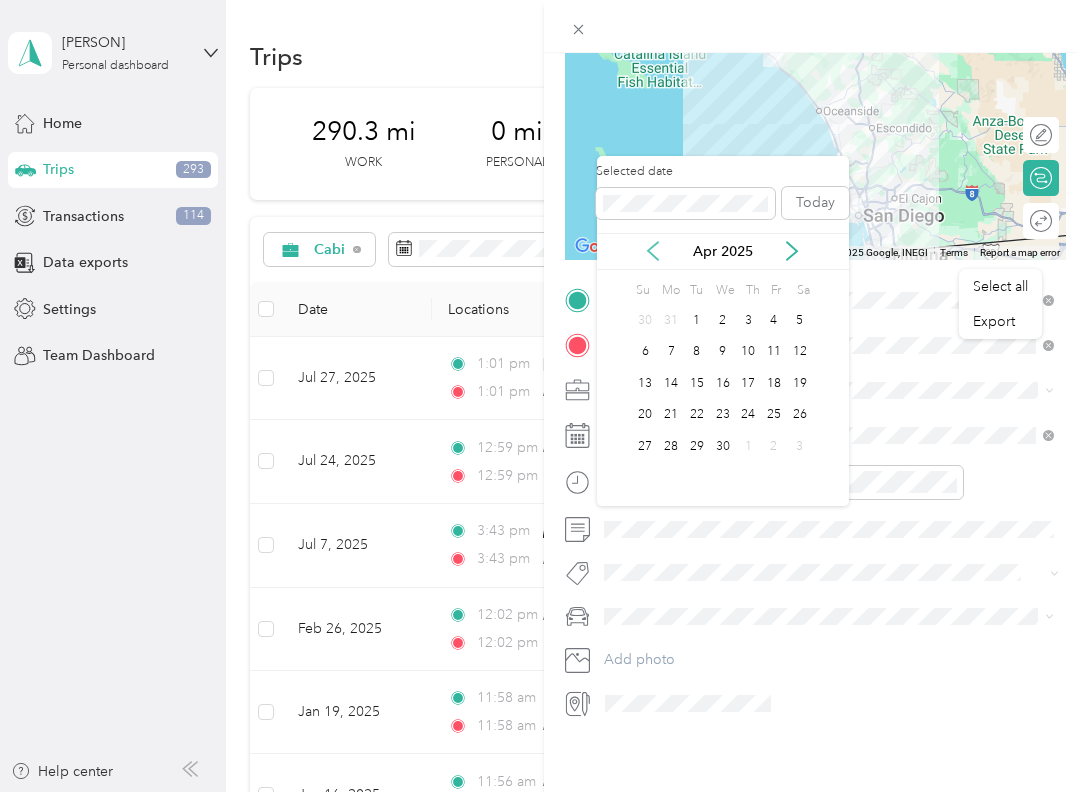 click 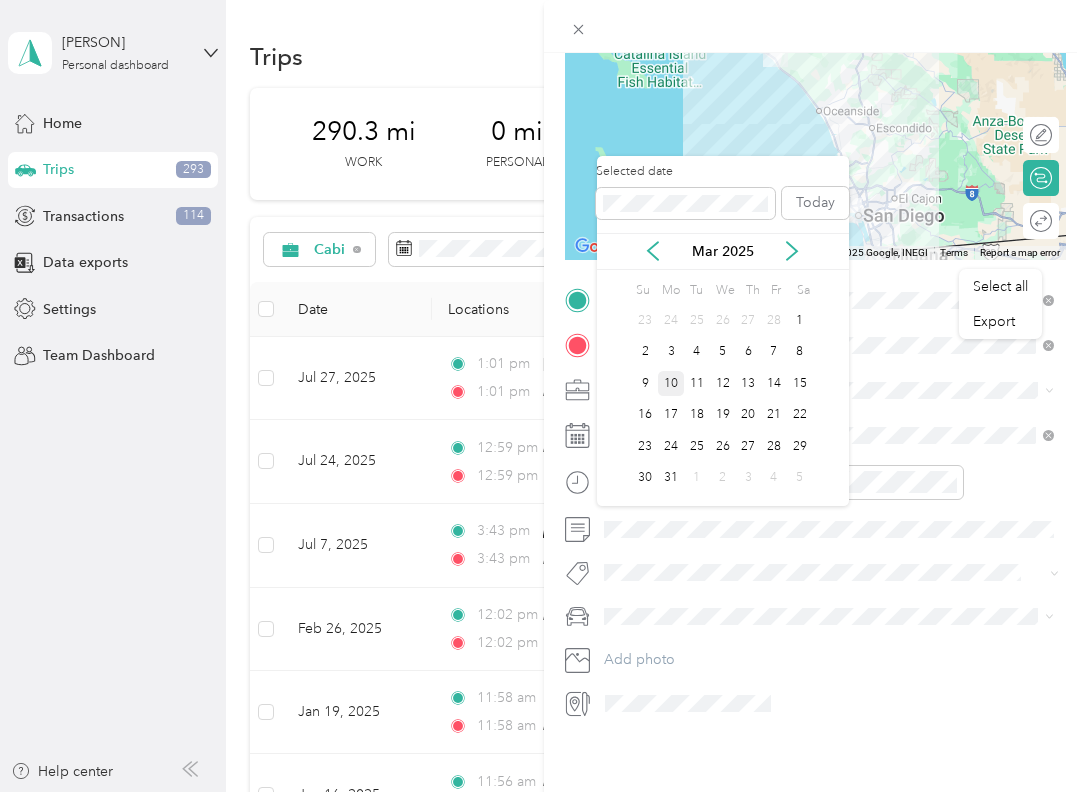 click on "10" at bounding box center (671, 383) 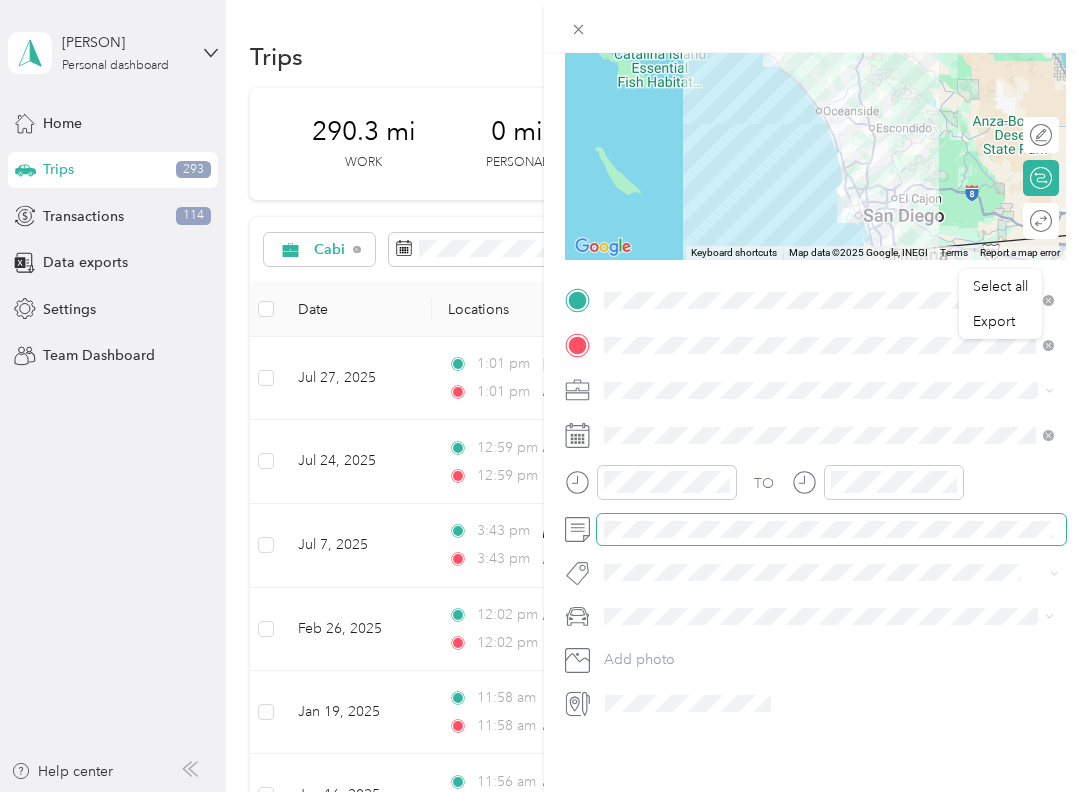 click at bounding box center (832, 529) 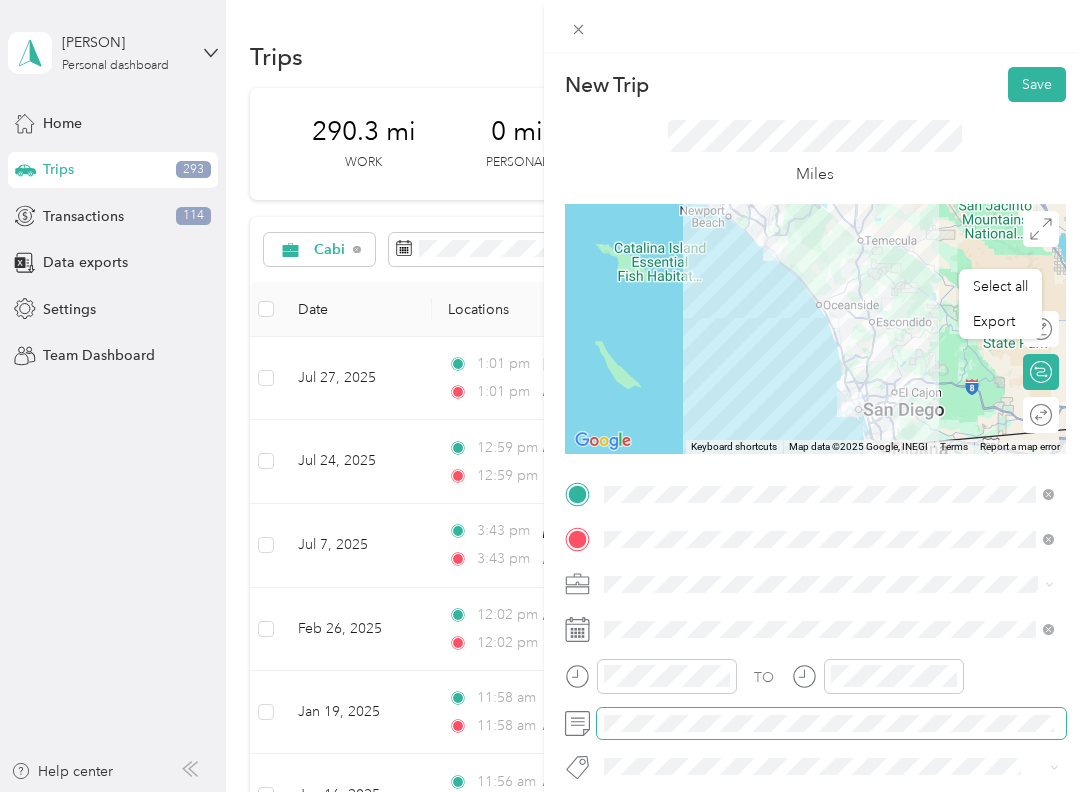 scroll, scrollTop: 0, scrollLeft: 0, axis: both 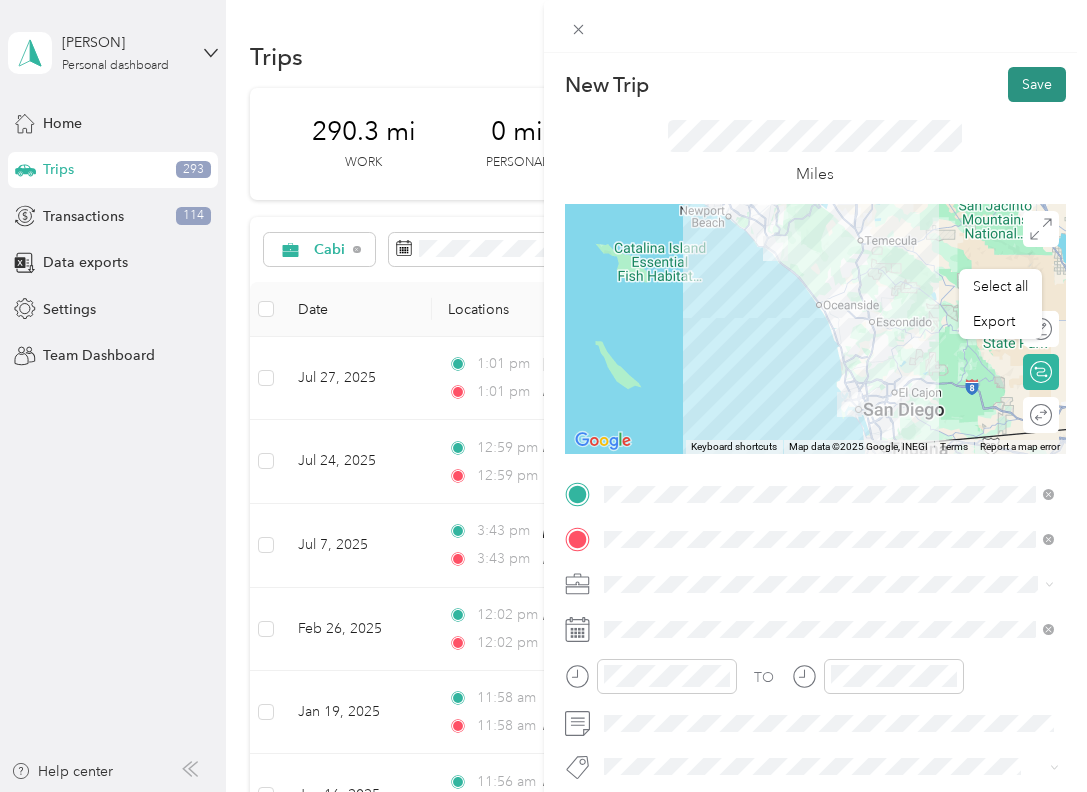 click on "Save" at bounding box center [1037, 84] 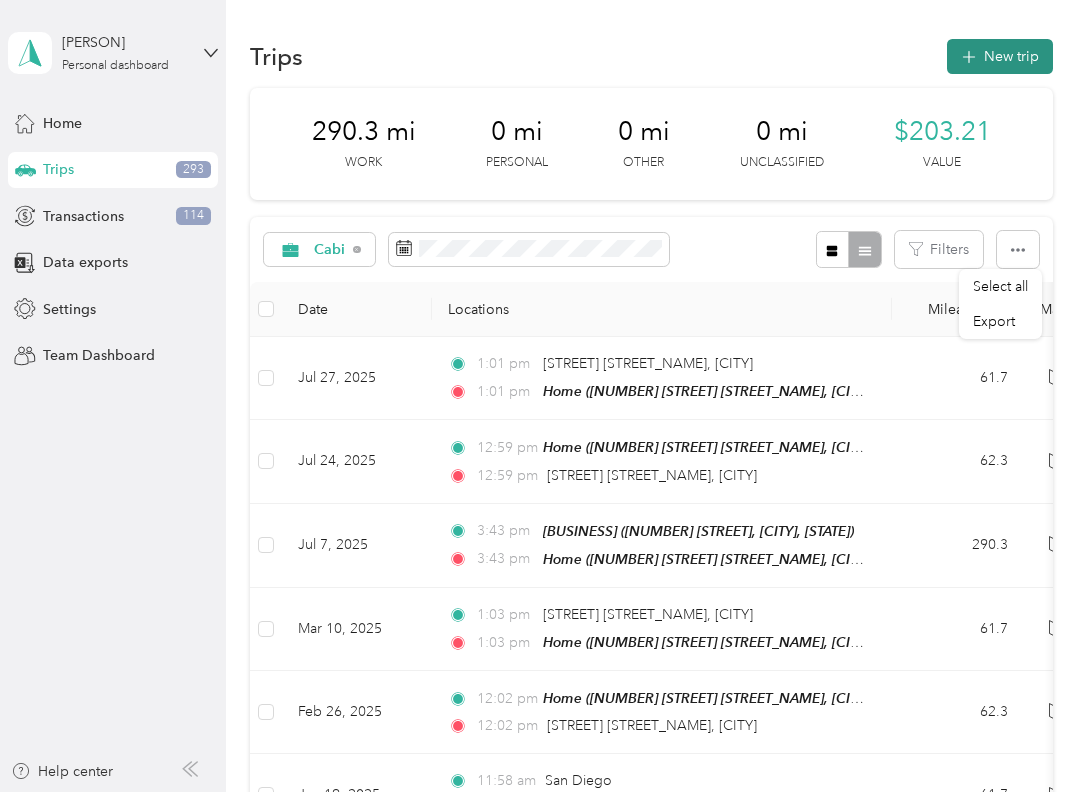 click on "New trip" at bounding box center [1000, 56] 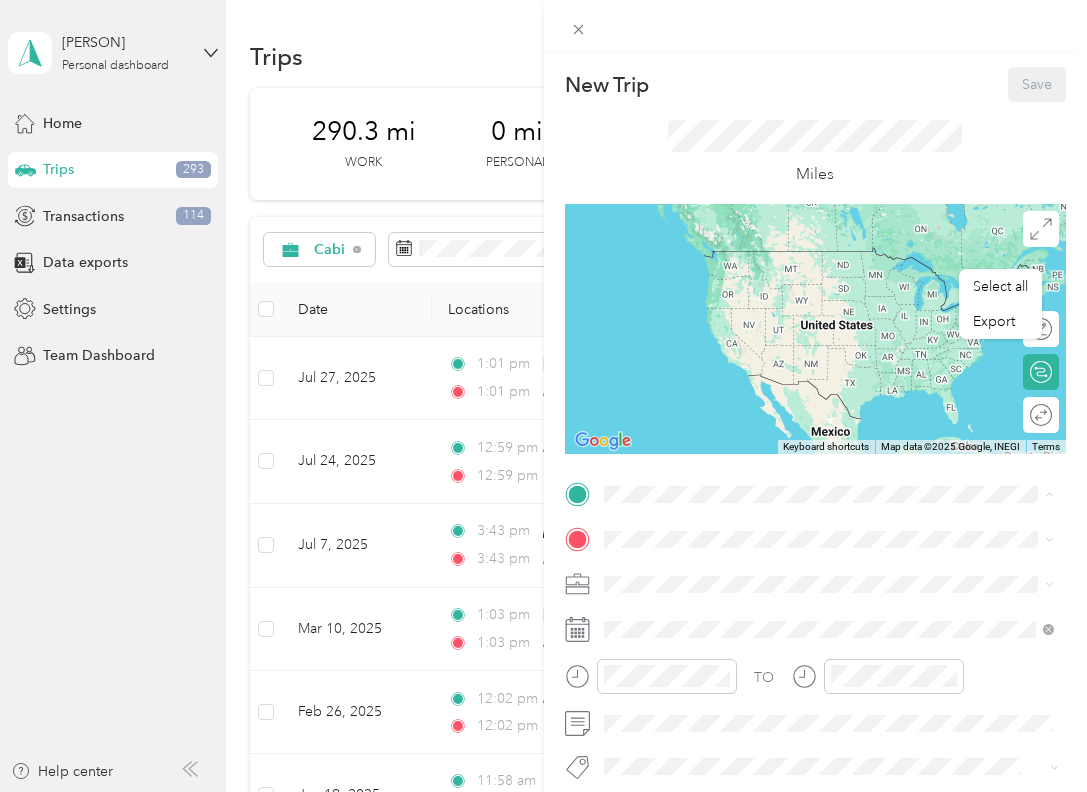 click on "[NUMBER] [STREET], [CITY], [STATE], [COUNTRY]" at bounding box center [796, 595] 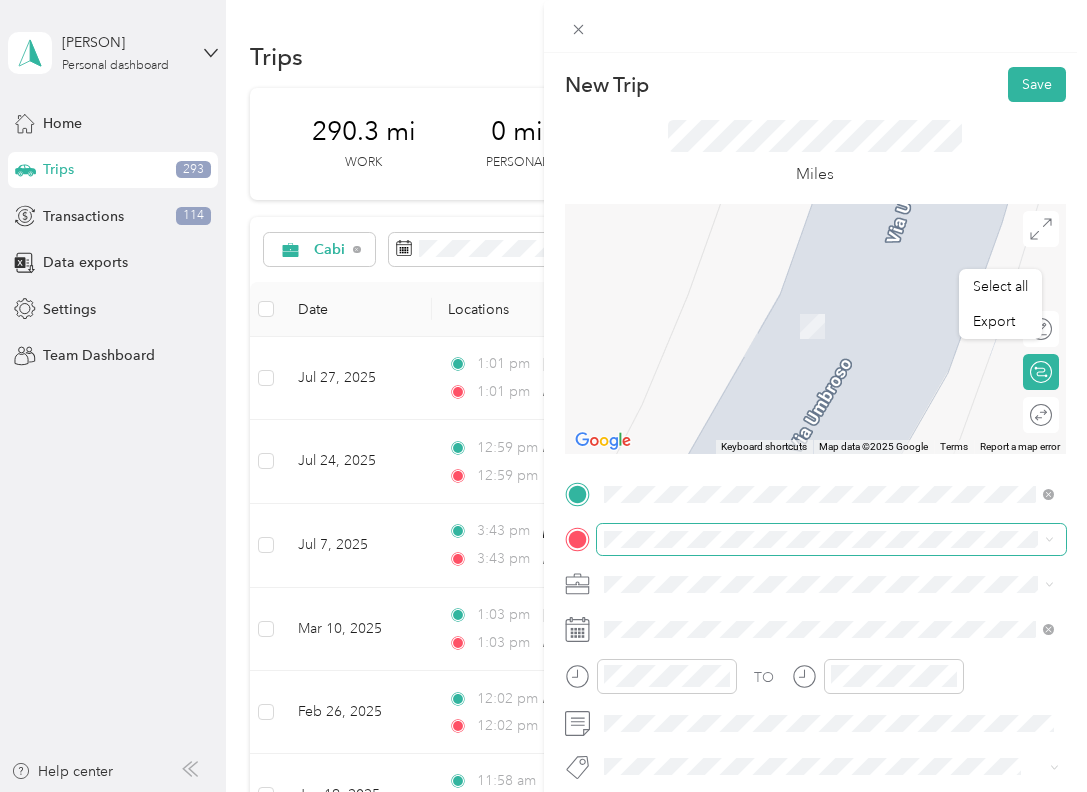 click at bounding box center (832, 539) 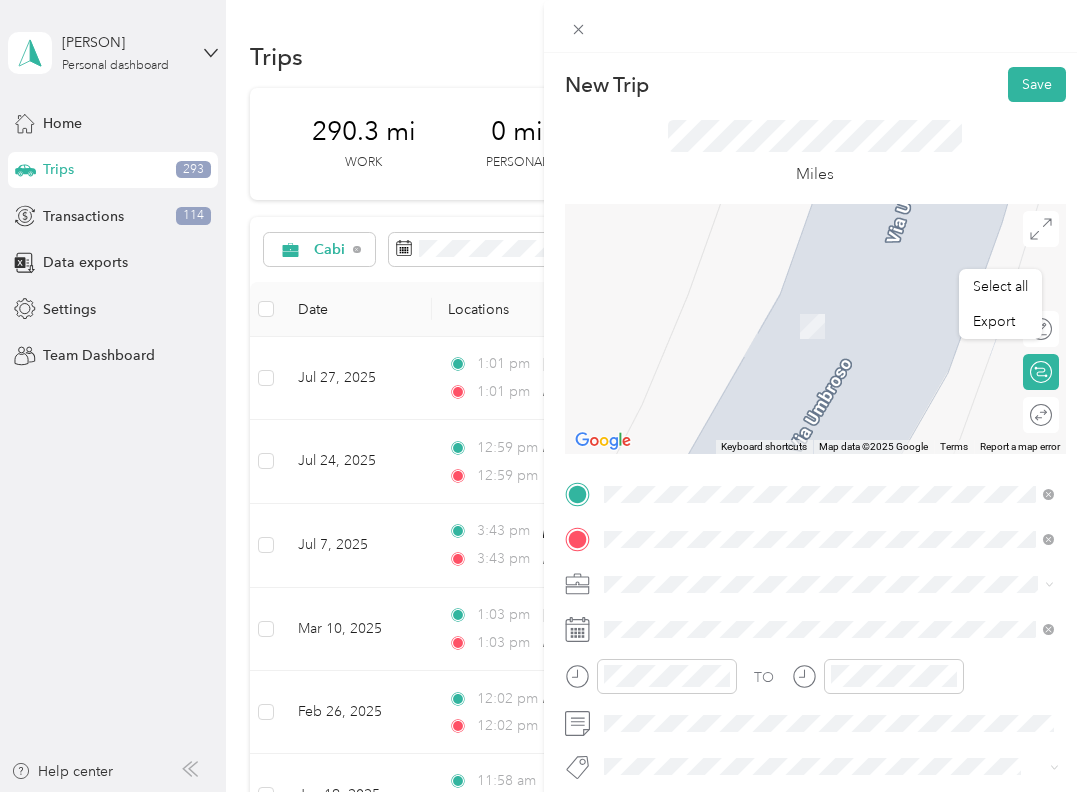 click on "[STREET]
[CITY], [STATE] [POSTAL_CODE], [COUNTRY]" at bounding box center [785, 472] 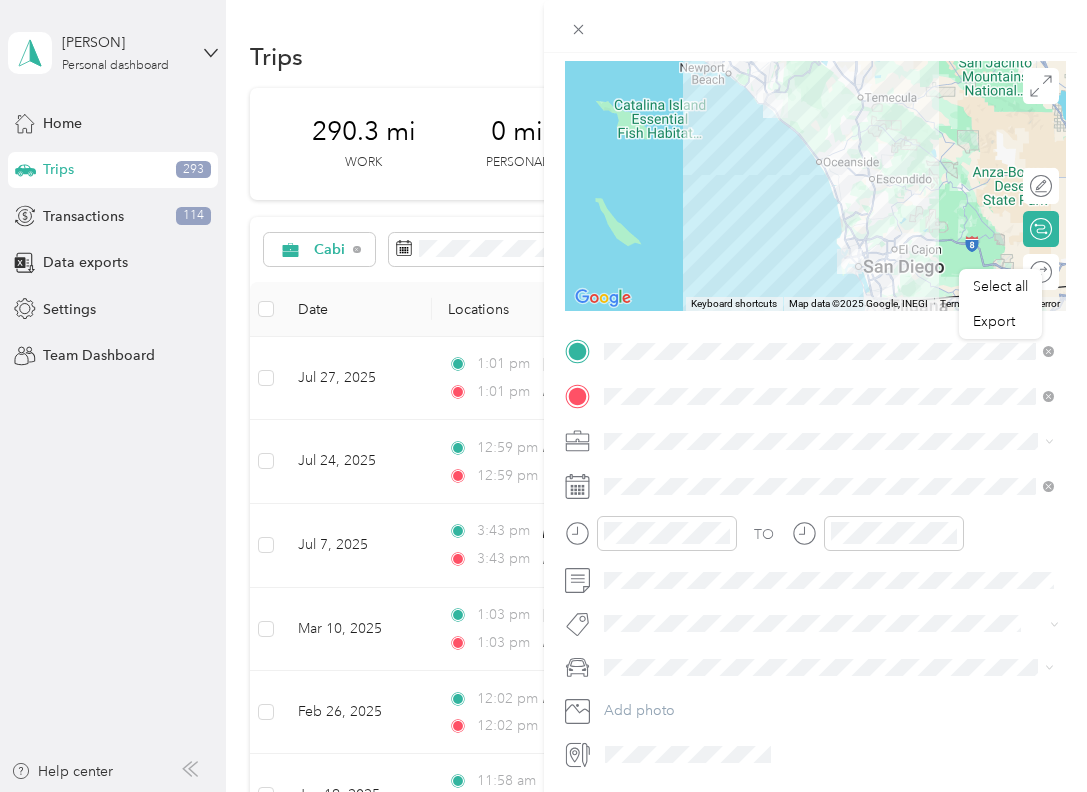 scroll, scrollTop: 167, scrollLeft: 0, axis: vertical 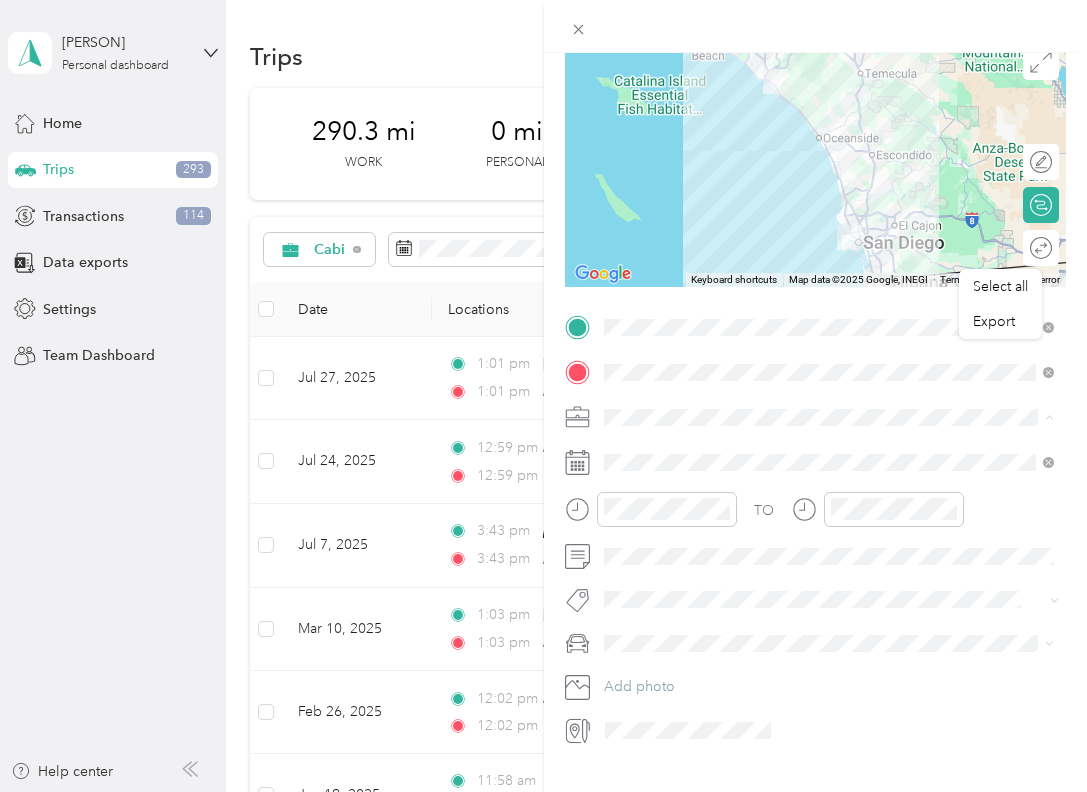 click on "Cabi" at bounding box center [829, 311] 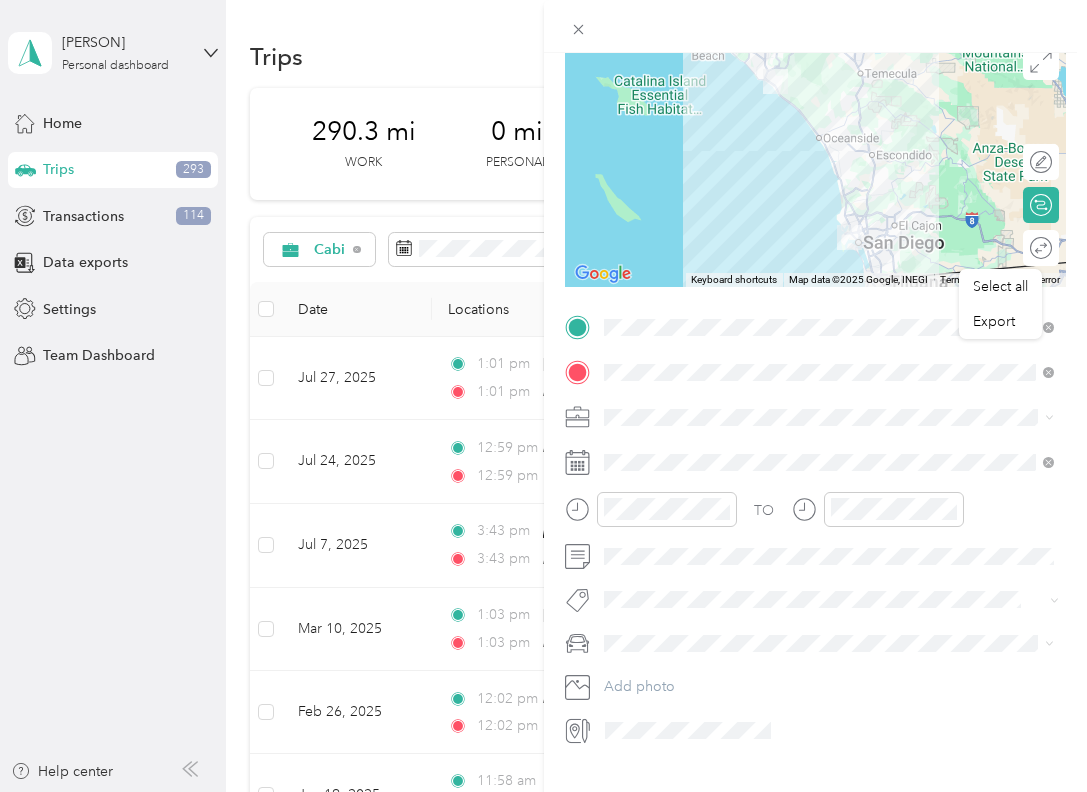 click 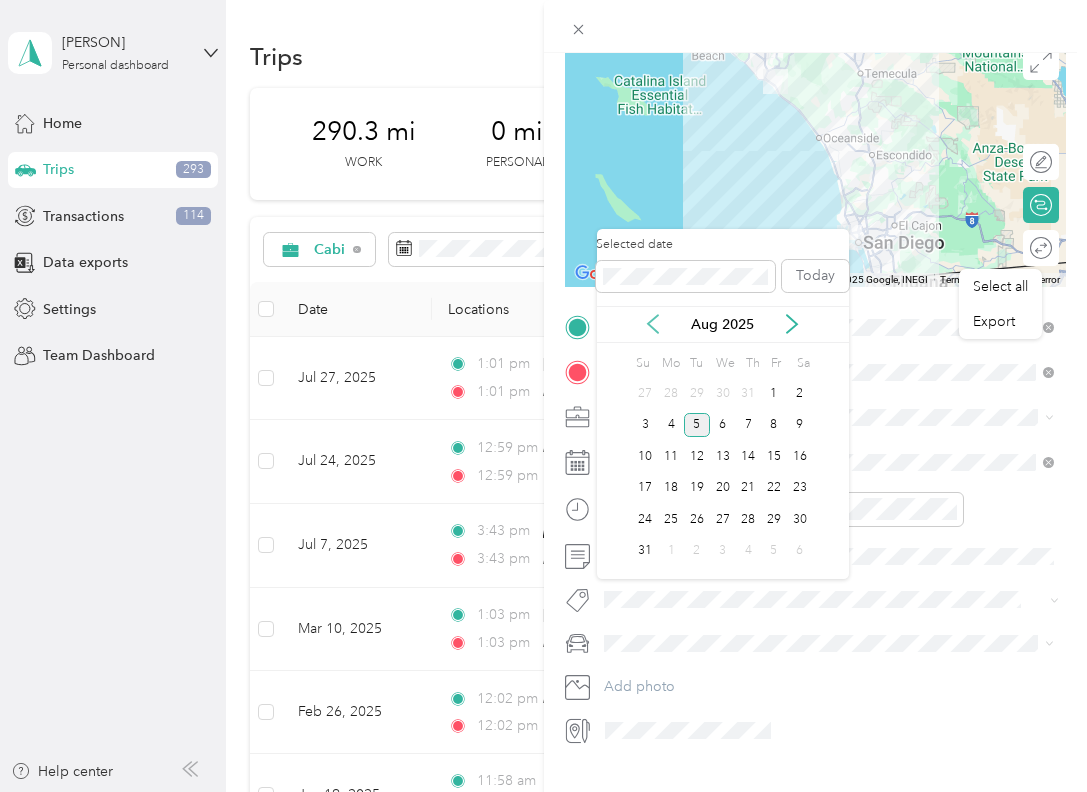 click 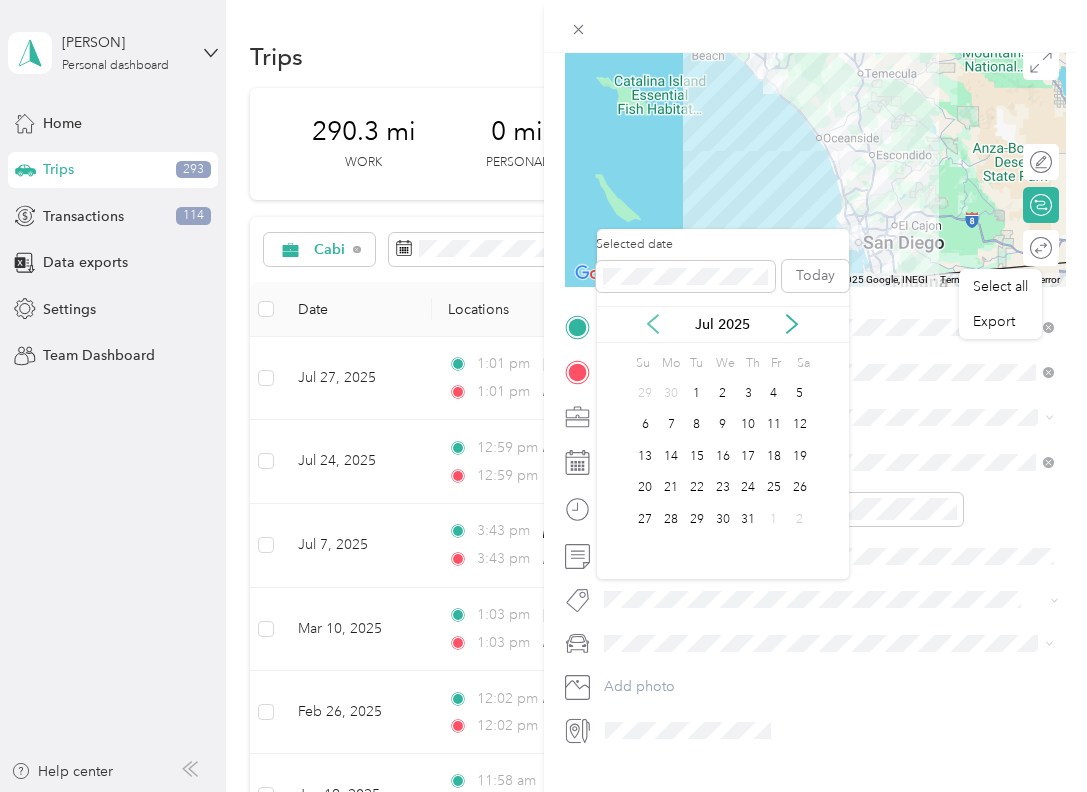 click 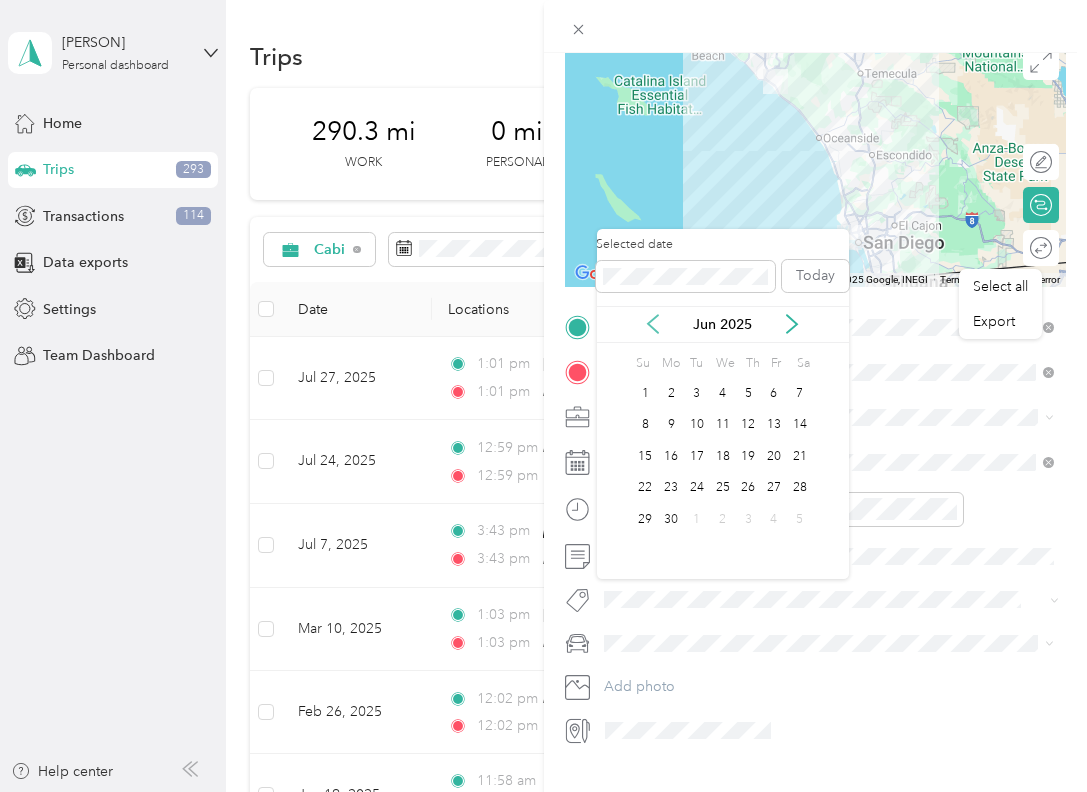 click 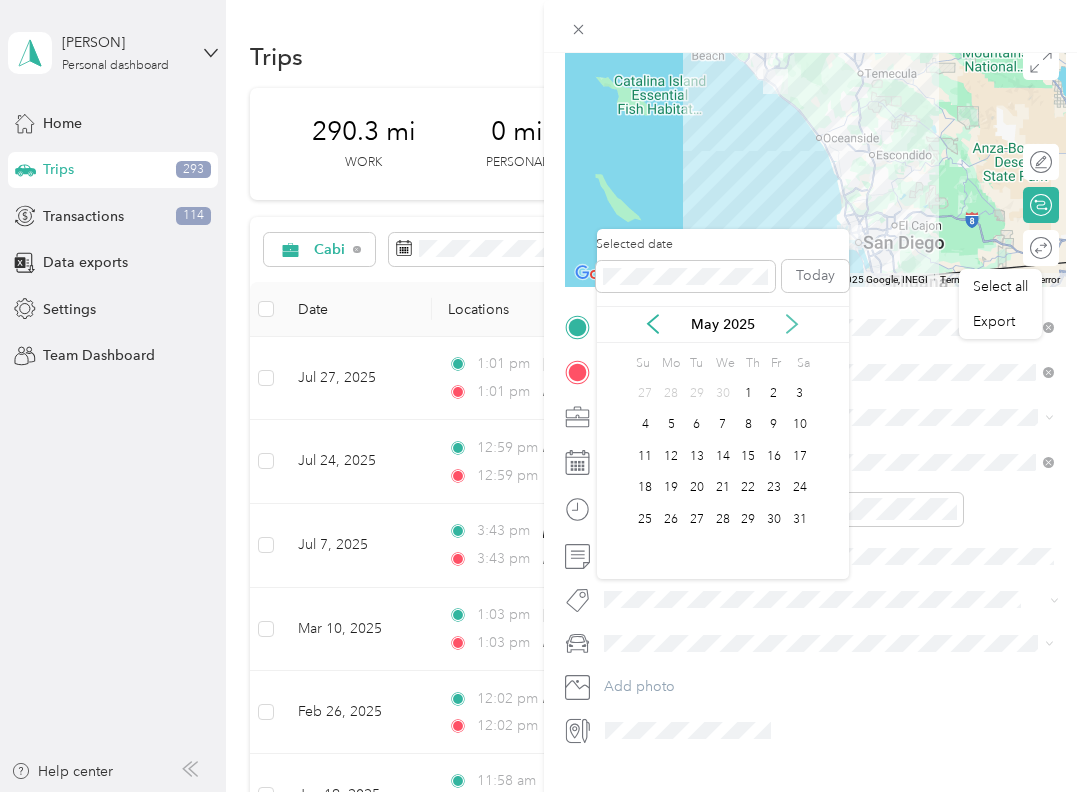 click 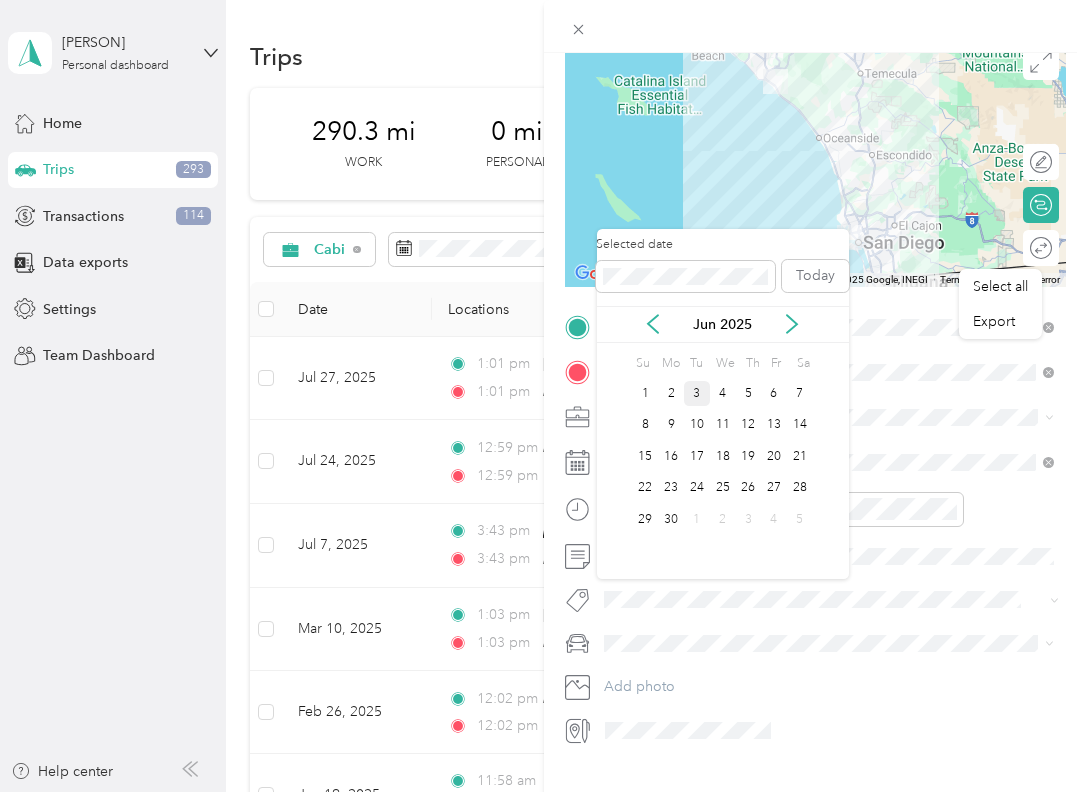 click on "3" at bounding box center [697, 393] 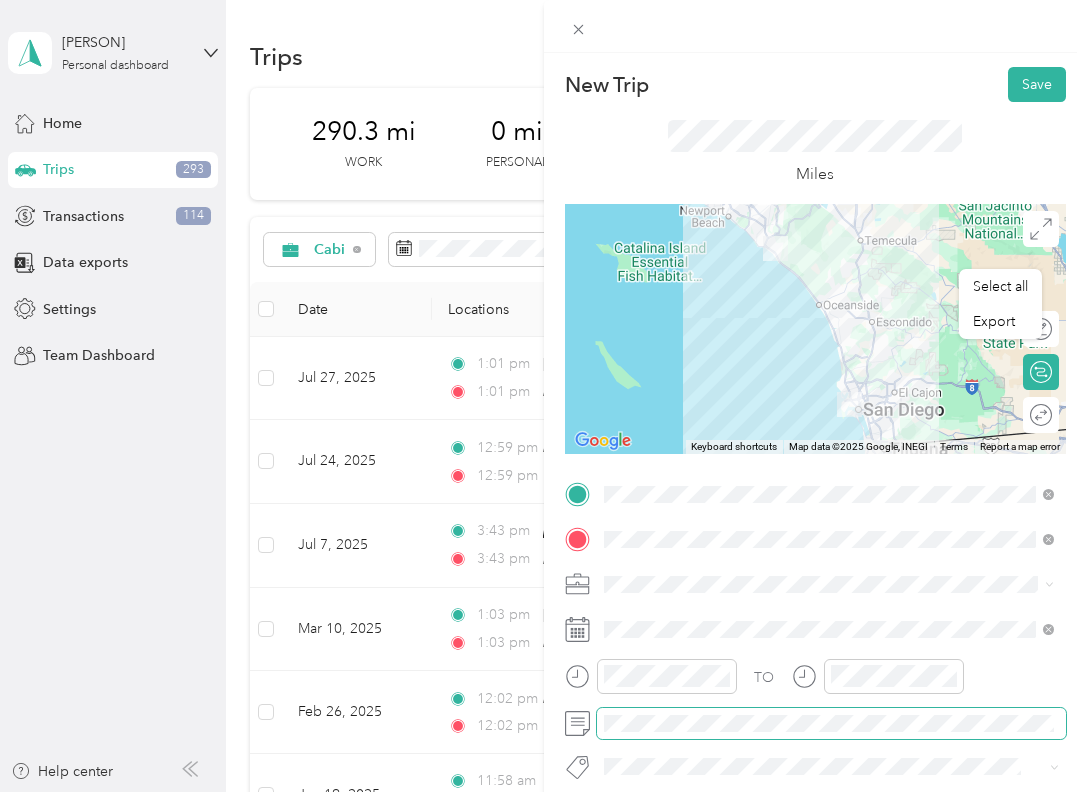 scroll, scrollTop: 0, scrollLeft: 0, axis: both 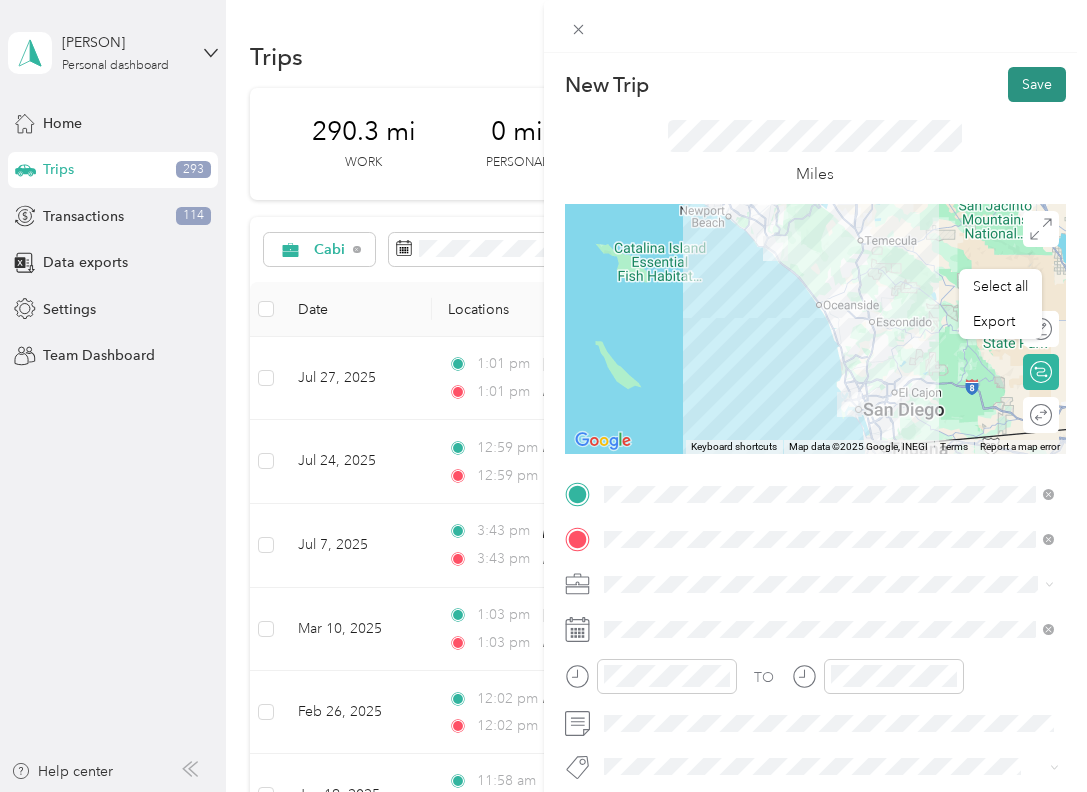 click on "Save" at bounding box center [1037, 84] 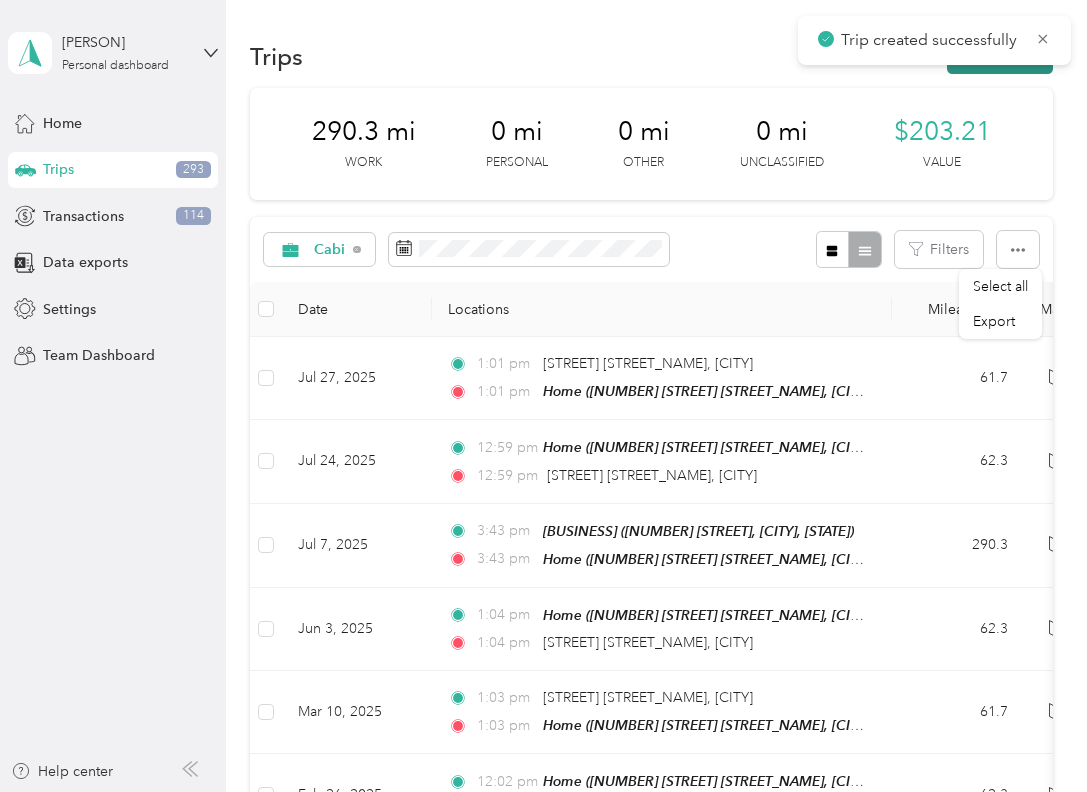 click on "New trip" at bounding box center [1000, 56] 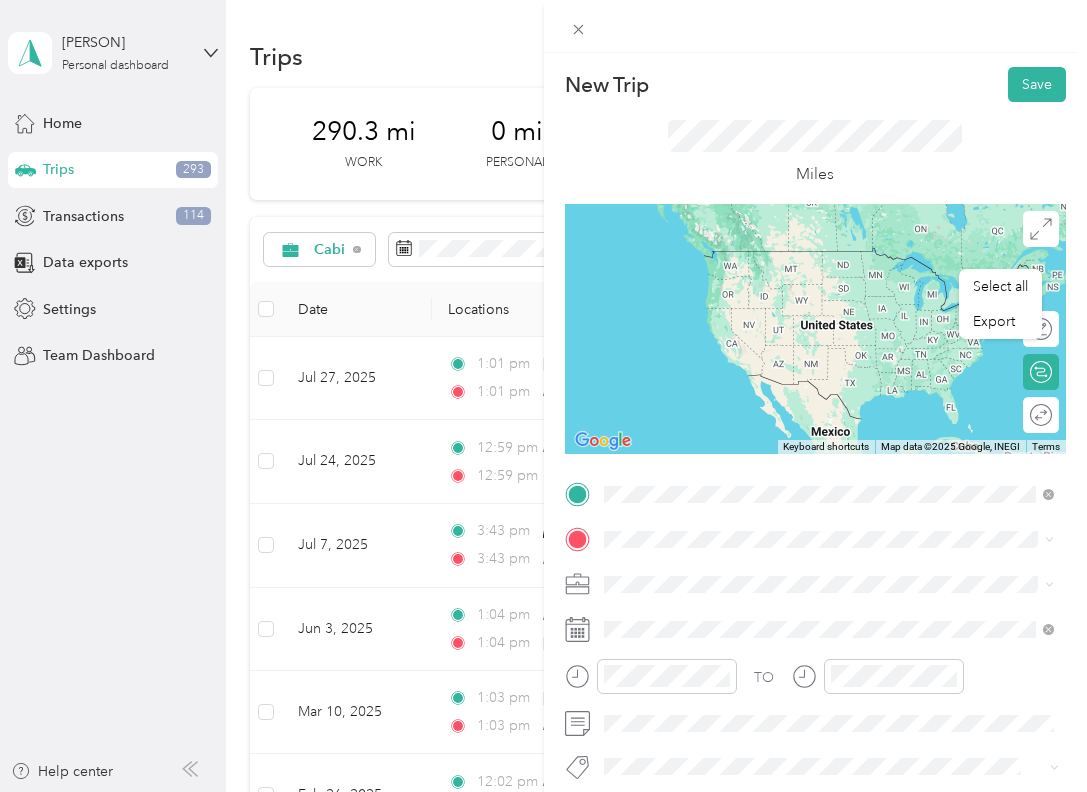 drag, startPoint x: 681, startPoint y: 527, endPoint x: 726, endPoint y: 574, distance: 65.06919 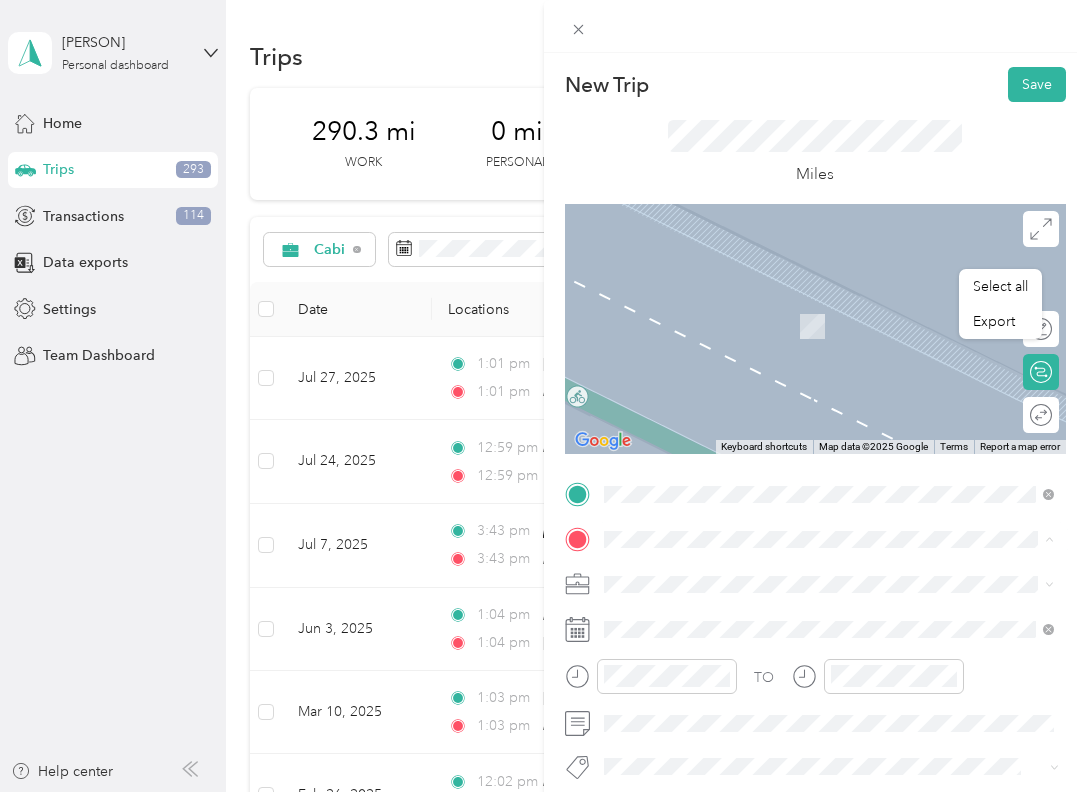 click on "[NUMBER] [STREET], [CITY], [STATE], [COUNTRY]" at bounding box center [796, 640] 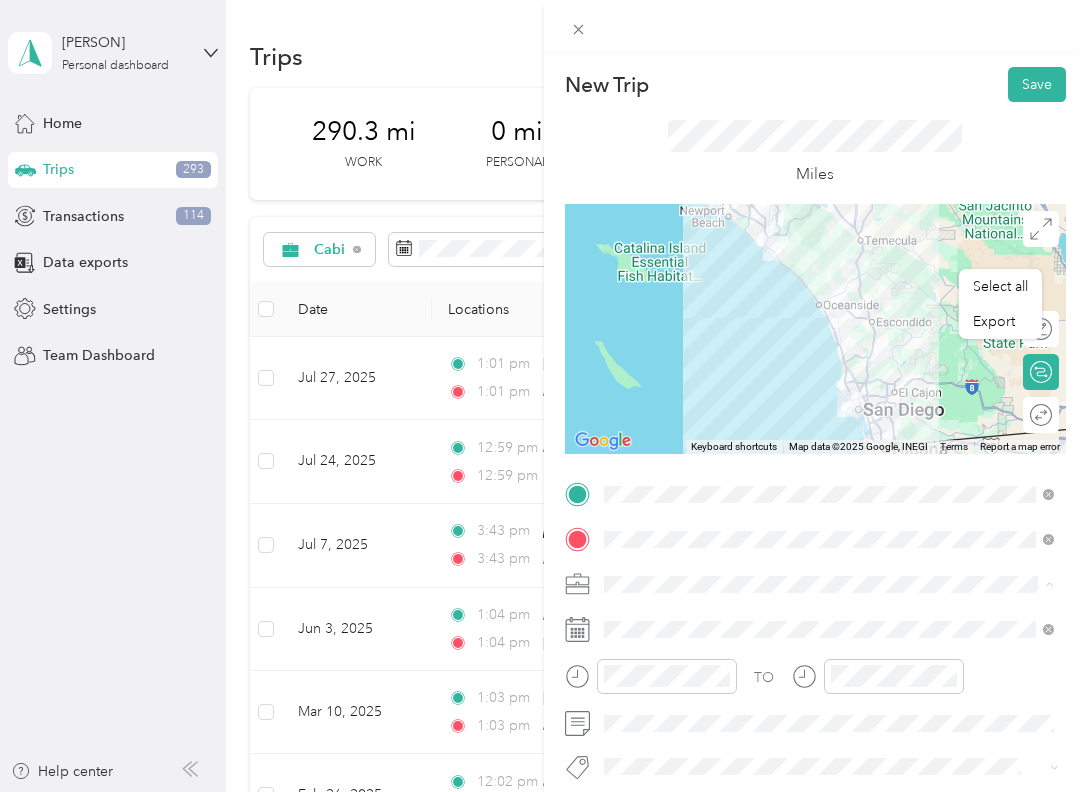 click on "Cabi" at bounding box center (829, 478) 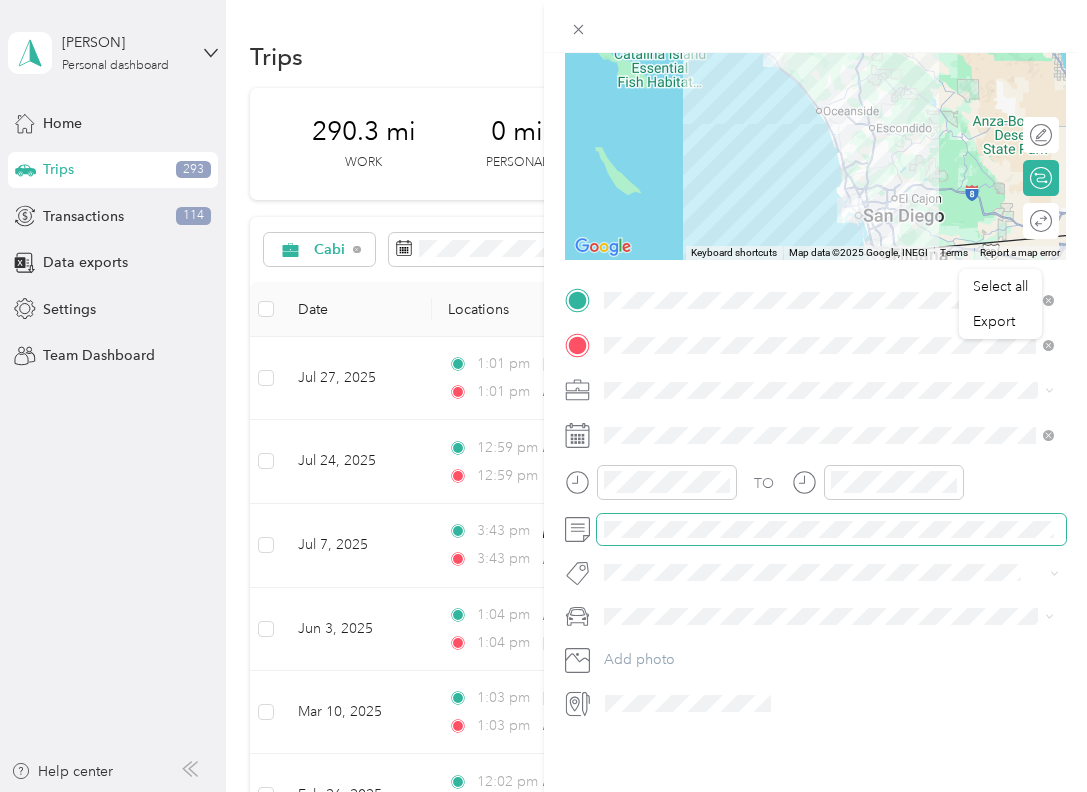 scroll, scrollTop: 334, scrollLeft: 0, axis: vertical 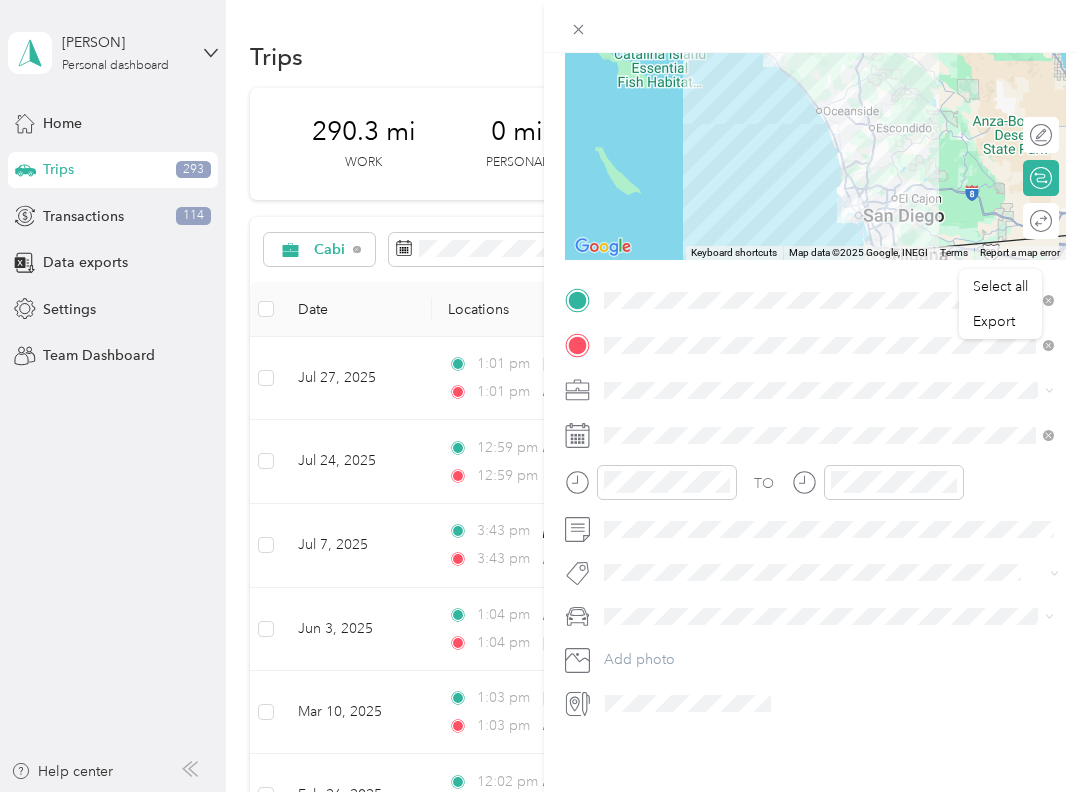 click 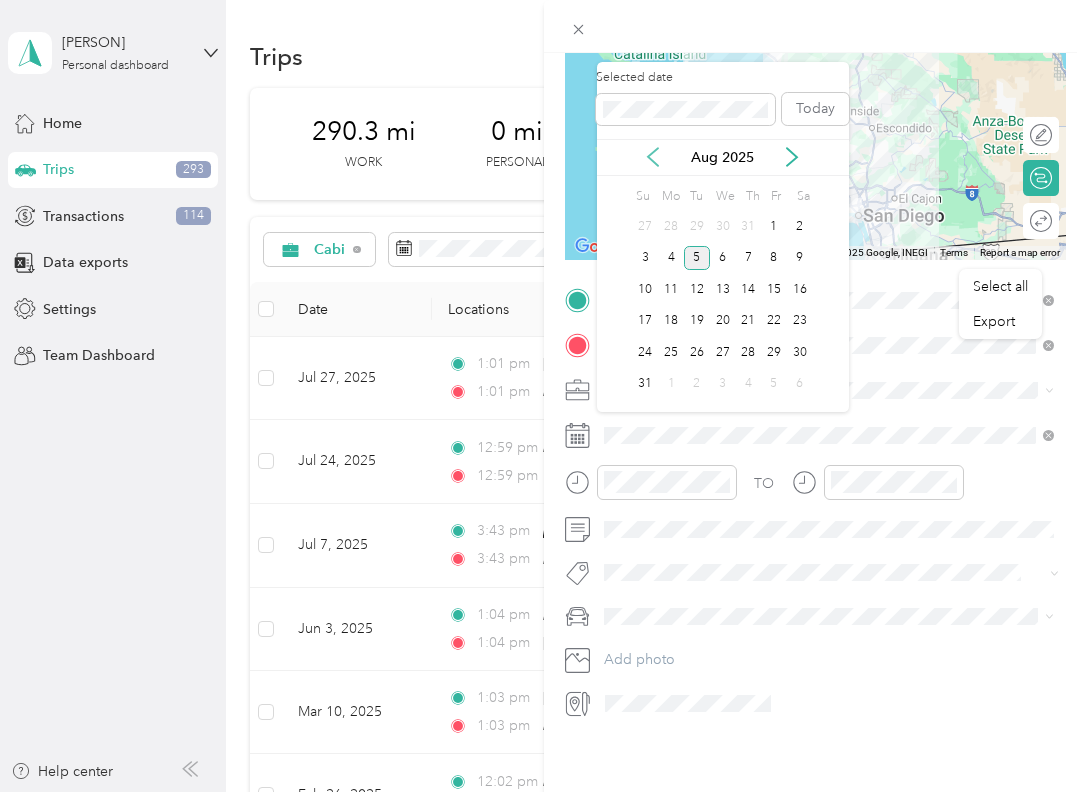 click 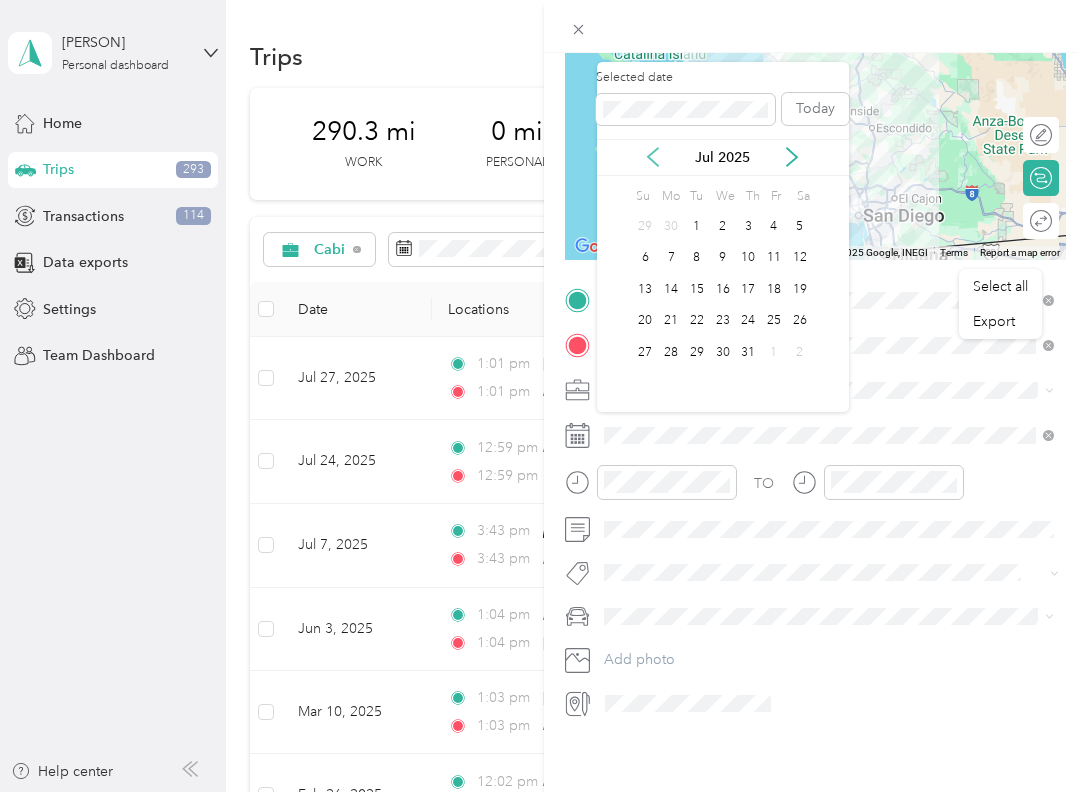 click 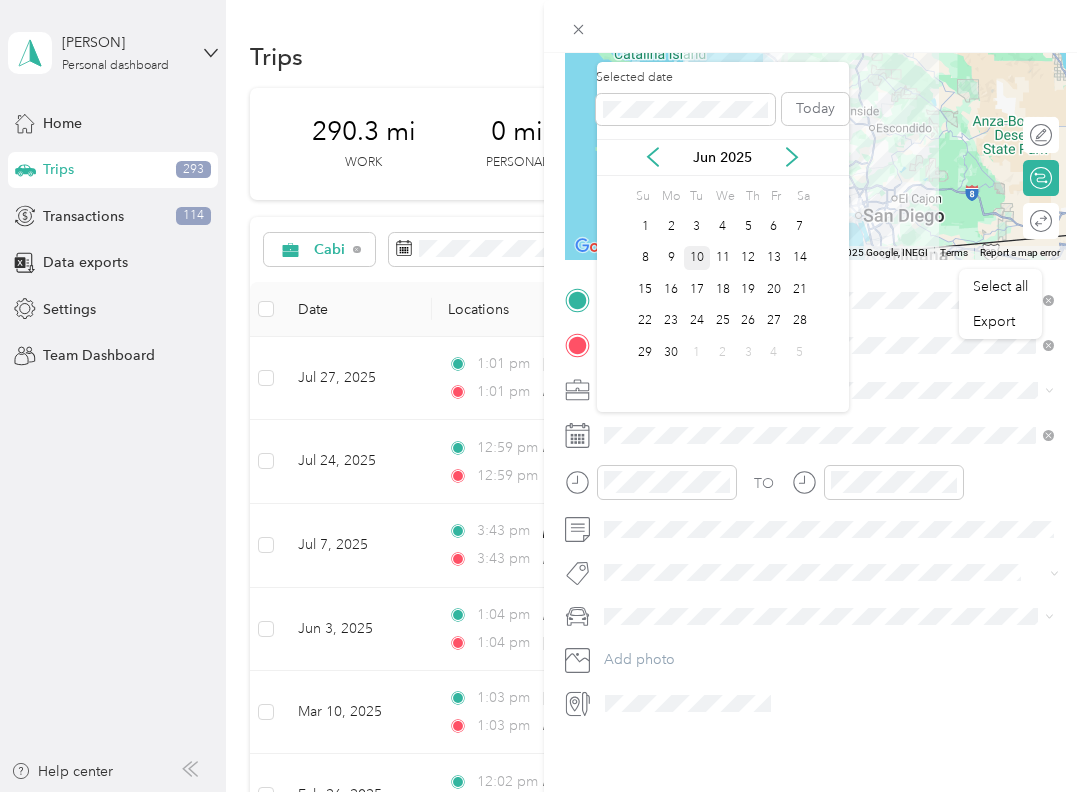 click on "10" at bounding box center [697, 258] 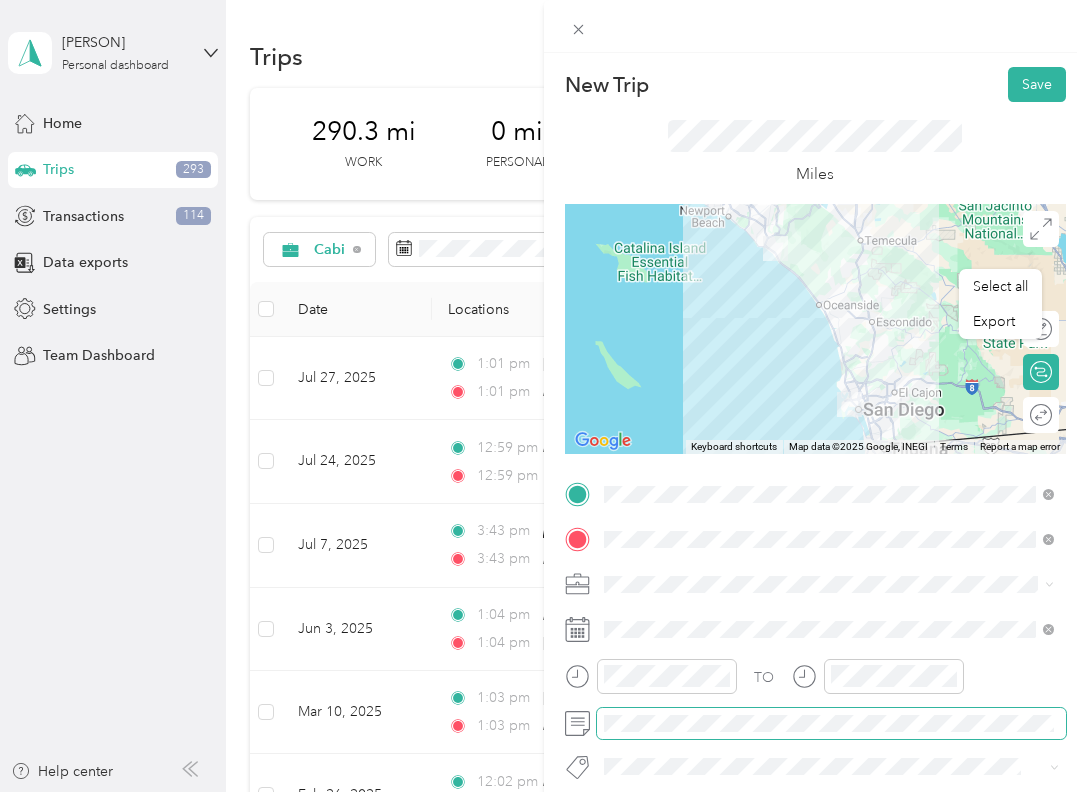 scroll, scrollTop: 0, scrollLeft: 0, axis: both 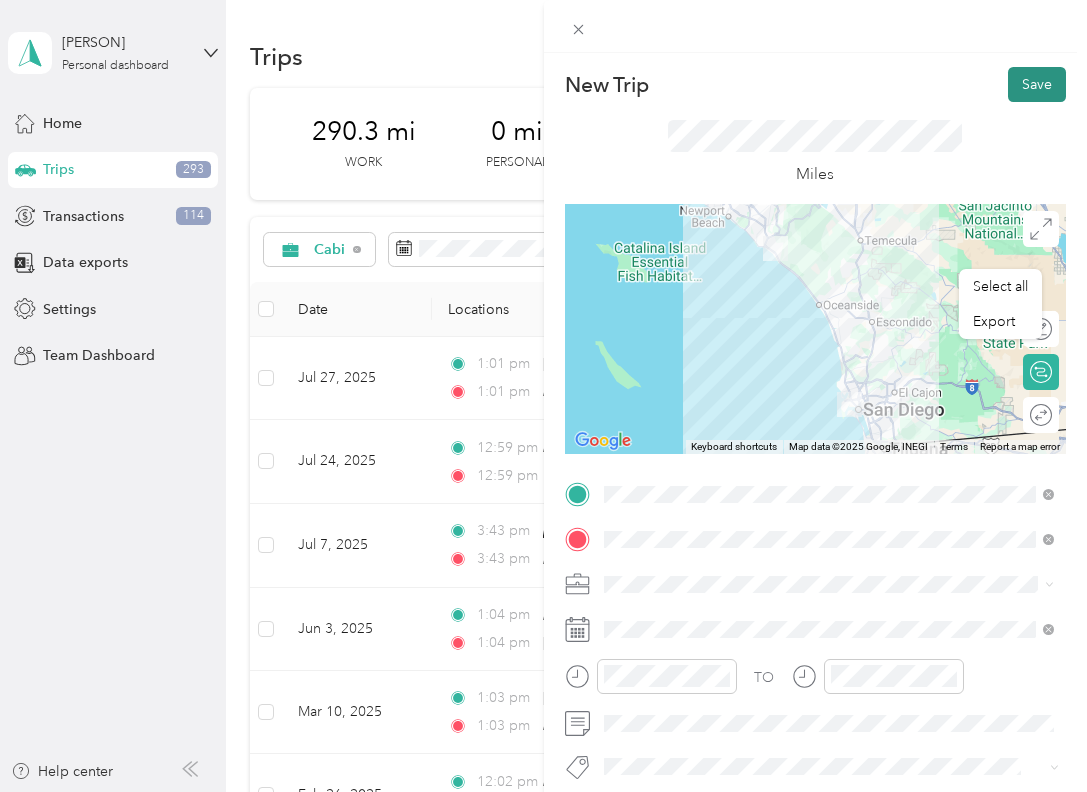 click on "Save" at bounding box center [1037, 84] 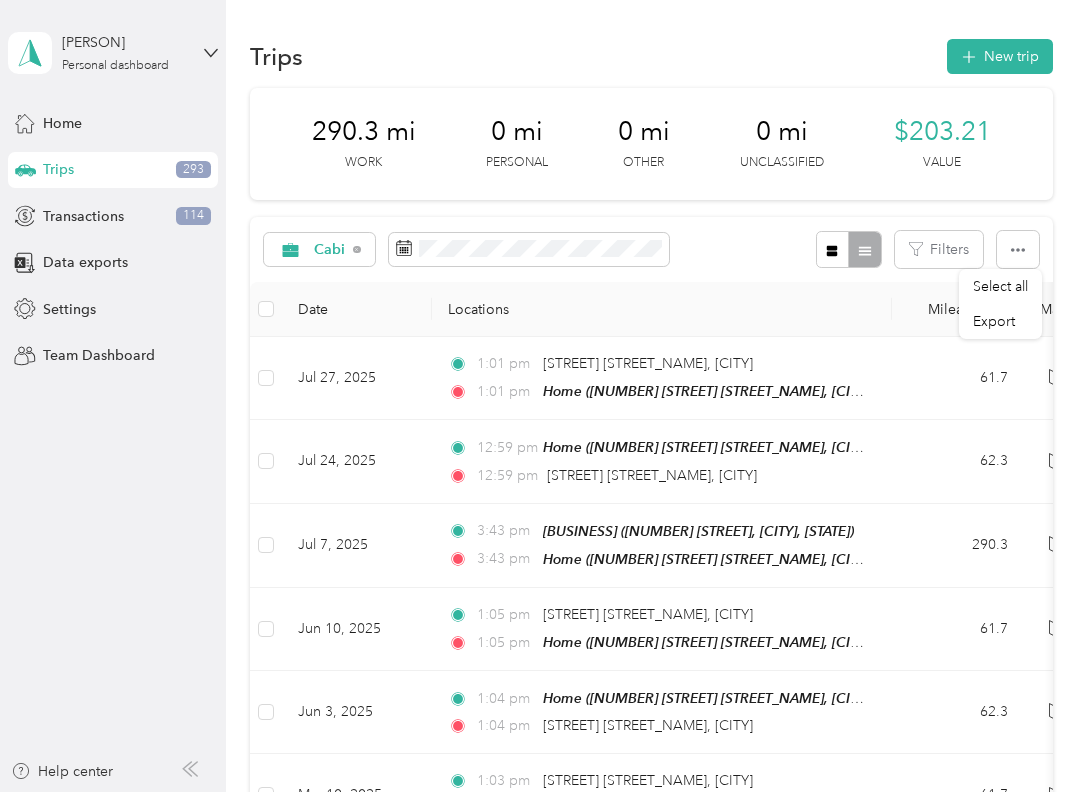 scroll, scrollTop: 0, scrollLeft: 0, axis: both 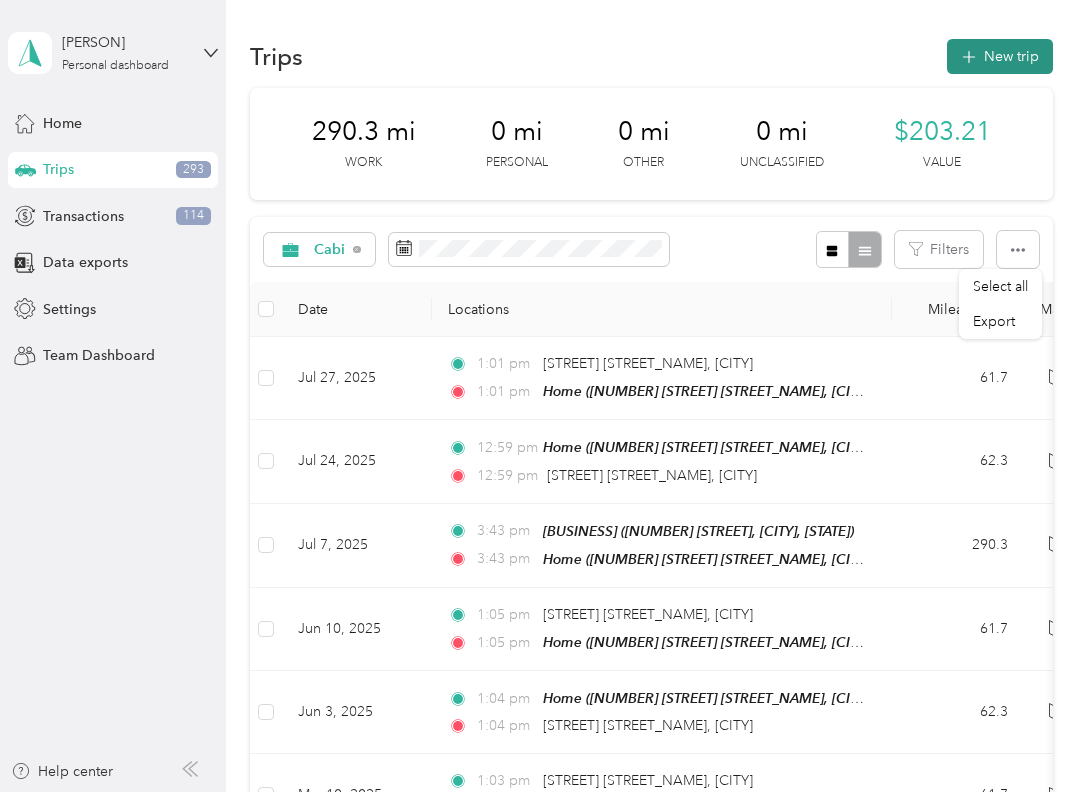 click on "New trip" at bounding box center (1000, 56) 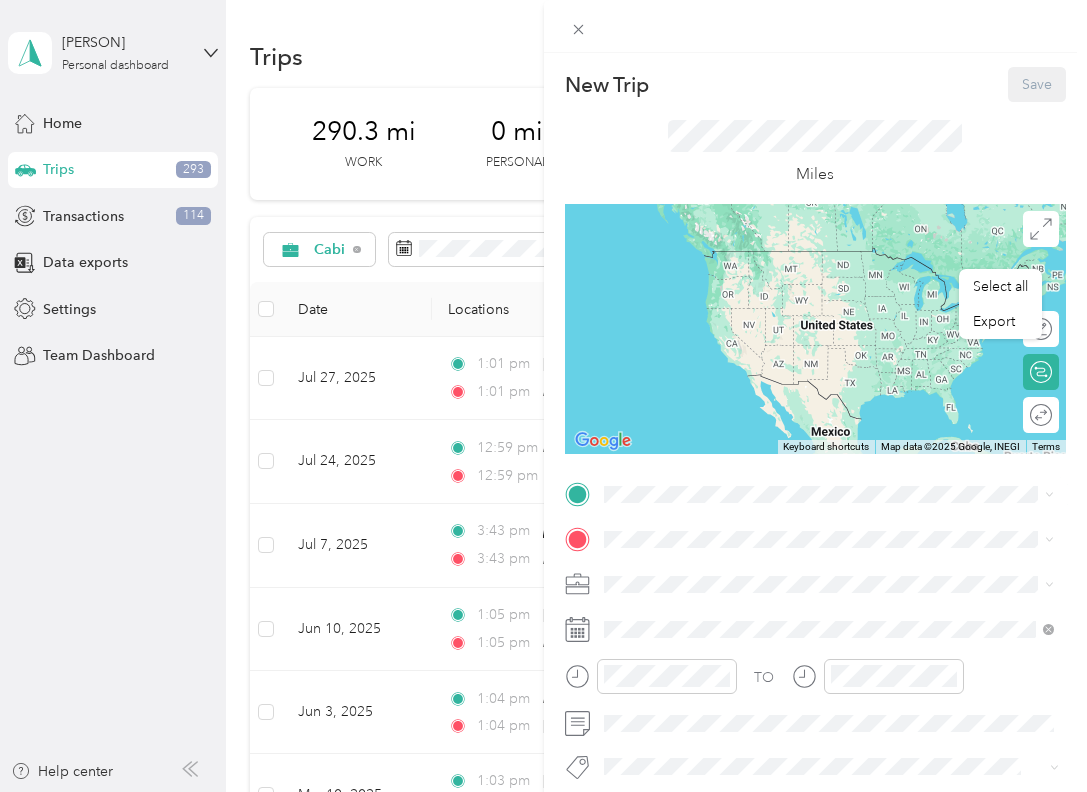 click on "[CATEGORY] [NUMBER] [STREET], [CITY], [STATE], [COUNTRY]" at bounding box center [829, 583] 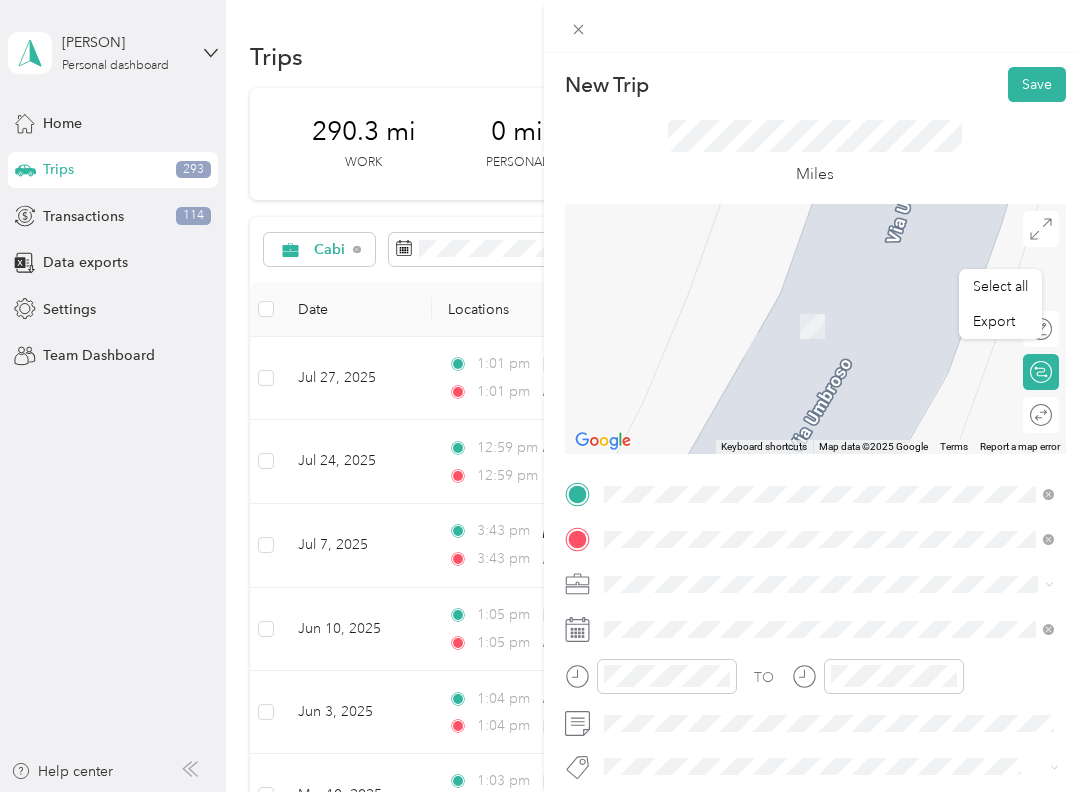 click on "[STREET]
[CITY], [STATE] [POSTAL_CODE], [COUNTRY]" at bounding box center (785, 472) 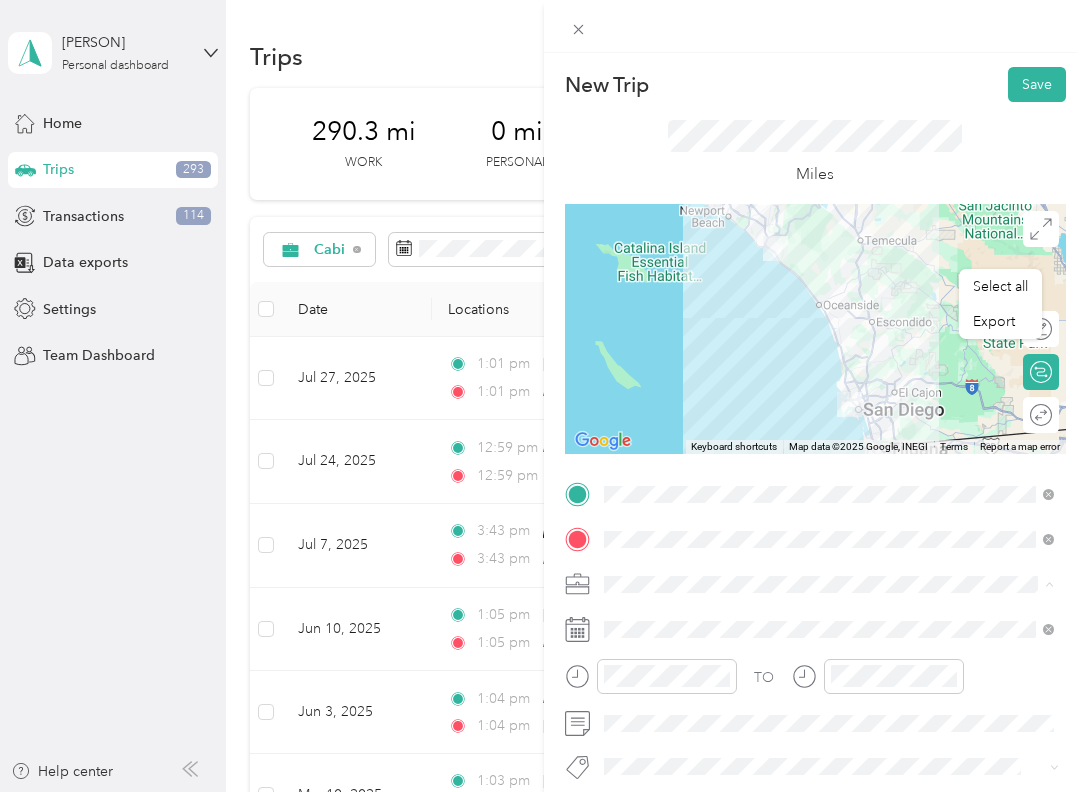 click on "Cabi" at bounding box center [829, 478] 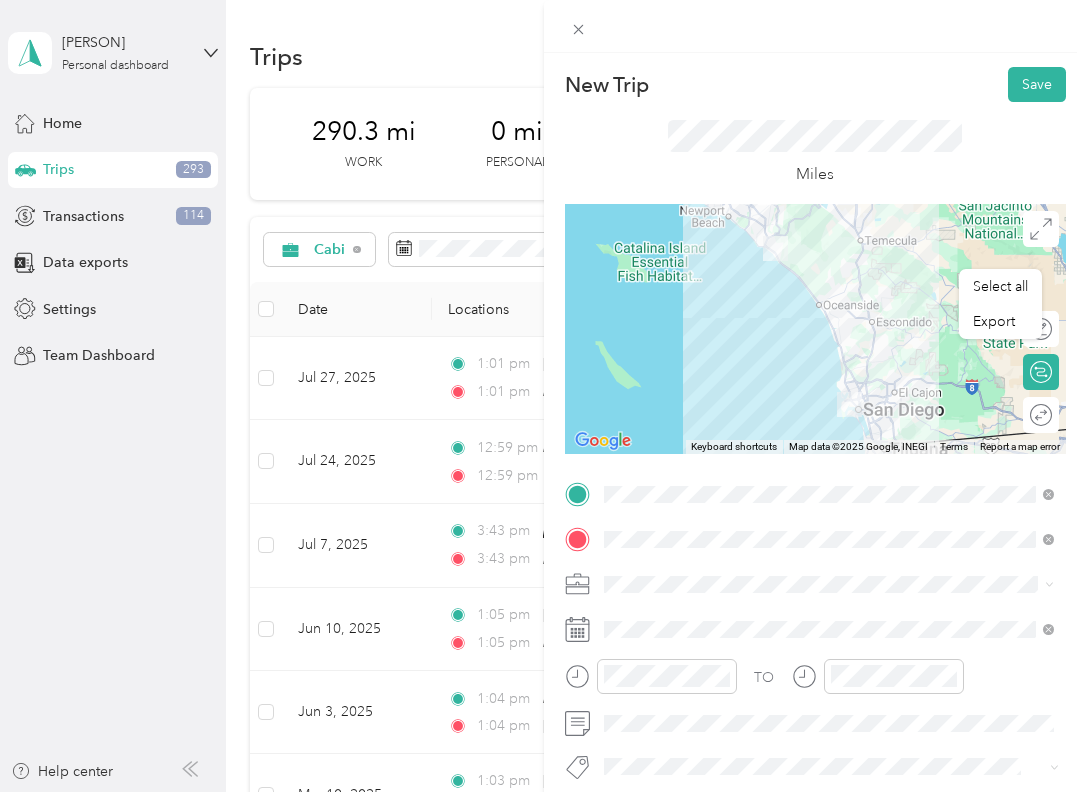 click 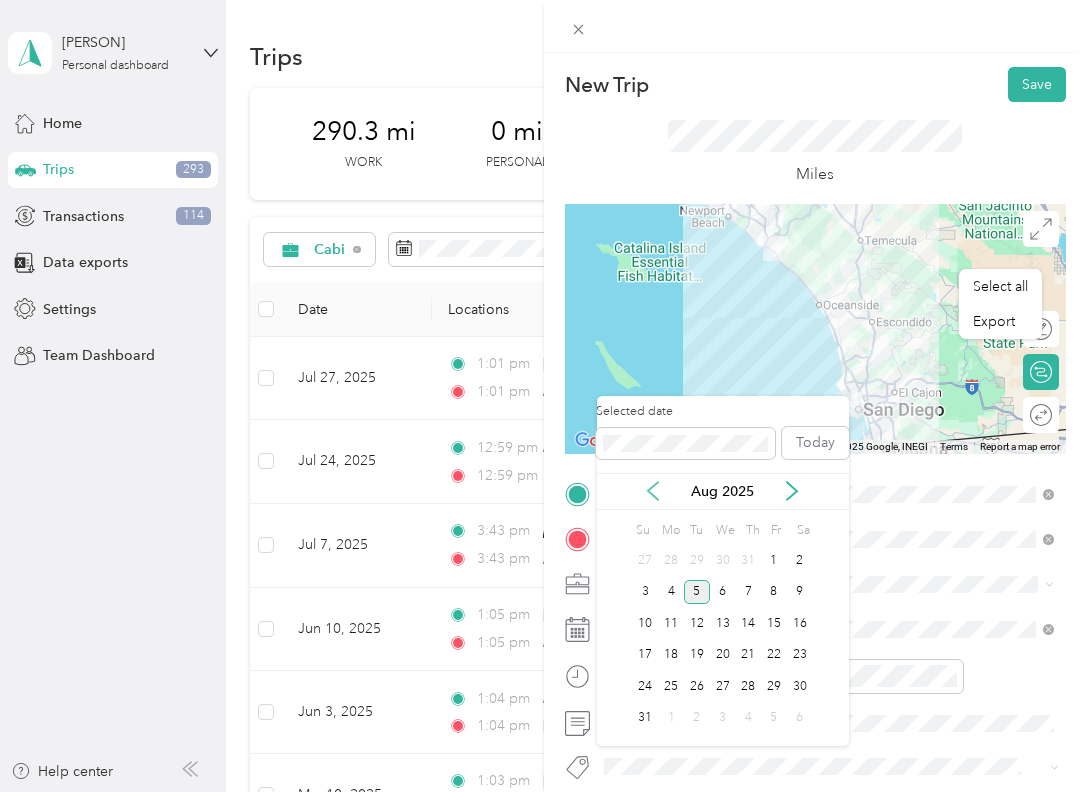 click 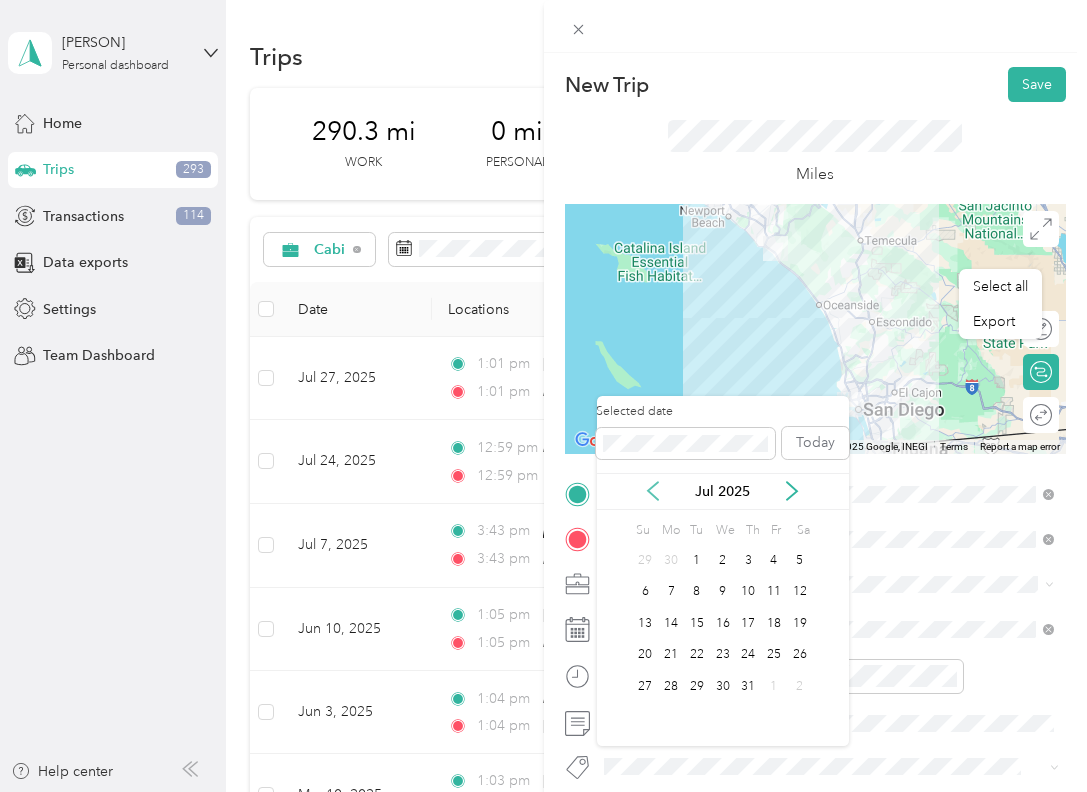 click 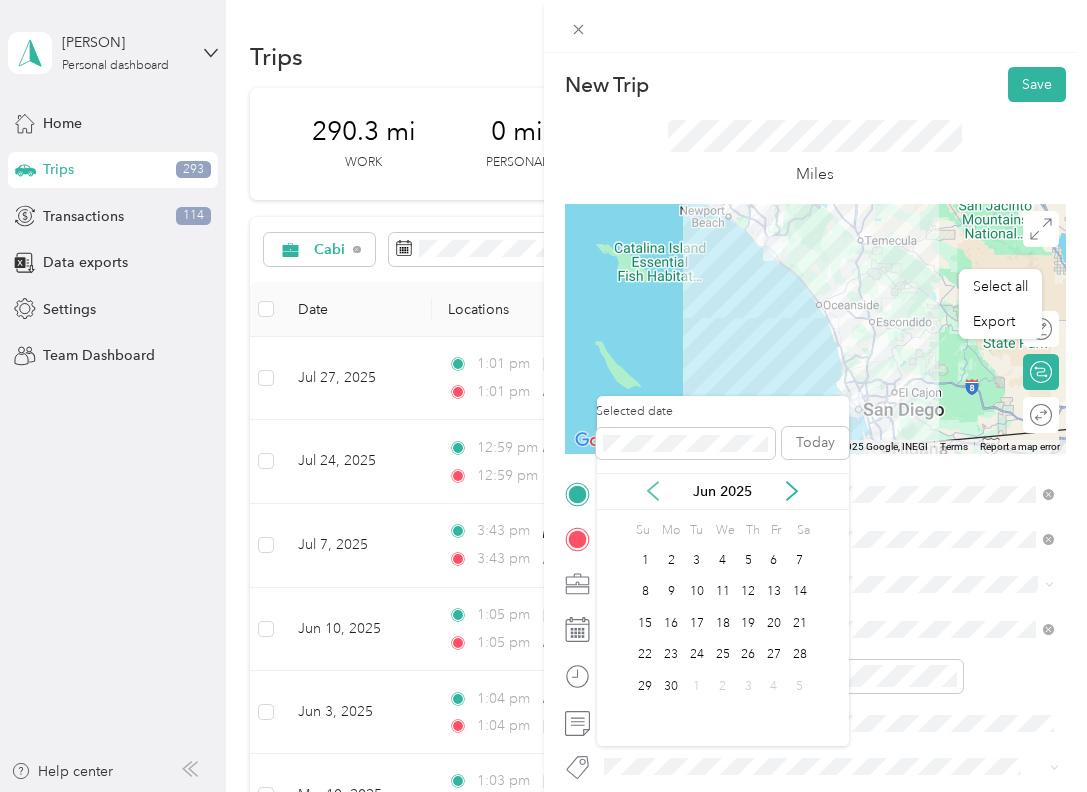 click 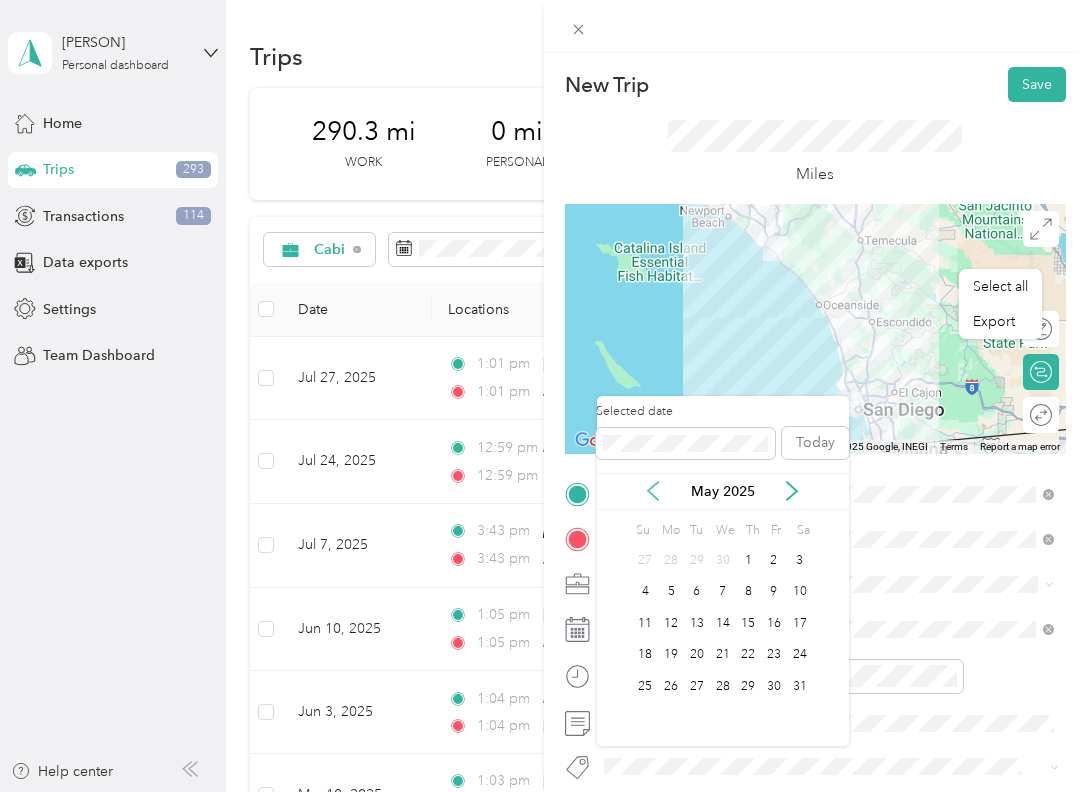 click 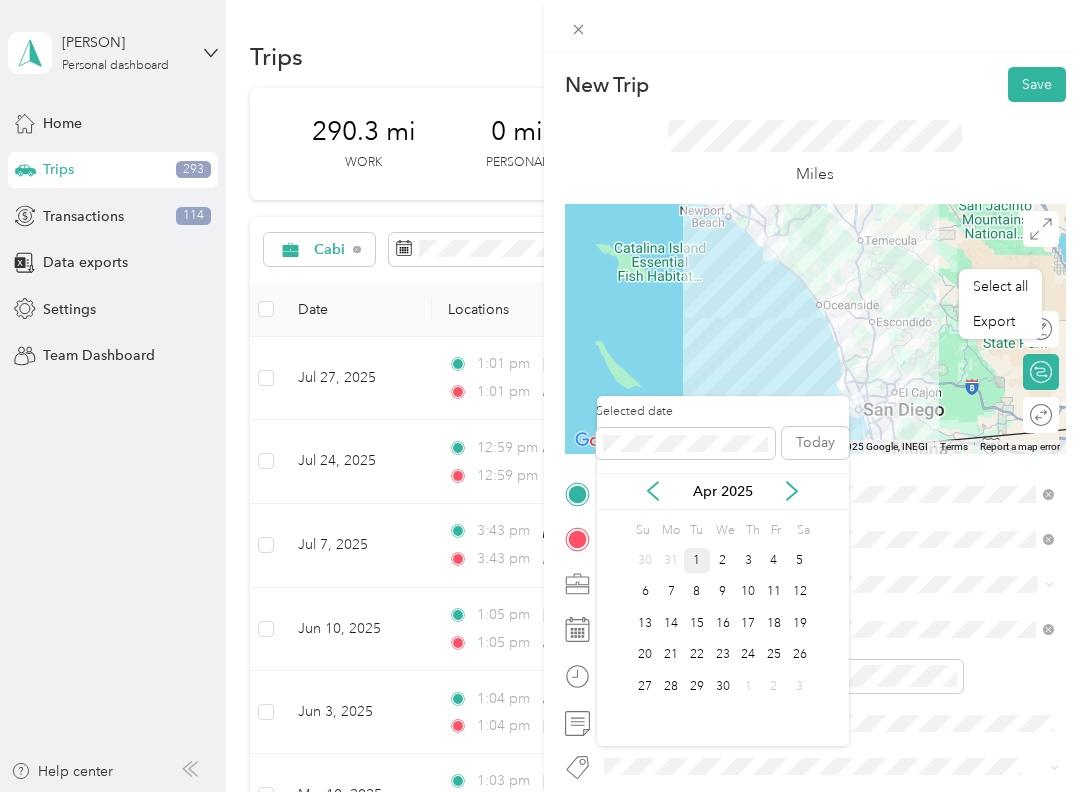 click on "1" at bounding box center [697, 560] 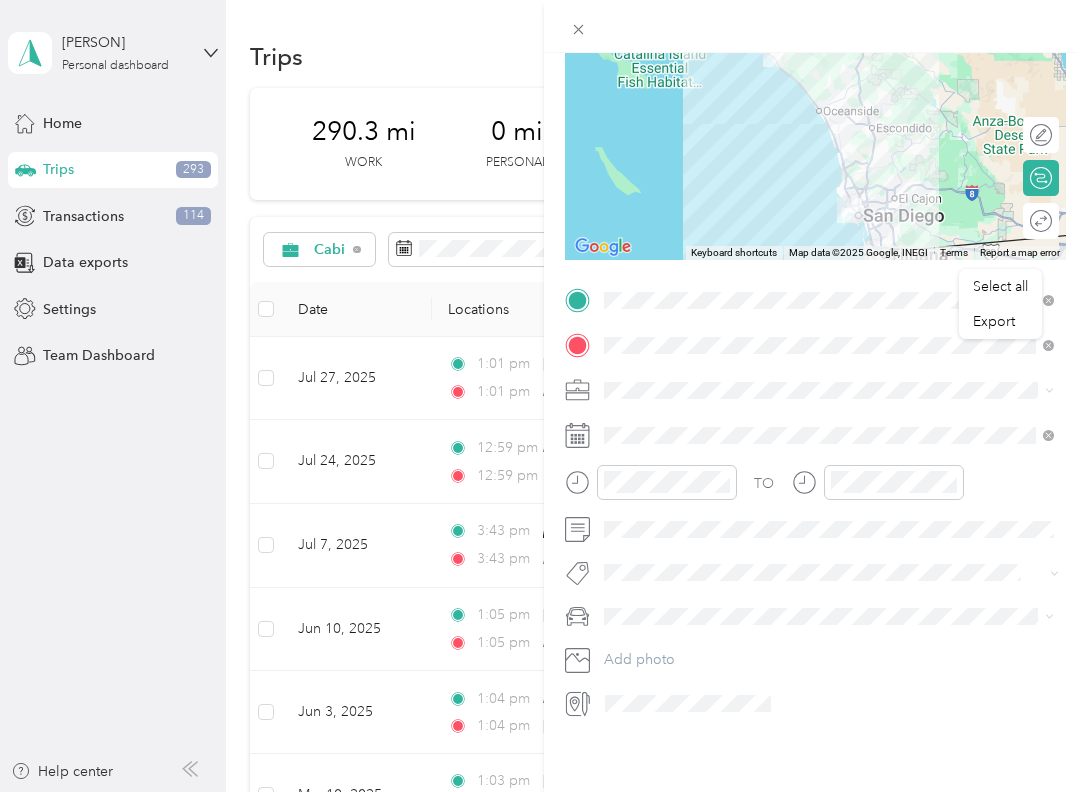 scroll, scrollTop: 268, scrollLeft: 0, axis: vertical 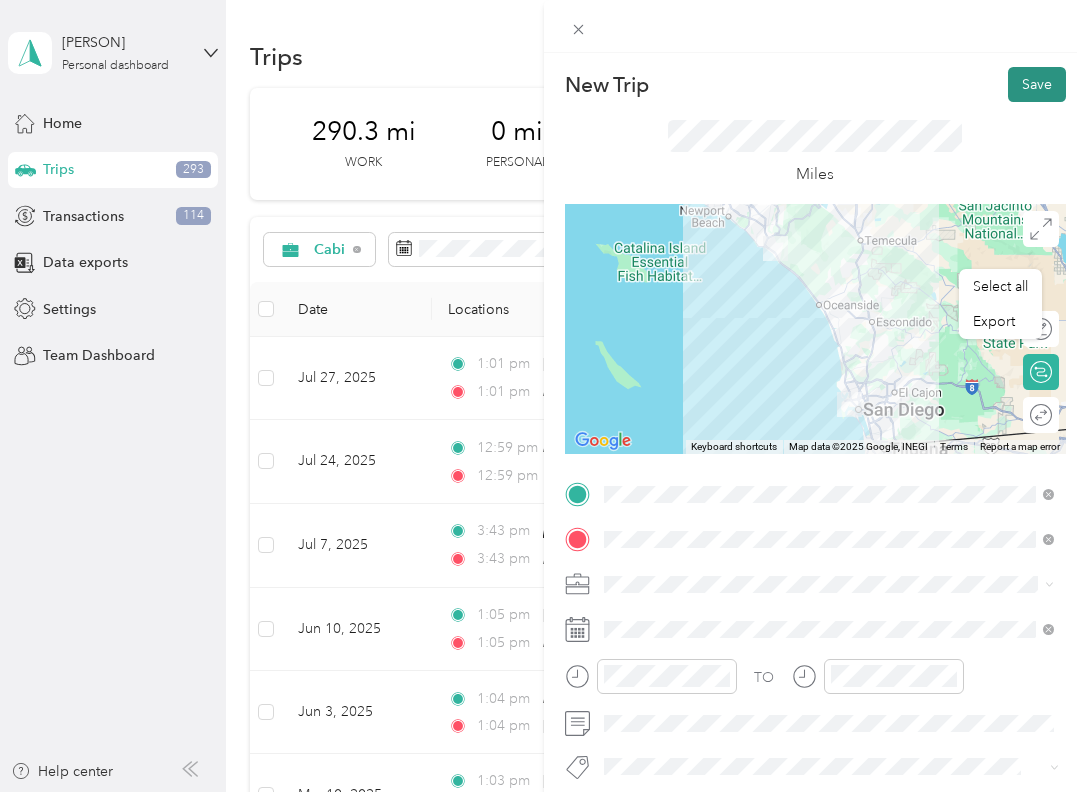 click on "Save" at bounding box center (1037, 84) 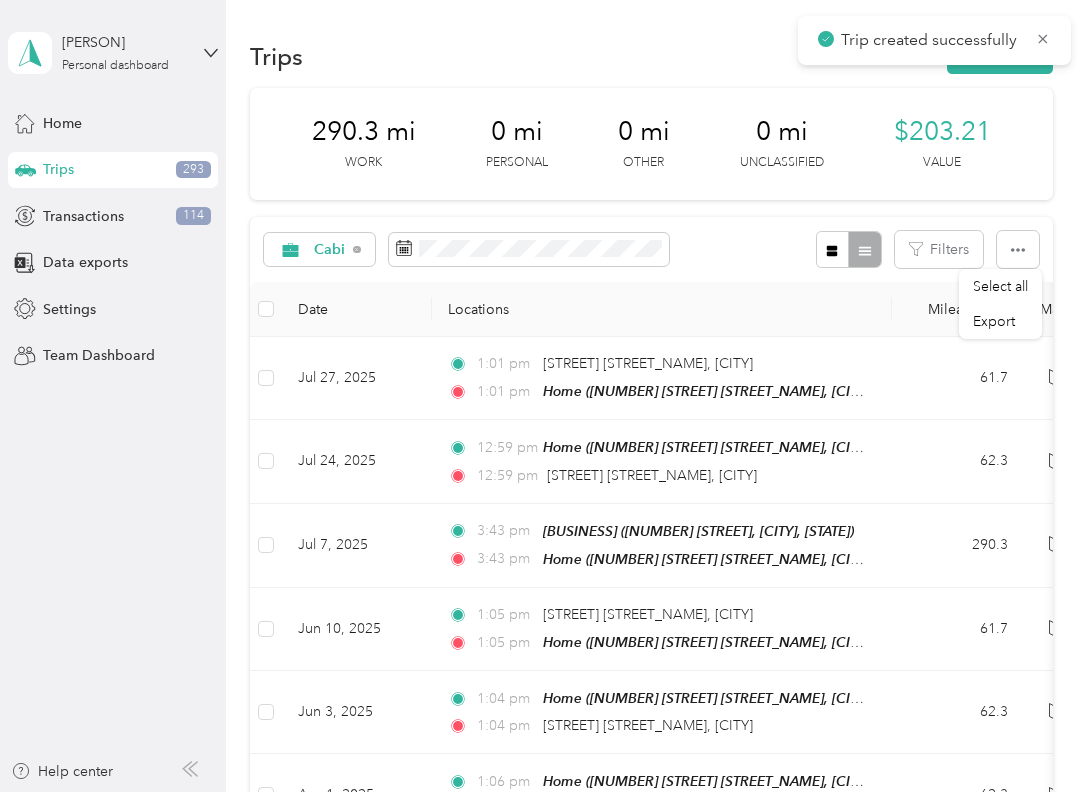 scroll, scrollTop: 0, scrollLeft: 0, axis: both 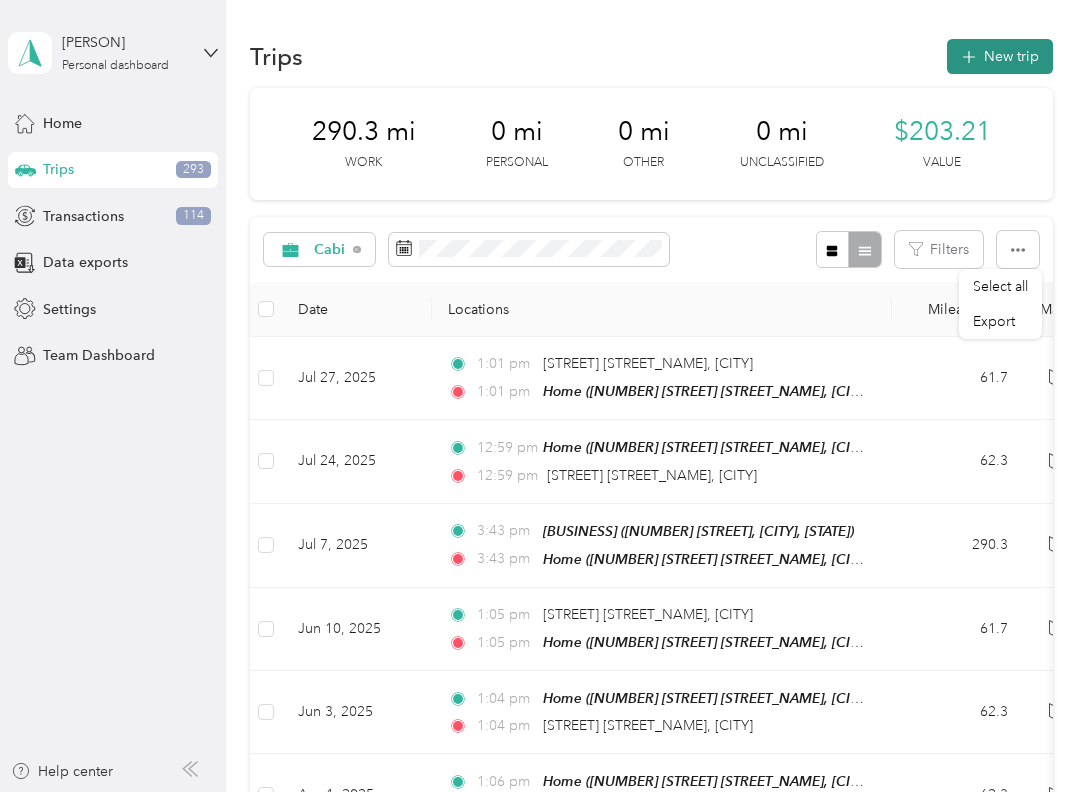 click on "New trip" at bounding box center [1000, 56] 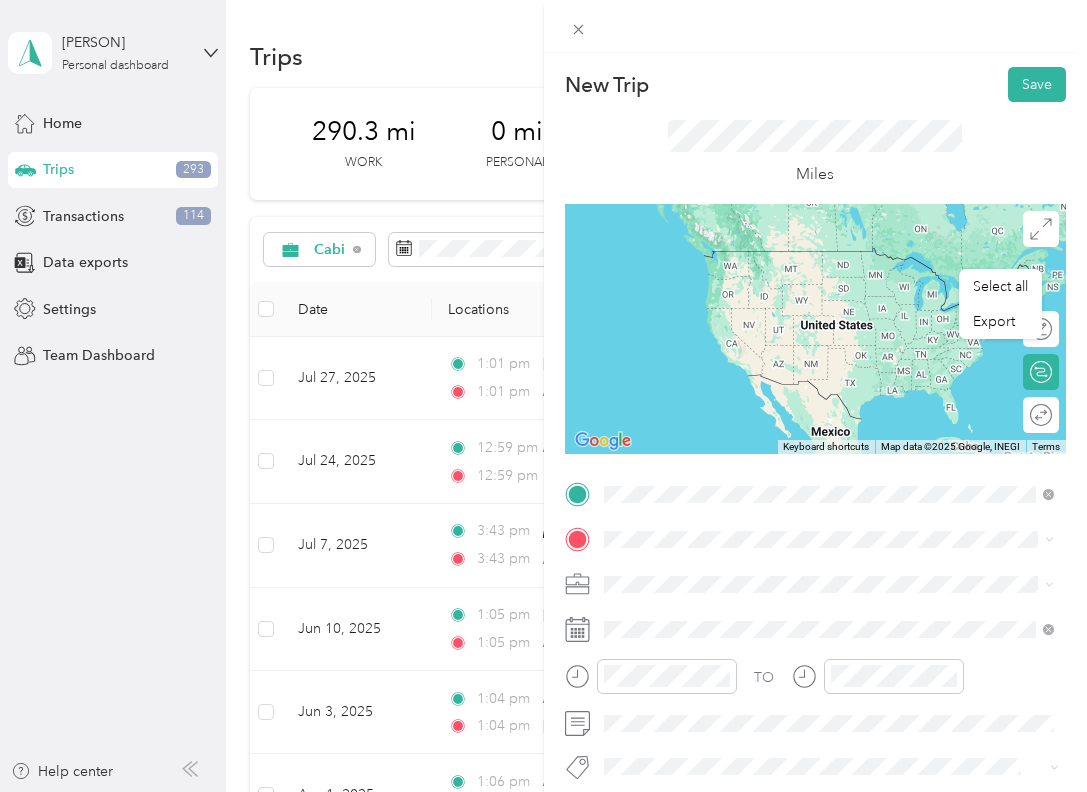 click on "[STREET]
[CITY], [STATE] [POSTAL_CODE], [COUNTRY]" at bounding box center (829, 574) 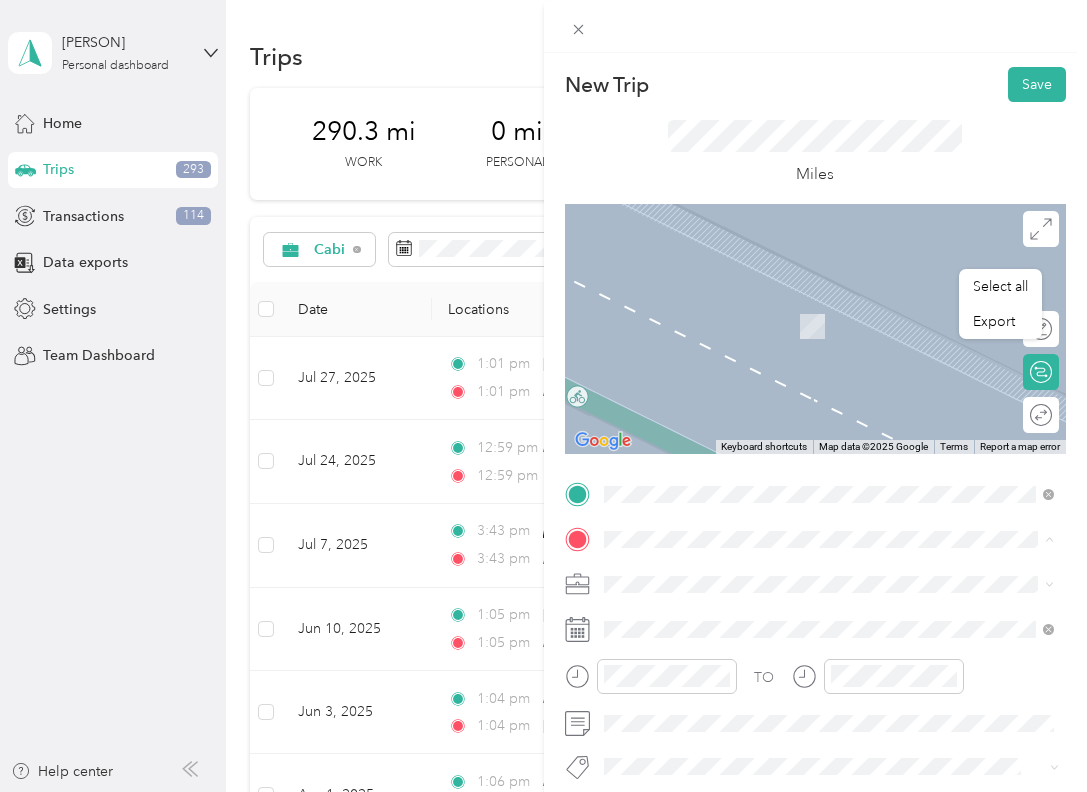 click on "[CATEGORY] [NUMBER] [STREET], [CITY], [STATE], [COUNTRY]" at bounding box center (796, 630) 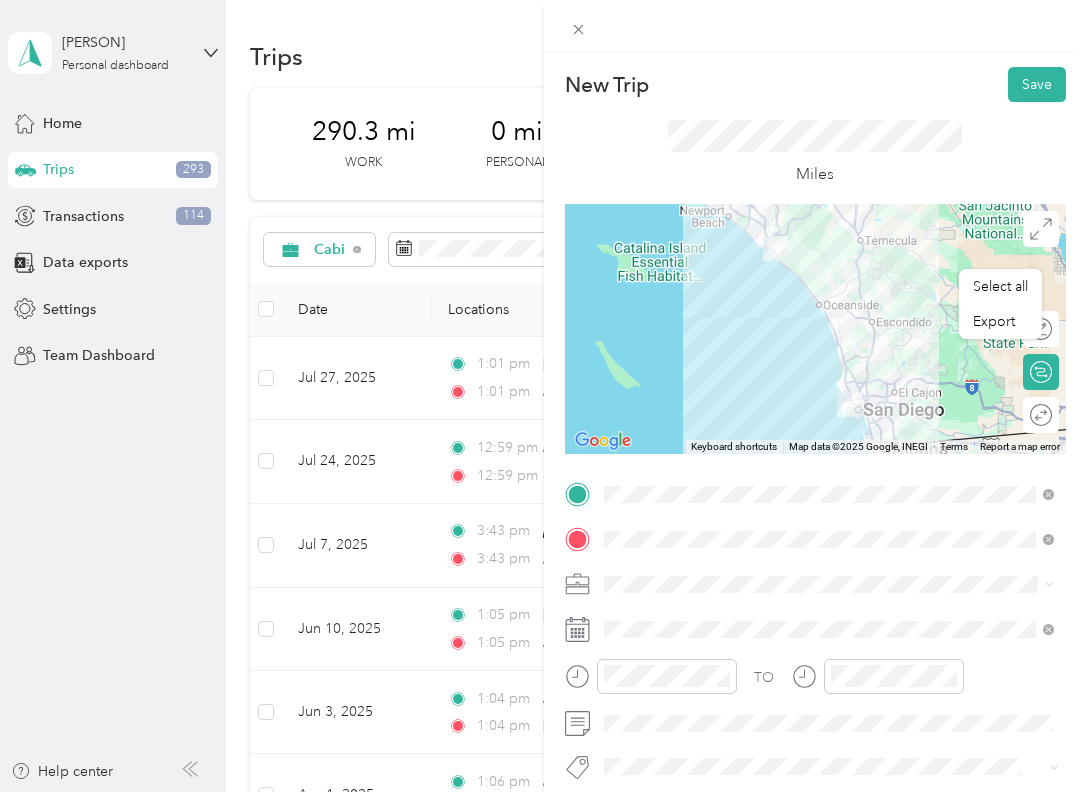 click on "Cabi" at bounding box center [829, 478] 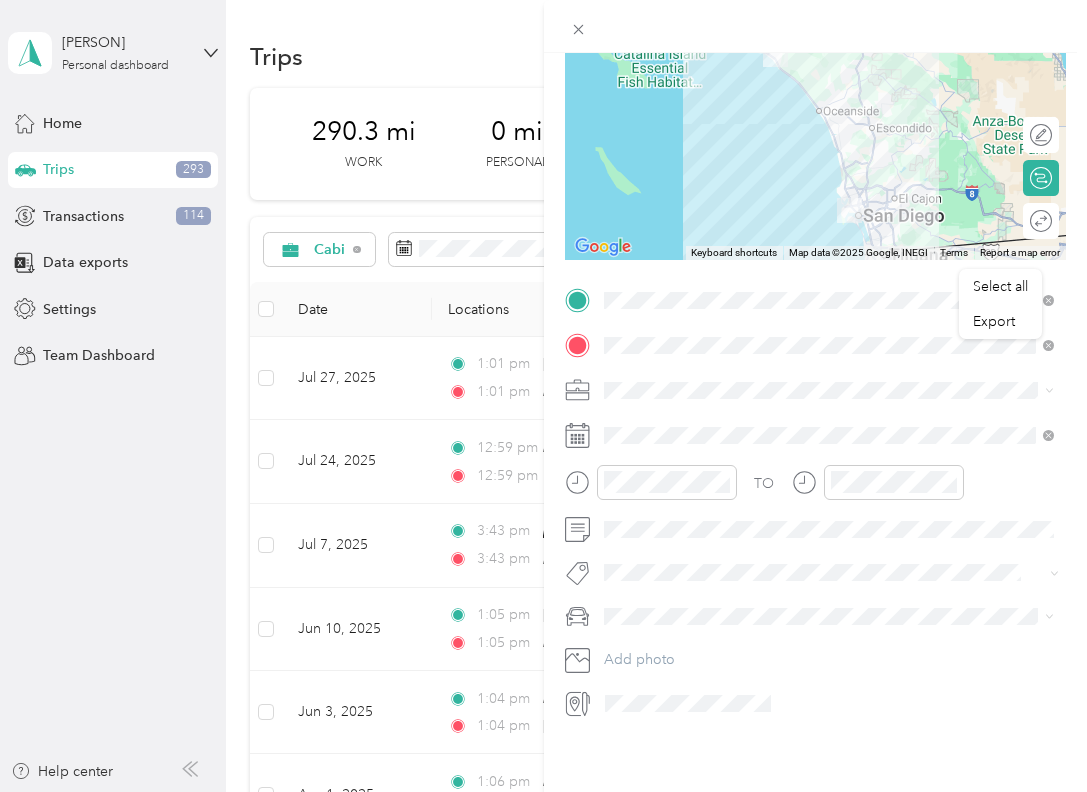 scroll, scrollTop: 468, scrollLeft: 0, axis: vertical 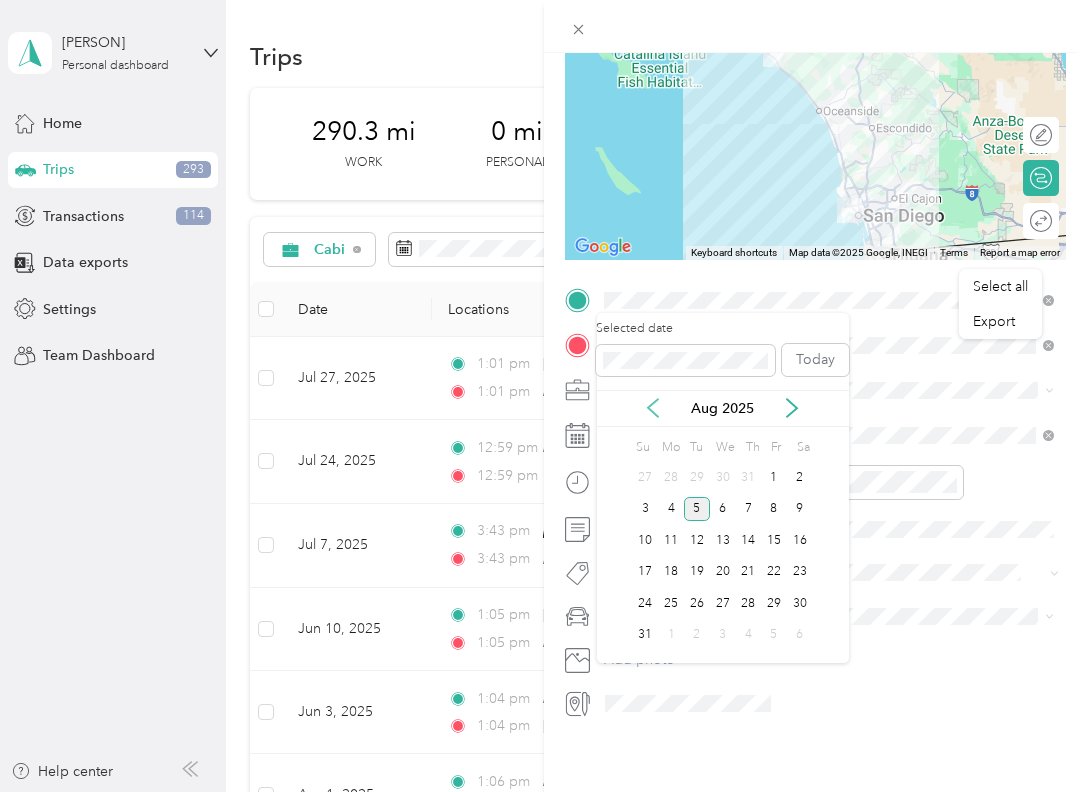 click 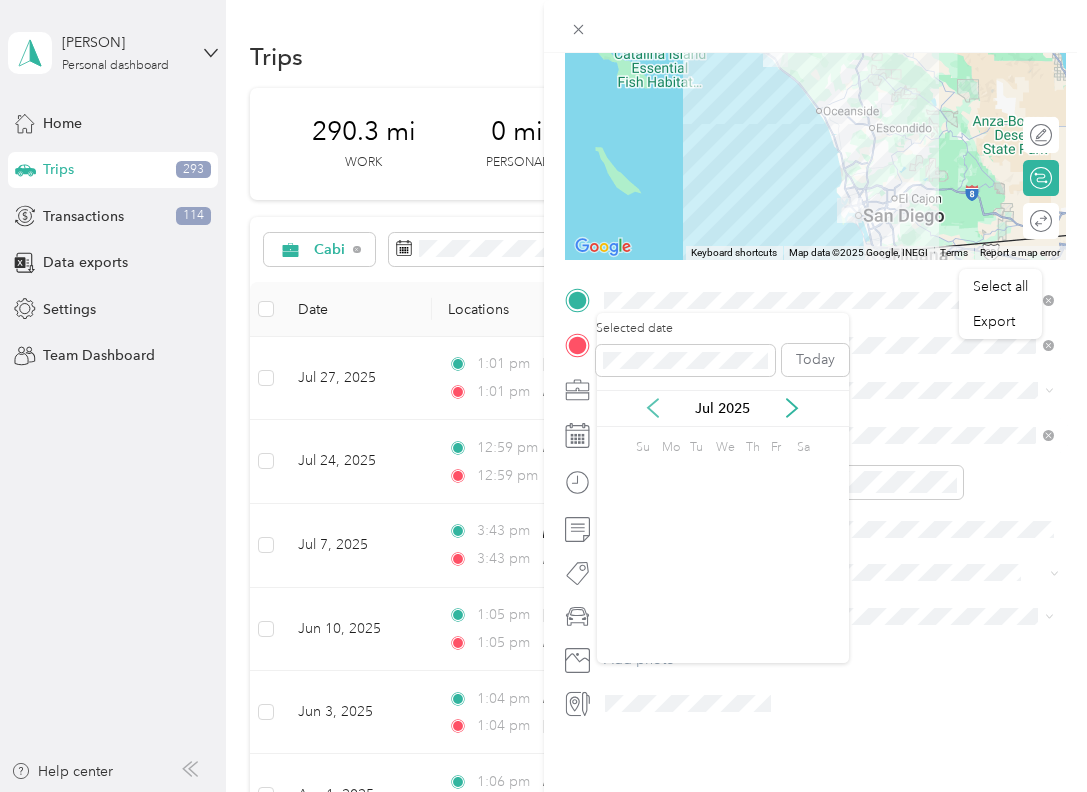 click 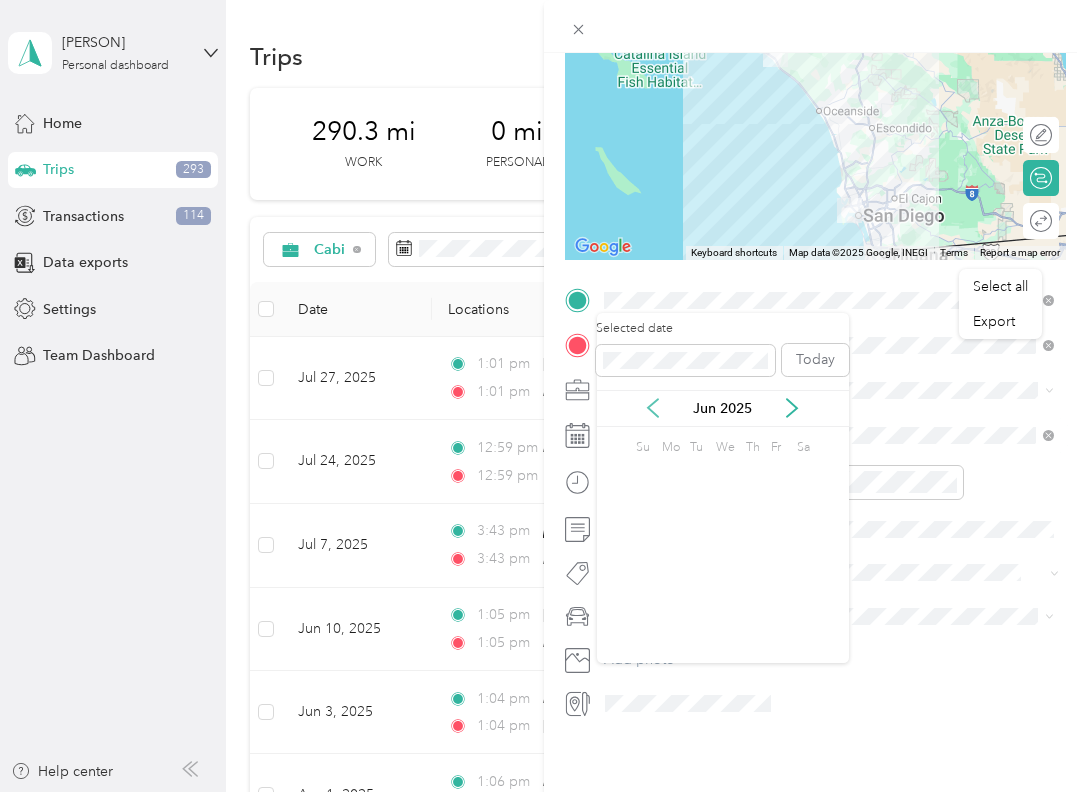 click 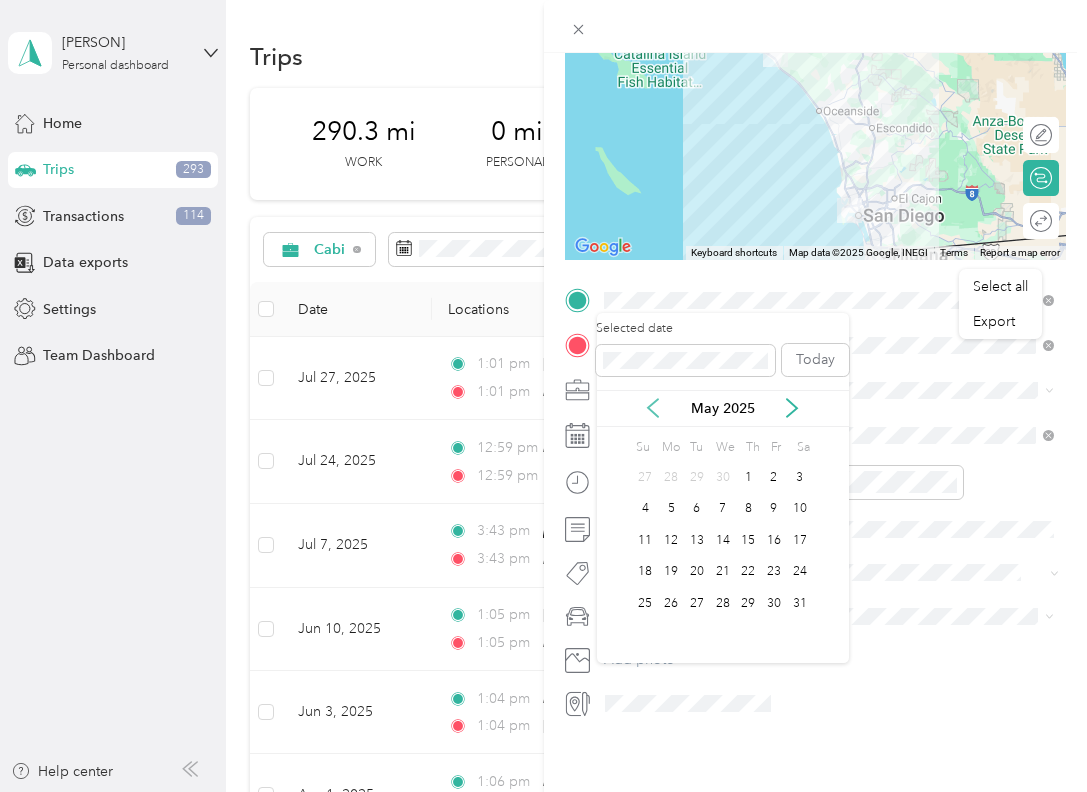click 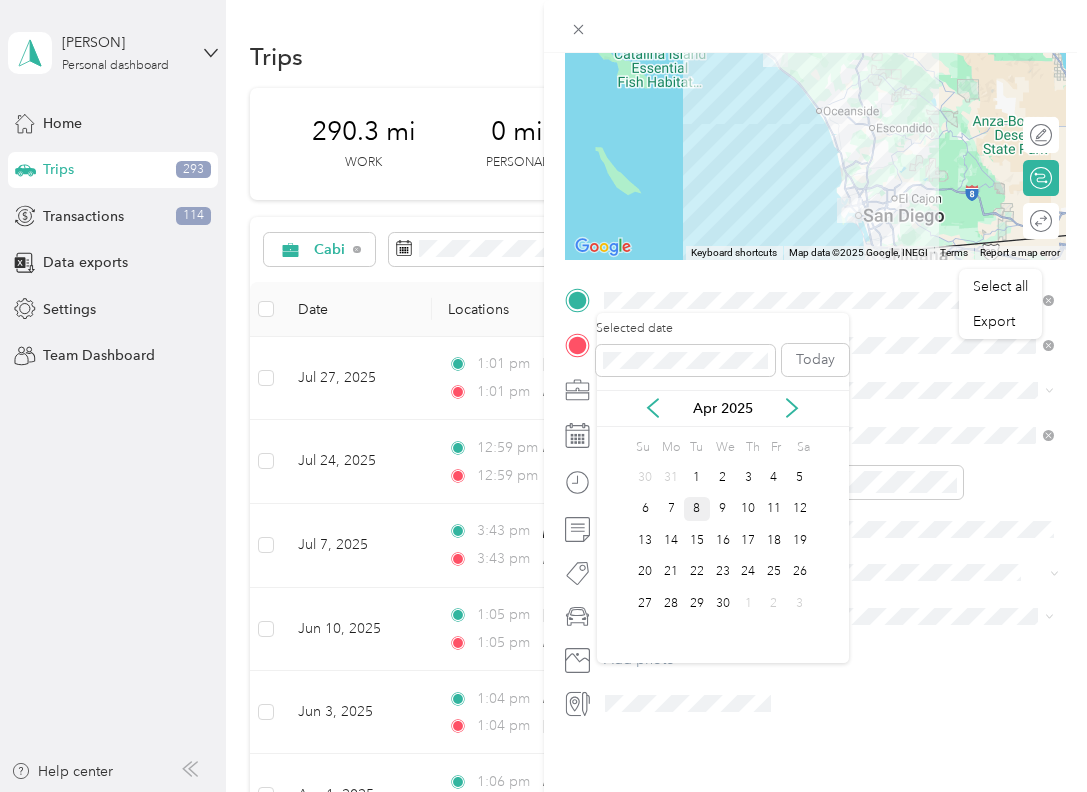 click on "8" at bounding box center [697, 509] 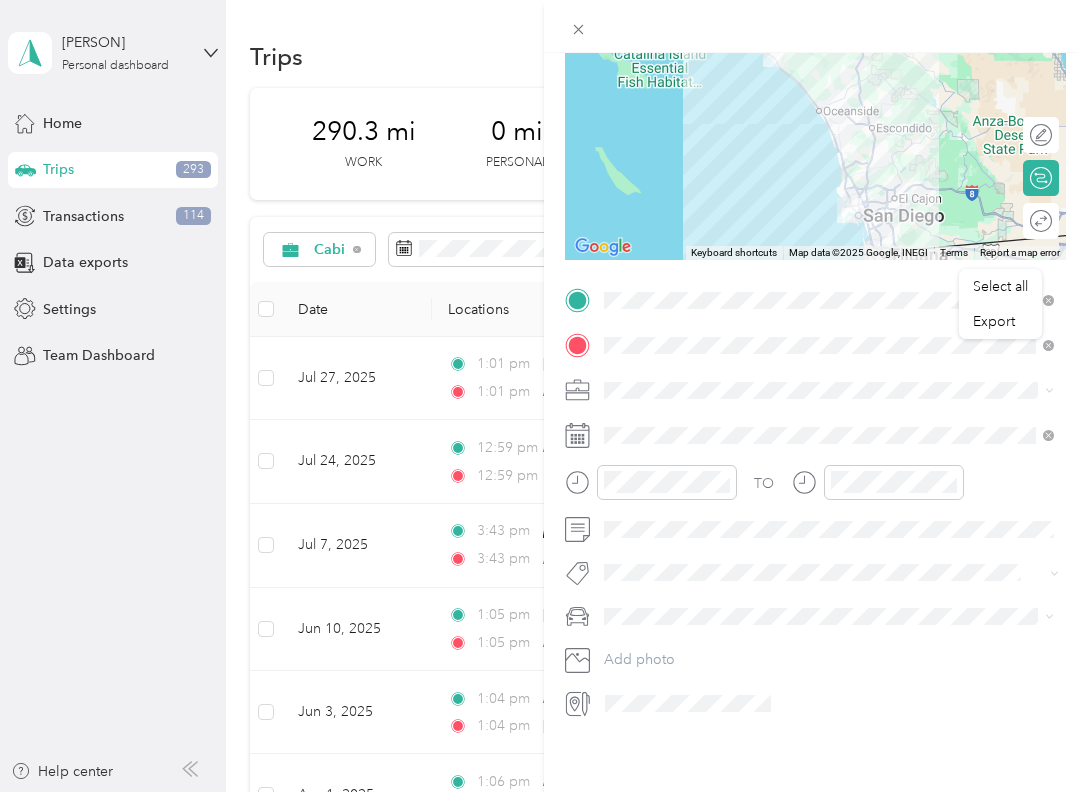 scroll, scrollTop: 0, scrollLeft: 0, axis: both 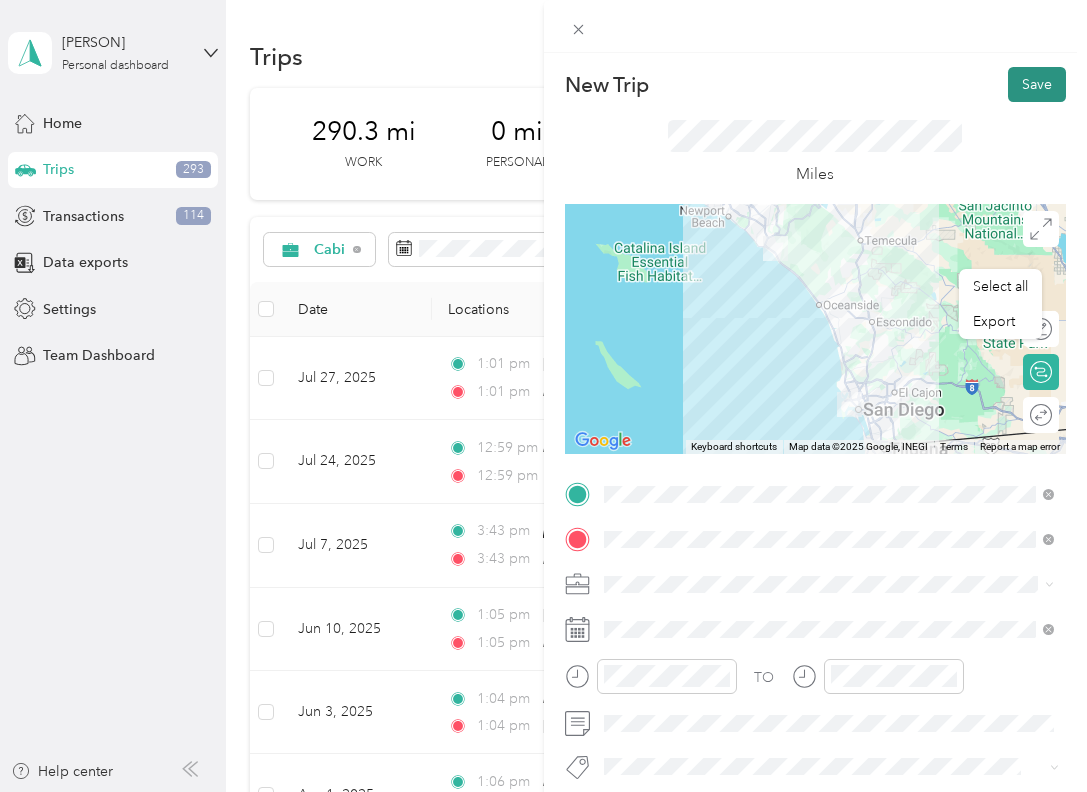 click on "Save" at bounding box center [1037, 84] 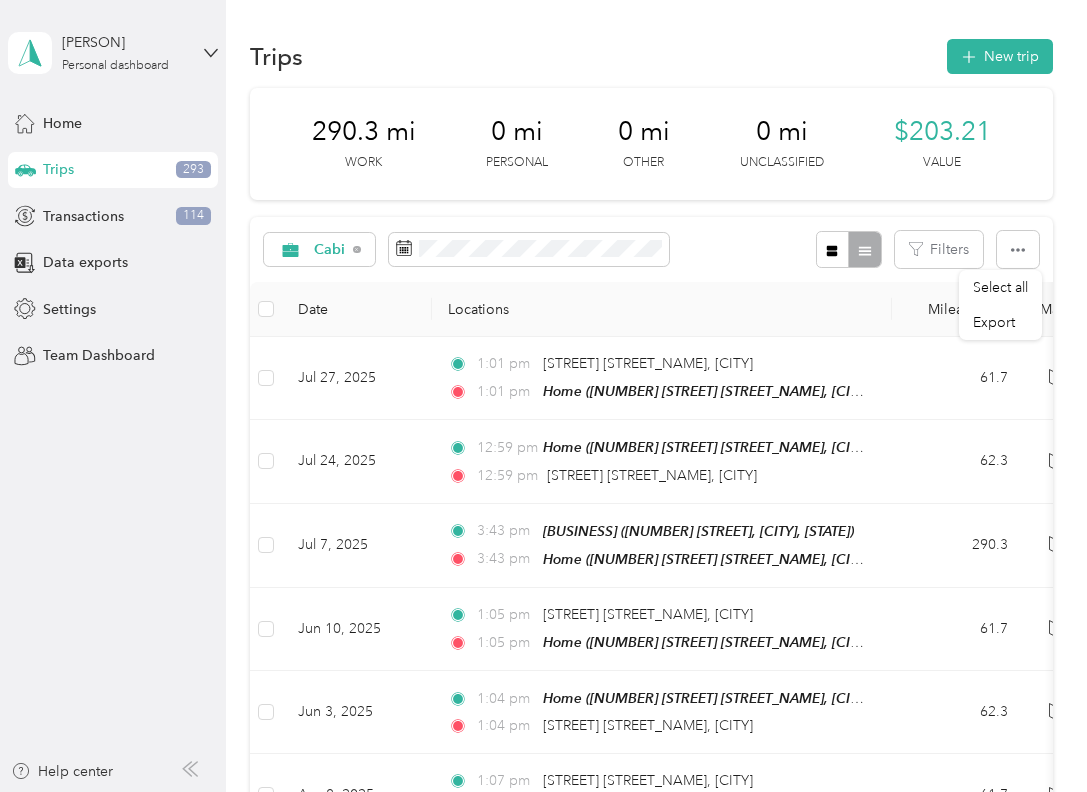 scroll, scrollTop: 0, scrollLeft: 0, axis: both 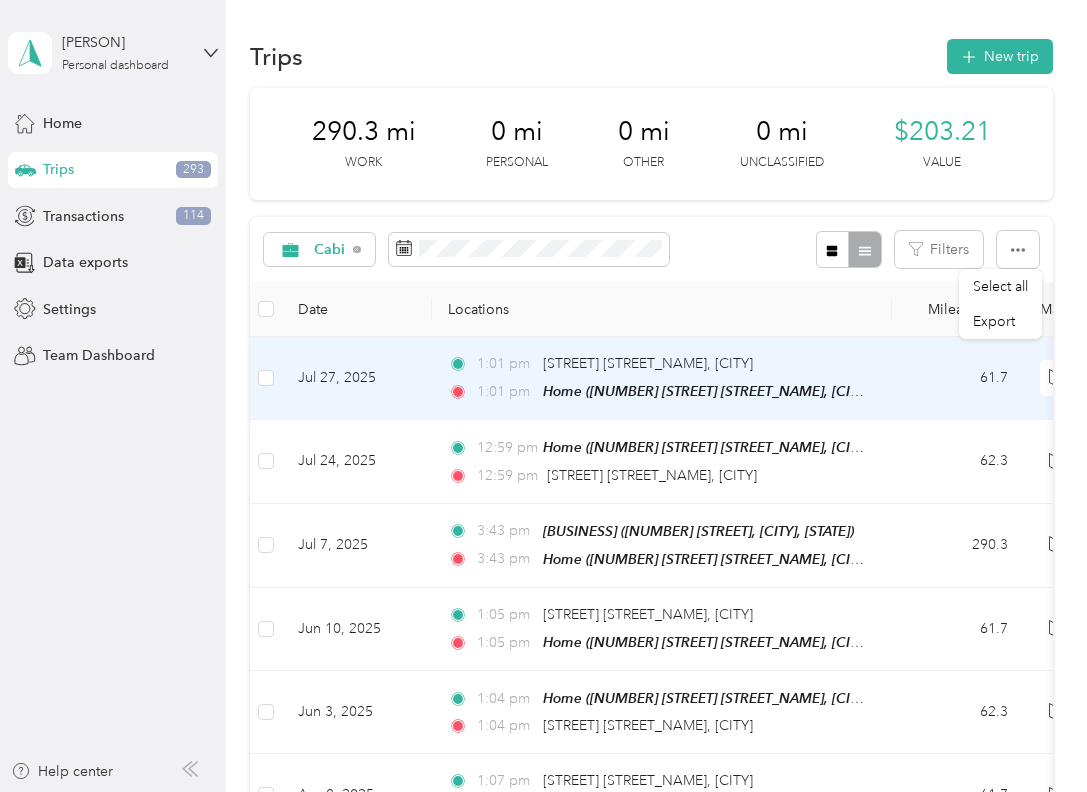 click on "Jul 27, 2025" at bounding box center [357, 378] 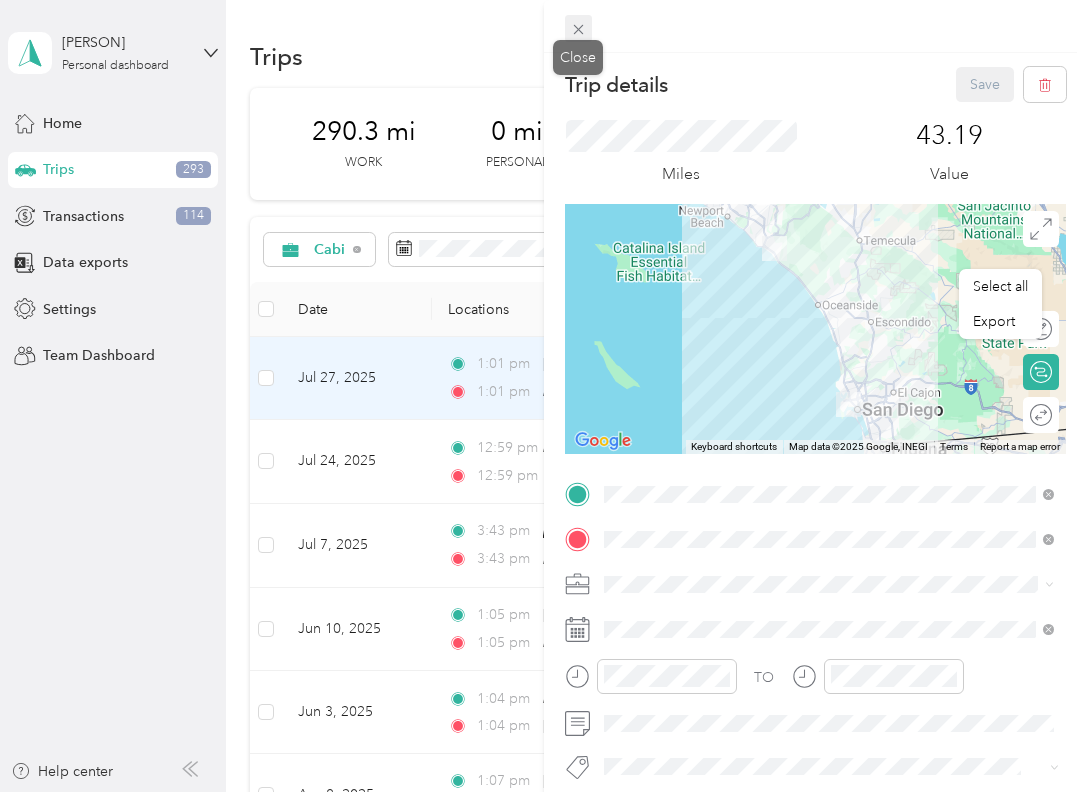 click 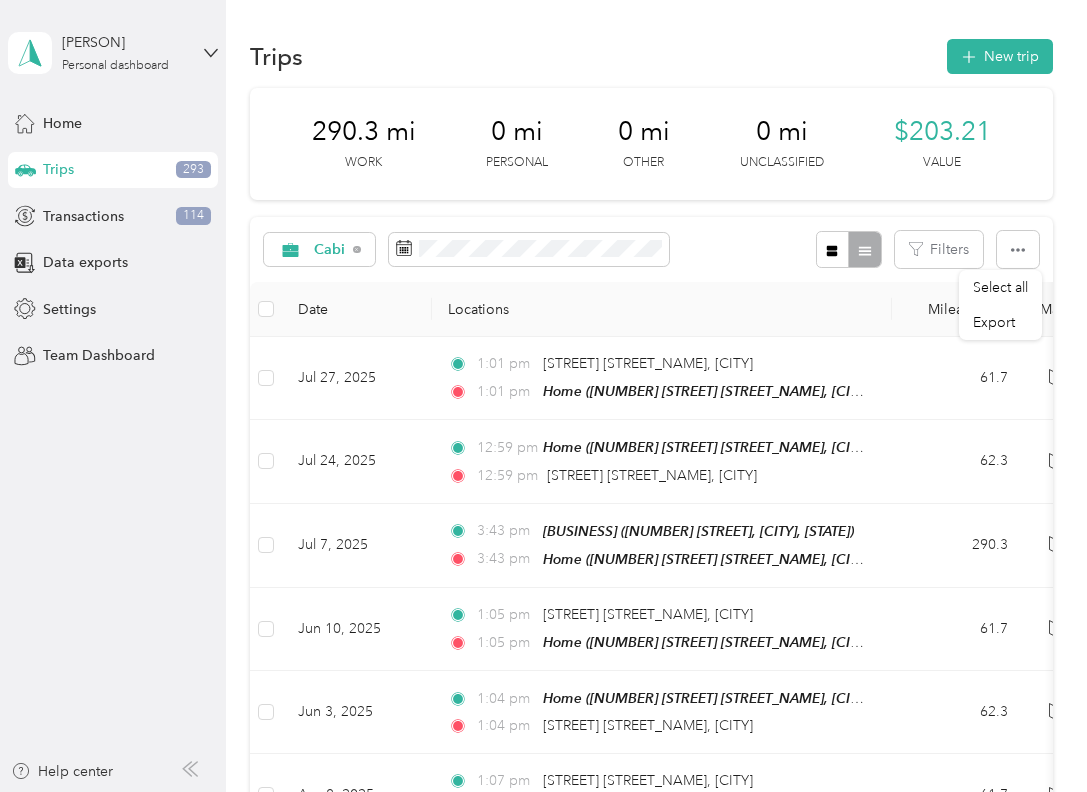 scroll, scrollTop: 0, scrollLeft: 0, axis: both 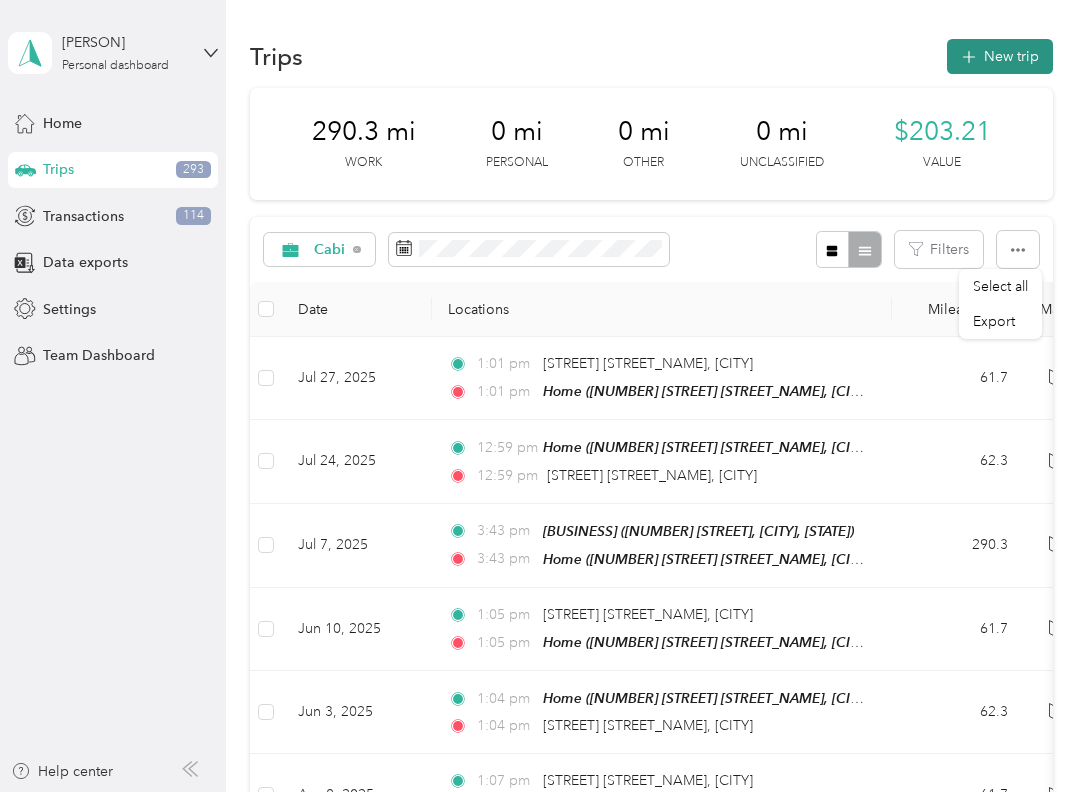 click on "New trip" at bounding box center [1000, 56] 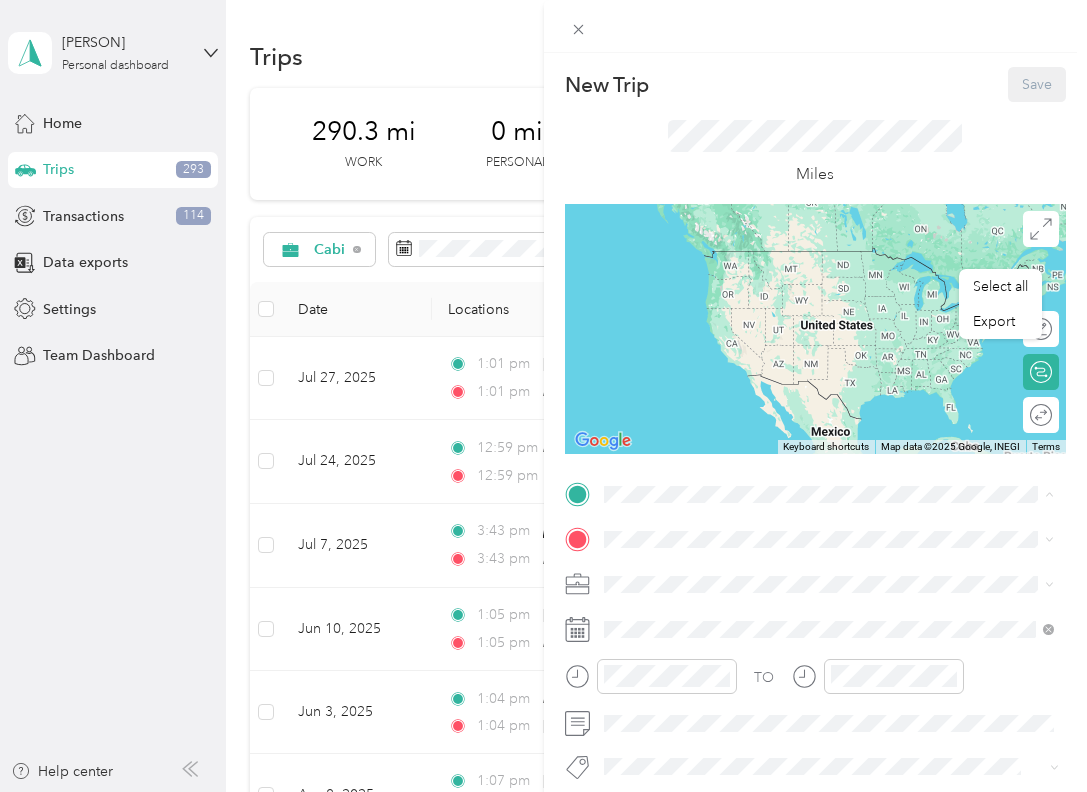 click on "[BUSINESS] [NUMBER] [STREET], [CITY], [STATE], [COUNTRY]" at bounding box center [829, 647] 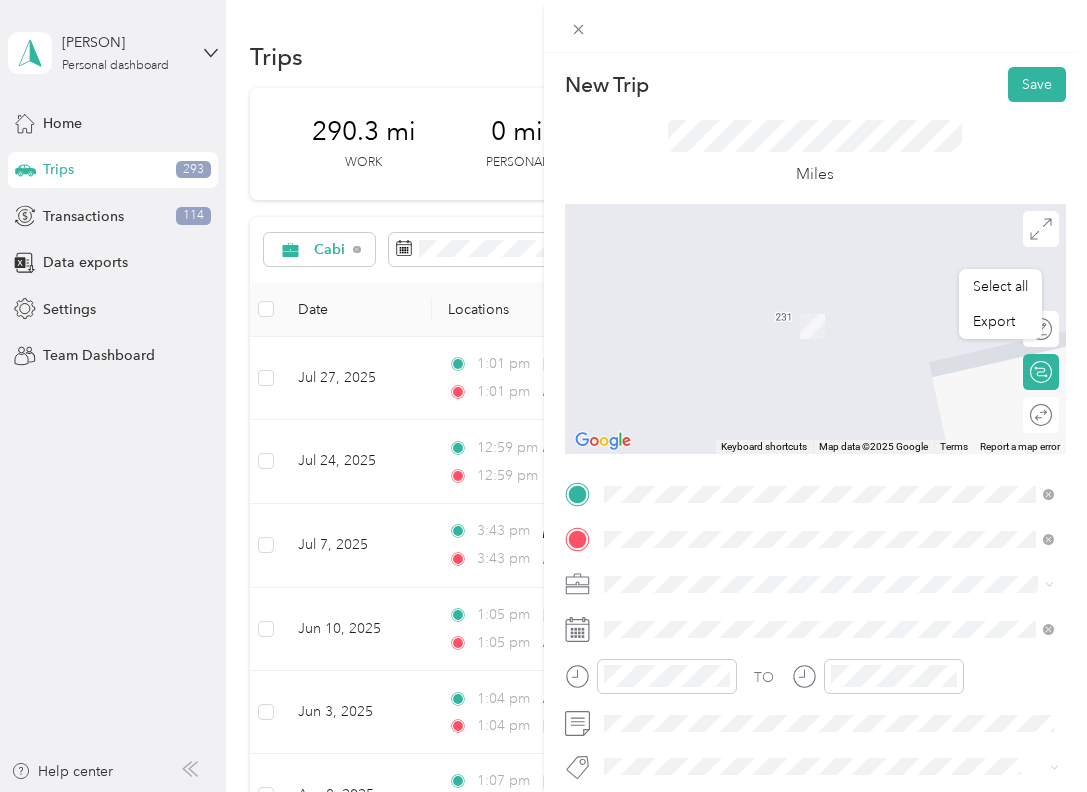 click on "[CITY]
[STATE], [COUNTRY]" at bounding box center [706, 619] 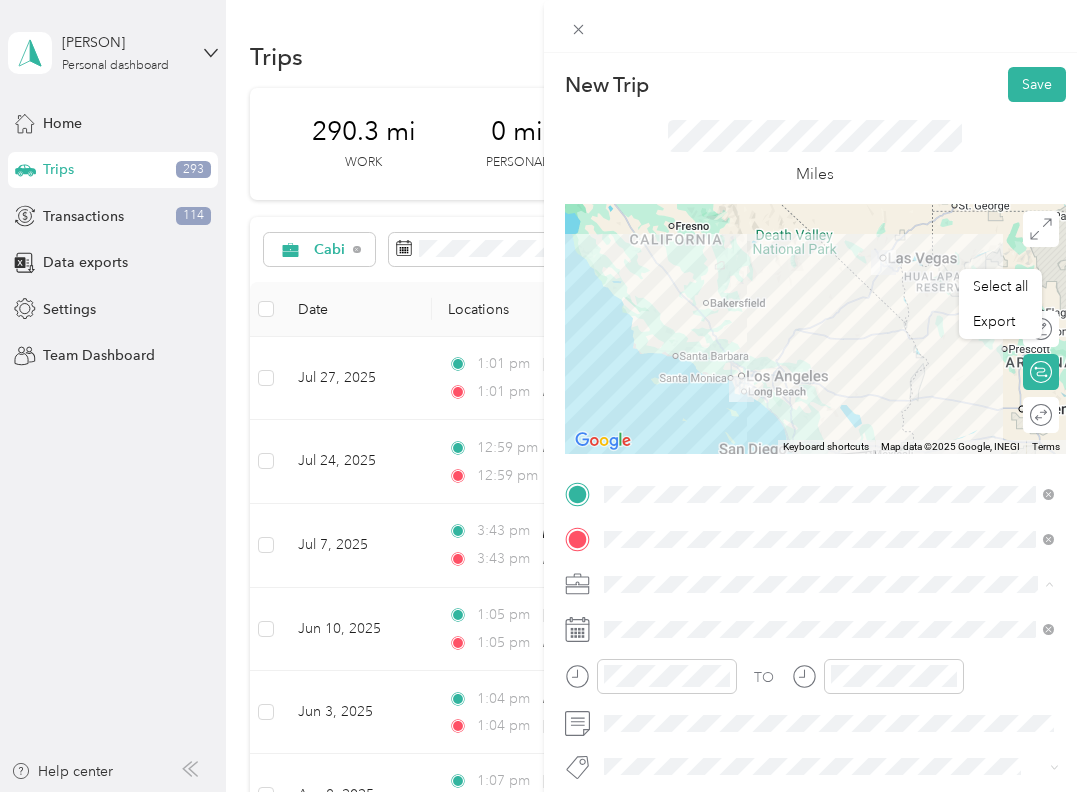 click on "Cabi" at bounding box center (829, 478) 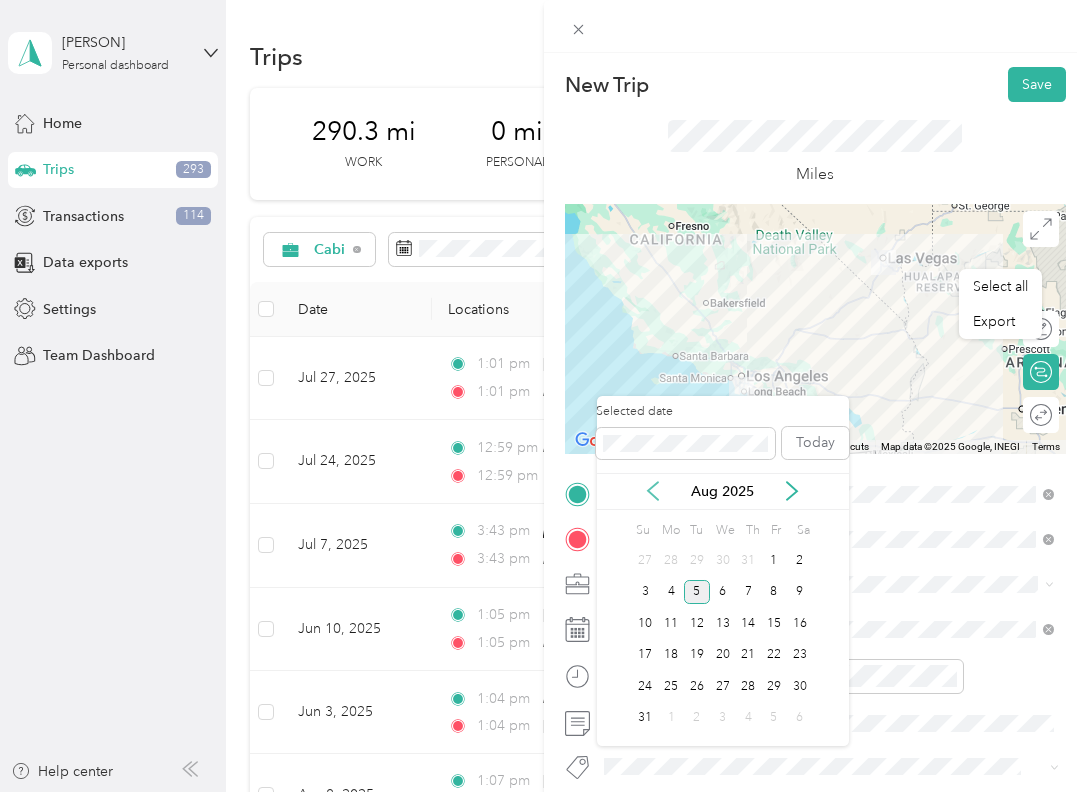 click 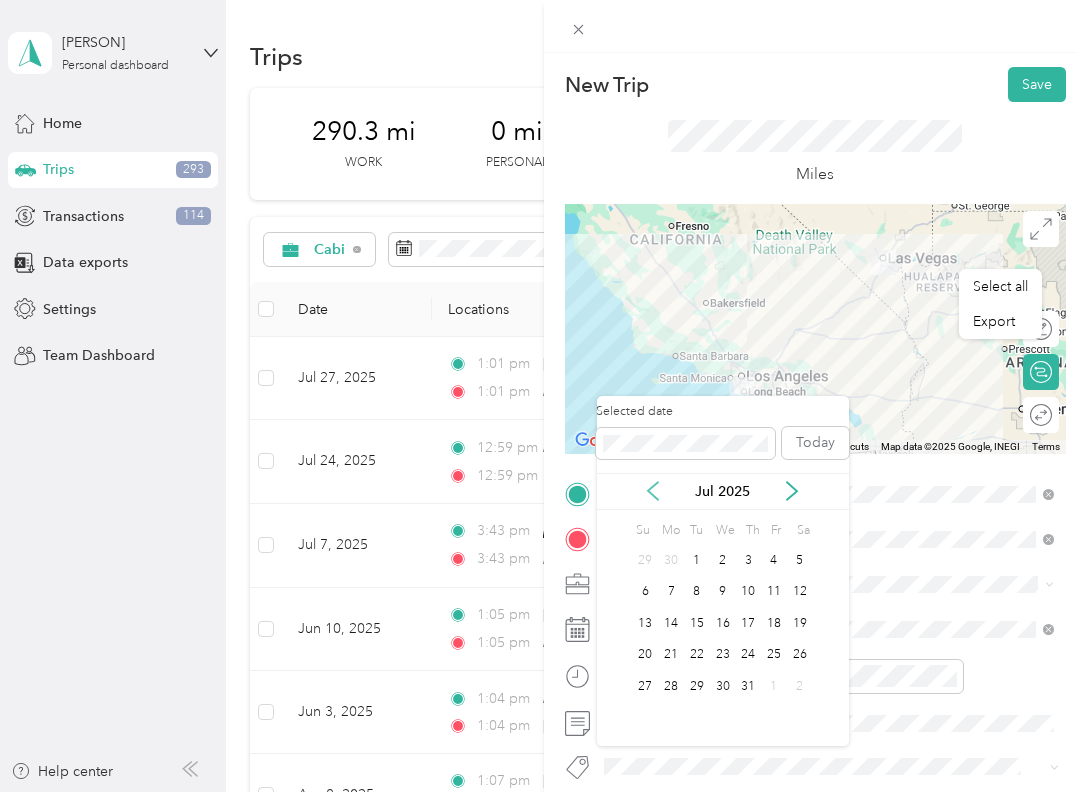 click 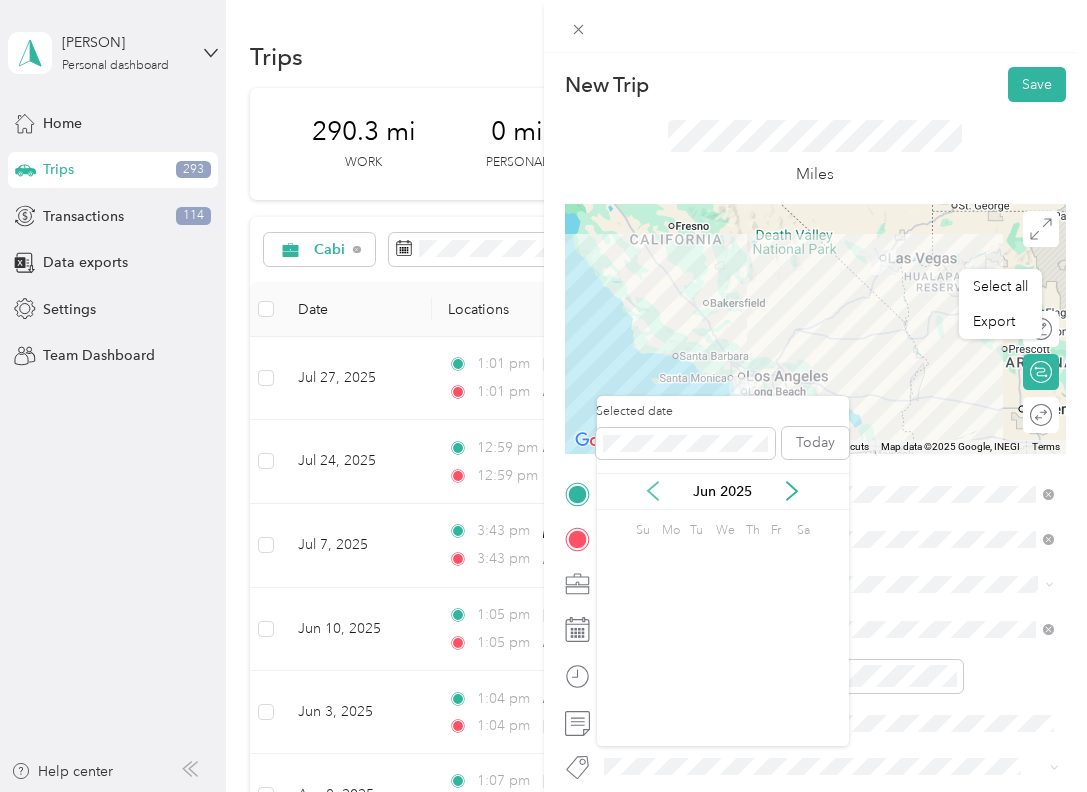 click 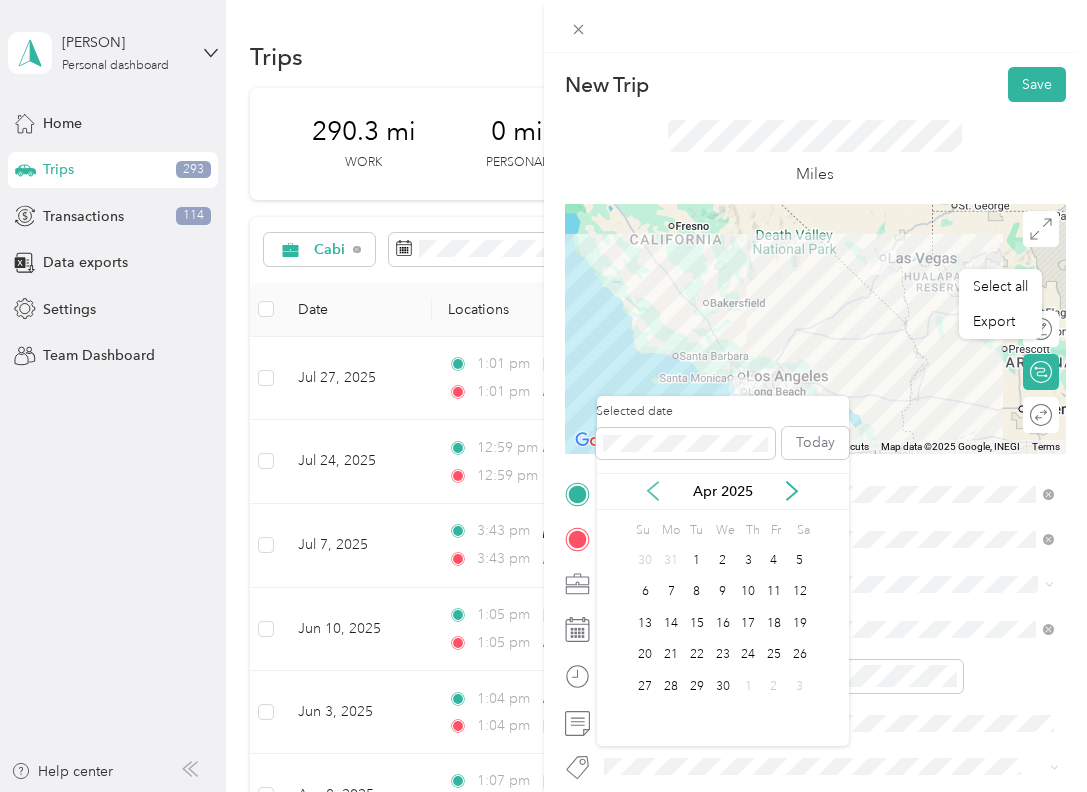 click 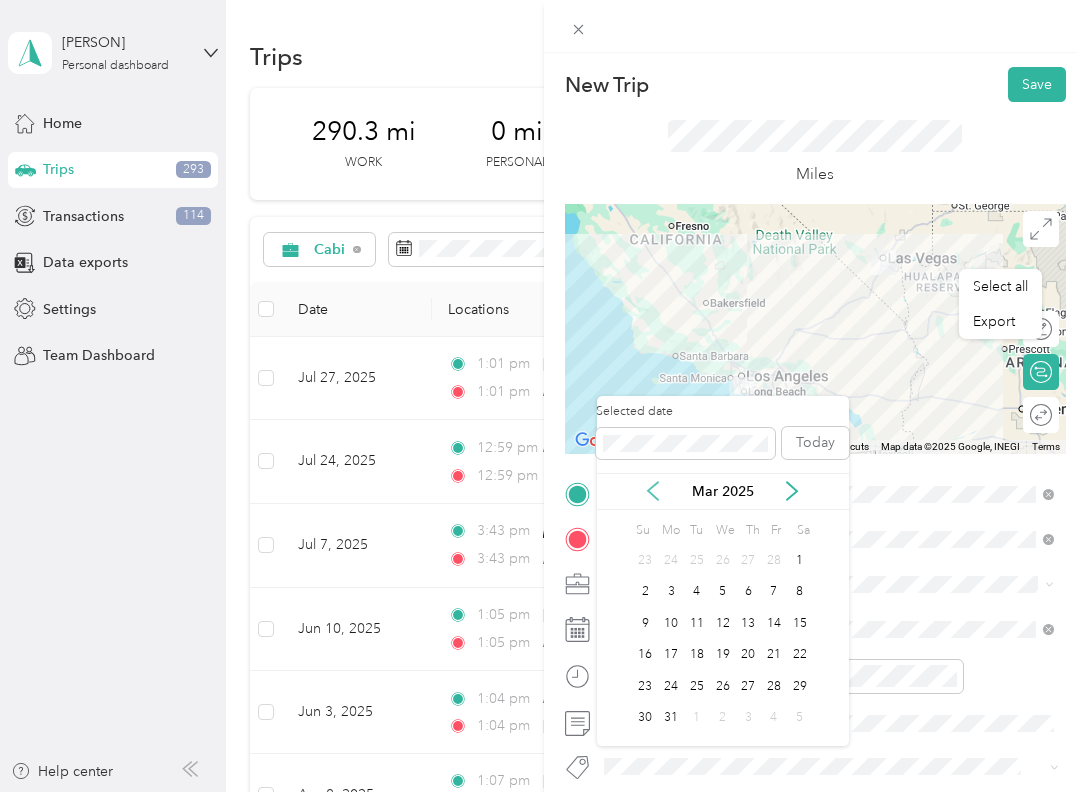 click 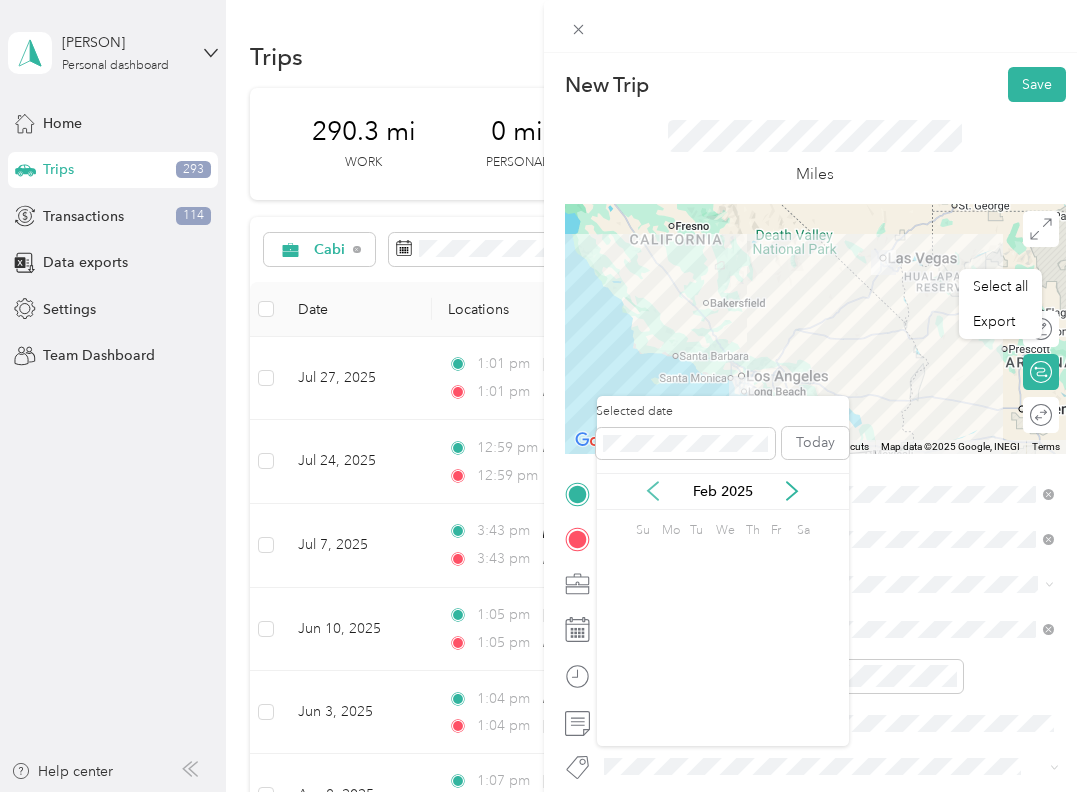 click 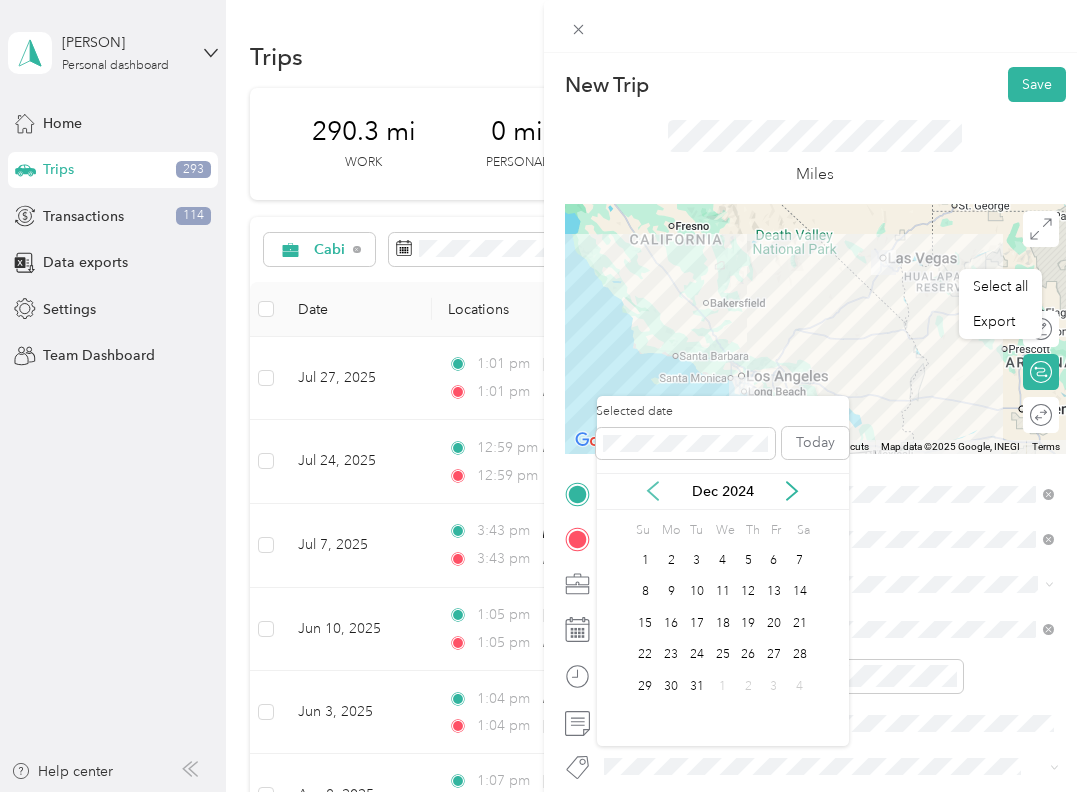 click 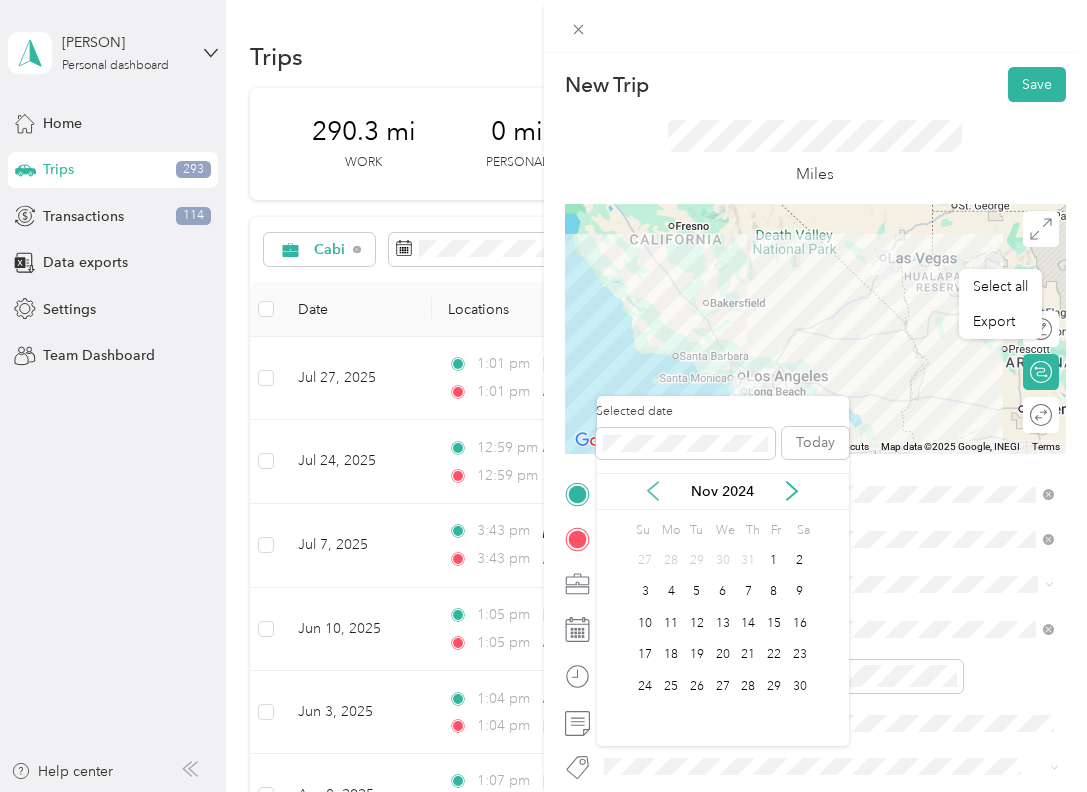 click 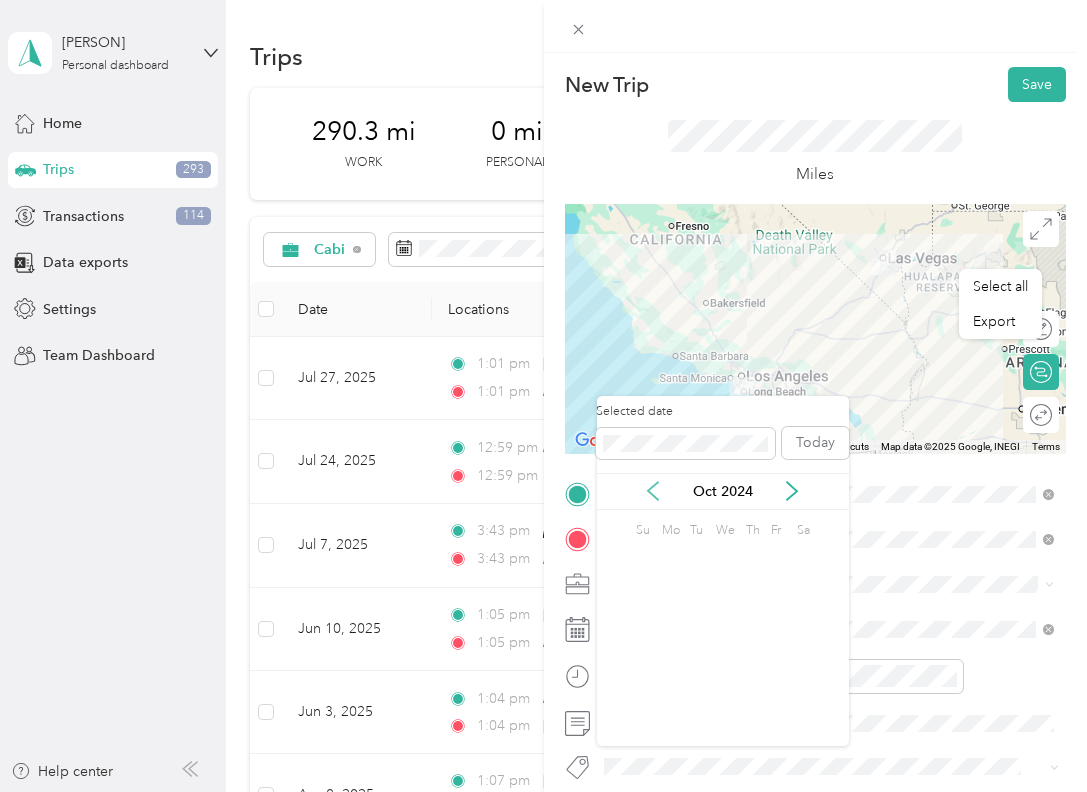 click 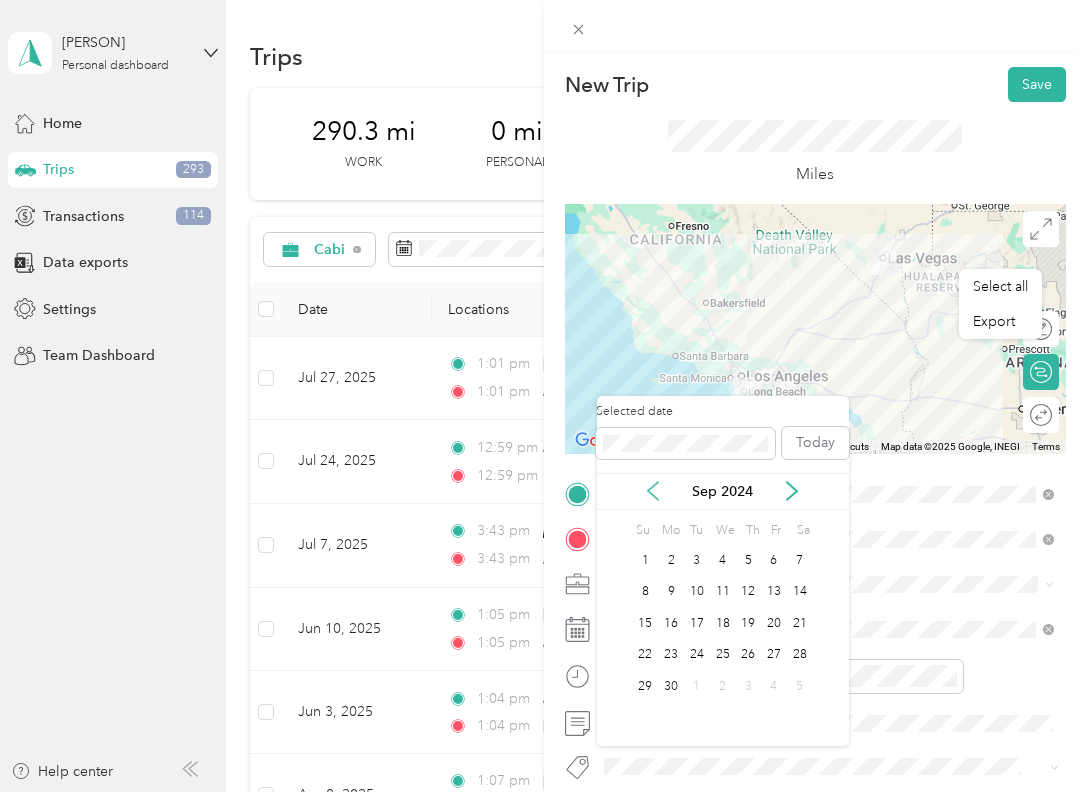 click 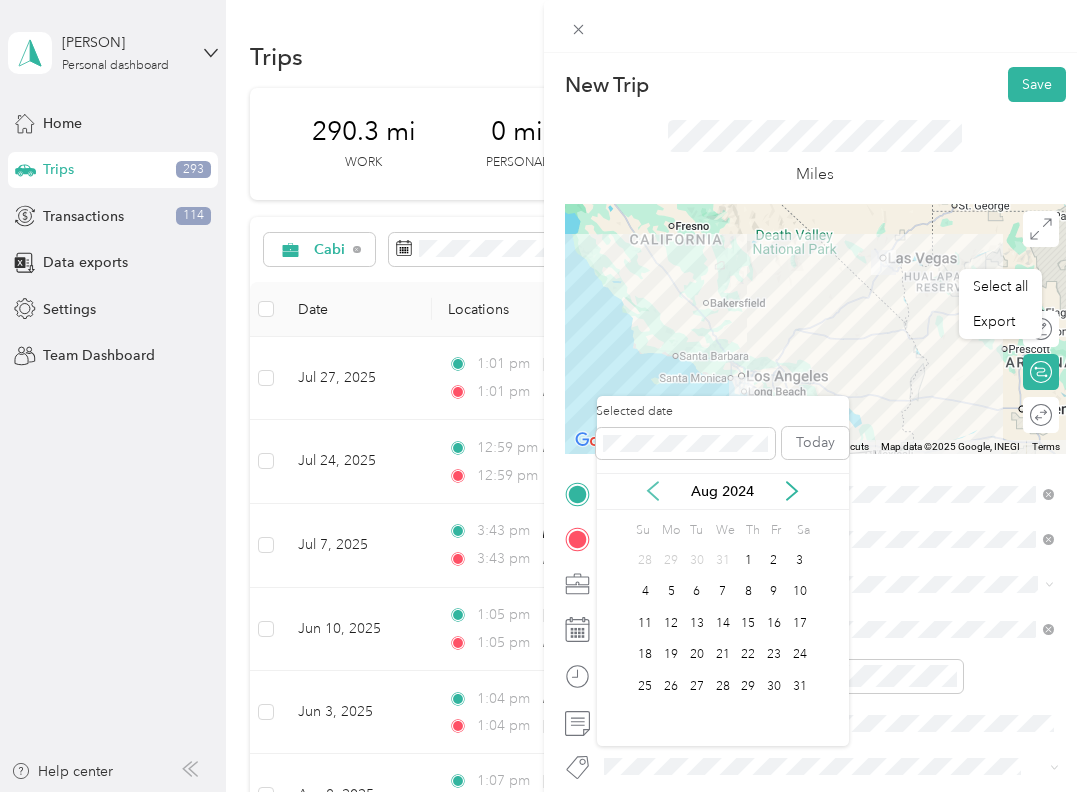 click 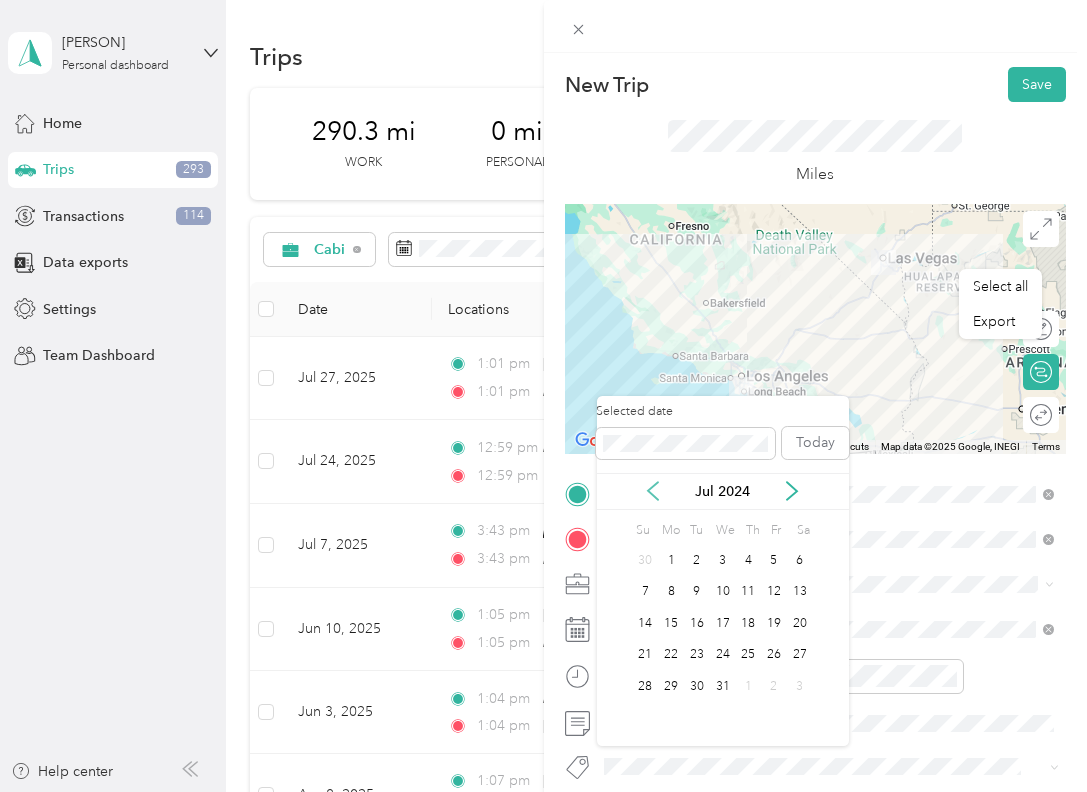 click 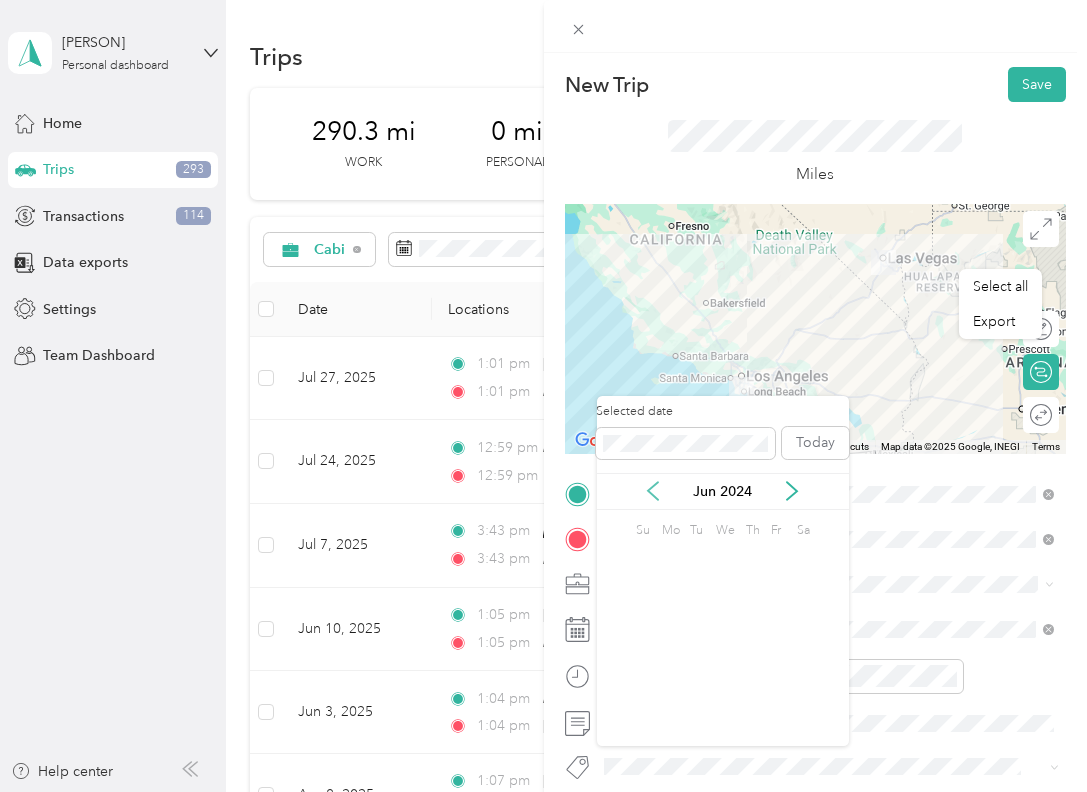 click 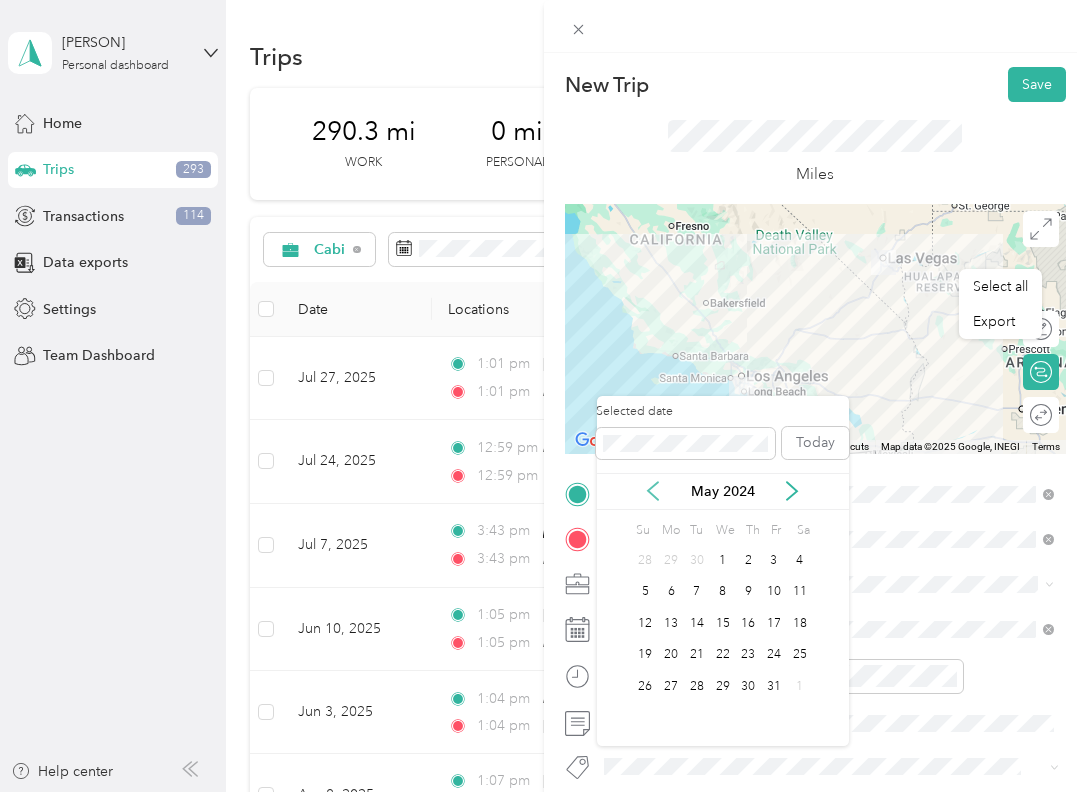 click 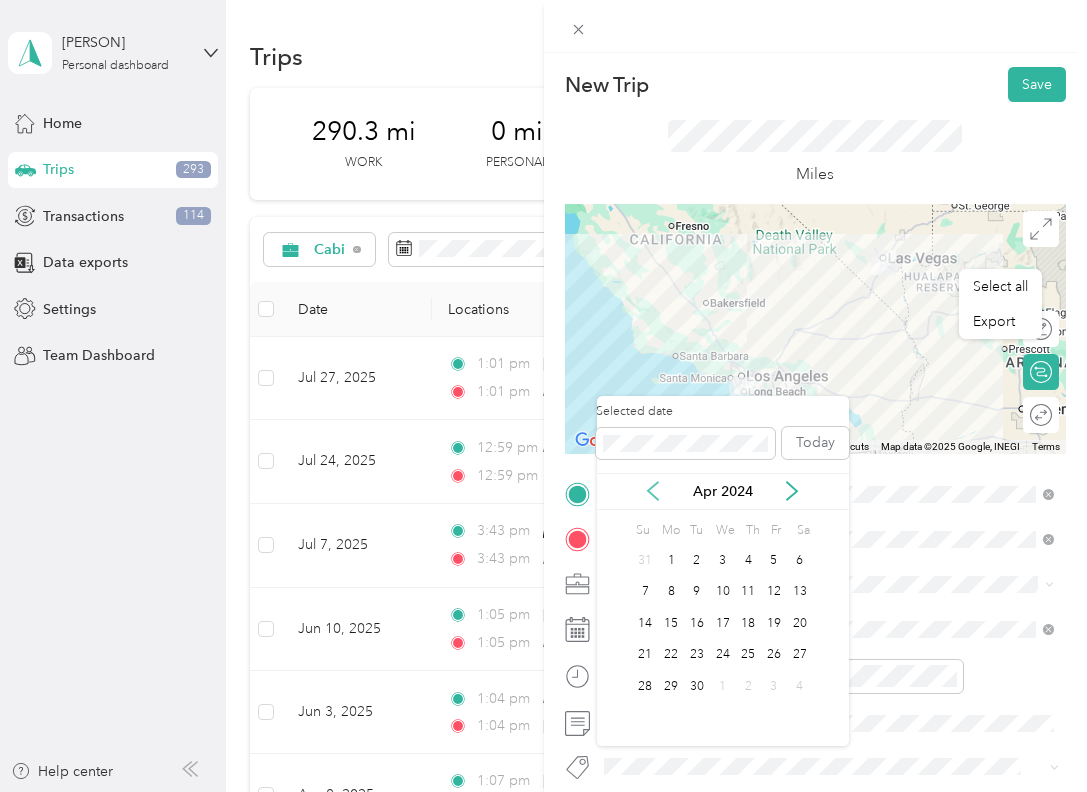 click 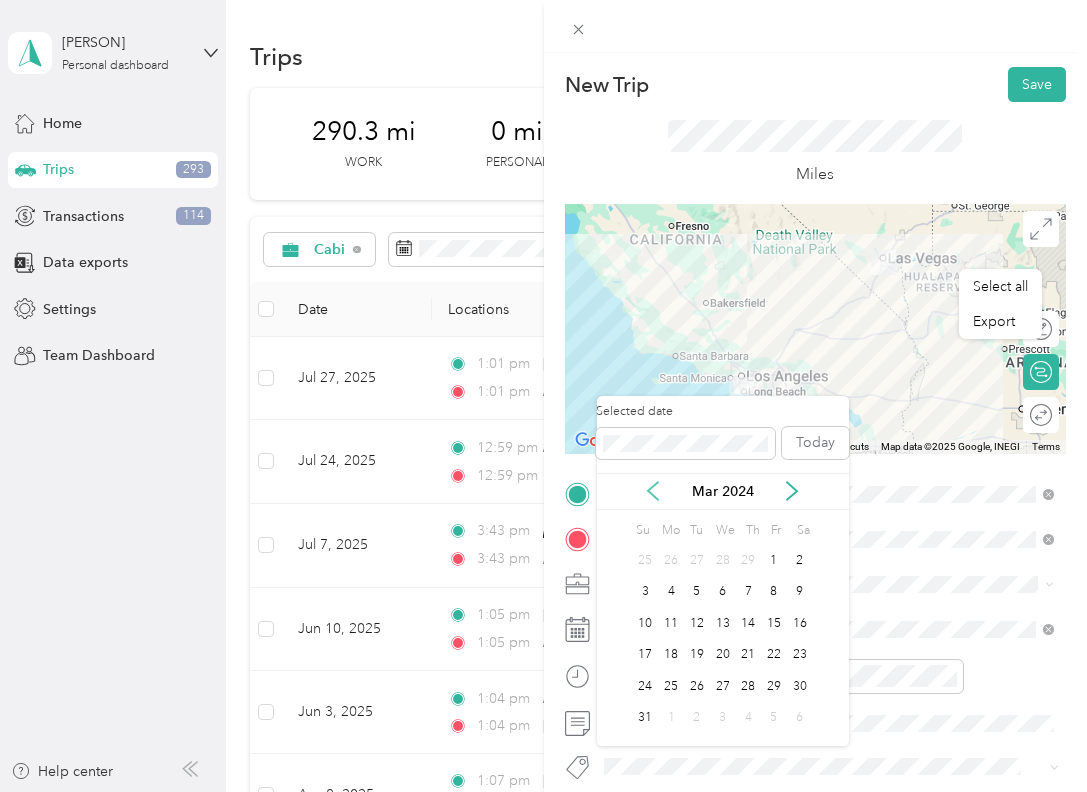 click 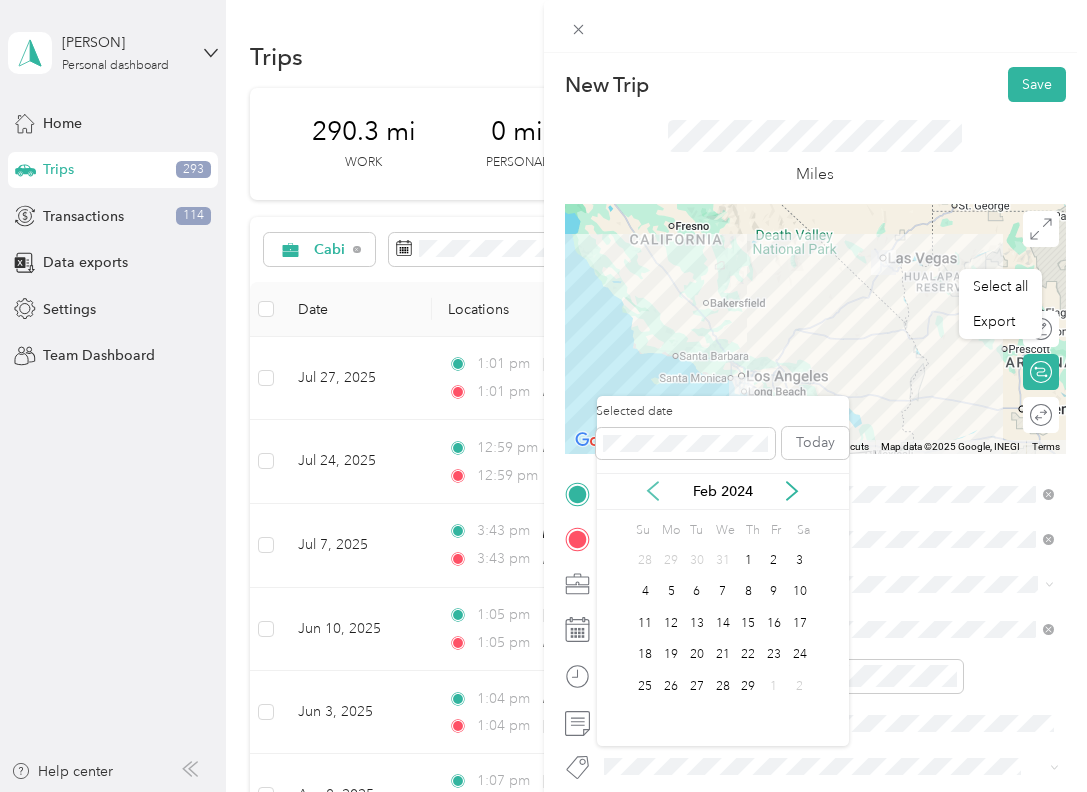 click 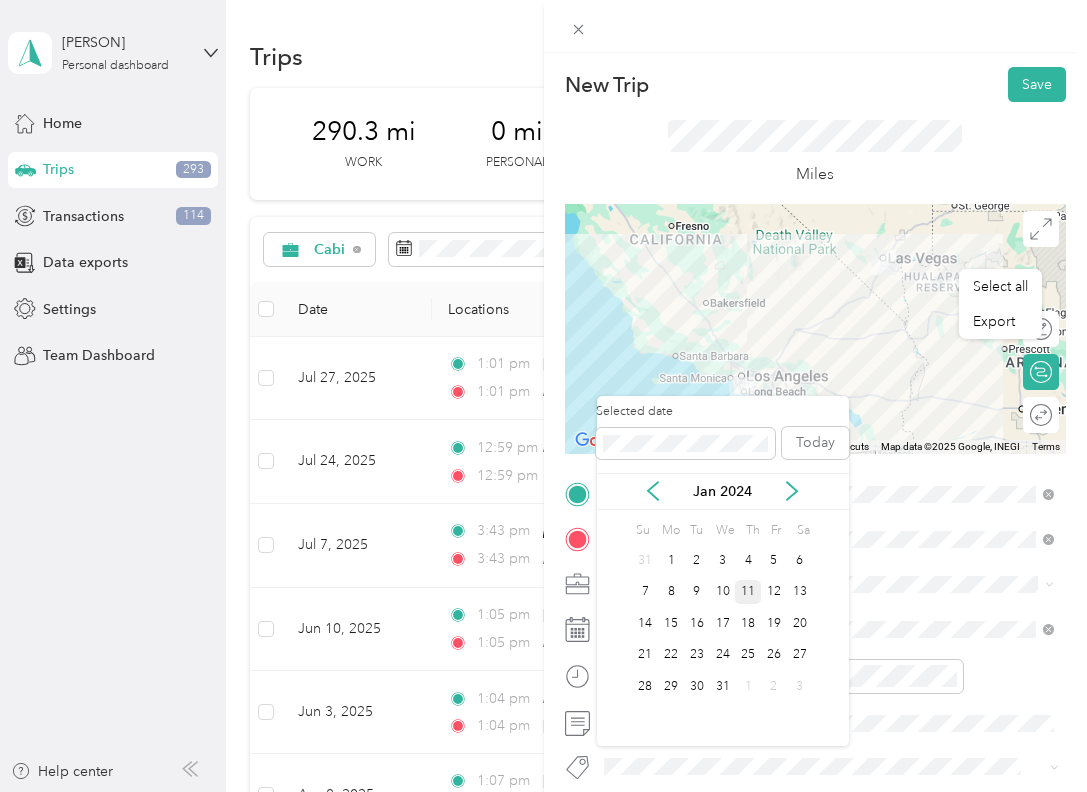 click on "11" at bounding box center [748, 592] 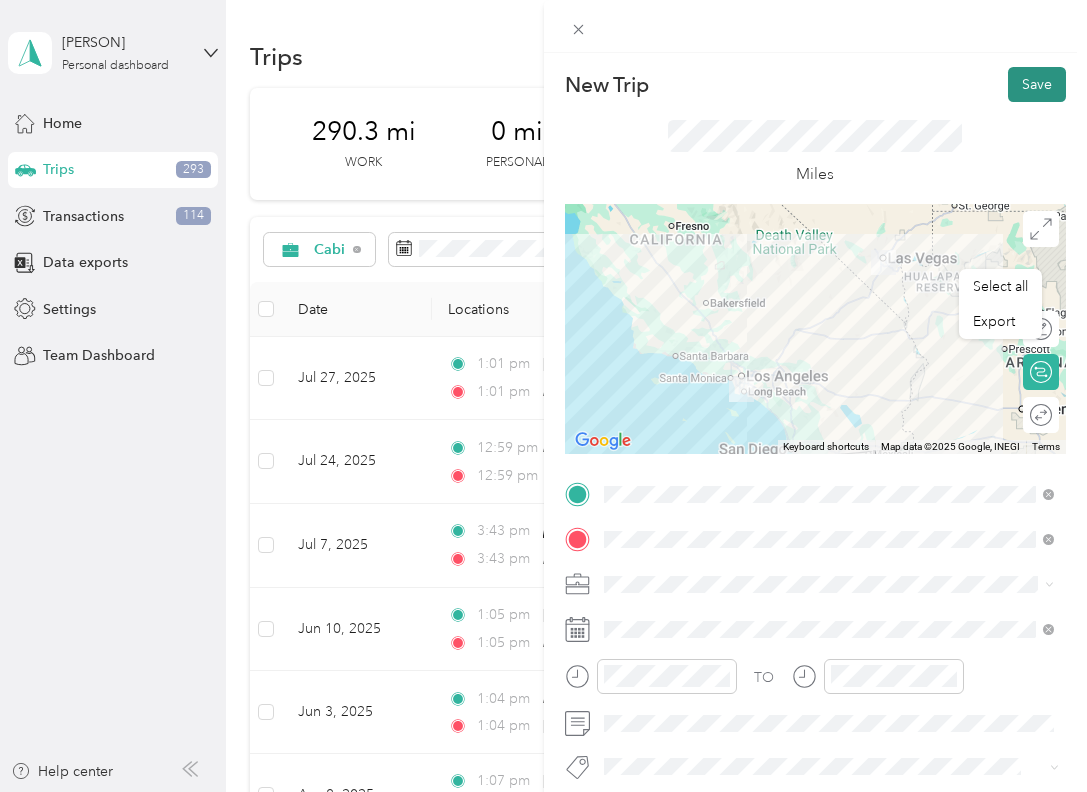 click on "Save" at bounding box center [1037, 84] 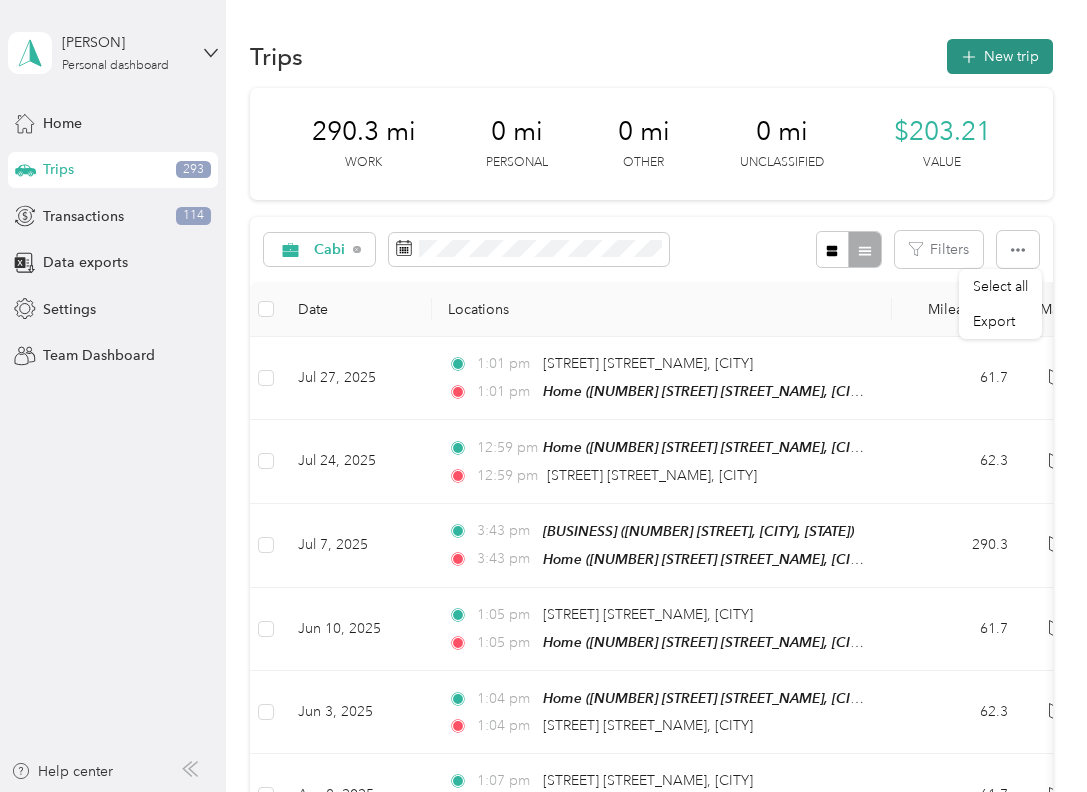 click on "New trip" at bounding box center (1000, 56) 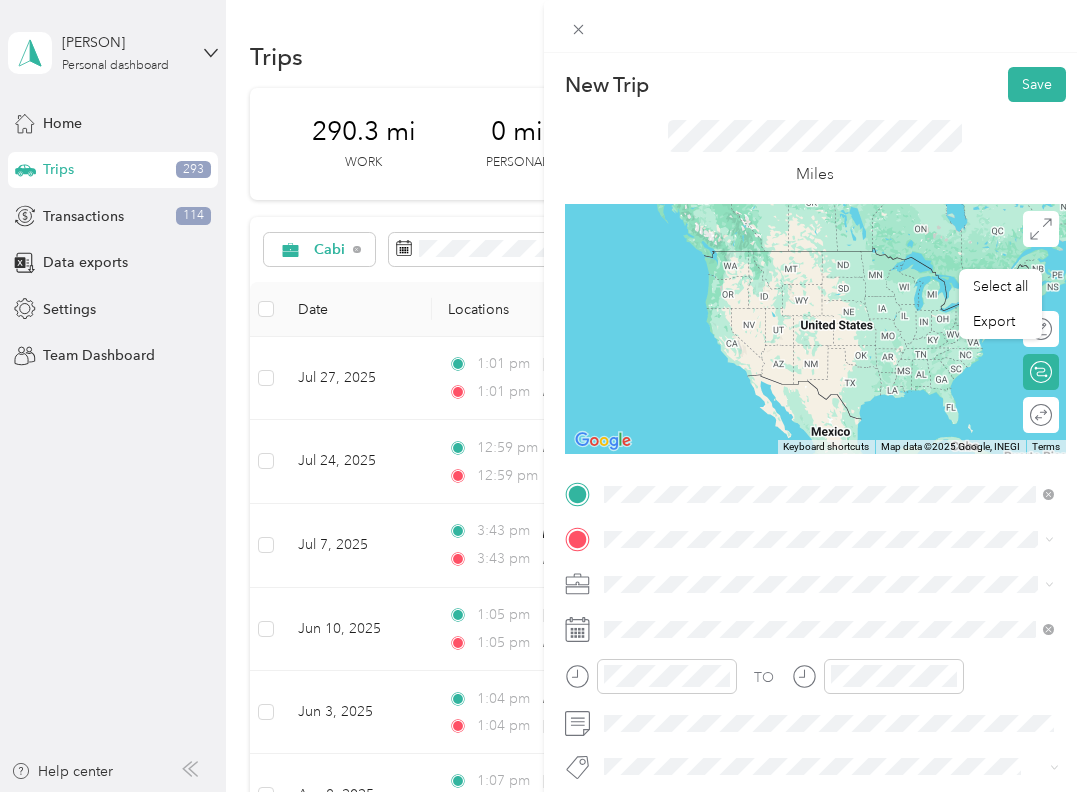 drag, startPoint x: 695, startPoint y: 527, endPoint x: 692, endPoint y: 580, distance: 53.08484 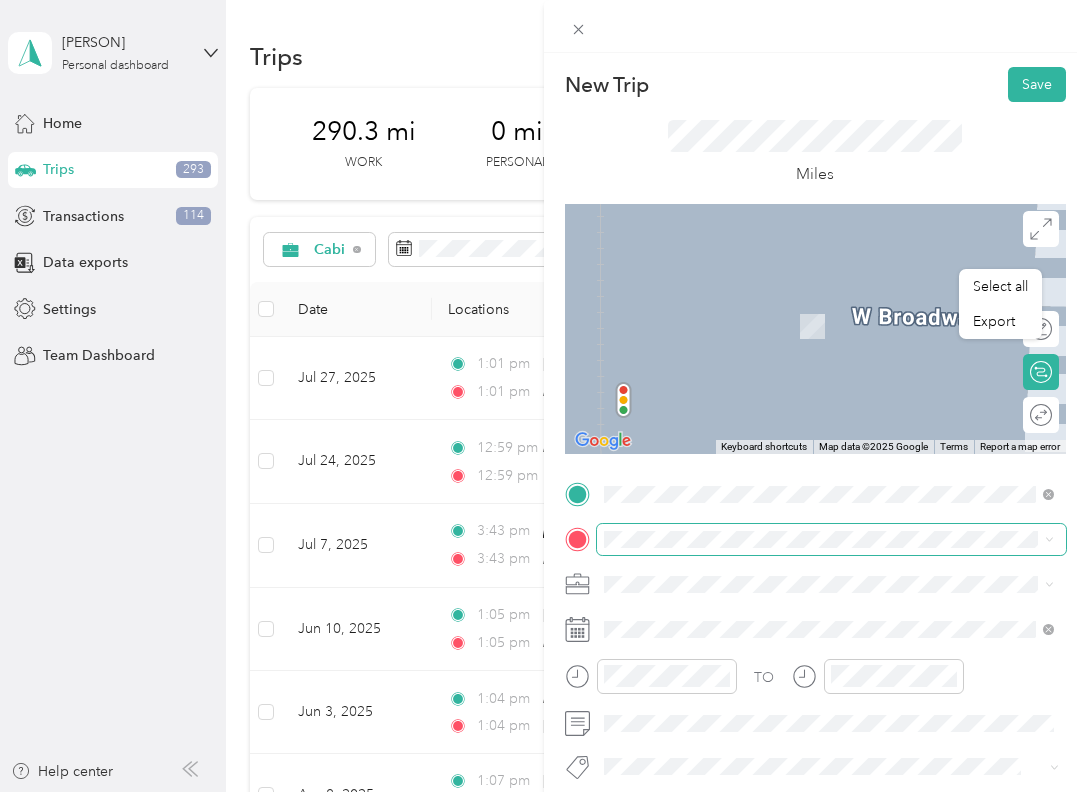 click at bounding box center [832, 539] 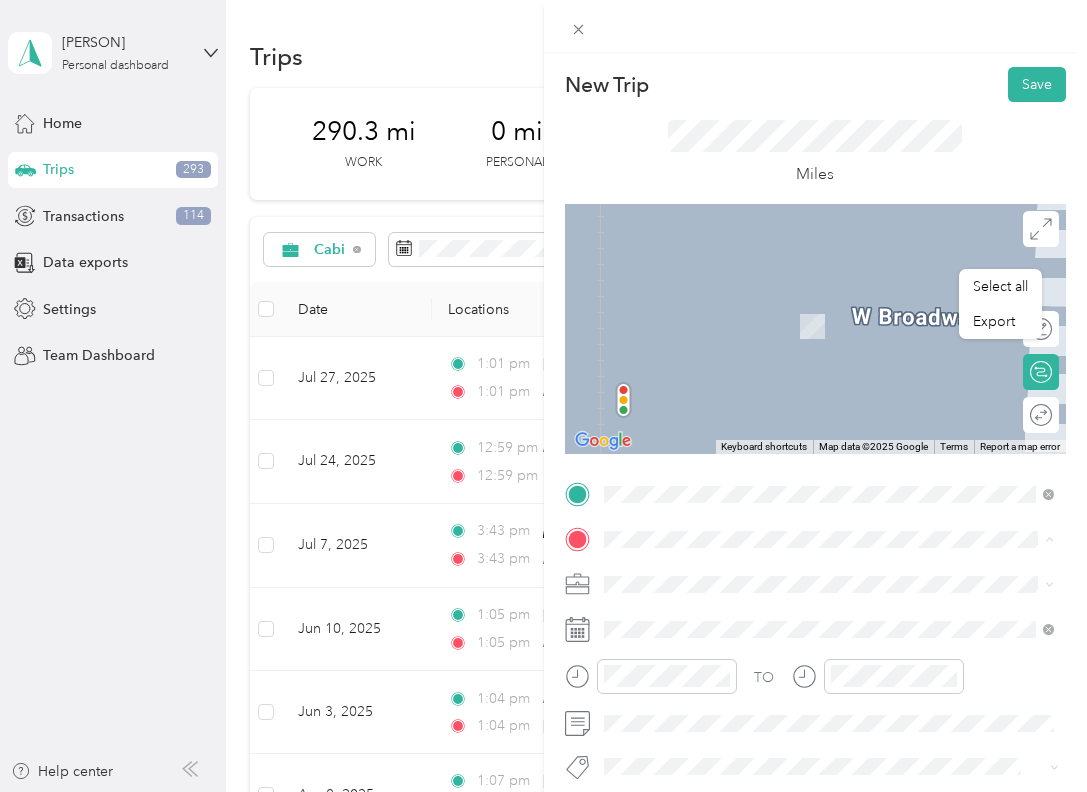 click on "[BUSINESS] [NUMBER] [STREET], [CITY], [STATE], [COUNTRY]" at bounding box center [829, 692] 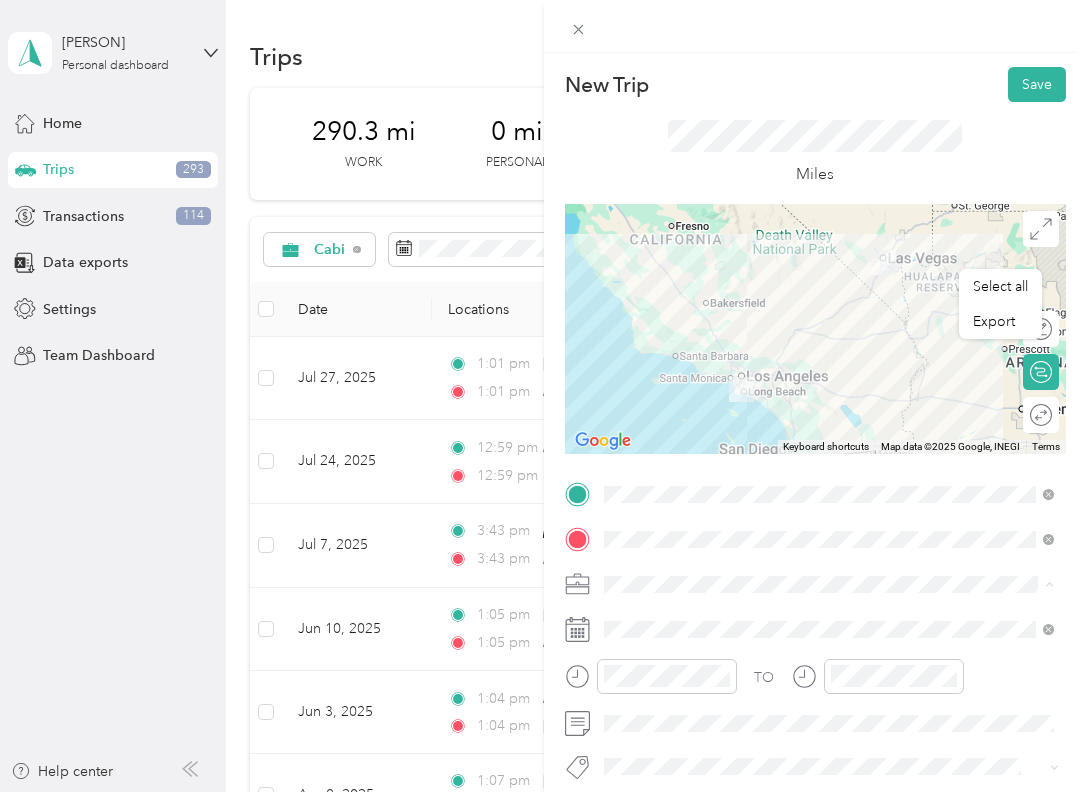click on "Cabi" at bounding box center [829, 478] 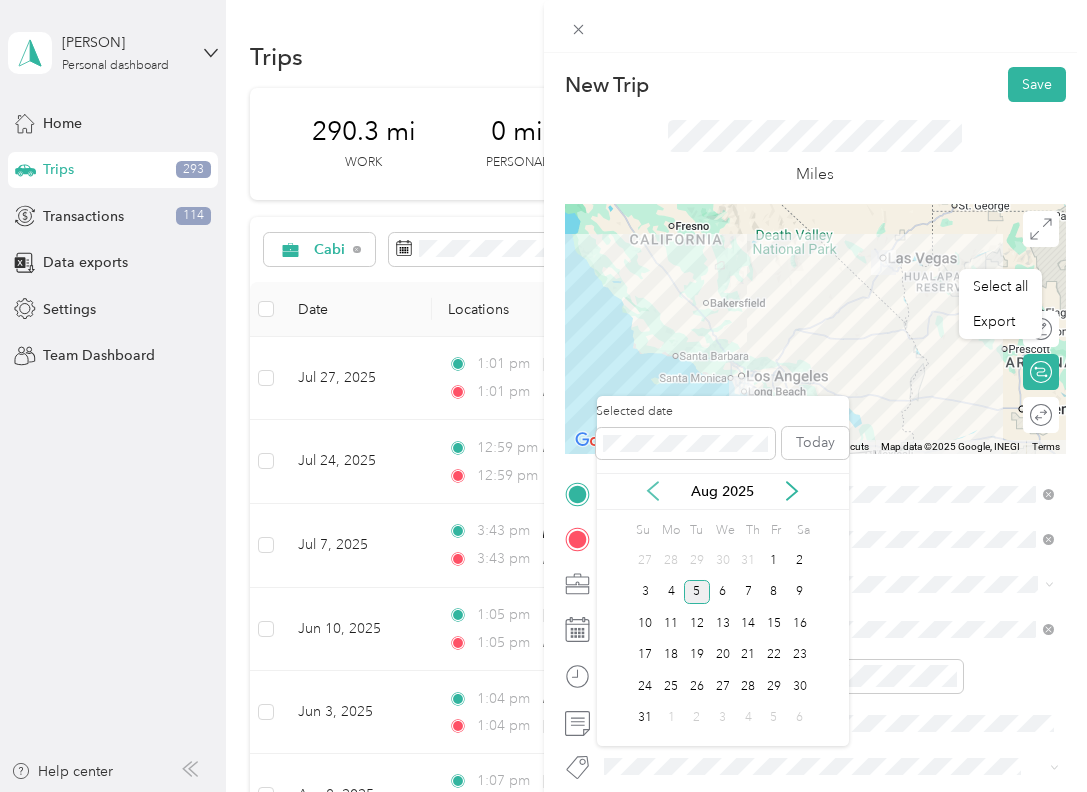 click 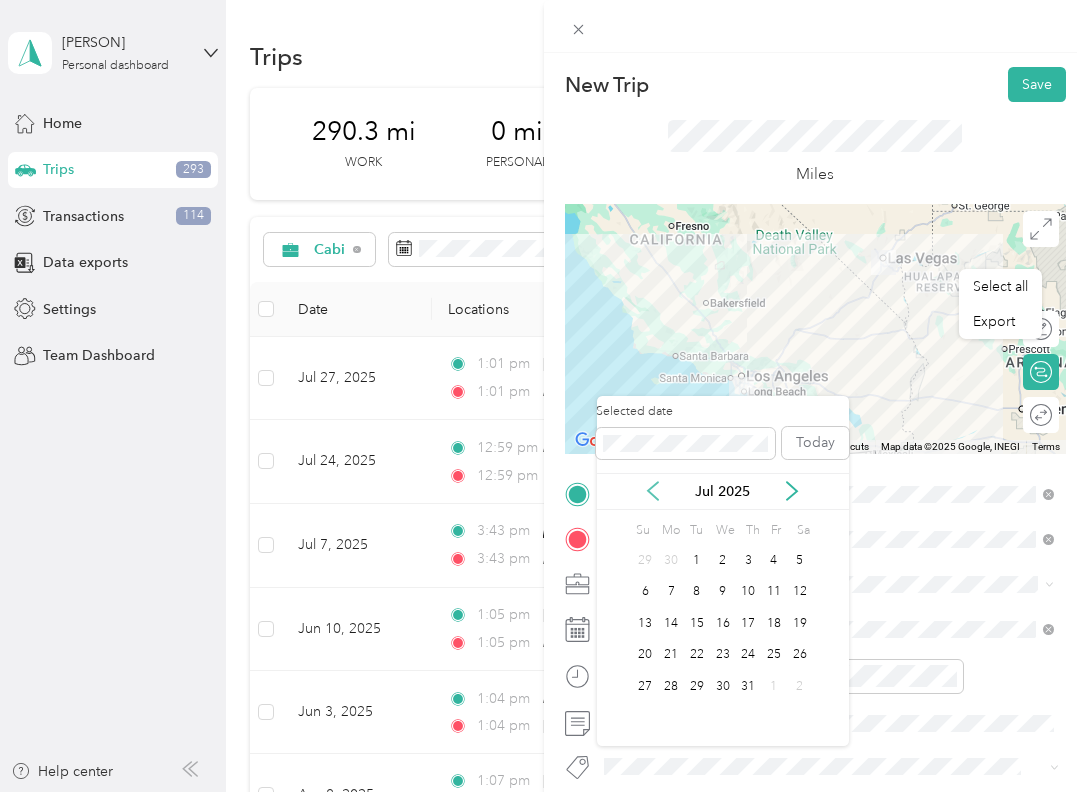 click 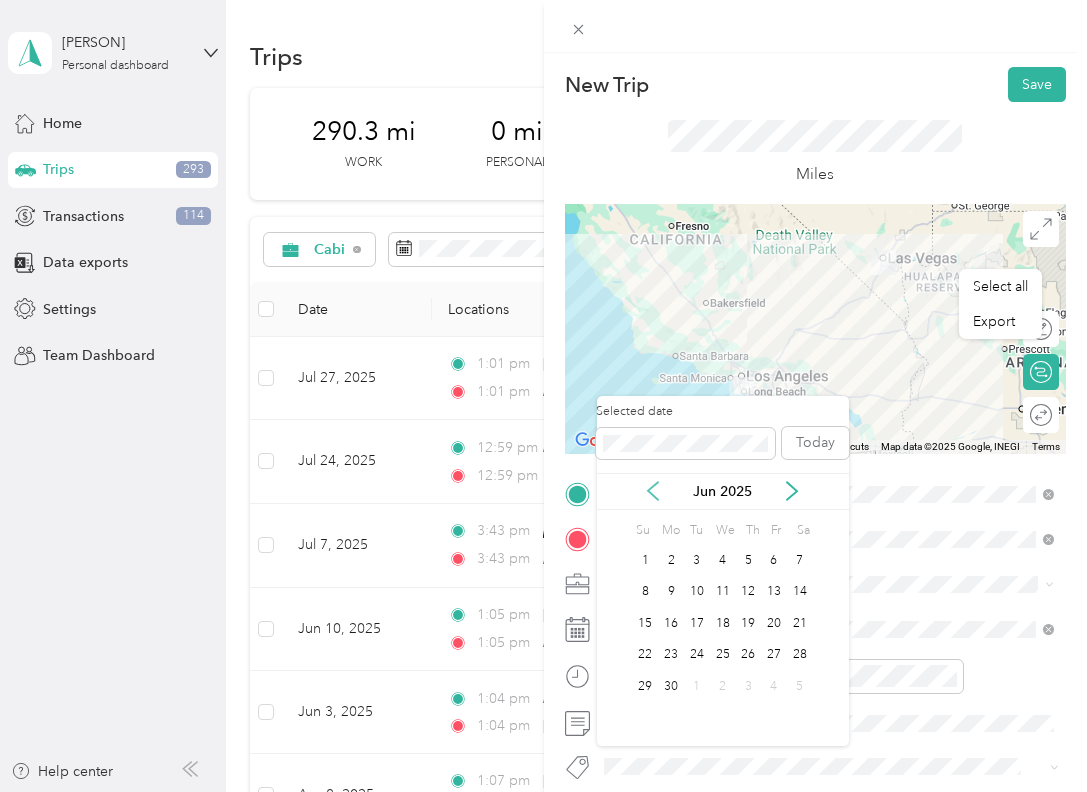 click 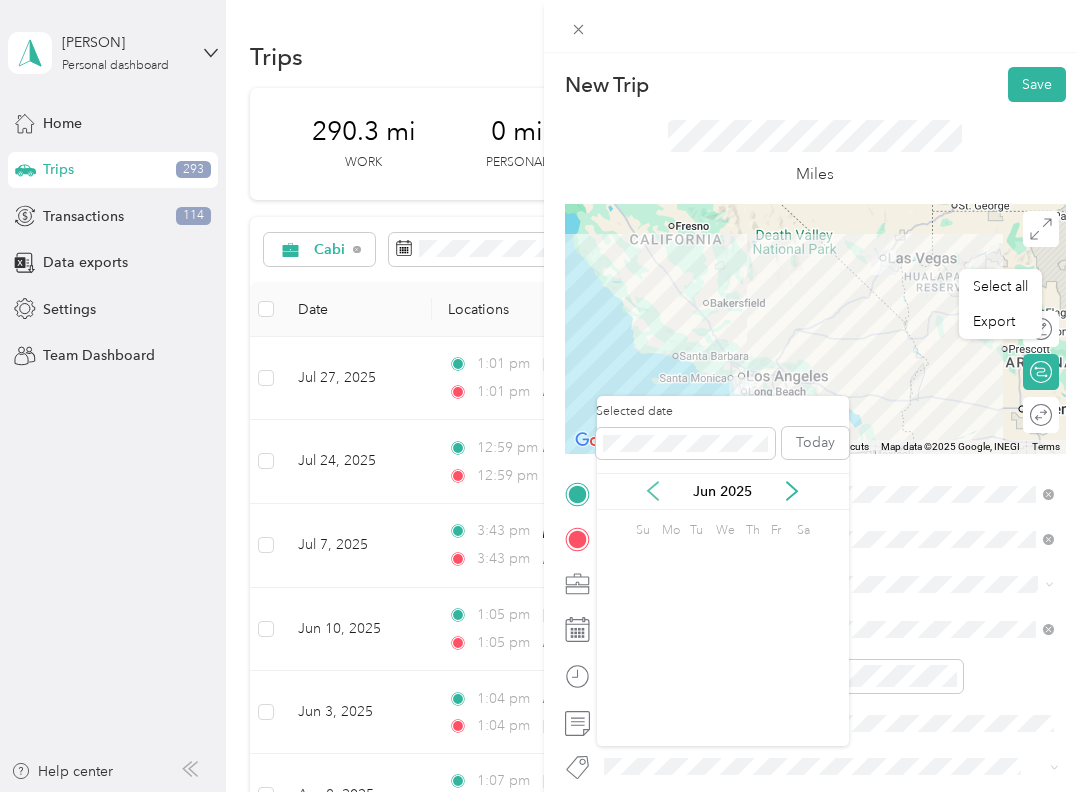 click 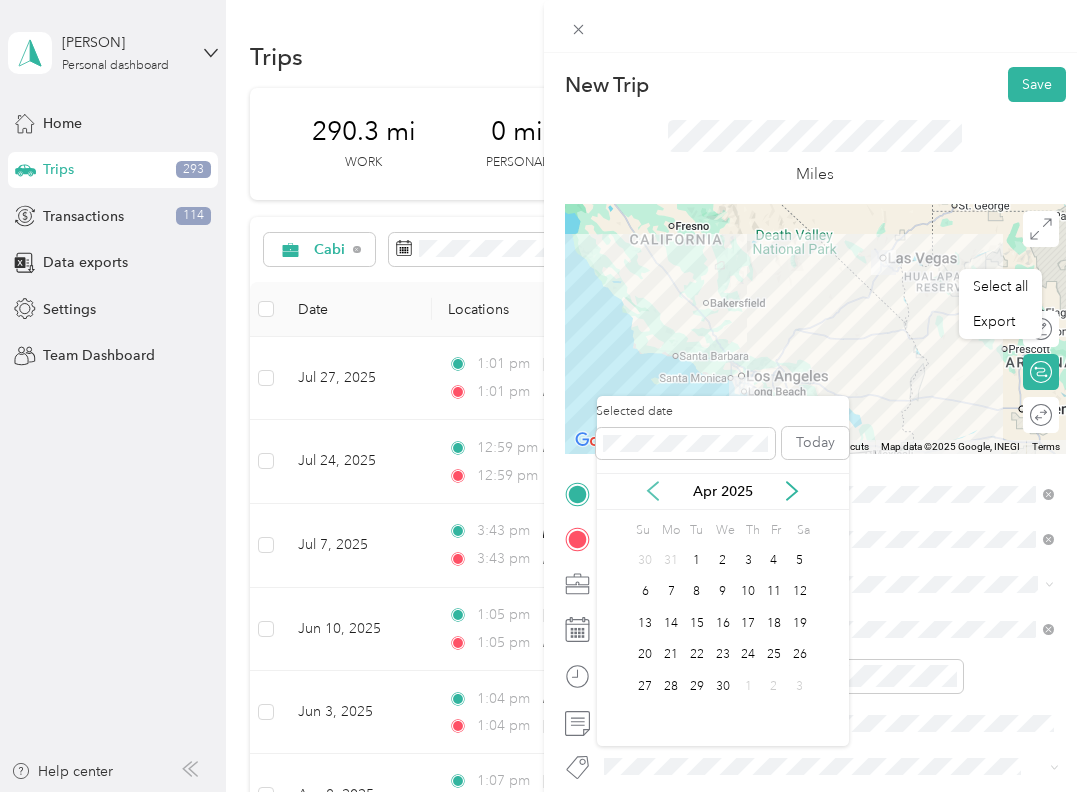 click 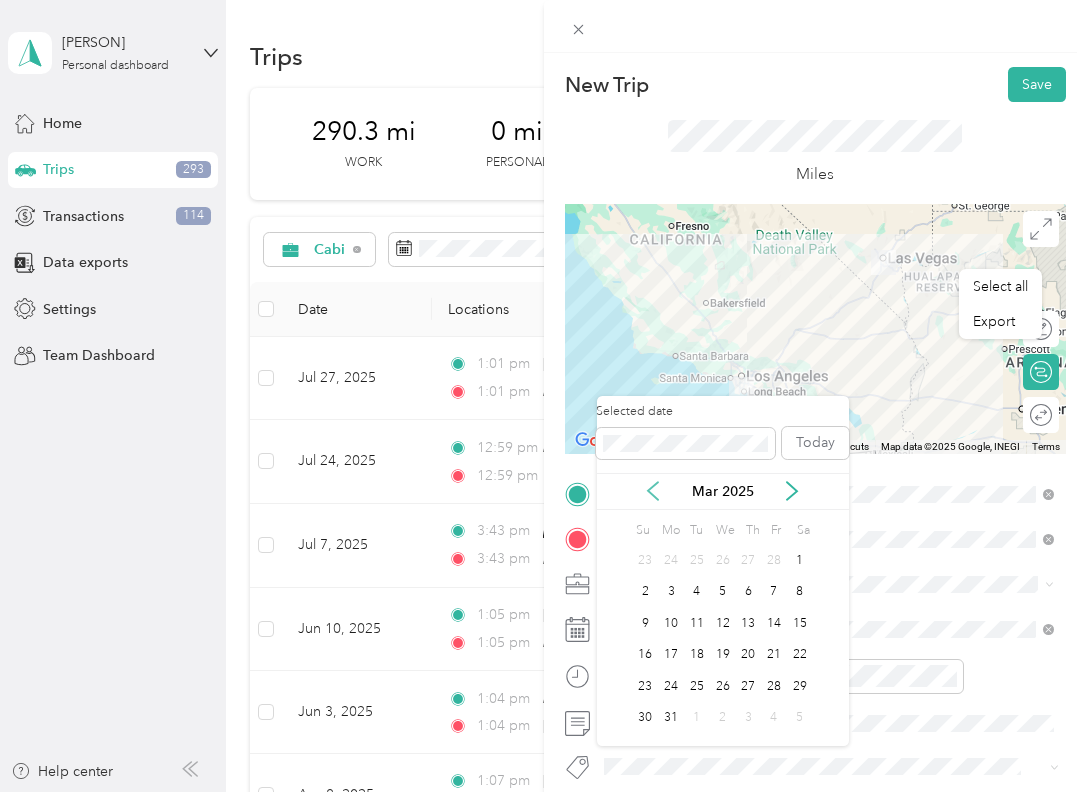 click 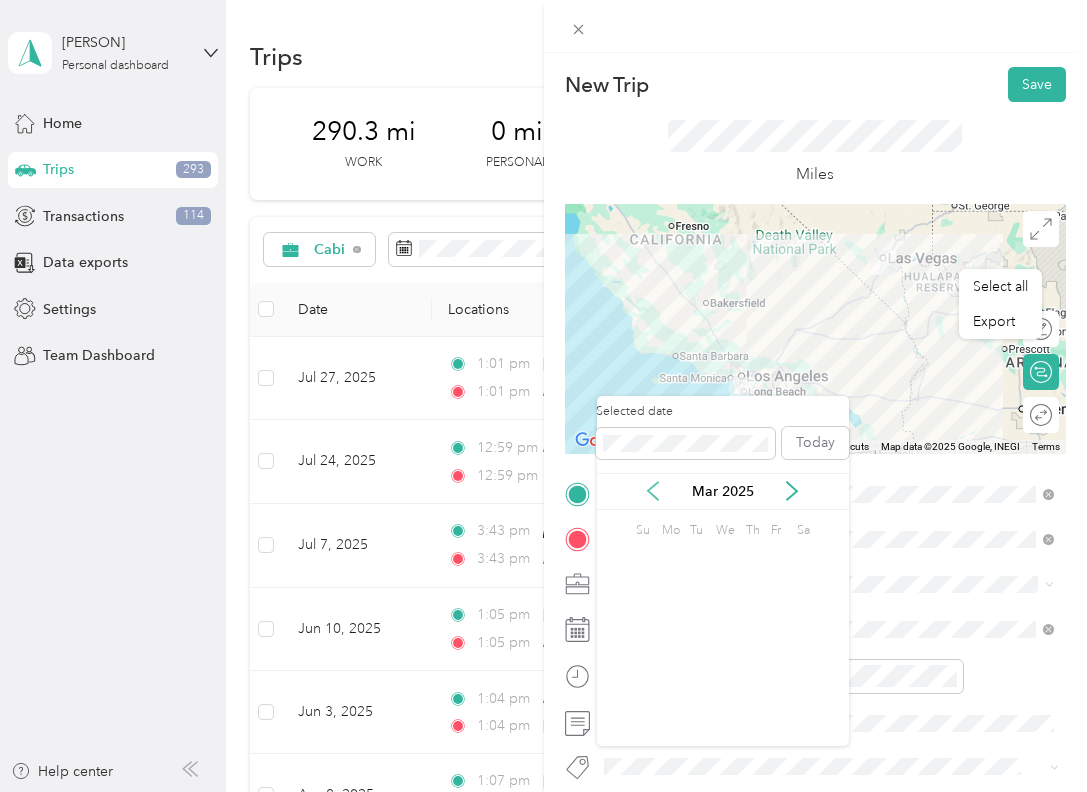 click 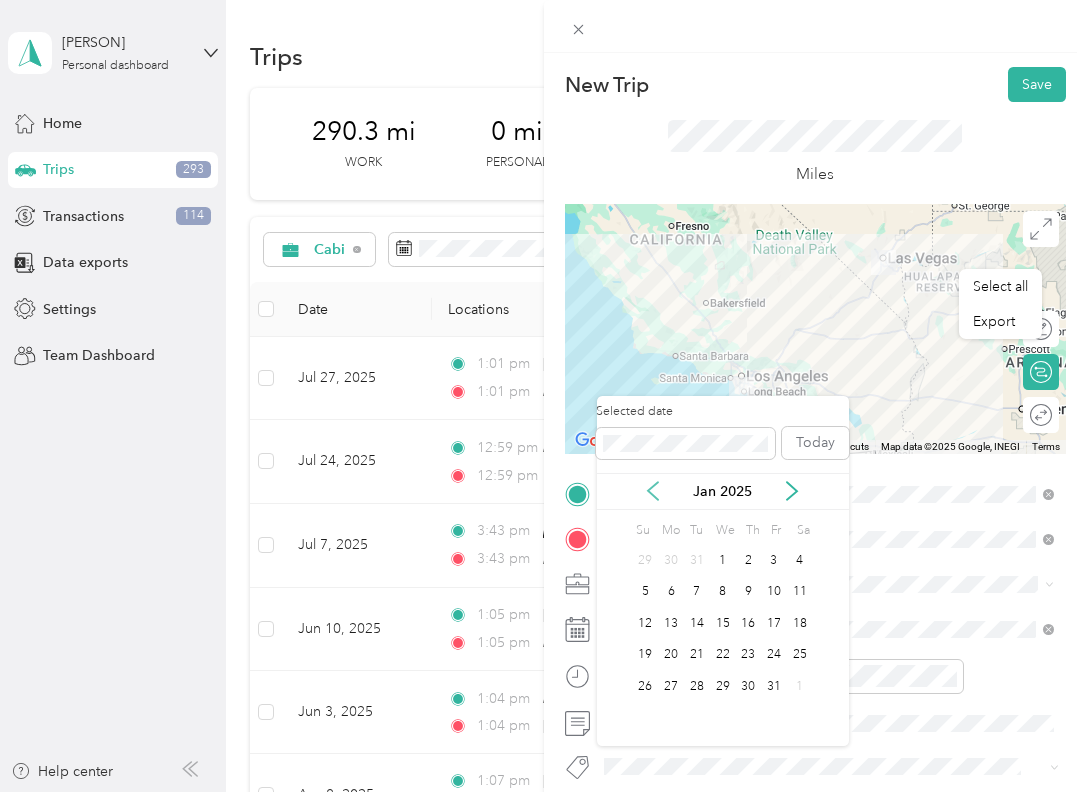 click 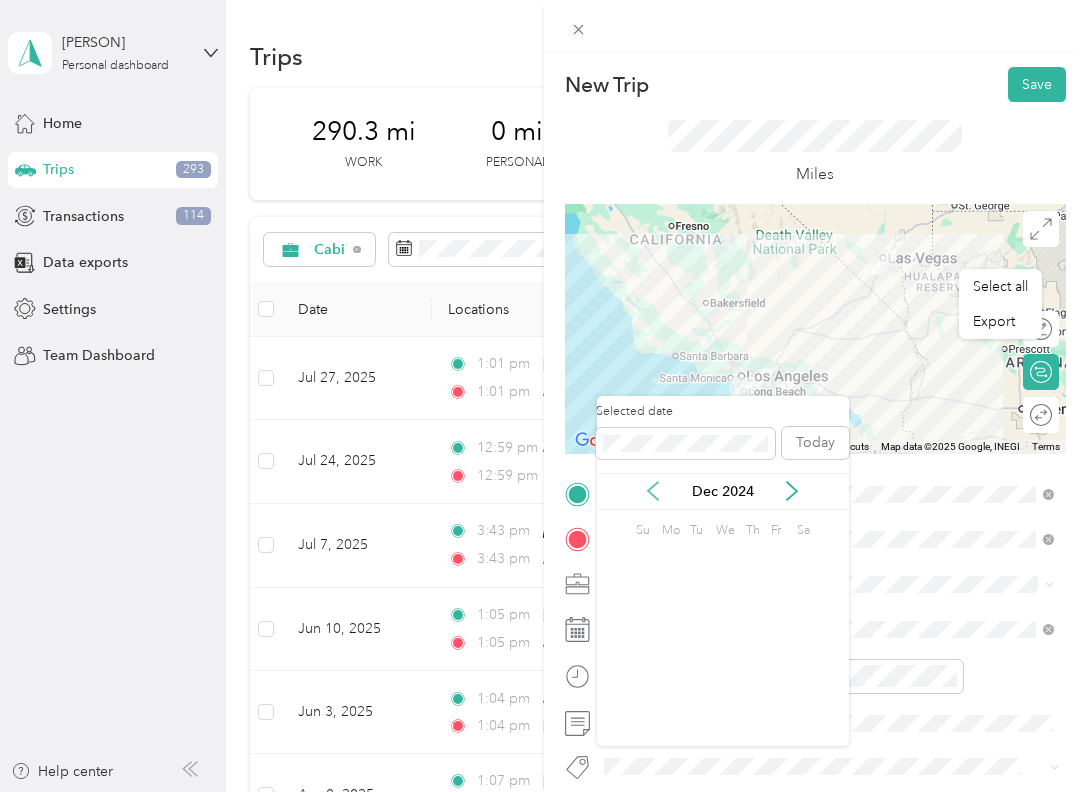 click 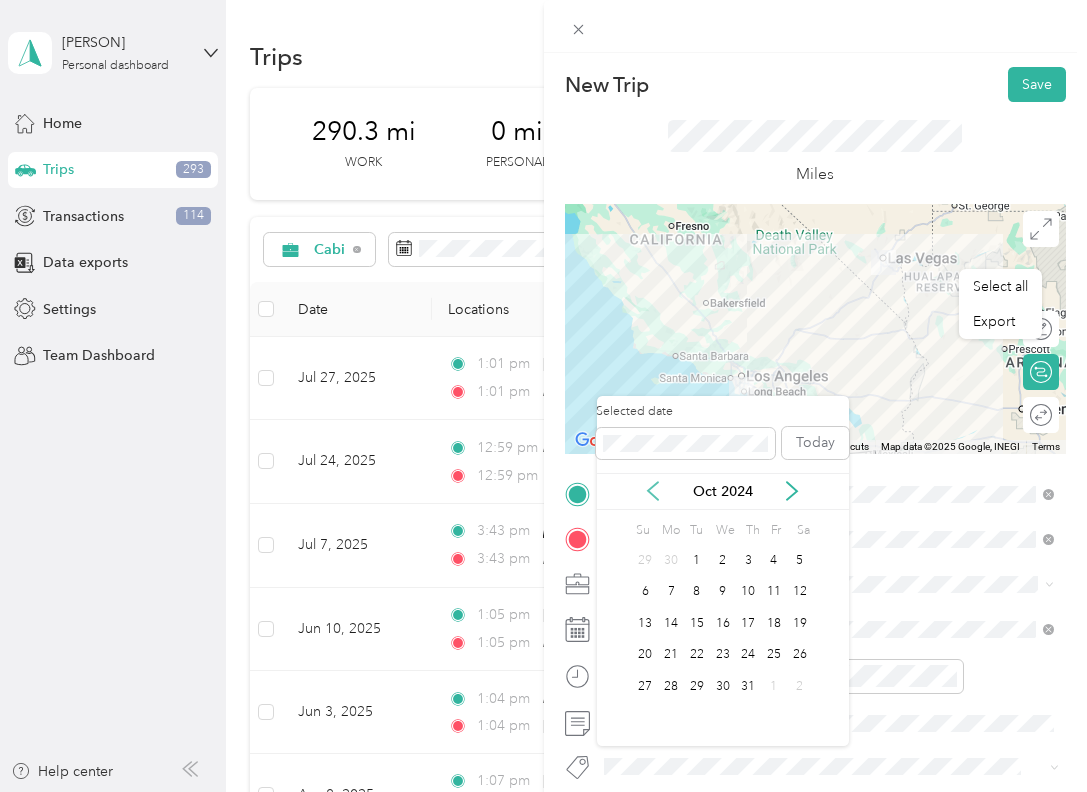 click 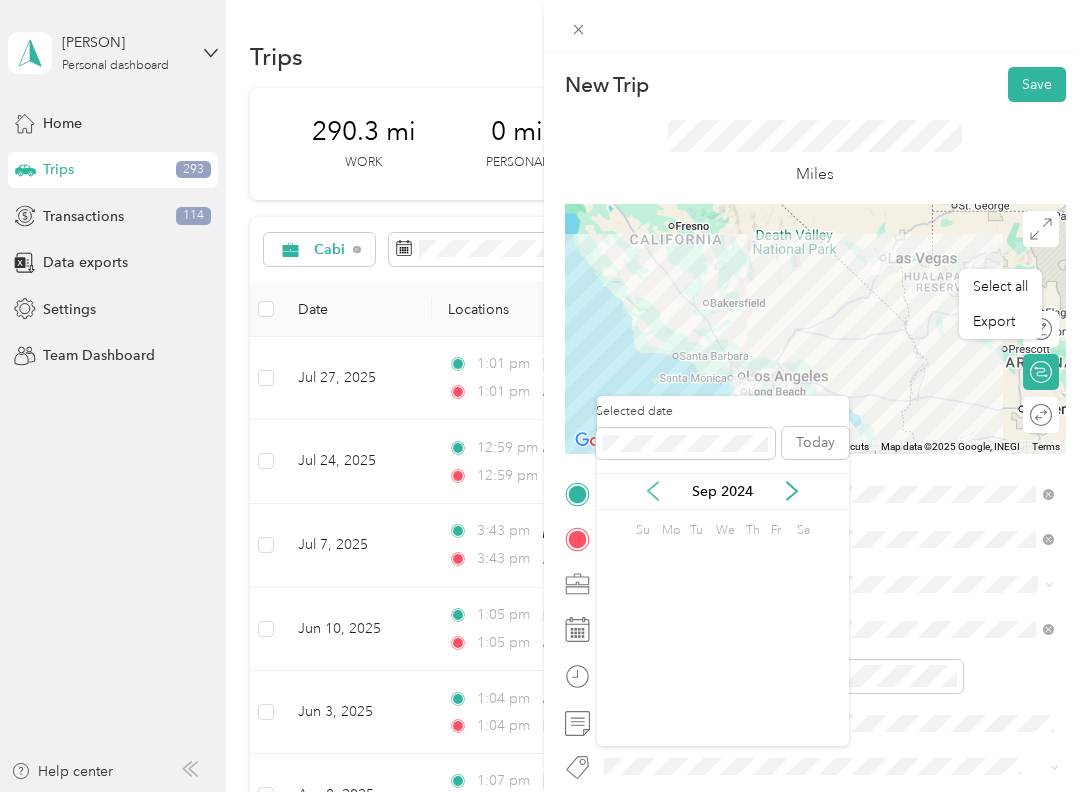 click 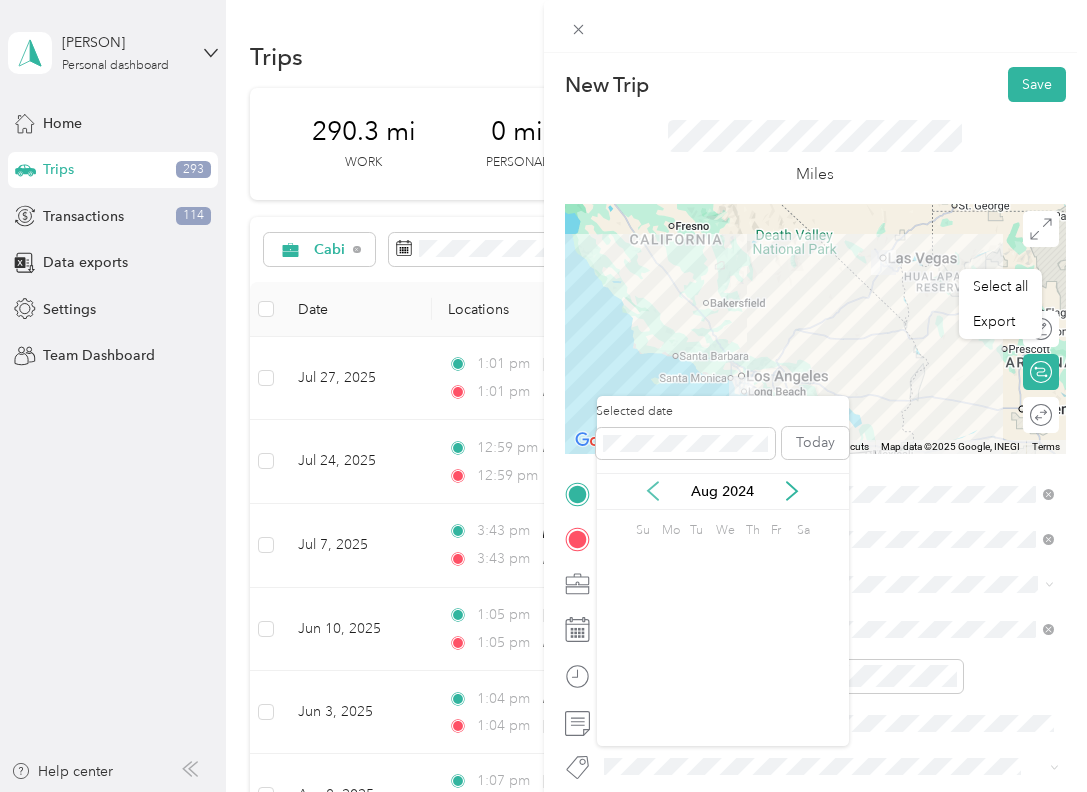click 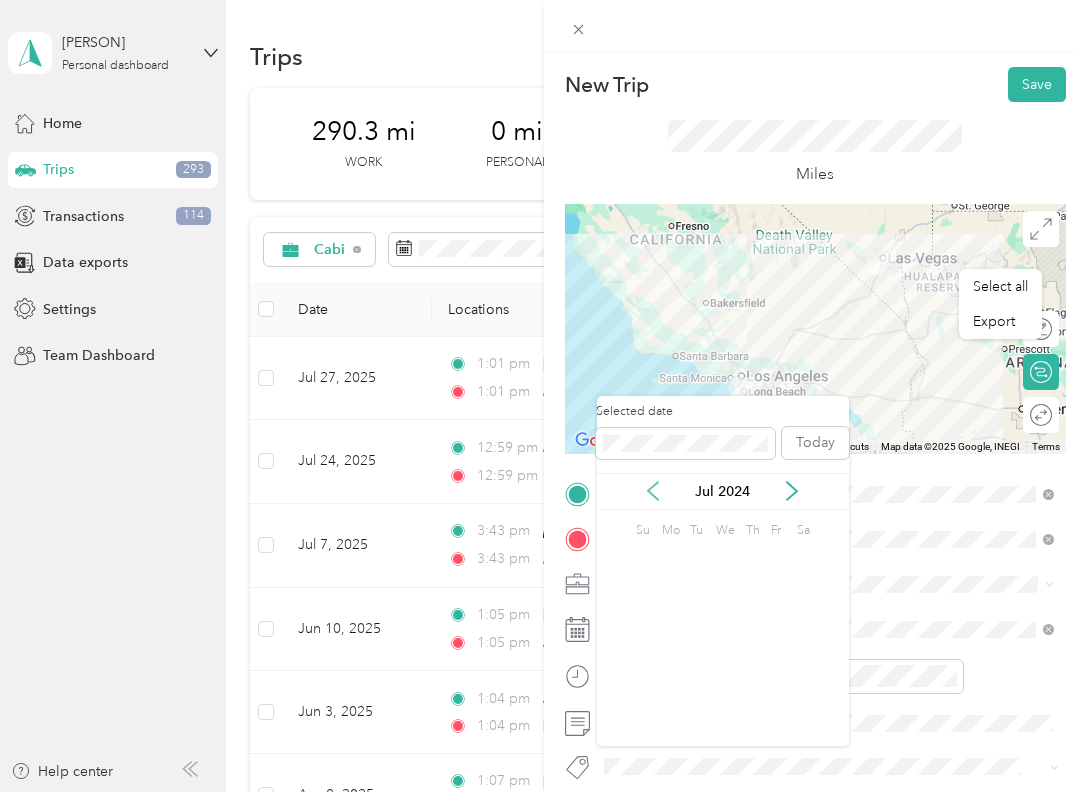 click 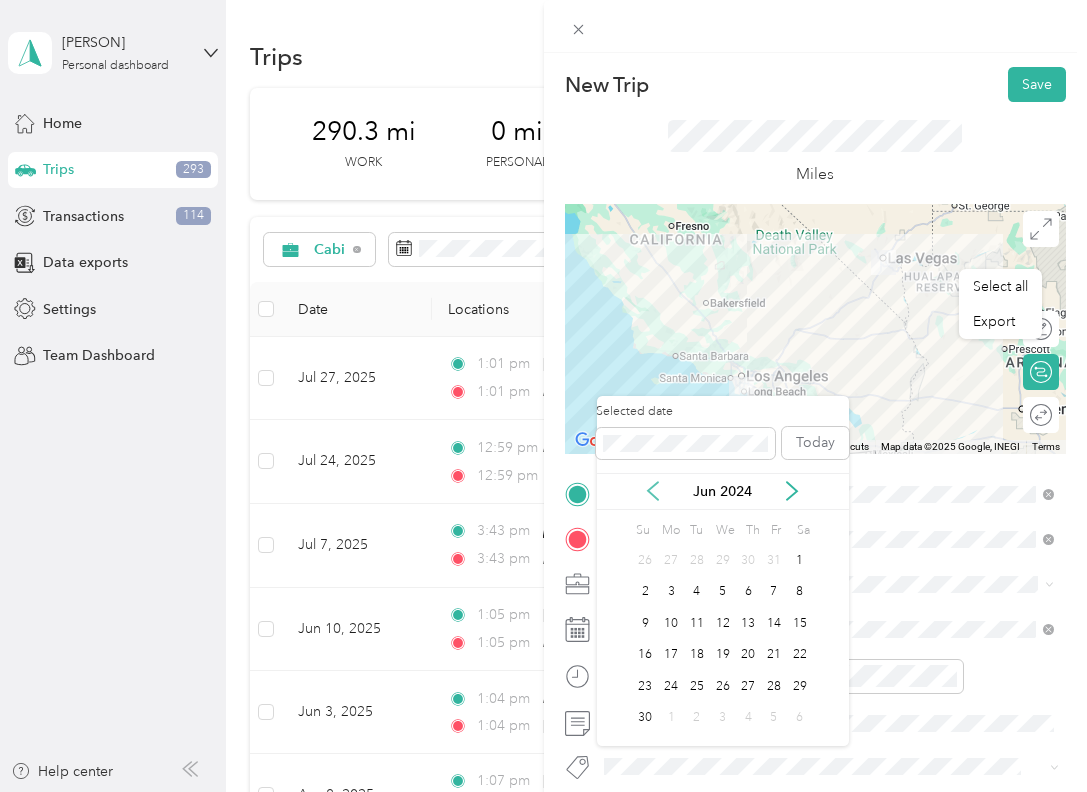 click 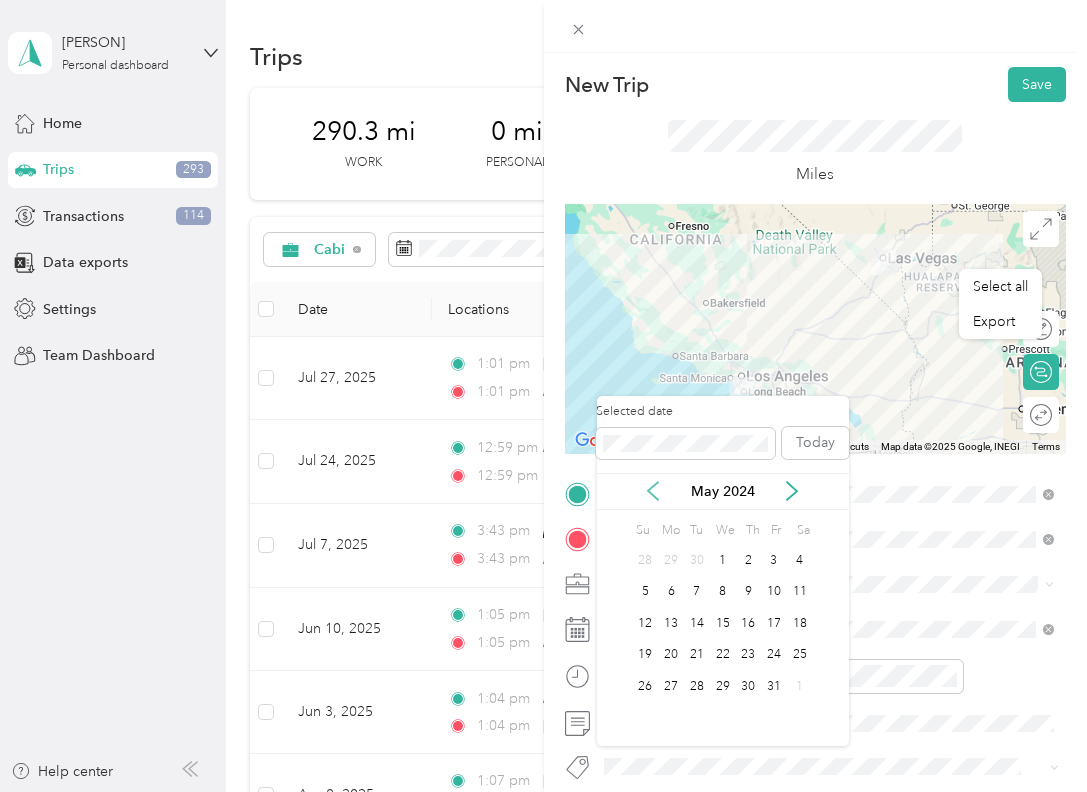 click 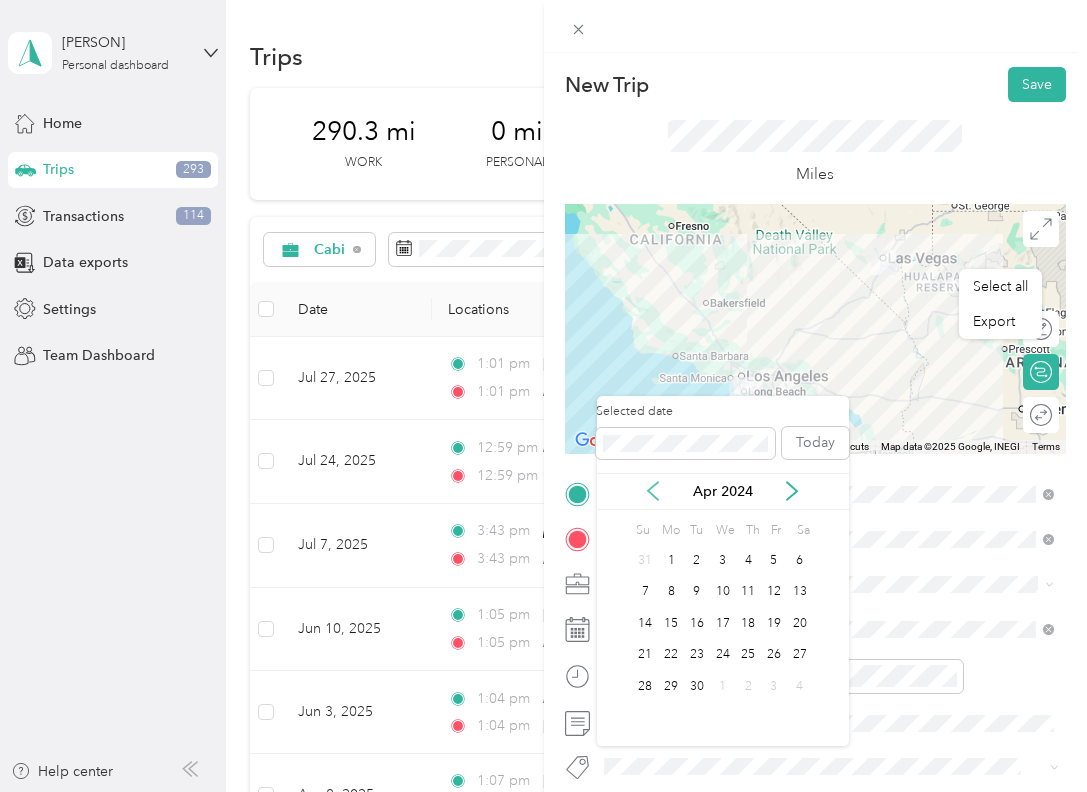 click 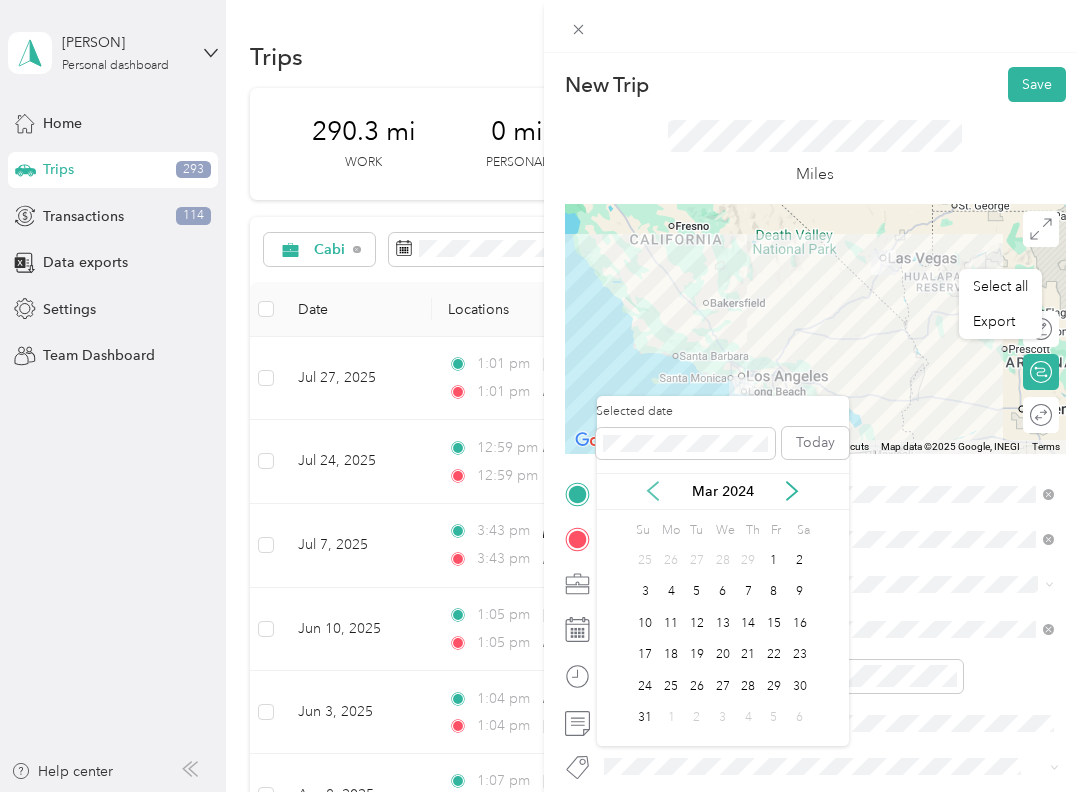 click 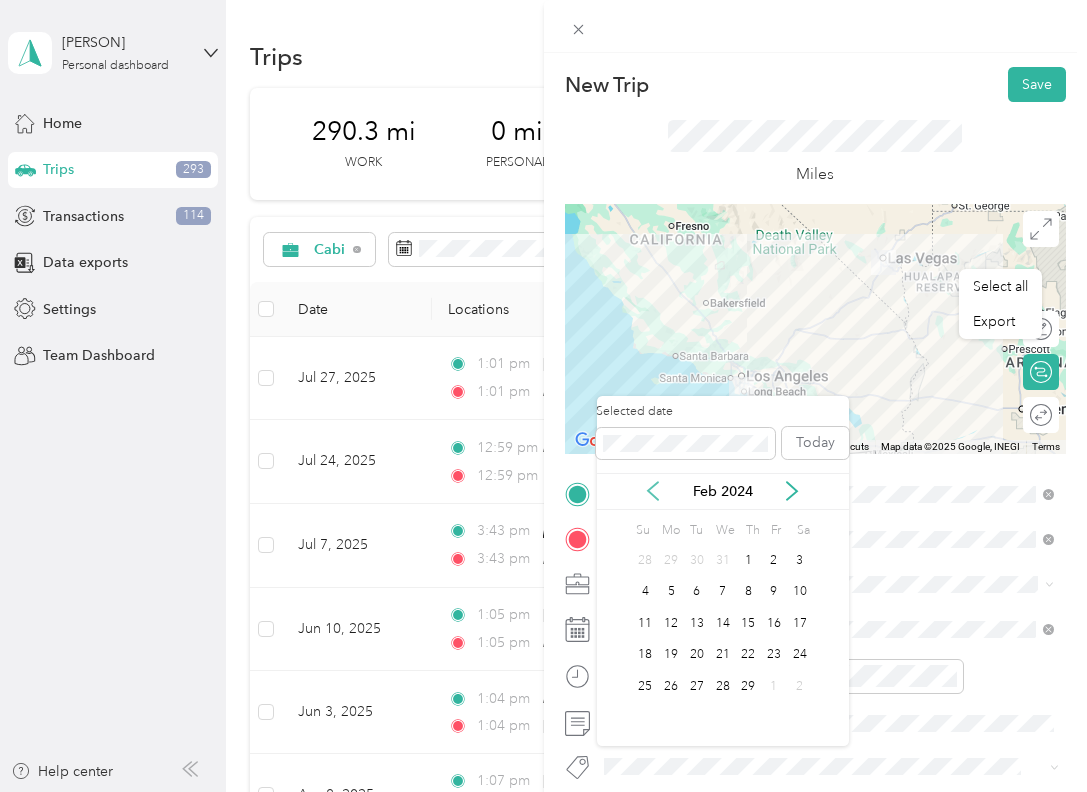 click 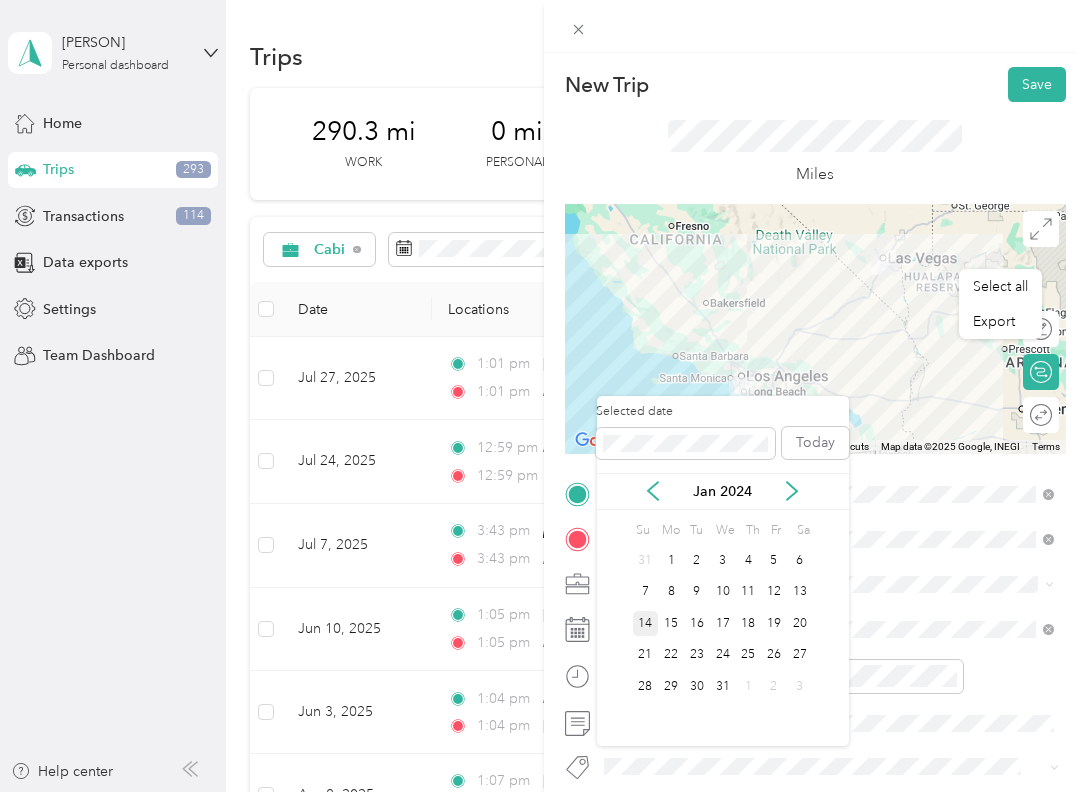 click on "14" at bounding box center [646, 623] 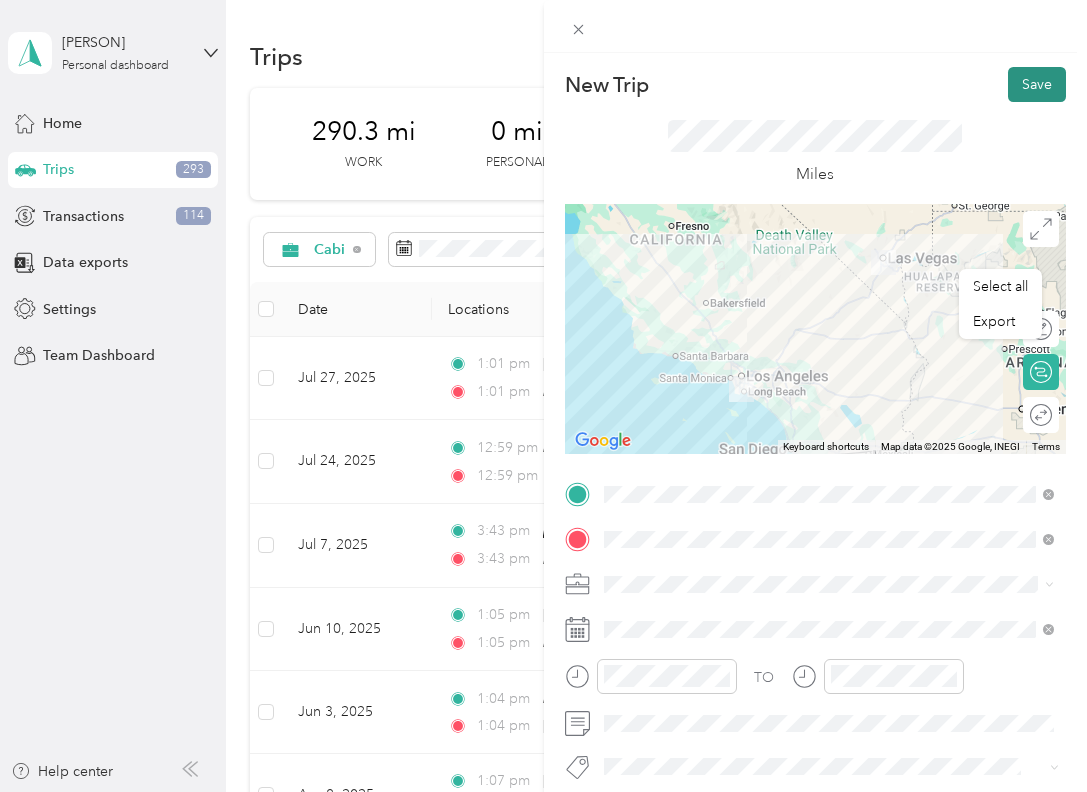 click on "Save" at bounding box center (1037, 84) 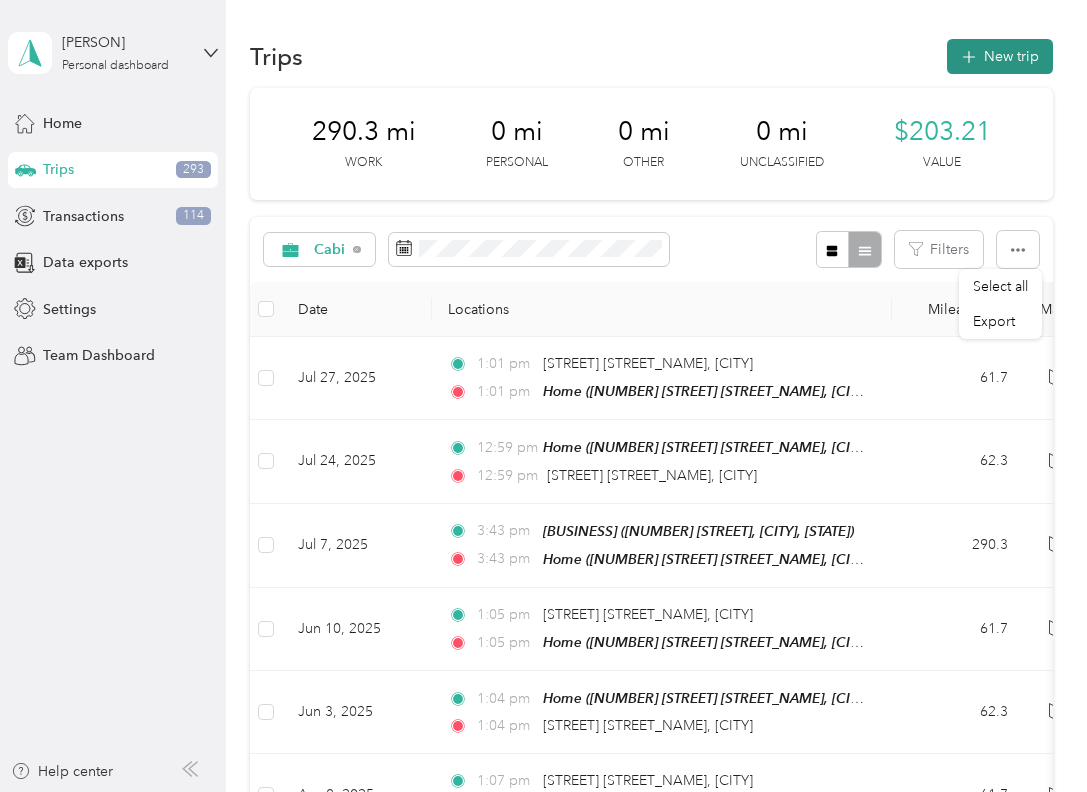 click on "New trip" at bounding box center (1000, 56) 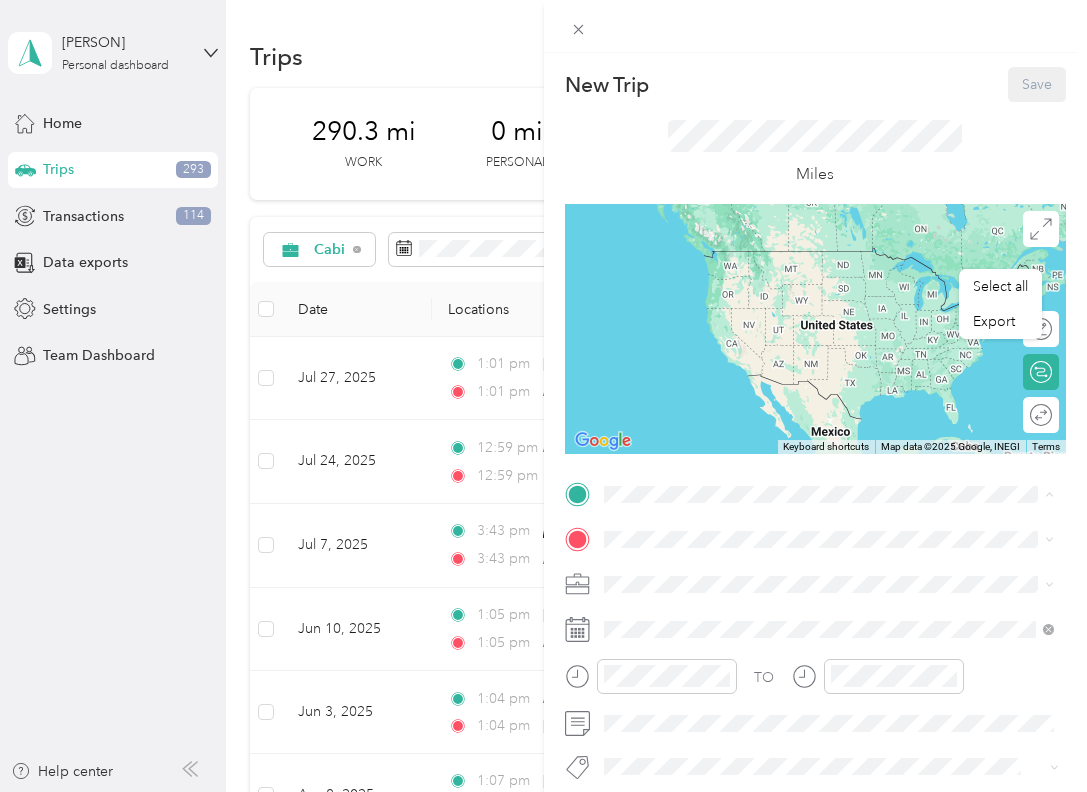click on "[NUMBER] [STREET], [CITY], [STATE], [COUNTRY]" at bounding box center (796, 595) 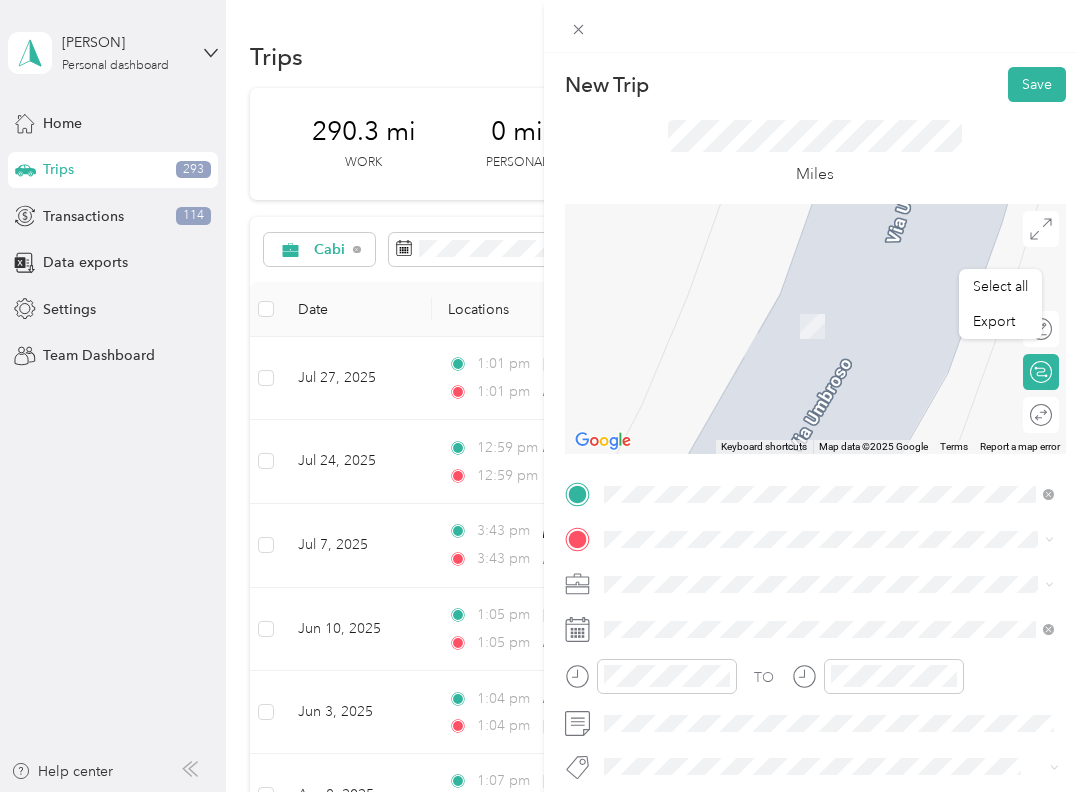 click on "[STREET]
[CITY], [STATE] [POSTAL_CODE], [COUNTRY]" at bounding box center (785, 463) 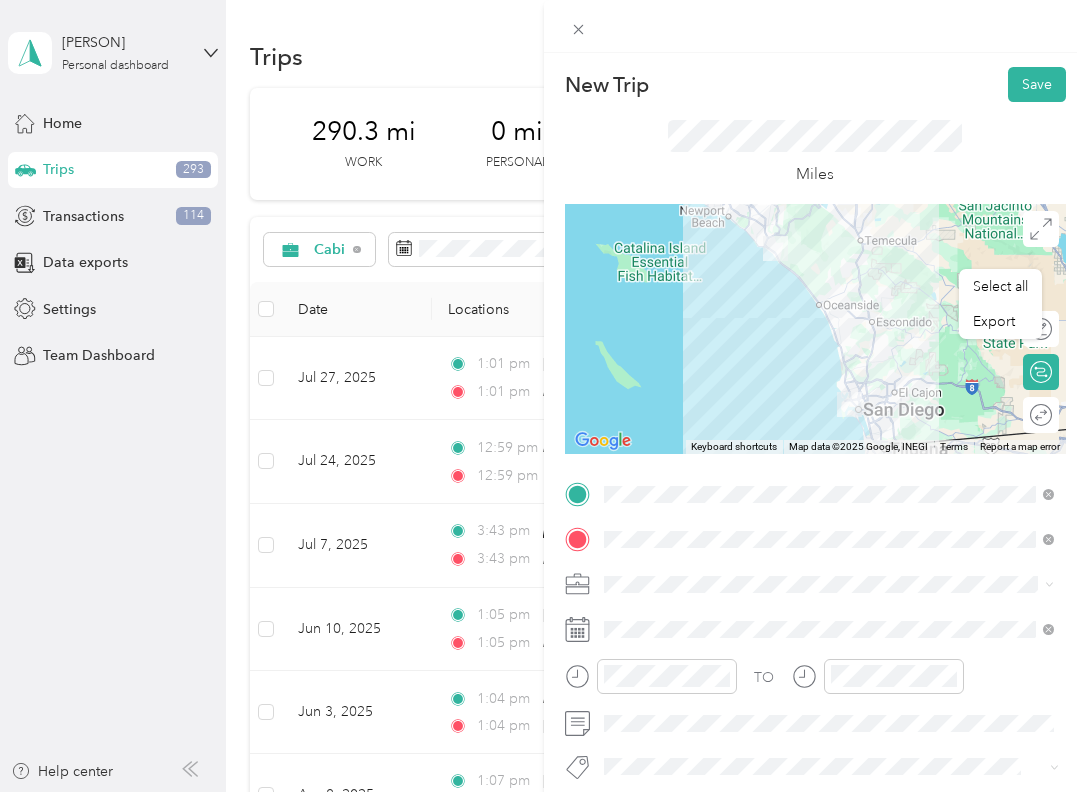 click on "Cabi" at bounding box center (829, 471) 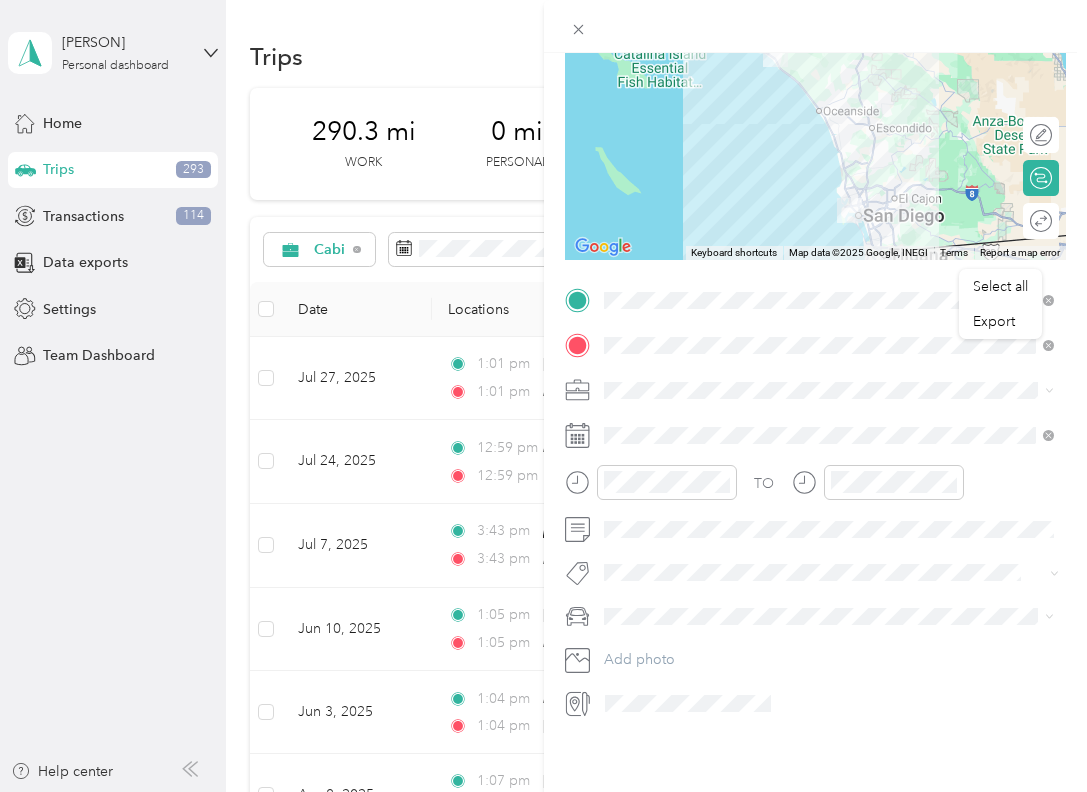 scroll, scrollTop: 271, scrollLeft: 0, axis: vertical 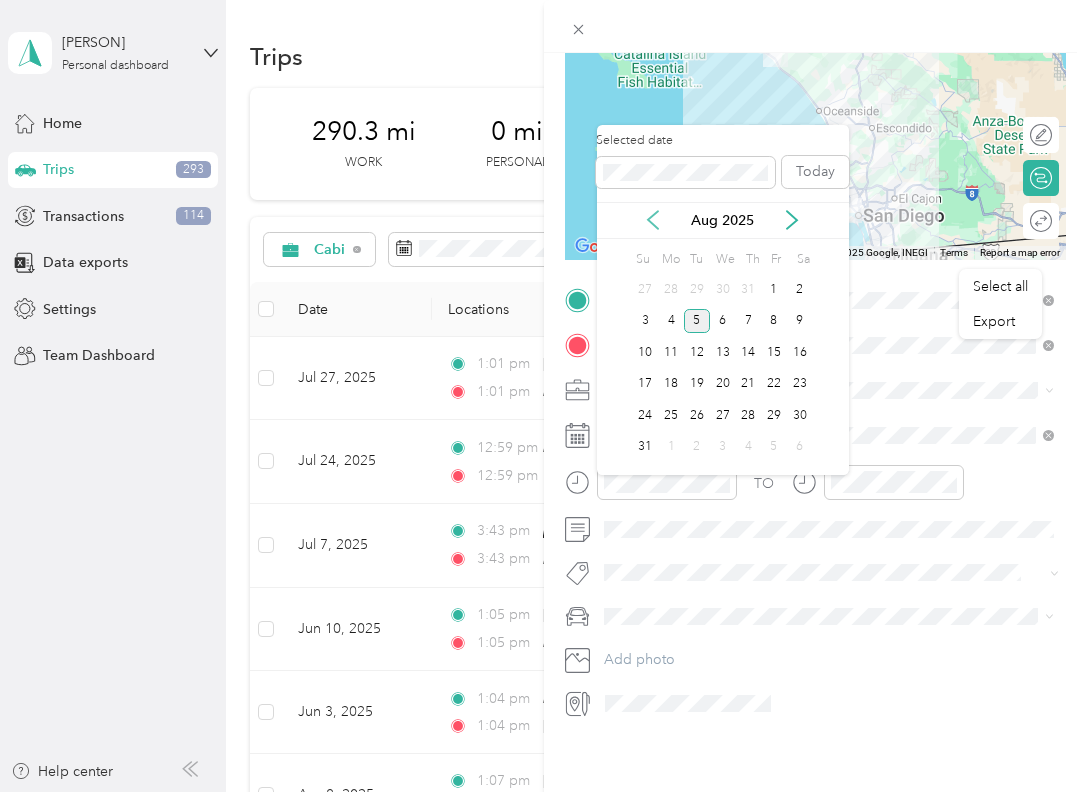 click 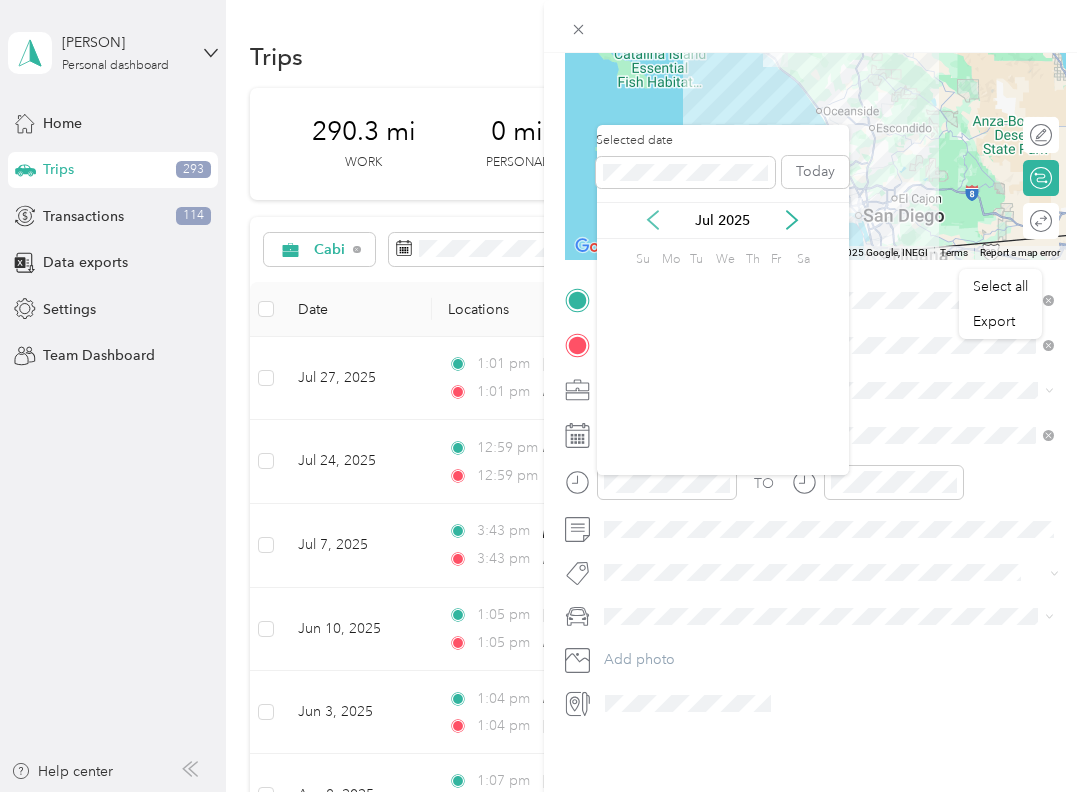 click 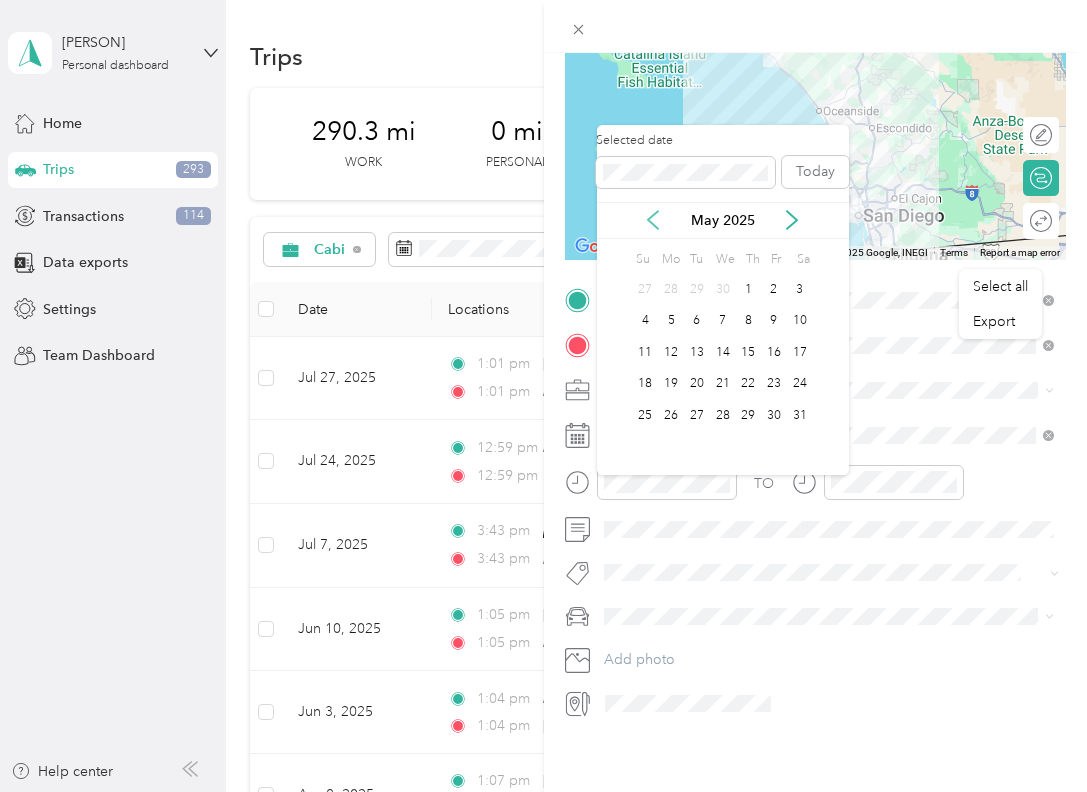 click 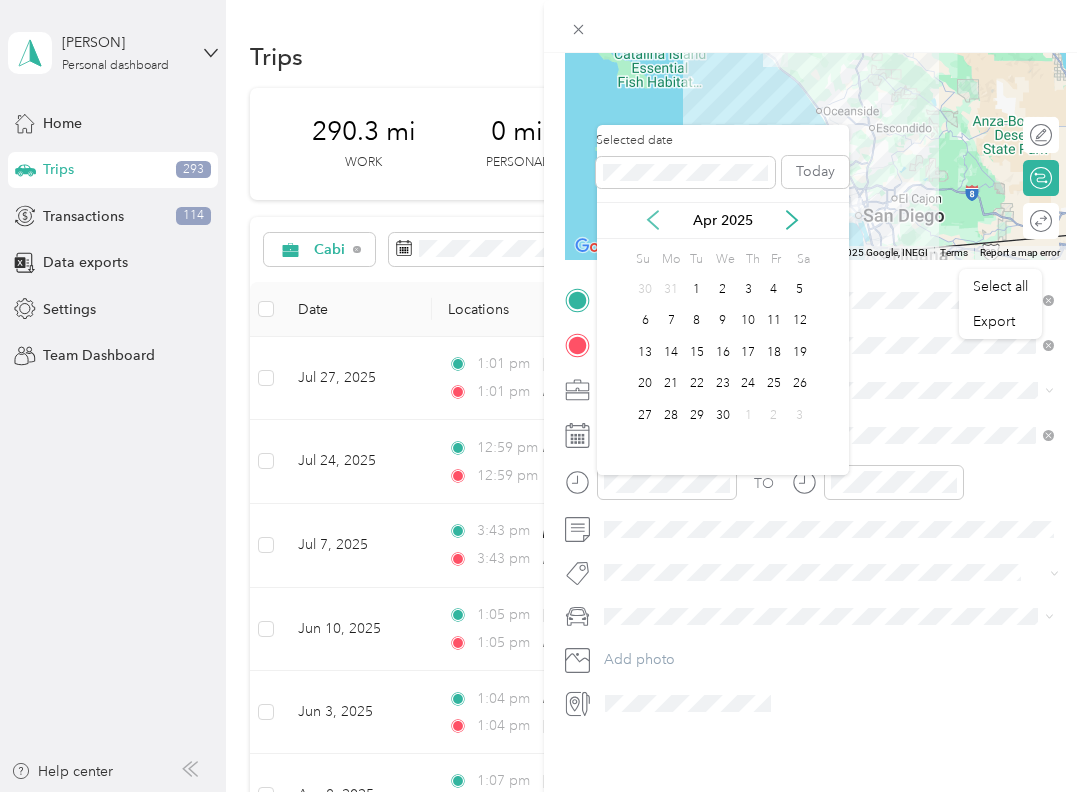 click 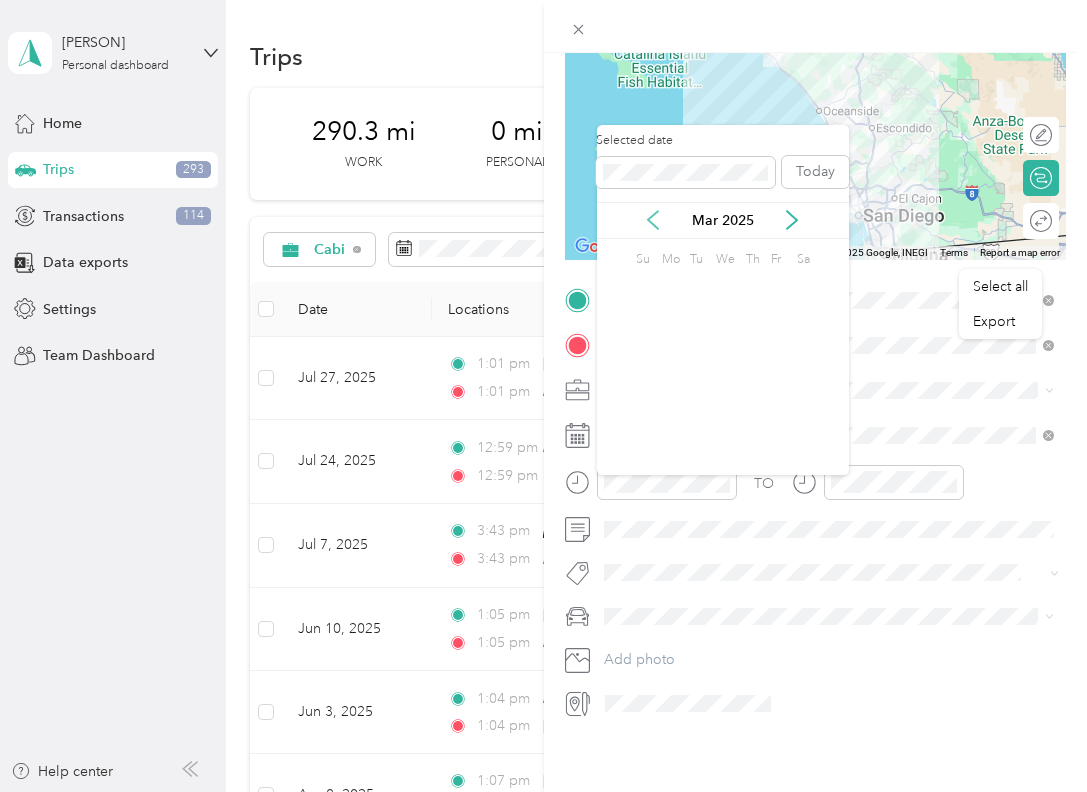 click 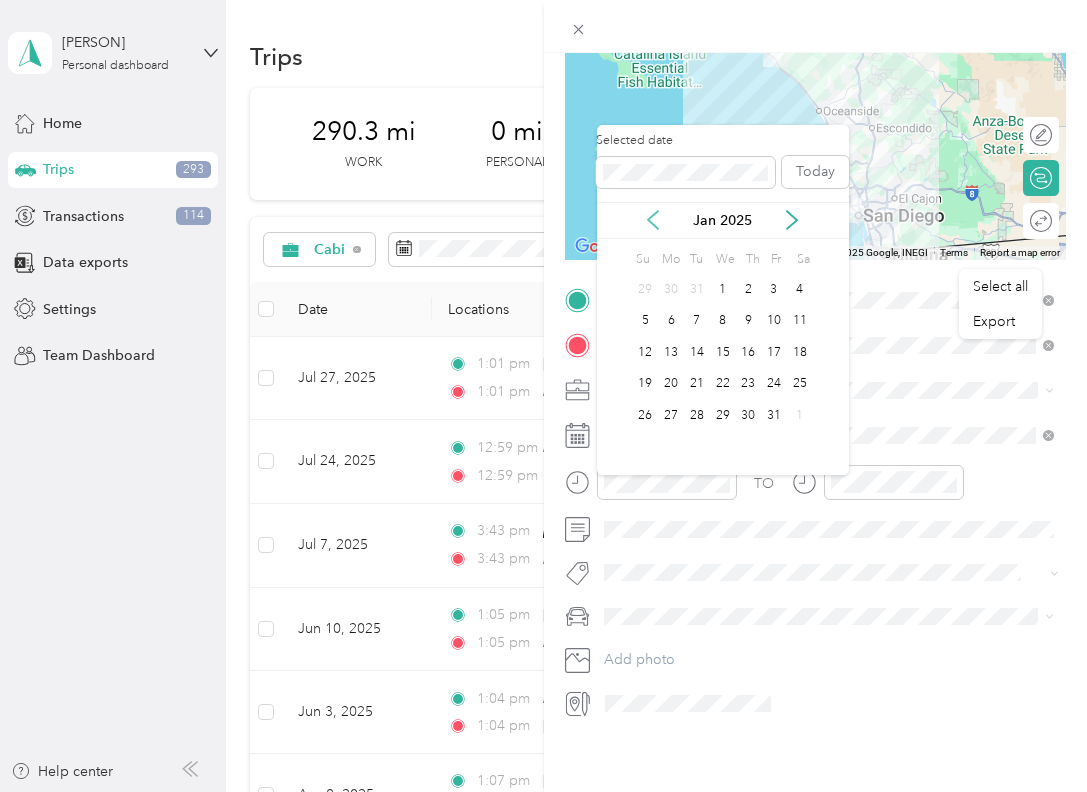 click 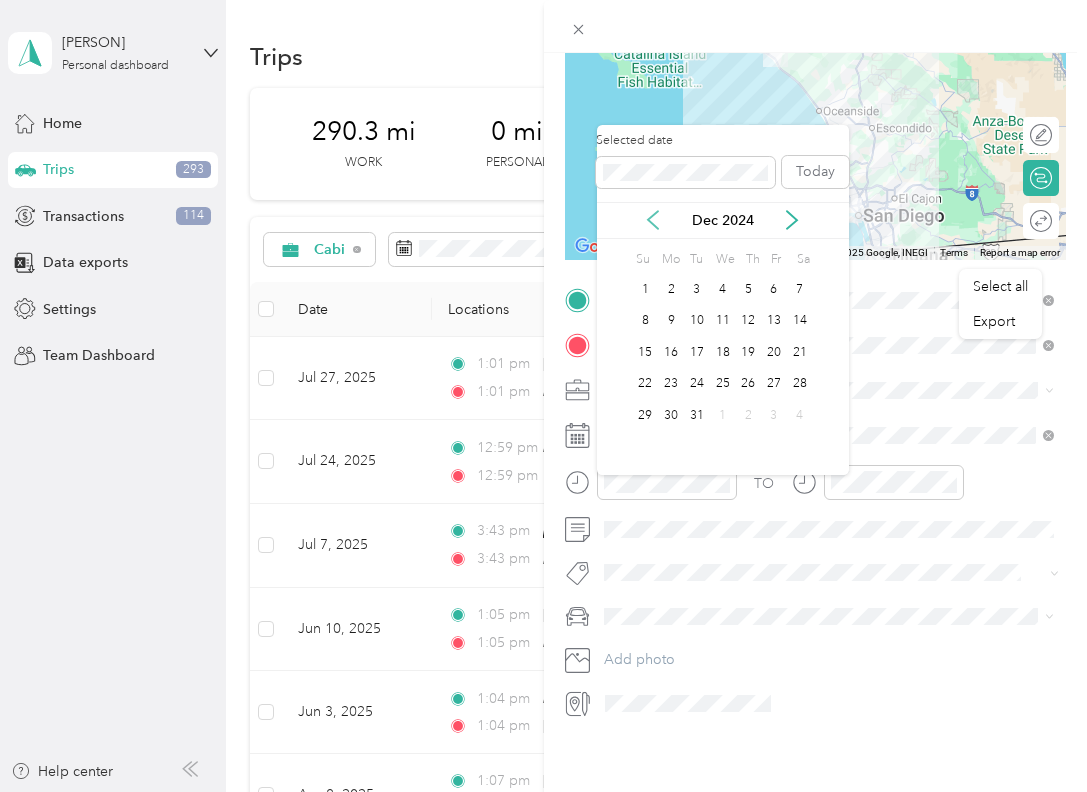 click 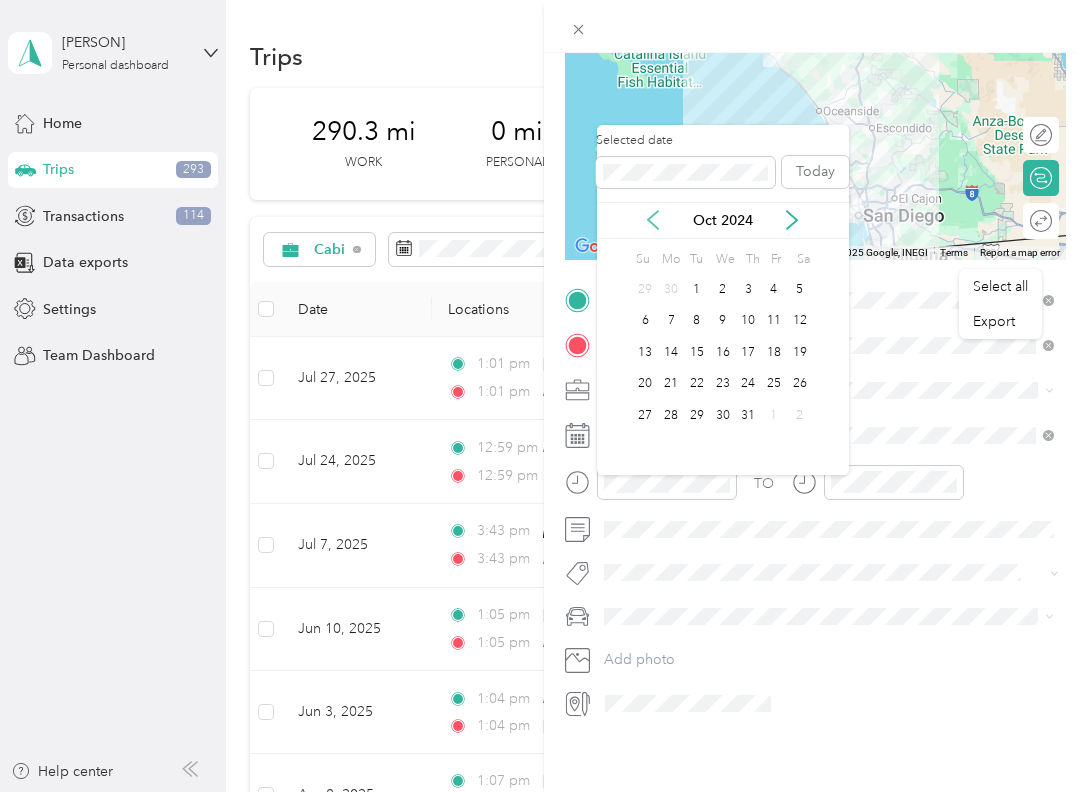 click 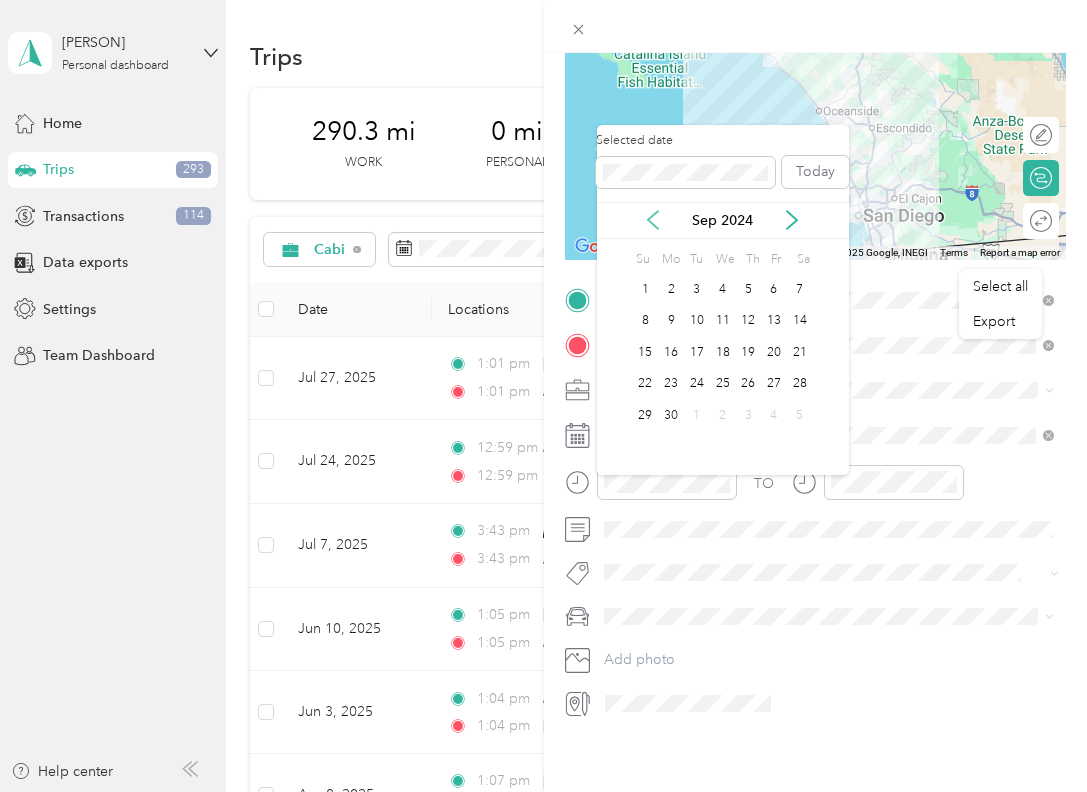 click 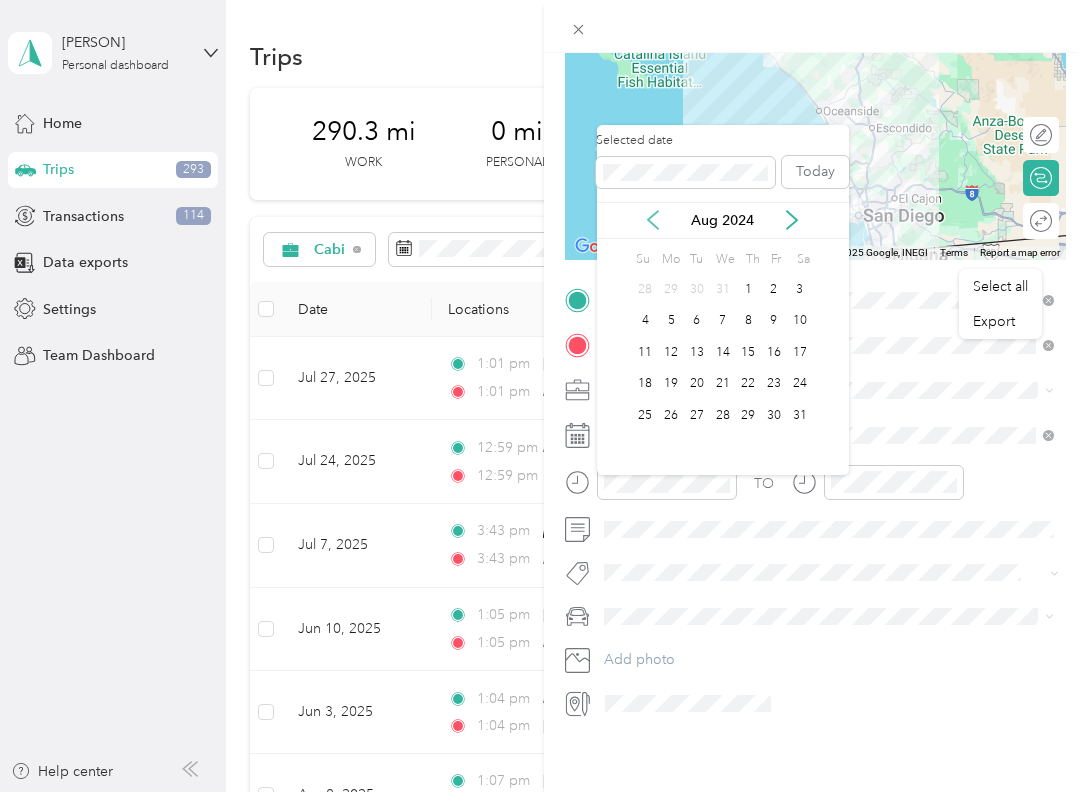 click 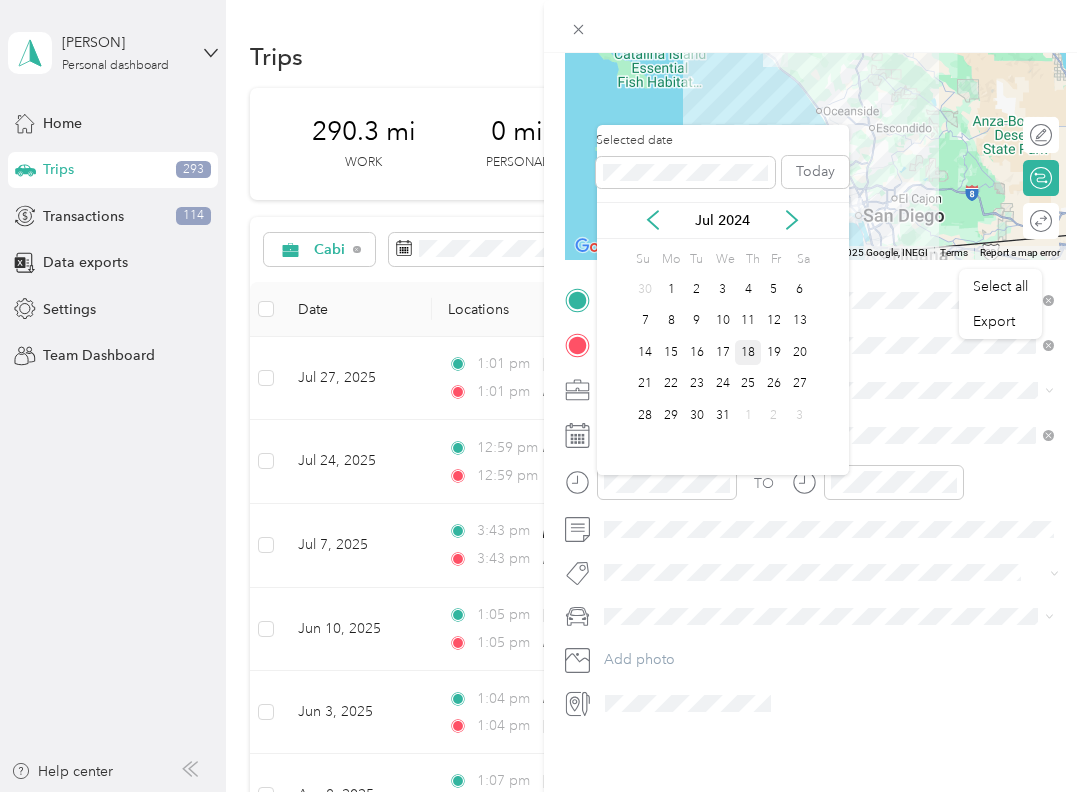 click on "18" at bounding box center [748, 352] 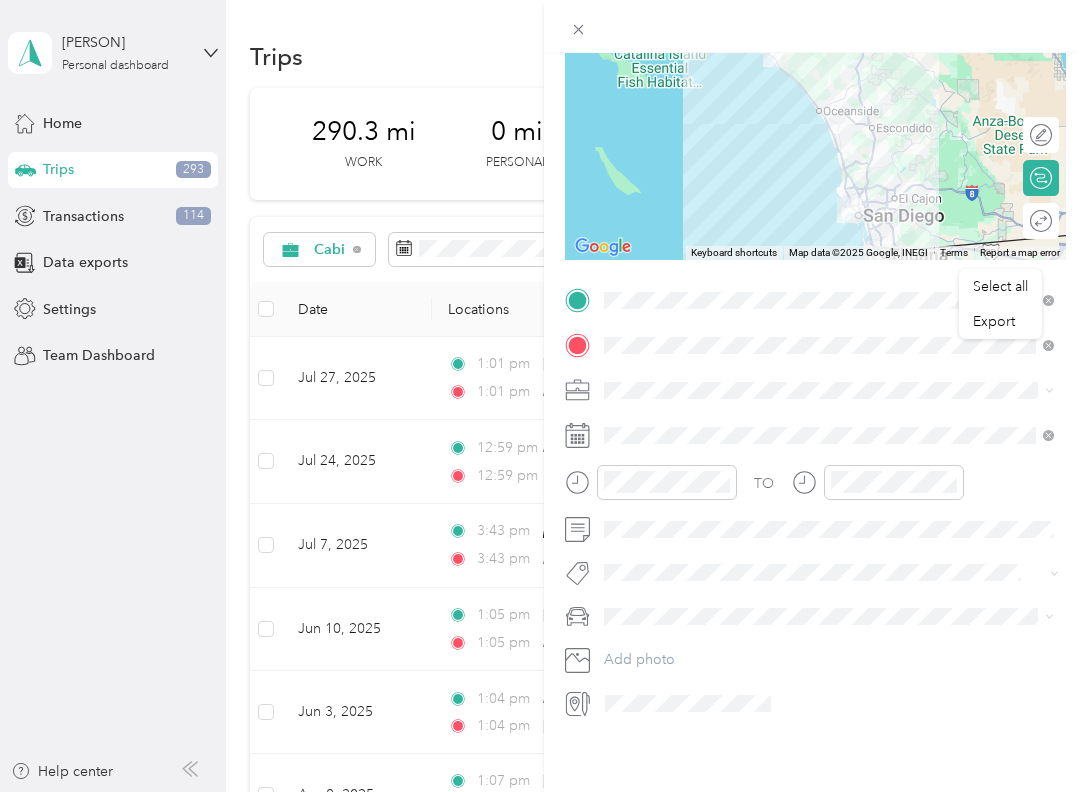 scroll, scrollTop: 468, scrollLeft: 0, axis: vertical 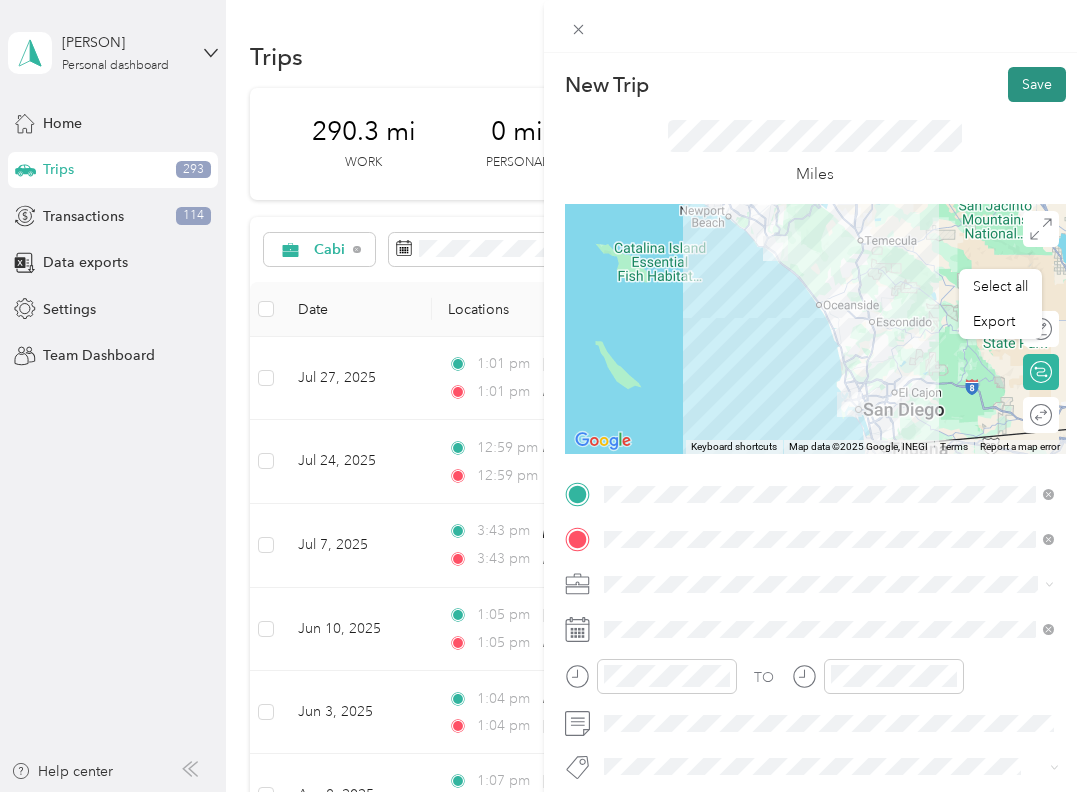 click on "Save" at bounding box center (1037, 84) 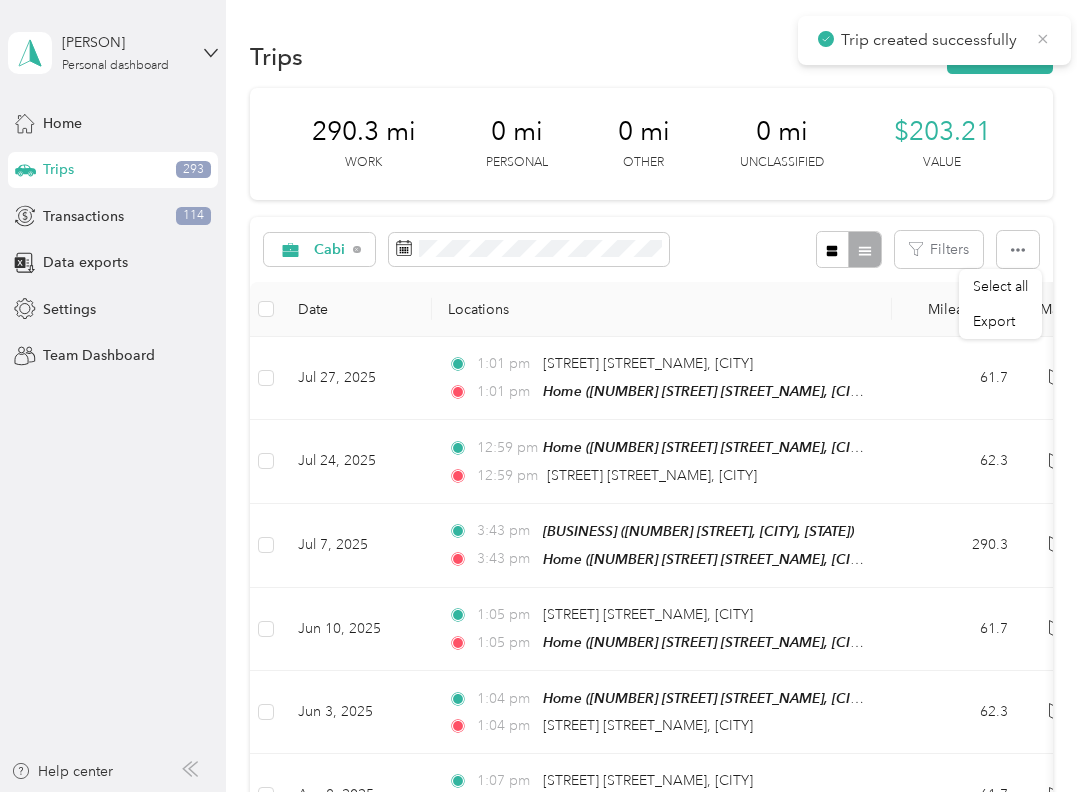 click 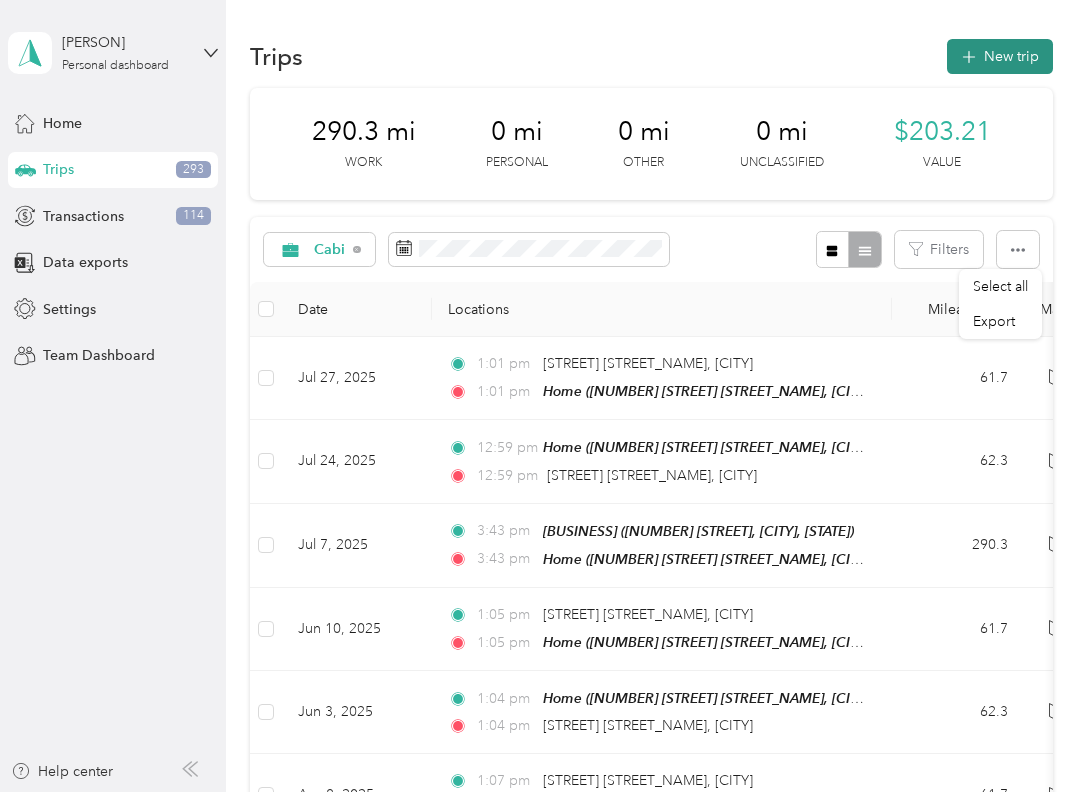 click on "New trip" at bounding box center [1000, 56] 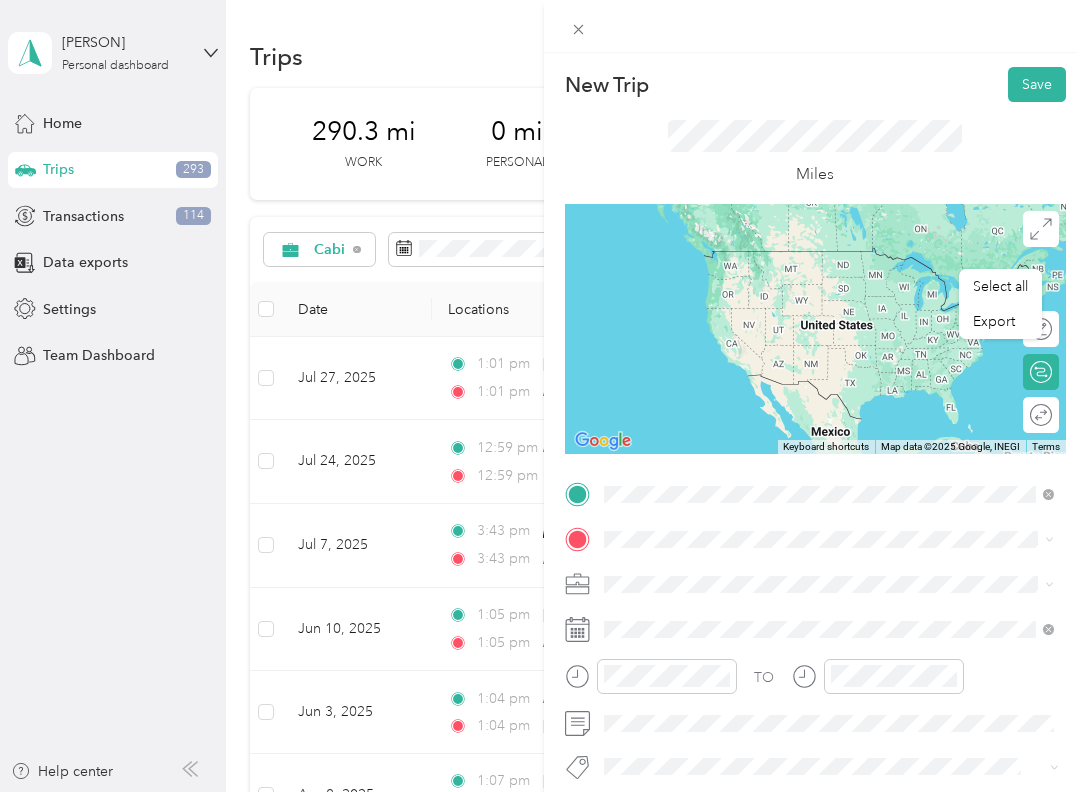 click on "[STREET]
[CITY], [STATE] [POSTAL_CODE], [COUNTRY]" at bounding box center (785, 574) 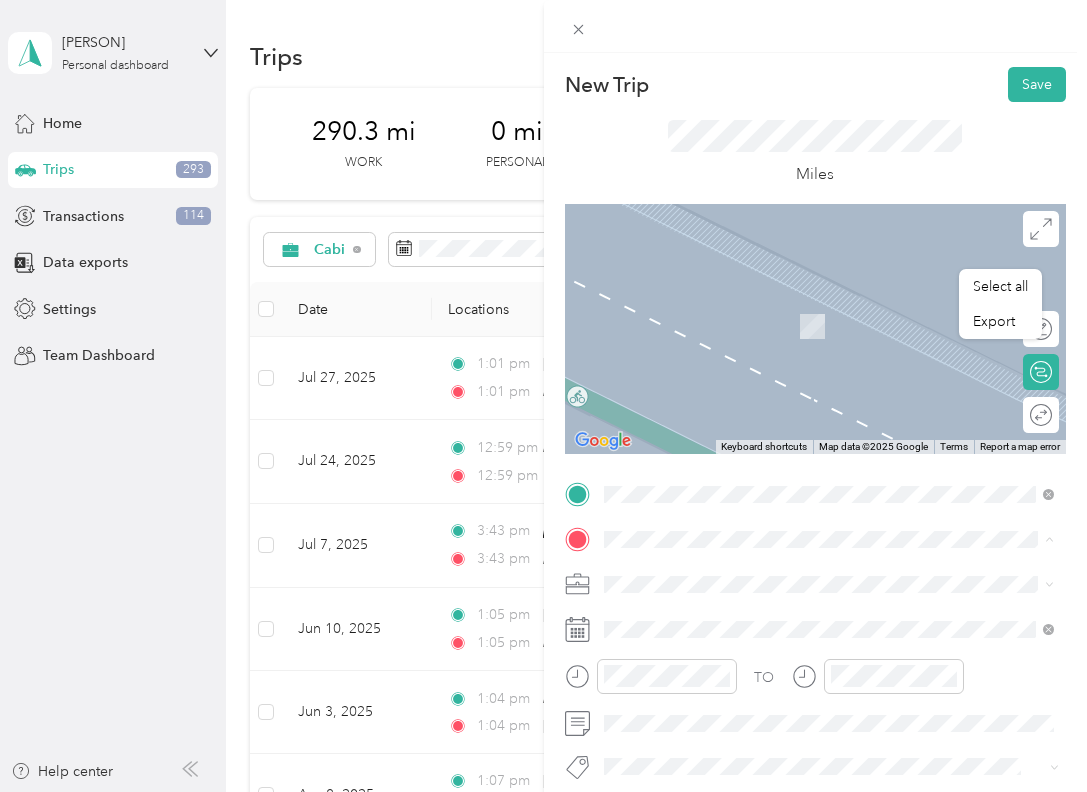 click on "[CATEGORY] [NUMBER] [STREET], [CITY], [STATE], [COUNTRY]" at bounding box center [829, 629] 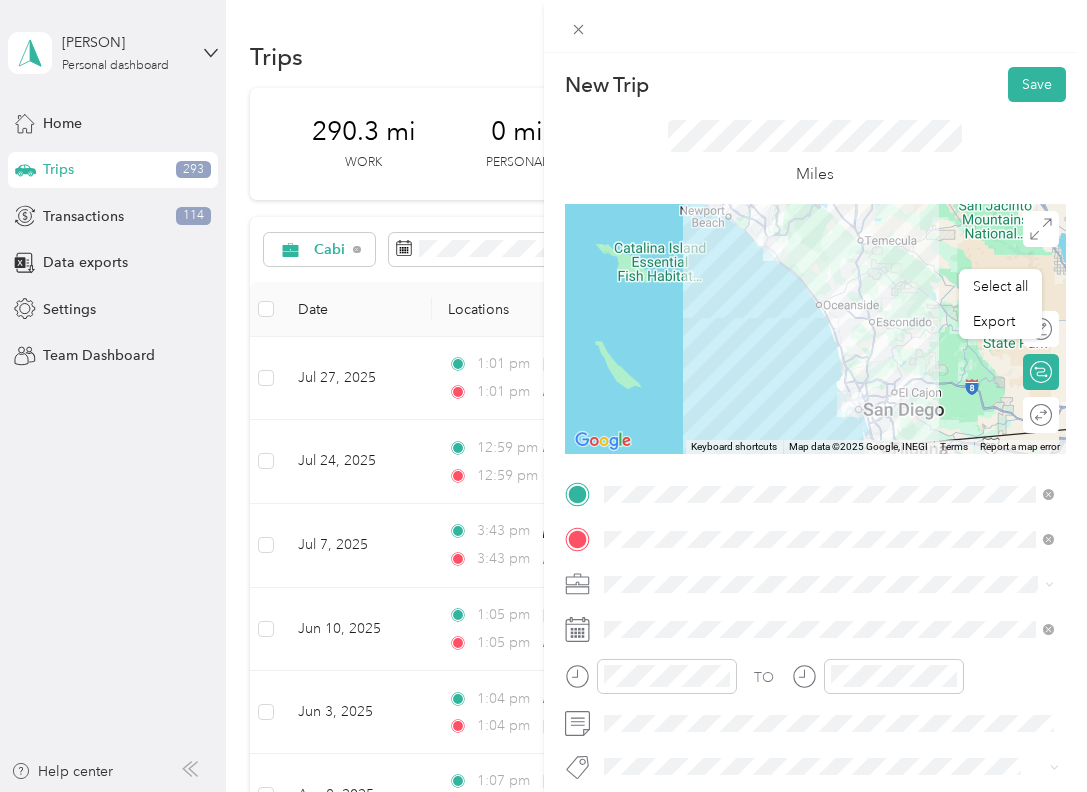 click on "Cabi" at bounding box center [829, 478] 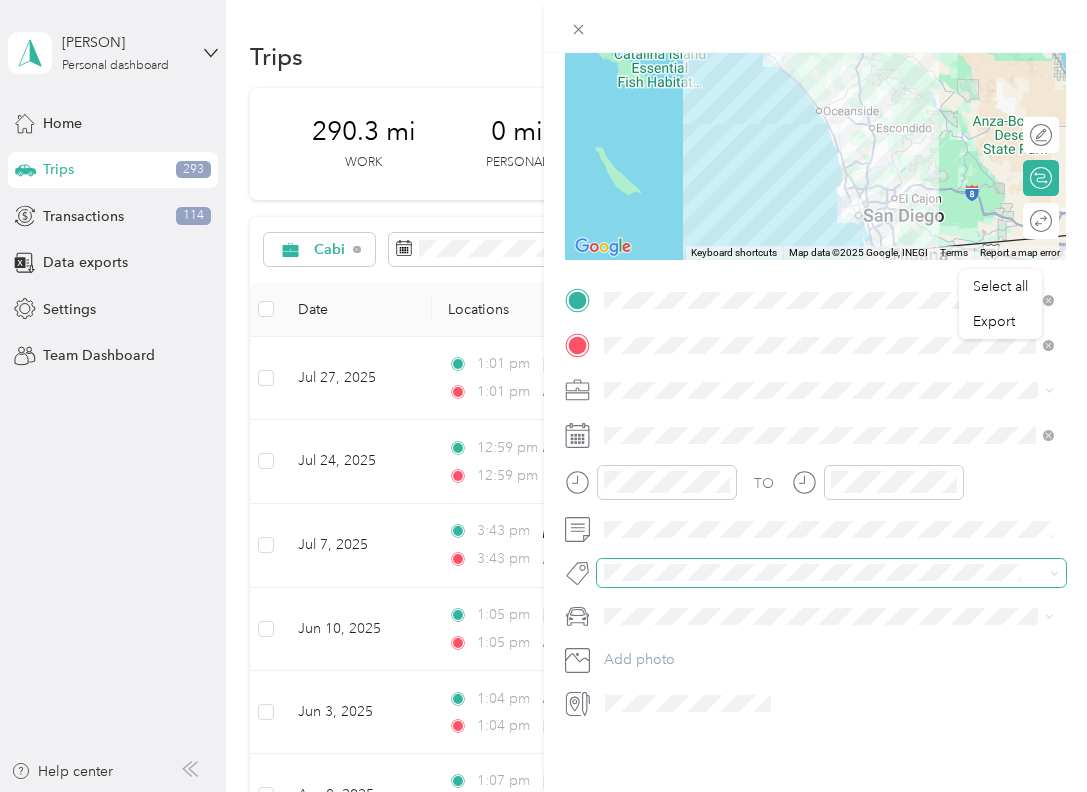 scroll, scrollTop: 298, scrollLeft: 0, axis: vertical 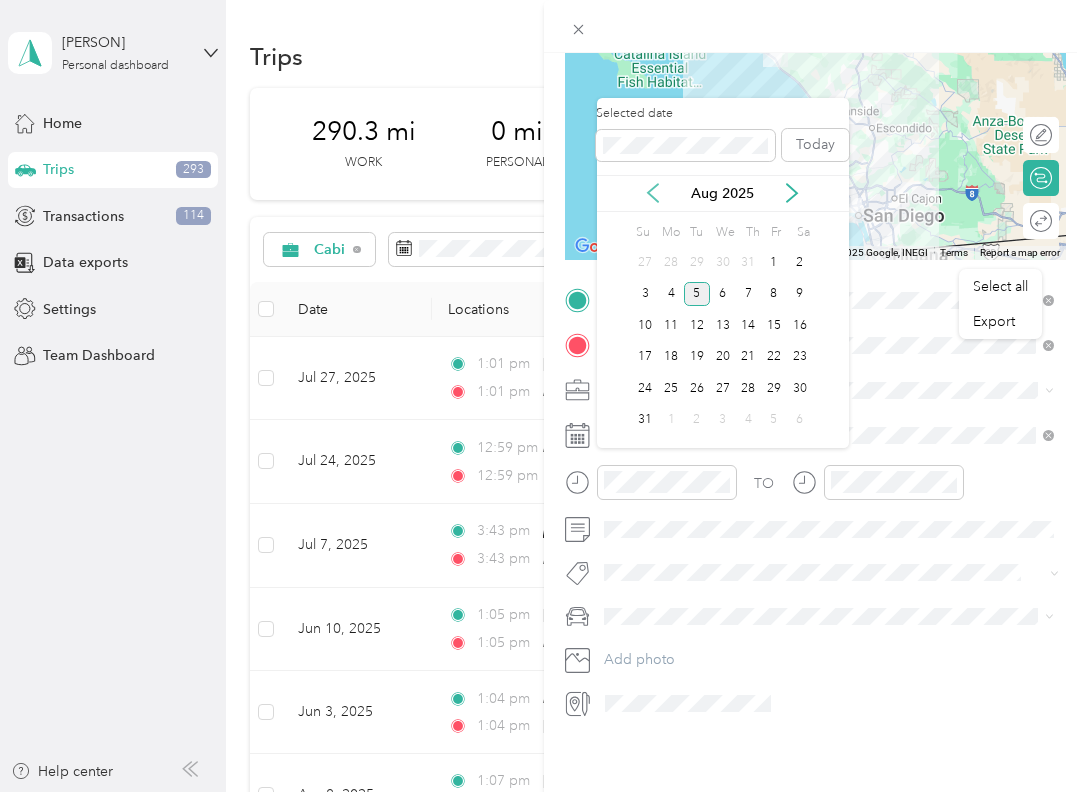 click 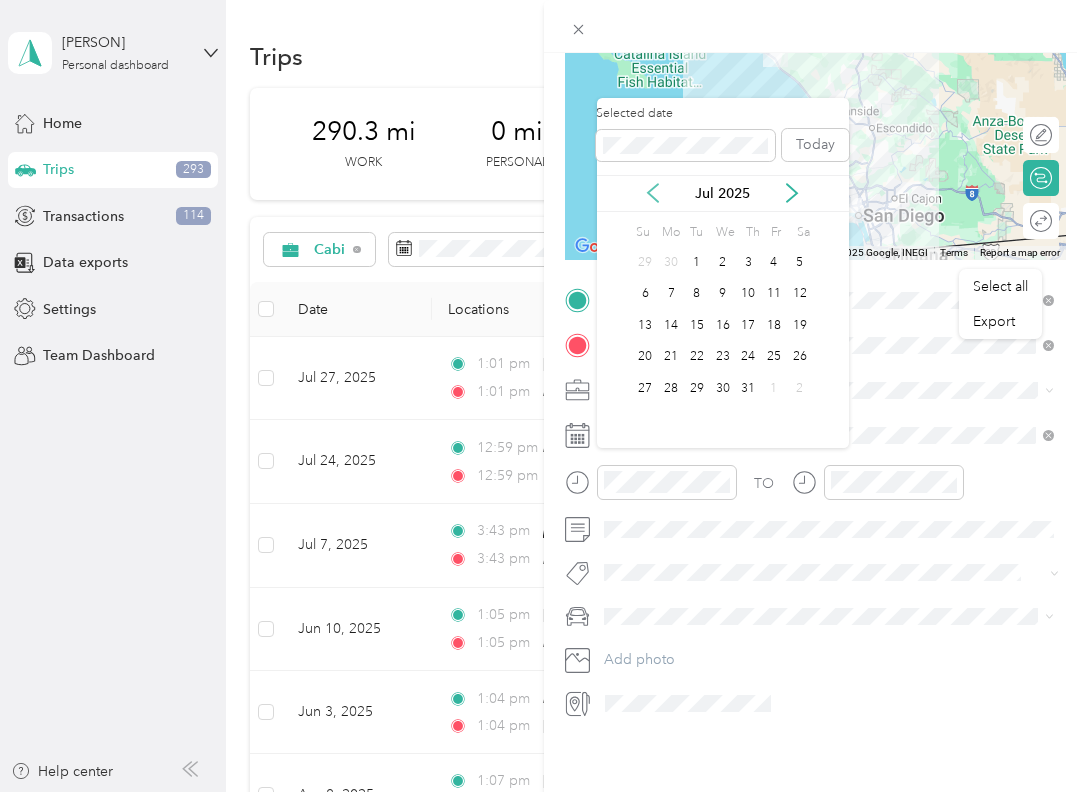 click 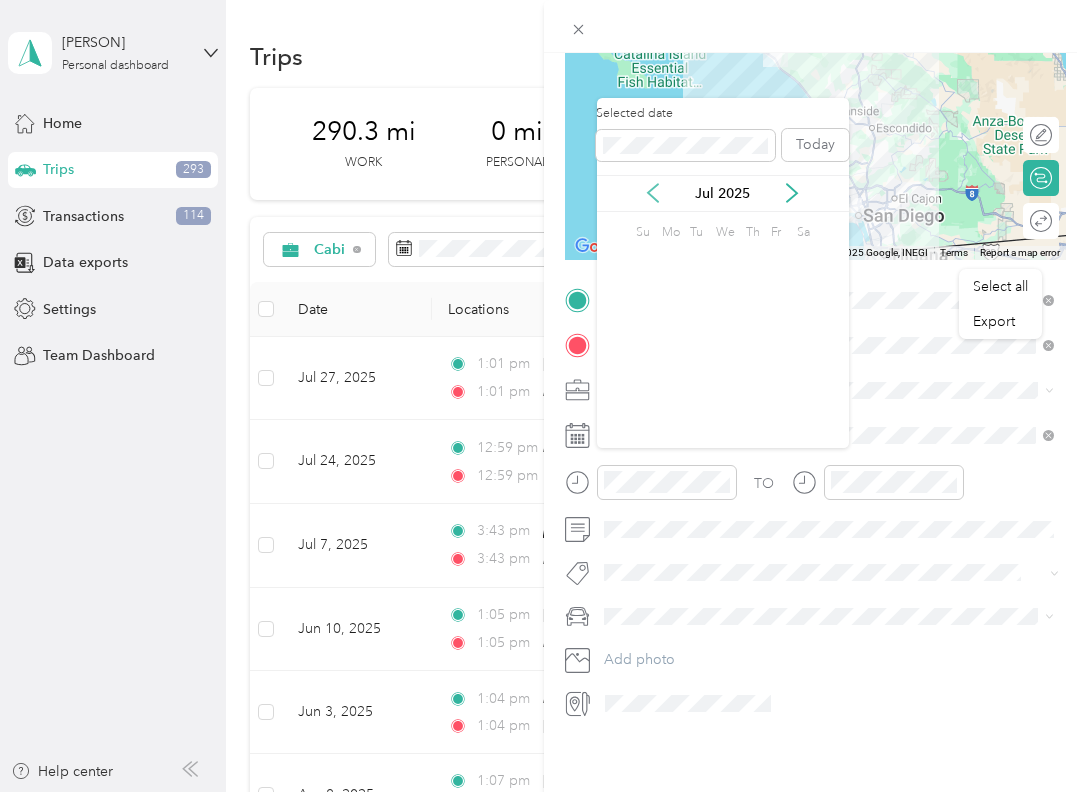 click 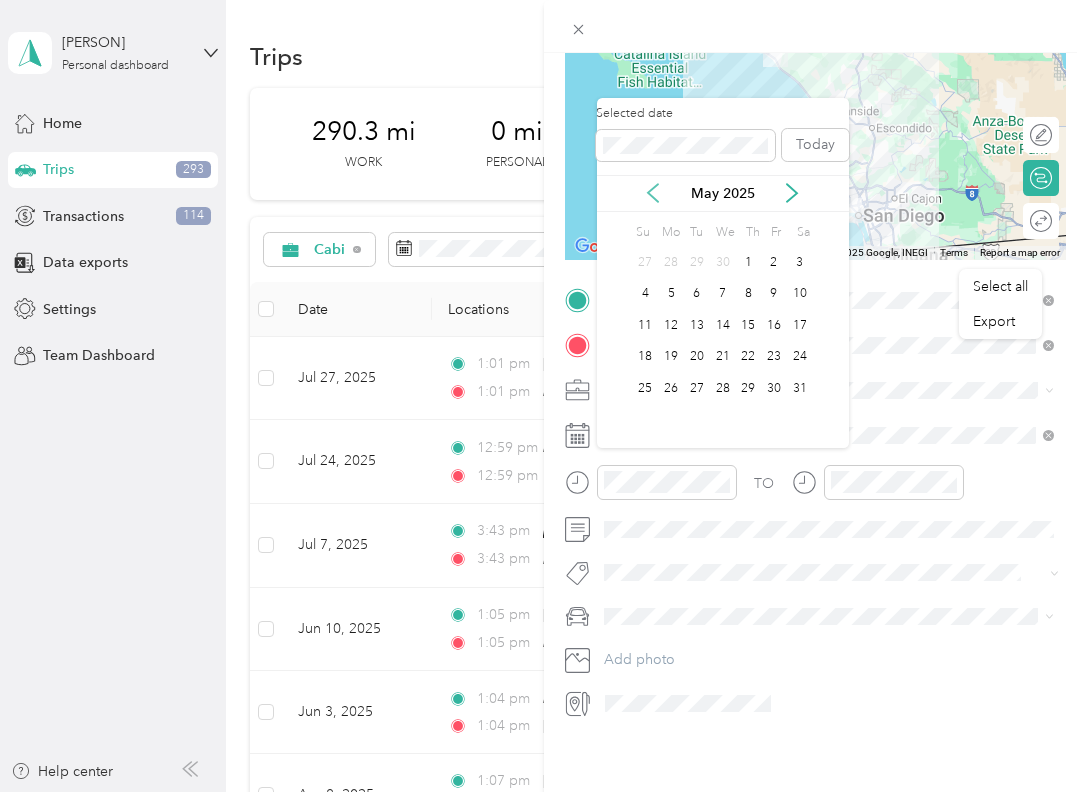 click 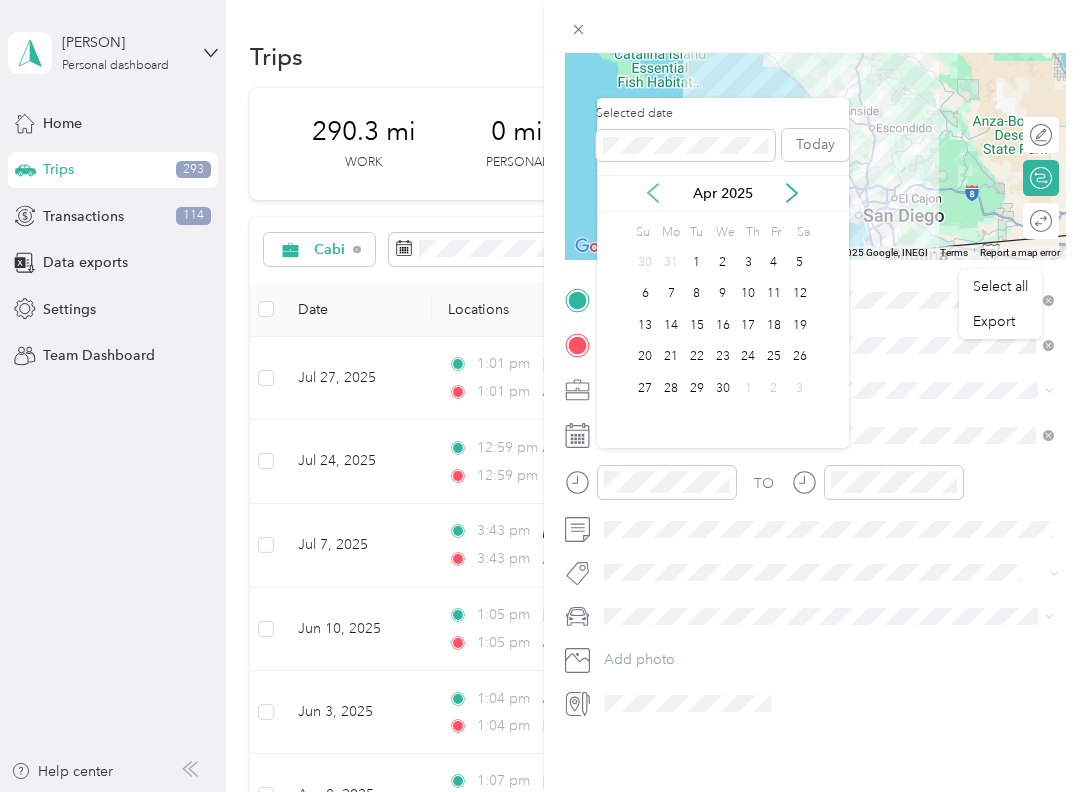 click 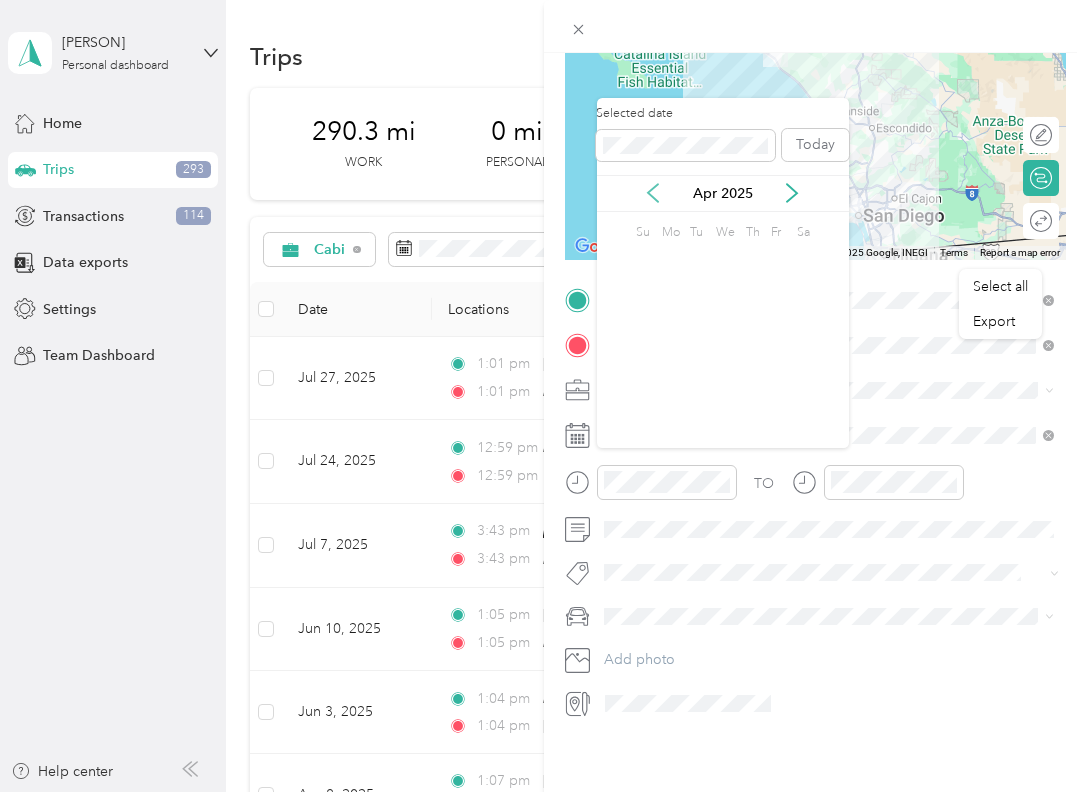 click 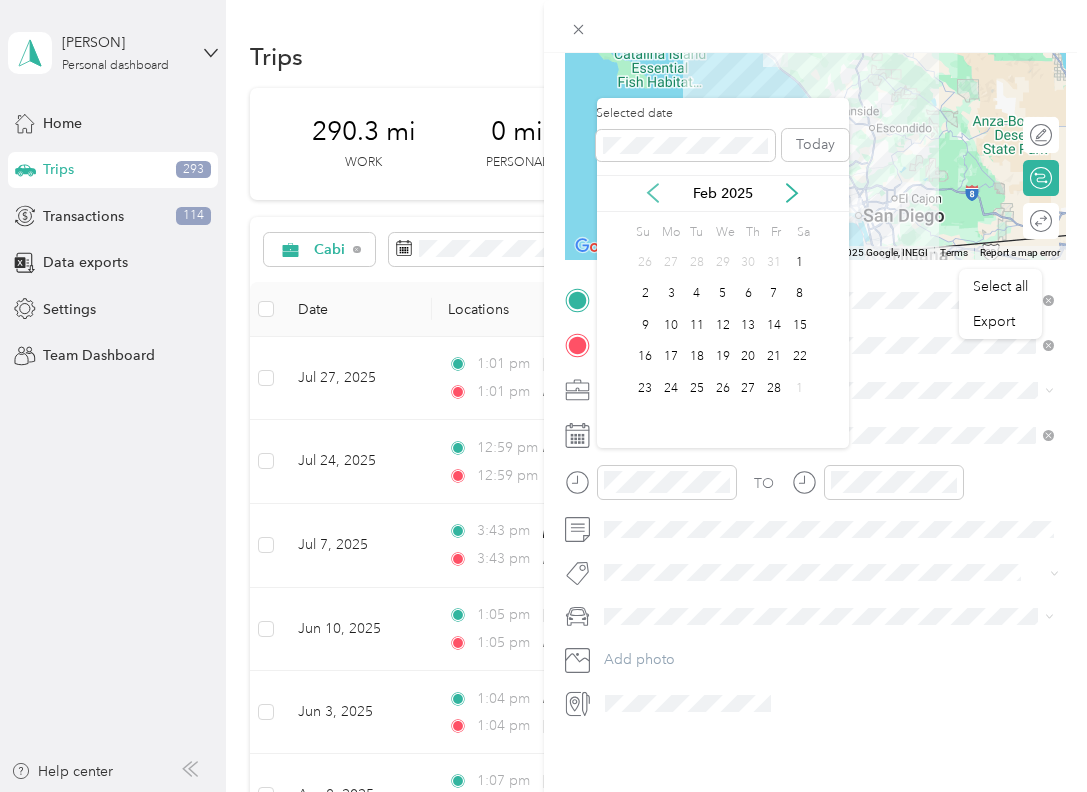 click 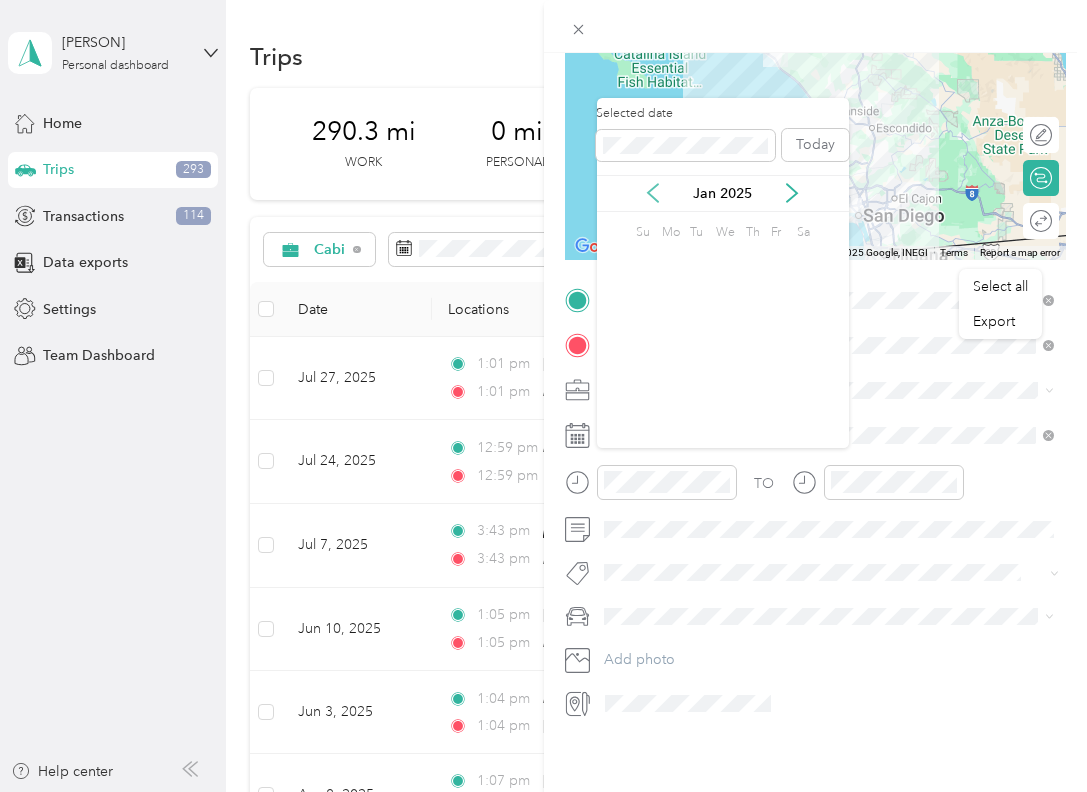 click 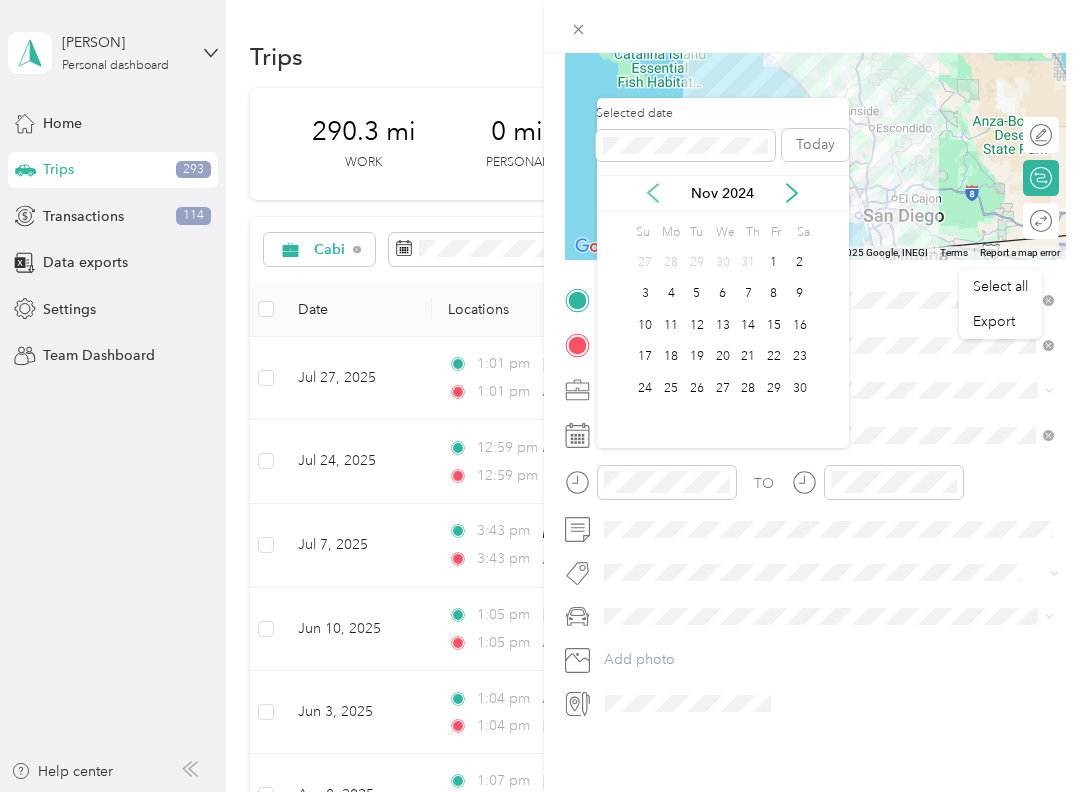 click 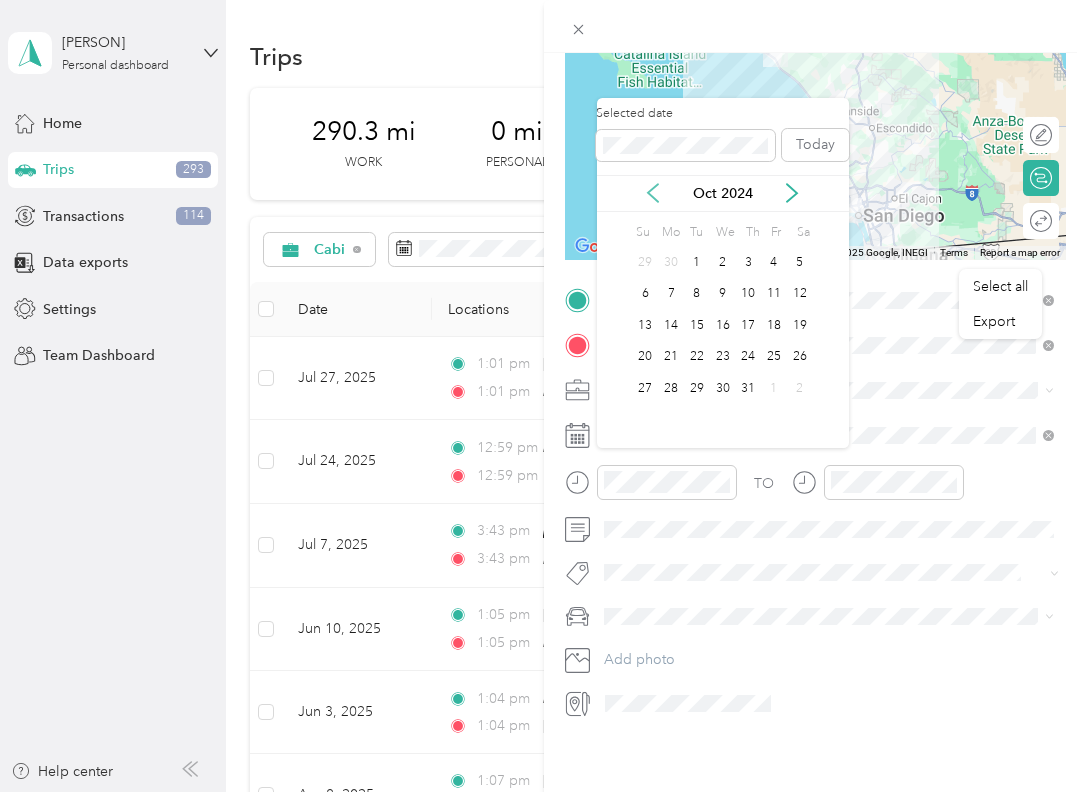 click 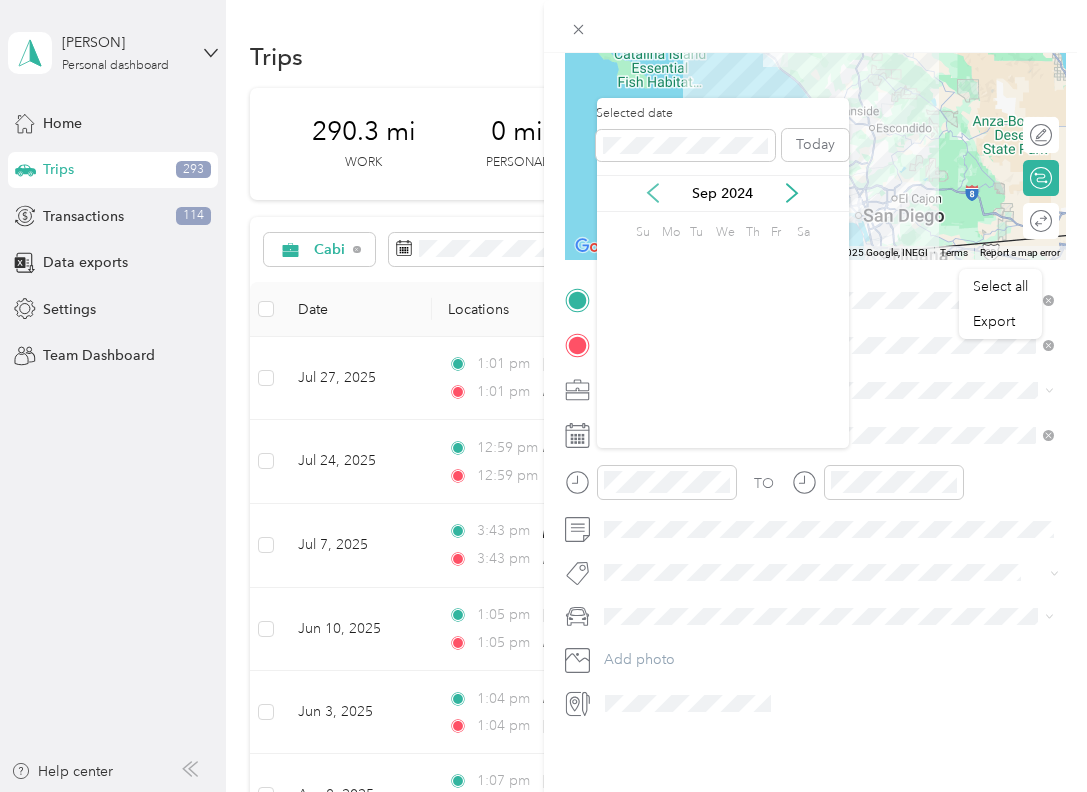 click 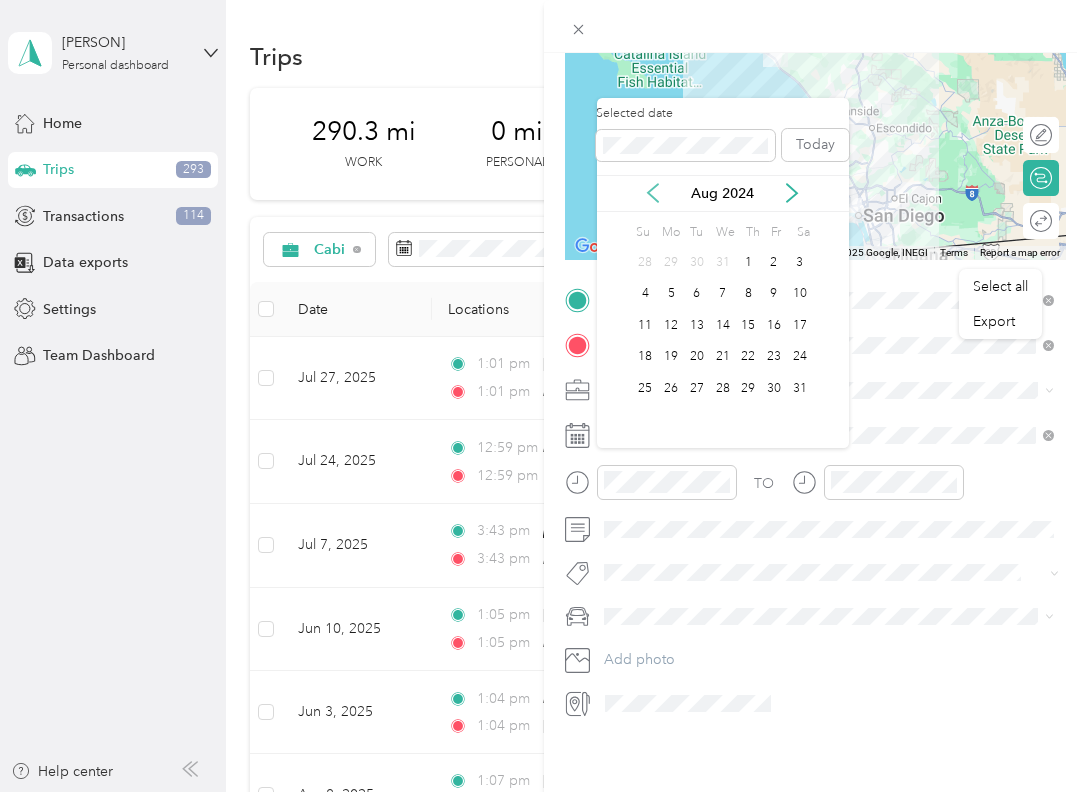 click 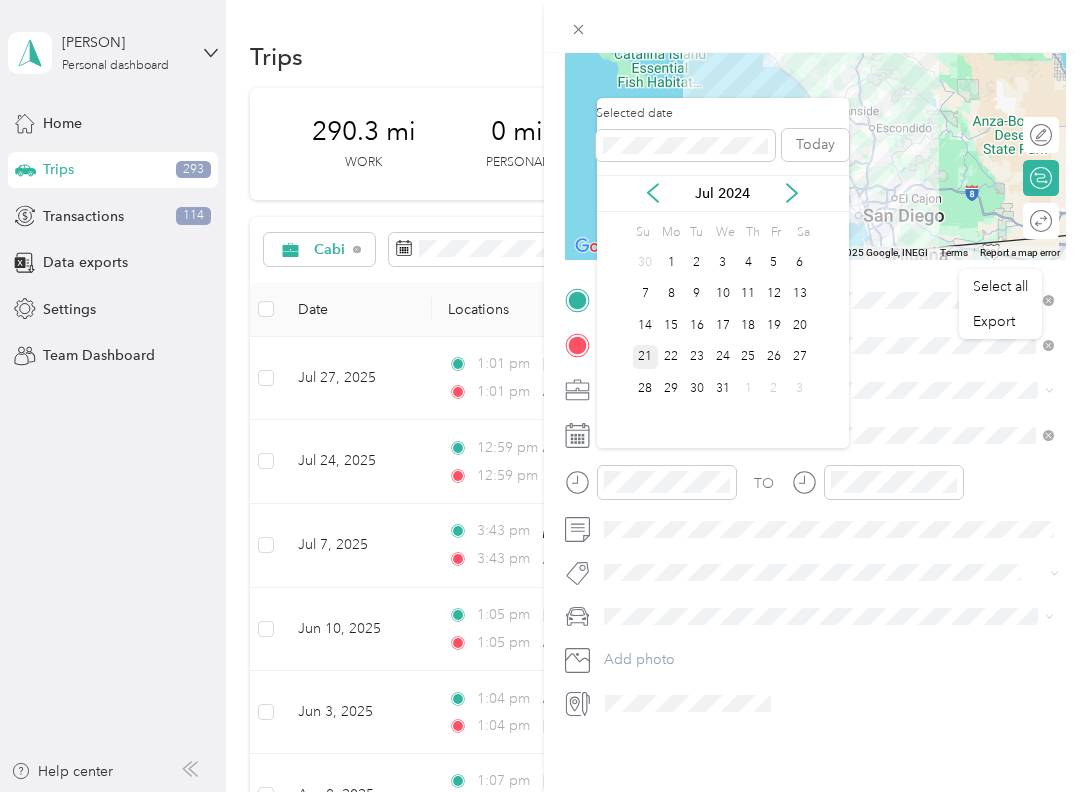 click on "21" at bounding box center (646, 357) 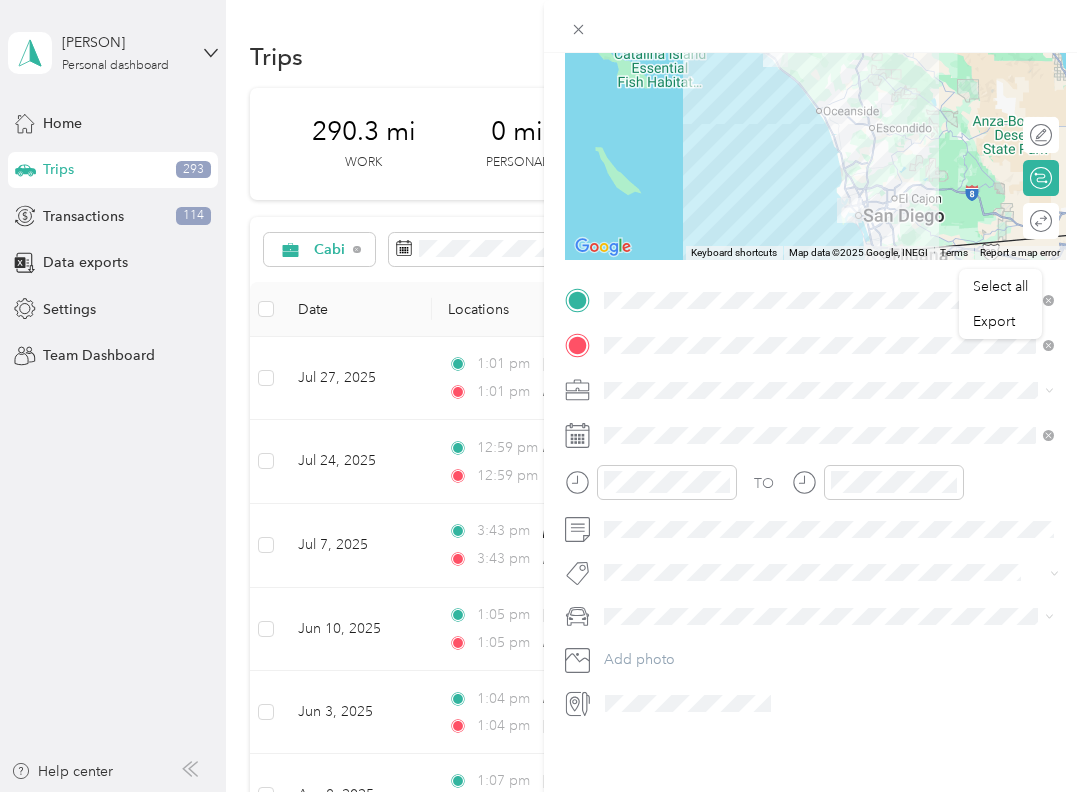 scroll, scrollTop: 216, scrollLeft: 0, axis: vertical 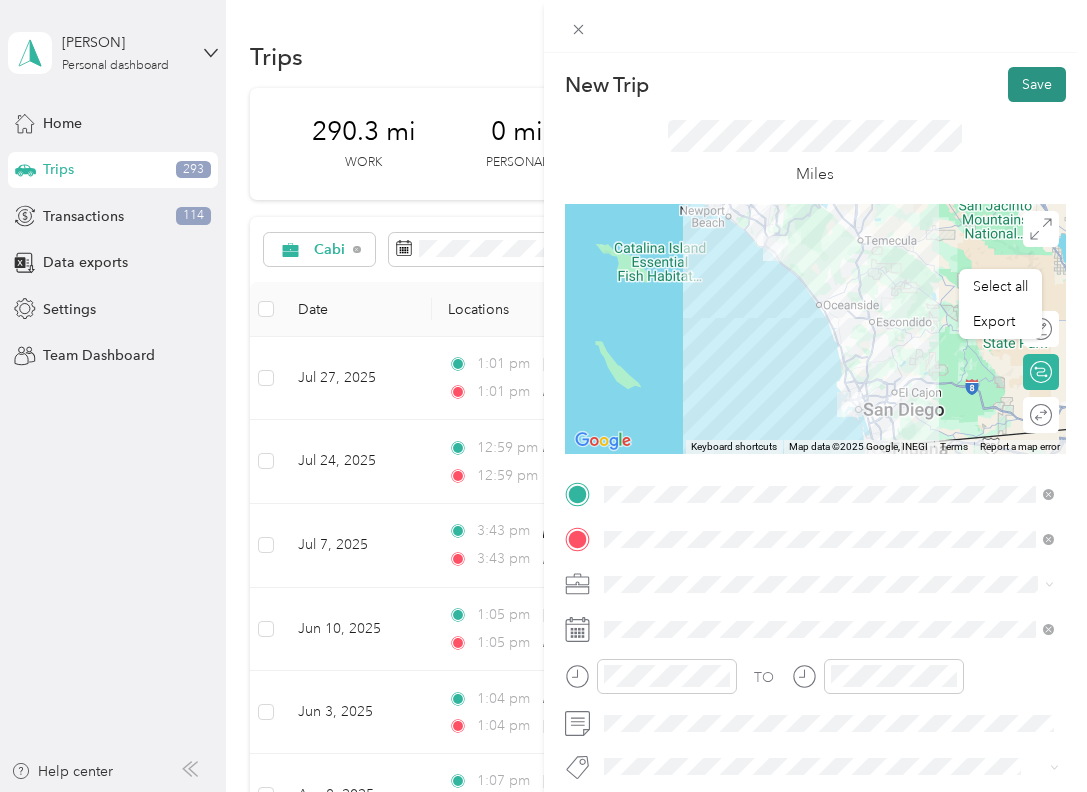 click on "Save" at bounding box center (1037, 84) 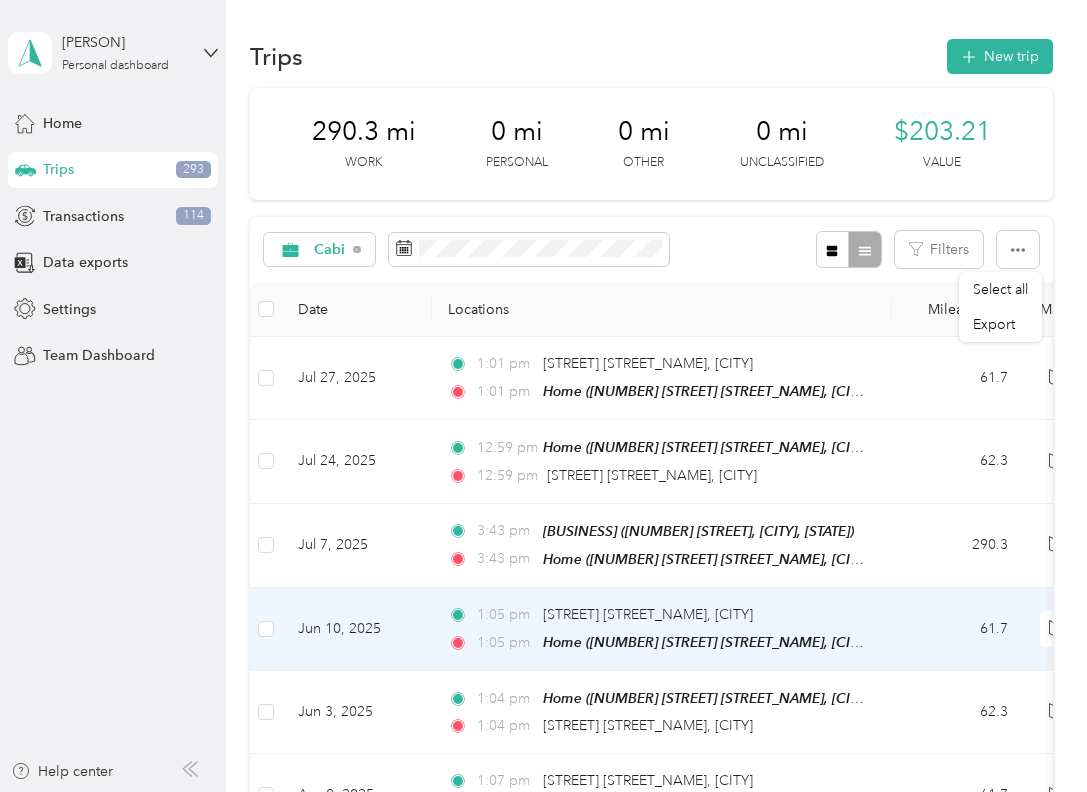 scroll, scrollTop: 0, scrollLeft: 0, axis: both 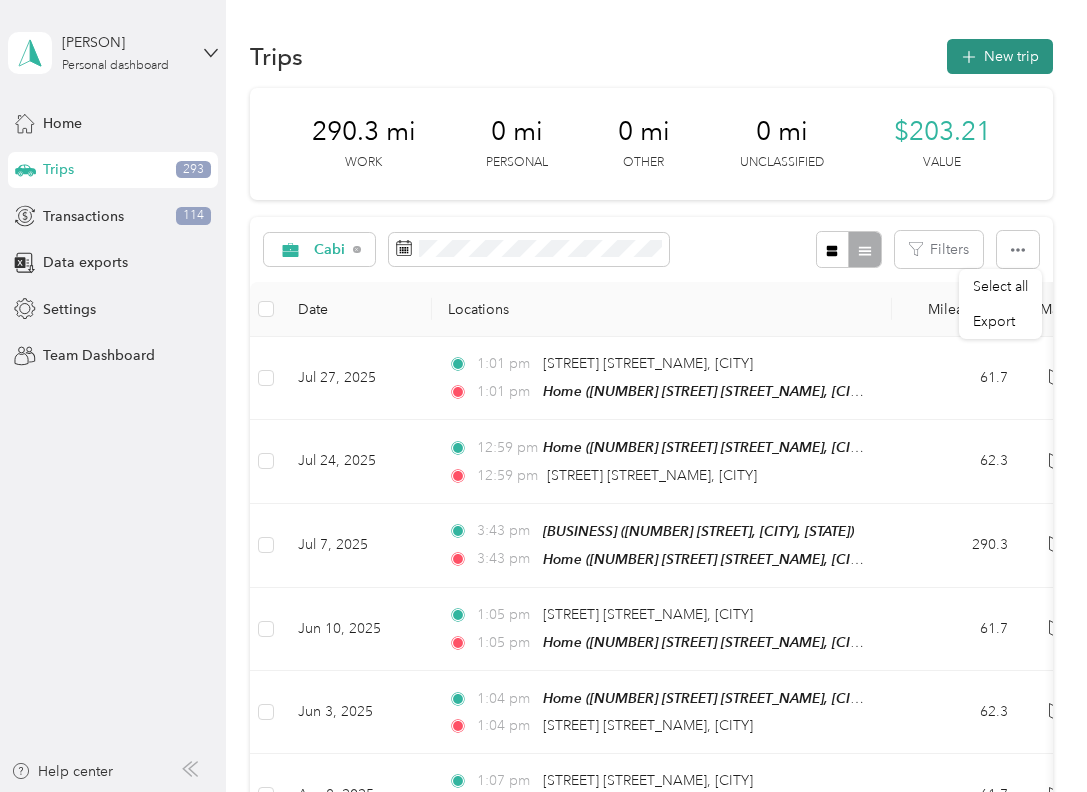 click on "New trip" at bounding box center (1000, 56) 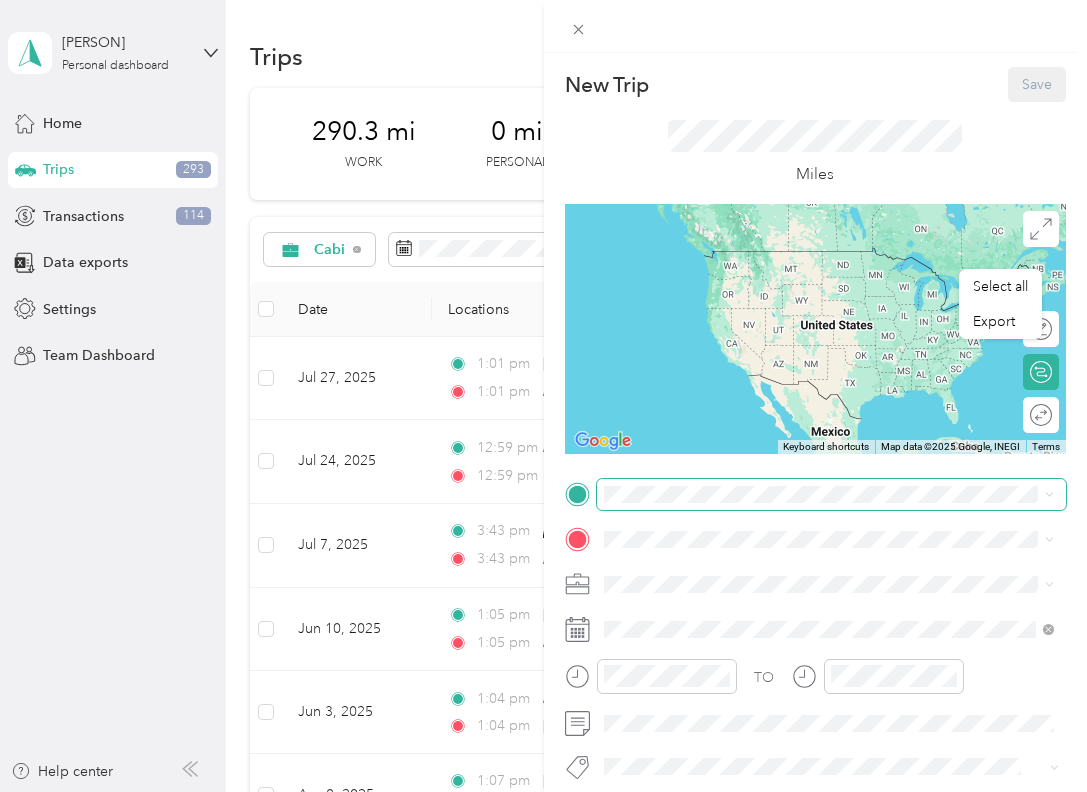 click at bounding box center (832, 494) 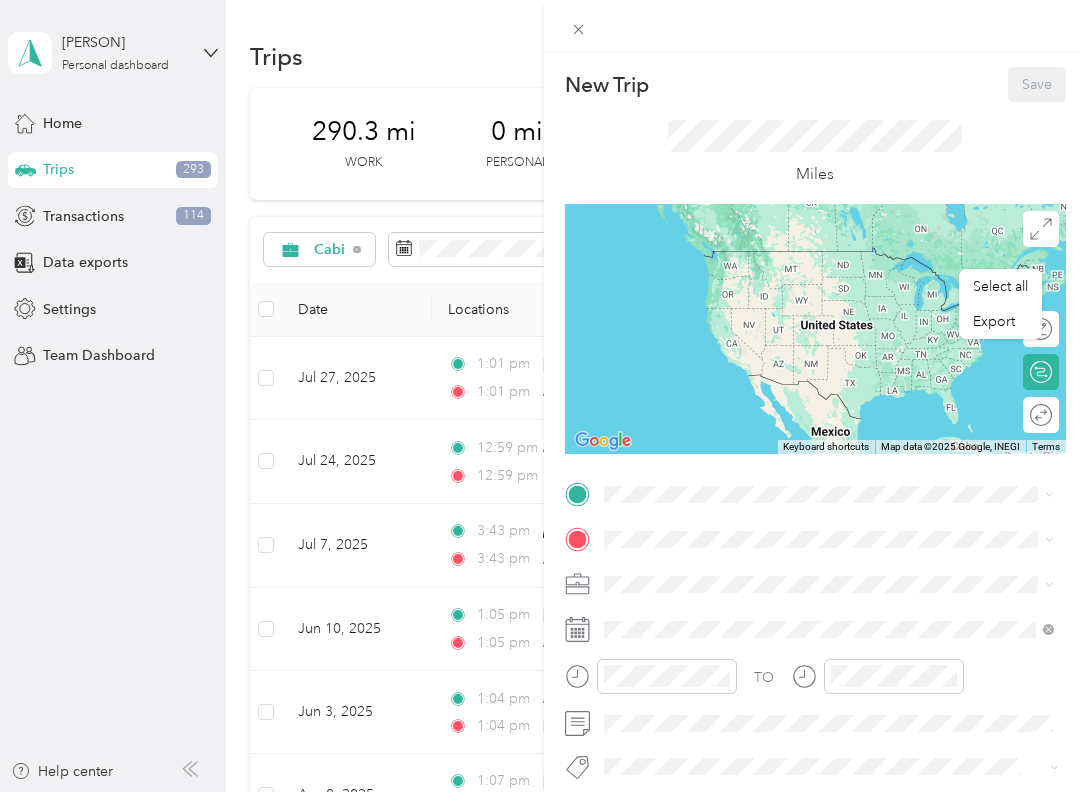 click at bounding box center (832, 584) 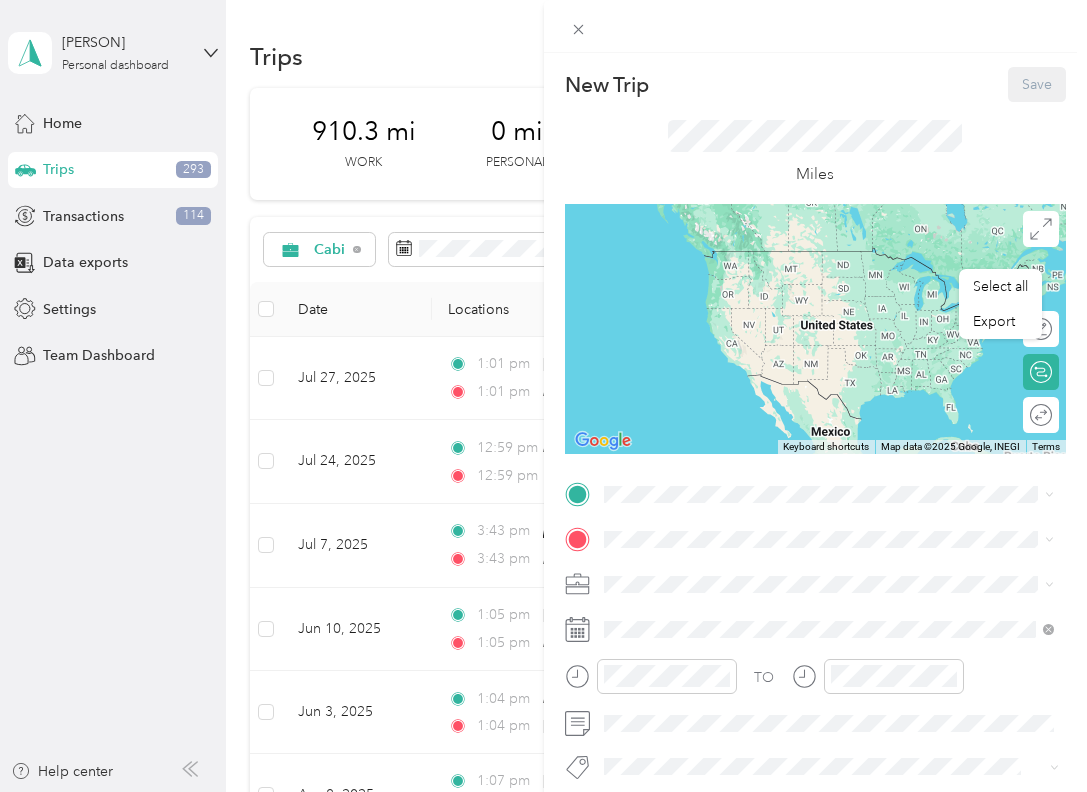 scroll, scrollTop: 0, scrollLeft: 0, axis: both 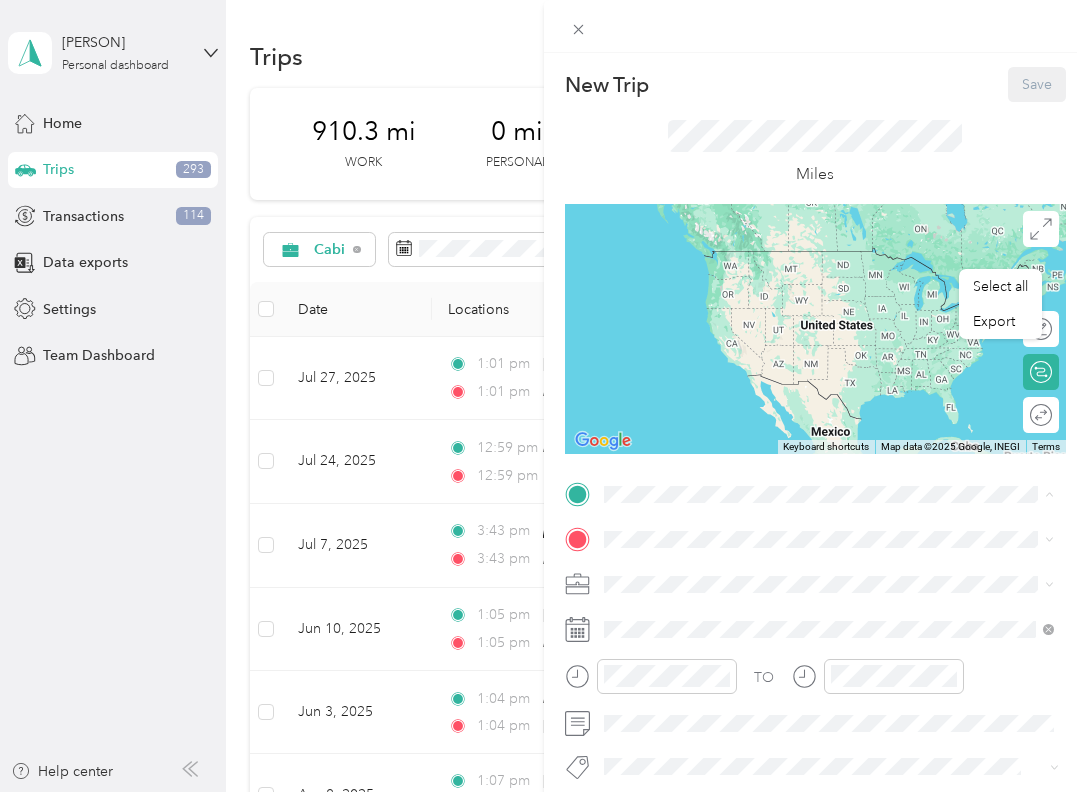 click on "[NUMBER] [STREET], [CITY], [STATE], [COUNTRY]" at bounding box center [796, 595] 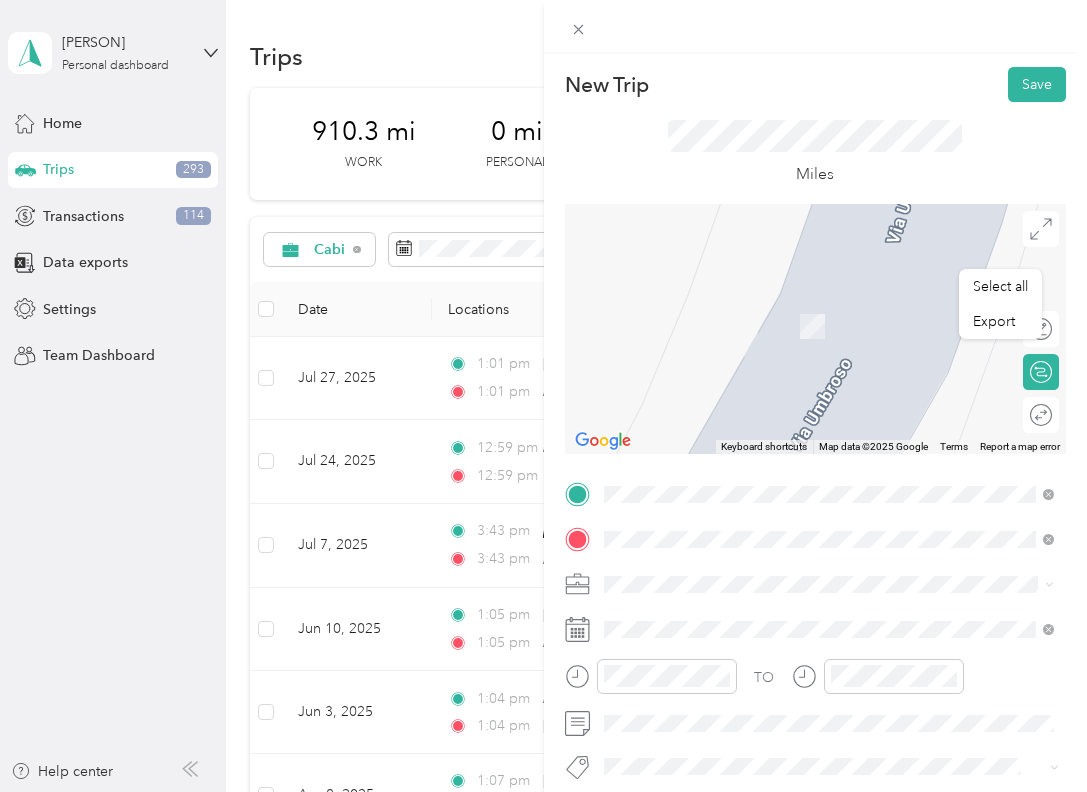 drag, startPoint x: 651, startPoint y: 548, endPoint x: 734, endPoint y: 309, distance: 253.00198 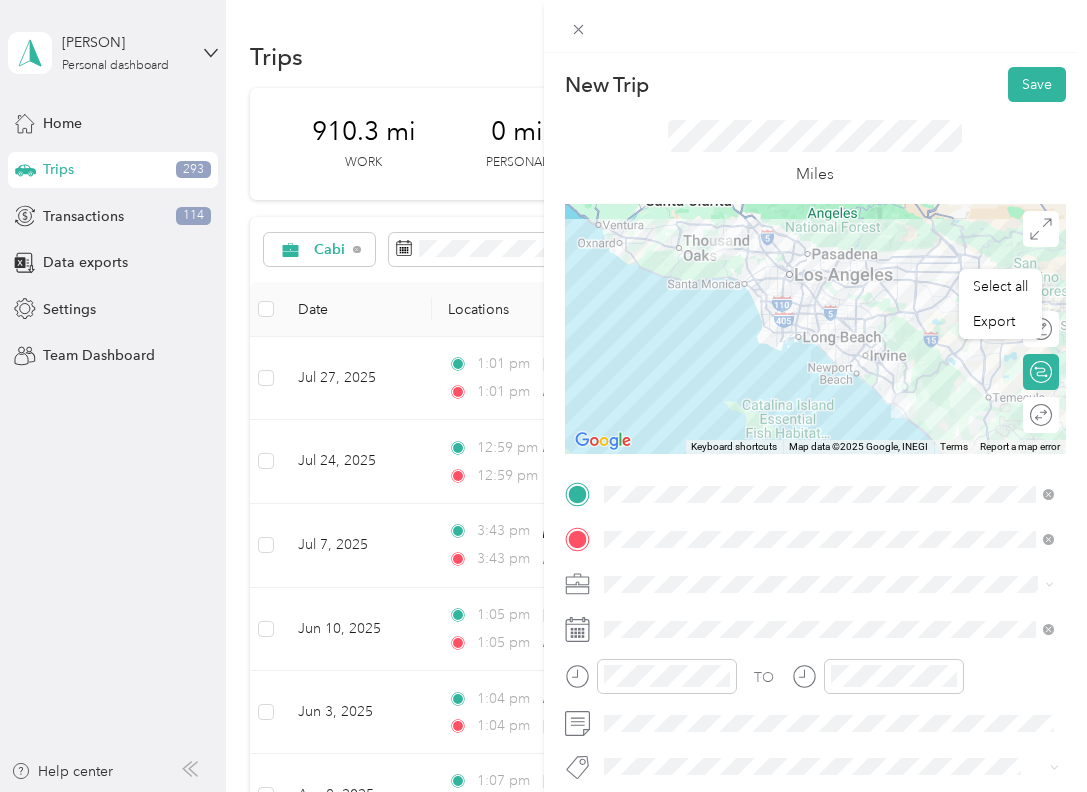 click on "Cabi" at bounding box center [829, 469] 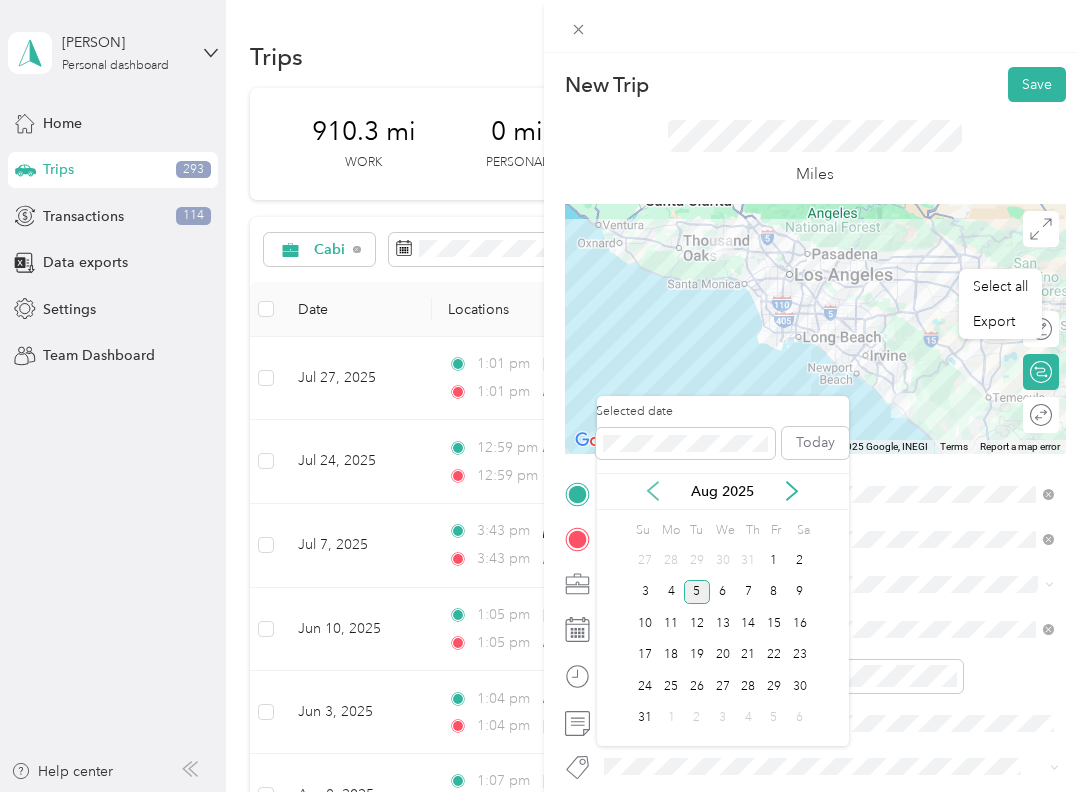 click 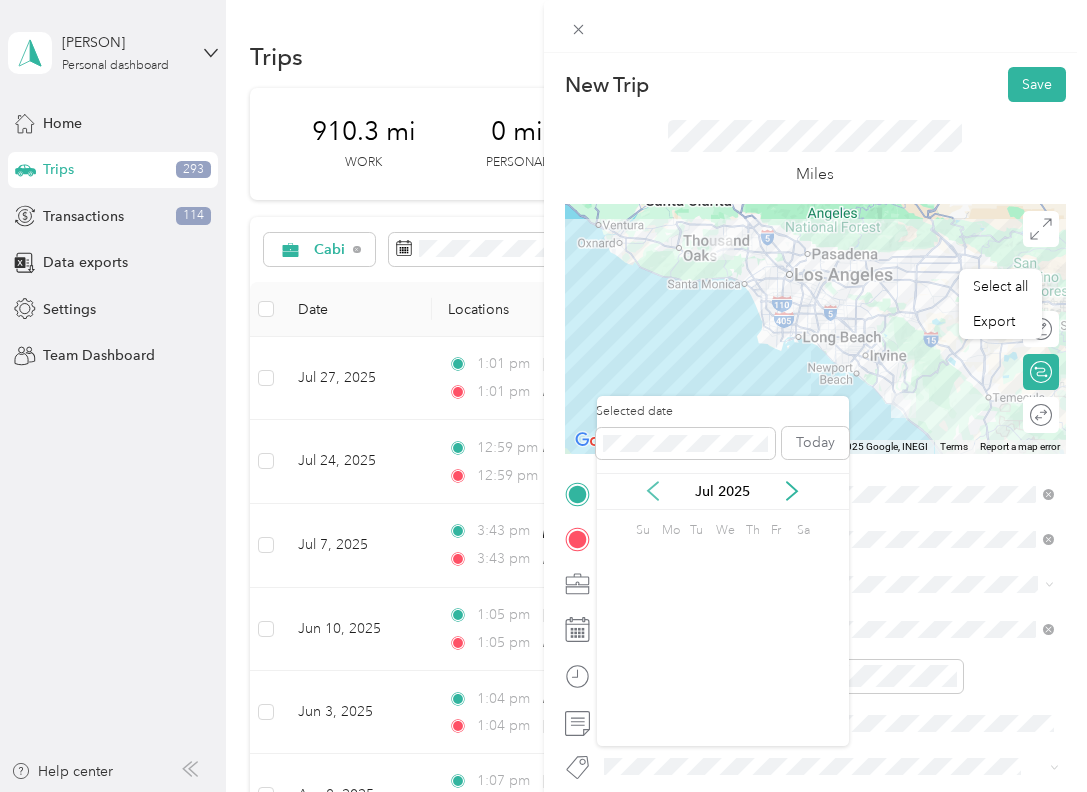 click 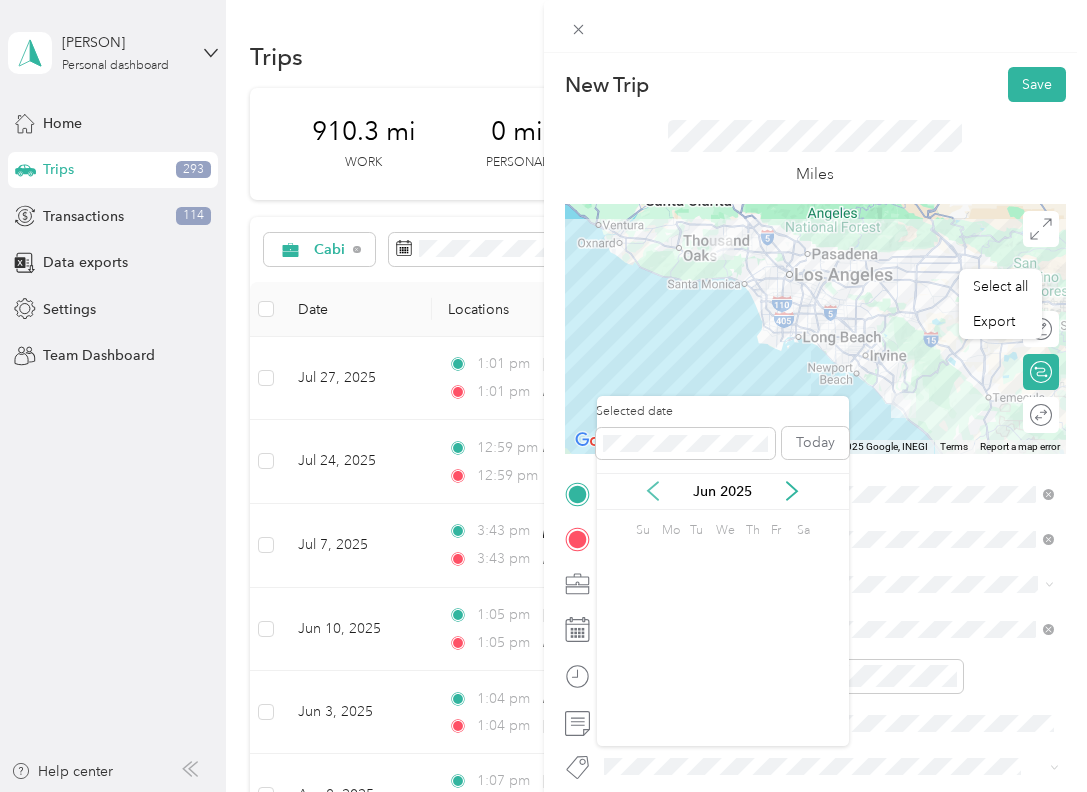 click 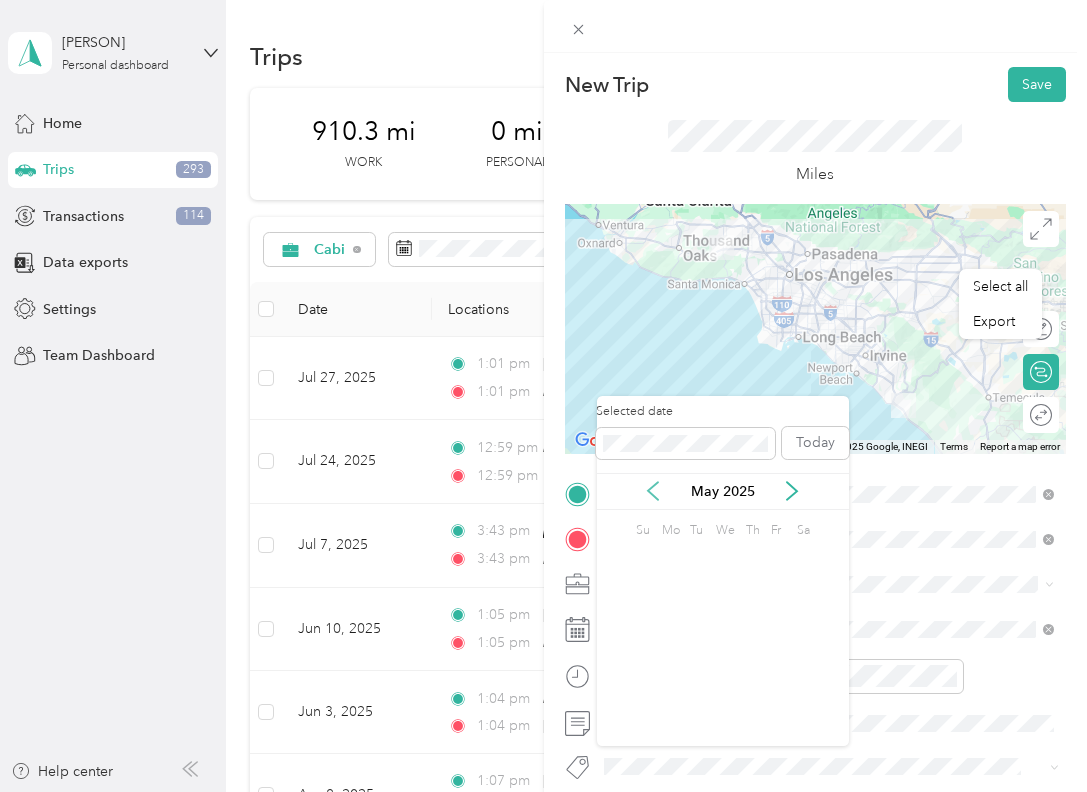 click 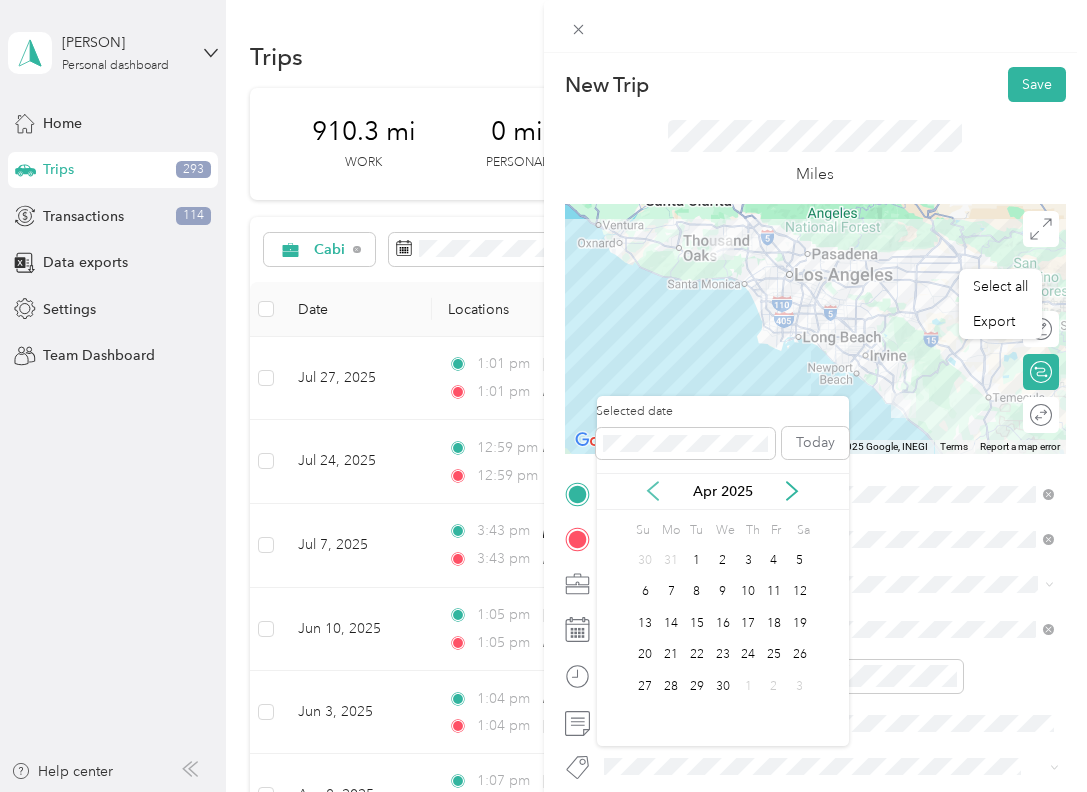 click 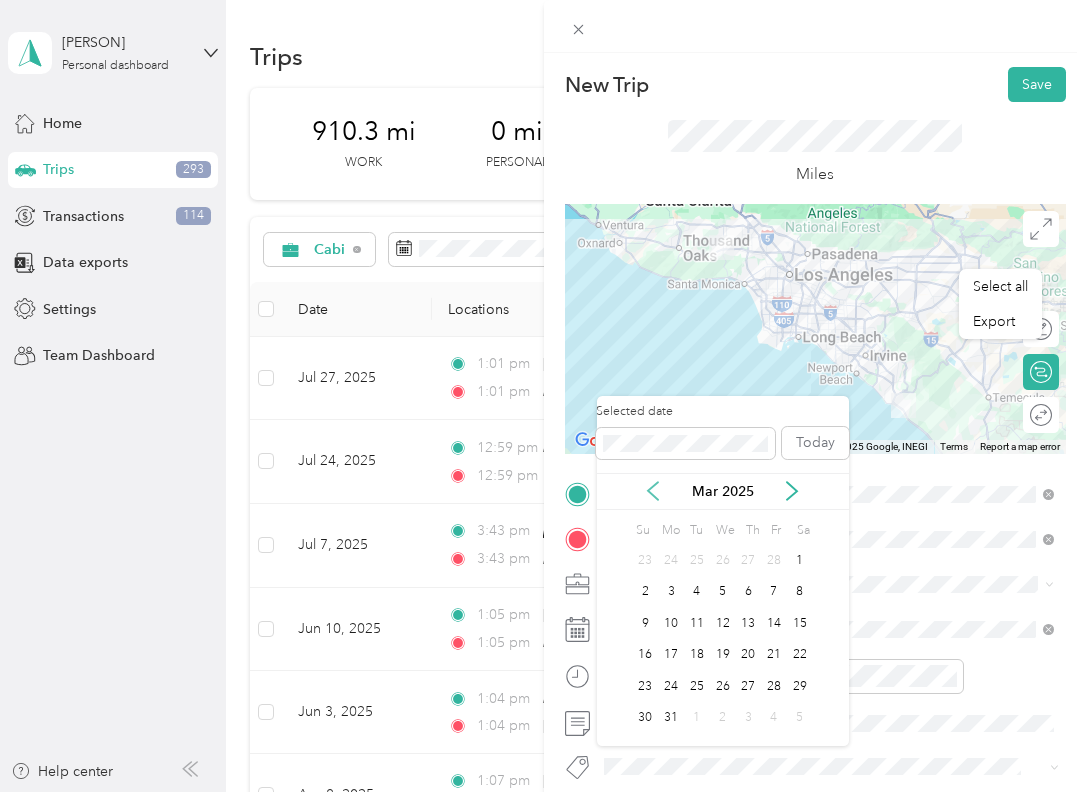 click 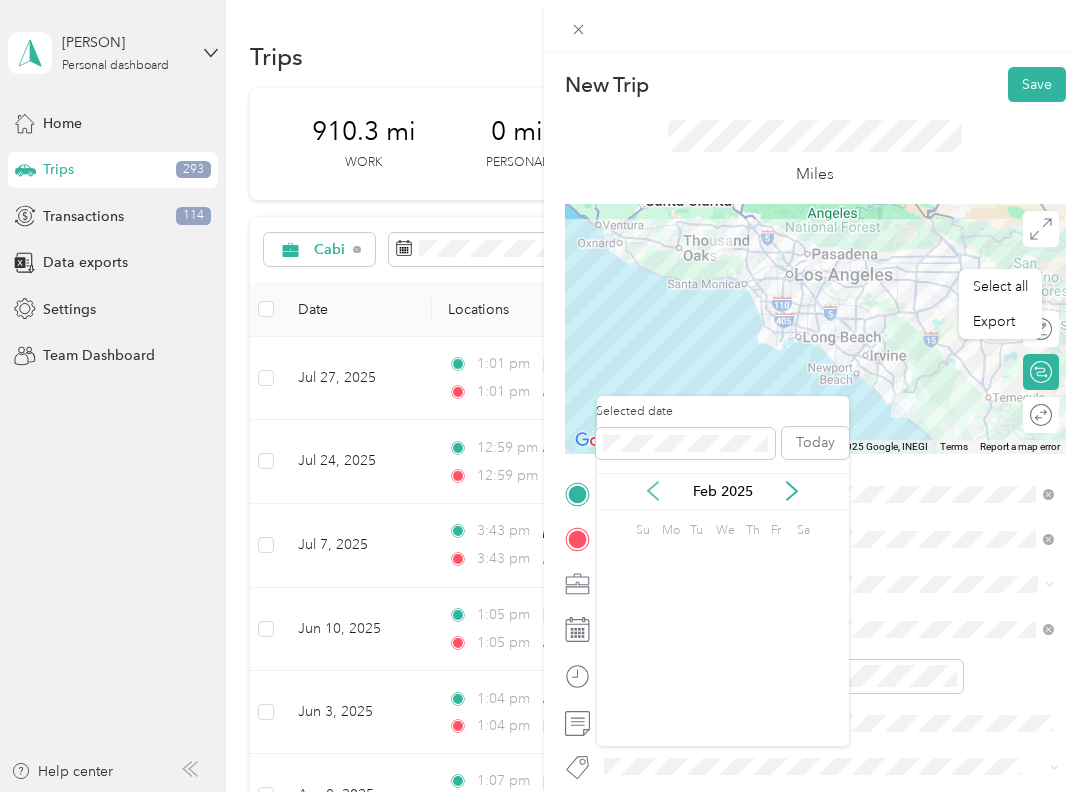 click 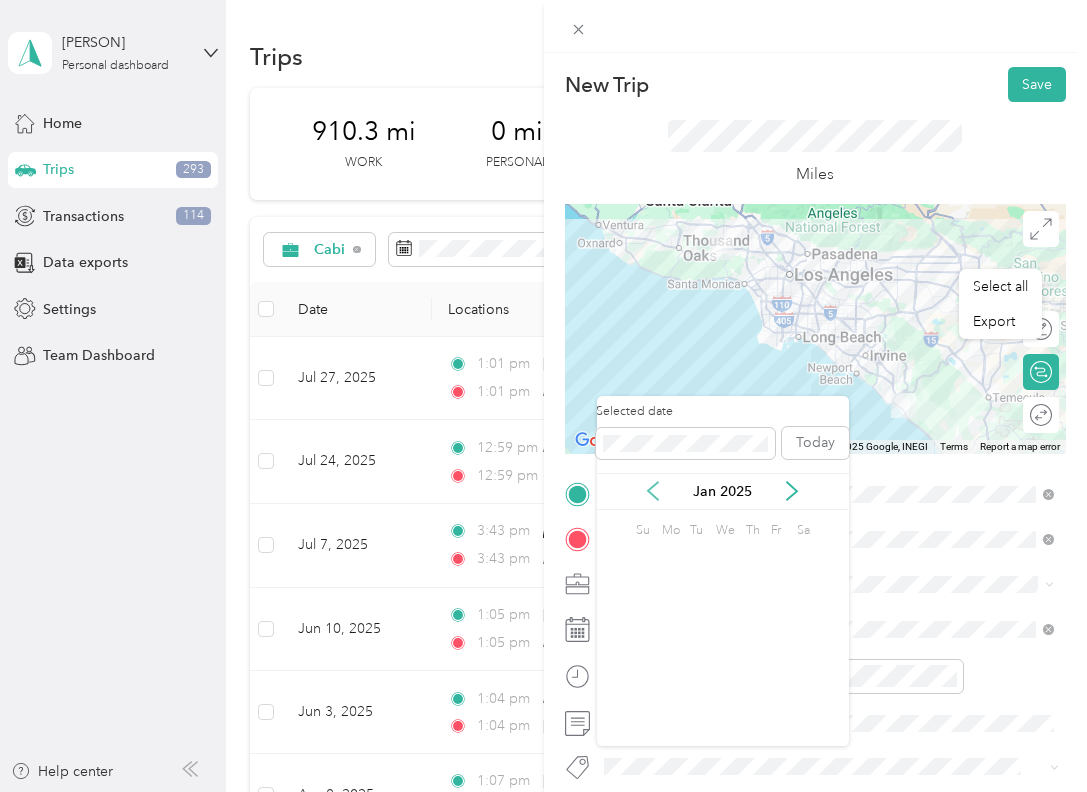 click 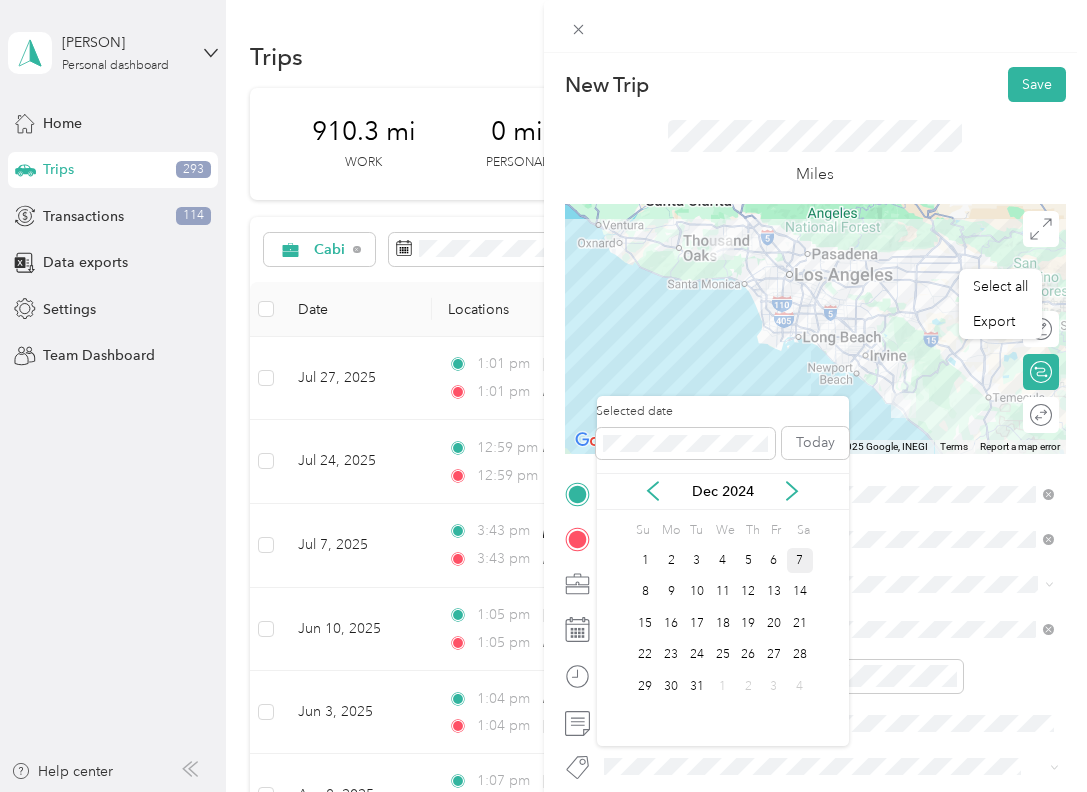 click on "7" at bounding box center [800, 560] 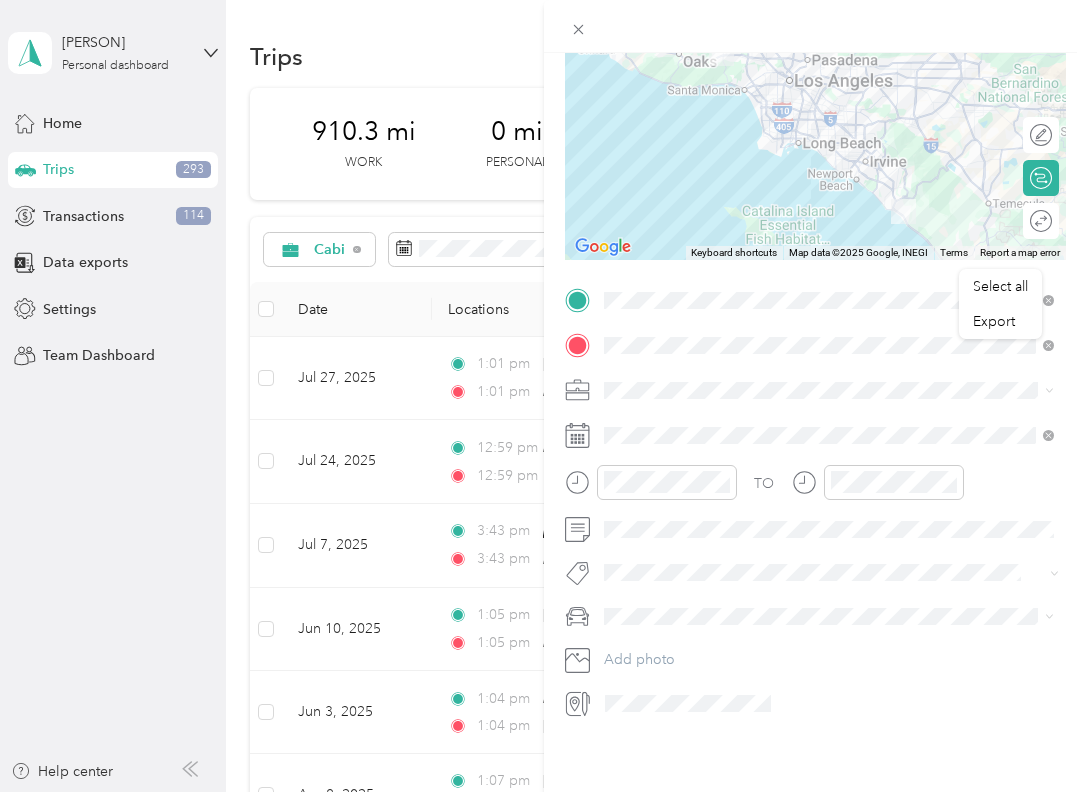 scroll, scrollTop: 367, scrollLeft: 0, axis: vertical 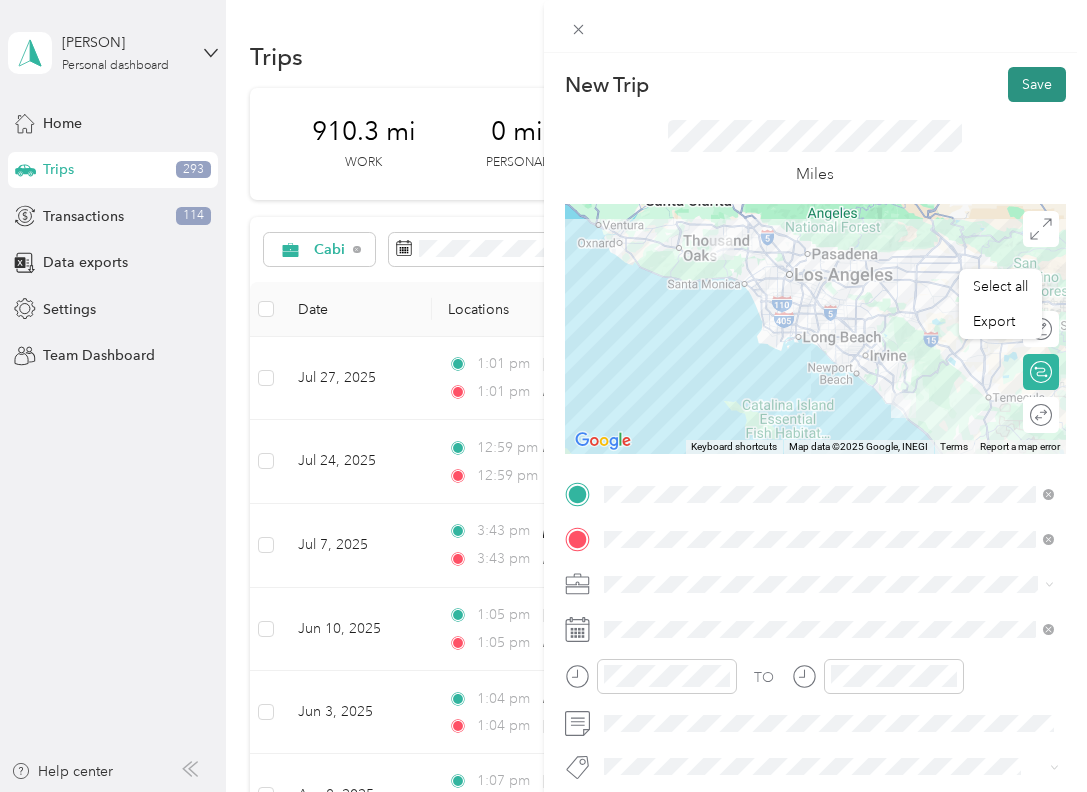 click on "Save" at bounding box center (1037, 84) 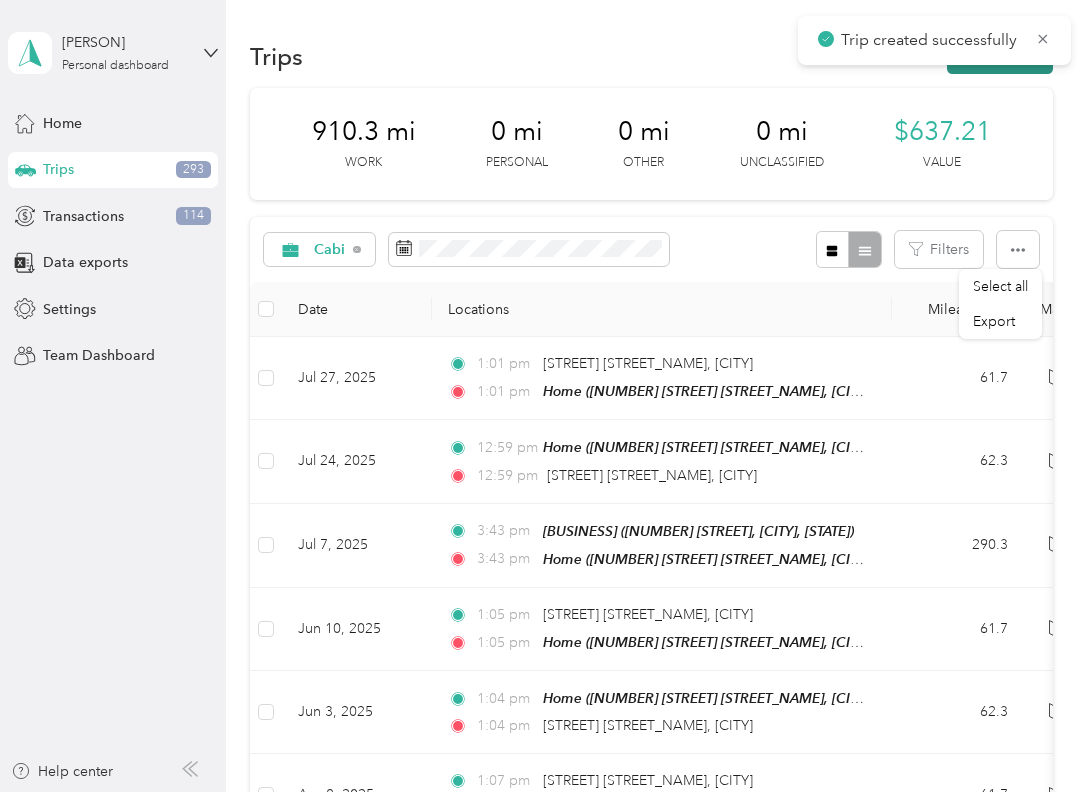 click on "New trip" at bounding box center (1000, 56) 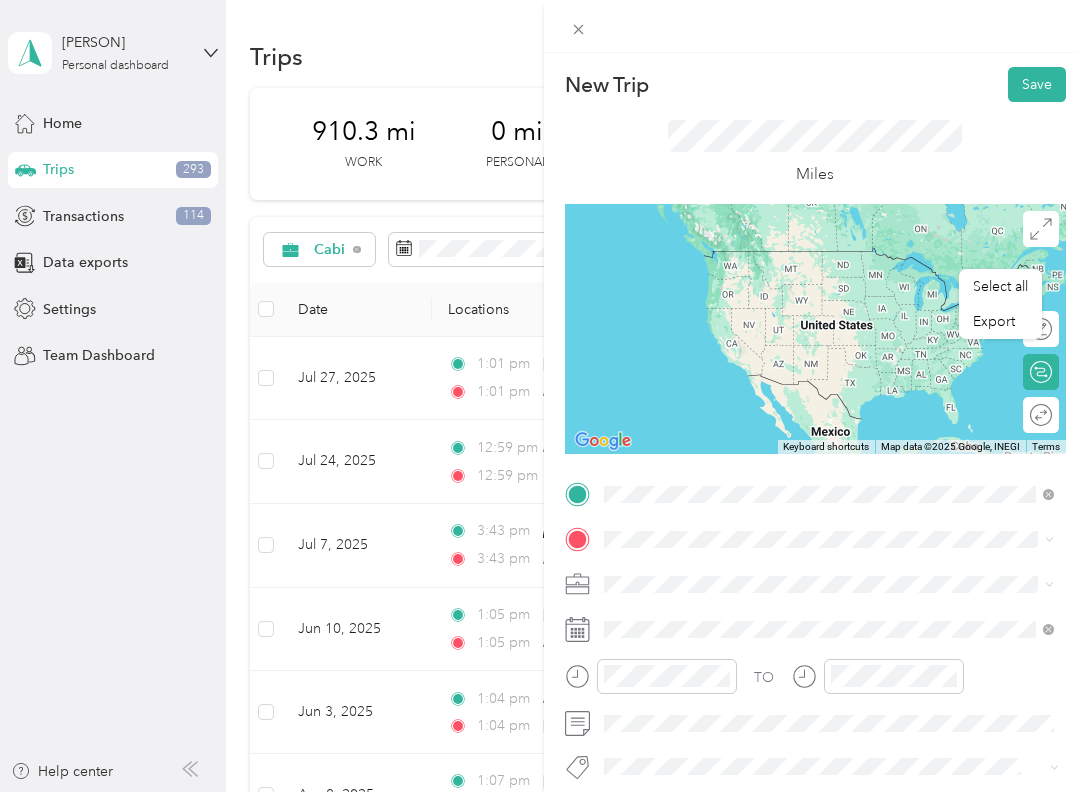 click on "[CITY]
[STATE], [COUNTRY]" at bounding box center (706, 574) 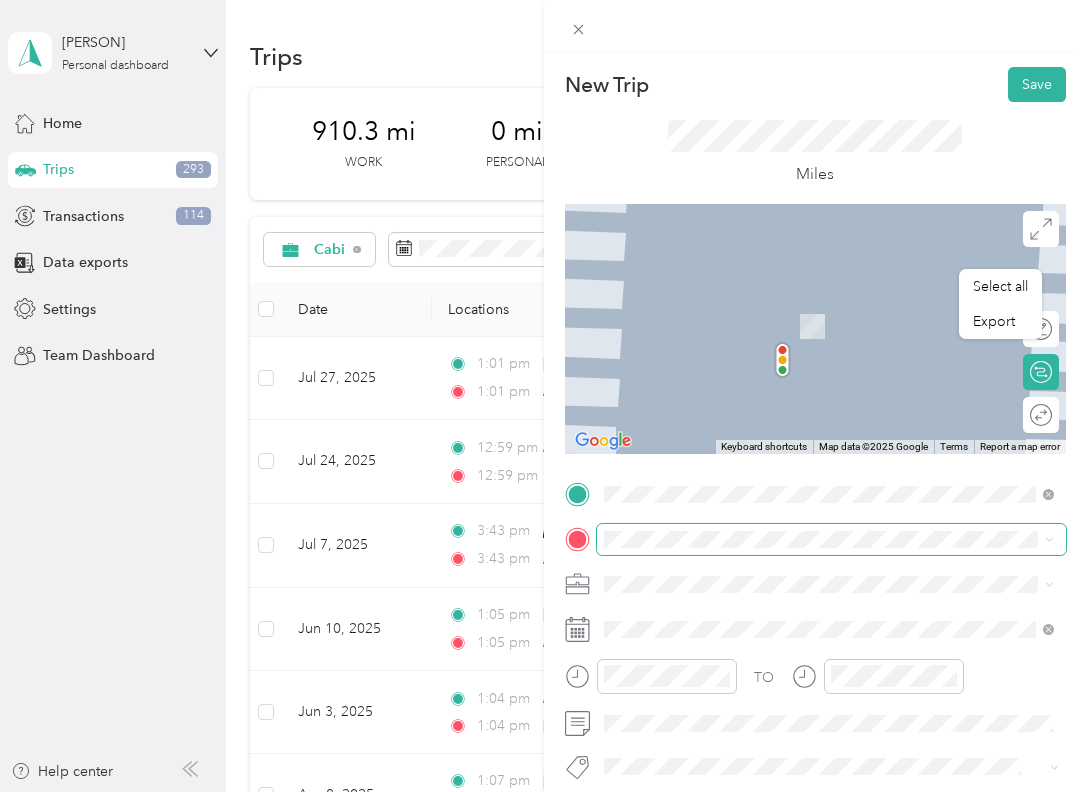 click at bounding box center [832, 539] 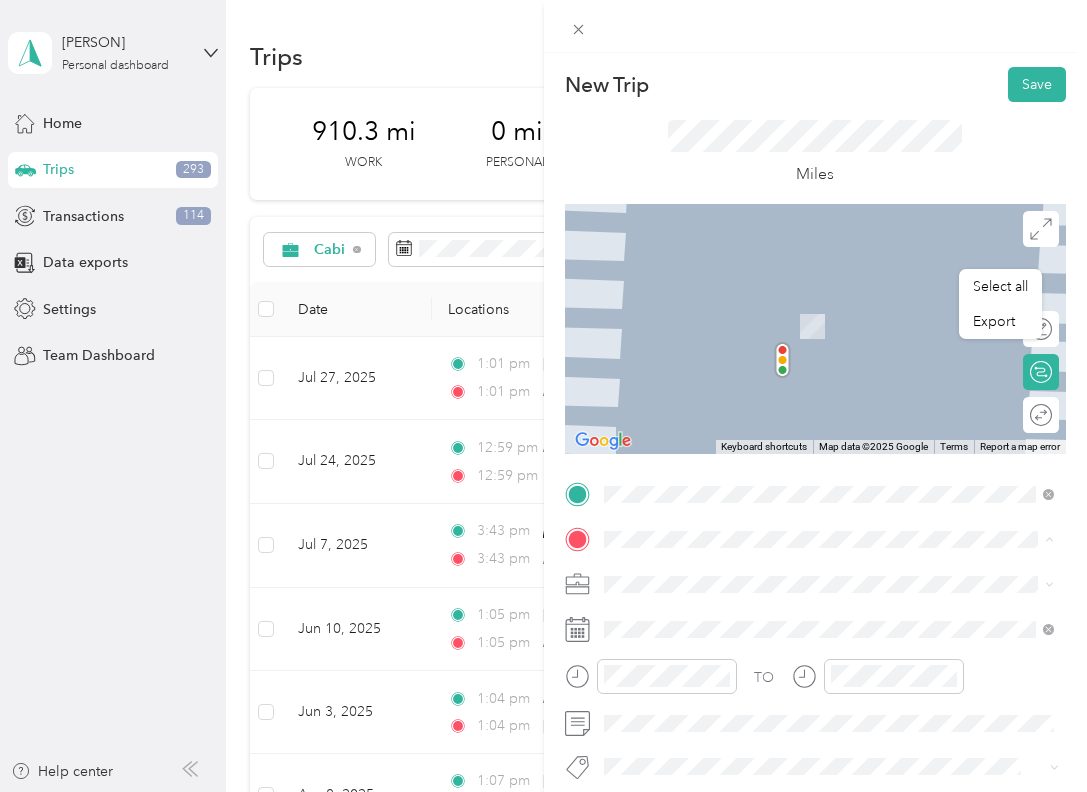 click on "[NUMBER] [STREET], [CITY], [STATE], [COUNTRY]" at bounding box center (796, 640) 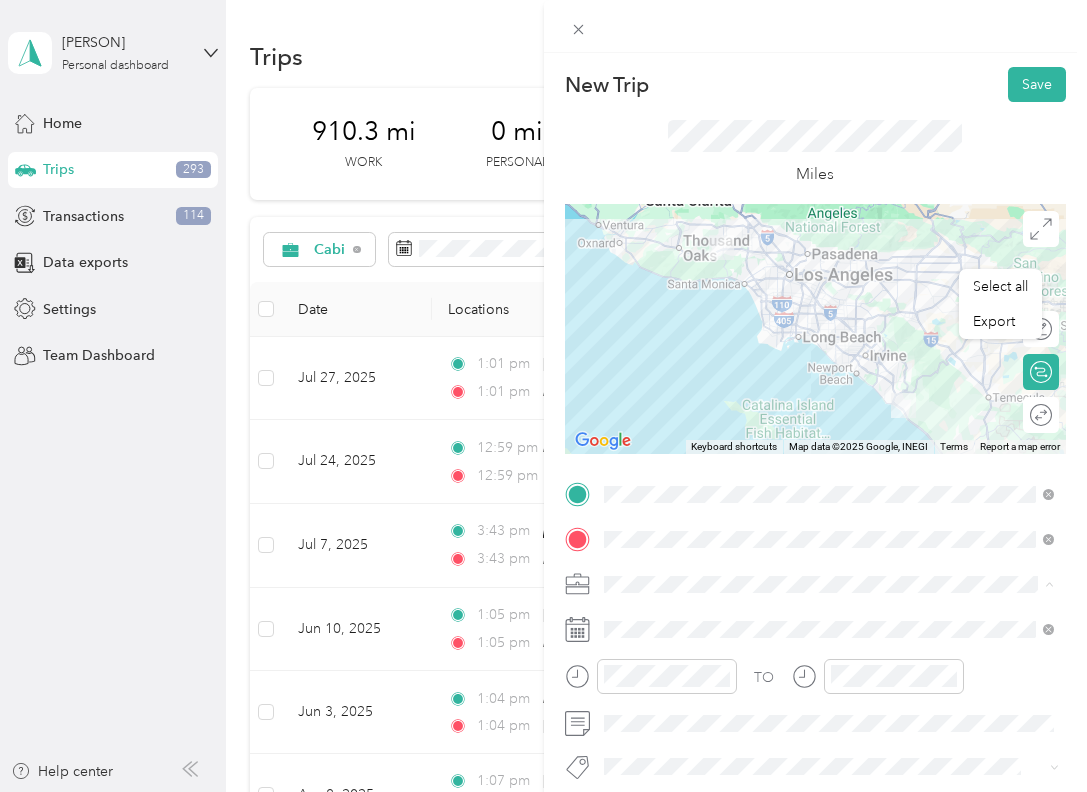 click on "Cabi" at bounding box center (829, 478) 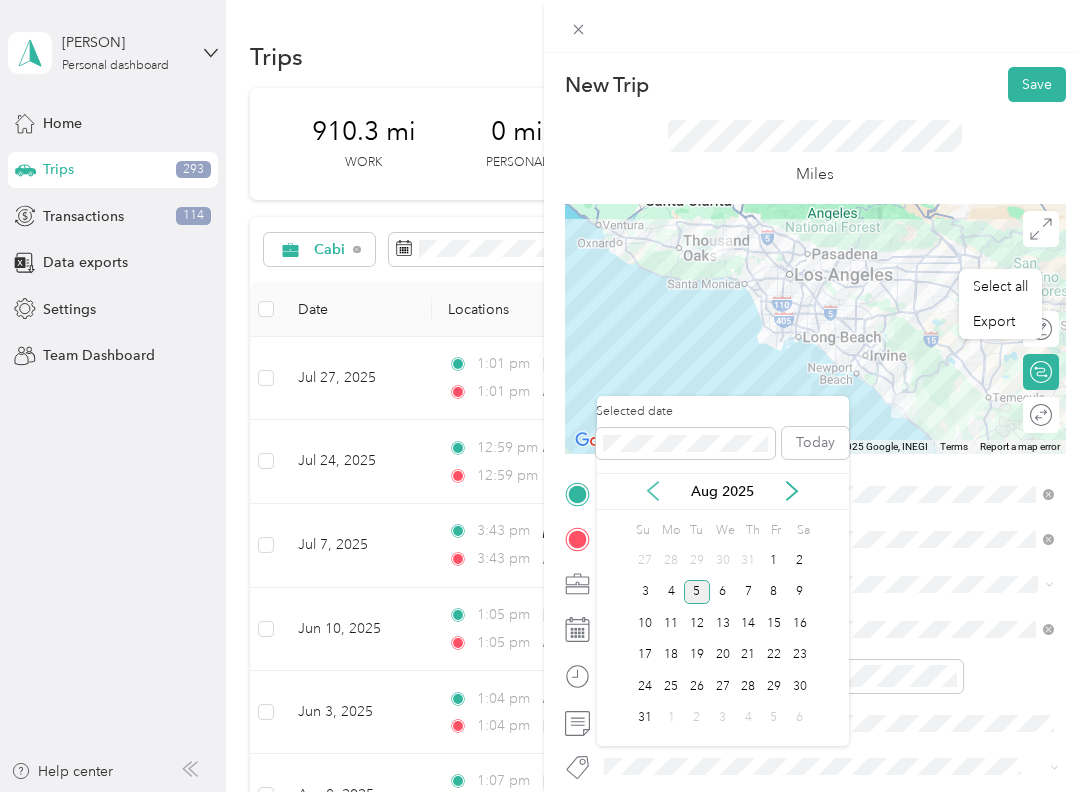 click 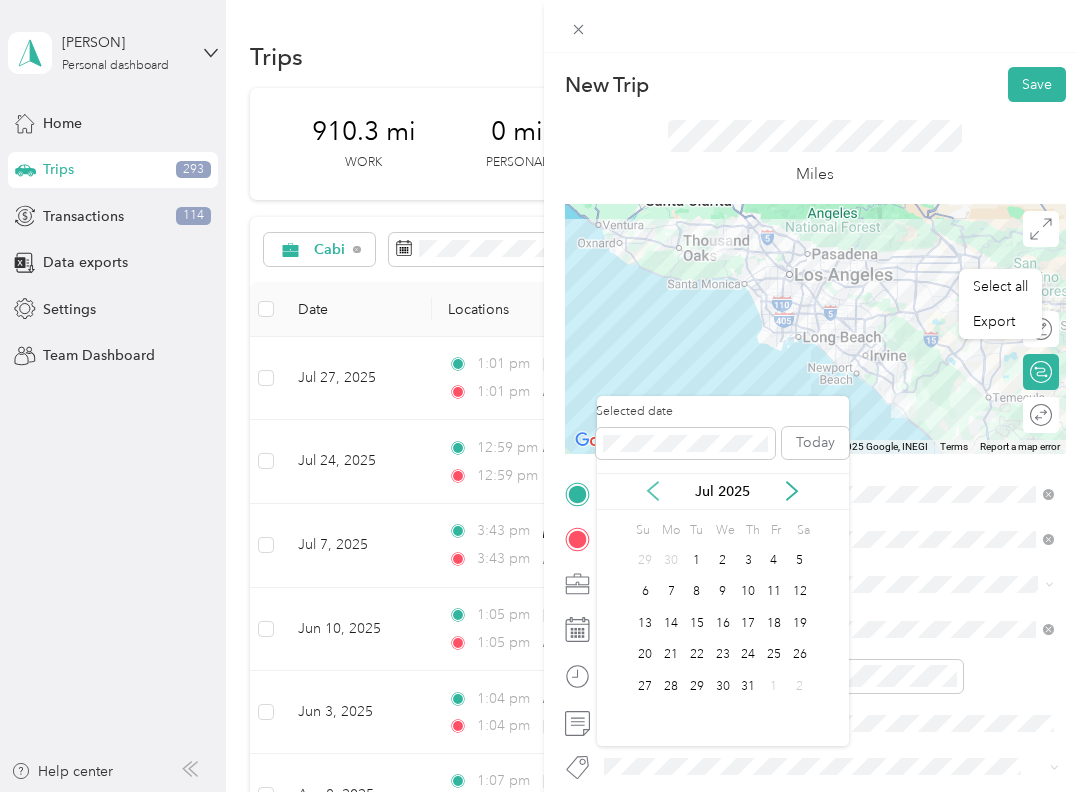 click 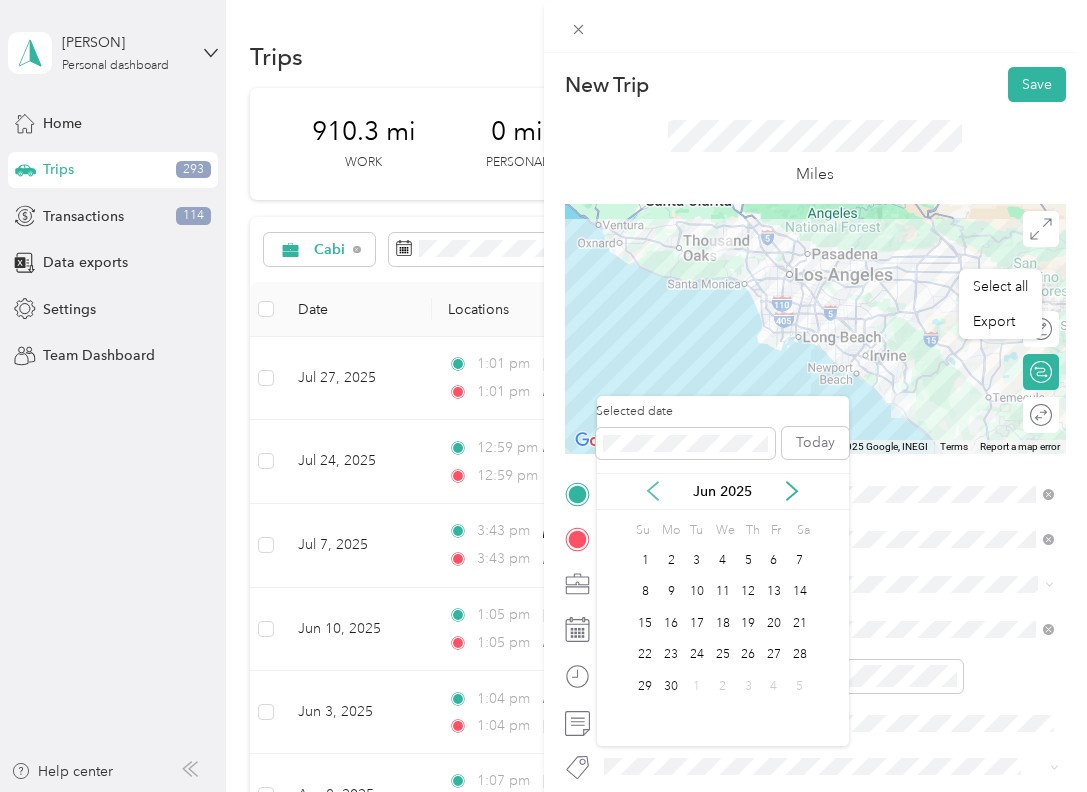 click 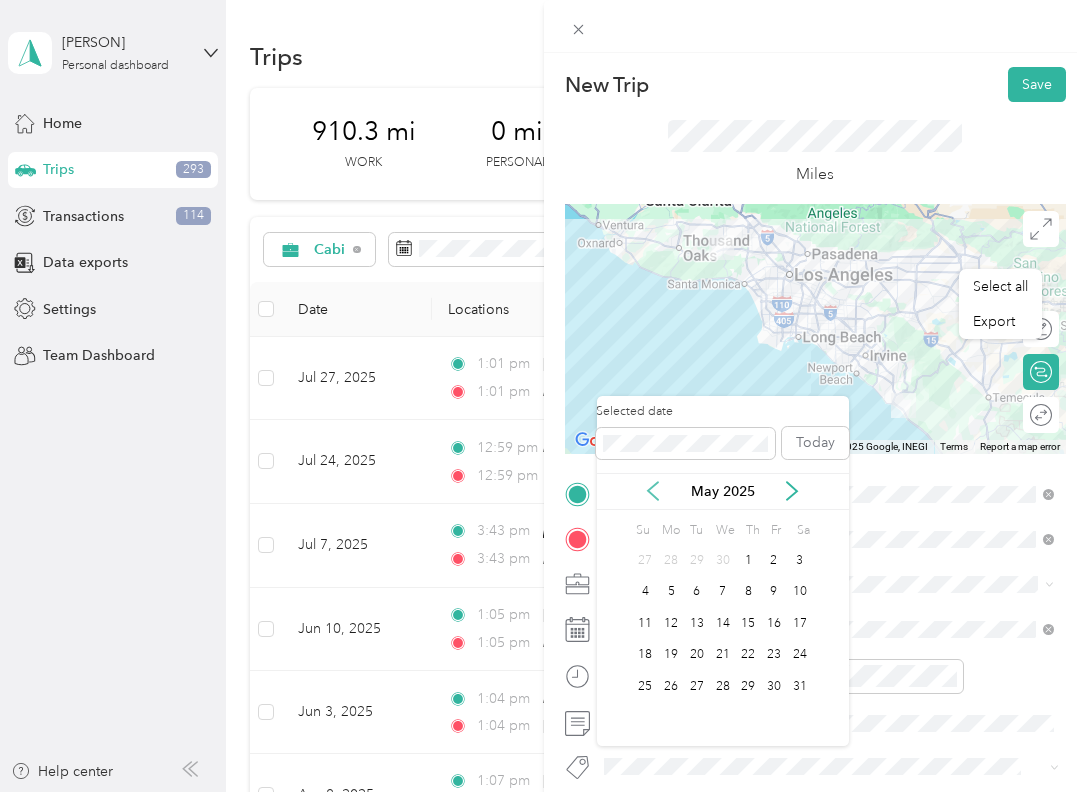 click 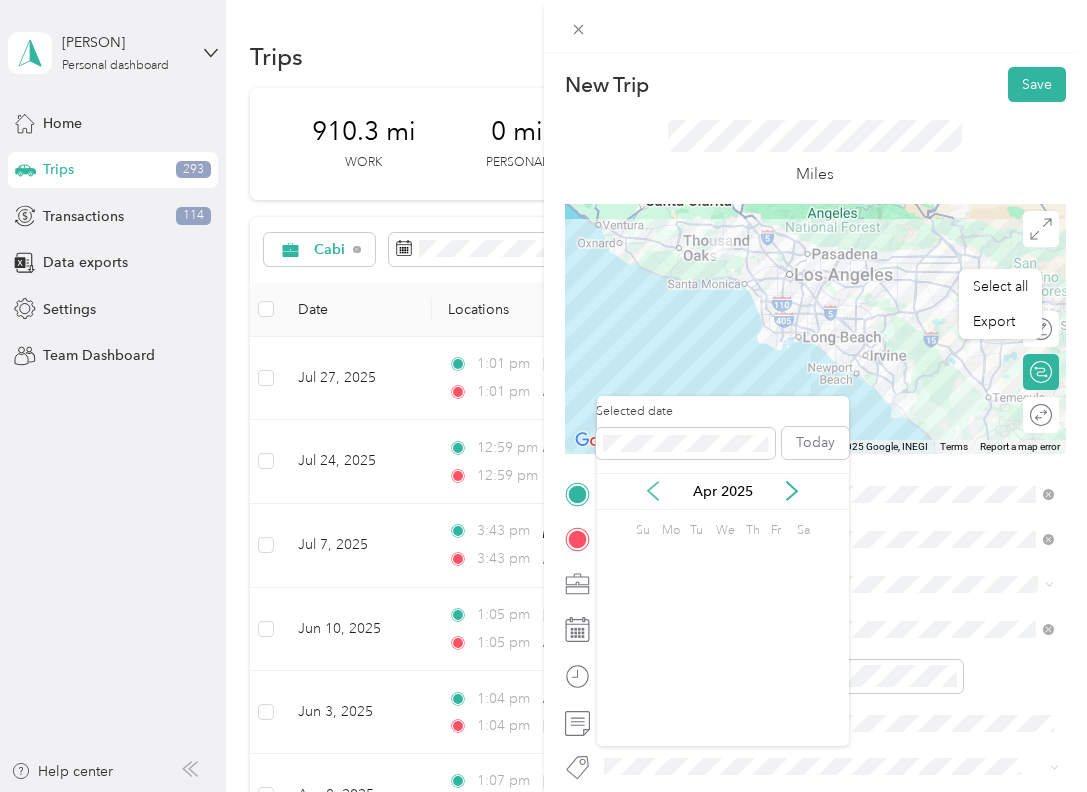 click 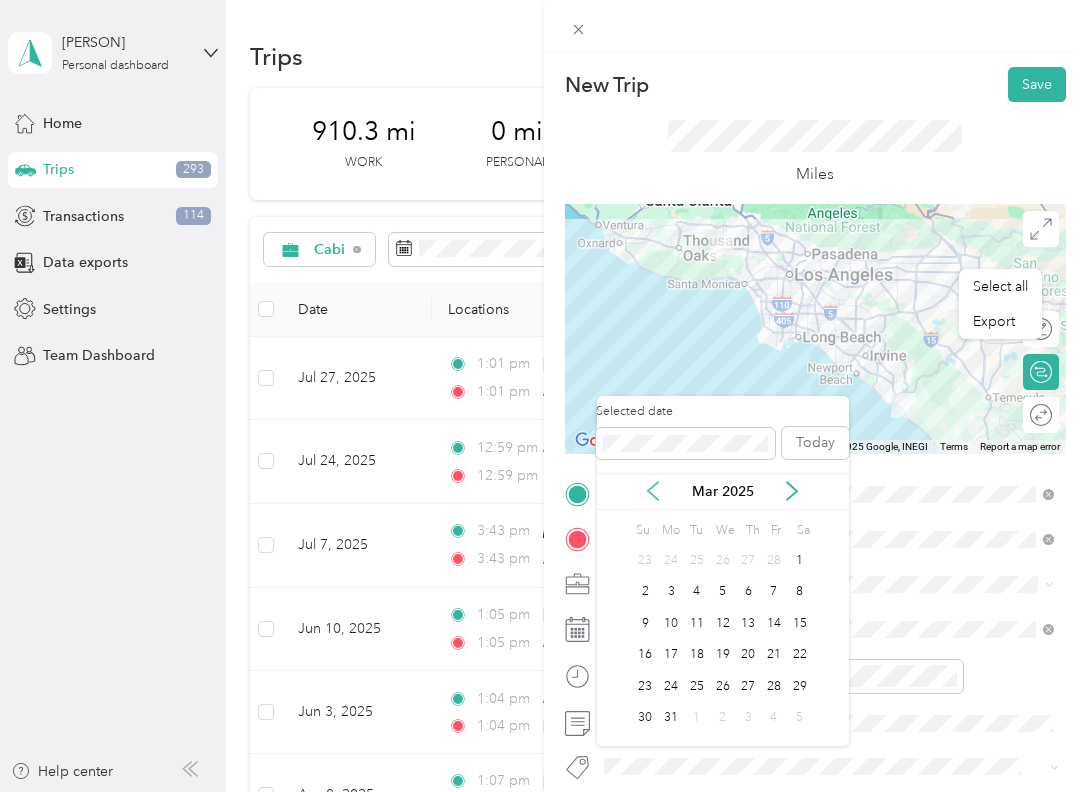 click 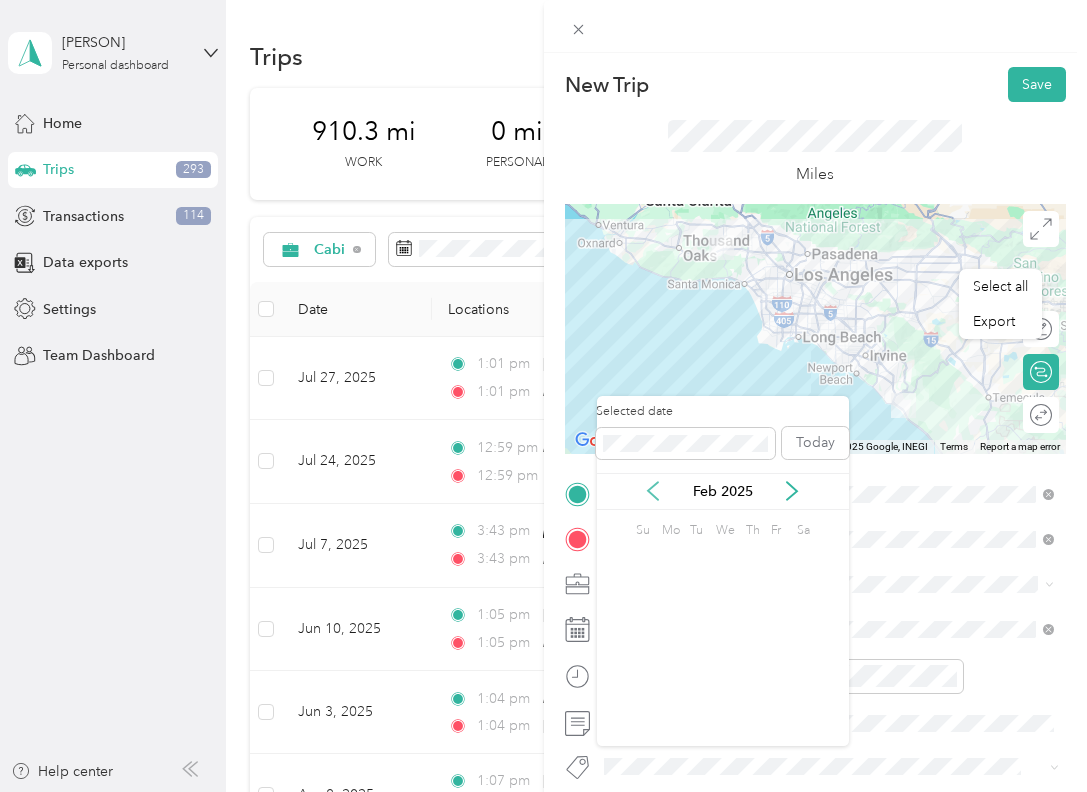 click 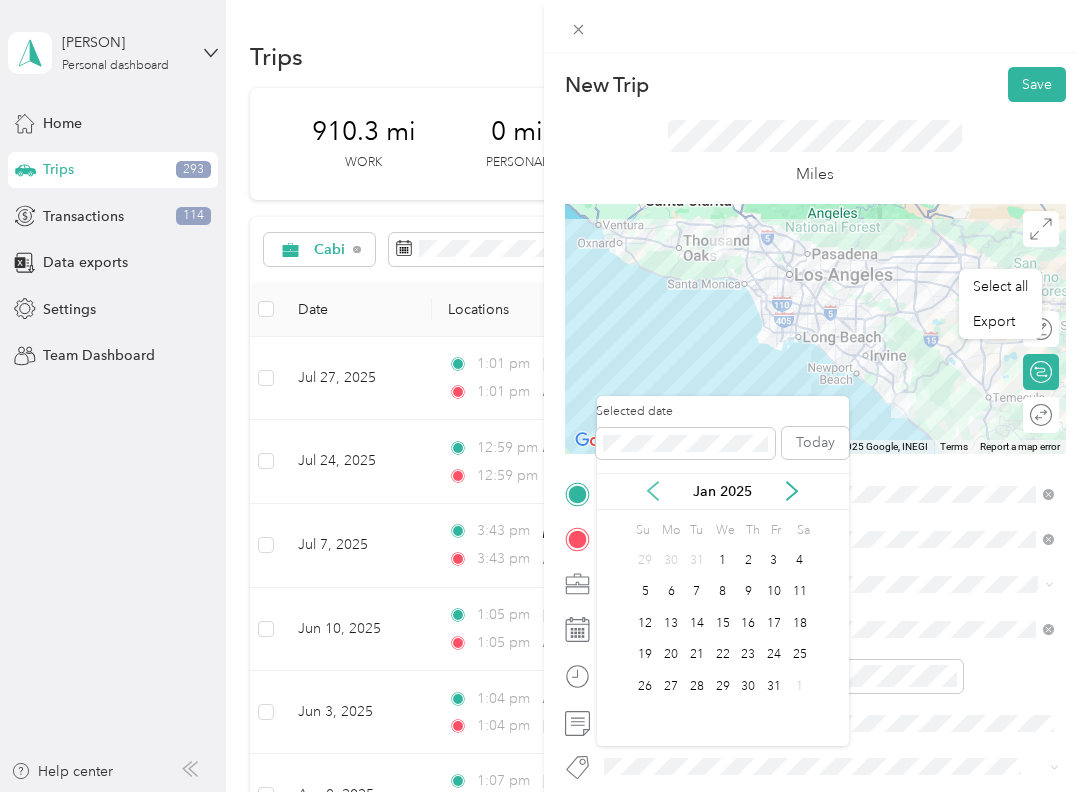 click 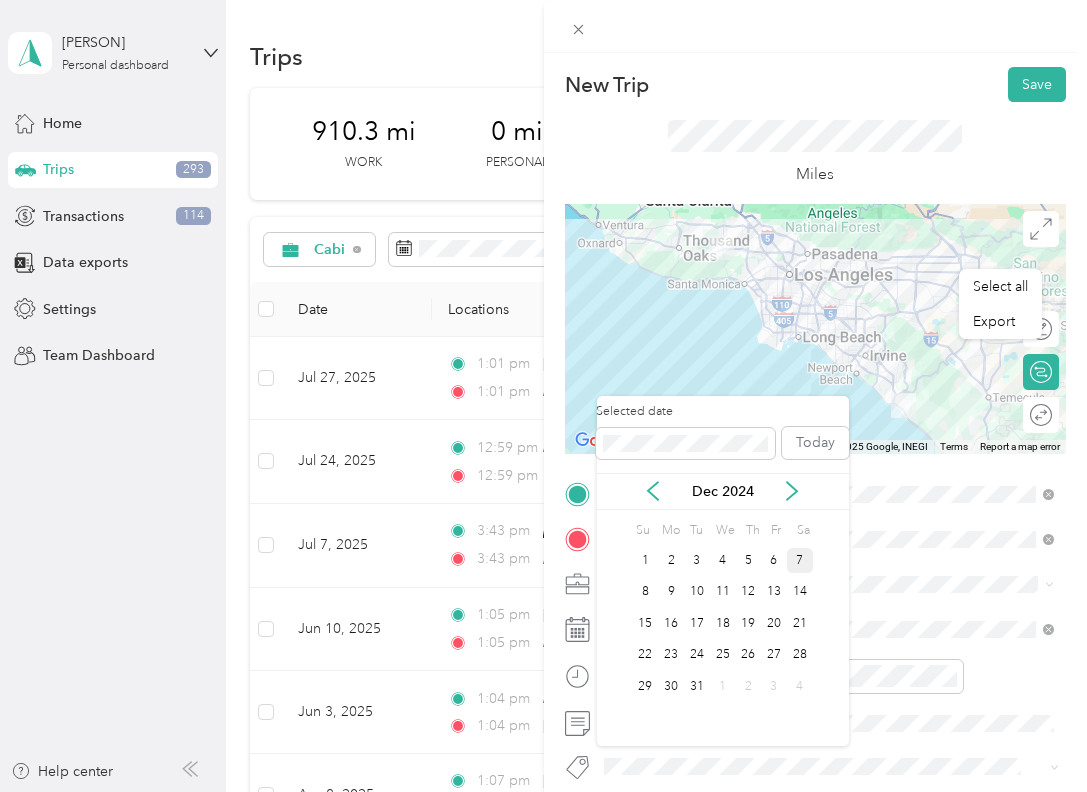 click on "7" at bounding box center (800, 560) 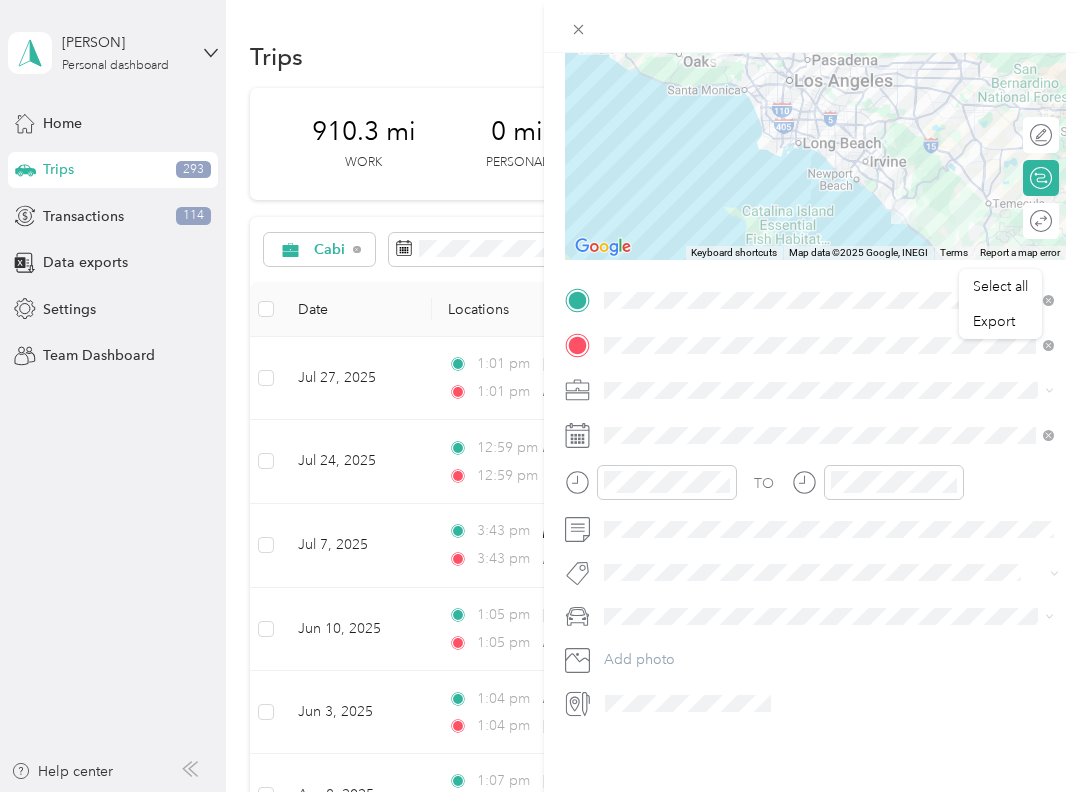 scroll, scrollTop: 436, scrollLeft: 0, axis: vertical 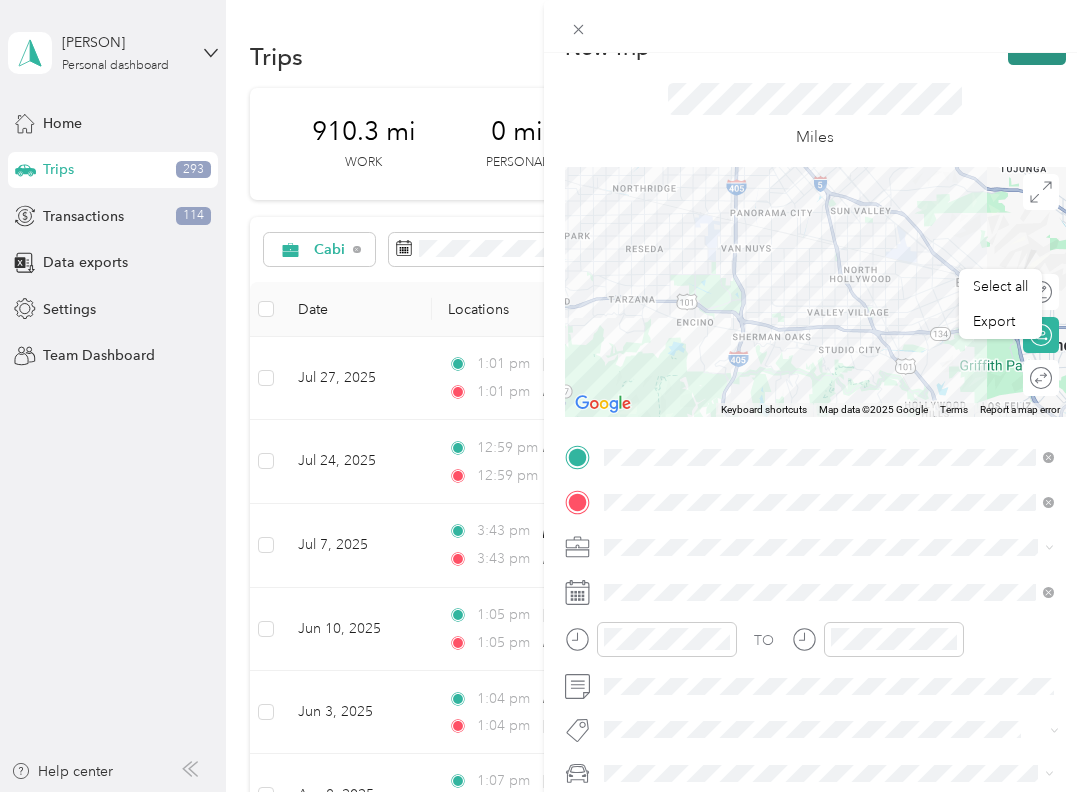 click on "Save" at bounding box center [1037, 47] 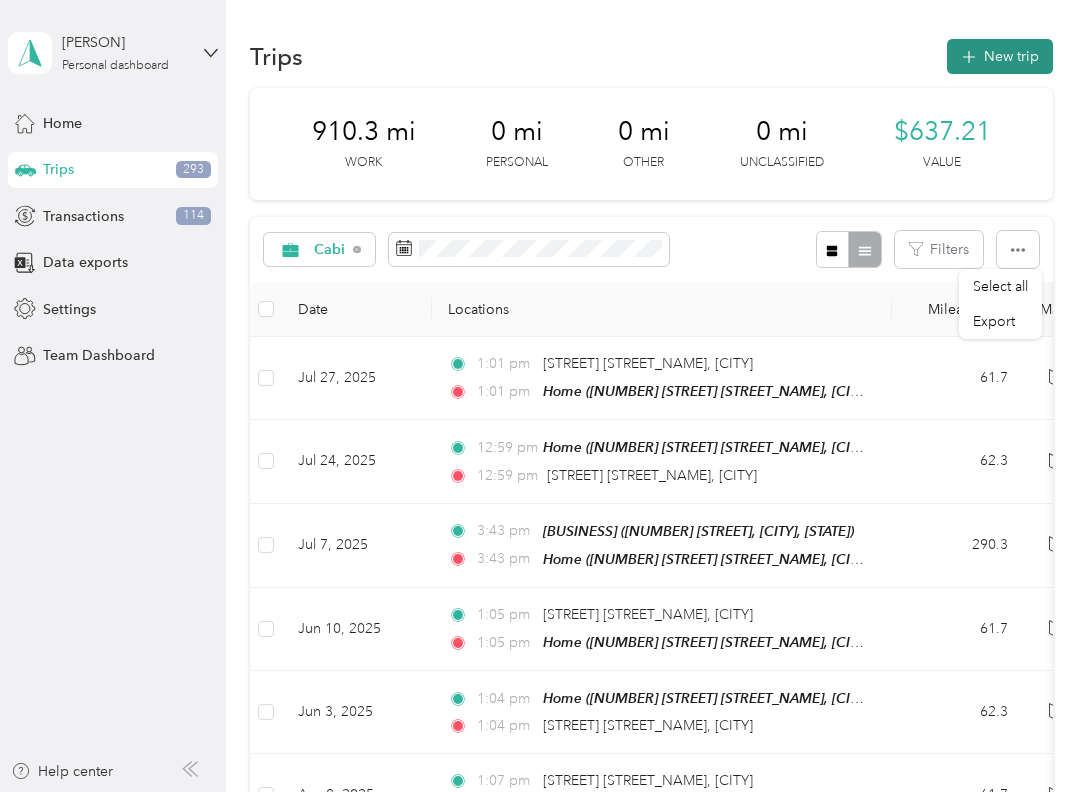 click on "New trip" at bounding box center (1000, 56) 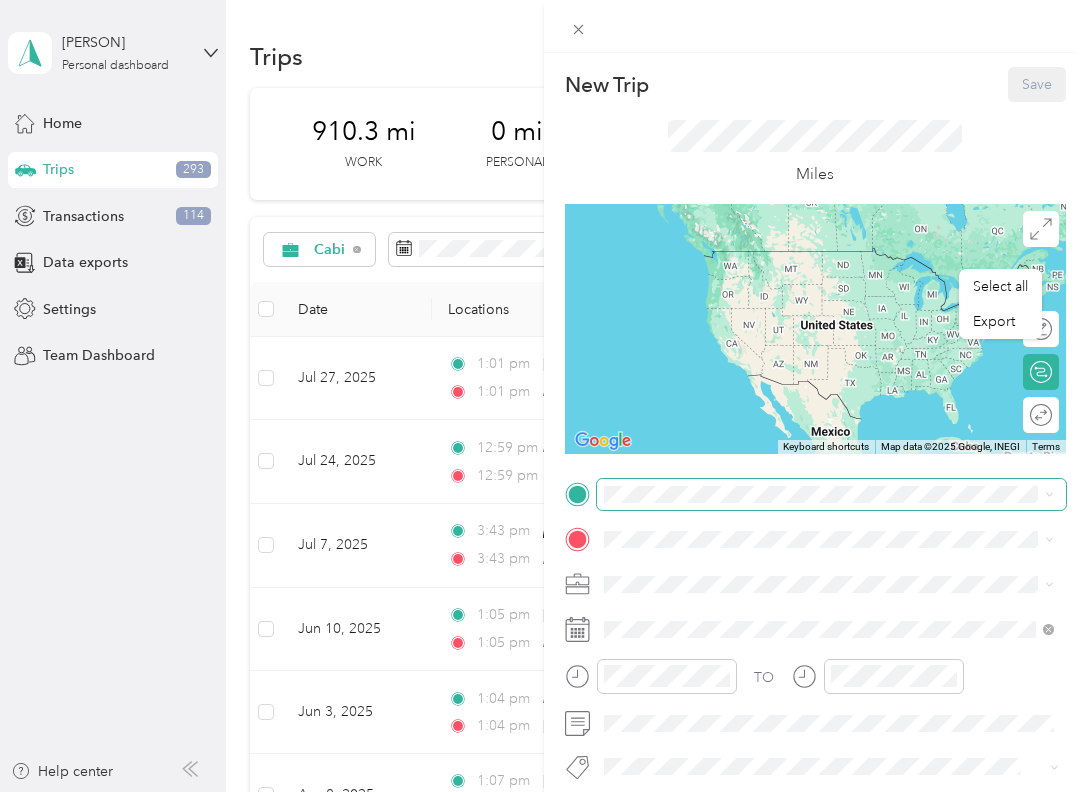 click at bounding box center (832, 494) 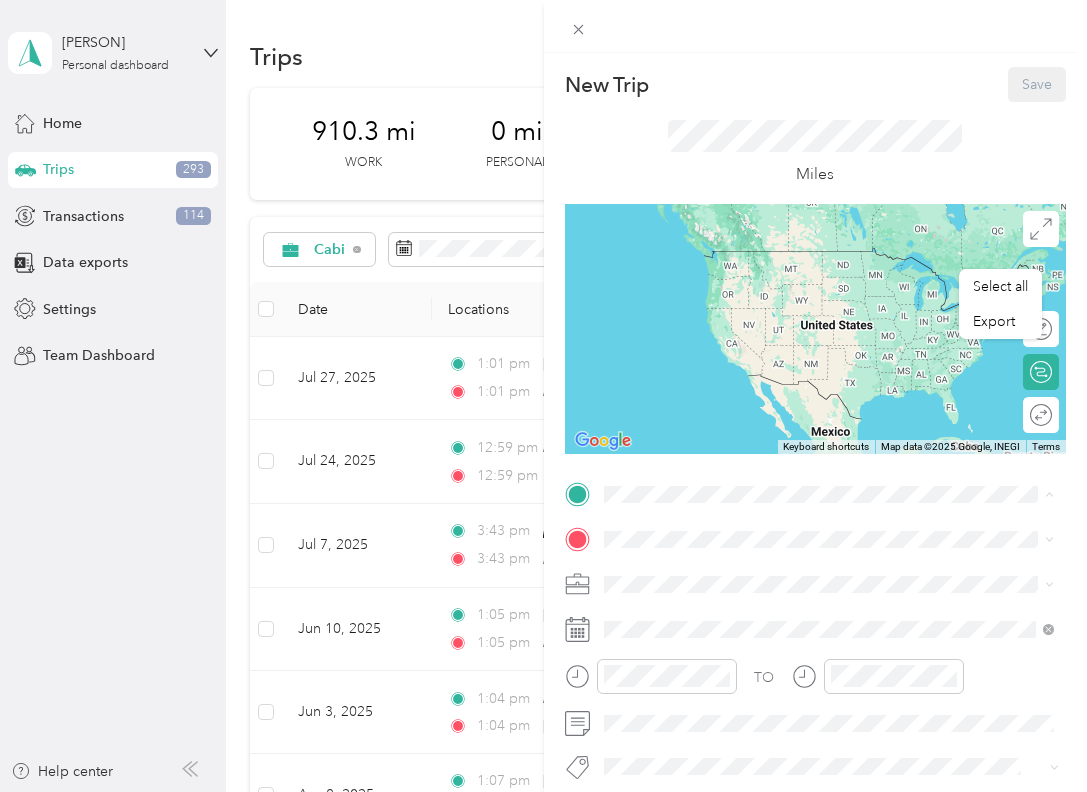 click on "[NUMBER] [STREET], [CITY], [STATE], [COUNTRY]" at bounding box center [796, 595] 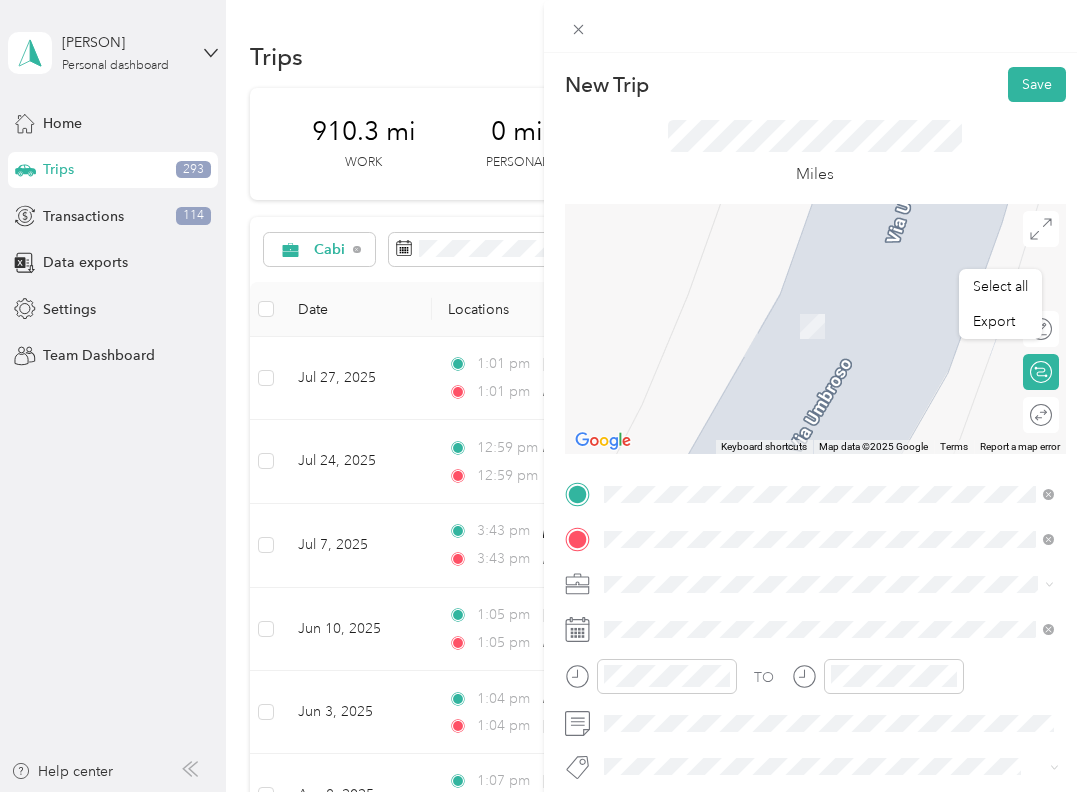 click on "[STREET]
[CITY], [STATE] [POSTAL_CODE], [COUNTRY]" at bounding box center (829, 360) 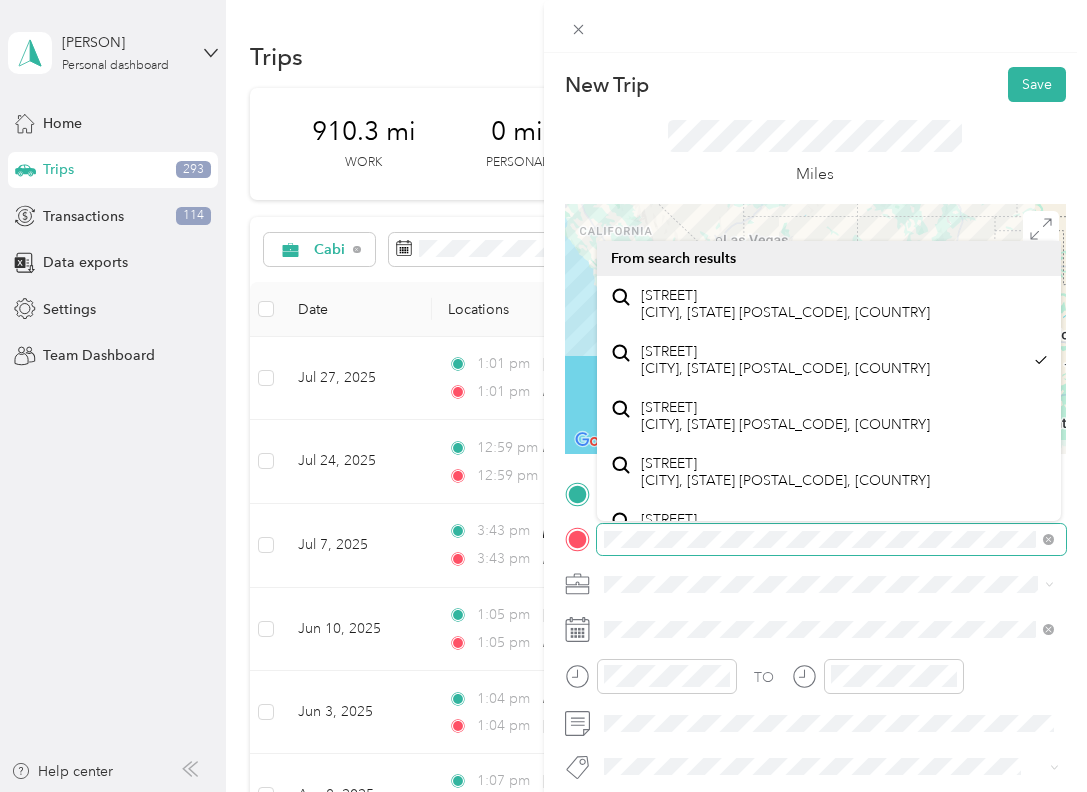 click on "New Trip Save This trip cannot be edited because it is either under review, approved, or paid. Contact your Team Manager to edit it. Miles ← Move left → Move right ↑ Move up ↓ Move down + Zoom in - Zoom out Home Jump left by 75% End Jump right by 75% Page Up Jump up by 75% Page Down Jump down by 75% Keyboard shortcuts Map Data Map data ©2025 Google, INEGI Map data ©2025 Google, INEGI 200 km  Click to toggle between metric and imperial units Terms Report a map error Edit route Calculate route Round trip TO Add photo" at bounding box center (816, 490) 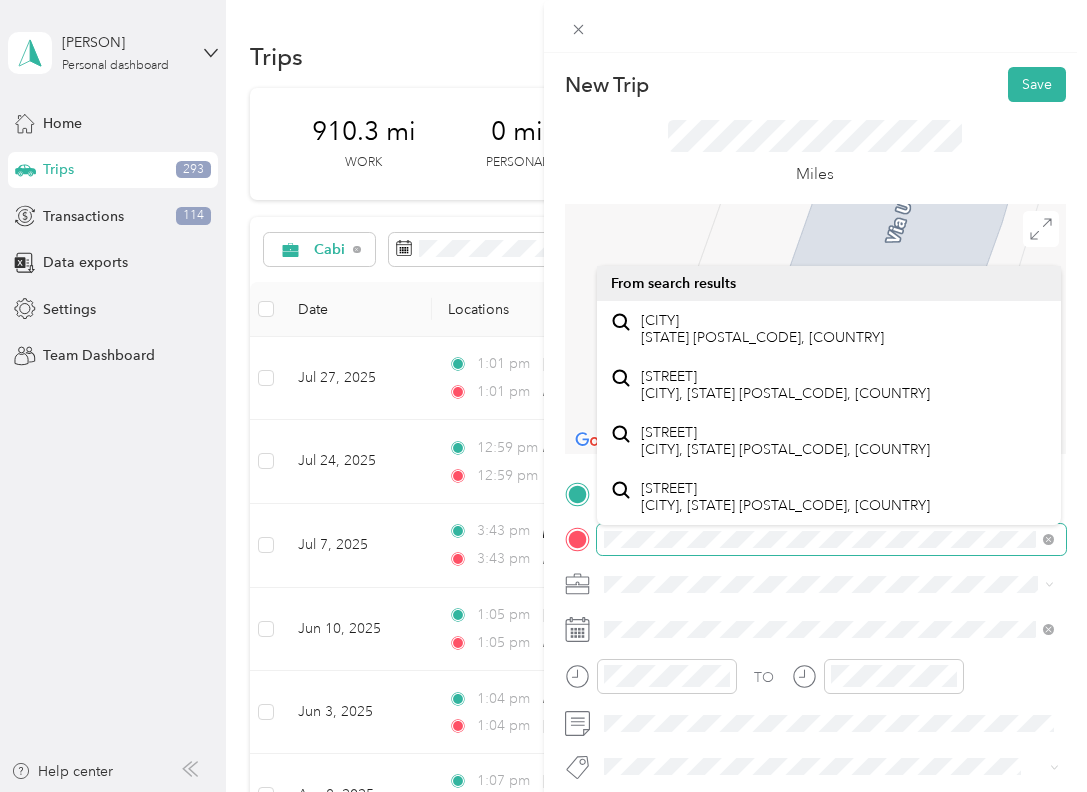 click on "New Trip Save This trip cannot be edited because it is either under review, approved, or paid. Contact your Team Manager to edit it. Miles ← Move left → Move right ↑ Move up ↓ Move down + Zoom in - Zoom out Home Jump left by 75% End Jump right by 75% Page Up Jump up by 75% Page Down Jump down by 75% Keyboard shortcuts Map Data Map data ©2025 Google Map data ©2025 Google 2 m  Click to toggle between metric and imperial units Terms Report a map error Edit route Calculate route Round trip TO Add photo" at bounding box center [543, 396] 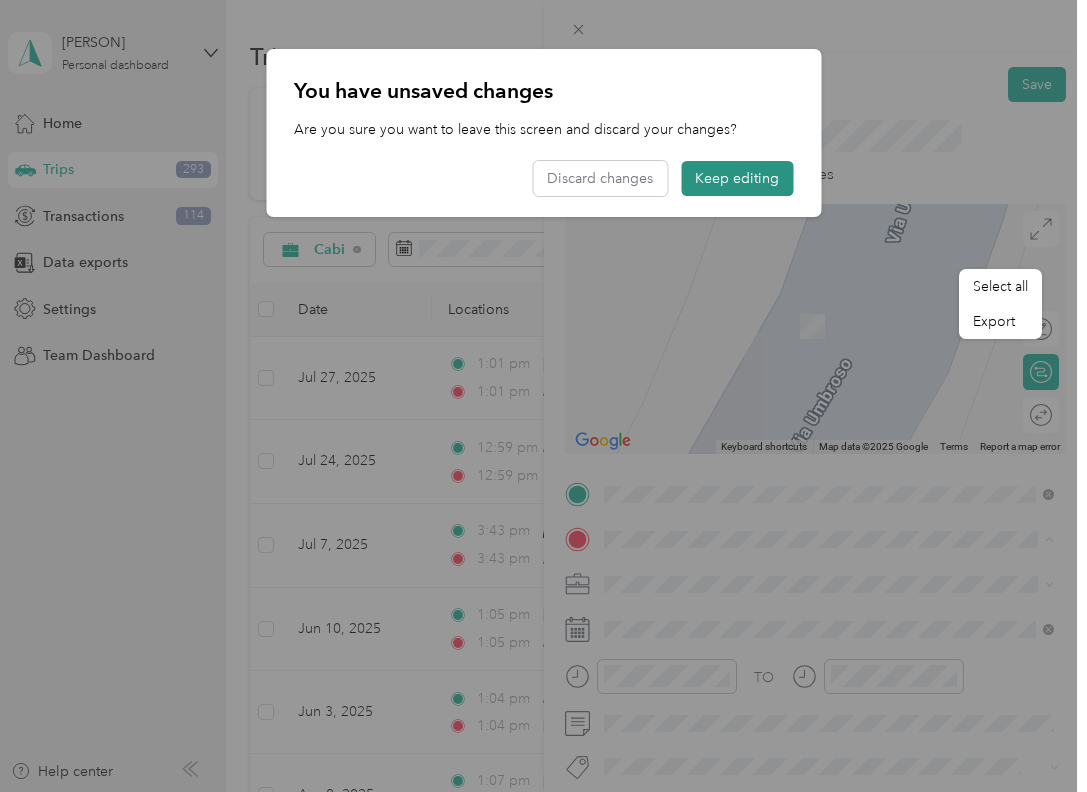 click on "Keep editing" at bounding box center (737, 178) 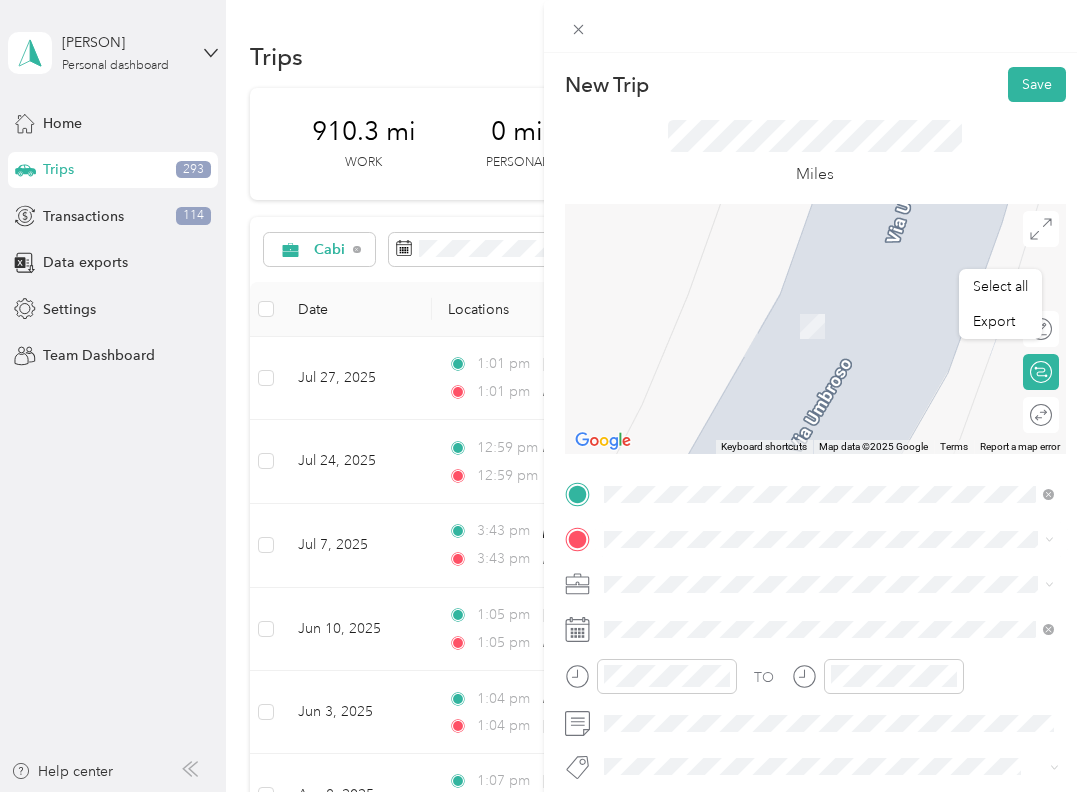 click on "[STREET]
[CITY], [STATE] [POSTAL_CODE], [COUNTRY]" at bounding box center (829, 327) 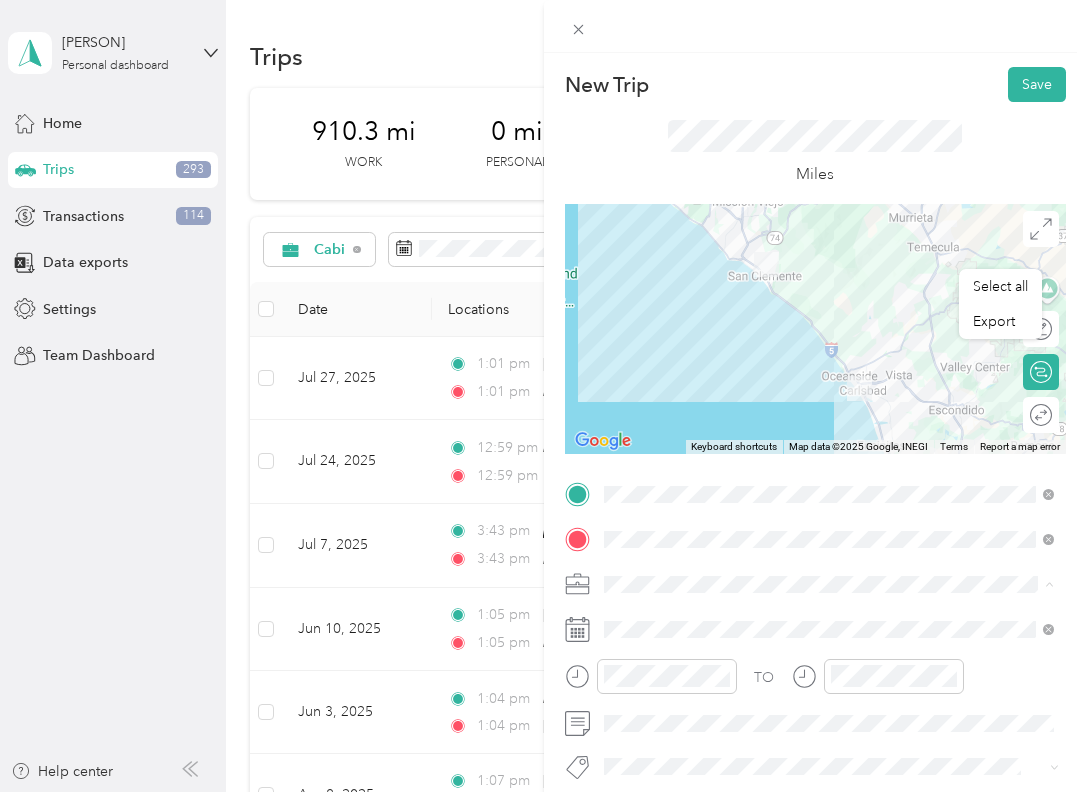 click on "Cabi" at bounding box center (829, 478) 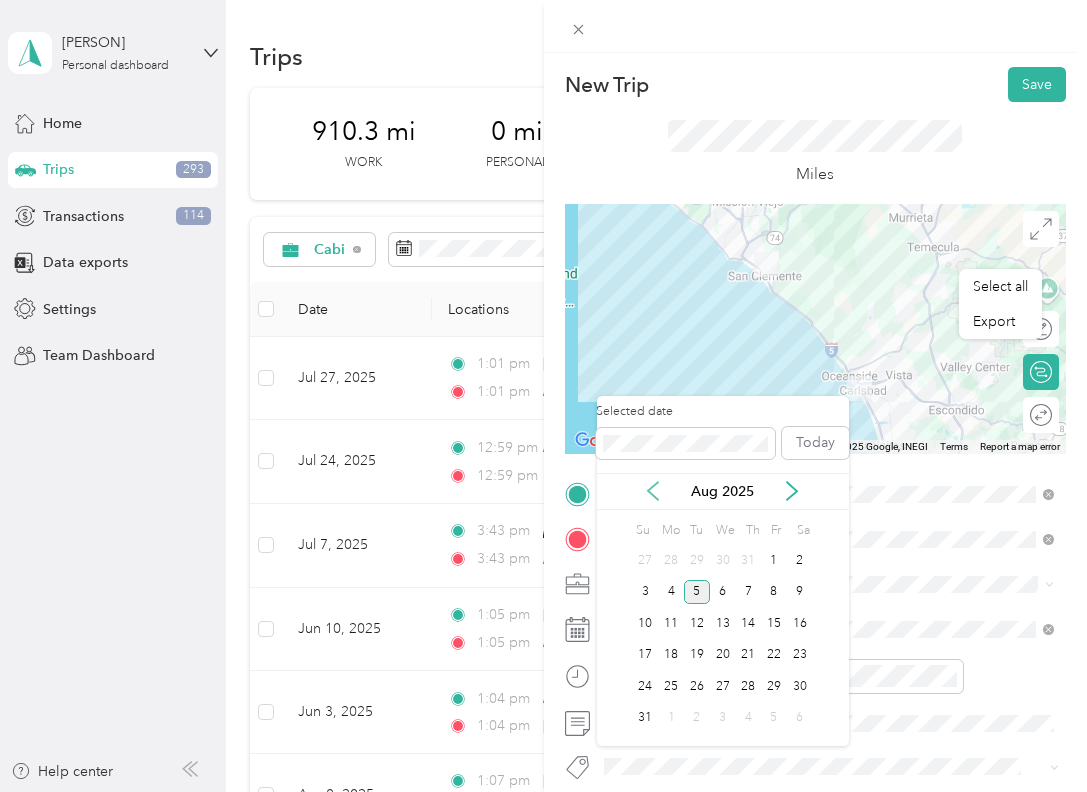 click 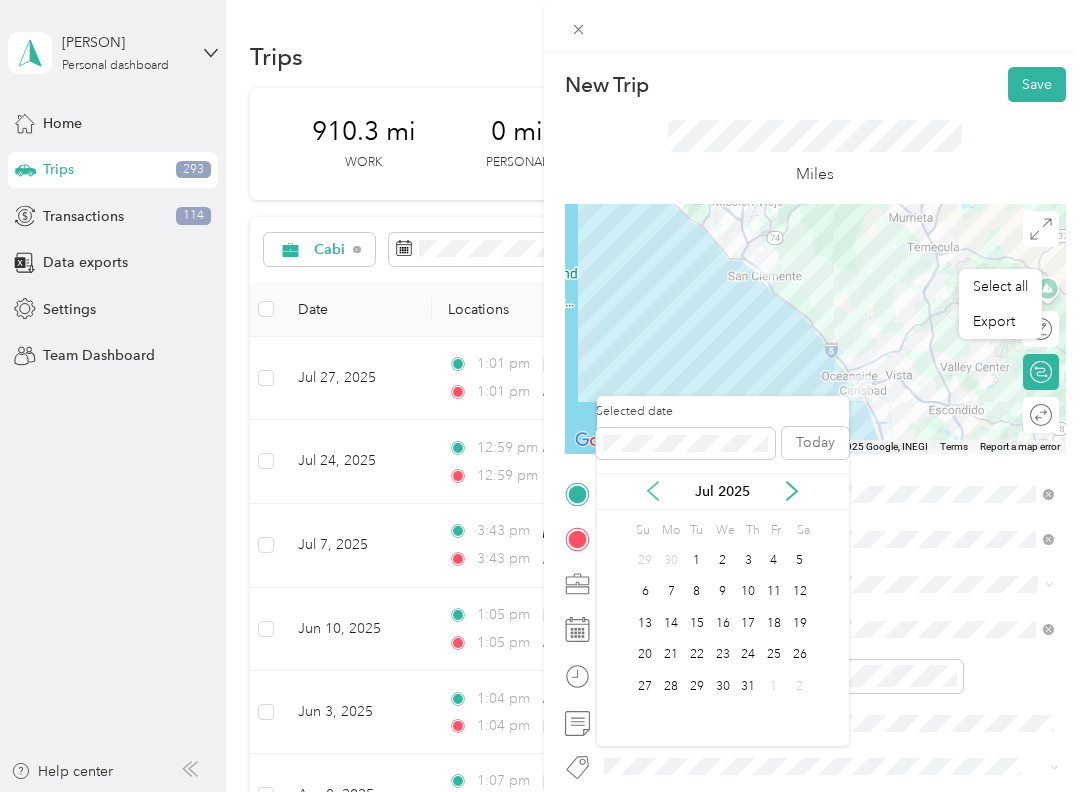 click 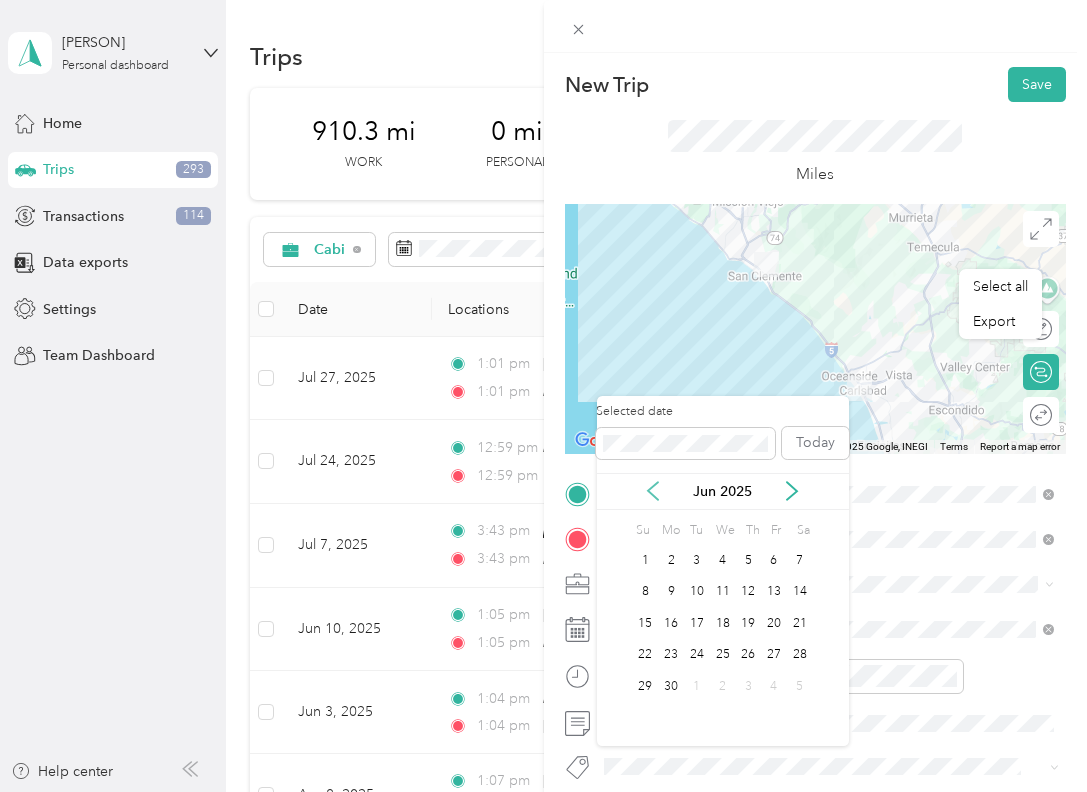 click 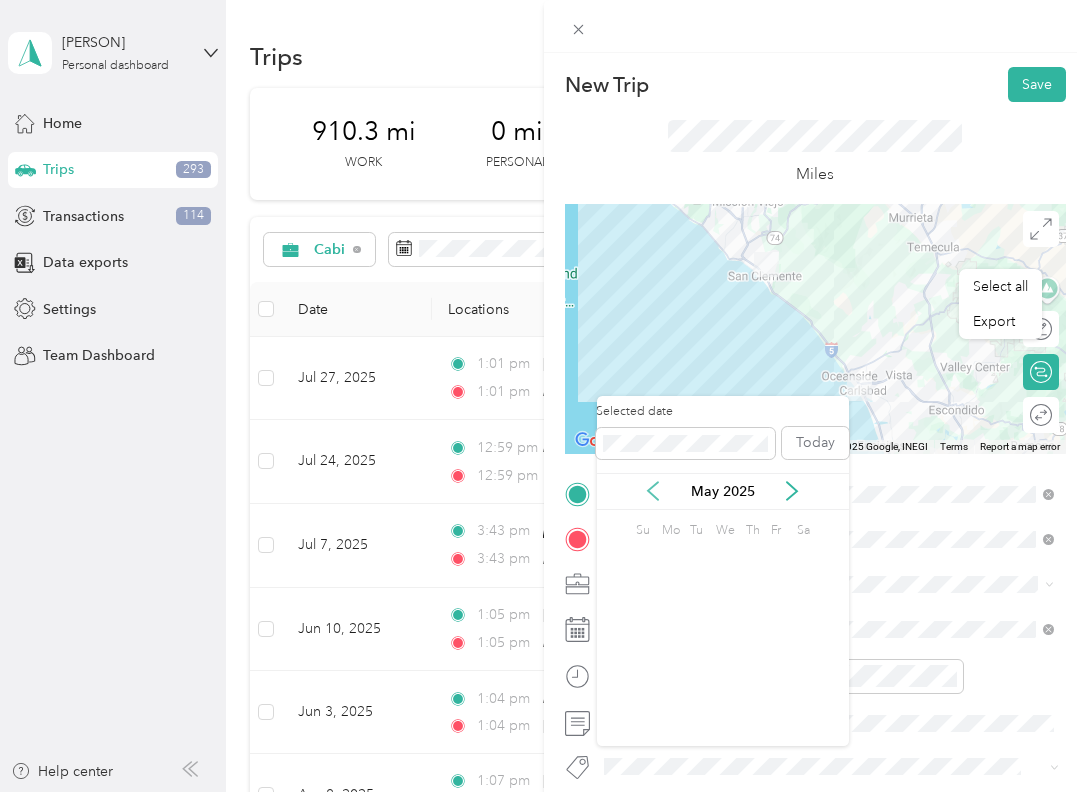 click 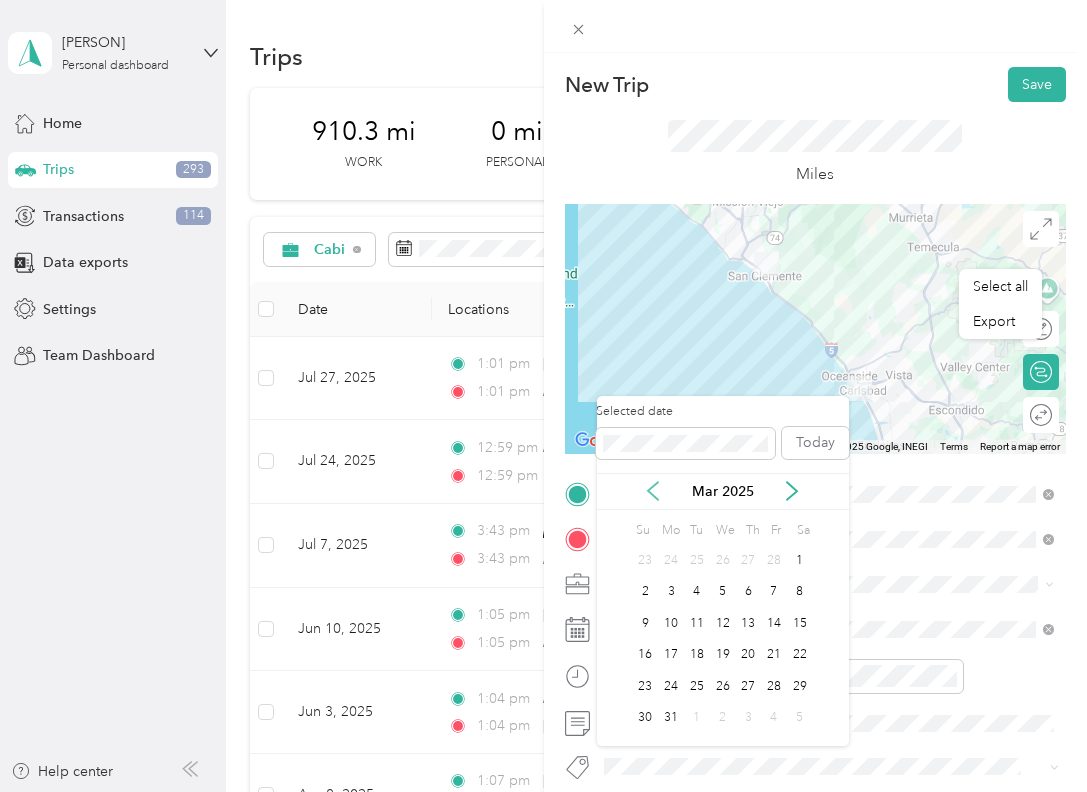 click 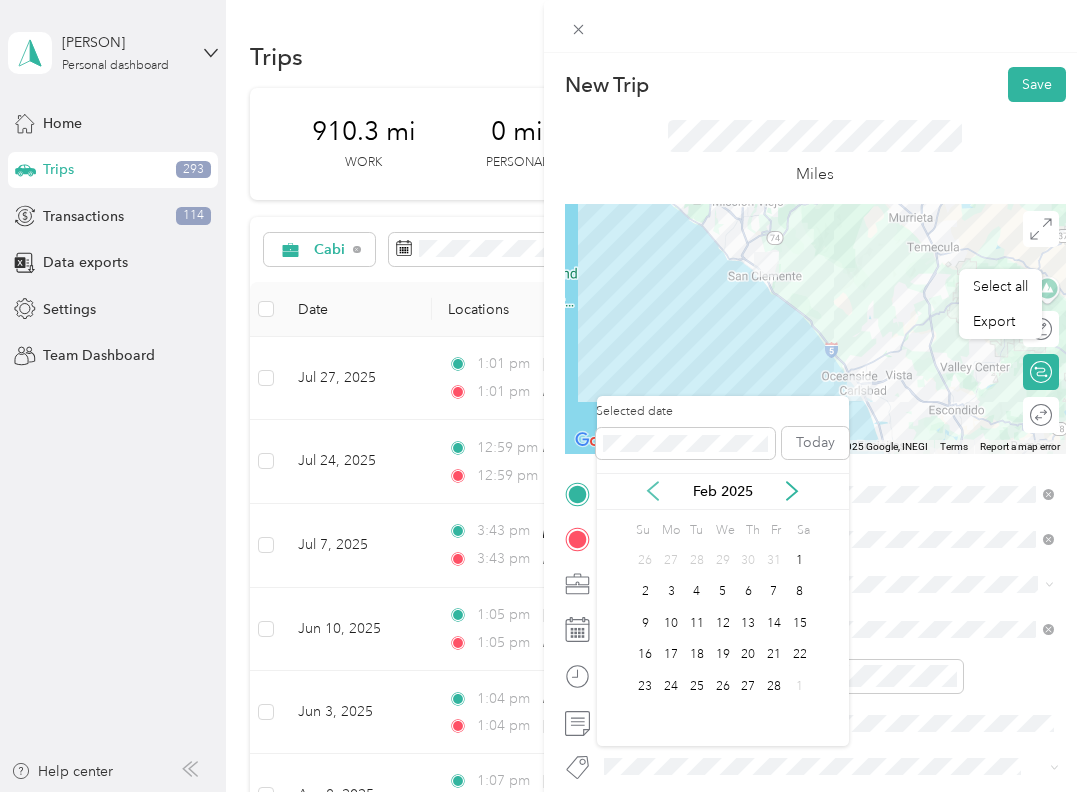 click 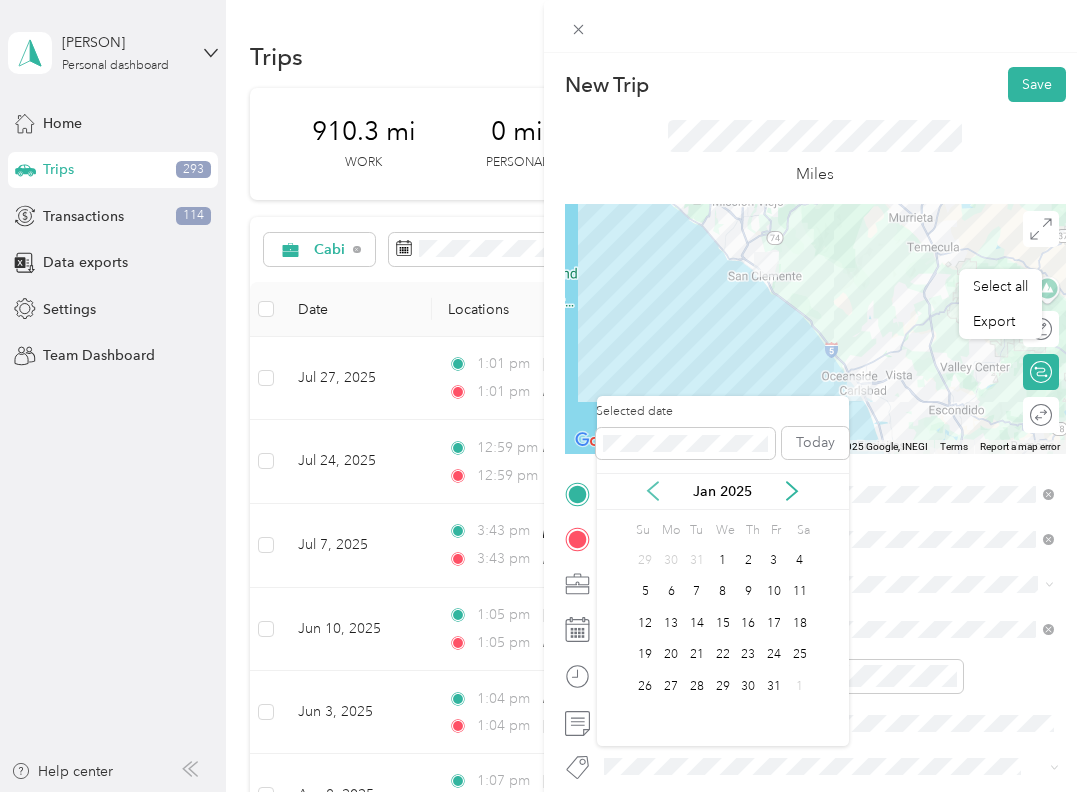 click 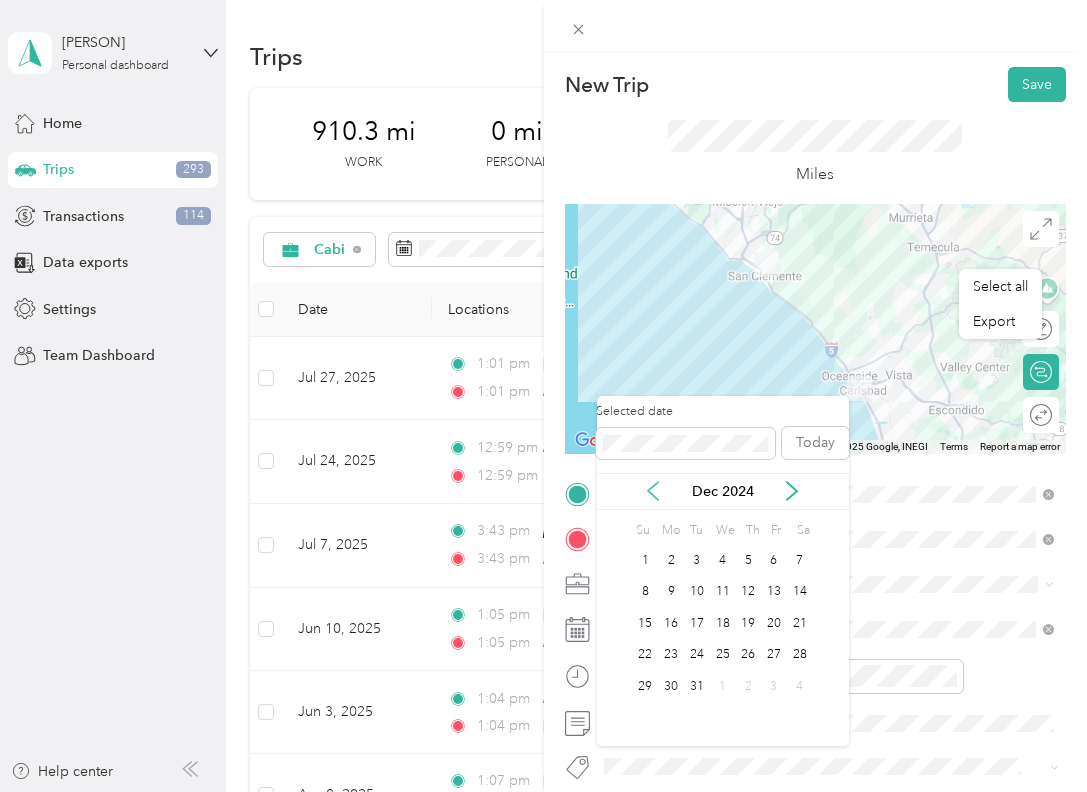 click 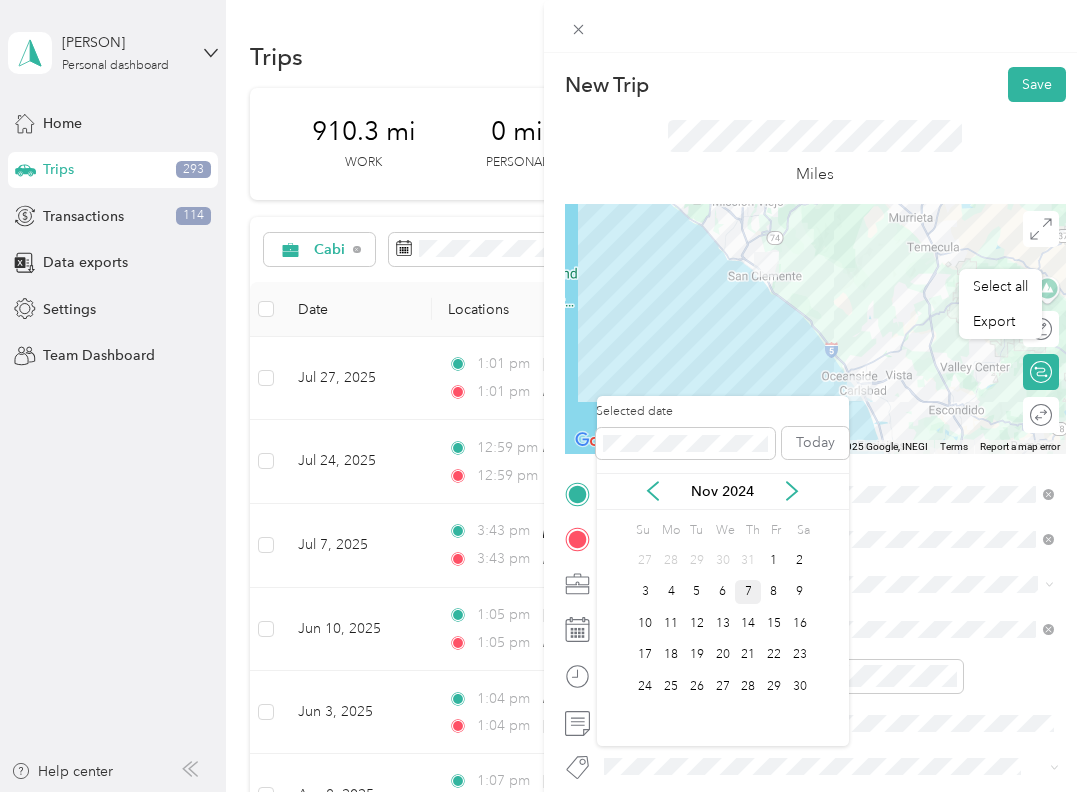 click on "7" at bounding box center (748, 592) 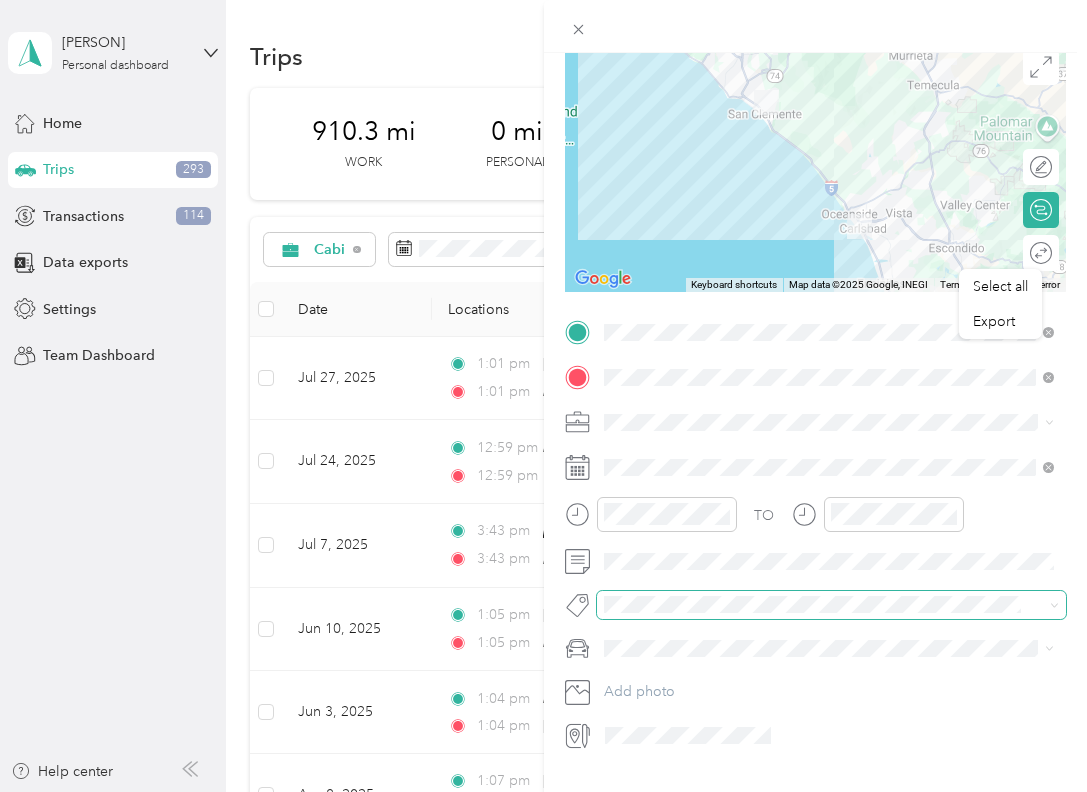 scroll, scrollTop: 165, scrollLeft: 0, axis: vertical 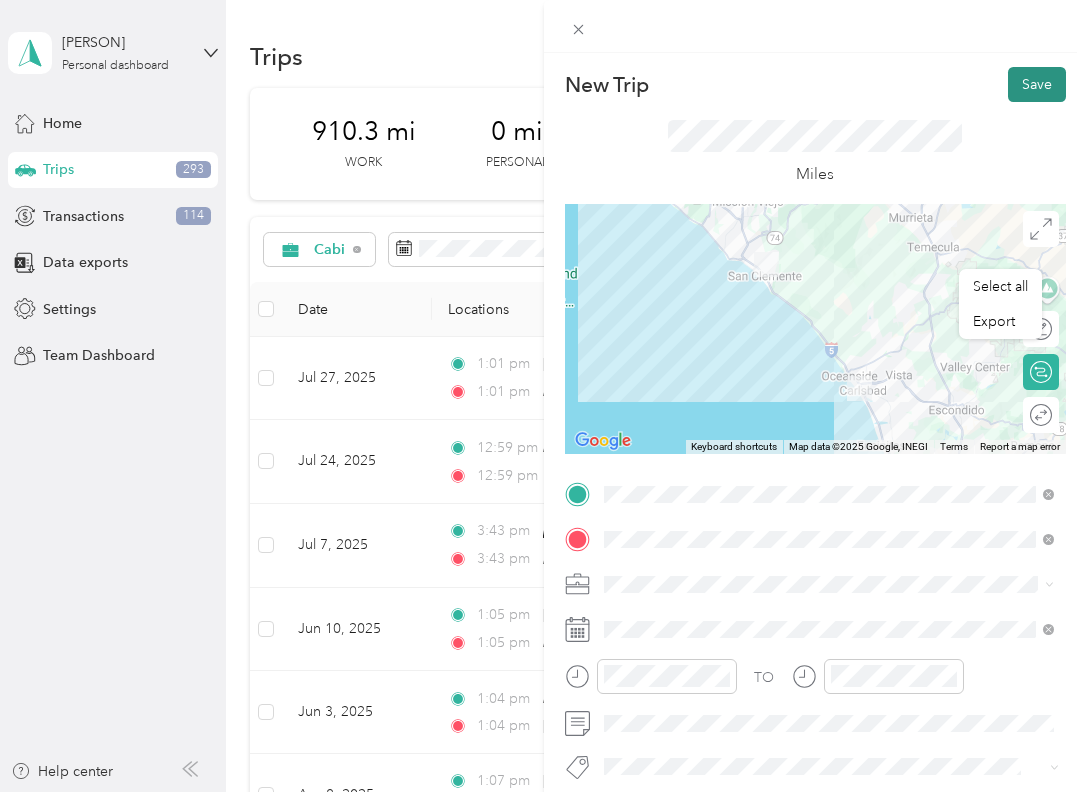 click on "Save" at bounding box center [1037, 84] 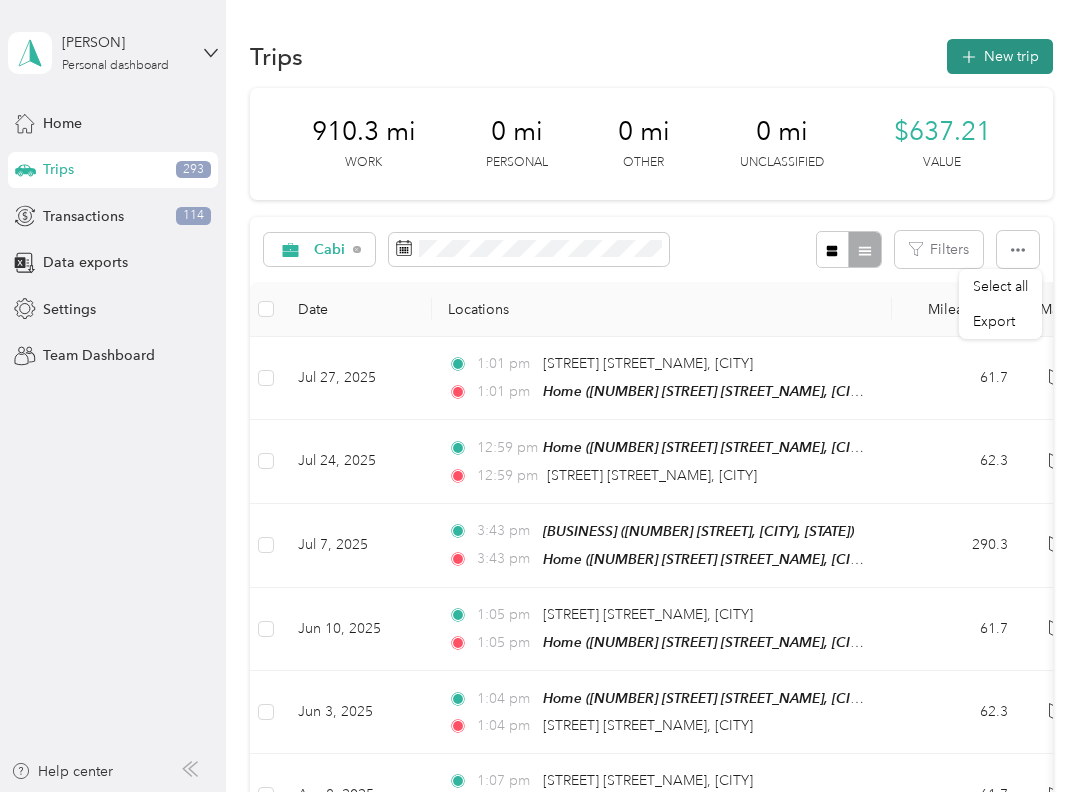 click on "New trip" at bounding box center (1000, 56) 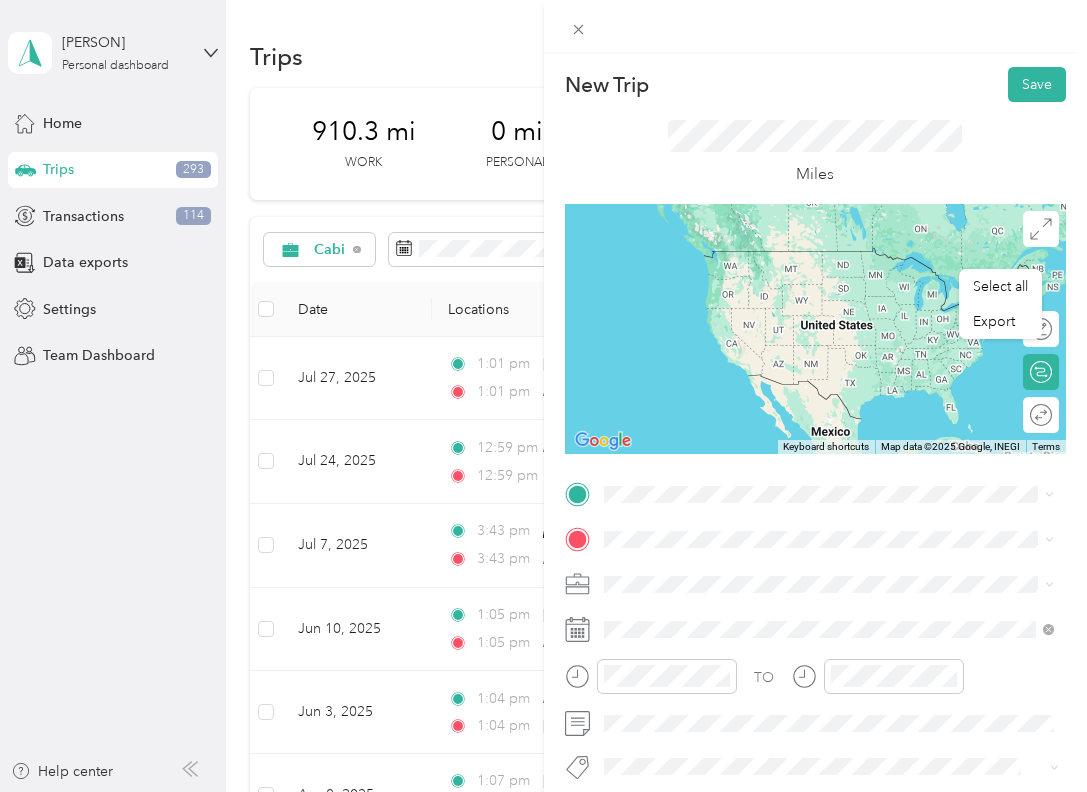 click on "[STREET]
[CITY], [STATE] [POSTAL_CODE], [COUNTRY]" at bounding box center [785, 573] 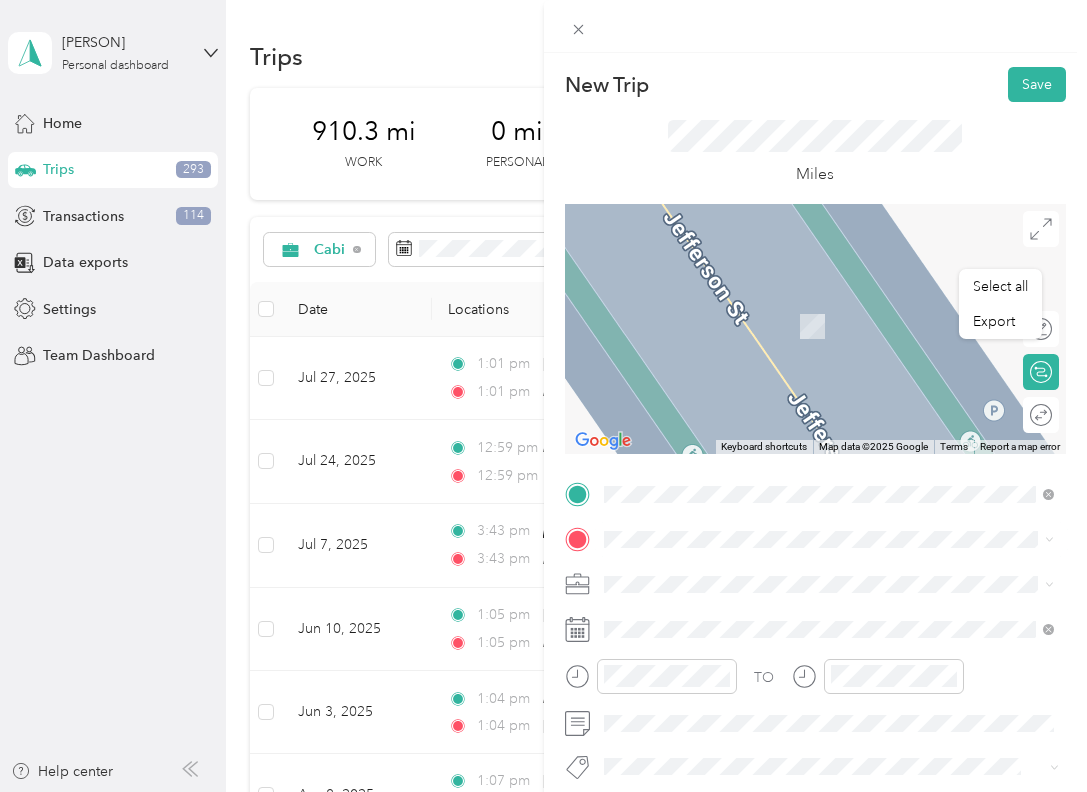 click on "[CATEGORY] [NUMBER] [STREET], [CITY], [STATE], [COUNTRY]" at bounding box center (829, 629) 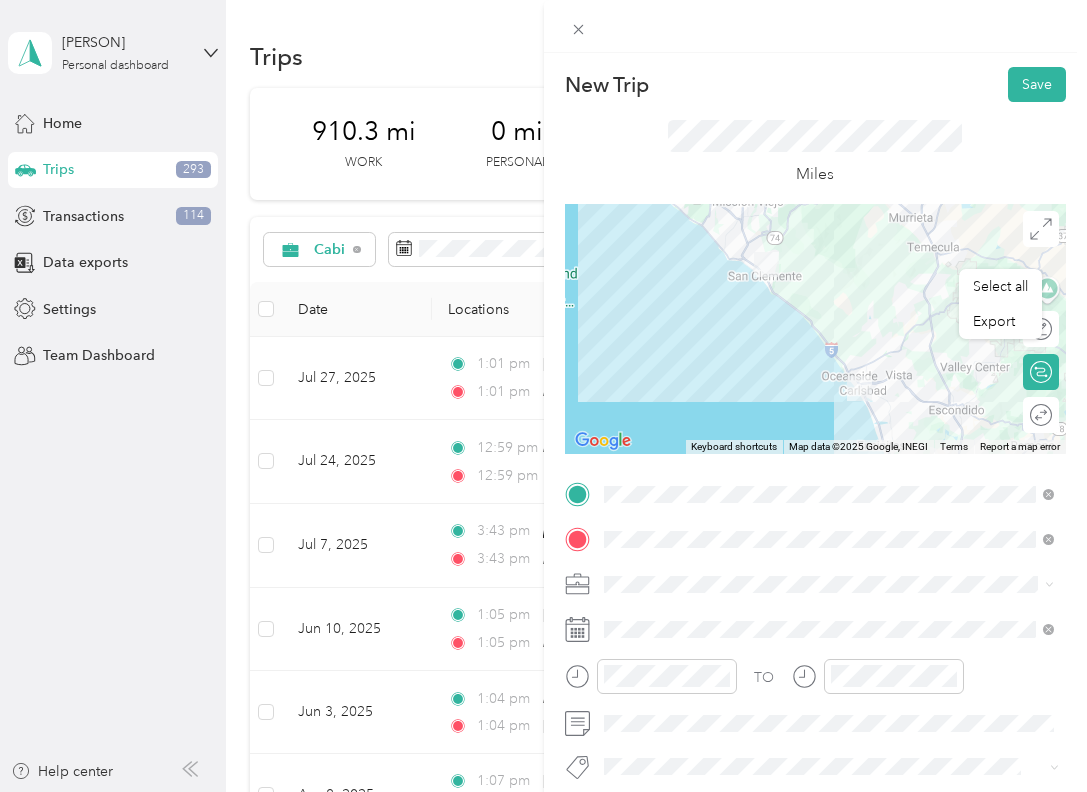 click on "Cabi" at bounding box center (625, 478) 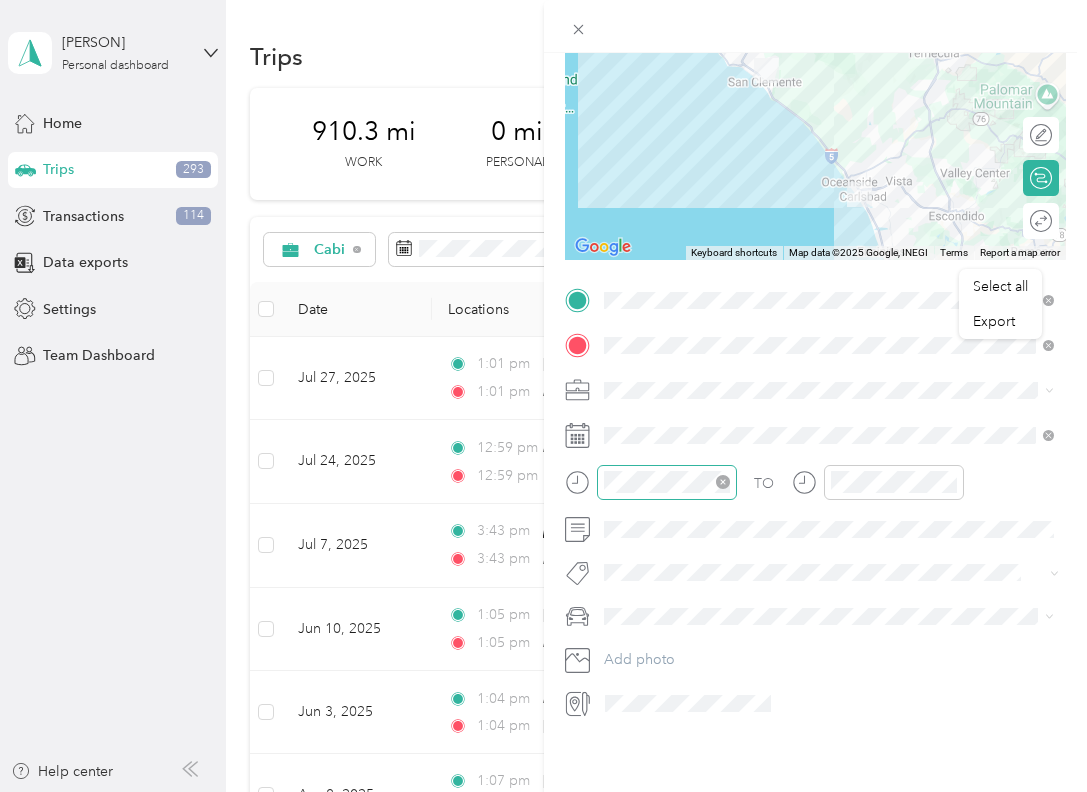 scroll, scrollTop: 249, scrollLeft: 0, axis: vertical 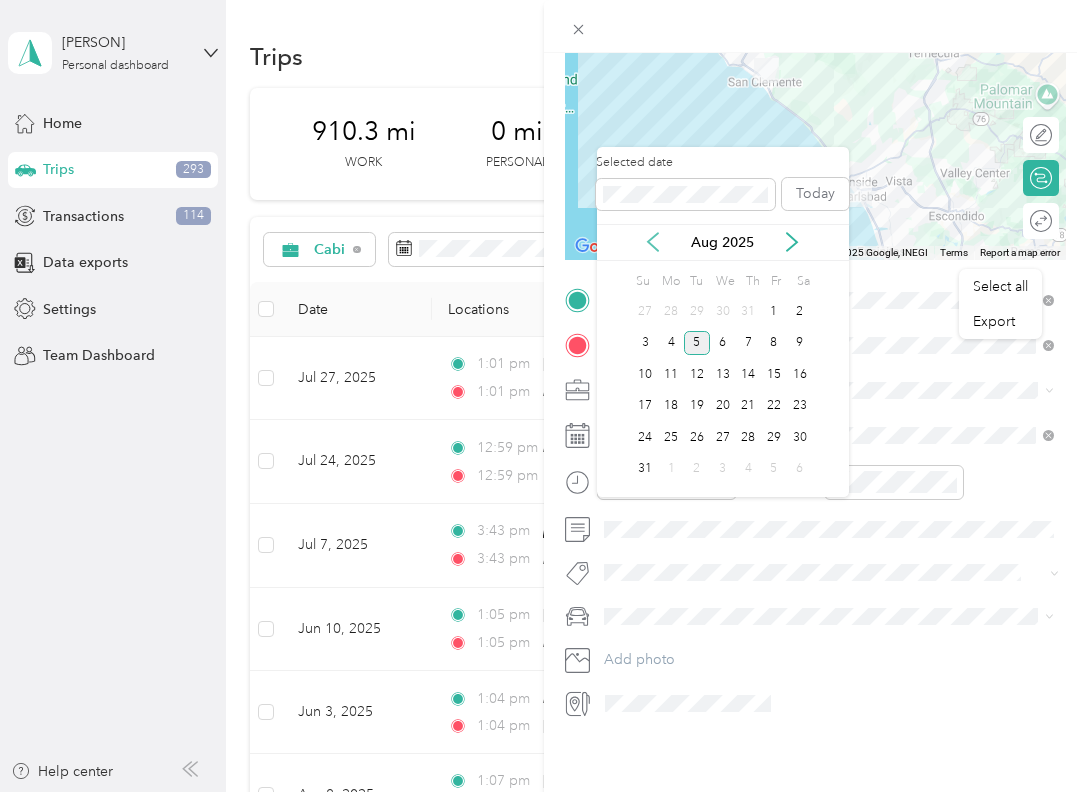 click 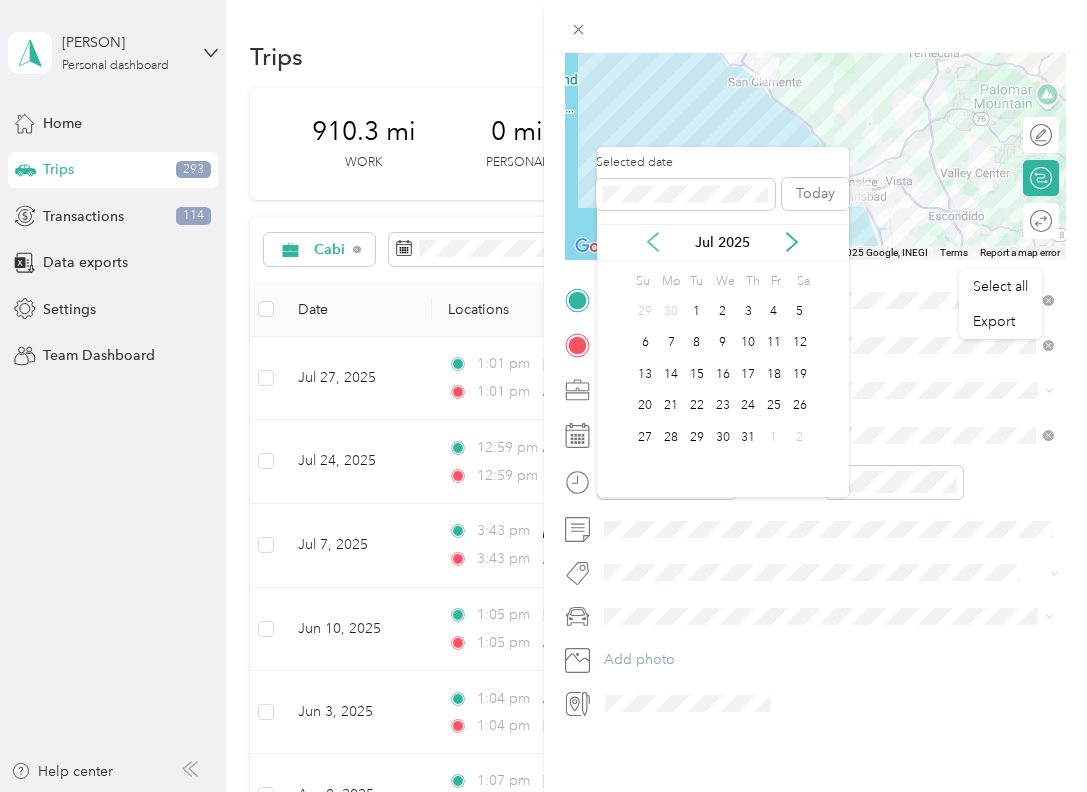 click 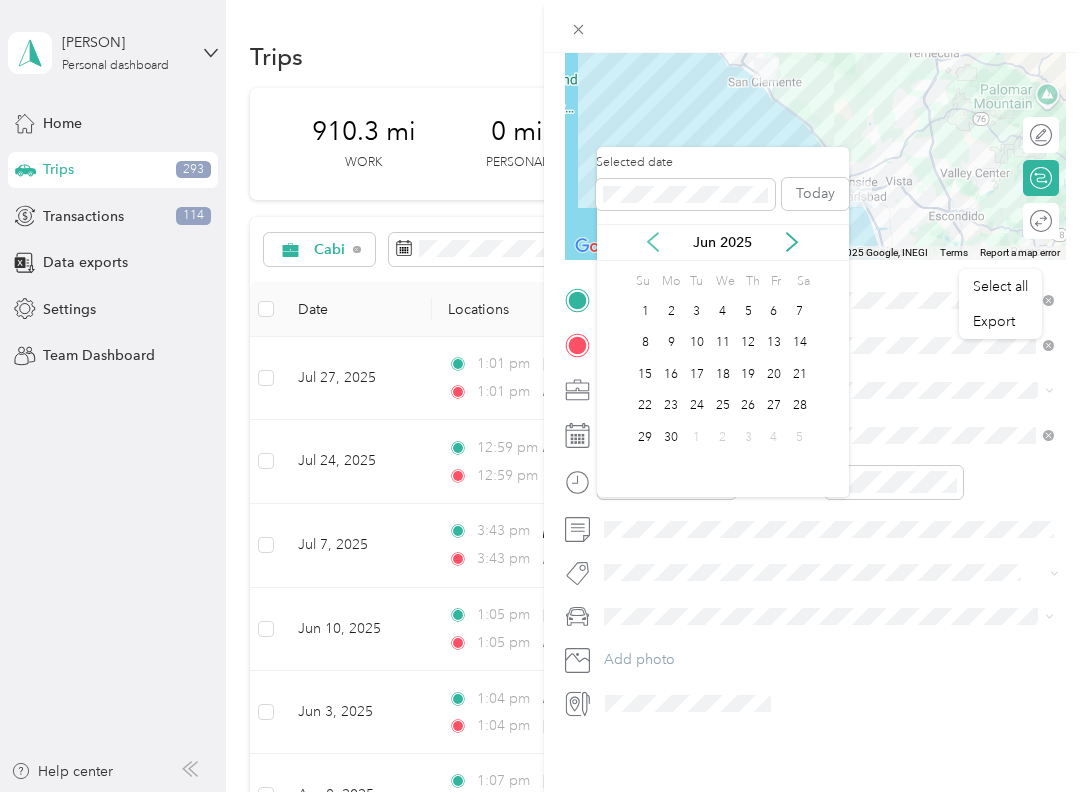 click 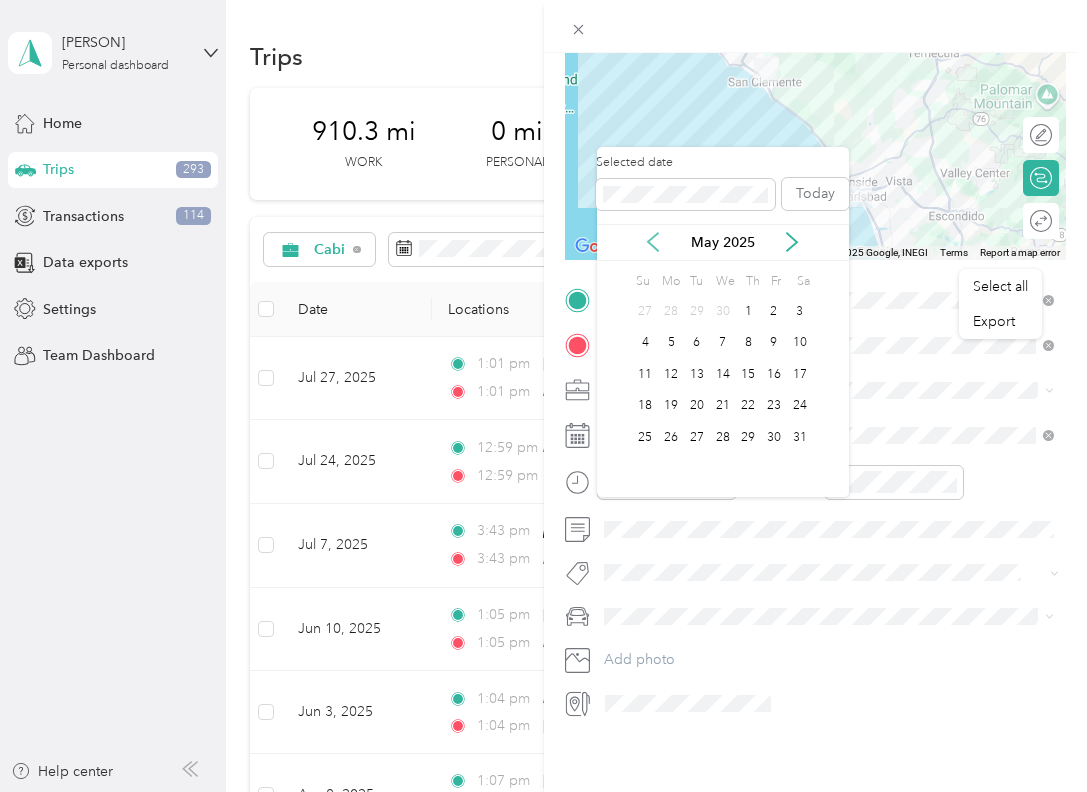 click 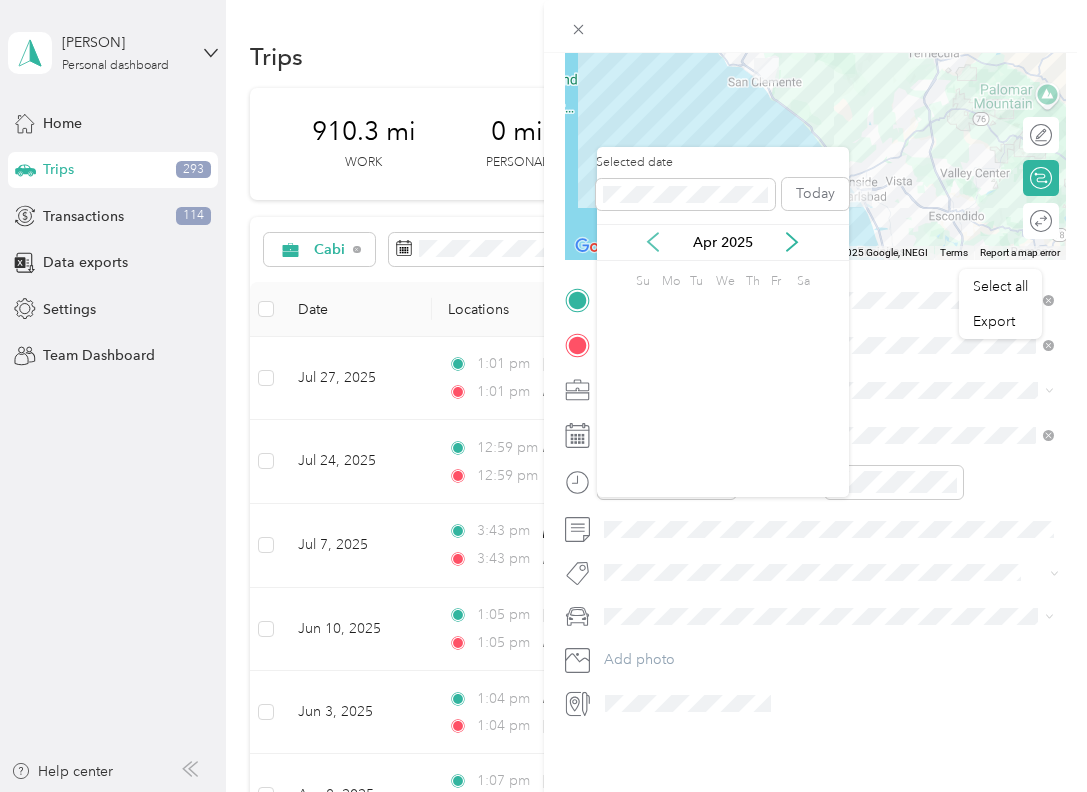 click 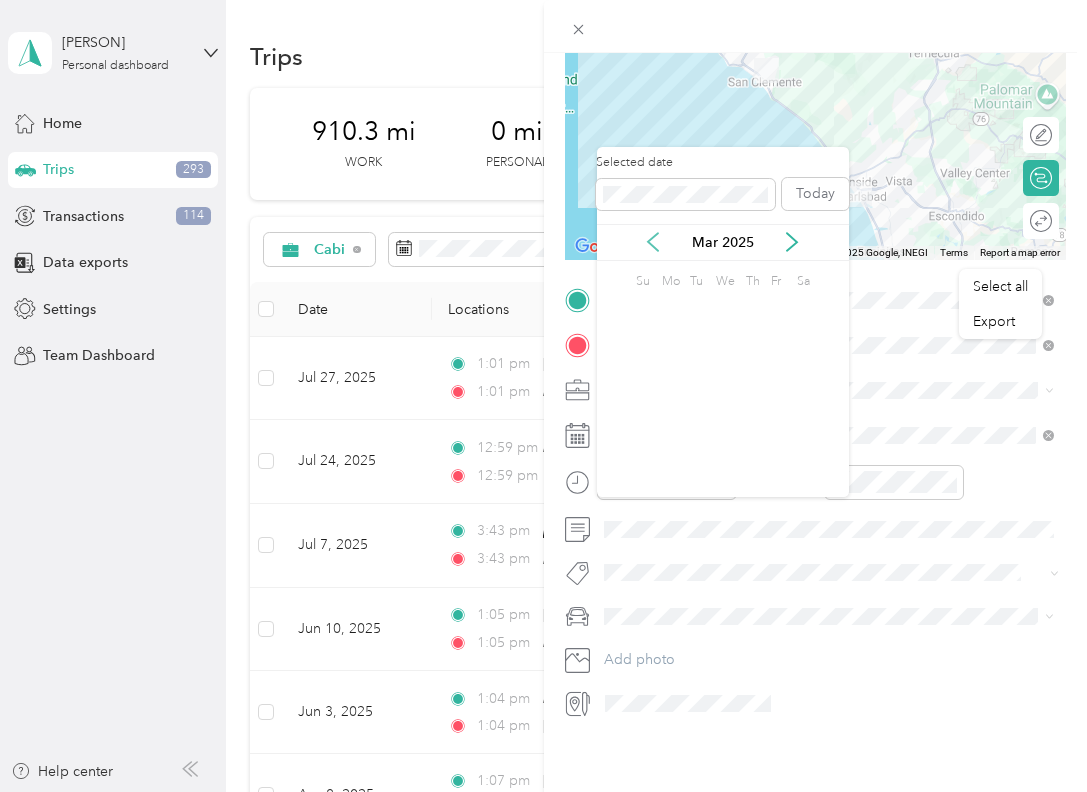 click 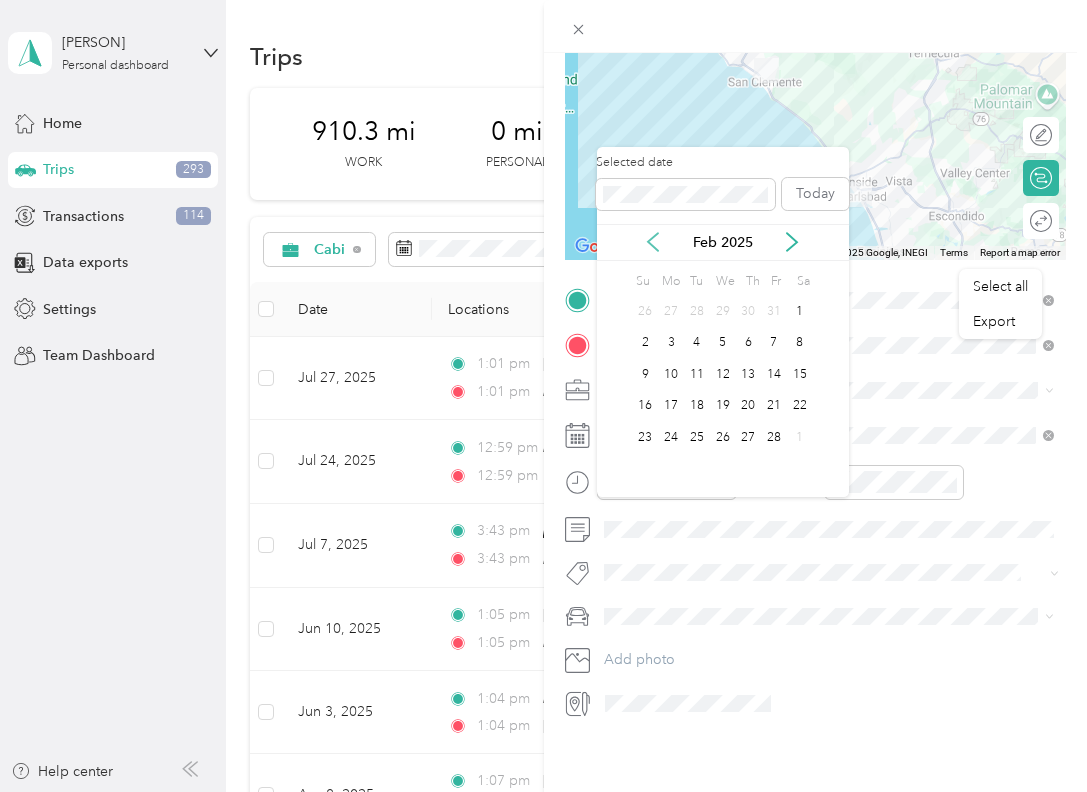 click 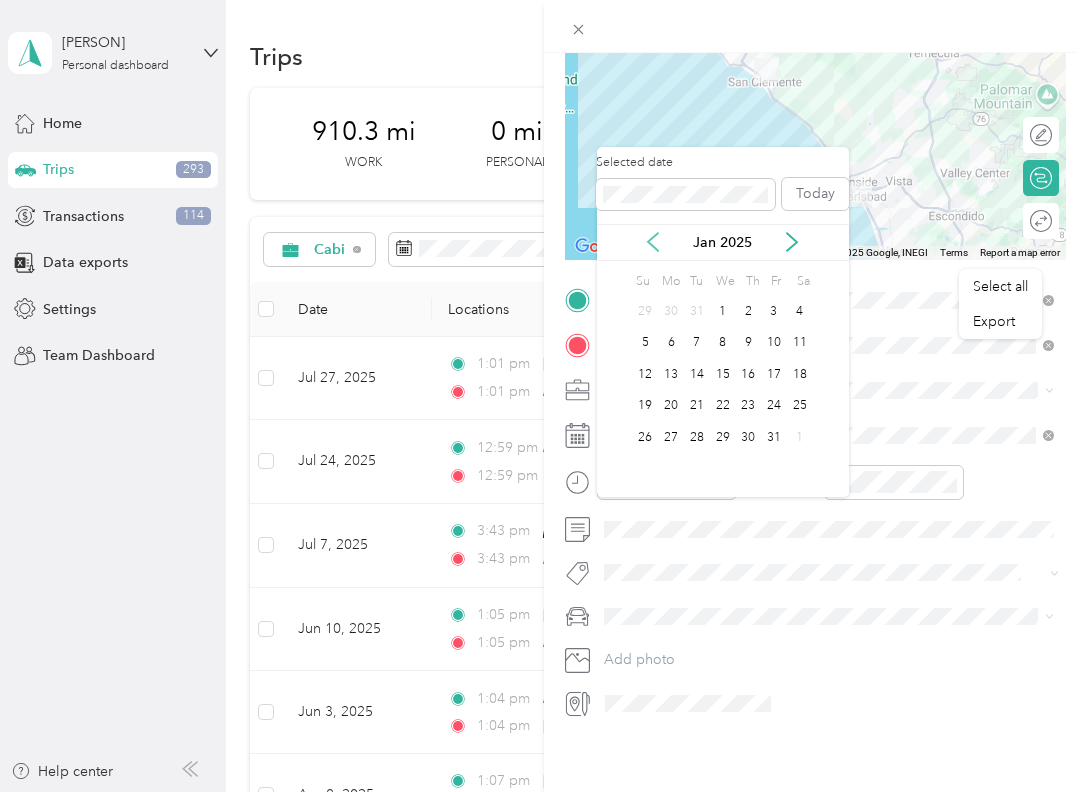 click 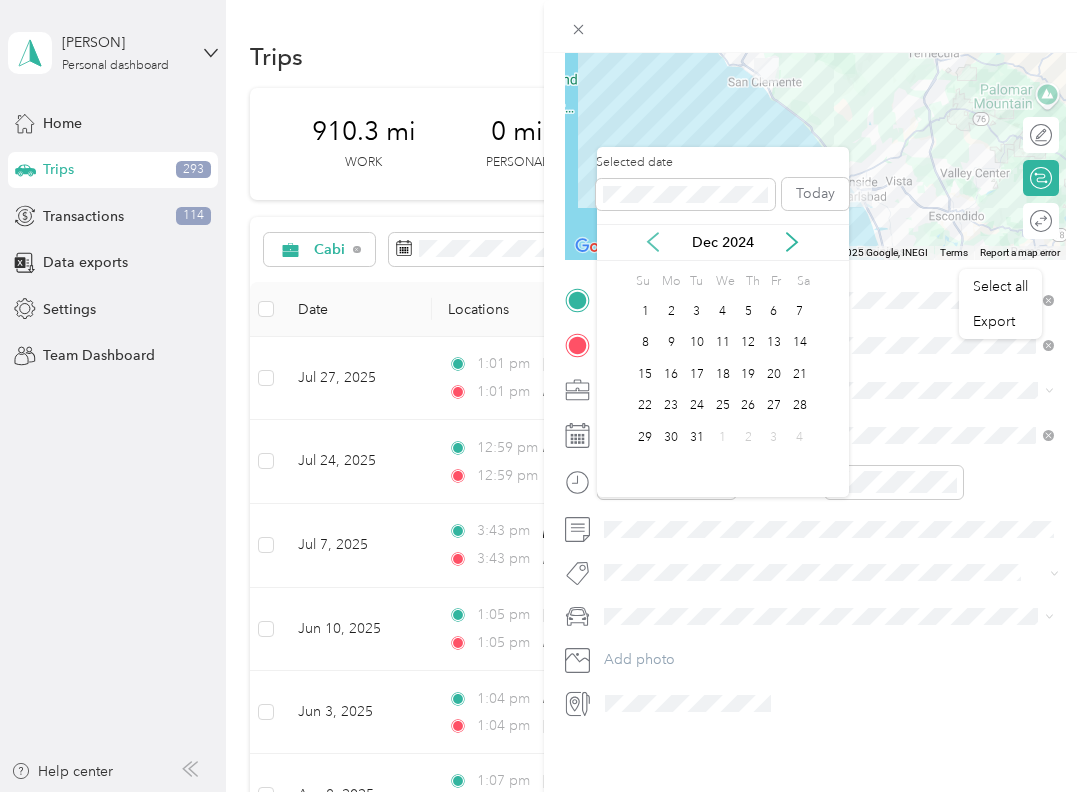 click 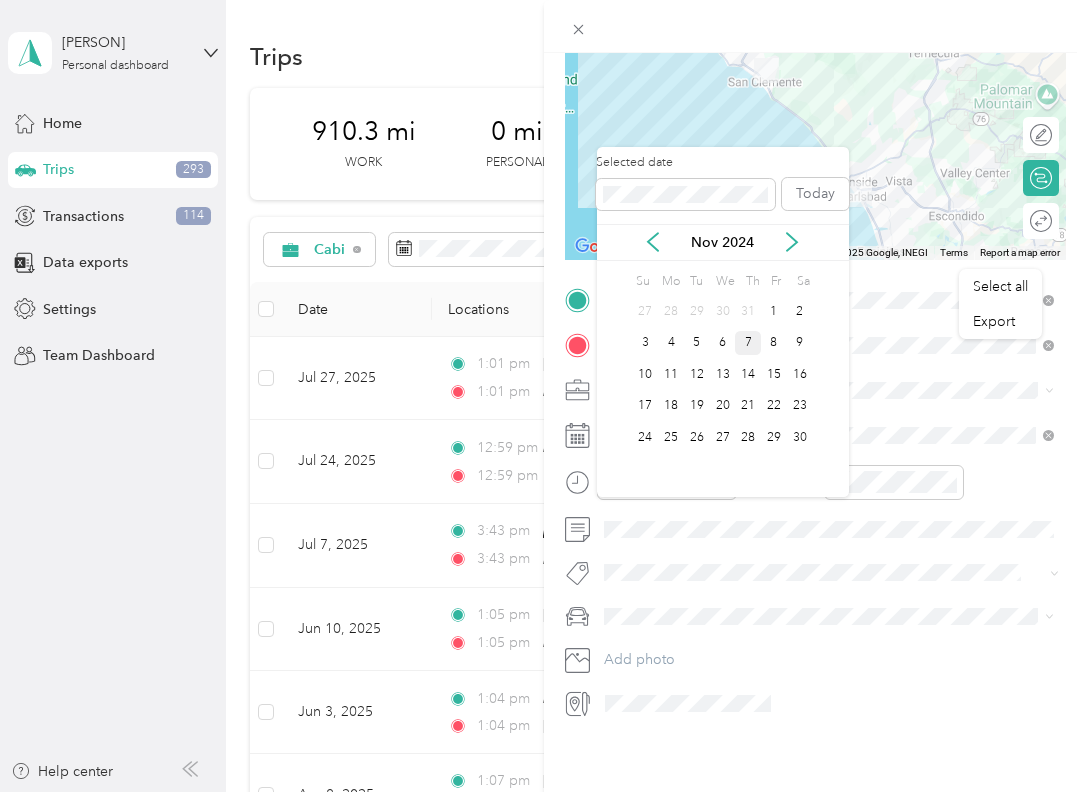 click on "7" at bounding box center (748, 343) 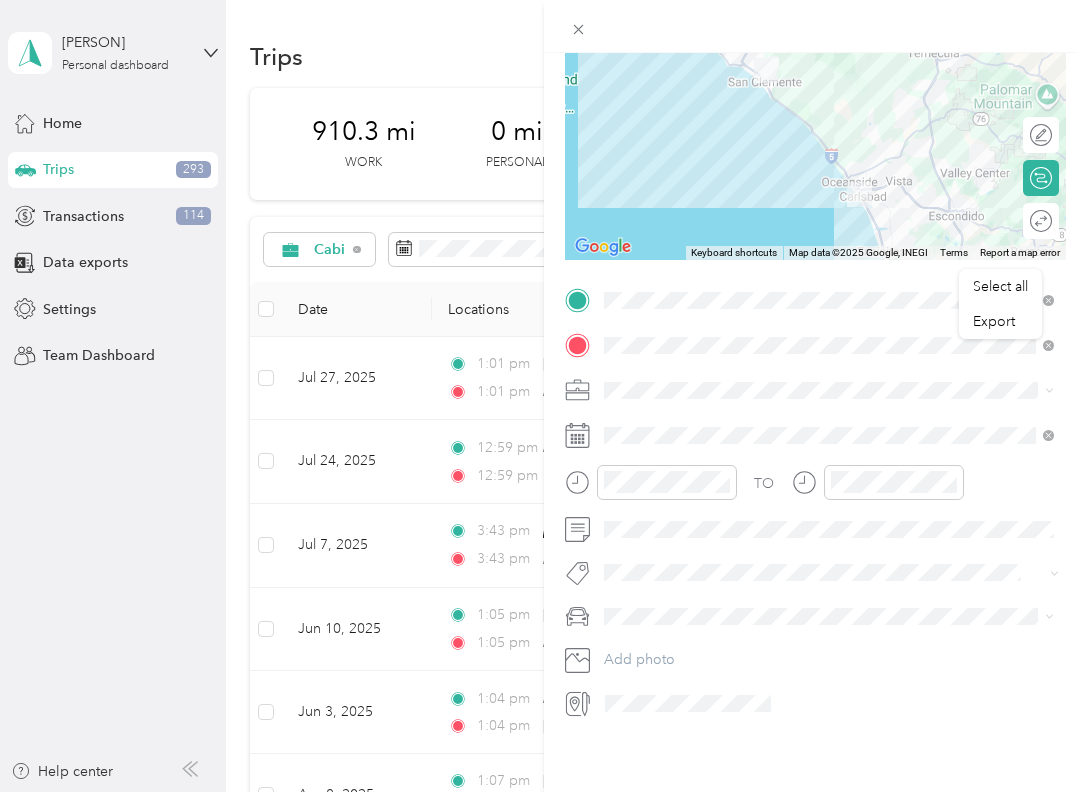 scroll, scrollTop: 468, scrollLeft: 0, axis: vertical 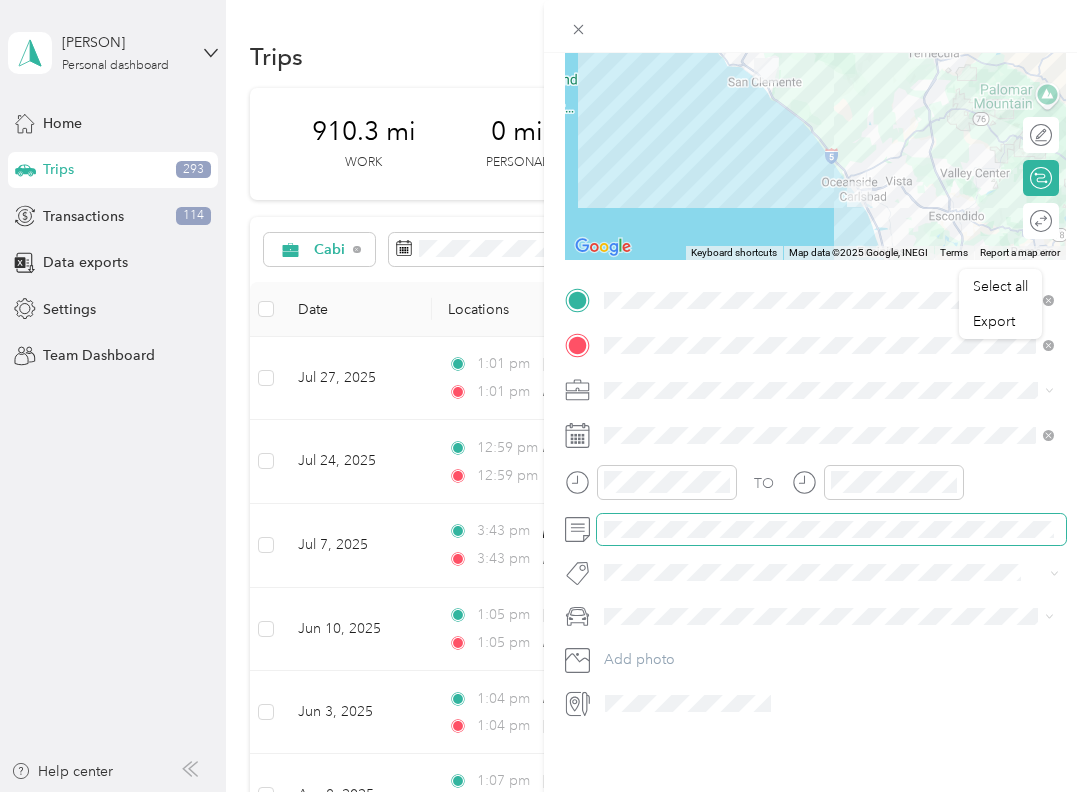 click at bounding box center (832, 529) 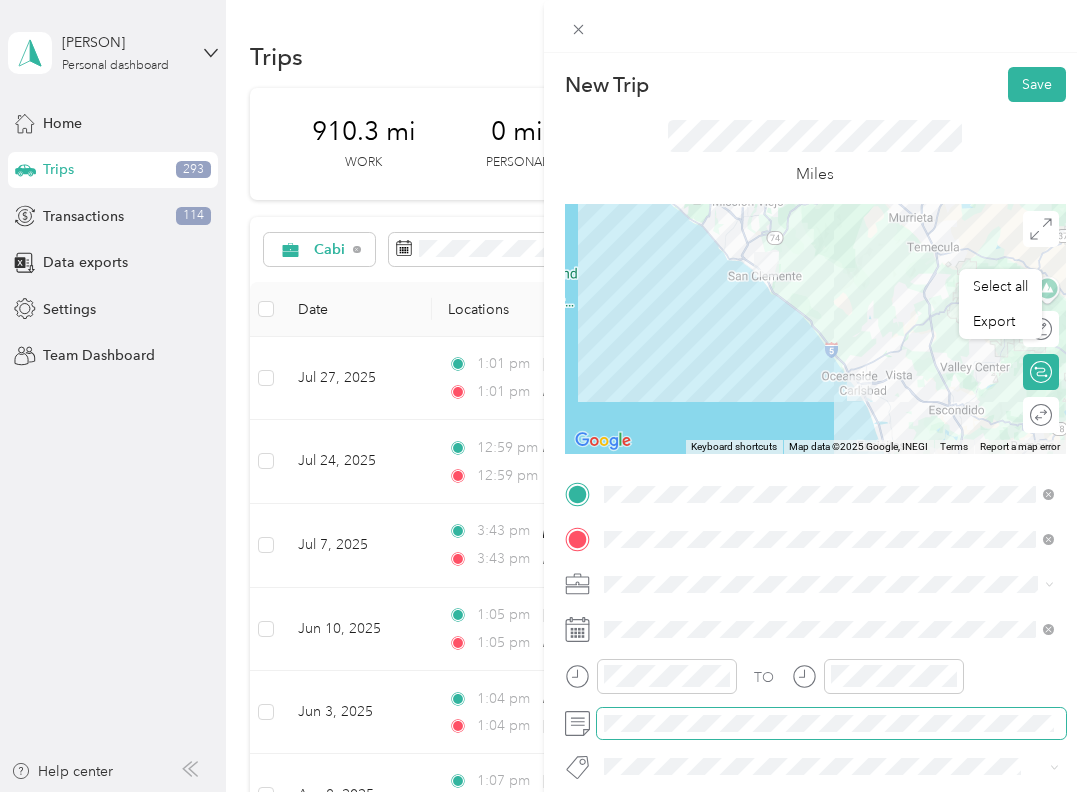 scroll, scrollTop: 0, scrollLeft: 0, axis: both 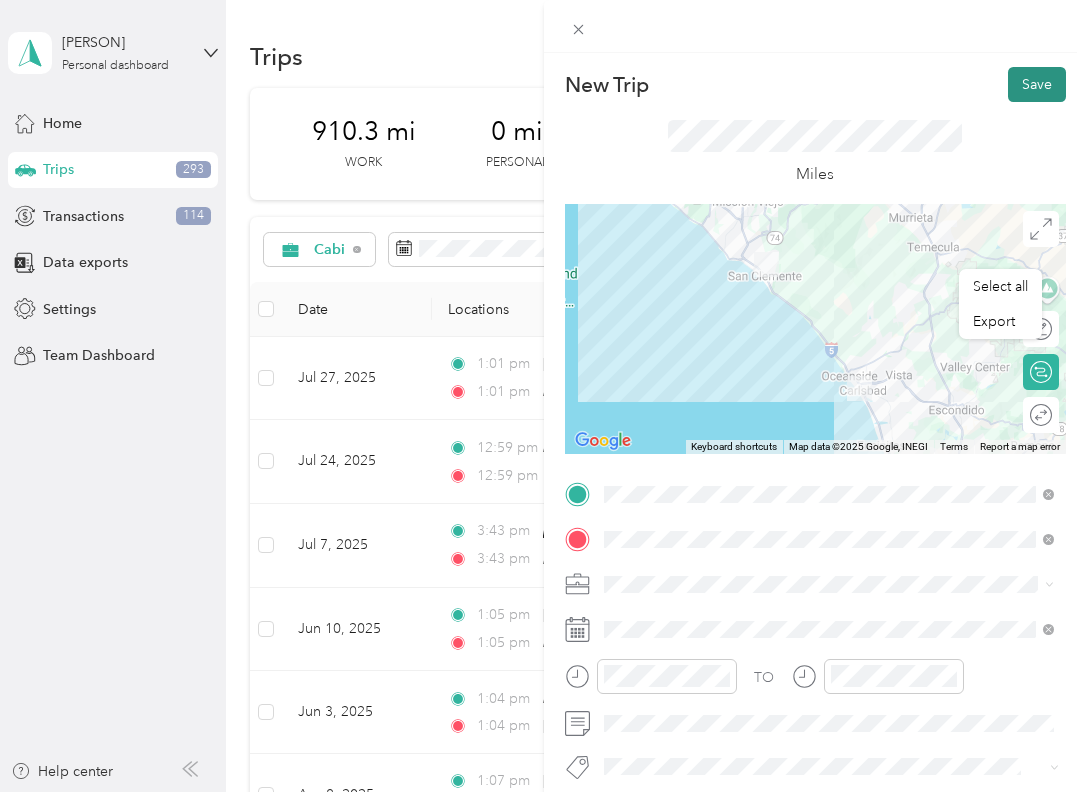 click on "Save" at bounding box center [1037, 84] 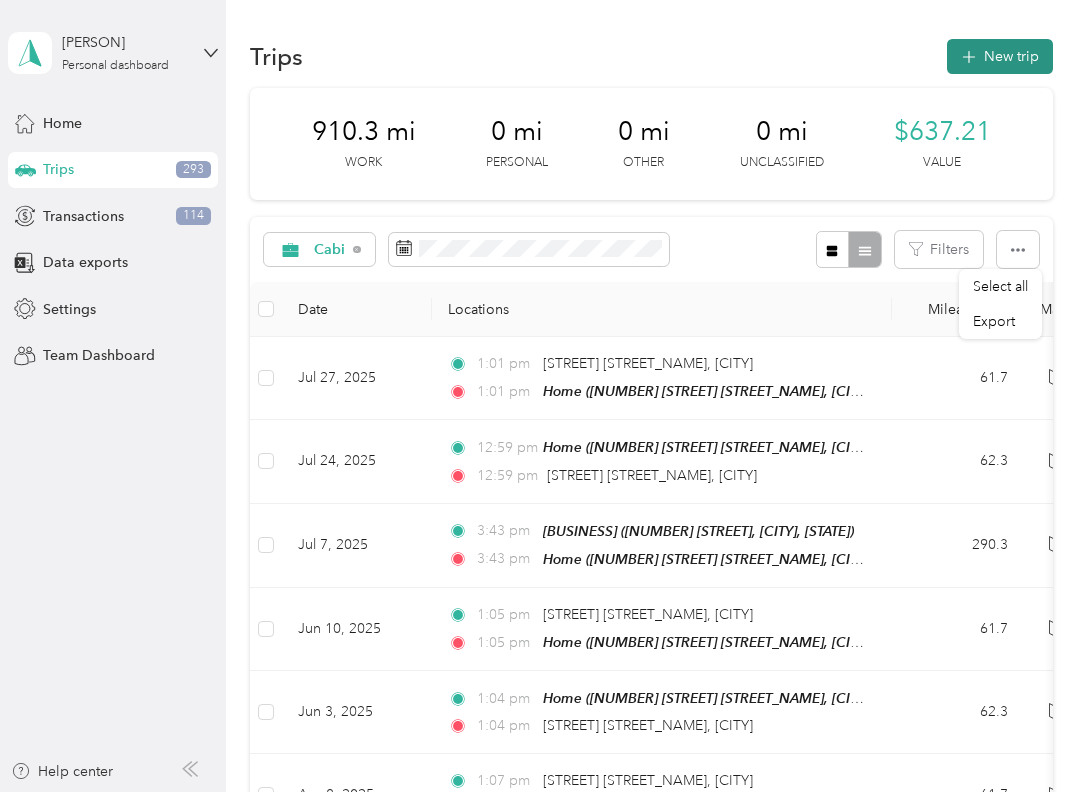 click on "New trip" at bounding box center [1000, 56] 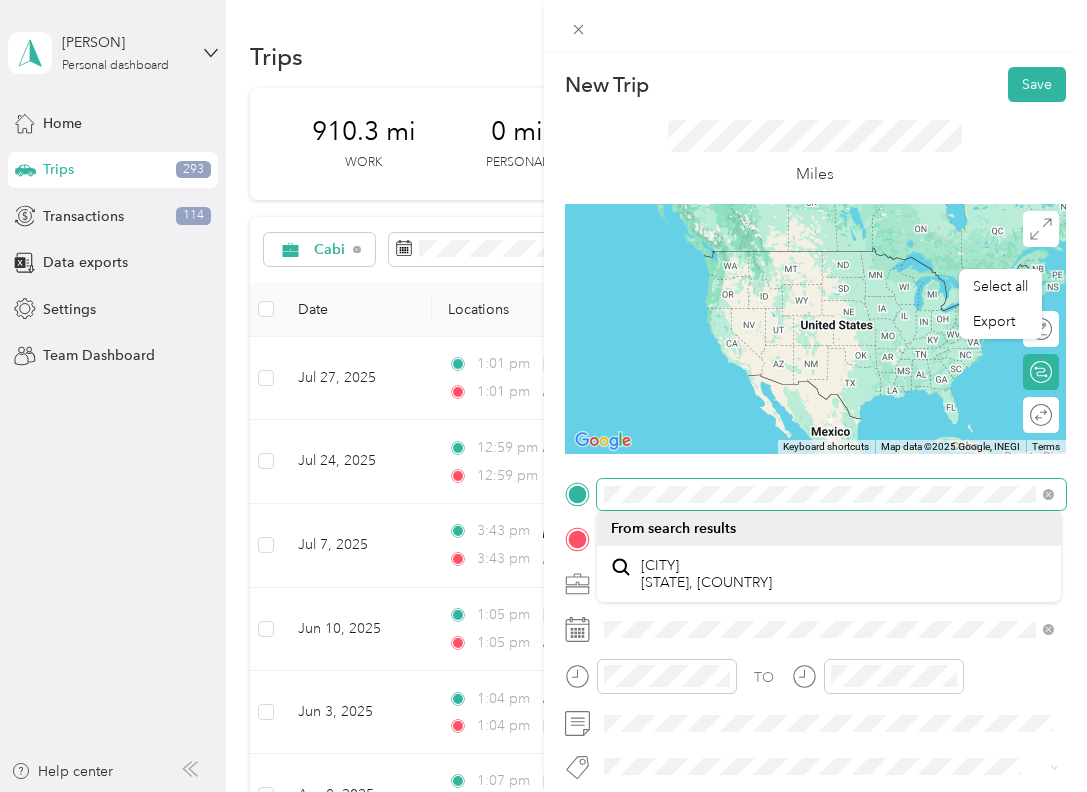 click at bounding box center [832, 494] 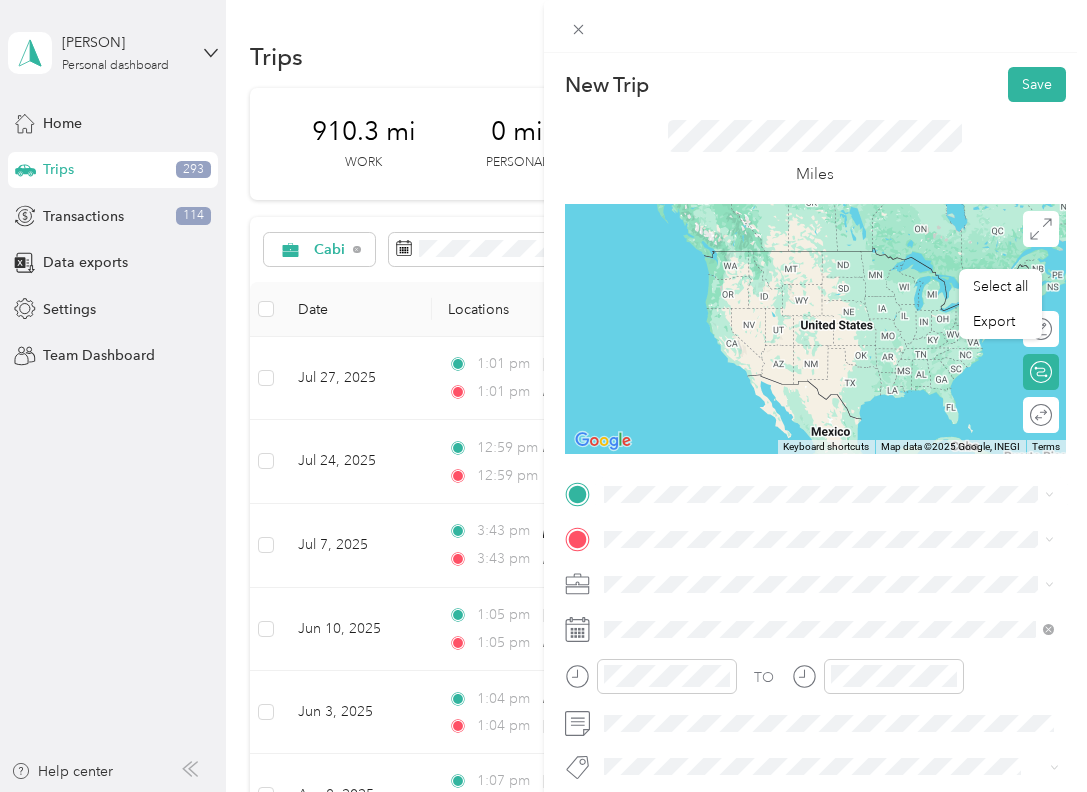 drag, startPoint x: 739, startPoint y: 526, endPoint x: 751, endPoint y: 572, distance: 47.539455 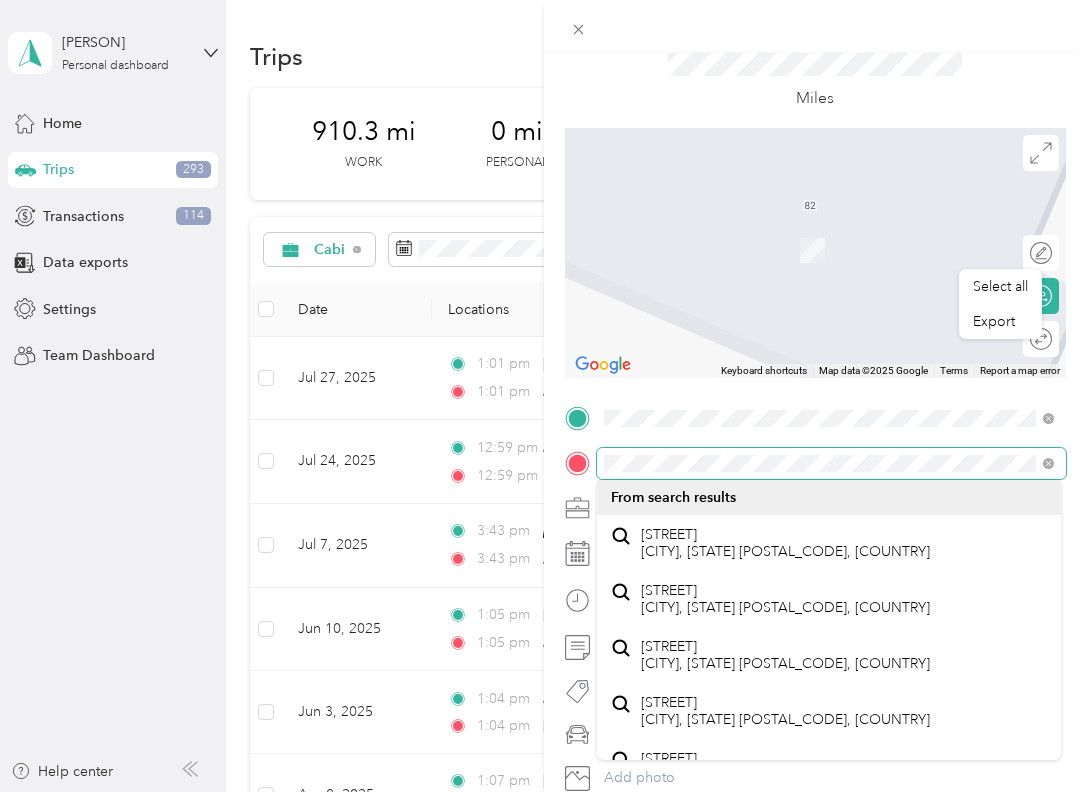 scroll, scrollTop: 78, scrollLeft: 0, axis: vertical 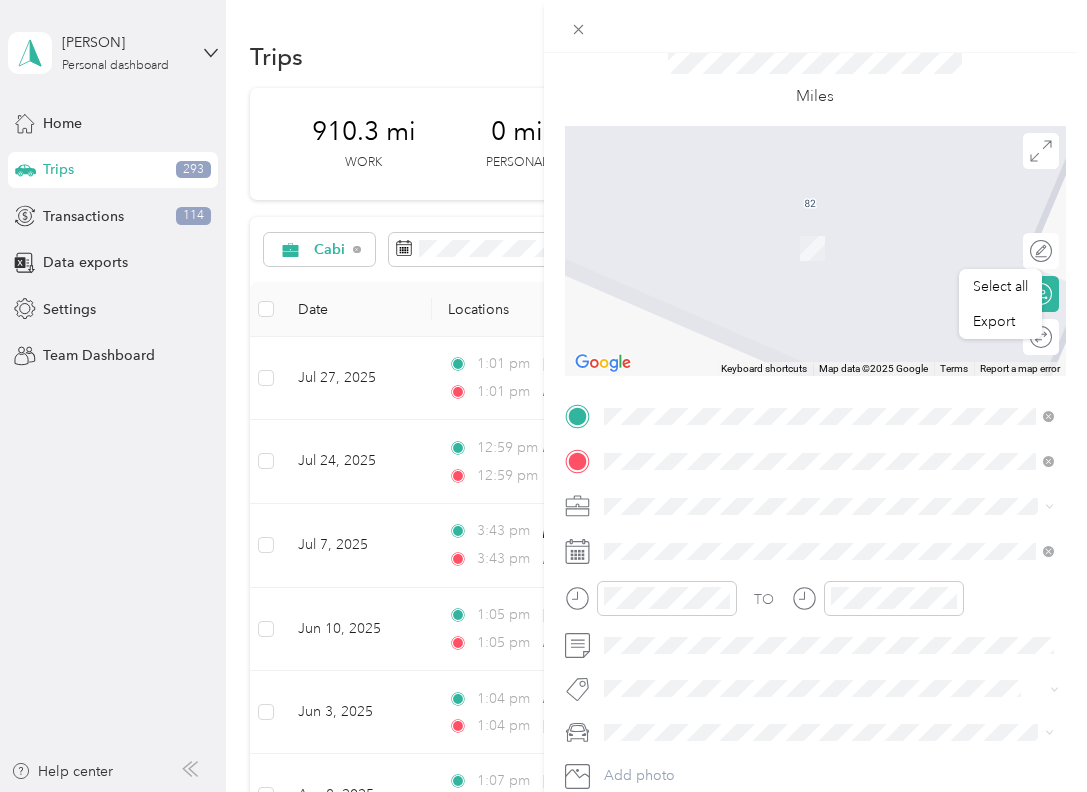 click on "[STREET]
[CITY], [STATE] [POSTAL_CODE], [COUNTRY]" at bounding box center [785, 541] 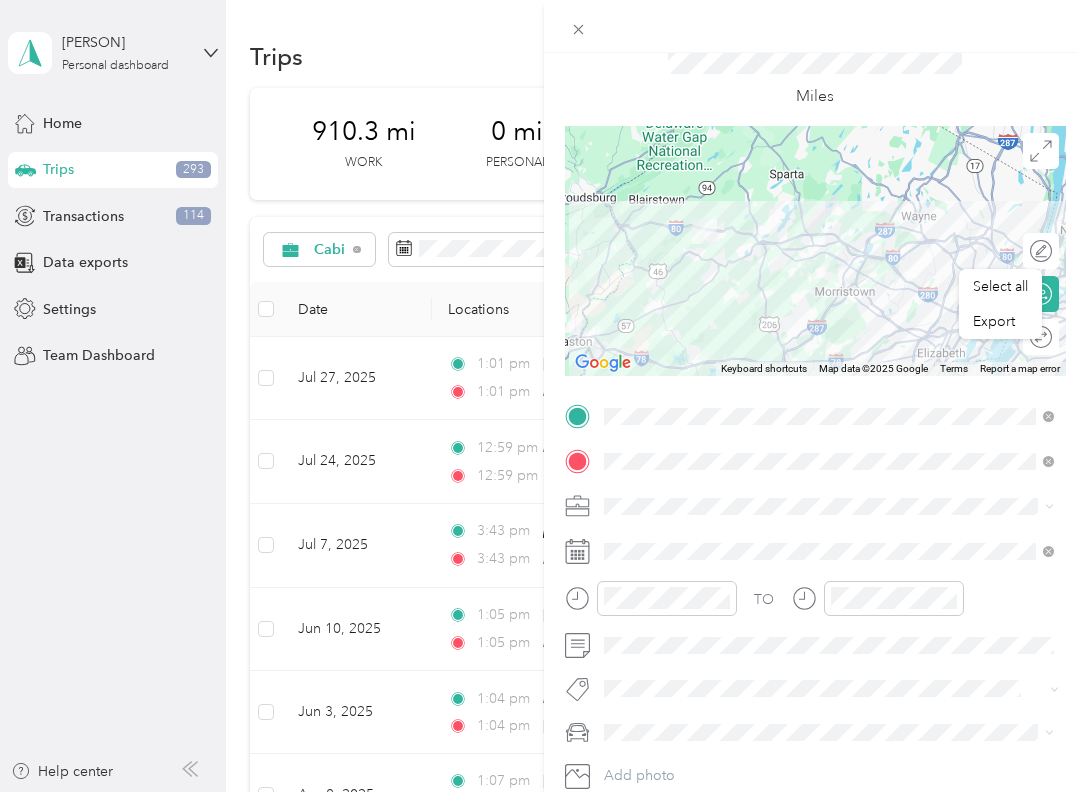 click on "Cabi" at bounding box center [829, 394] 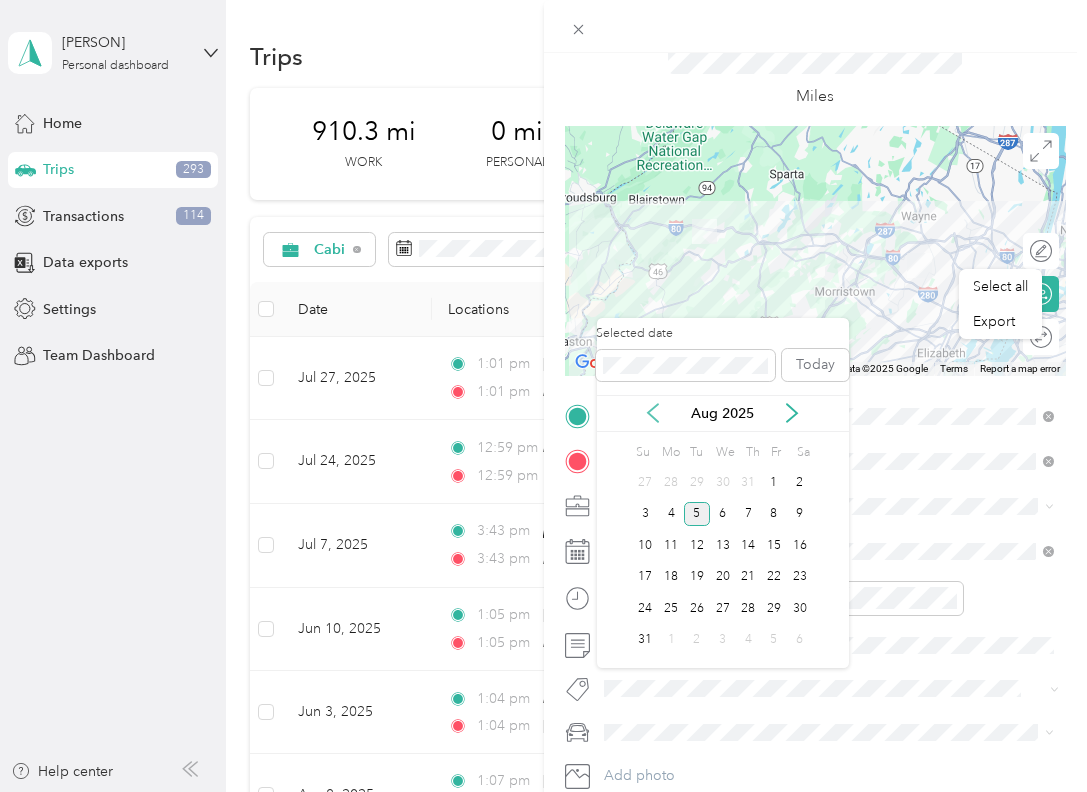 click 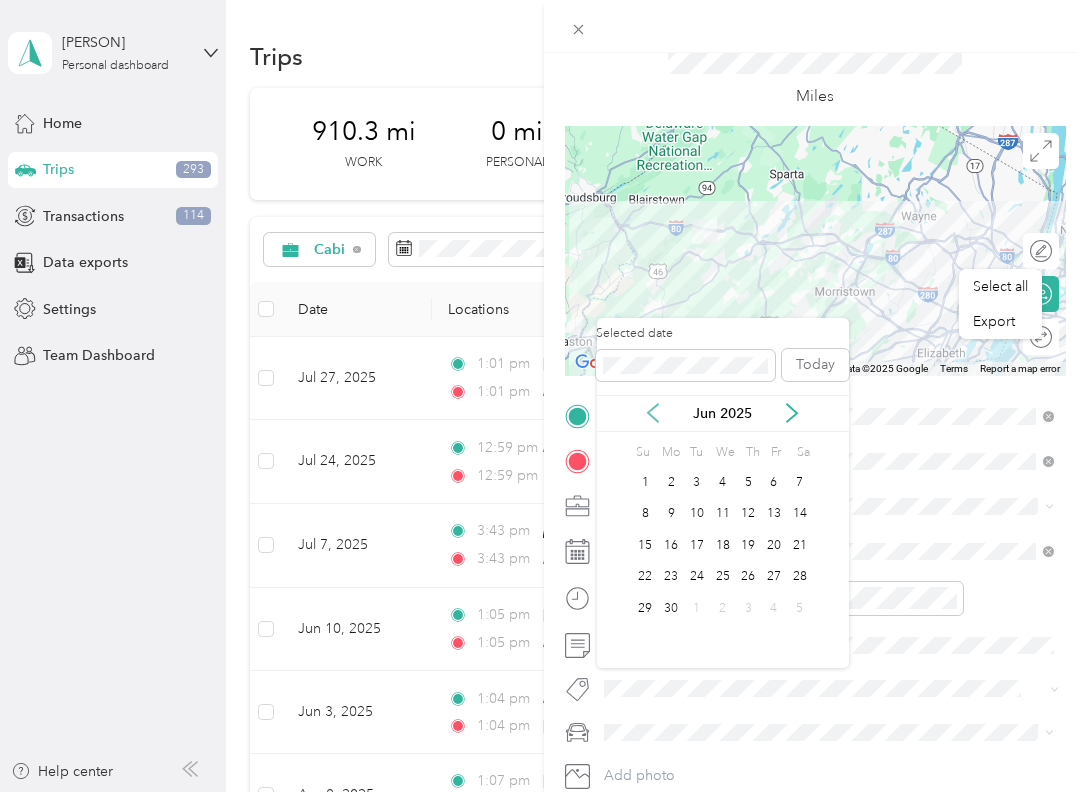 click 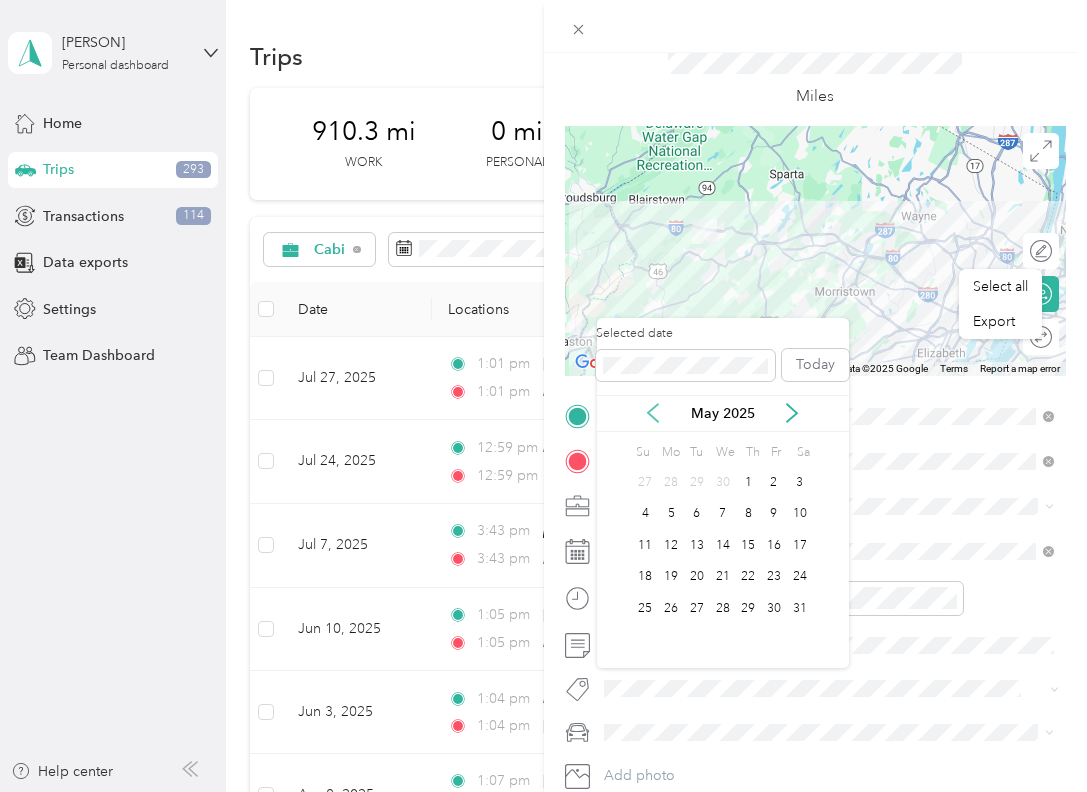 click 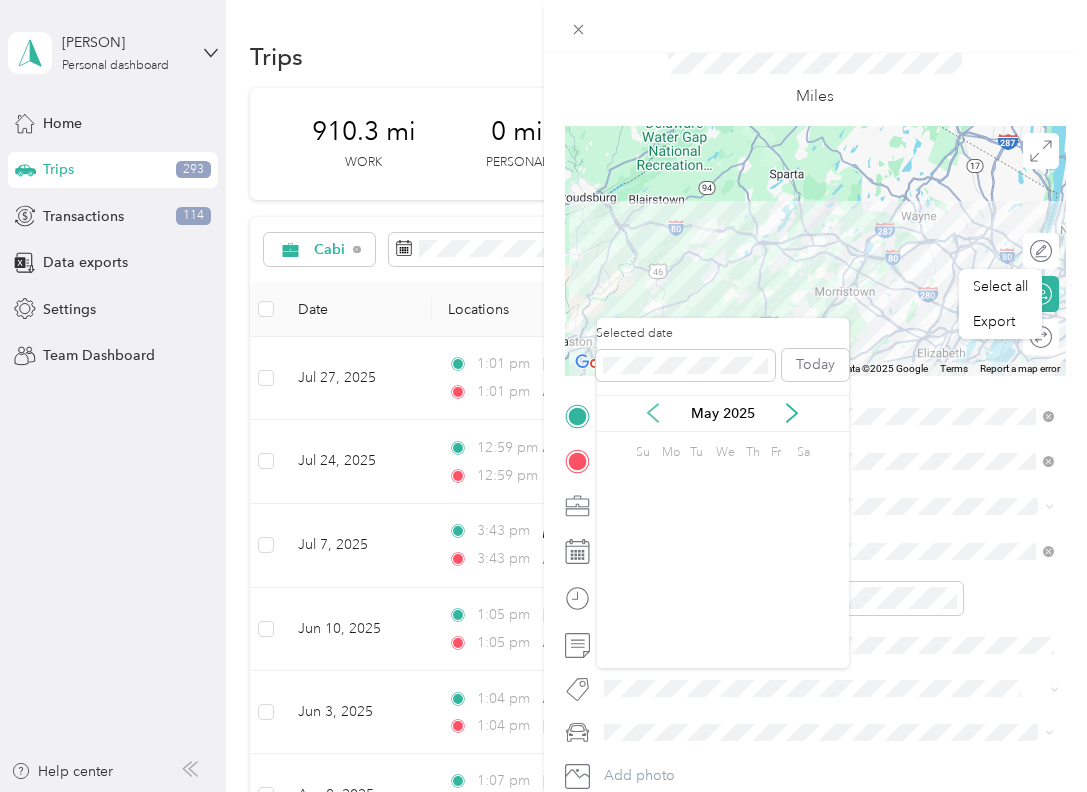 click 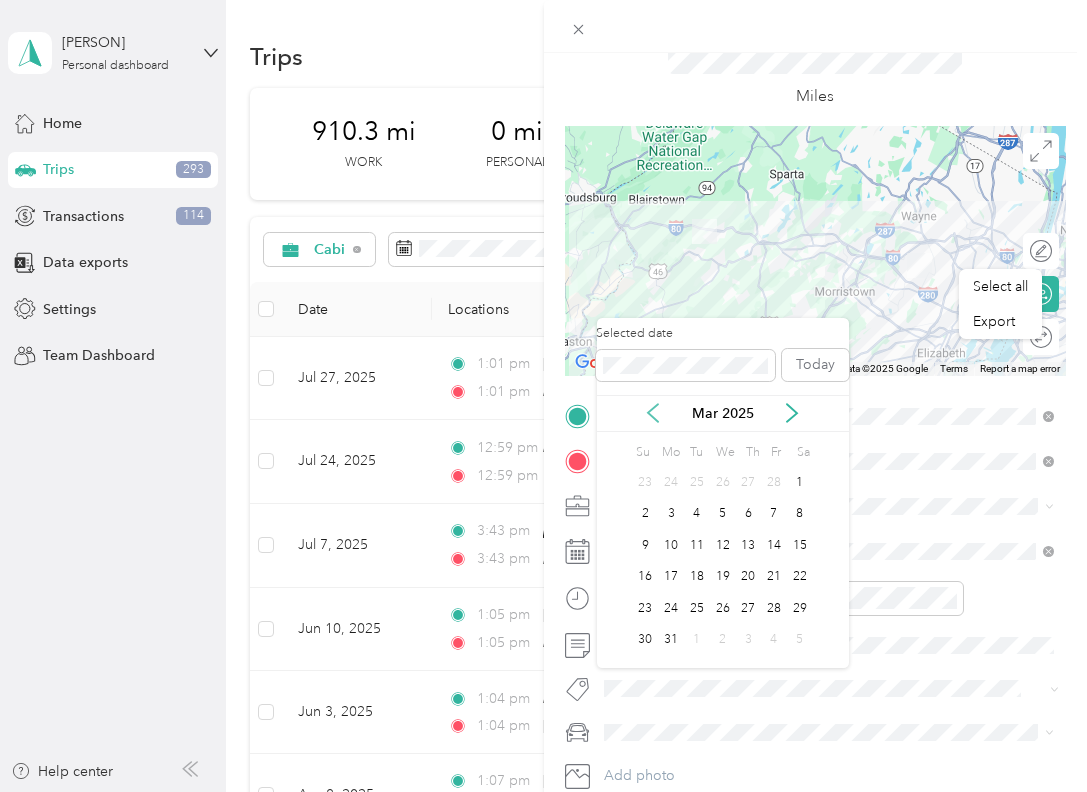 click 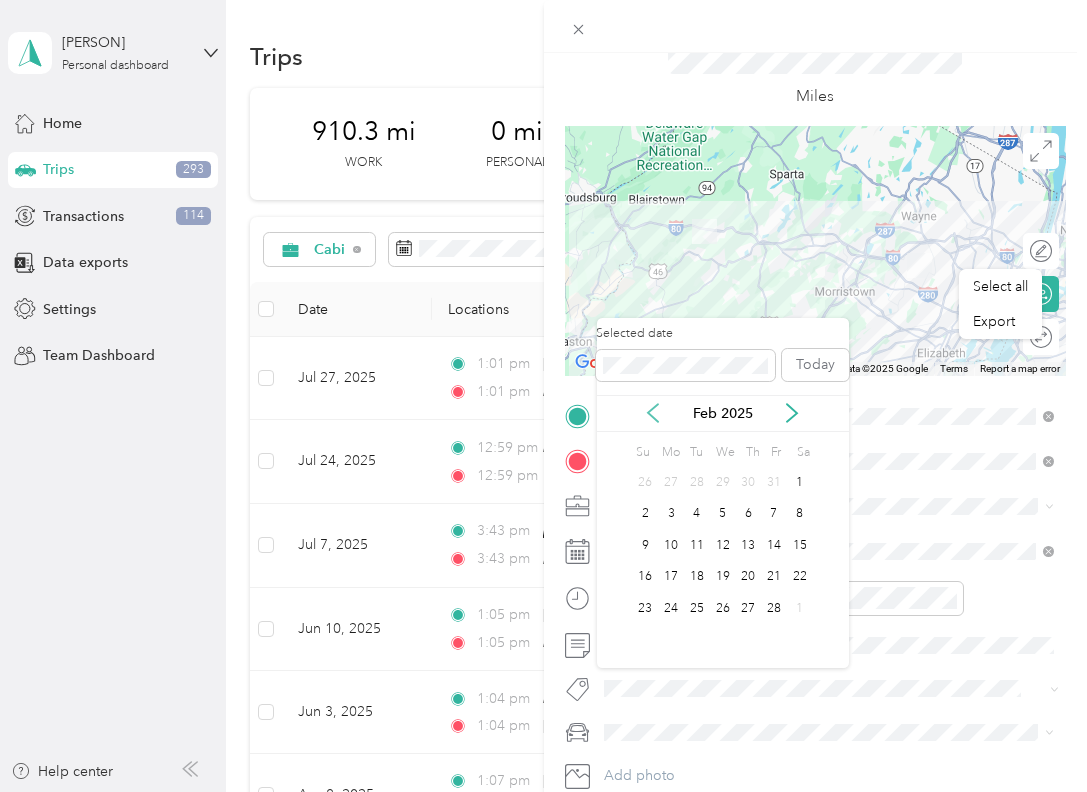 click 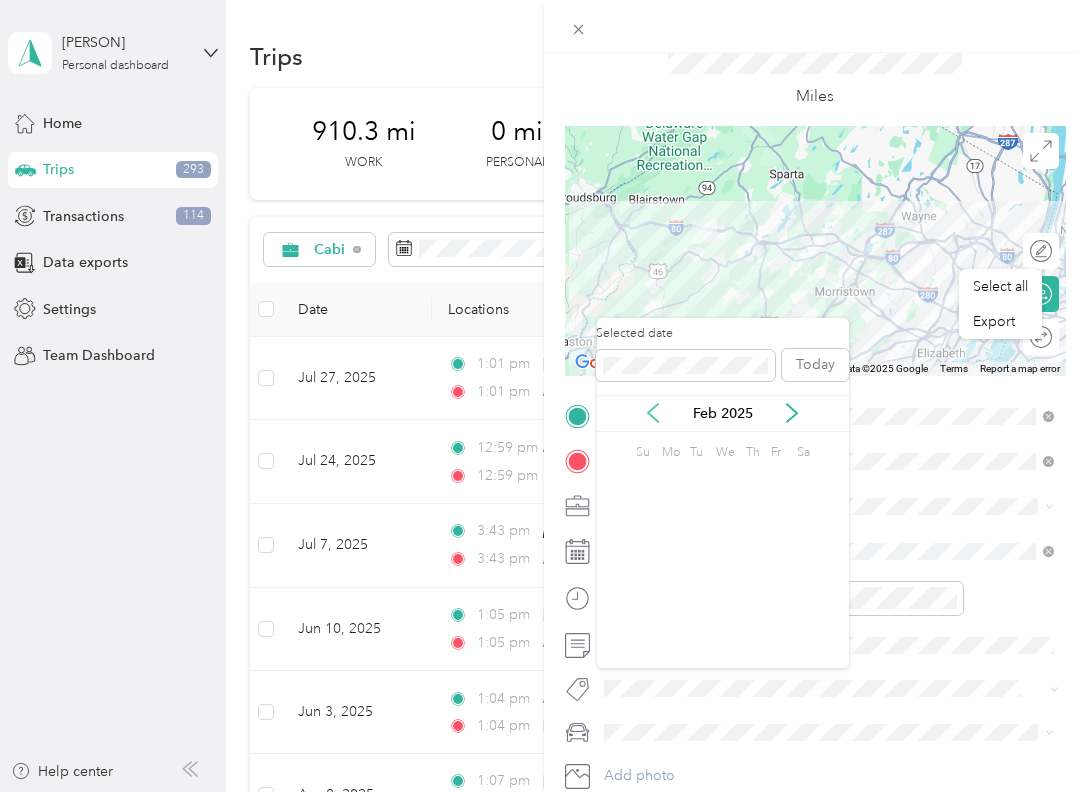 click 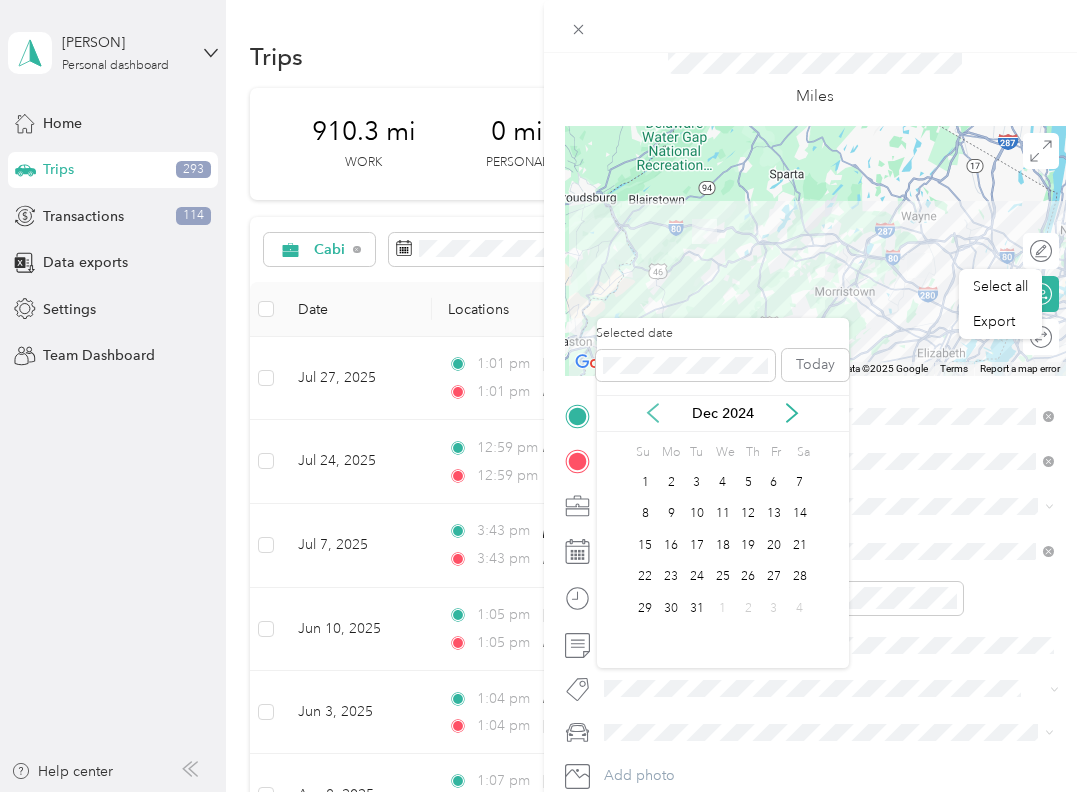 click 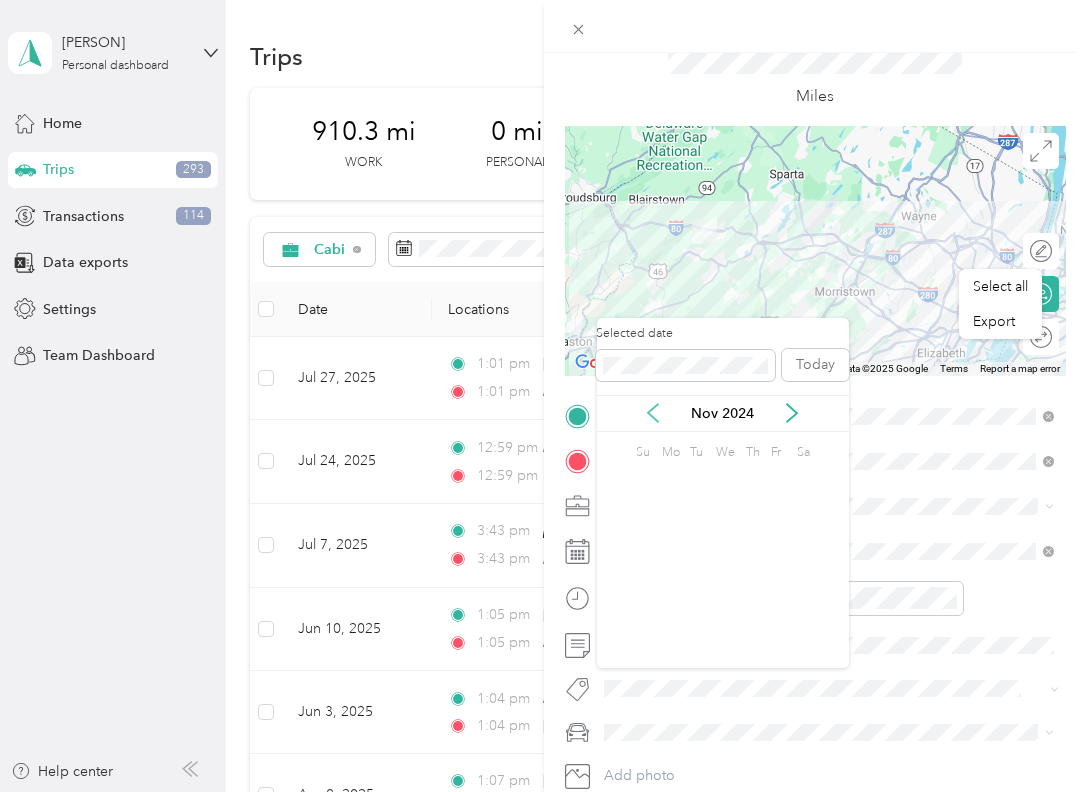 click 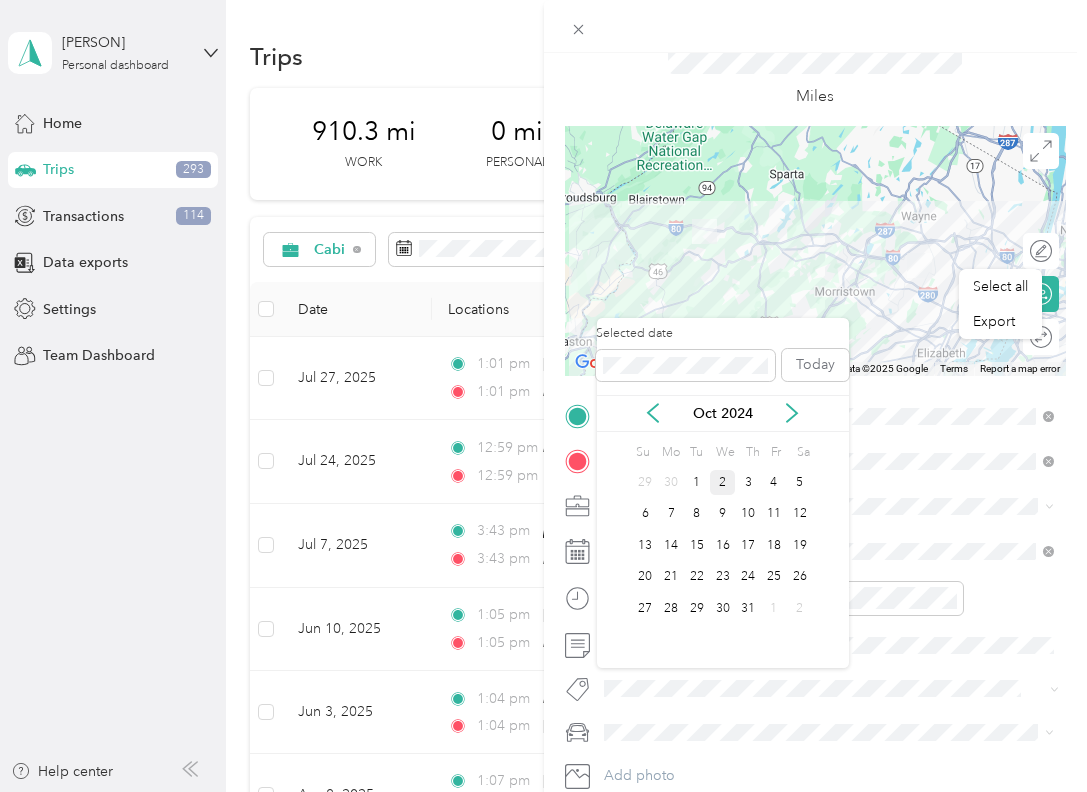 click on "2" at bounding box center (723, 482) 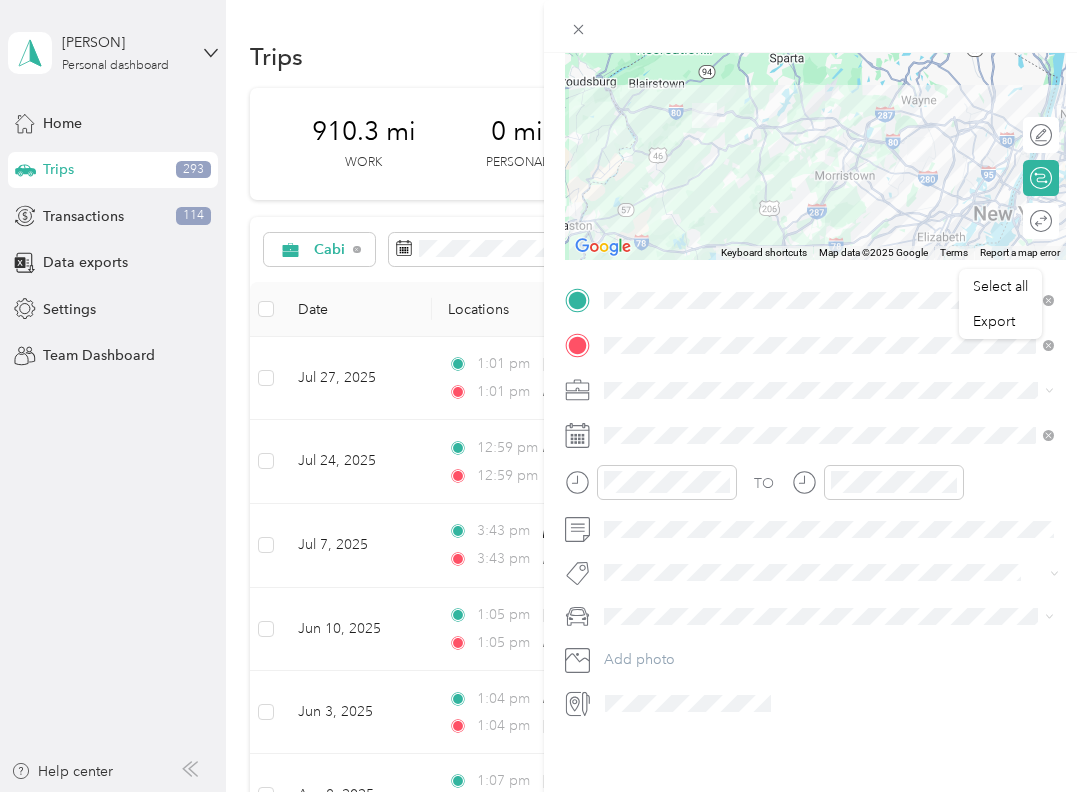 scroll, scrollTop: 468, scrollLeft: 0, axis: vertical 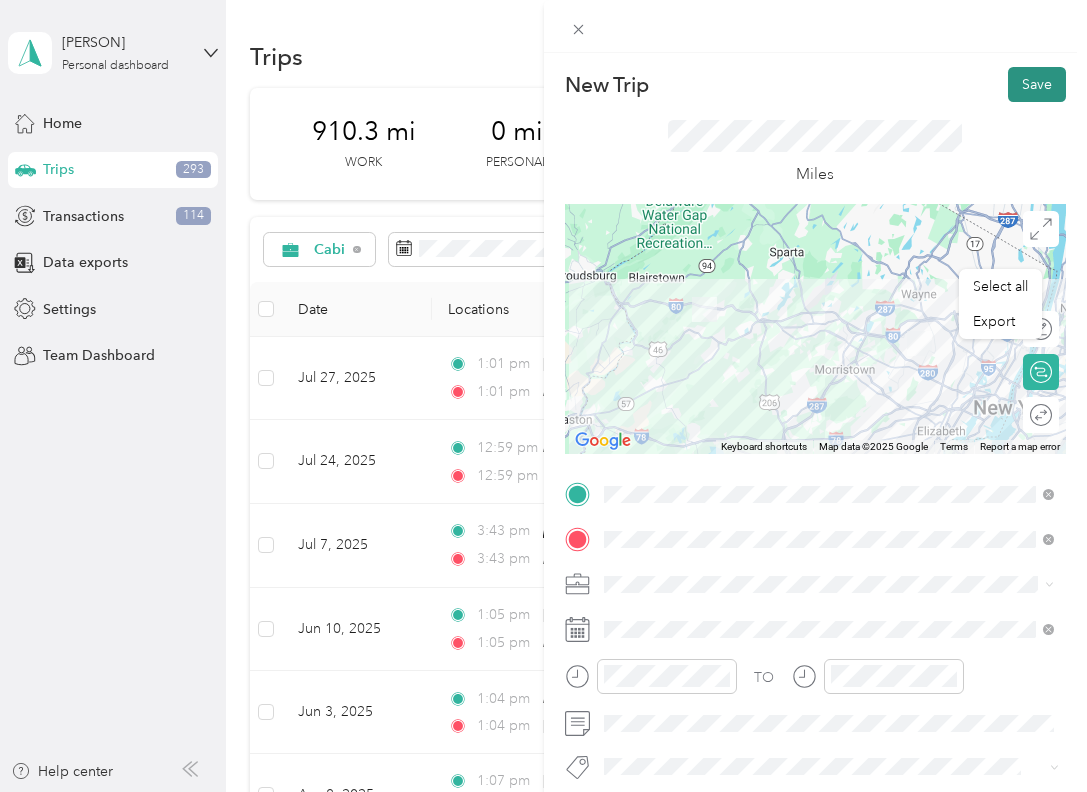click on "Save" at bounding box center [1037, 84] 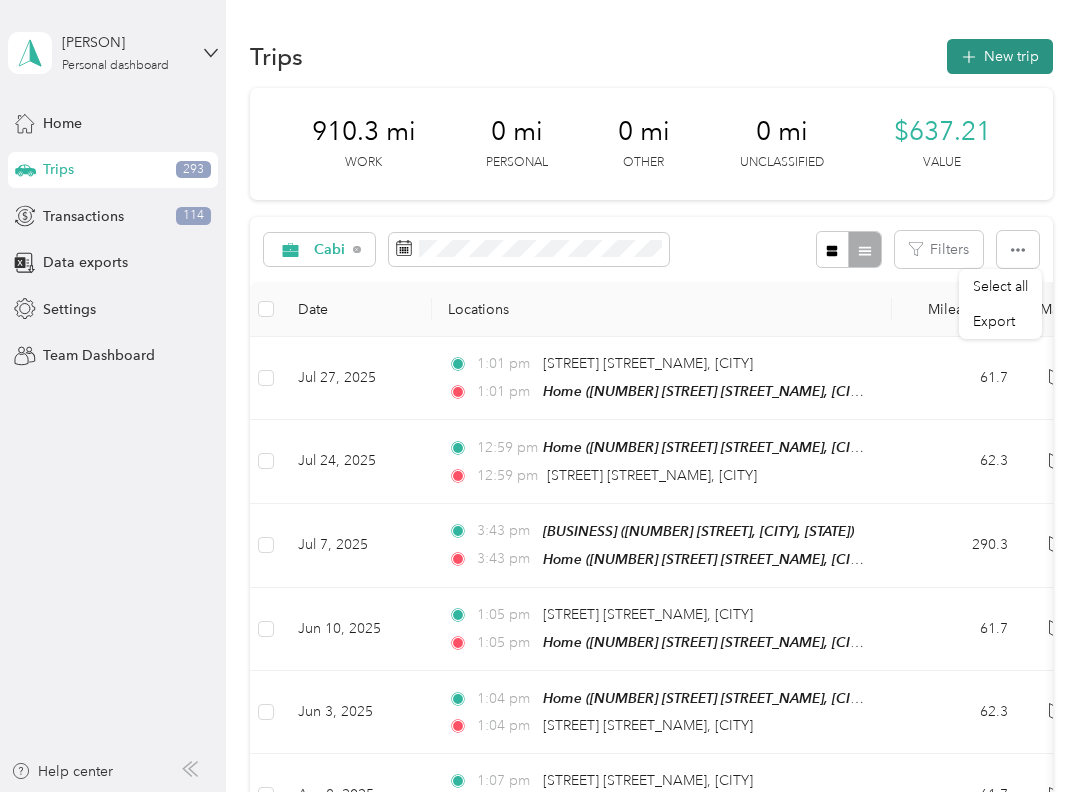 click on "New trip" at bounding box center [1000, 56] 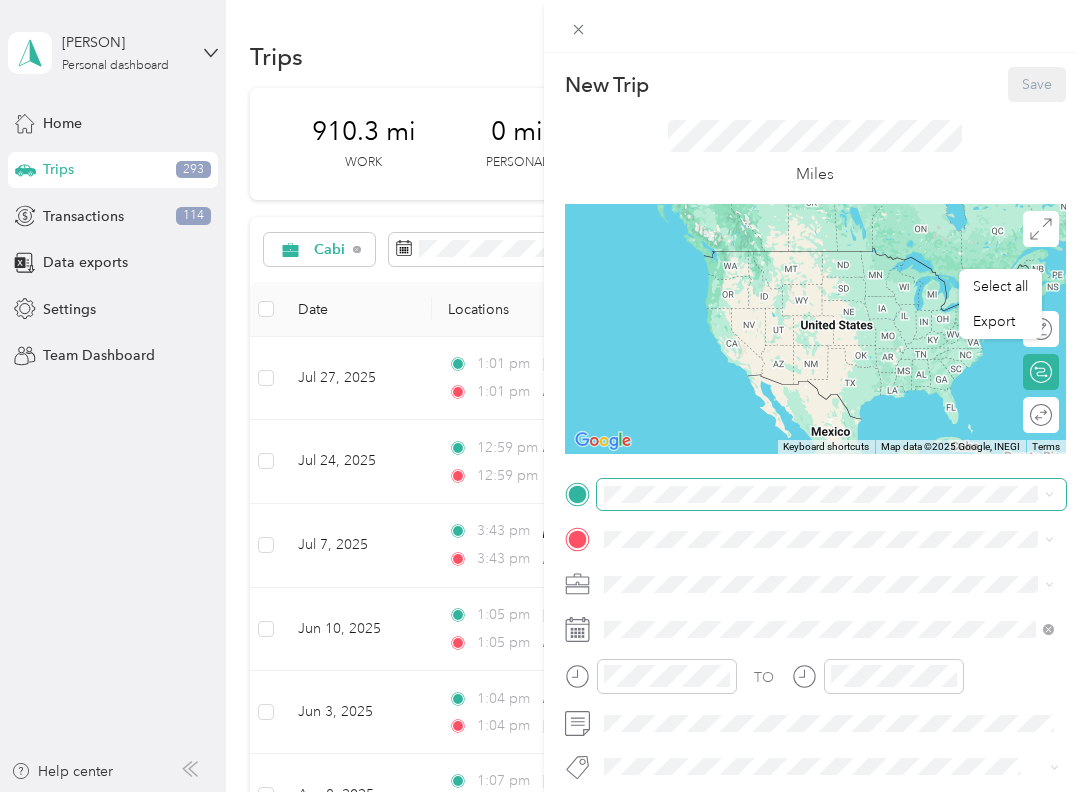 click at bounding box center (832, 494) 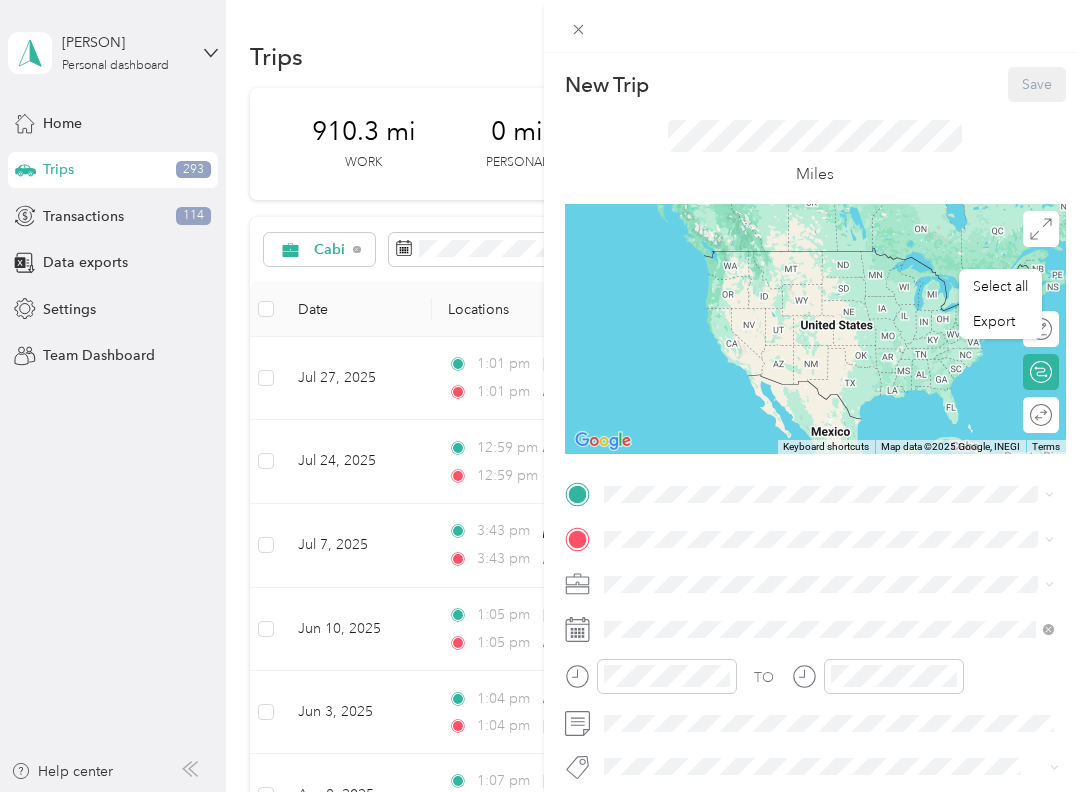 scroll, scrollTop: 0, scrollLeft: 0, axis: both 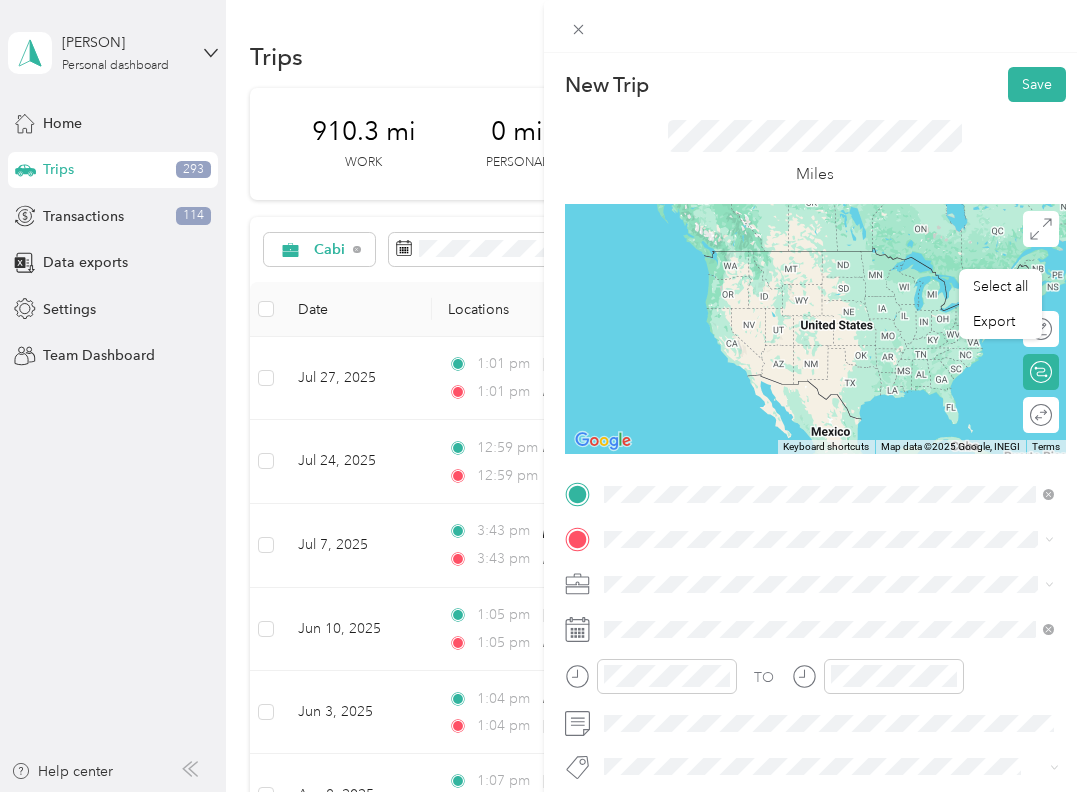 click on "[STREET]
[CITY], [STATE] [POSTAL_CODE], [COUNTRY]" at bounding box center [785, 574] 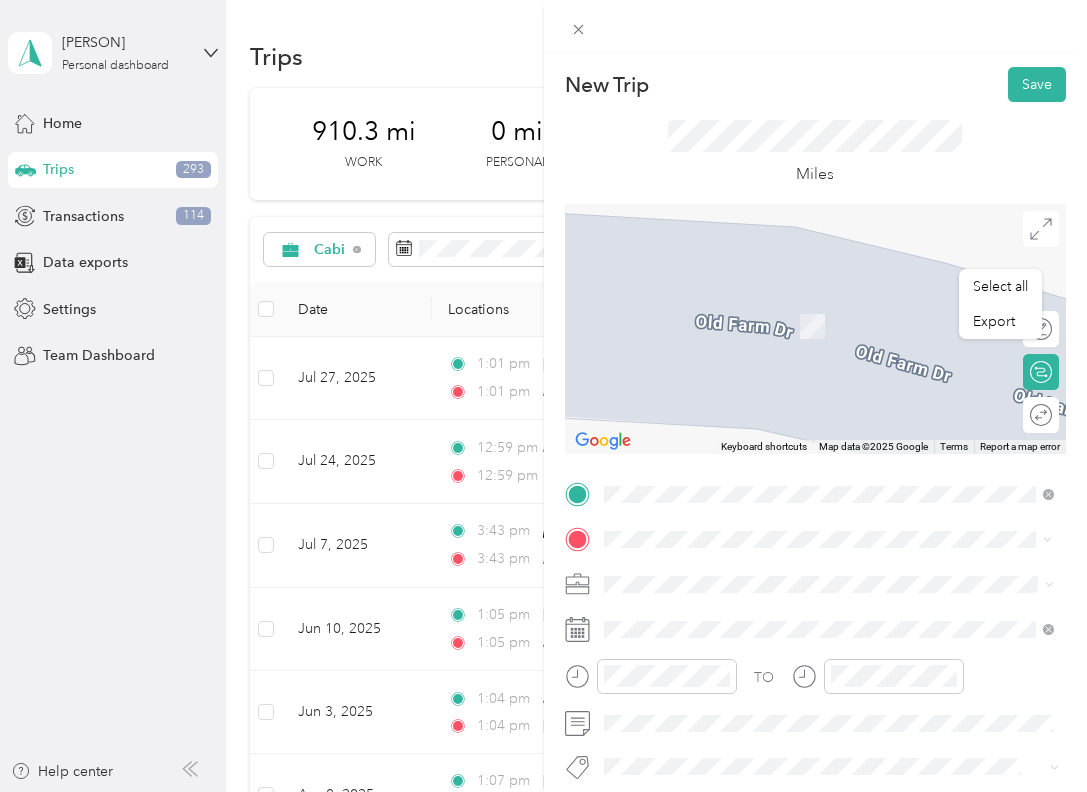 drag, startPoint x: 687, startPoint y: 548, endPoint x: 723, endPoint y: 307, distance: 243.67397 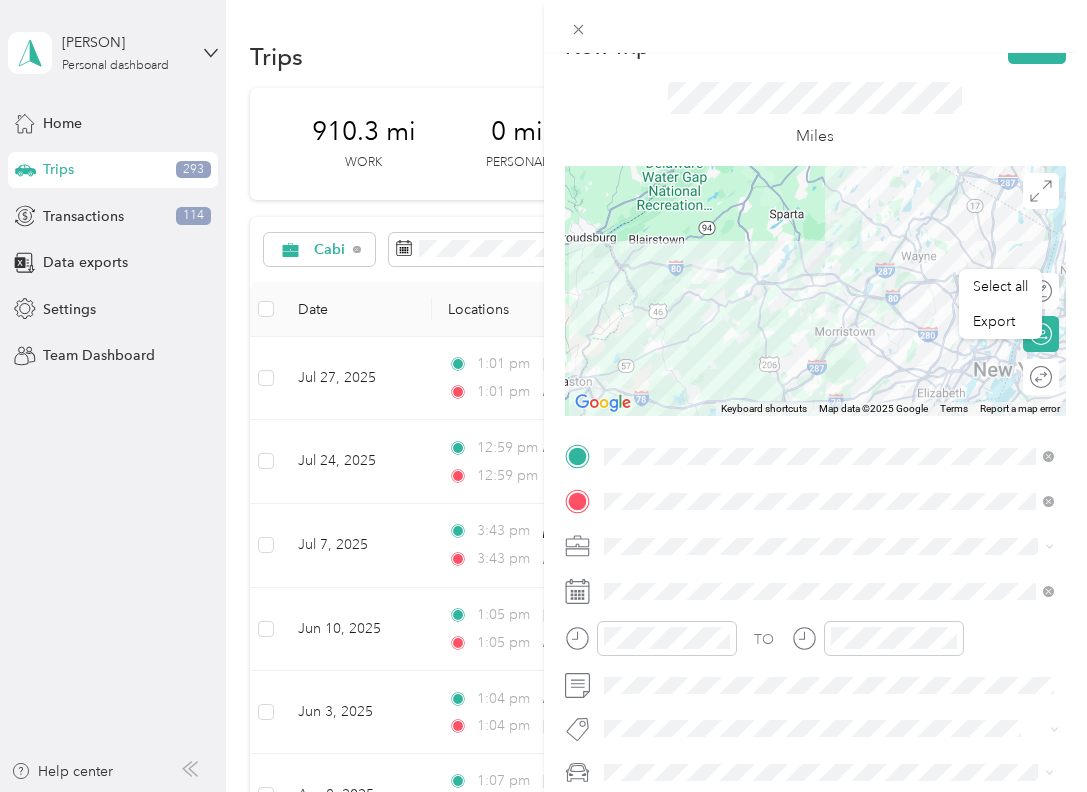 scroll, scrollTop: 42, scrollLeft: 0, axis: vertical 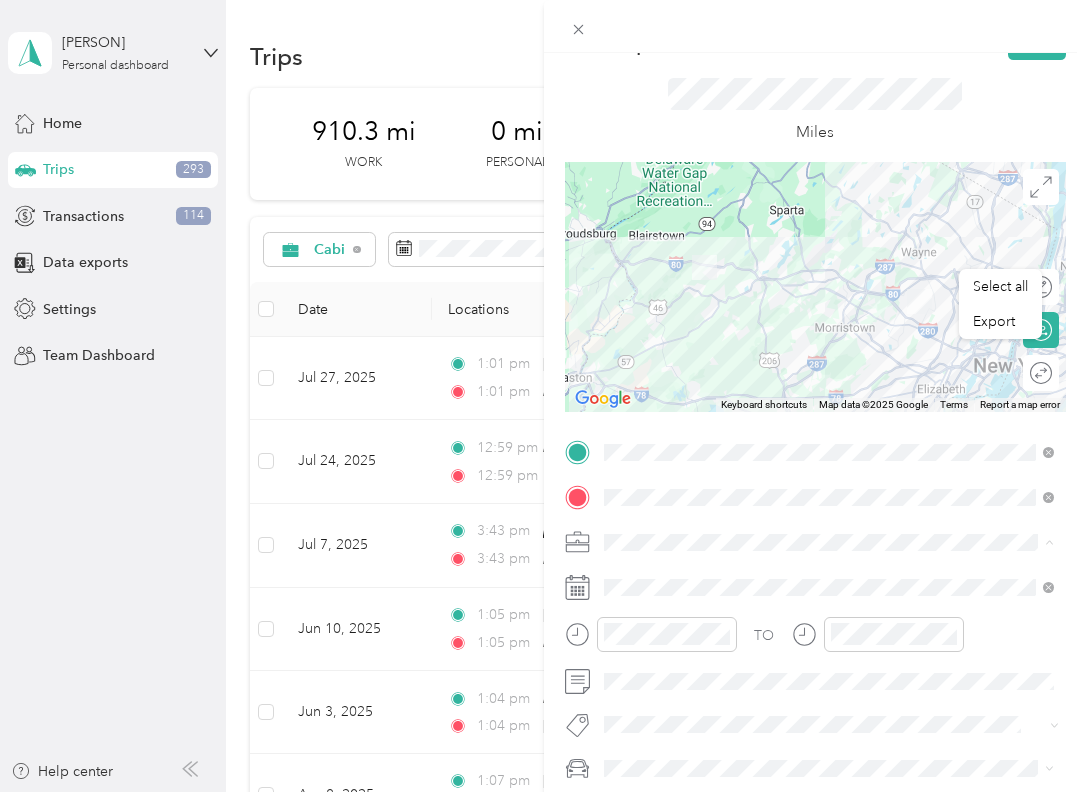 click on "Cabi" at bounding box center (829, 436) 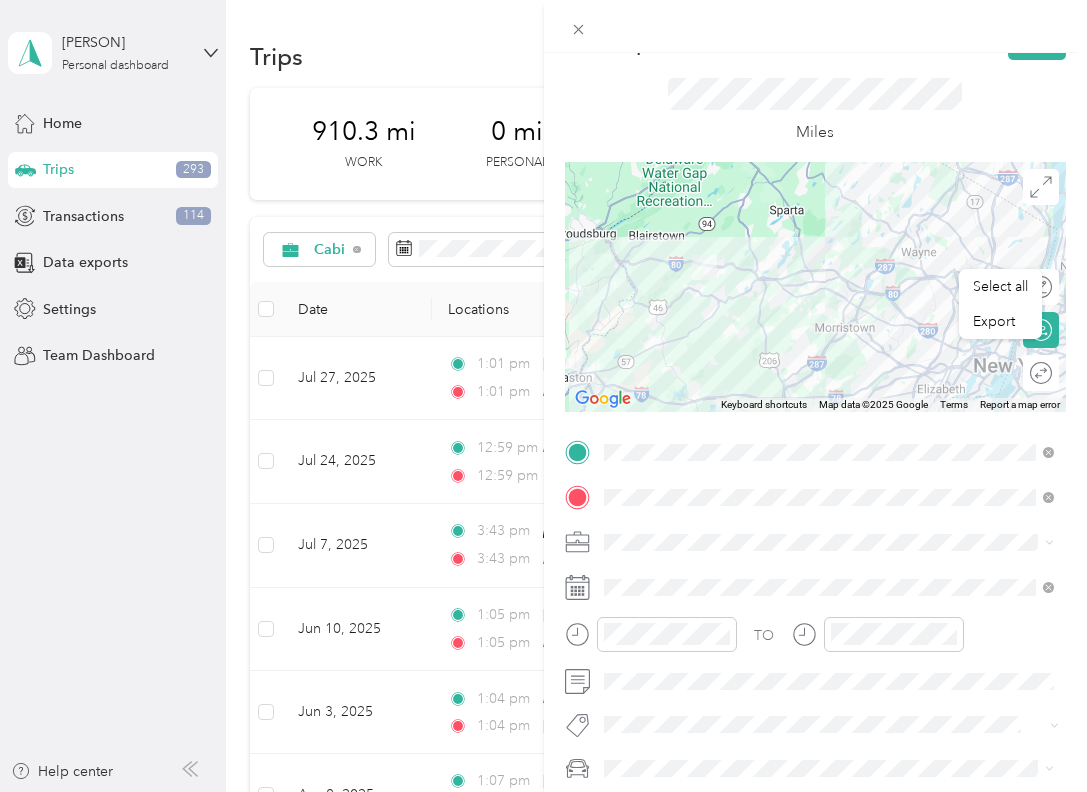 click 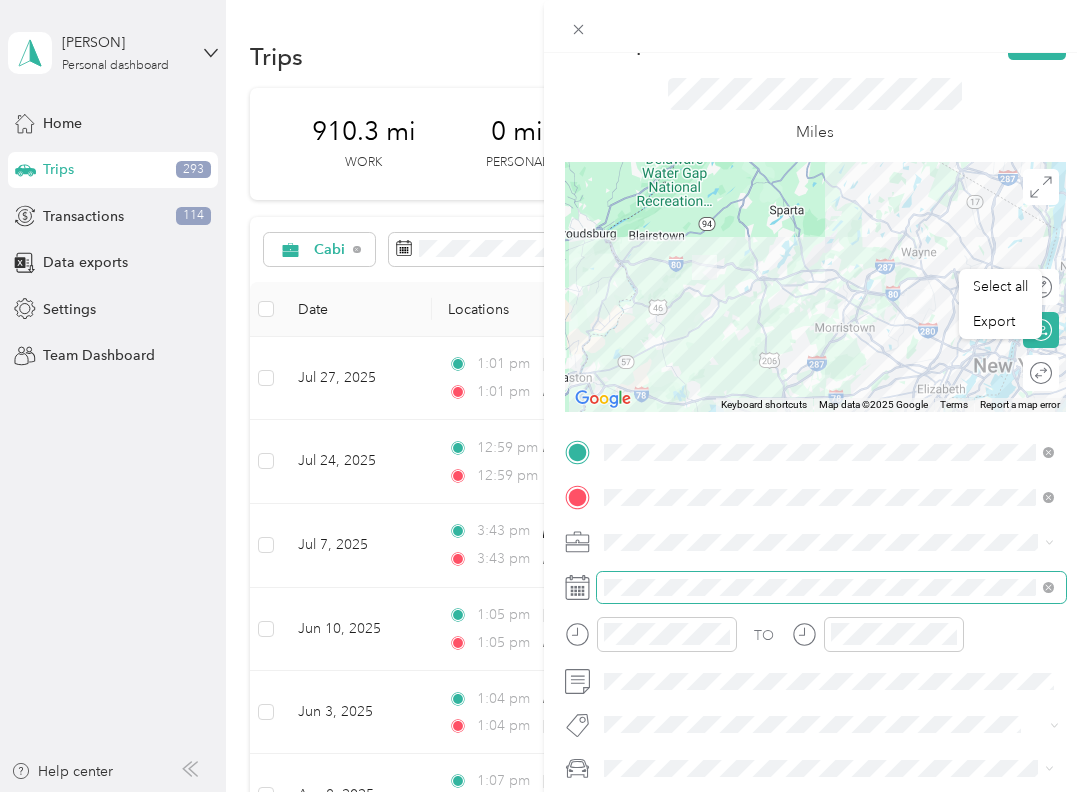 click at bounding box center [832, 587] 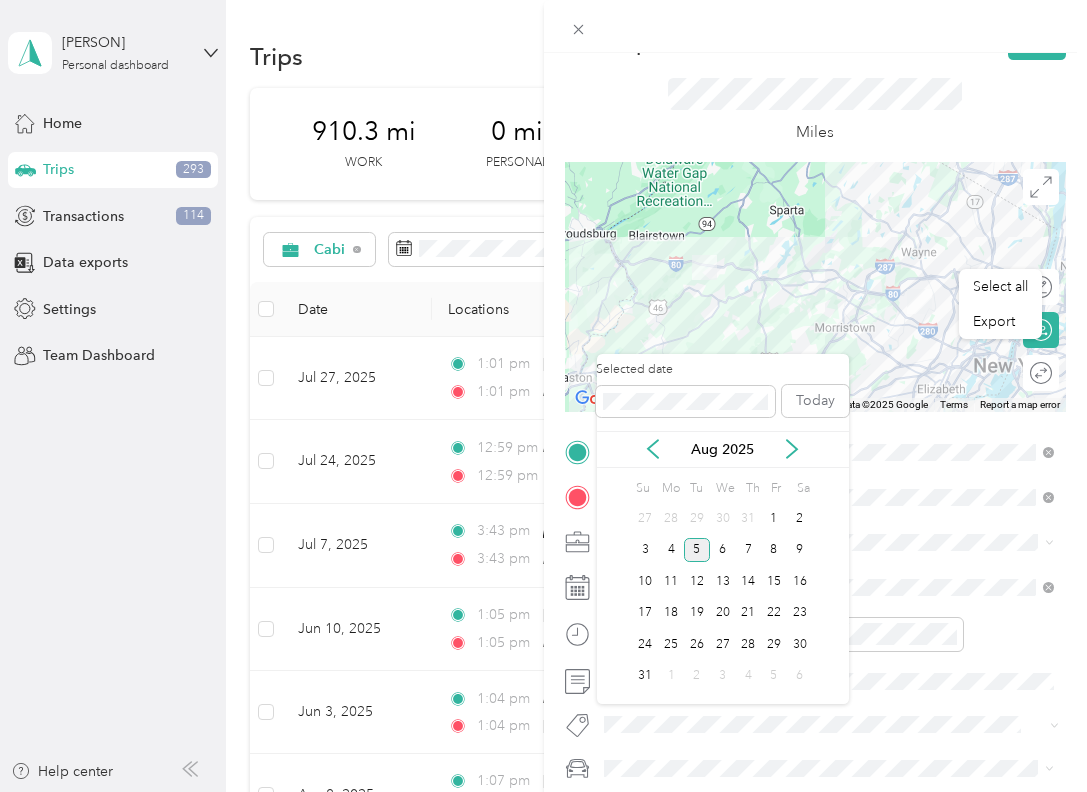 click on "Aug 2025" at bounding box center (723, 449) 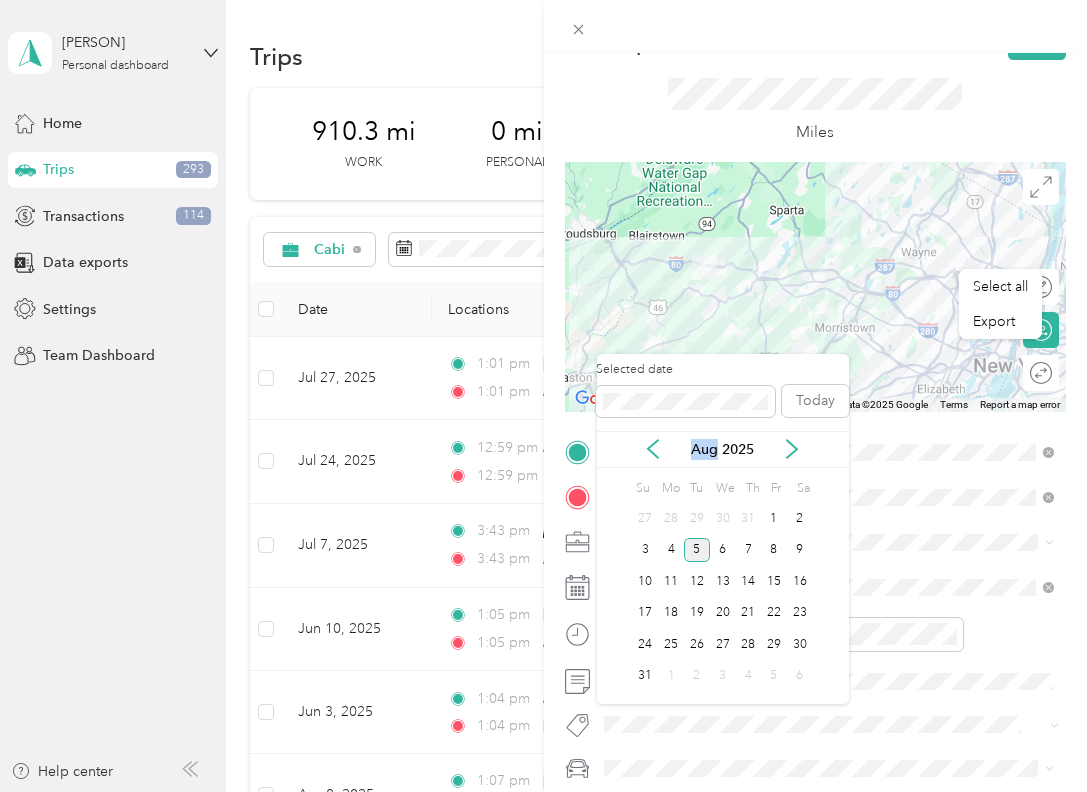 click on "Aug 2025" at bounding box center (723, 449) 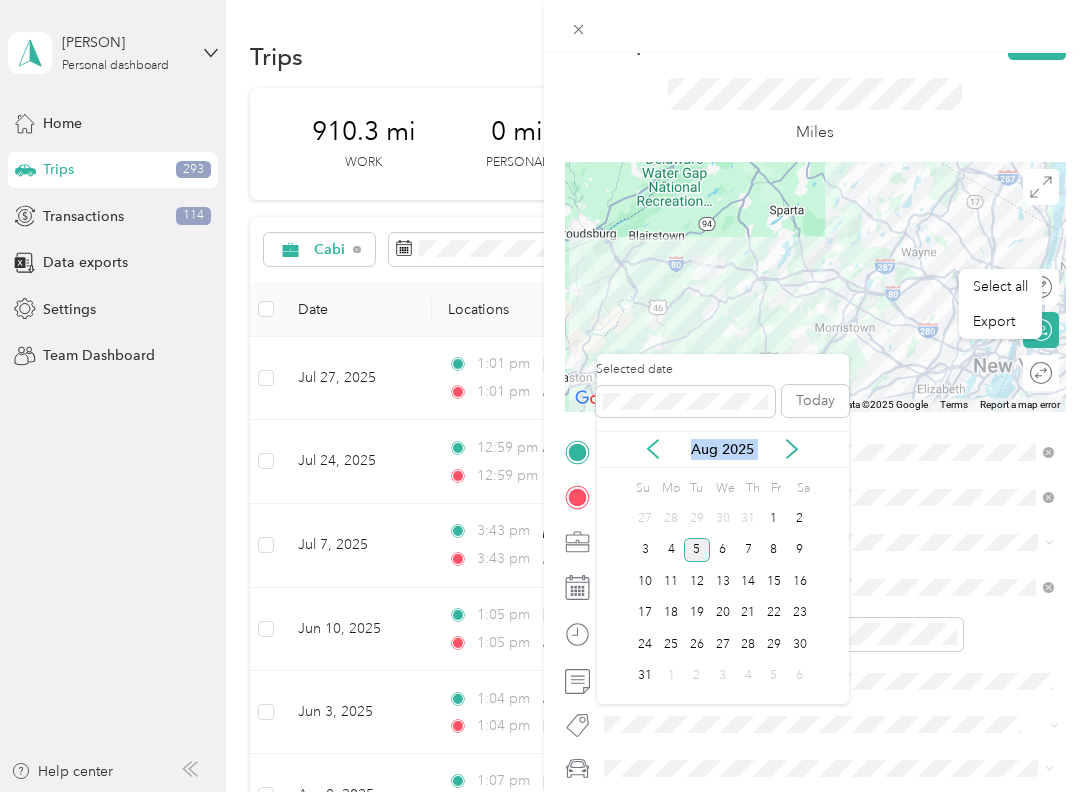 click on "Aug 2025" at bounding box center [723, 449] 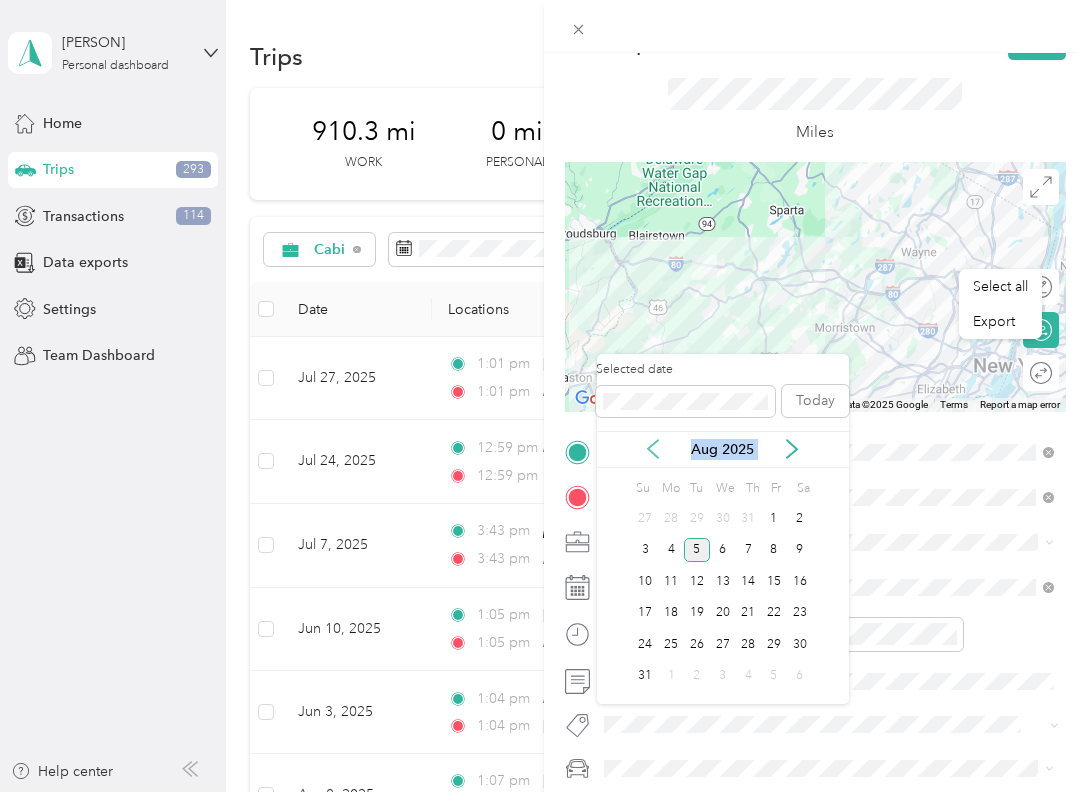 click 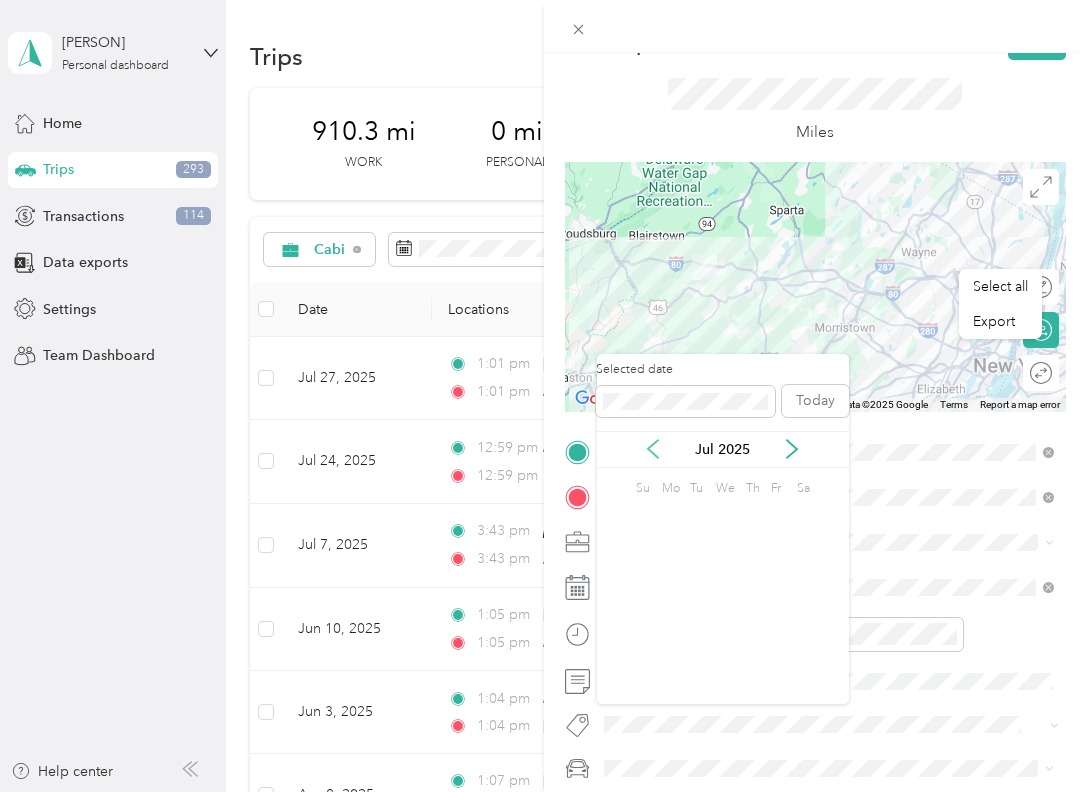 click 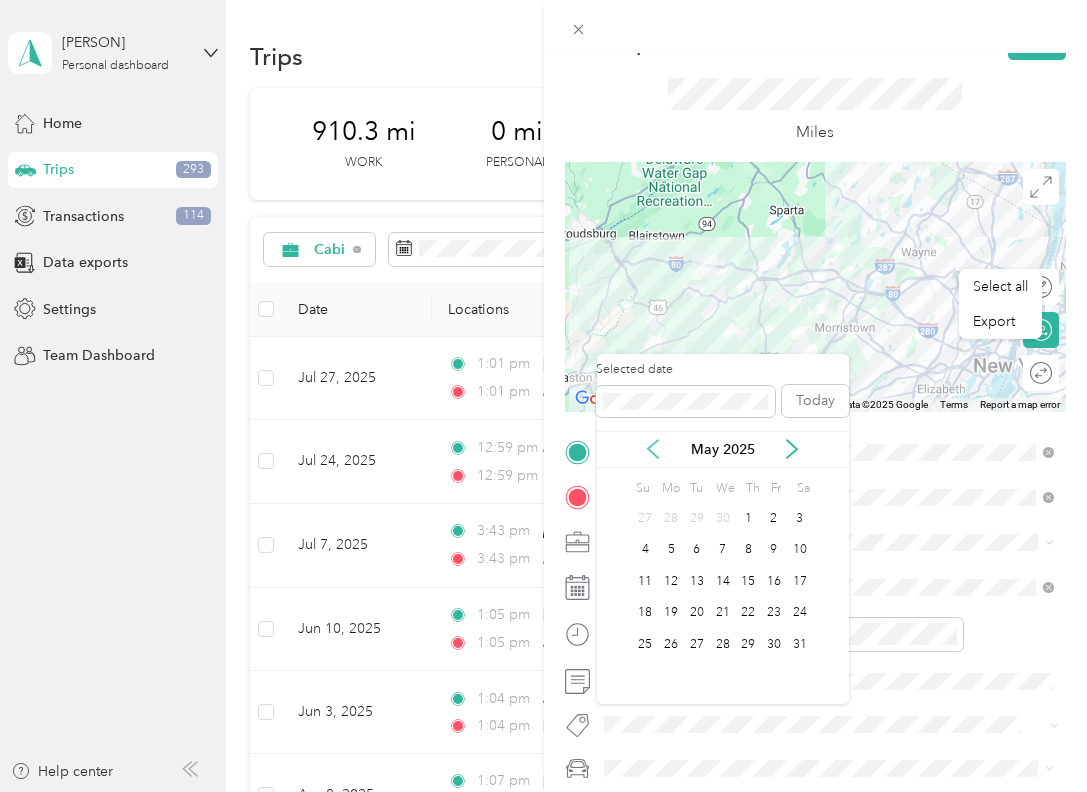 click 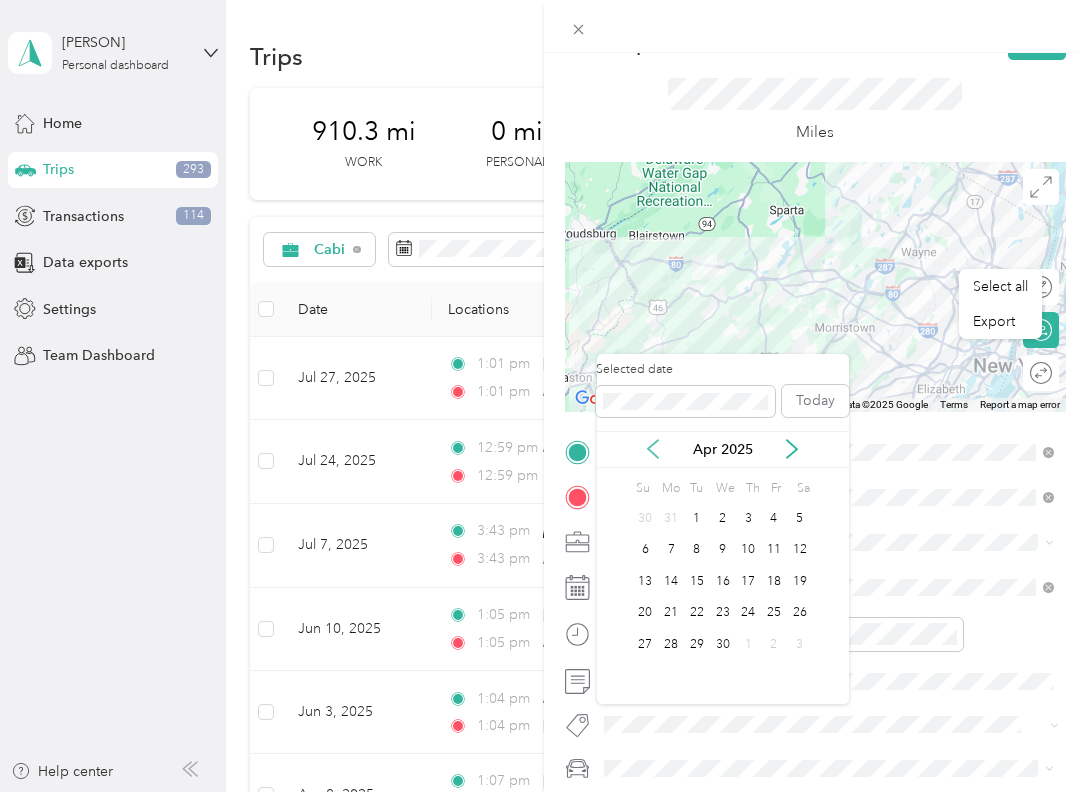 click 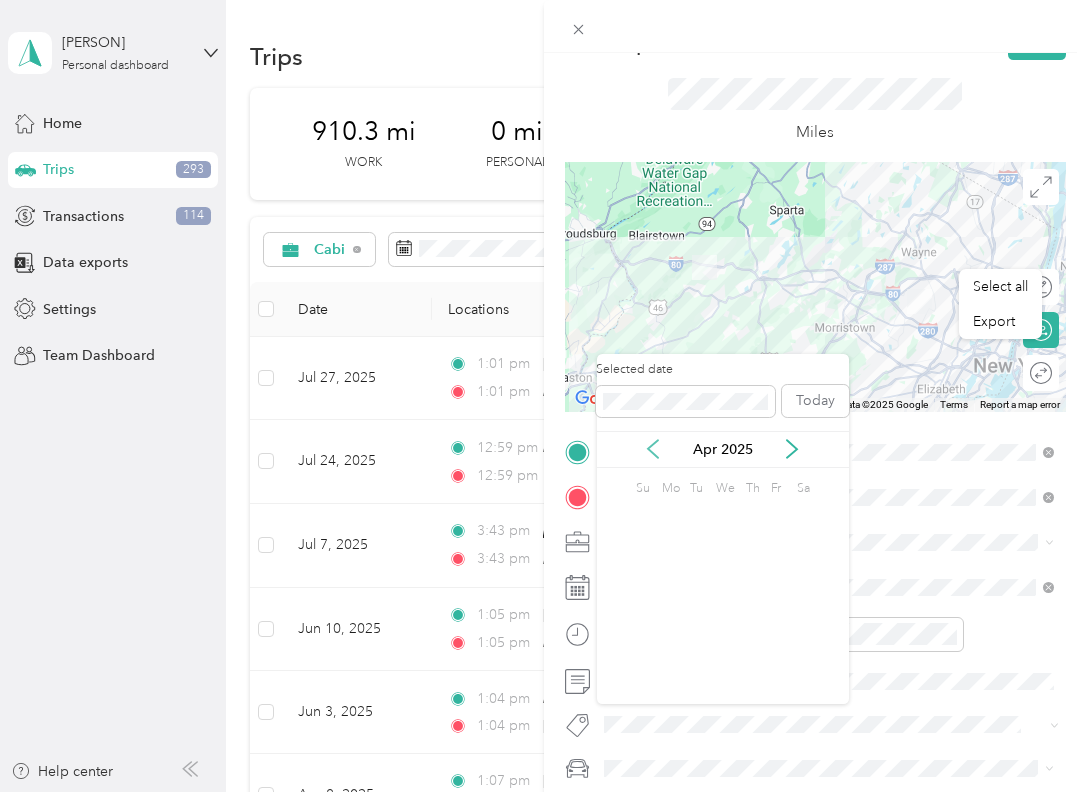 click 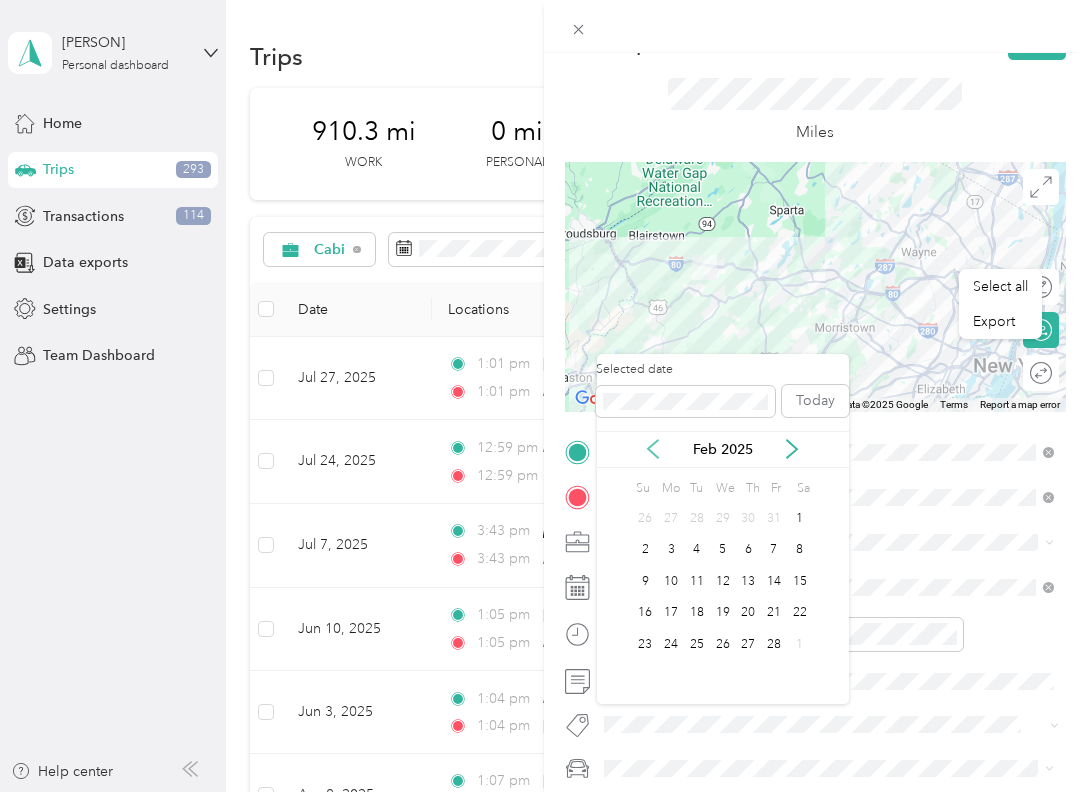 click 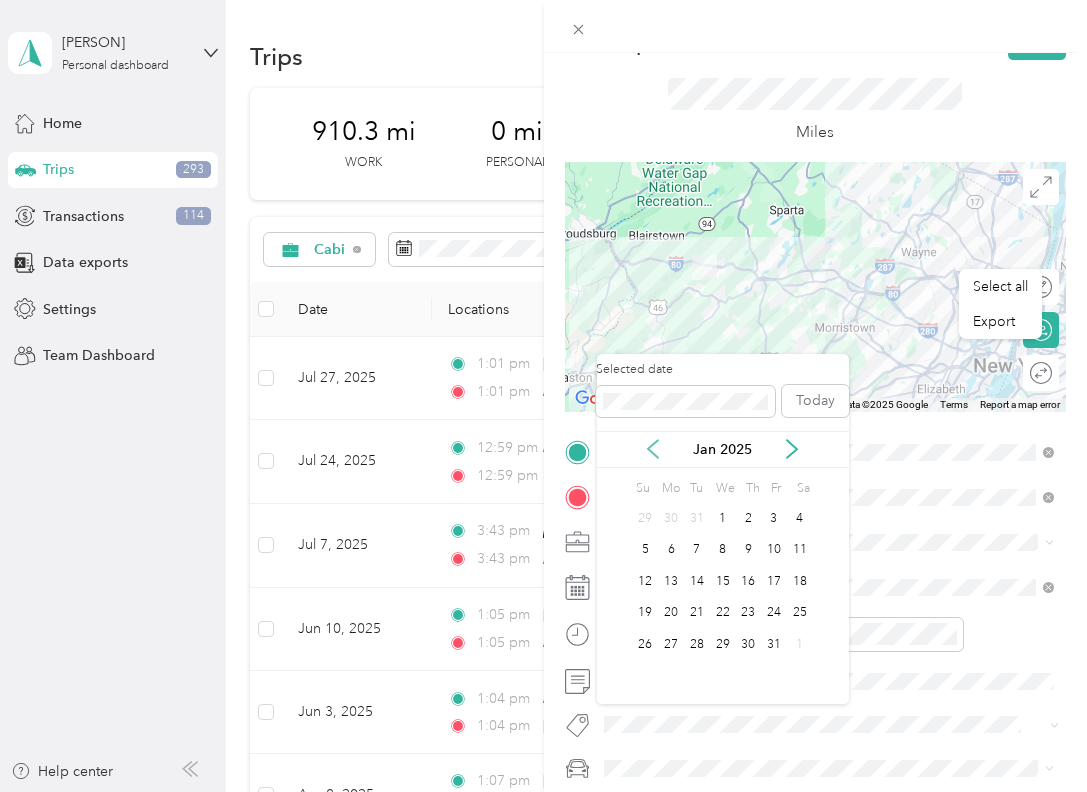 click 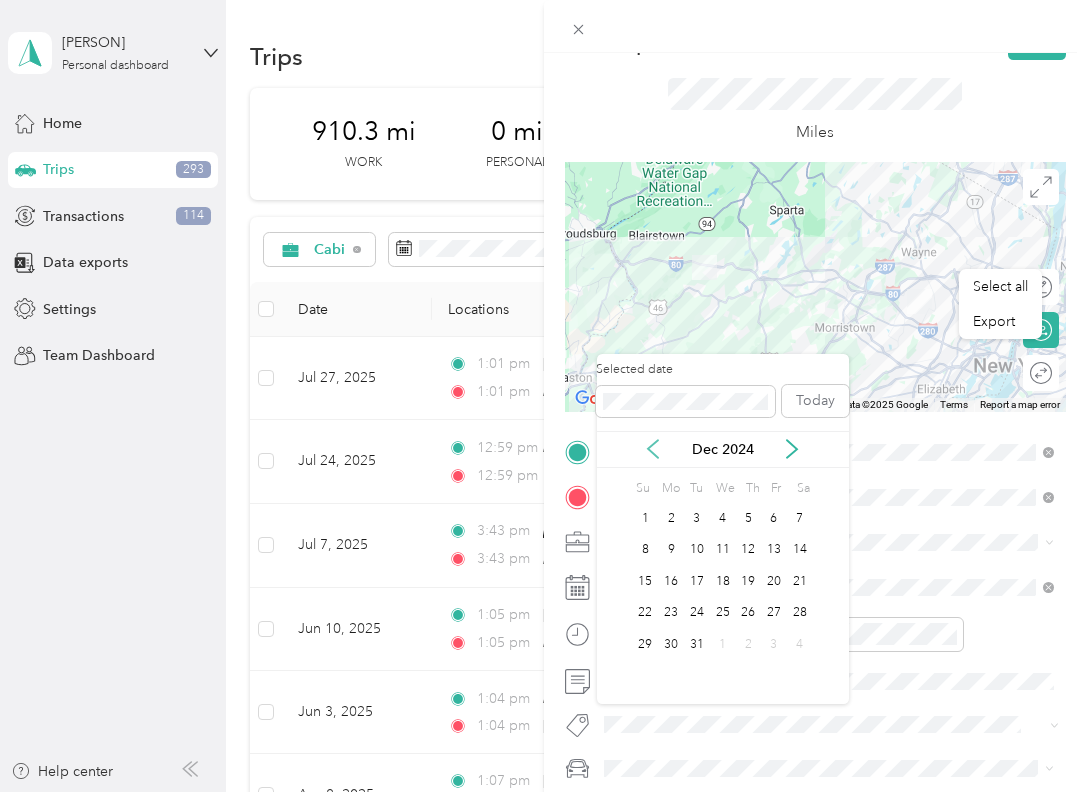 click 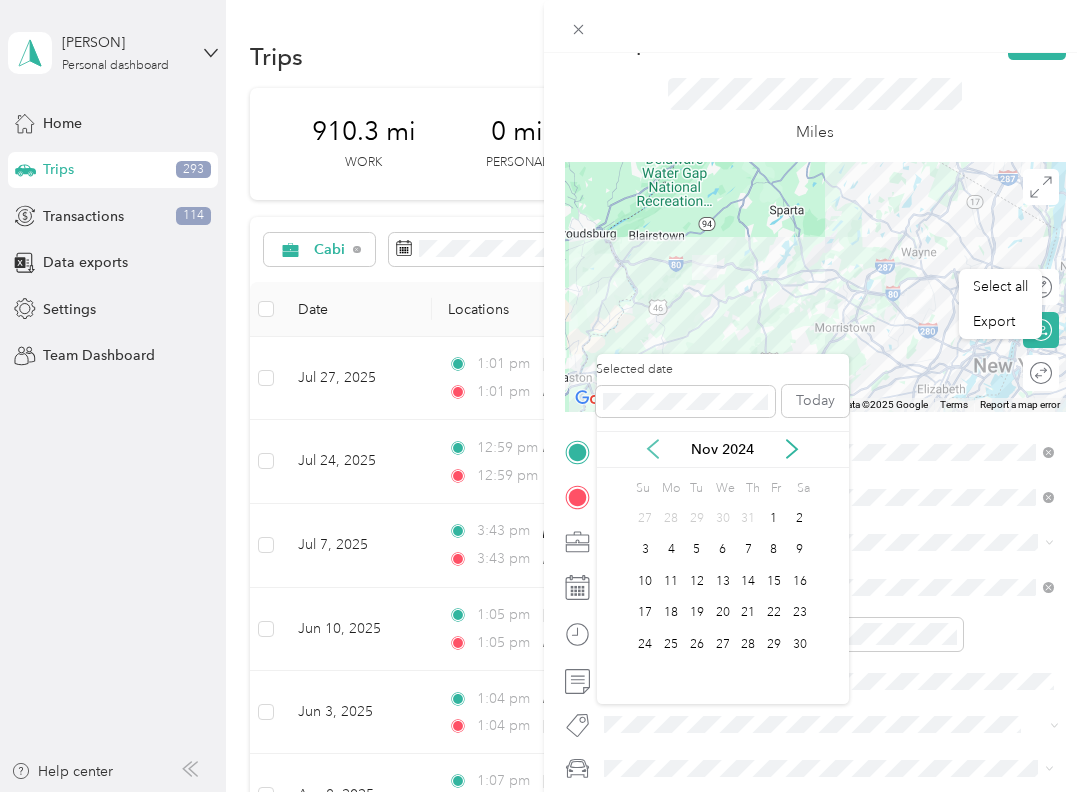 click 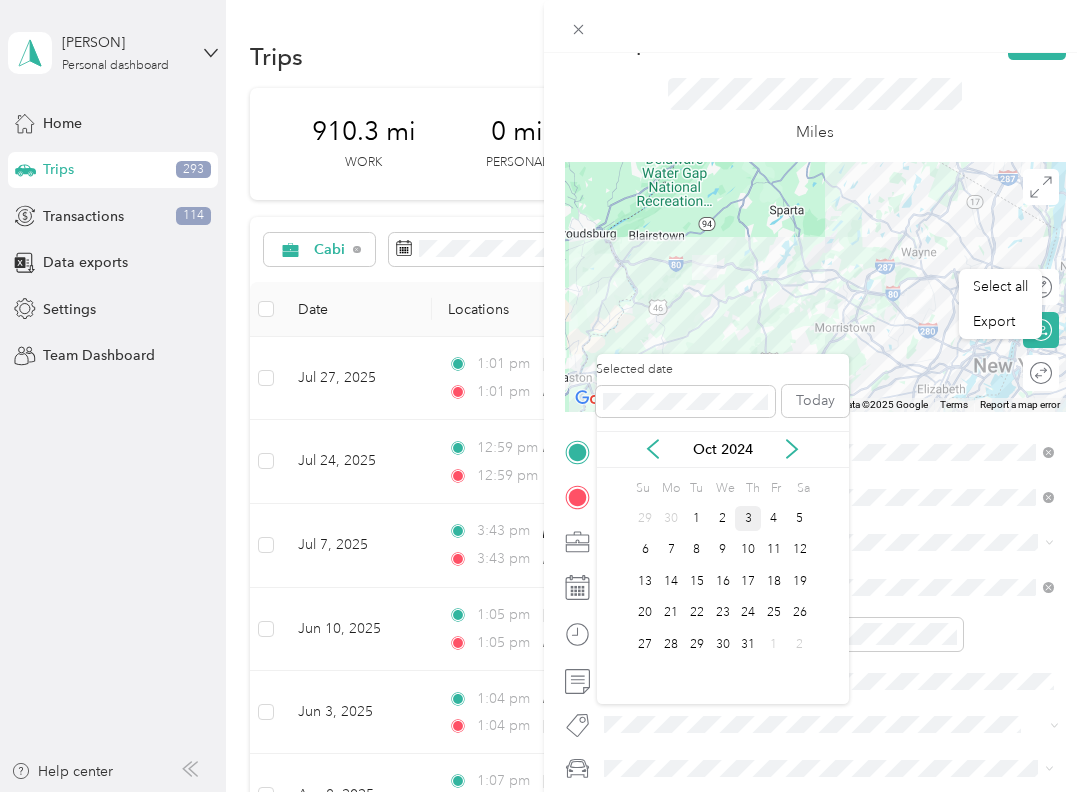 click on "3" at bounding box center (748, 518) 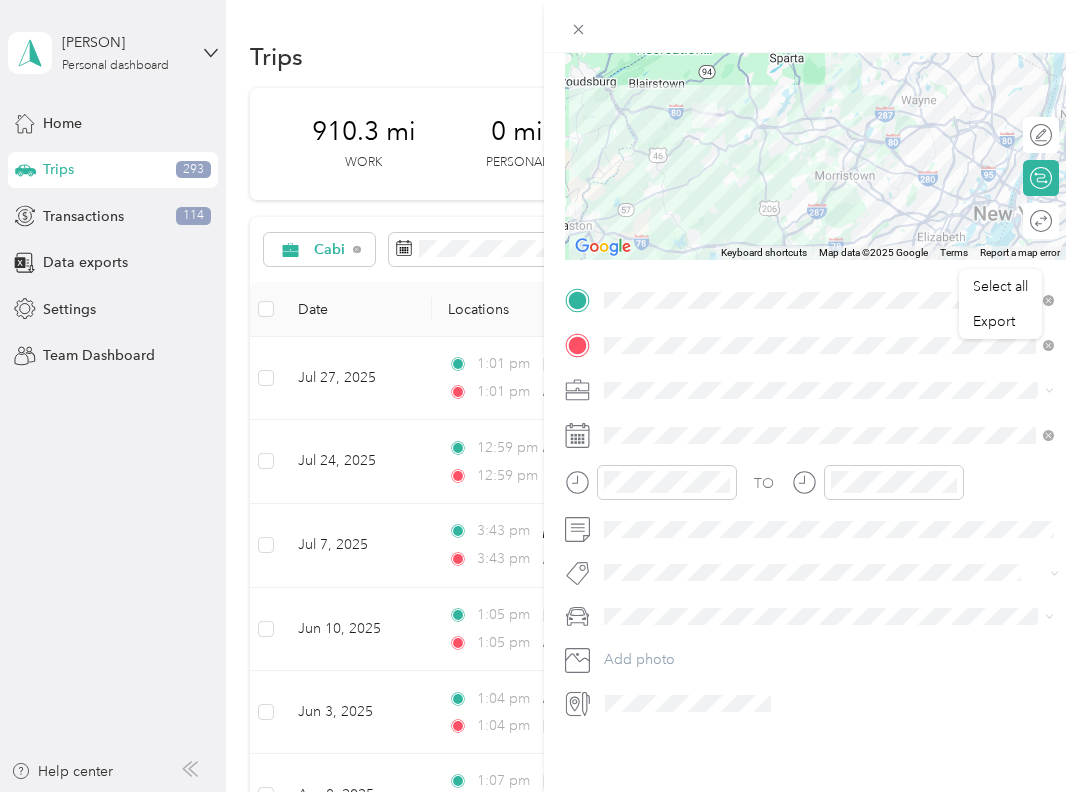scroll, scrollTop: 468, scrollLeft: 0, axis: vertical 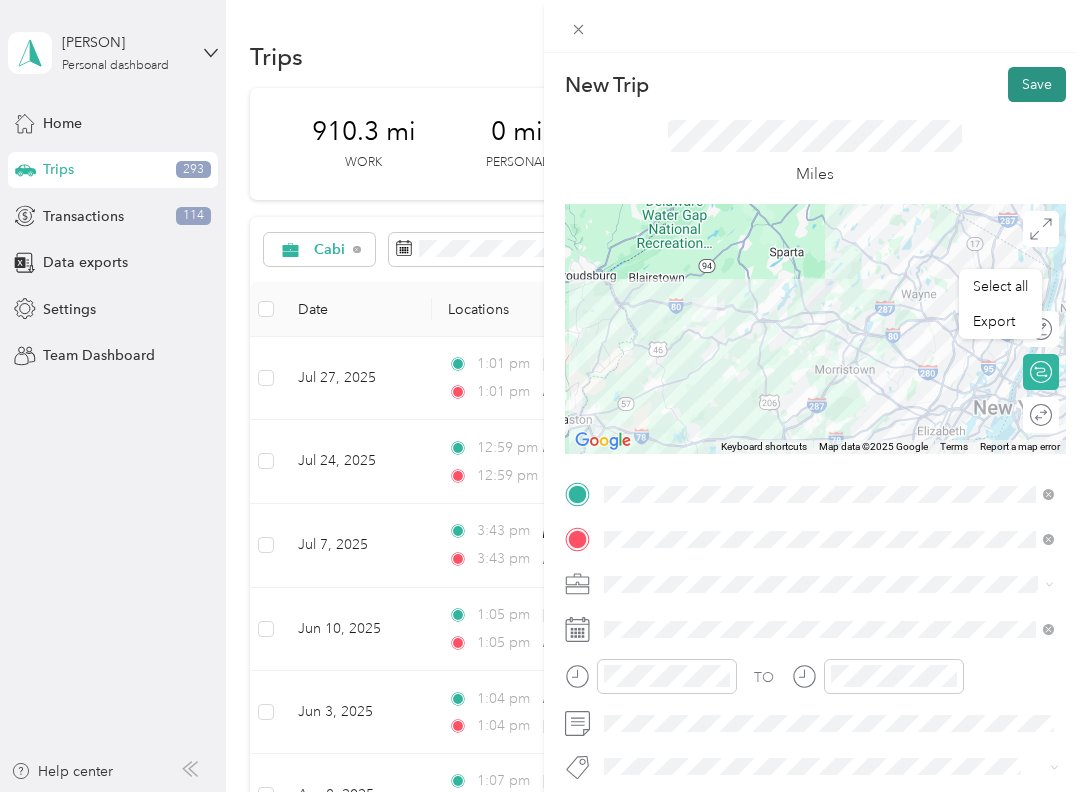 click on "Save" at bounding box center [1037, 84] 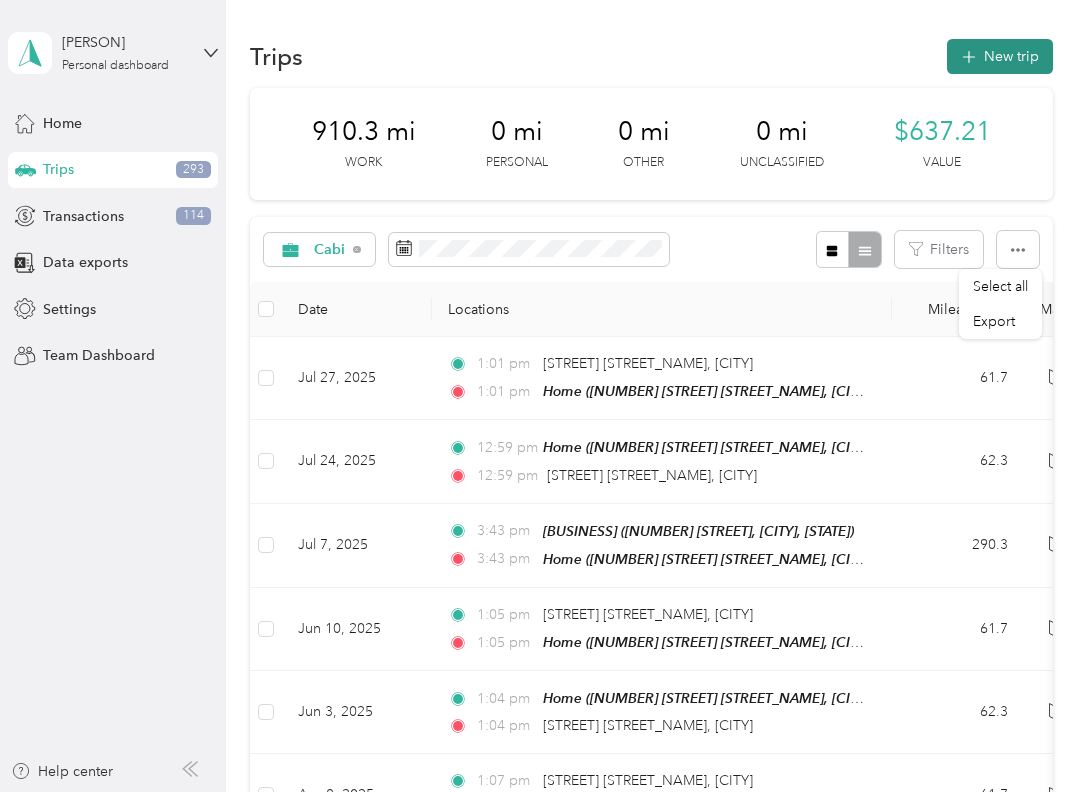 click on "New trip" at bounding box center [1000, 56] 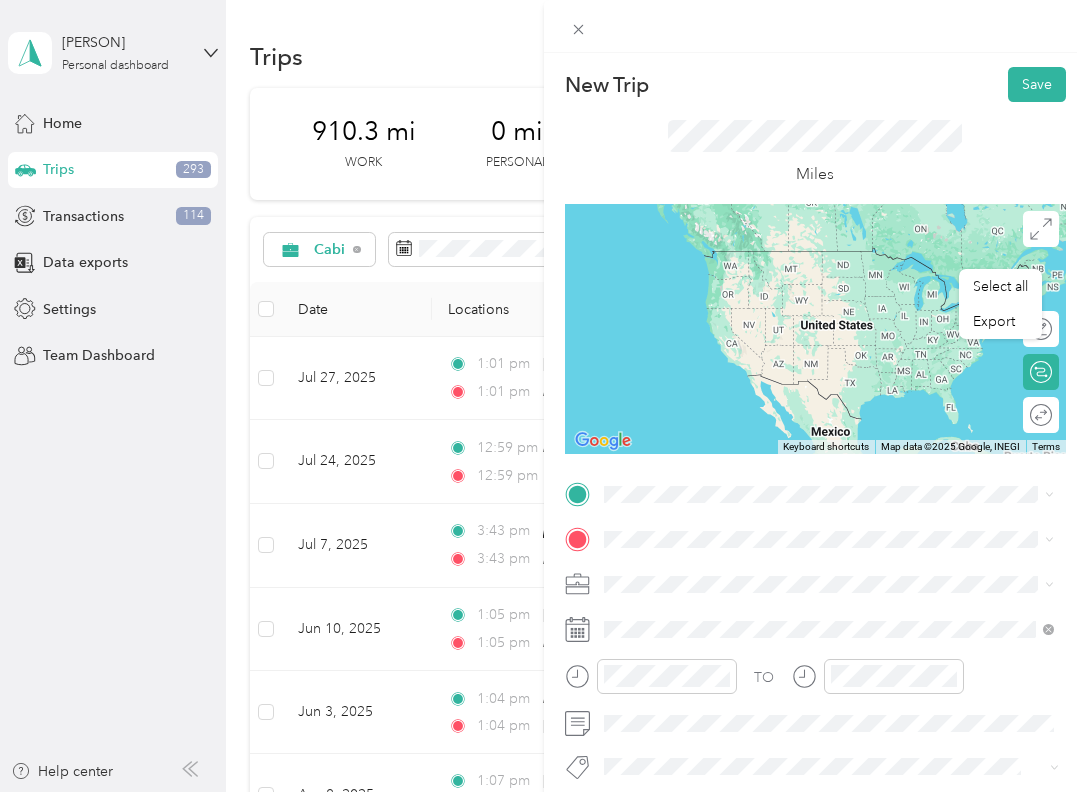 click on "[NUMBER] [STREET]
[CITY], [STATE] [POSTAL_CODE], [COUNTRY]" at bounding box center (785, 568) 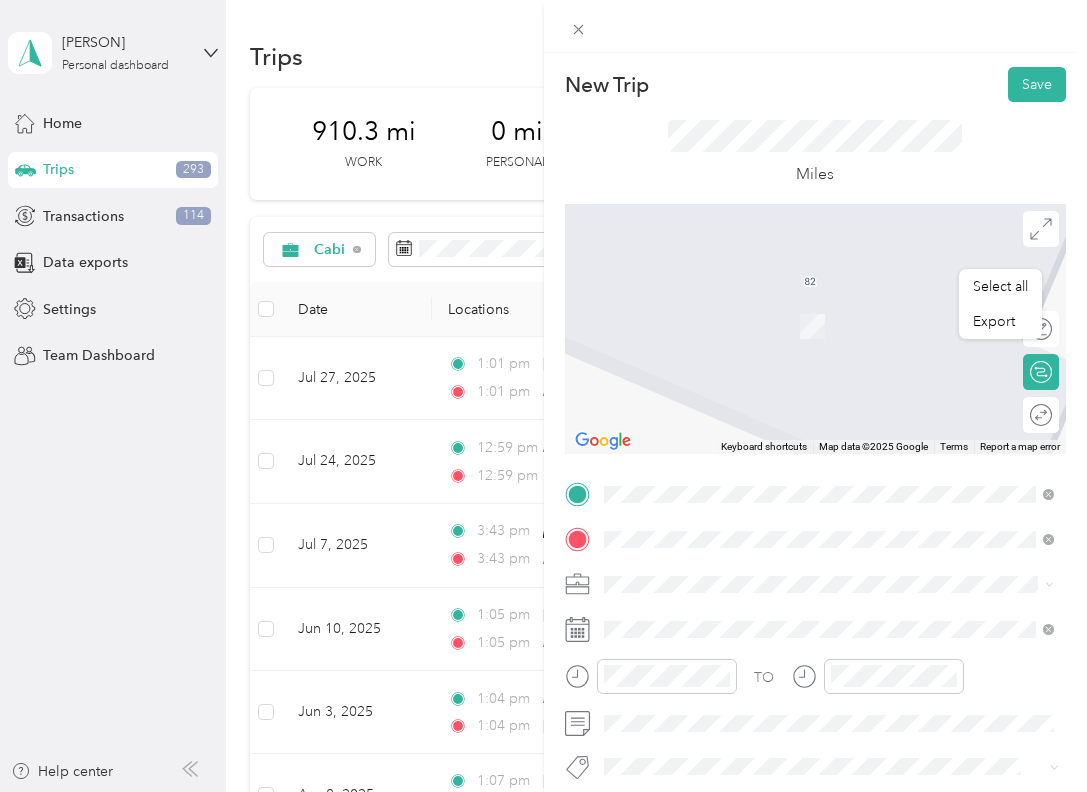 click on "[CITY]
[STATE], [COUNTRY]" at bounding box center (706, 304) 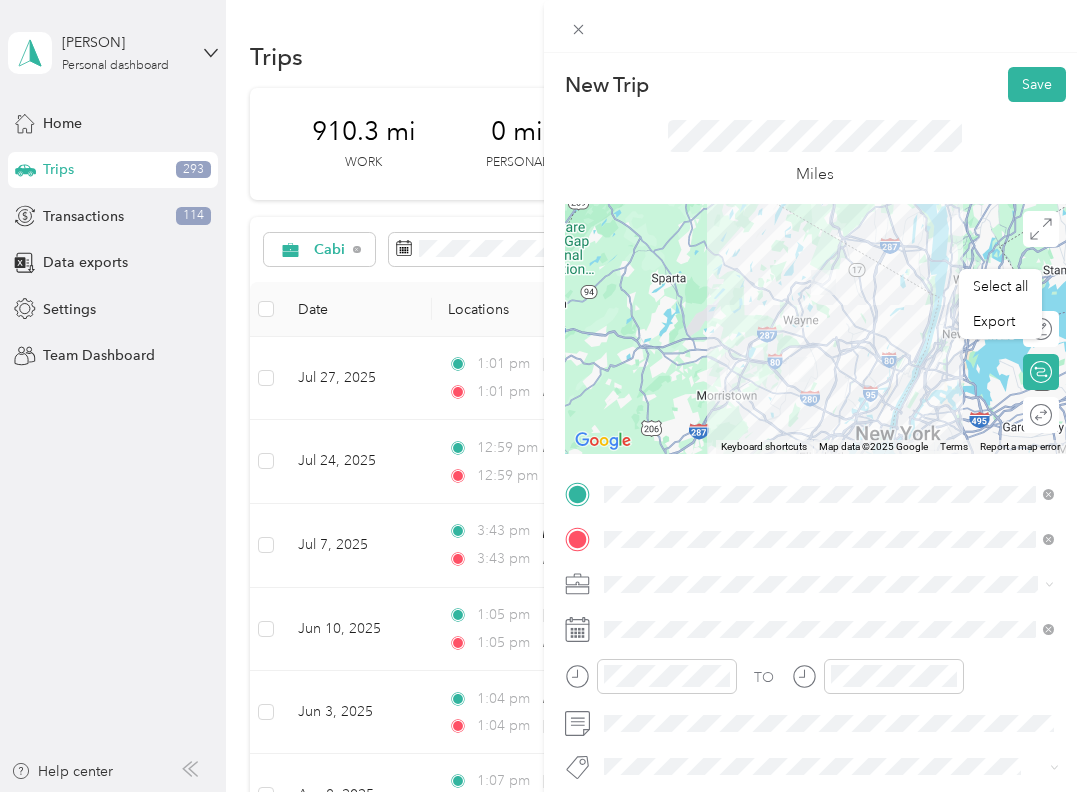 click at bounding box center [832, 584] 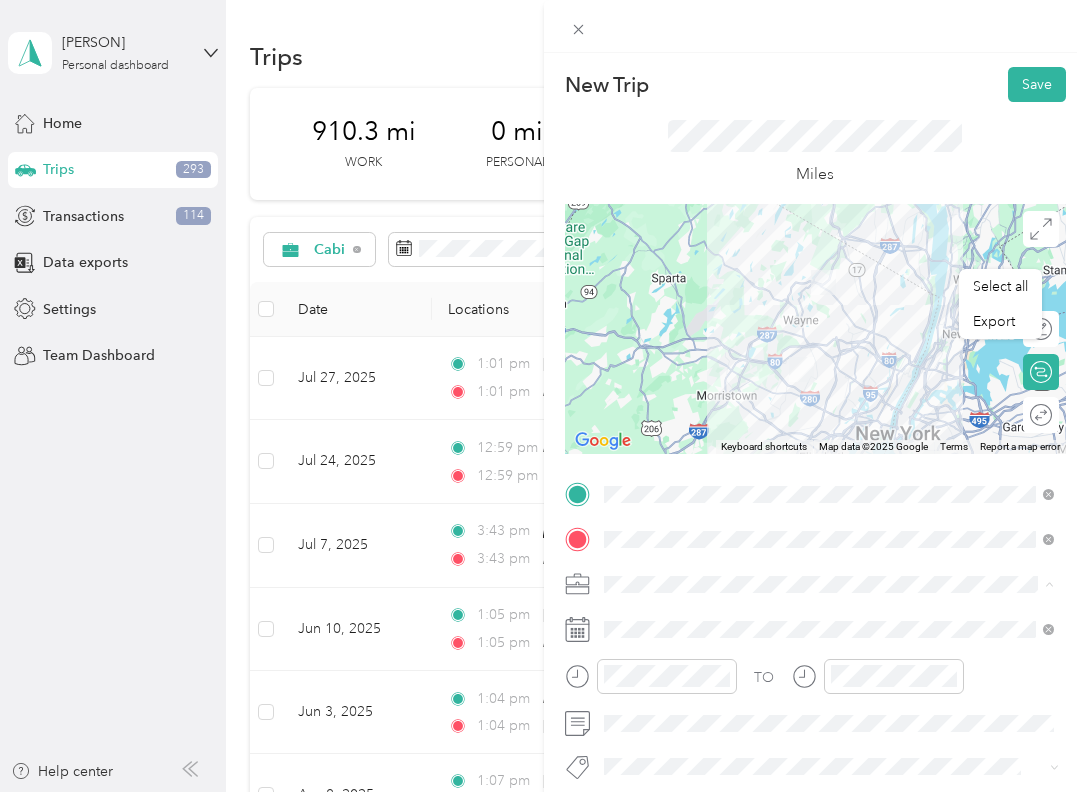 click on "Cabi" at bounding box center [829, 478] 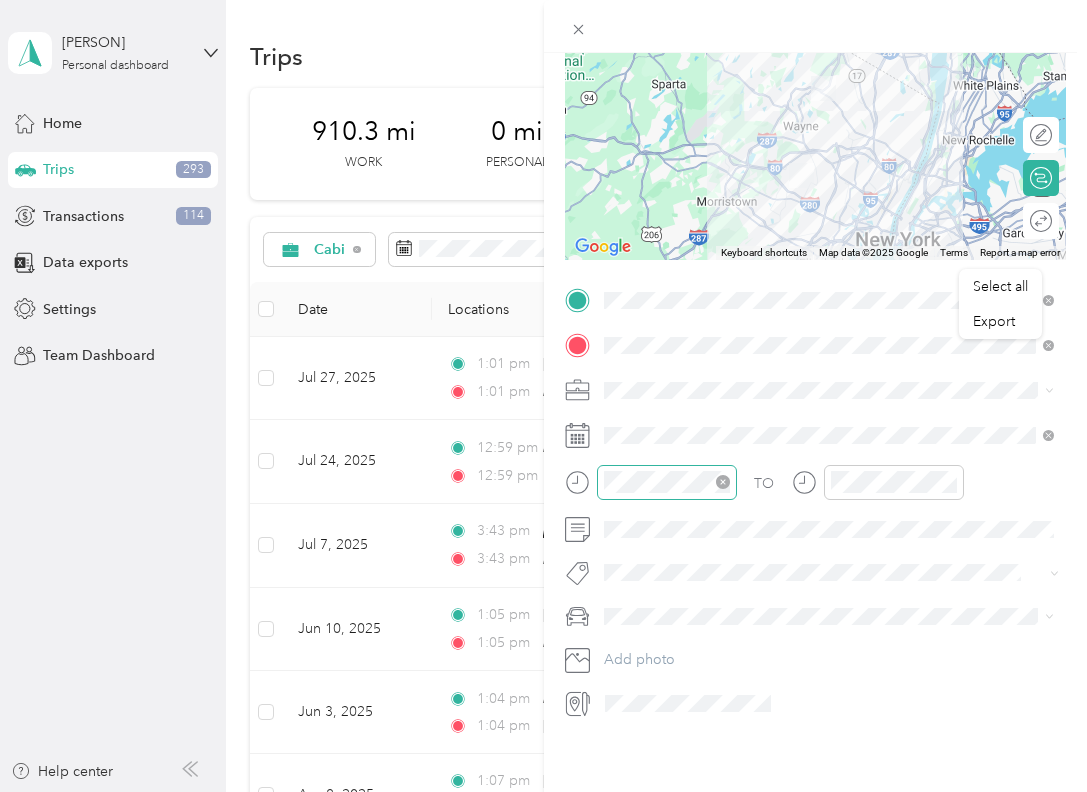 scroll, scrollTop: 216, scrollLeft: 0, axis: vertical 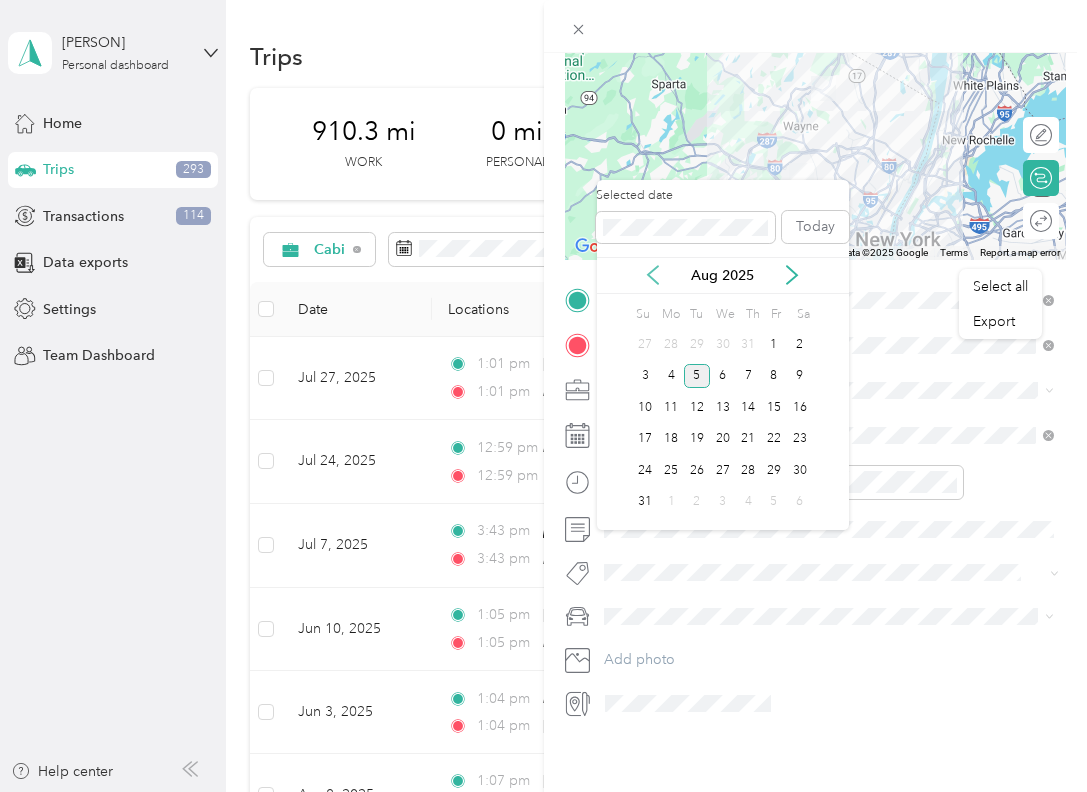 click 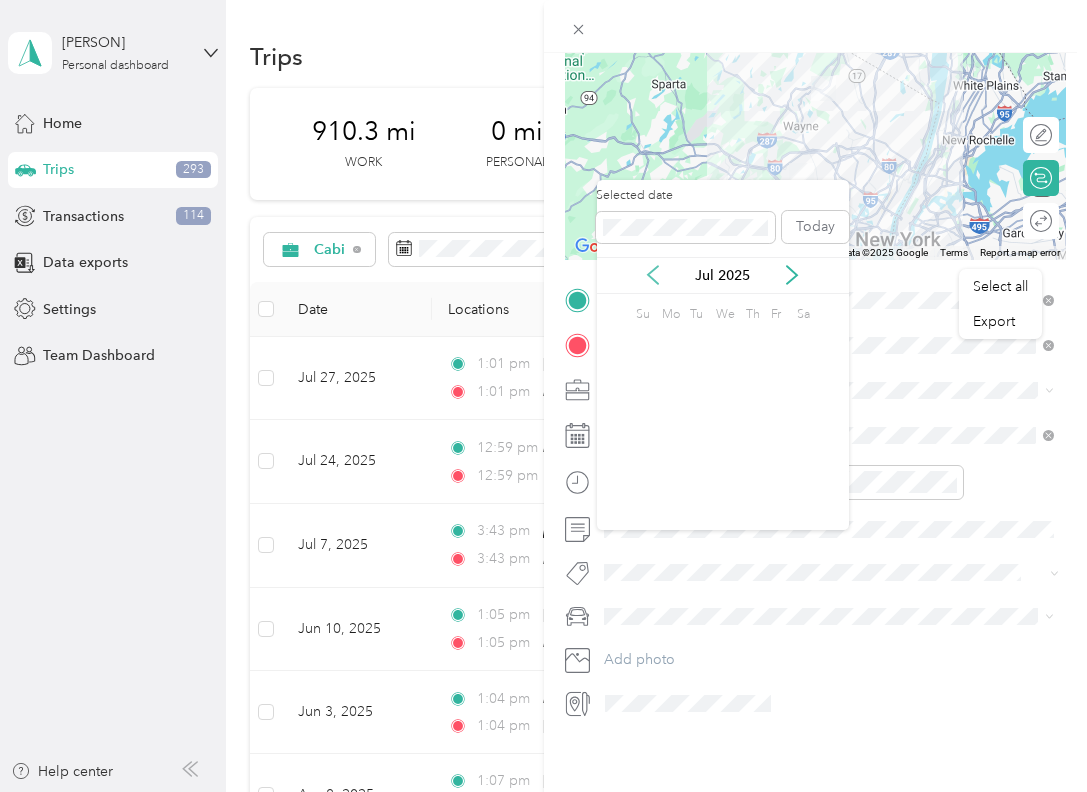 click 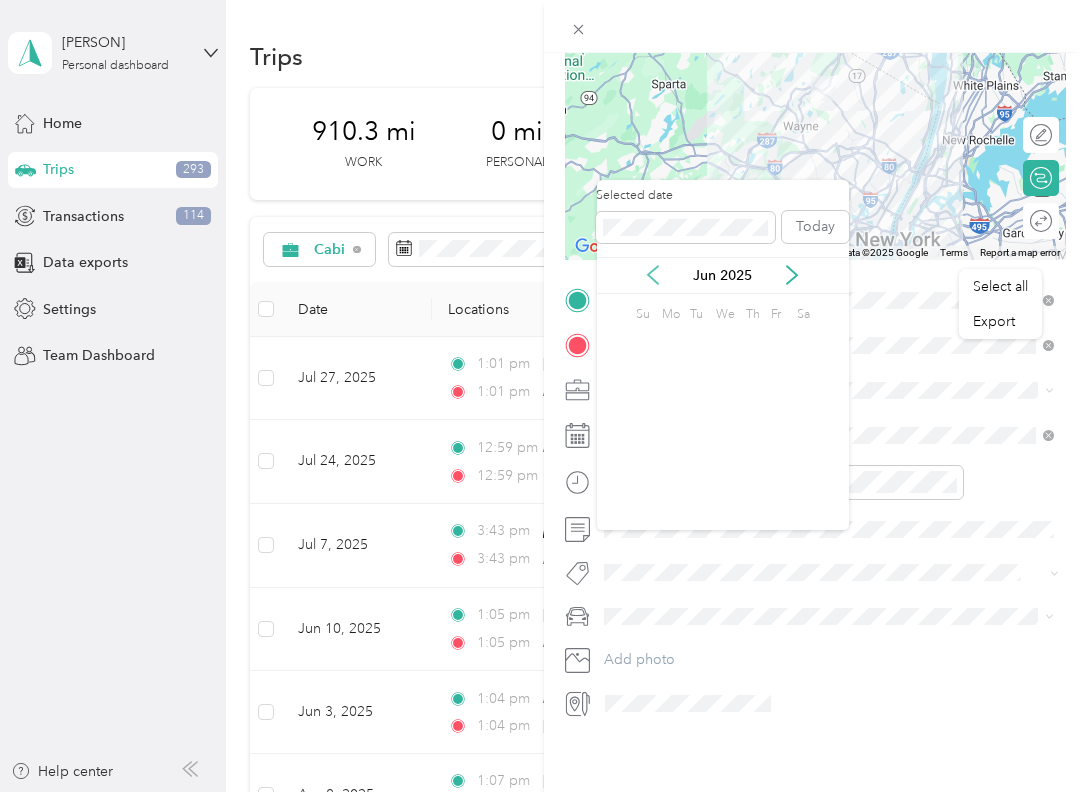 click 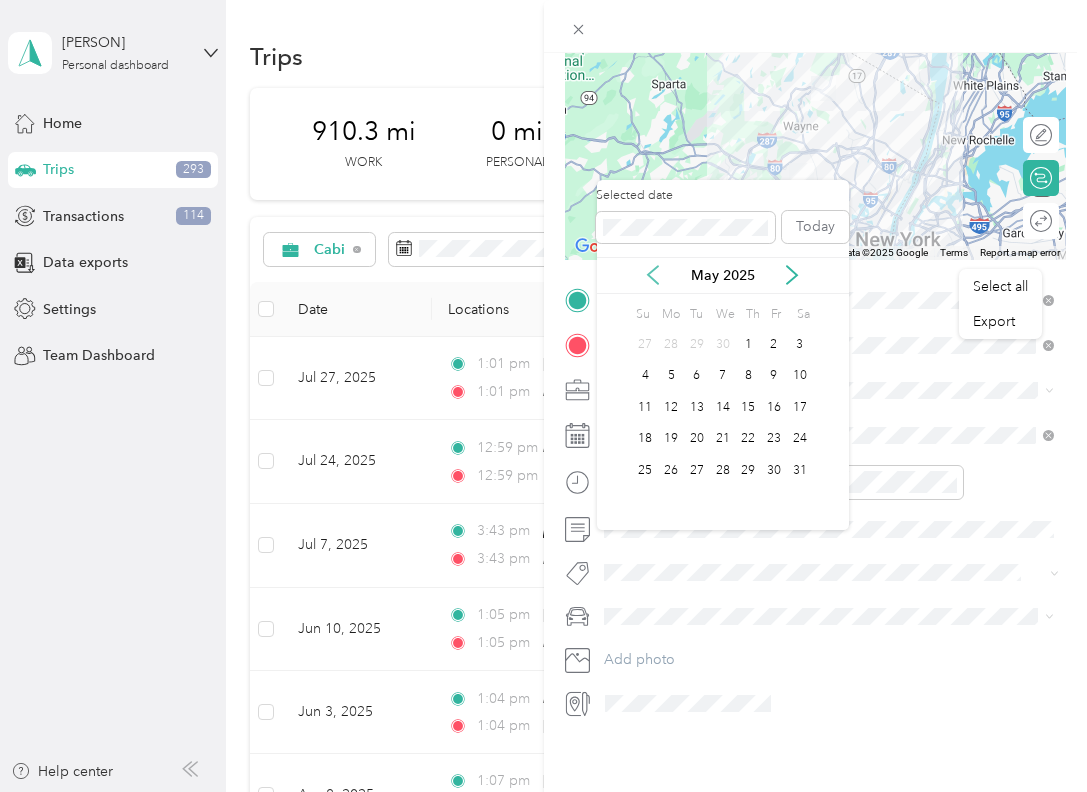 click 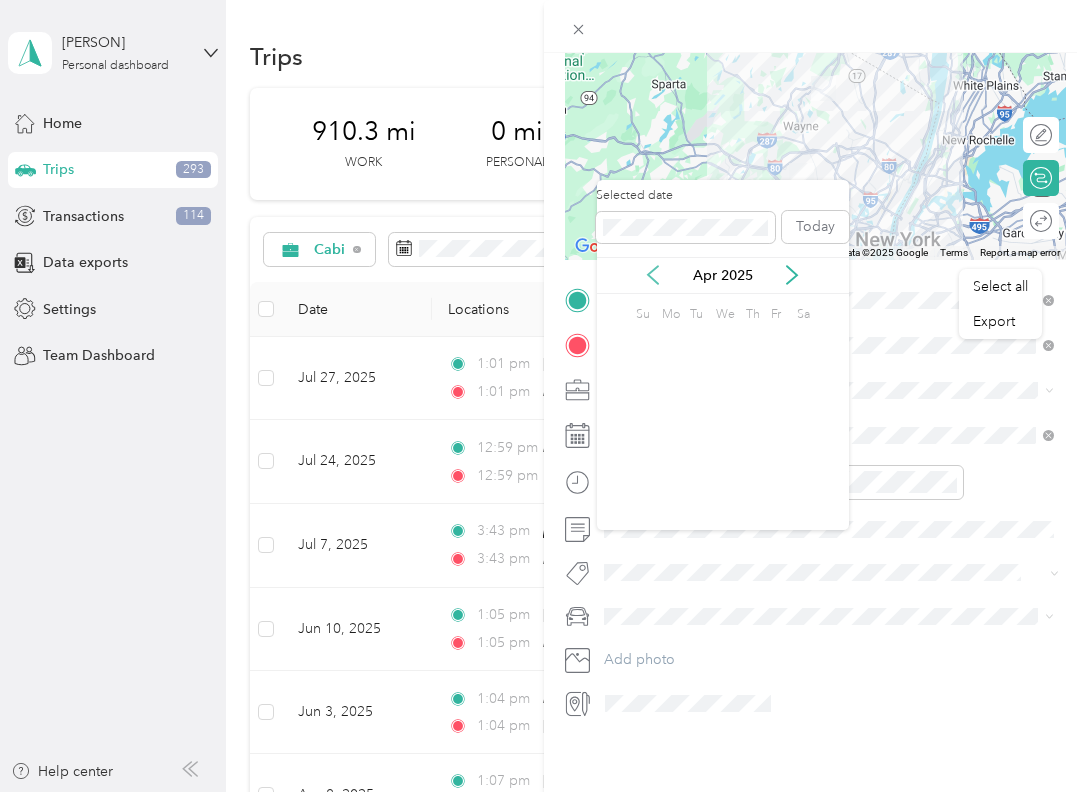 click 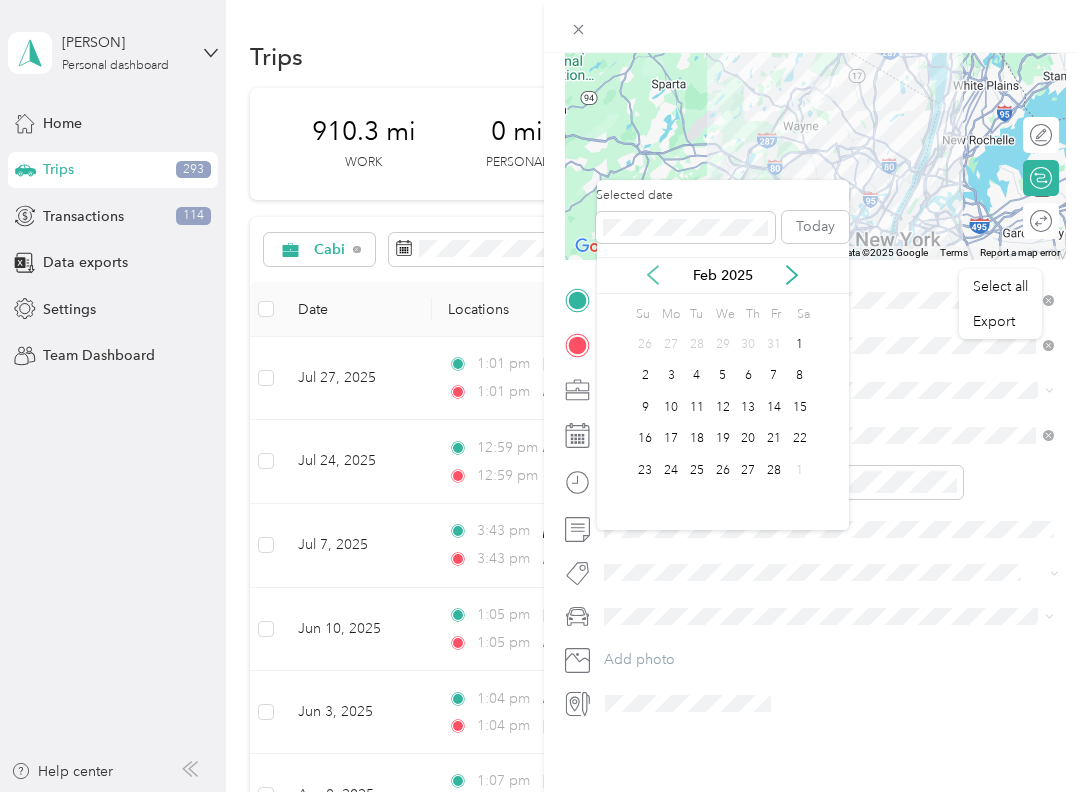click 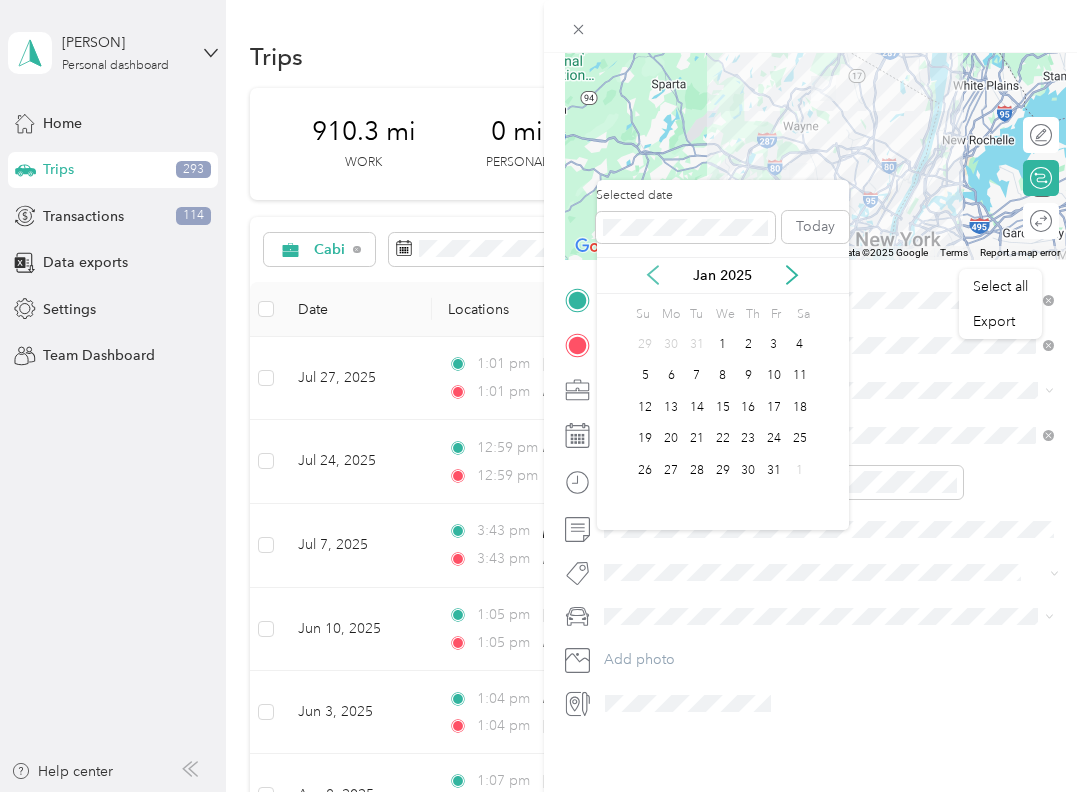 click 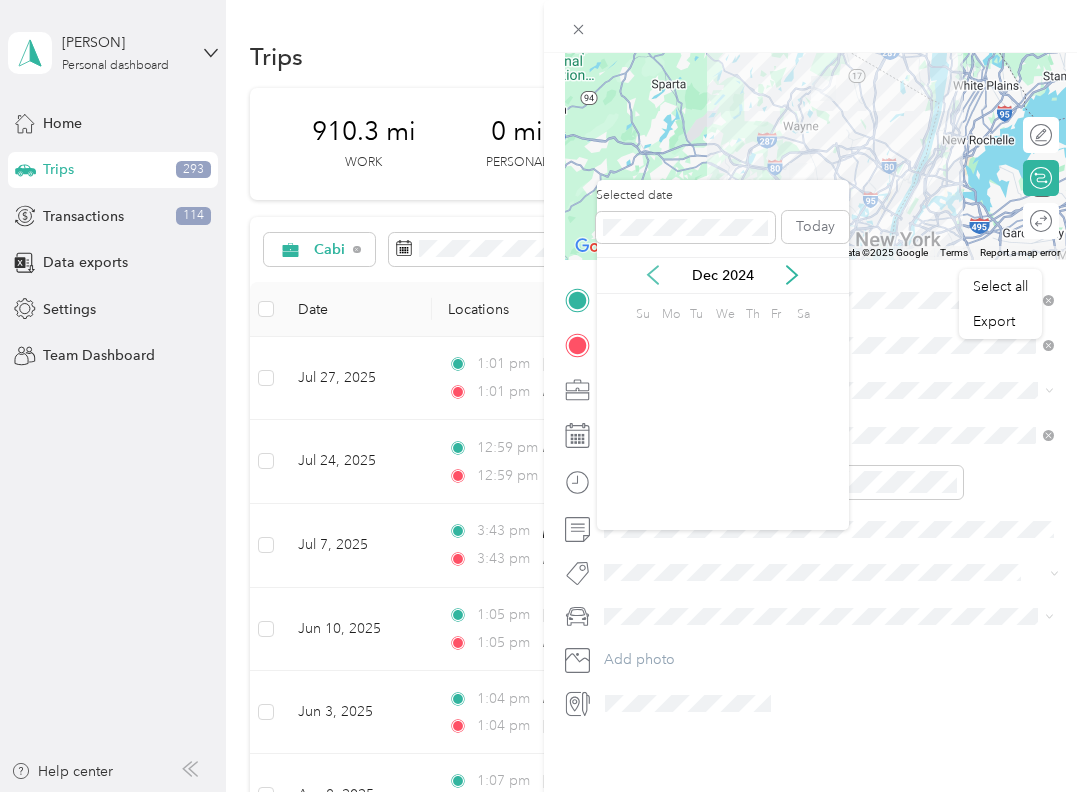 click 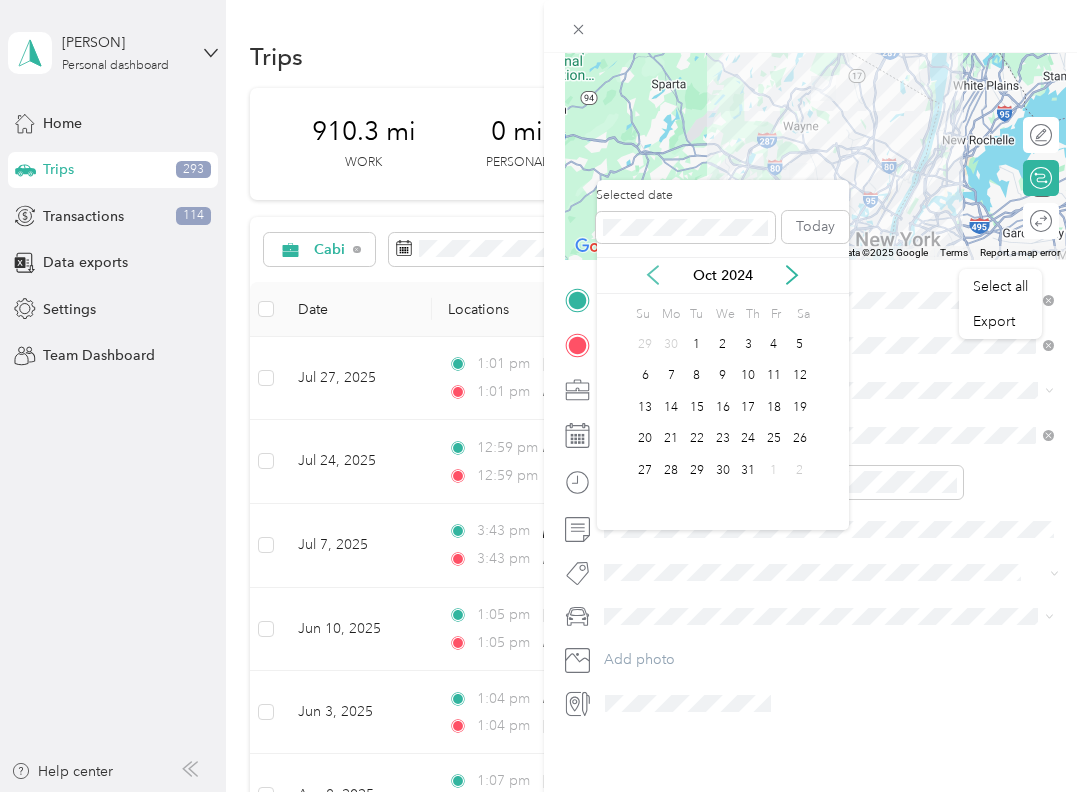 click 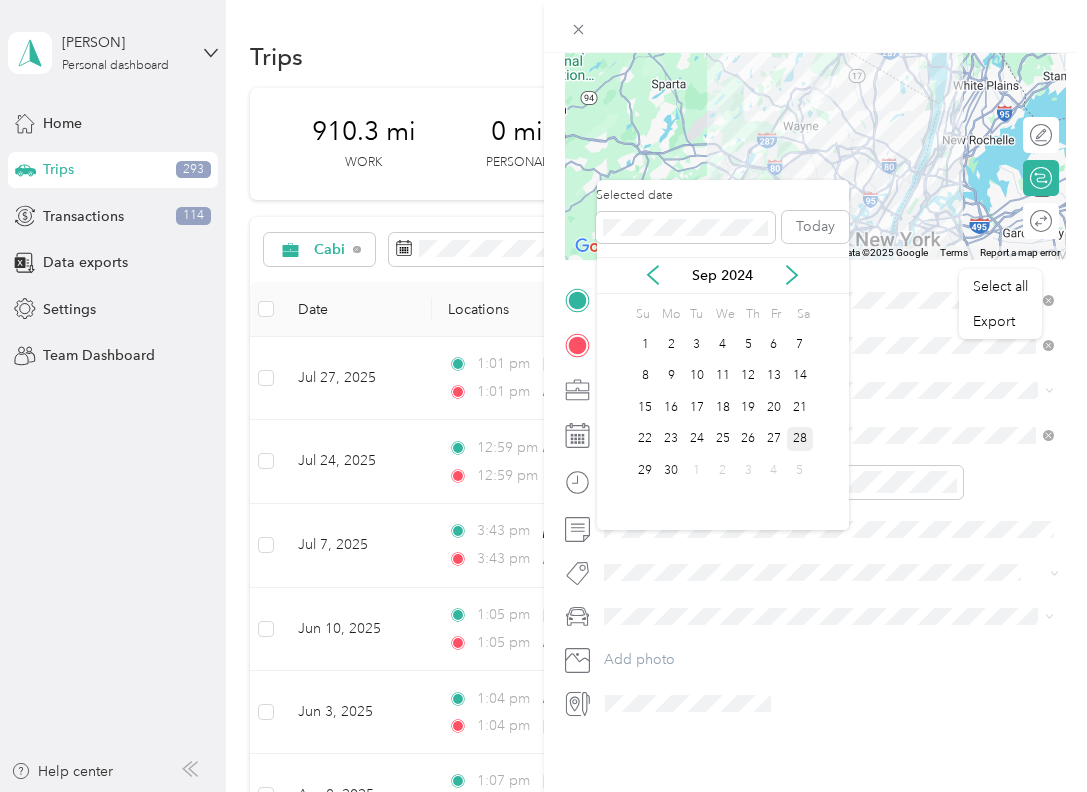 click on "28" at bounding box center [800, 439] 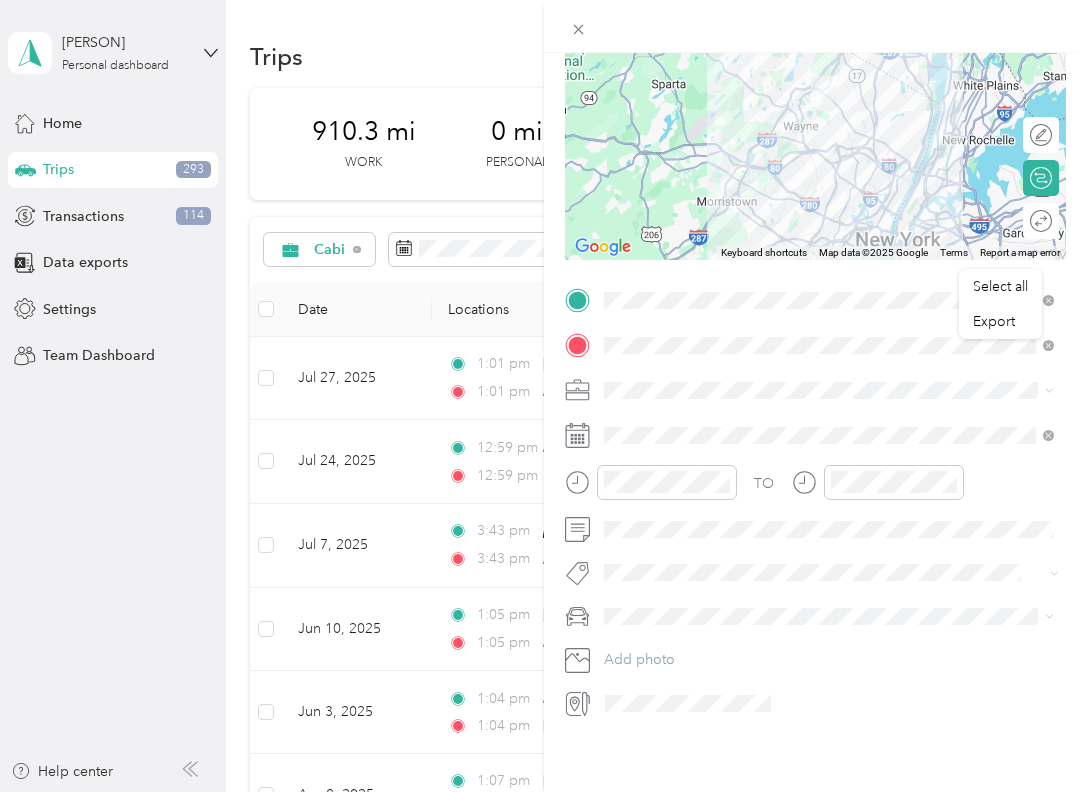 scroll, scrollTop: 468, scrollLeft: 0, axis: vertical 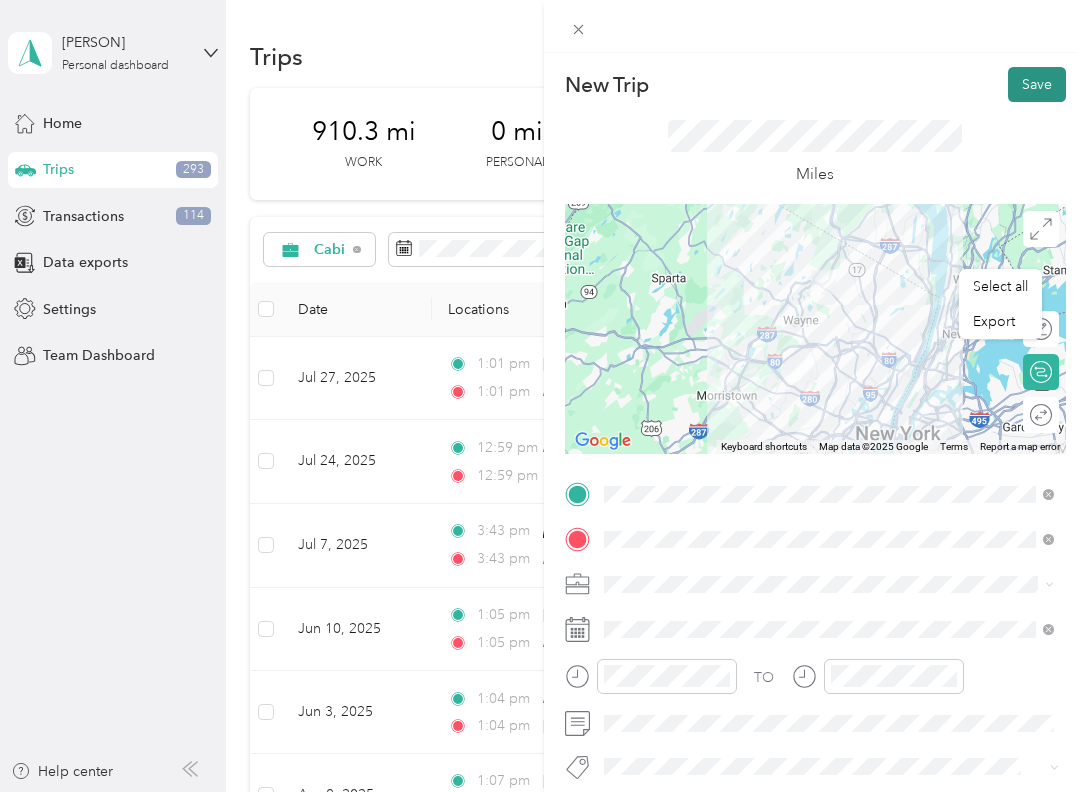 click on "Save" at bounding box center (1037, 84) 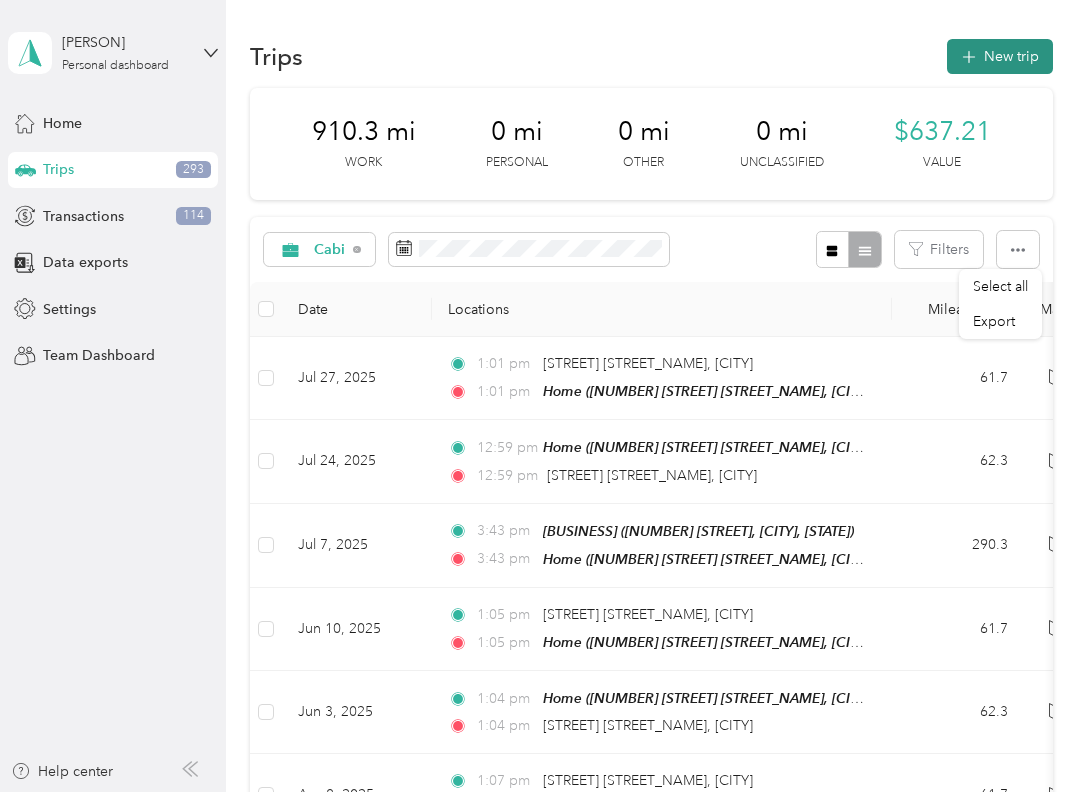 click on "New trip" at bounding box center (1000, 56) 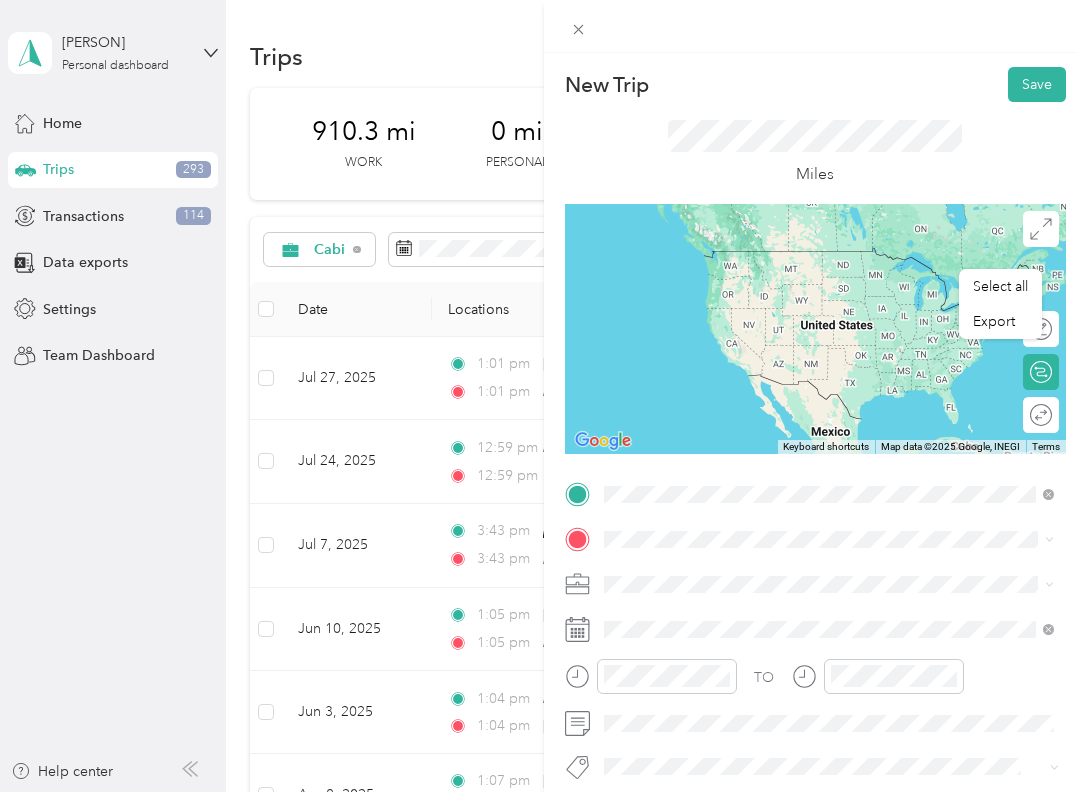 click on "[CITY]
[STATE], [COUNTRY]" at bounding box center (706, 574) 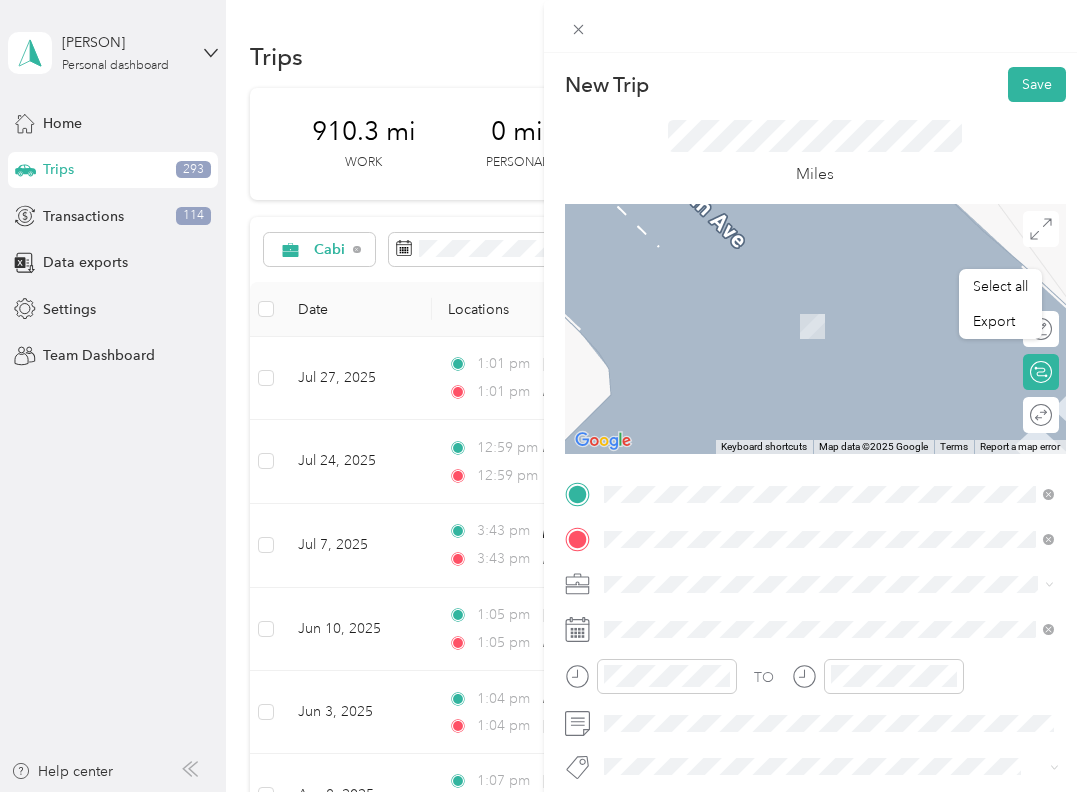 drag, startPoint x: 704, startPoint y: 527, endPoint x: 682, endPoint y: 309, distance: 219.10728 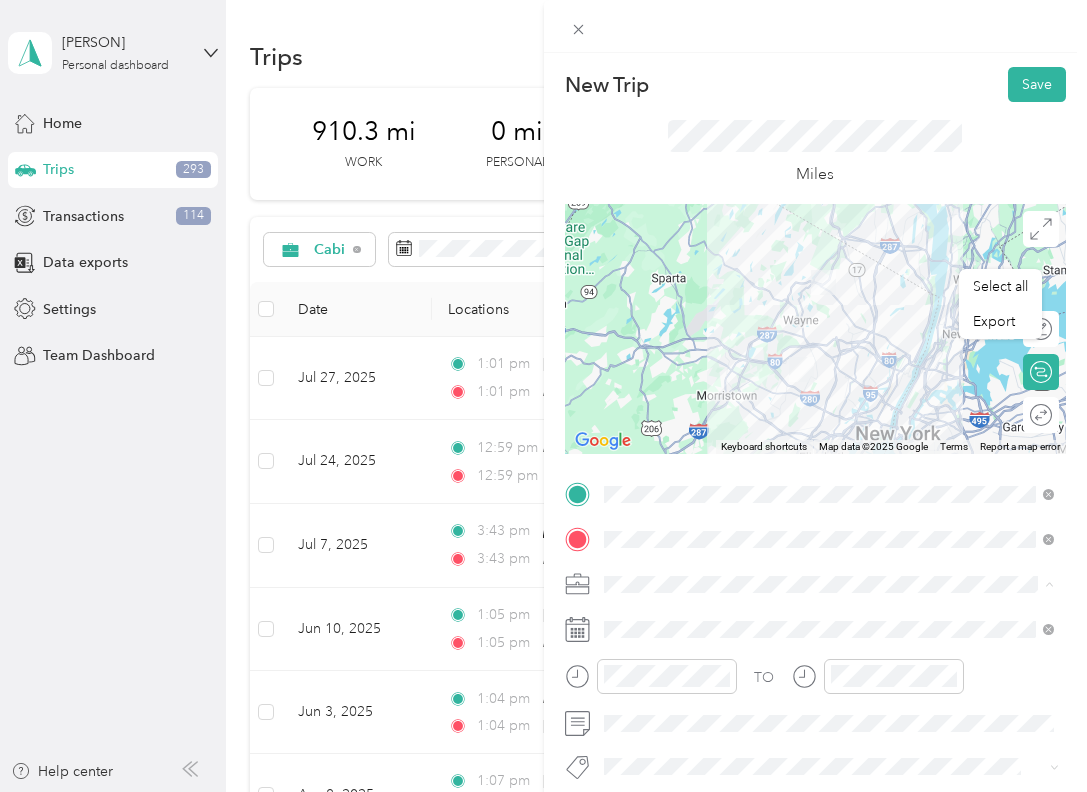 click on "Cabi" at bounding box center (625, 478) 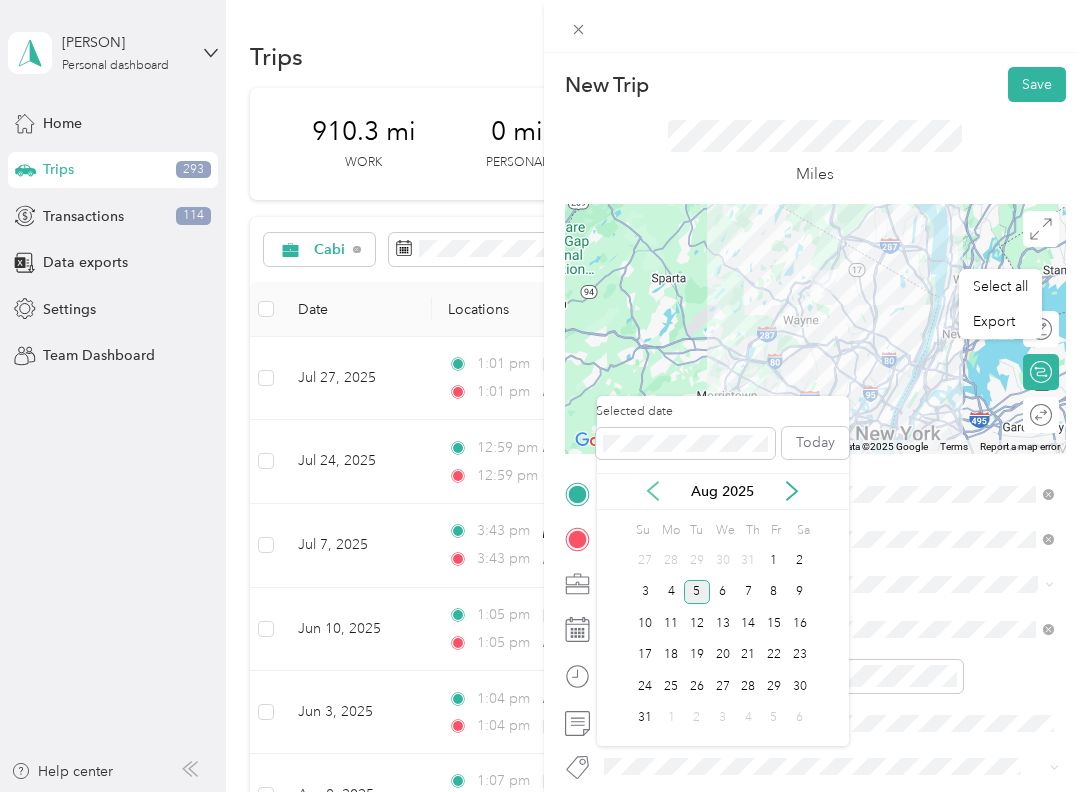 click 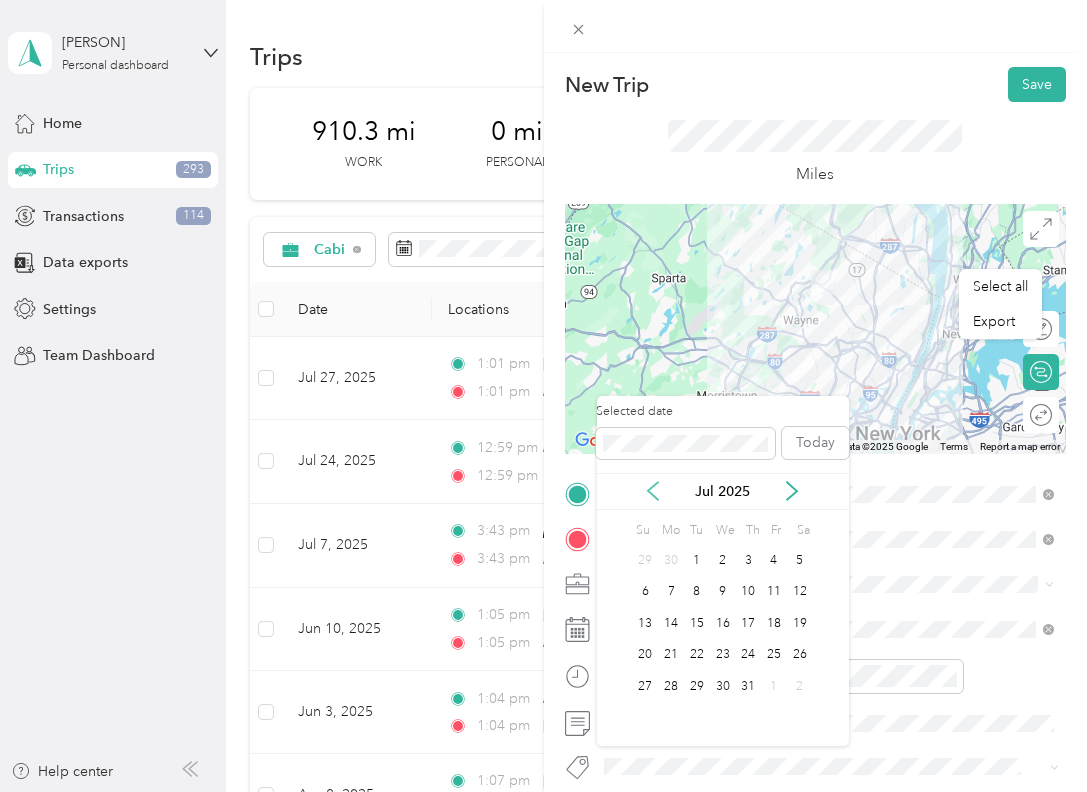 click 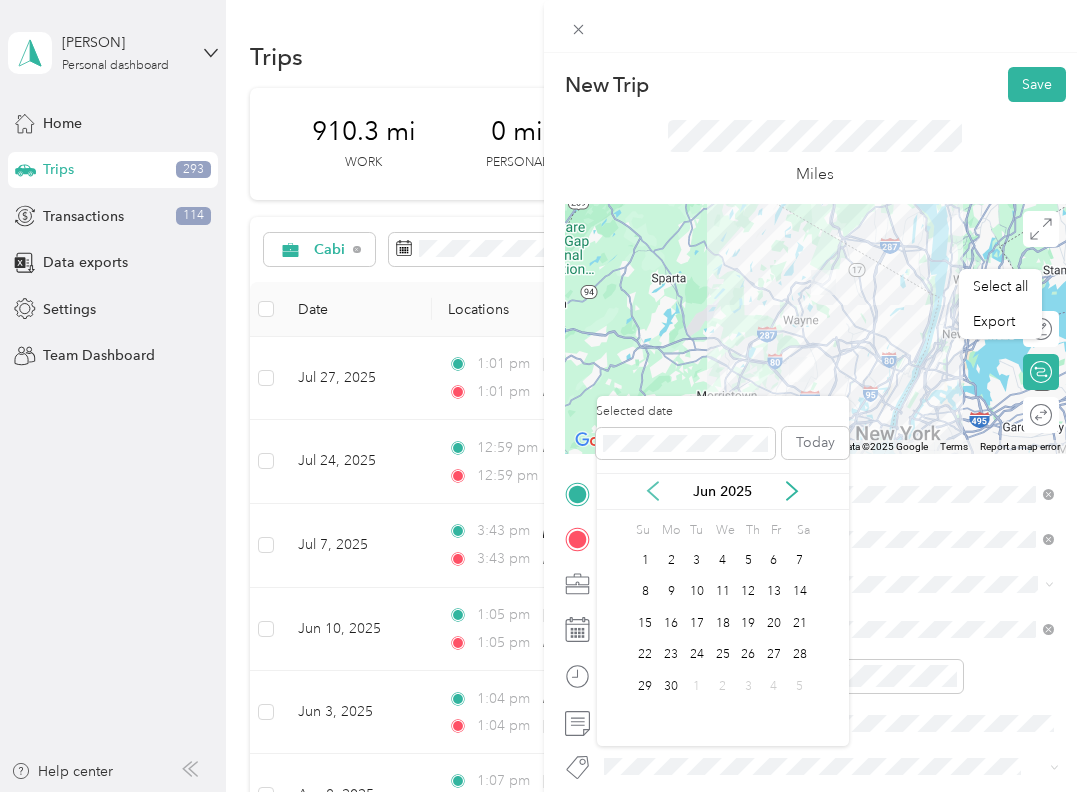 click 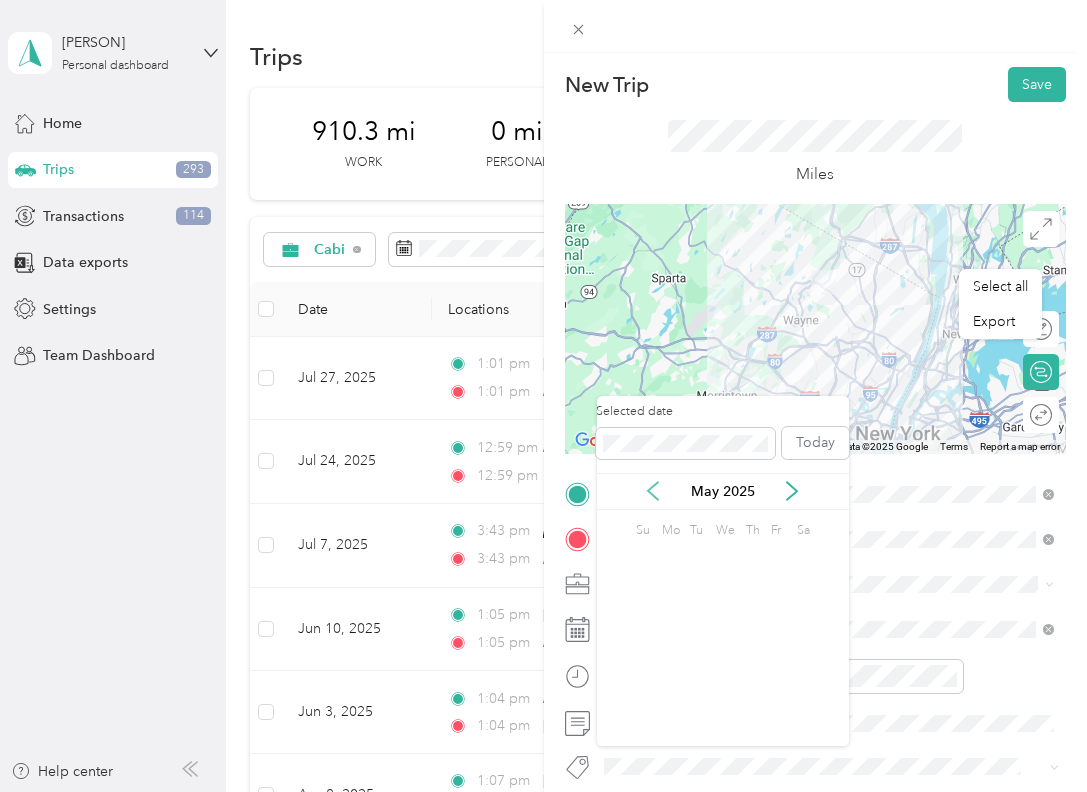click 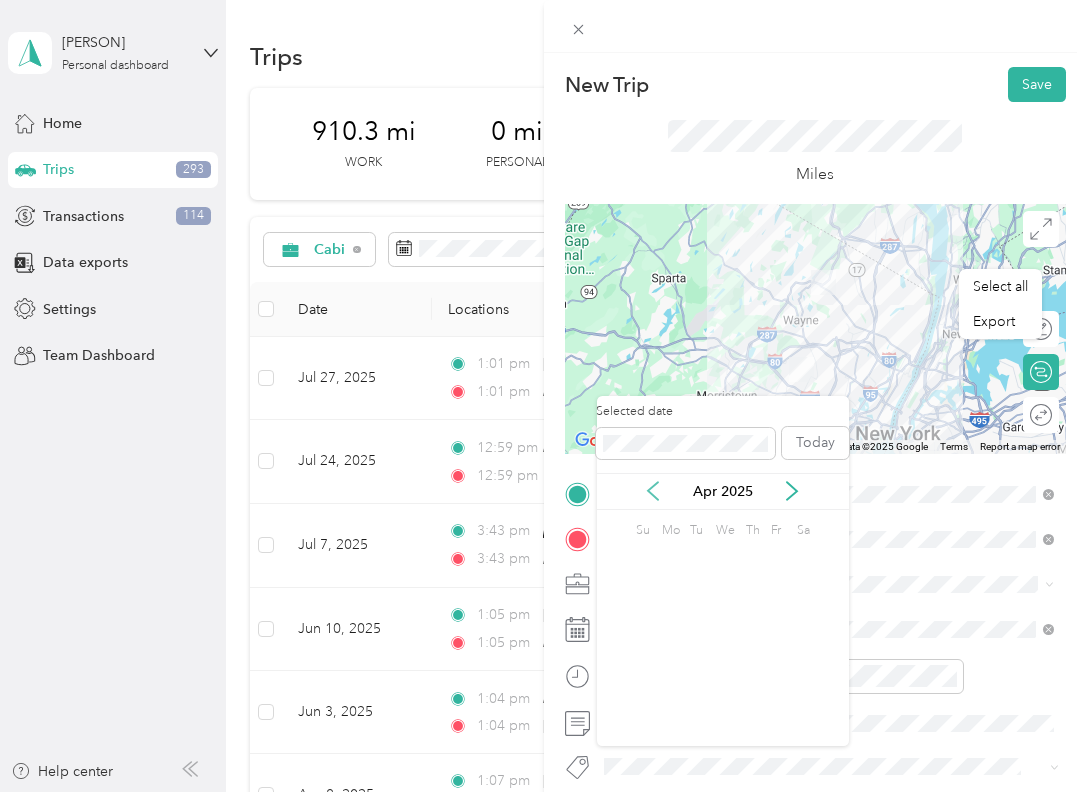 click 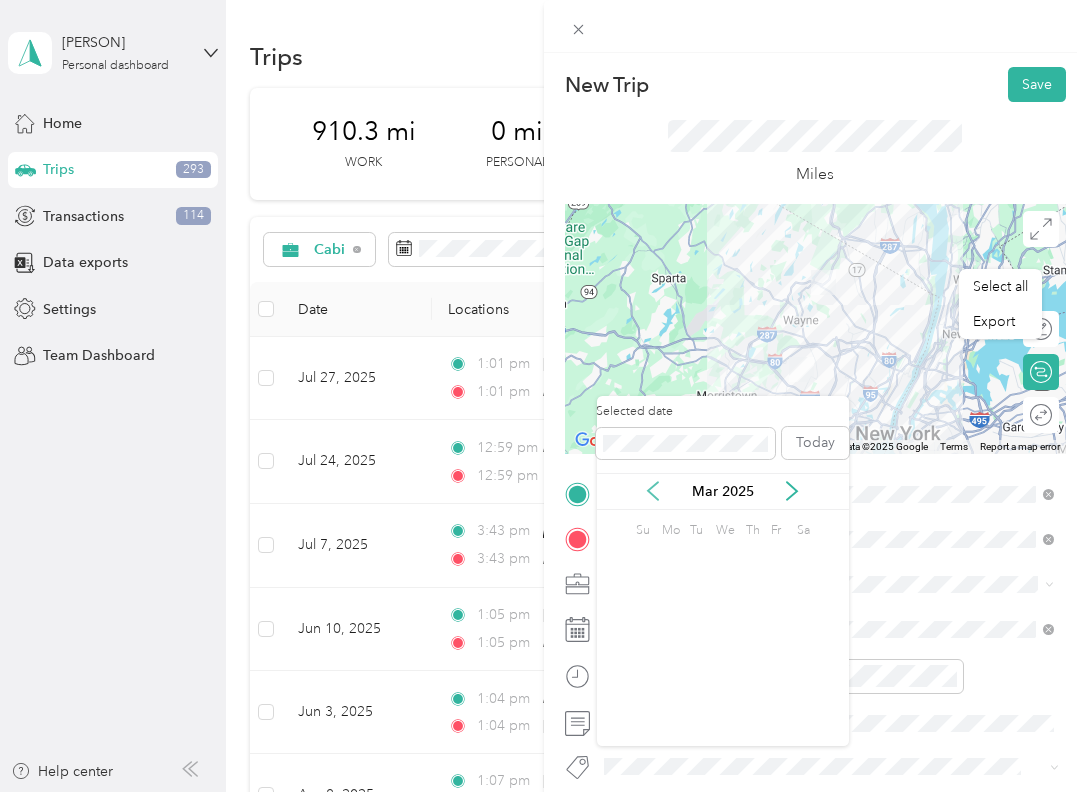 click 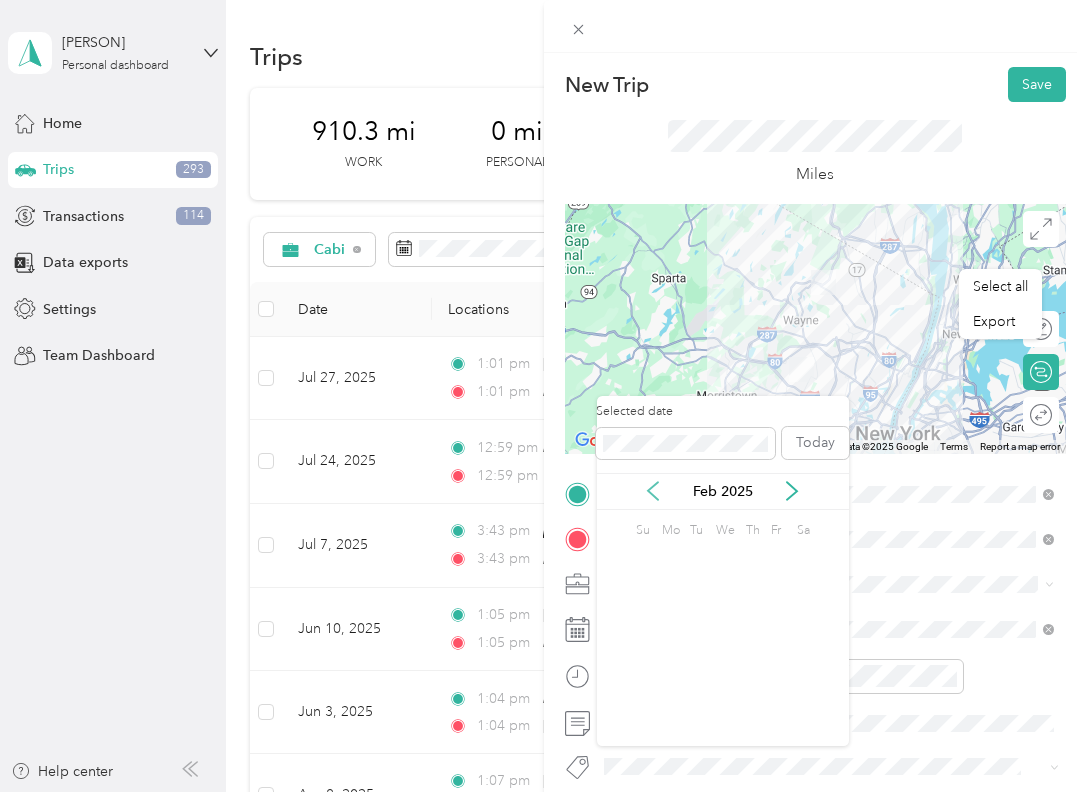 click 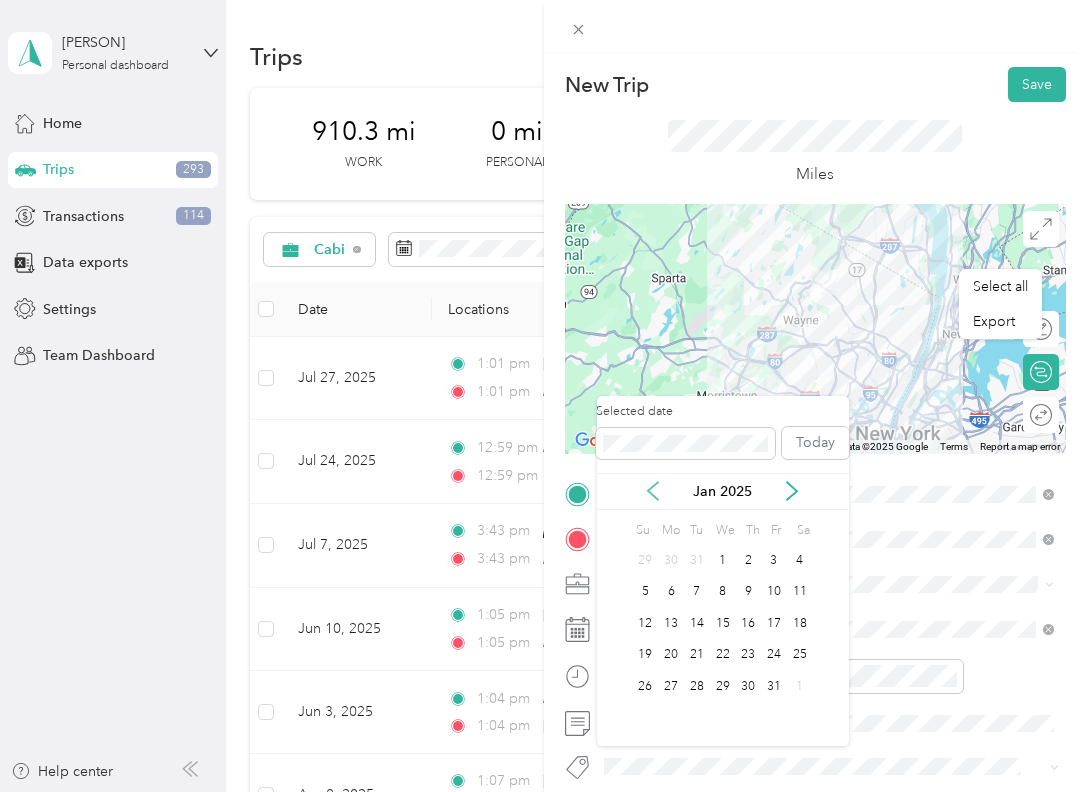 click 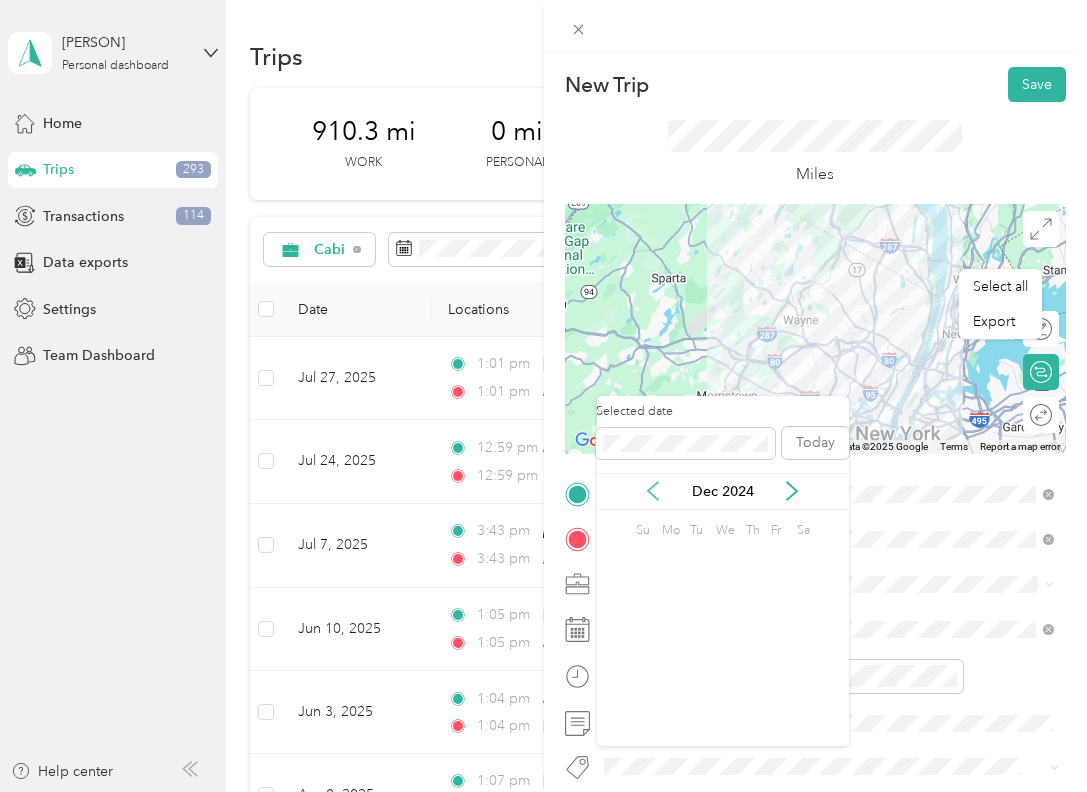 click 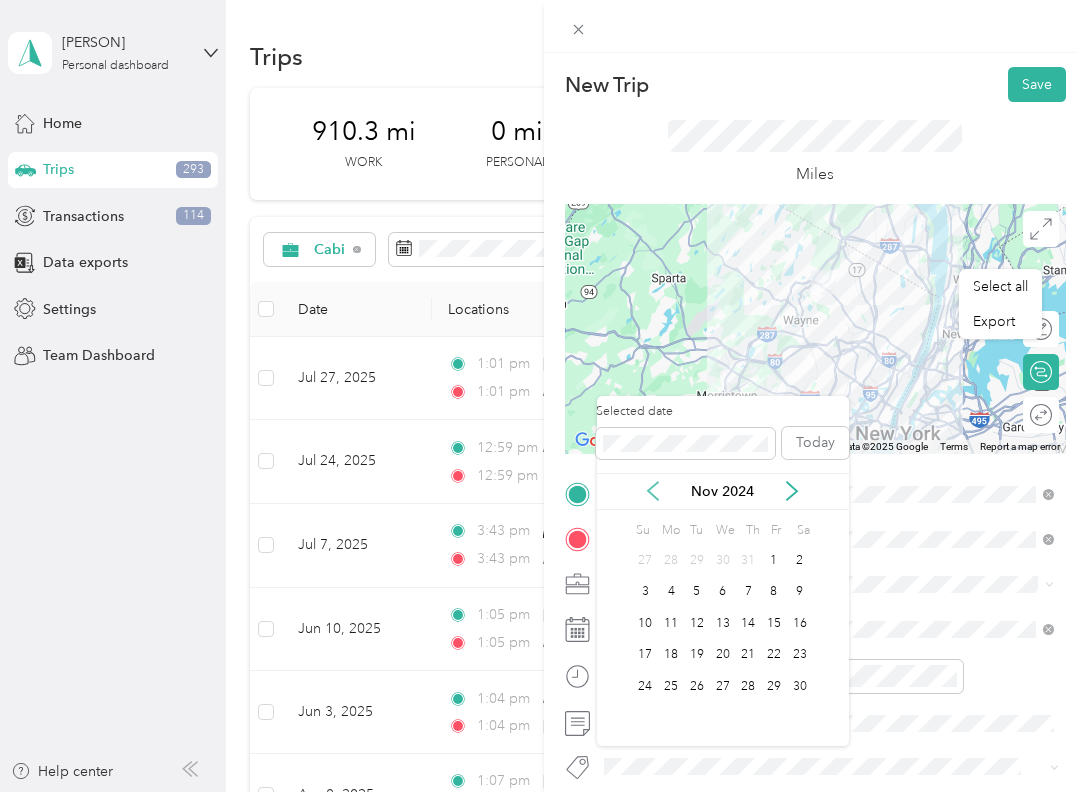 click 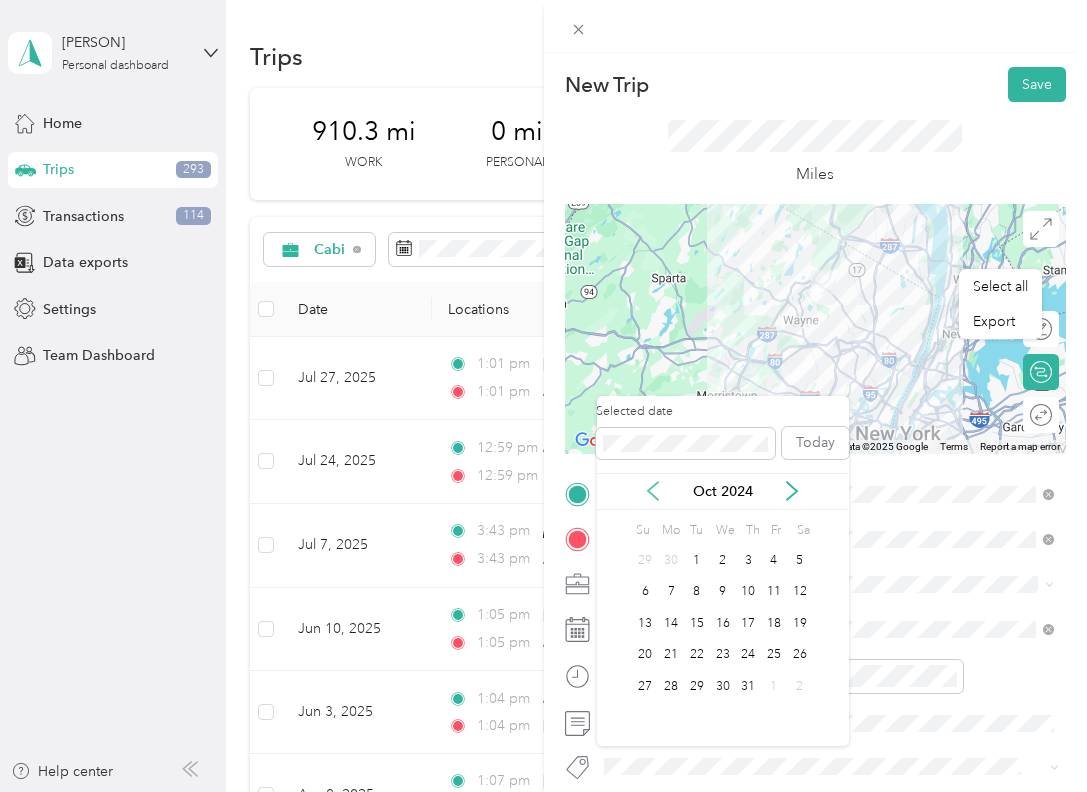 click 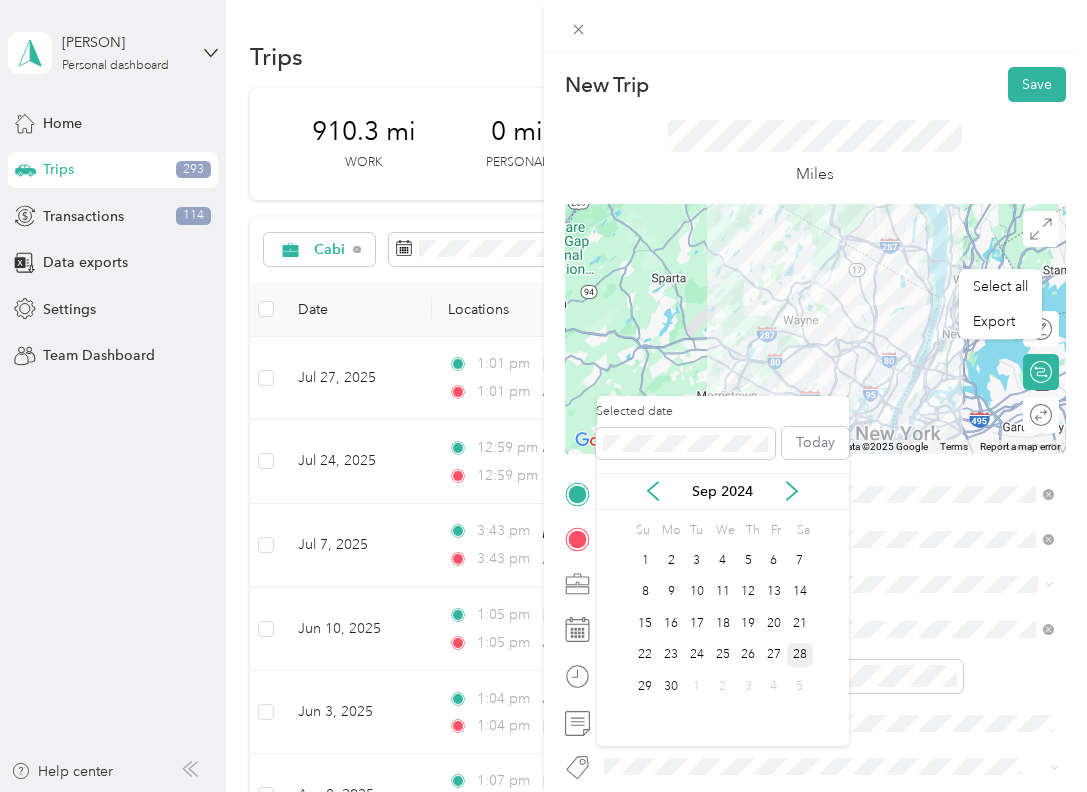 click on "28" at bounding box center (800, 655) 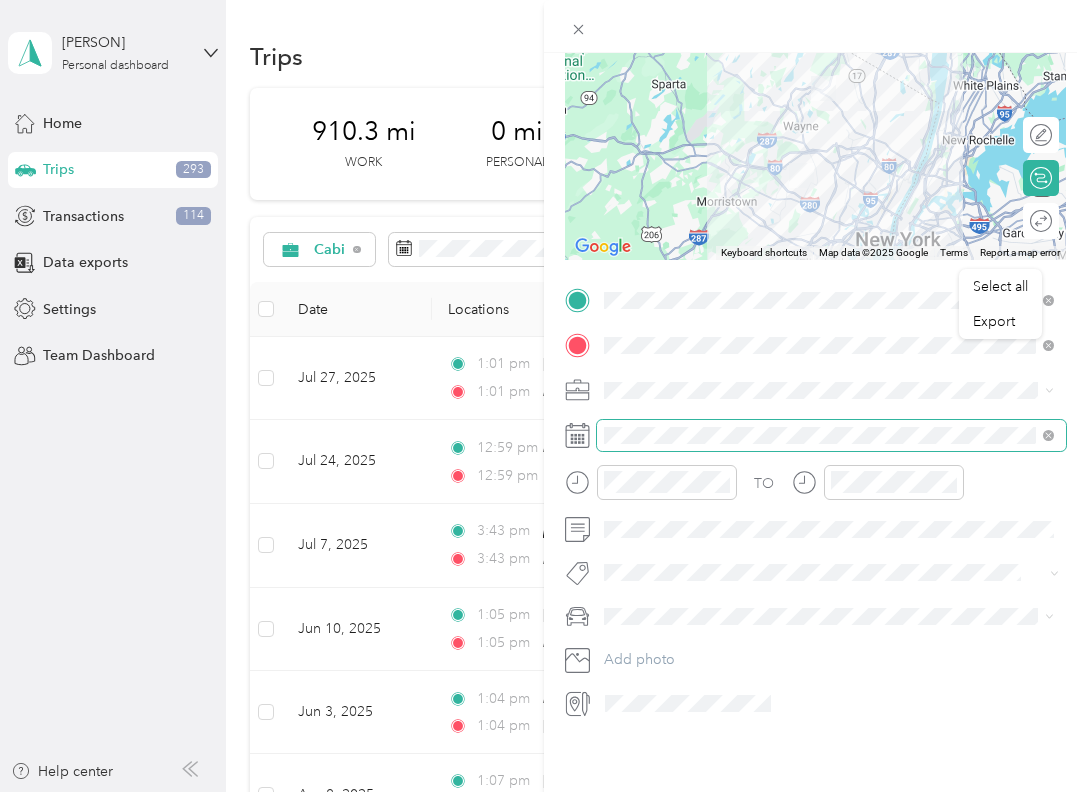 scroll, scrollTop: 468, scrollLeft: 0, axis: vertical 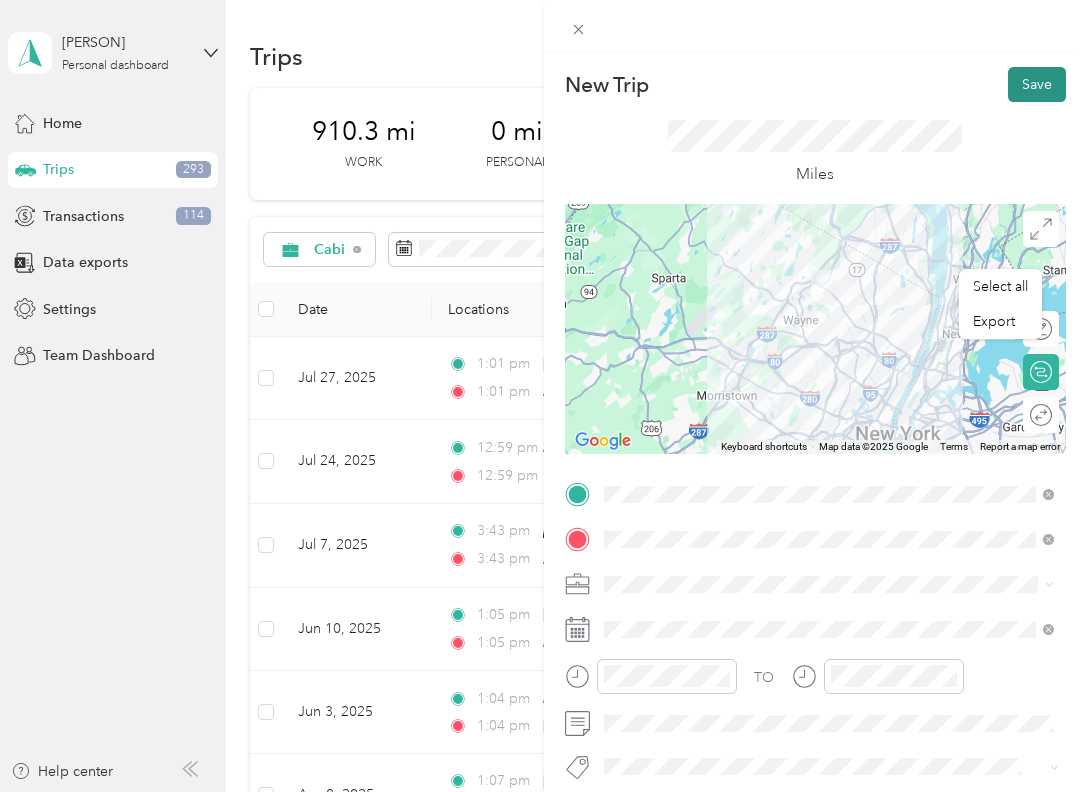 click on "Save" at bounding box center (1037, 84) 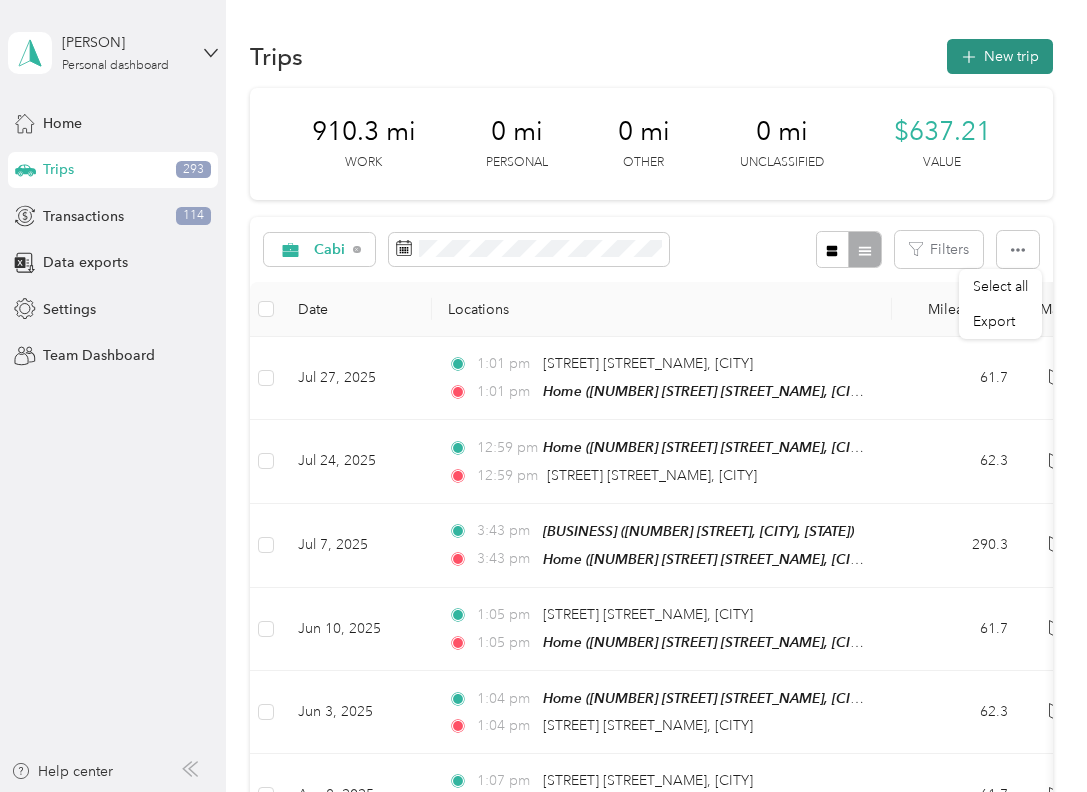 click on "New trip" at bounding box center [1000, 56] 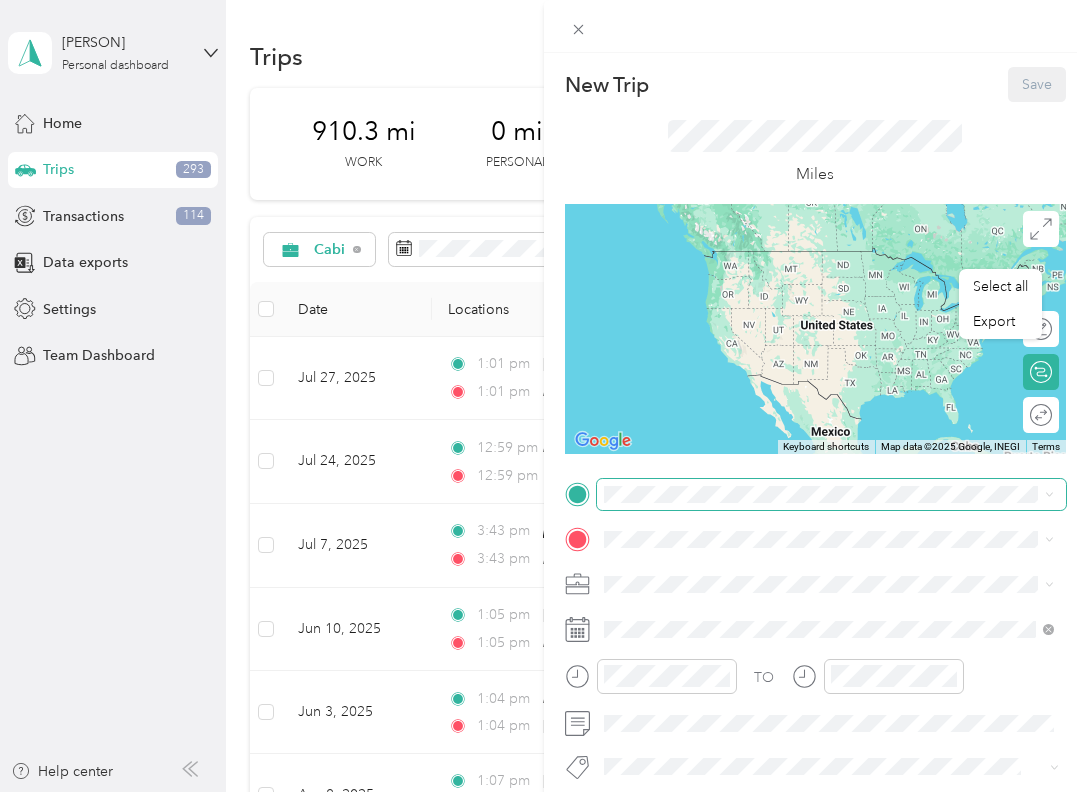 click at bounding box center [832, 494] 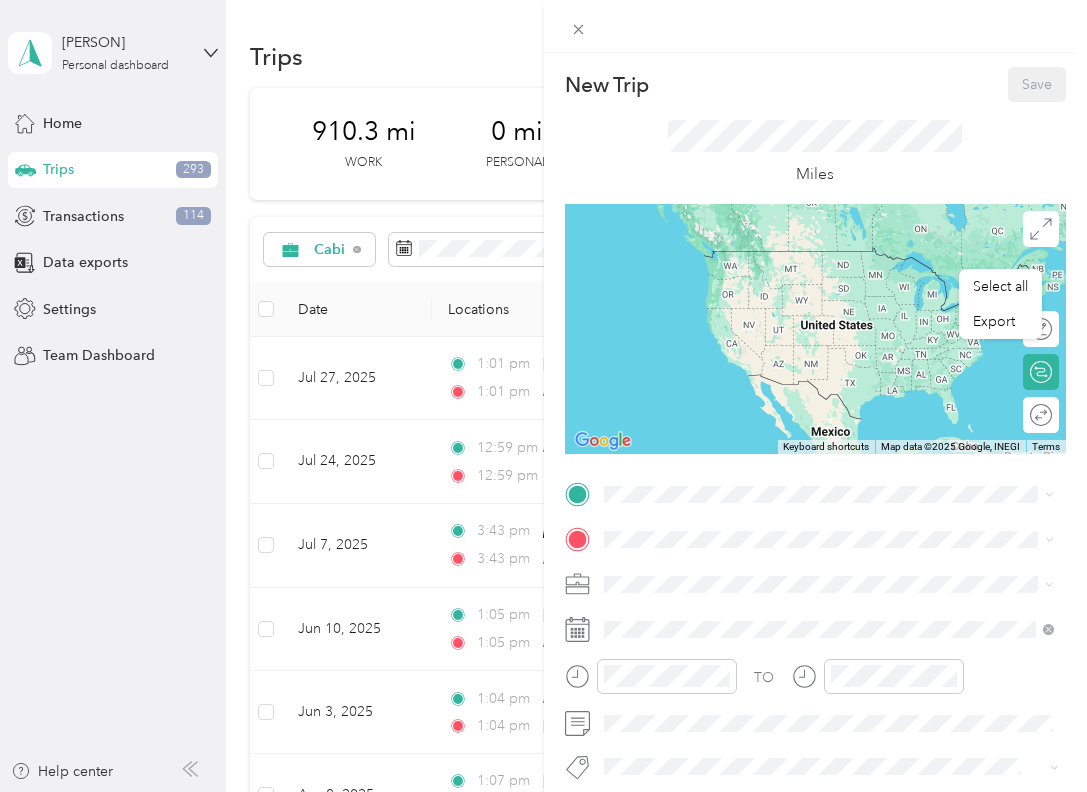 click on "[CATEGORY] [NUMBER] [STREET], [CITY], [STATE], [COUNTRY]" at bounding box center (829, 574) 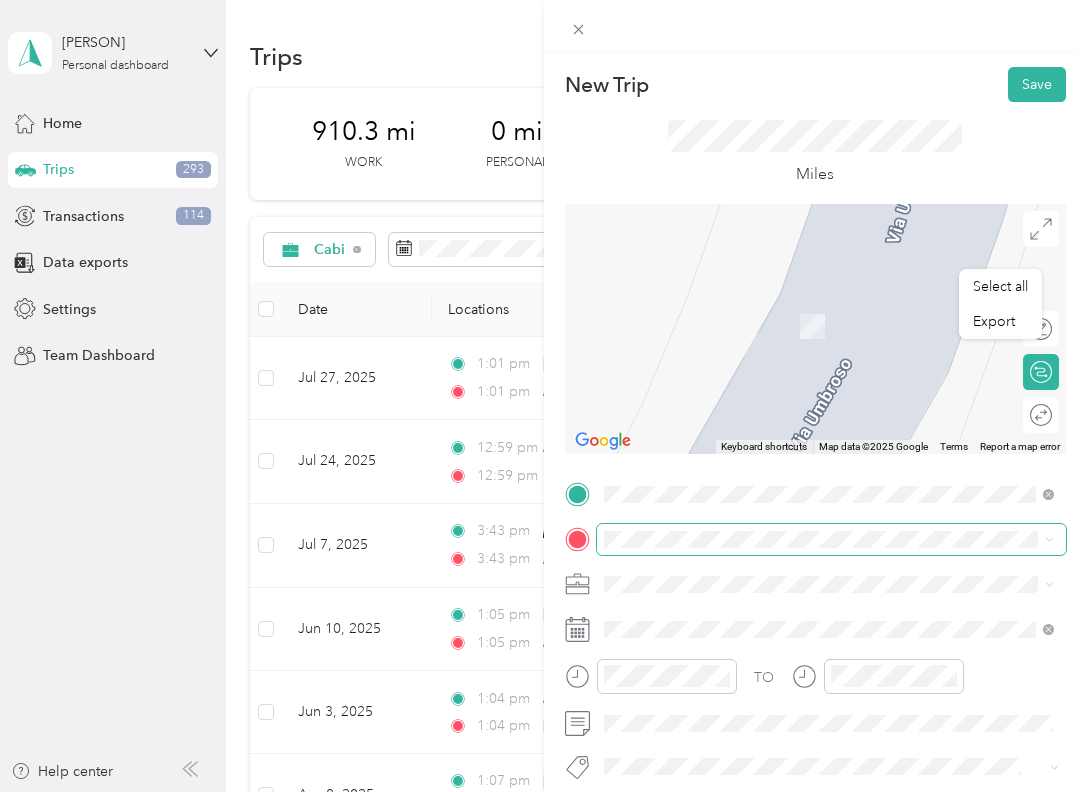 click at bounding box center (832, 539) 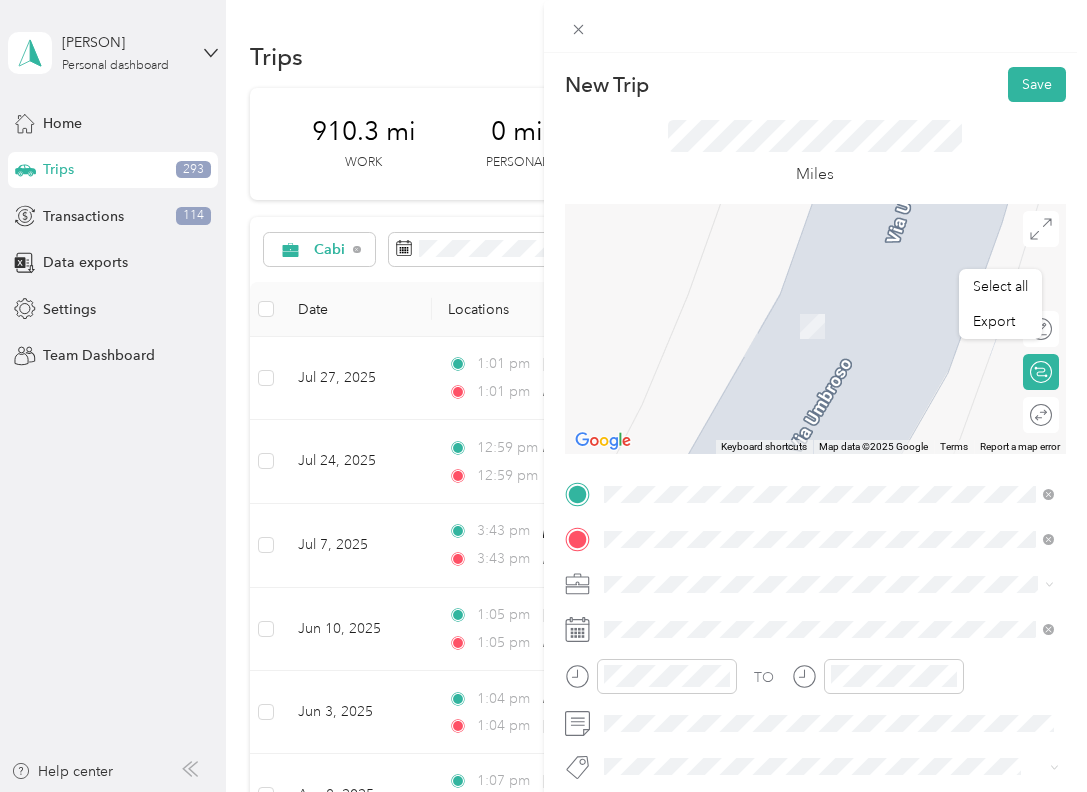 click on "[STREET]
[CITY], [STATE] [POSTAL_CODE], [COUNTRY]" at bounding box center (829, 360) 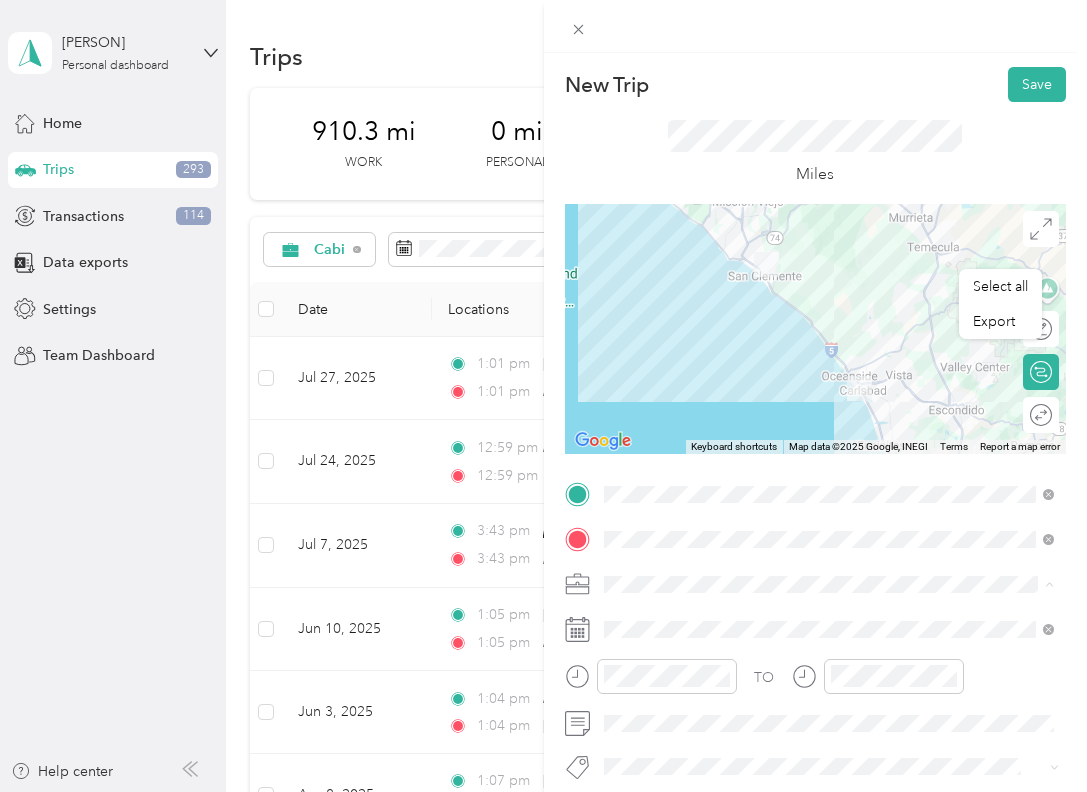 click on "Cabi" at bounding box center [829, 478] 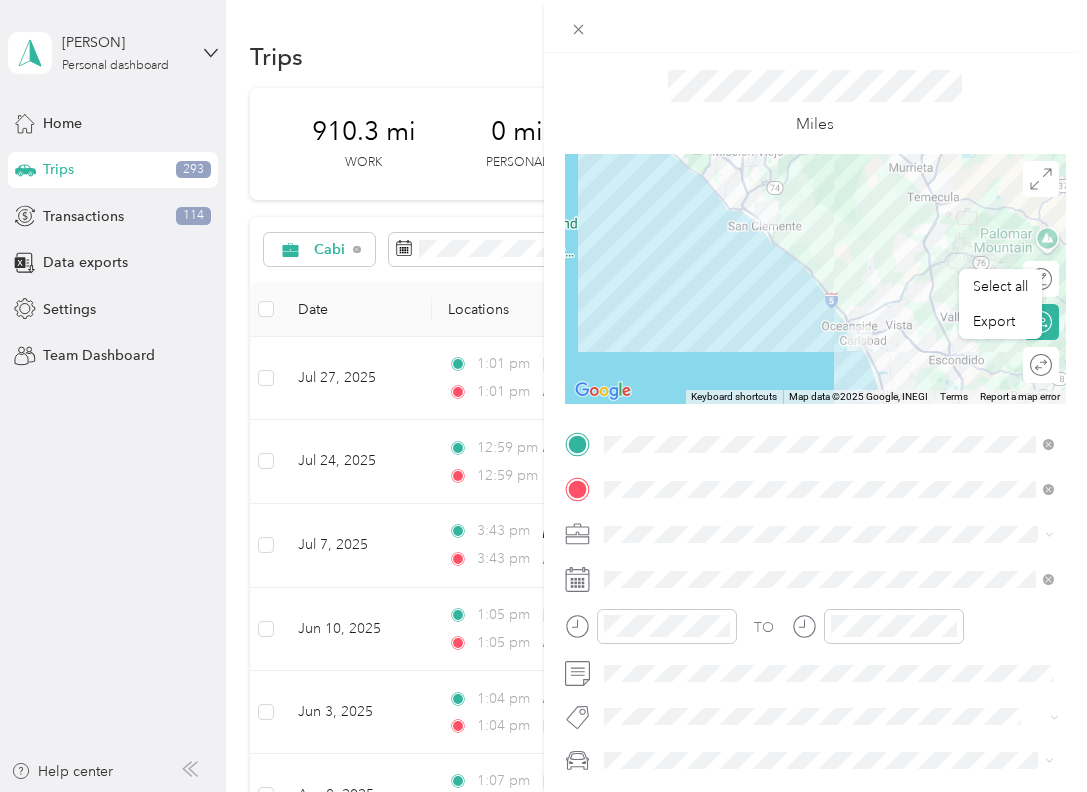 scroll, scrollTop: 58, scrollLeft: 0, axis: vertical 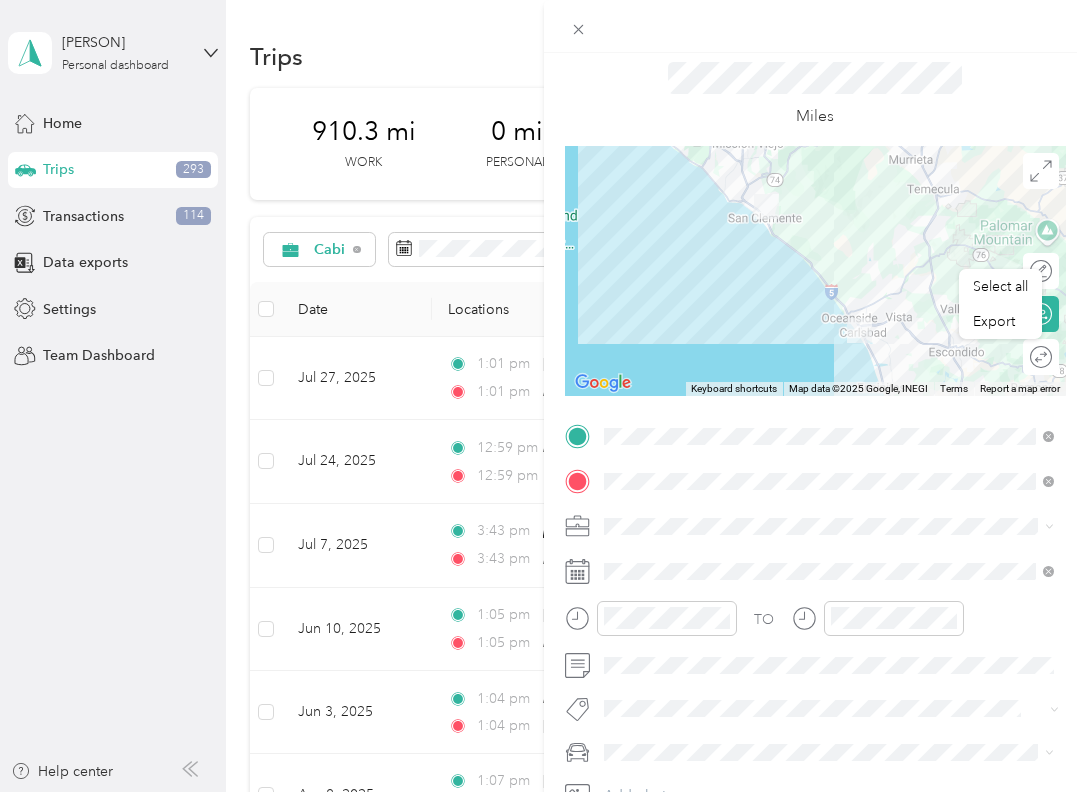 click 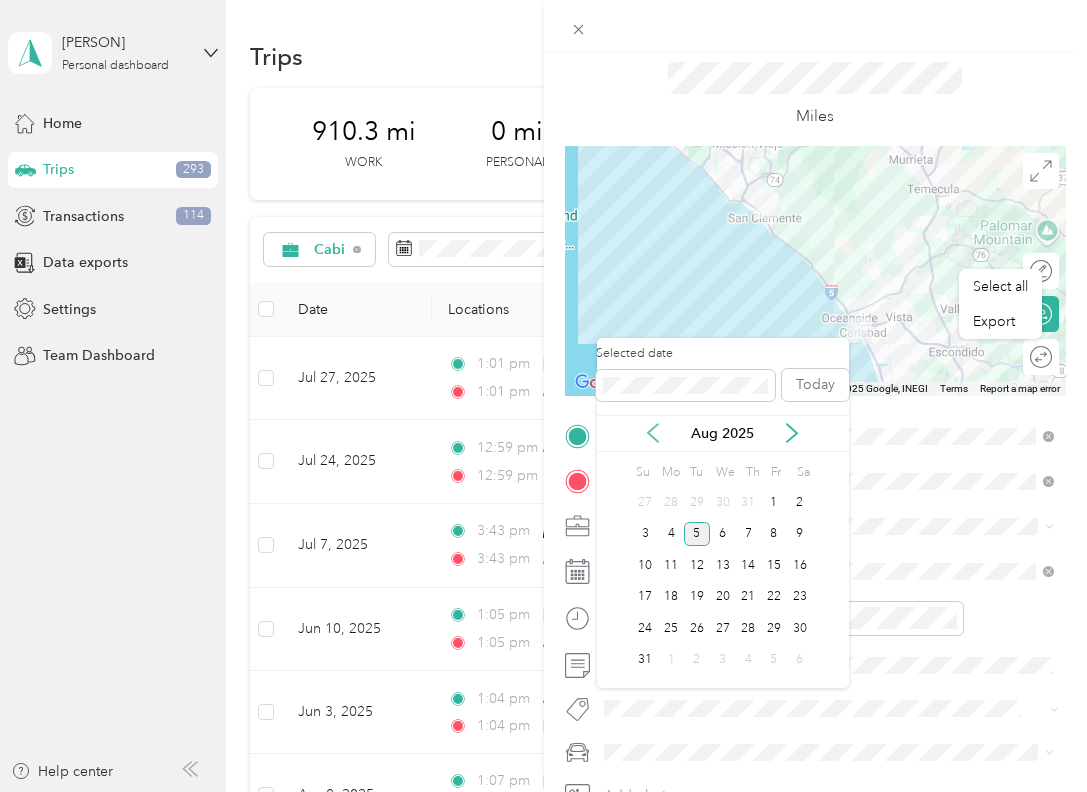 click 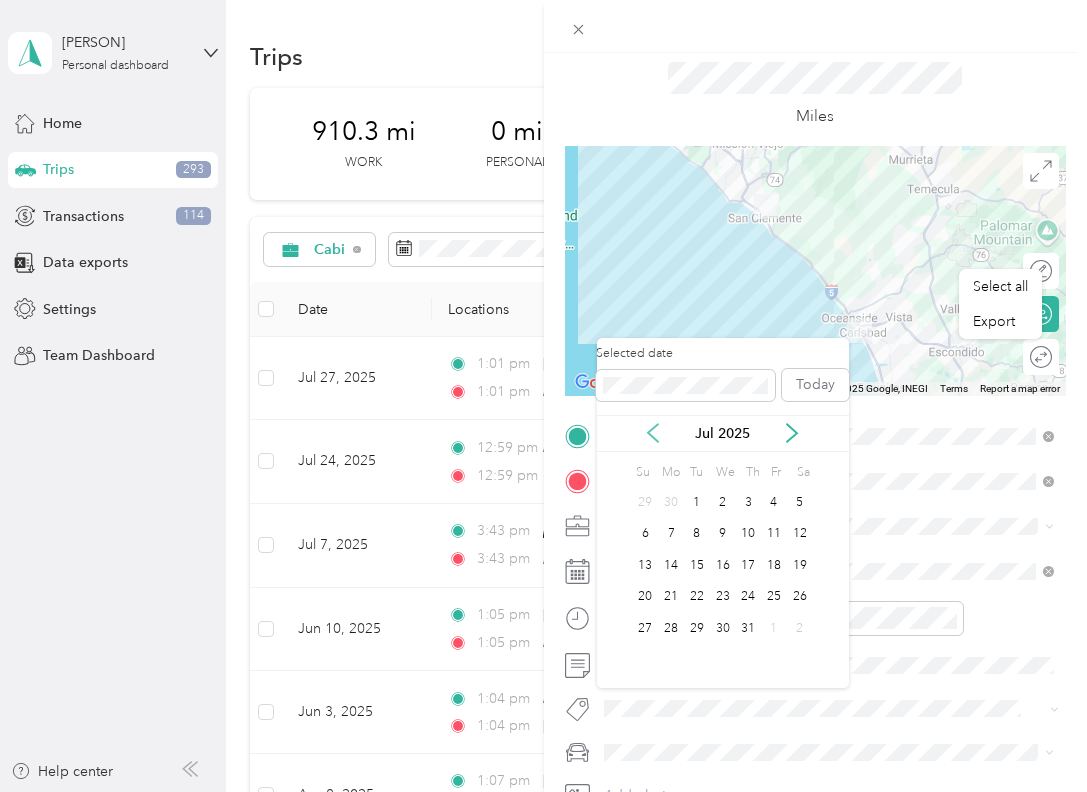 click 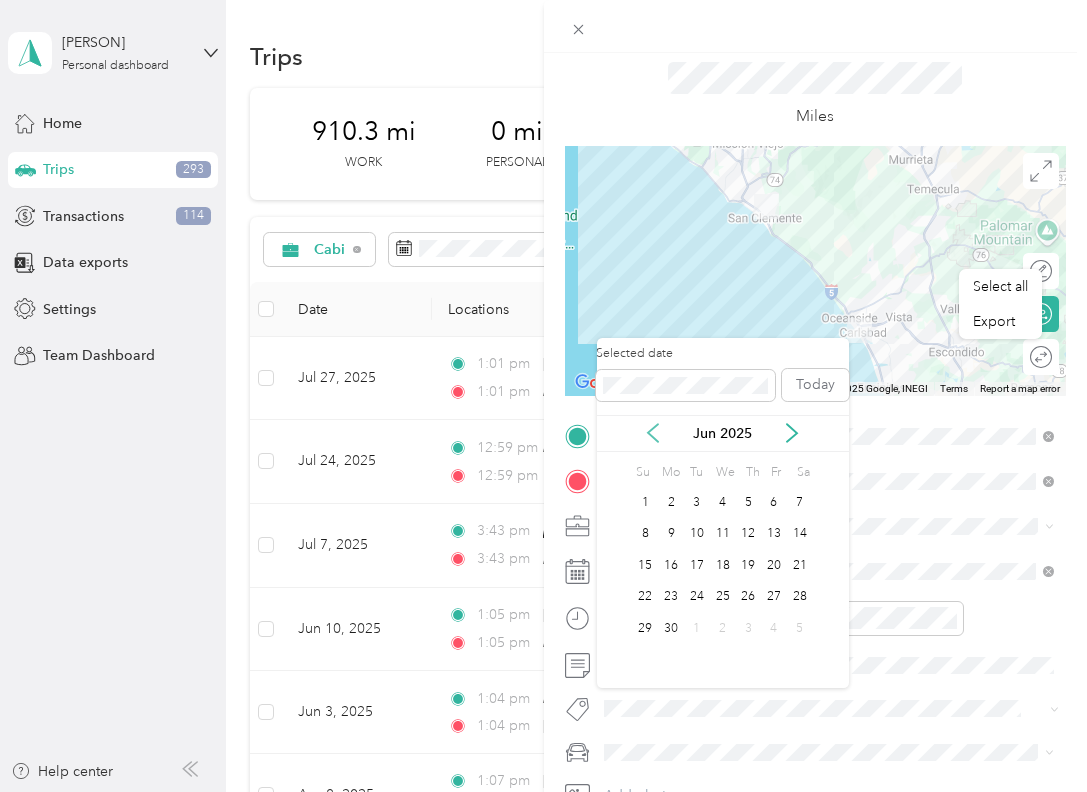 click 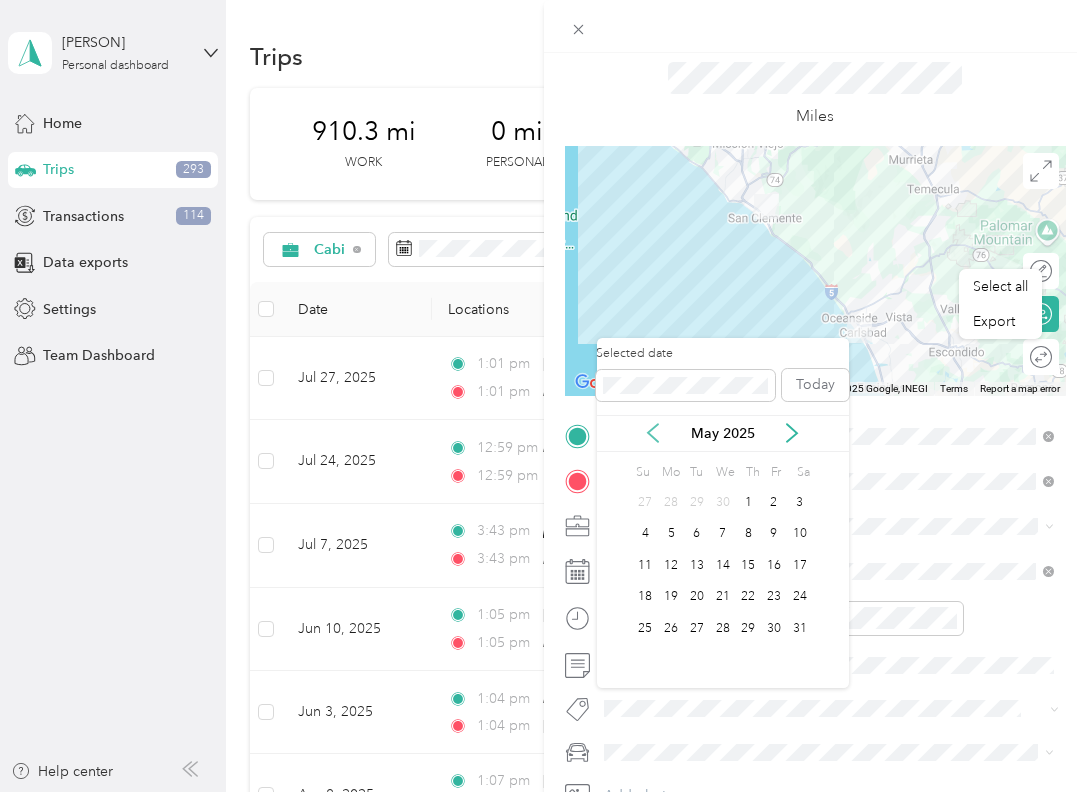 click 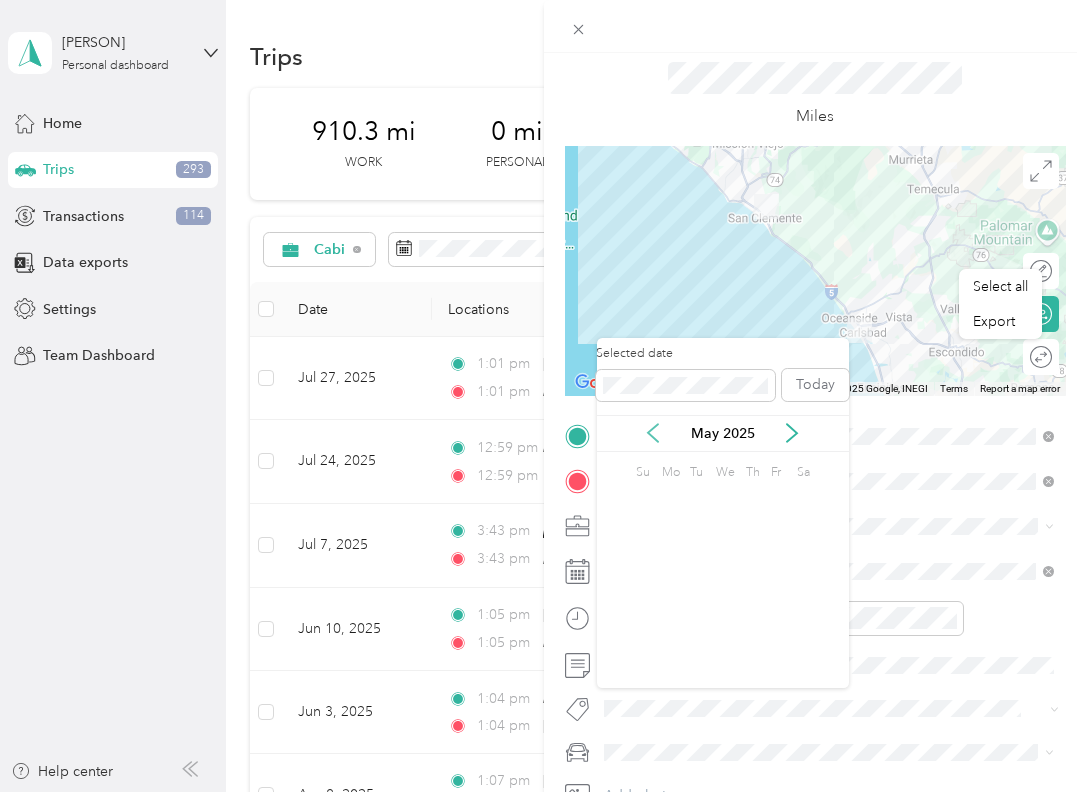 click 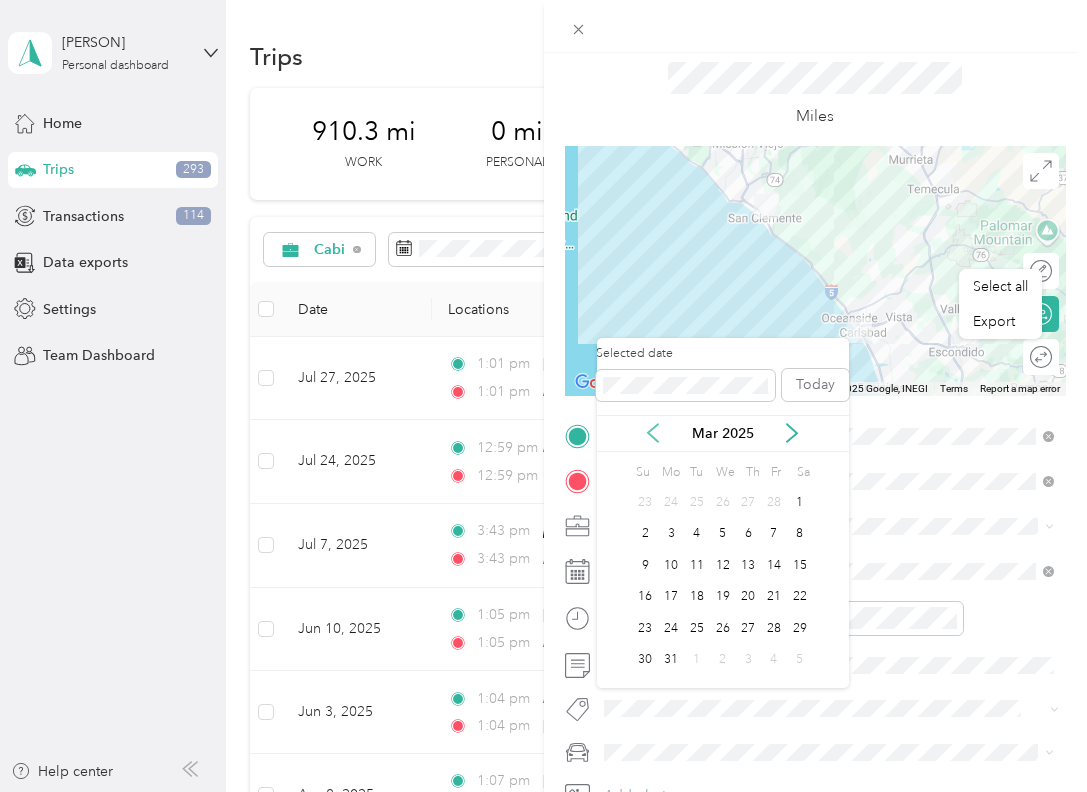 click 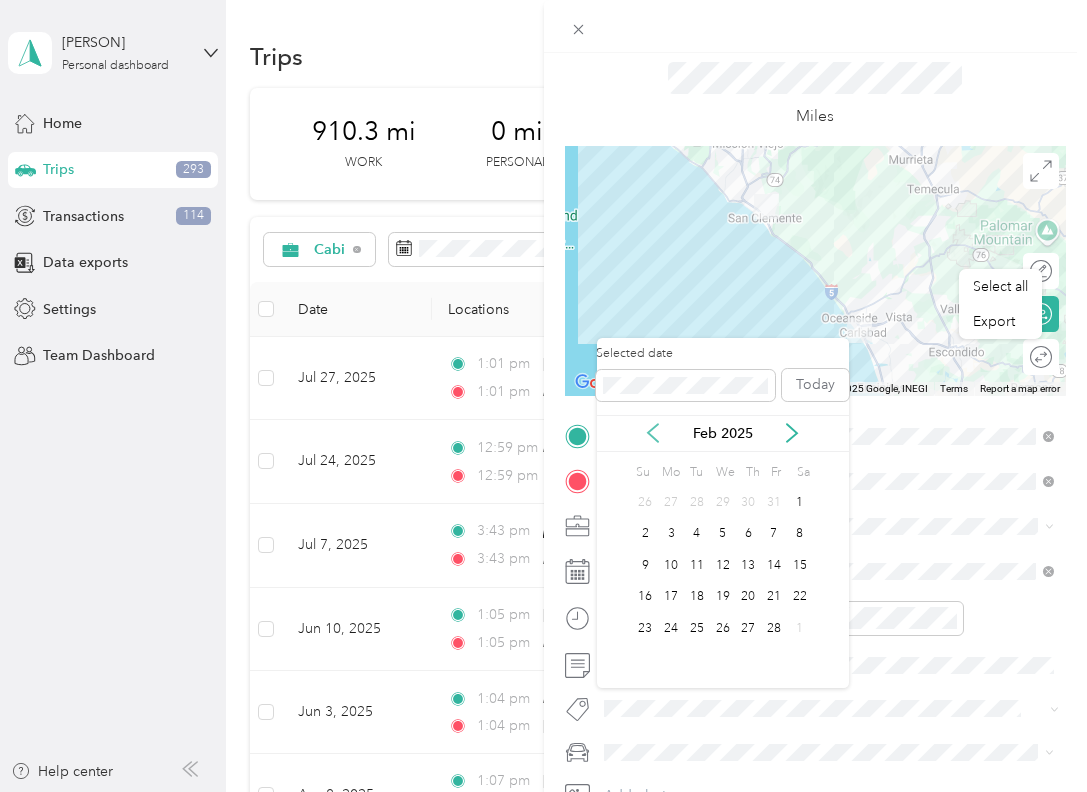 click 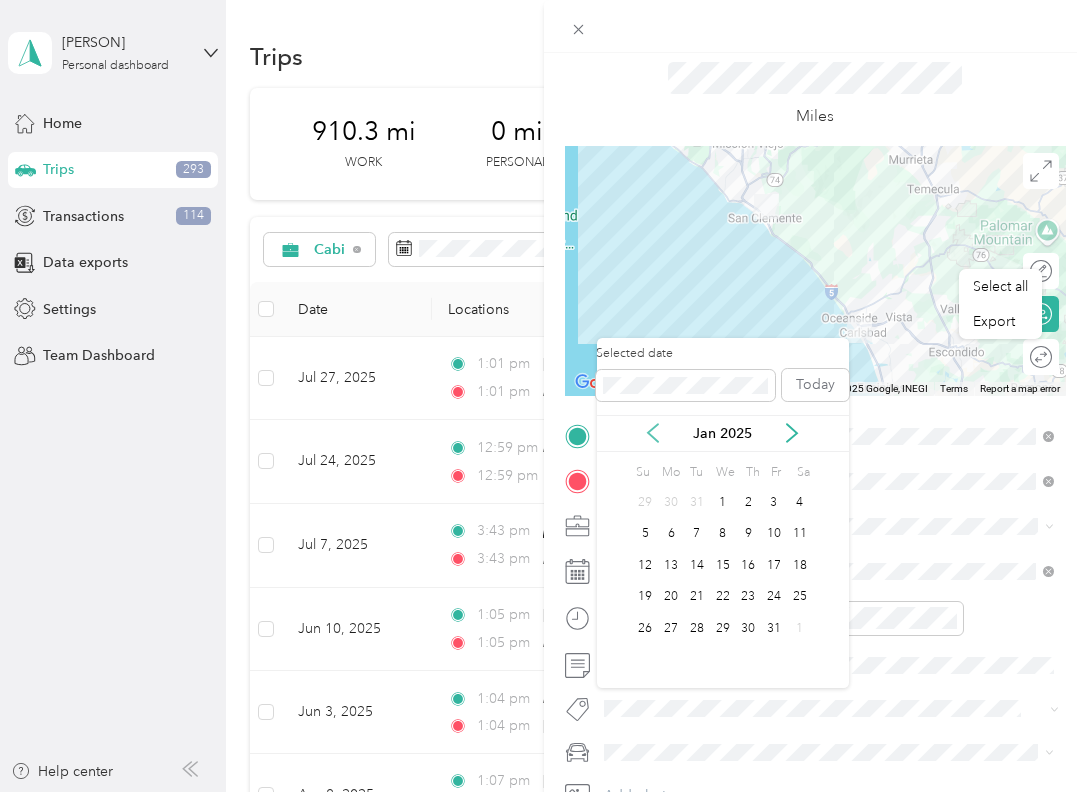 click 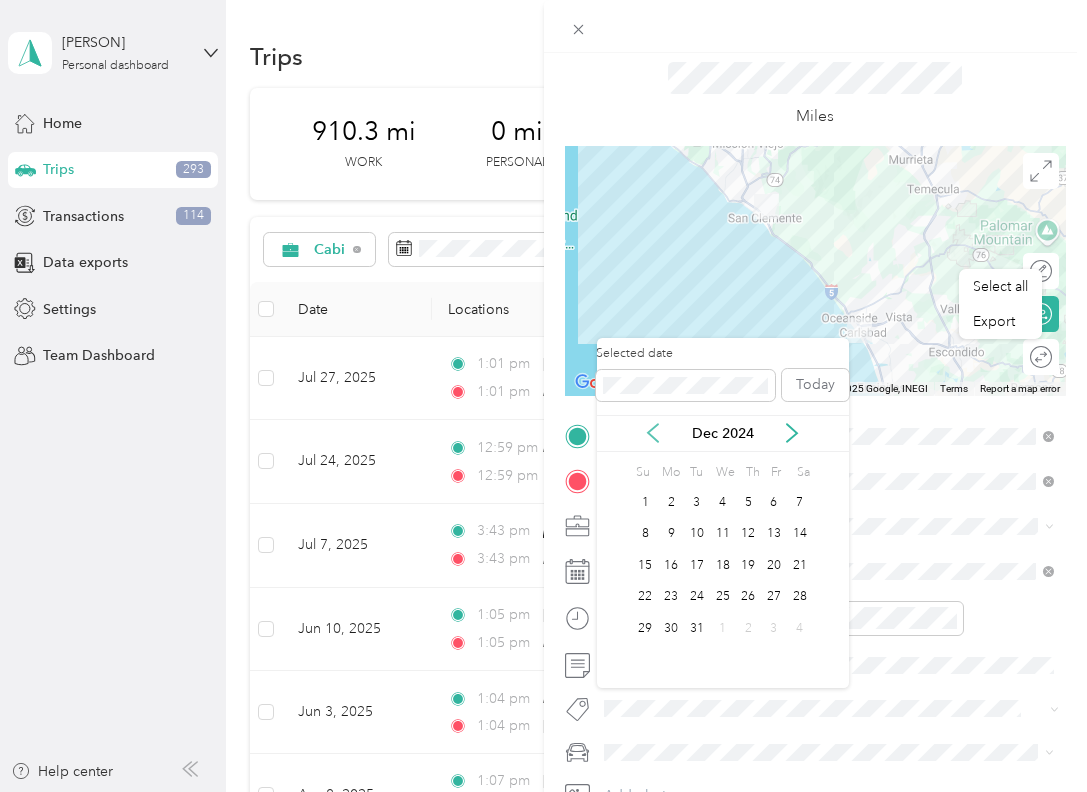 click 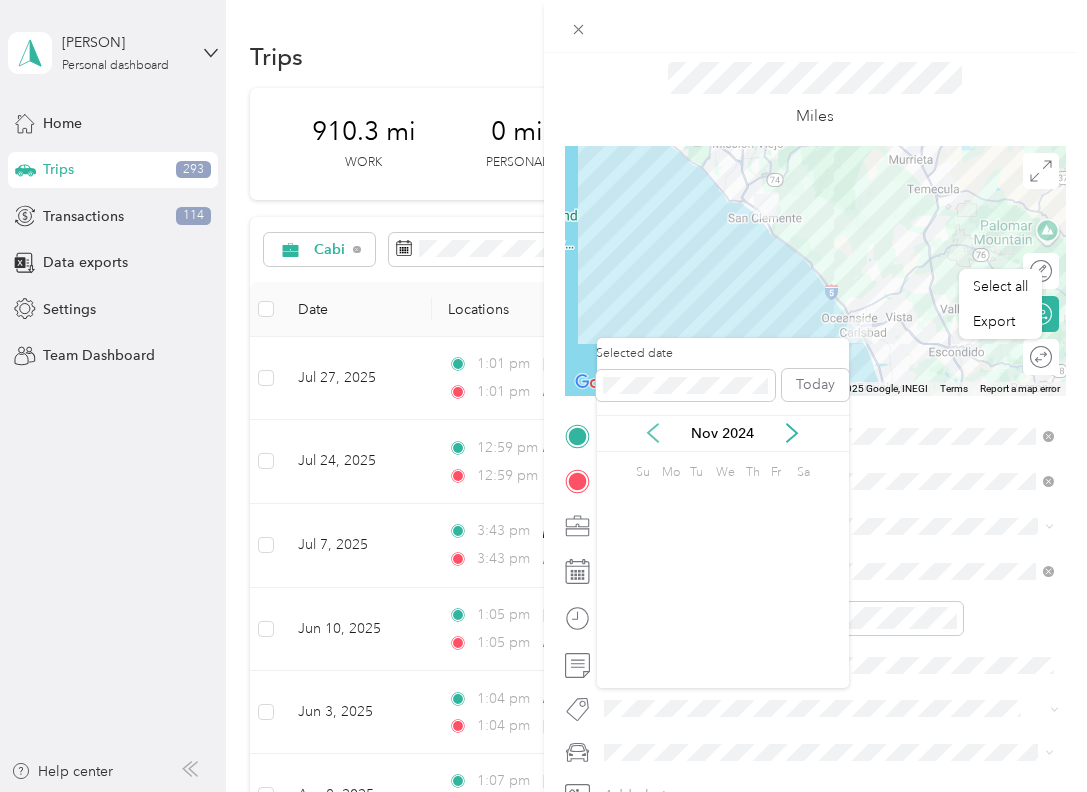 click 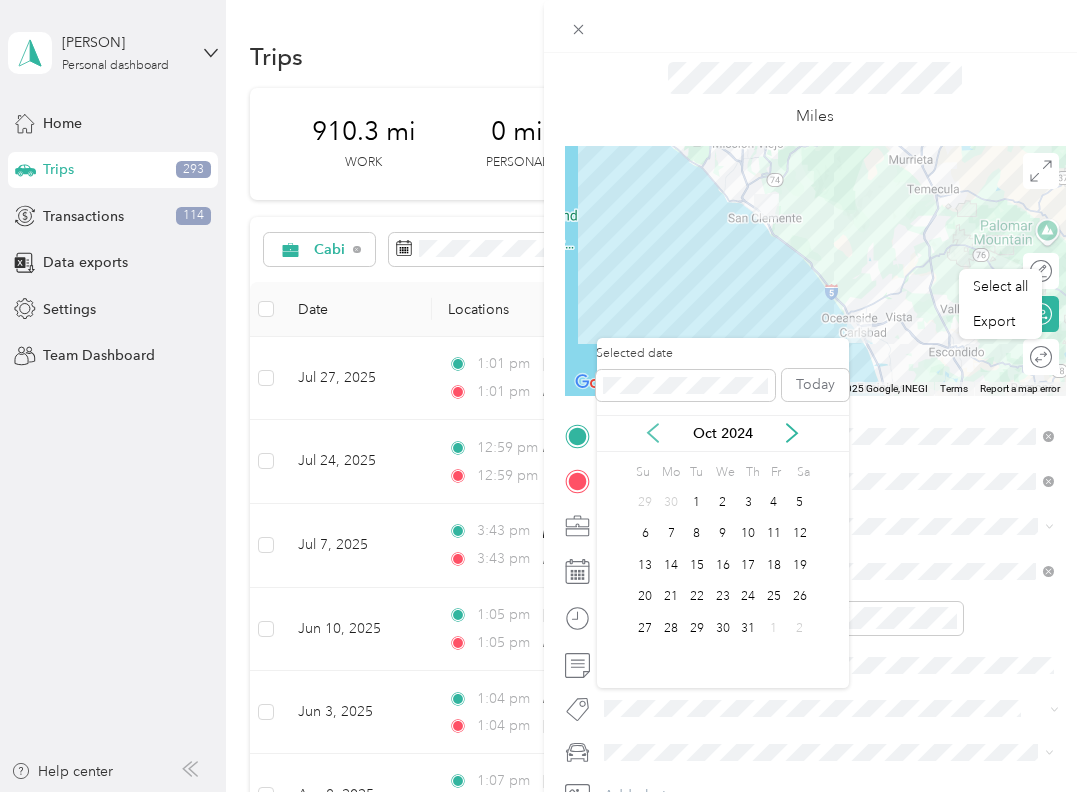 click 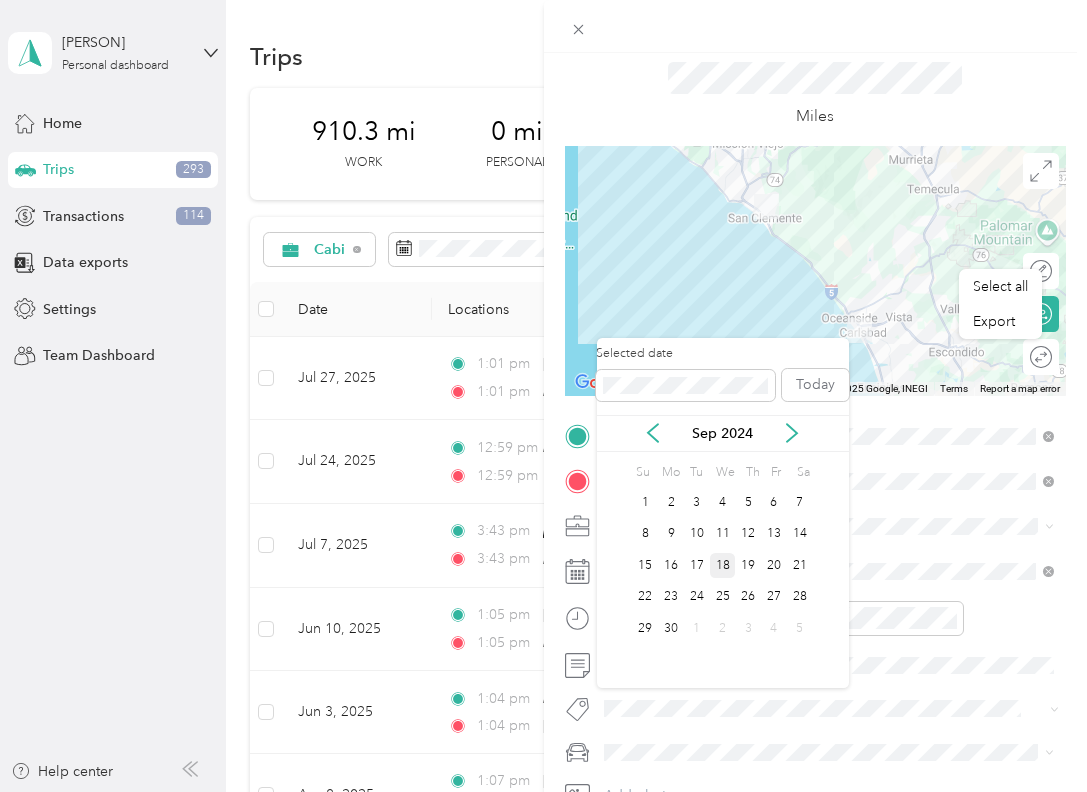 click on "18" at bounding box center [723, 565] 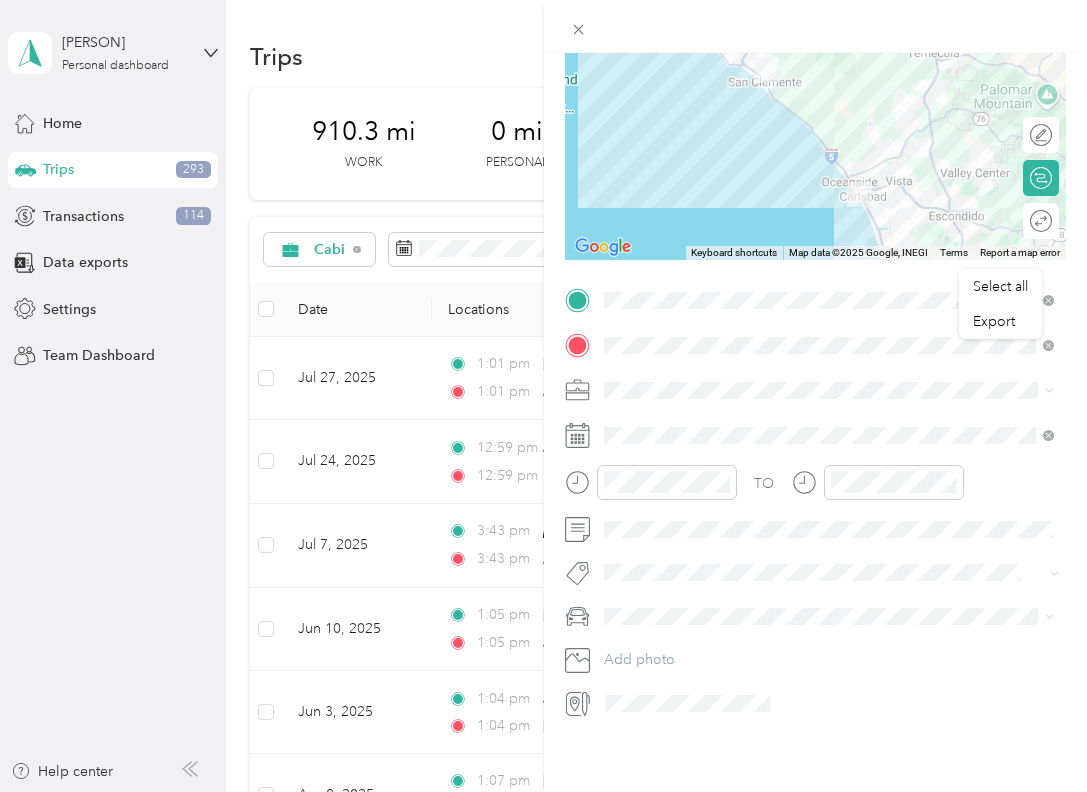 scroll, scrollTop: 468, scrollLeft: 0, axis: vertical 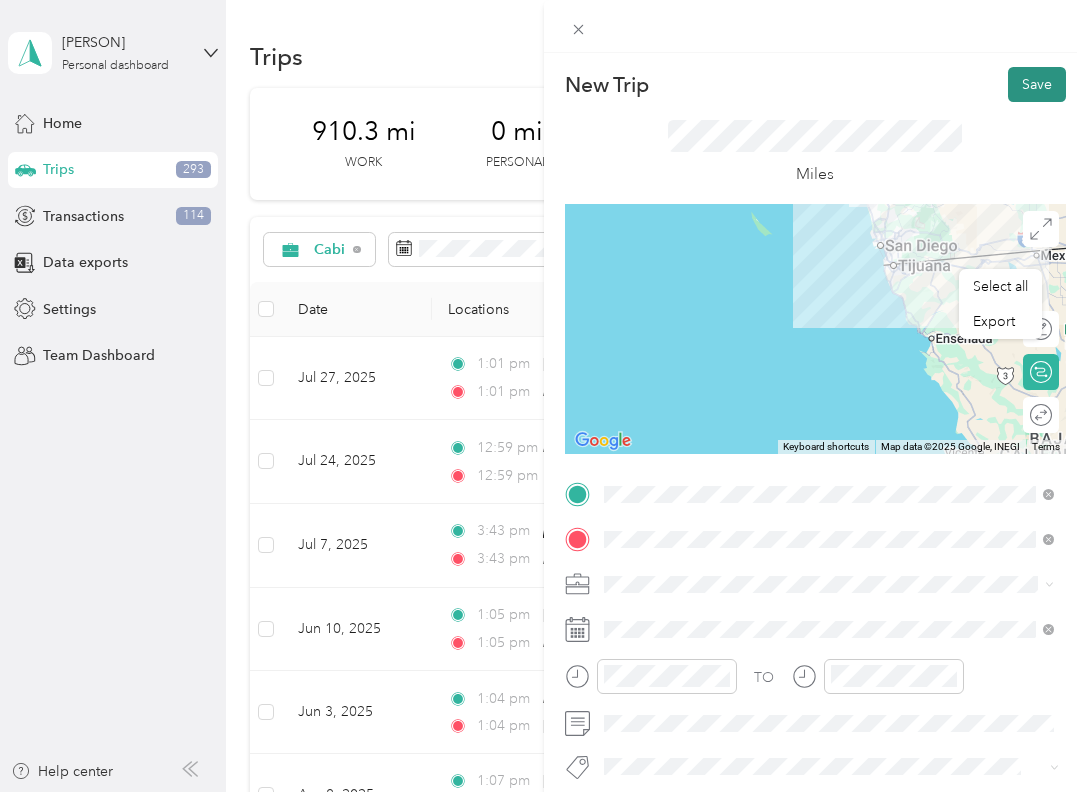 click on "Save" at bounding box center (1037, 84) 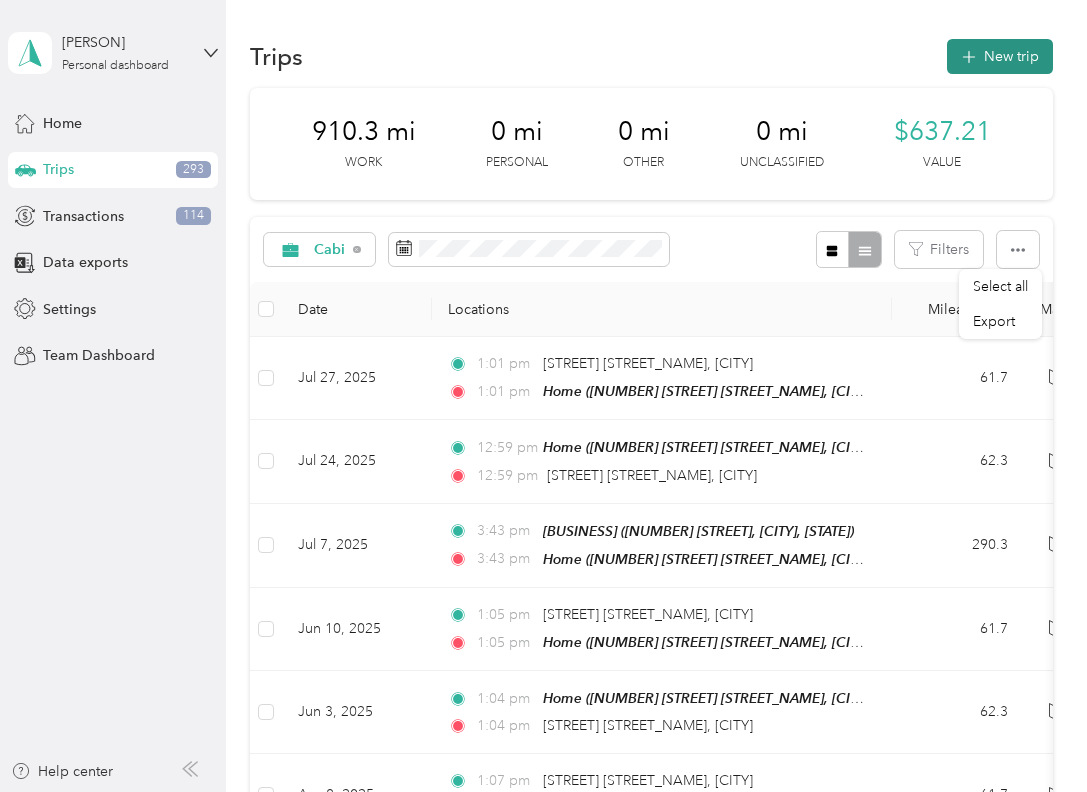 click on "New trip" at bounding box center (1000, 56) 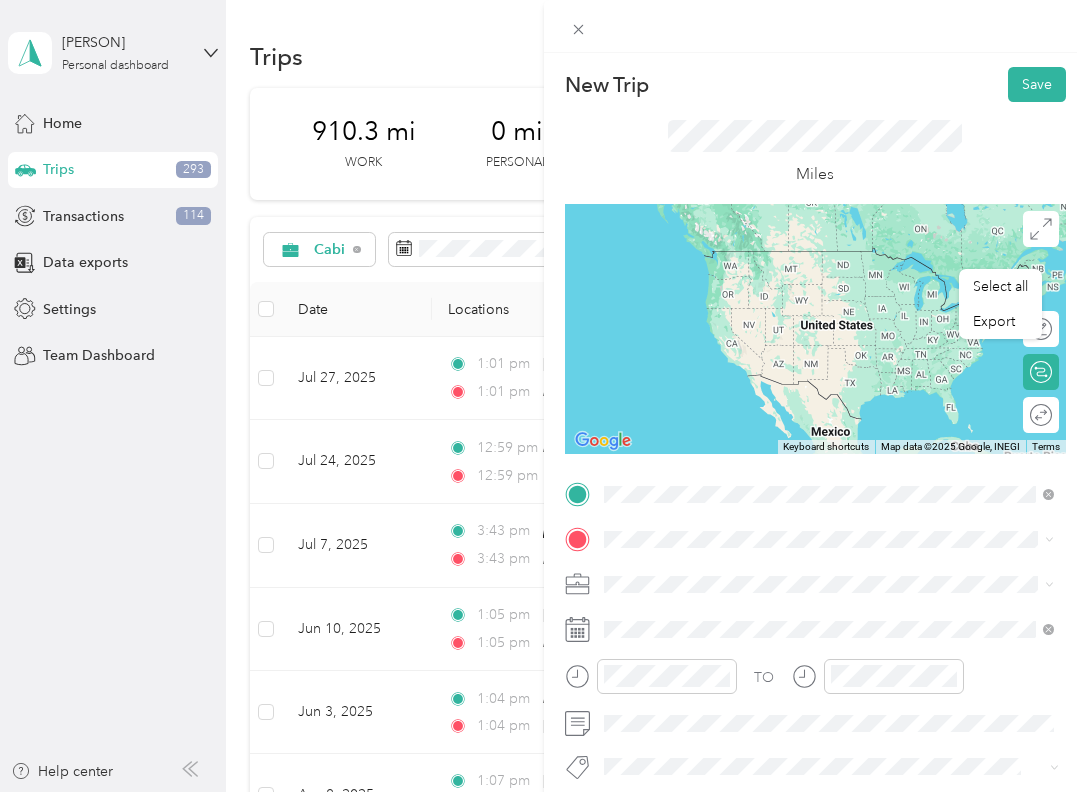 click on "[STREET]
[CITY], [STATE] [POSTAL_CODE], [COUNTRY]" at bounding box center (785, 630) 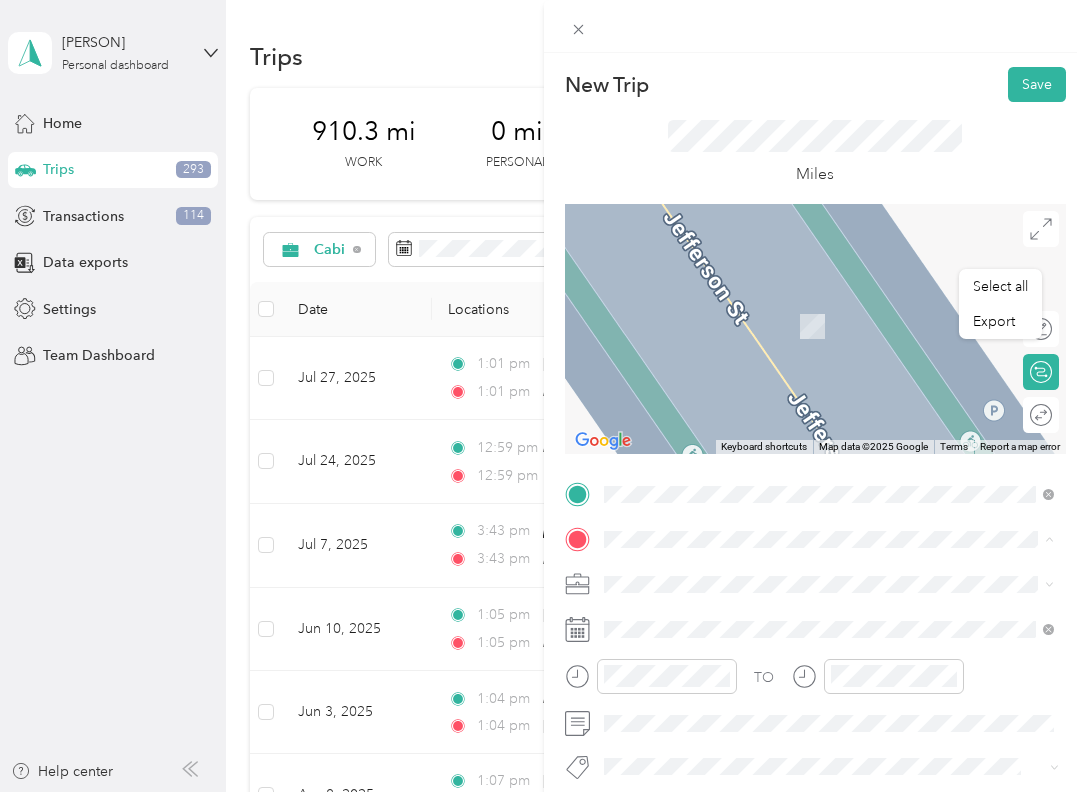 click on "[CATEGORY] [NUMBER] [STREET], [CITY], [STATE], [COUNTRY]" at bounding box center [796, 630] 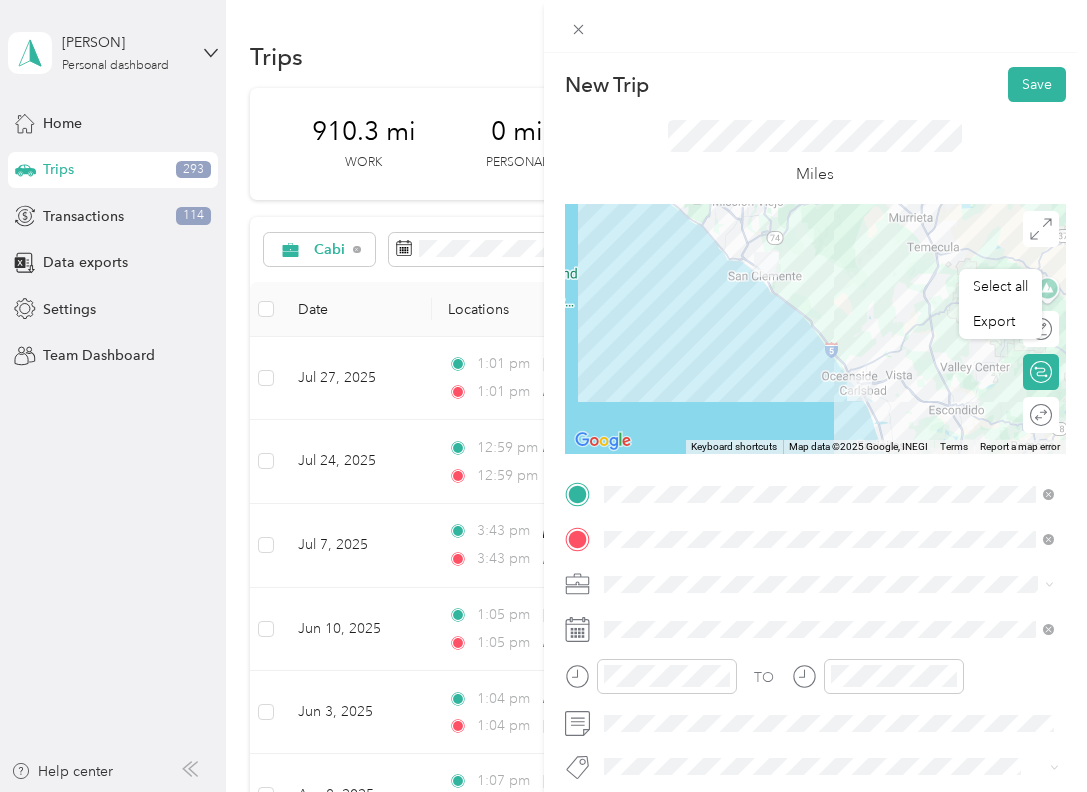 click on "Cabi" at bounding box center [829, 472] 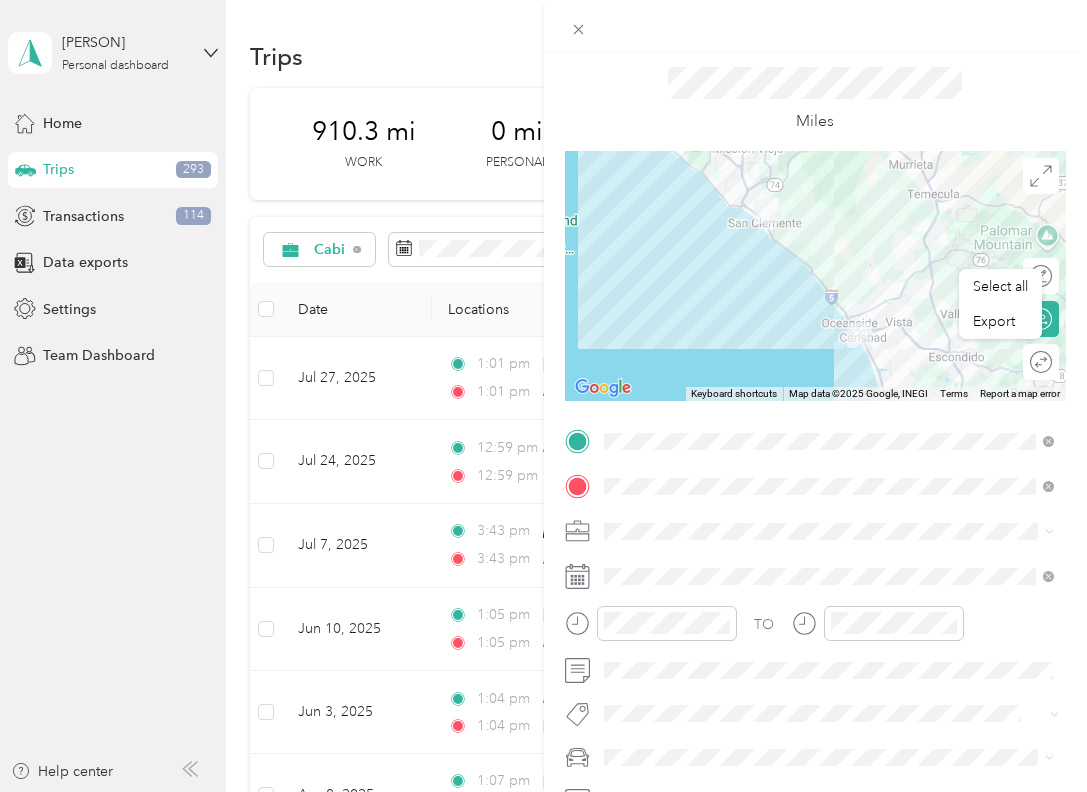 scroll, scrollTop: 77, scrollLeft: 0, axis: vertical 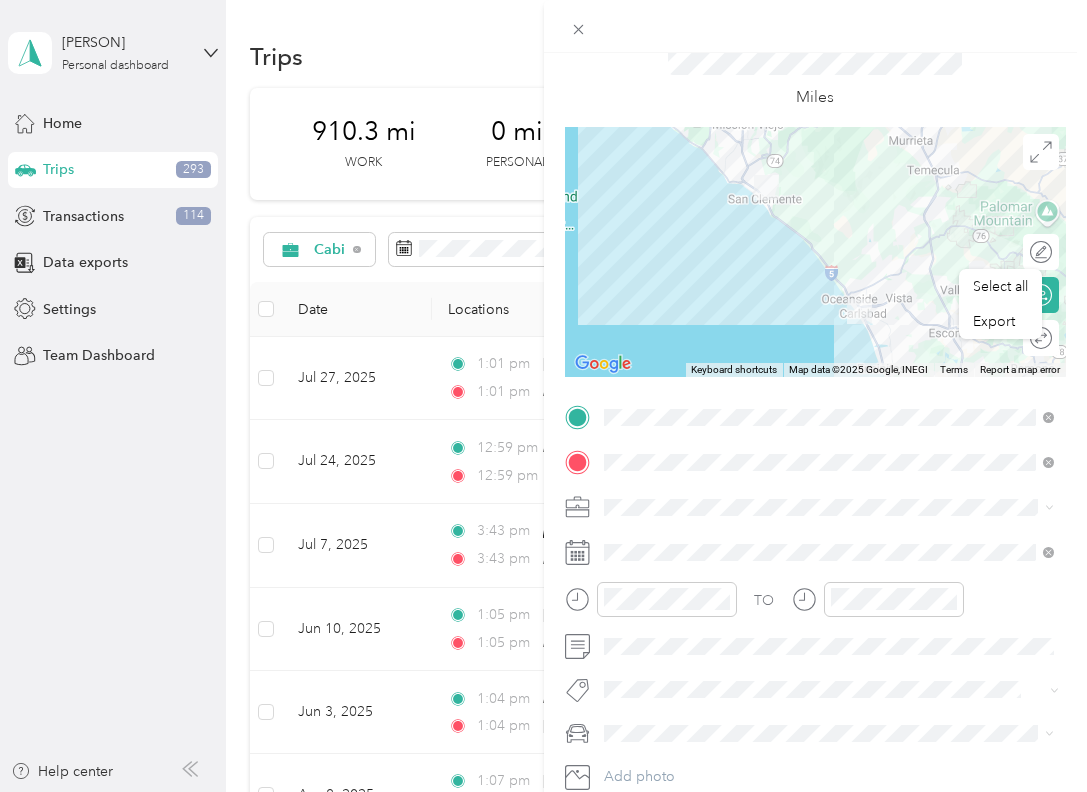 click 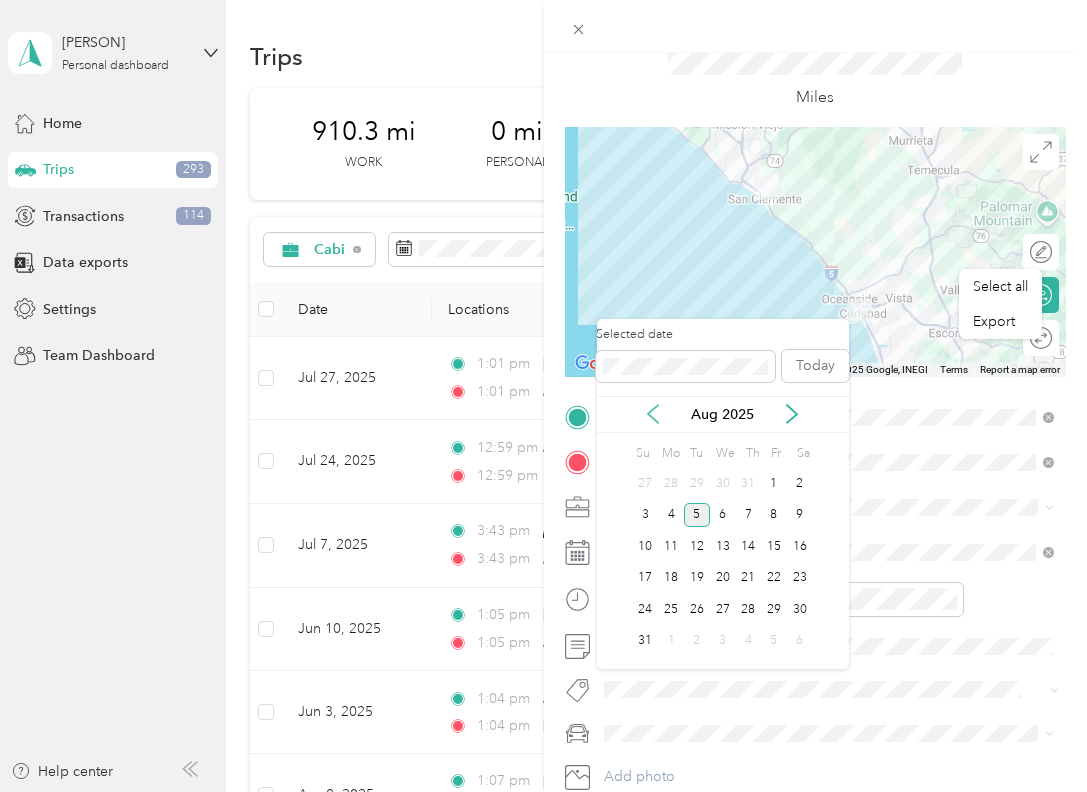 click 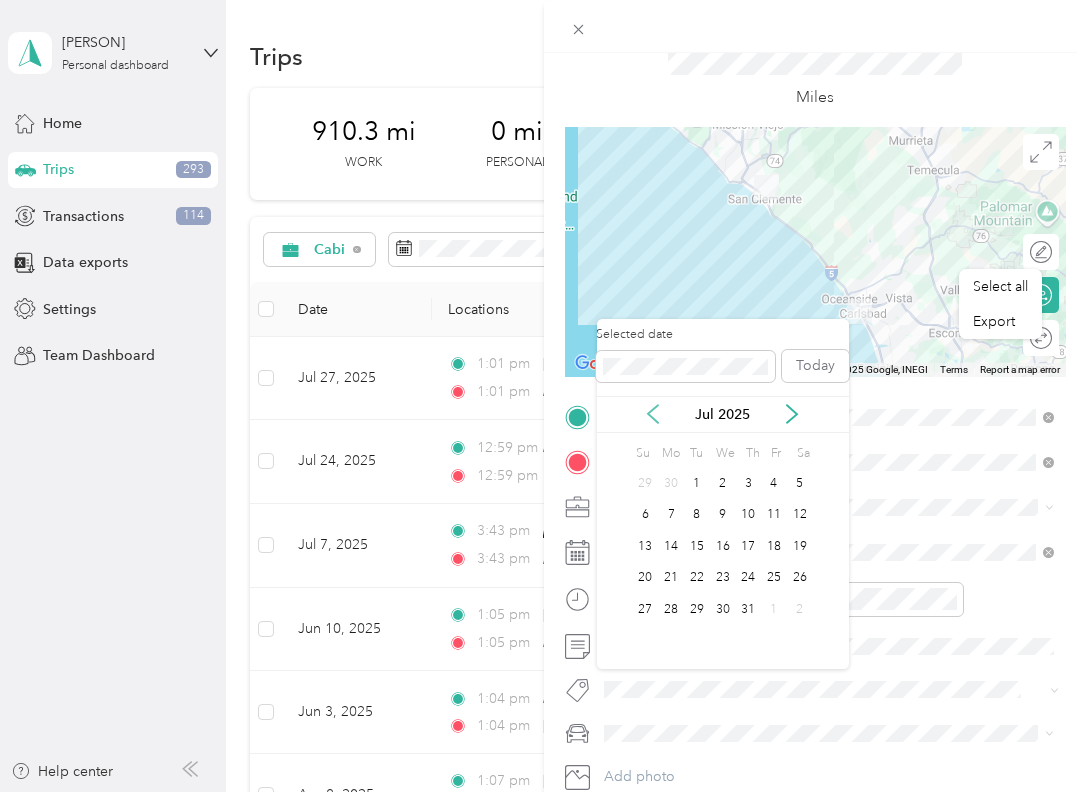 click 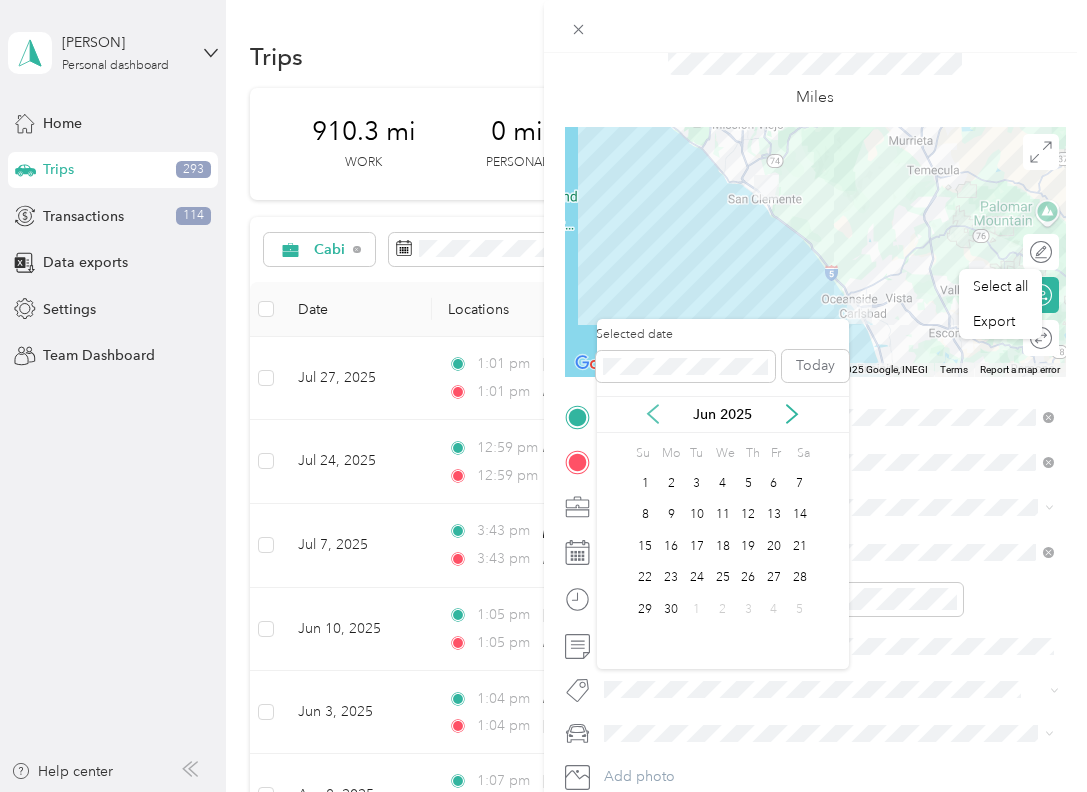click 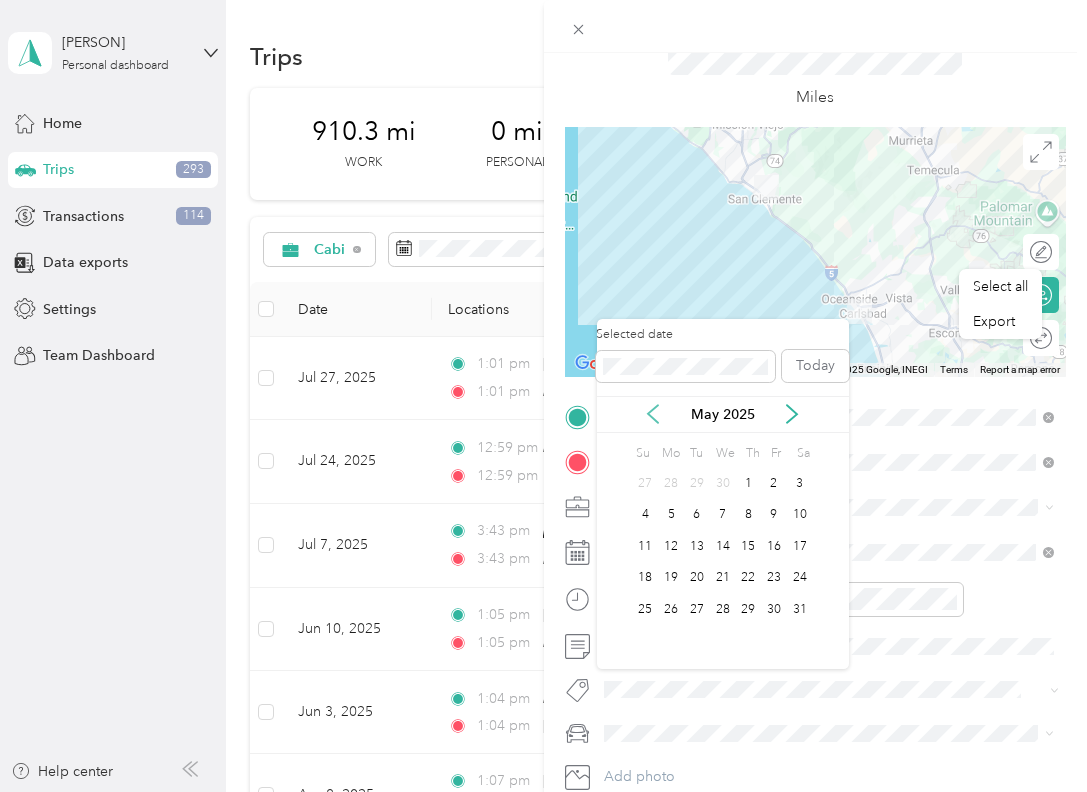 click 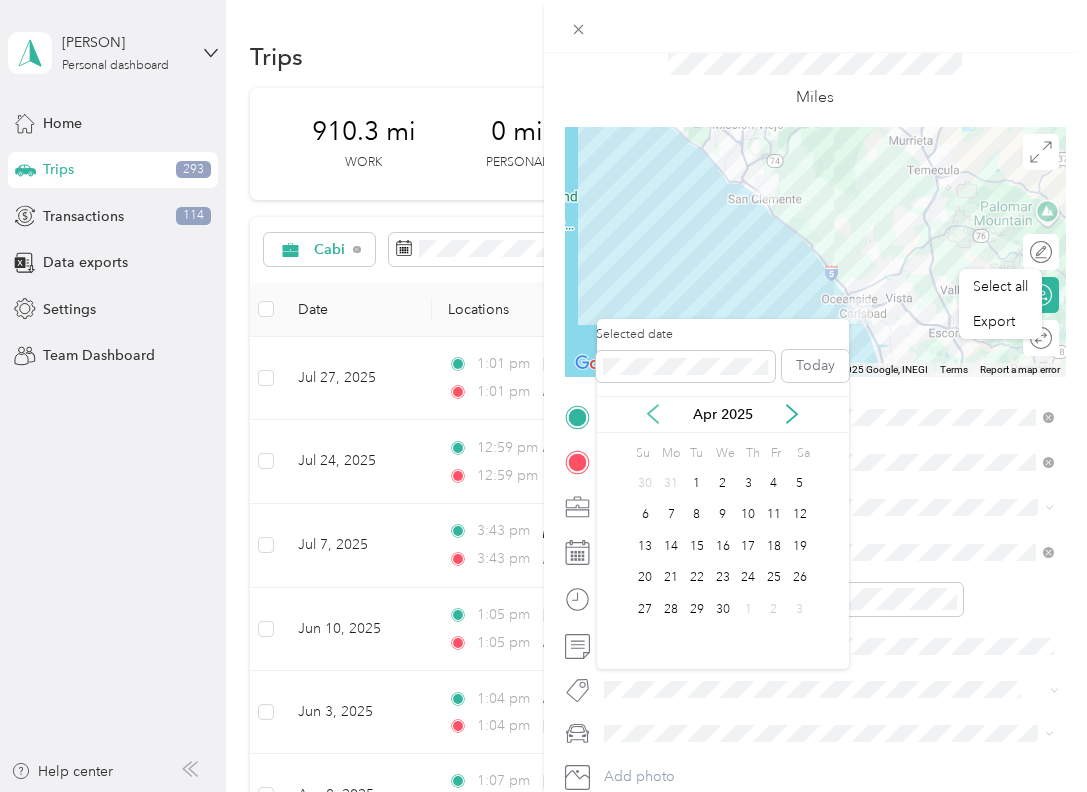 click 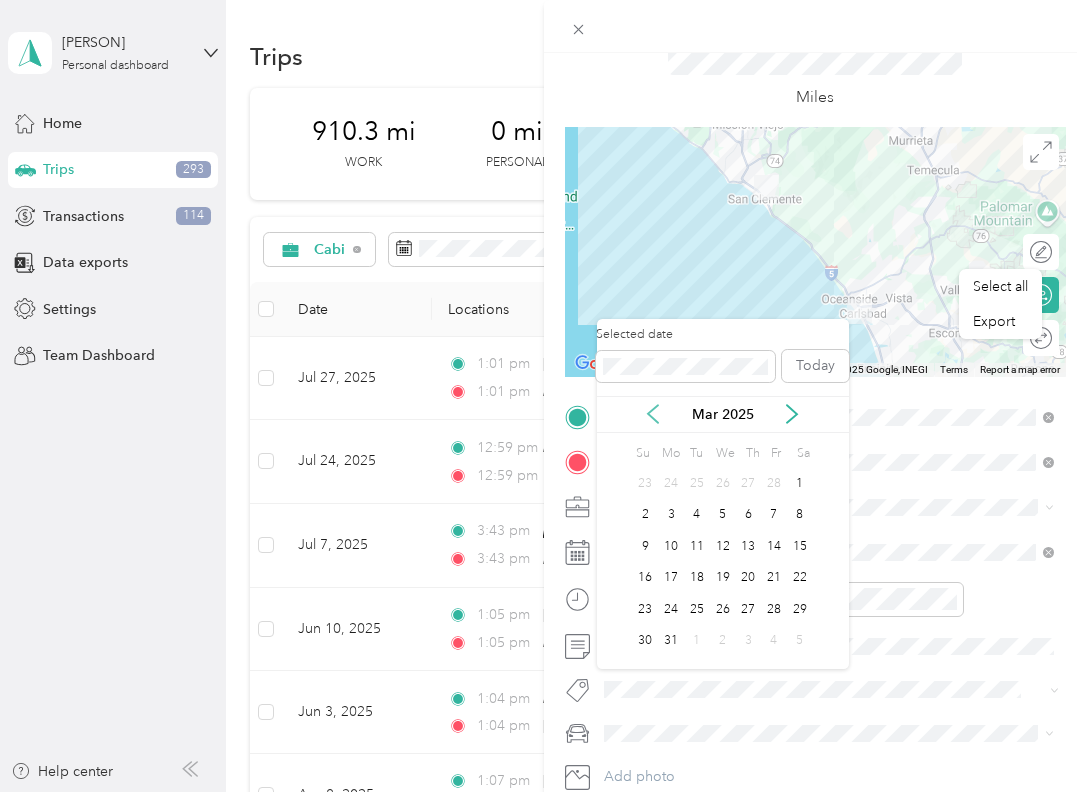click 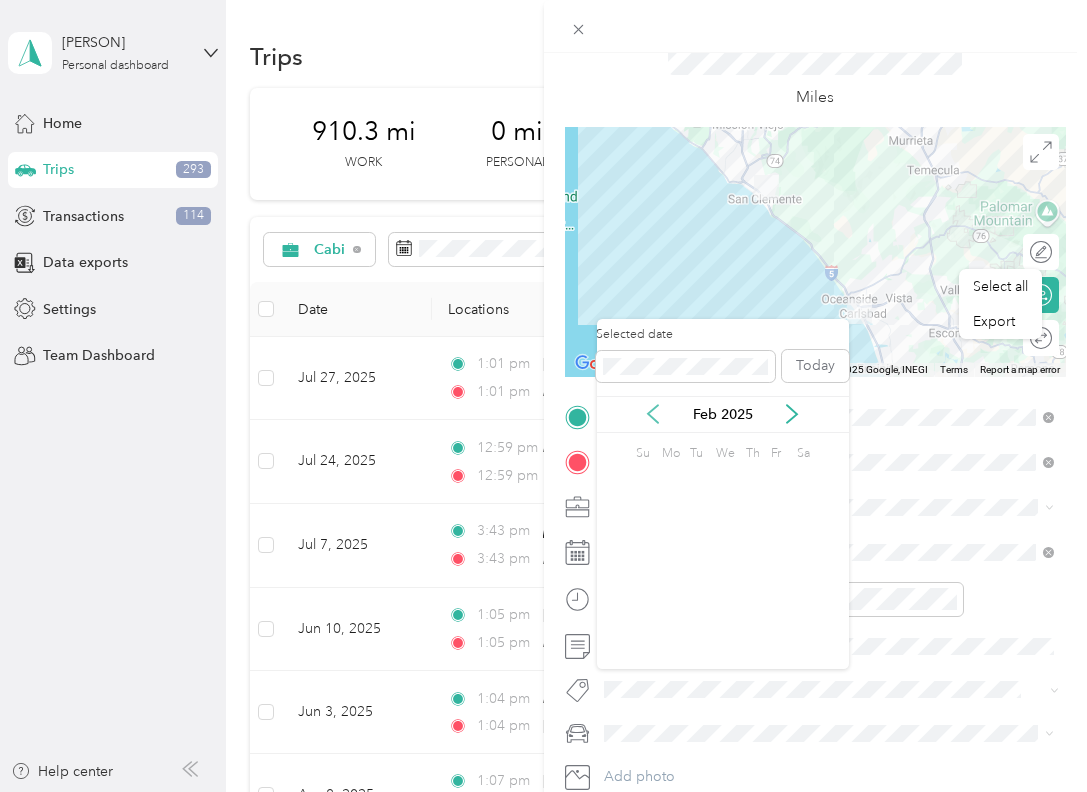 click 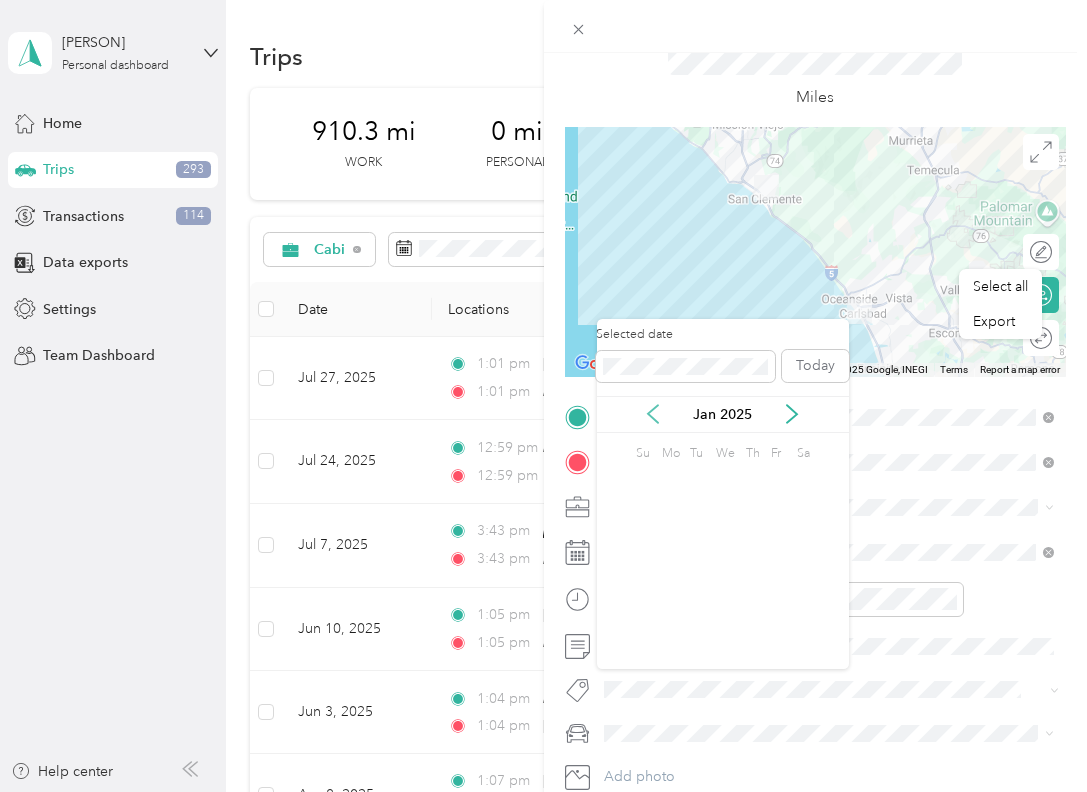 click 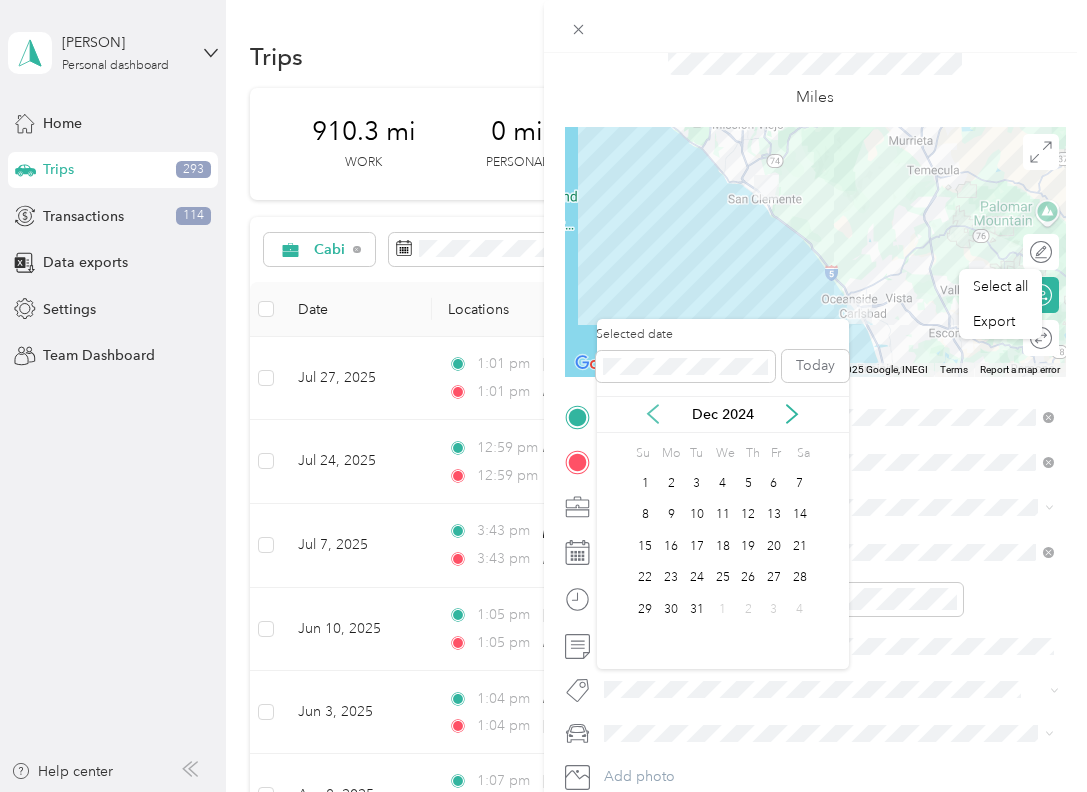 click 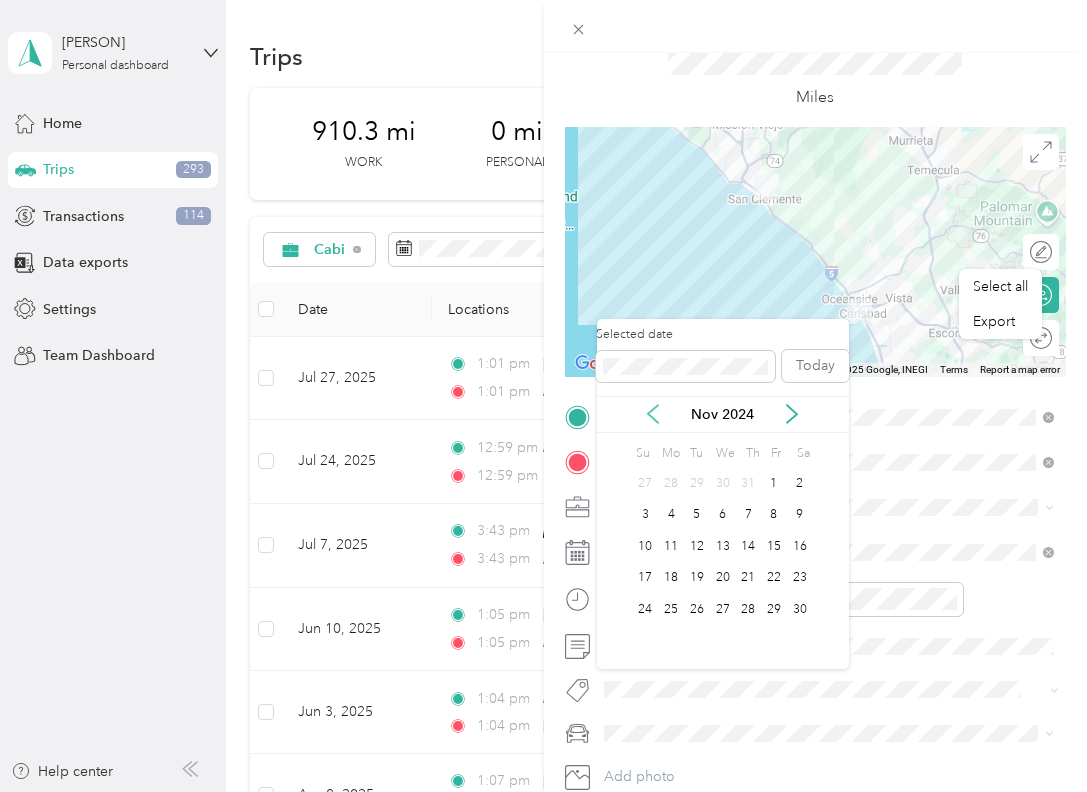 click 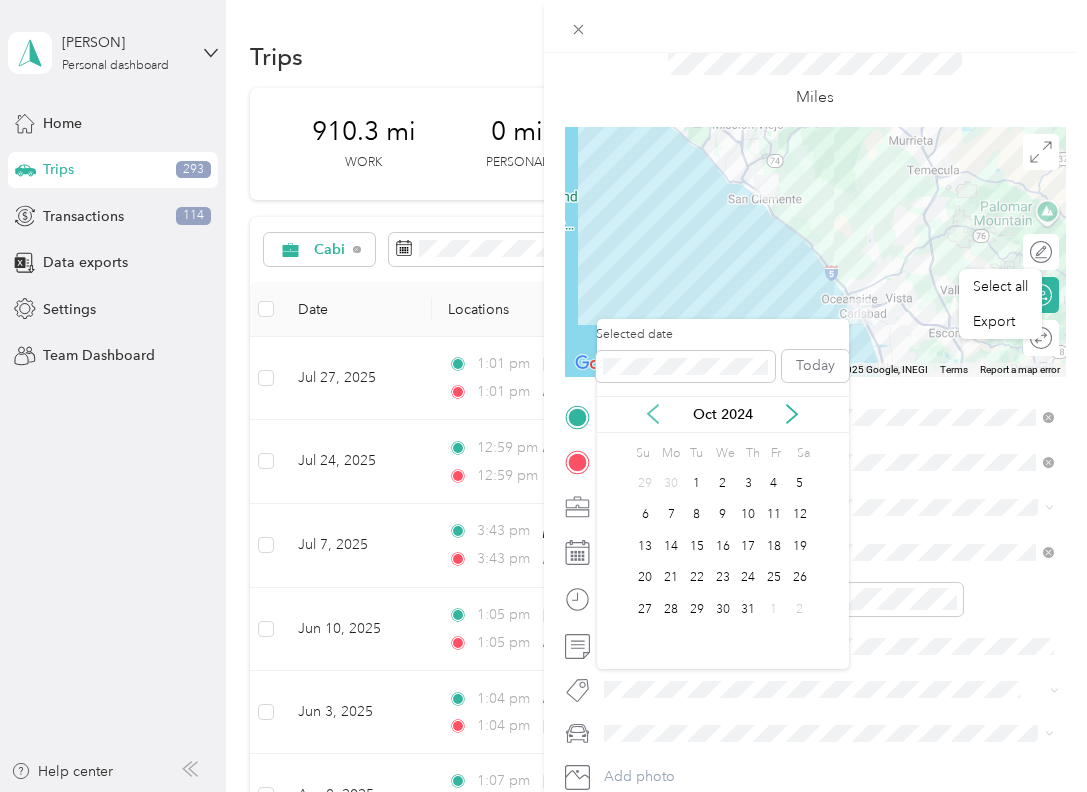click 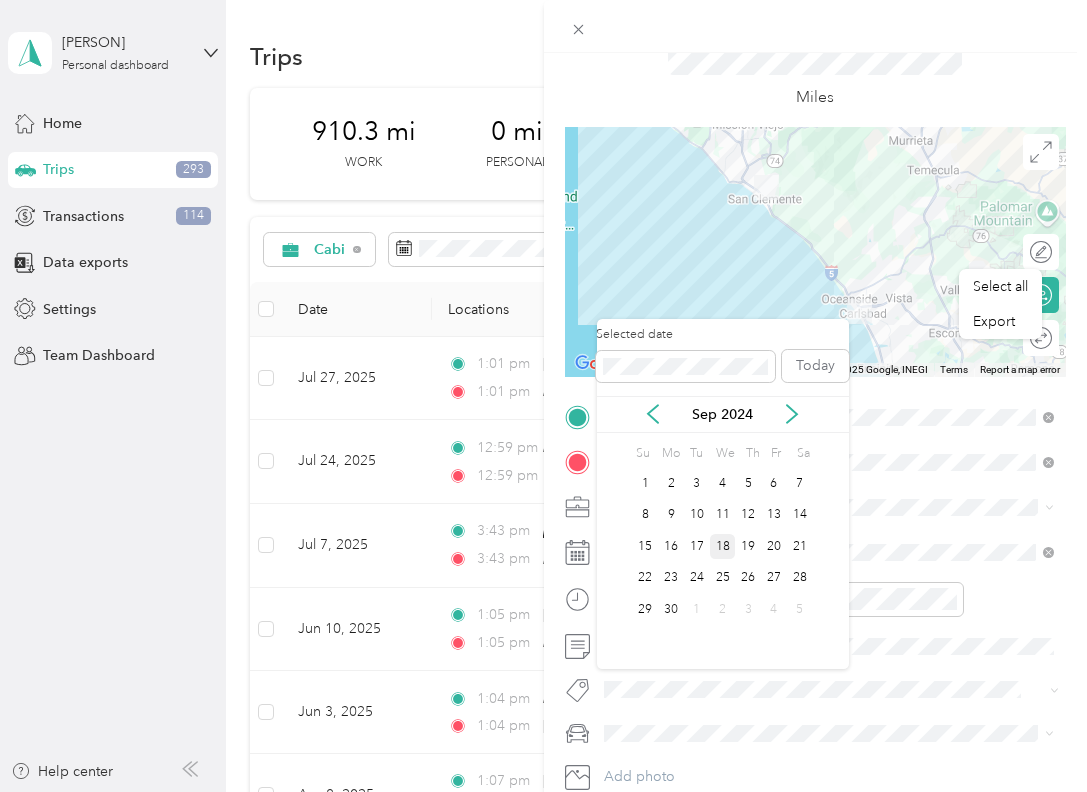 click on "18" at bounding box center [723, 546] 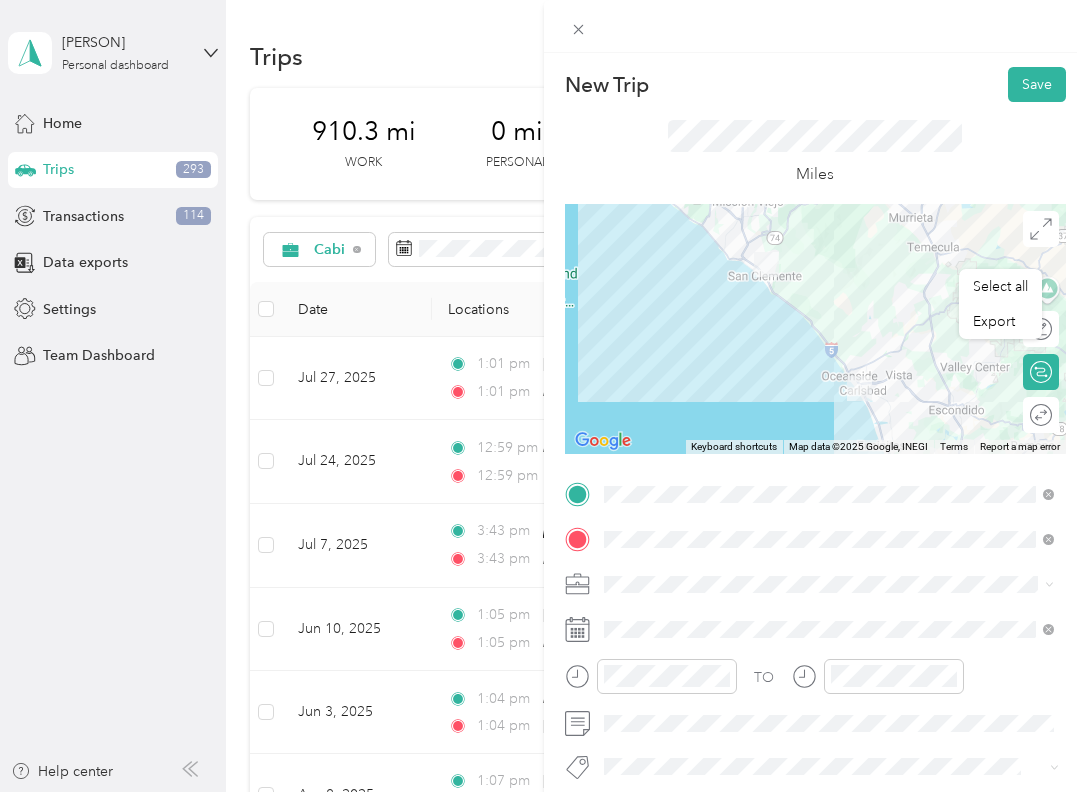 scroll, scrollTop: 0, scrollLeft: 0, axis: both 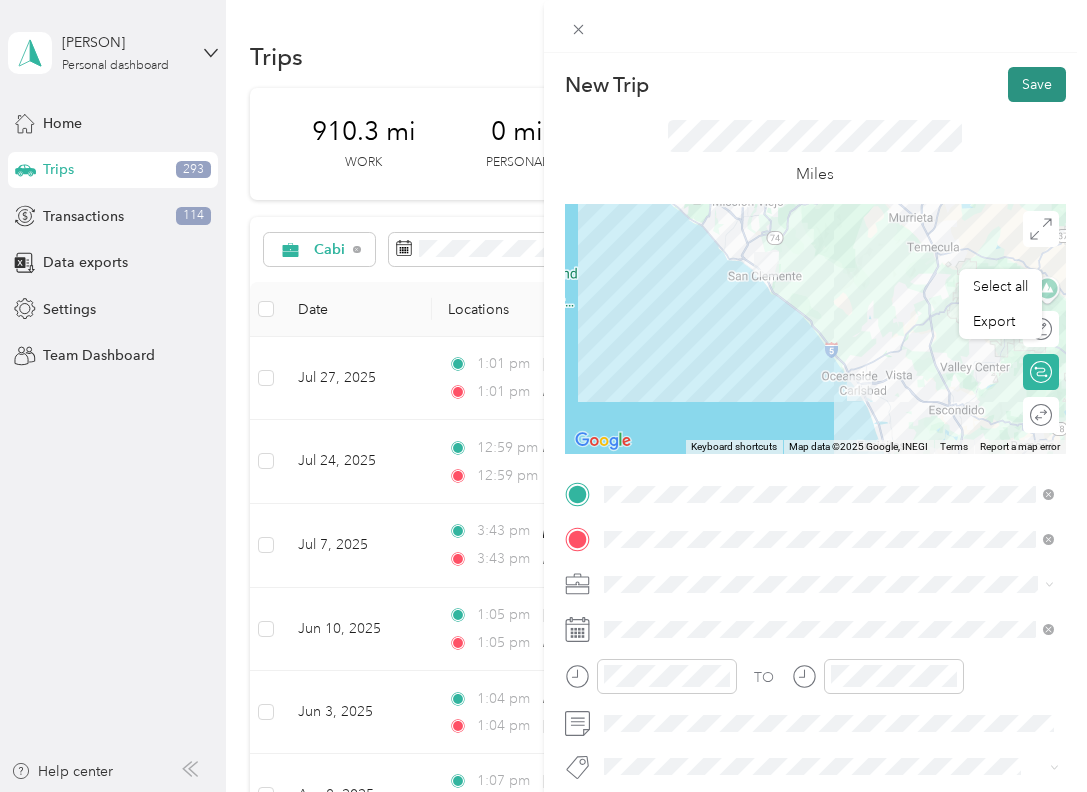 click on "Save" at bounding box center [1037, 84] 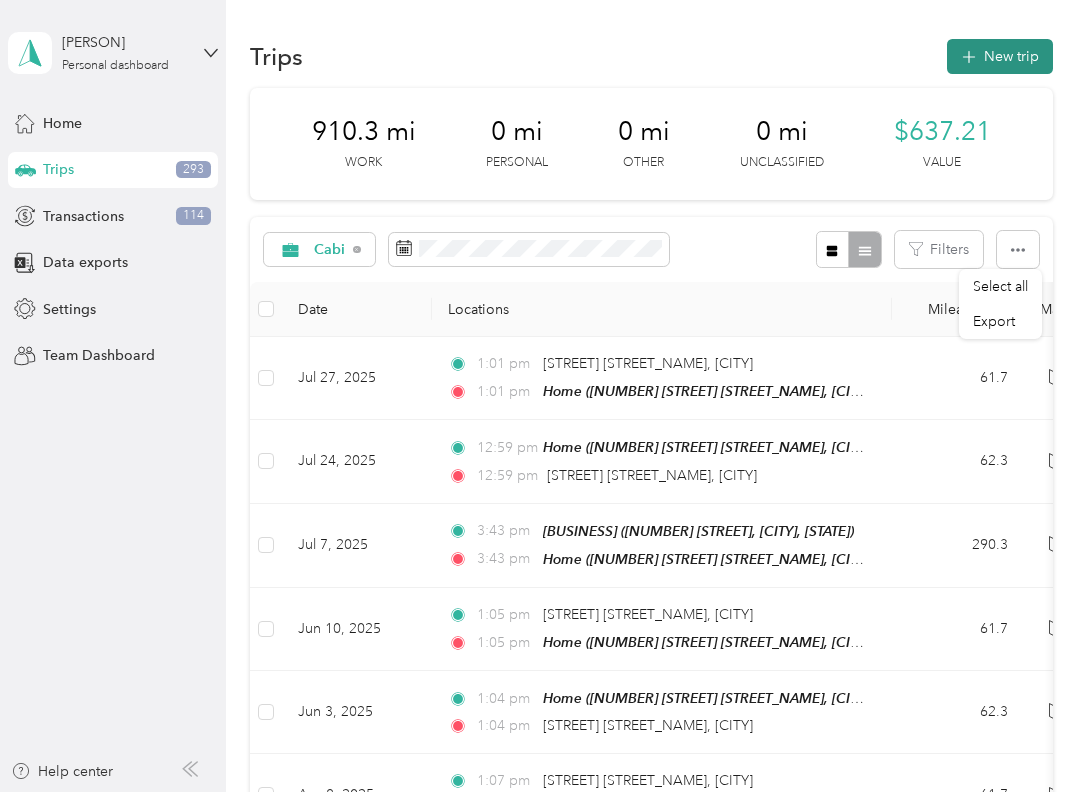 click on "New trip" at bounding box center [1000, 56] 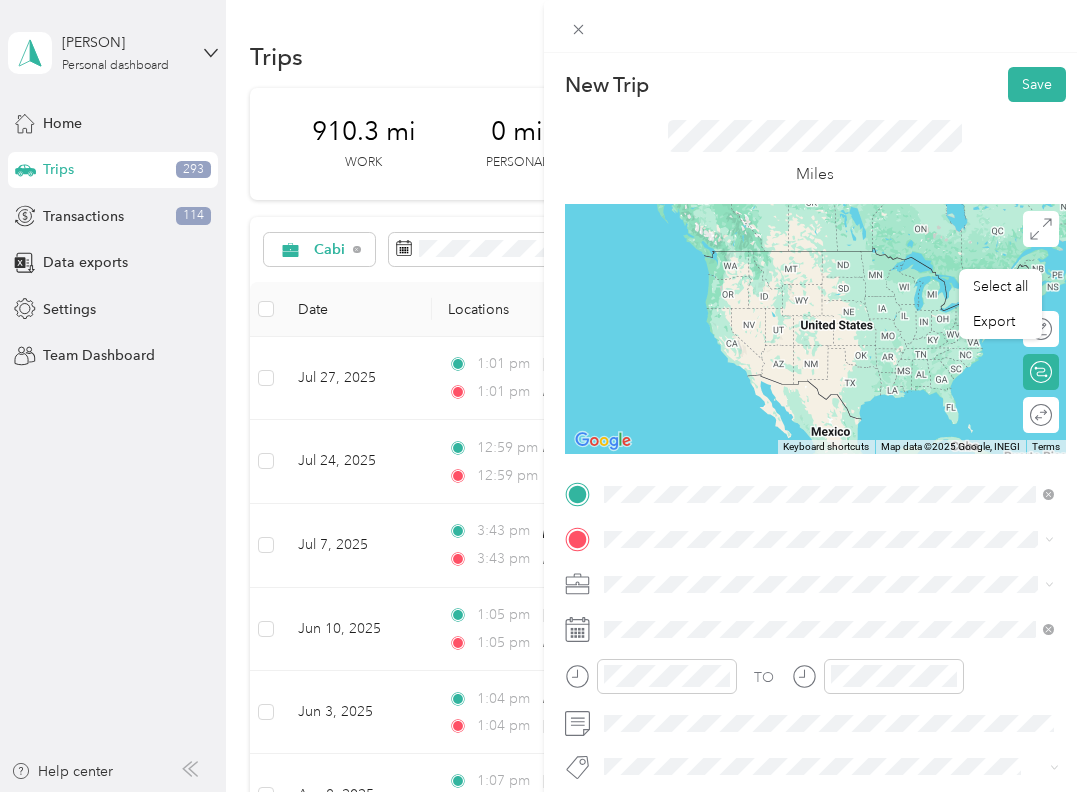 click on "[CITY]
[STATE], [COUNTRY]" at bounding box center [829, 574] 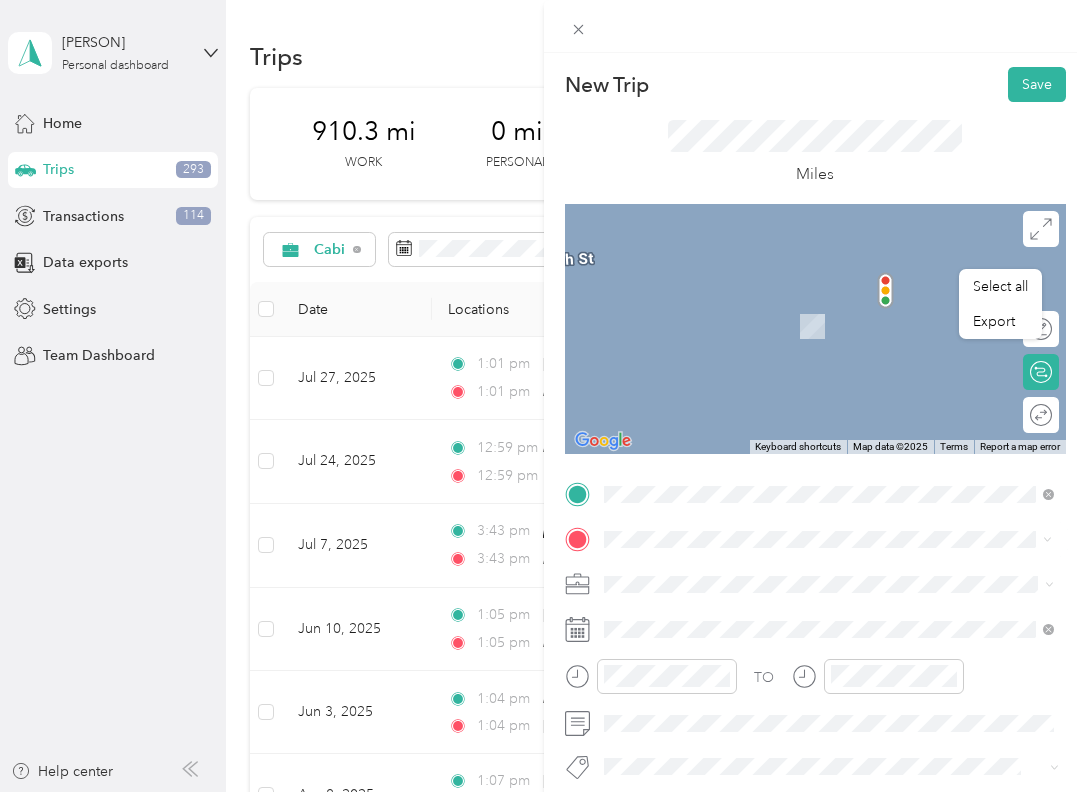 click on "[CITY]
[STATE], [COUNTRY]" at bounding box center [706, 304] 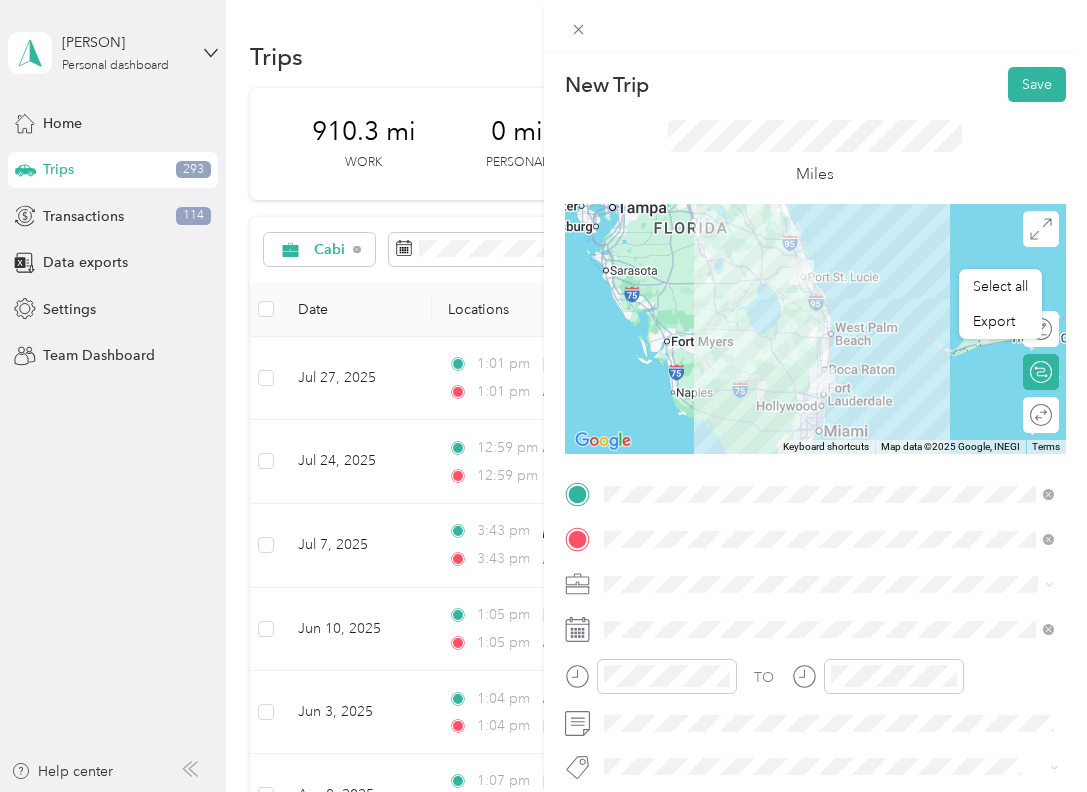 click on "Cabi" at bounding box center (829, 473) 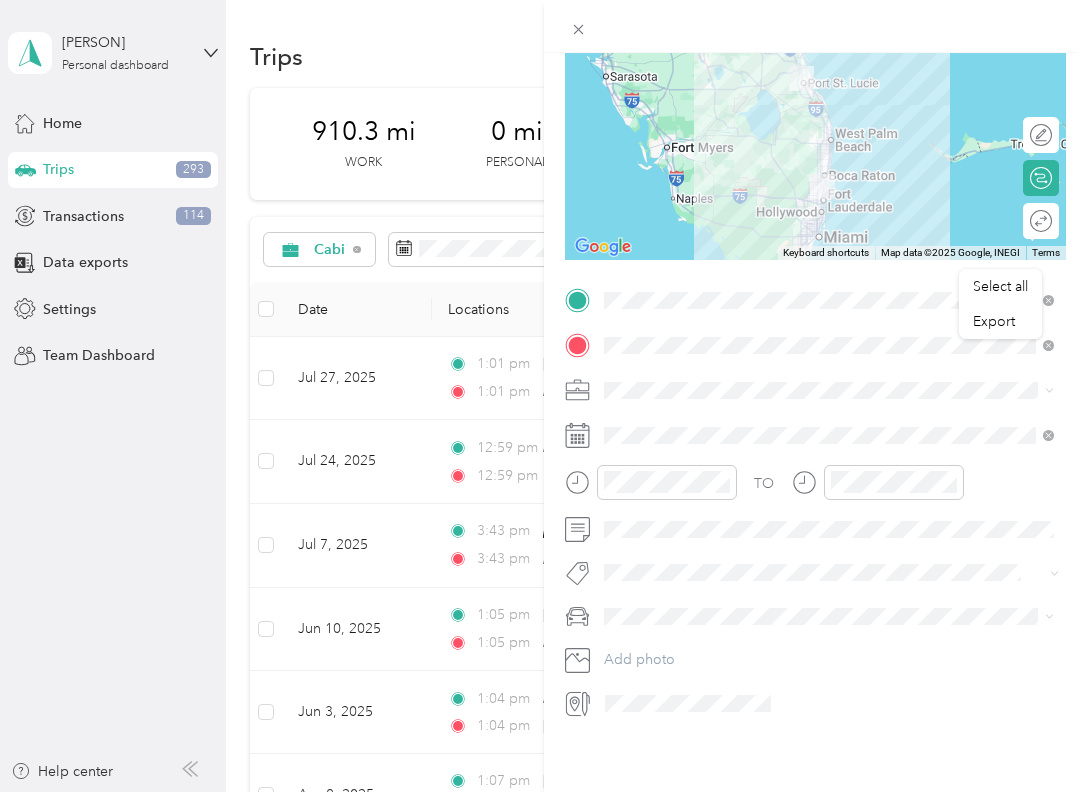 scroll, scrollTop: 233, scrollLeft: 0, axis: vertical 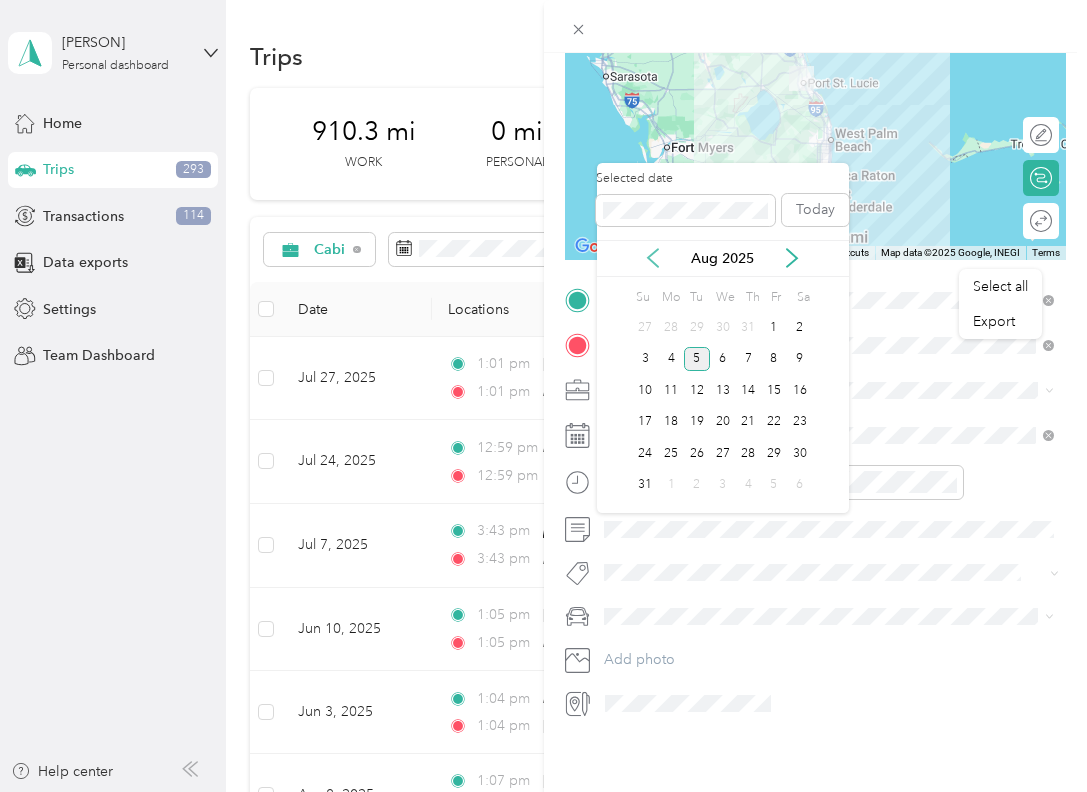 click 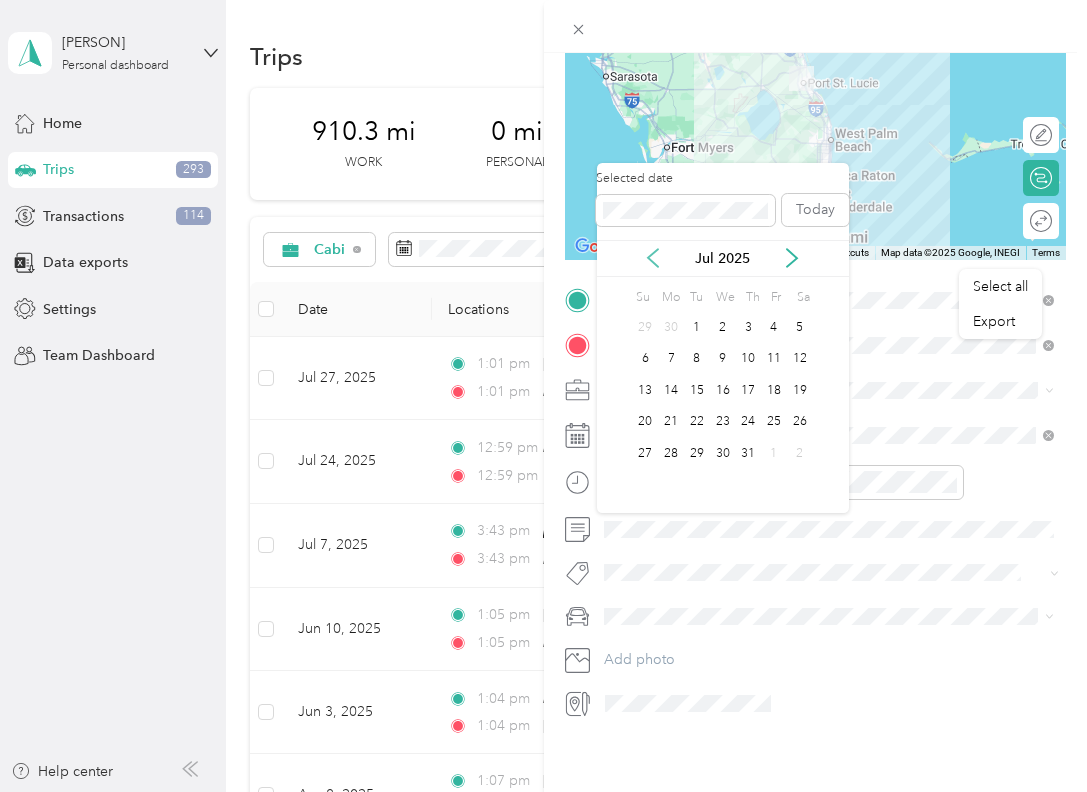 click 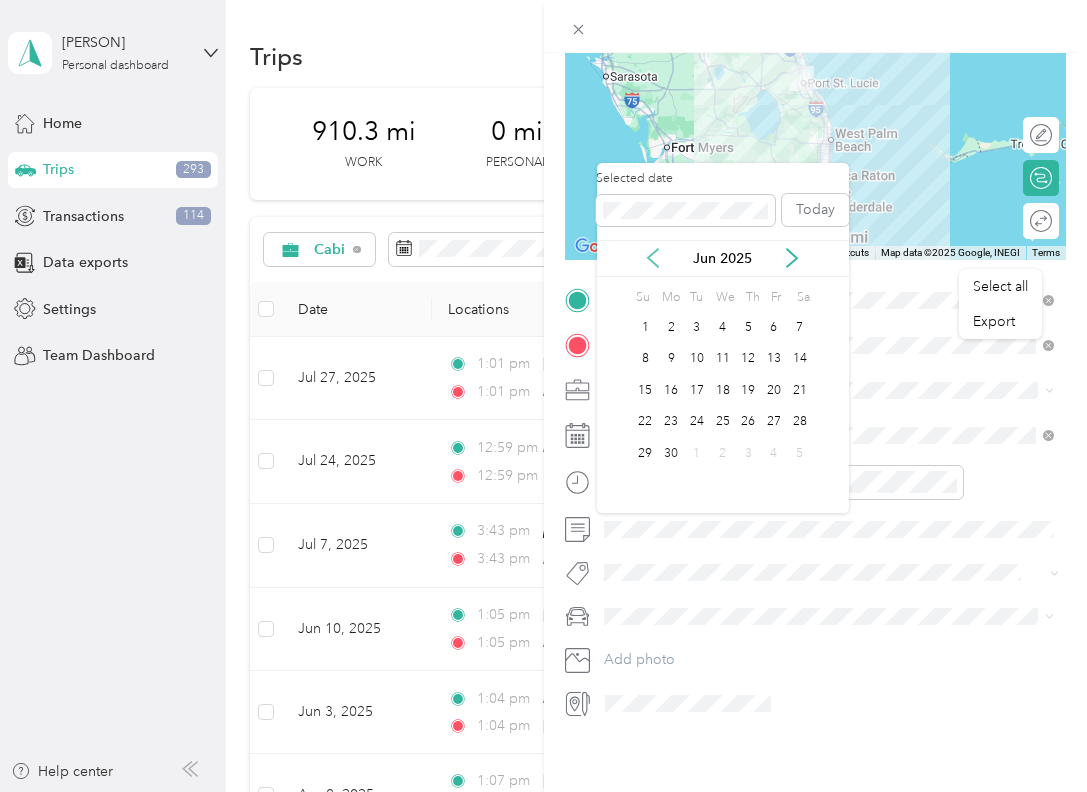 click 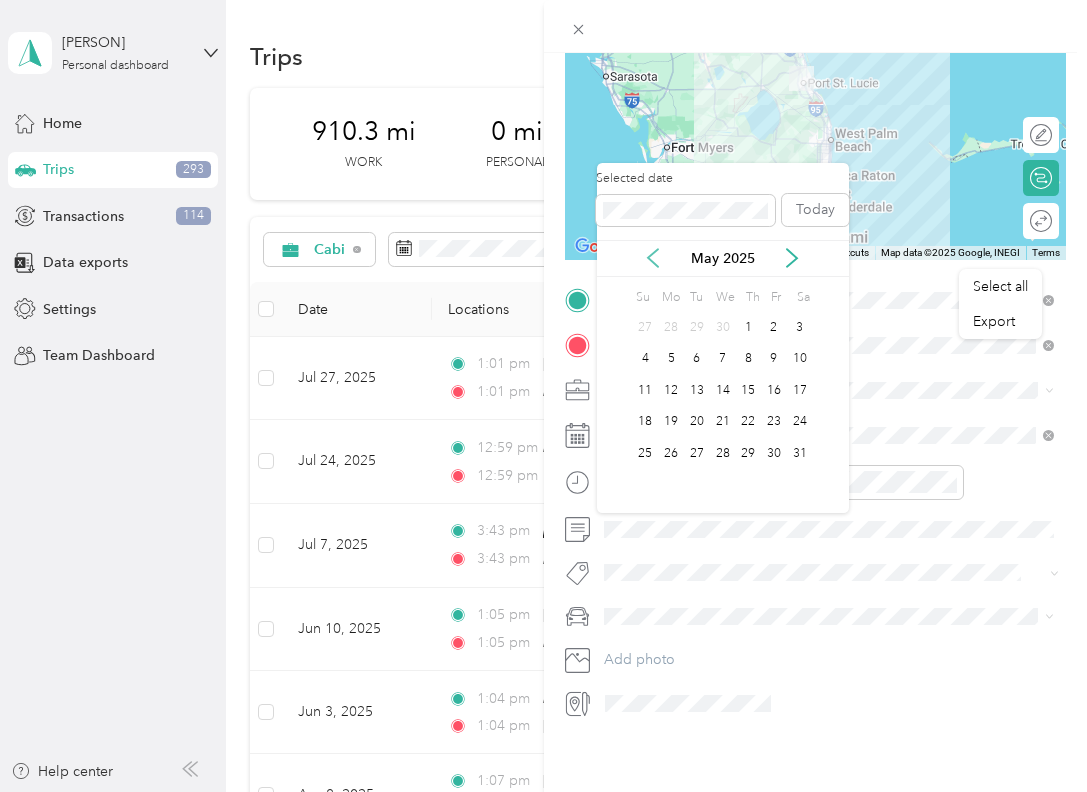 click 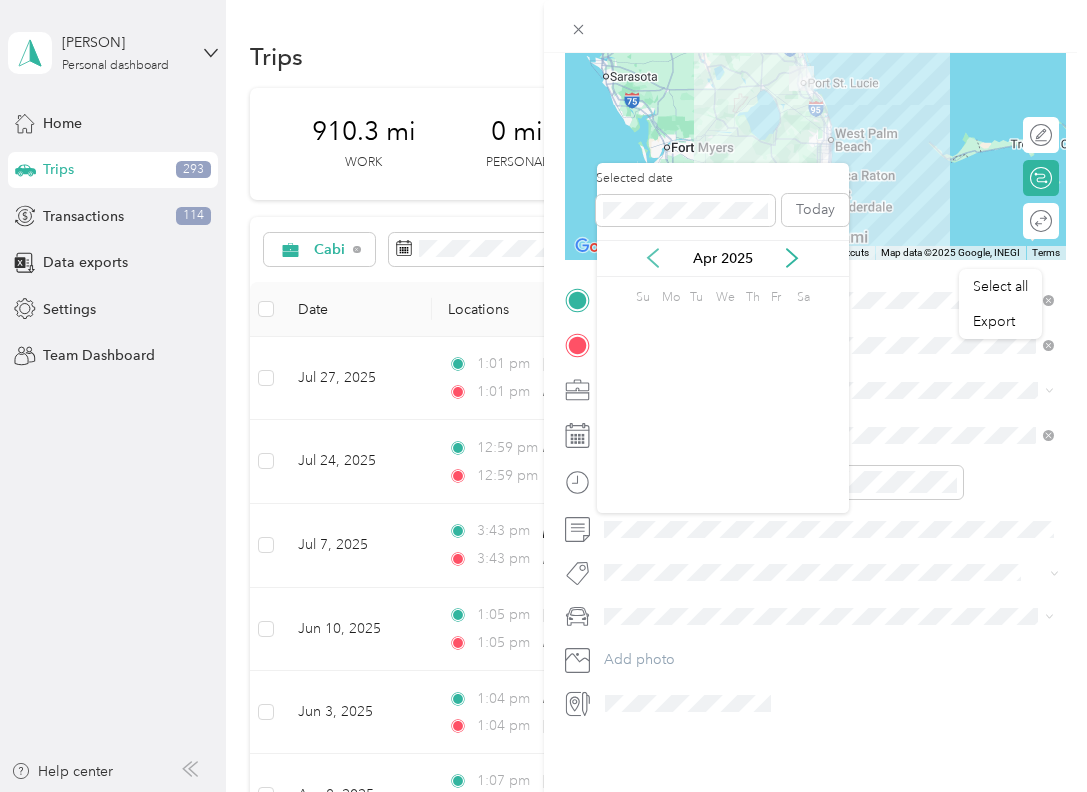 click 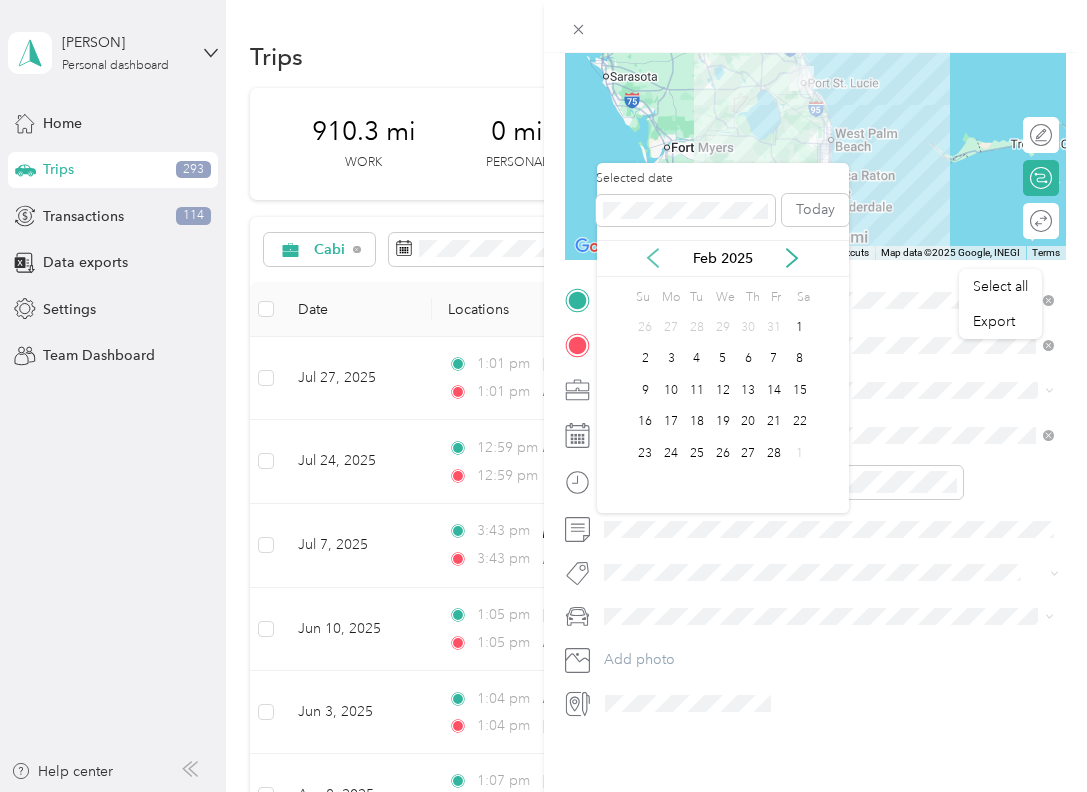 click 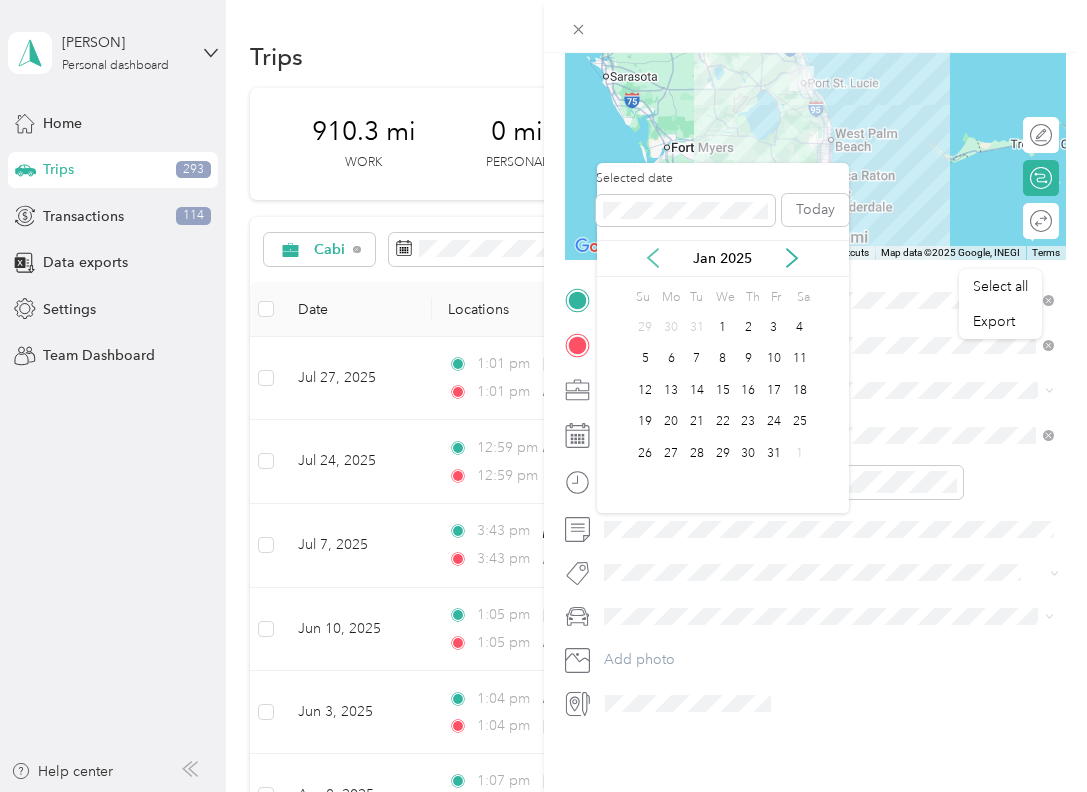 click 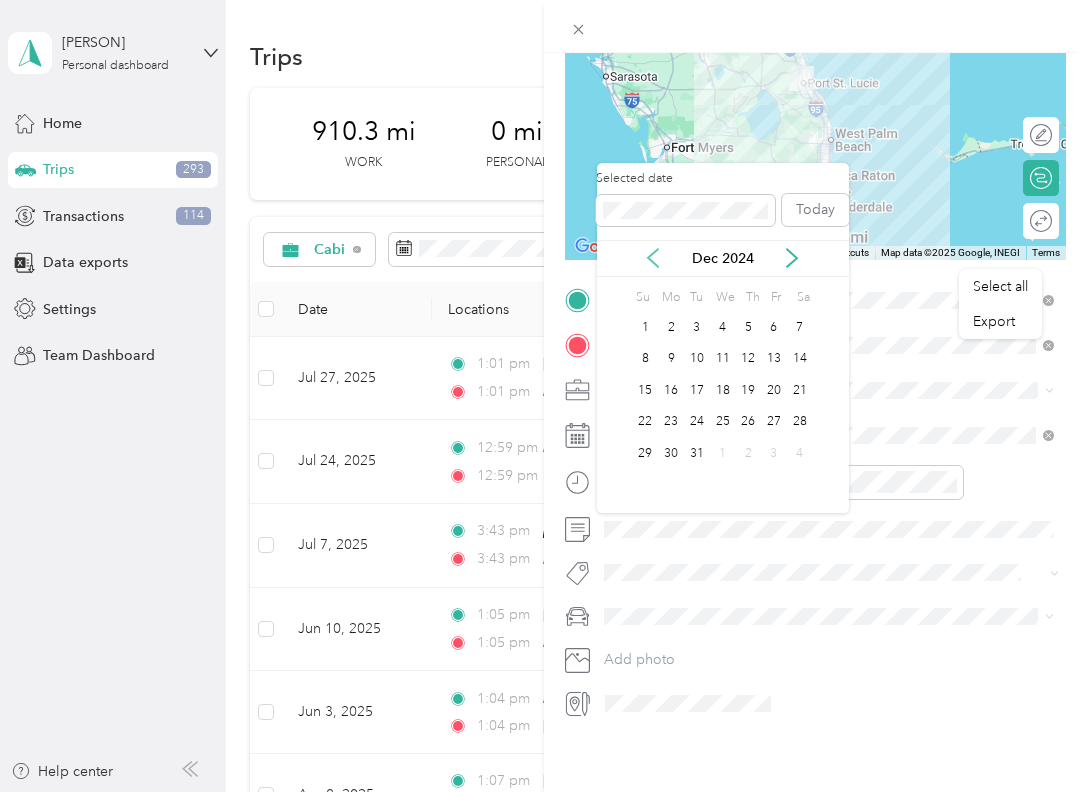 click 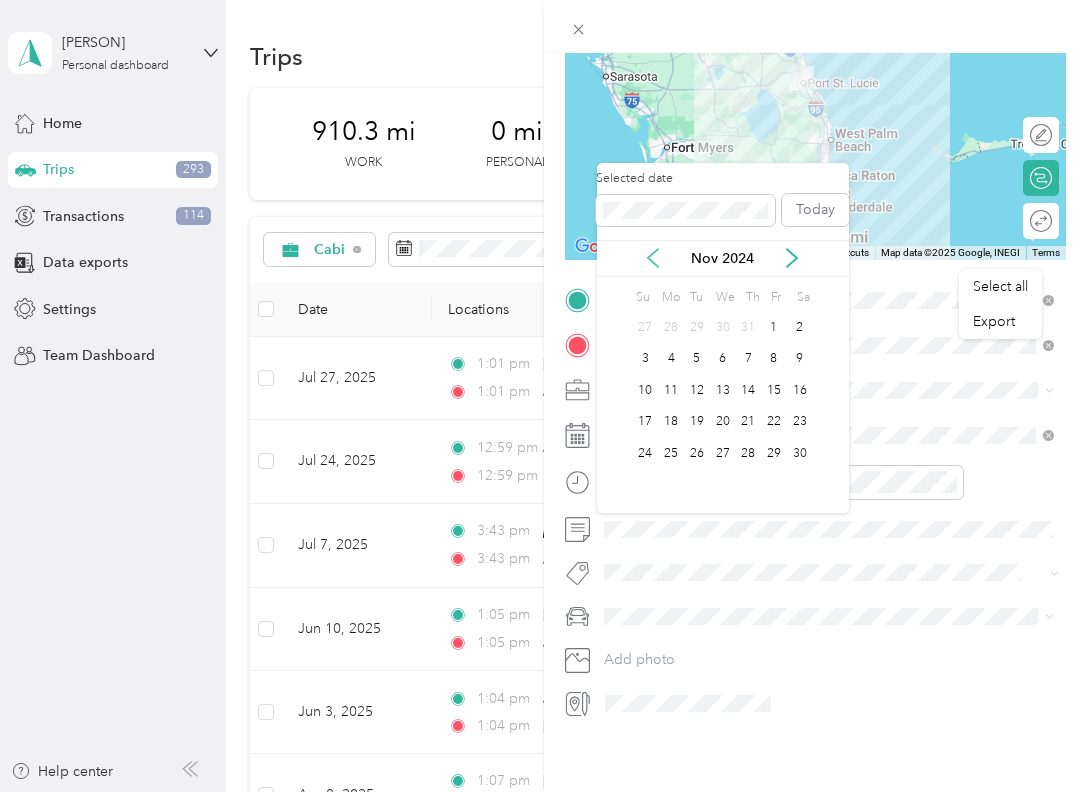 click 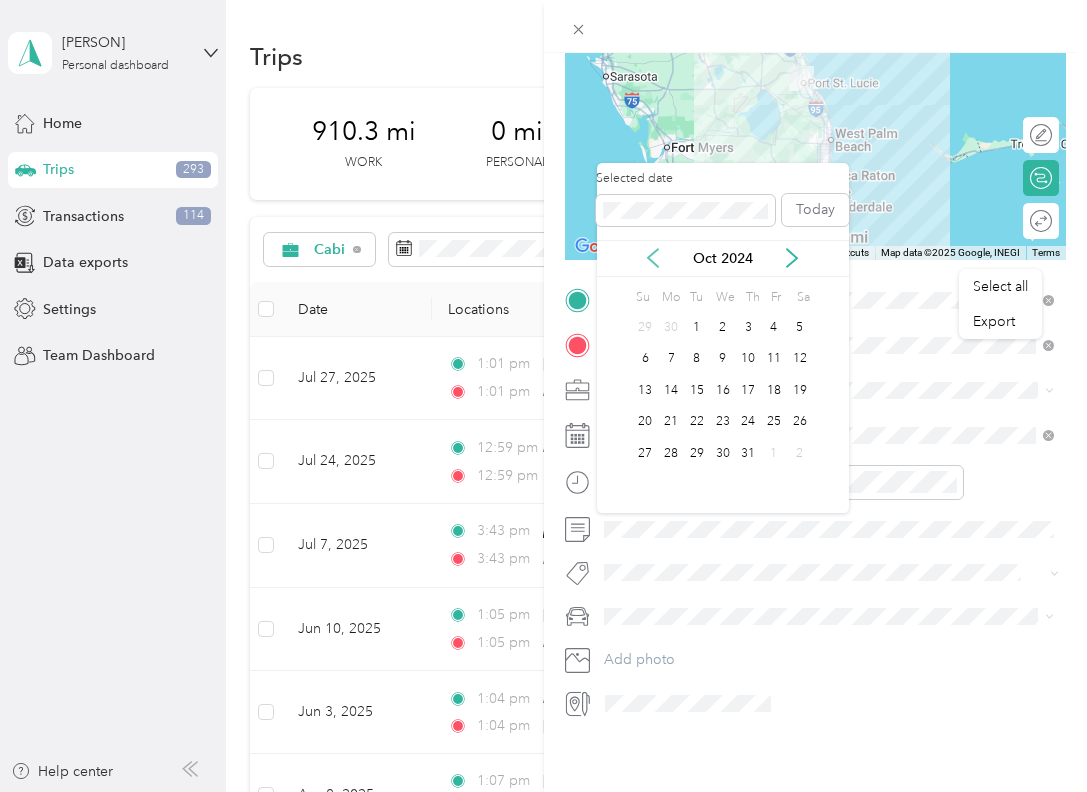 click 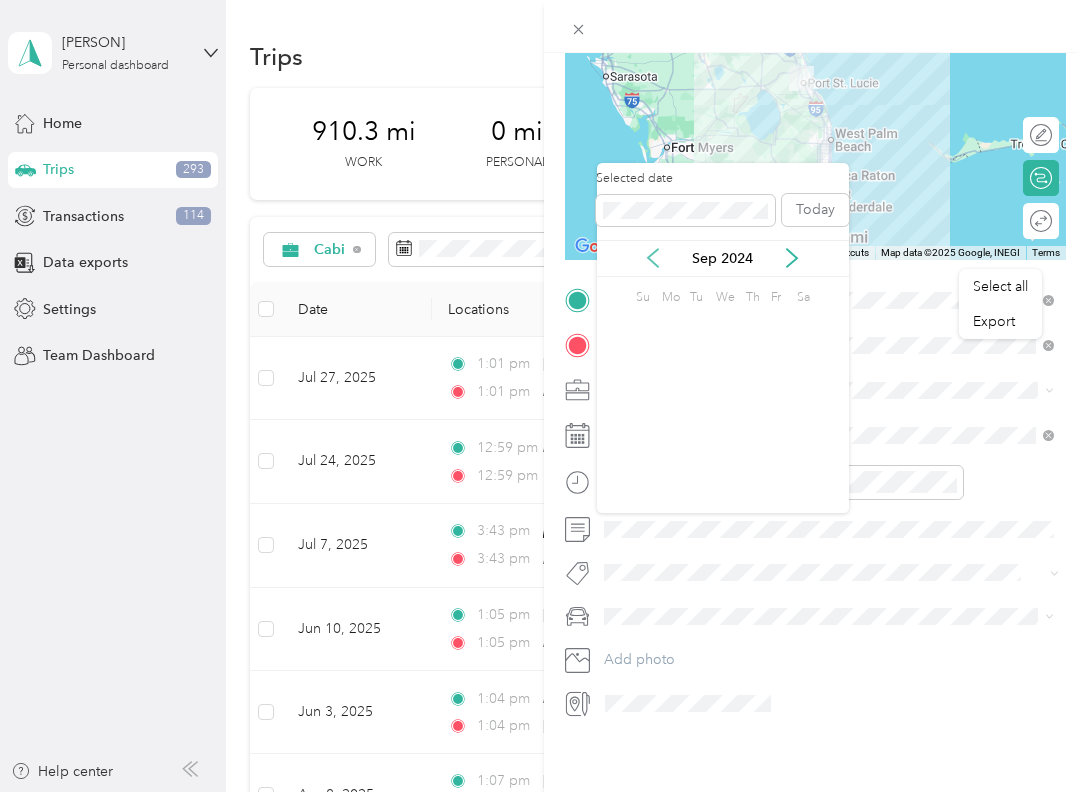 click 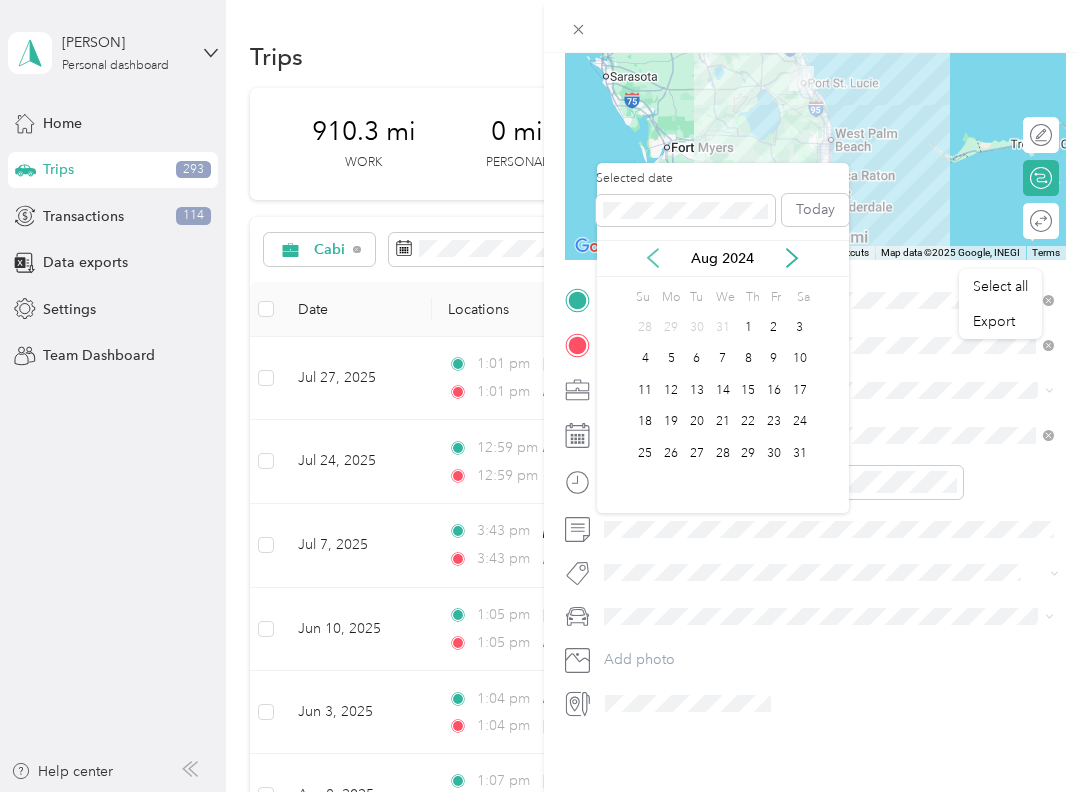click 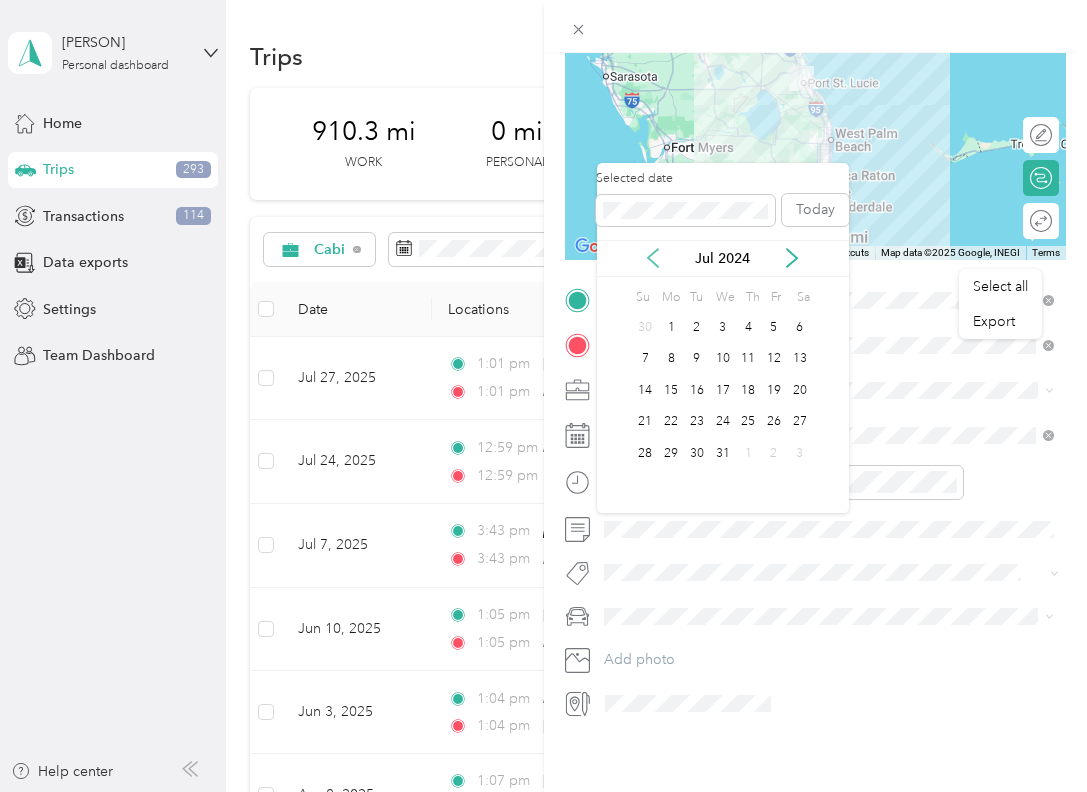 click 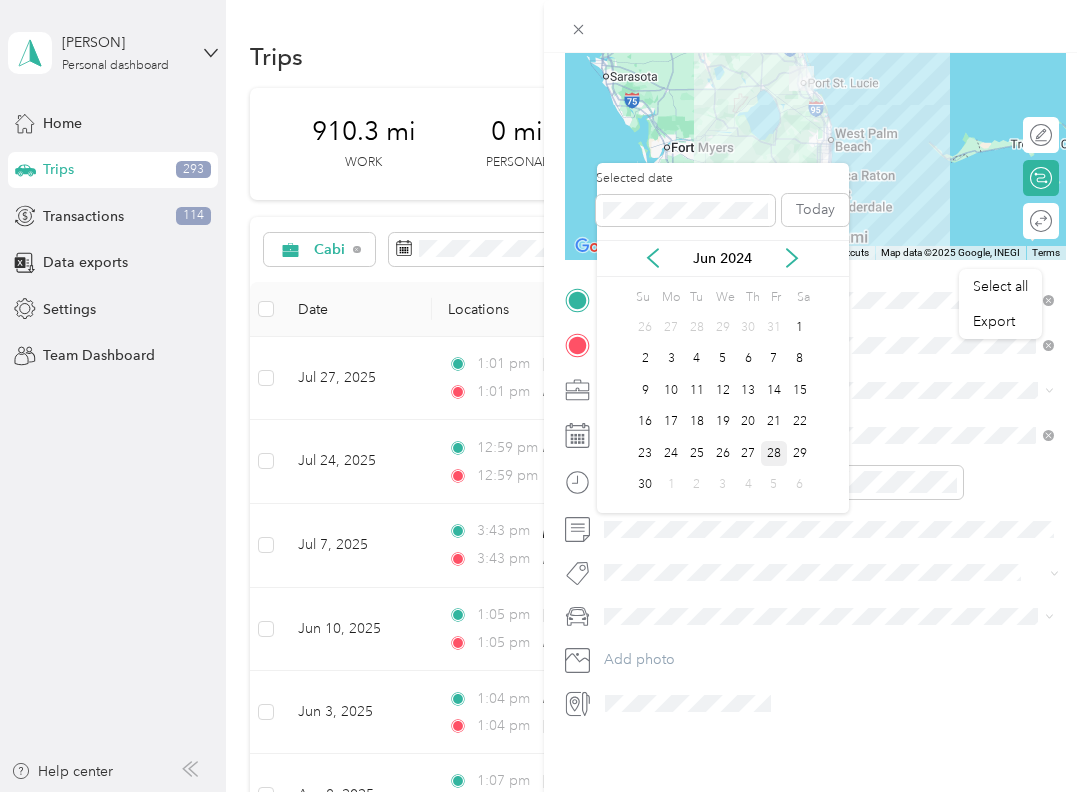 click on "28" at bounding box center [774, 453] 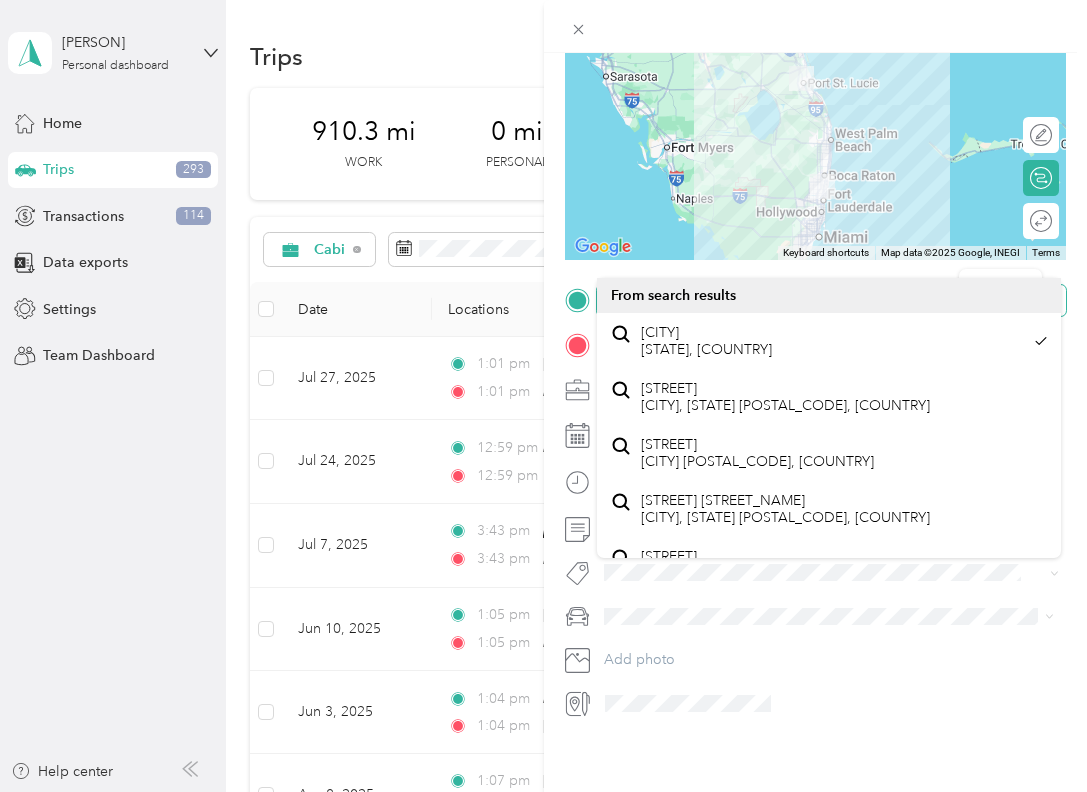 click at bounding box center (816, 300) 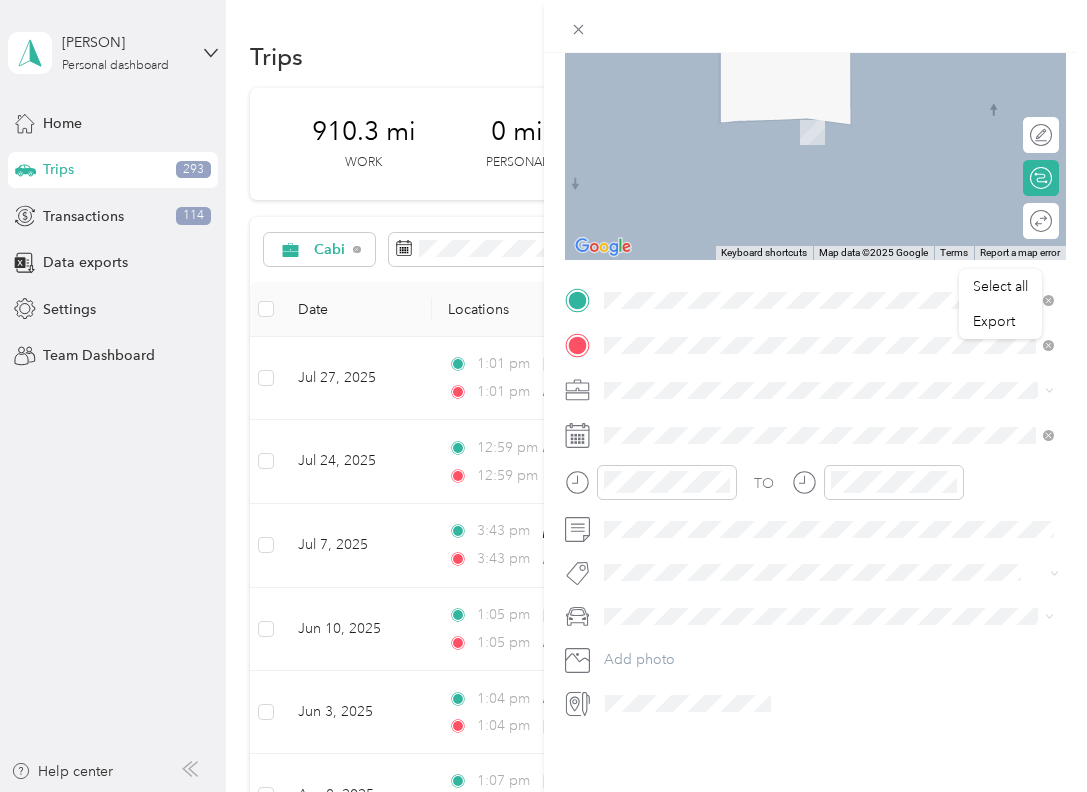 drag, startPoint x: 758, startPoint y: 372, endPoint x: 736, endPoint y: 349, distance: 31.827662 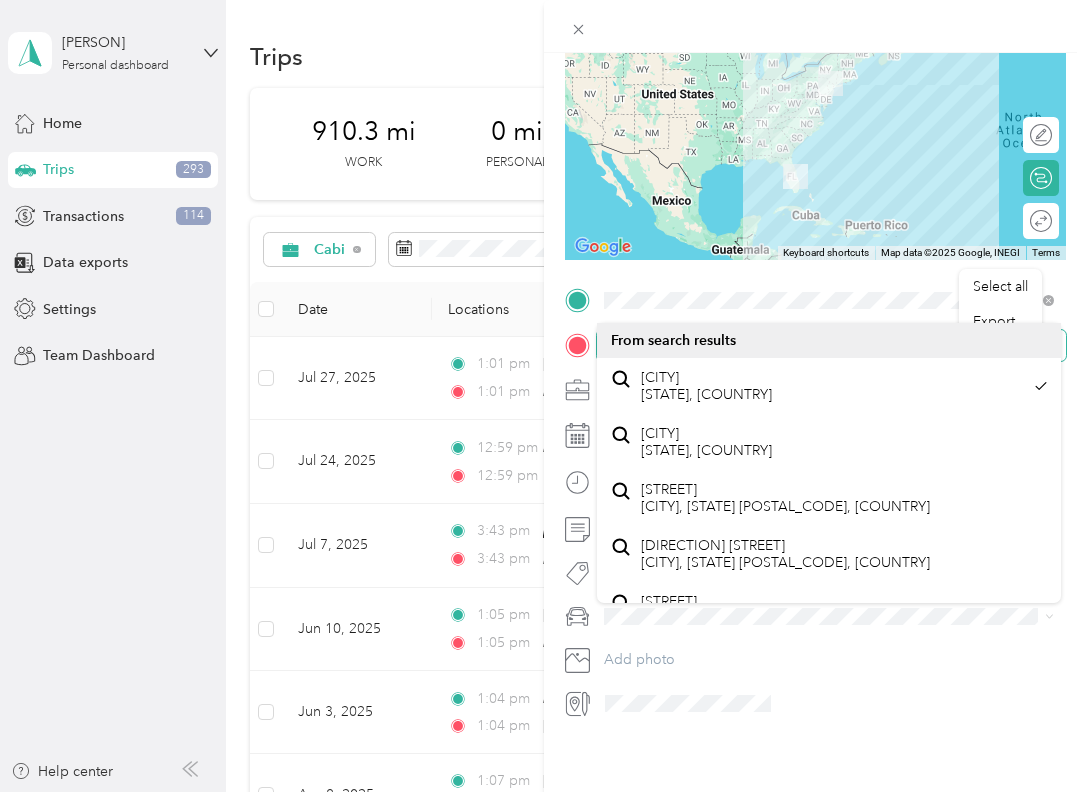 click at bounding box center (816, 345) 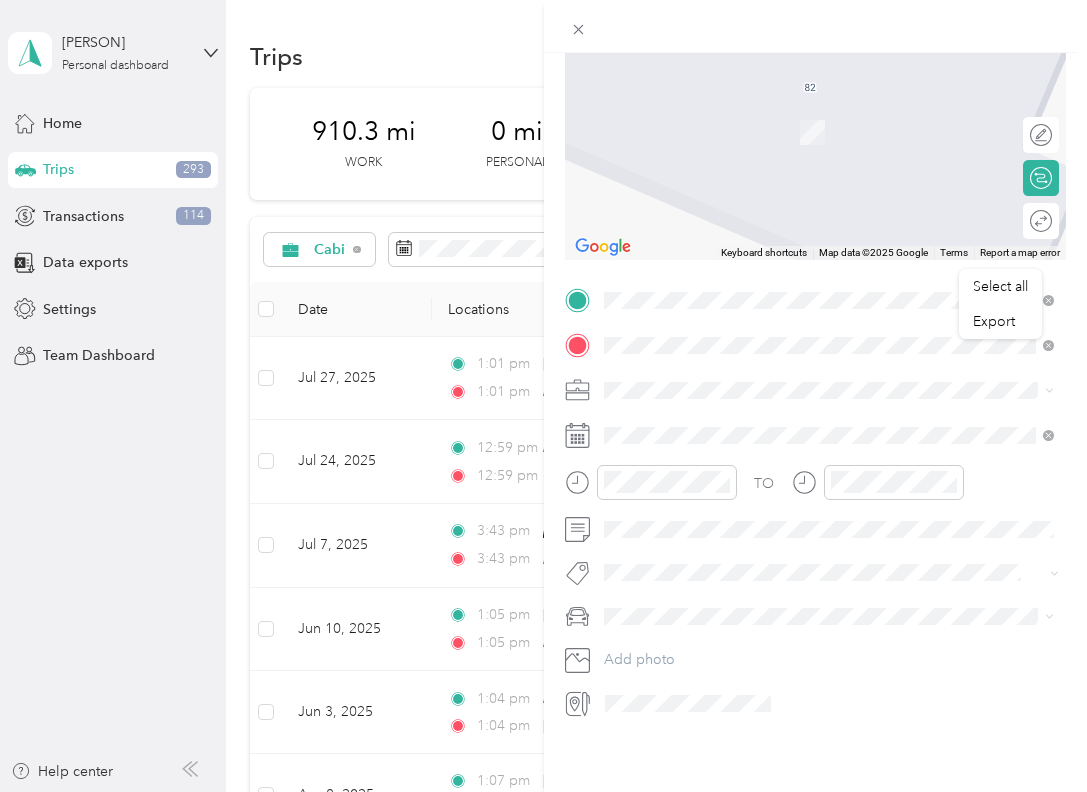 click on "[CITY]
[STATE], [COUNTRY]" at bounding box center [706, 386] 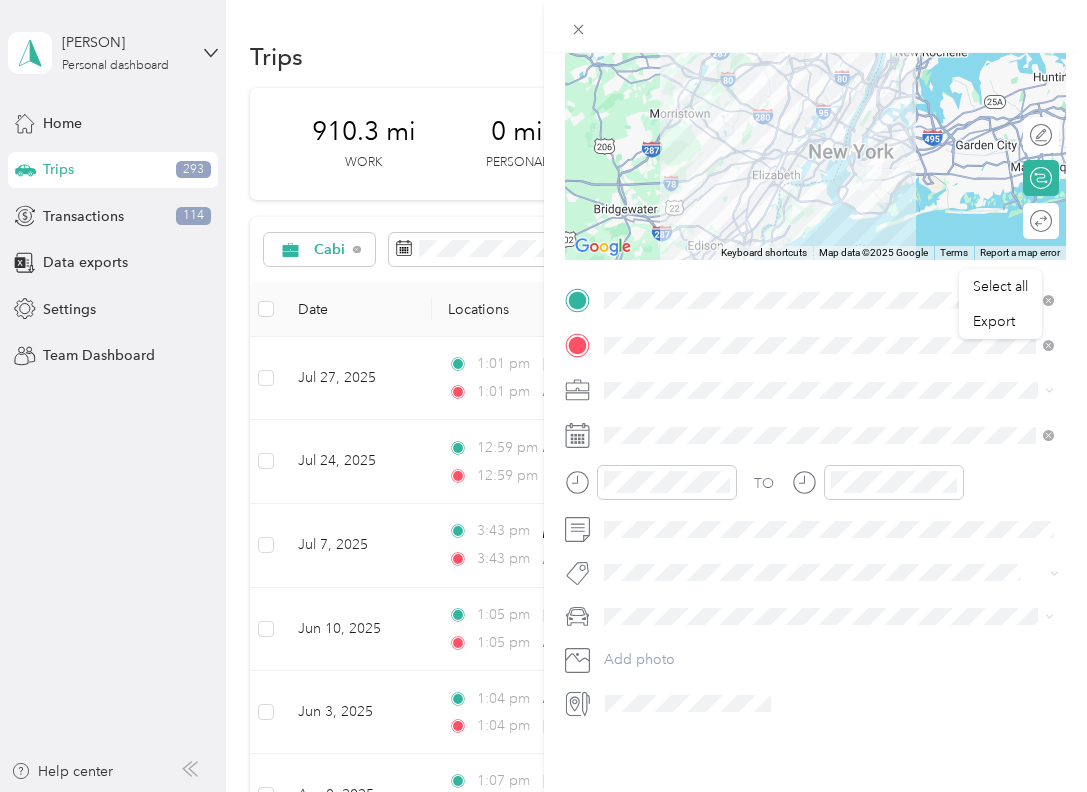 scroll, scrollTop: 468, scrollLeft: 0, axis: vertical 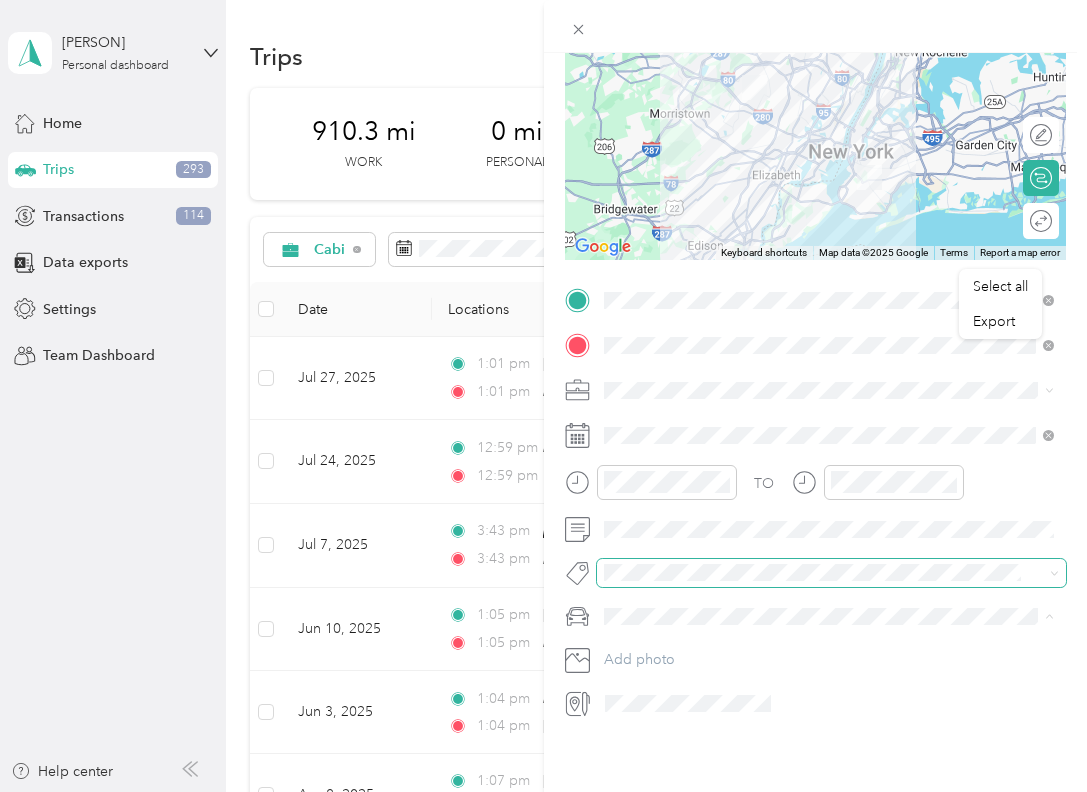 click at bounding box center [832, 573] 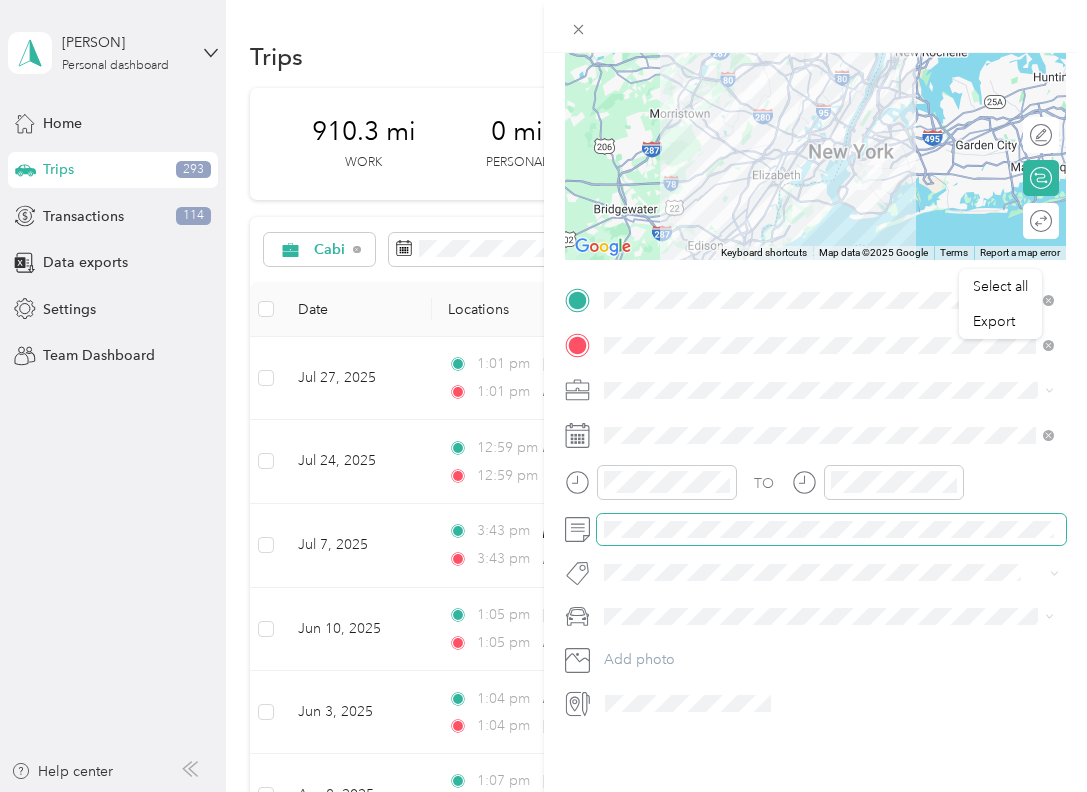 scroll, scrollTop: 0, scrollLeft: 0, axis: both 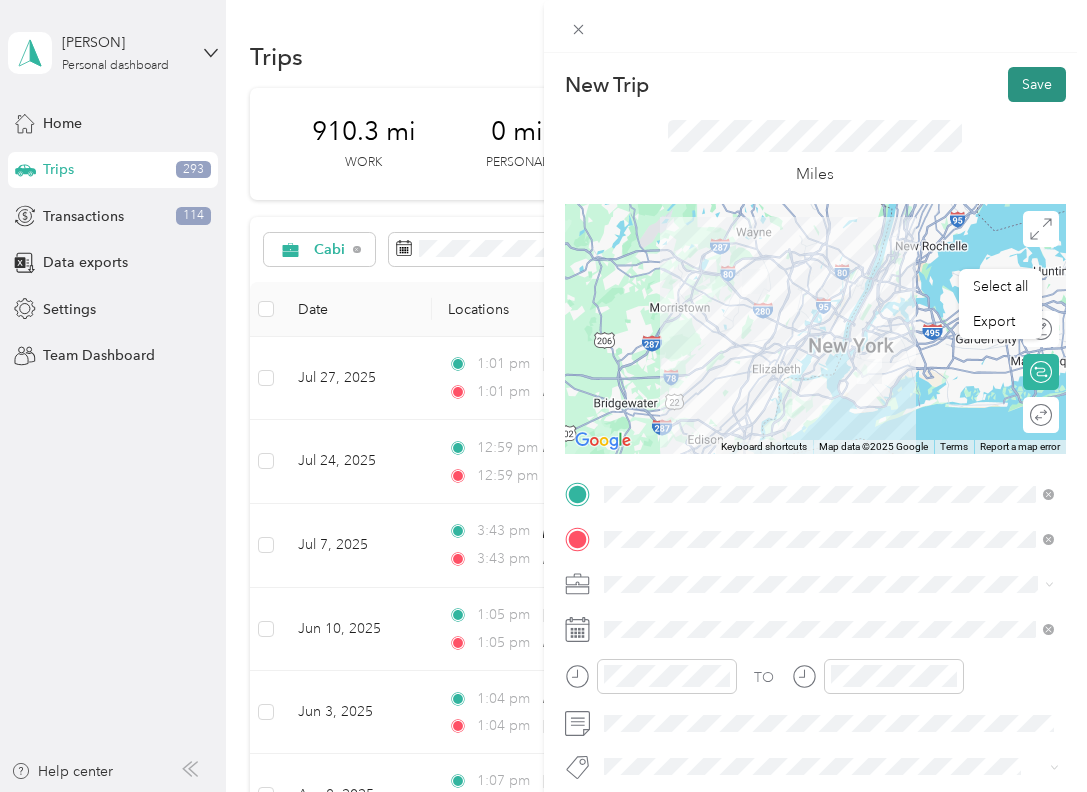 click on "Save" at bounding box center [1037, 84] 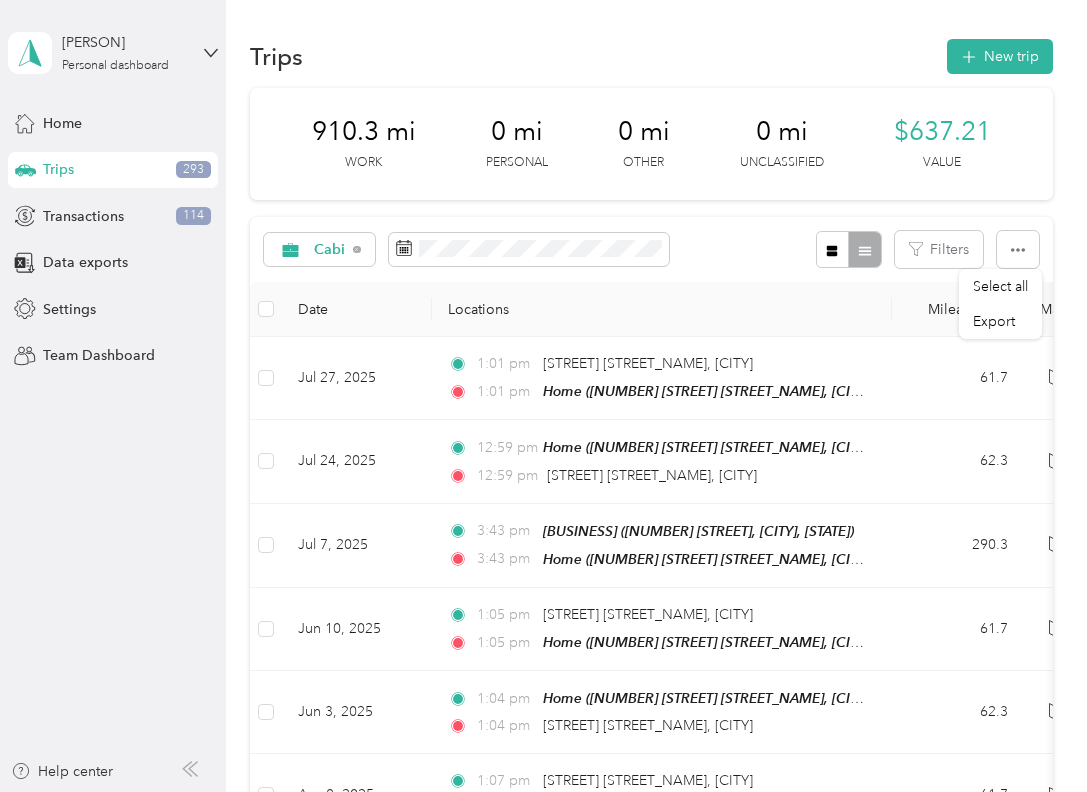 scroll, scrollTop: 0, scrollLeft: 0, axis: both 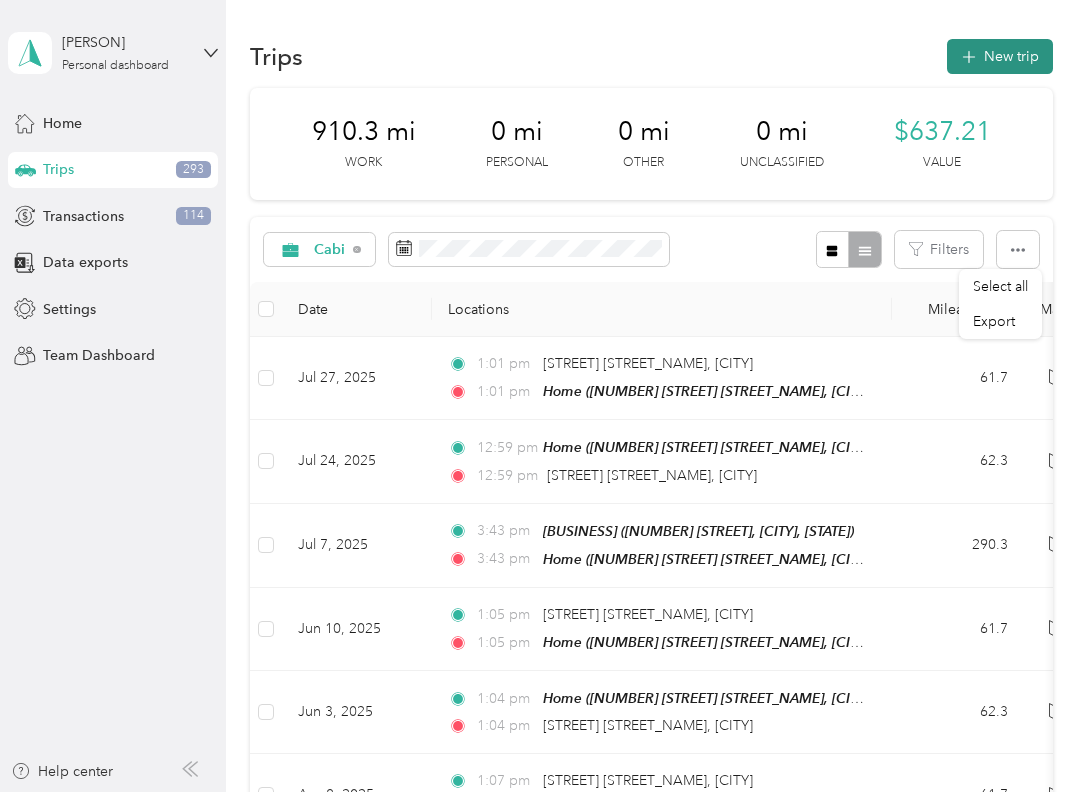 click on "New trip" at bounding box center (1000, 56) 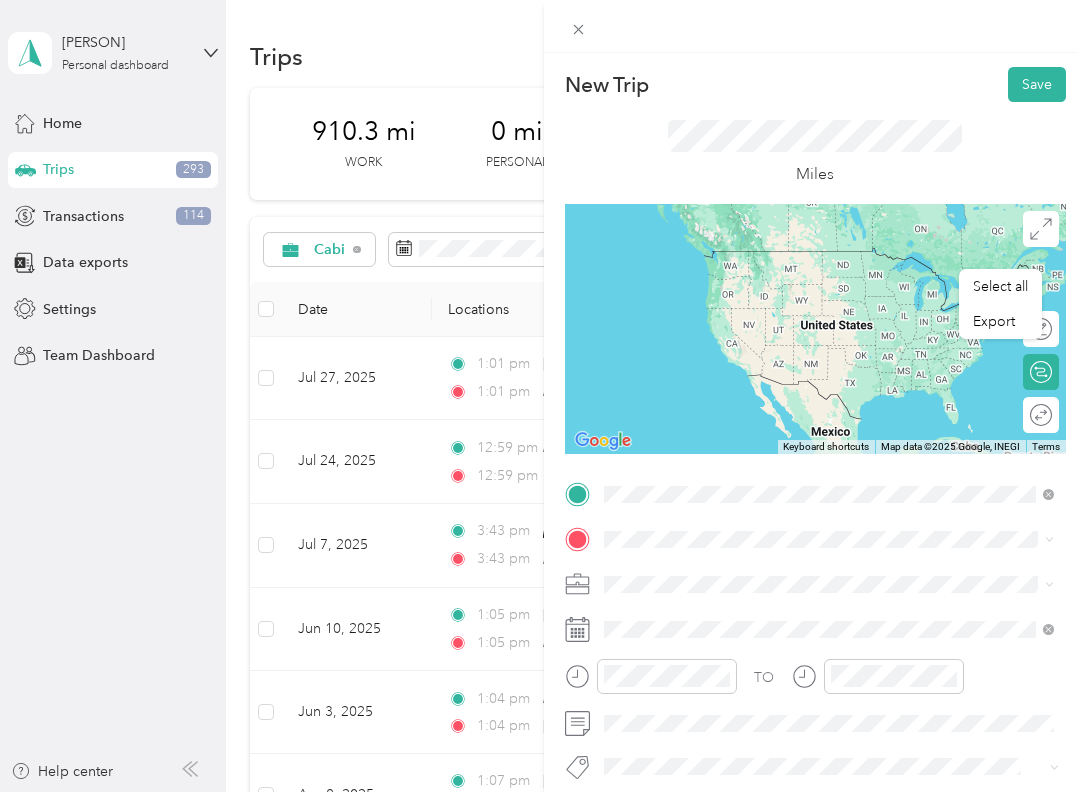 drag, startPoint x: 639, startPoint y: 525, endPoint x: 666, endPoint y: 572, distance: 54.20332 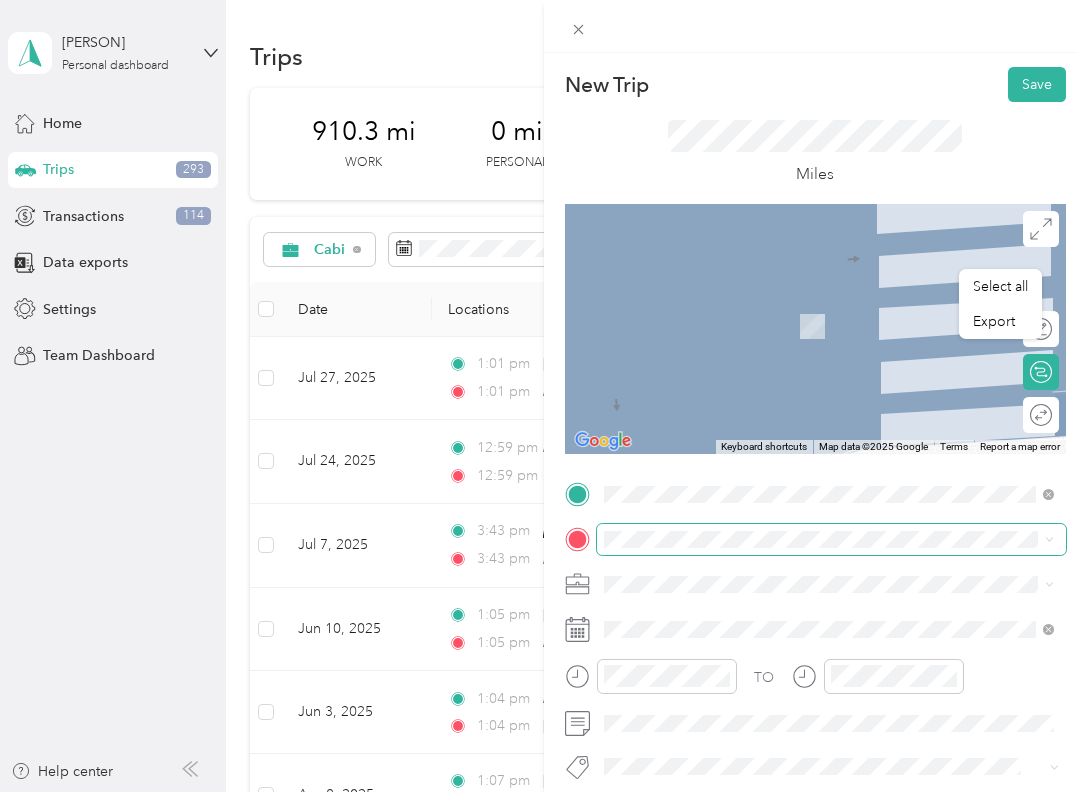 click at bounding box center (832, 539) 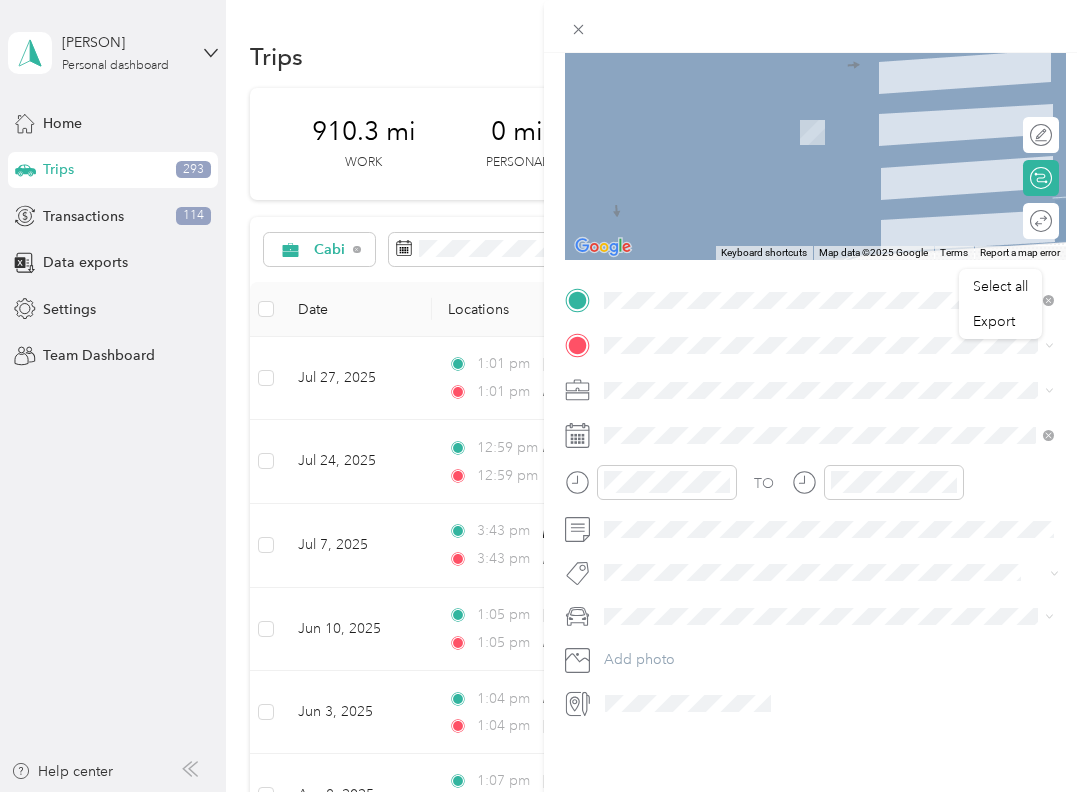 scroll, scrollTop: 263, scrollLeft: 0, axis: vertical 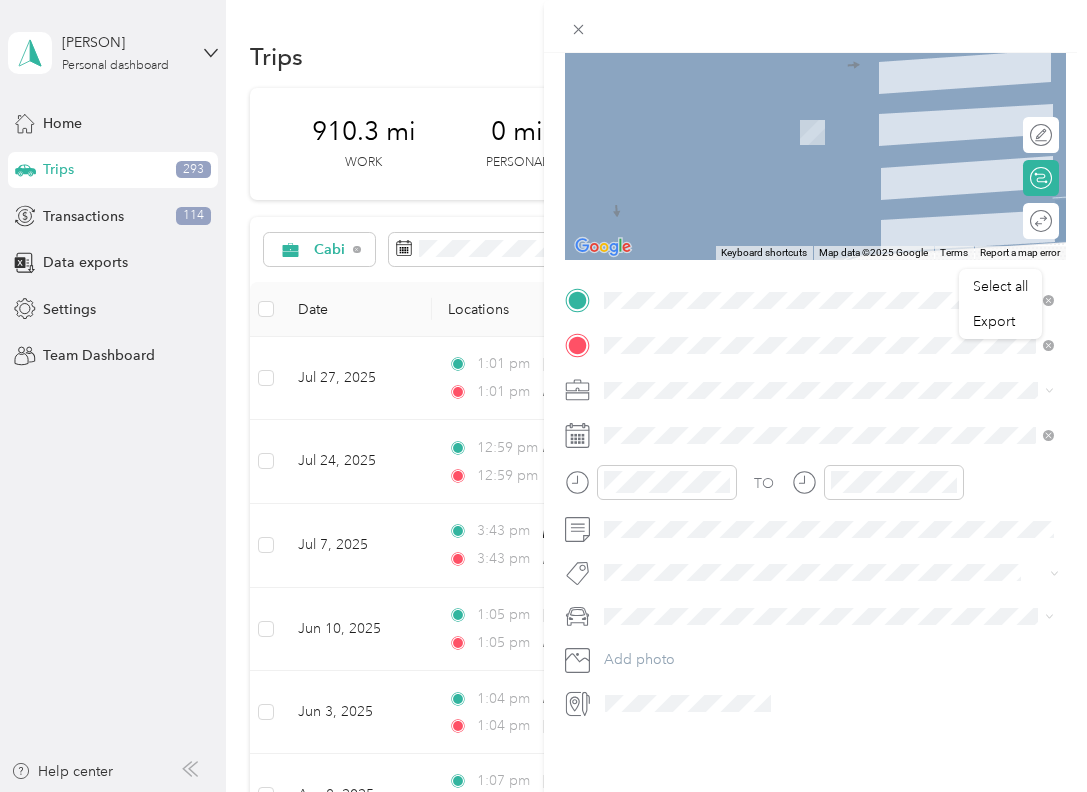 drag, startPoint x: 725, startPoint y: 308, endPoint x: 708, endPoint y: 348, distance: 43.462627 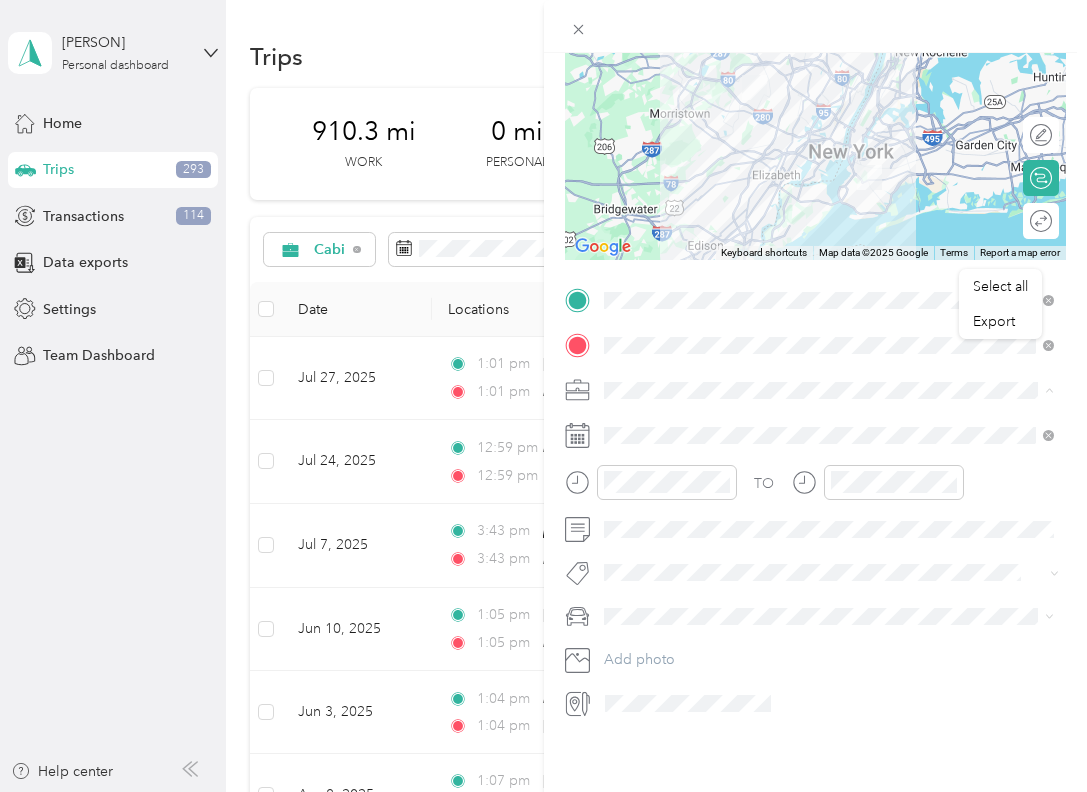click on "Cabi" at bounding box center [829, 665] 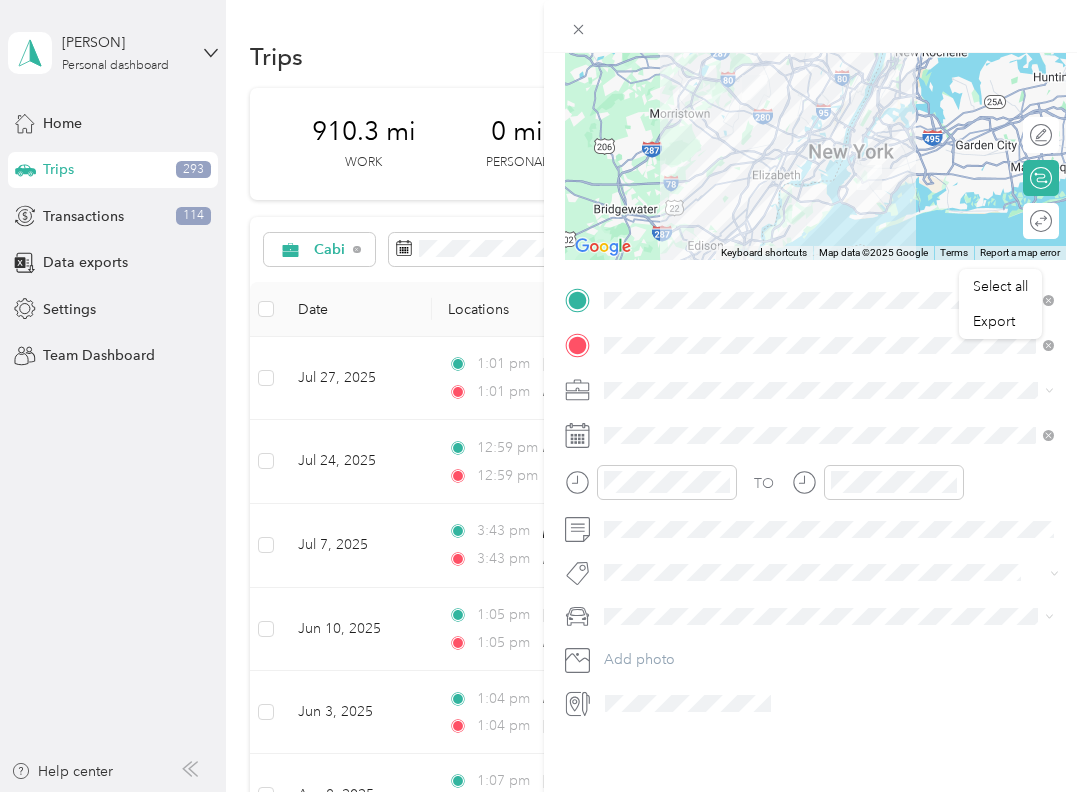 click 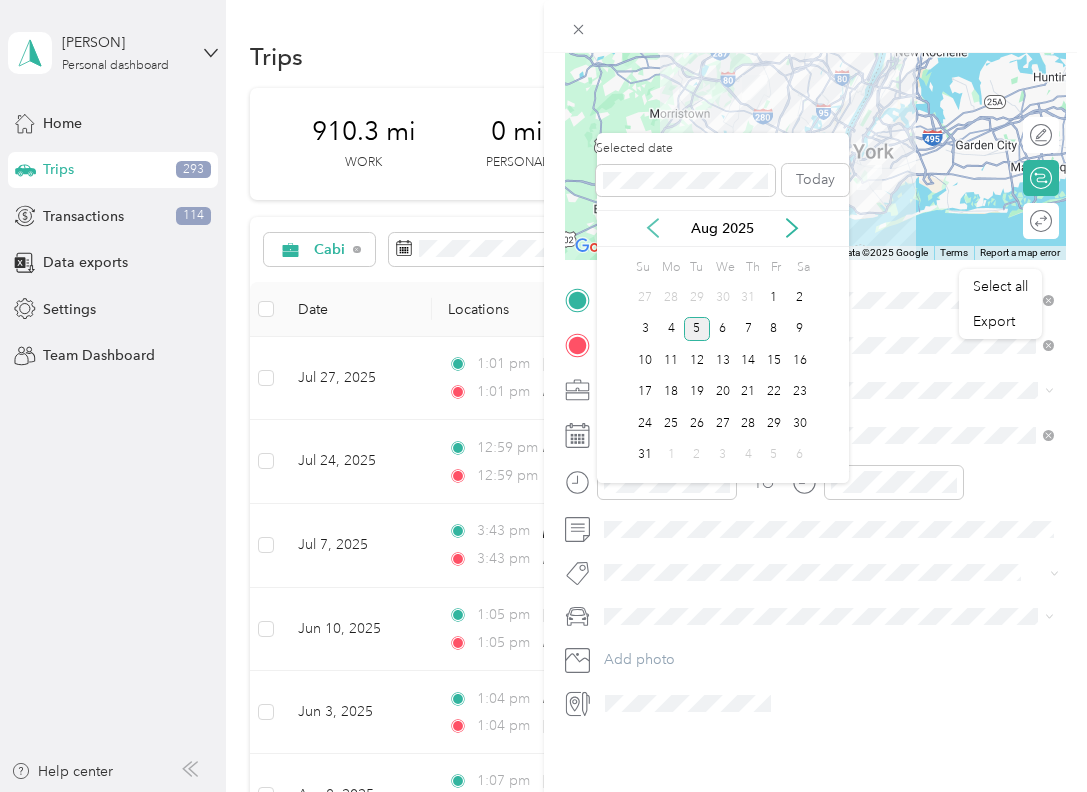 click 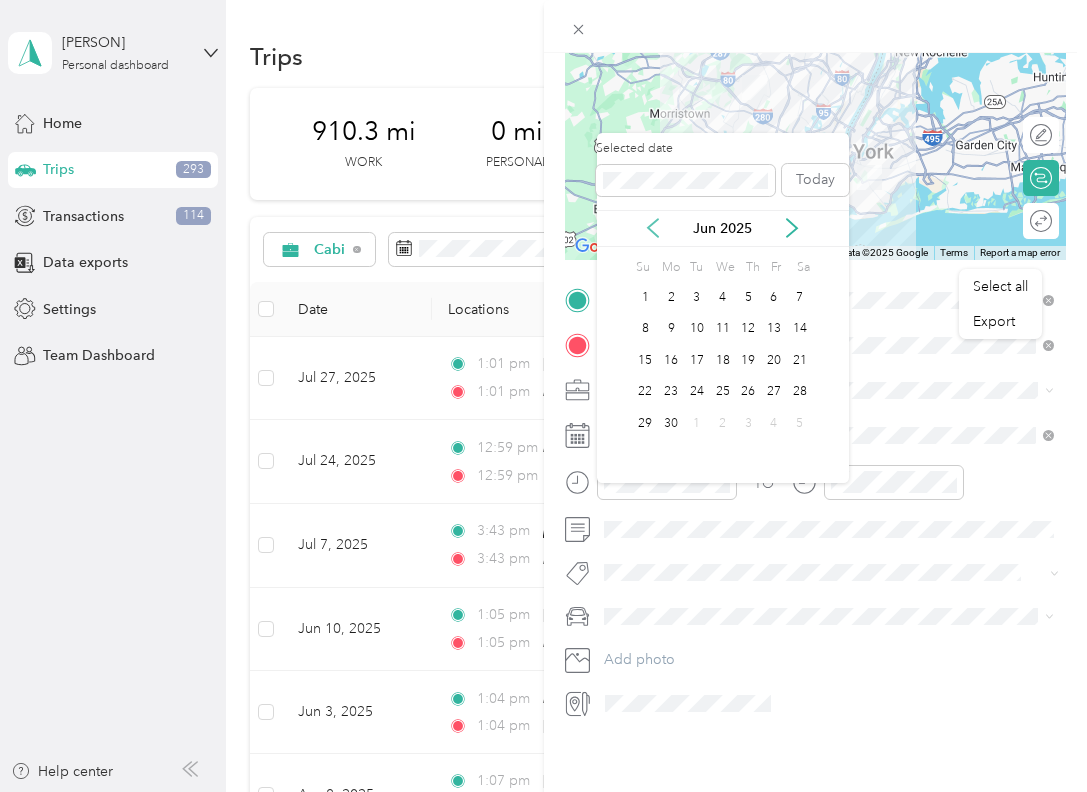 click 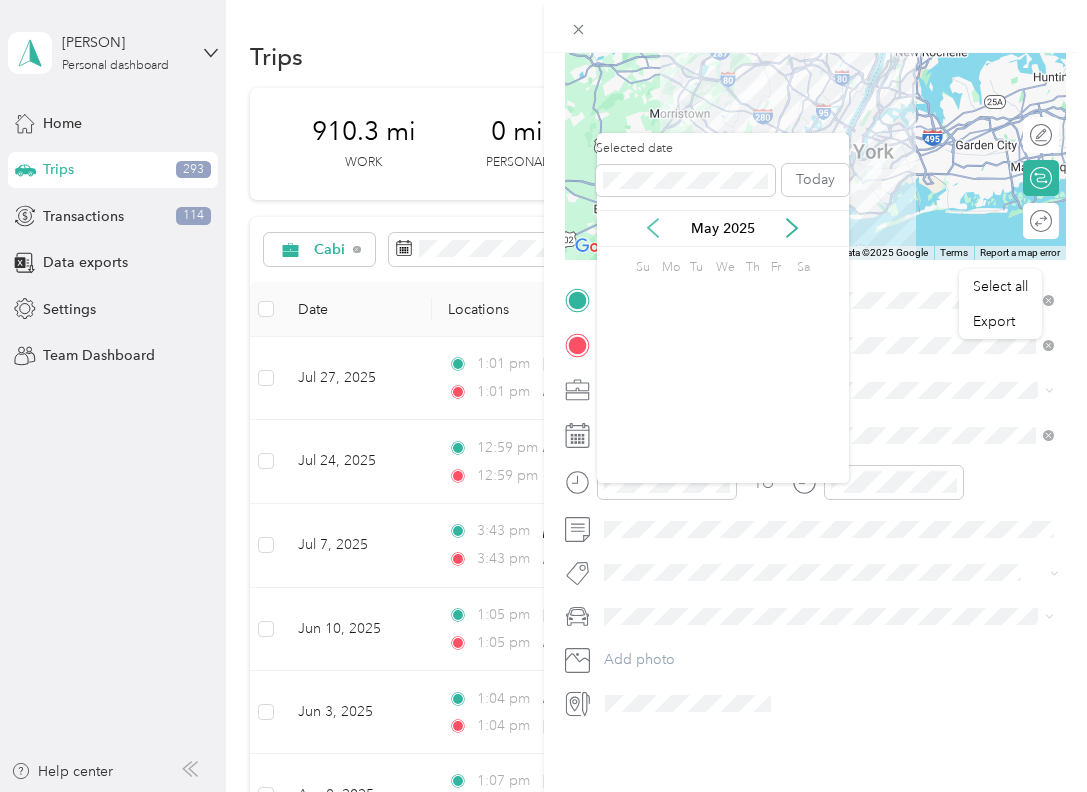 click 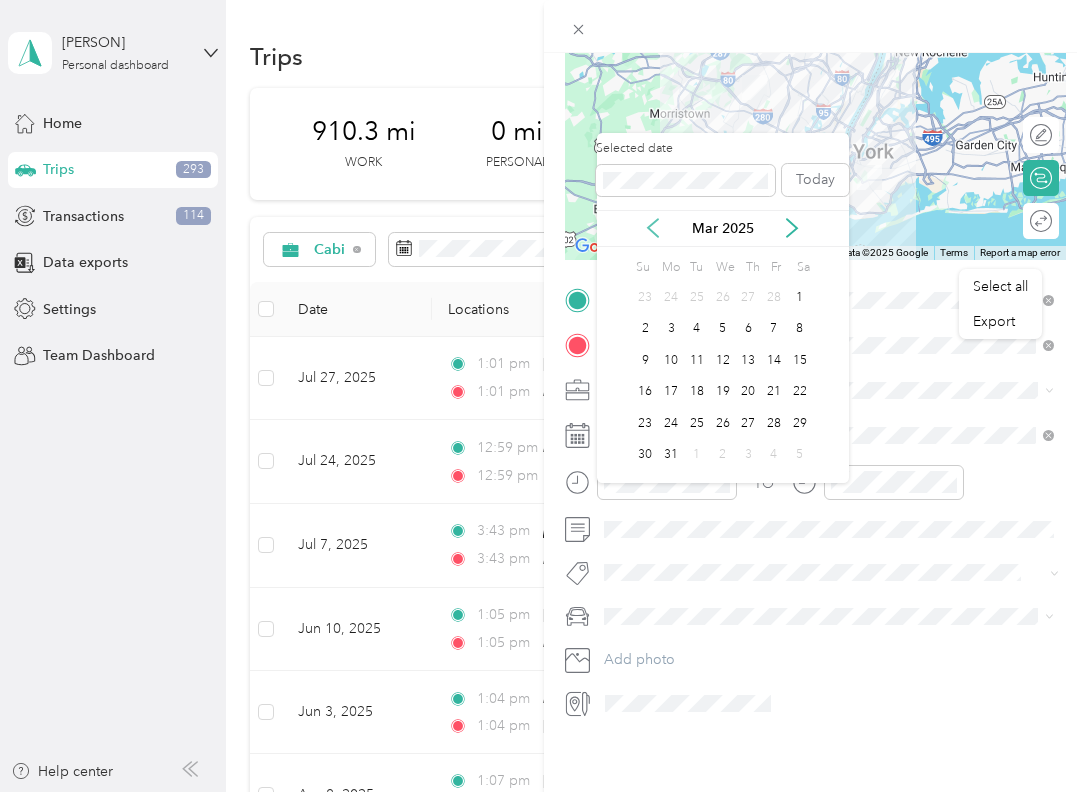 click 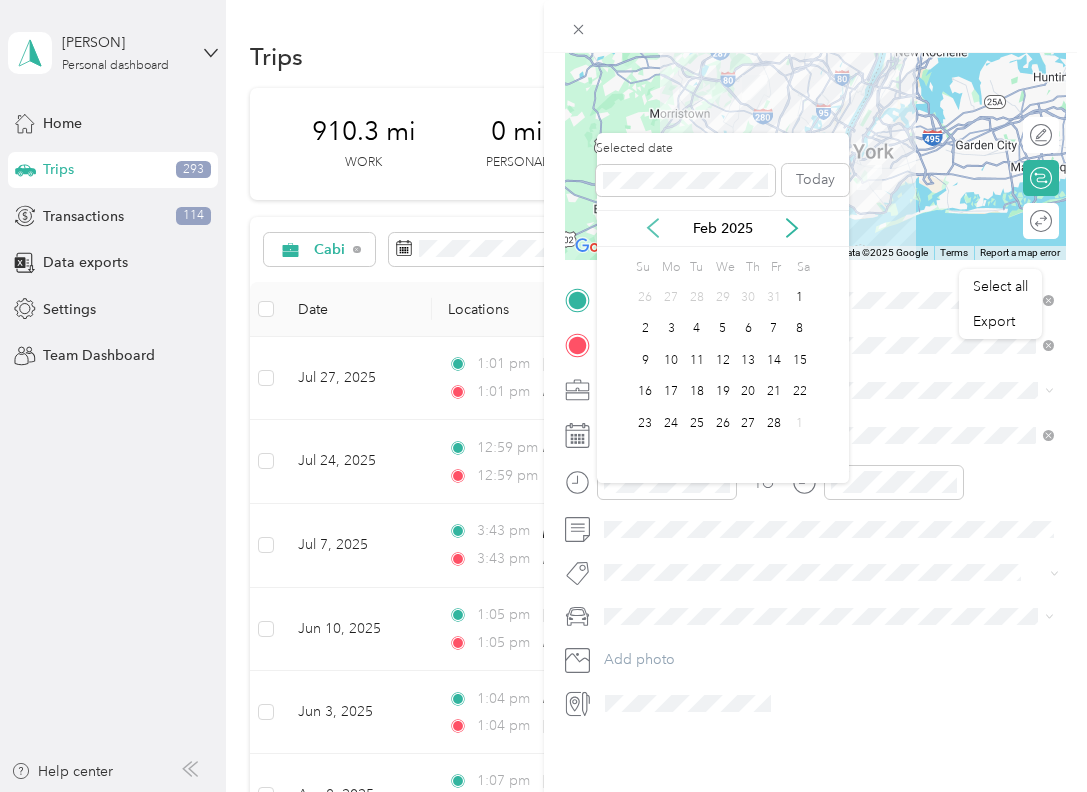 click 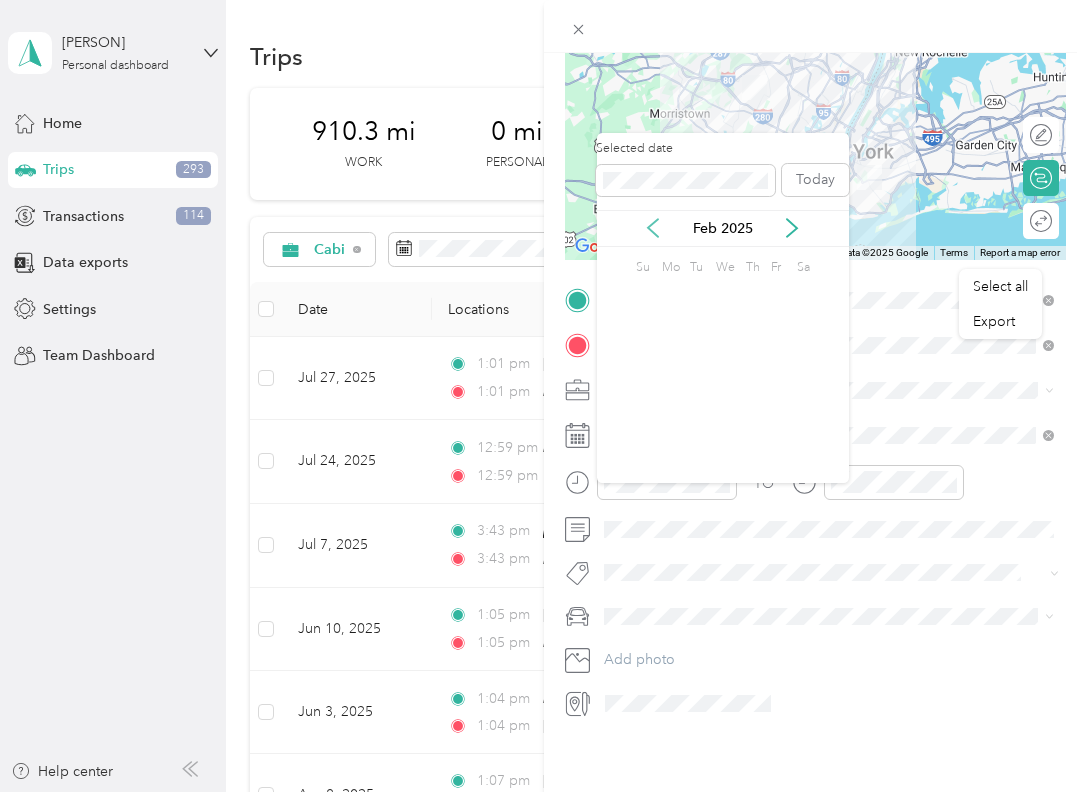 click 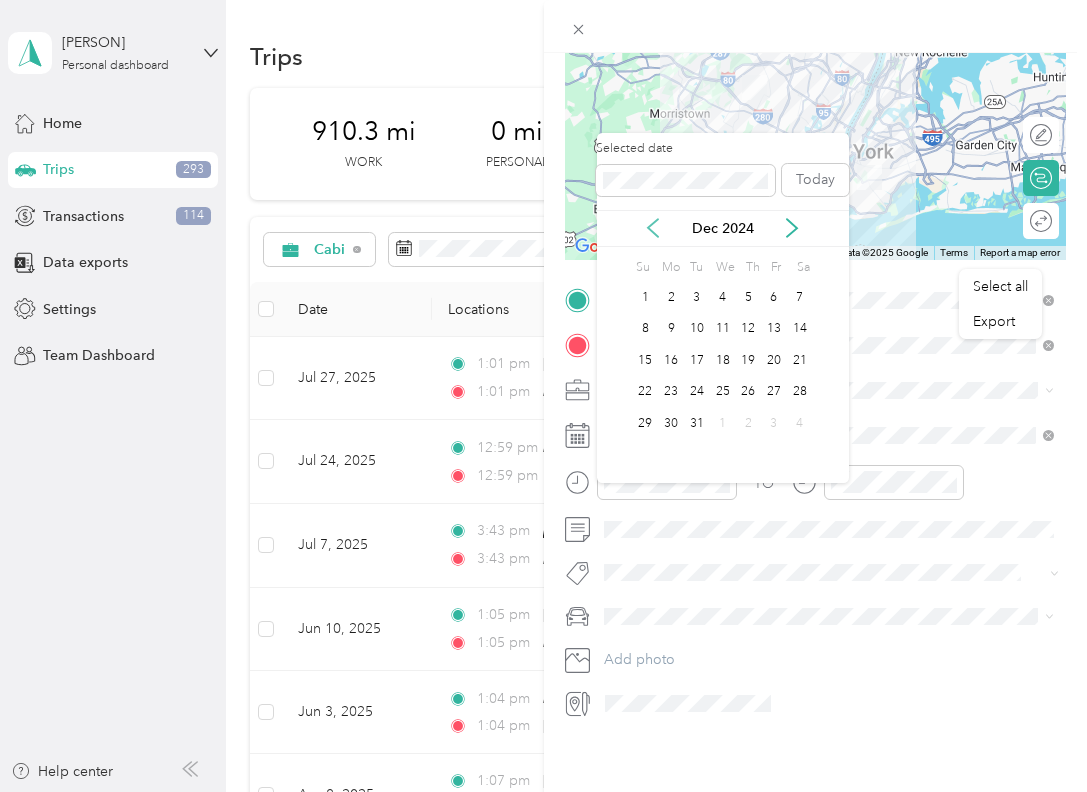 click 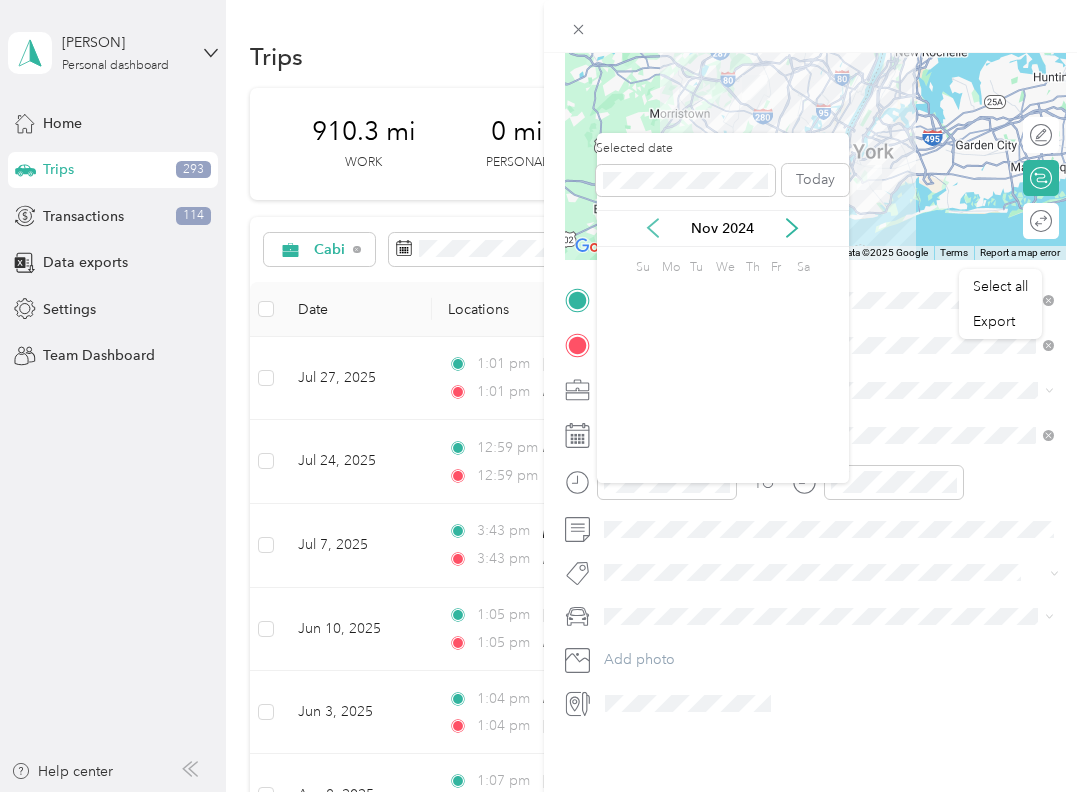 click 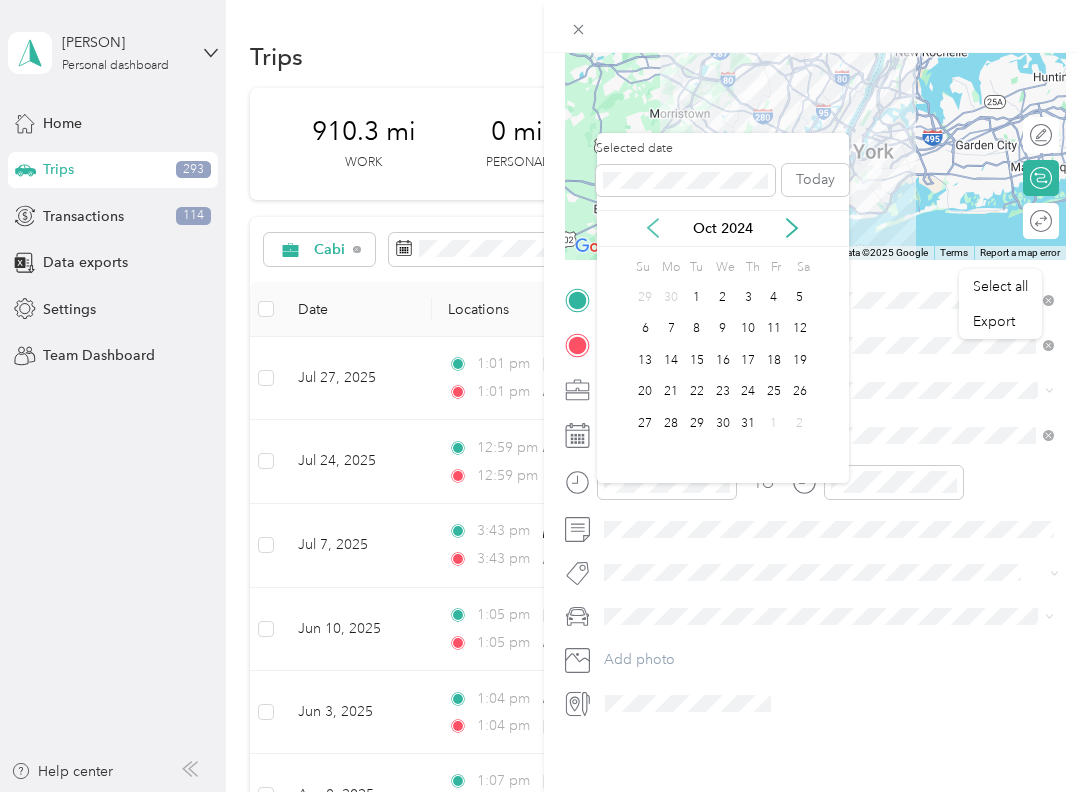 click 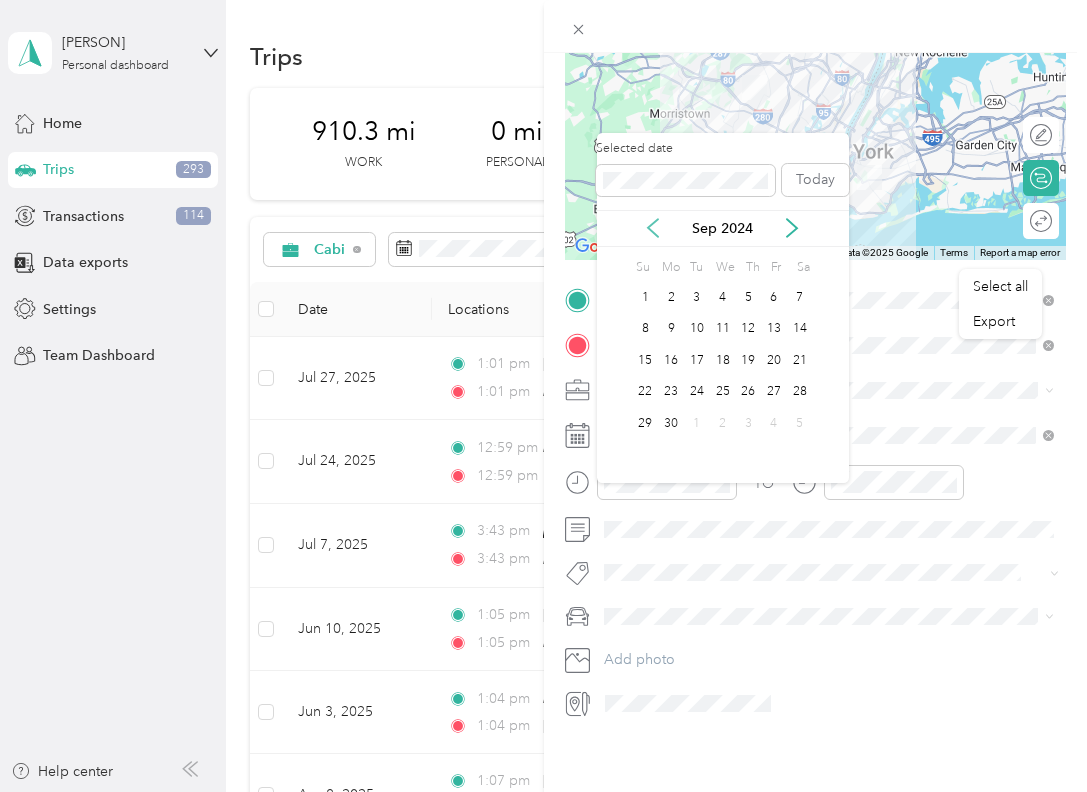 click 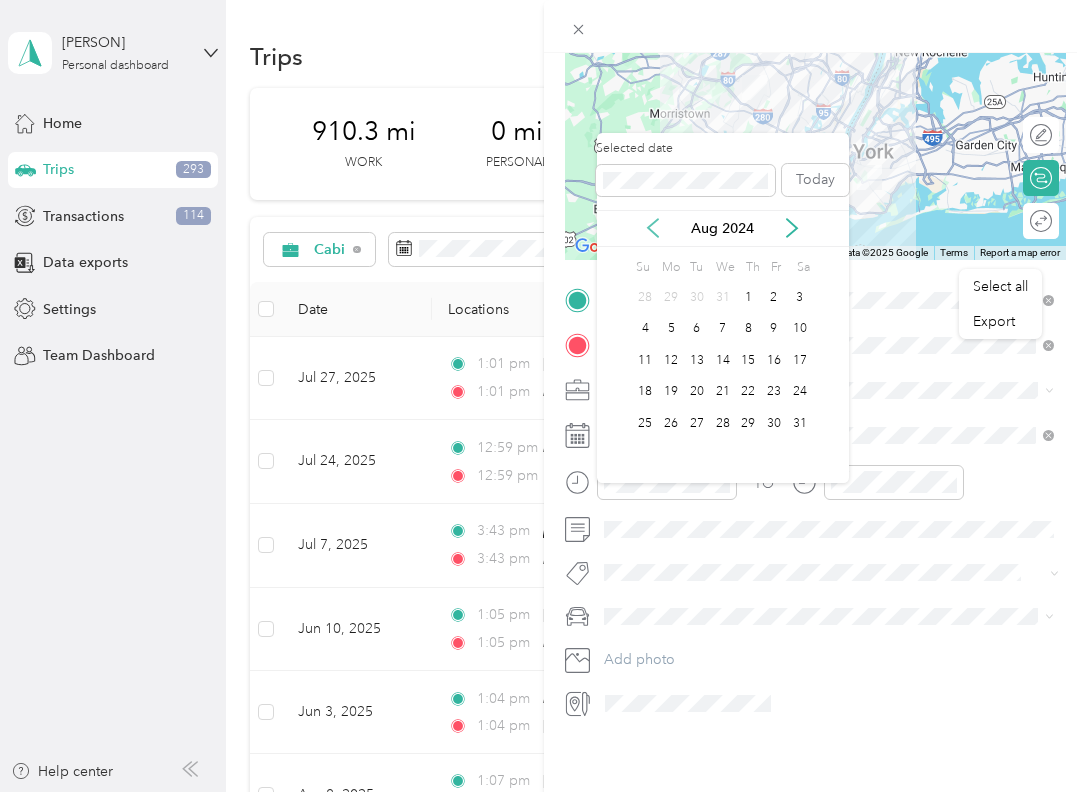 click 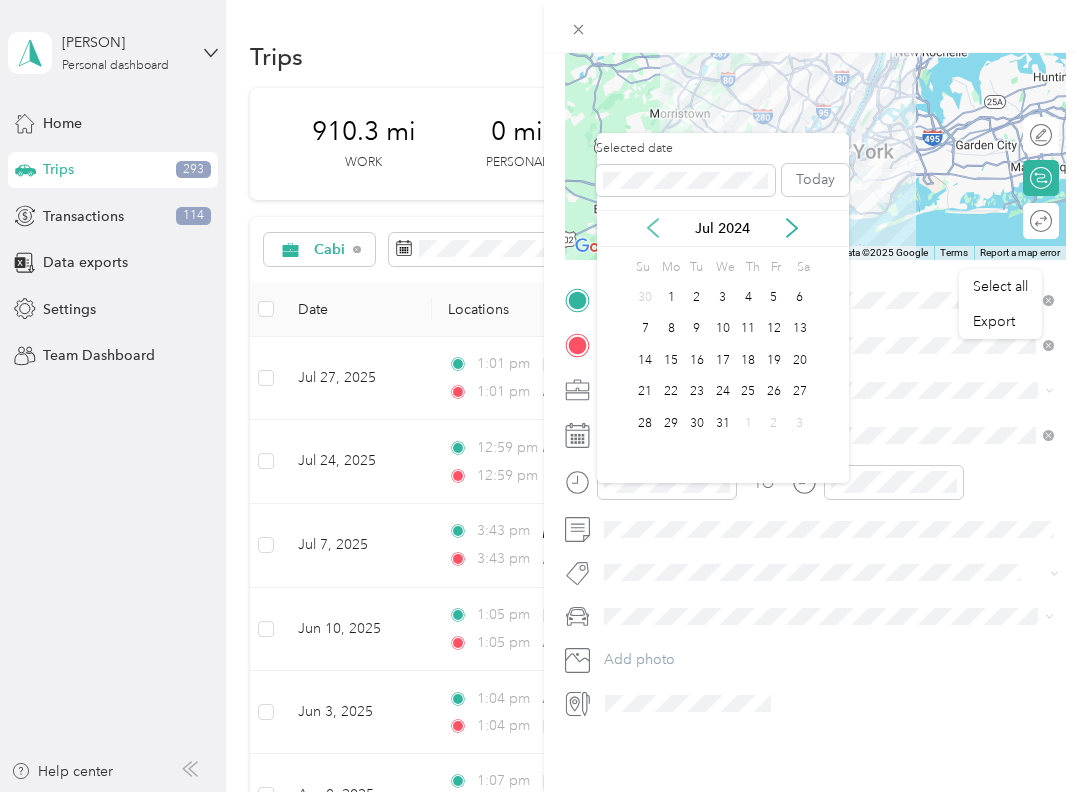 click 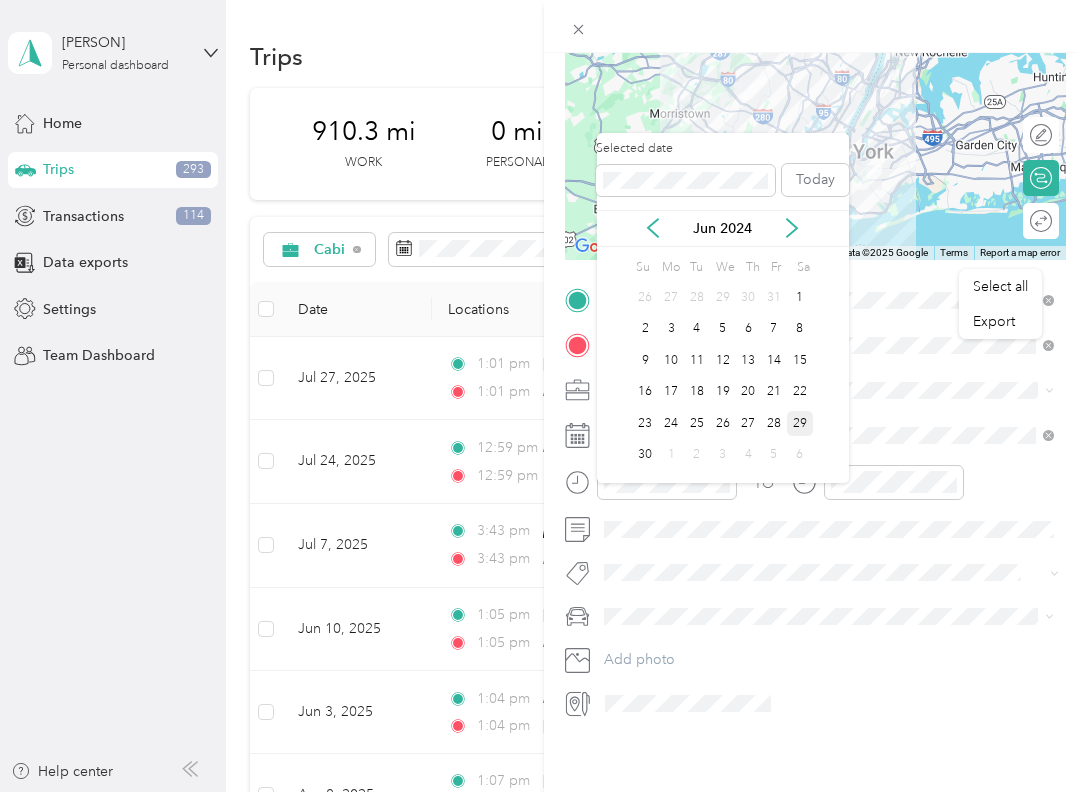 click on "29" at bounding box center (800, 423) 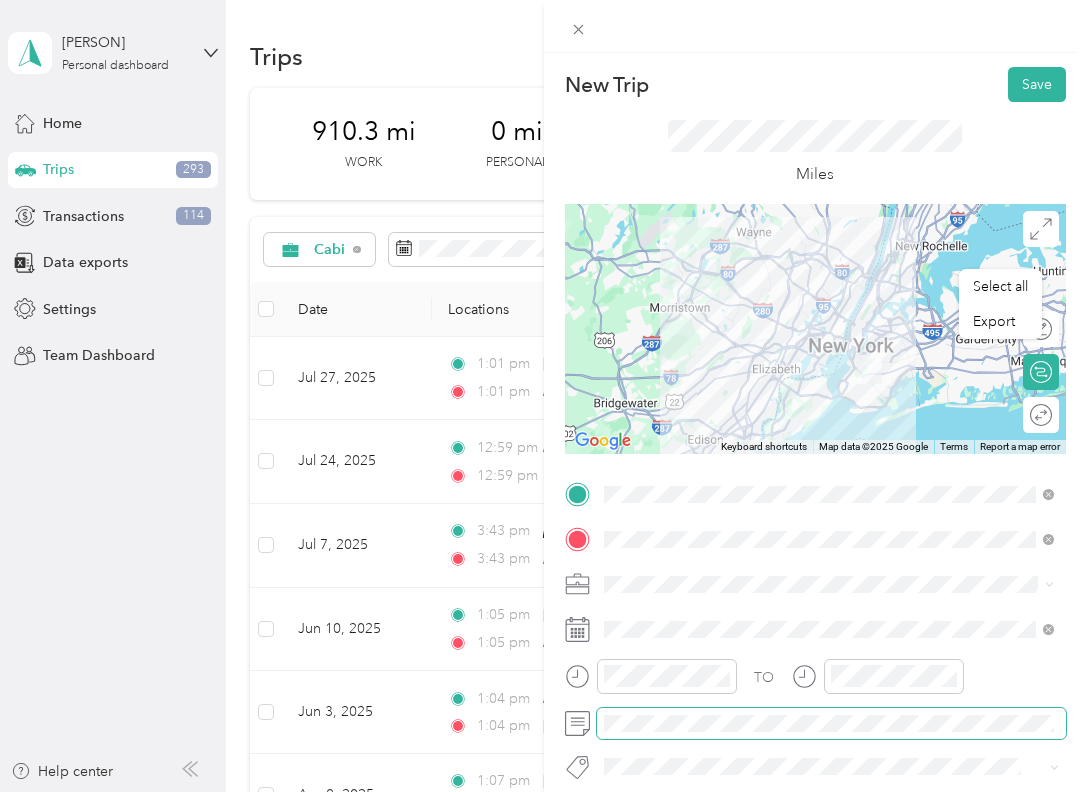 scroll, scrollTop: 0, scrollLeft: 0, axis: both 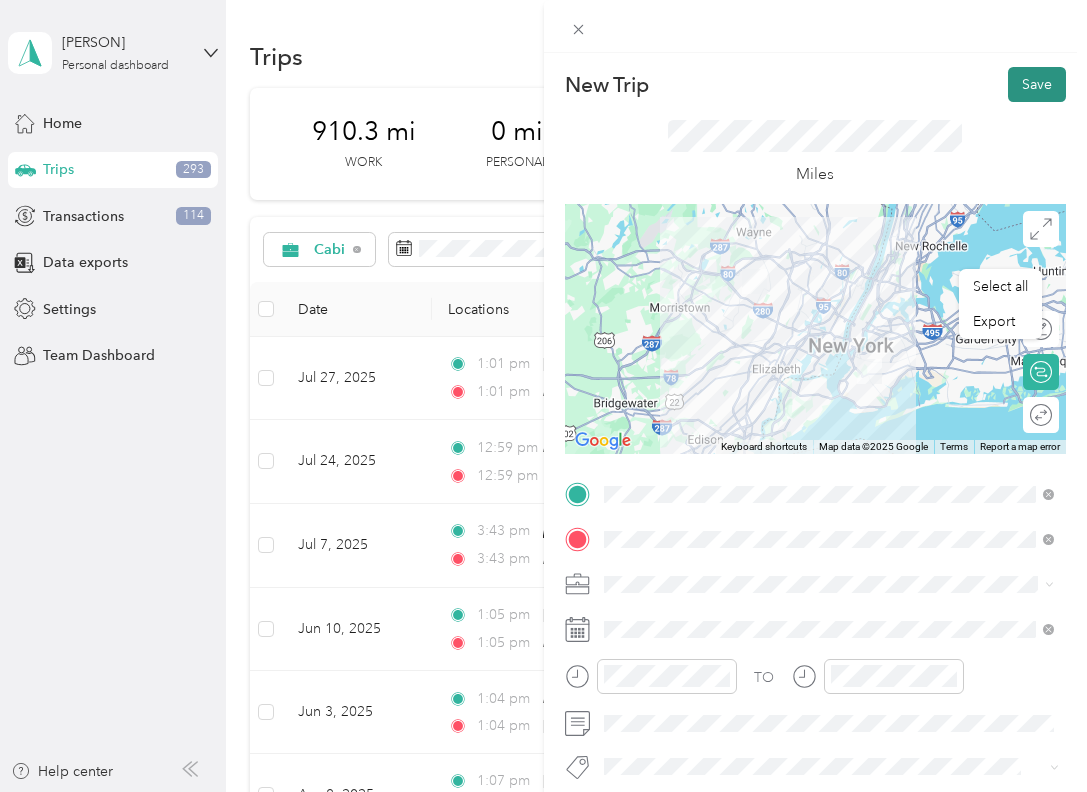 click on "Save" at bounding box center (1037, 84) 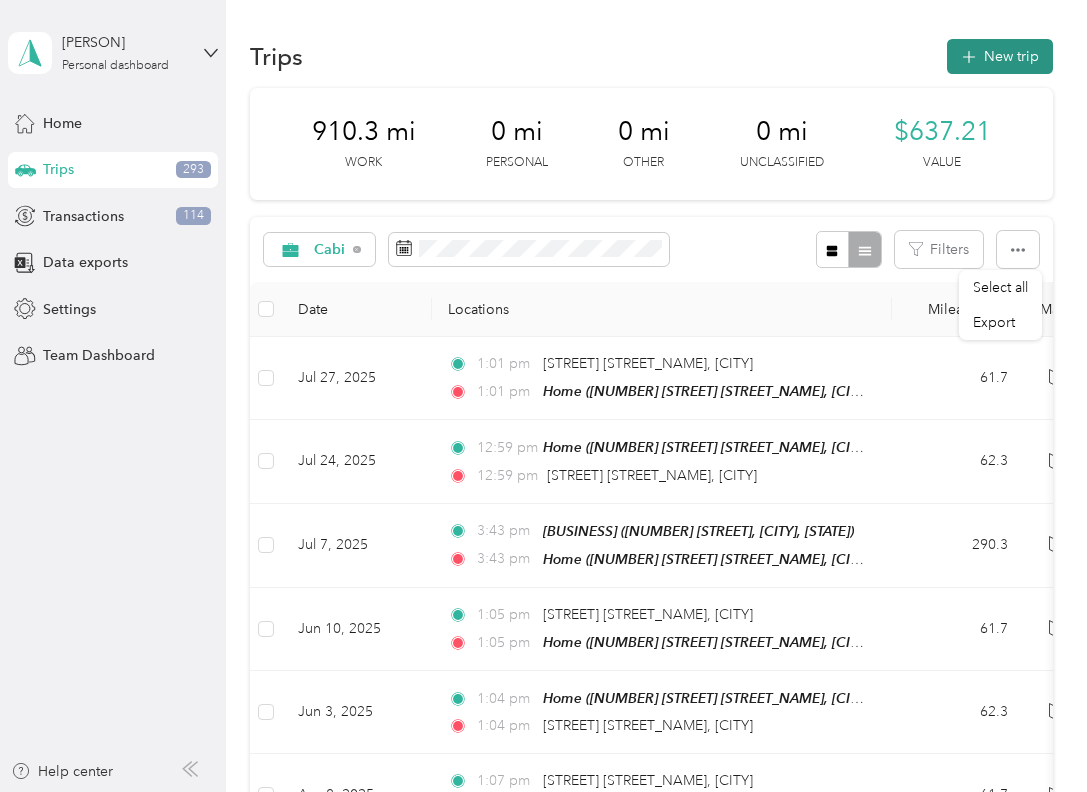 scroll, scrollTop: 0, scrollLeft: 0, axis: both 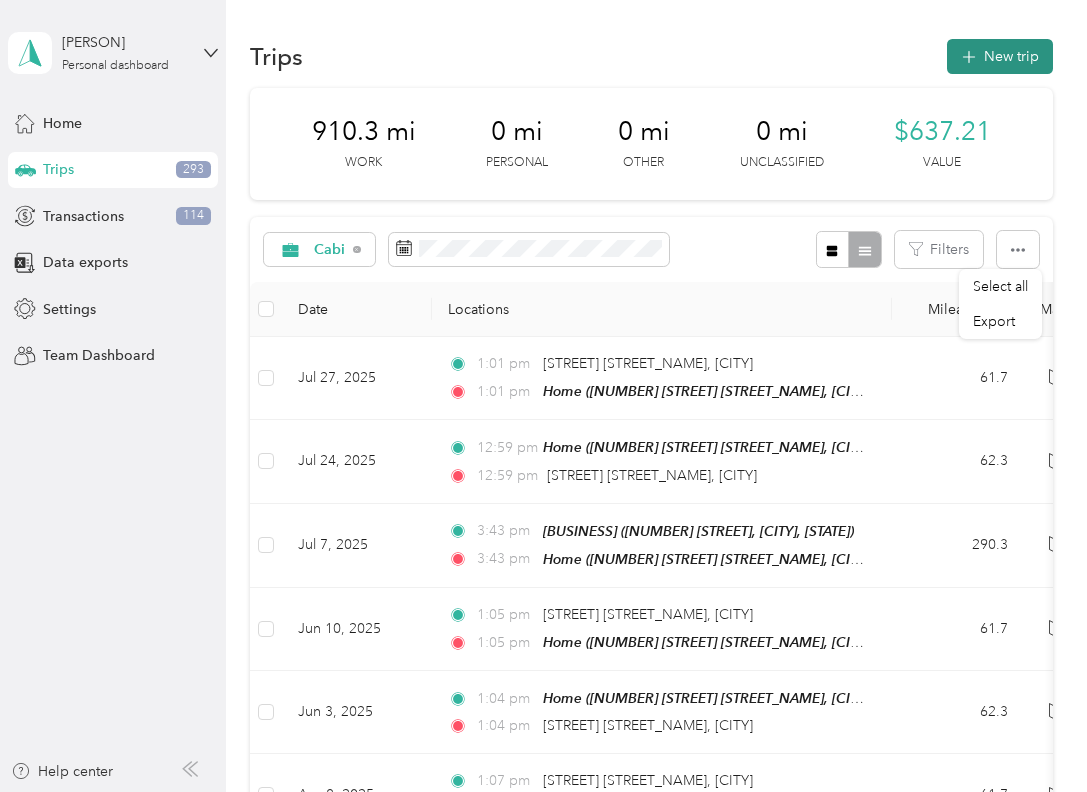 click on "New trip" at bounding box center [1000, 56] 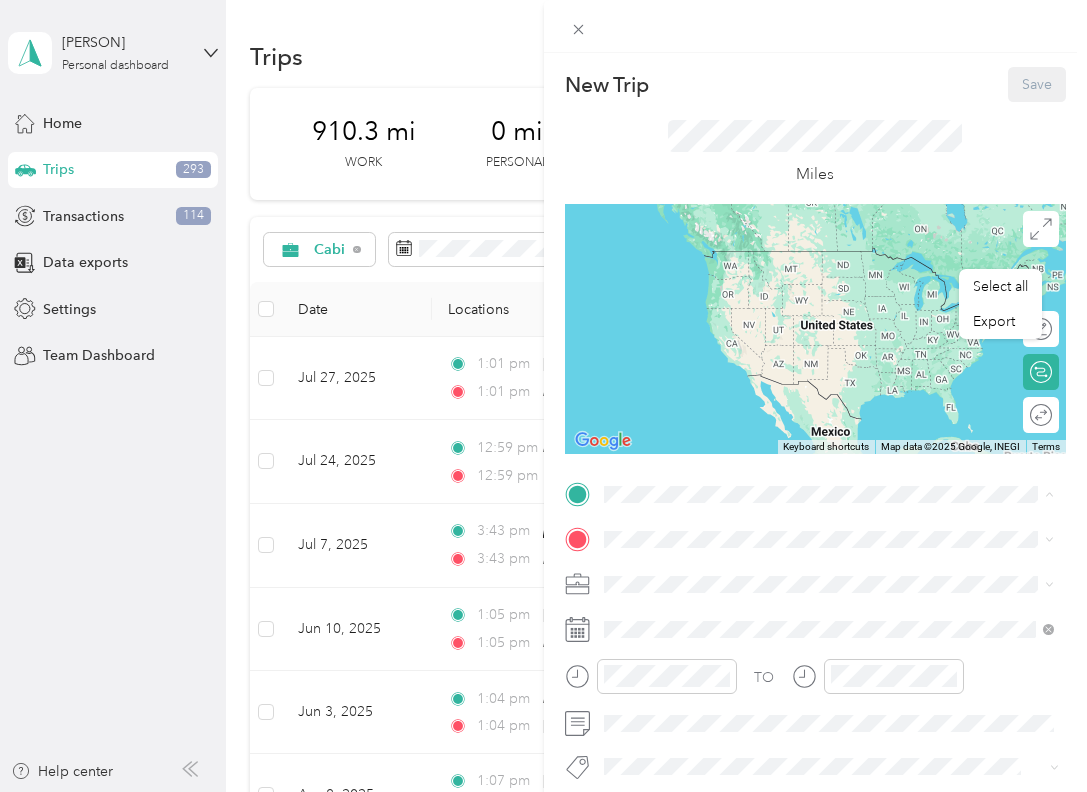 click on "[NUMBER] [STREET], [CITY], [STATE], [COUNTRY]" at bounding box center (796, 658) 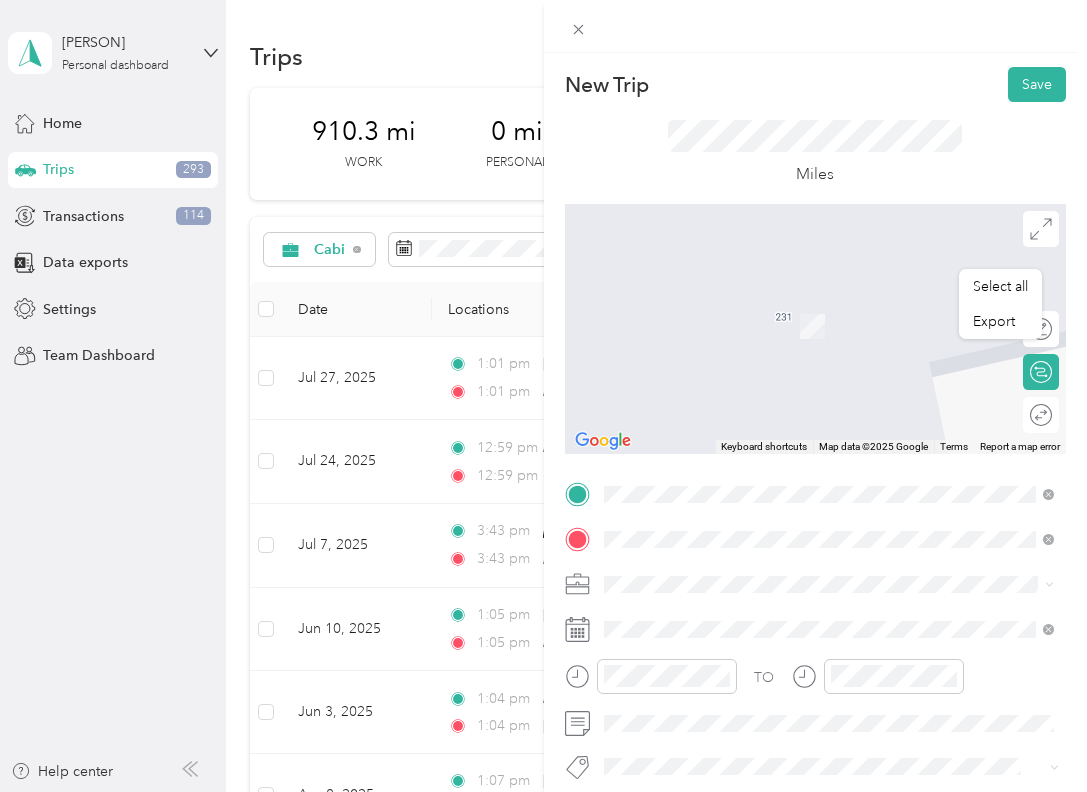 click on "[NUMBER] [STREET]
[CITY], [STATE] [POSTAL_CODE], [COUNTRY]" at bounding box center [785, 619] 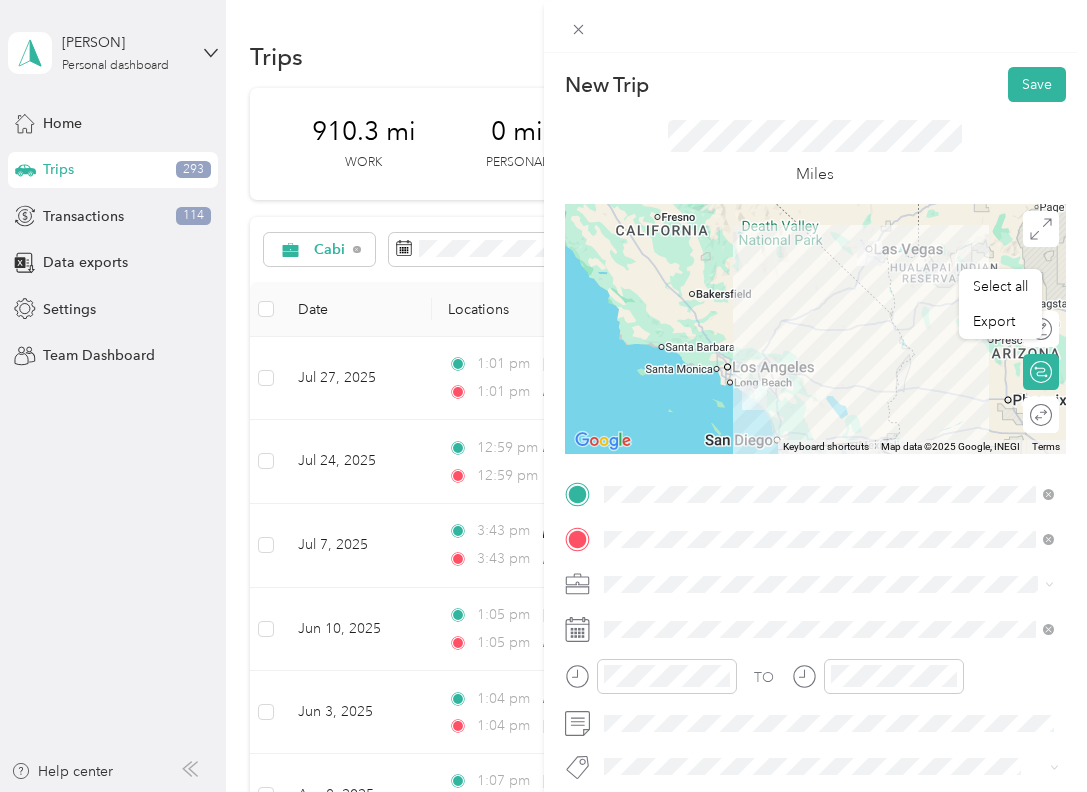 click on "Cabi" at bounding box center (625, 475) 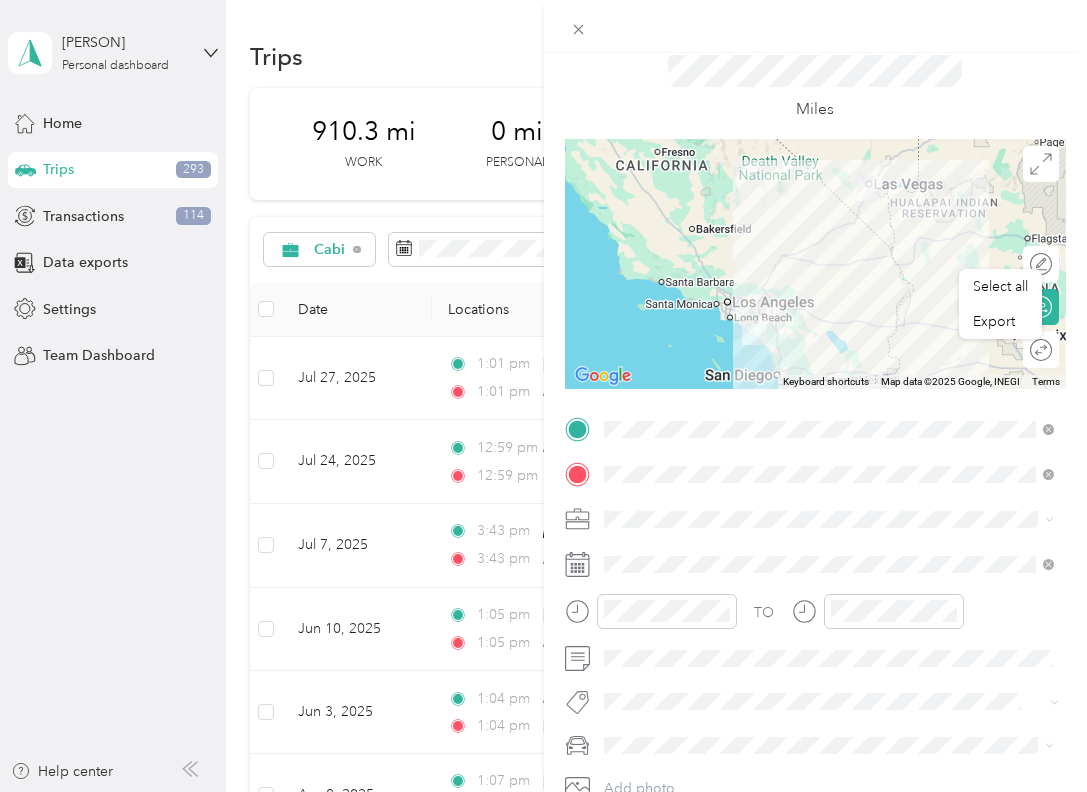 scroll, scrollTop: 114, scrollLeft: 0, axis: vertical 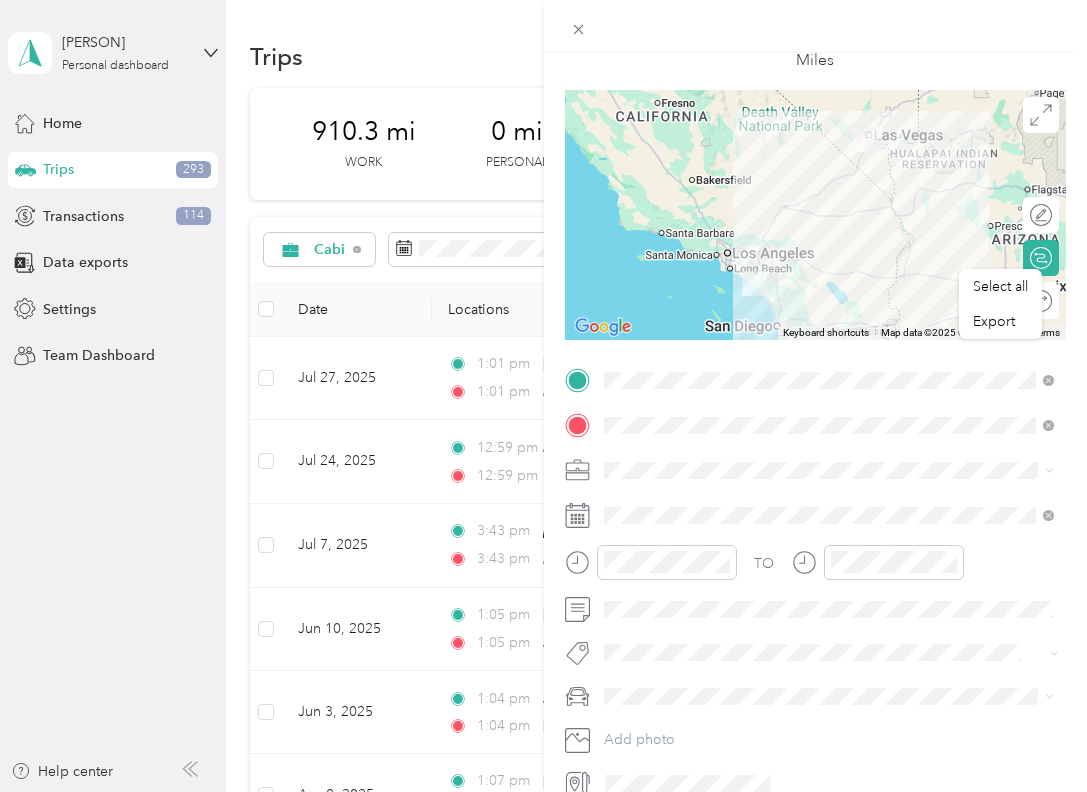 click 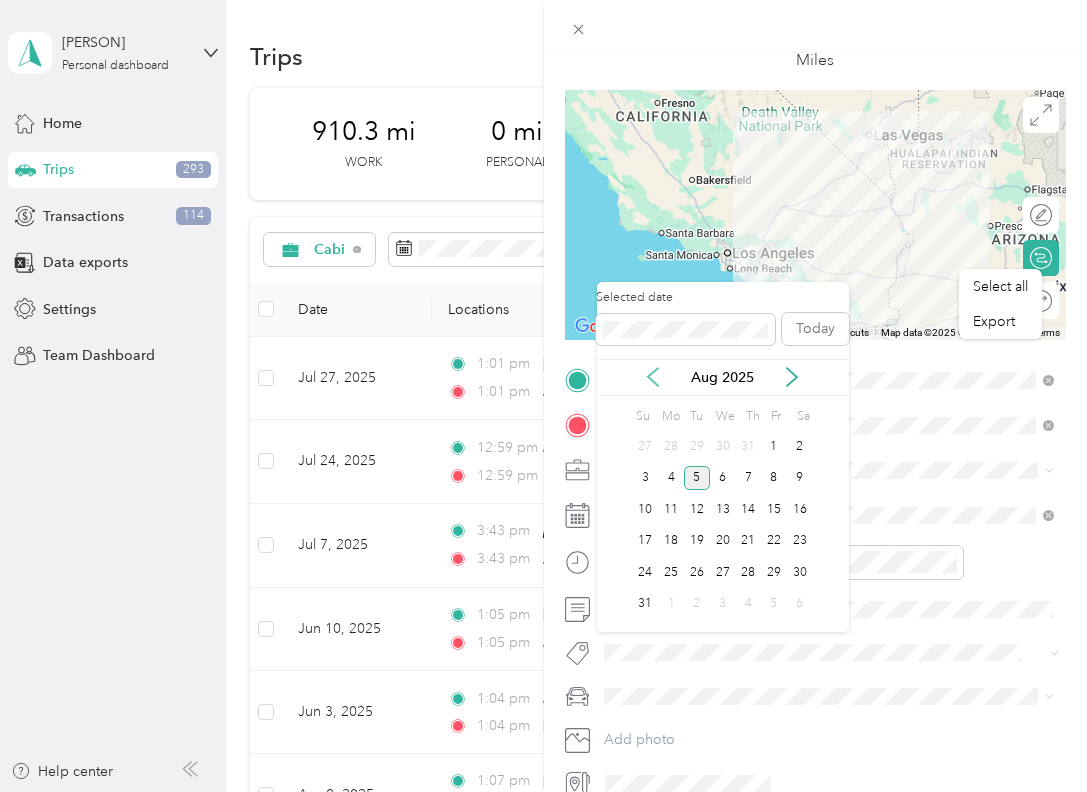 click 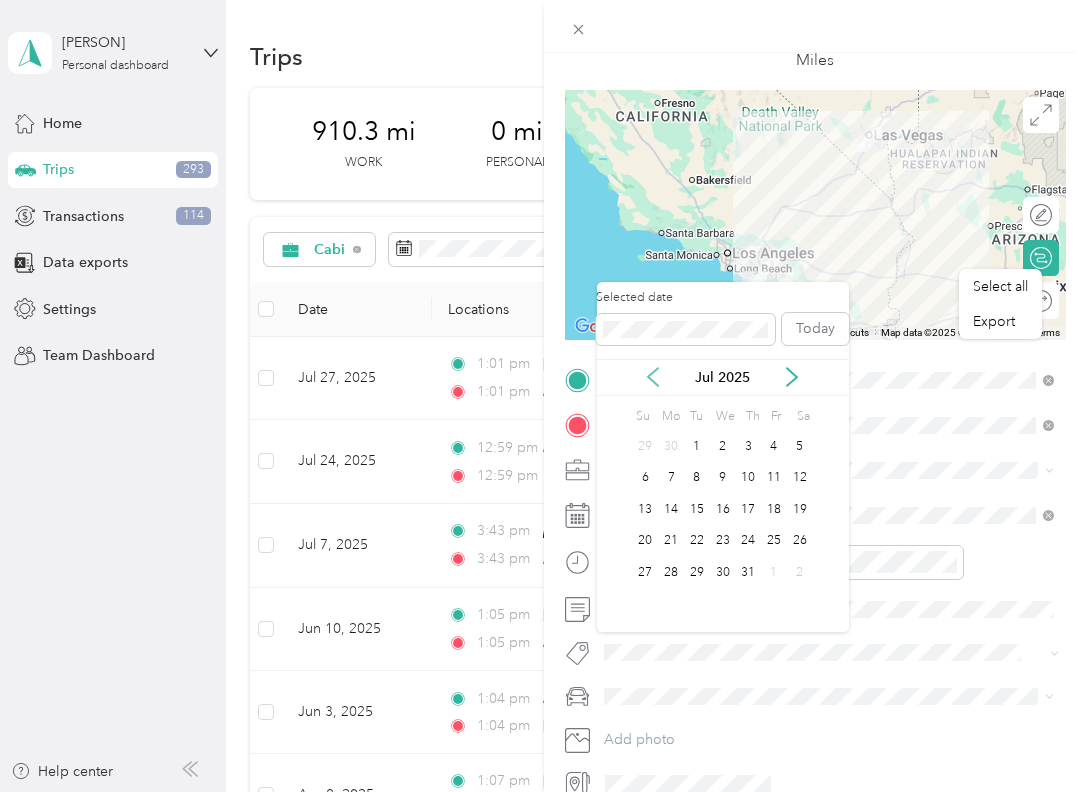click 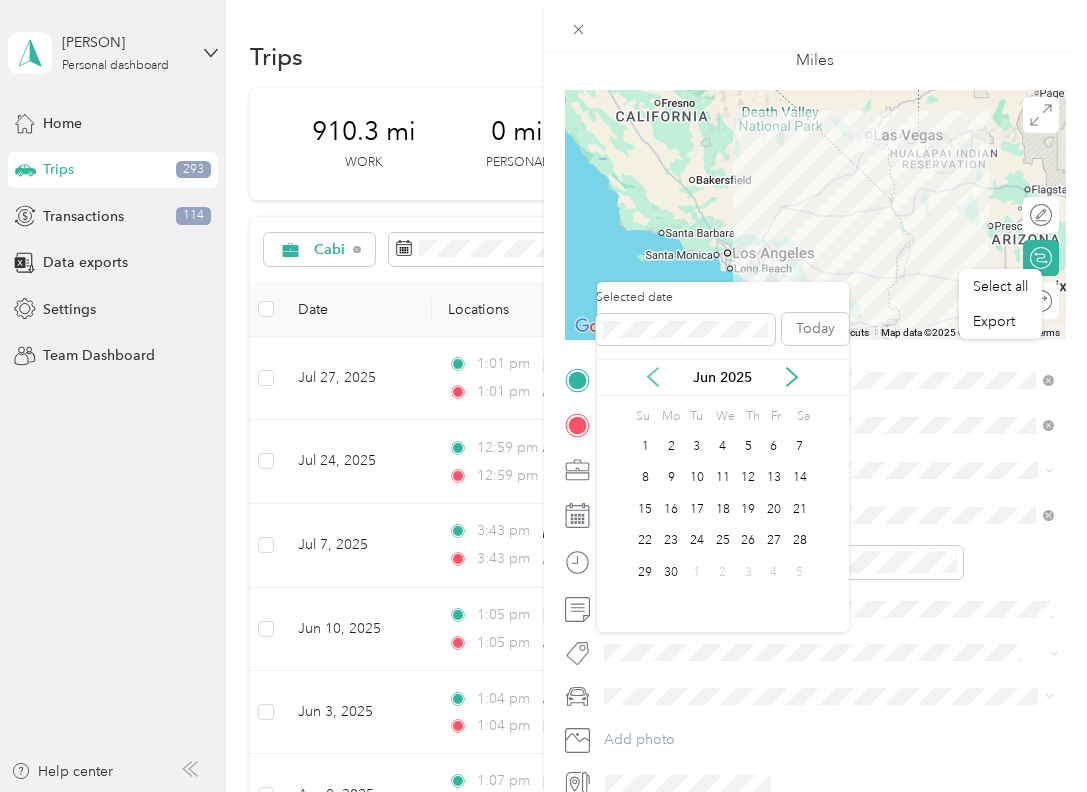 click 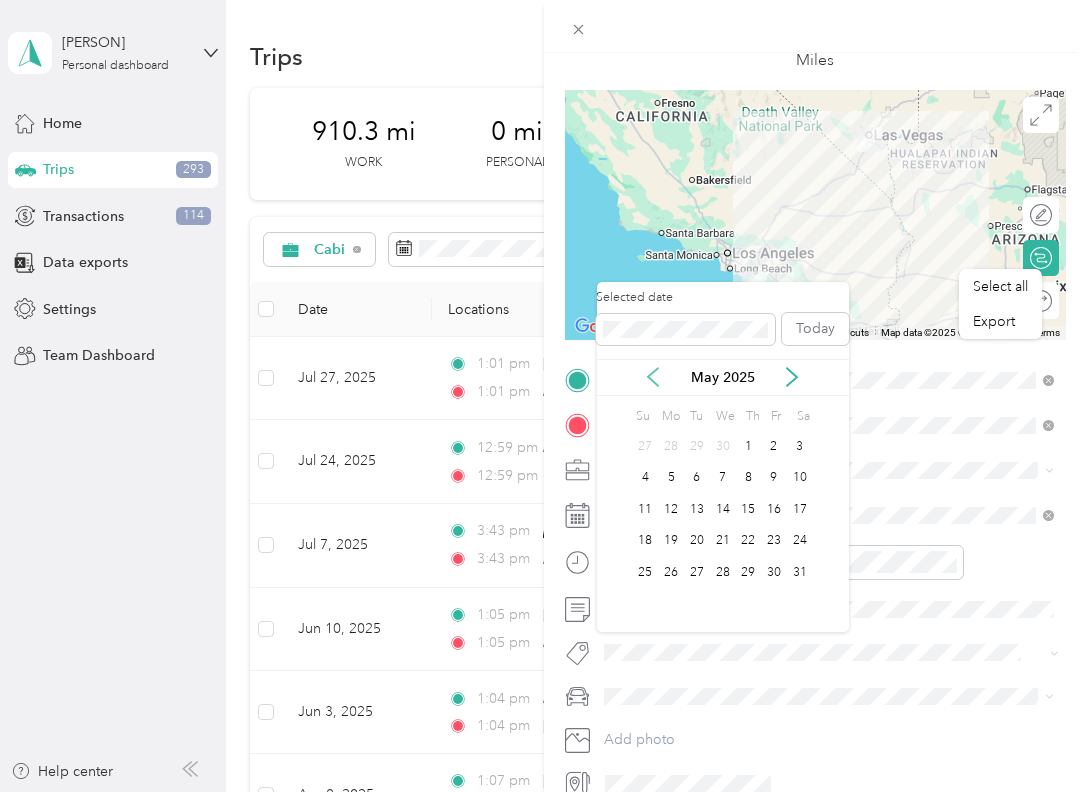 click 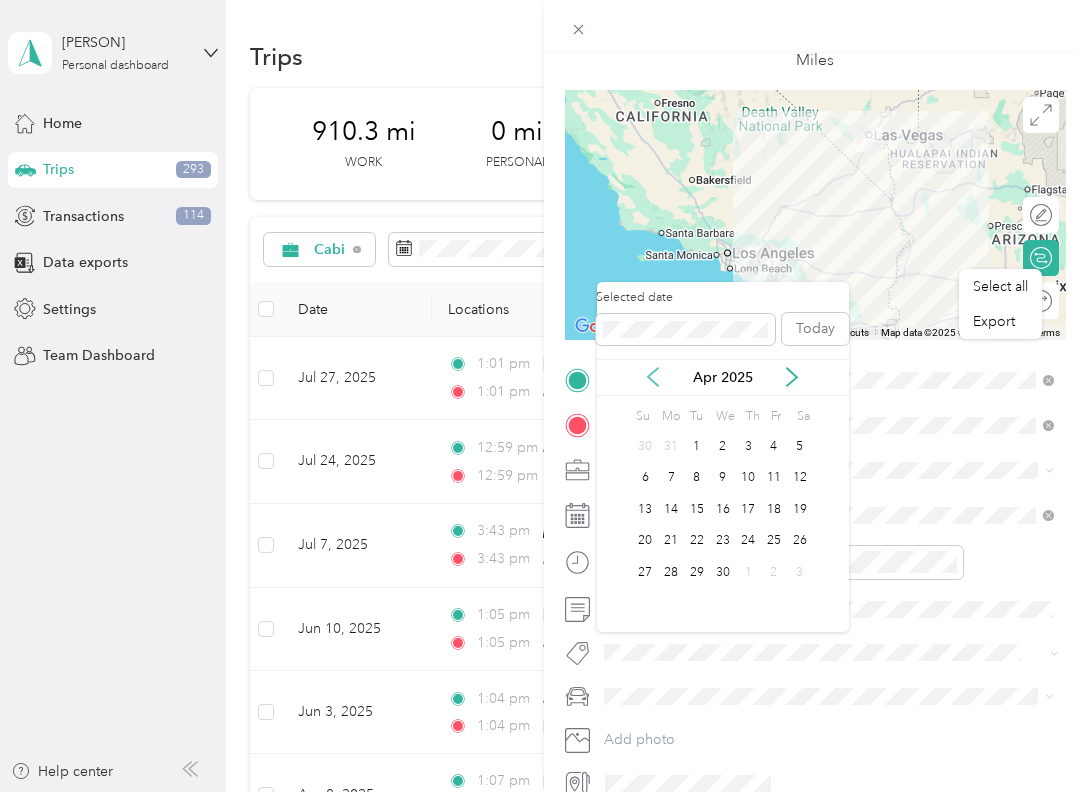 click 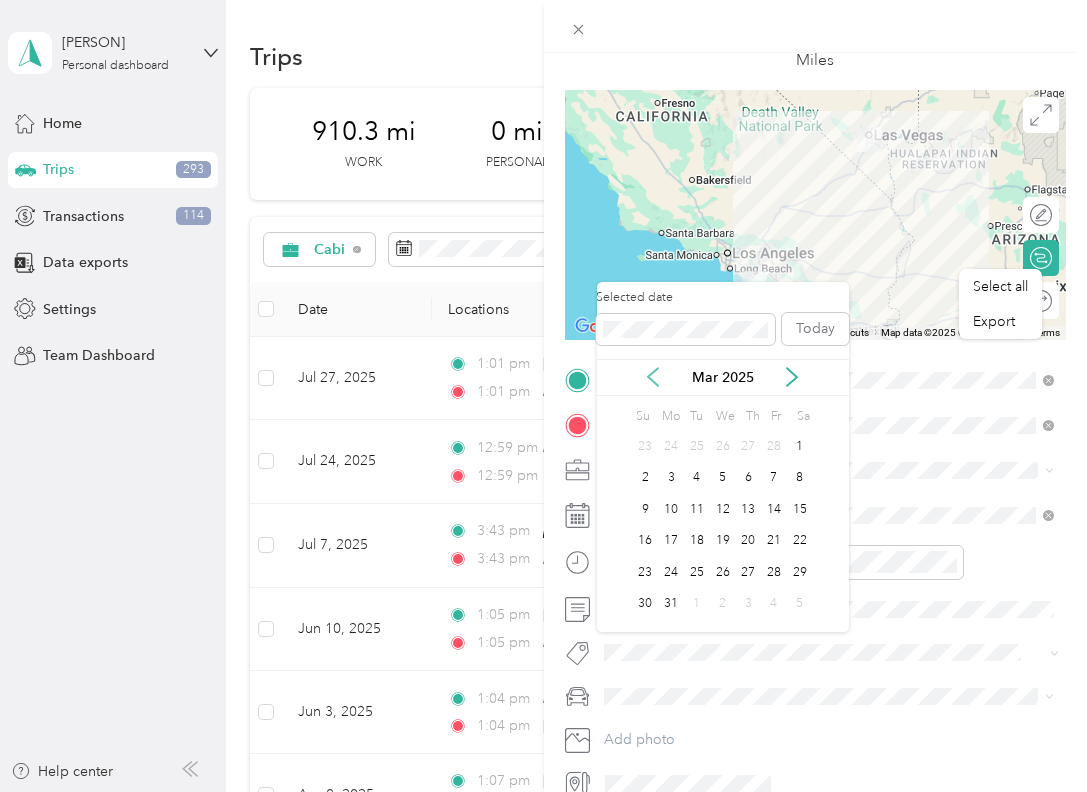 click 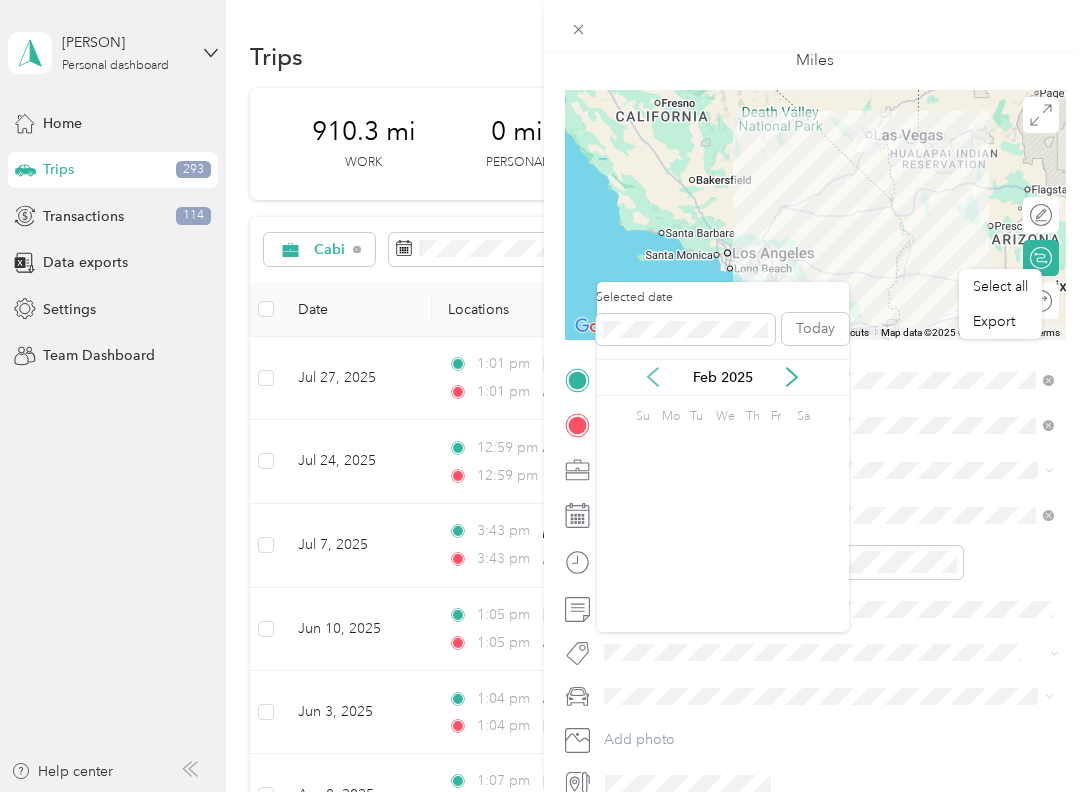 click 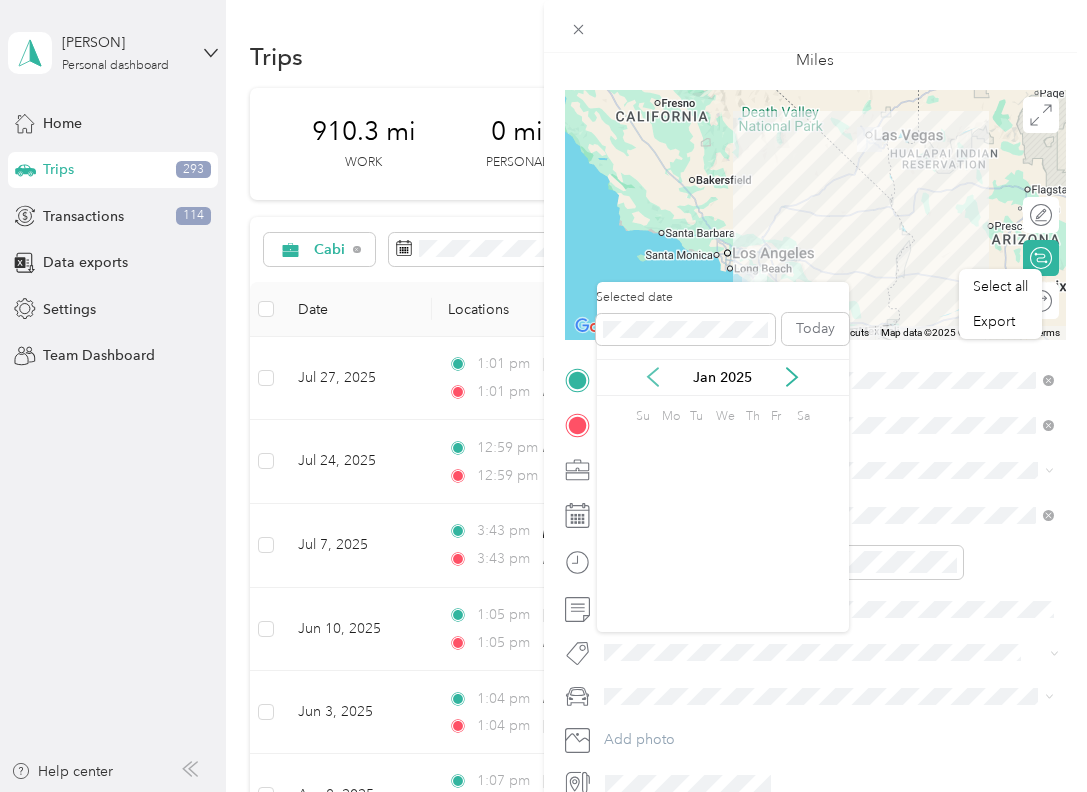 click 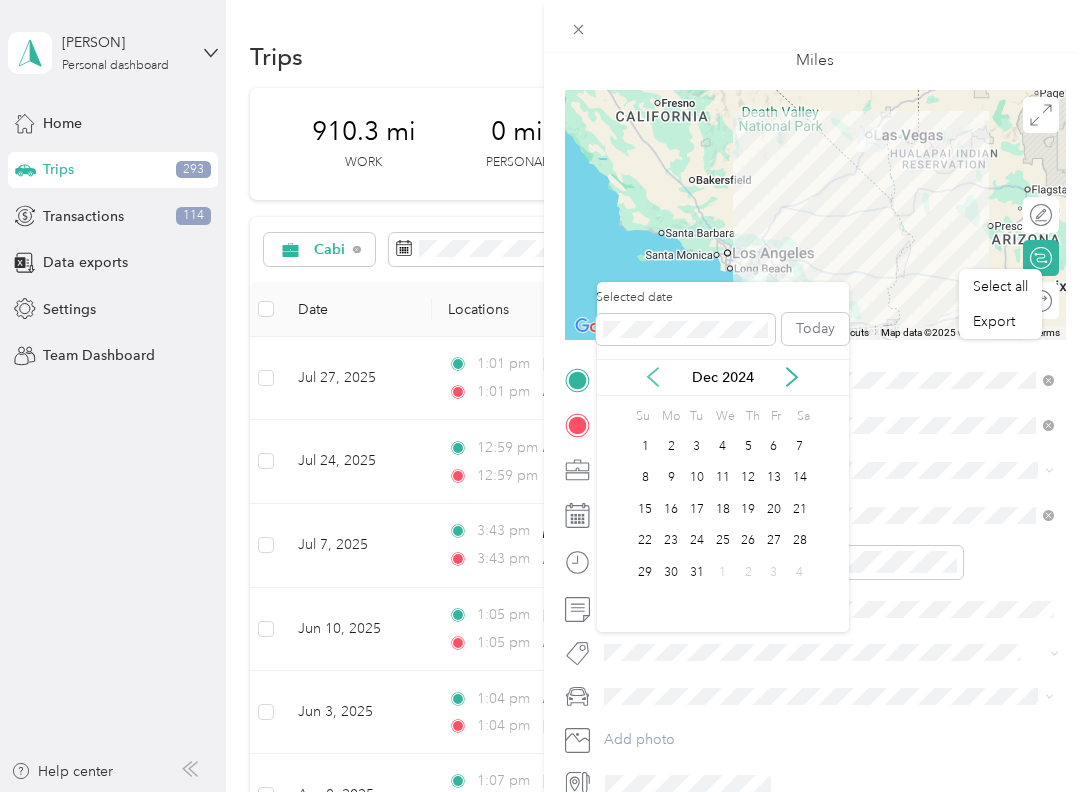 click 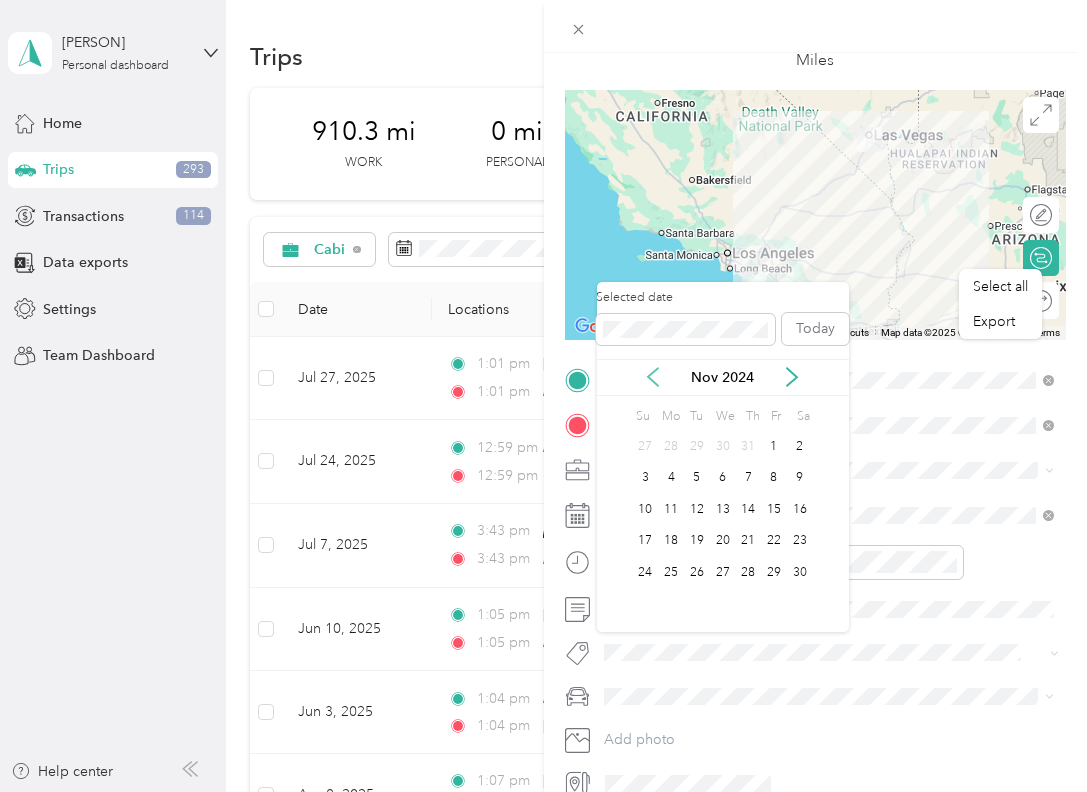 click 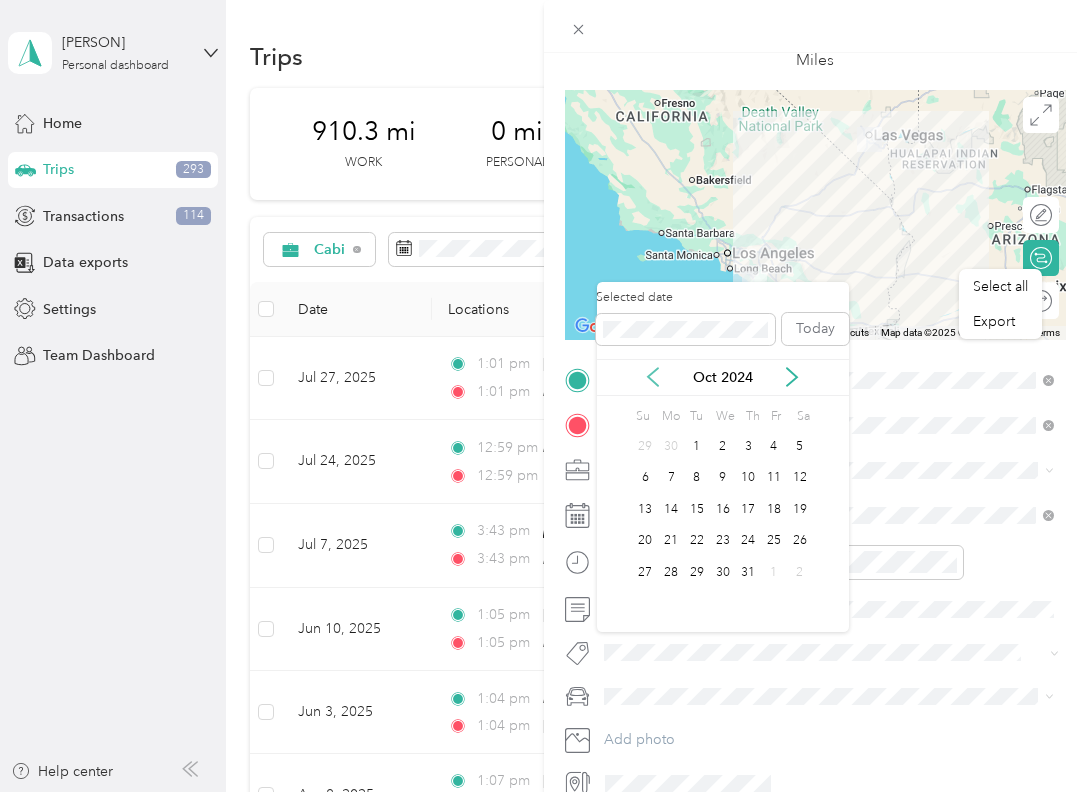 click 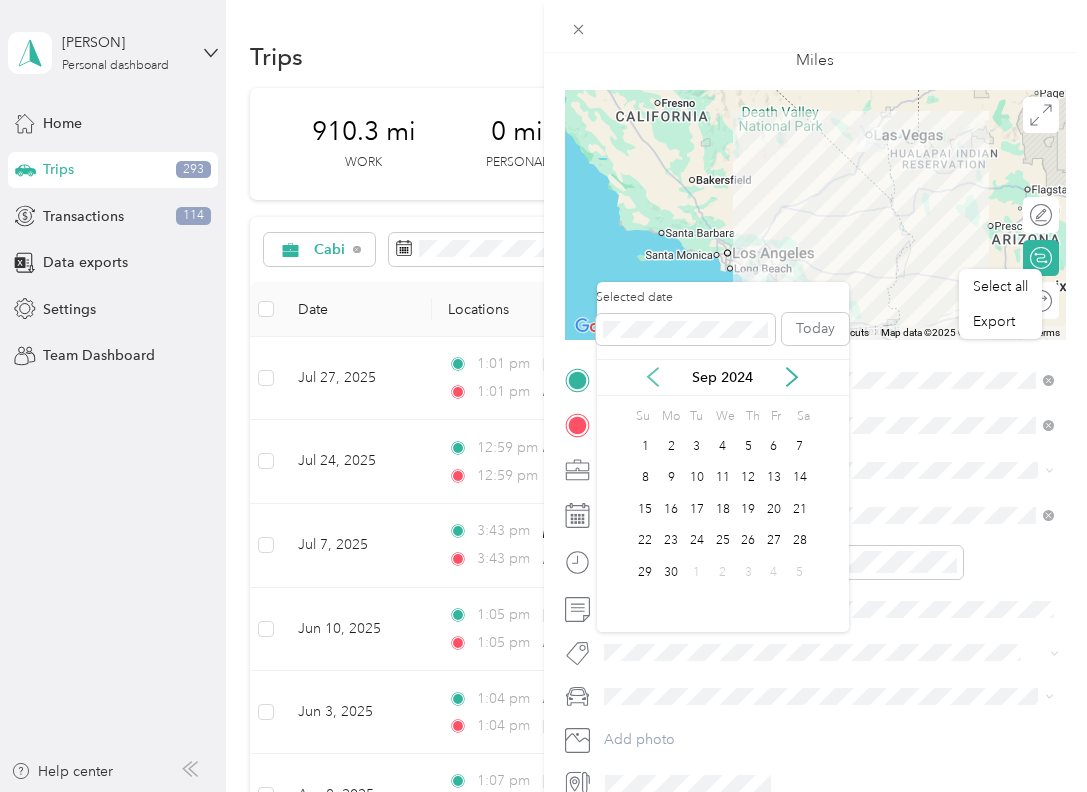 click 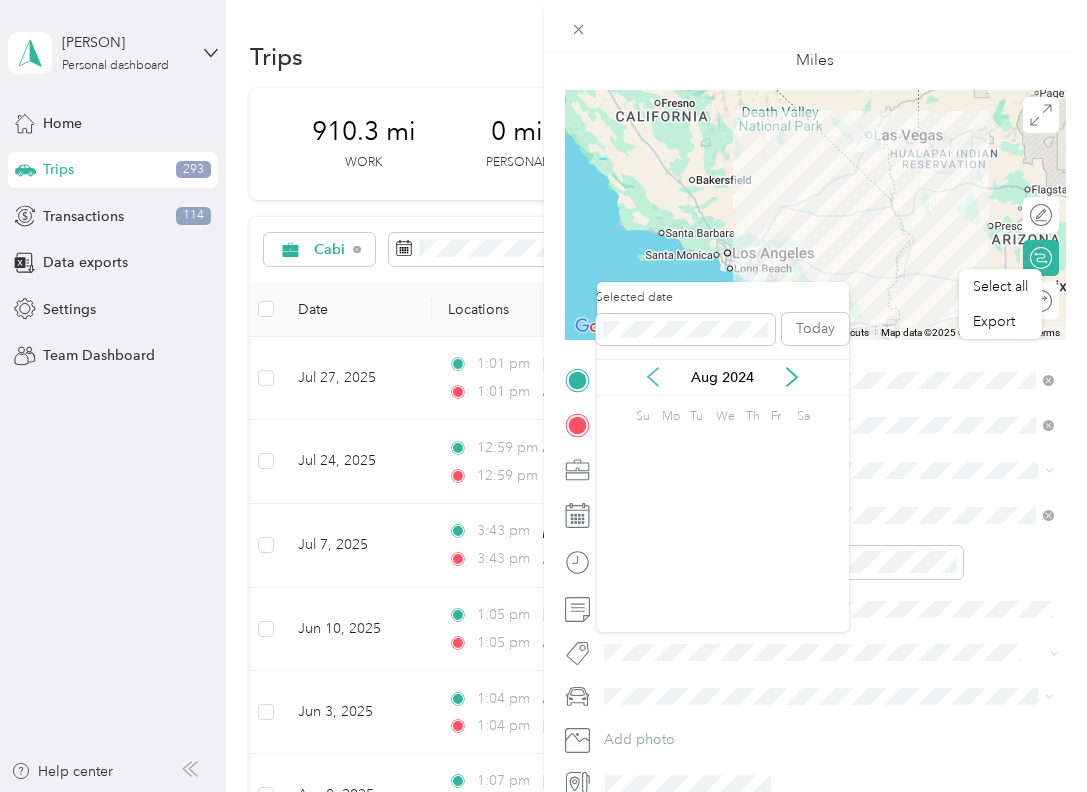 click 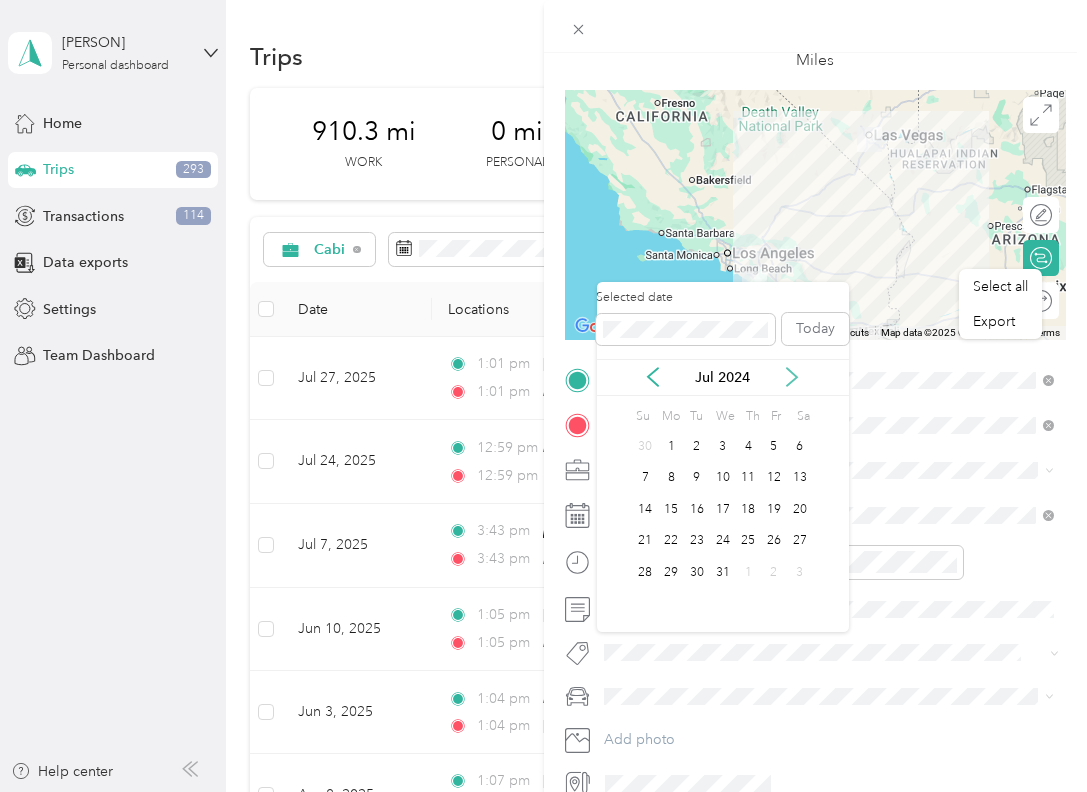 click 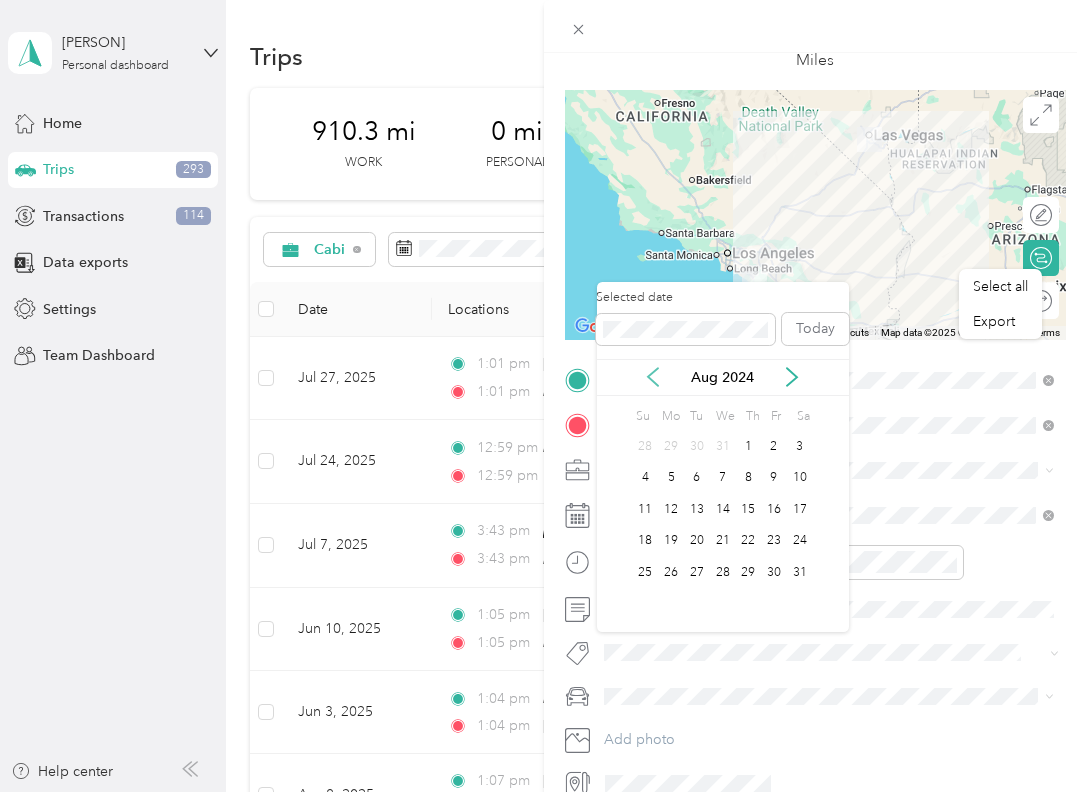 click 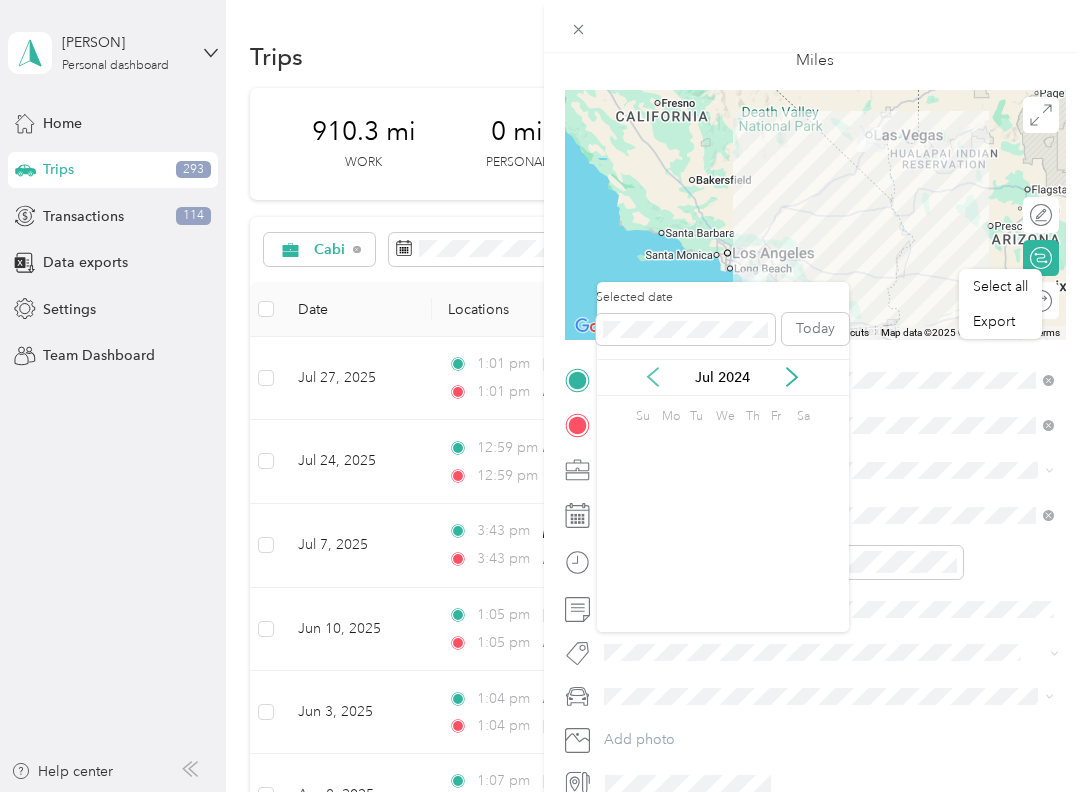 click 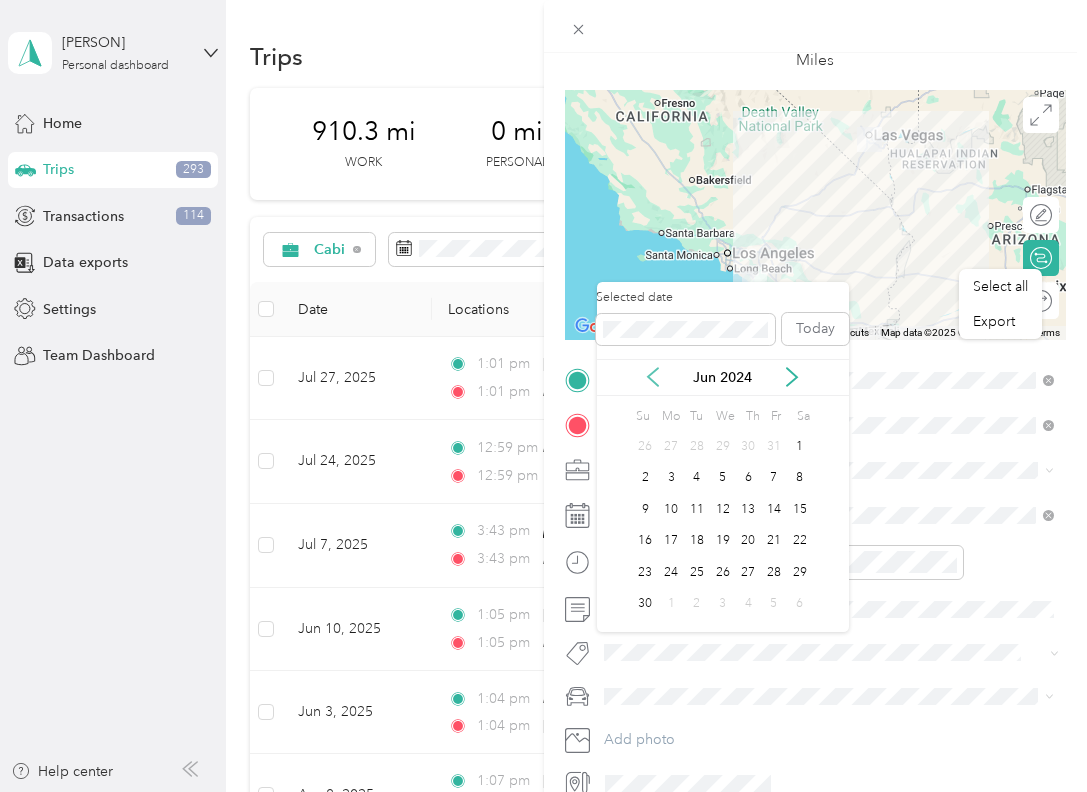 click 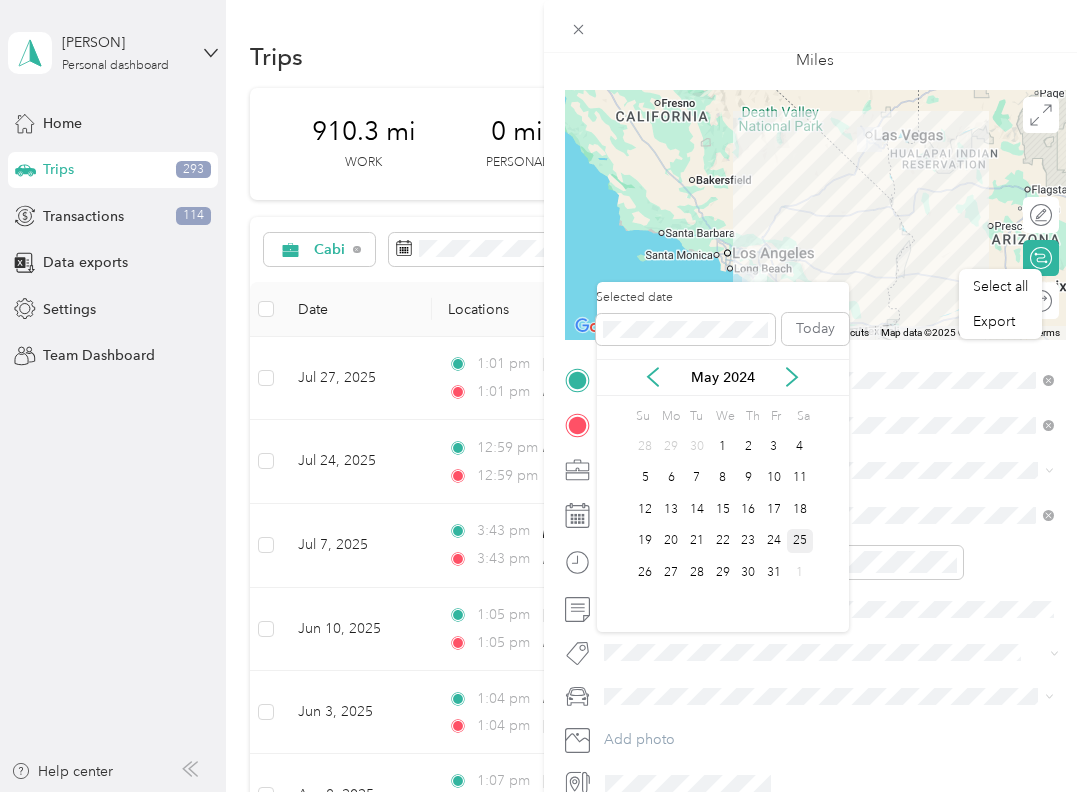 click on "25" at bounding box center [800, 541] 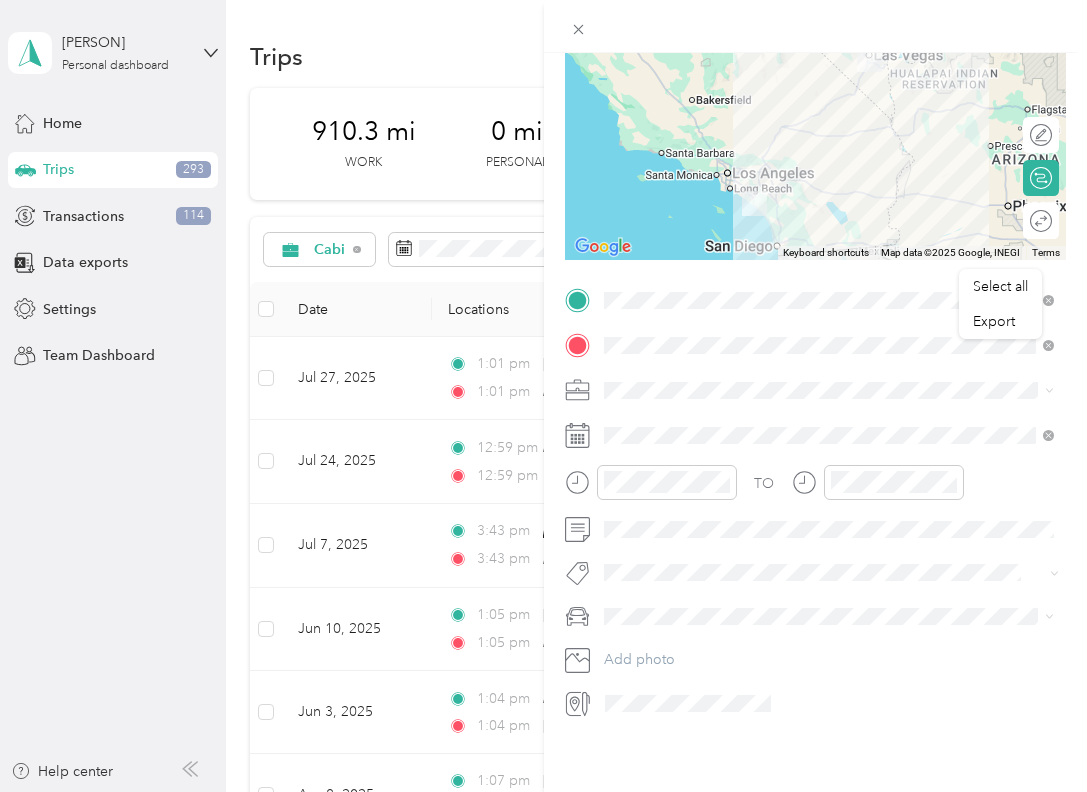scroll, scrollTop: 410, scrollLeft: 0, axis: vertical 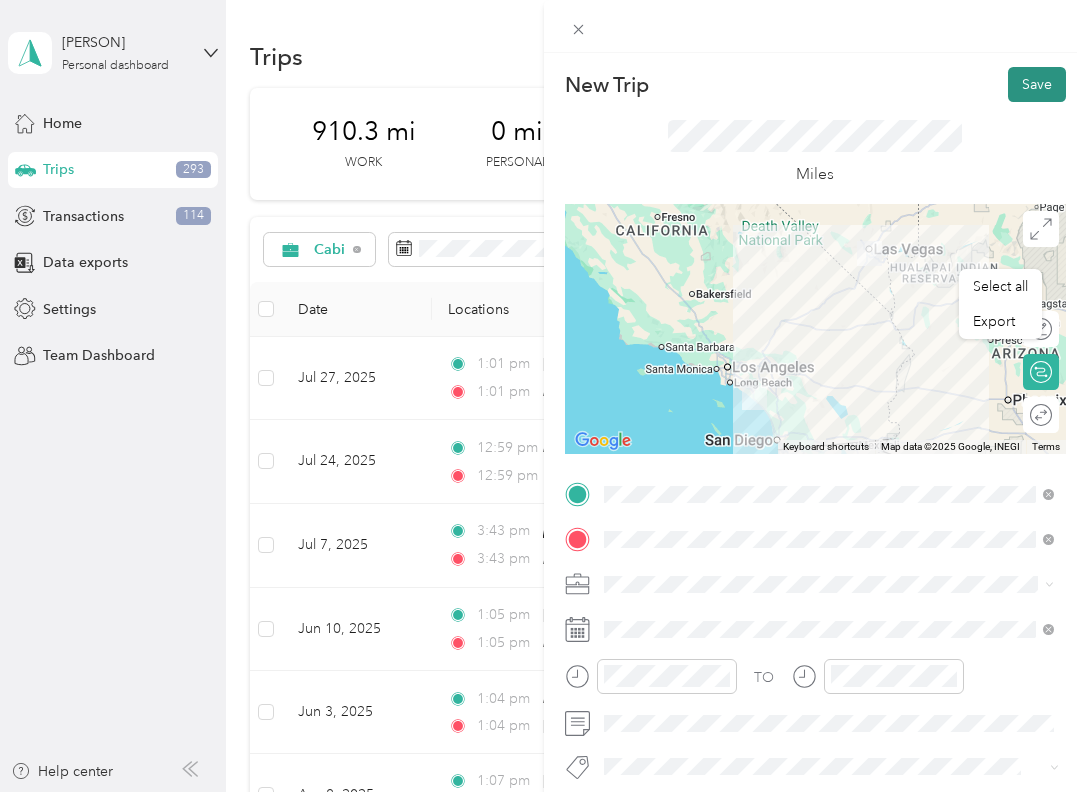 click on "Save" at bounding box center (1037, 84) 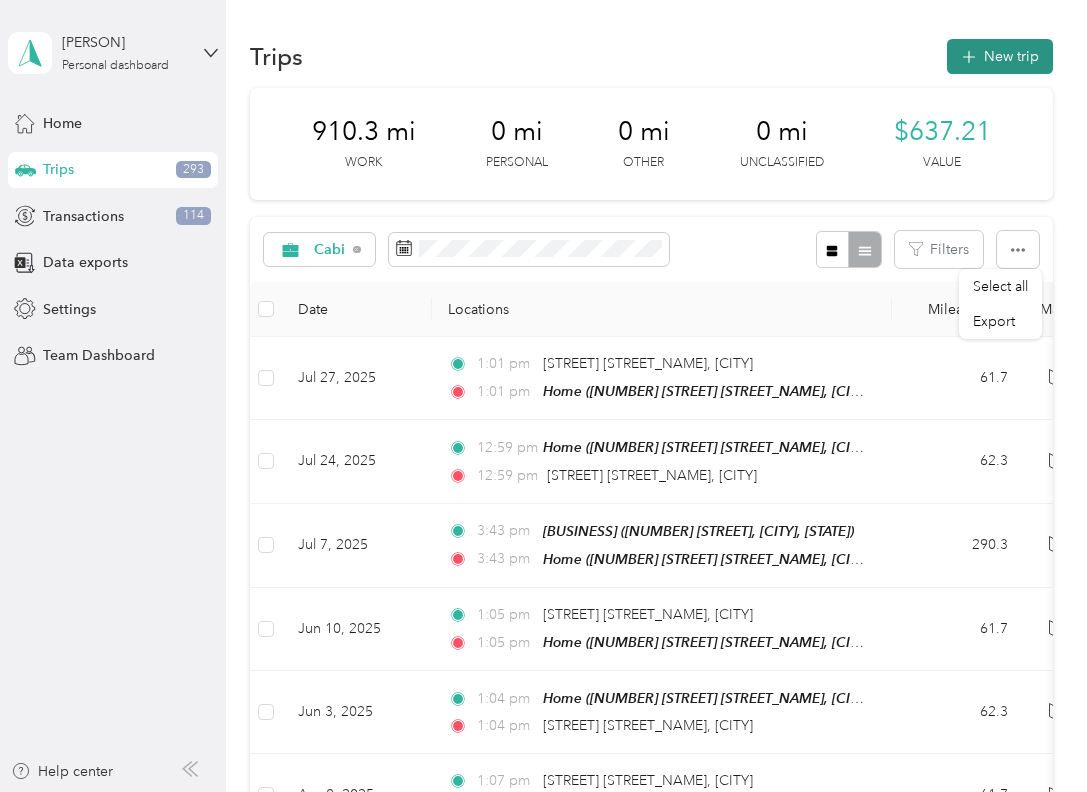 click on "New trip" at bounding box center [1000, 56] 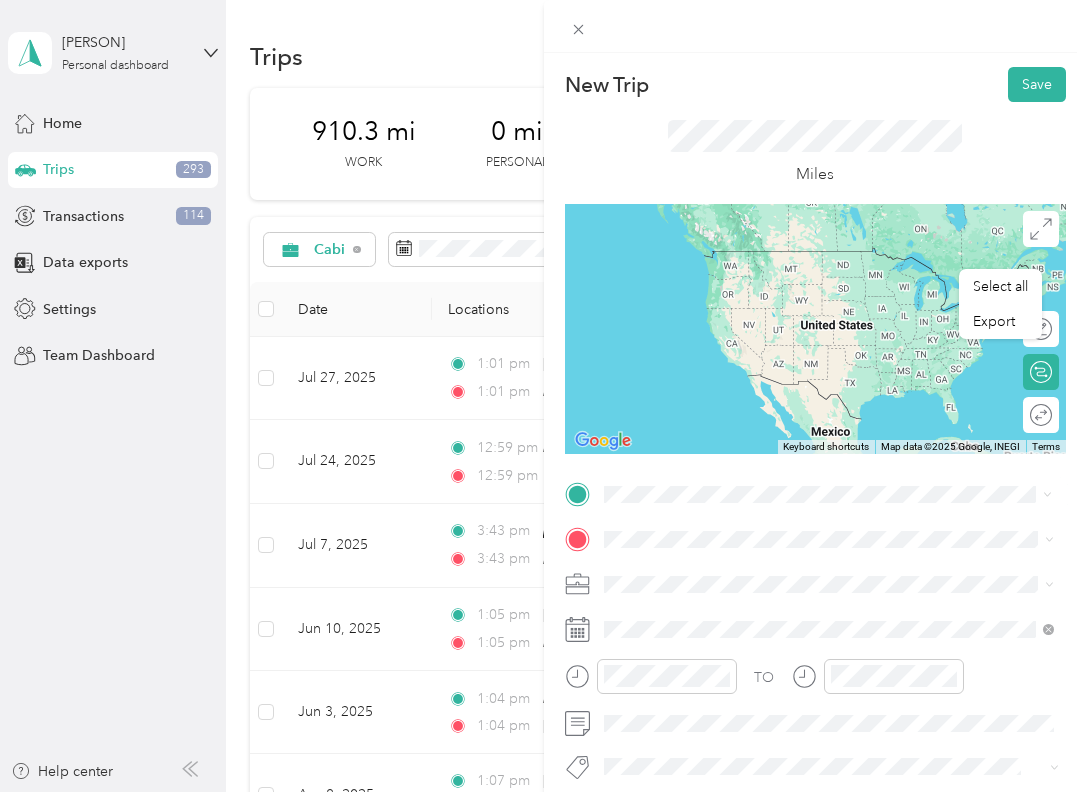 click on "[NUMBER] [STREET]
[CITY], [STATE] [POSTAL_CODE], [COUNTRY]" at bounding box center [785, 574] 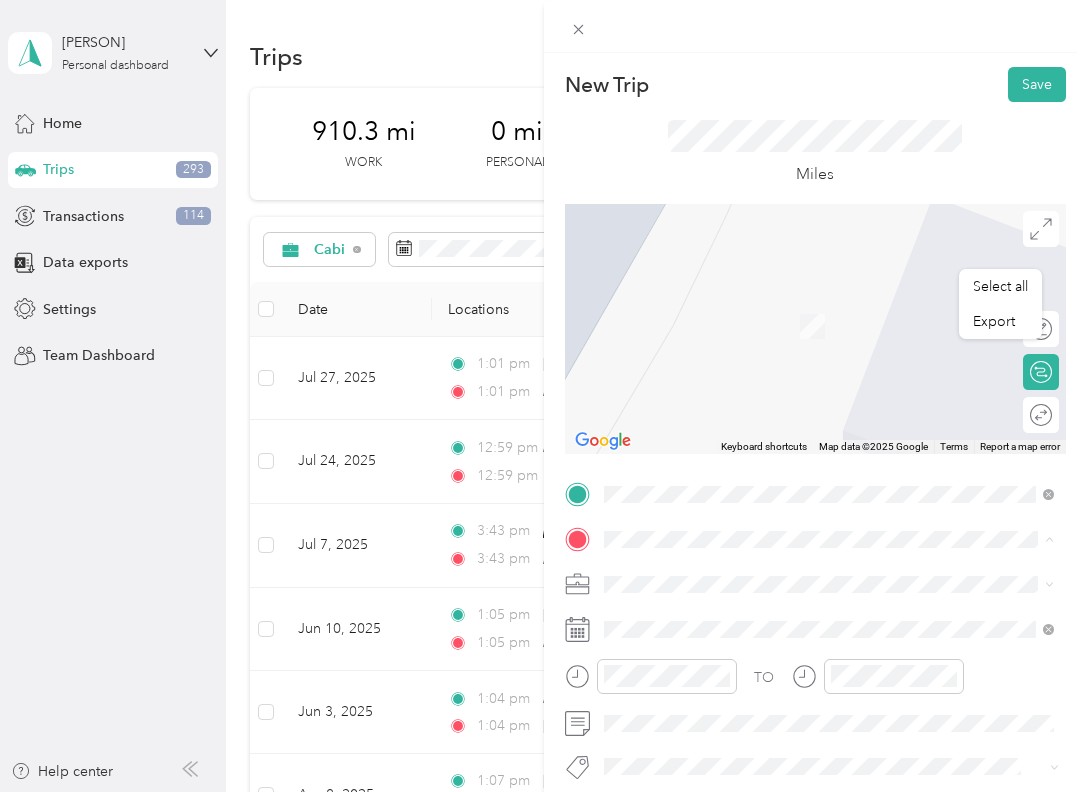 click on "[NUMBER] [STREET], [CITY], [STATE], [COUNTRY]" at bounding box center (796, 703) 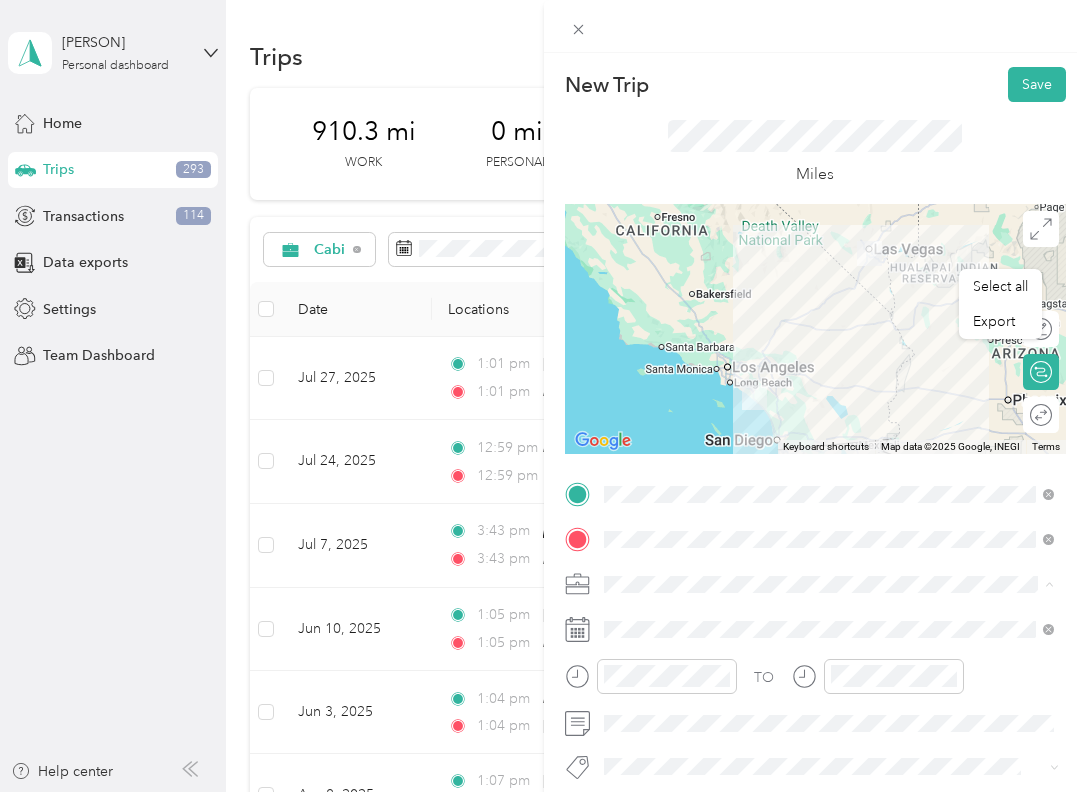 click on "Cabi" at bounding box center [829, 478] 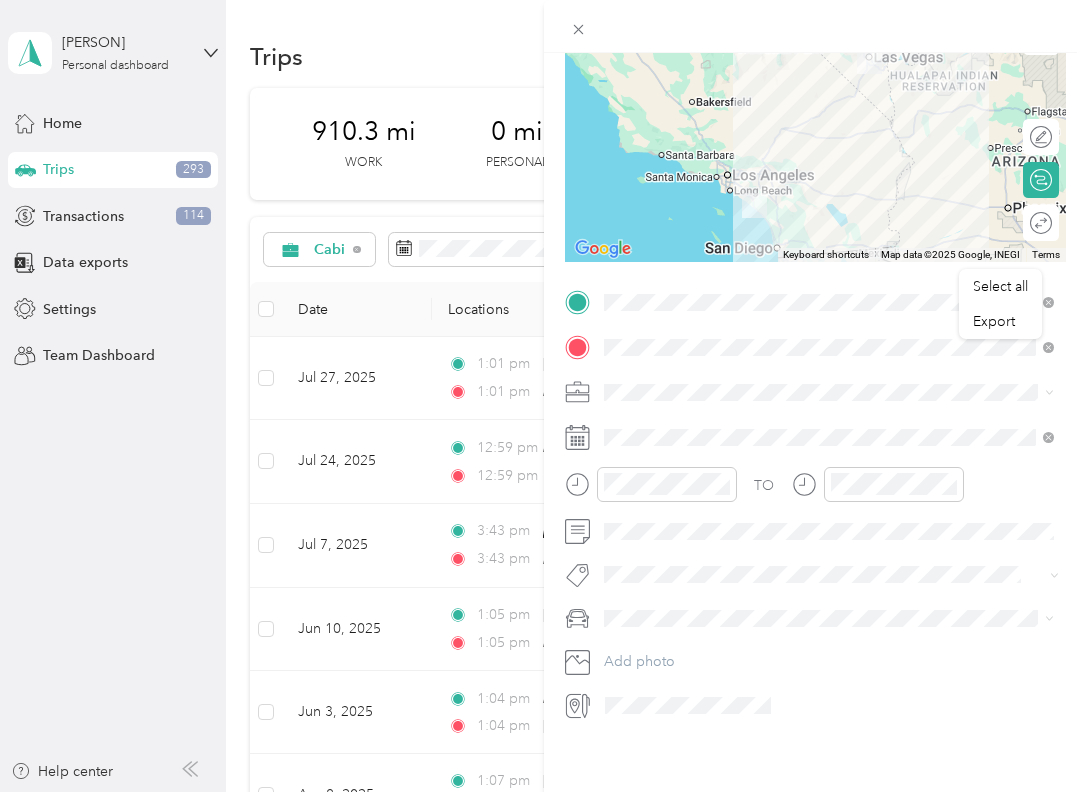scroll, scrollTop: 198, scrollLeft: 0, axis: vertical 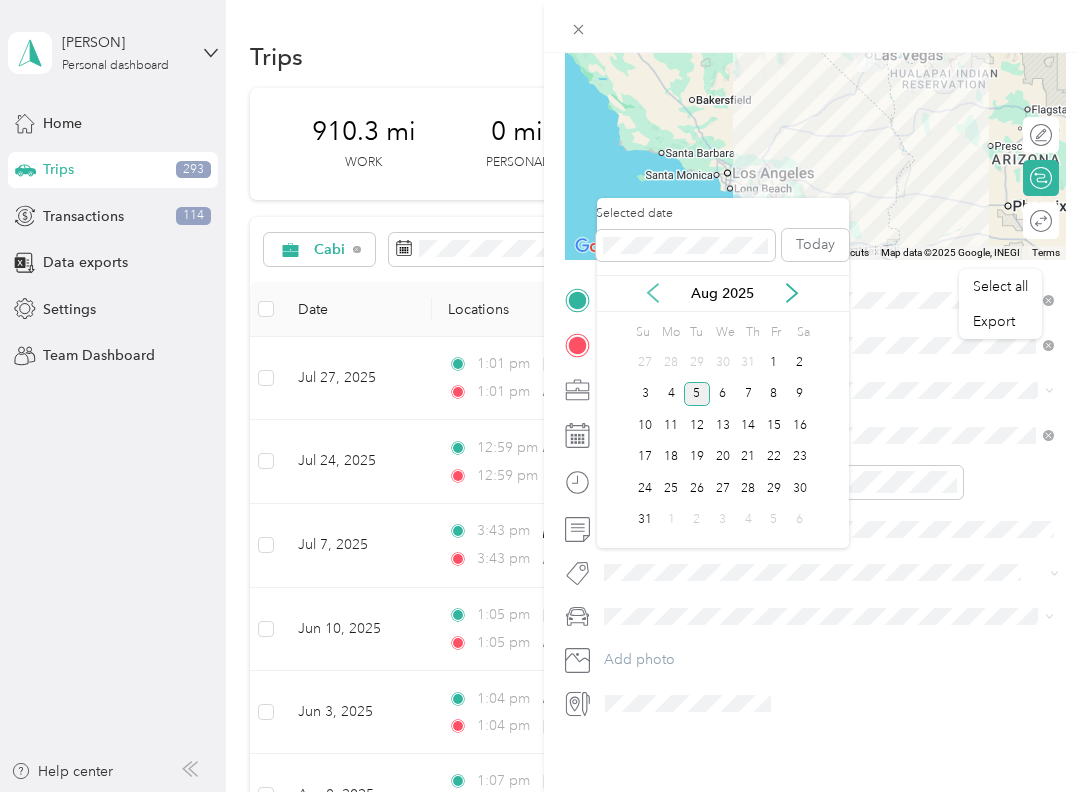 click 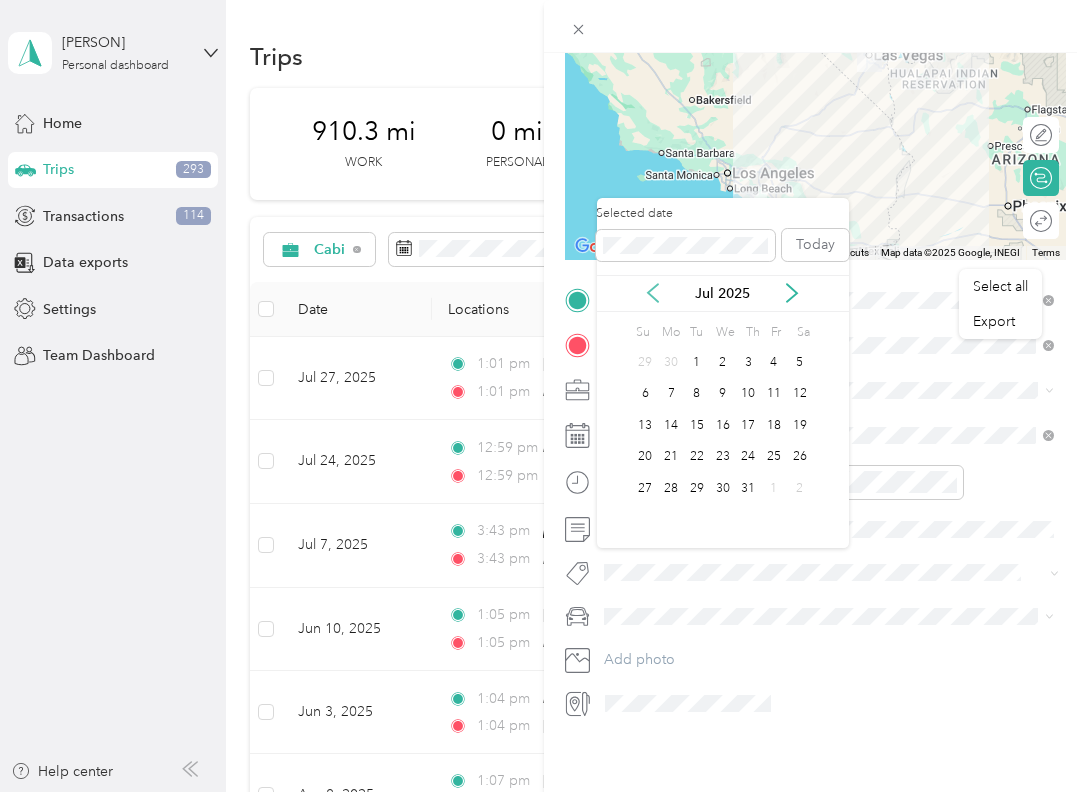 click 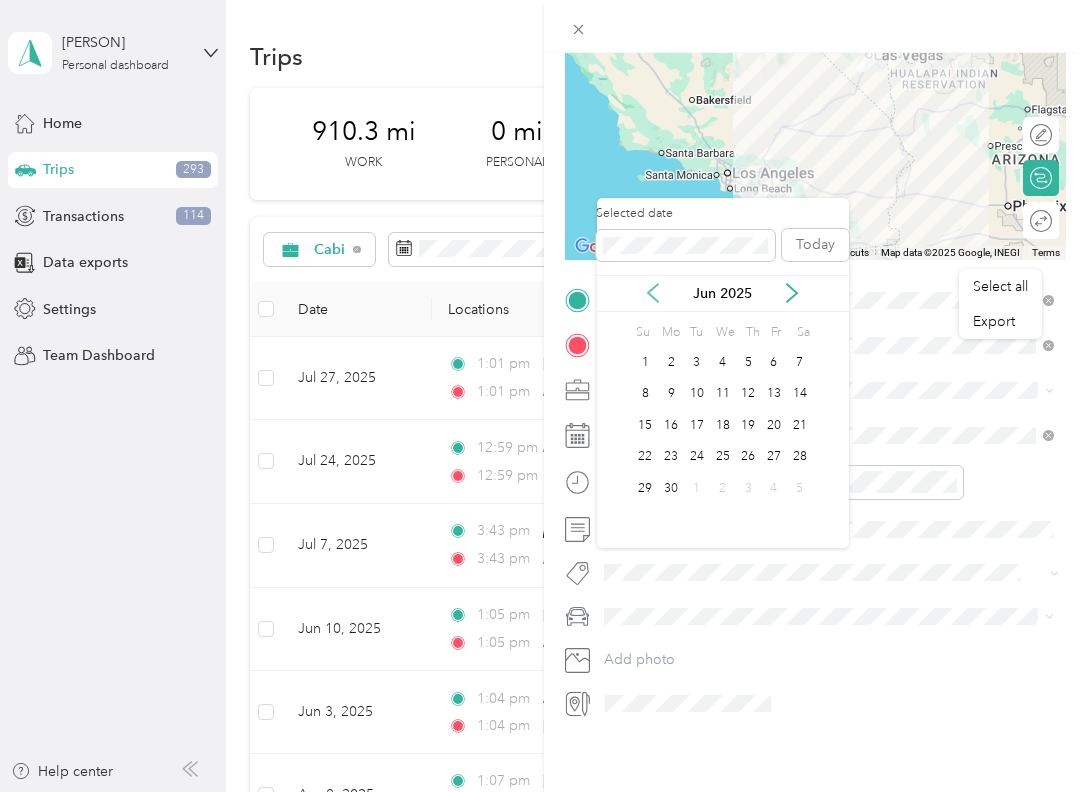 click 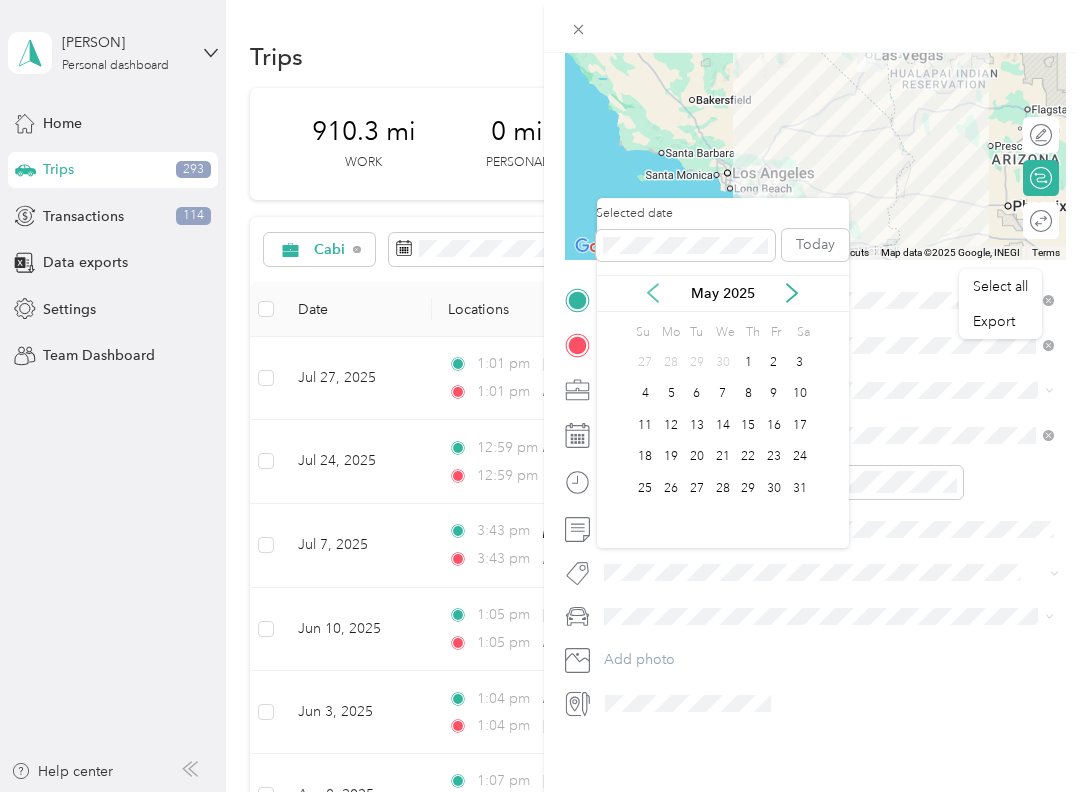 click 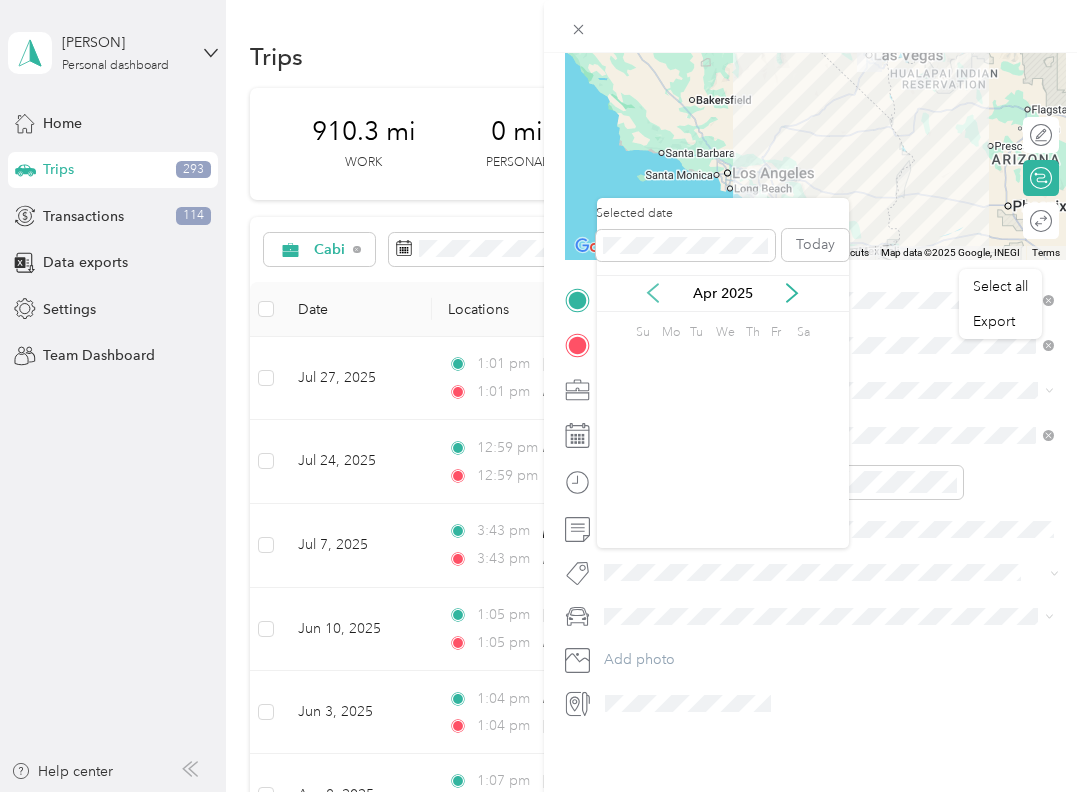 click 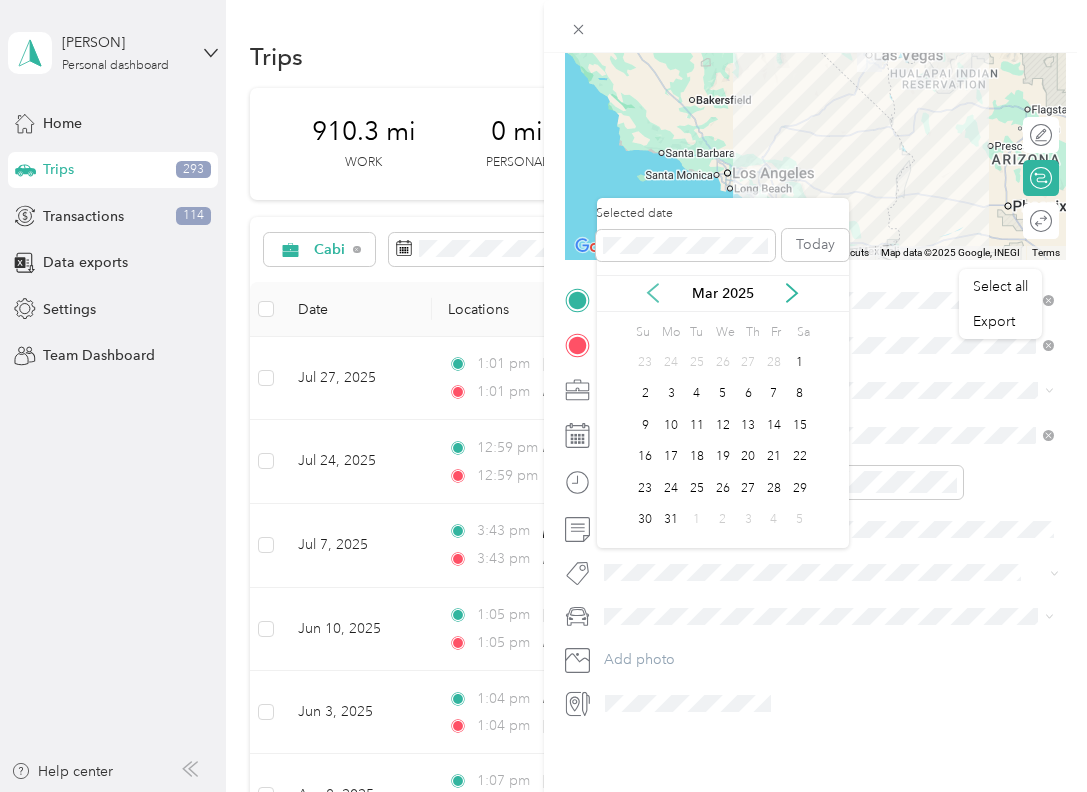 click 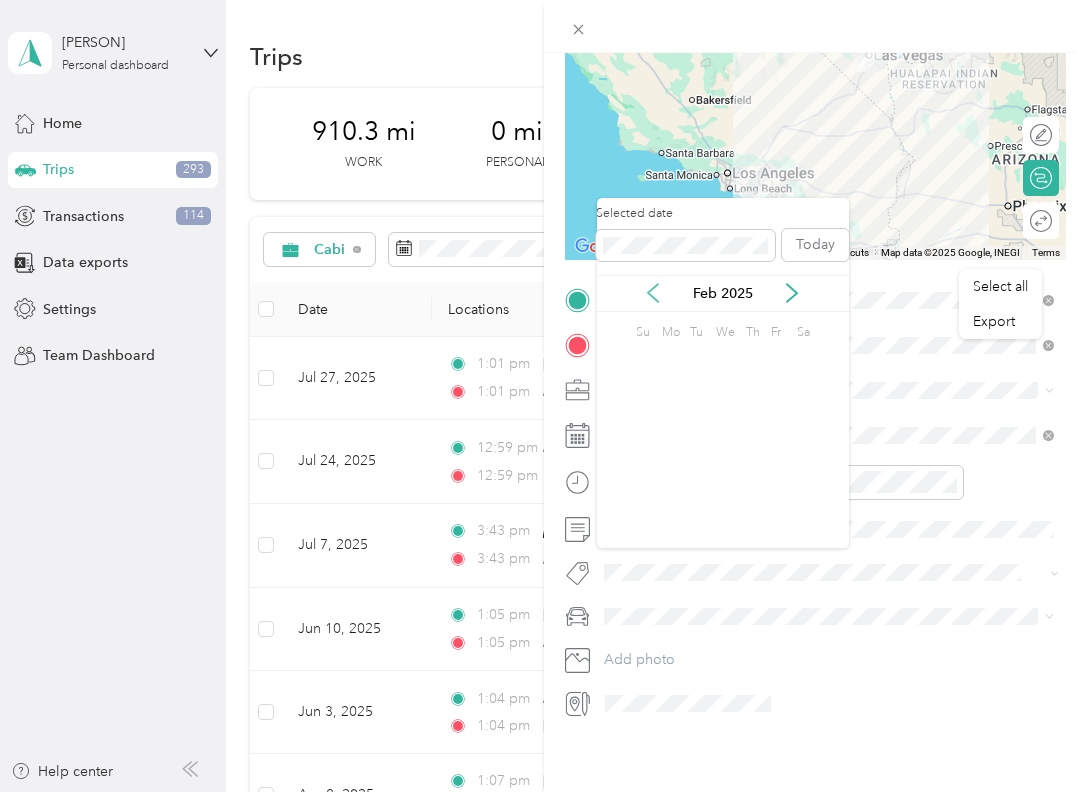 click 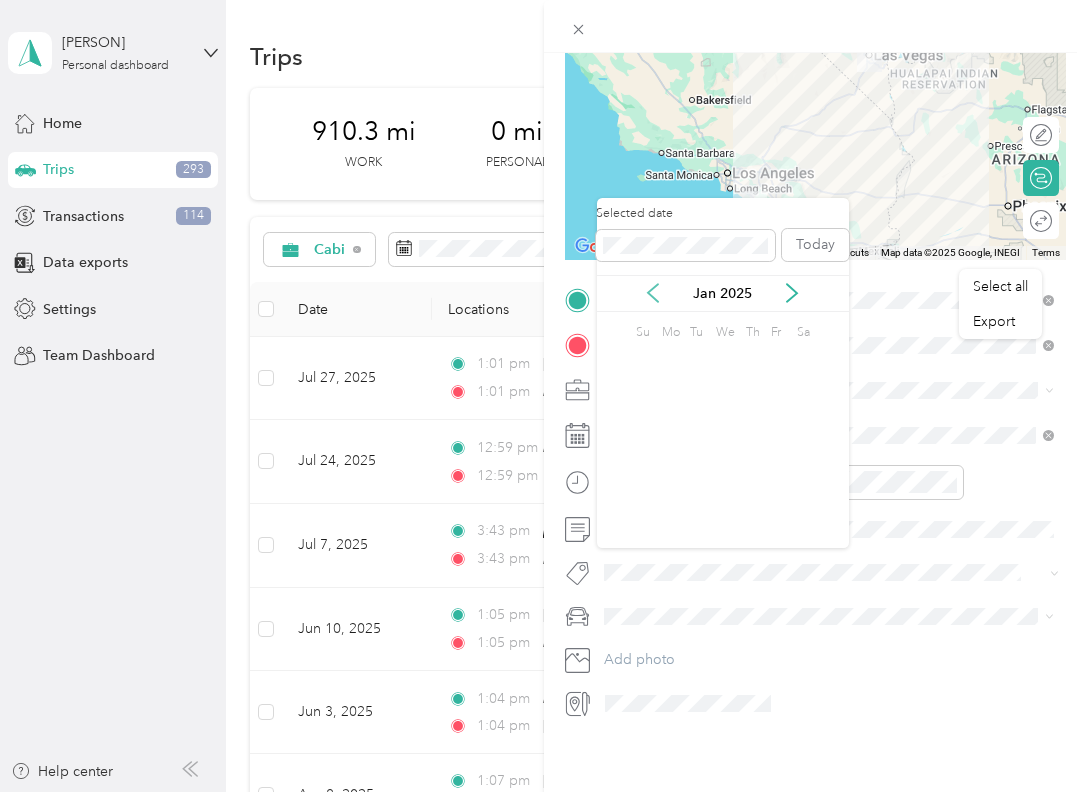 click 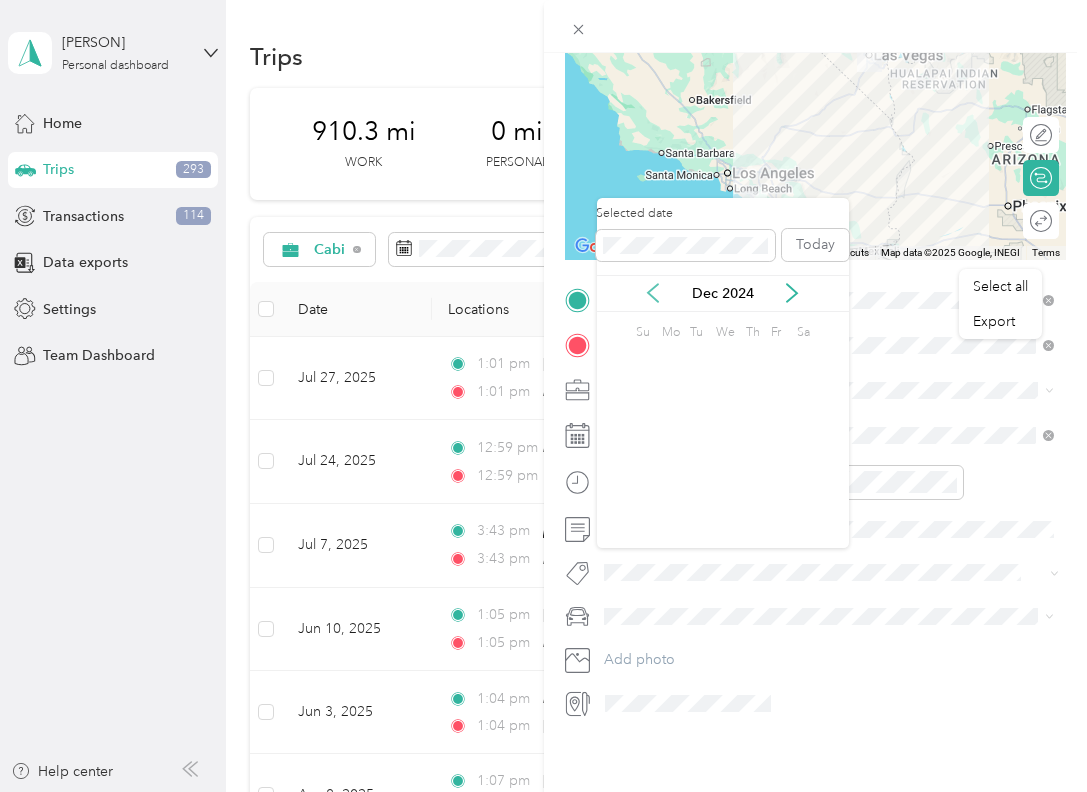 click 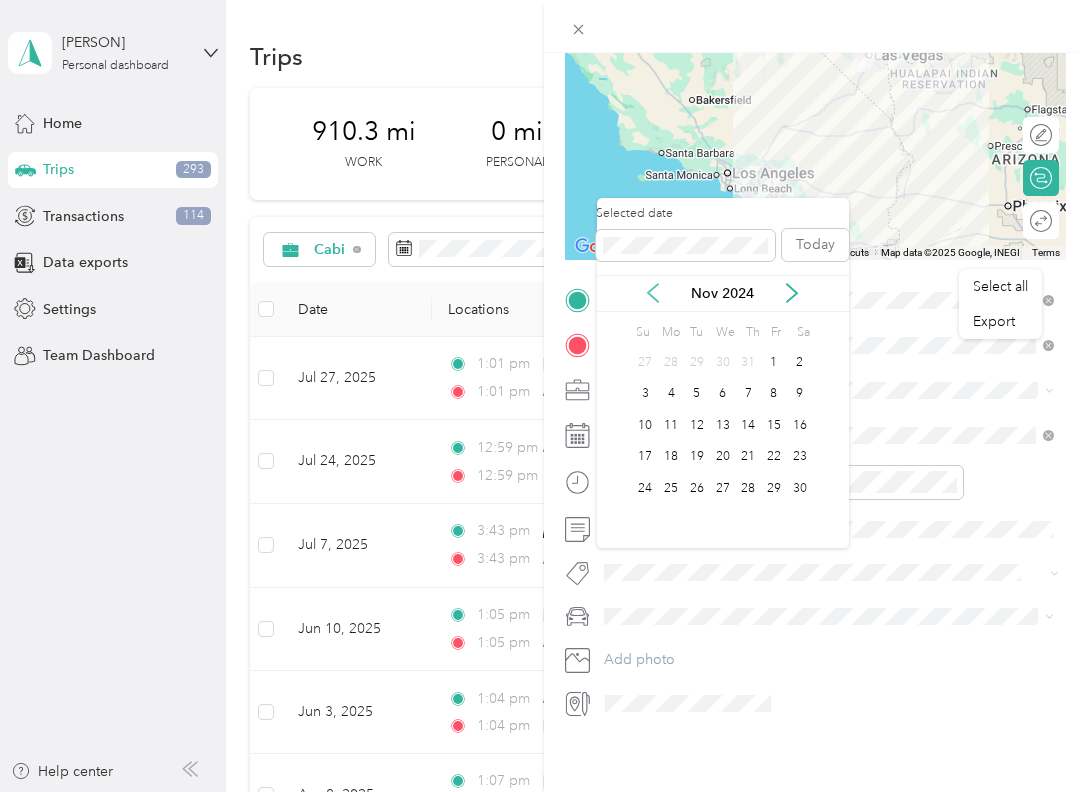 click 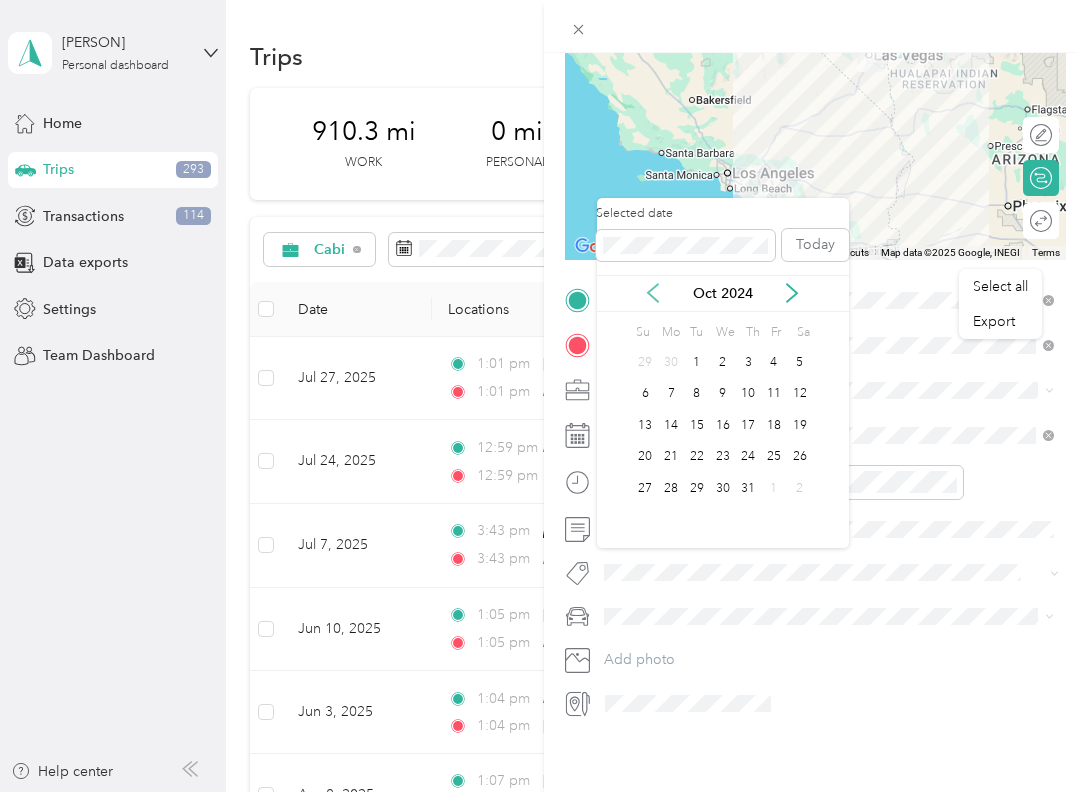 click 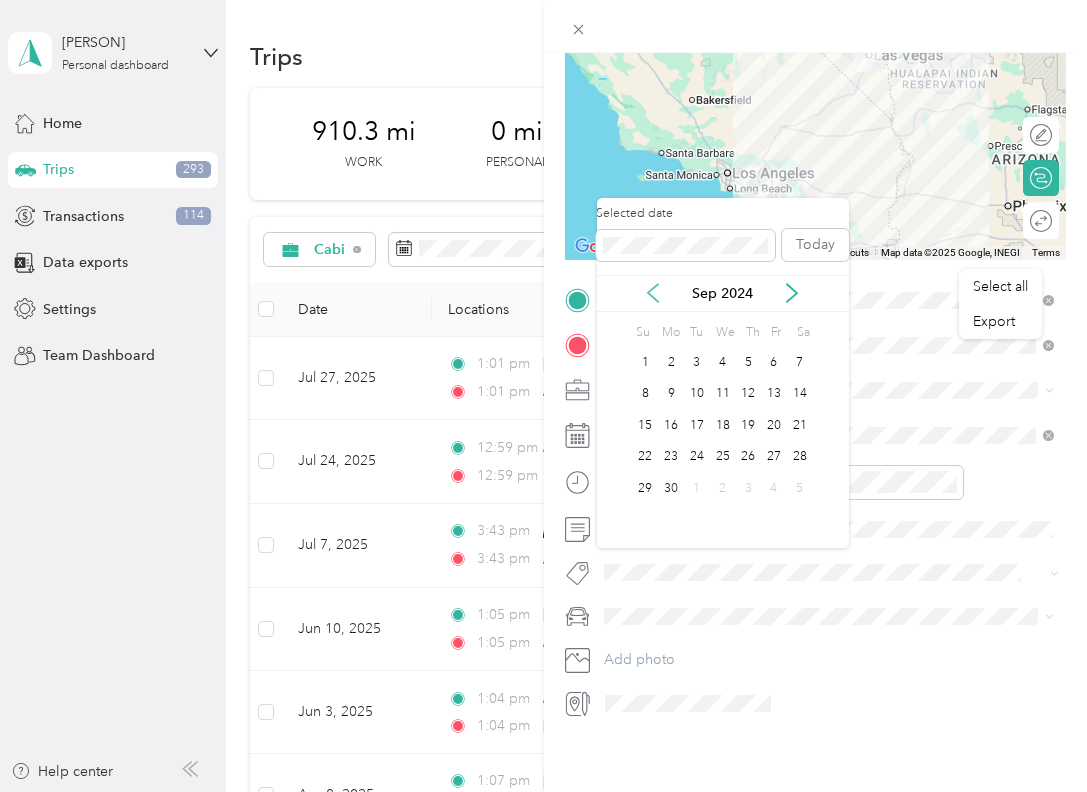 click 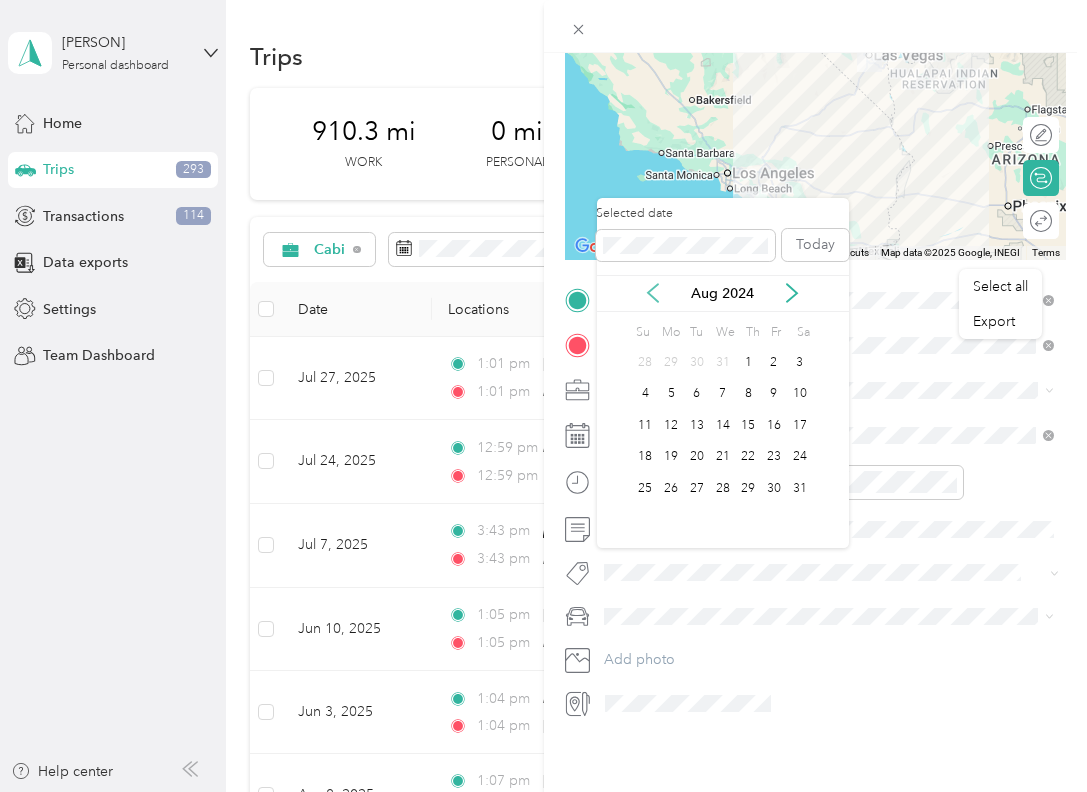 click 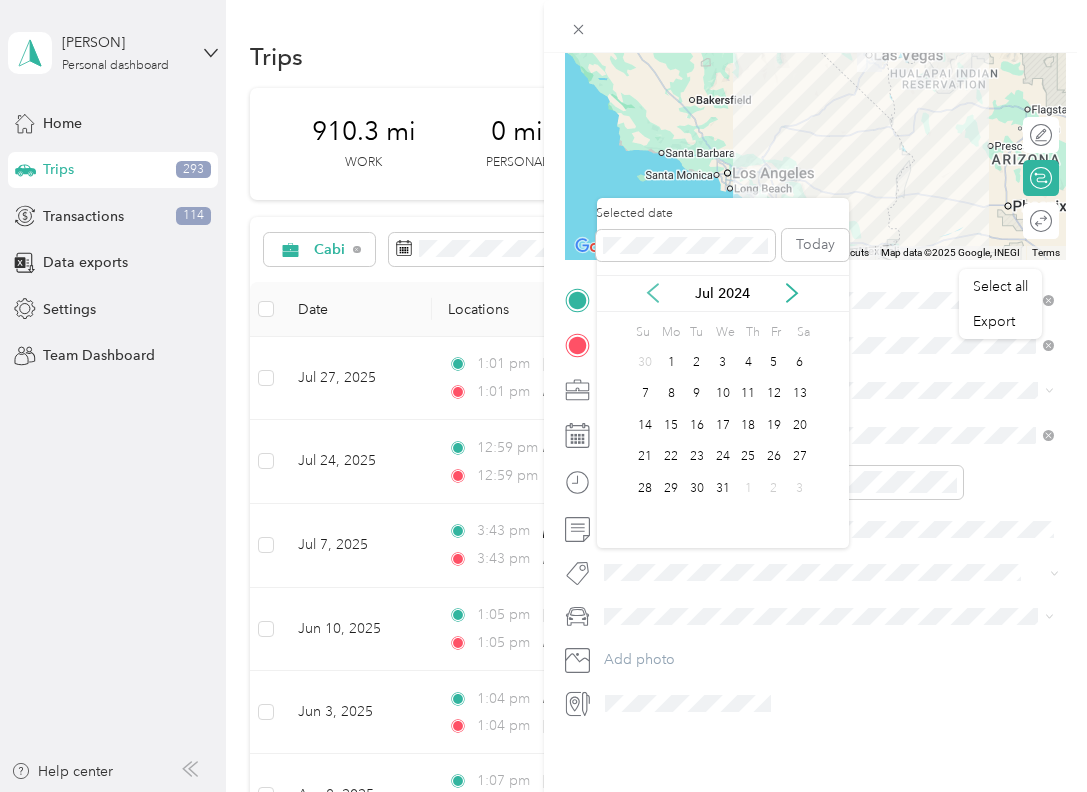 click 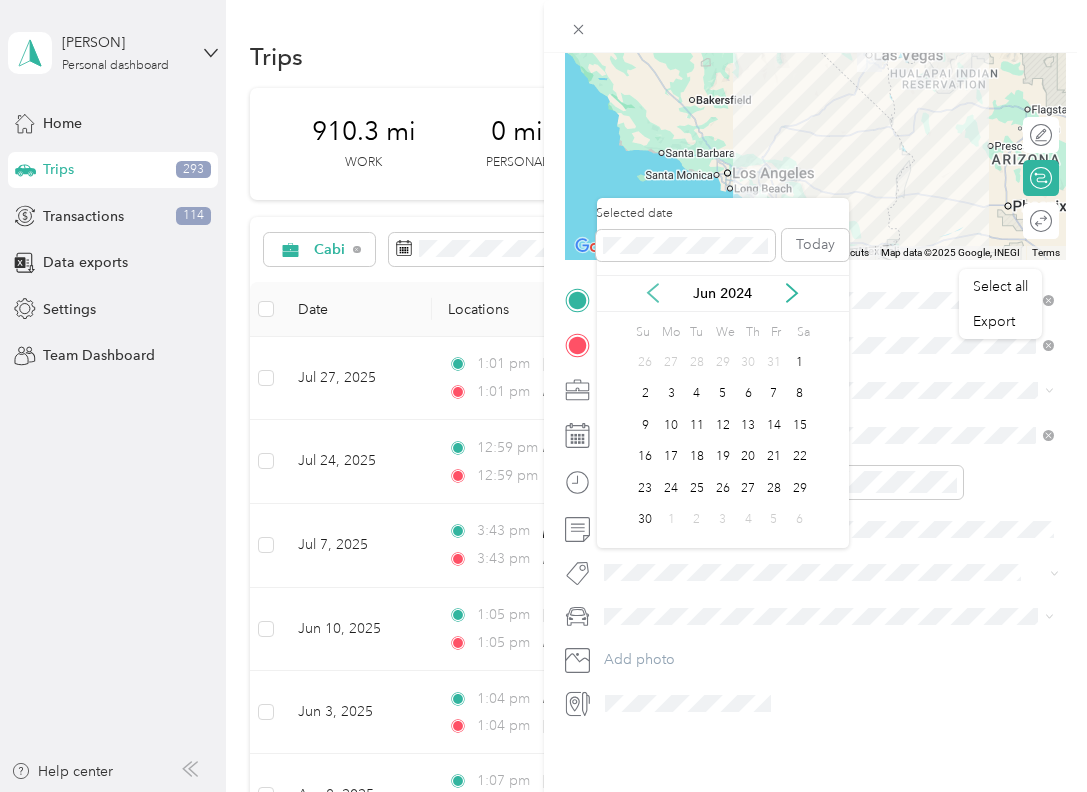 click 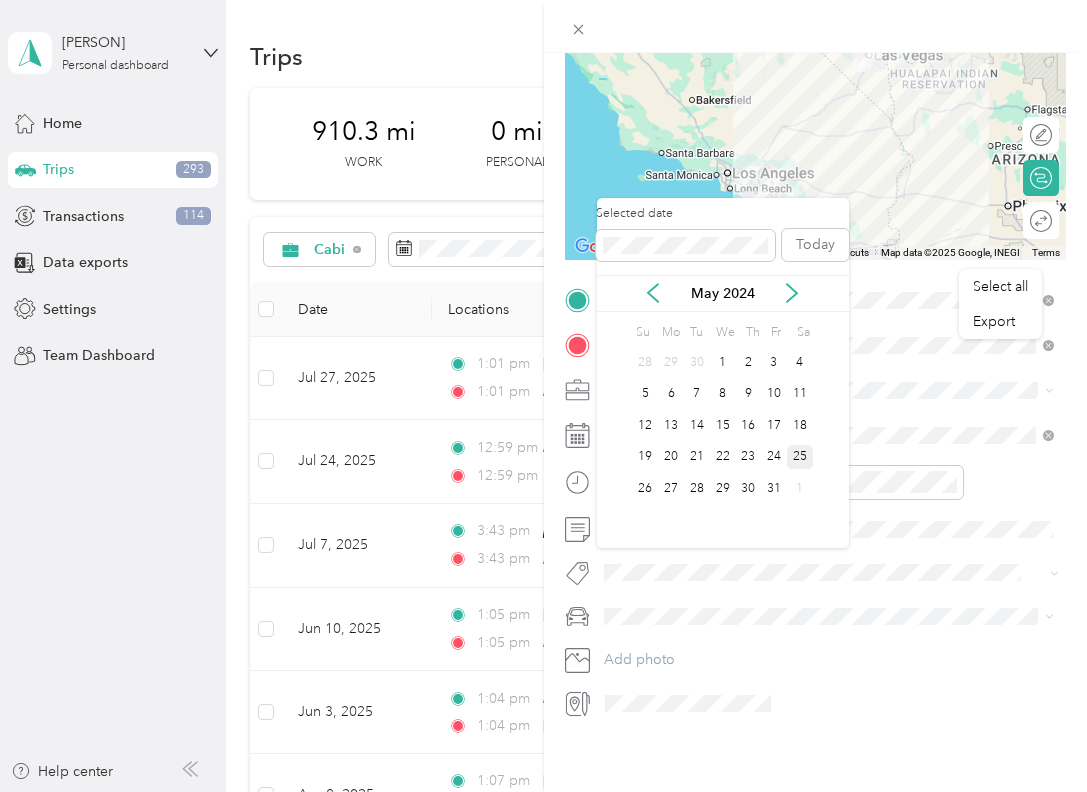click on "25" at bounding box center (800, 457) 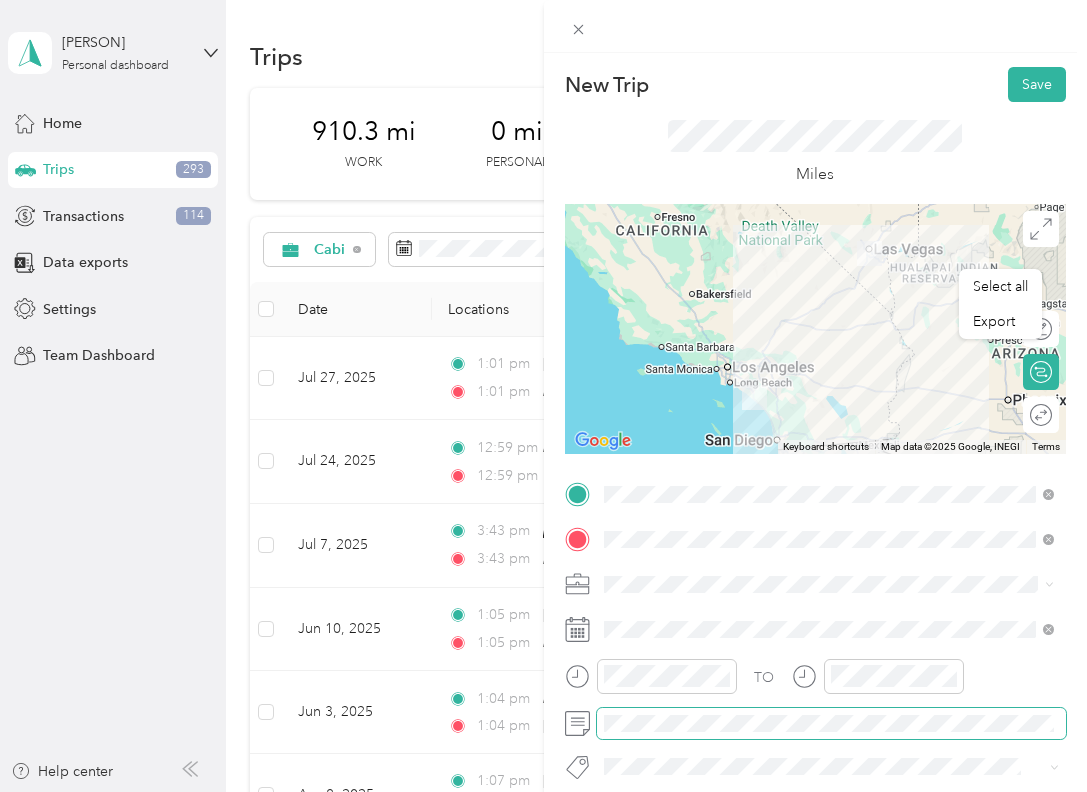 scroll, scrollTop: 0, scrollLeft: 0, axis: both 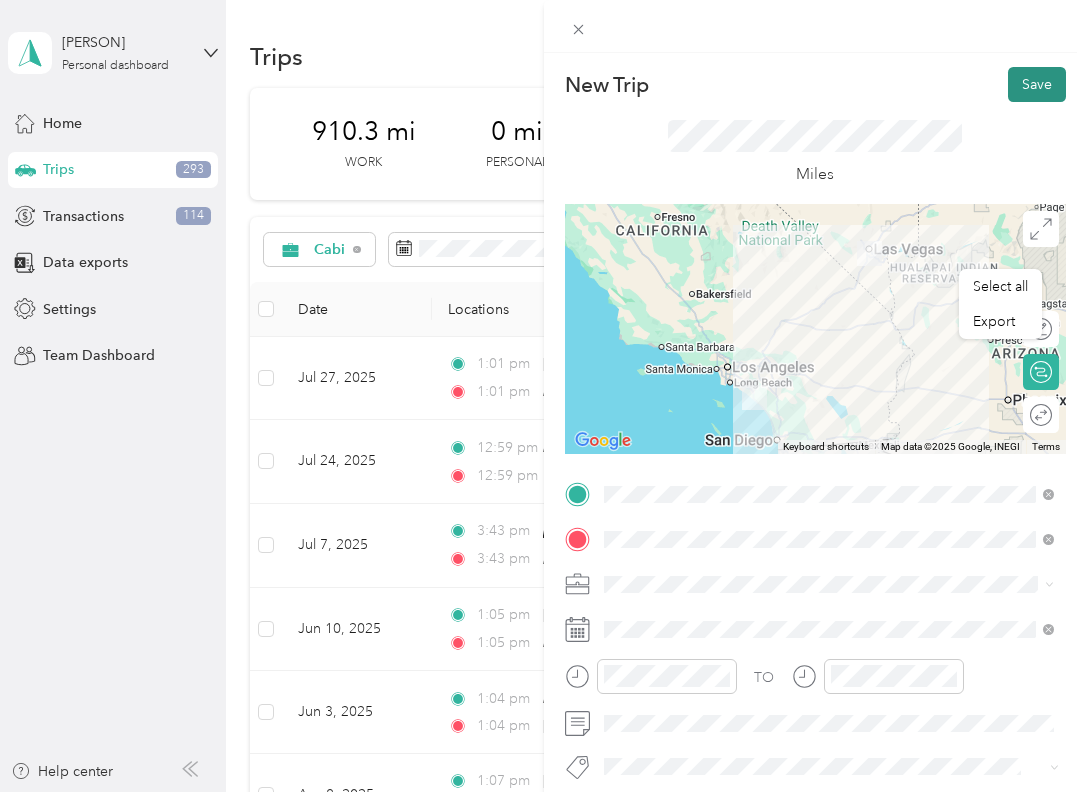 click on "Save" at bounding box center (1037, 84) 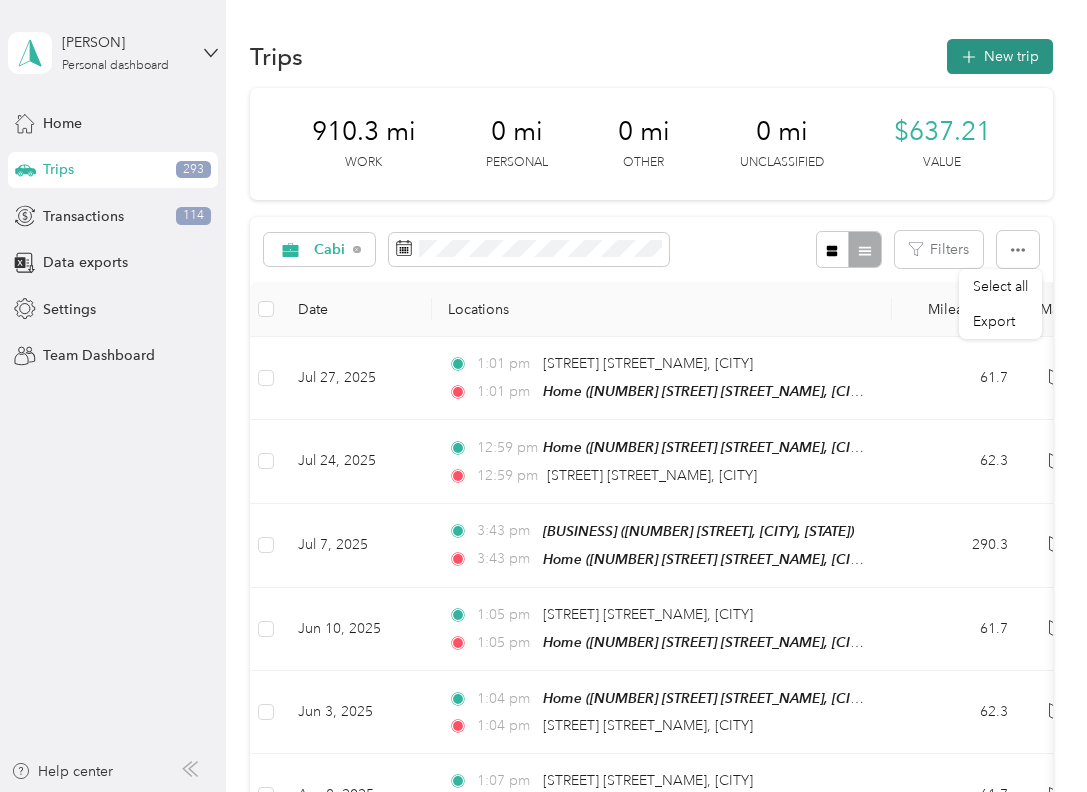 click on "New trip" at bounding box center (1000, 56) 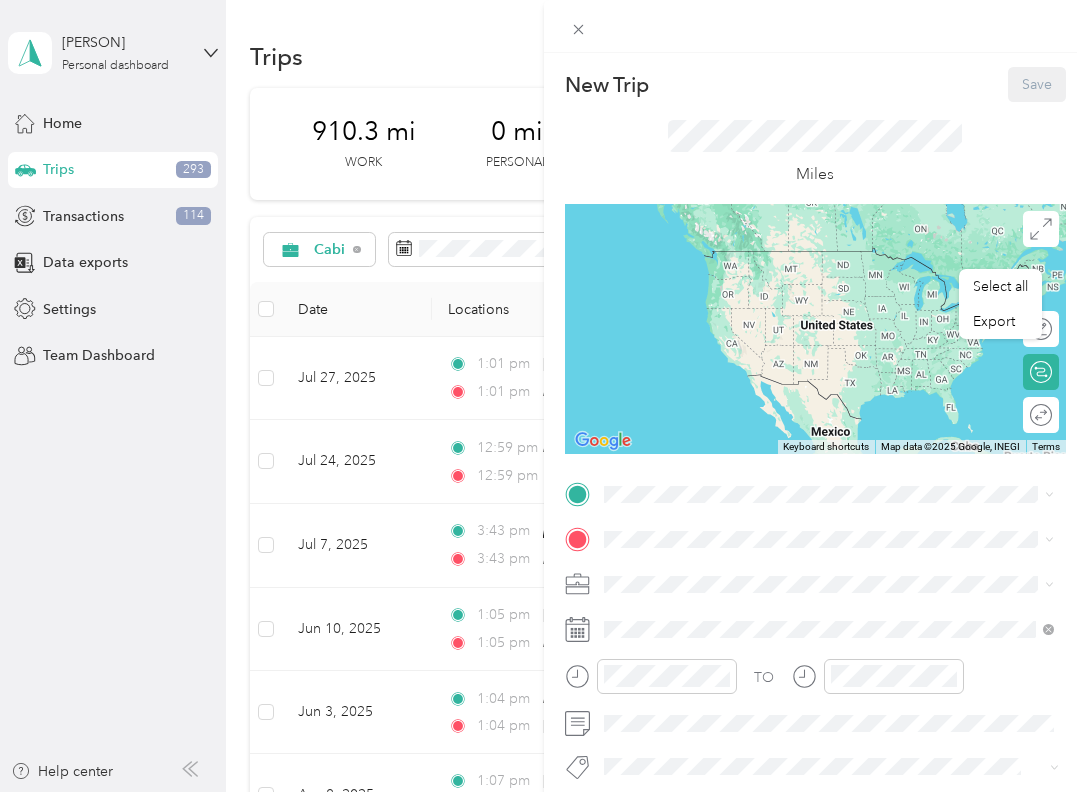 click on "[NUMBER] [STREET], [CITY], [STATE], [COUNTRY]" at bounding box center (796, 594) 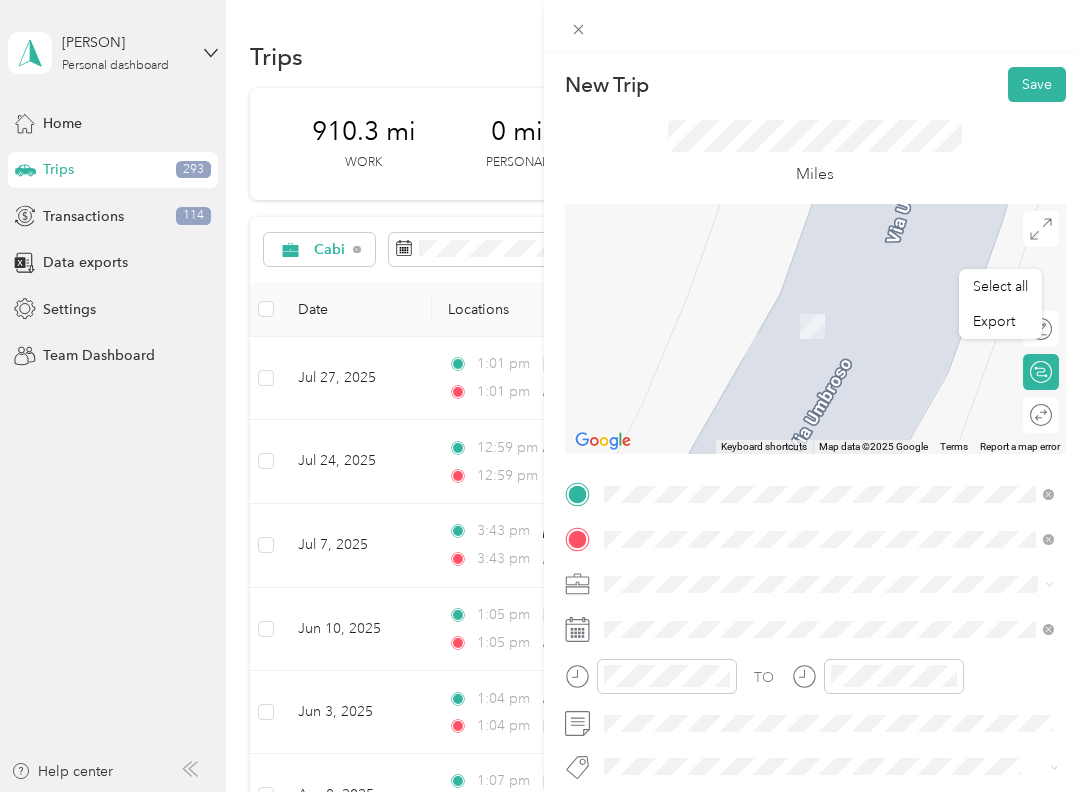 click on "[STREET]
[CITY], [STATE] [POSTAL_CODE], [COUNTRY]" at bounding box center (785, 304) 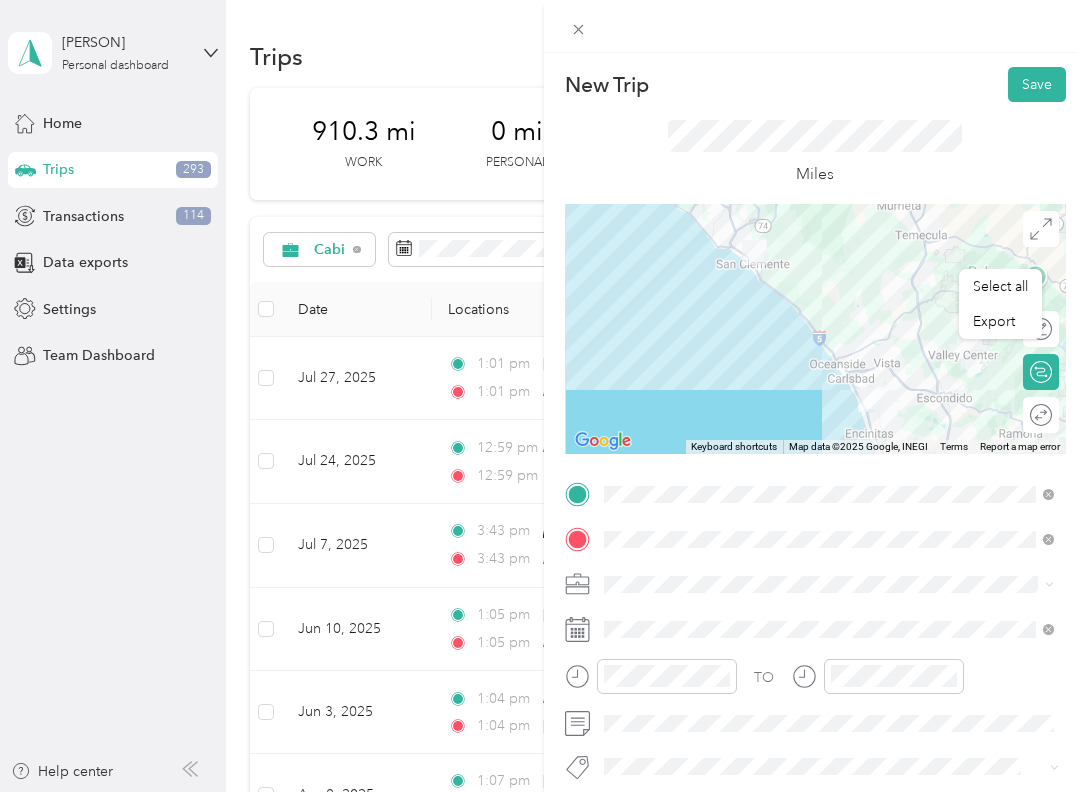 click on "[CATEGORY] [CATEGORY] [CATEGORY] [CATEGORY] [CATEGORY] [CATEGORY] [CATEGORY] [CATEGORY] [CATEGORY] [CATEGORY]" at bounding box center [829, 426] 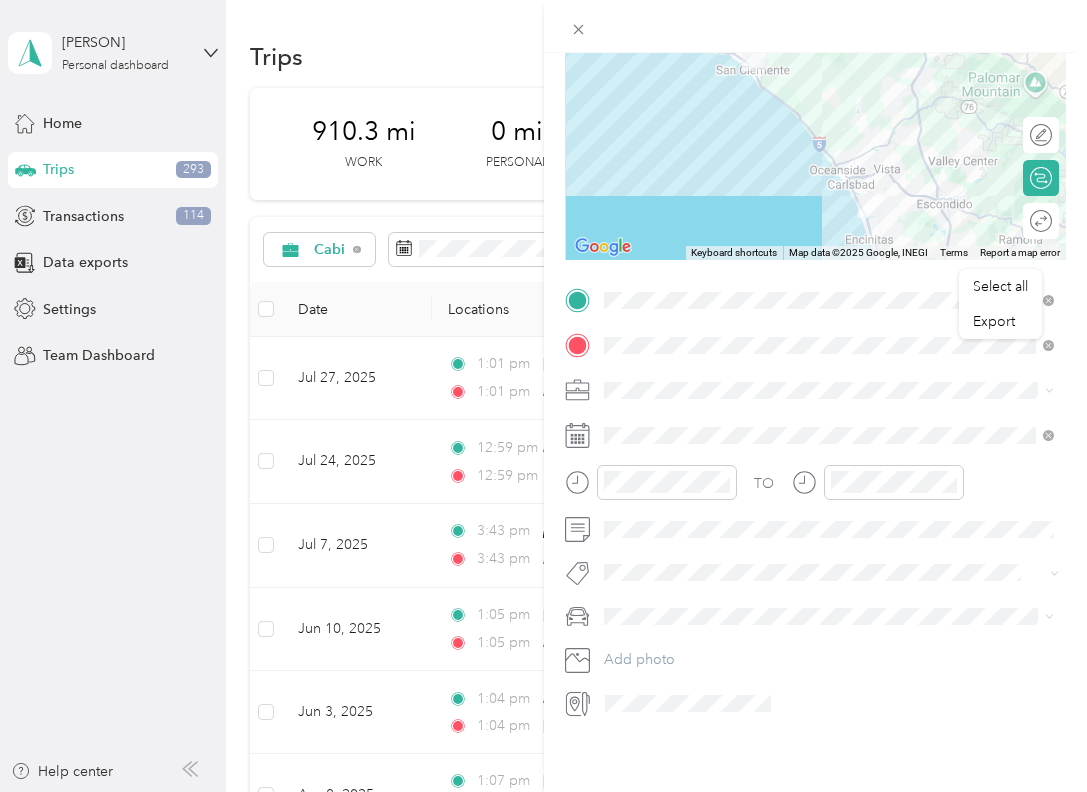 scroll, scrollTop: 211, scrollLeft: 0, axis: vertical 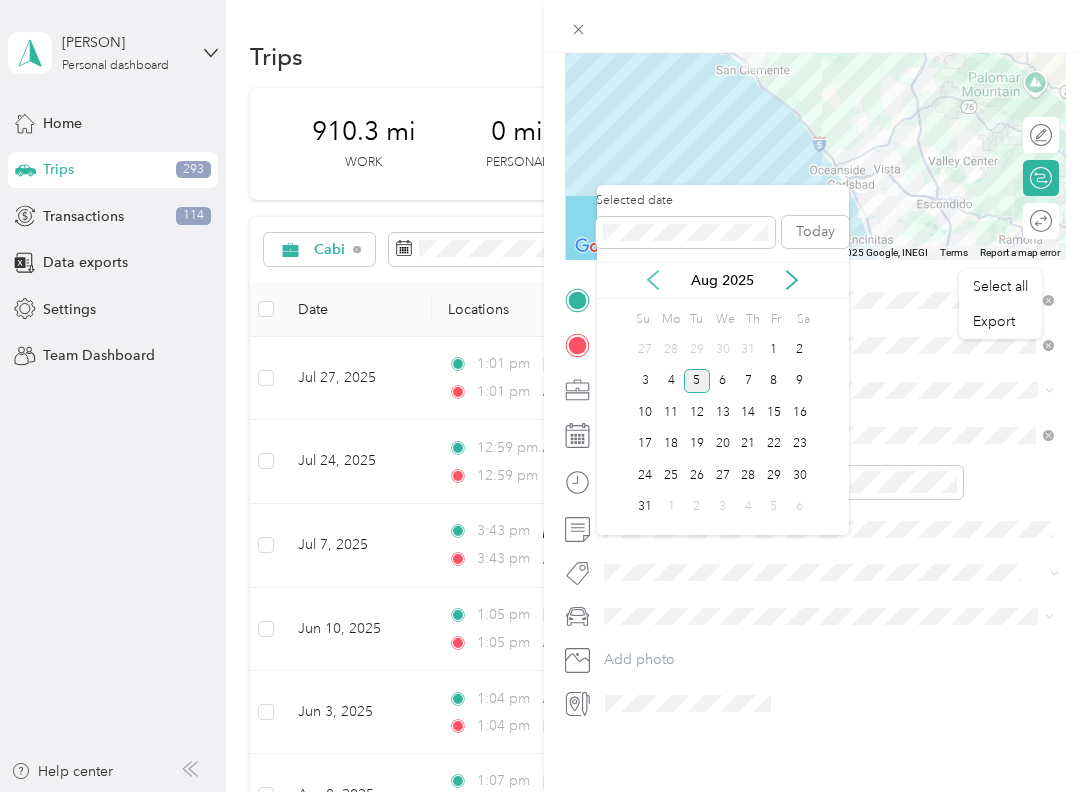 click 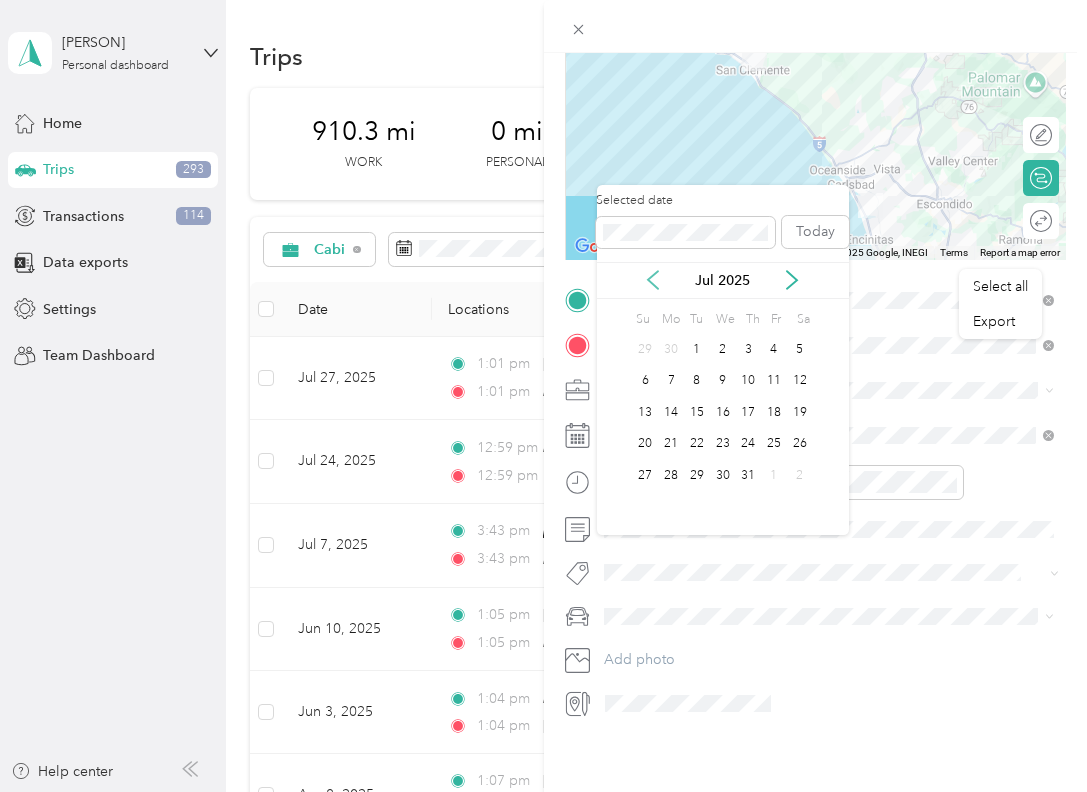 click 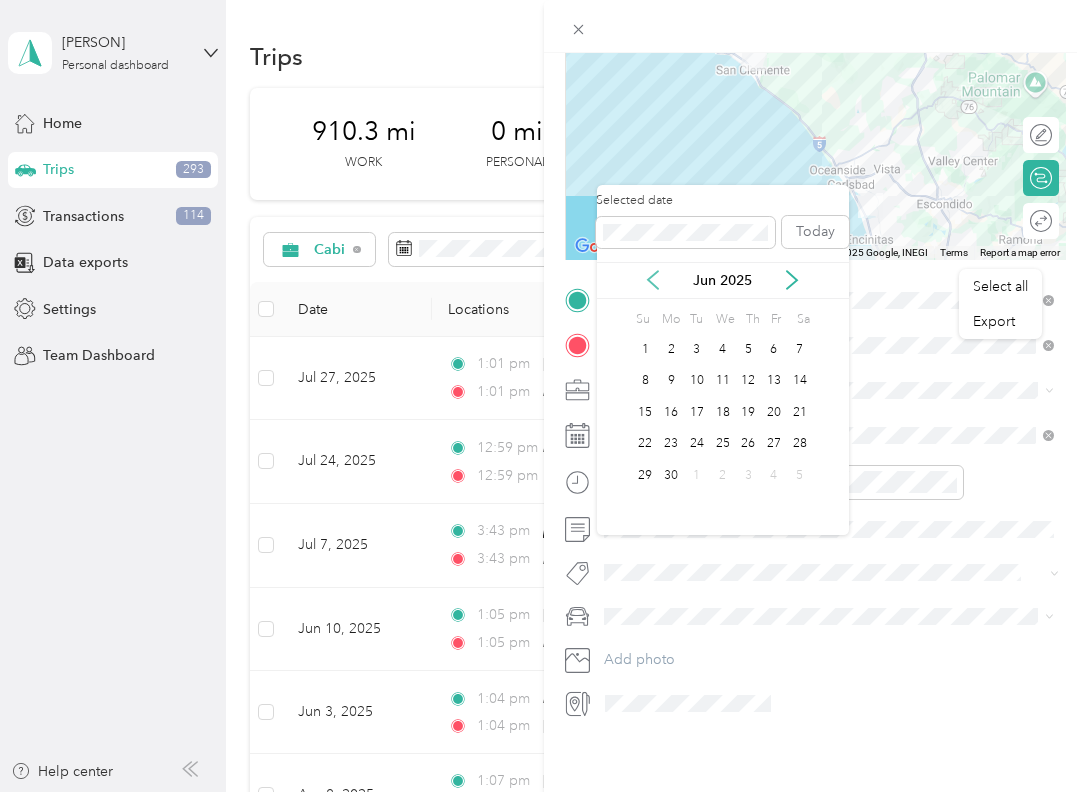 click 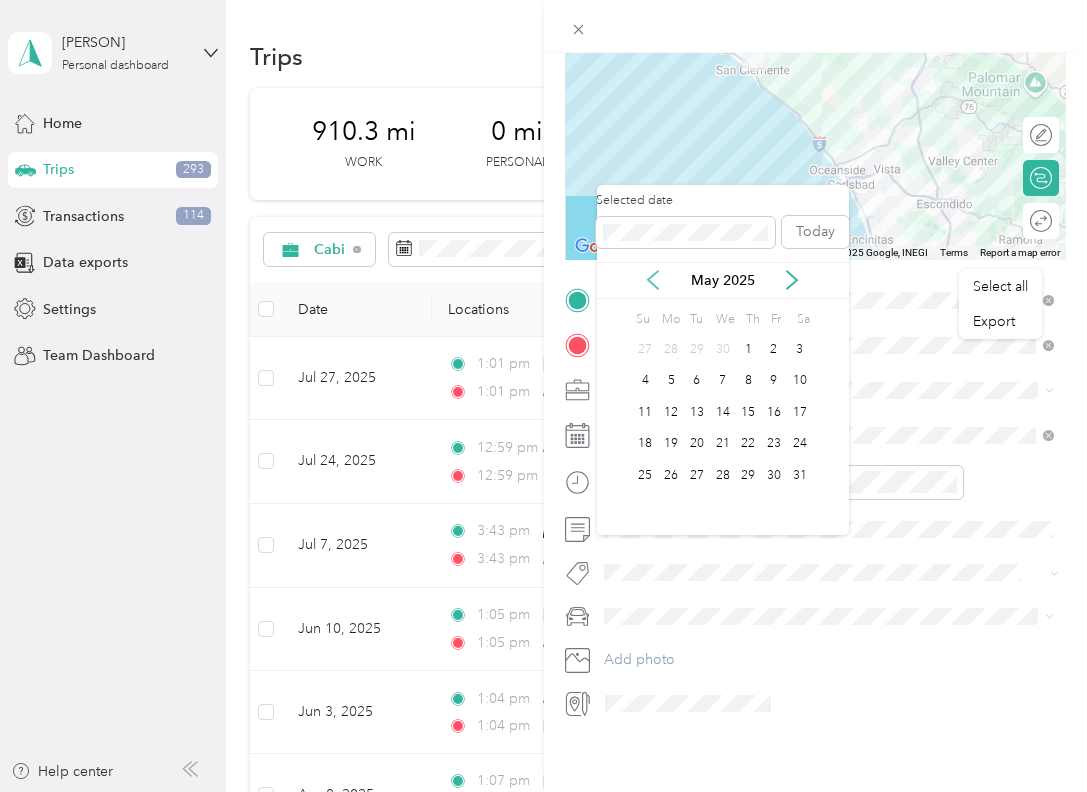 click 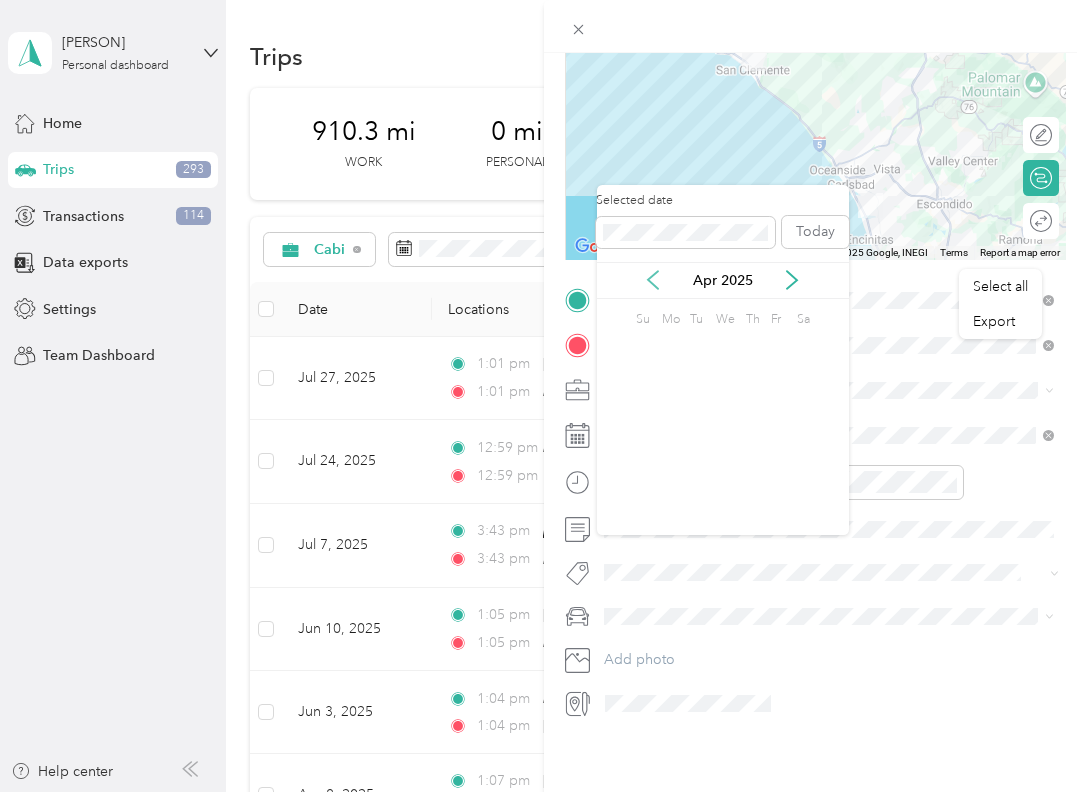 click 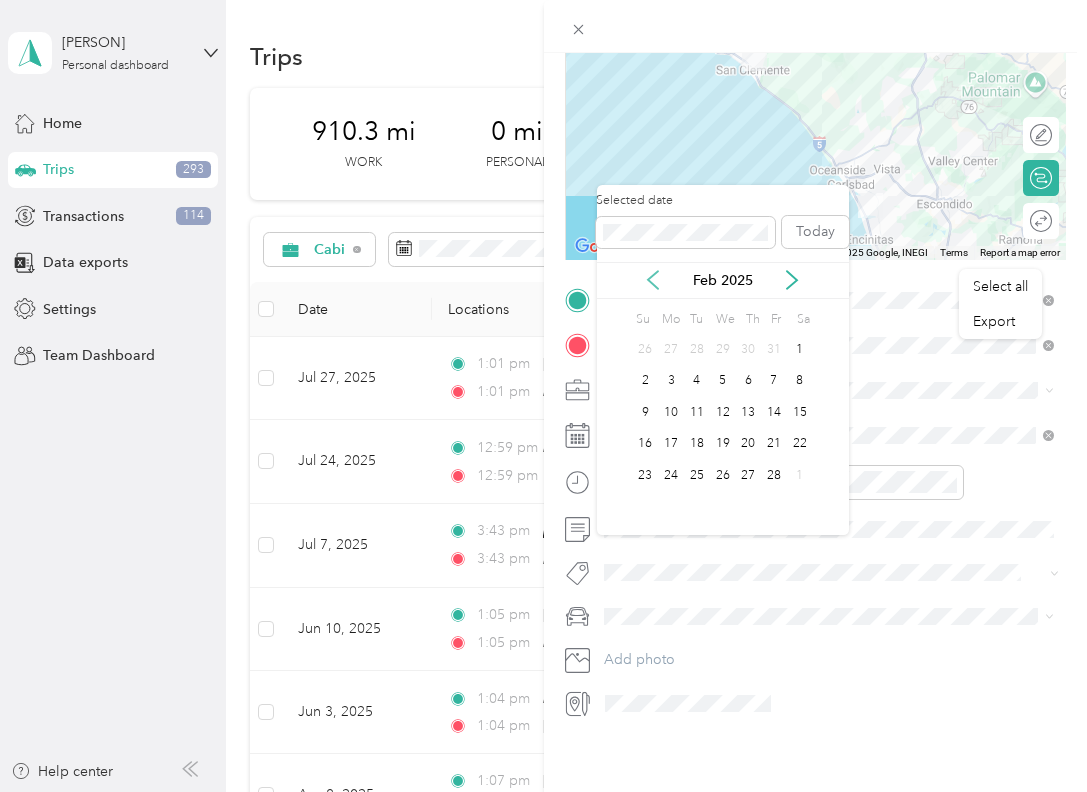 click 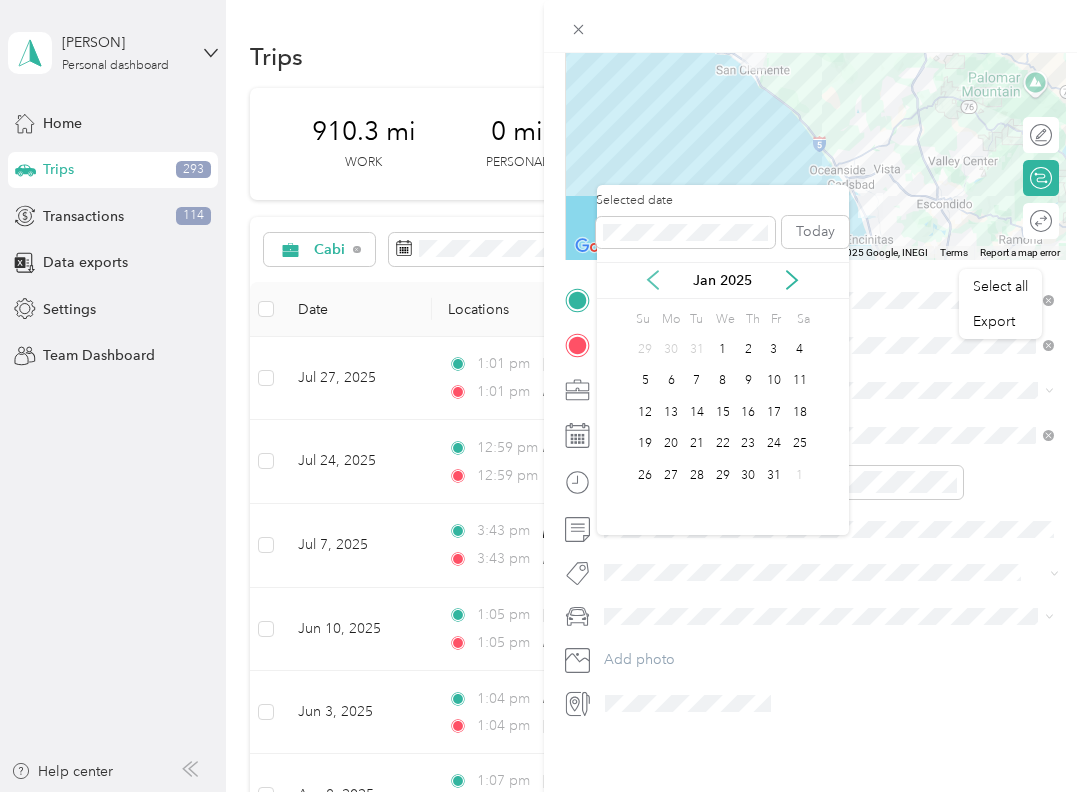 click 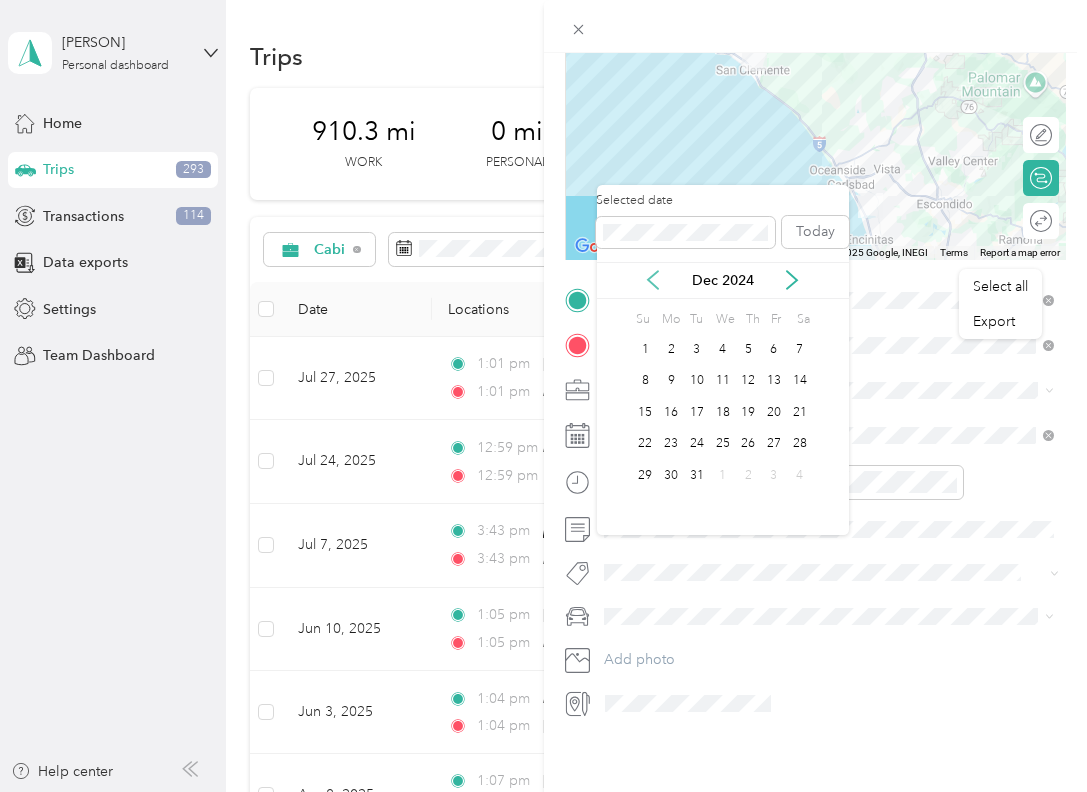 click 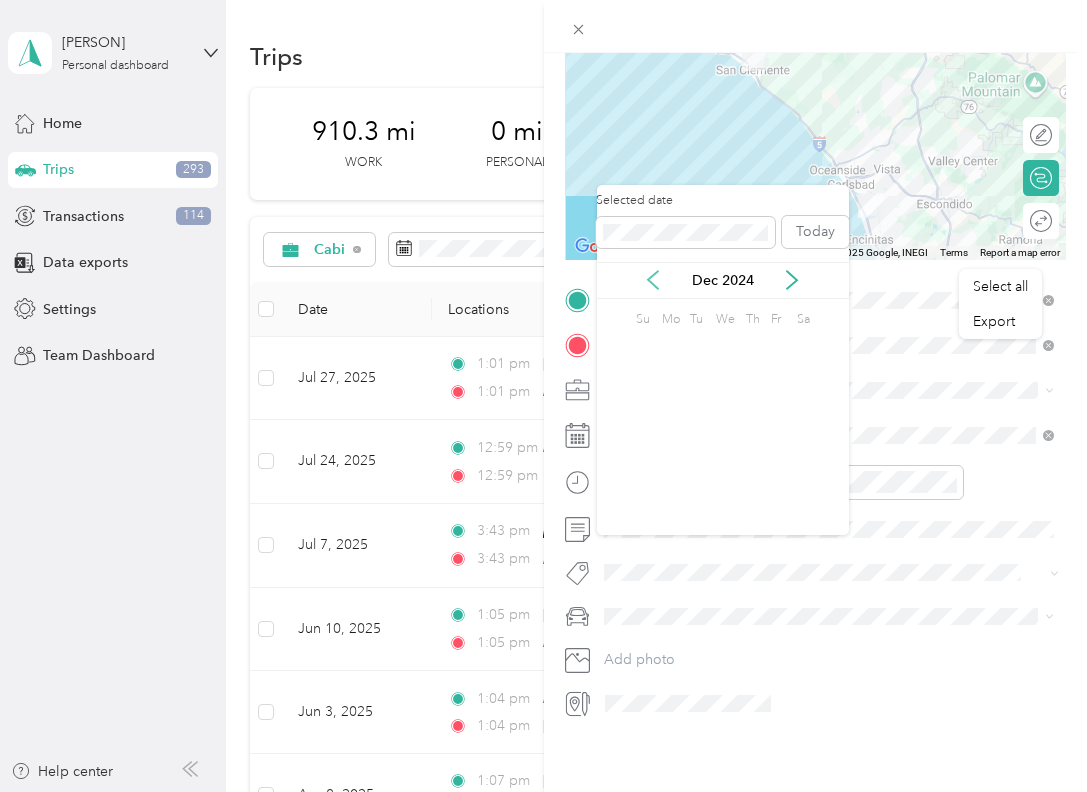click 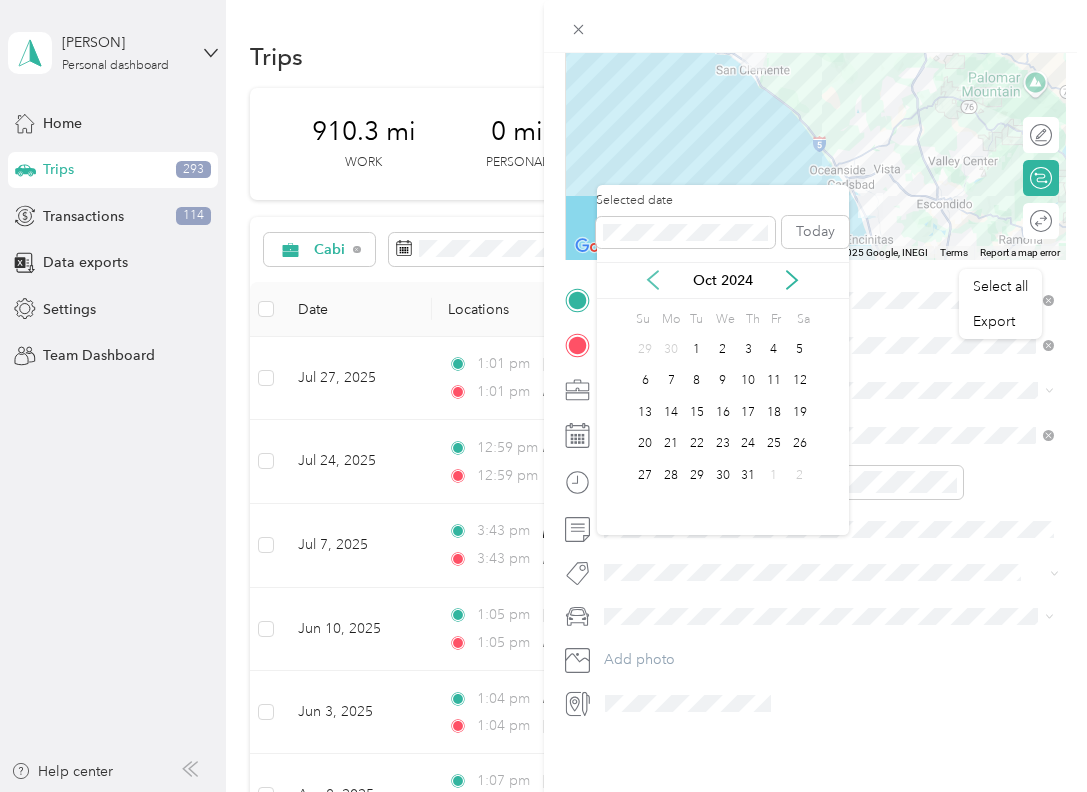 click 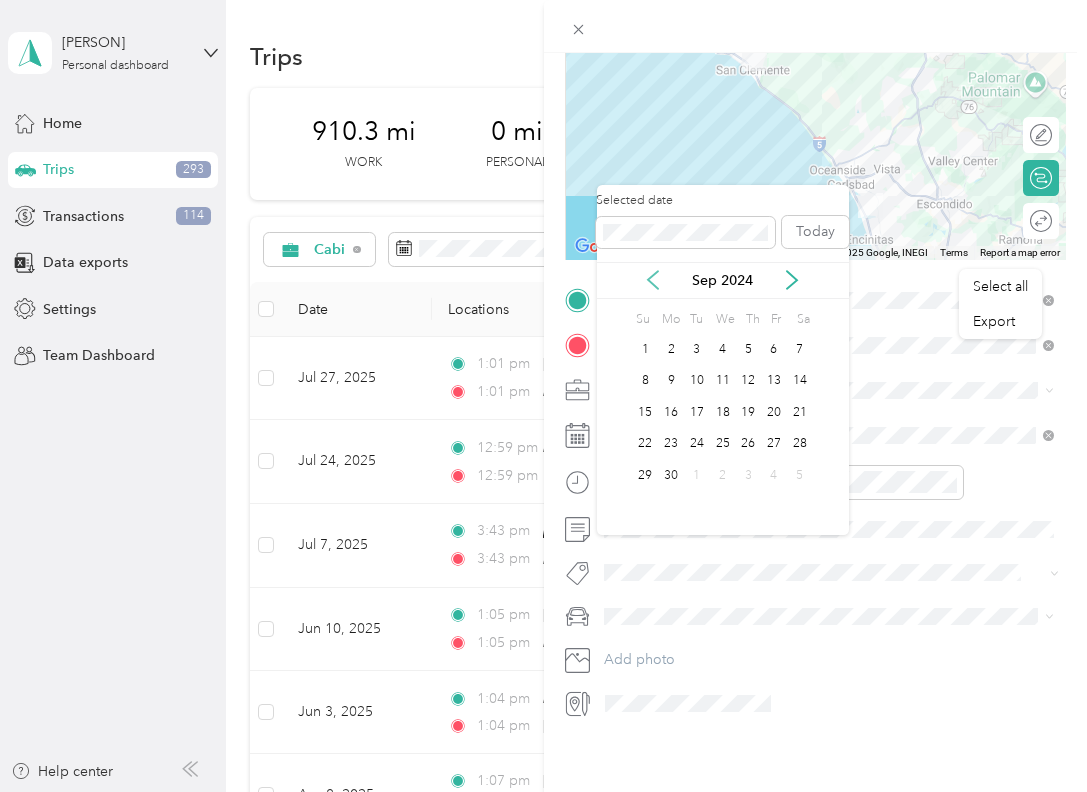 click 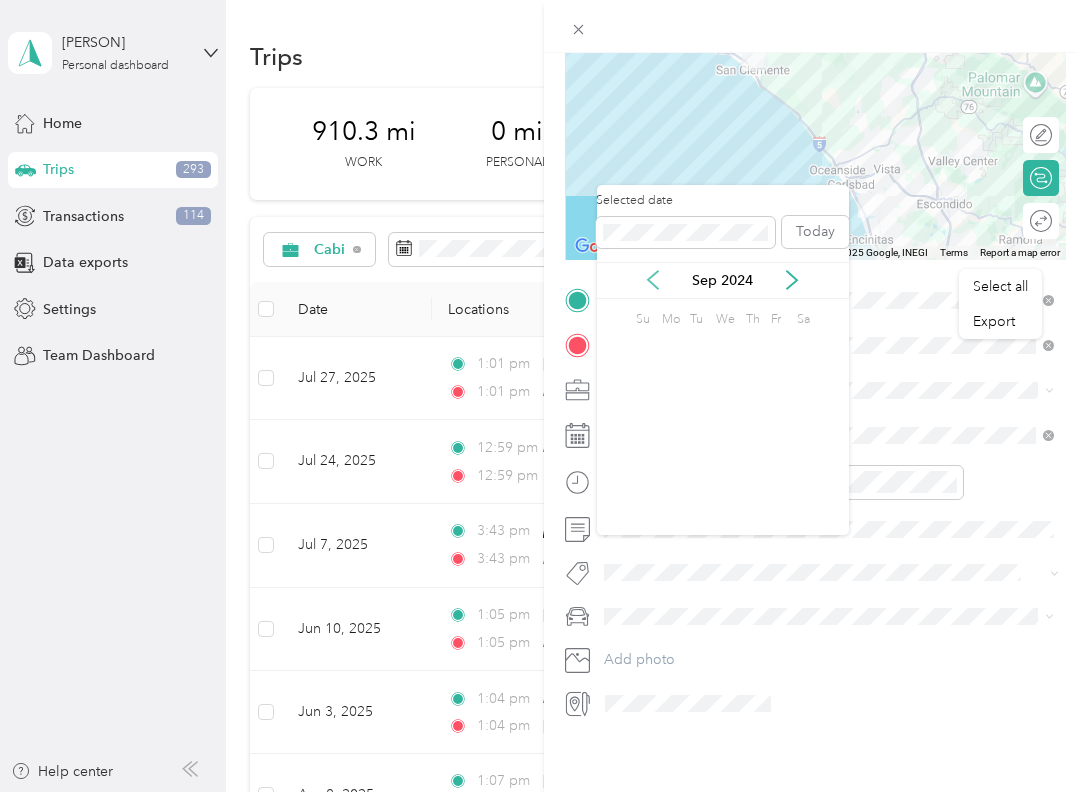 click 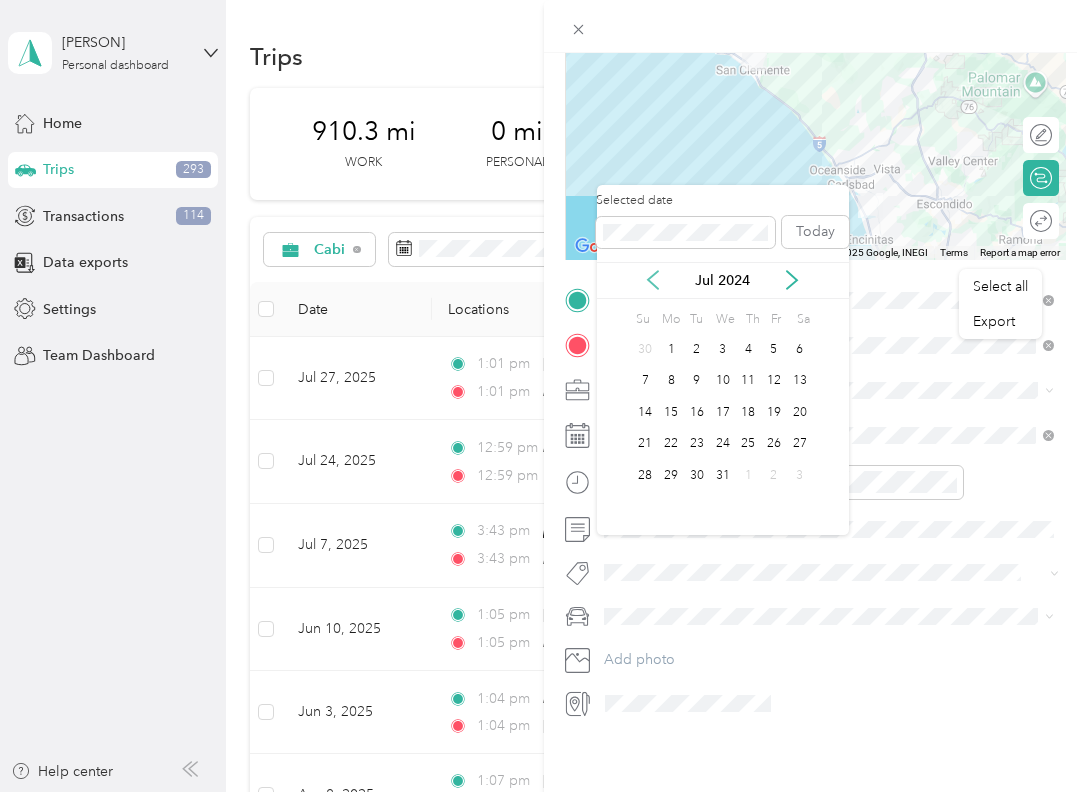 click 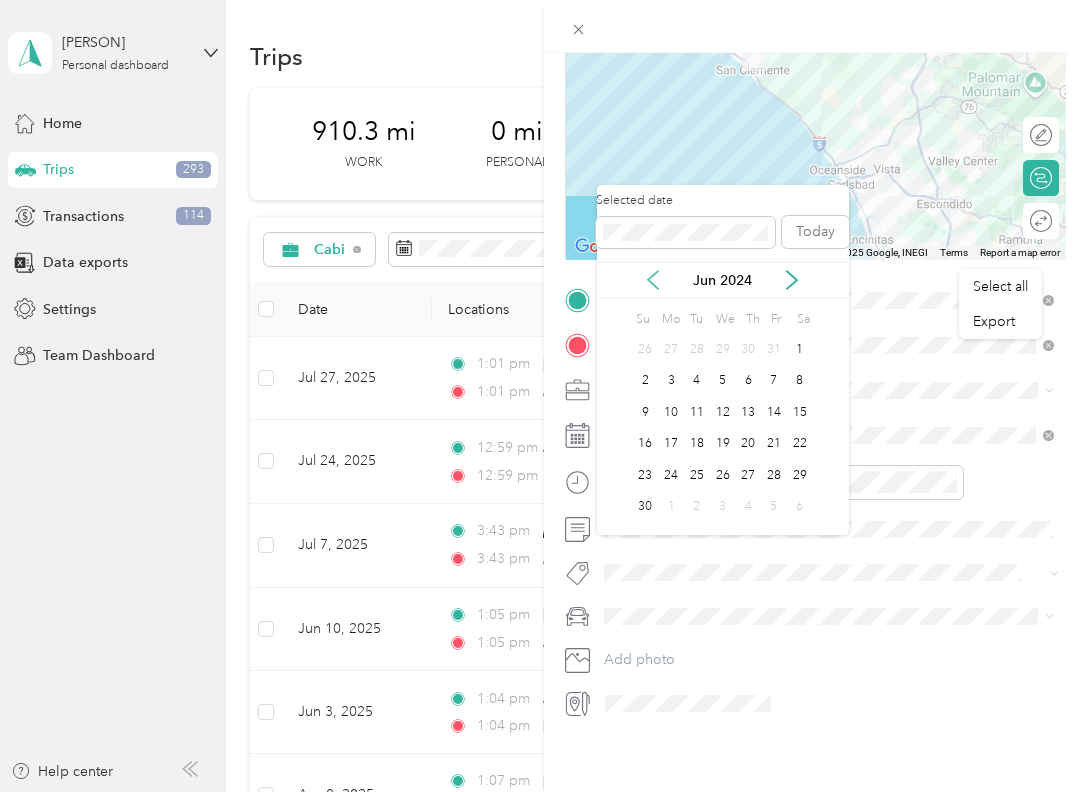 click 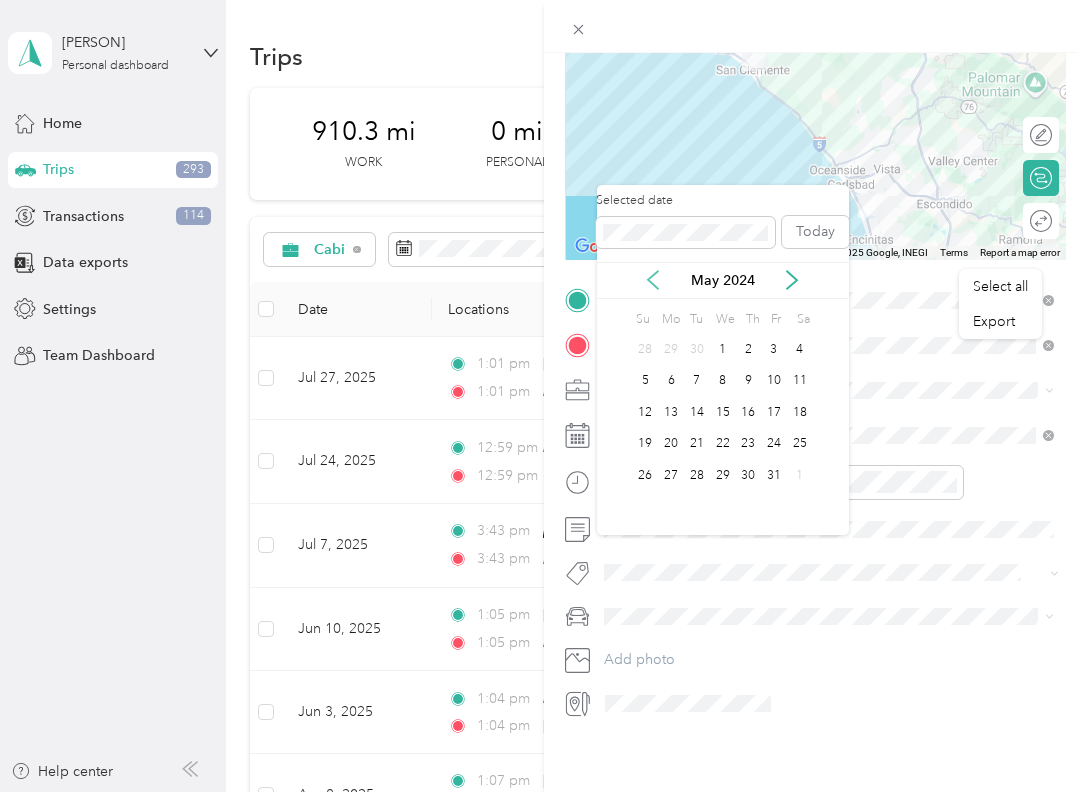 click 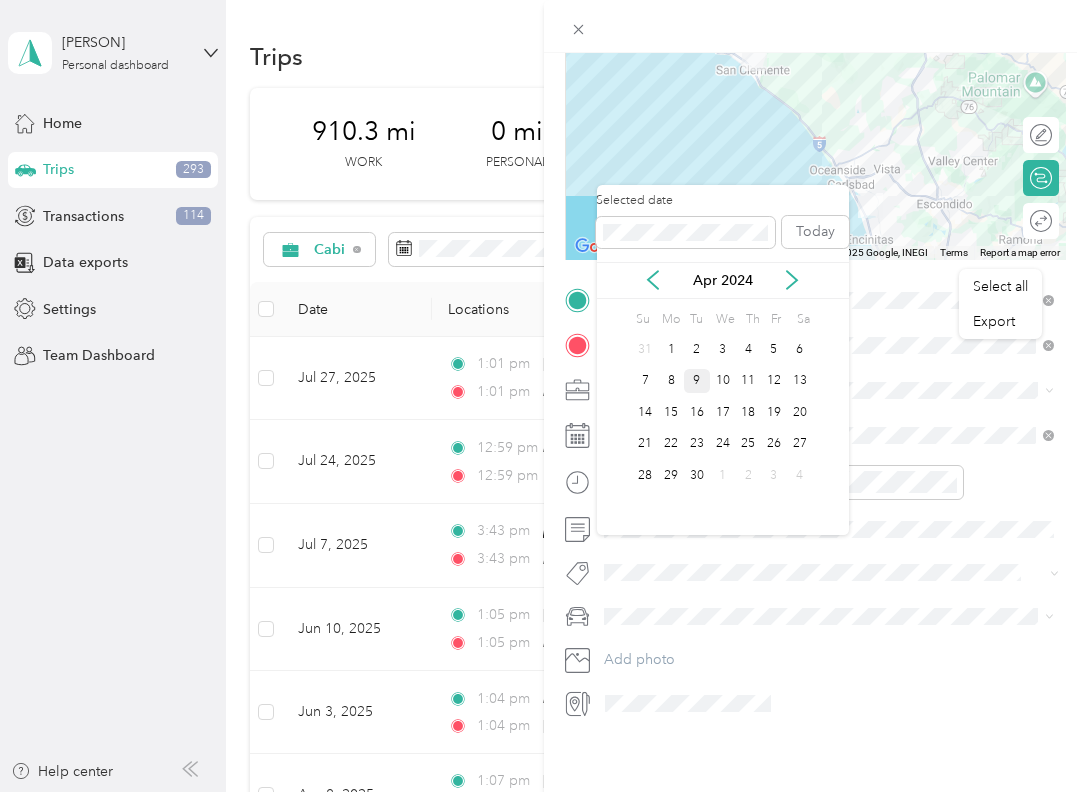 click on "9" at bounding box center [697, 381] 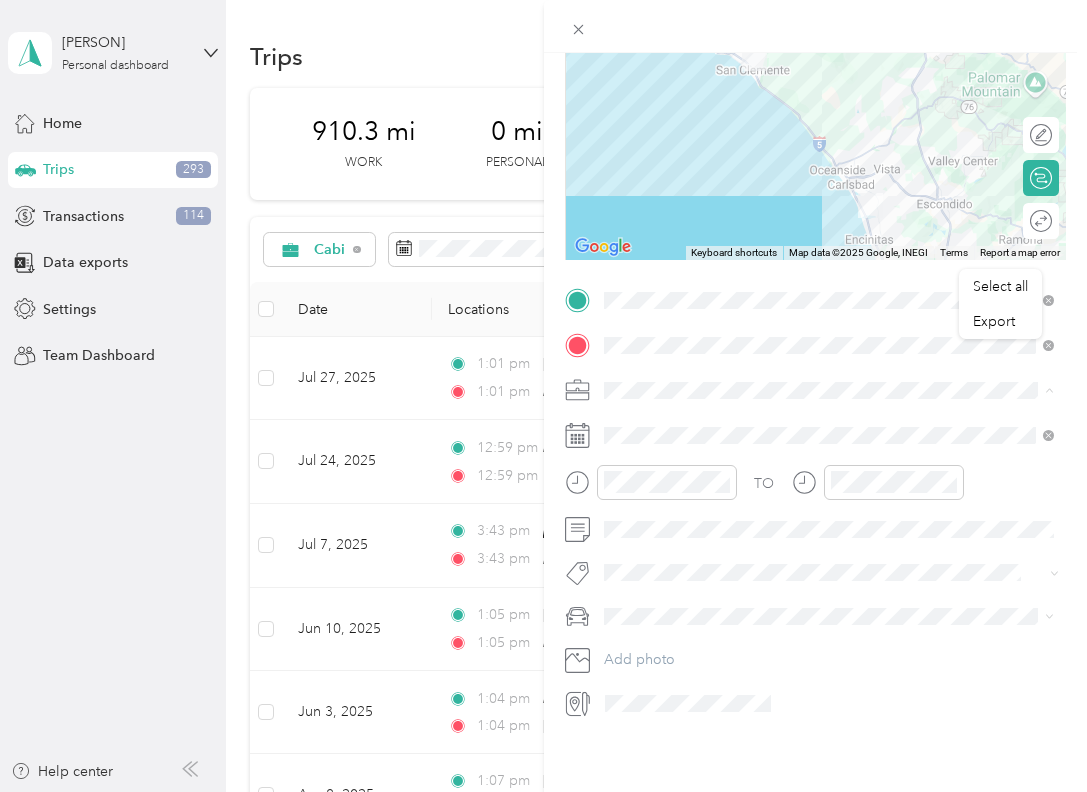 click on "[CATEGORY] [CATEGORY] [CATEGORY] [CATEGORY] [CATEGORY] [CATEGORY] [CATEGORY] [CATEGORY] [CATEGORY] [CATEGORY]" at bounding box center (829, 215) 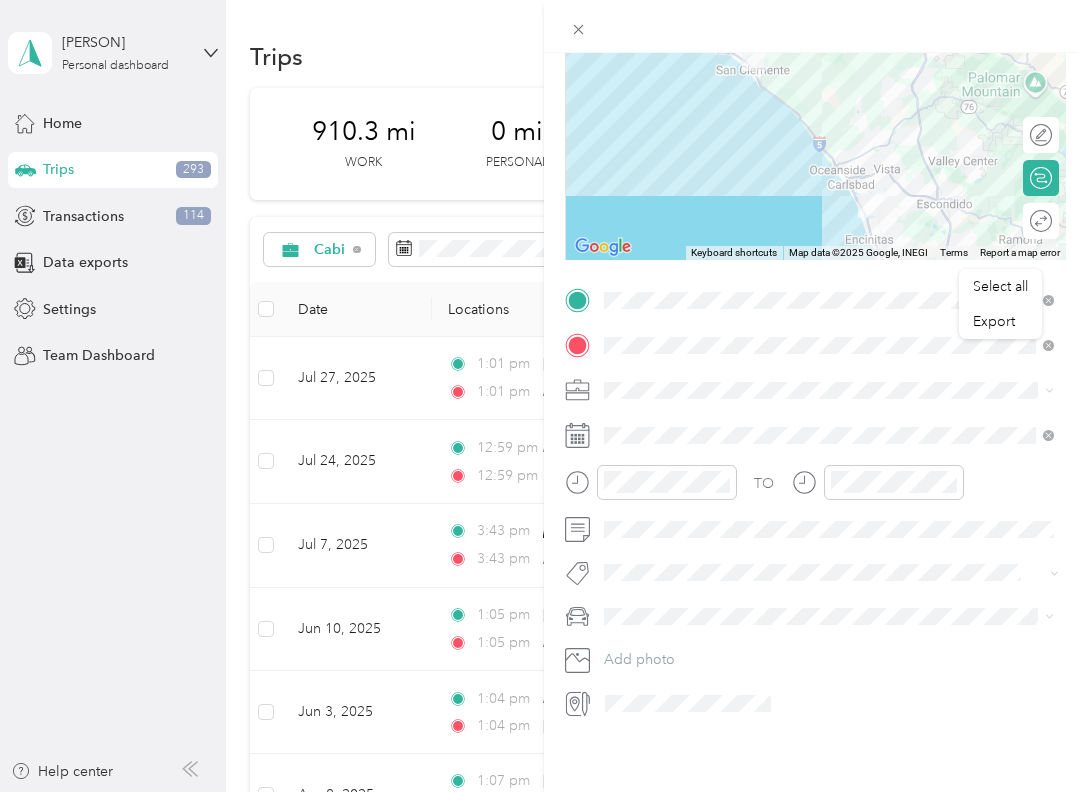 scroll, scrollTop: 288, scrollLeft: 0, axis: vertical 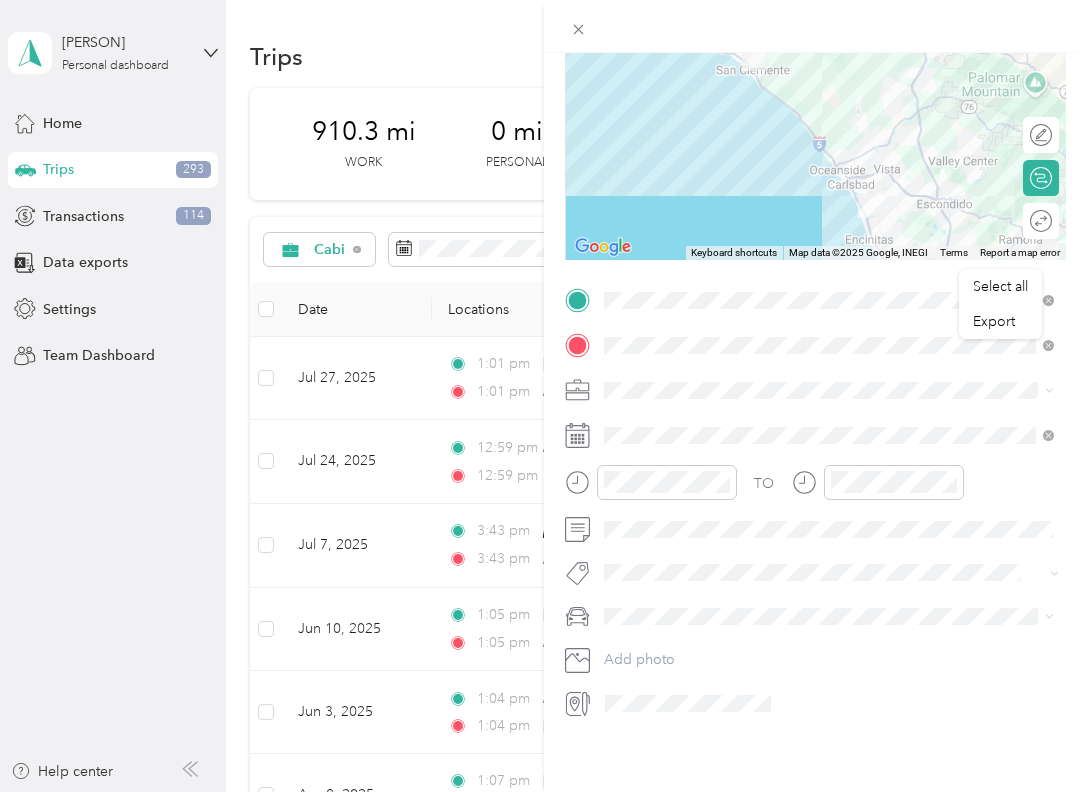 click on "Cabi" at bounding box center (829, 640) 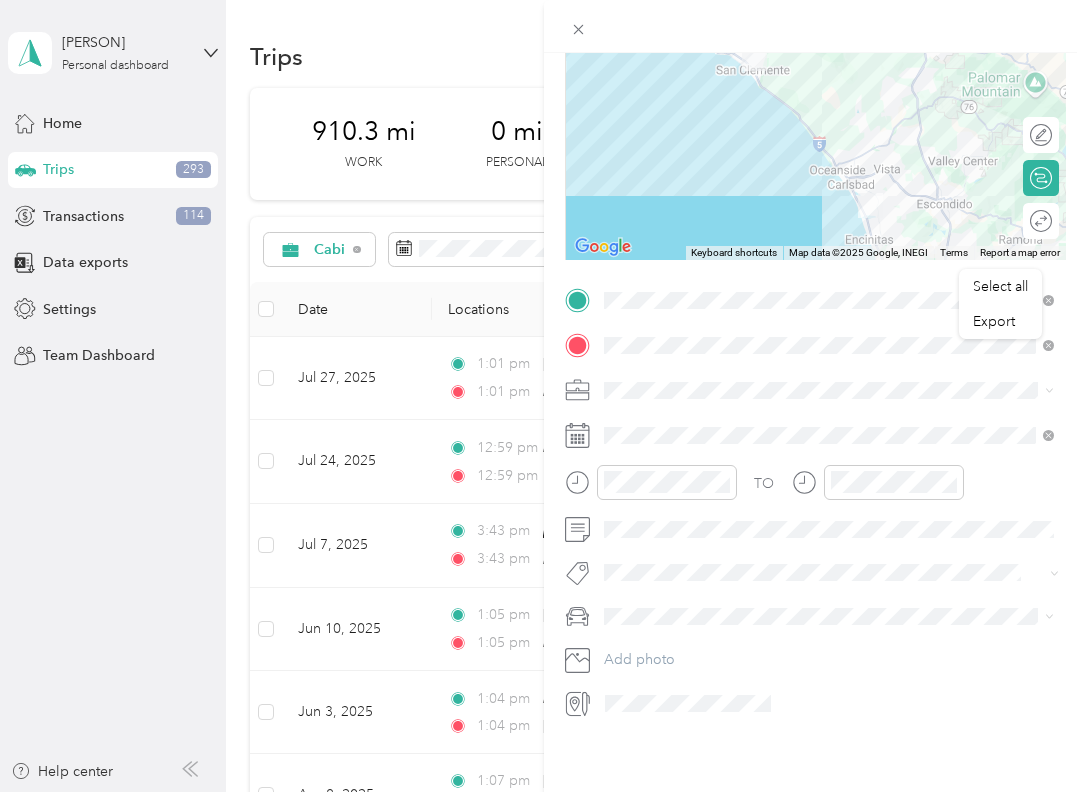 scroll, scrollTop: 468, scrollLeft: 0, axis: vertical 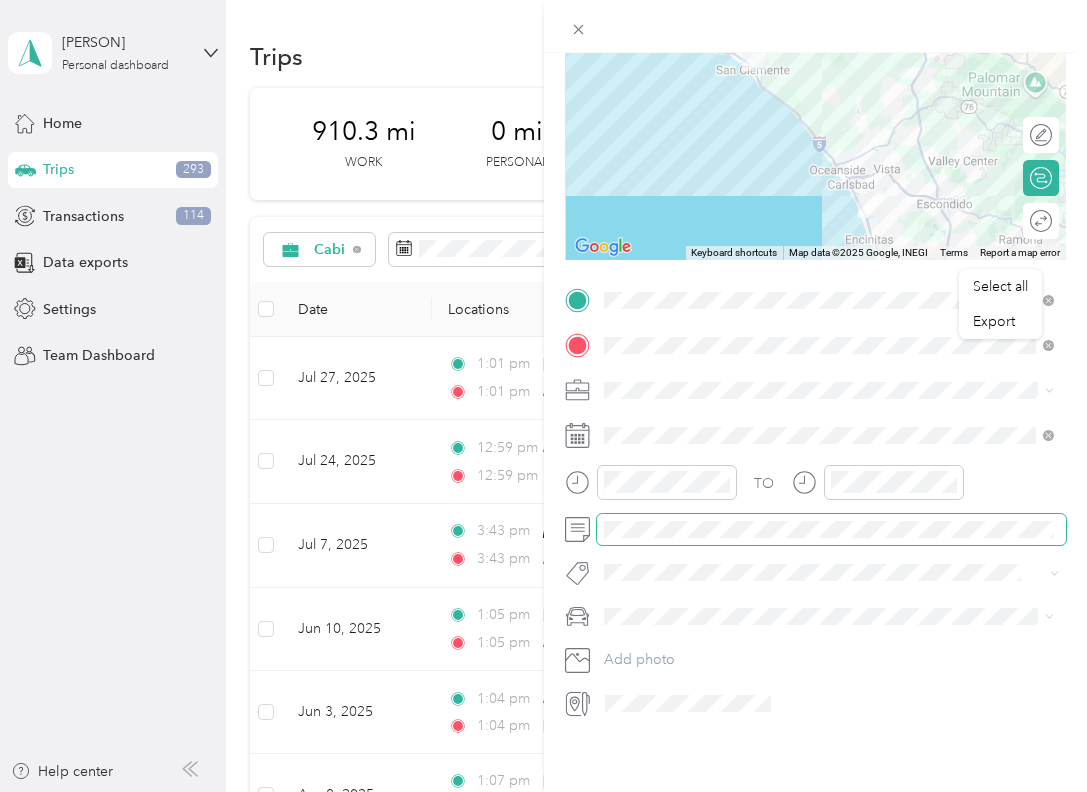 click at bounding box center [832, 529] 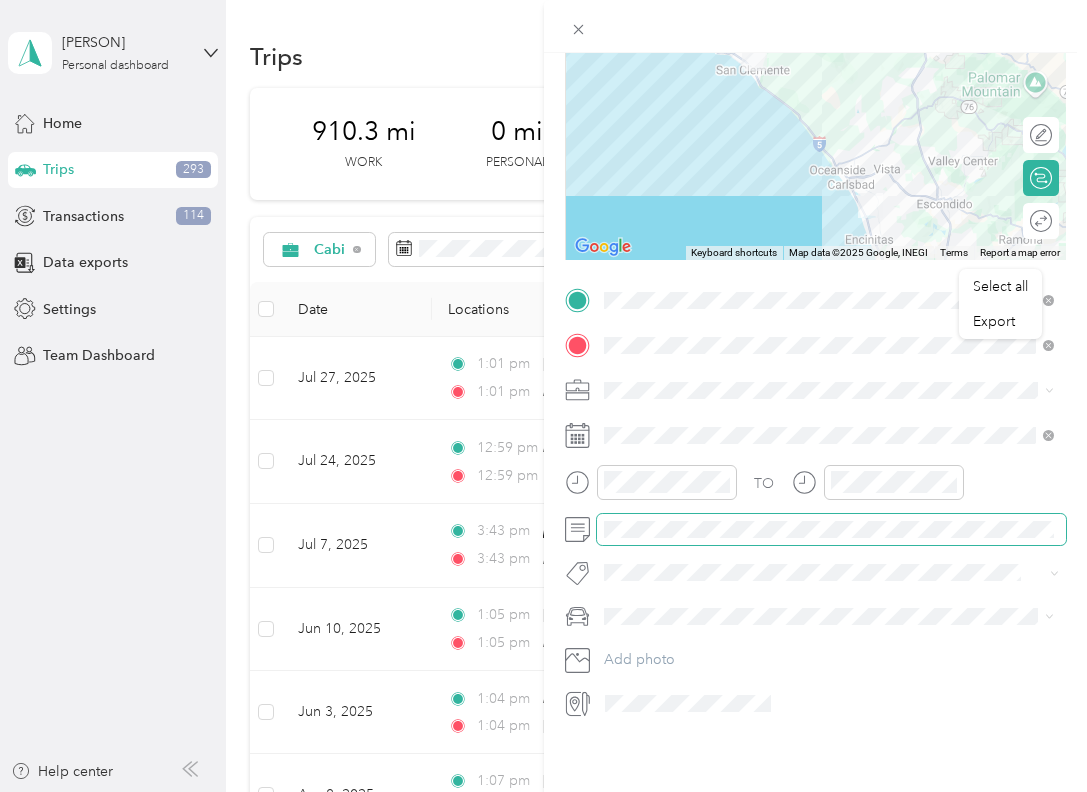 scroll, scrollTop: 0, scrollLeft: 0, axis: both 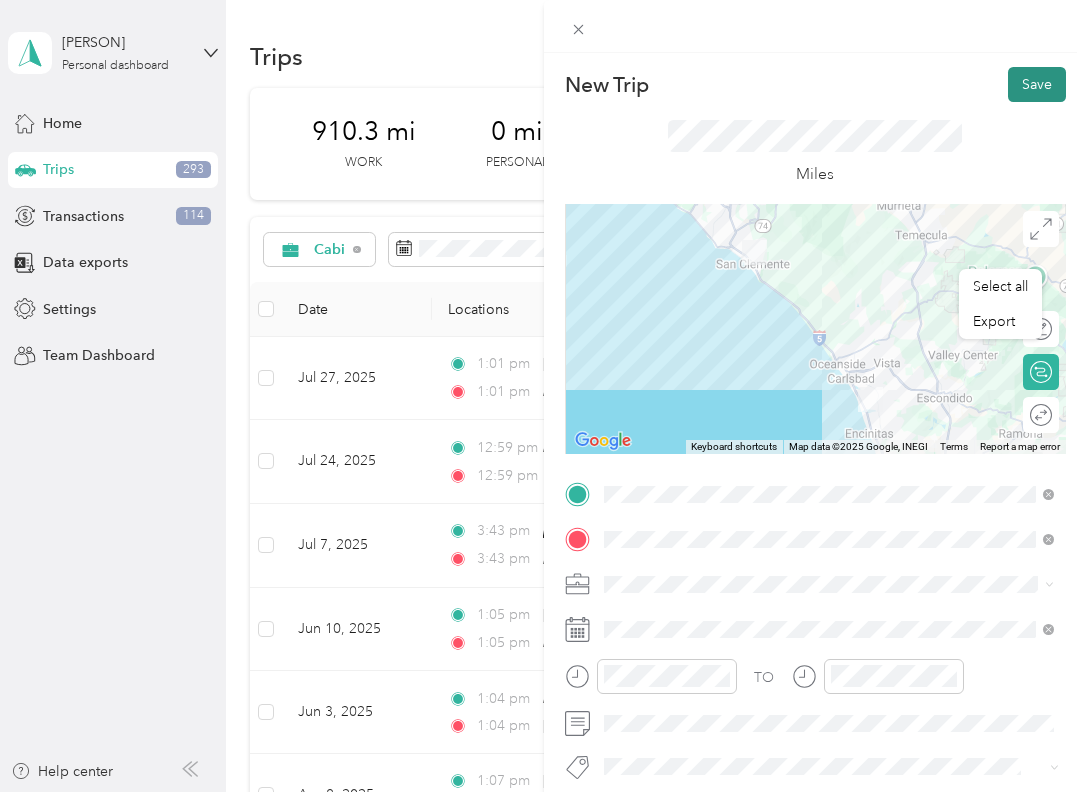 click on "Save" at bounding box center (1037, 84) 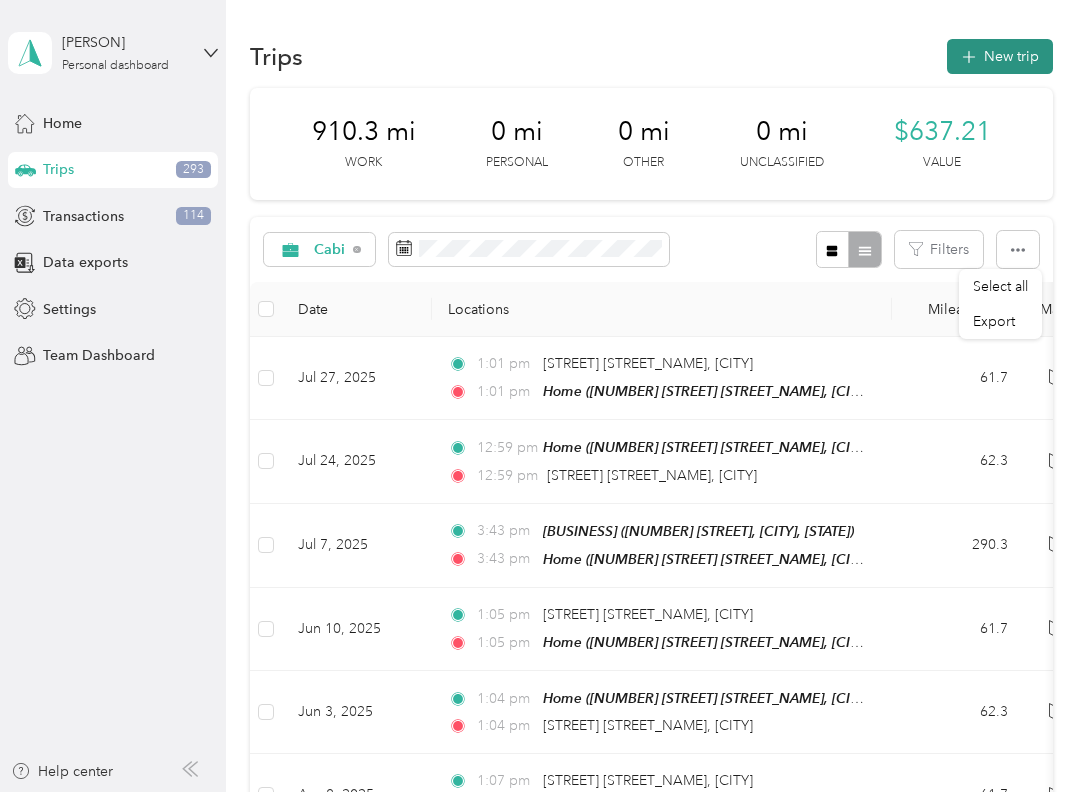 click on "New trip" at bounding box center [1000, 56] 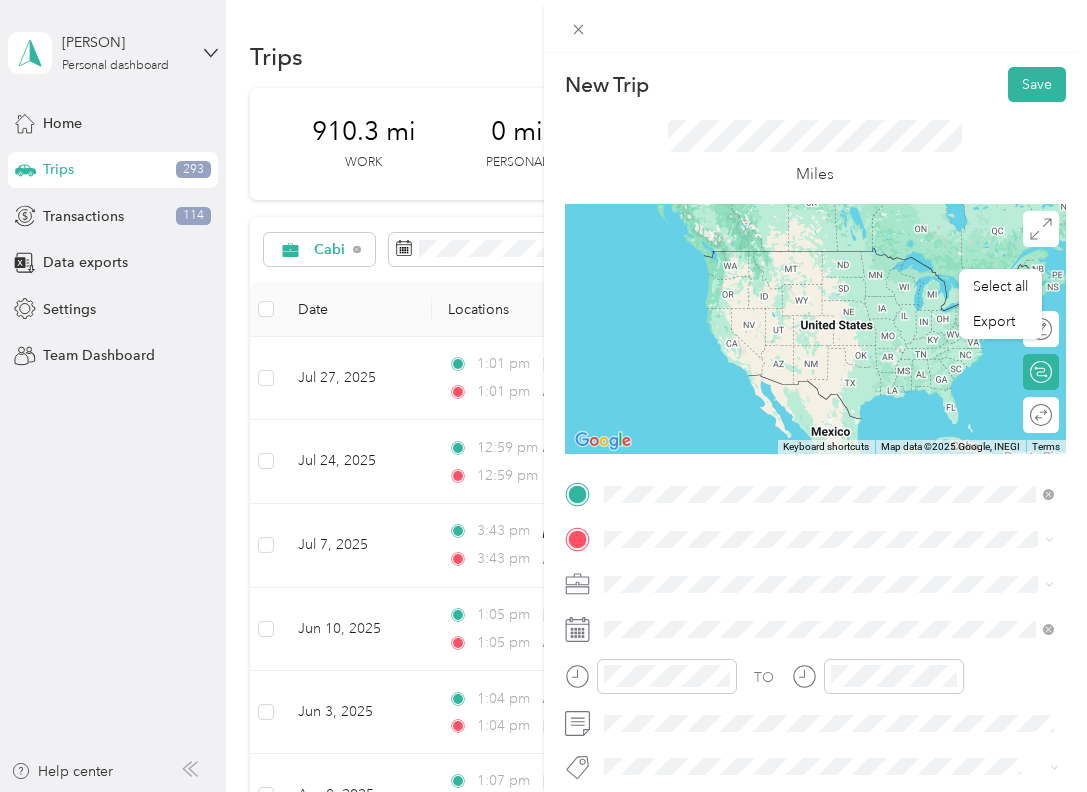 click on "[STREET]
[CITY], [STATE] [POSTAL_CODE], [COUNTRY]" at bounding box center [785, 574] 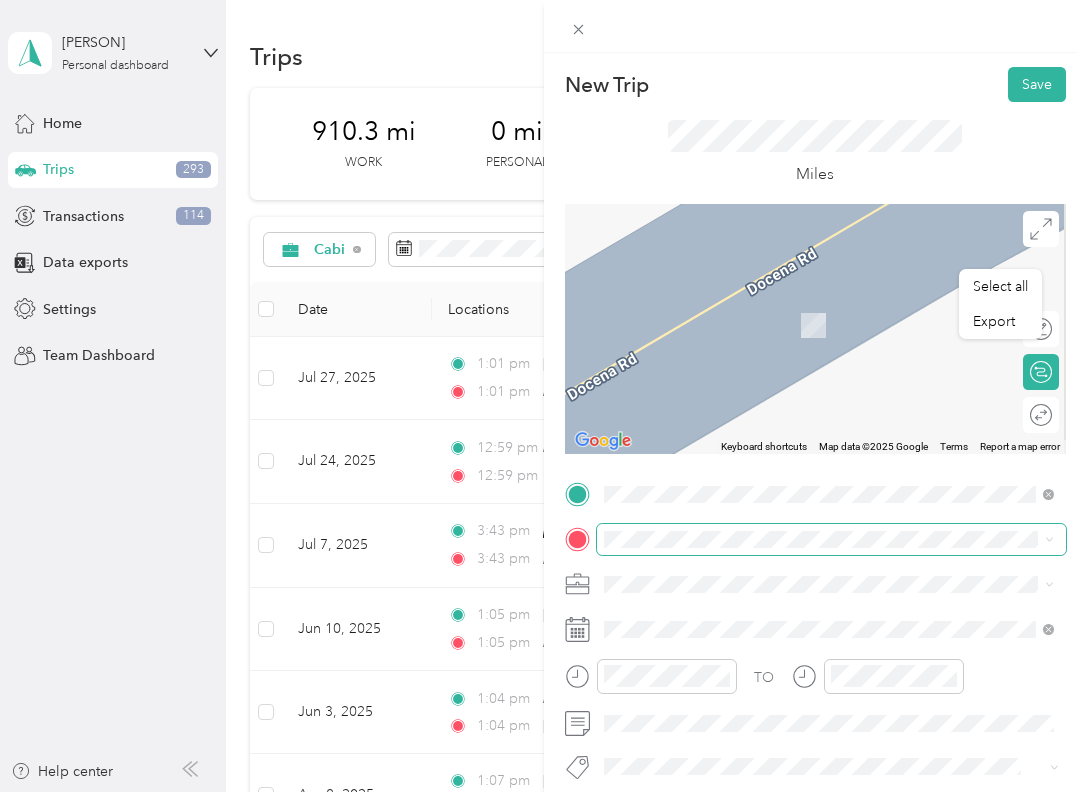 click at bounding box center (832, 539) 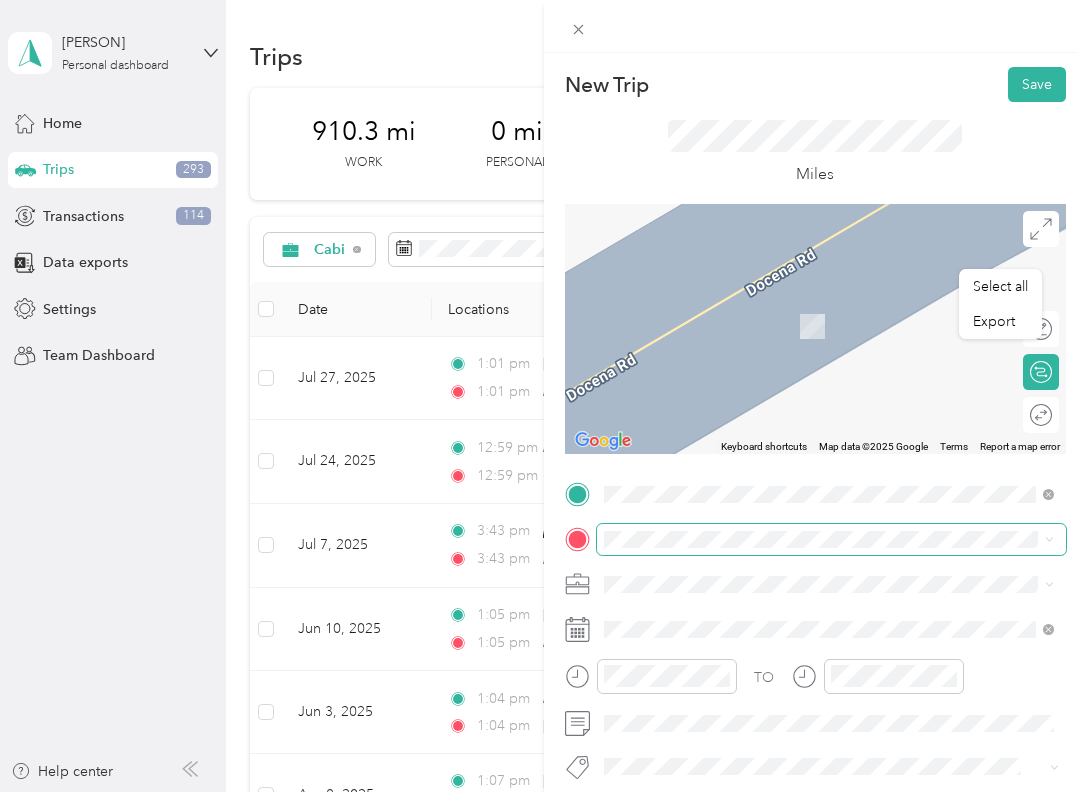 click at bounding box center [832, 539] 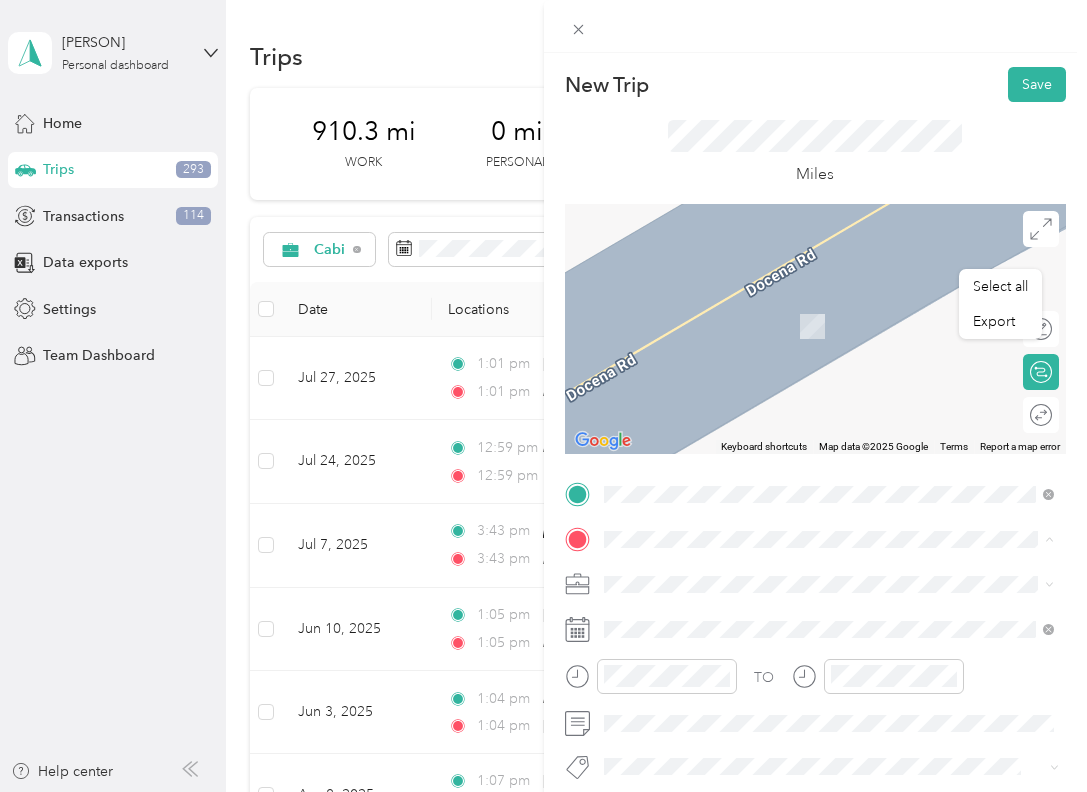click on "[CATEGORY] [NUMBER] [STREET], [CITY], [STATE], [COUNTRY]" at bounding box center (796, 630) 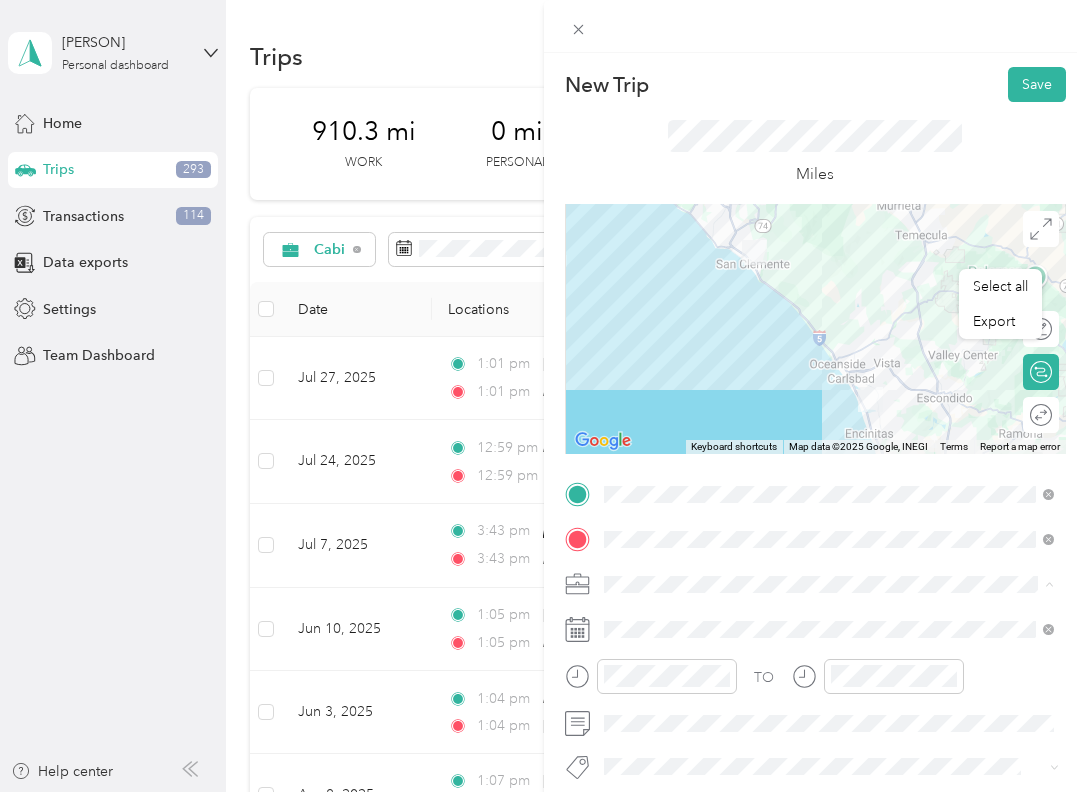 click on "[CATEGORY] [CATEGORY] [CATEGORY] [CATEGORY] [CATEGORY] [CATEGORY] [CATEGORY] [CATEGORY] [CATEGORY] [CATEGORY]" at bounding box center [829, 426] 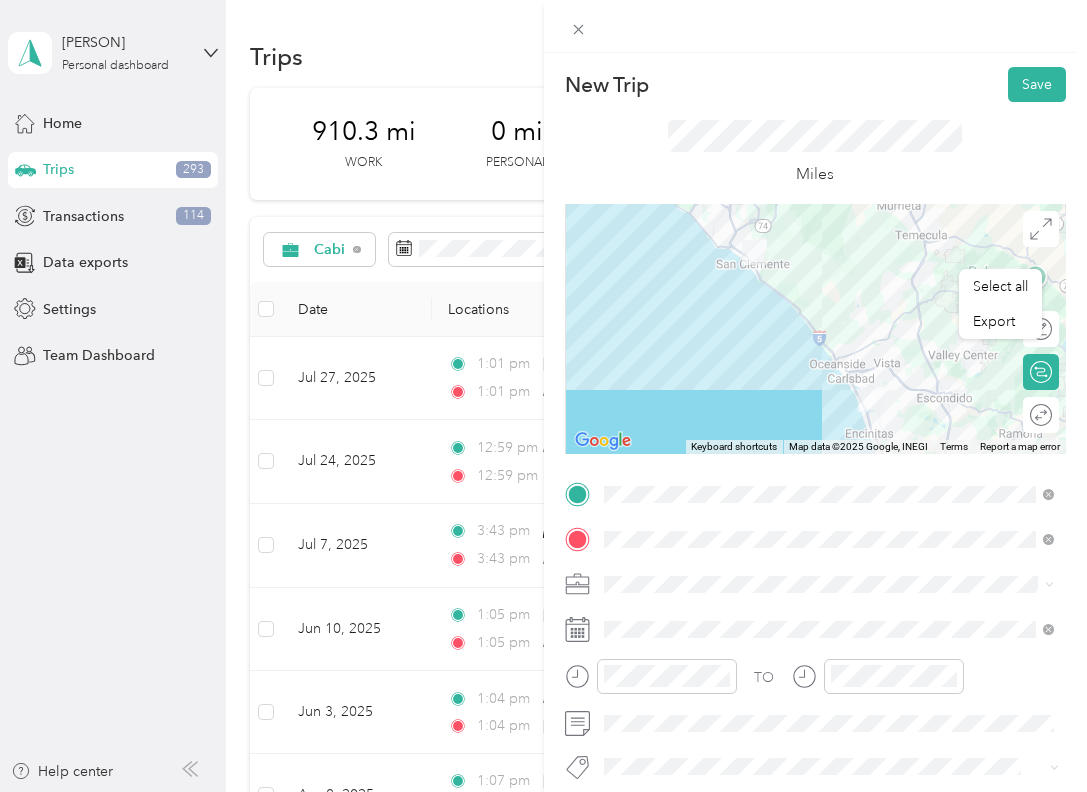 click on "Cabi" at bounding box center [625, 478] 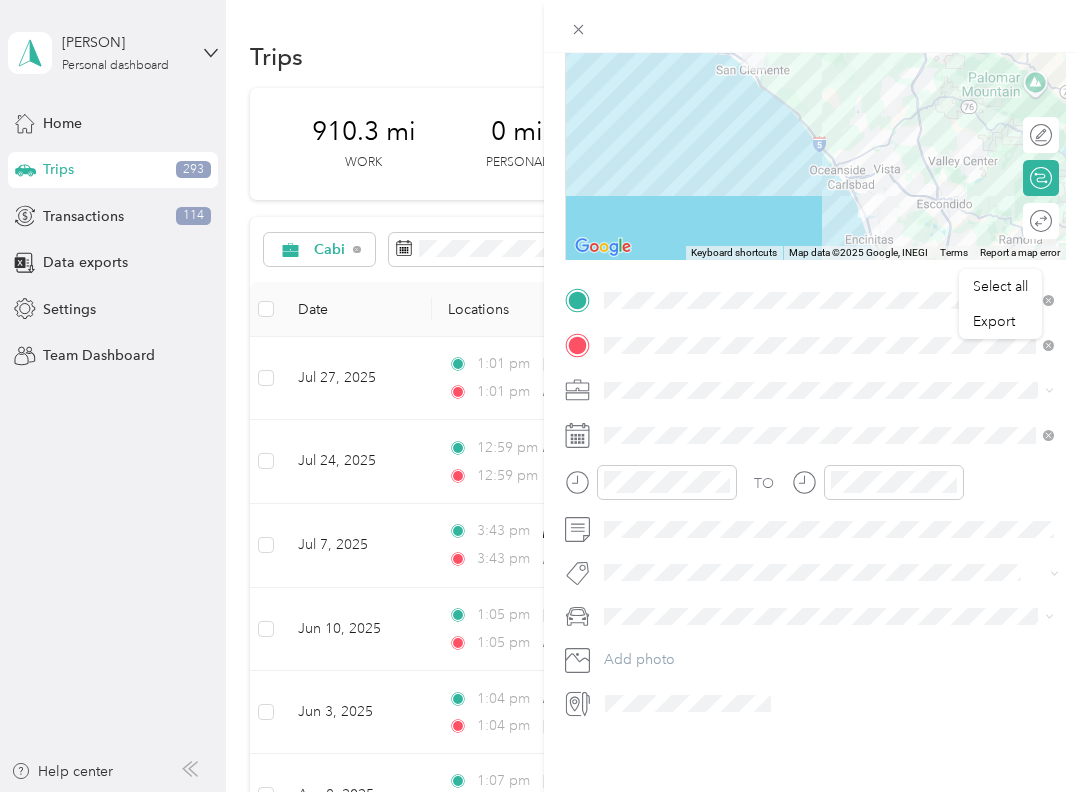 scroll, scrollTop: 316, scrollLeft: 0, axis: vertical 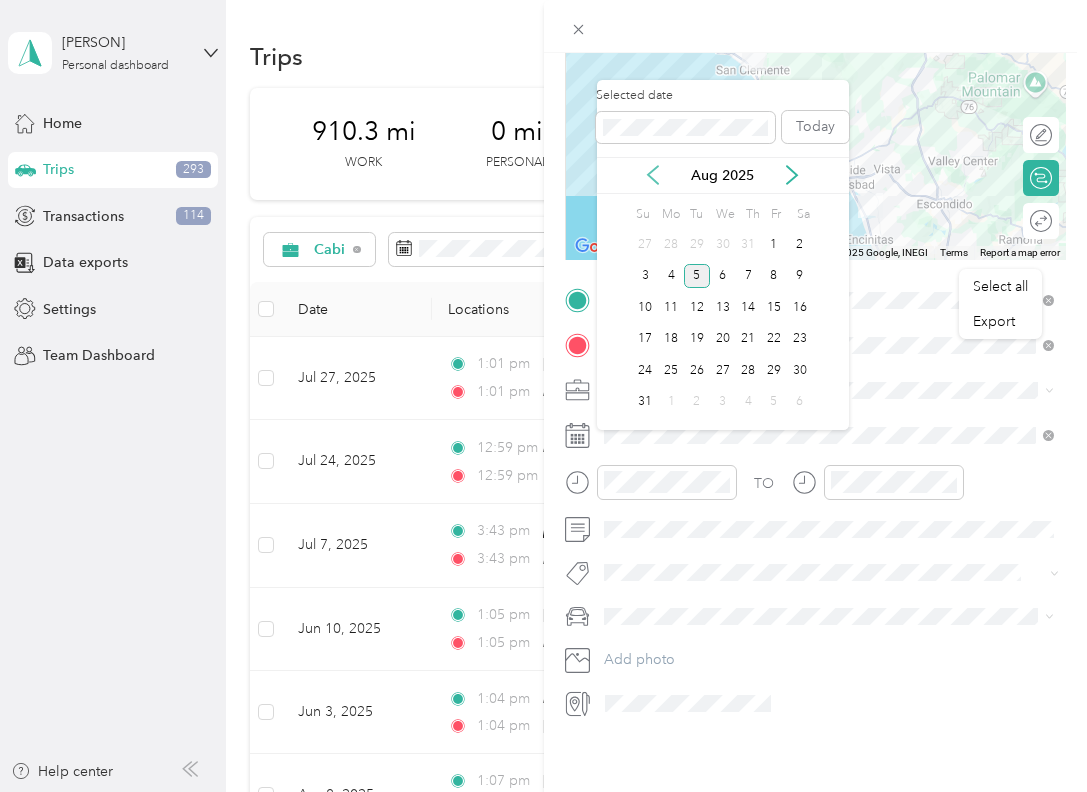click 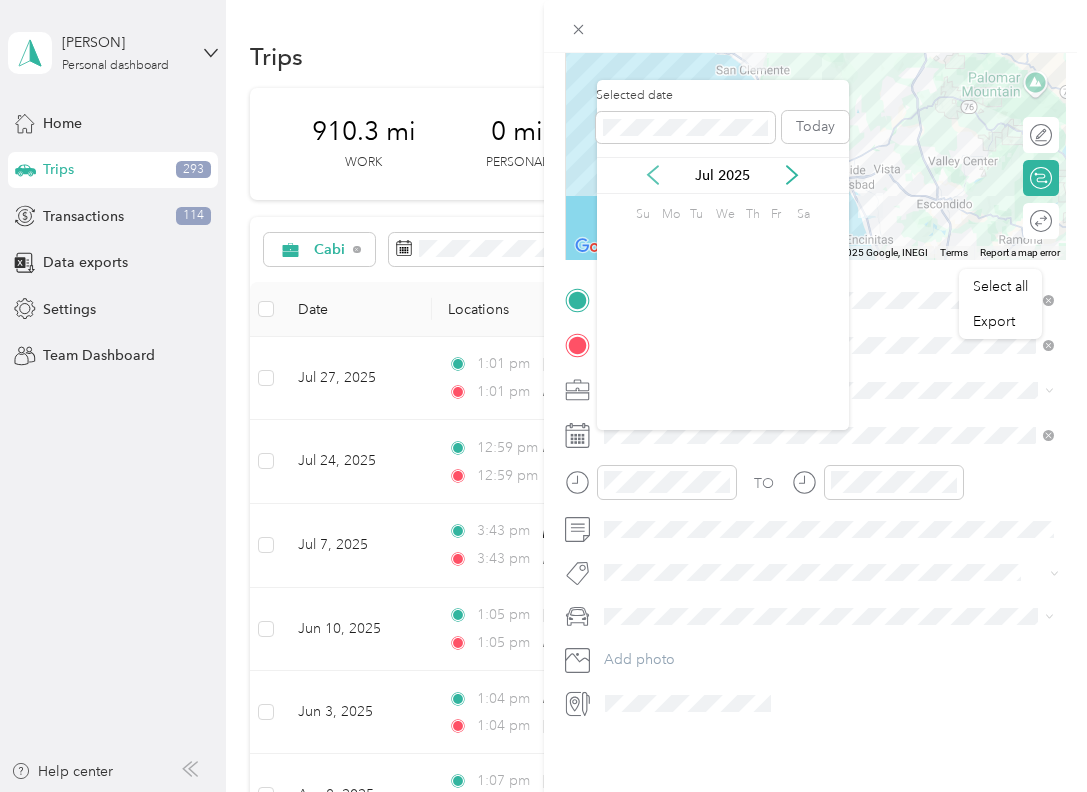 click 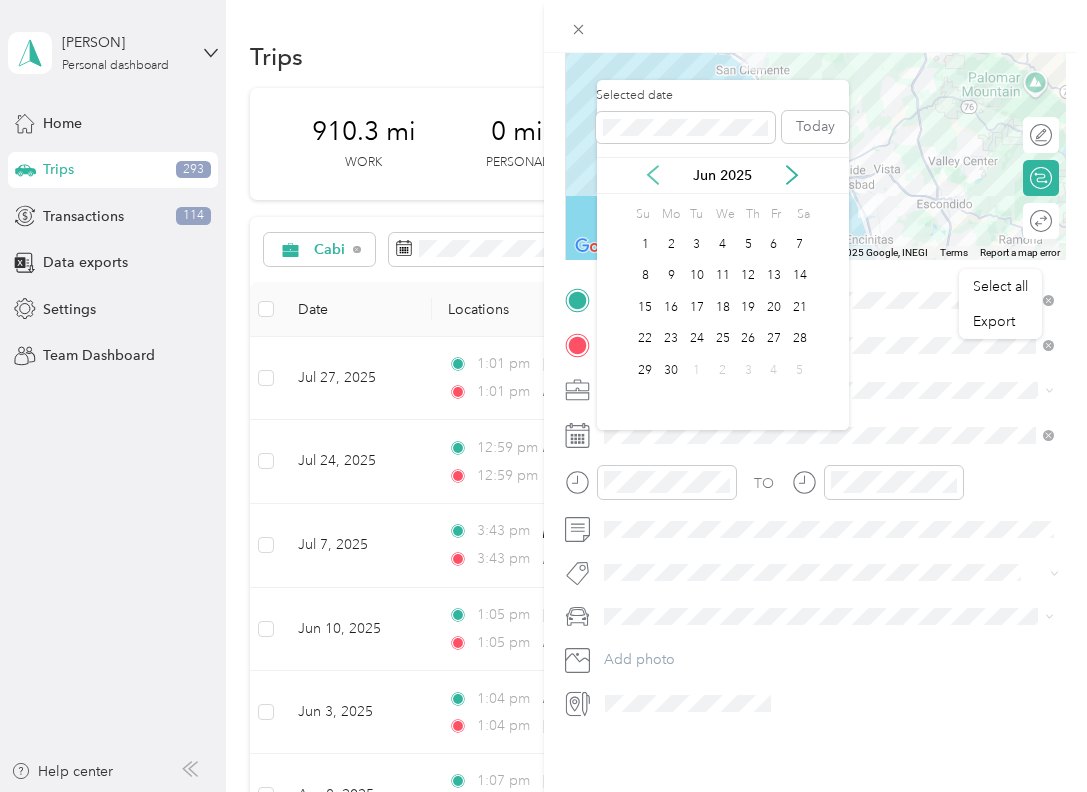 click 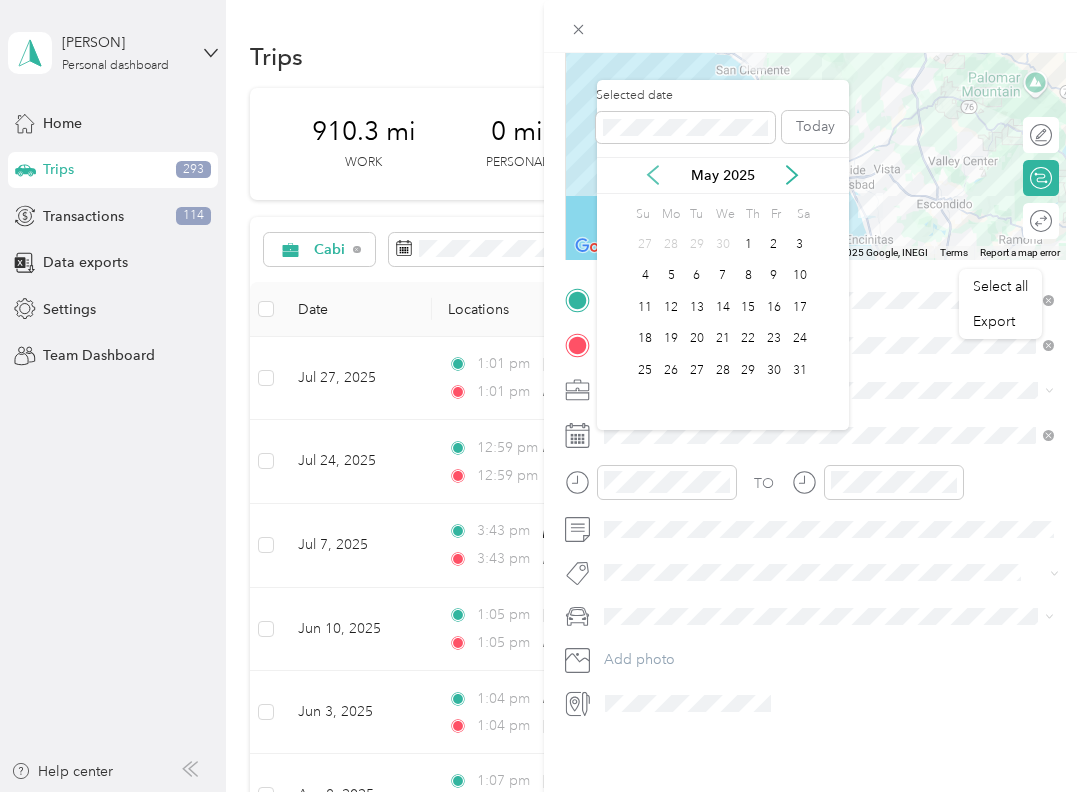 click 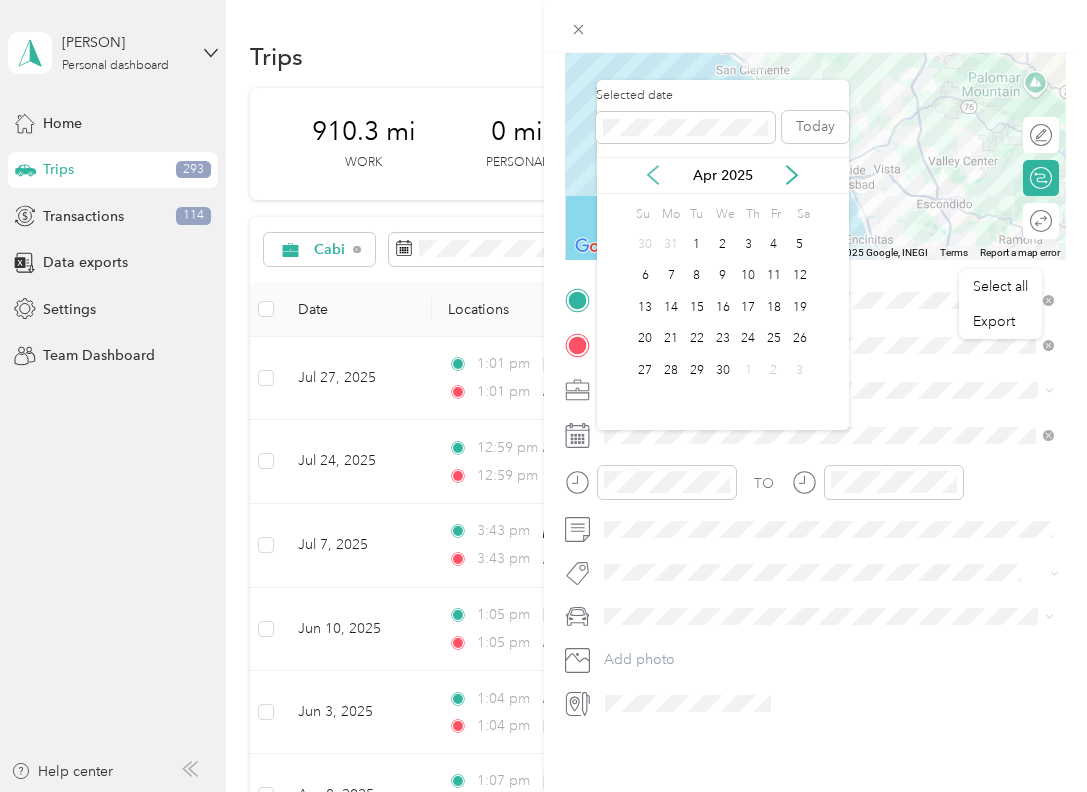 click 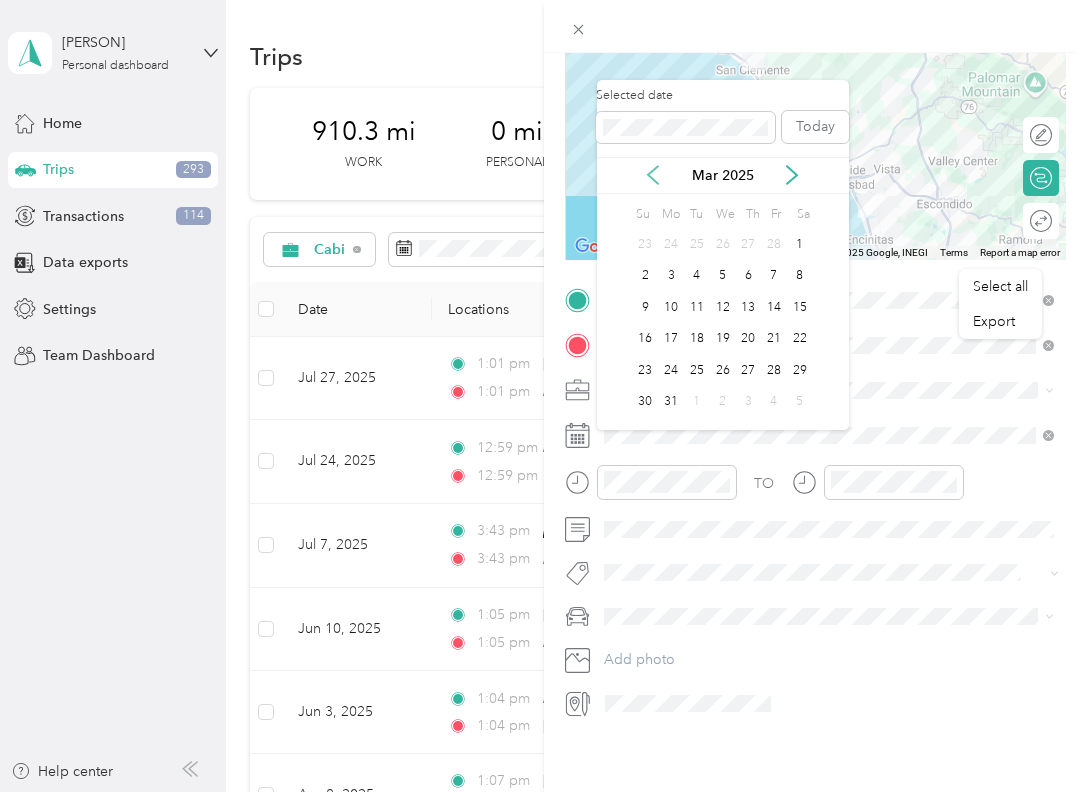 click 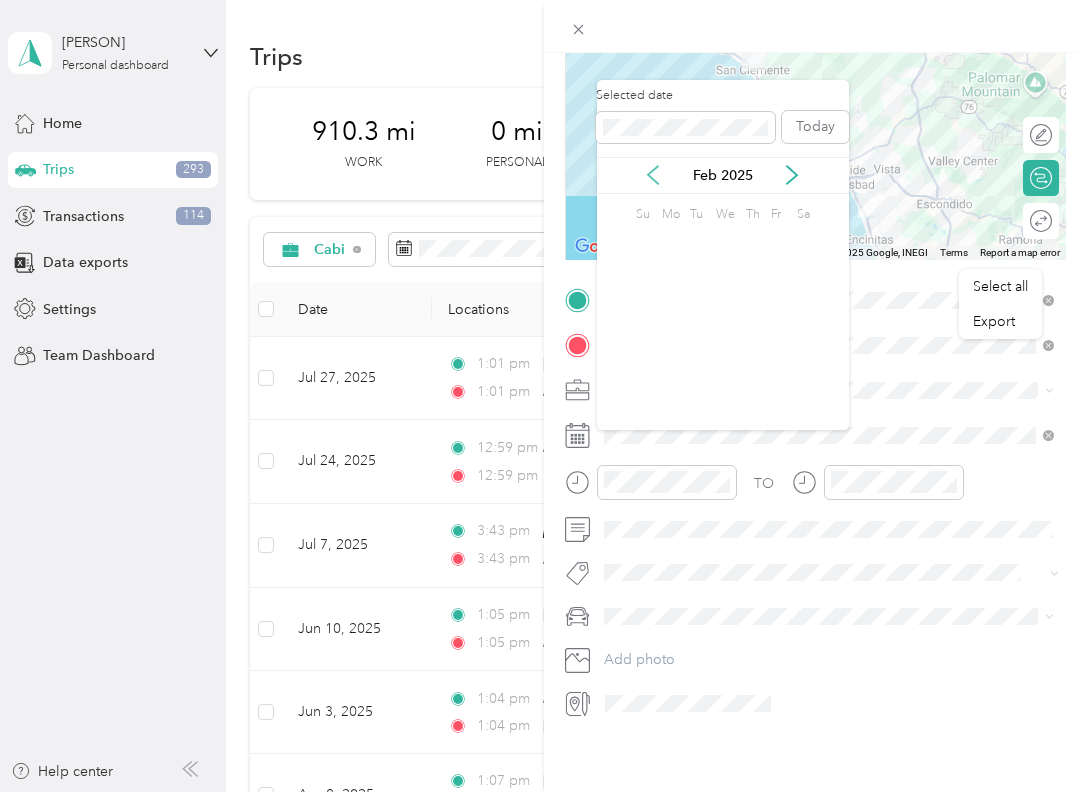 click 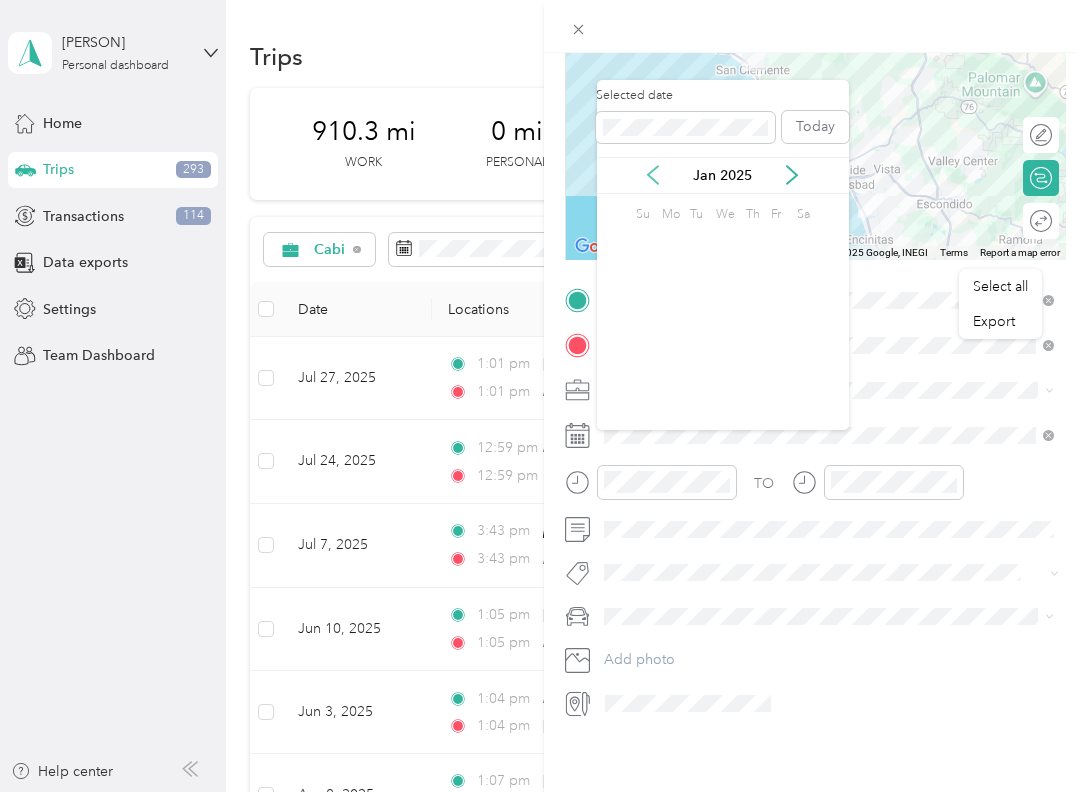 click 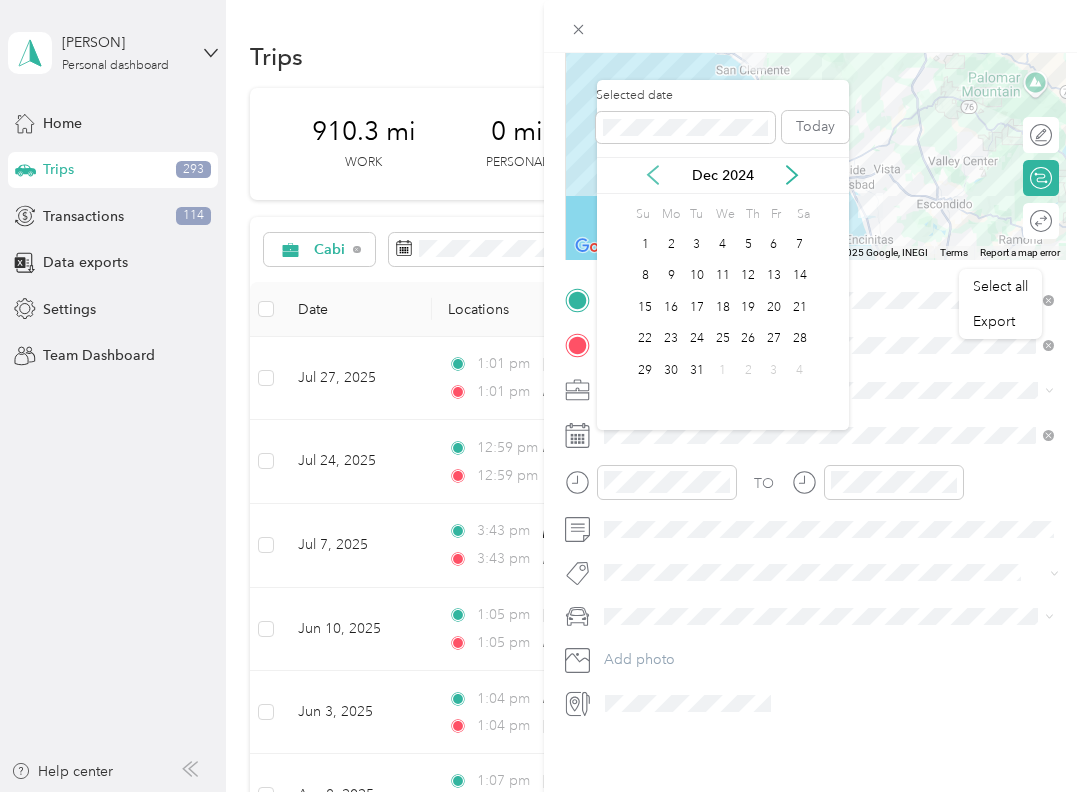 click 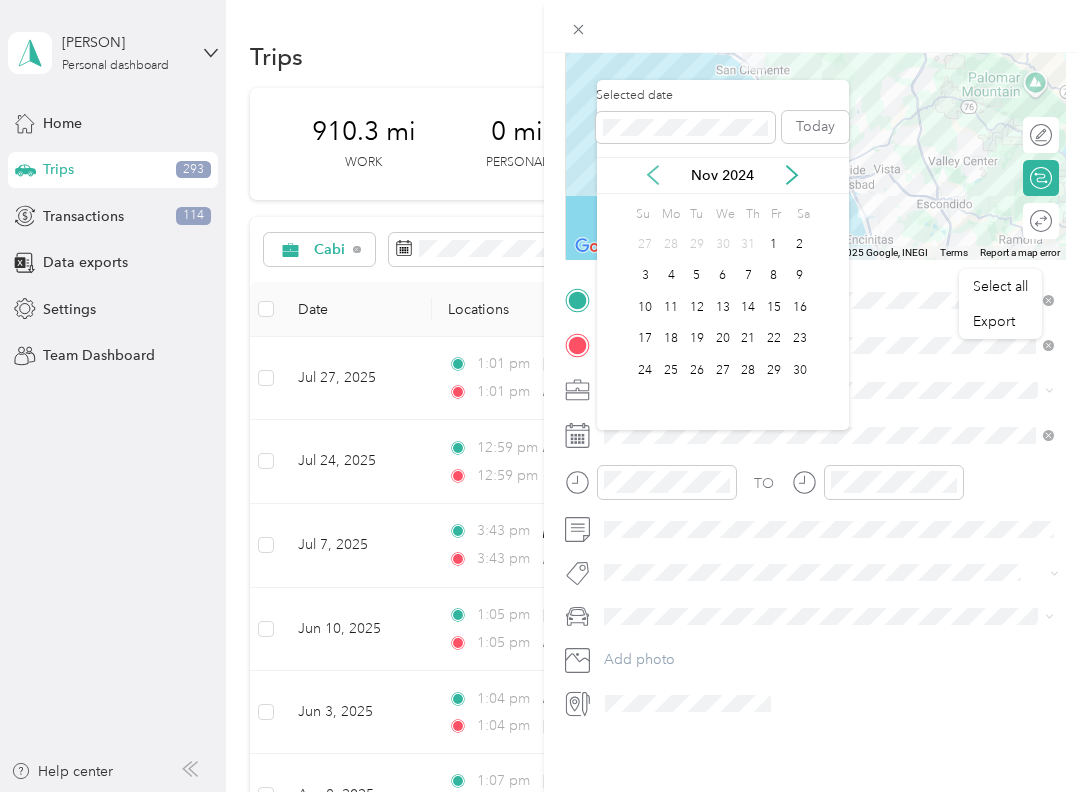 click 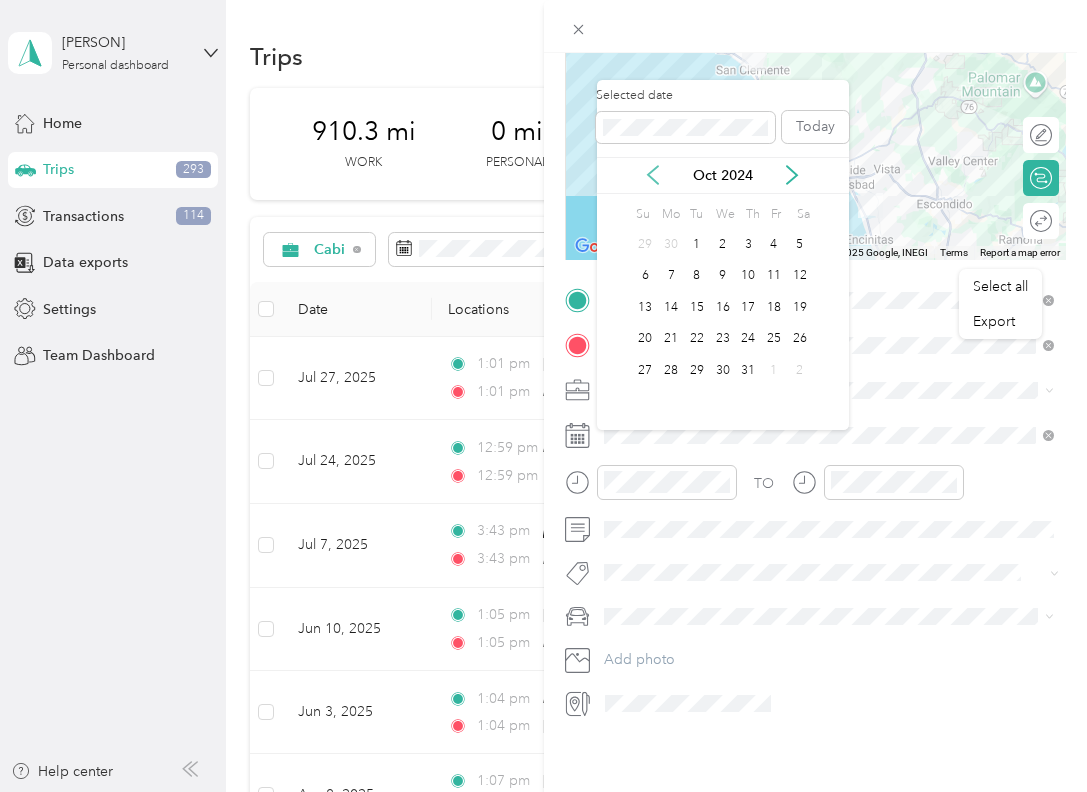 click 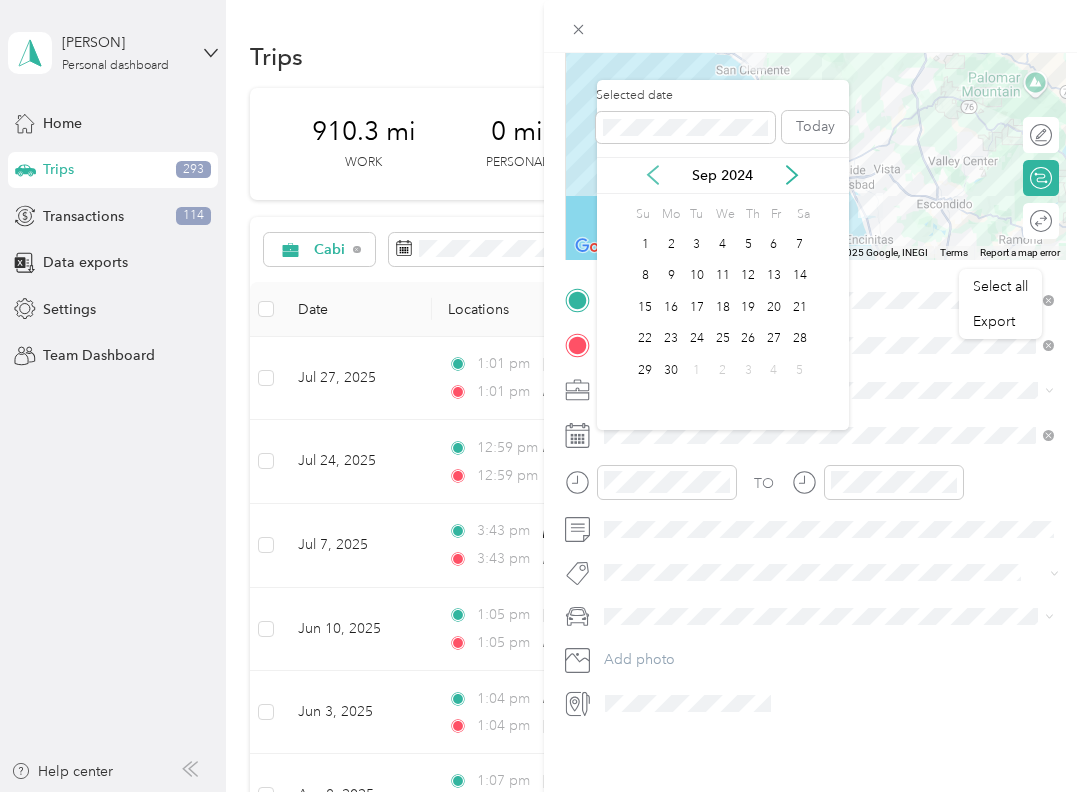 click 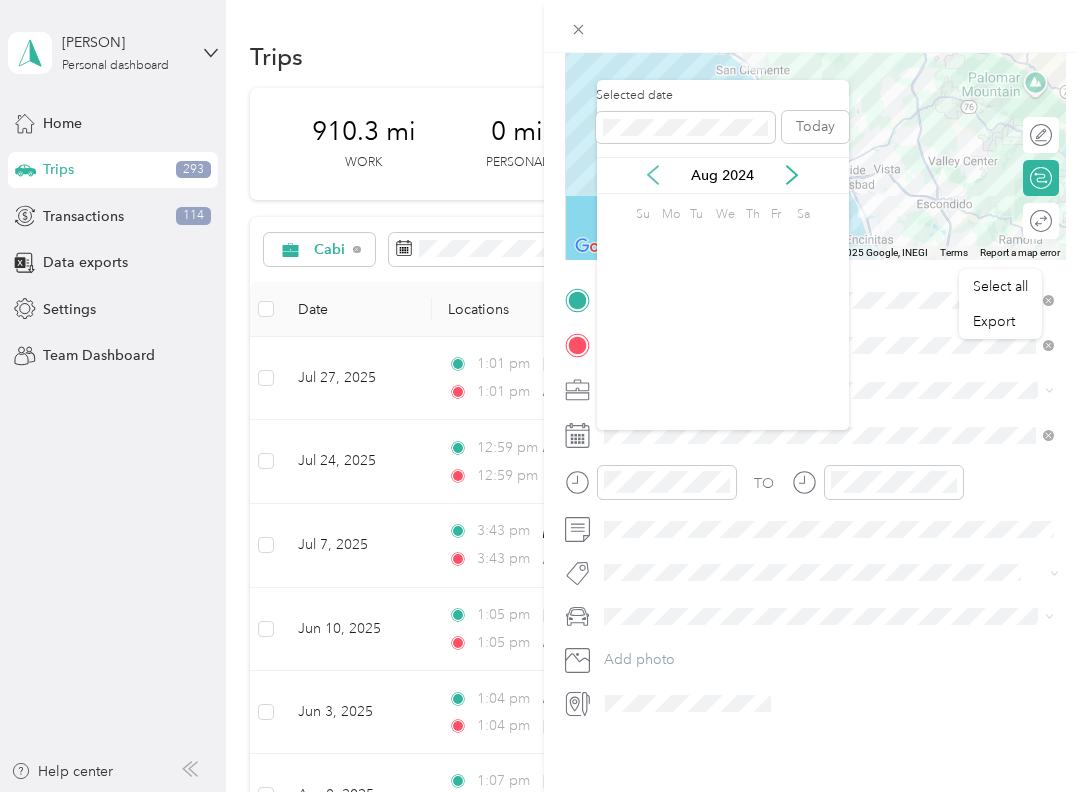 click 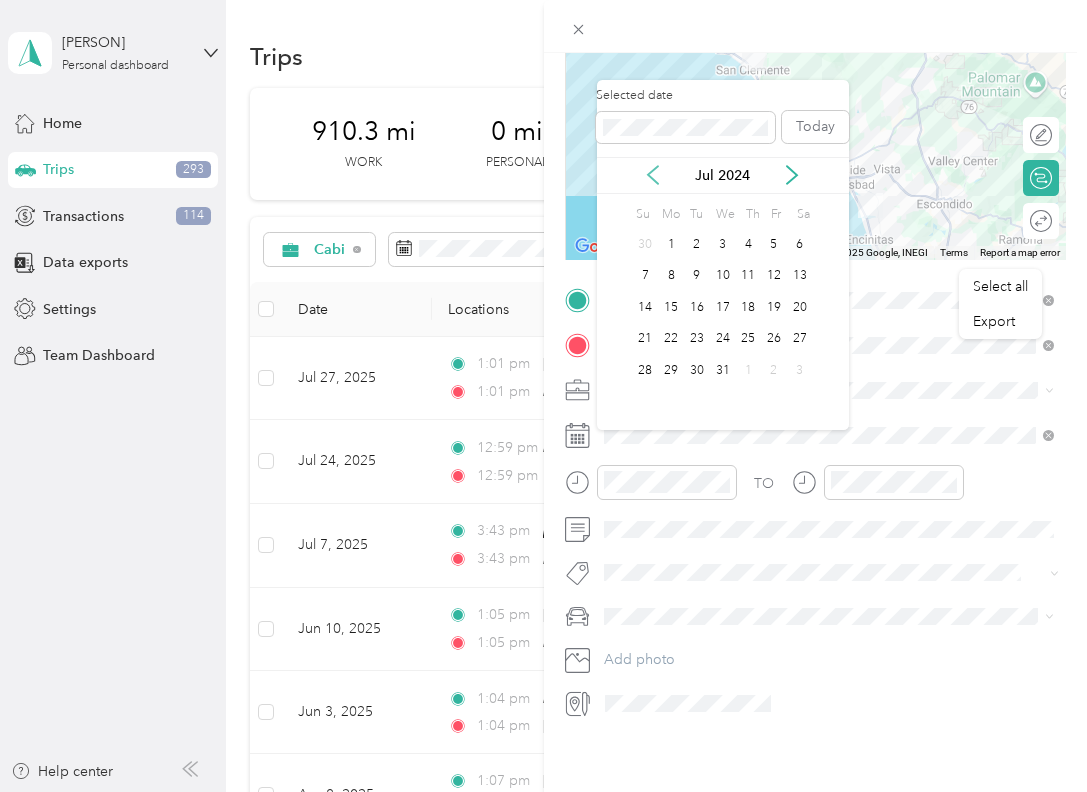 click 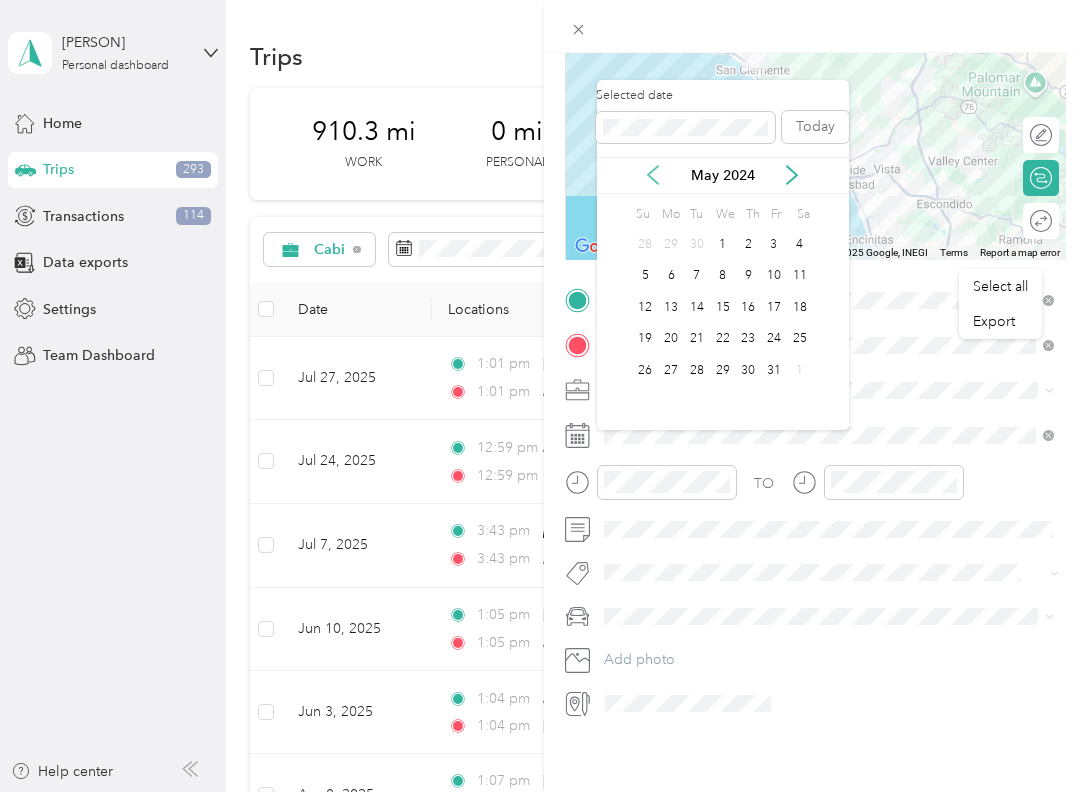 click 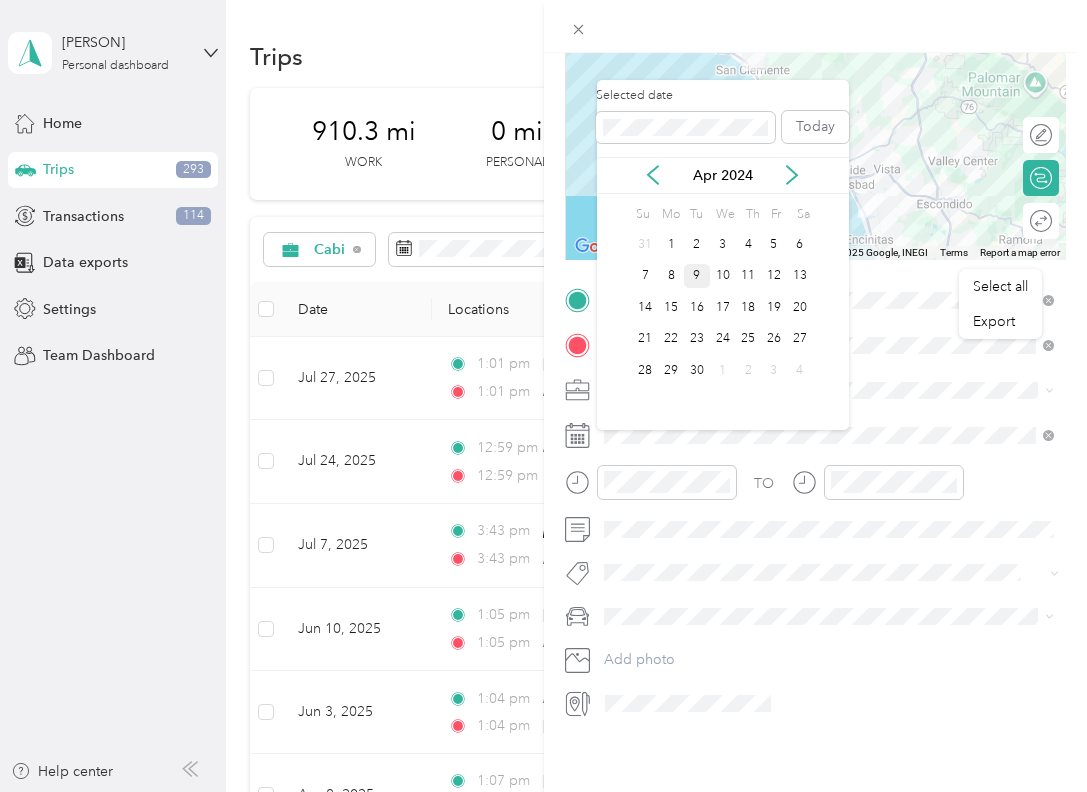 click on "9" at bounding box center [697, 276] 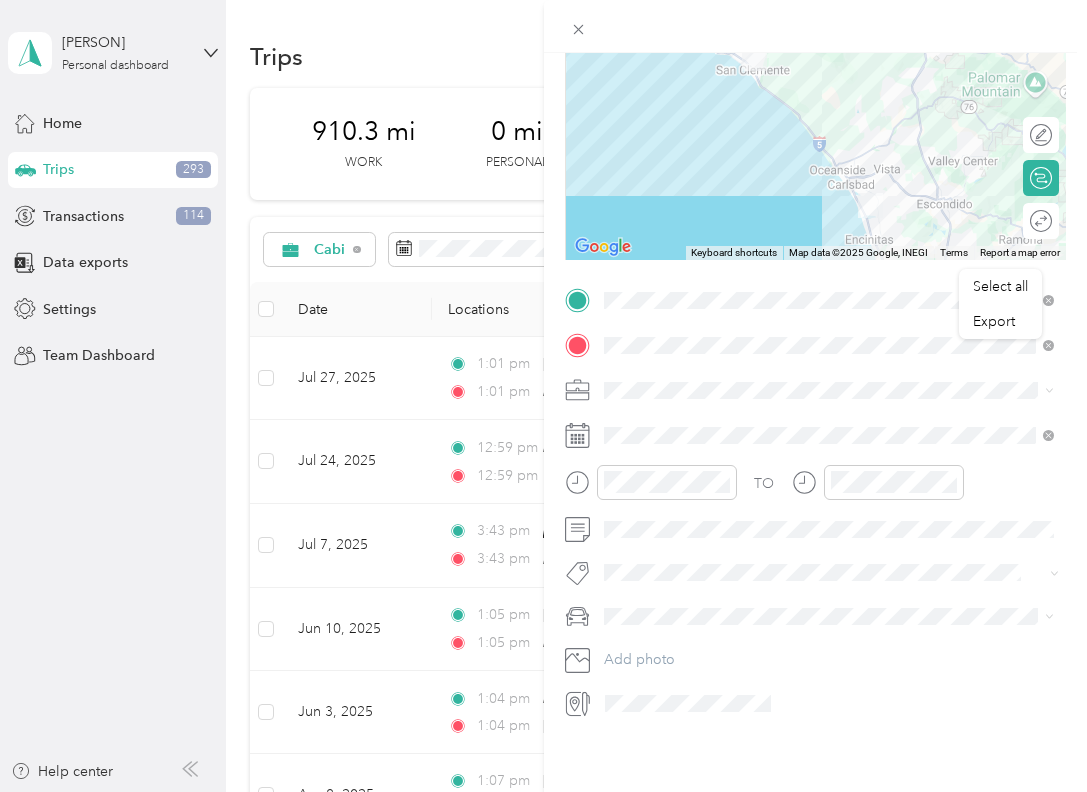 scroll, scrollTop: 468, scrollLeft: 0, axis: vertical 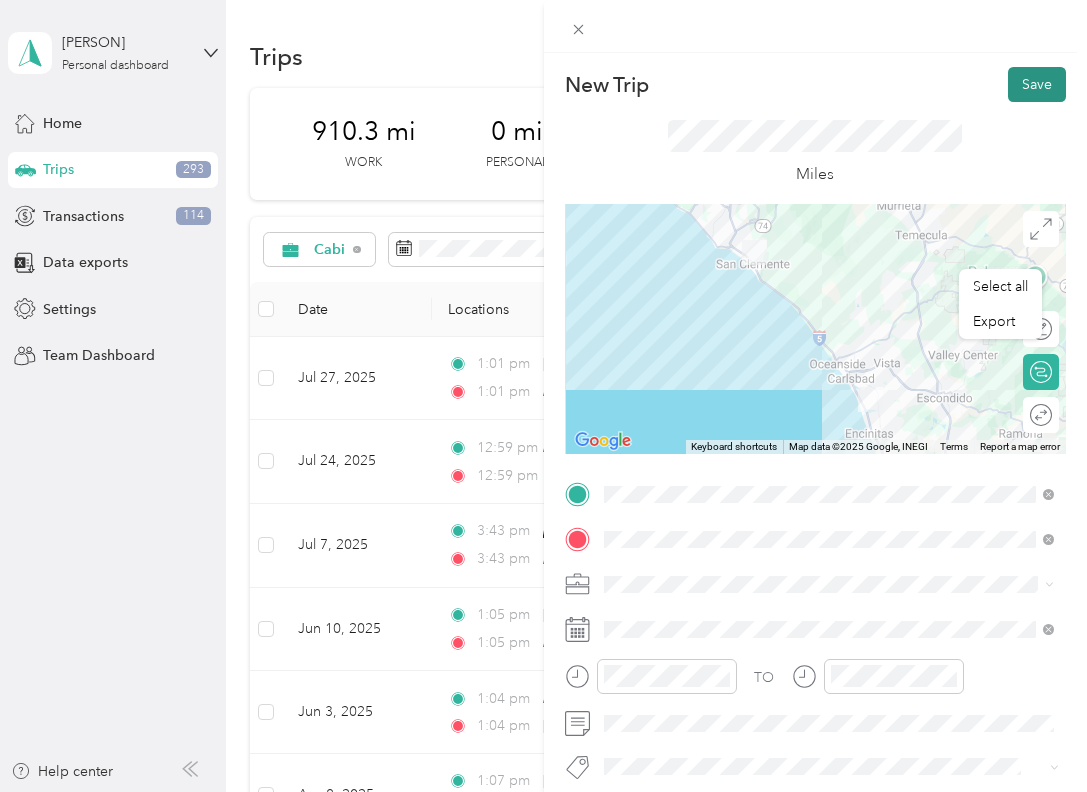 click on "Save" at bounding box center [1037, 84] 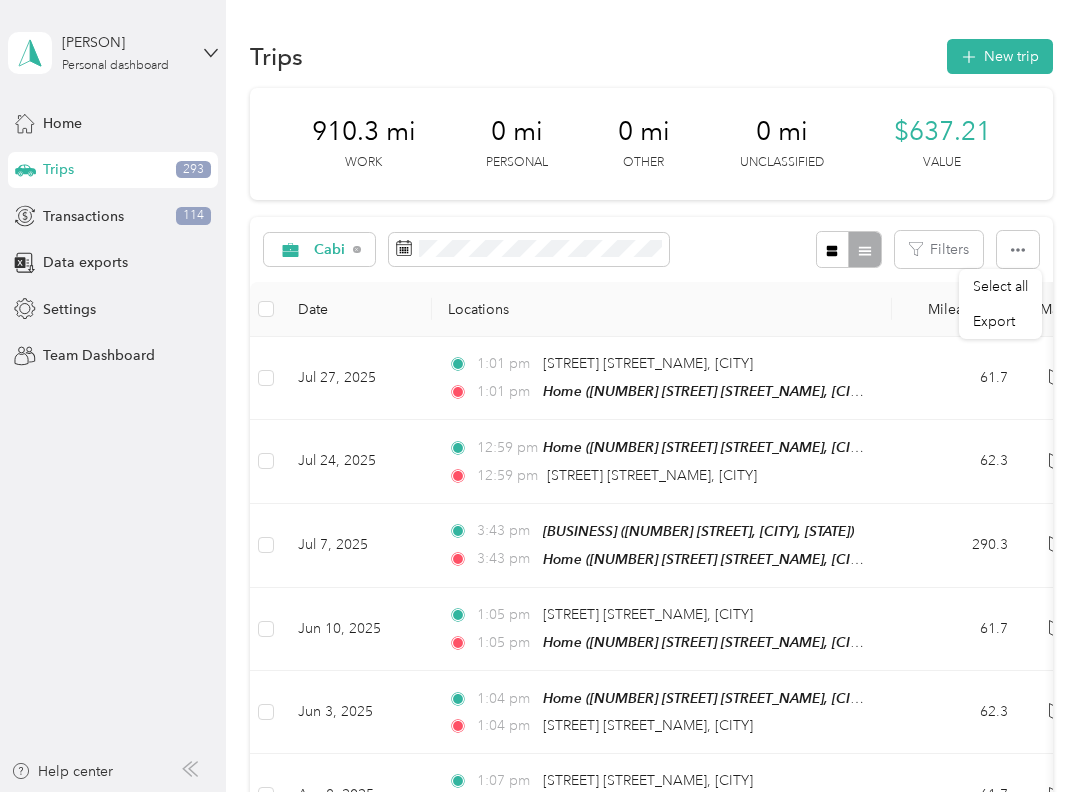 scroll, scrollTop: 0, scrollLeft: 0, axis: both 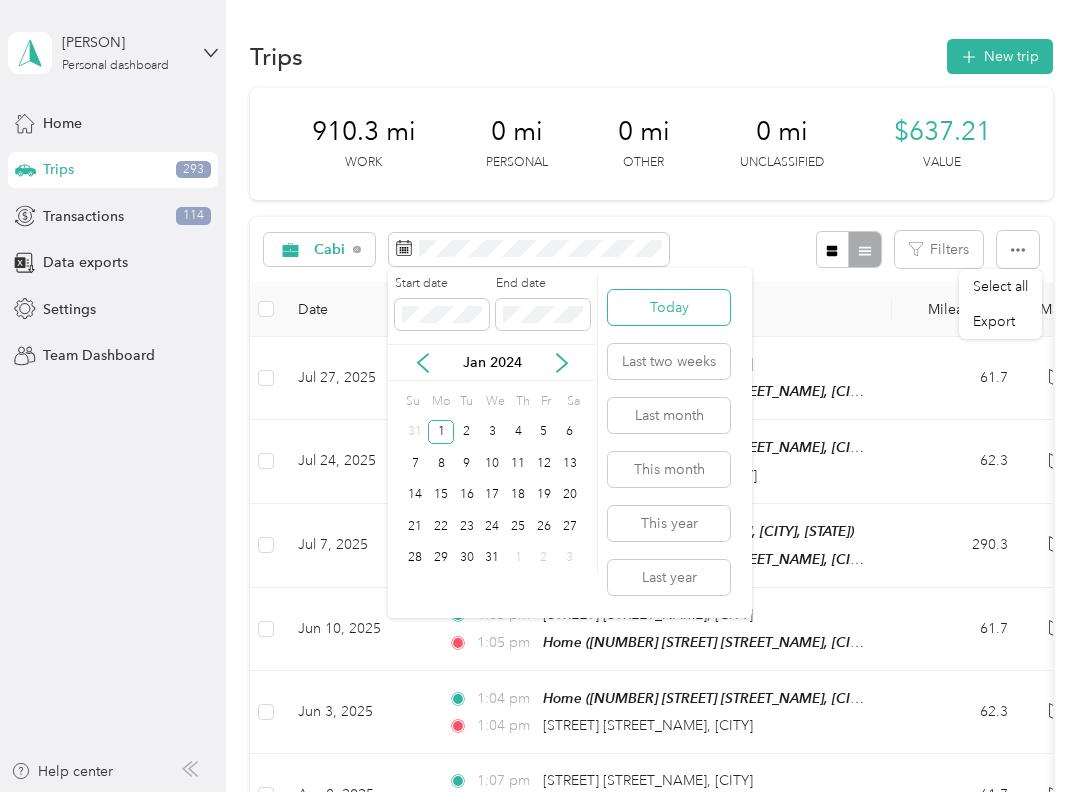 click on "Today" at bounding box center [669, 307] 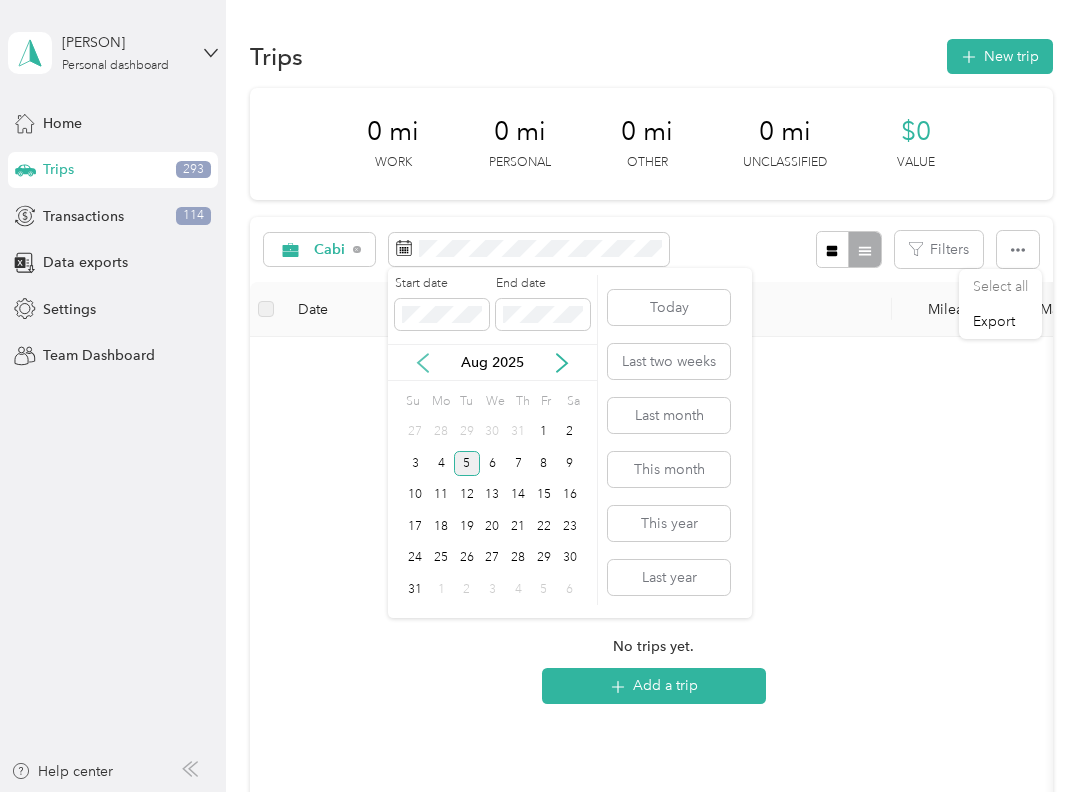 click 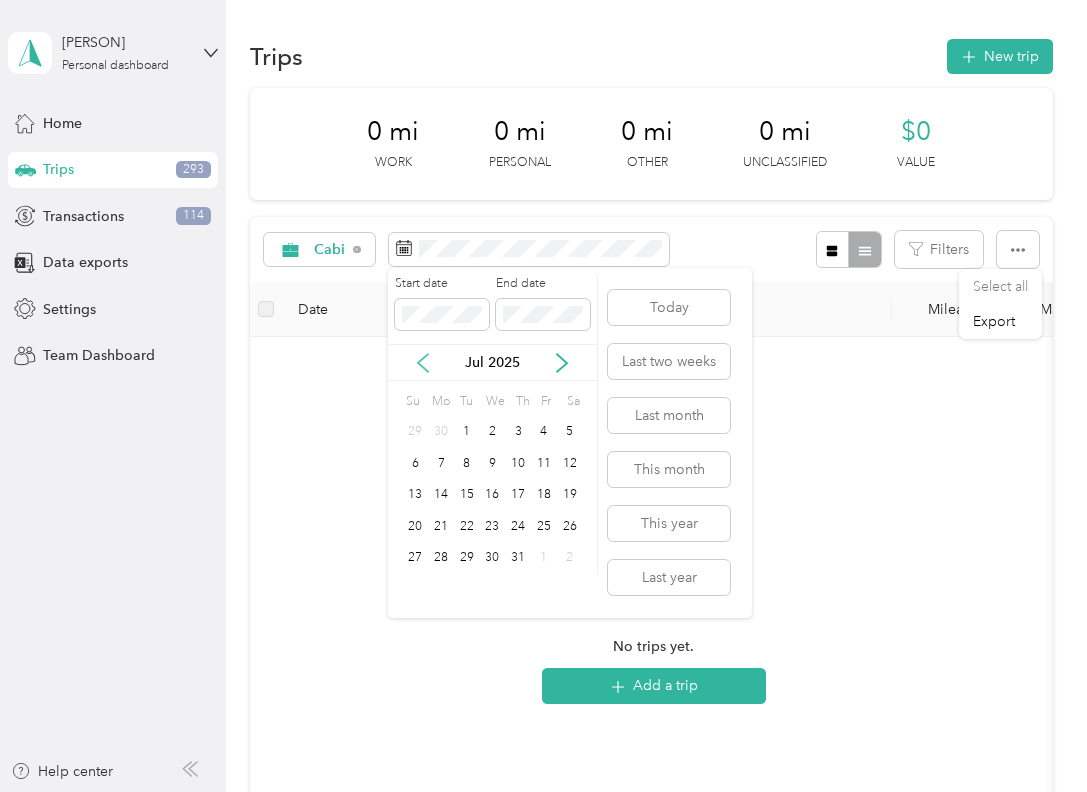 click 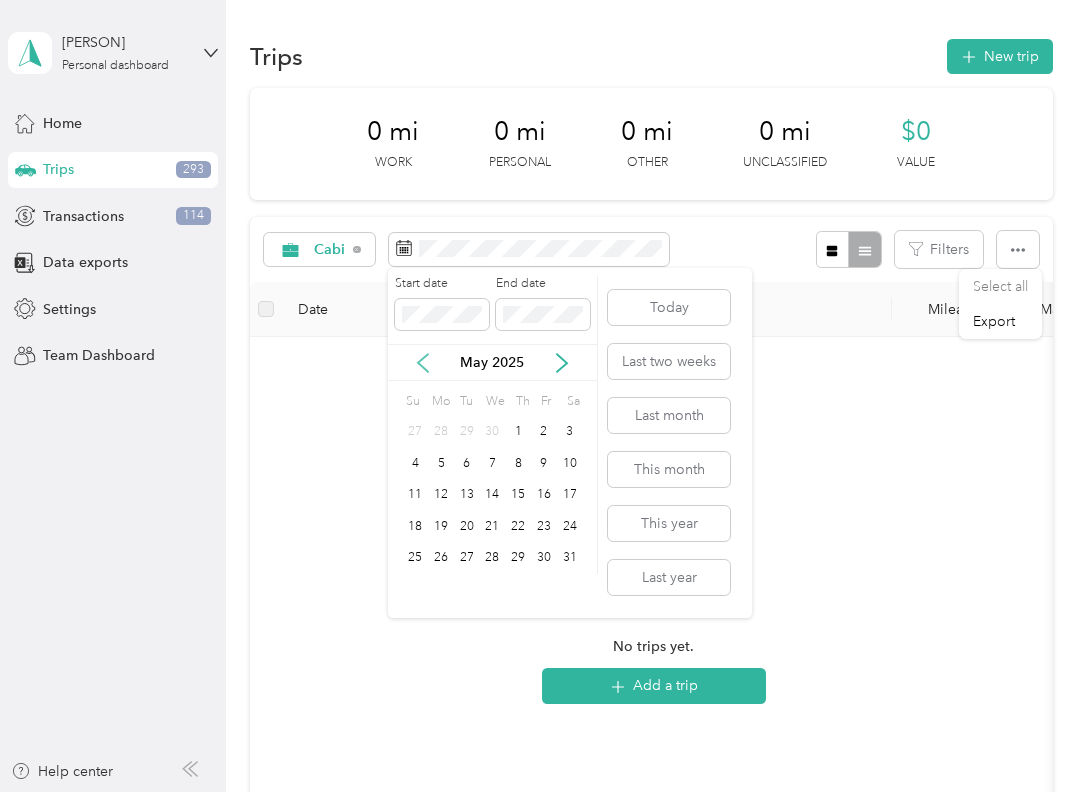 click 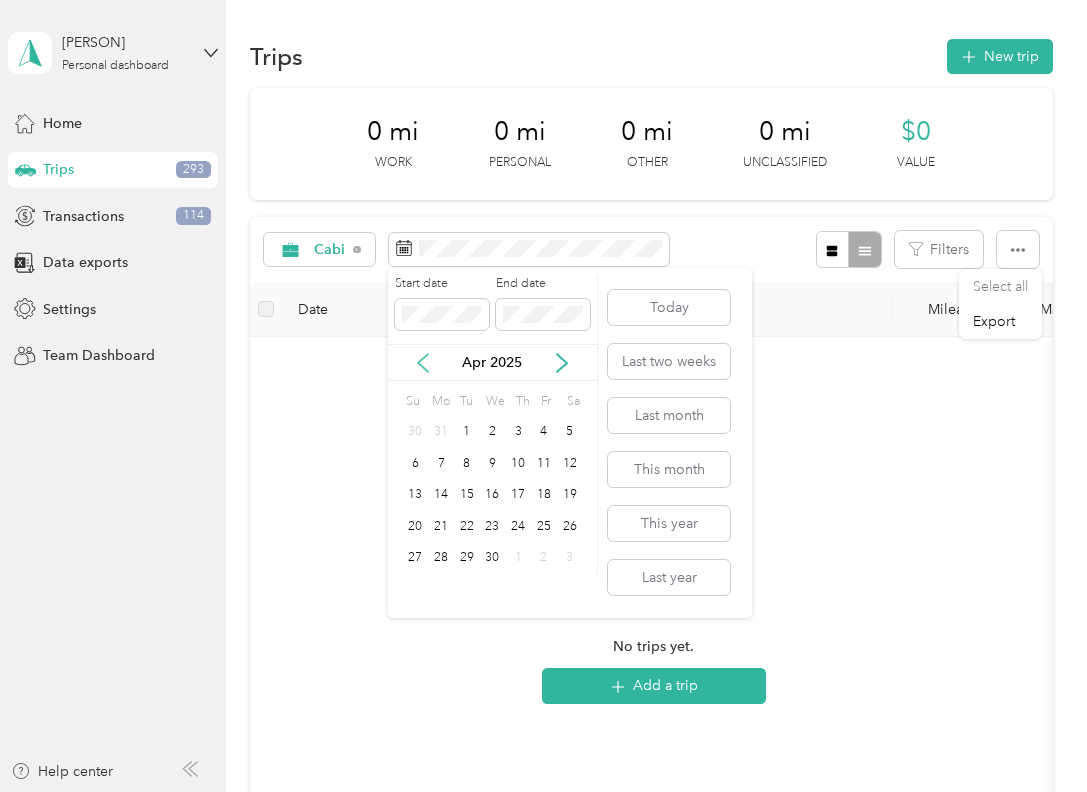 click 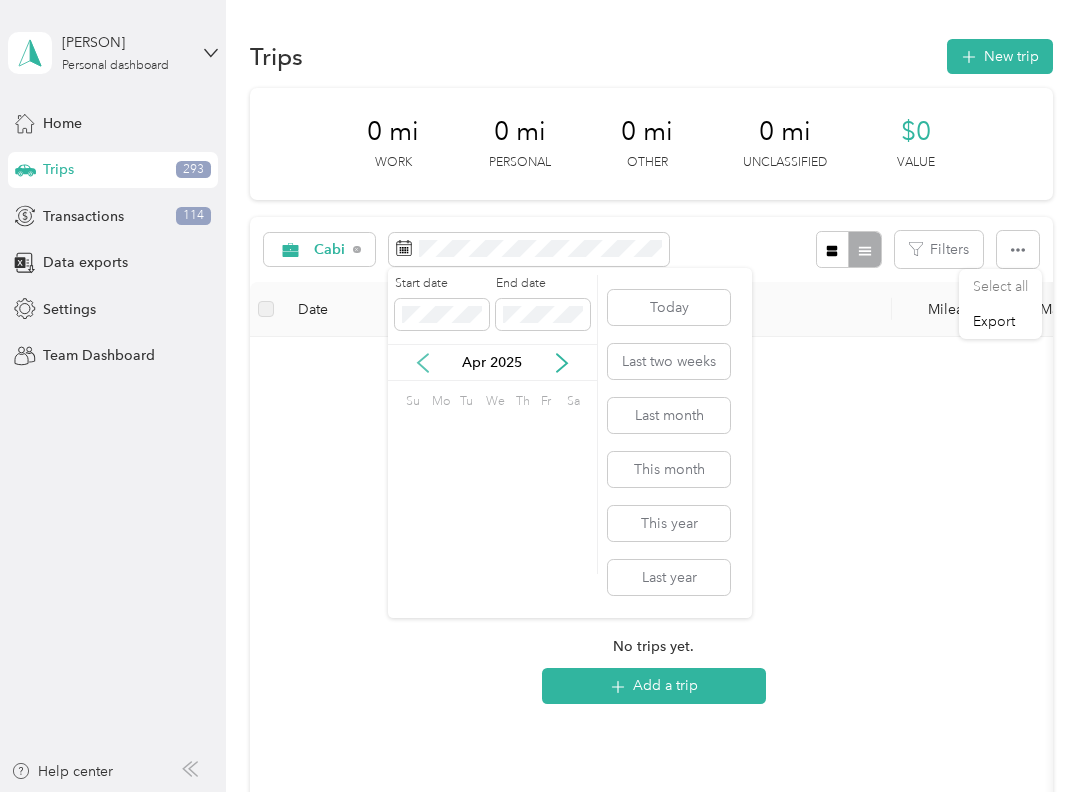 click 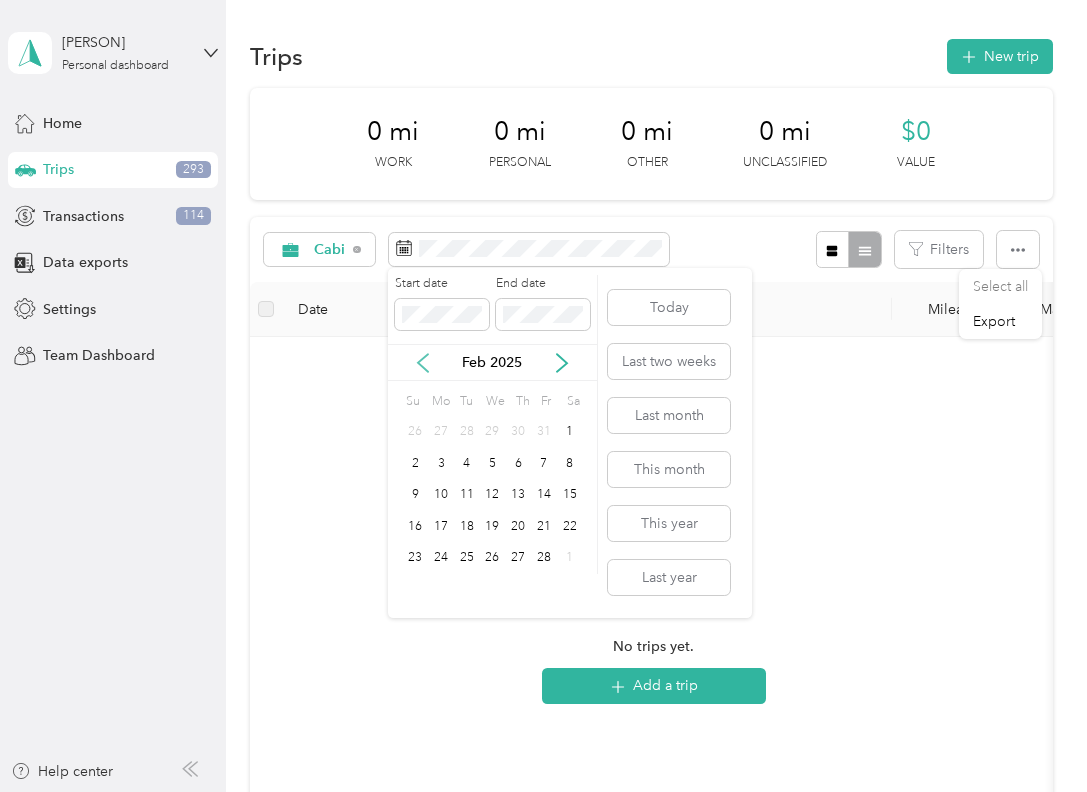 click 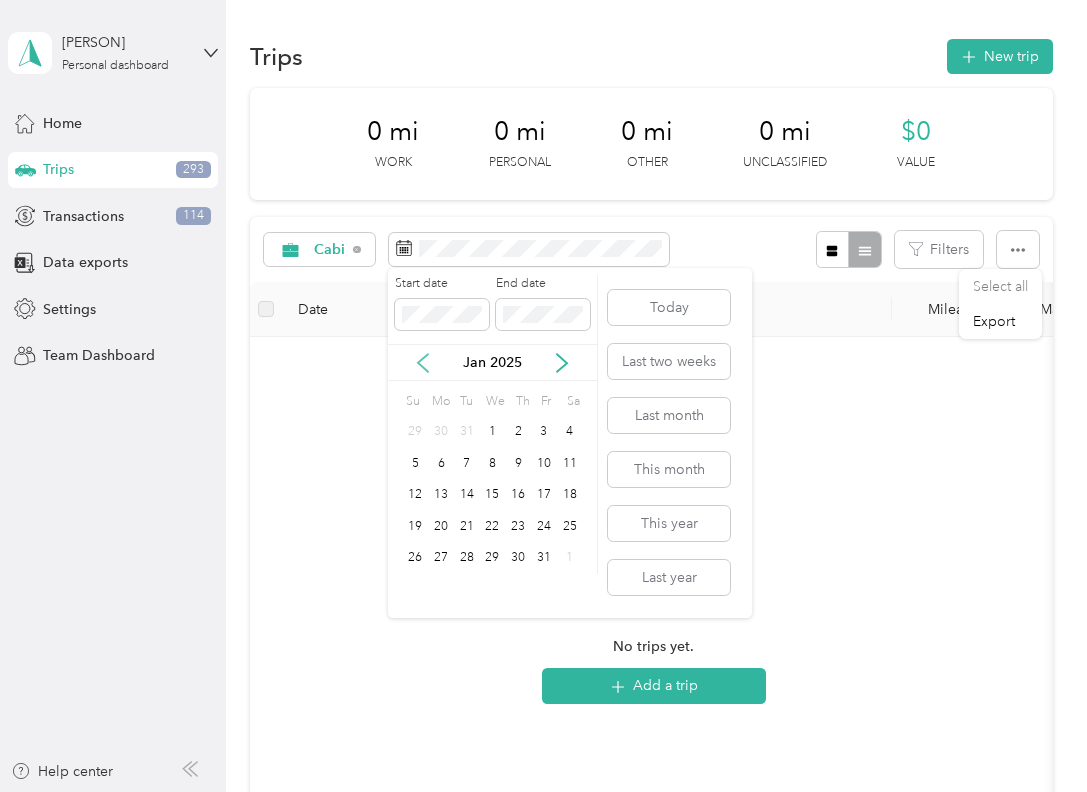 click 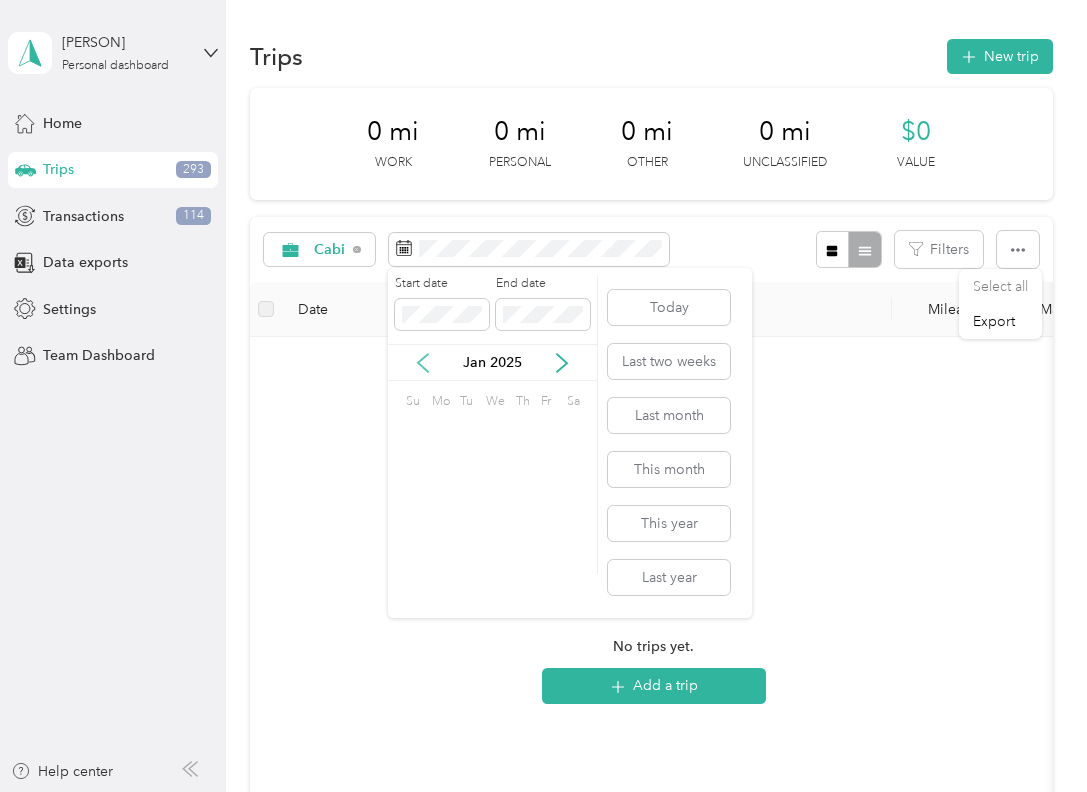 click 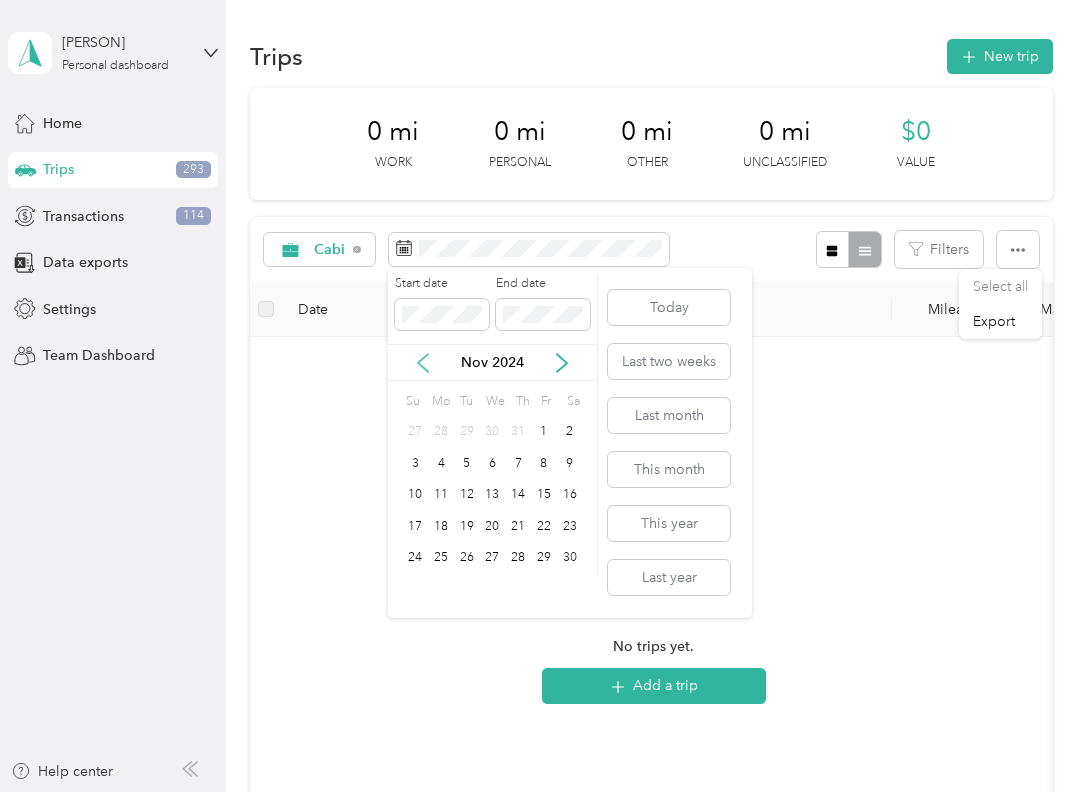 click 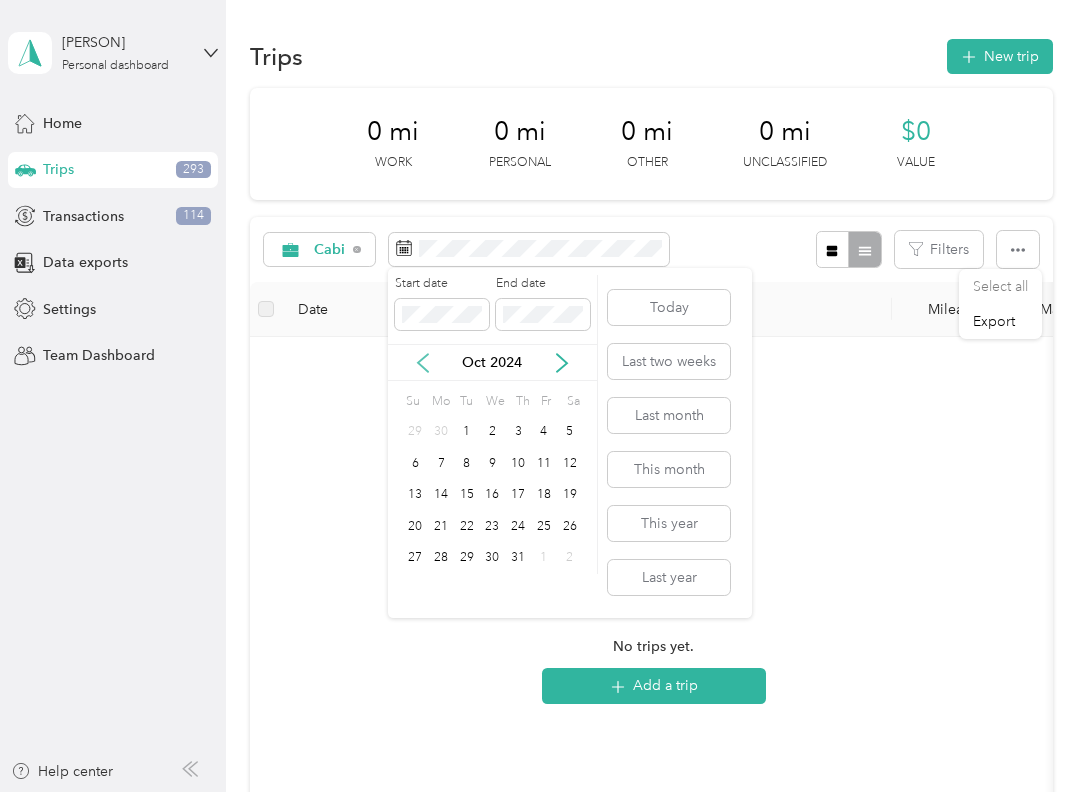 click 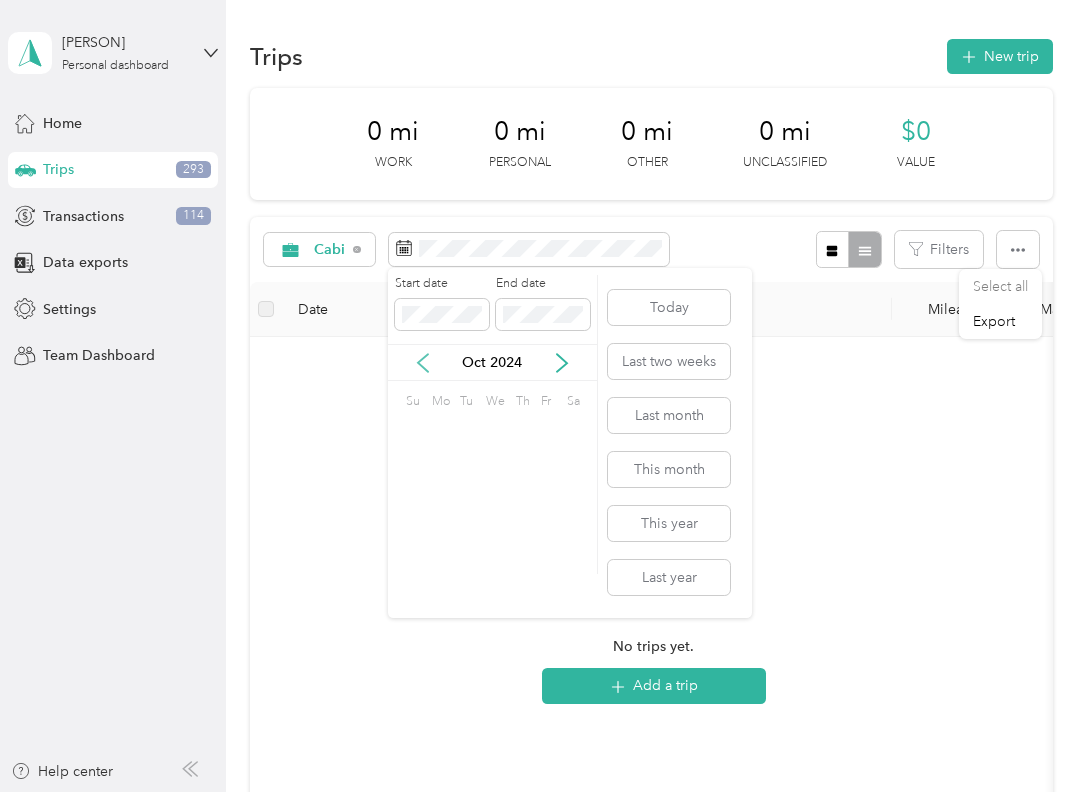 click 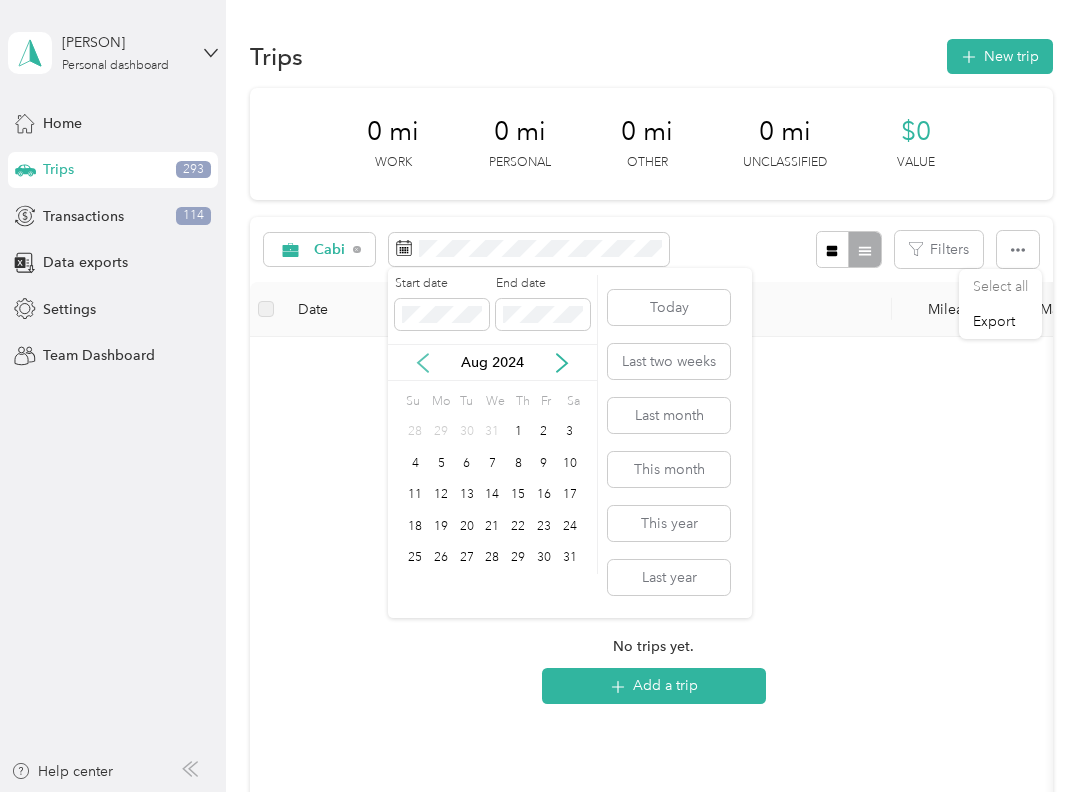 click 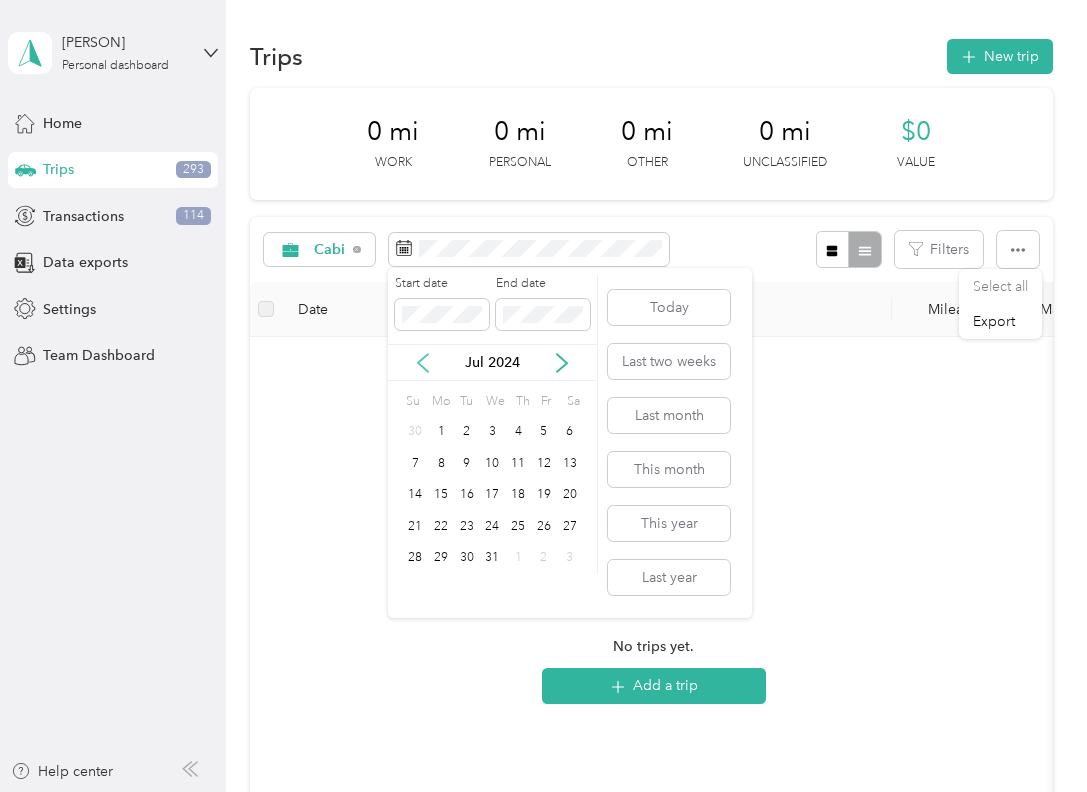 click 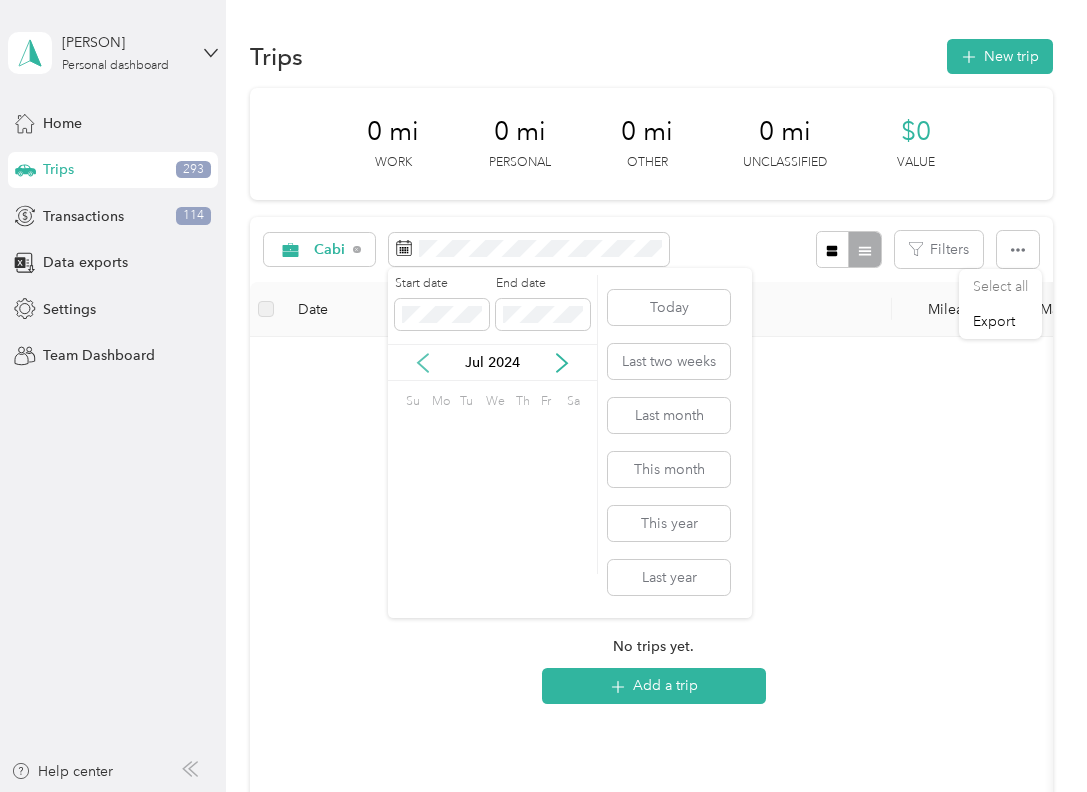 click 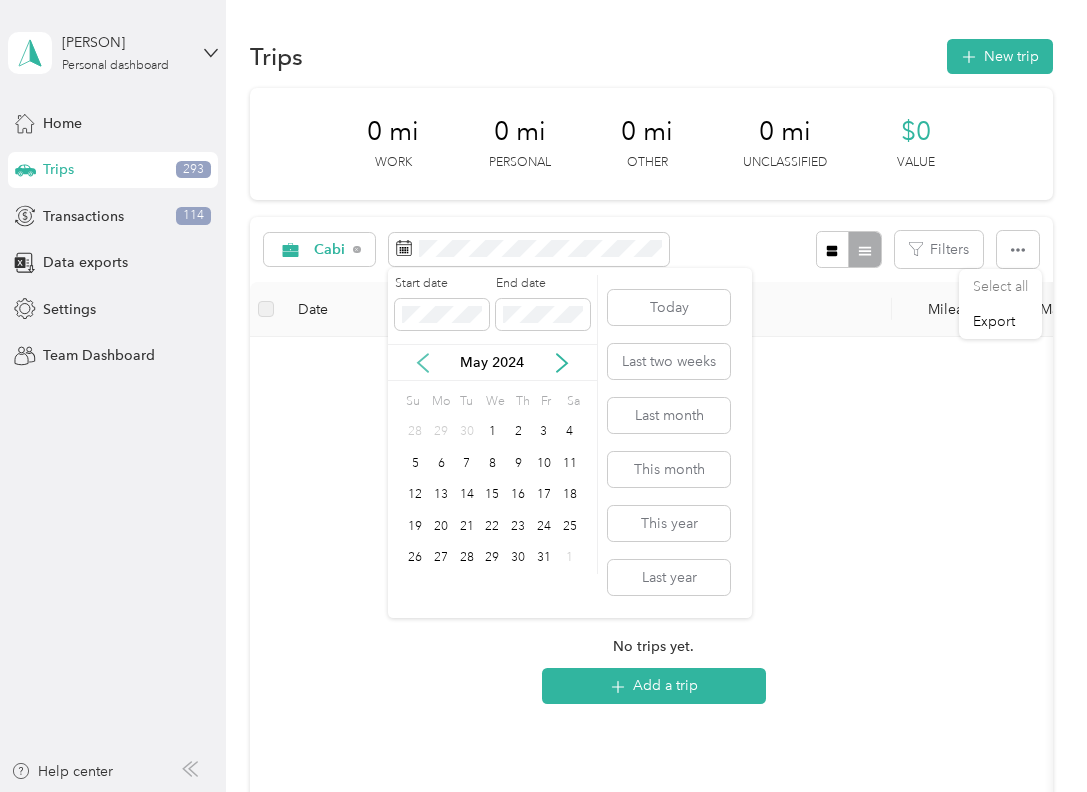 click 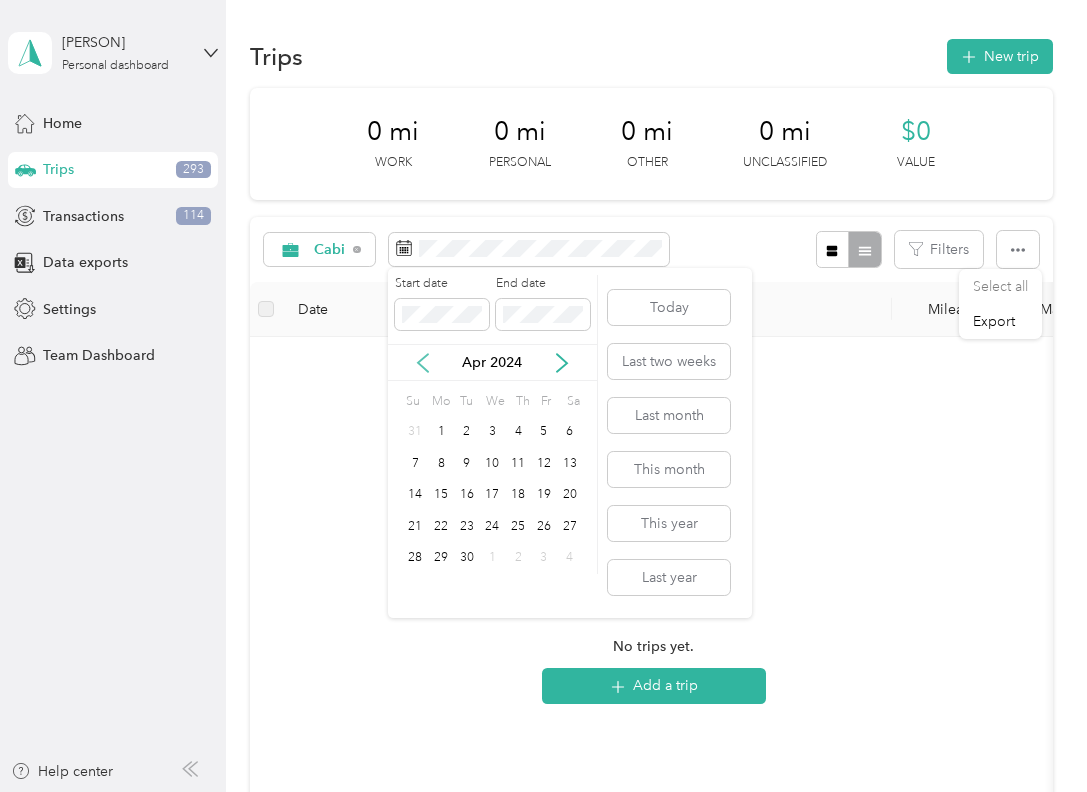 click 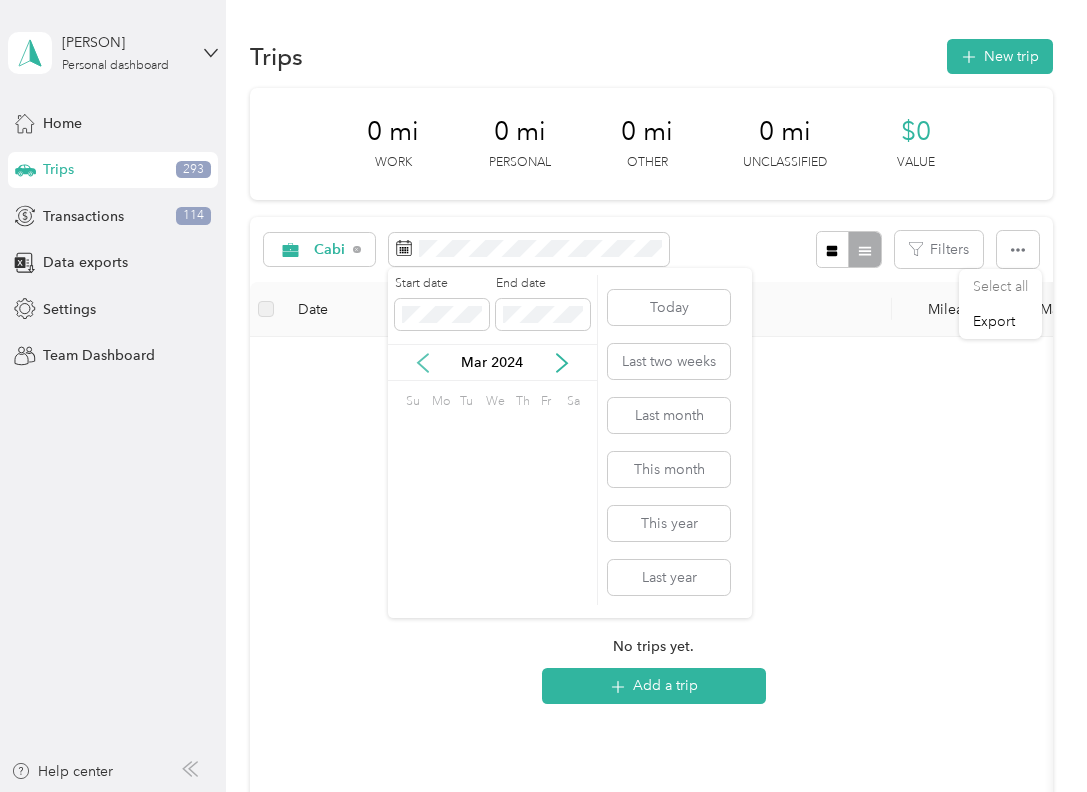 click 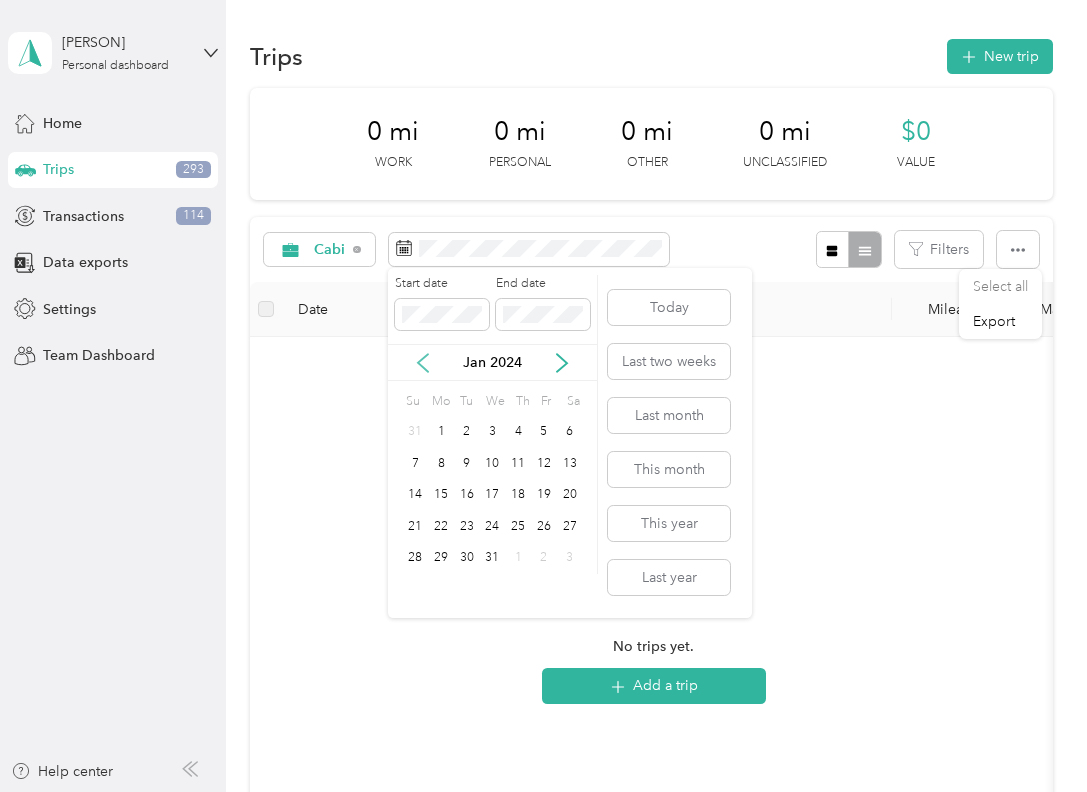 click 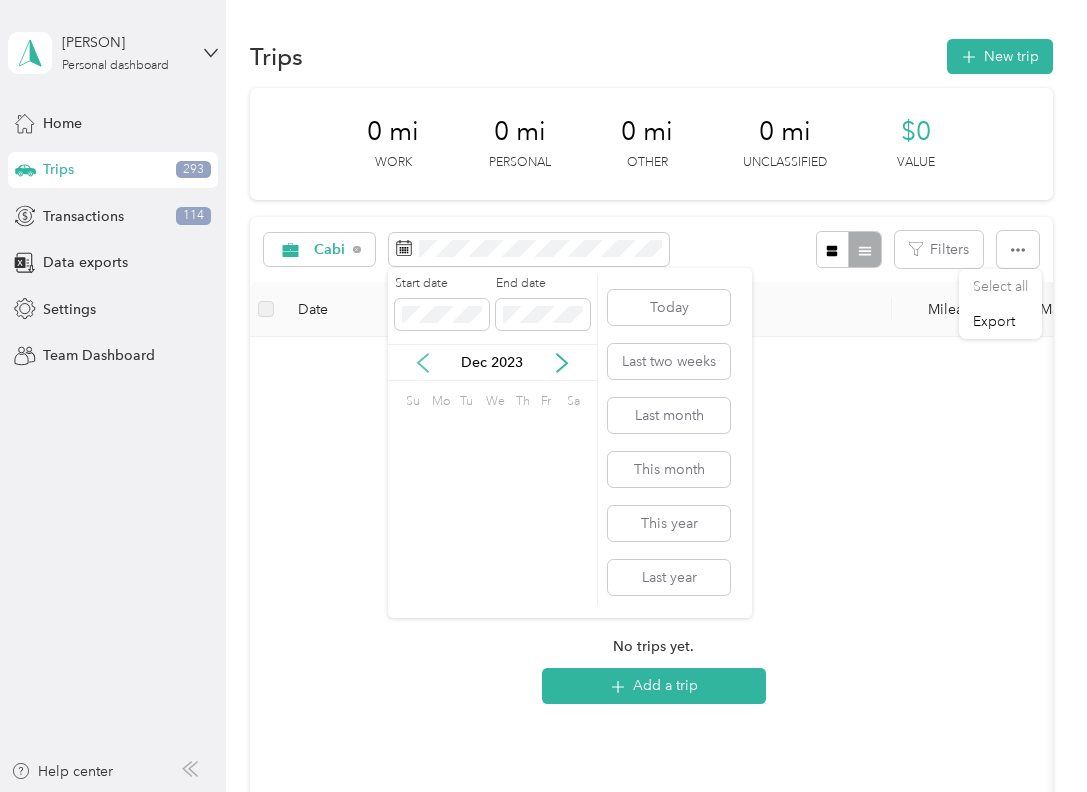 click 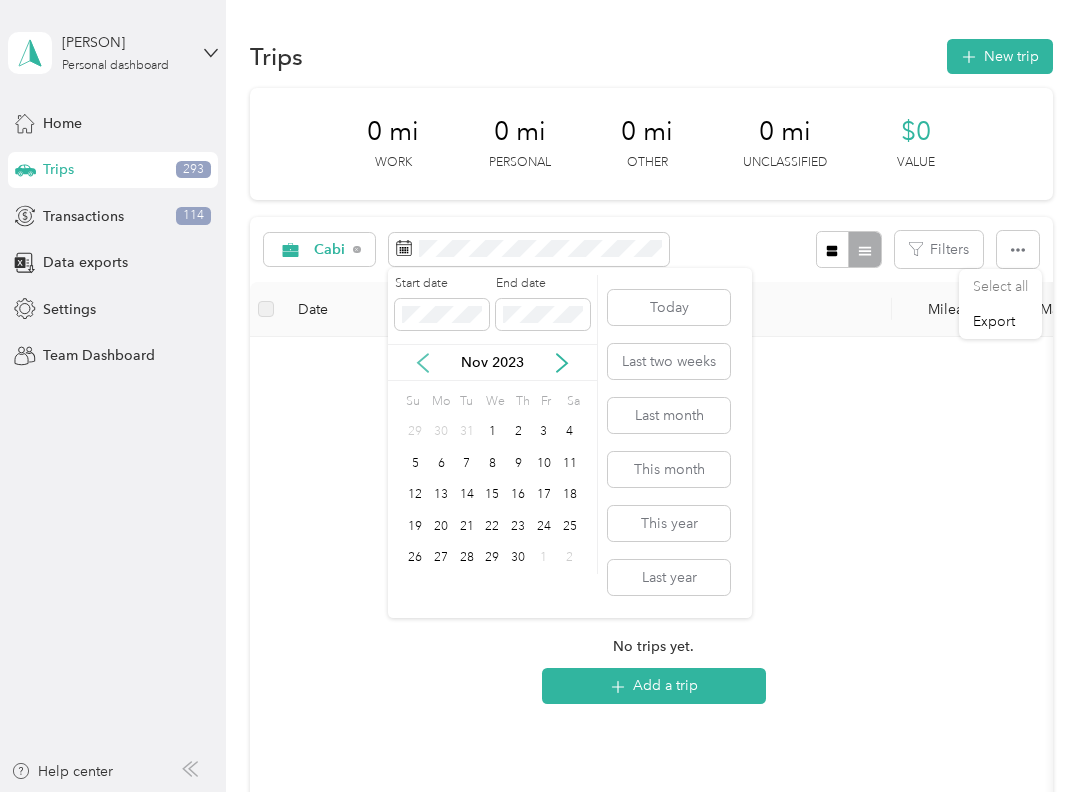 click 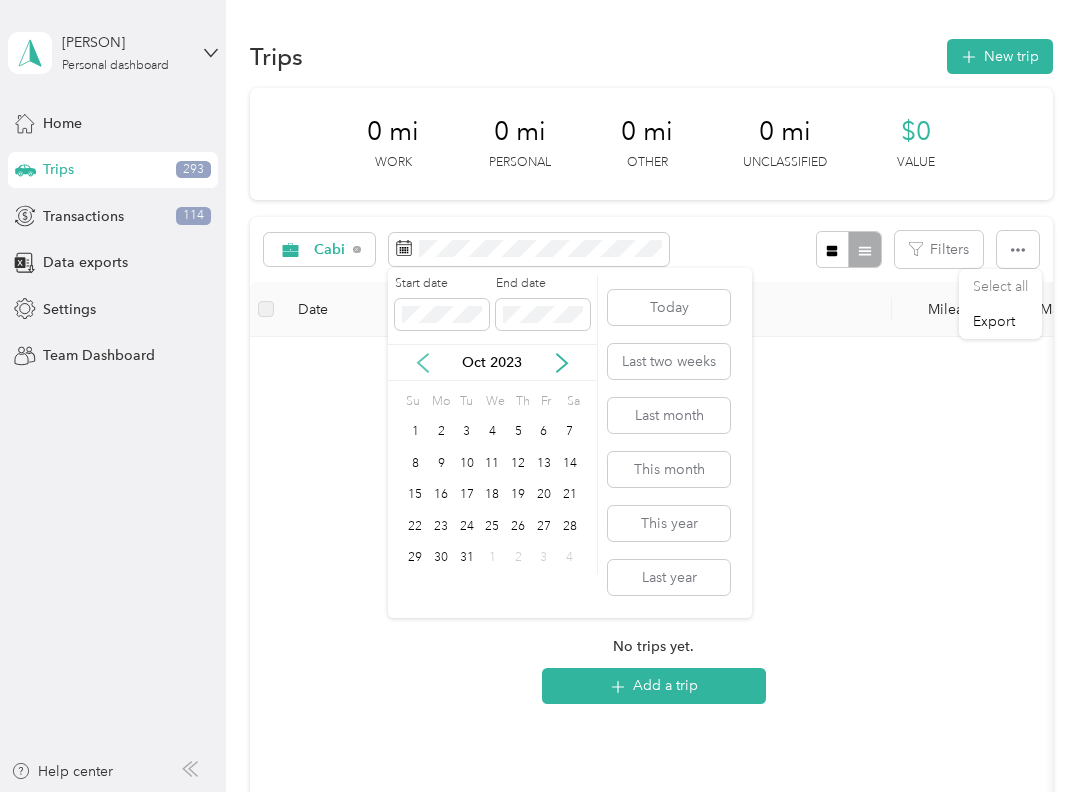click 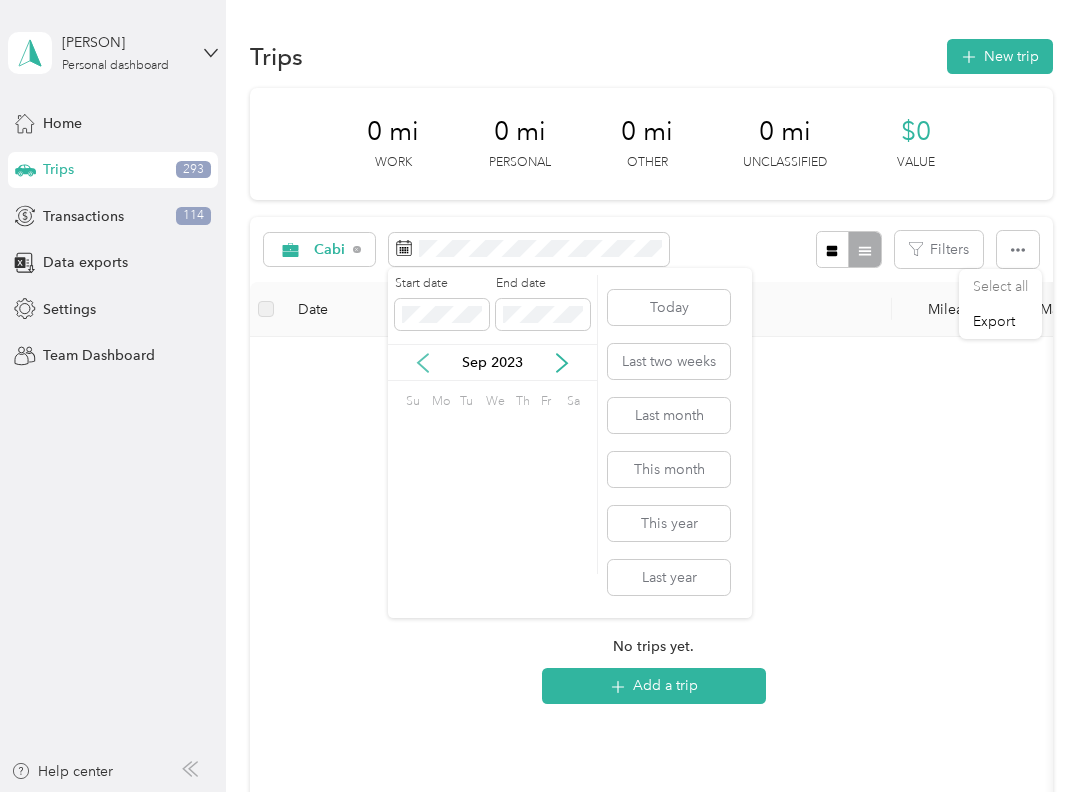 click 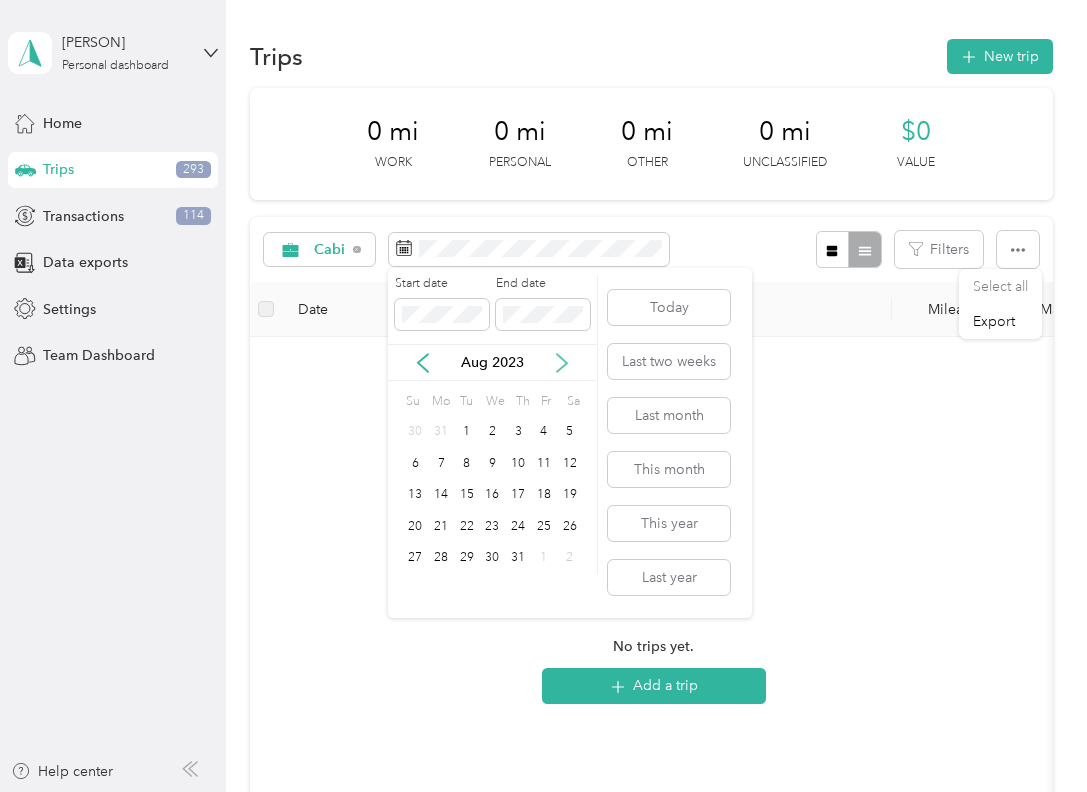 click 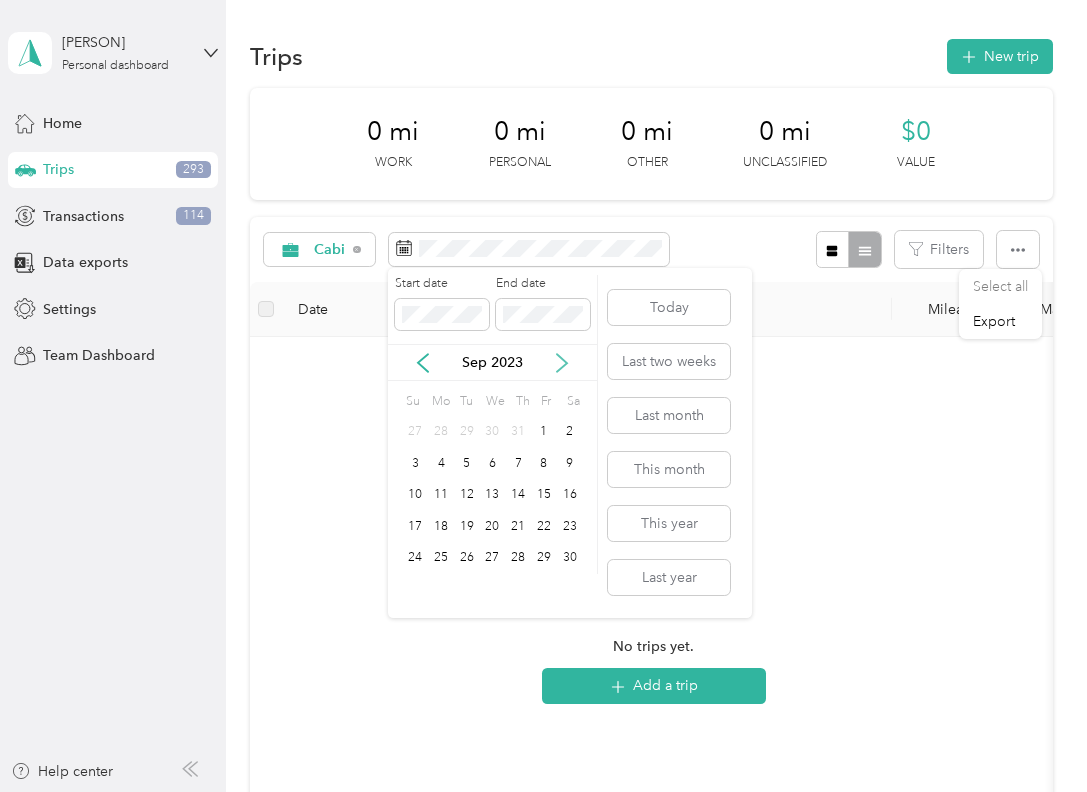 click 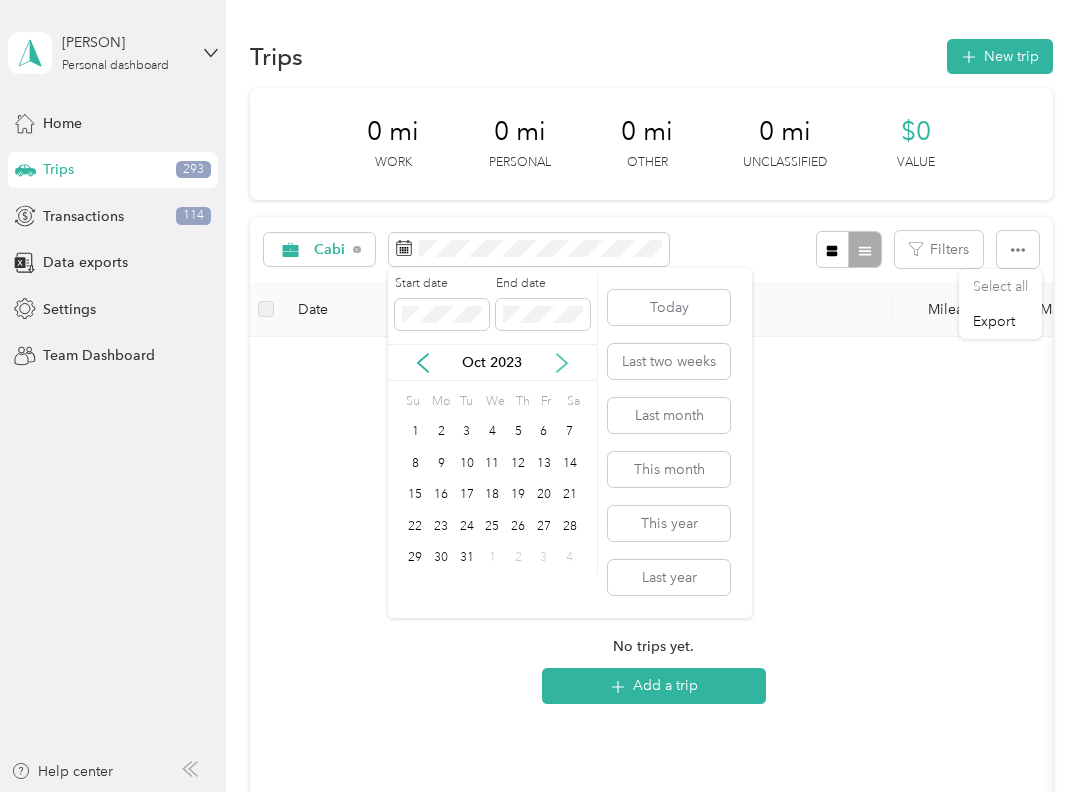 click 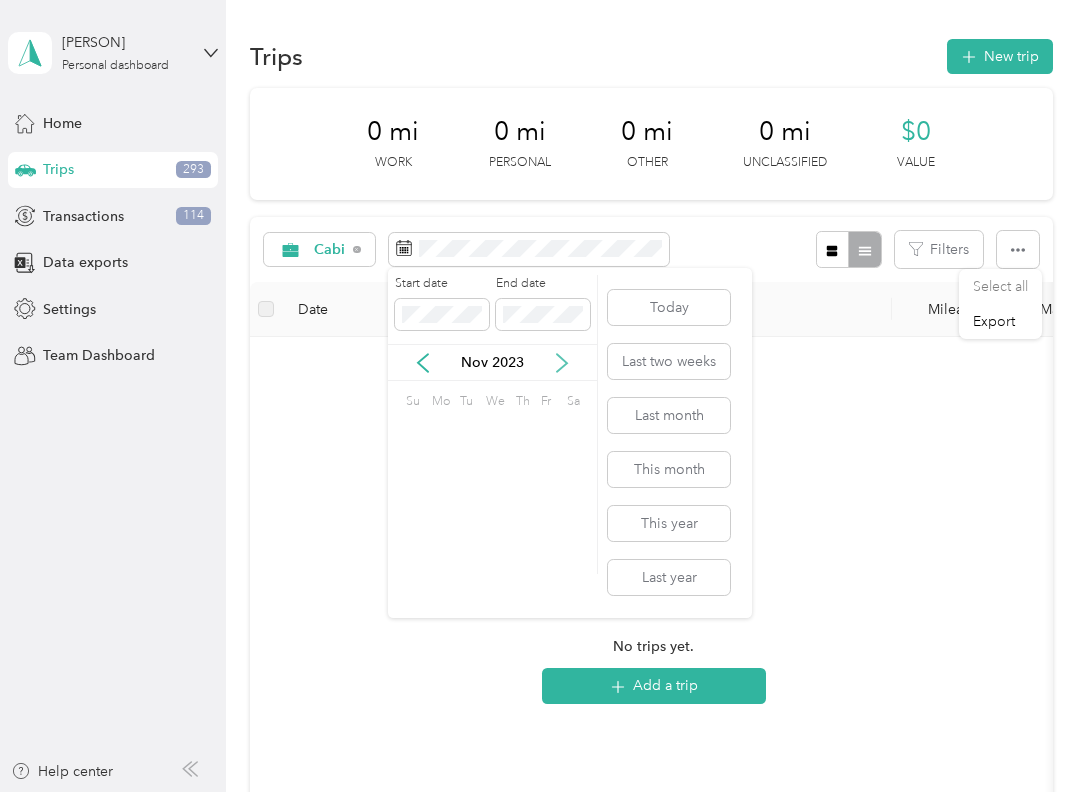 click 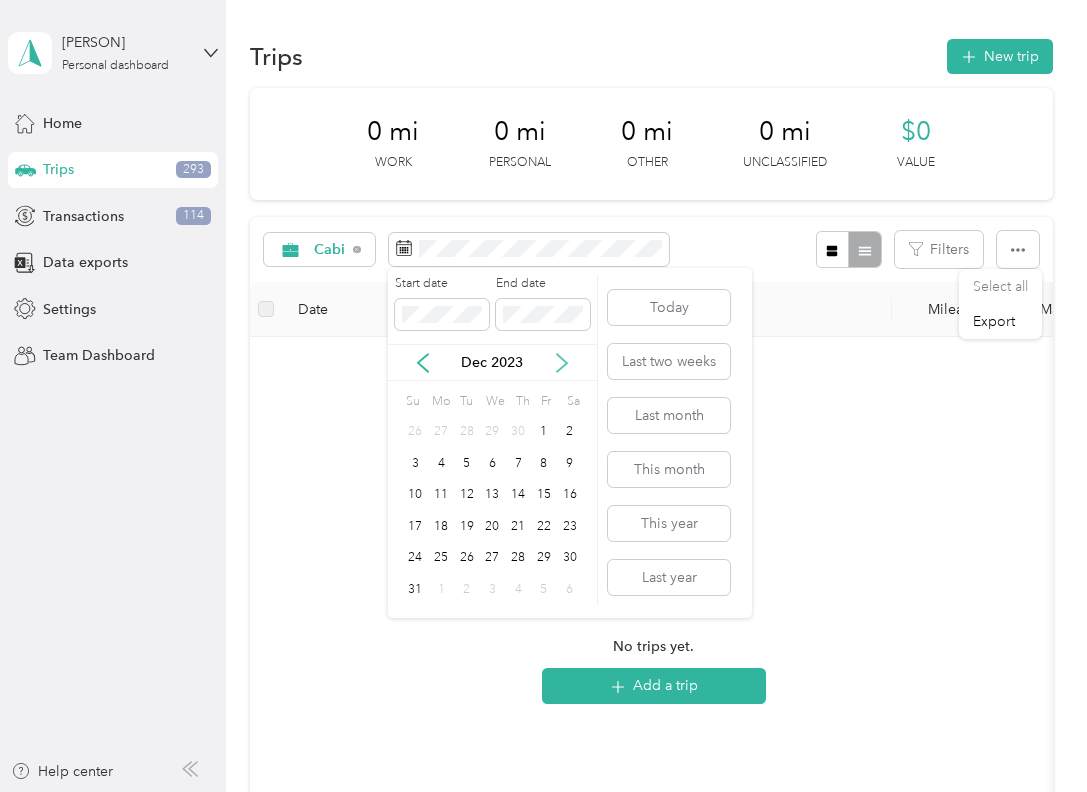 click 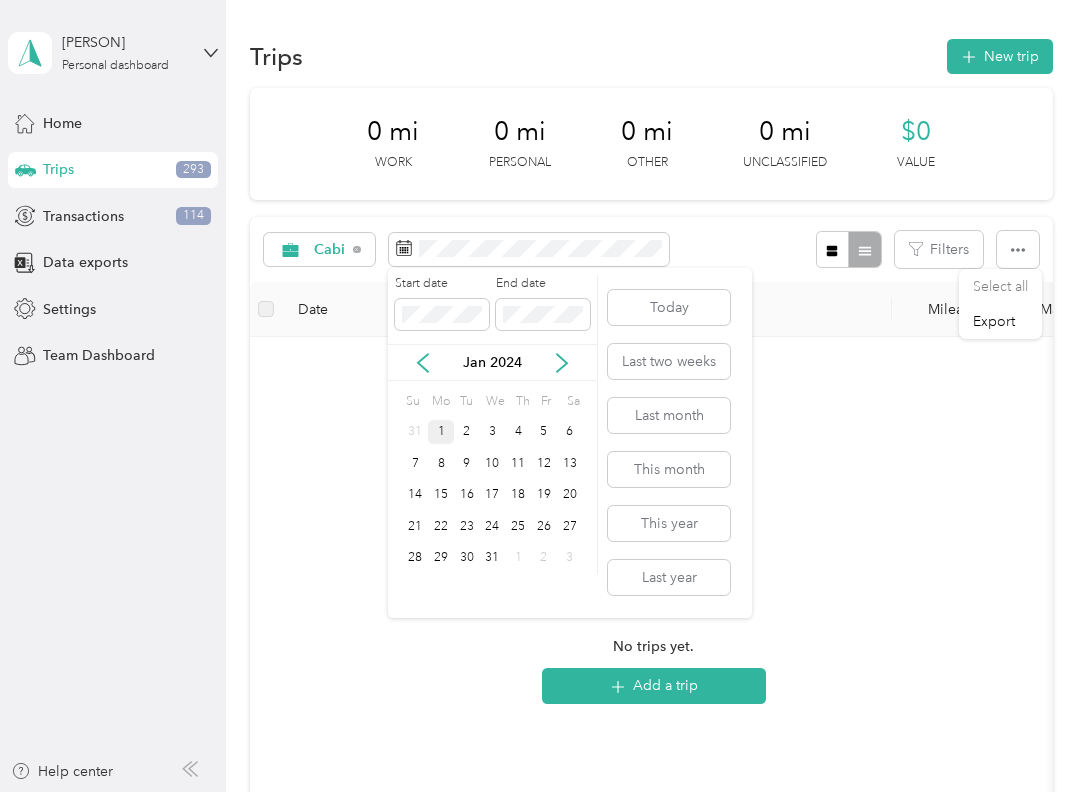 click on "1" at bounding box center (441, 432) 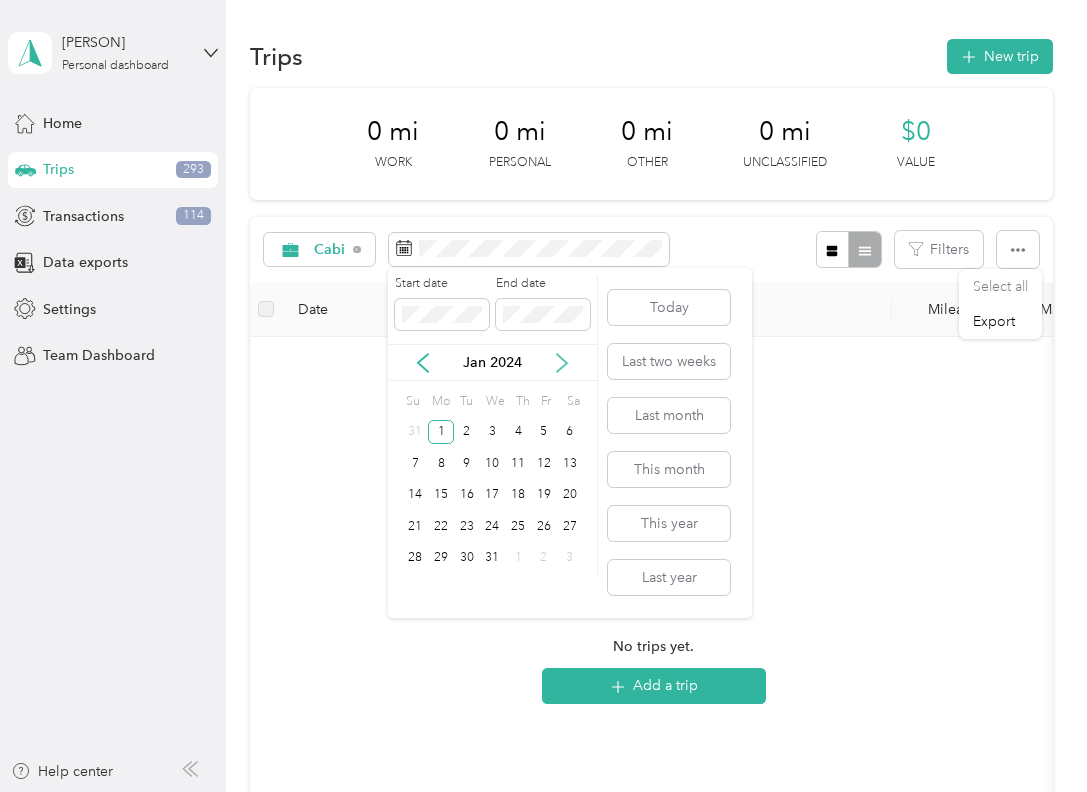 click 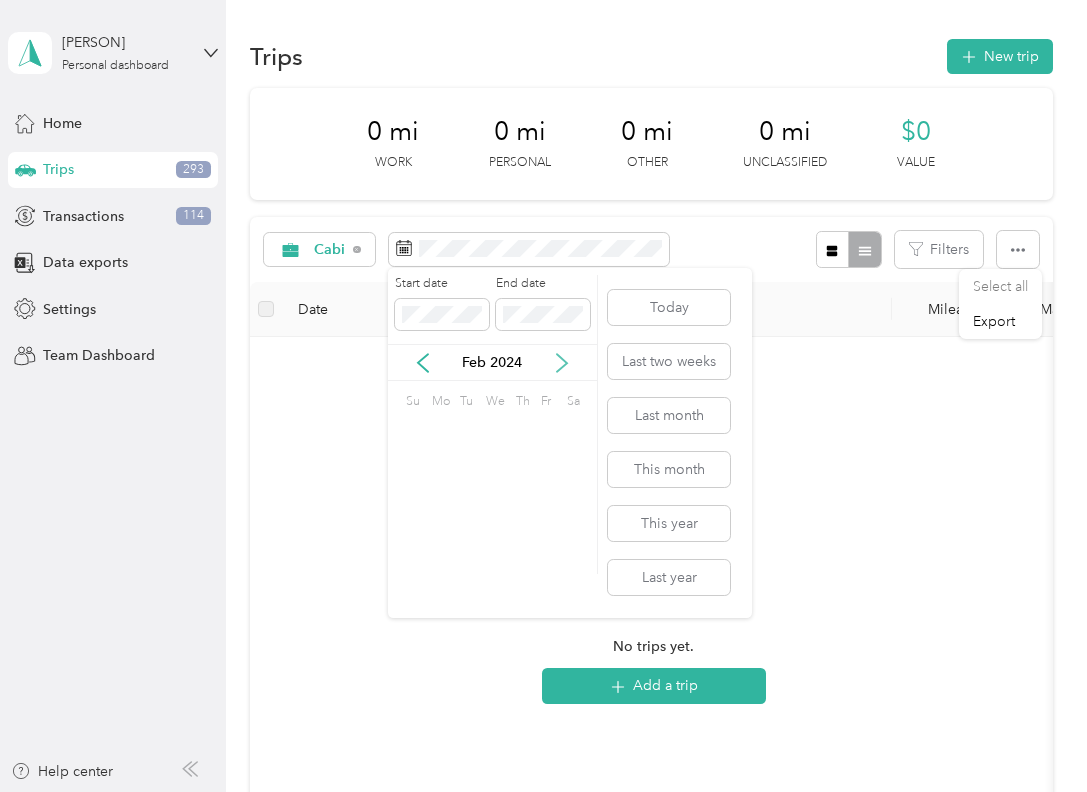click 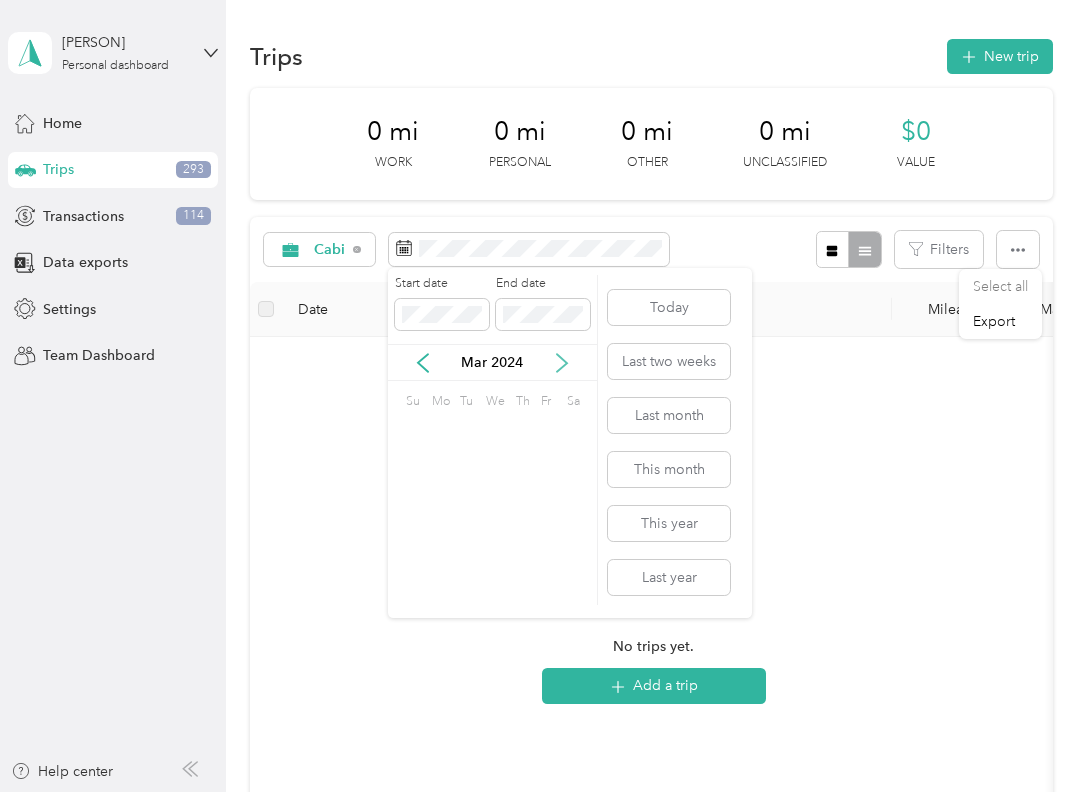 click 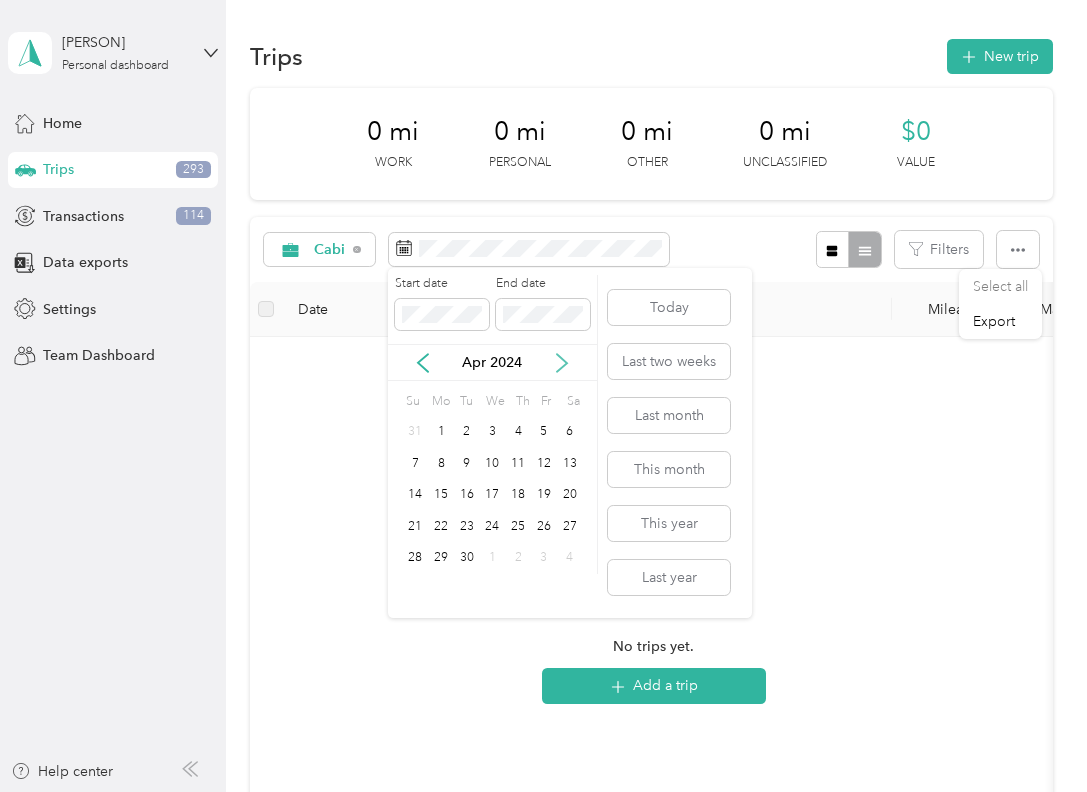 click 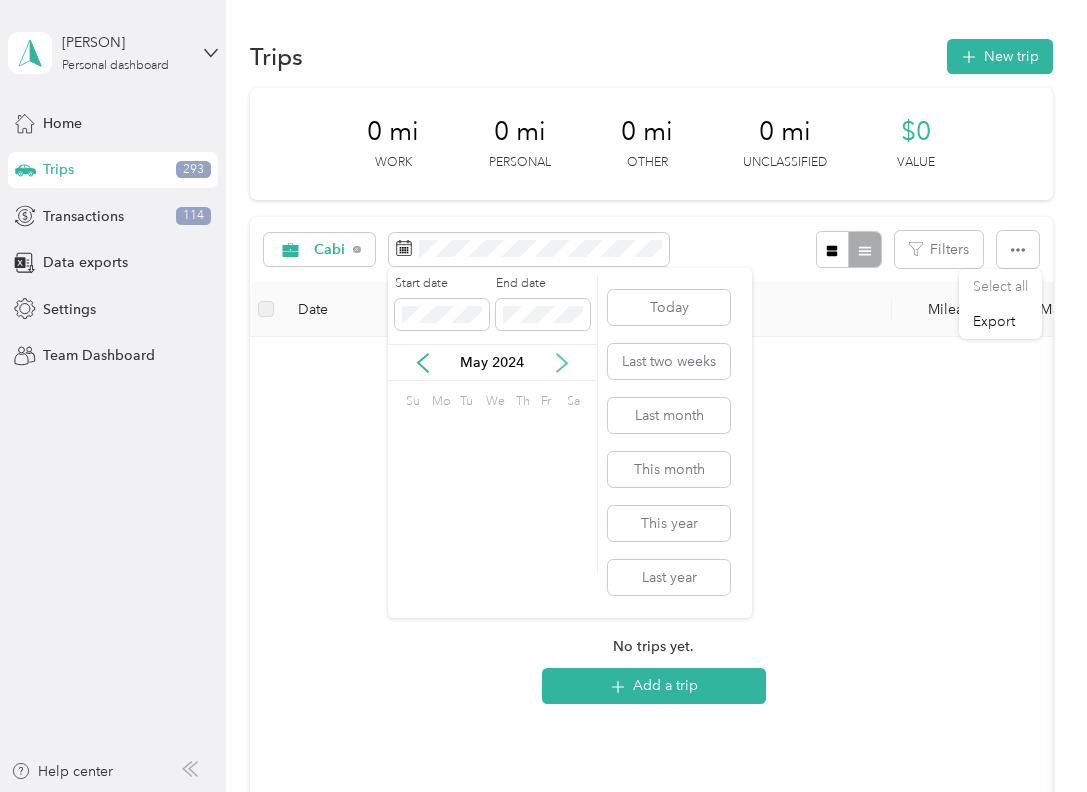 click 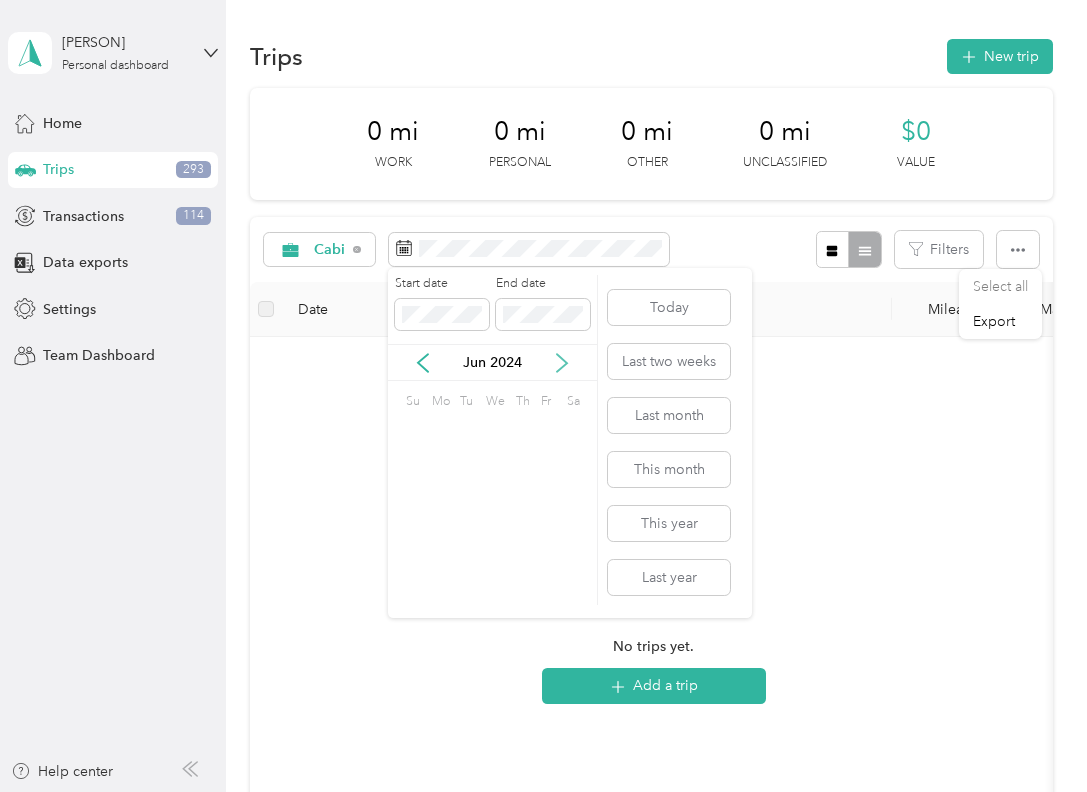 click 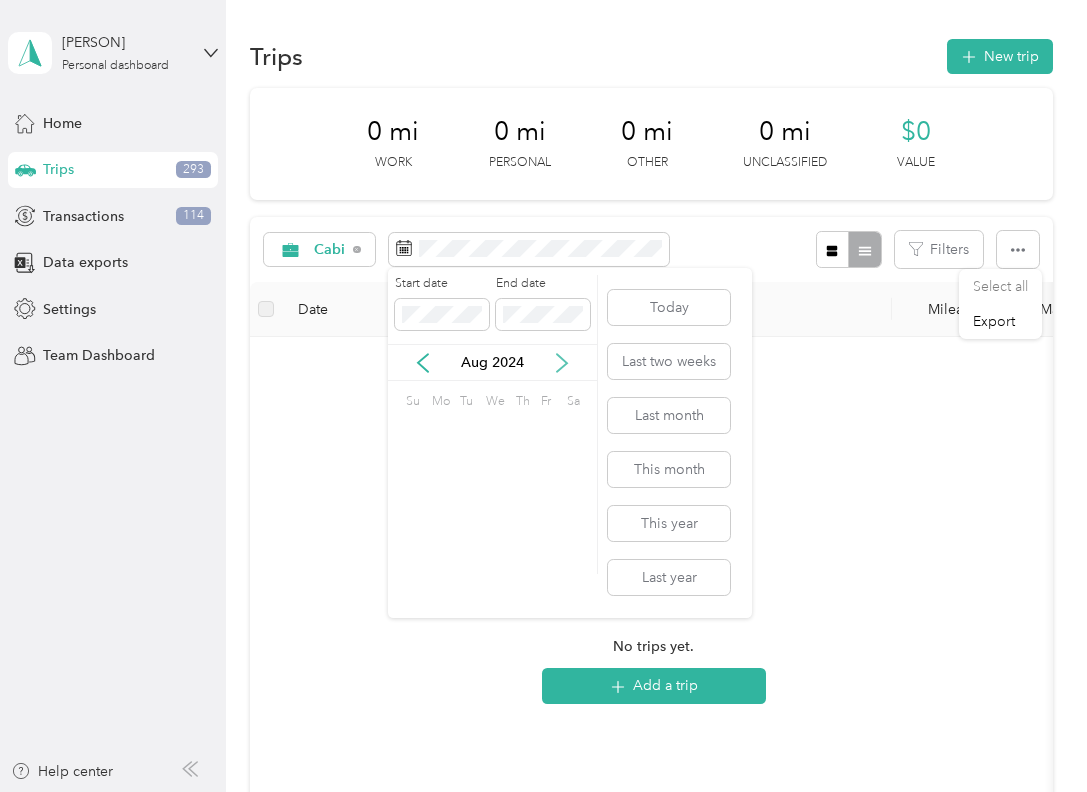 click 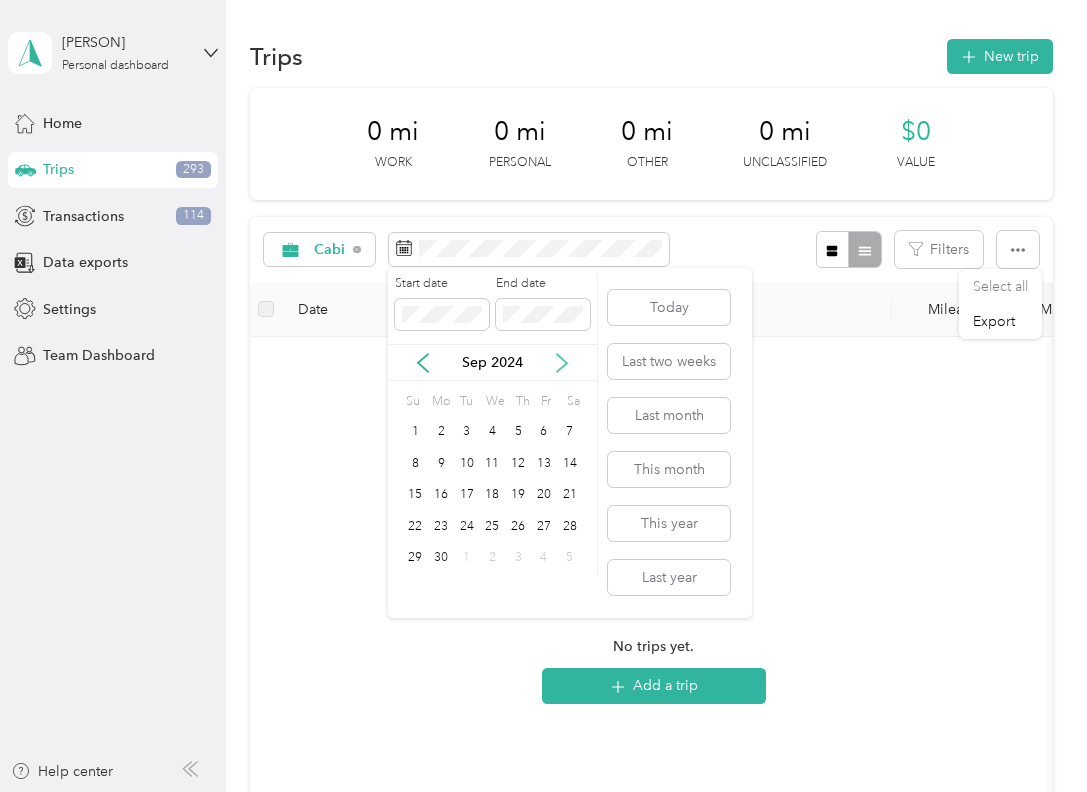 click 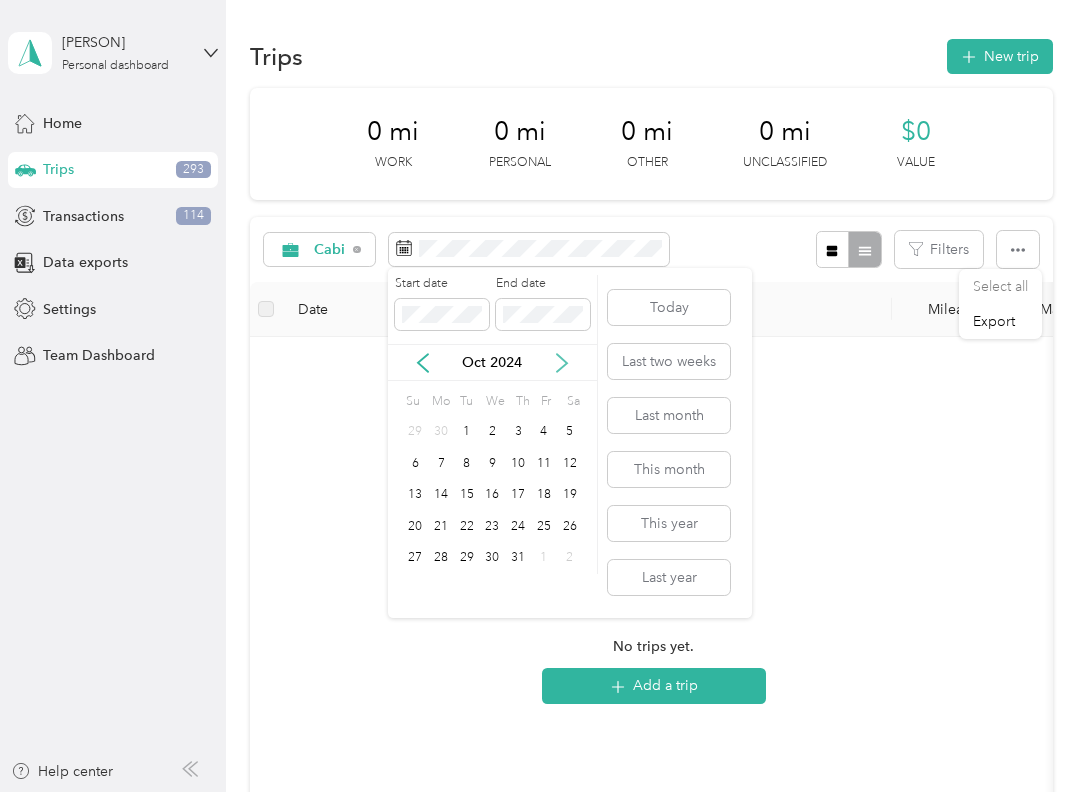 click 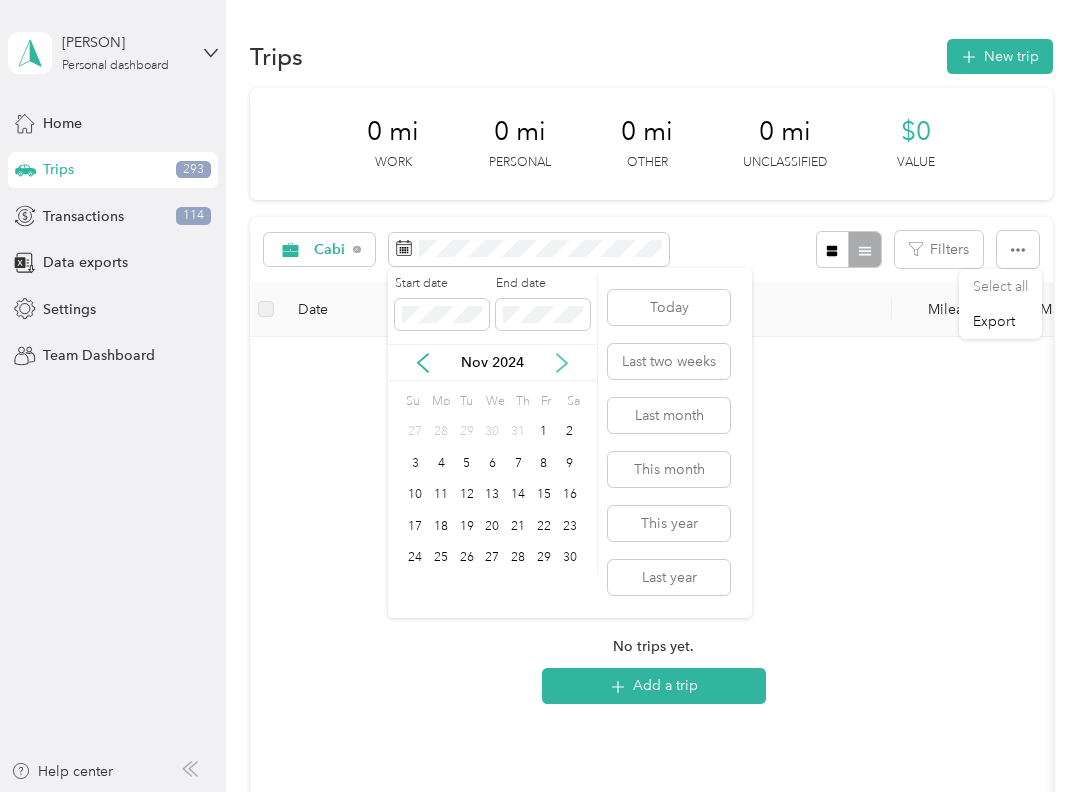 click 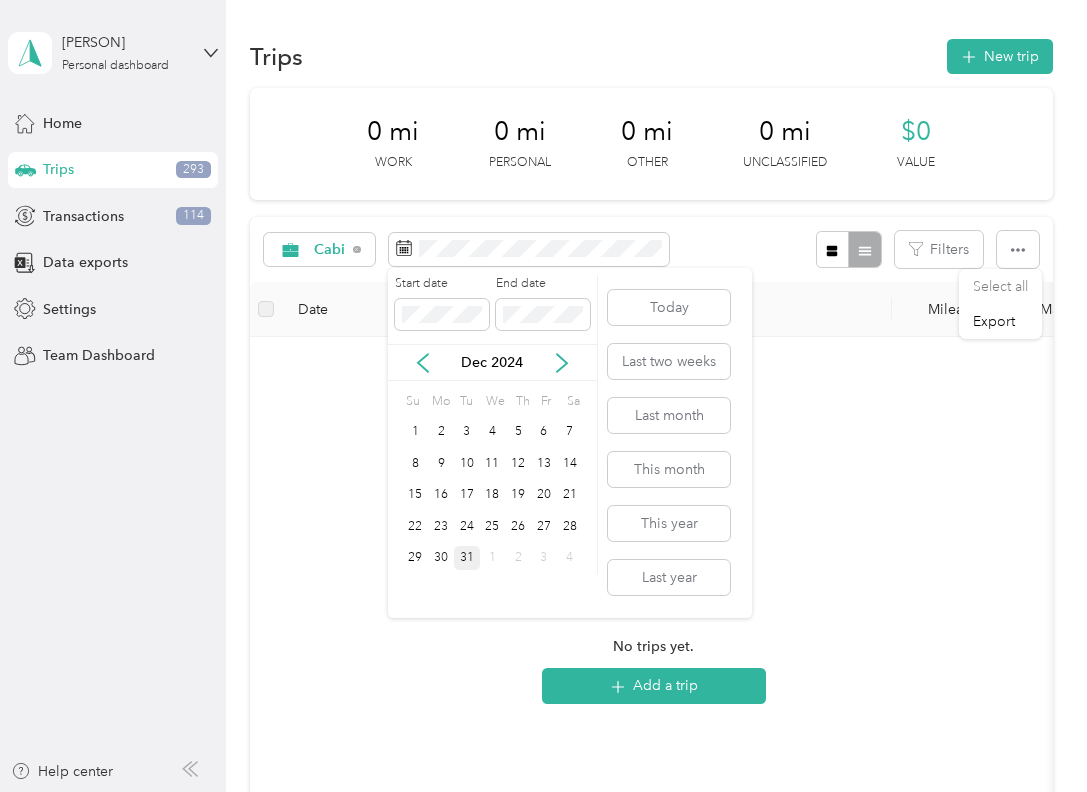 click on "31" at bounding box center [467, 558] 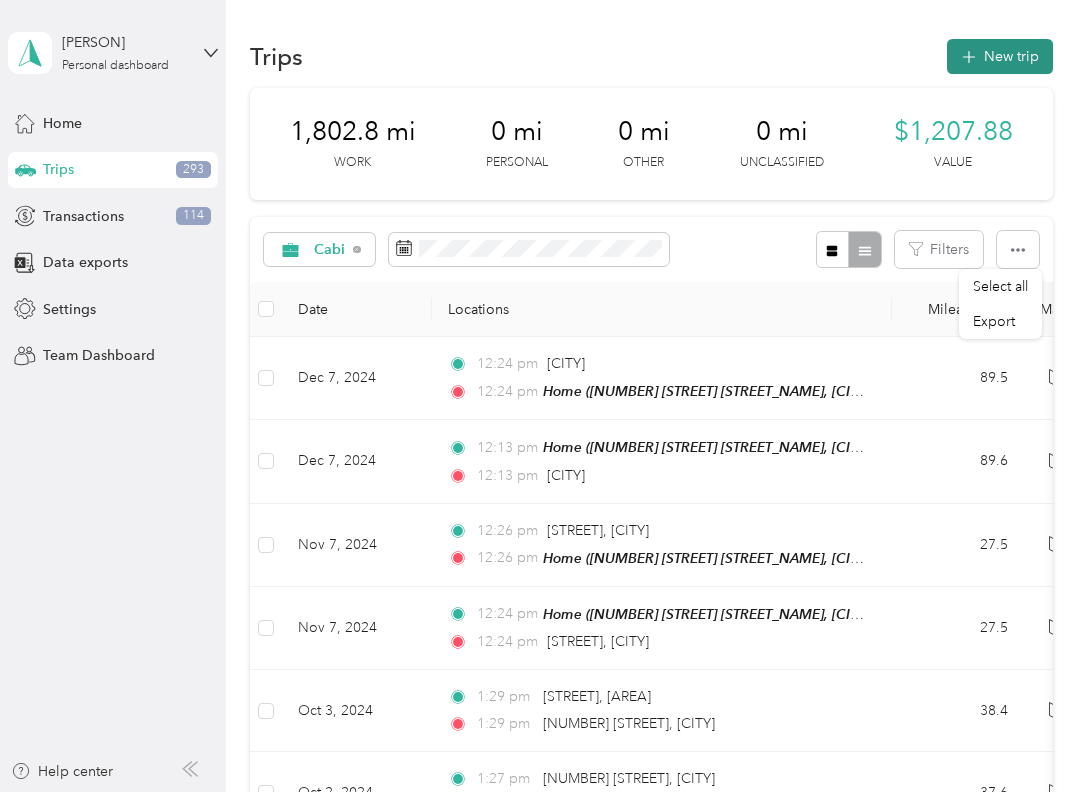 scroll, scrollTop: 0, scrollLeft: 0, axis: both 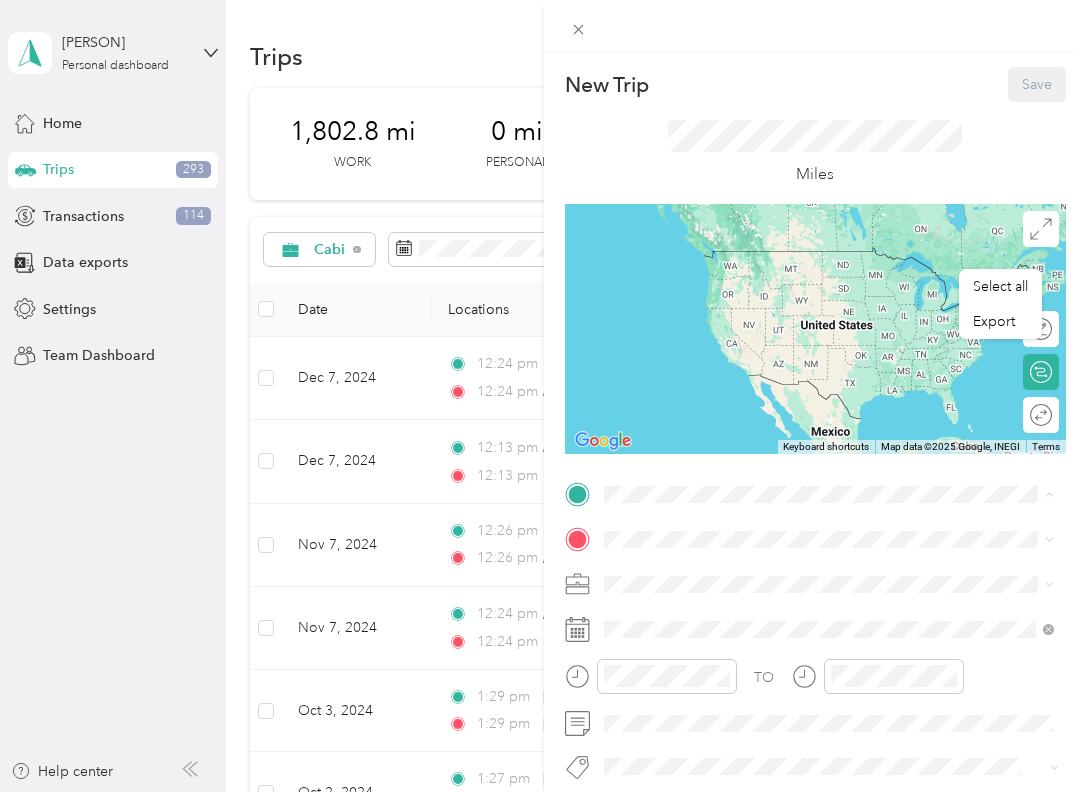 click on "[CATEGORY] [NUMBER] [STREET], [CITY], [STATE], [COUNTRY]" at bounding box center (796, 585) 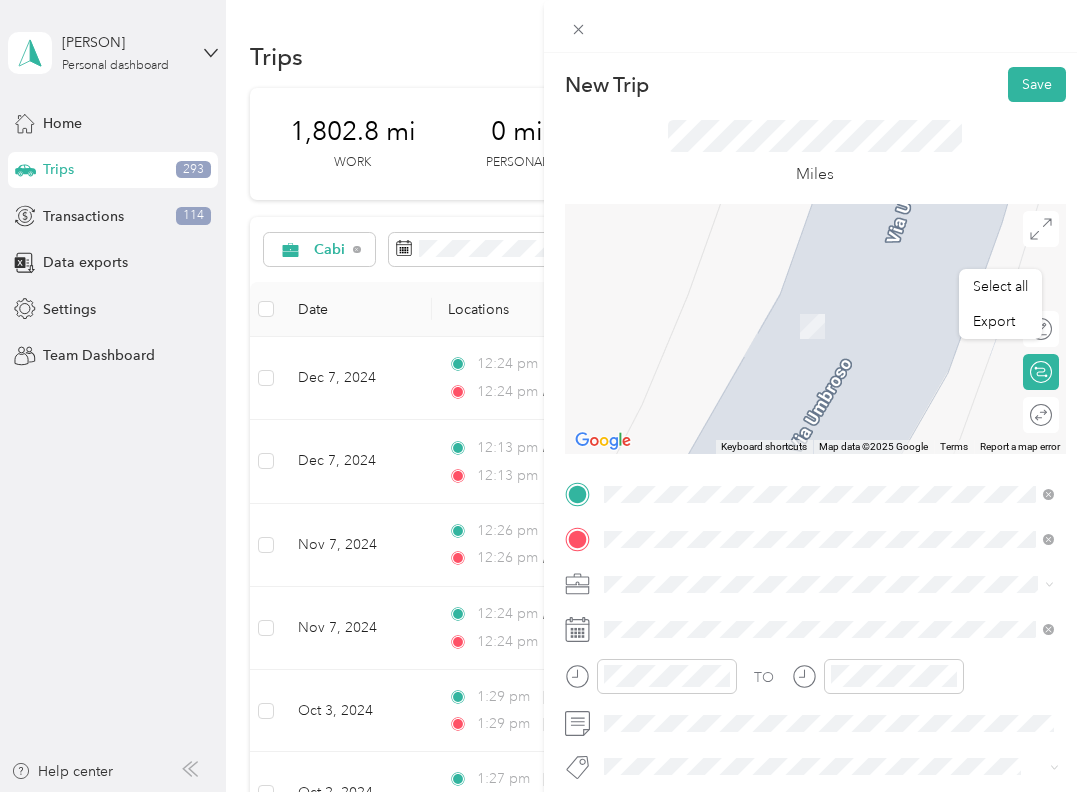 click on "[STREET]
[CITY], [STATE] [POSTAL_CODE], [COUNTRY]" at bounding box center (785, 472) 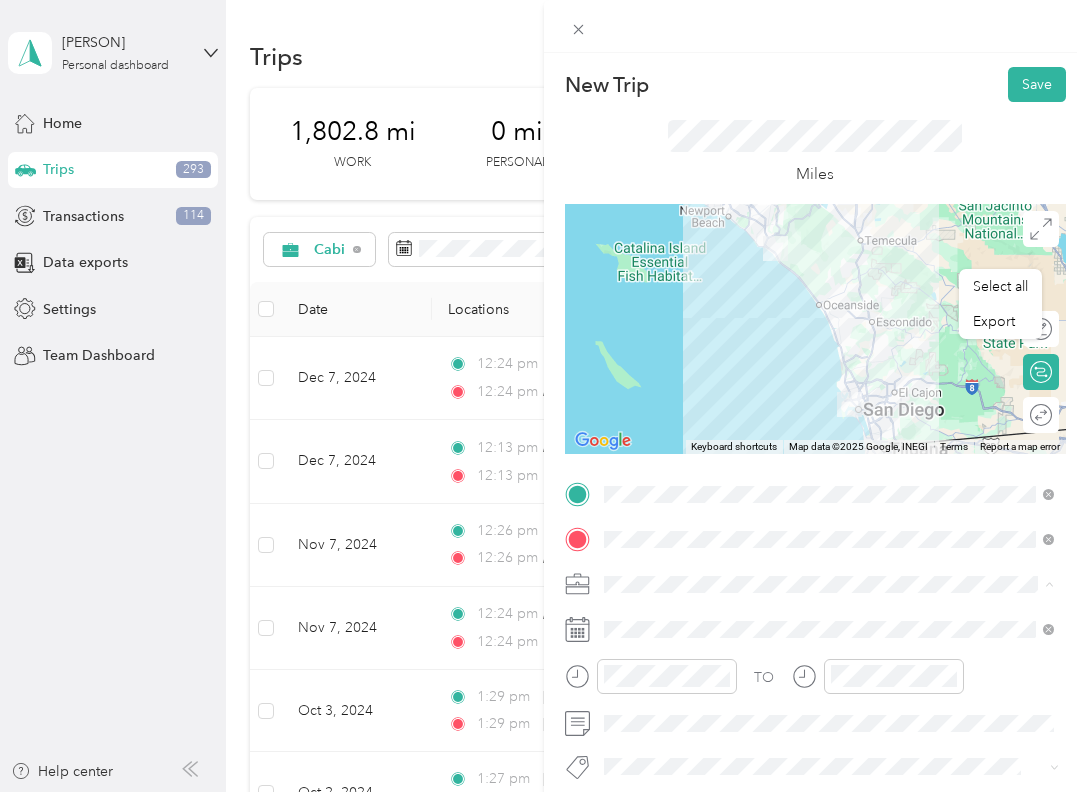 click on "Cabi" at bounding box center [829, 478] 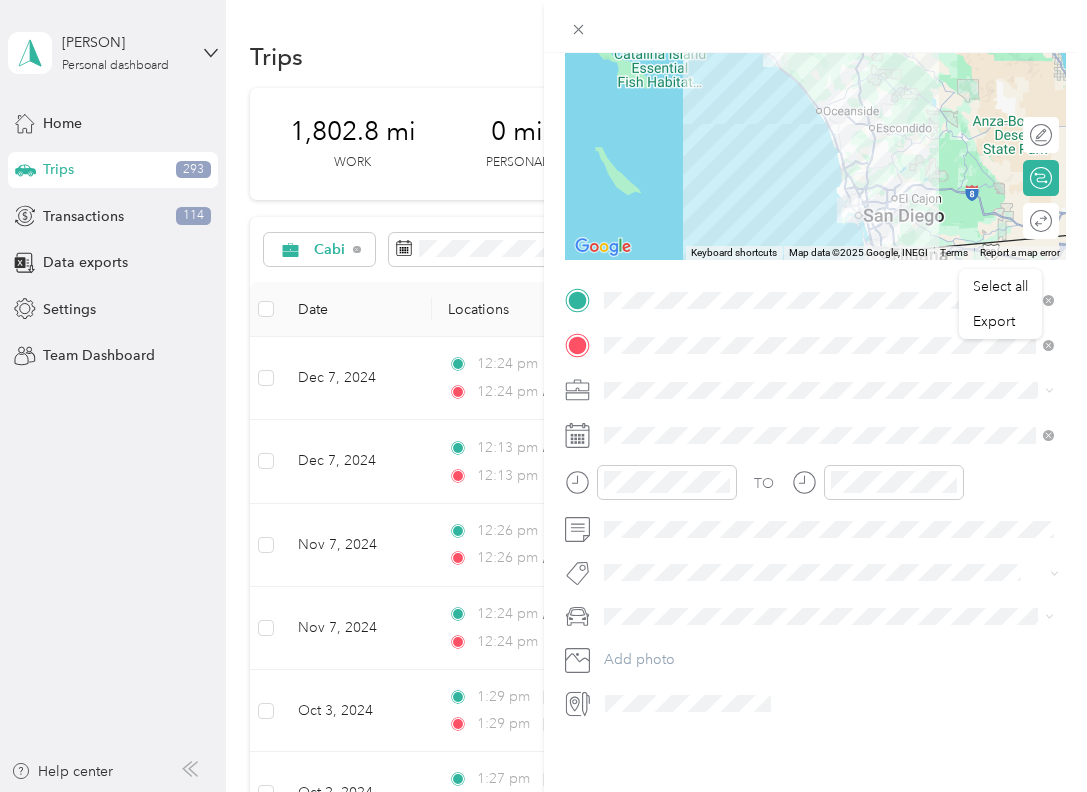 scroll, scrollTop: 260, scrollLeft: 0, axis: vertical 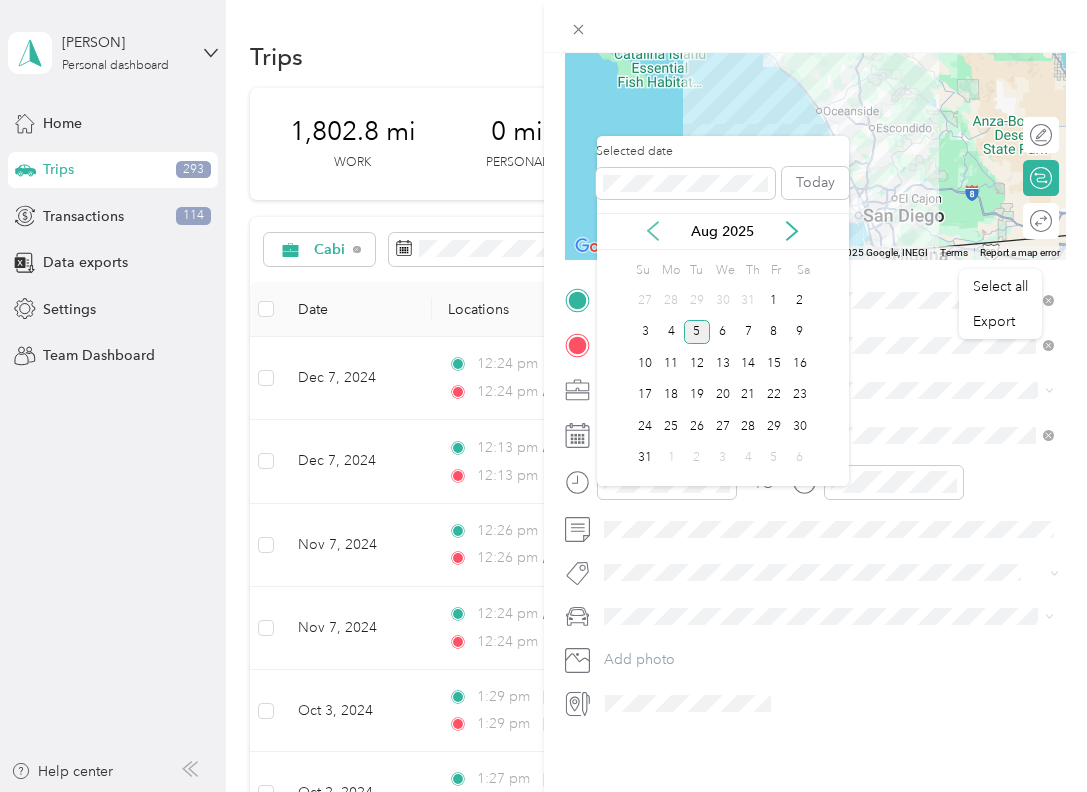 click 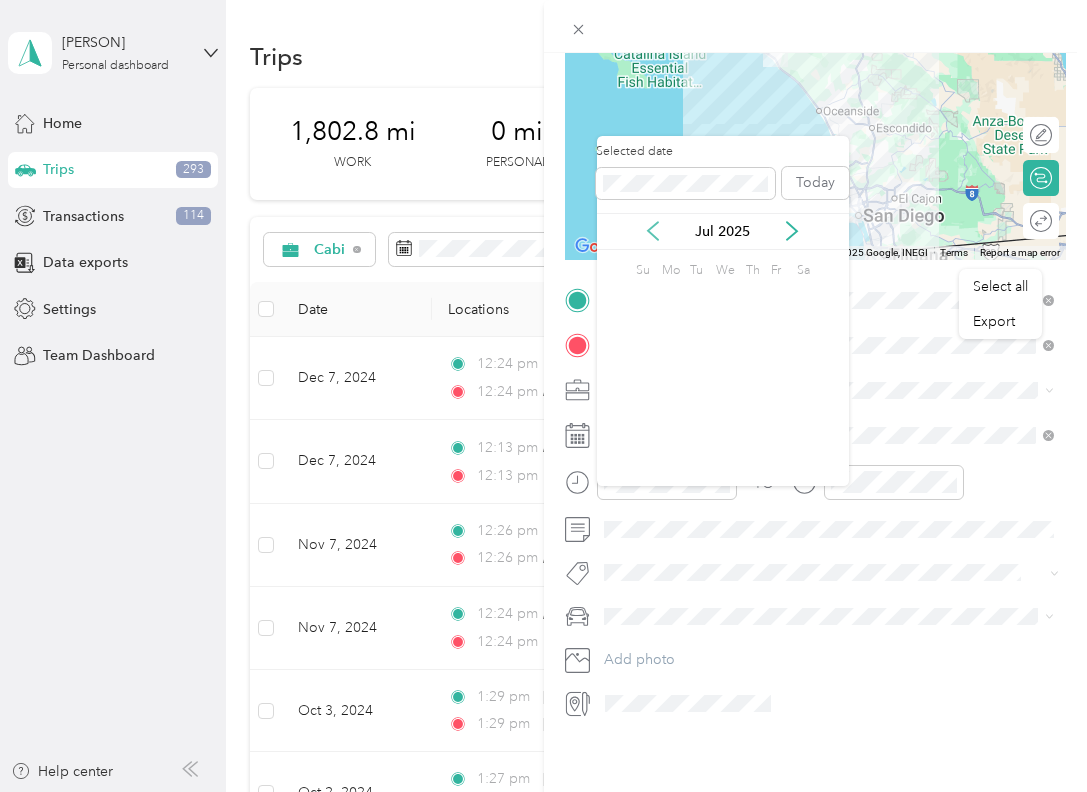 click 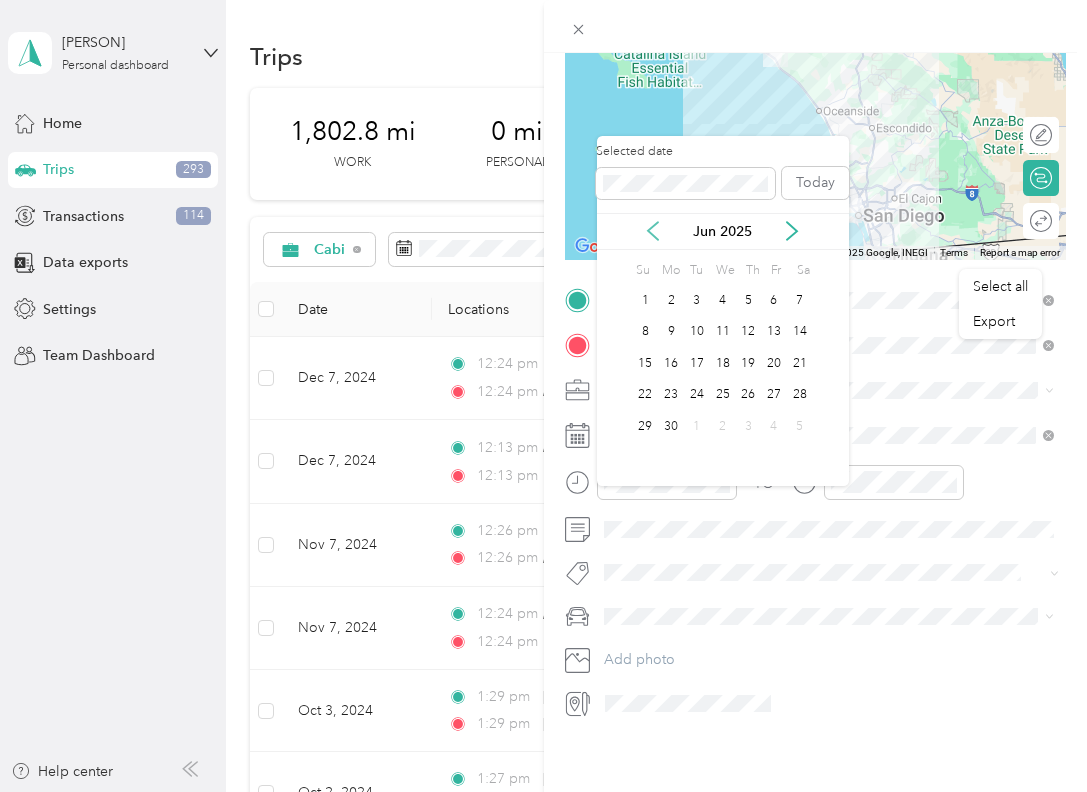 click 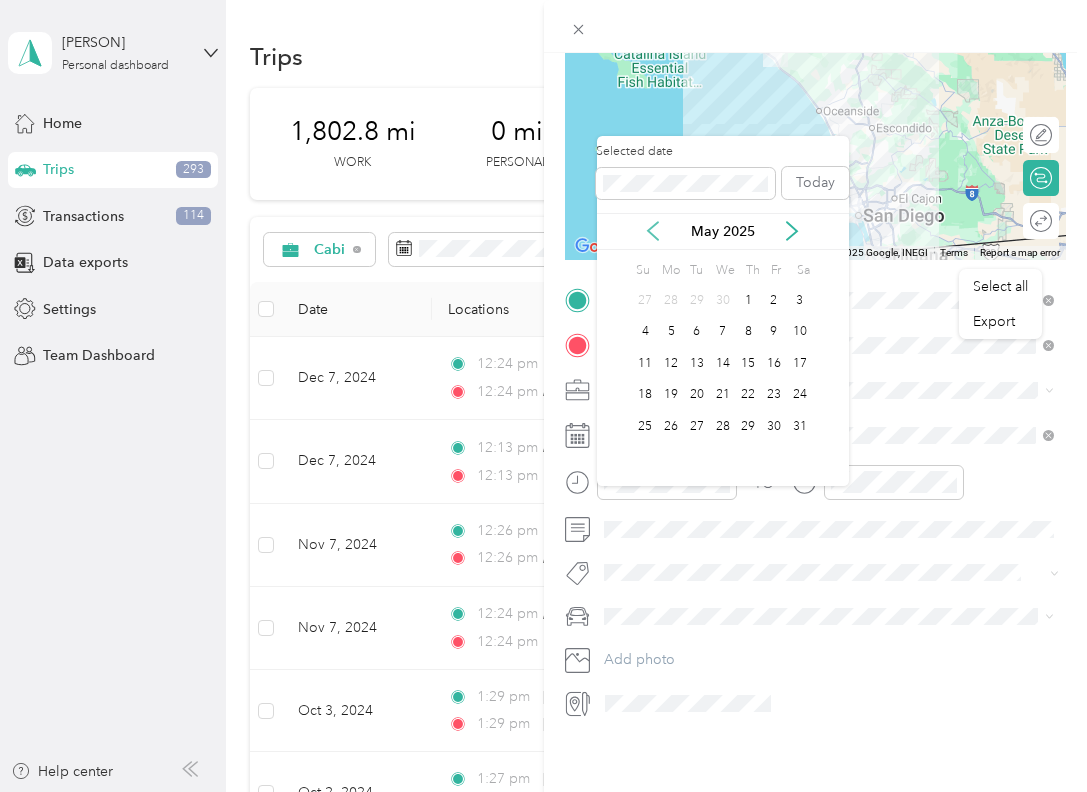 click 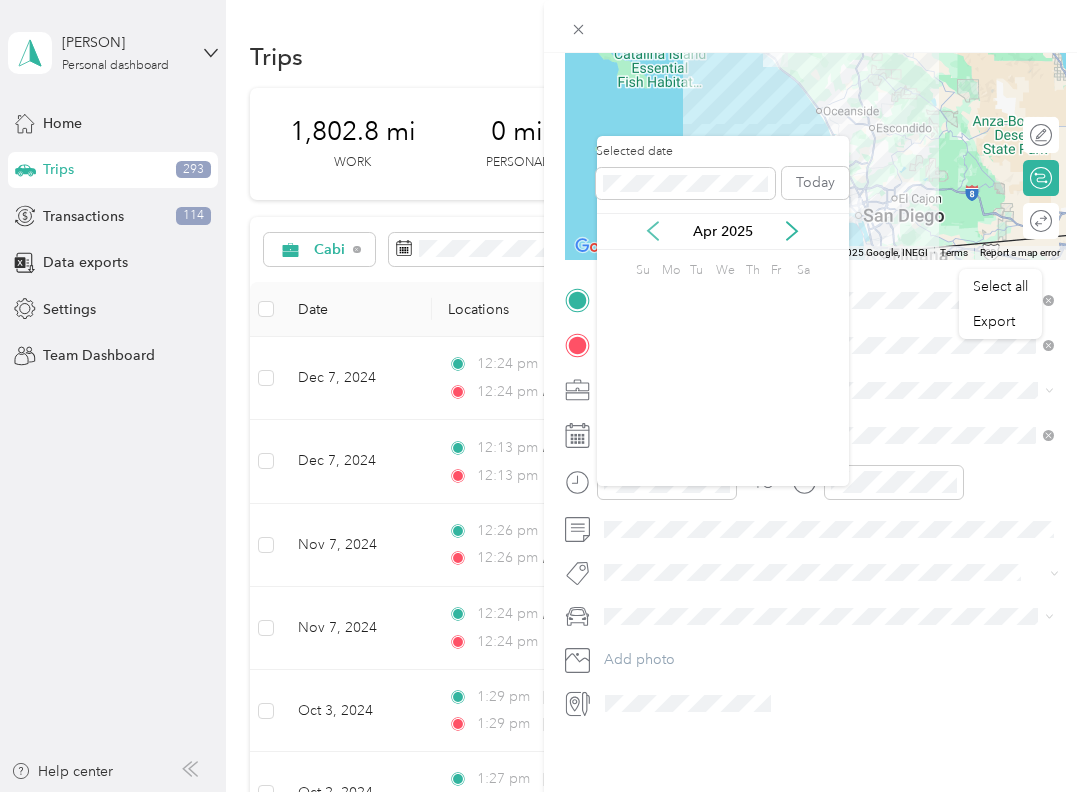 click 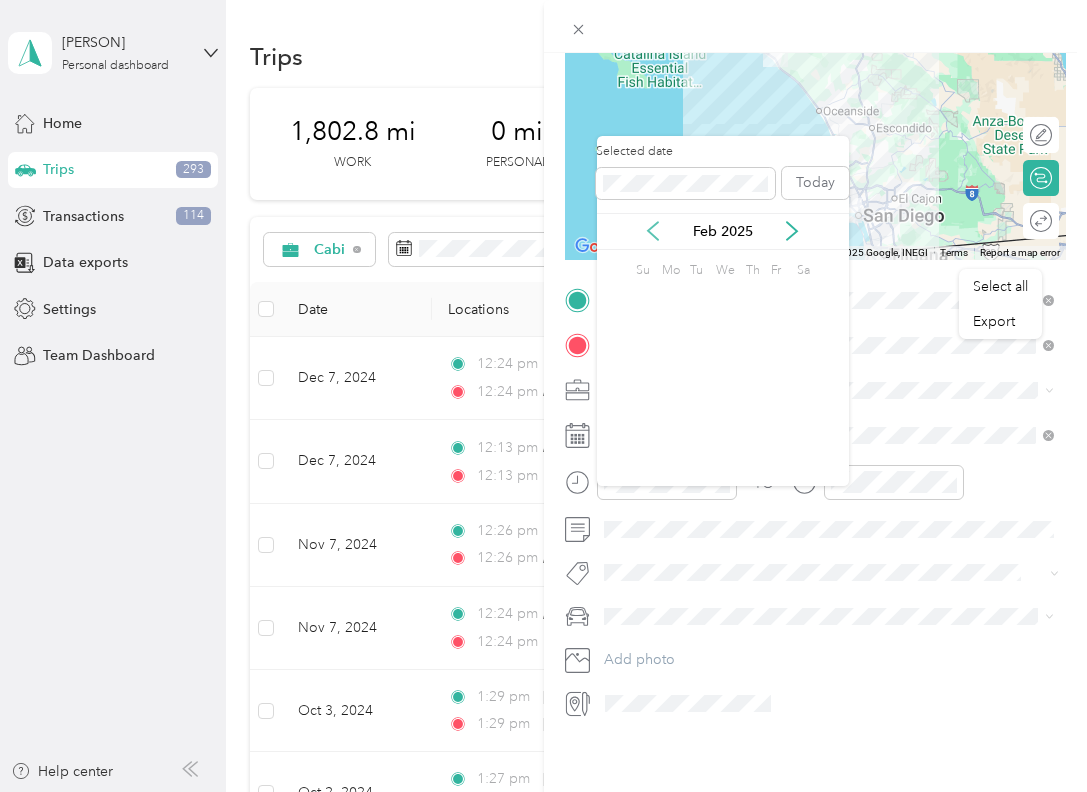 click 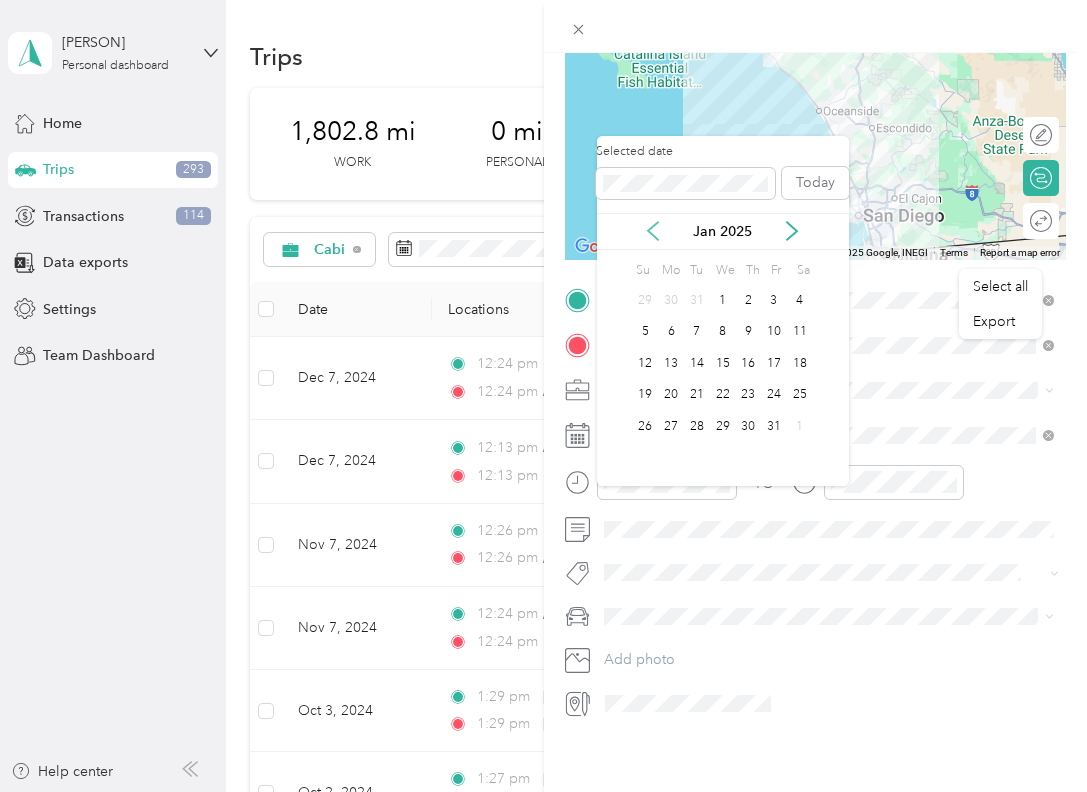 click 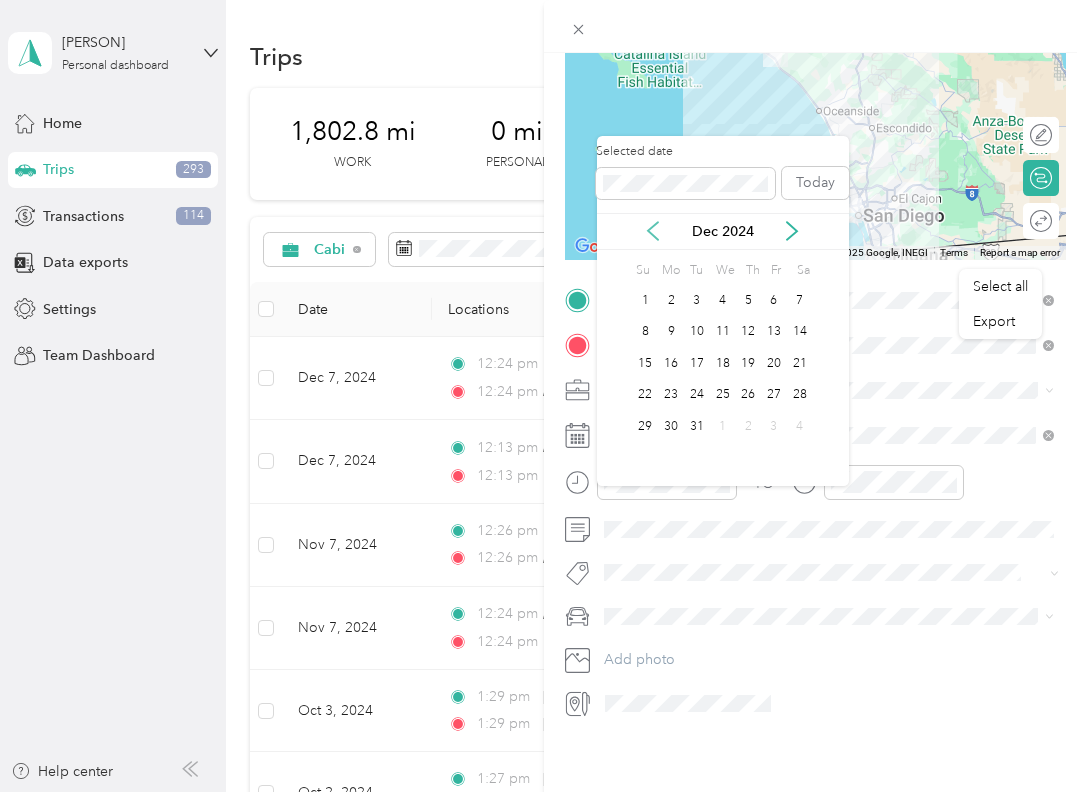 click 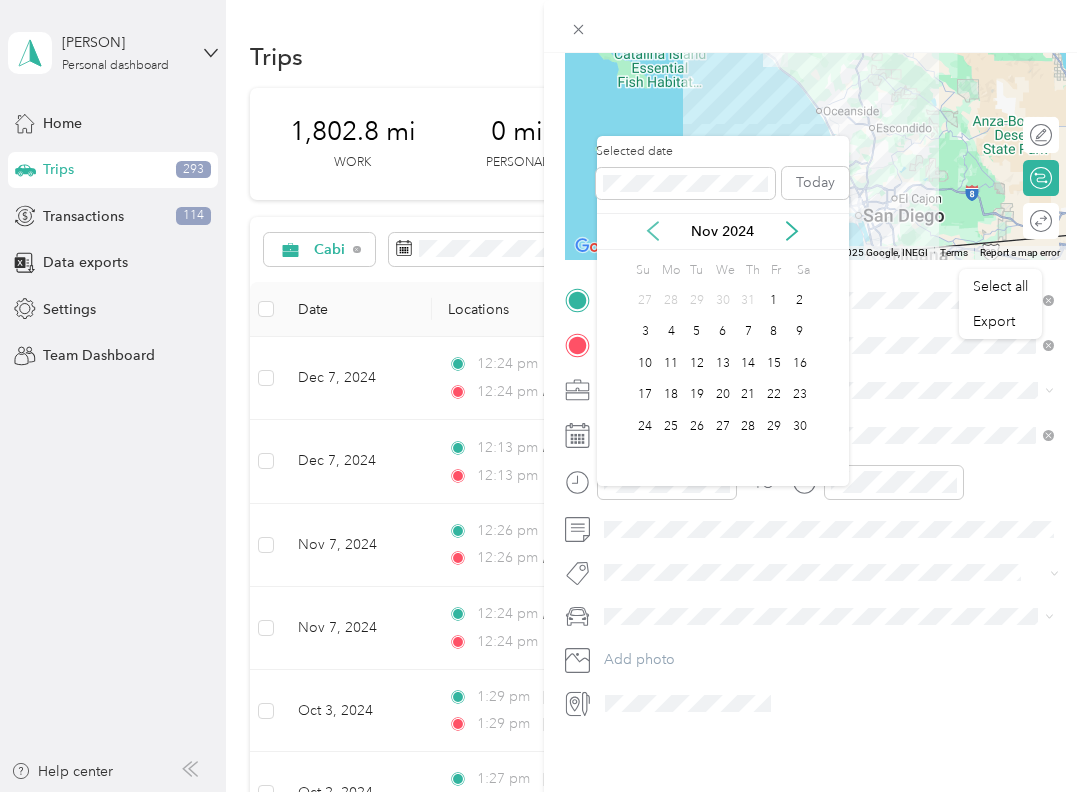 click 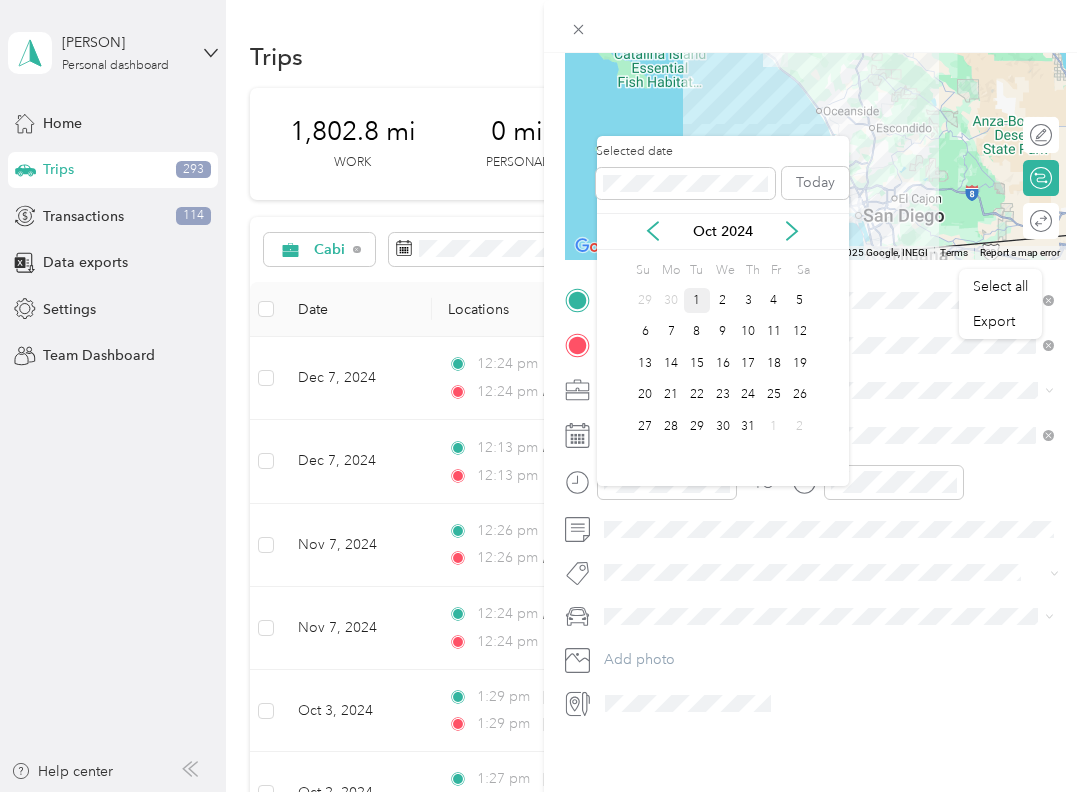 click on "1" at bounding box center [697, 300] 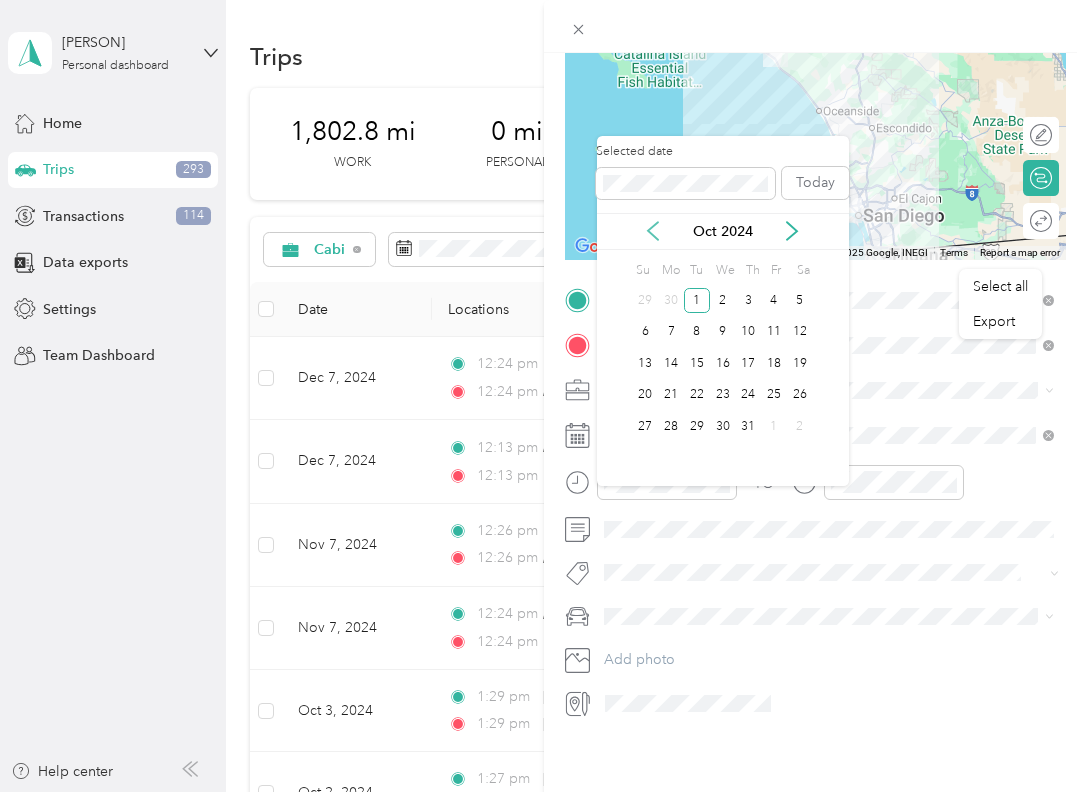 click 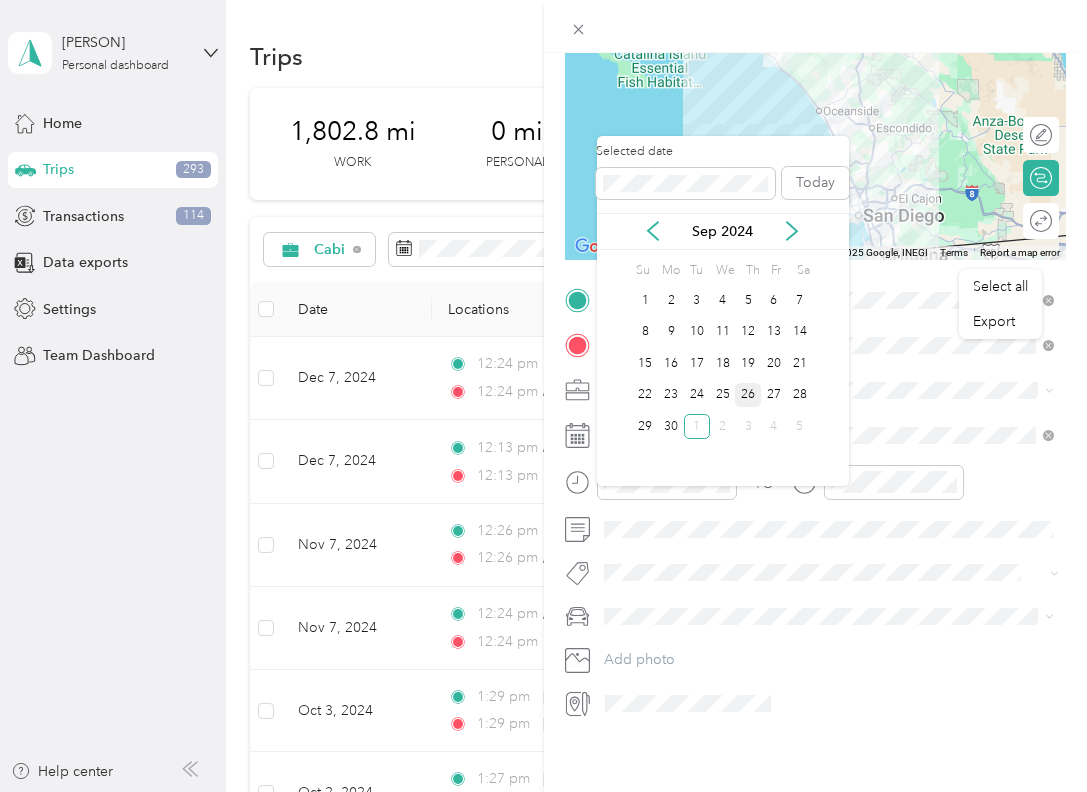 click on "26" at bounding box center (748, 395) 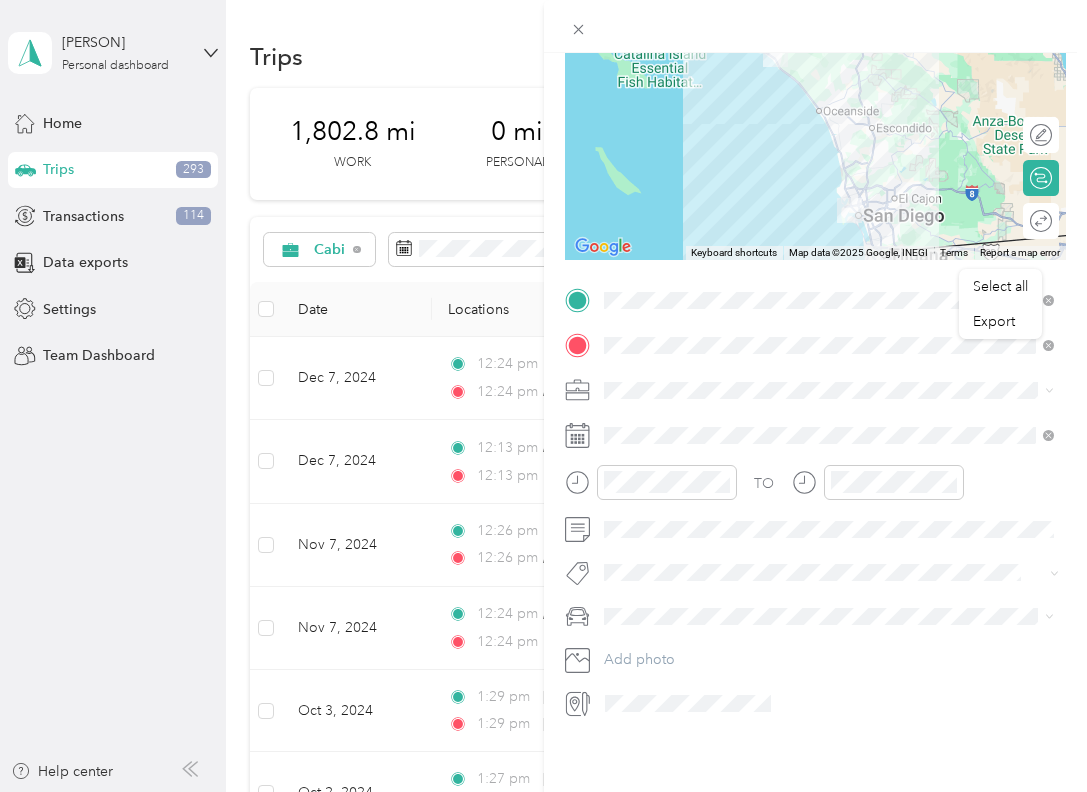 scroll, scrollTop: 344, scrollLeft: 0, axis: vertical 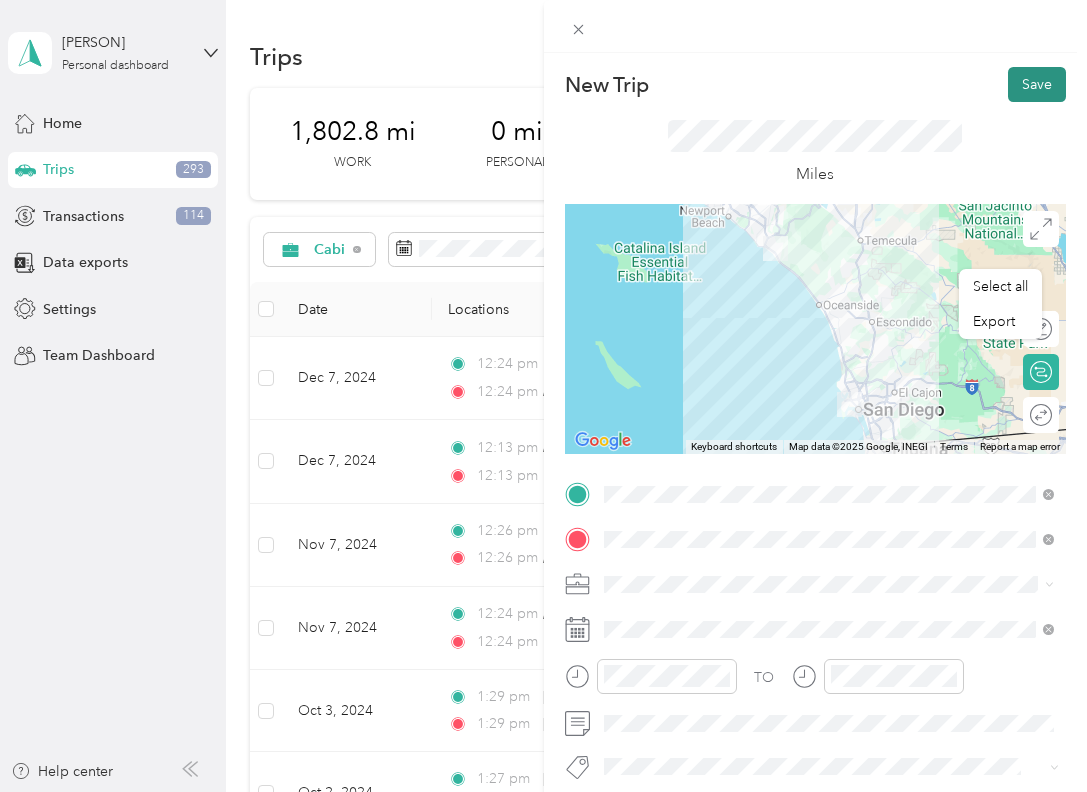 click on "Save" at bounding box center [1037, 84] 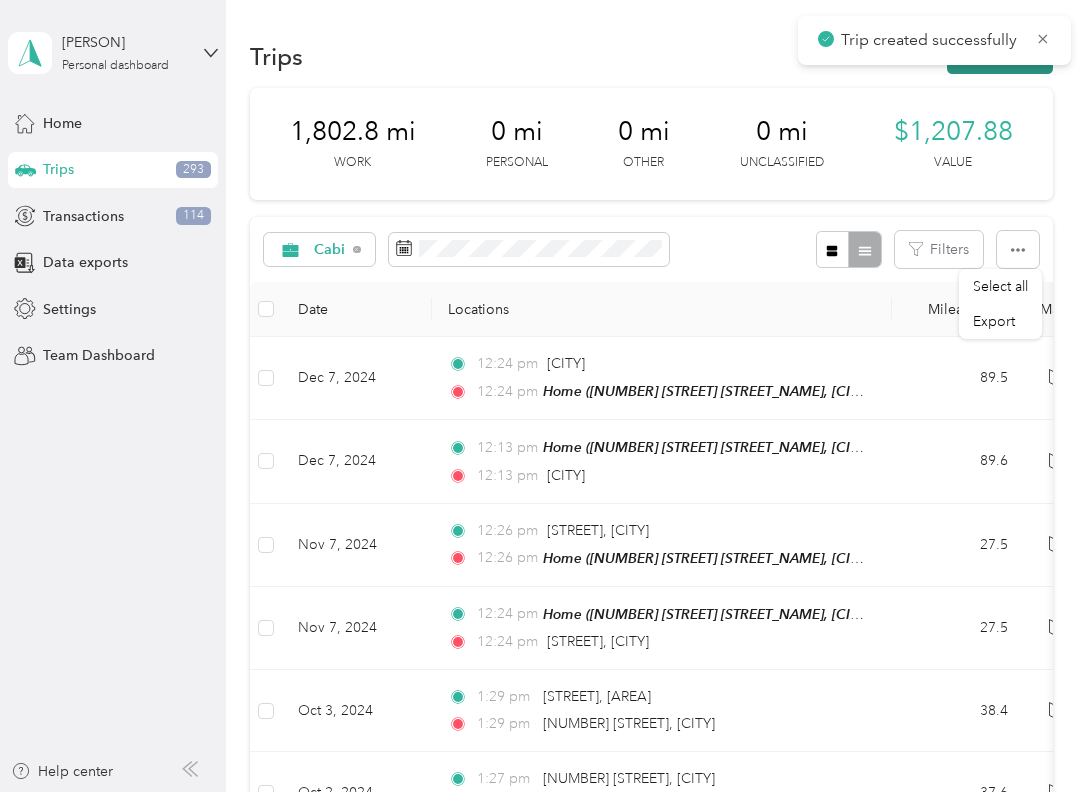 click on "New trip" at bounding box center [1000, 56] 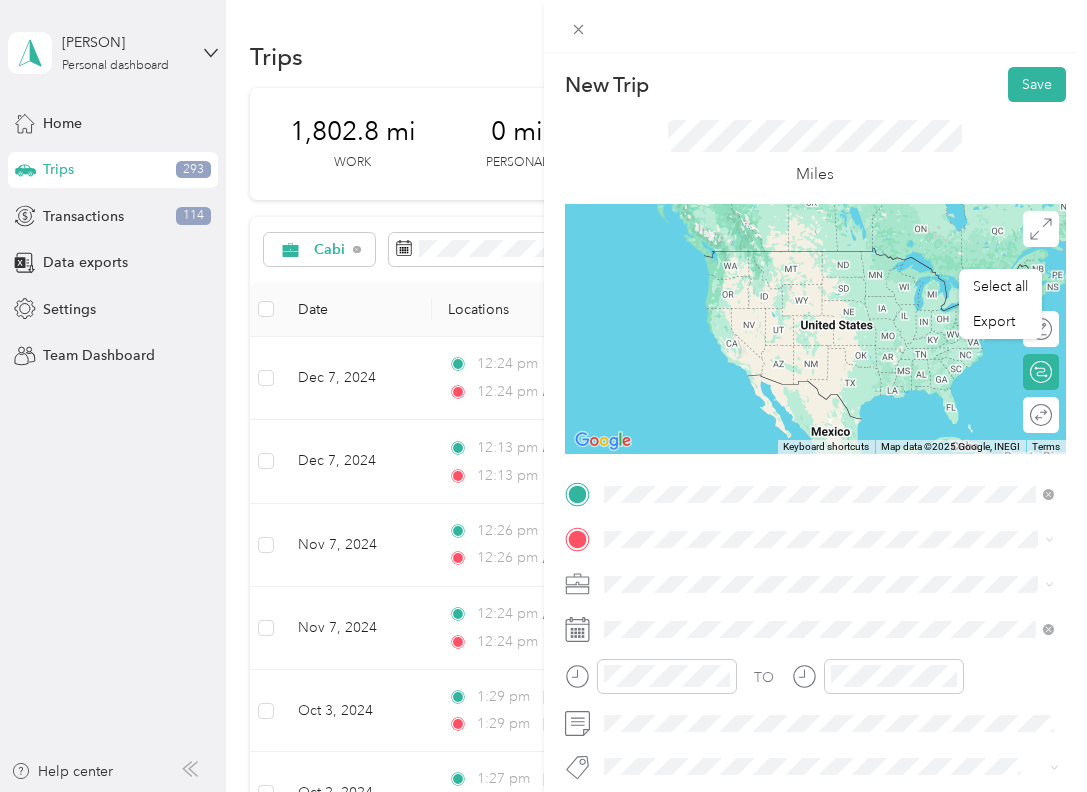 click on "[STREET]
[CITY], [STATE] [POSTAL_CODE], [COUNTRY]" at bounding box center (785, 574) 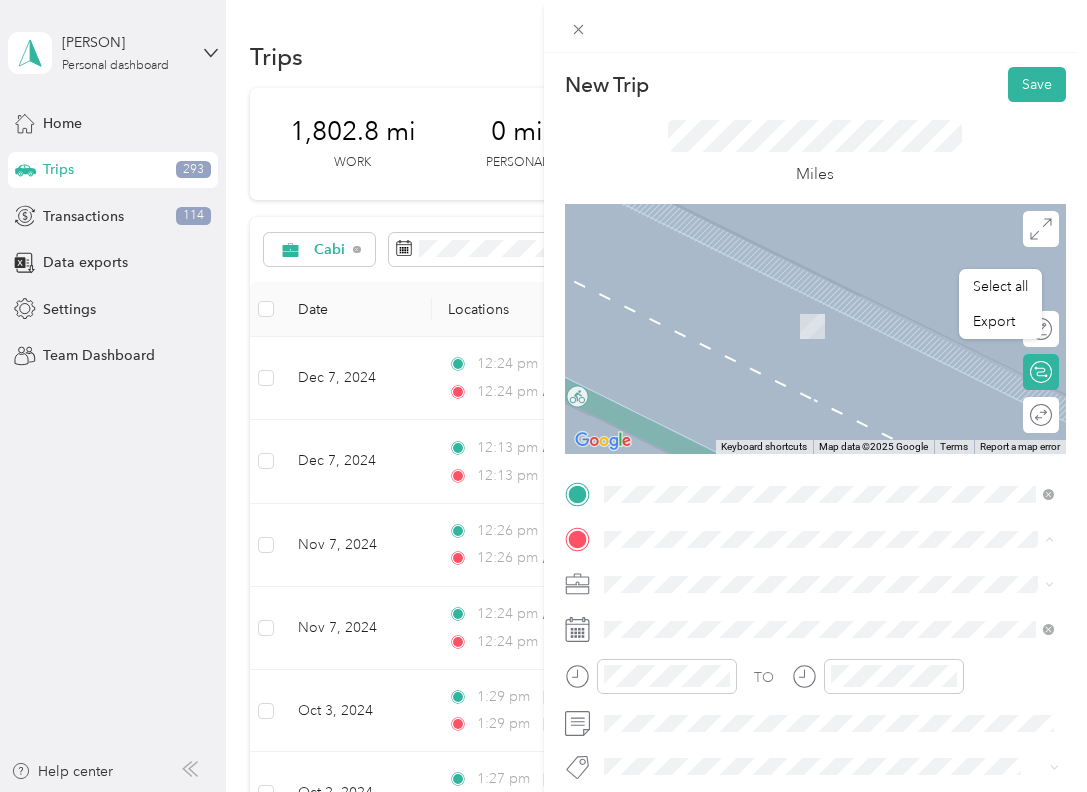 click on "[NUMBER] [STREET], [CITY], [STATE], [COUNTRY]" at bounding box center [796, 640] 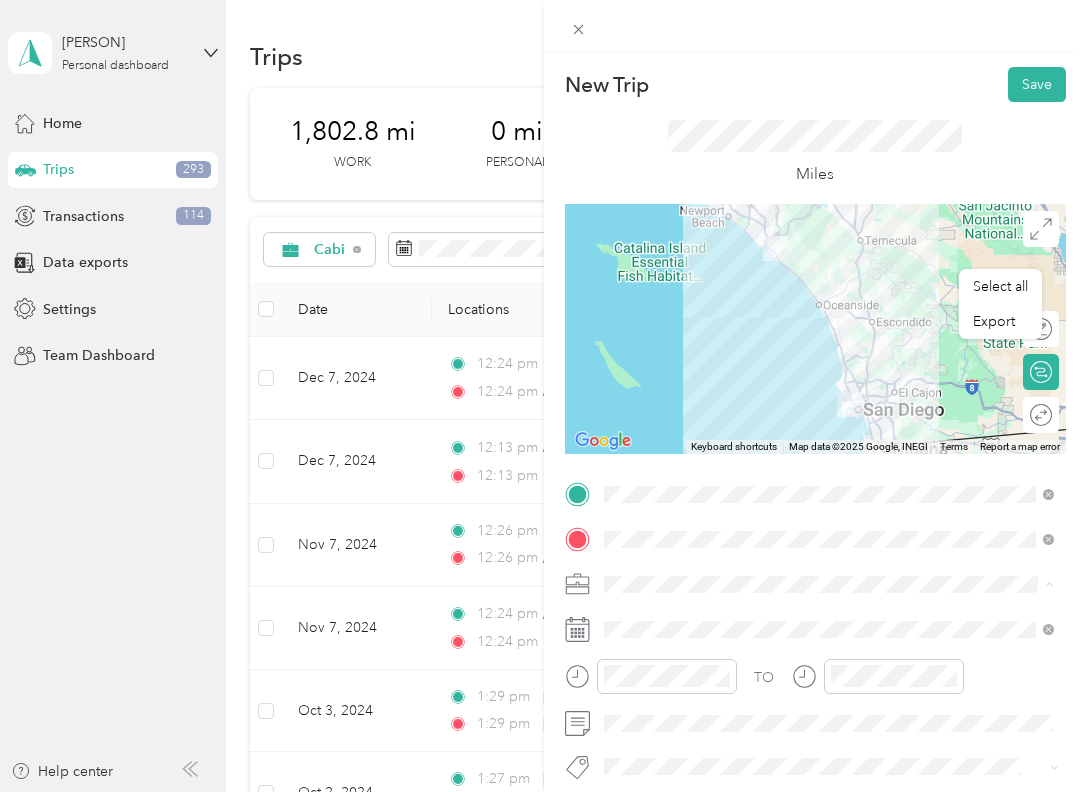 click on "Cabi" at bounding box center [625, 478] 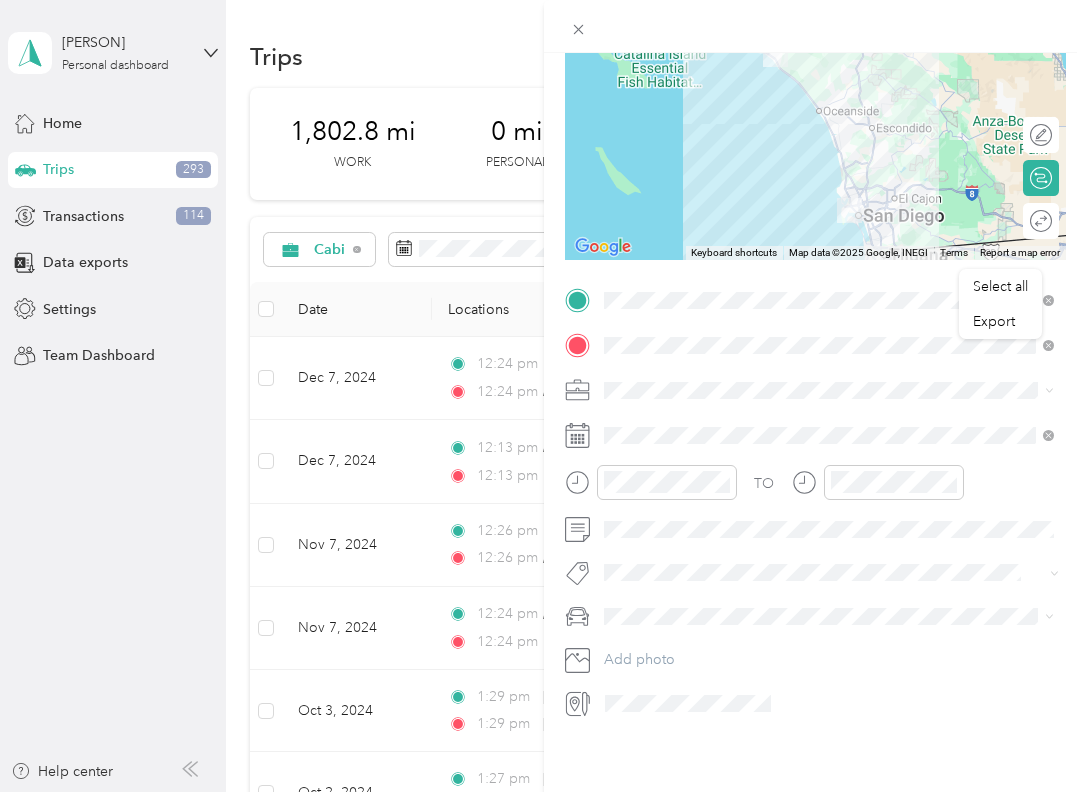 scroll, scrollTop: 258, scrollLeft: 0, axis: vertical 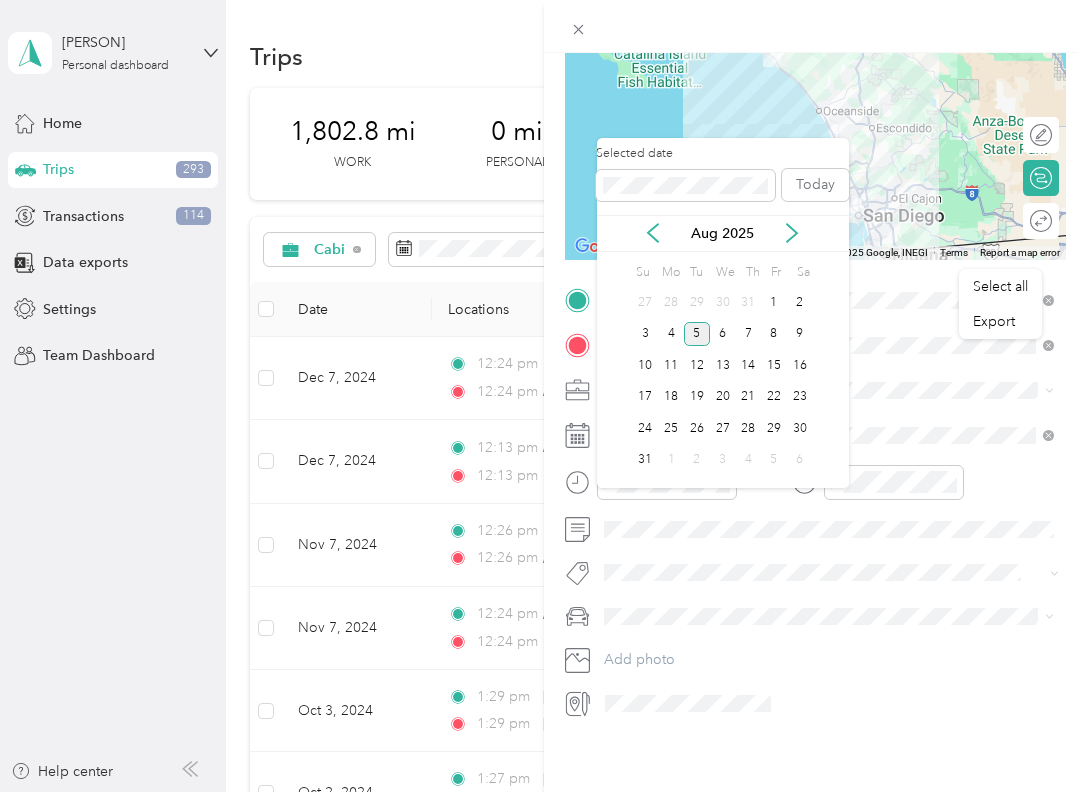 click on "Aug 2025" at bounding box center (723, 233) 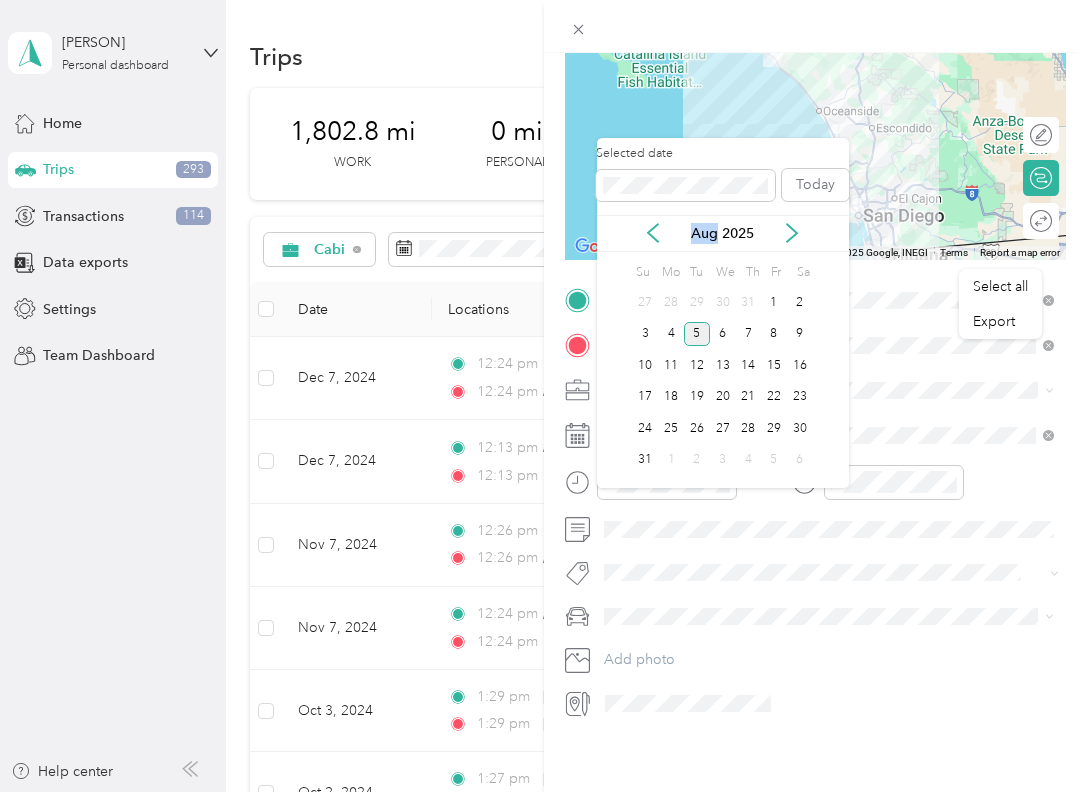 click on "Aug 2025" at bounding box center (723, 233) 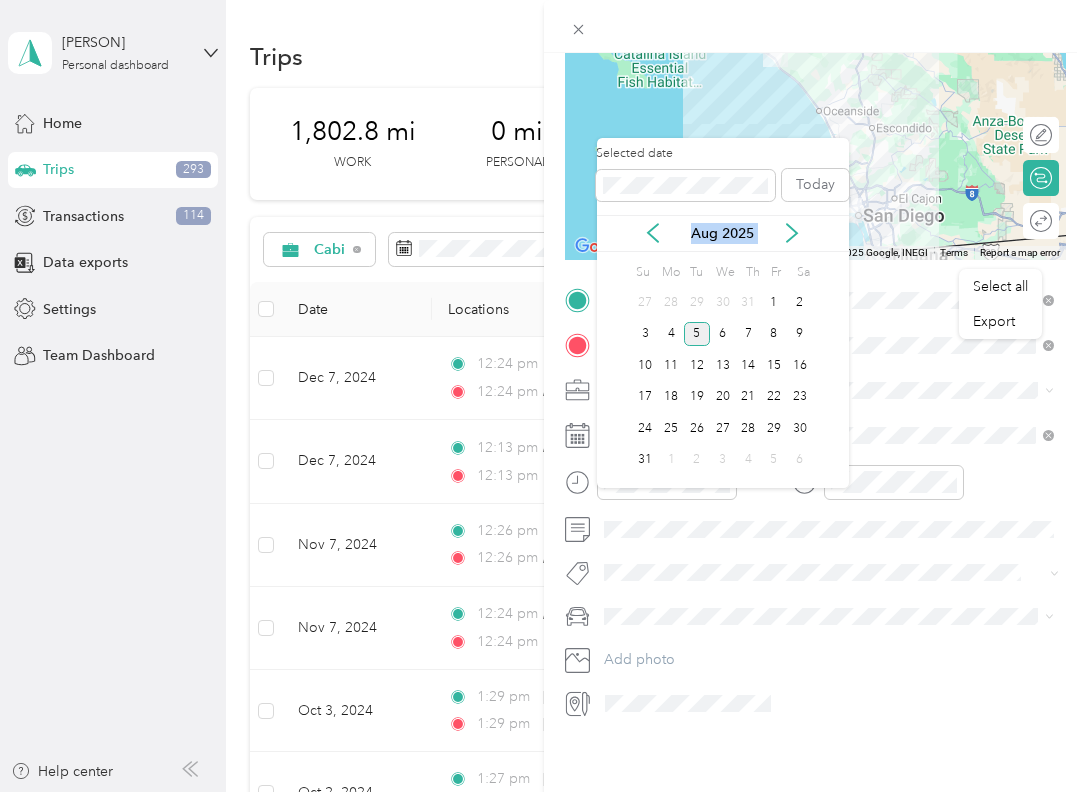 click on "Aug 2025" at bounding box center [723, 233] 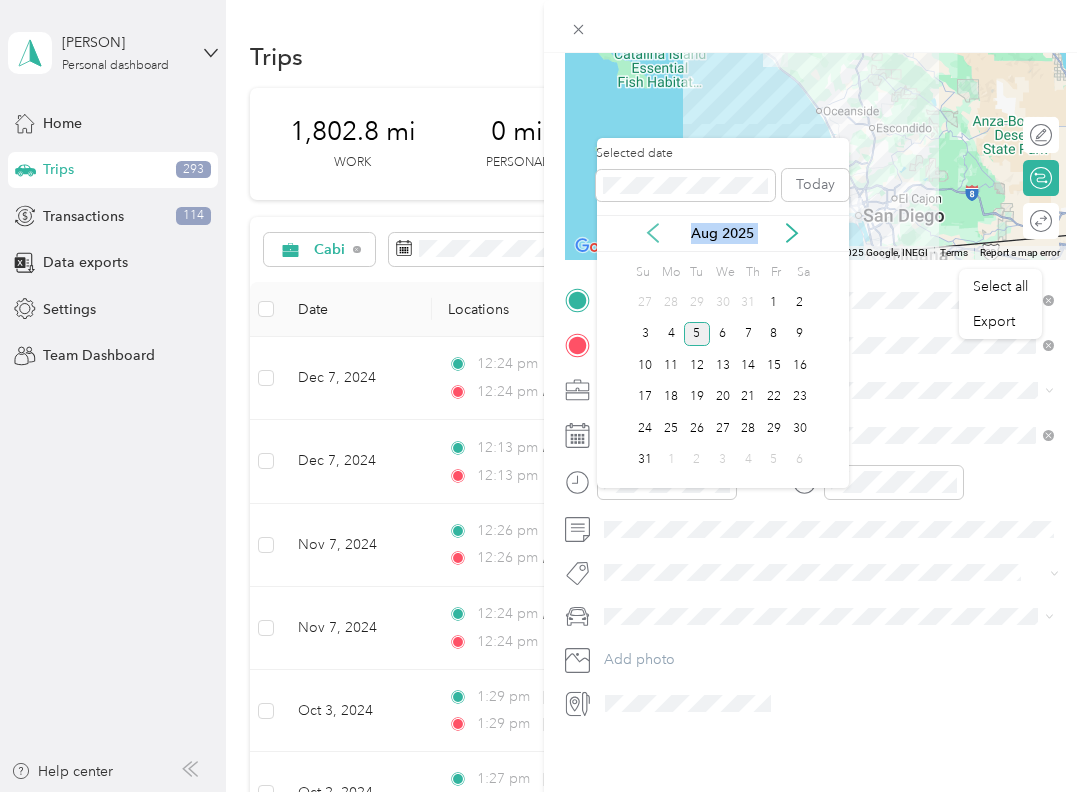 click 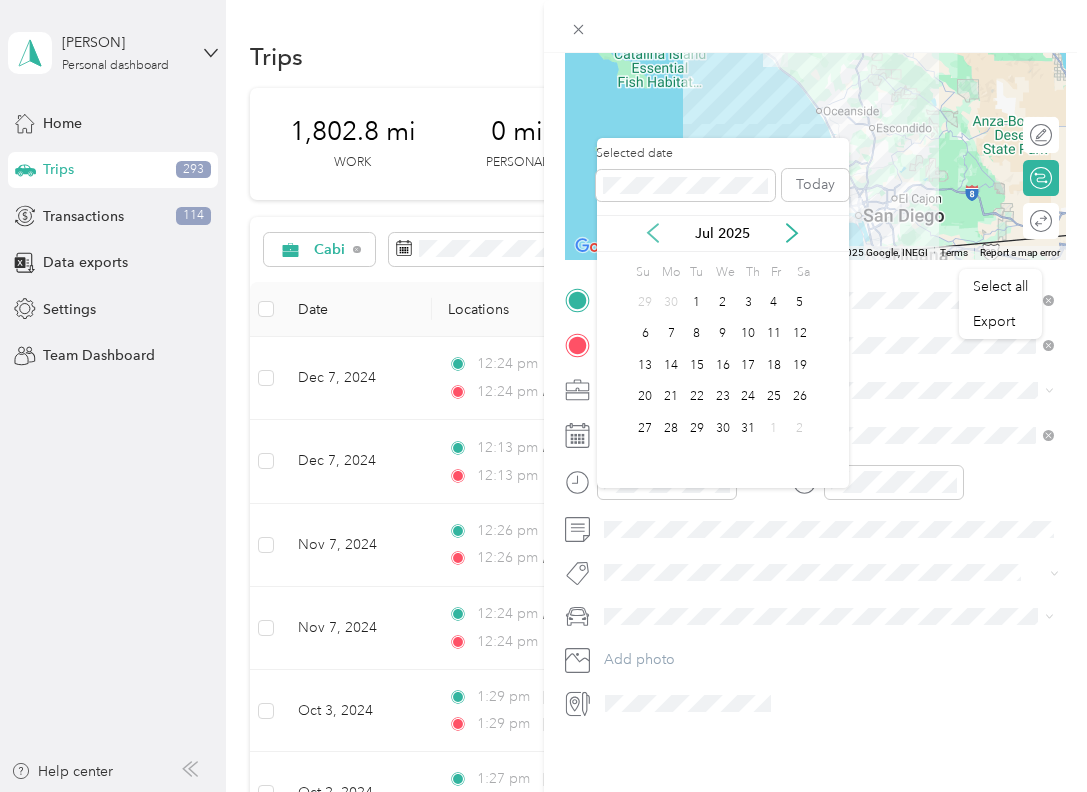 click 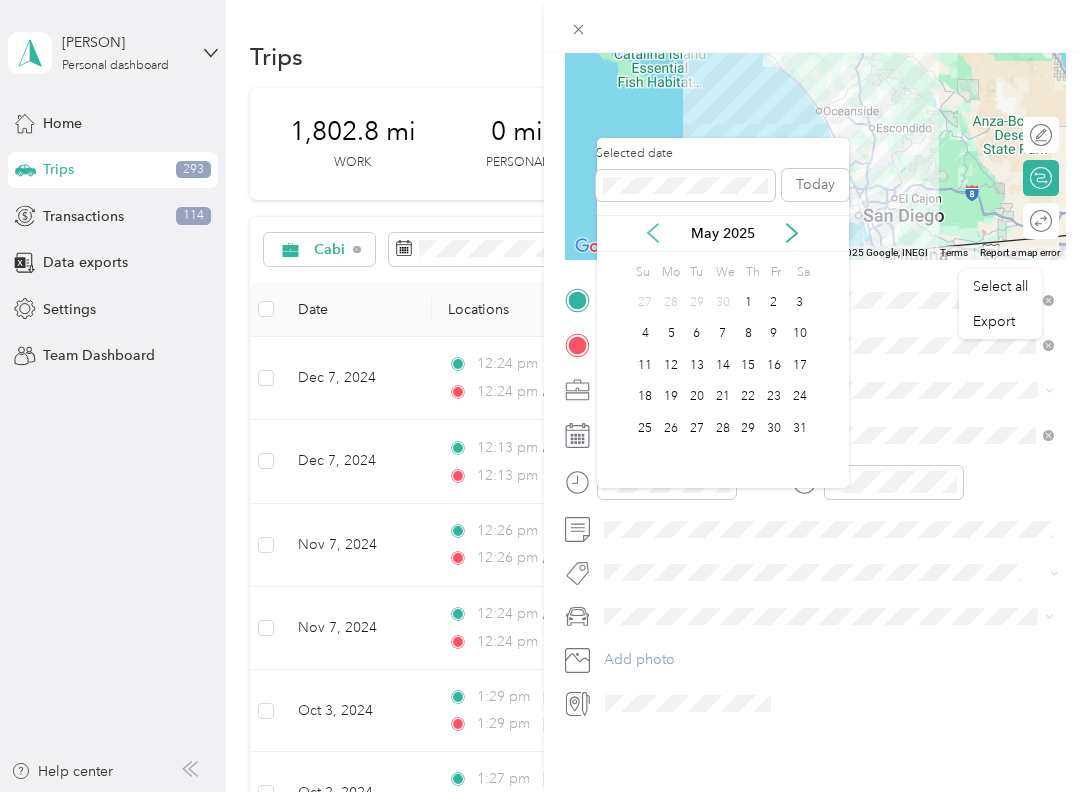 click 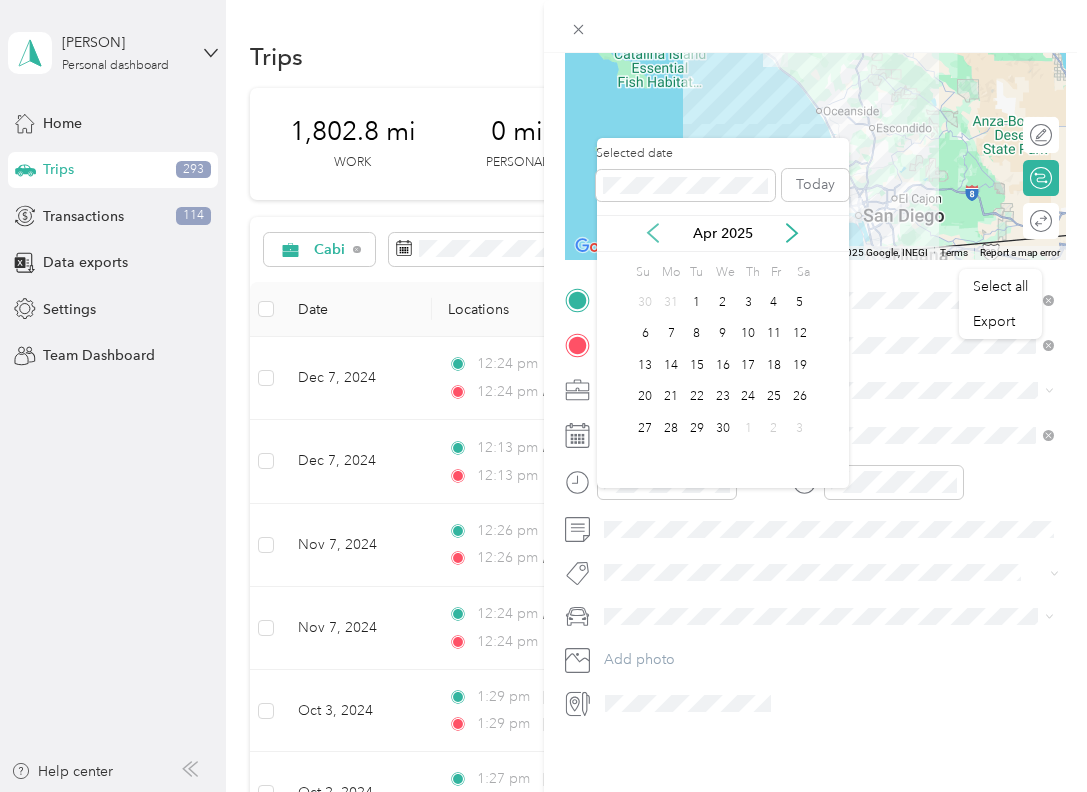 click 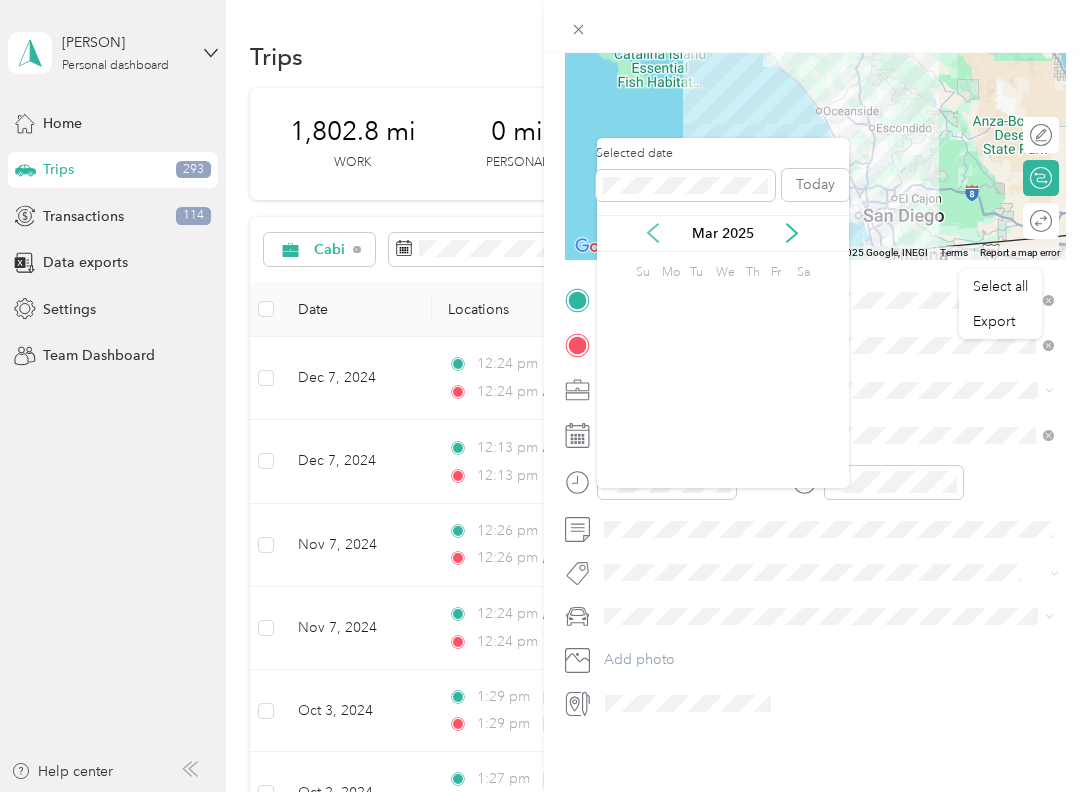 click 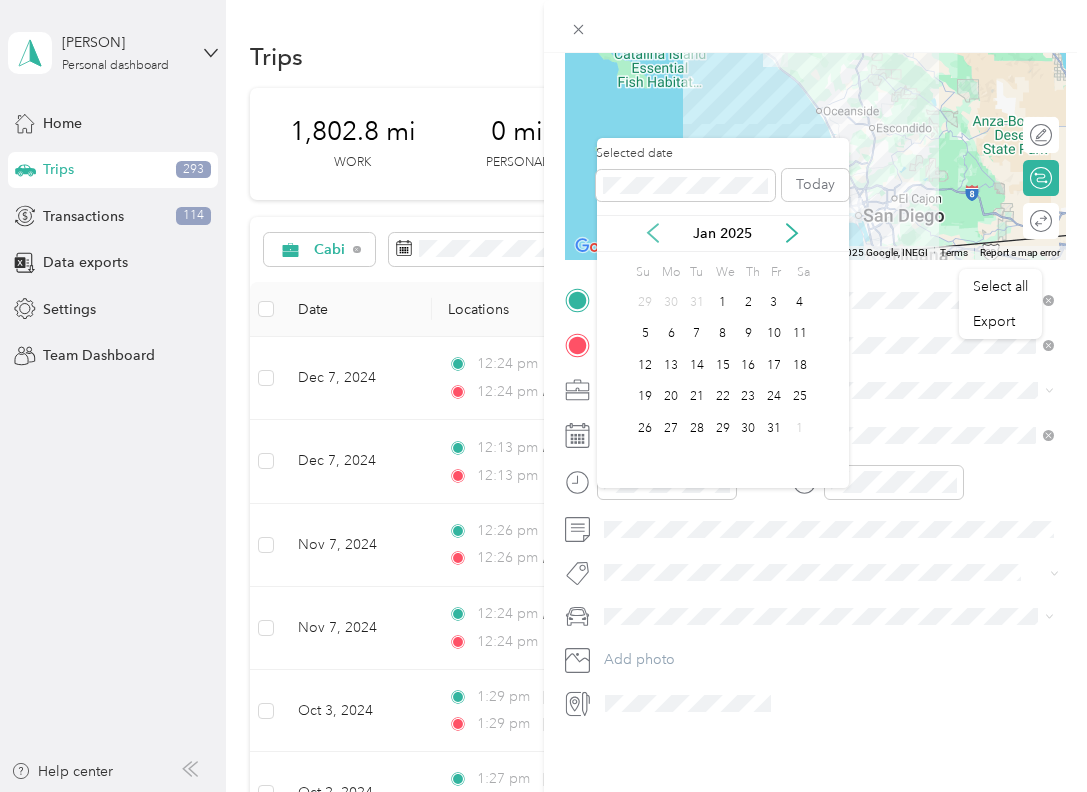 click 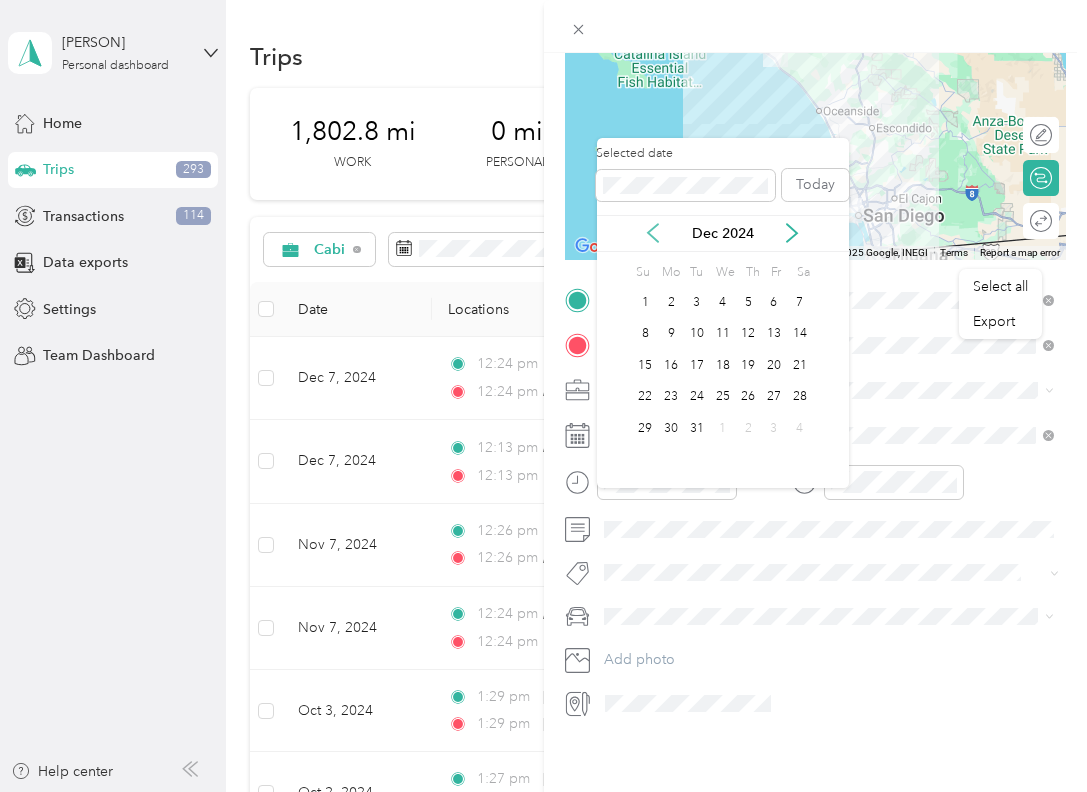 click 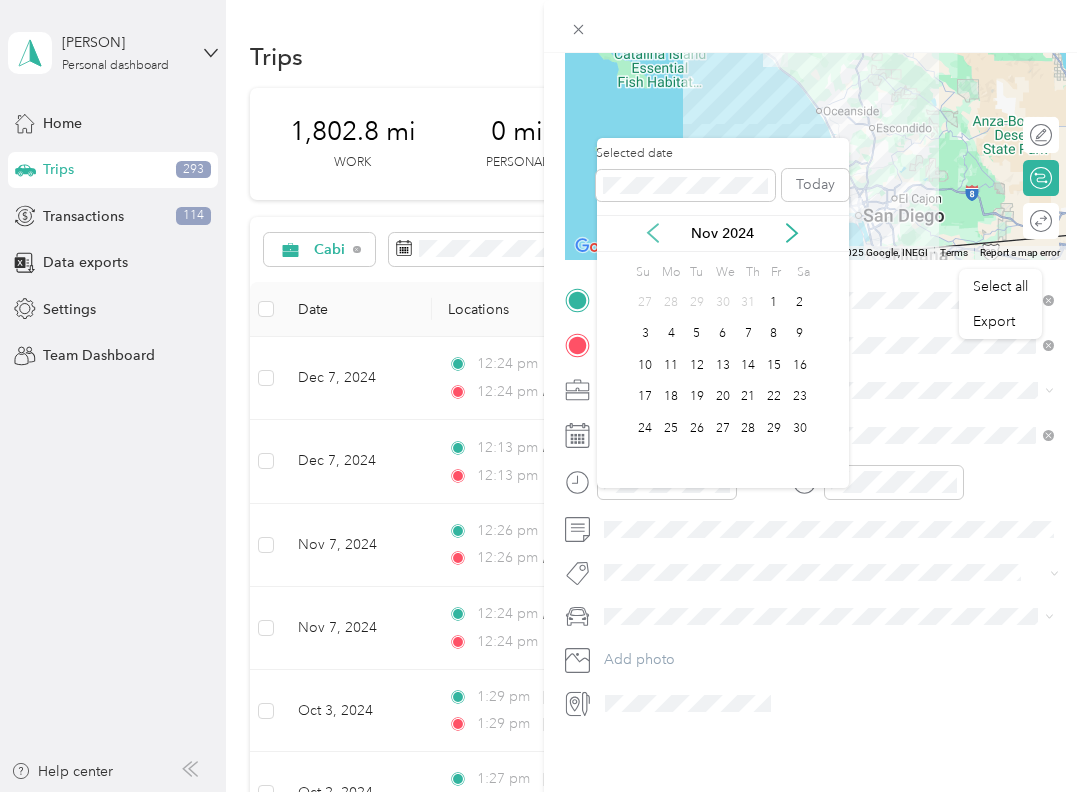 click 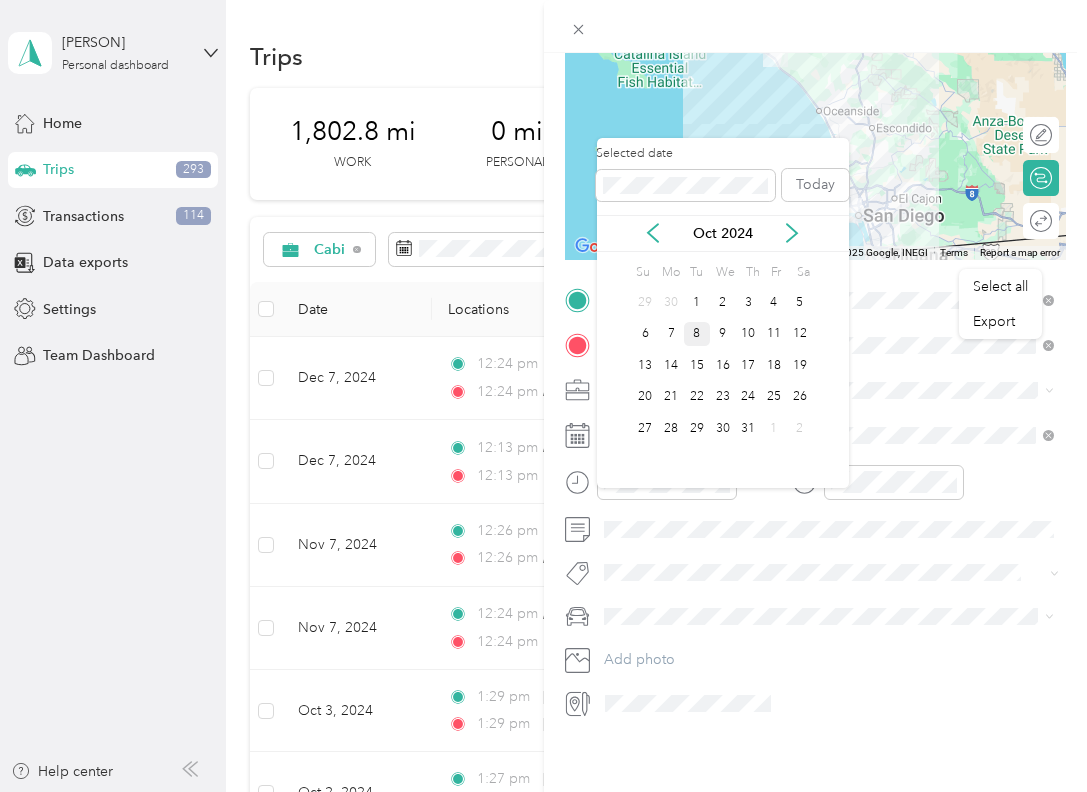 click on "8" at bounding box center [697, 334] 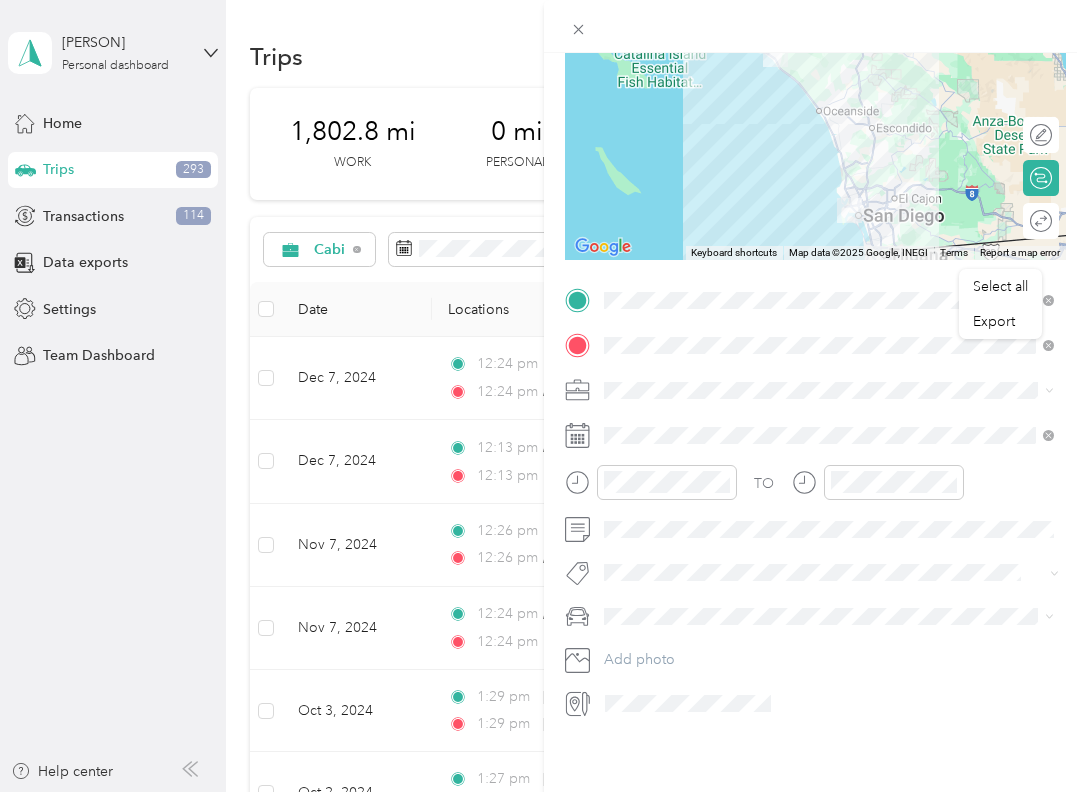scroll, scrollTop: 468, scrollLeft: 0, axis: vertical 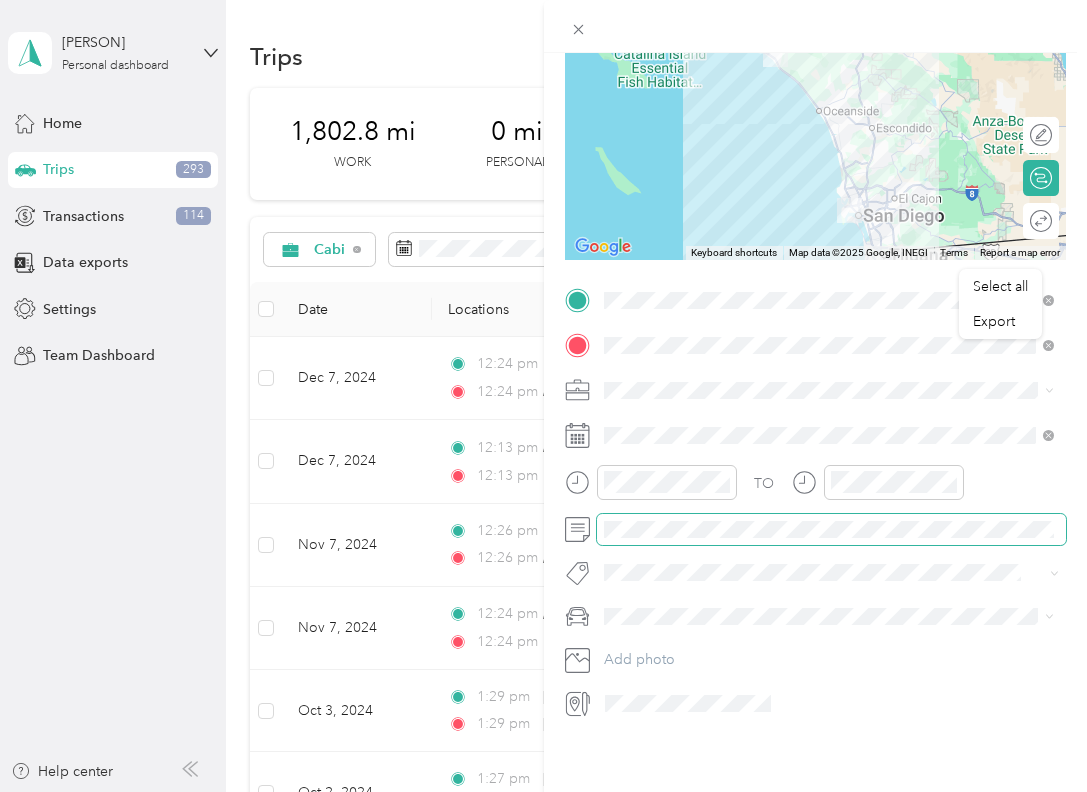 click at bounding box center (832, 529) 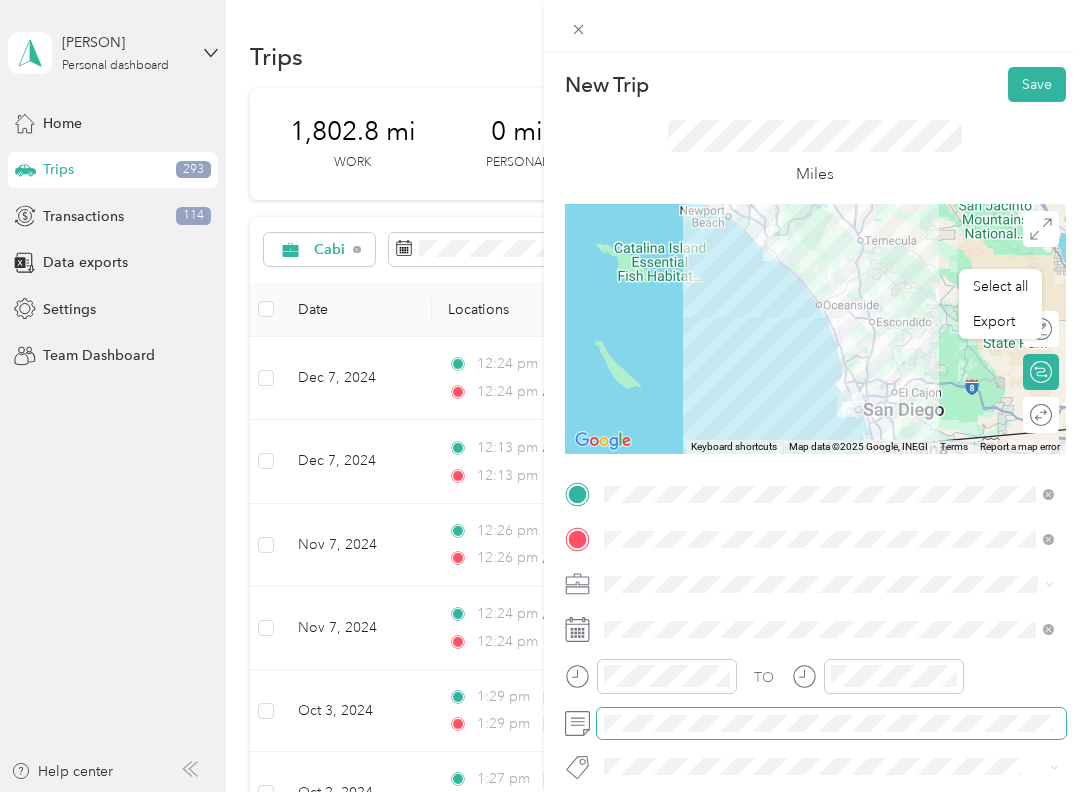 scroll, scrollTop: 0, scrollLeft: 0, axis: both 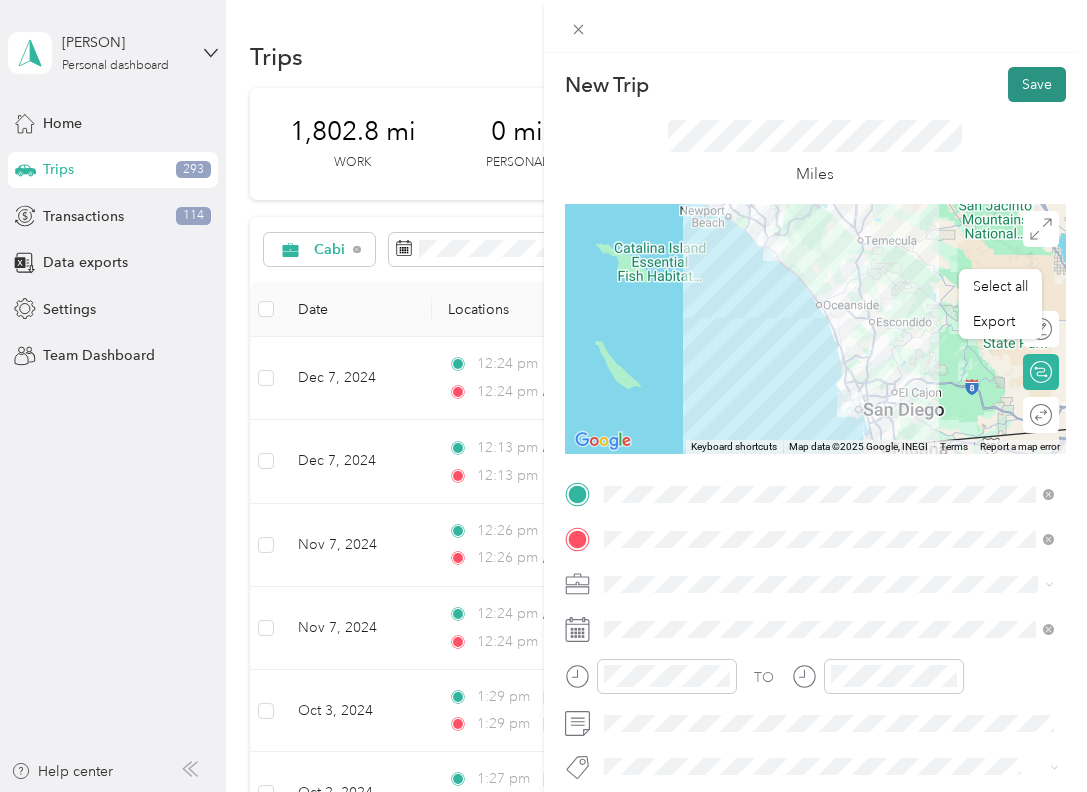 click on "Save" at bounding box center (1037, 84) 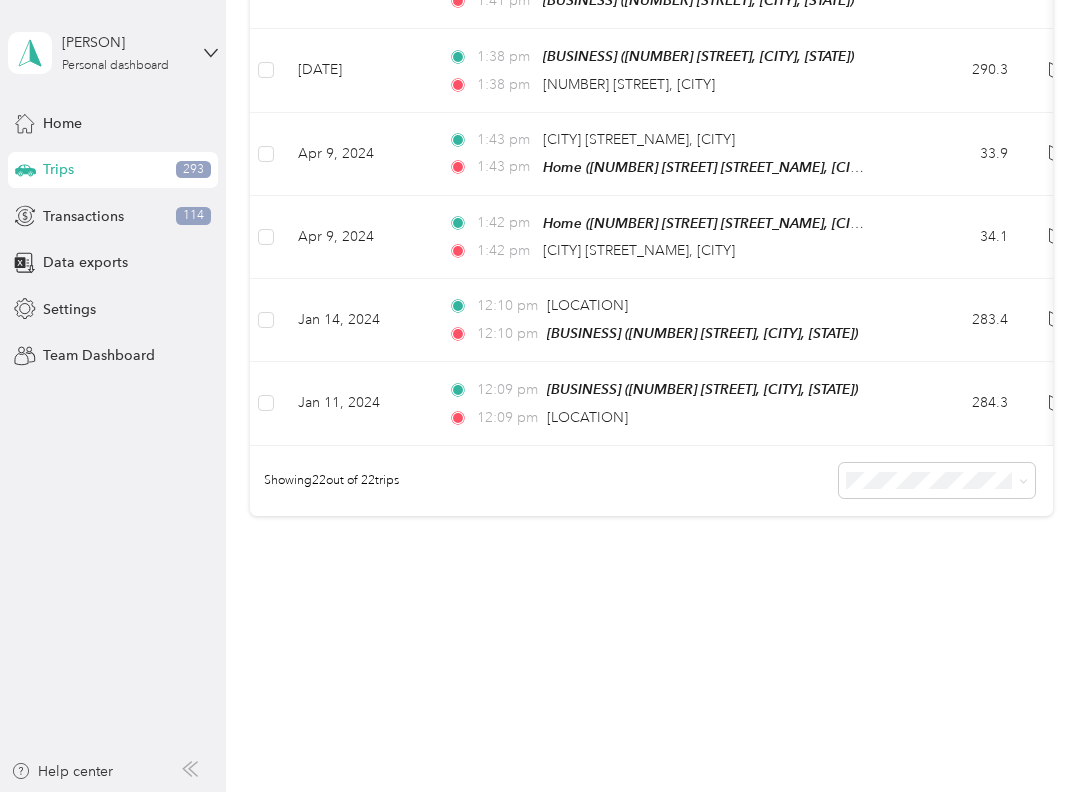 scroll, scrollTop: 2879, scrollLeft: 0, axis: vertical 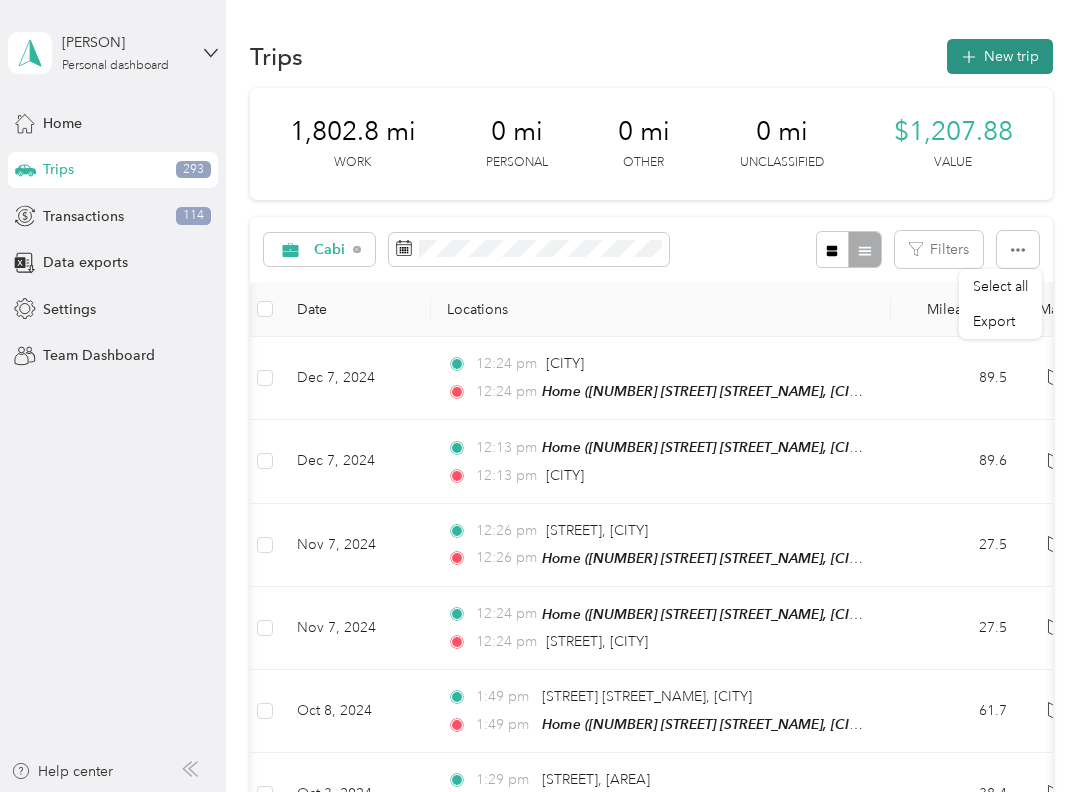 click on "New trip" at bounding box center [1000, 56] 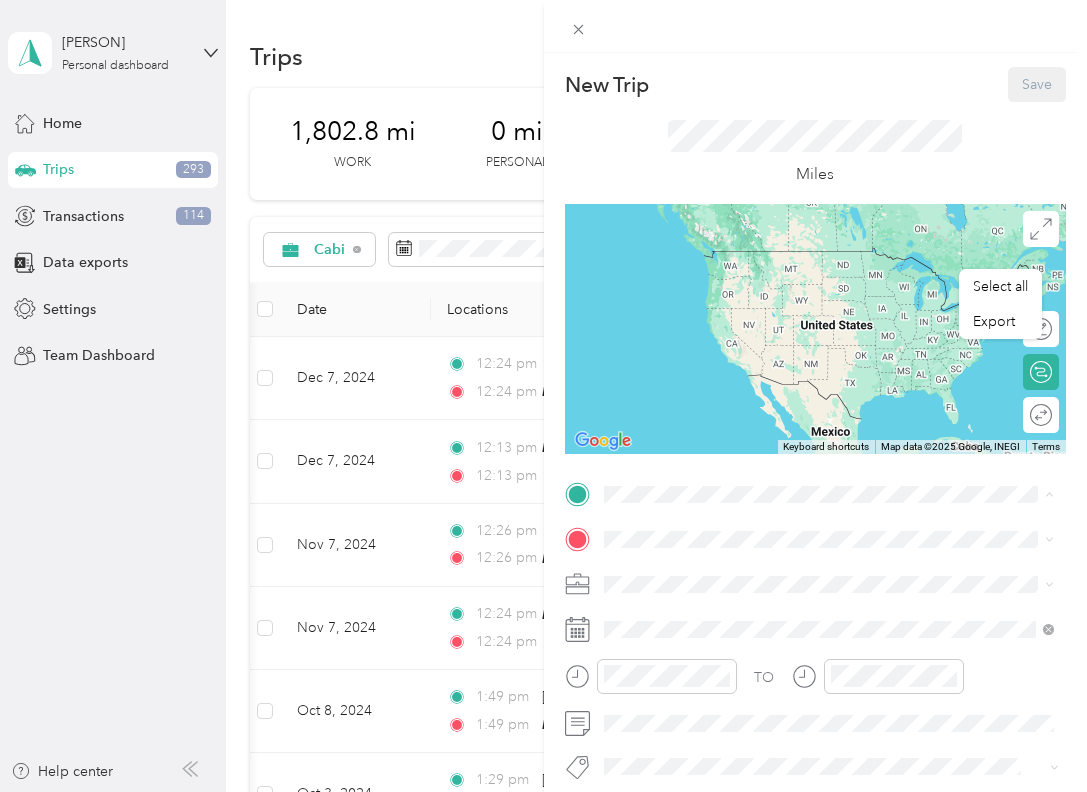 click on "[CATEGORY] [NUMBER] [STREET], [CITY], [STATE], [COUNTRY]" at bounding box center [796, 585] 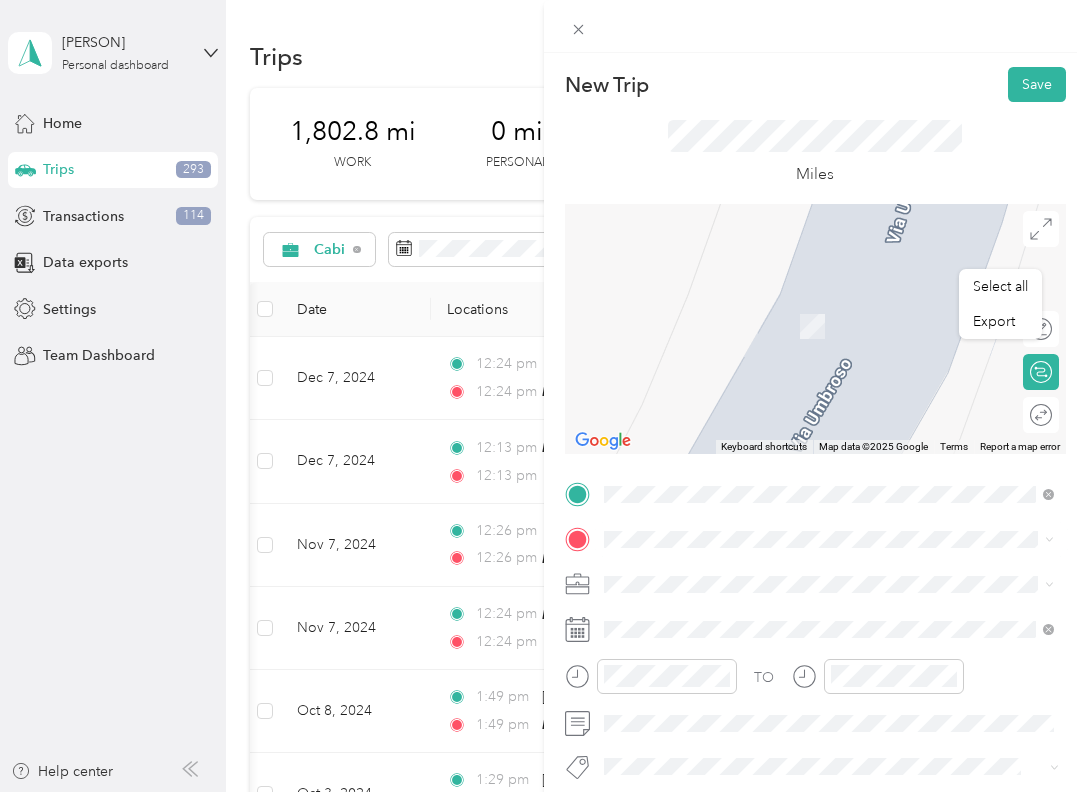 click on "[STREET]
[CITY], [STATE] [POSTAL_CODE], [COUNTRY]" at bounding box center (785, 523) 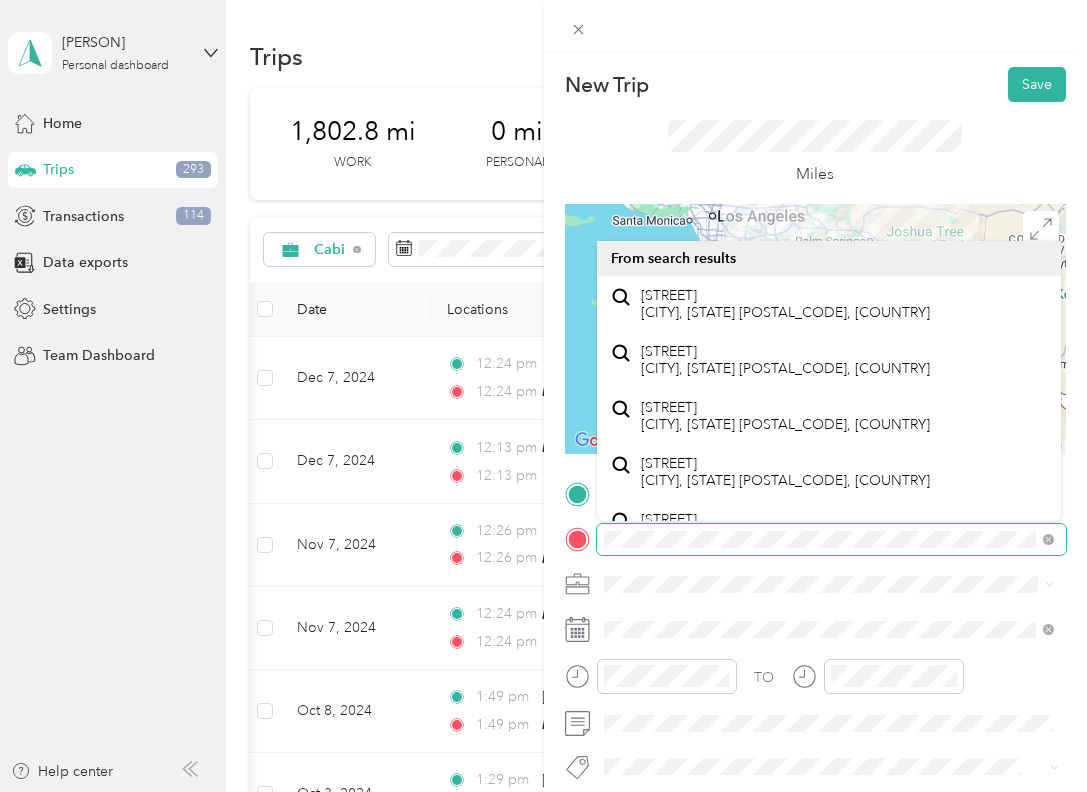 click on "New Trip Save This trip cannot be edited because it is either under review, approved, or paid. Contact your Team Manager to edit it. Miles ← Move left → Move right ↑ Move up ↓ Move down + Zoom in - Zoom out Home Jump left by 75% End Jump right by 75% Page Up Jump up by 75% Page Down Jump down by 75% Keyboard shortcuts Map Data Map data ©2025 Google, INEGI Map data ©2025 Google, INEGI 50 km  Click to toggle between metric and imperial units Terms Report a map error Edit route Calculate route Round trip TO Add photo" at bounding box center (543, 396) 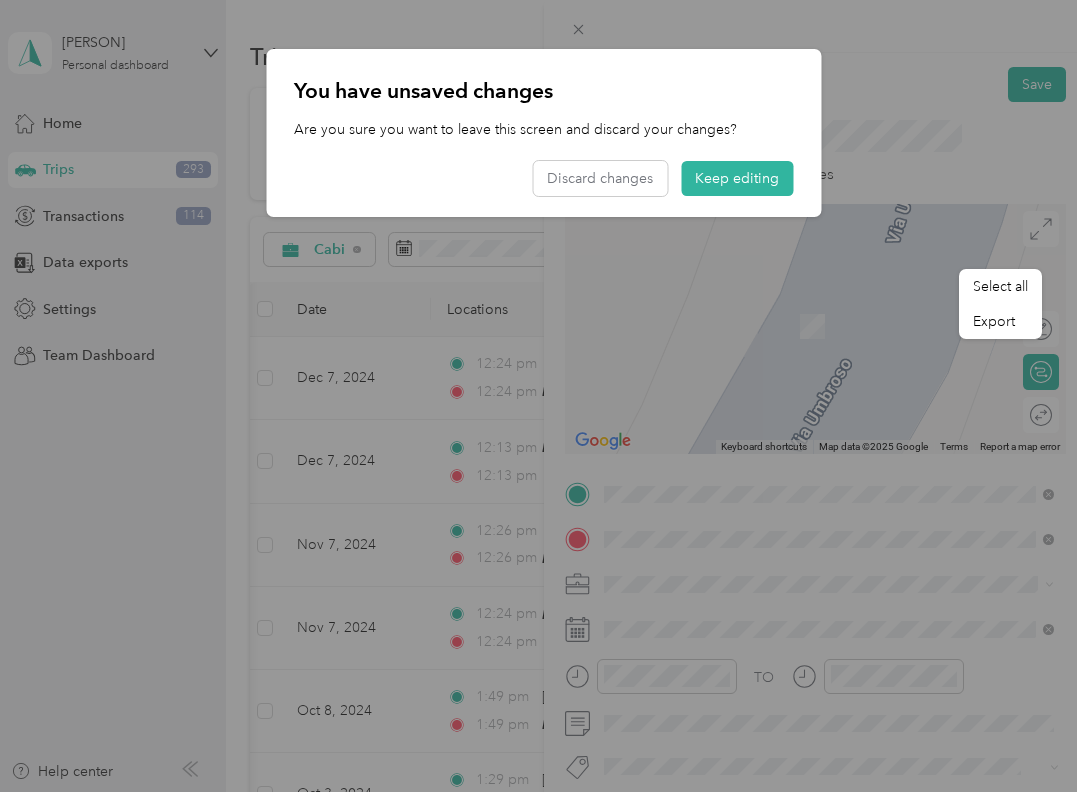 click on "[CITY]
[STATE], [COUNTRY]" at bounding box center [538, 792] 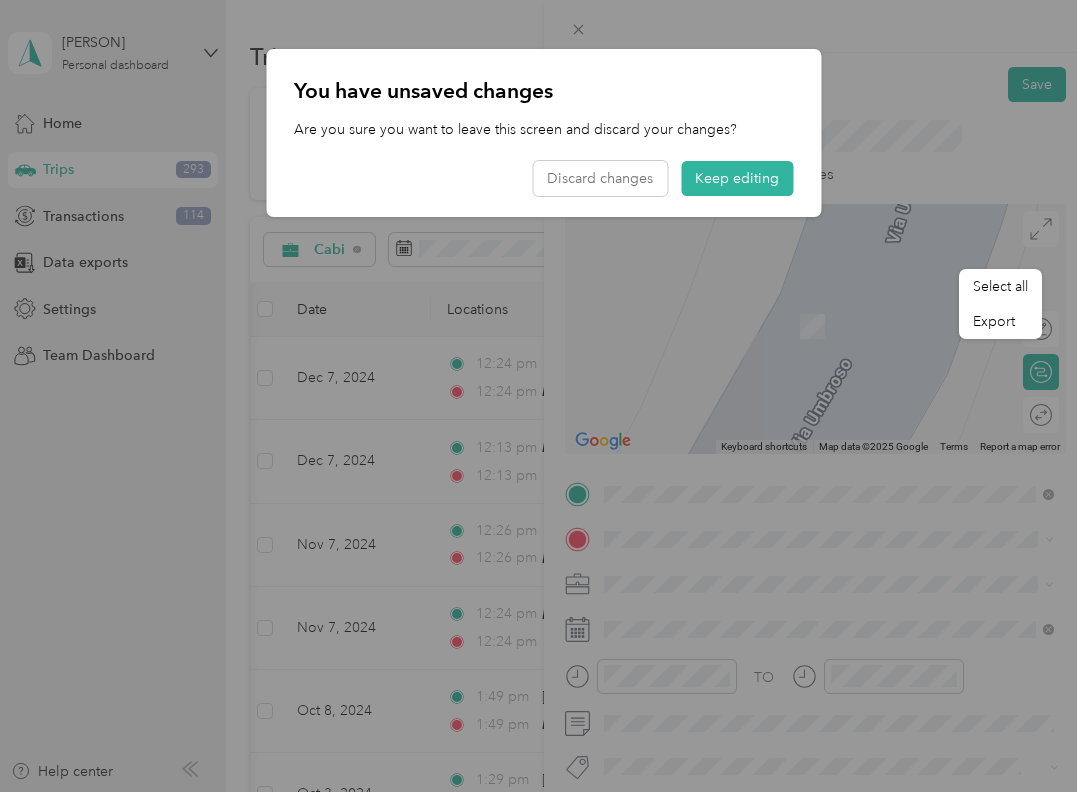 click at bounding box center (543, 396) 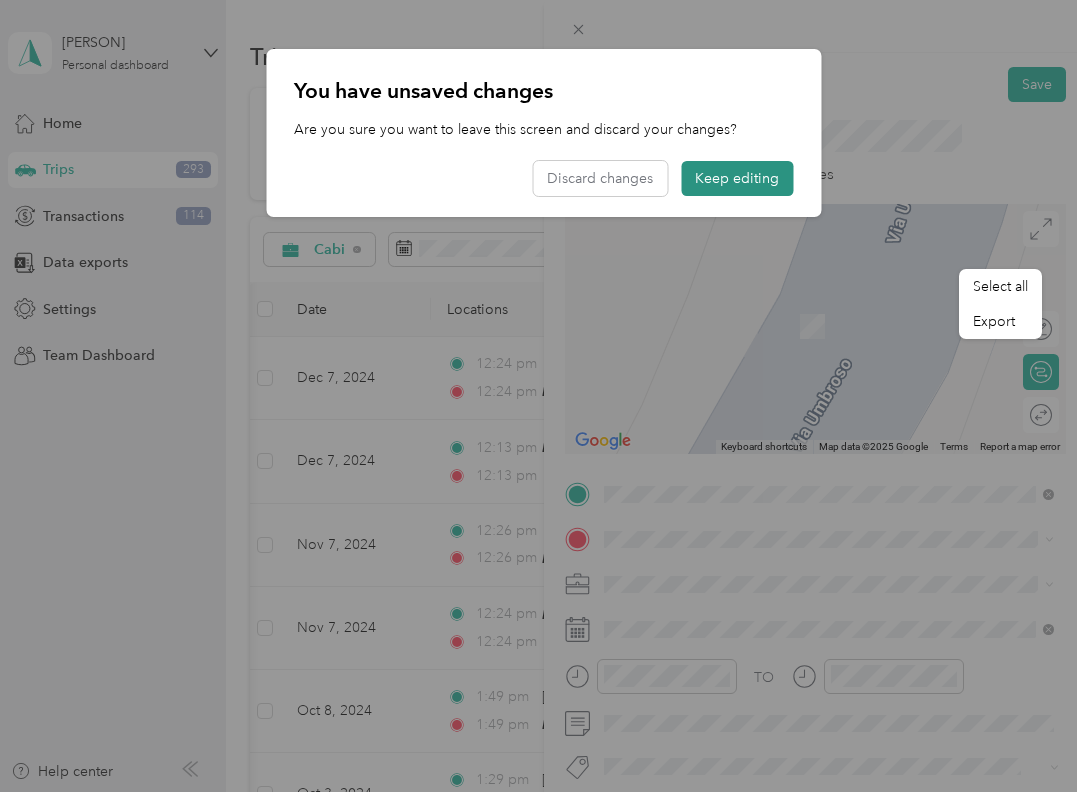 click on "Keep editing" at bounding box center (737, 178) 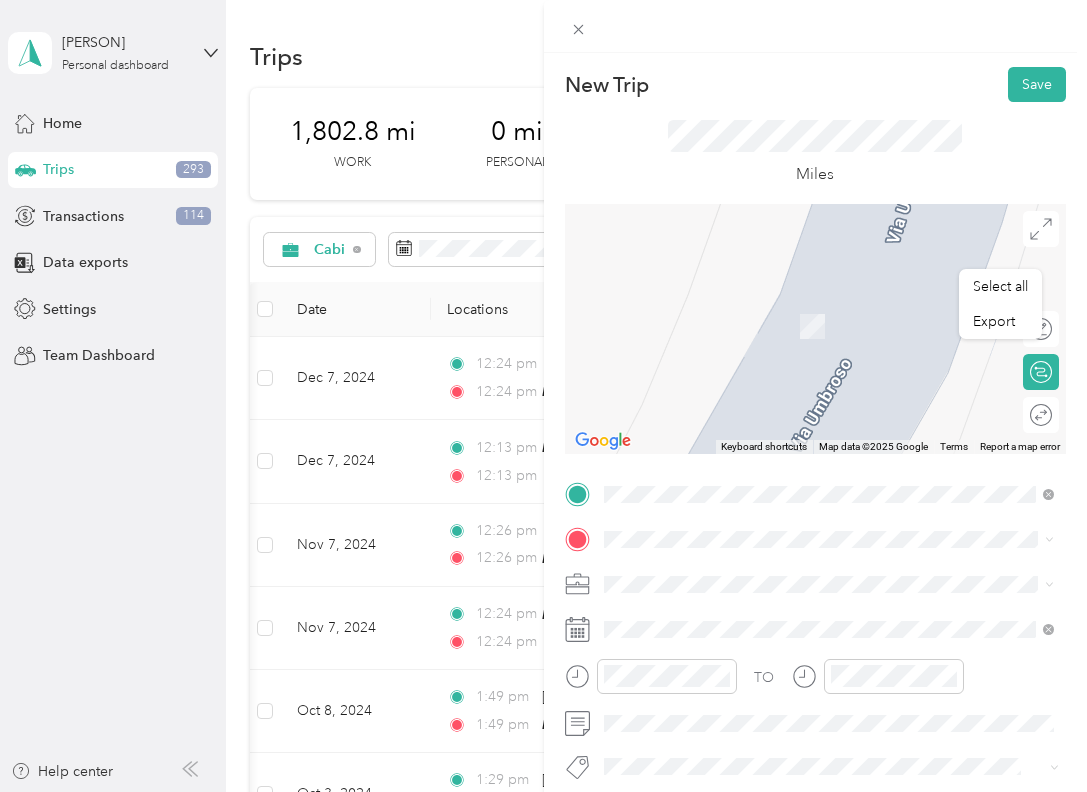 click on "[STREET]
[CITY], [STATE] [POSTAL_CODE], [COUNTRY]" at bounding box center (785, 301) 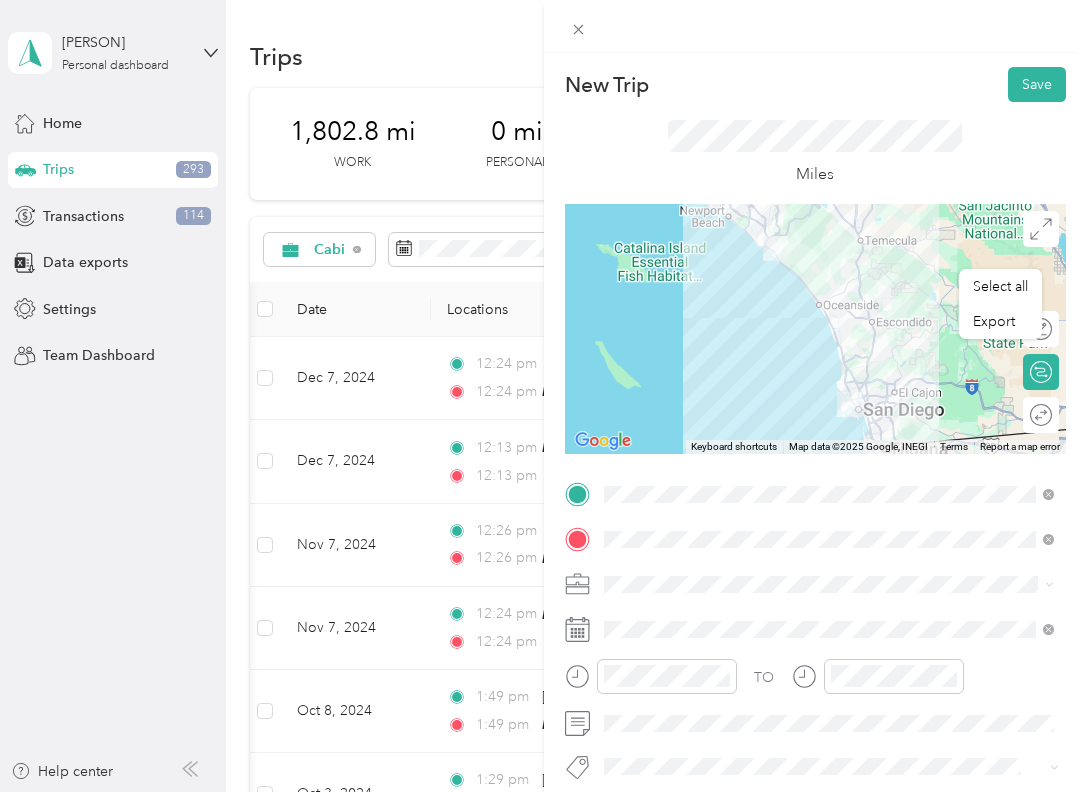 click on "Cabi" at bounding box center (625, 478) 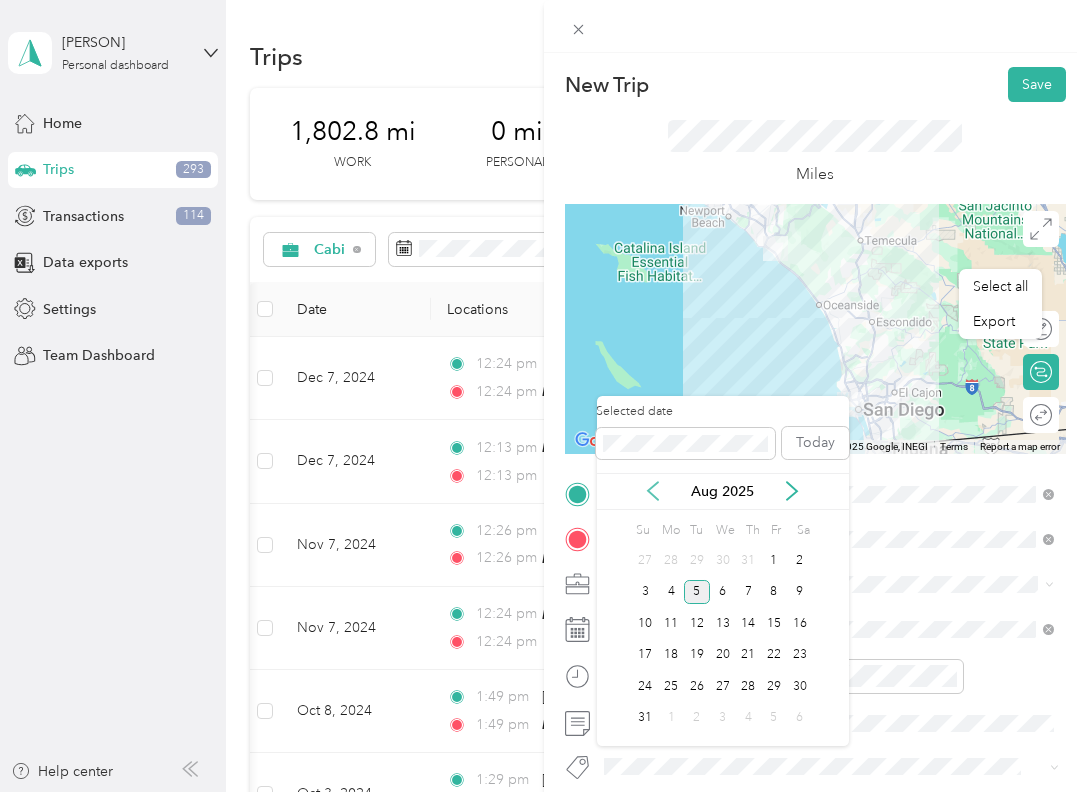 click 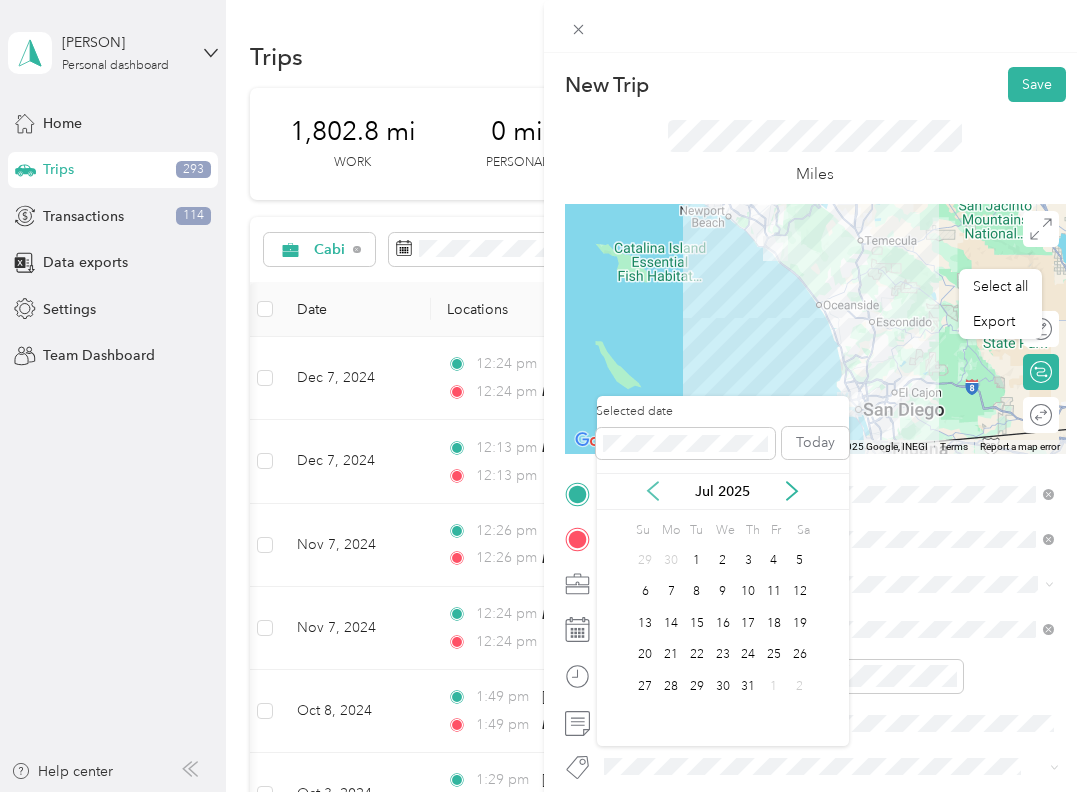click 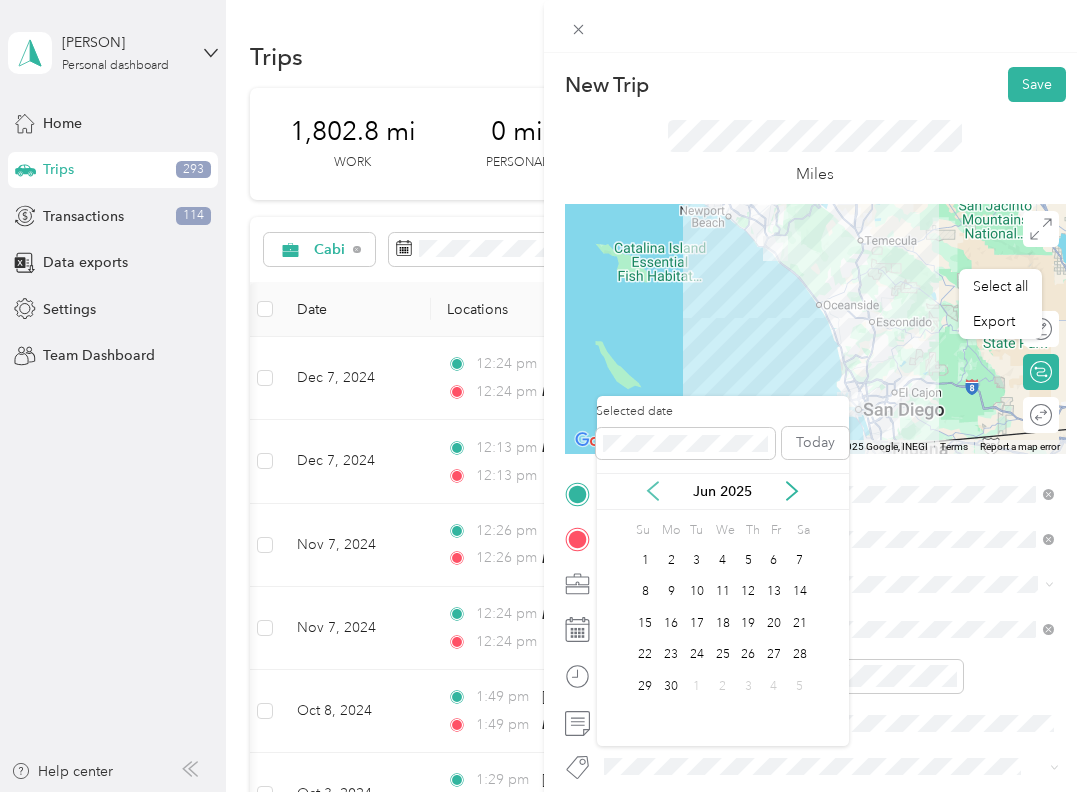 click 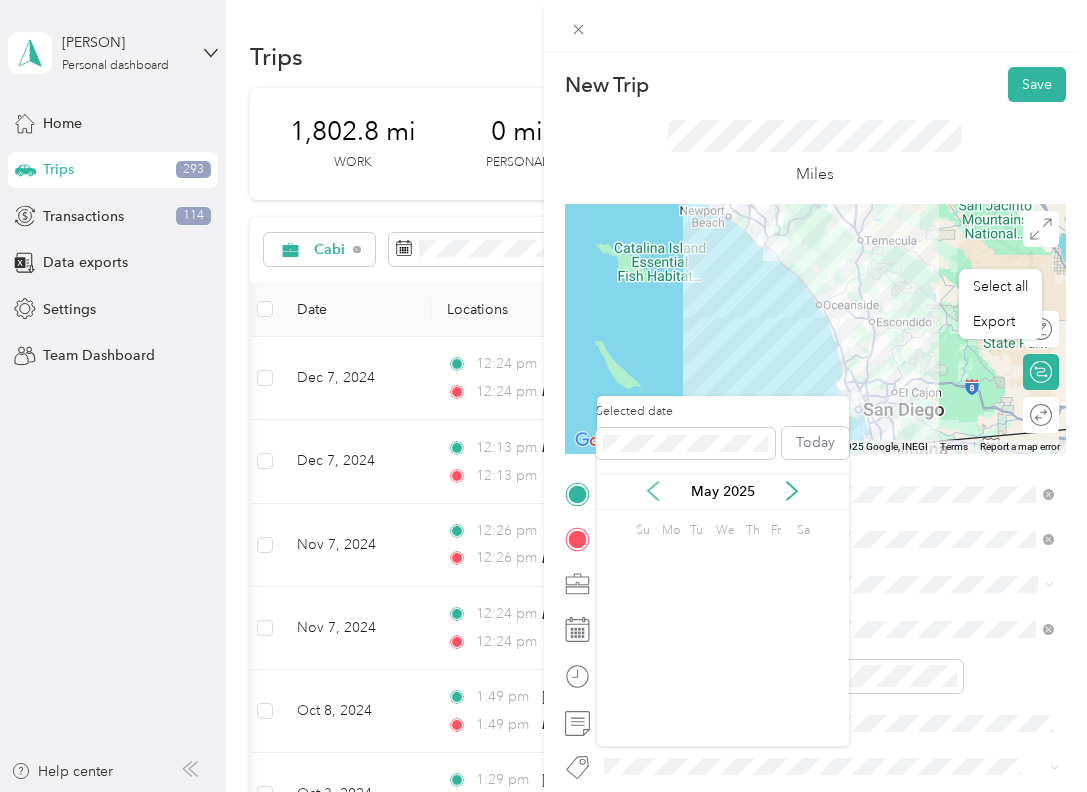 click 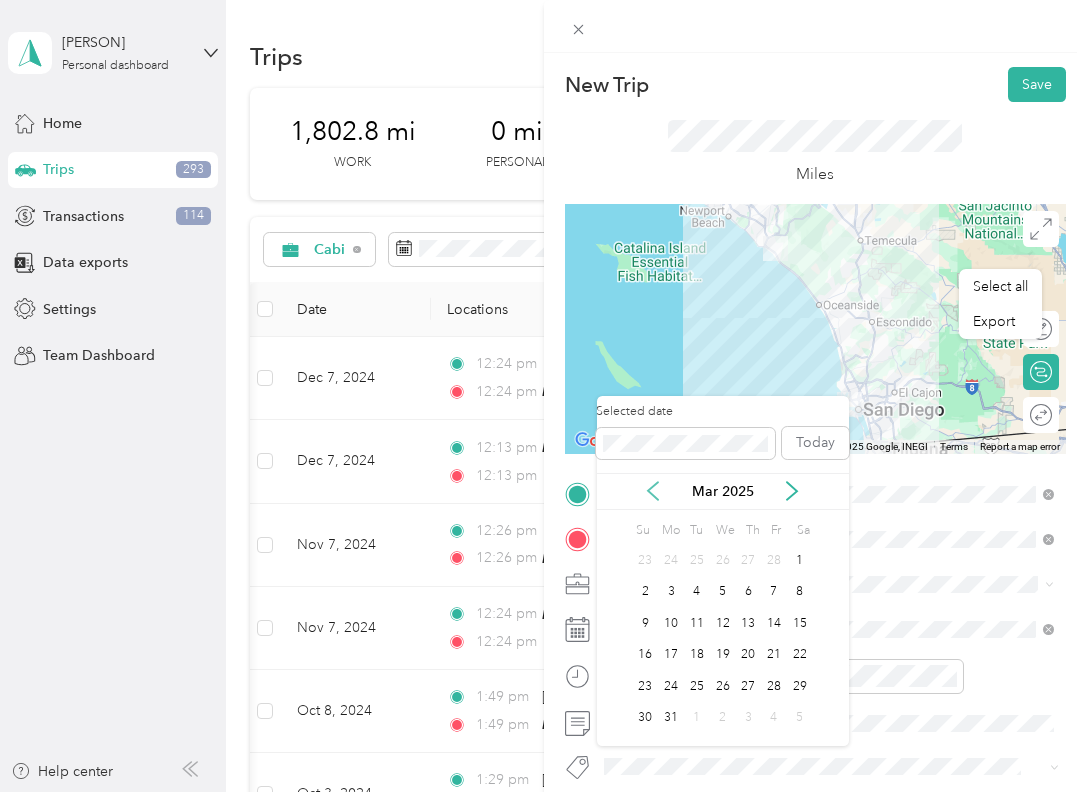 click 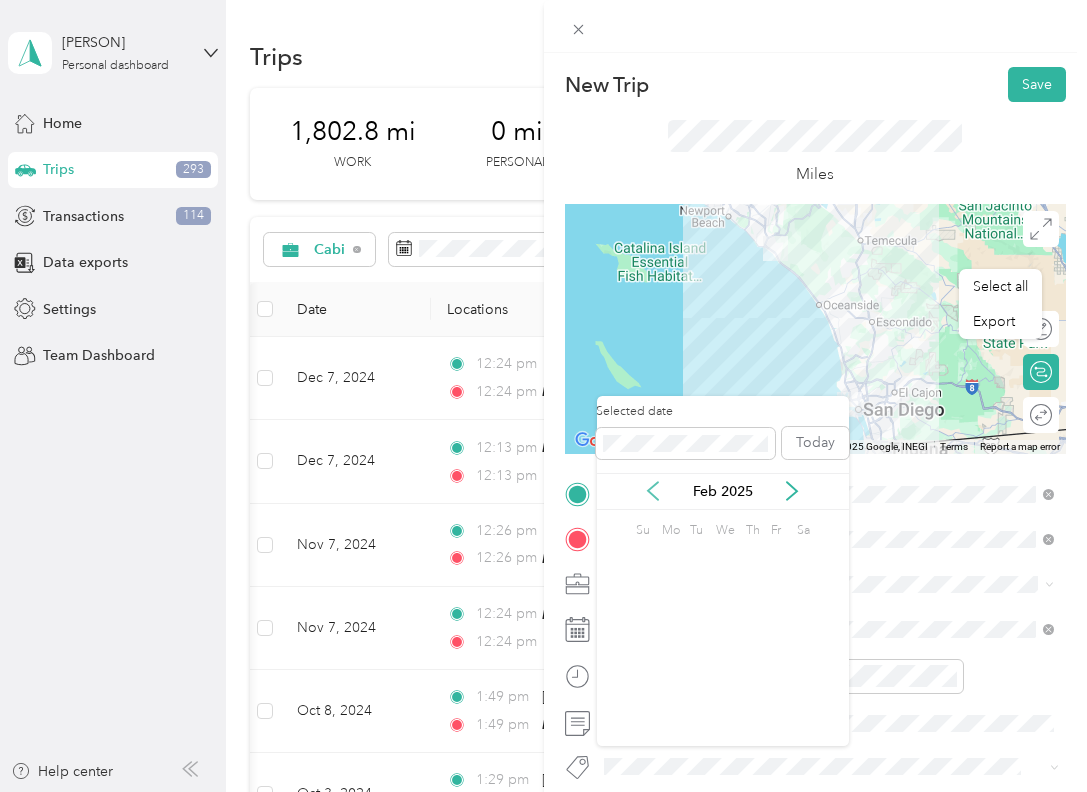 click 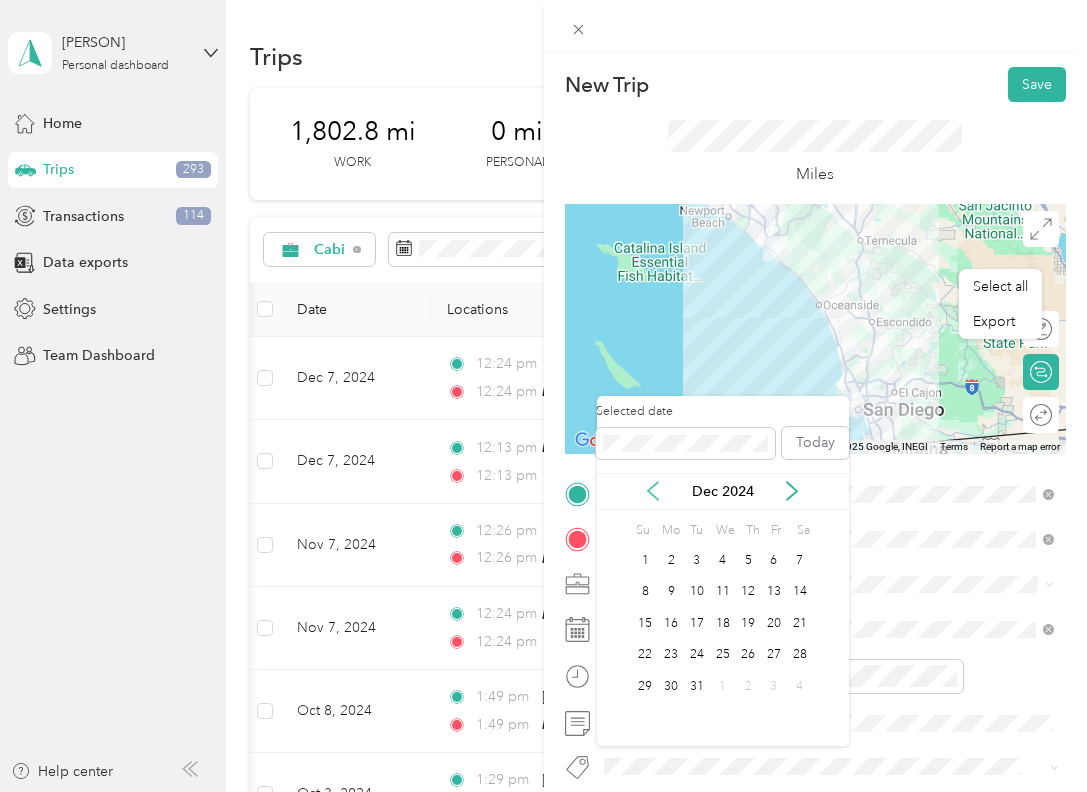 click 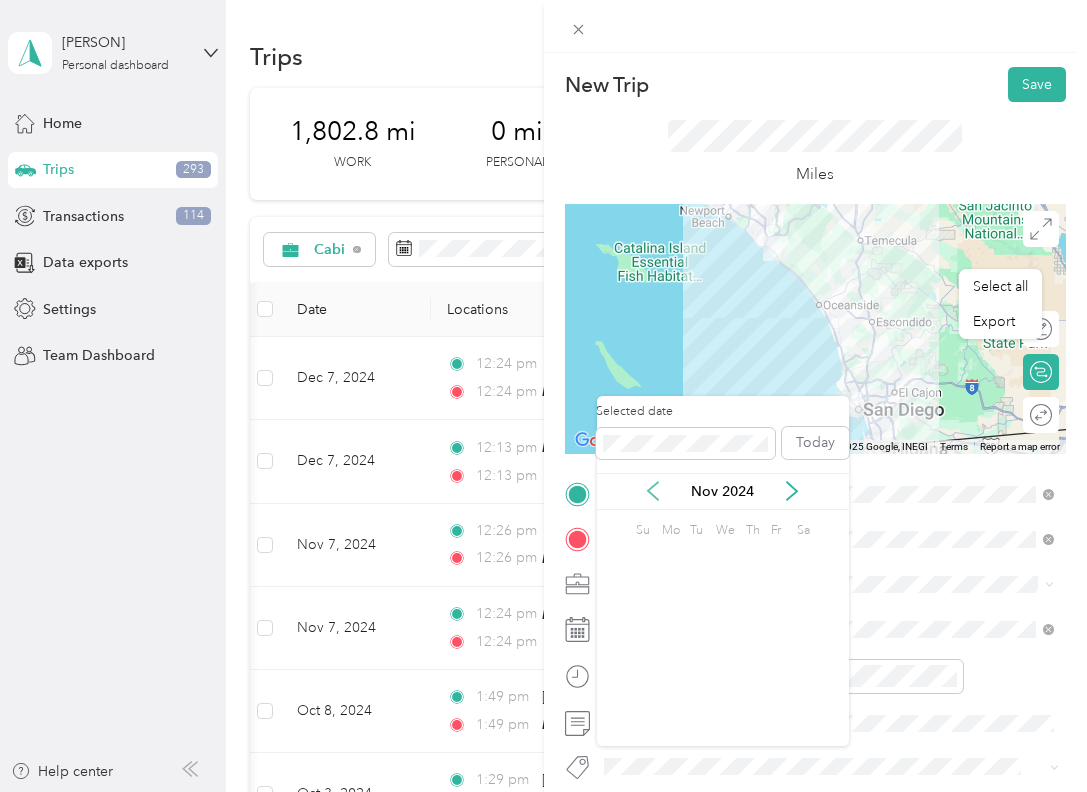 click 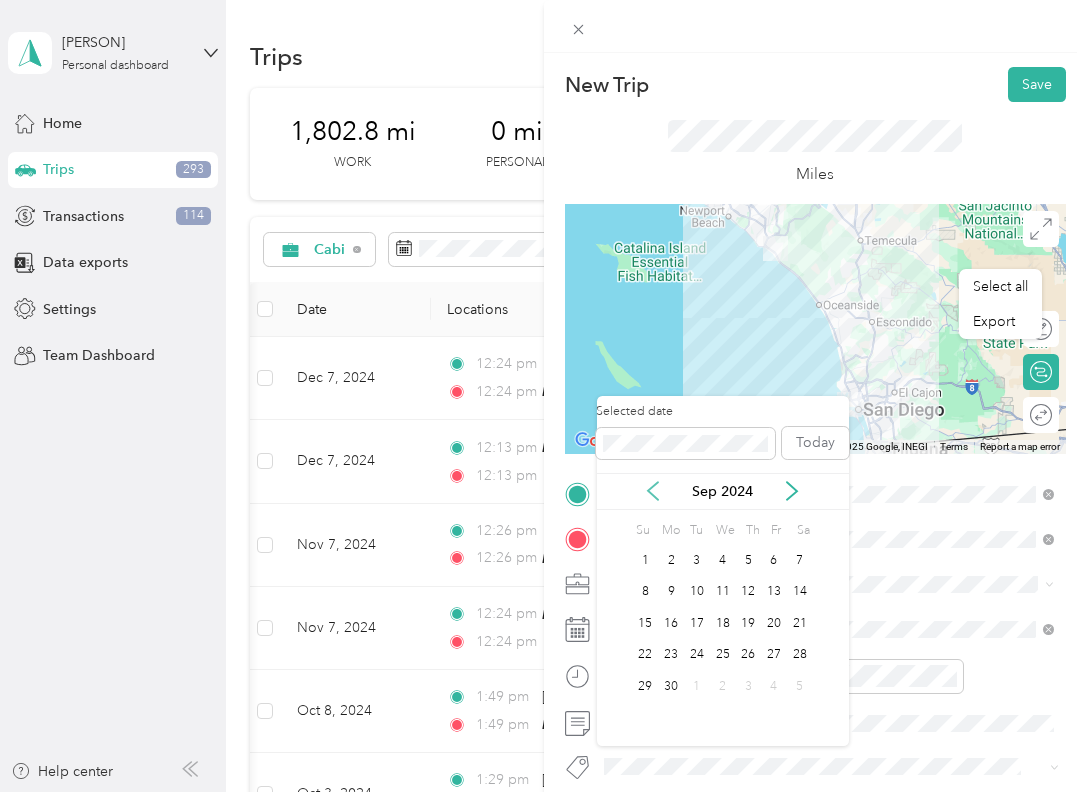 click 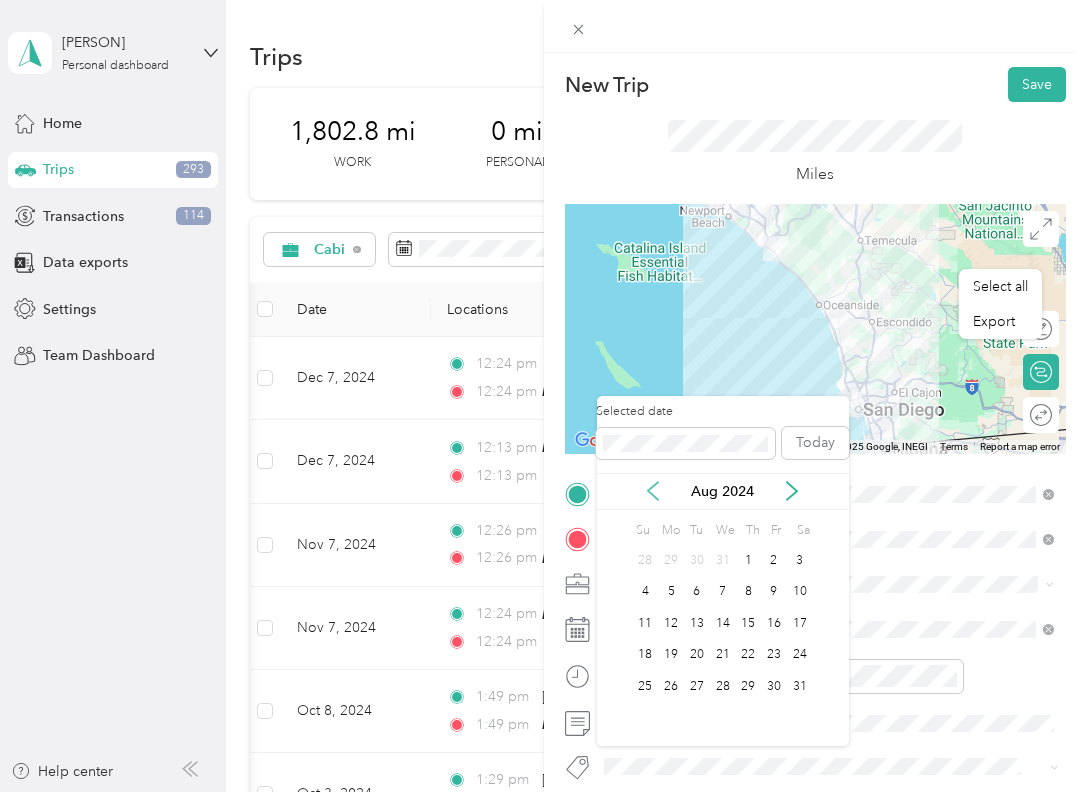 click 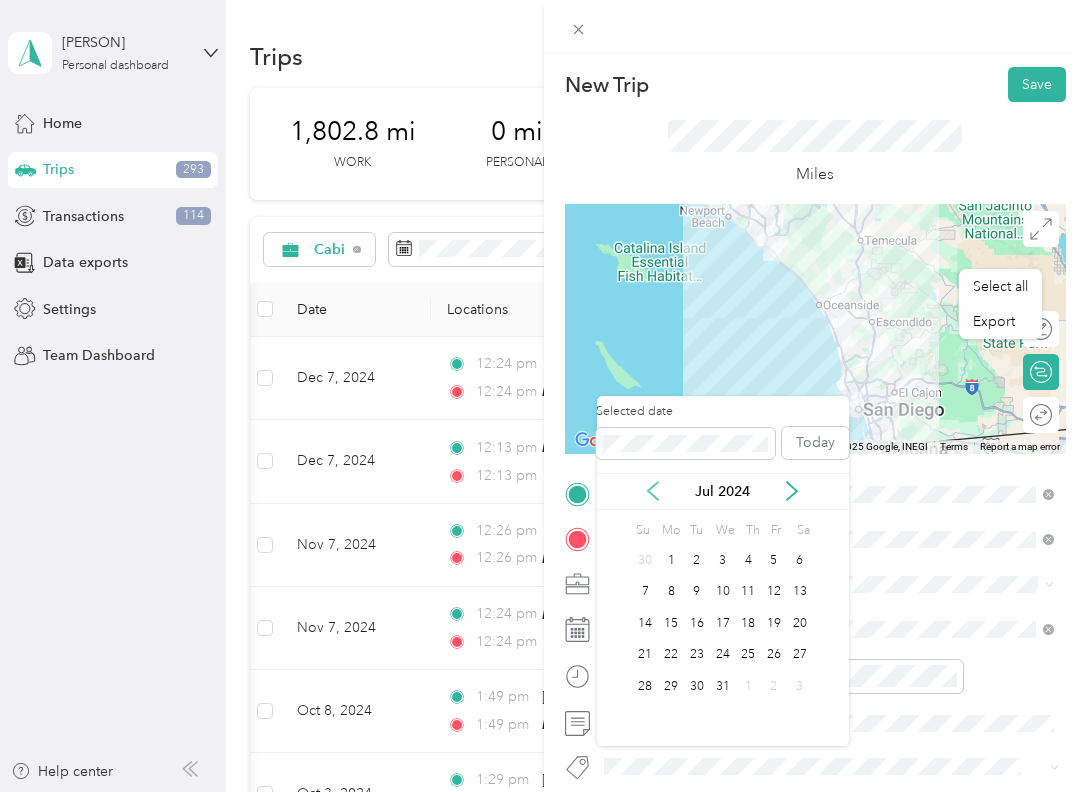 click 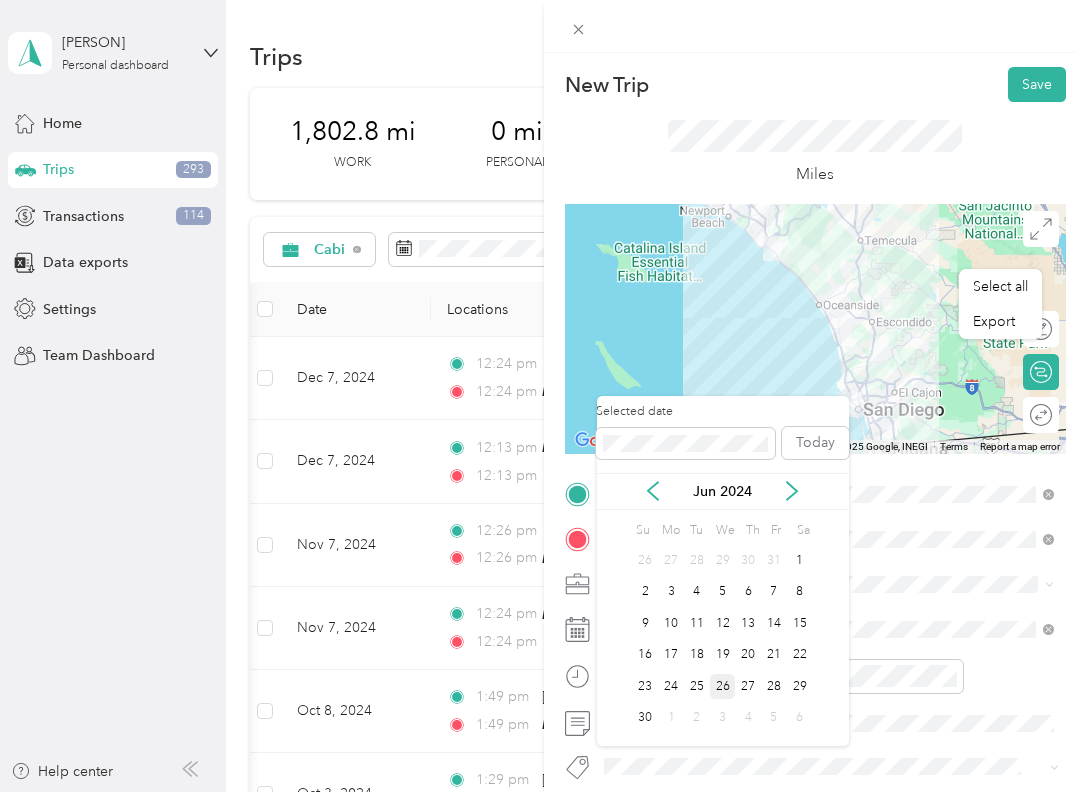 click on "26" at bounding box center (723, 686) 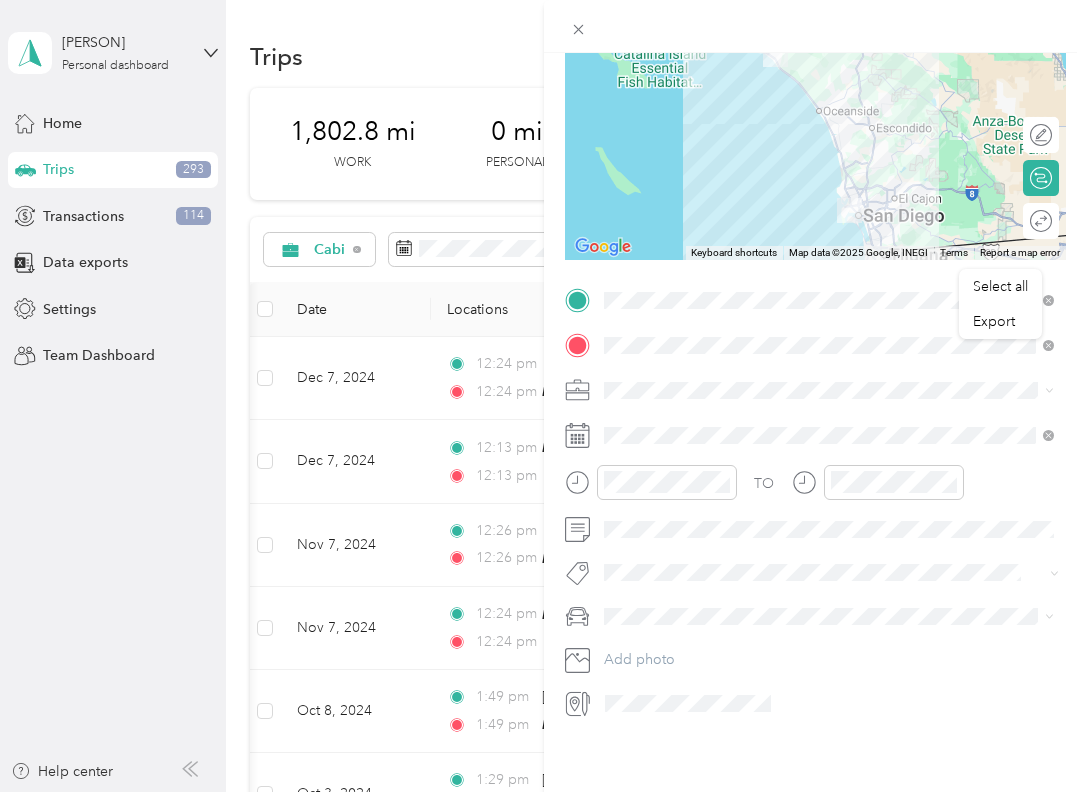 scroll, scrollTop: 415, scrollLeft: 0, axis: vertical 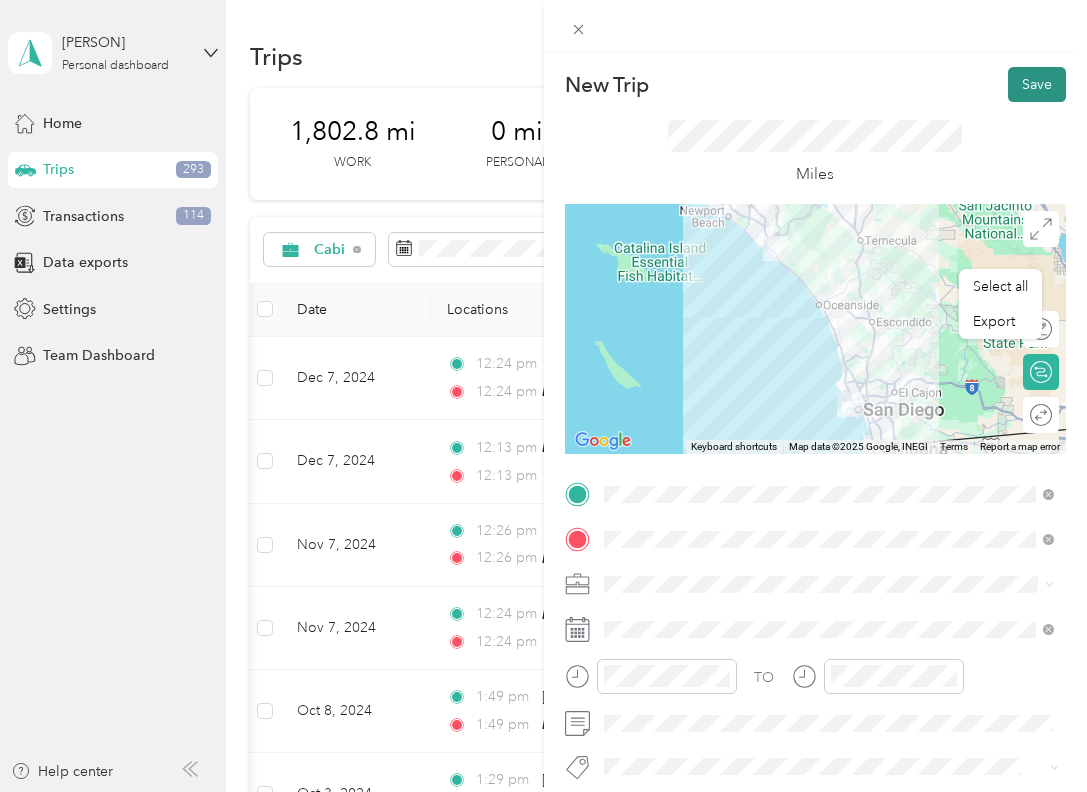 click on "Save" at bounding box center (1037, 84) 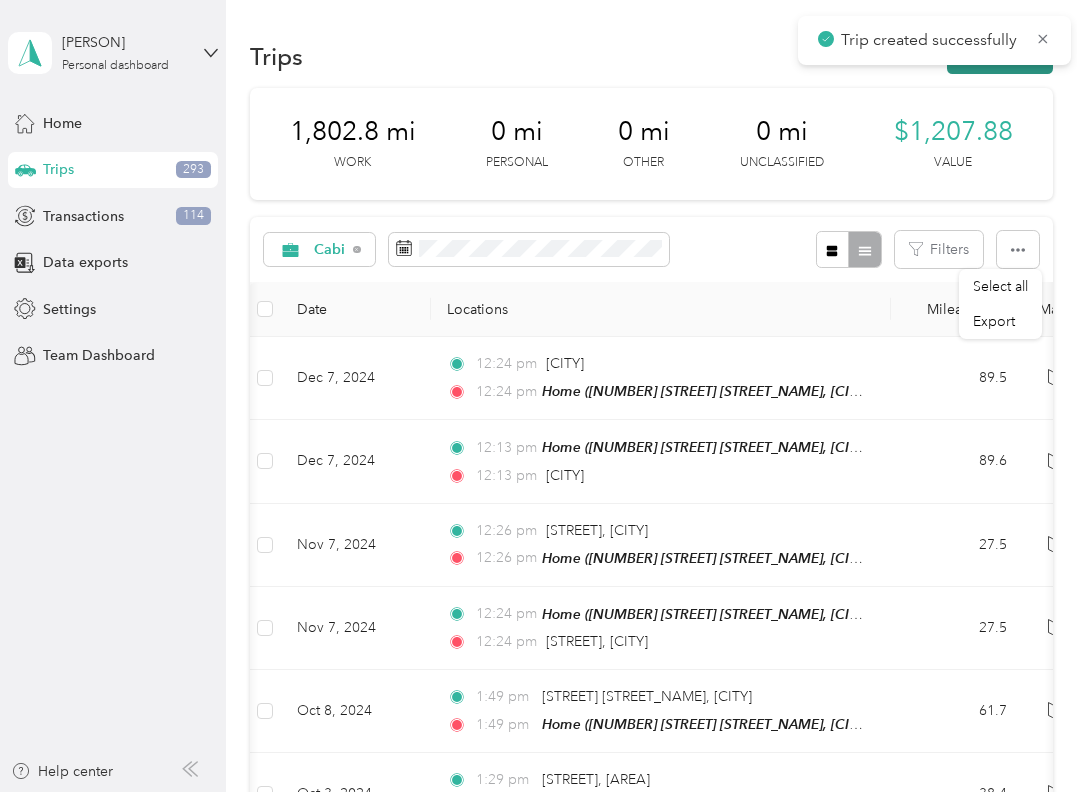 click on "New trip" at bounding box center [1000, 56] 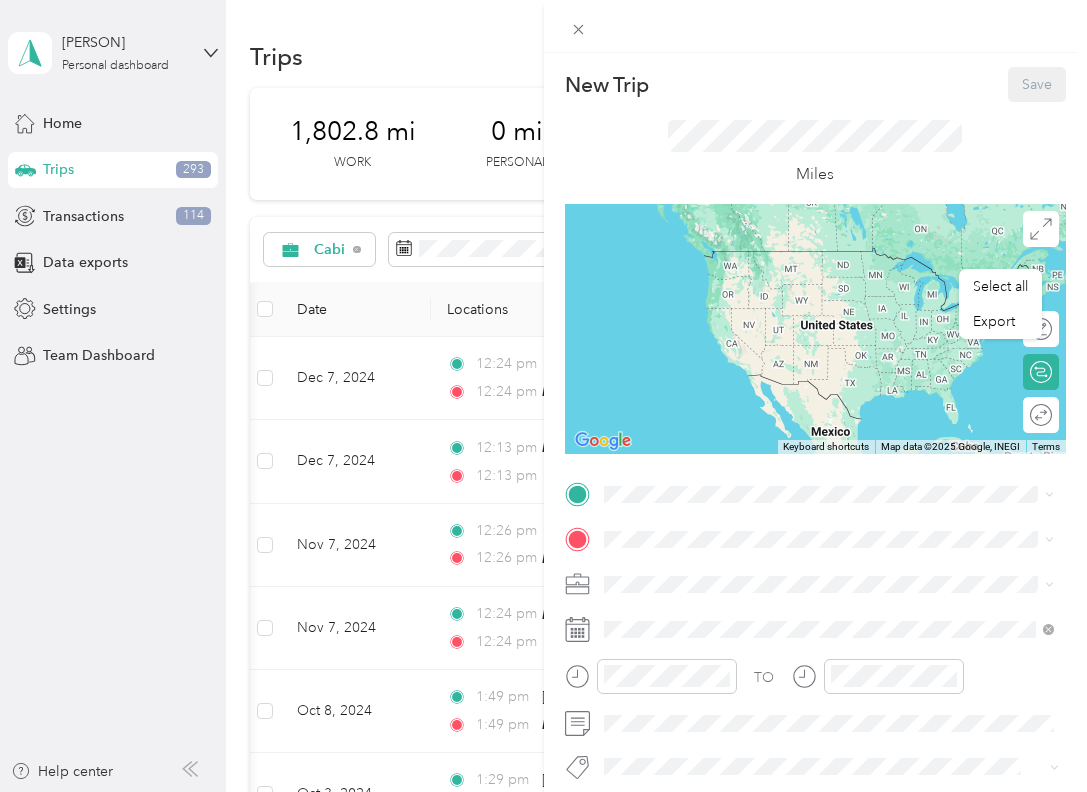 click on "TO Add photo" at bounding box center [816, 696] 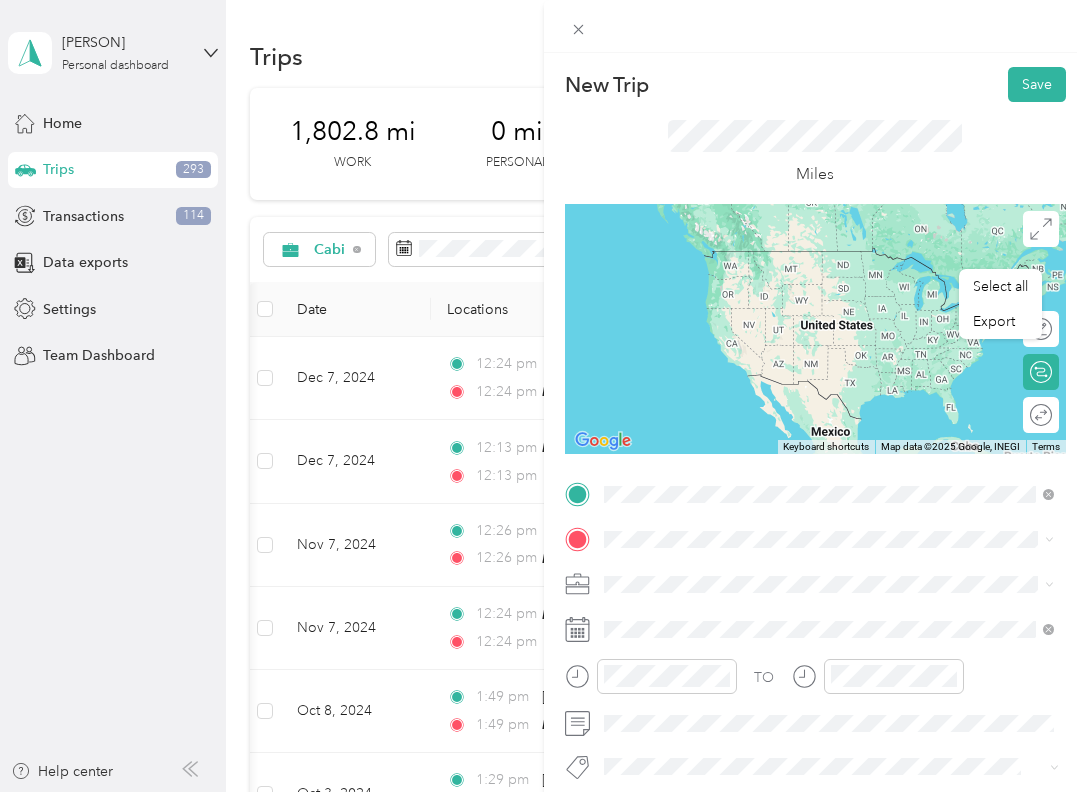 drag, startPoint x: 685, startPoint y: 527, endPoint x: 697, endPoint y: 577, distance: 51.41984 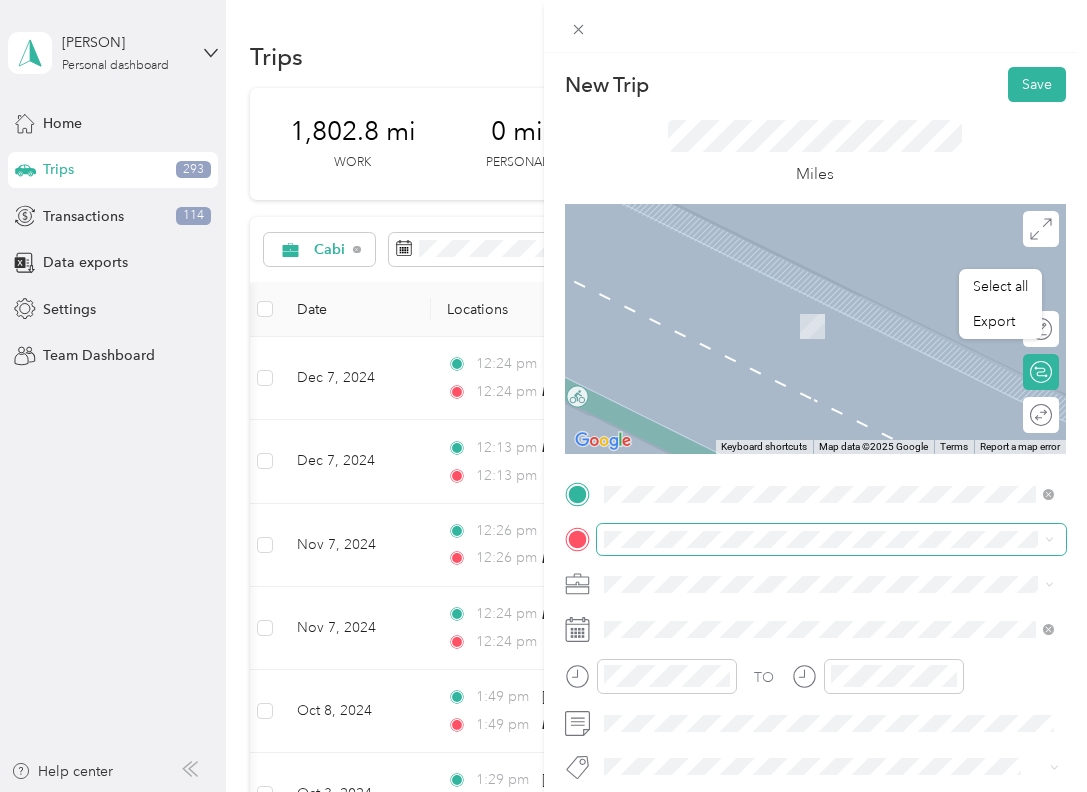 click at bounding box center (832, 539) 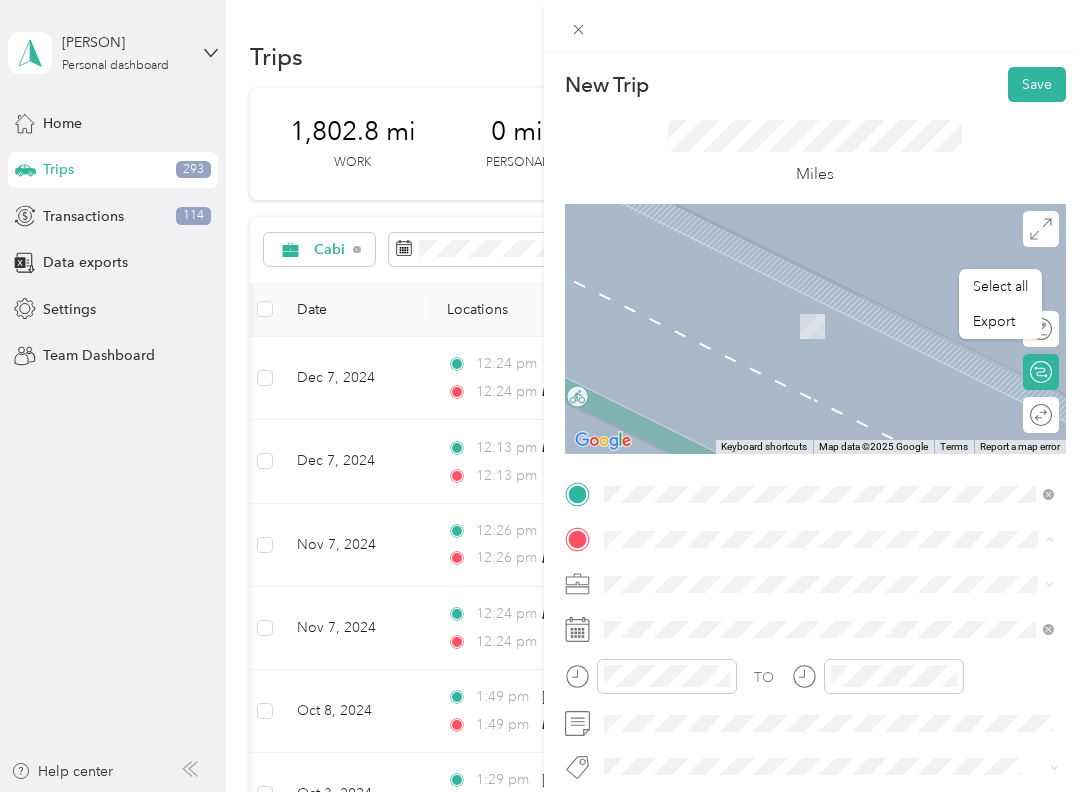 click on "[NUMBER] [STREET], [CITY], [STATE], [COUNTRY]" at bounding box center [796, 640] 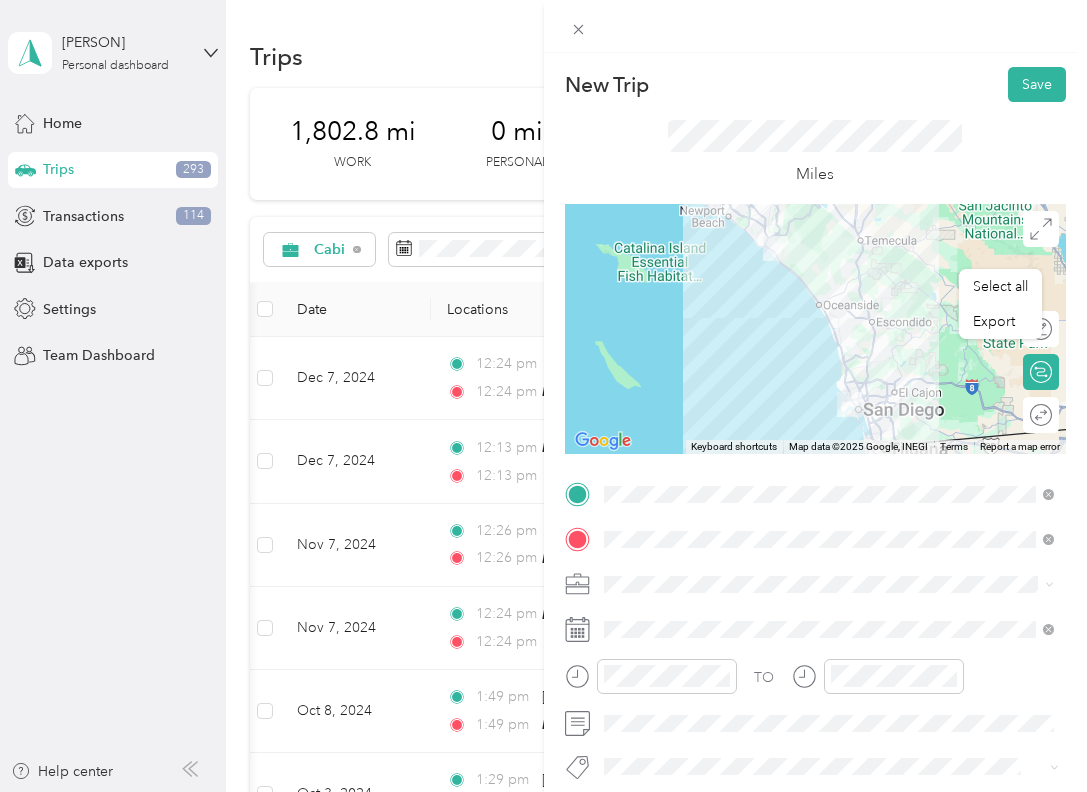 click on "Cabi" at bounding box center (829, 471) 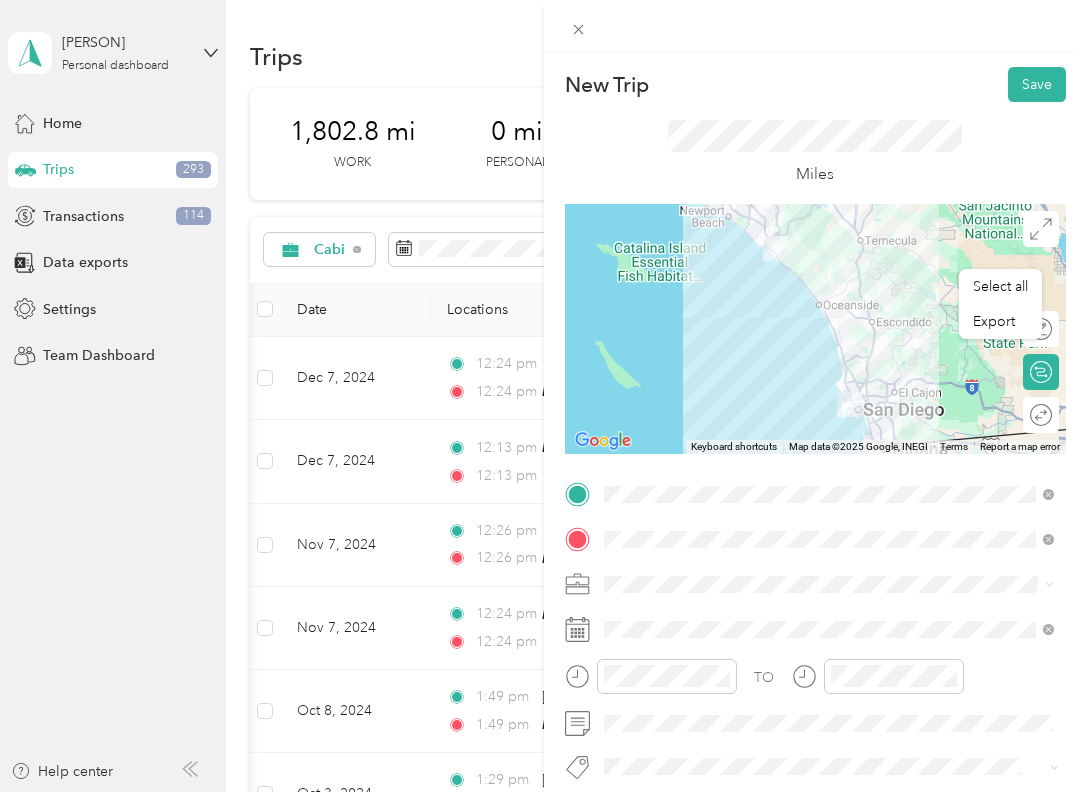 click 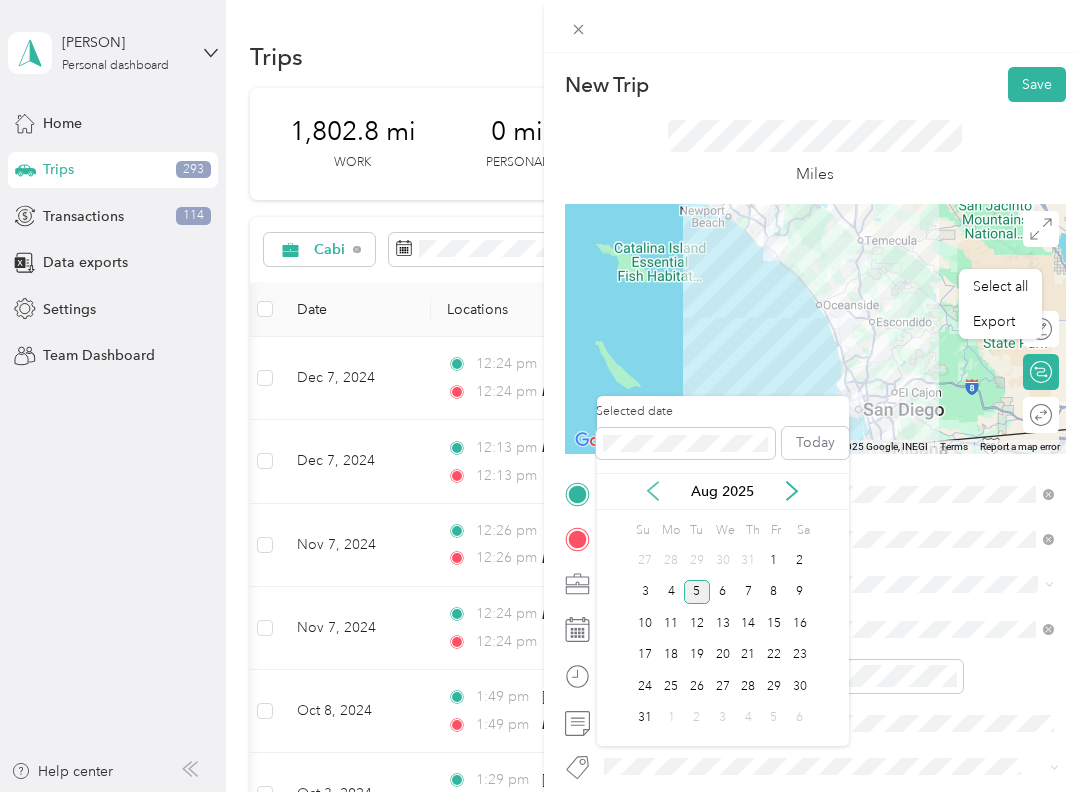 click 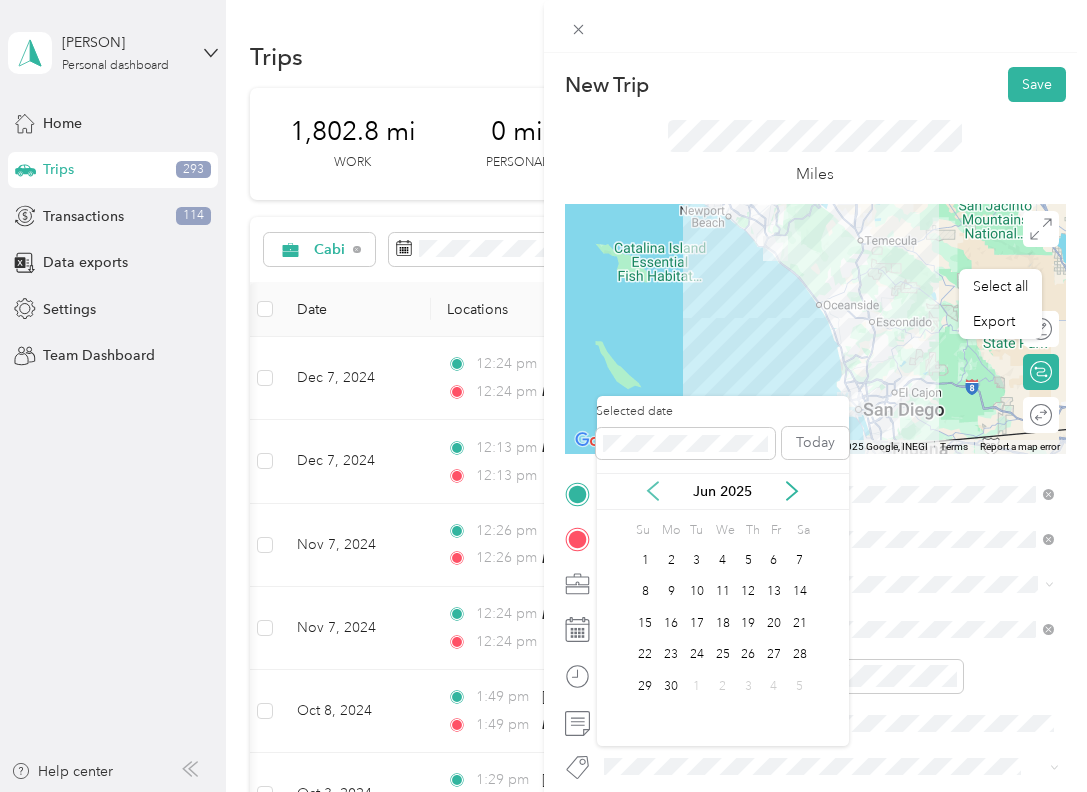 click 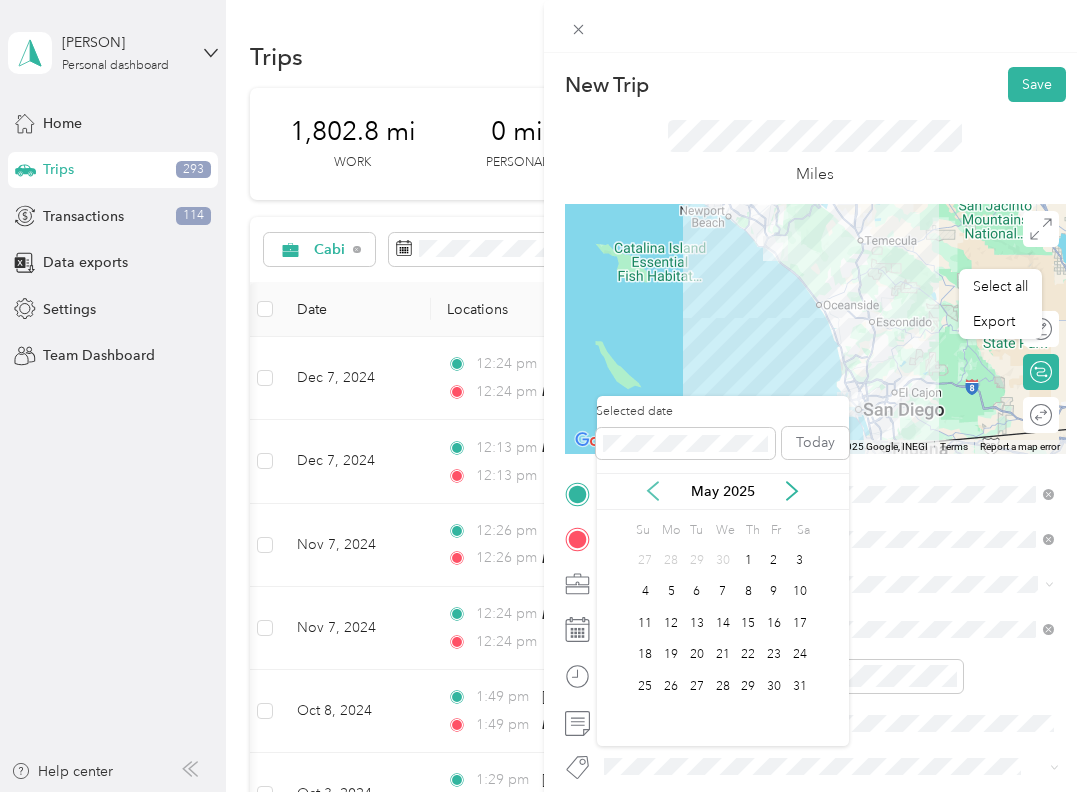 click 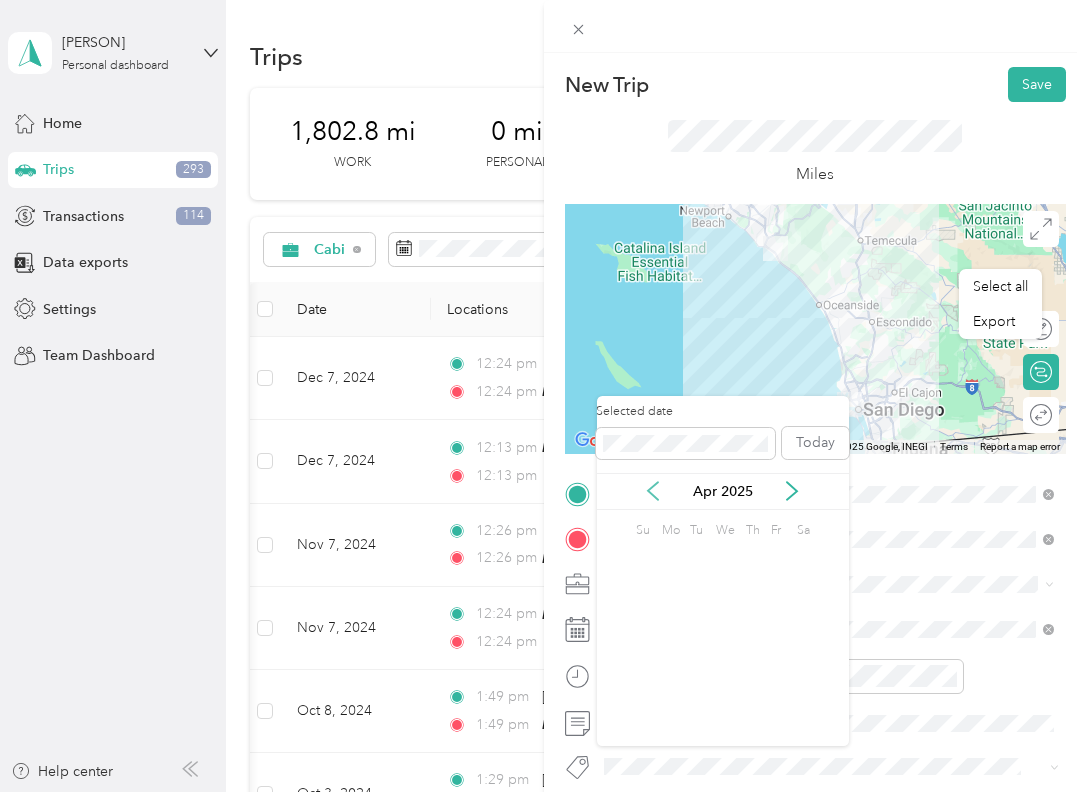 click 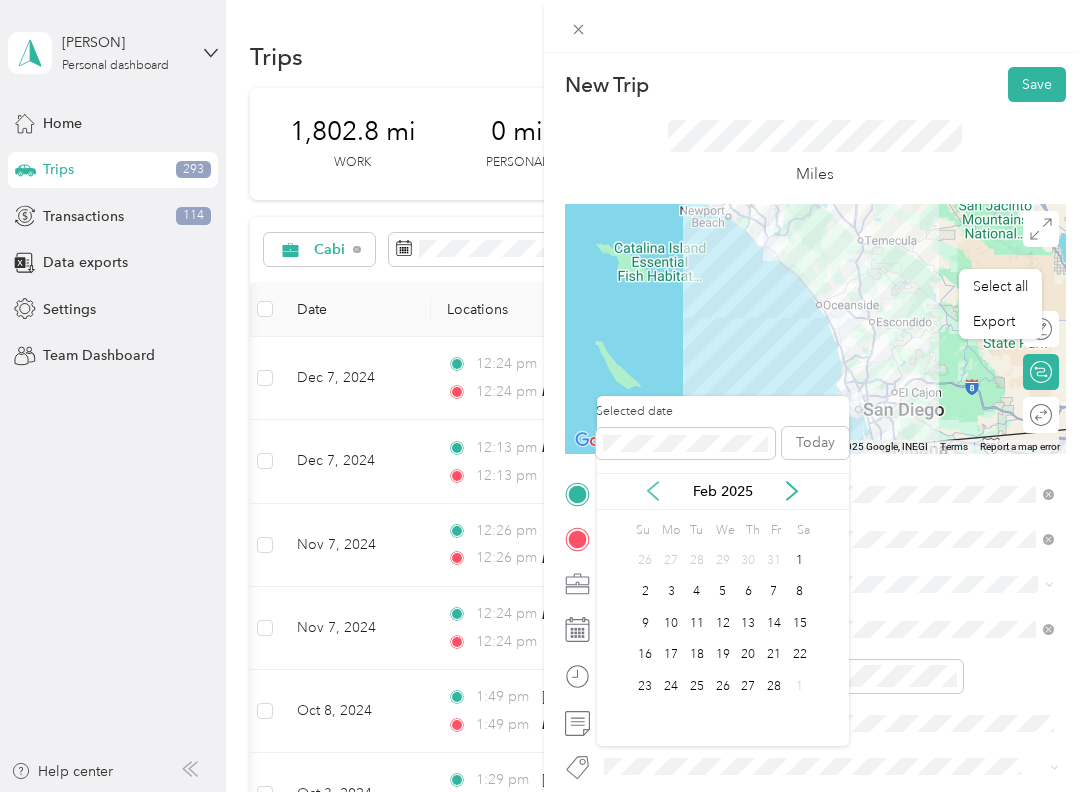 click 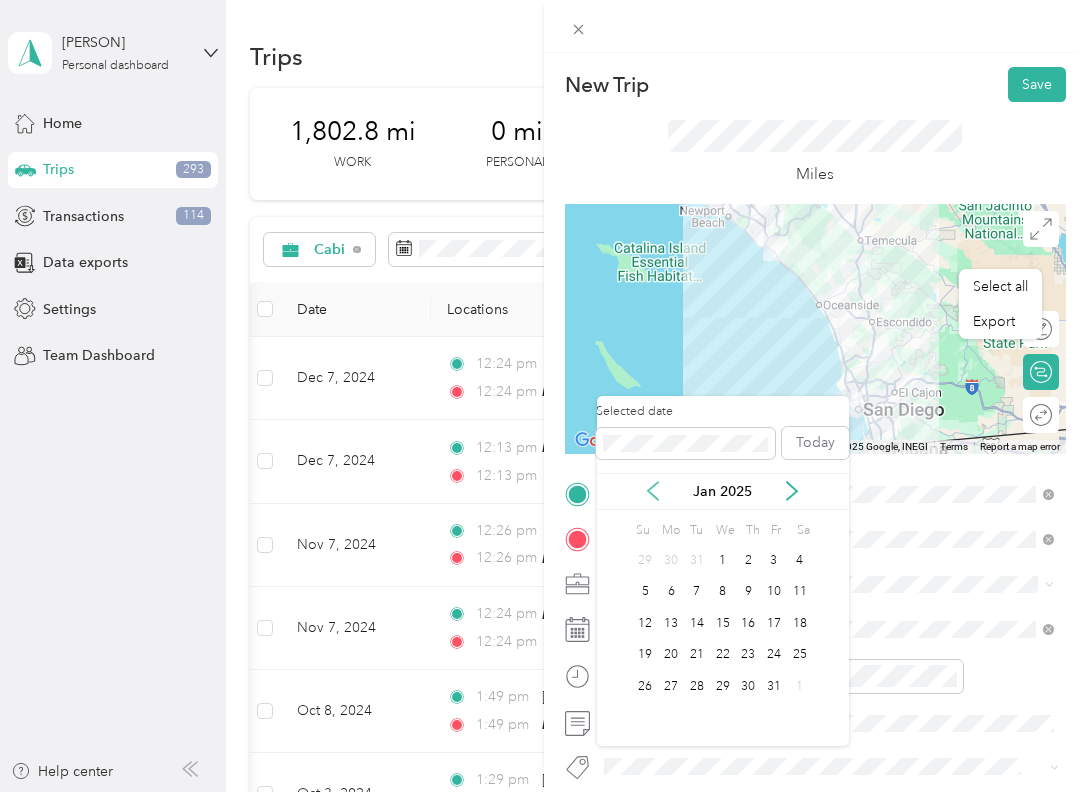 click 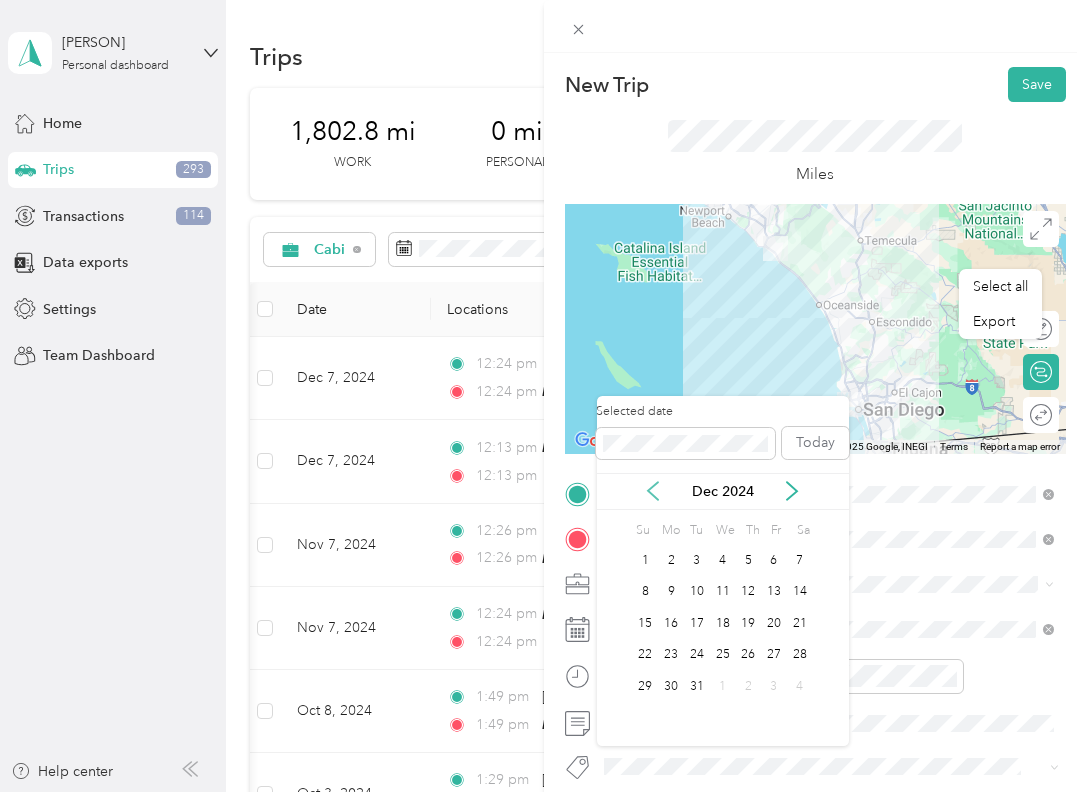 click 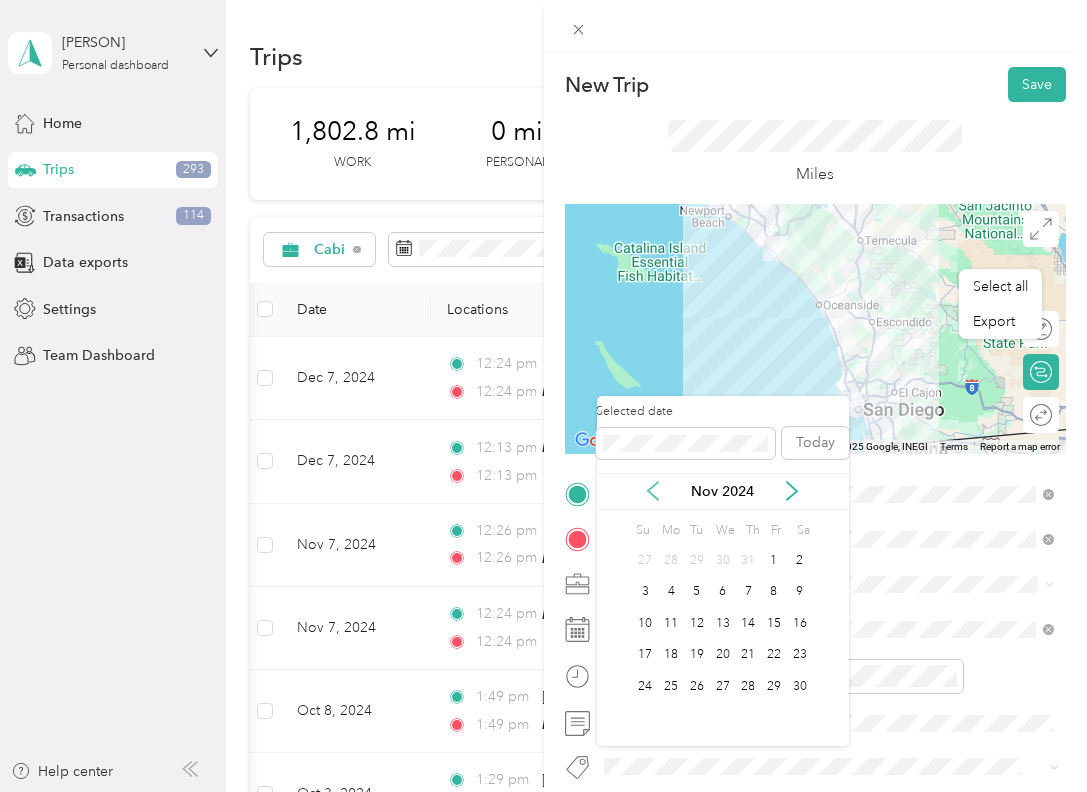 click 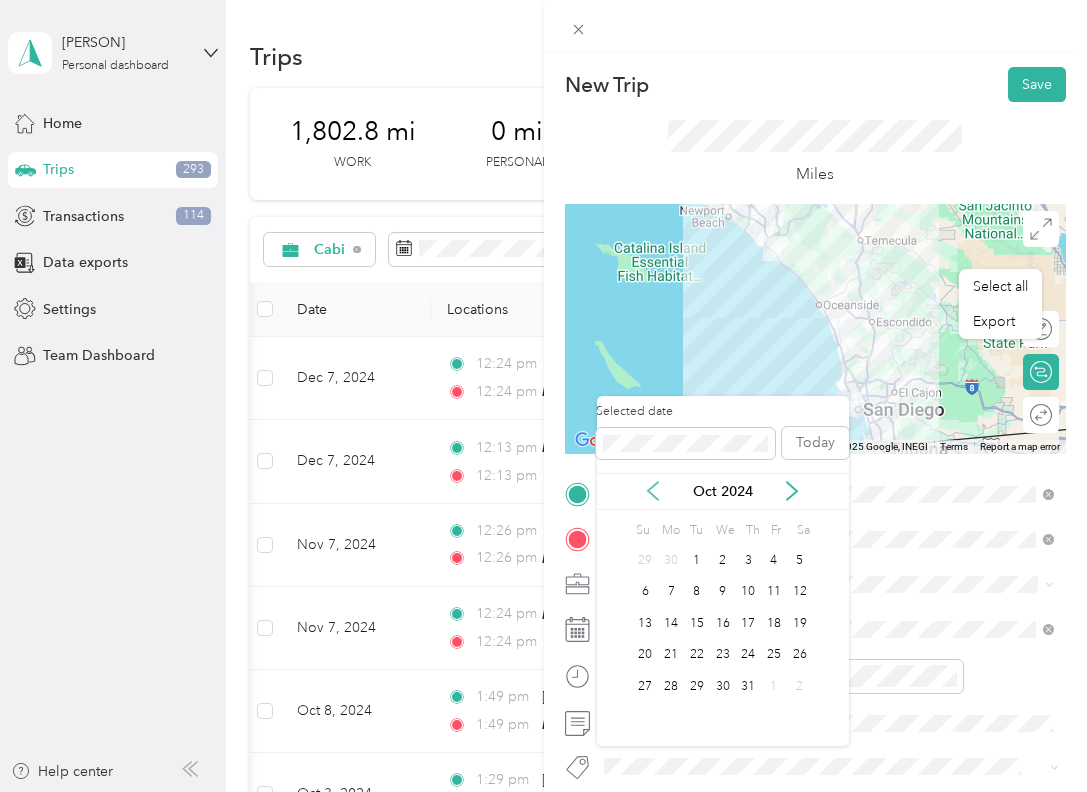 click 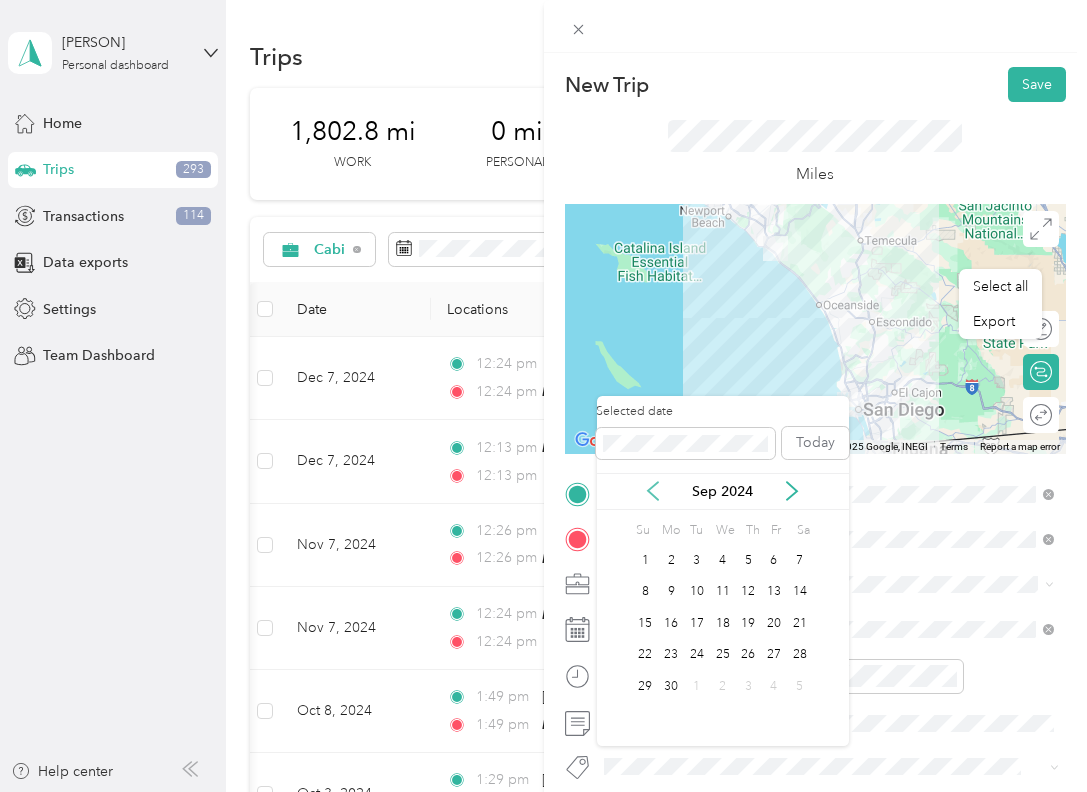click 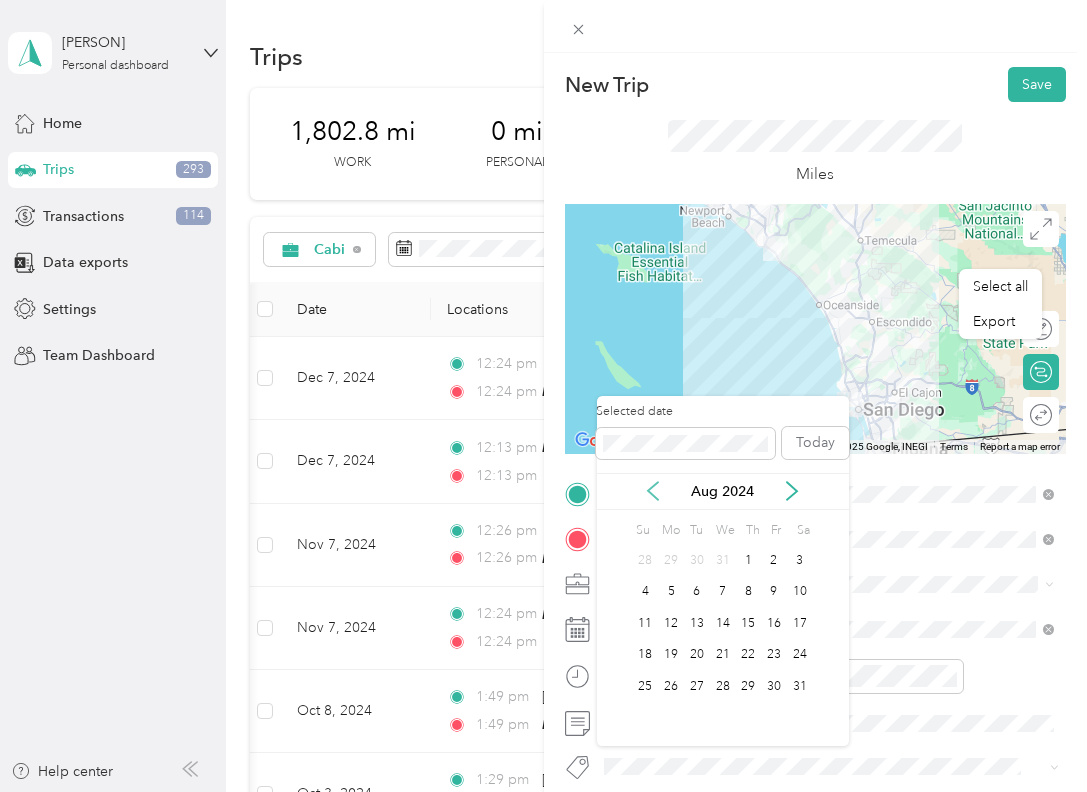 click 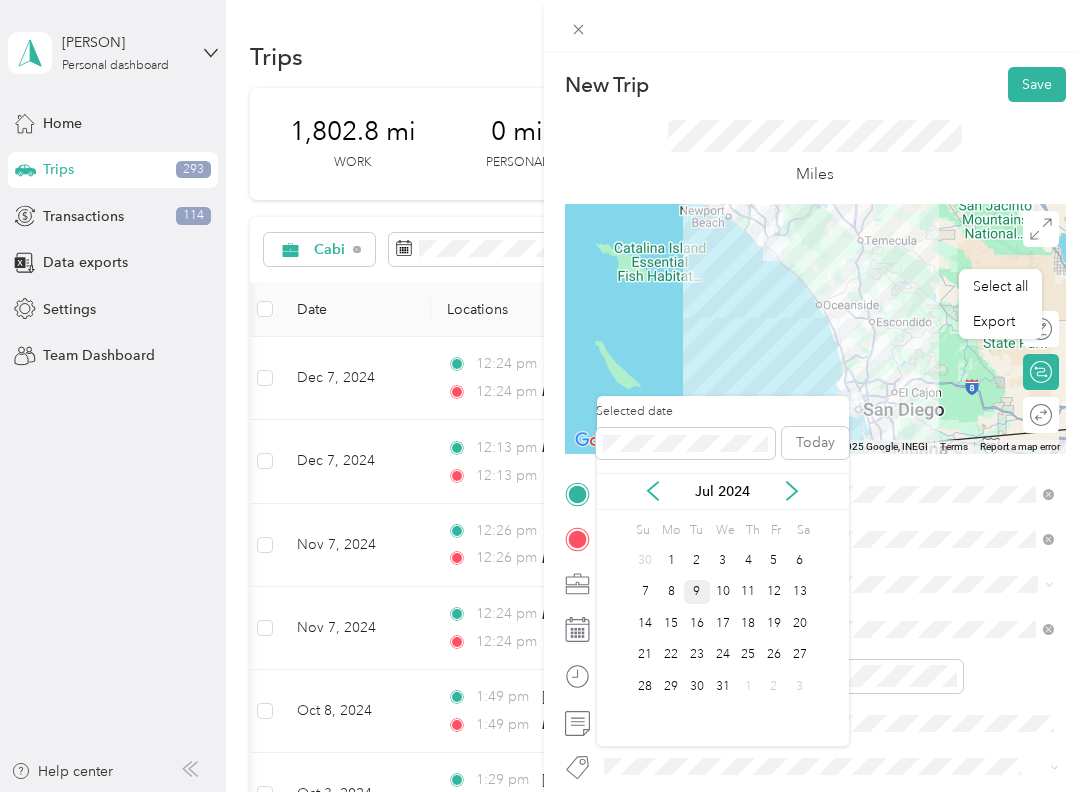 click on "9" at bounding box center (697, 592) 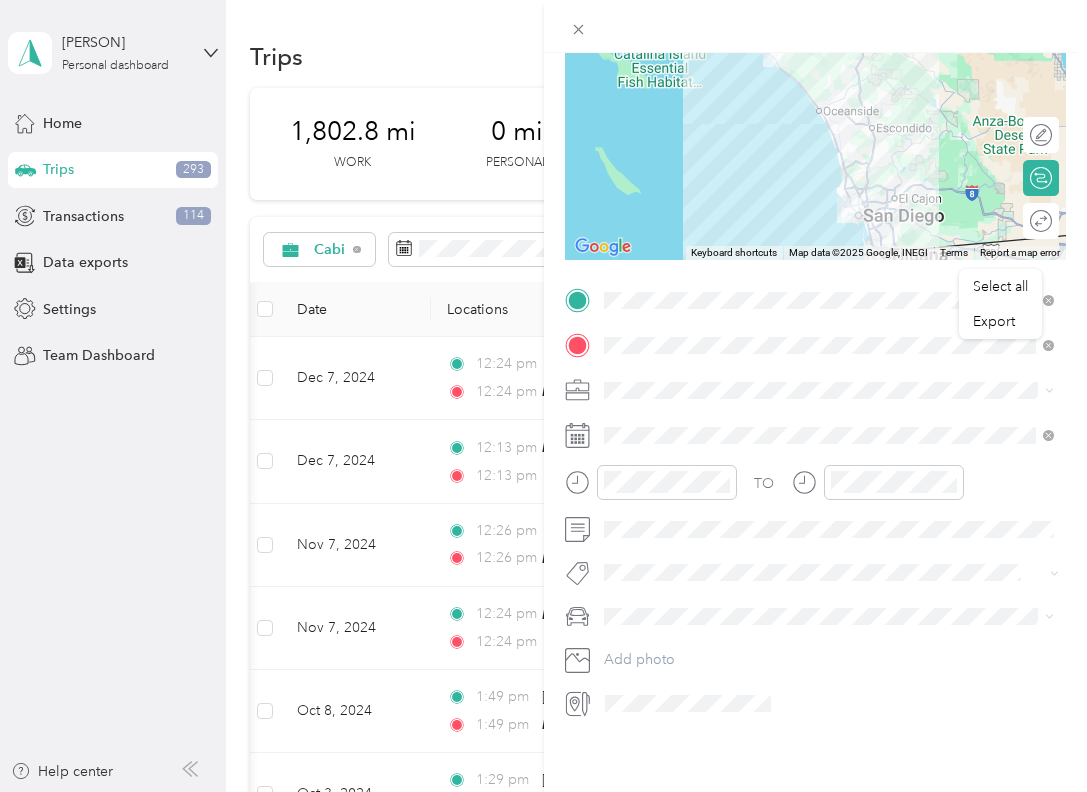 scroll, scrollTop: 437, scrollLeft: 0, axis: vertical 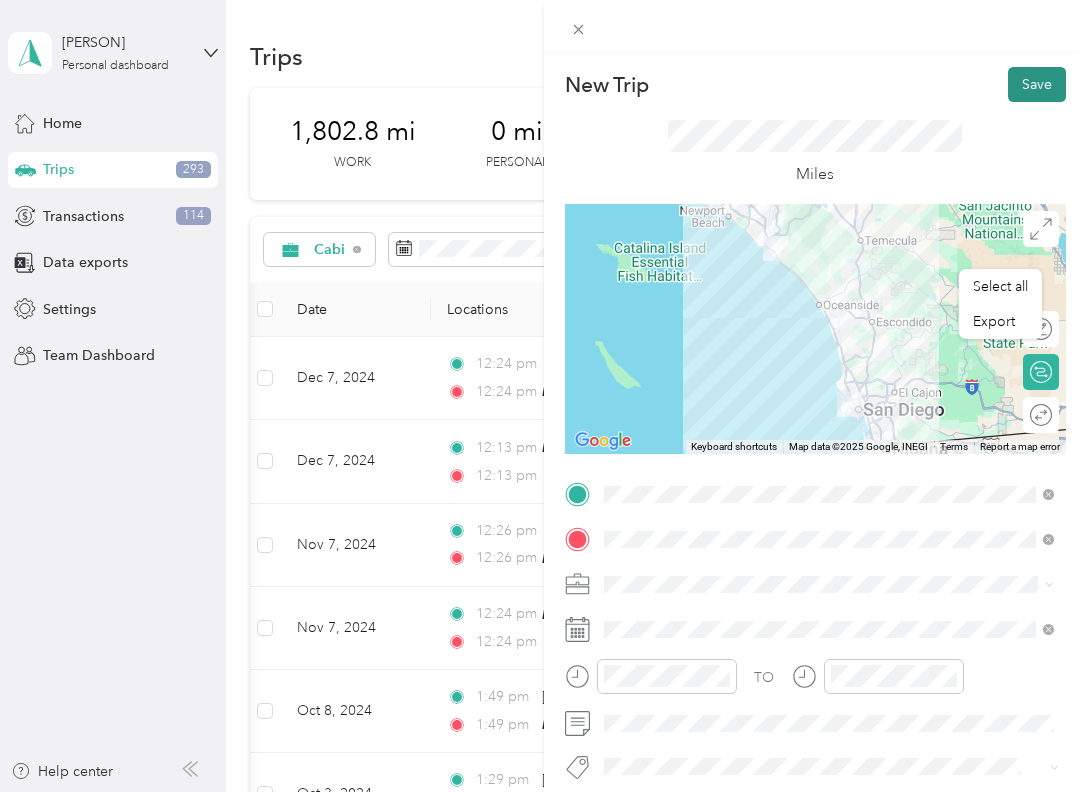 click on "Save" at bounding box center [1037, 84] 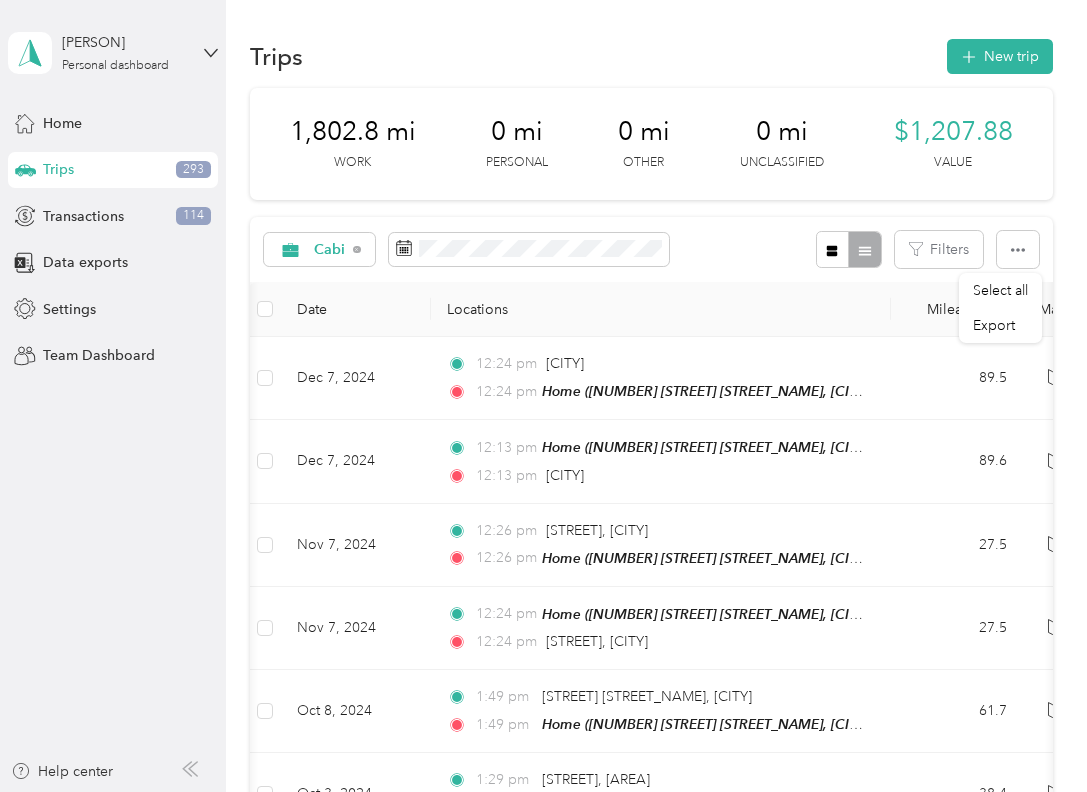 scroll, scrollTop: 0, scrollLeft: 0, axis: both 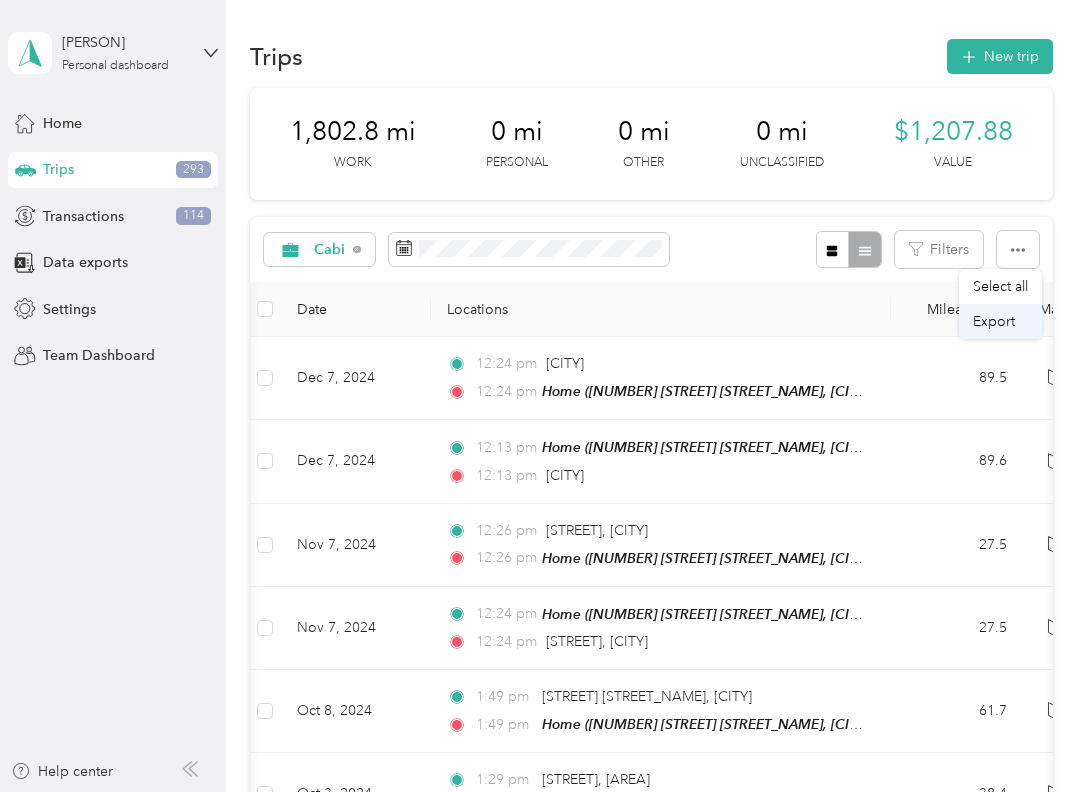 click on "Export" at bounding box center (994, 321) 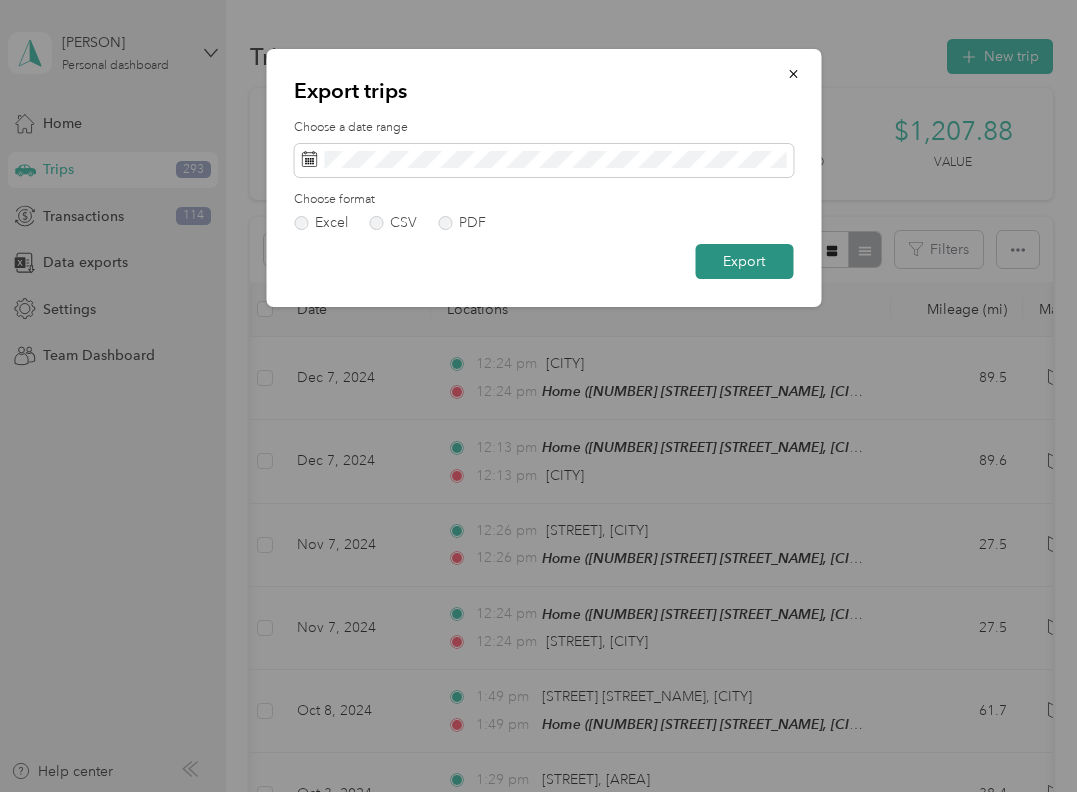click on "Export" at bounding box center [744, 261] 